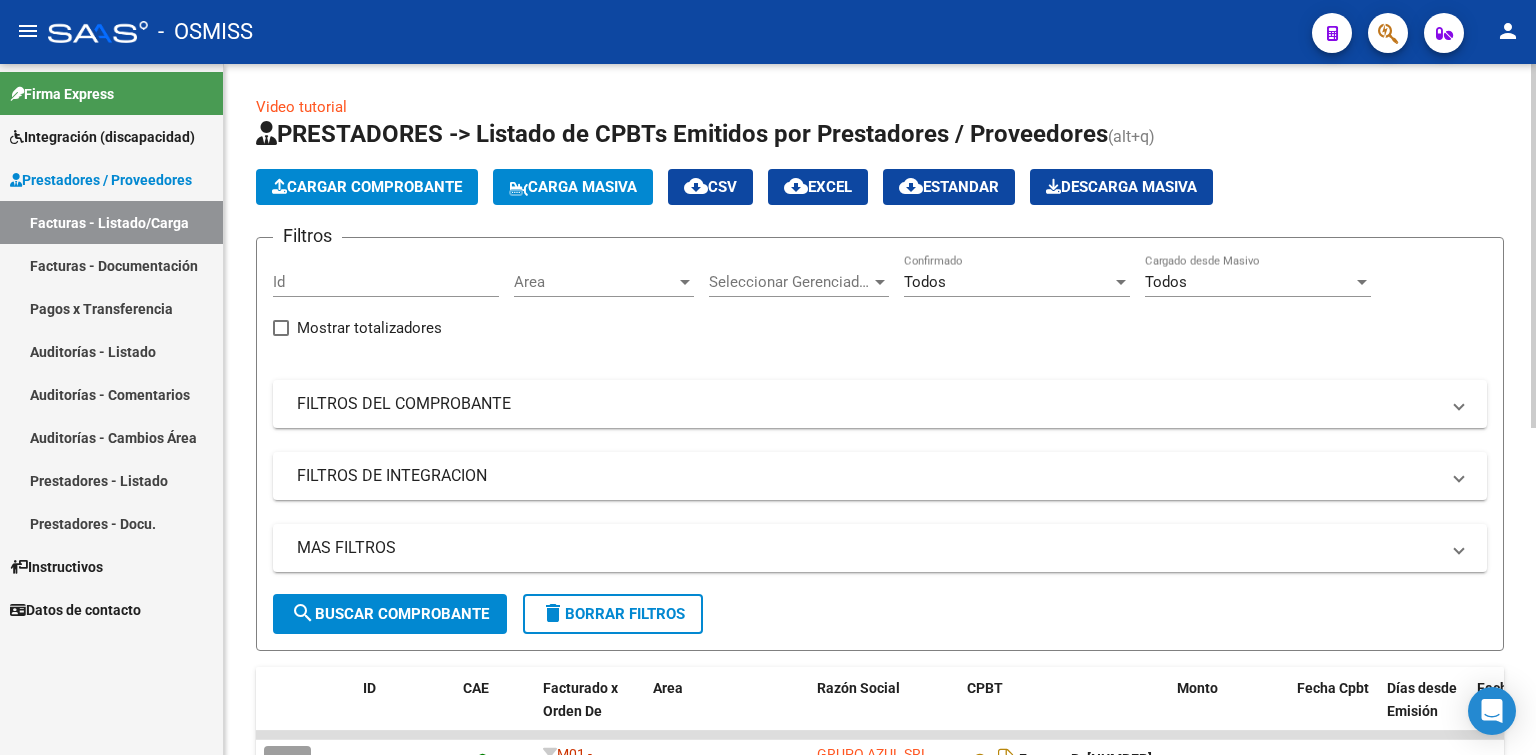 scroll, scrollTop: 0, scrollLeft: 0, axis: both 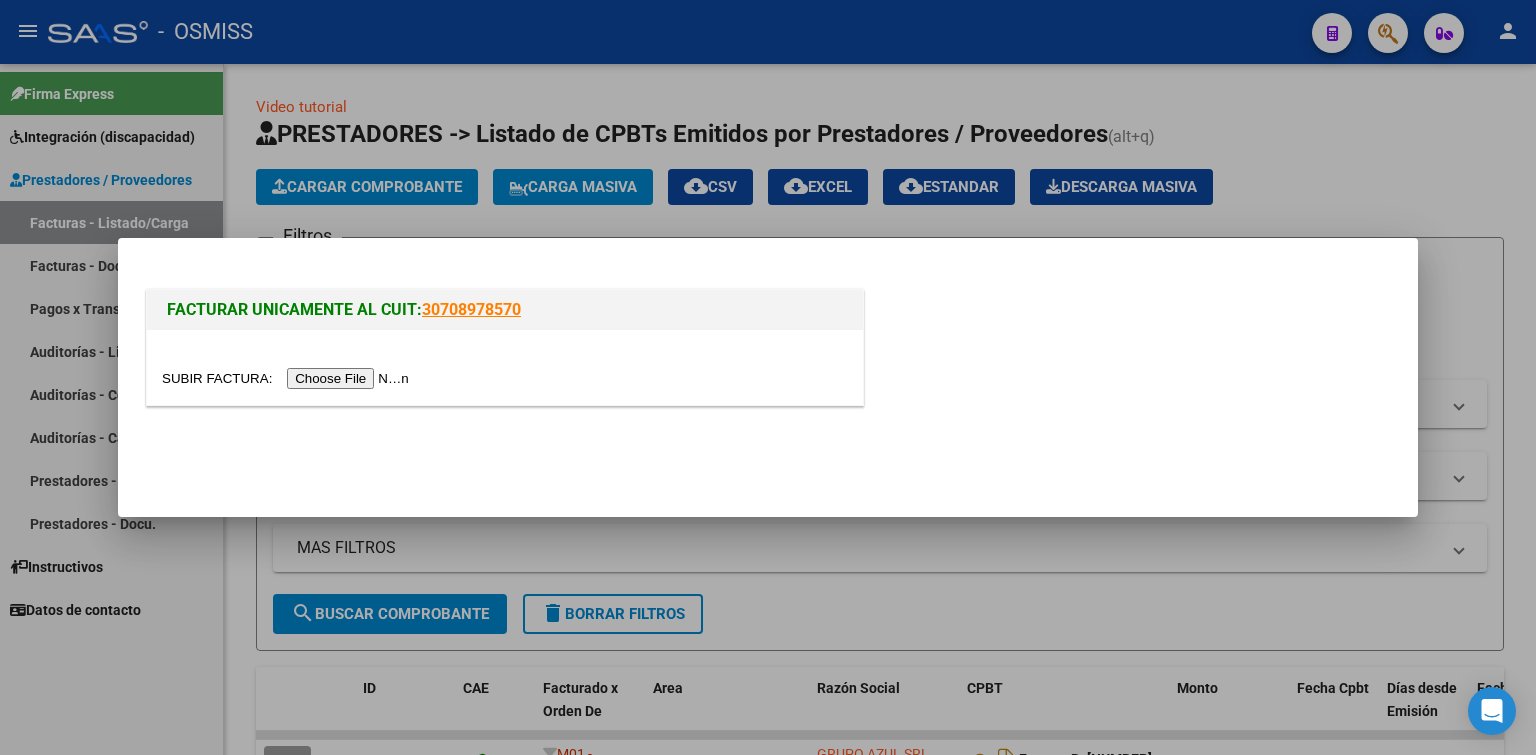 click at bounding box center [288, 378] 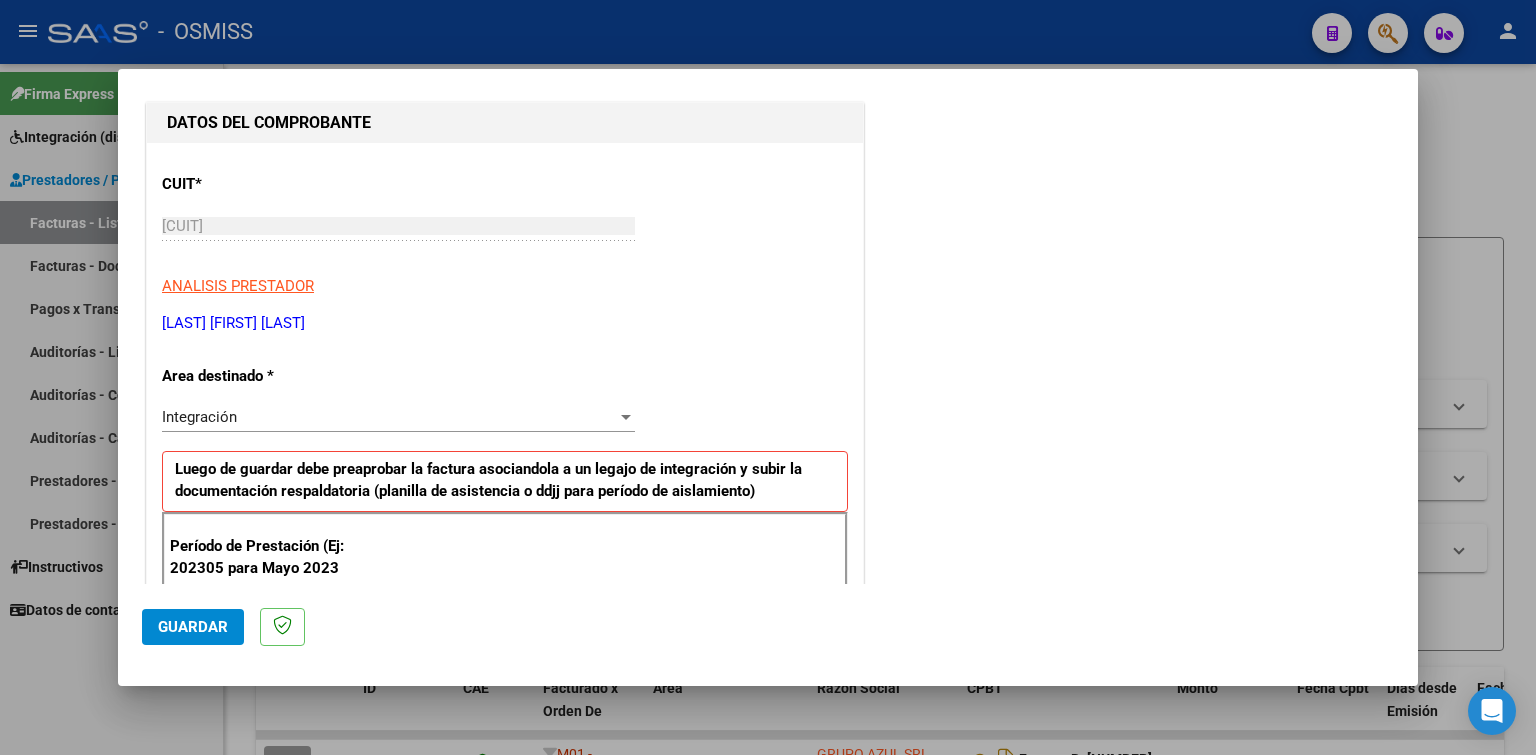 scroll, scrollTop: 400, scrollLeft: 0, axis: vertical 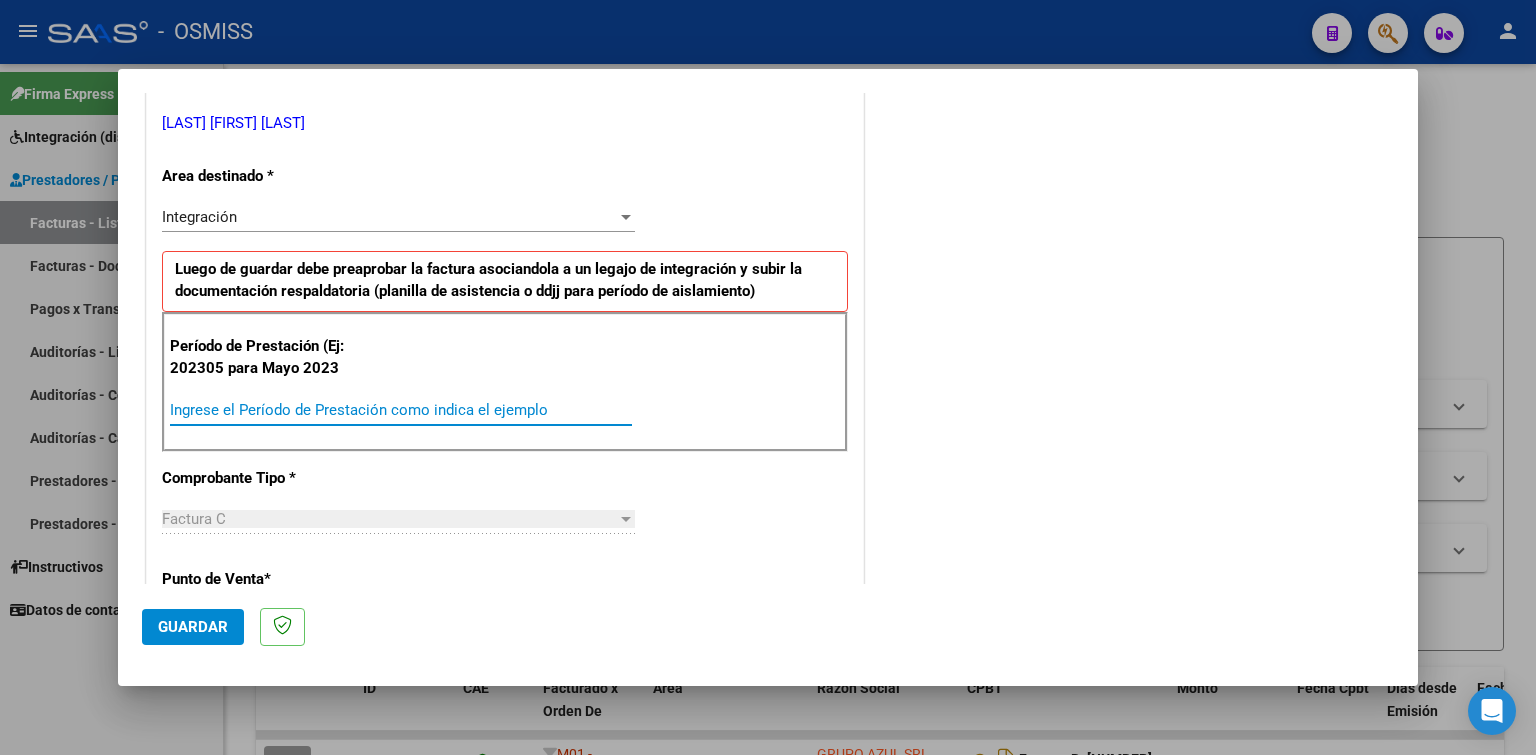 click on "Ingrese el Período de Prestación como indica el ejemplo" at bounding box center (401, 410) 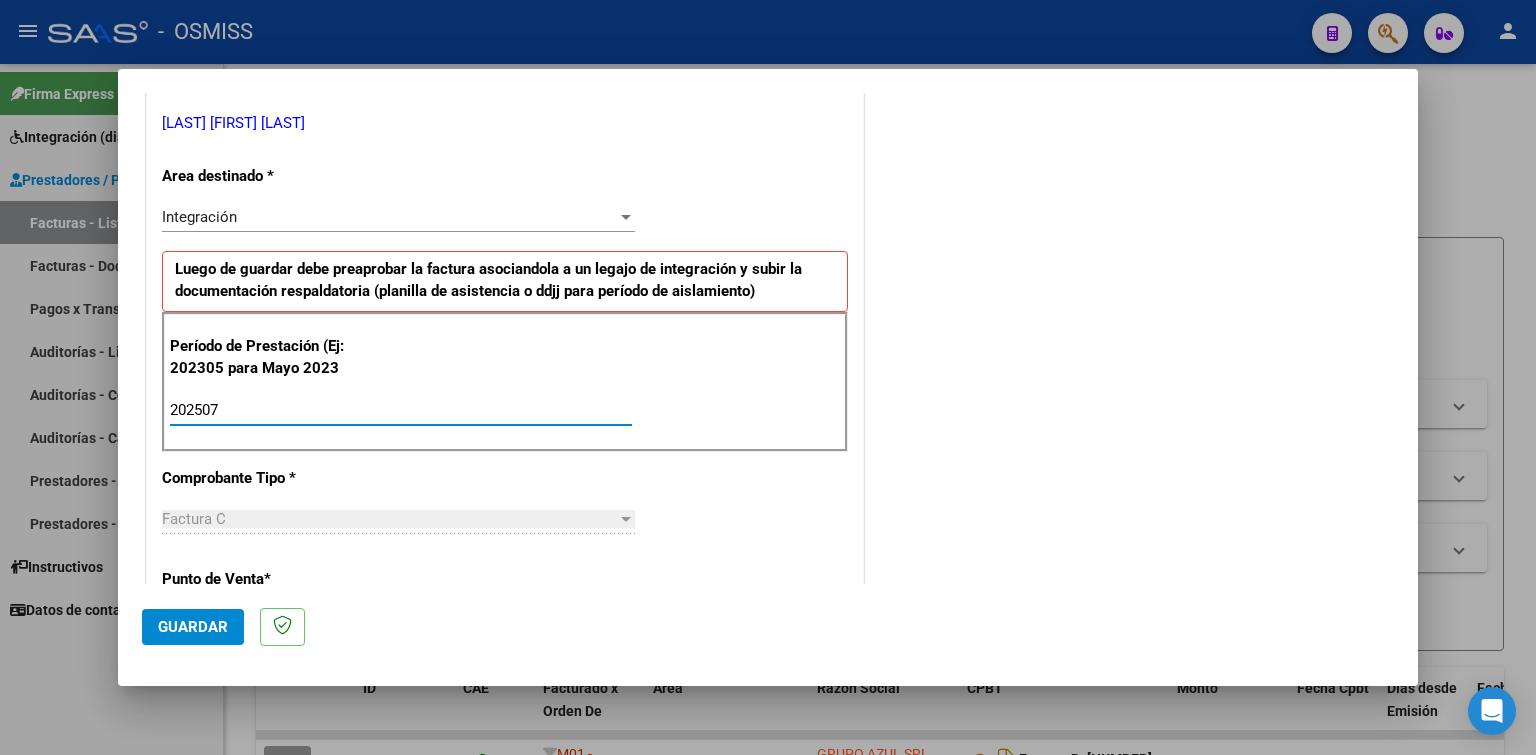 drag, startPoint x: 268, startPoint y: 406, endPoint x: 120, endPoint y: 399, distance: 148.16545 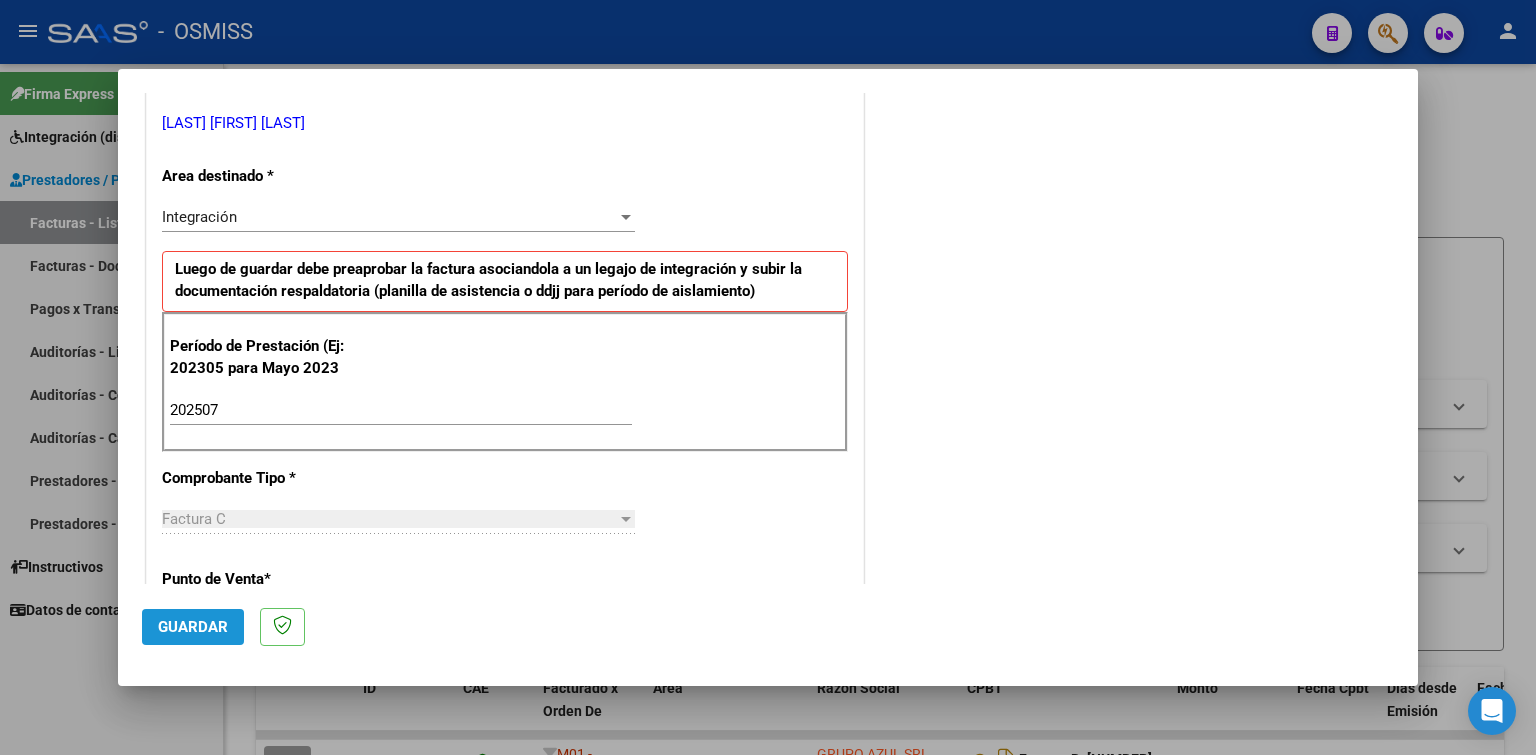 drag, startPoint x: 216, startPoint y: 632, endPoint x: 197, endPoint y: 621, distance: 21.954498 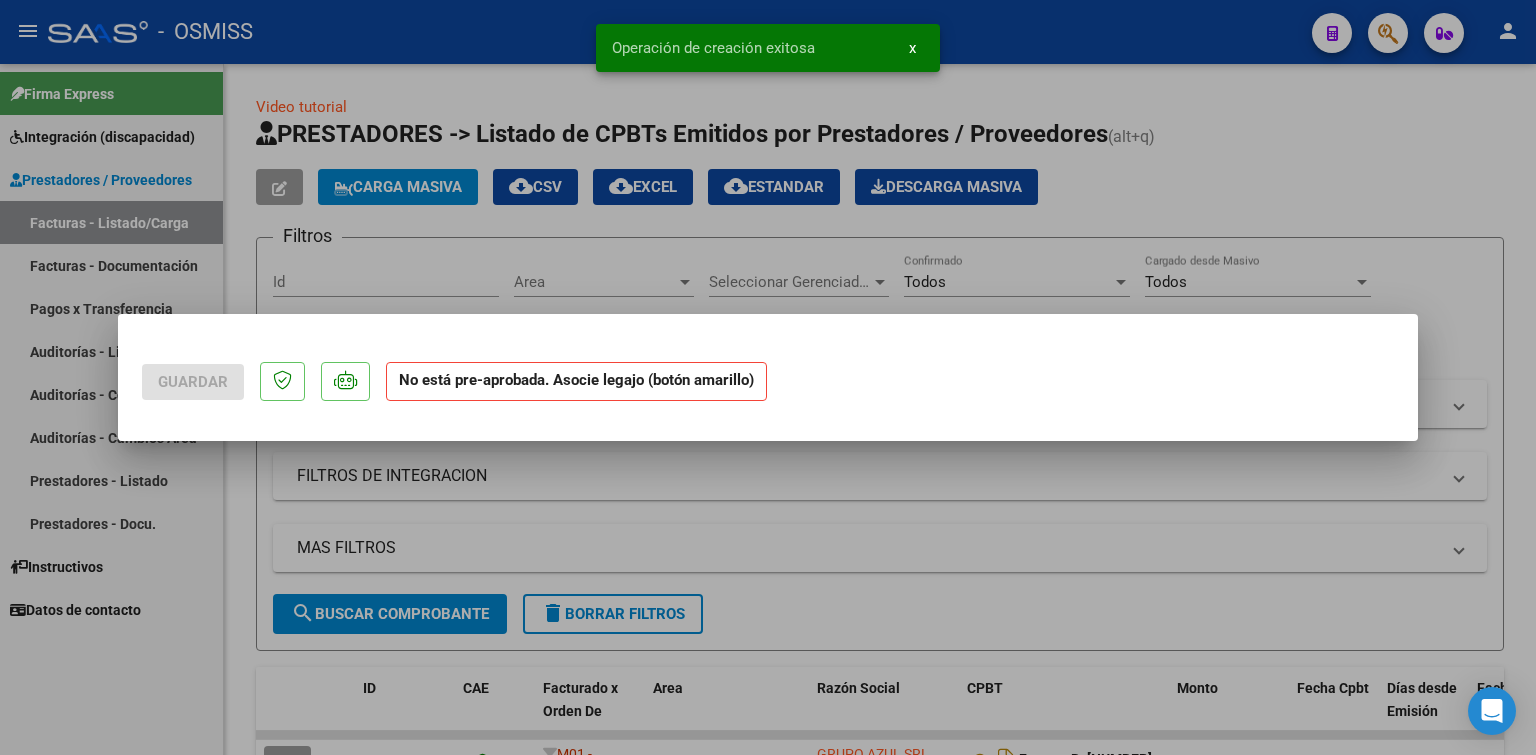 scroll, scrollTop: 0, scrollLeft: 0, axis: both 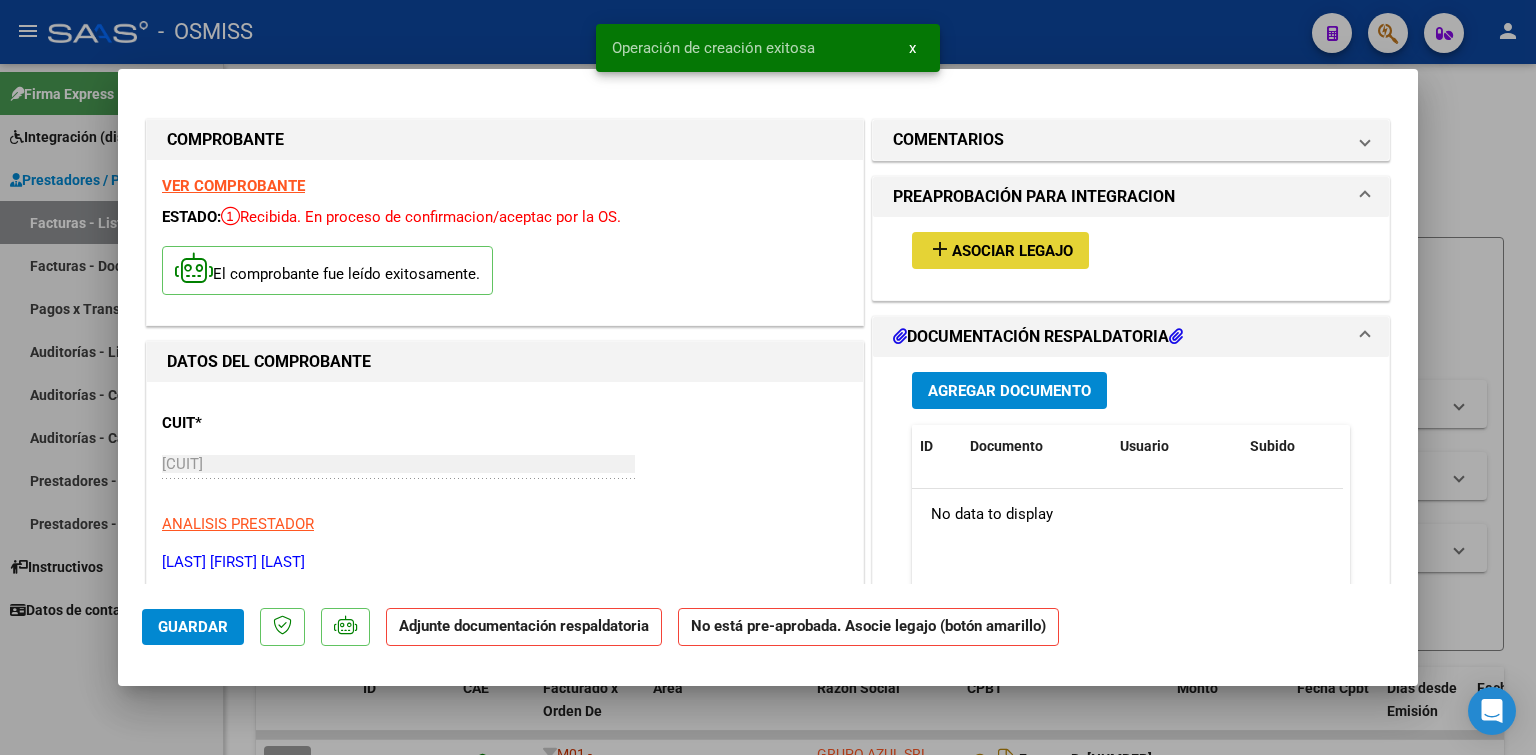 click on "Asociar Legajo" at bounding box center [1012, 251] 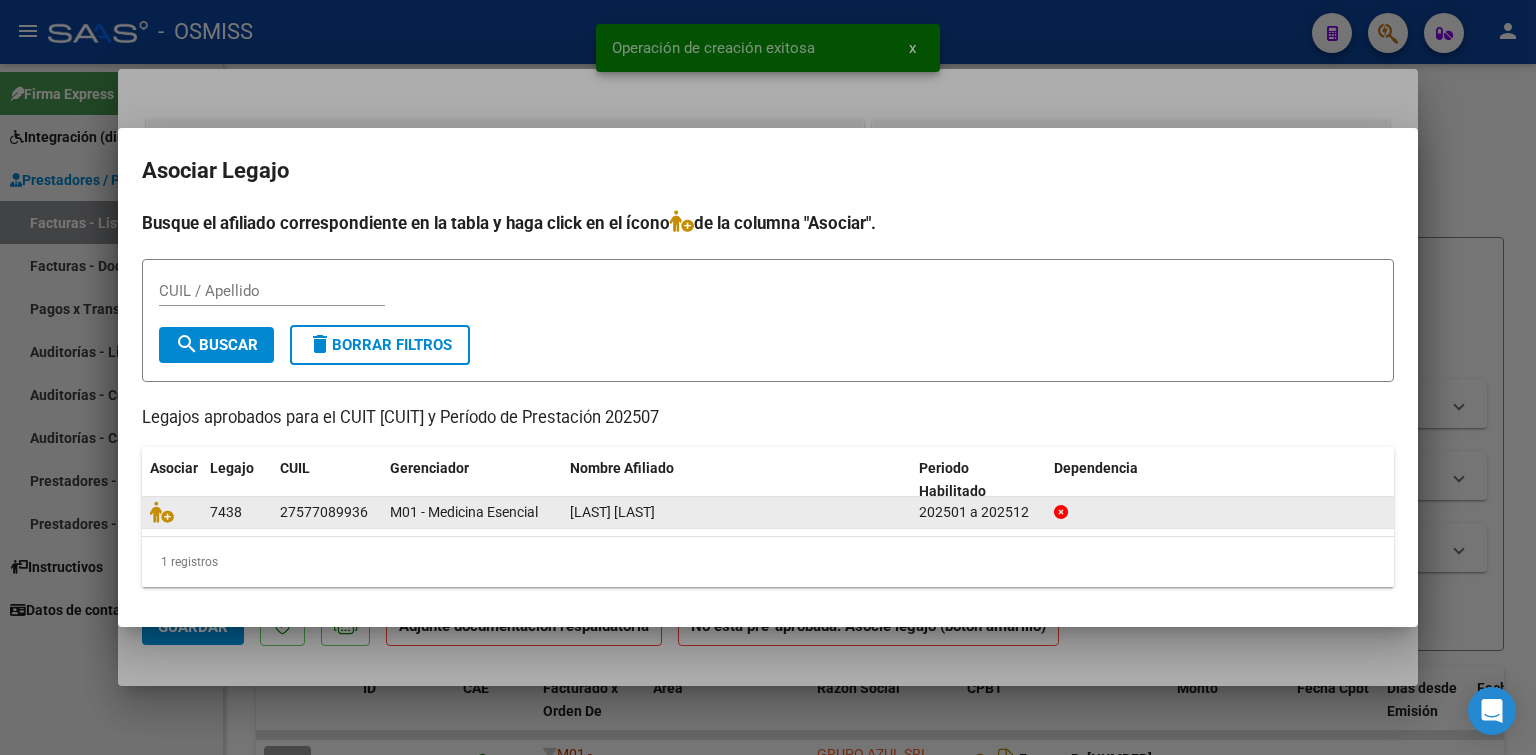 click 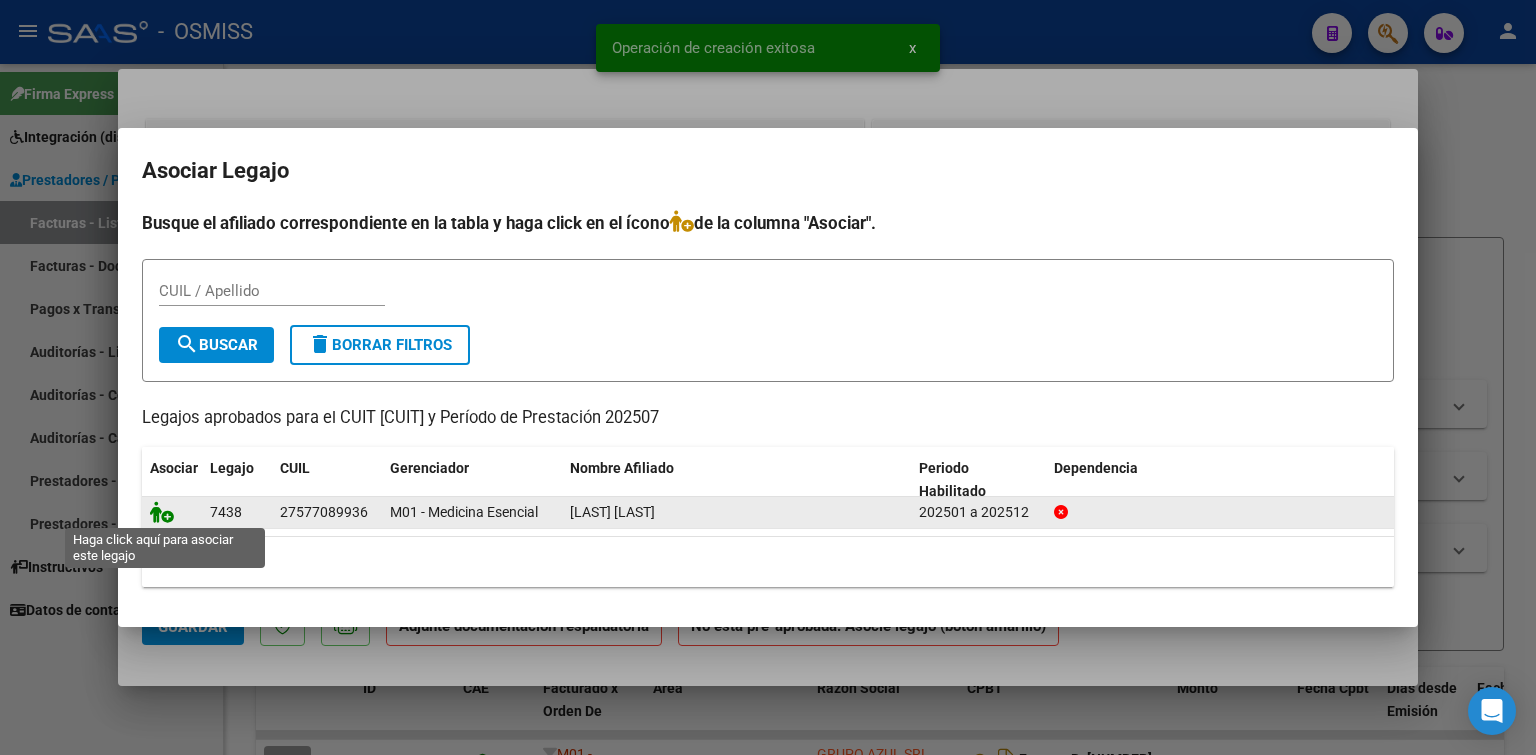click 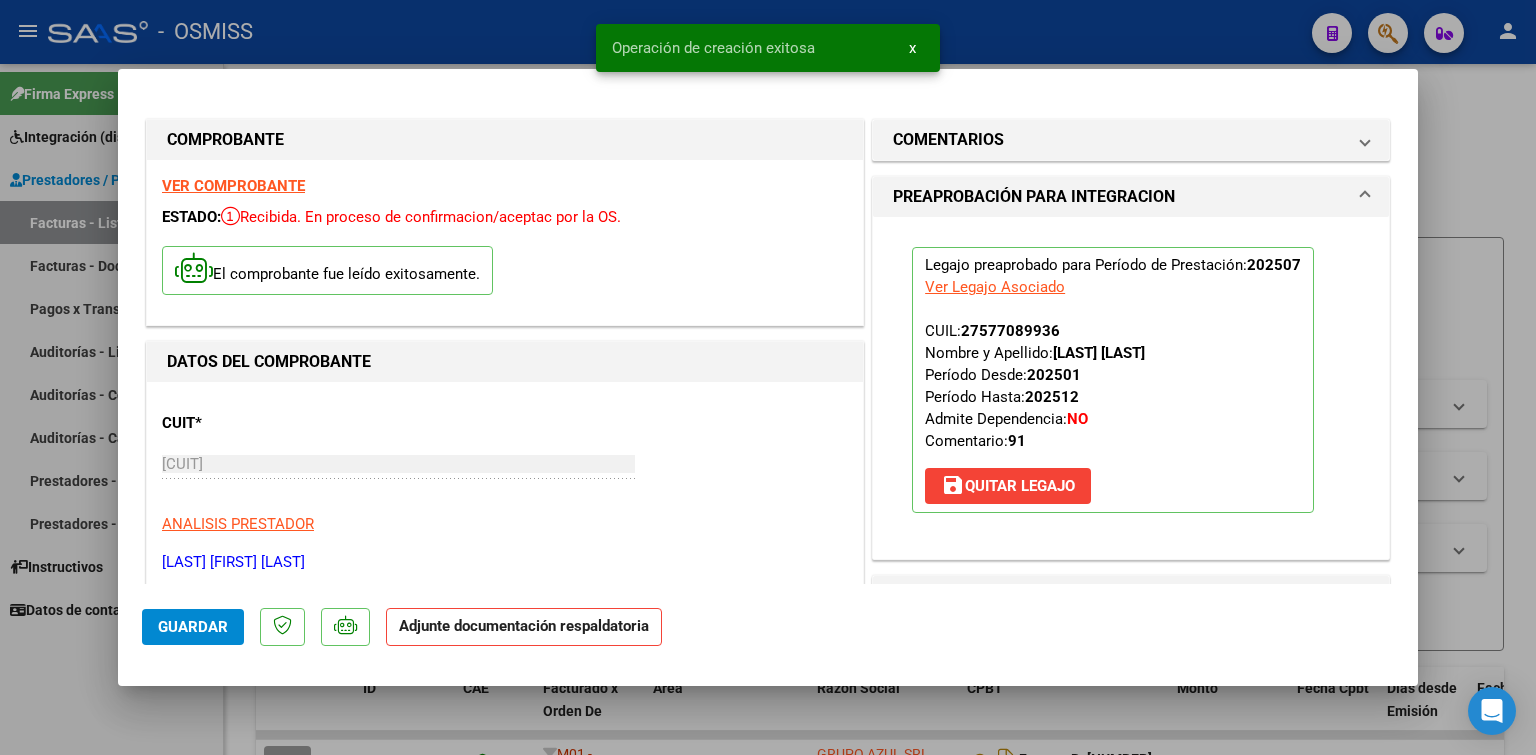 scroll, scrollTop: 300, scrollLeft: 0, axis: vertical 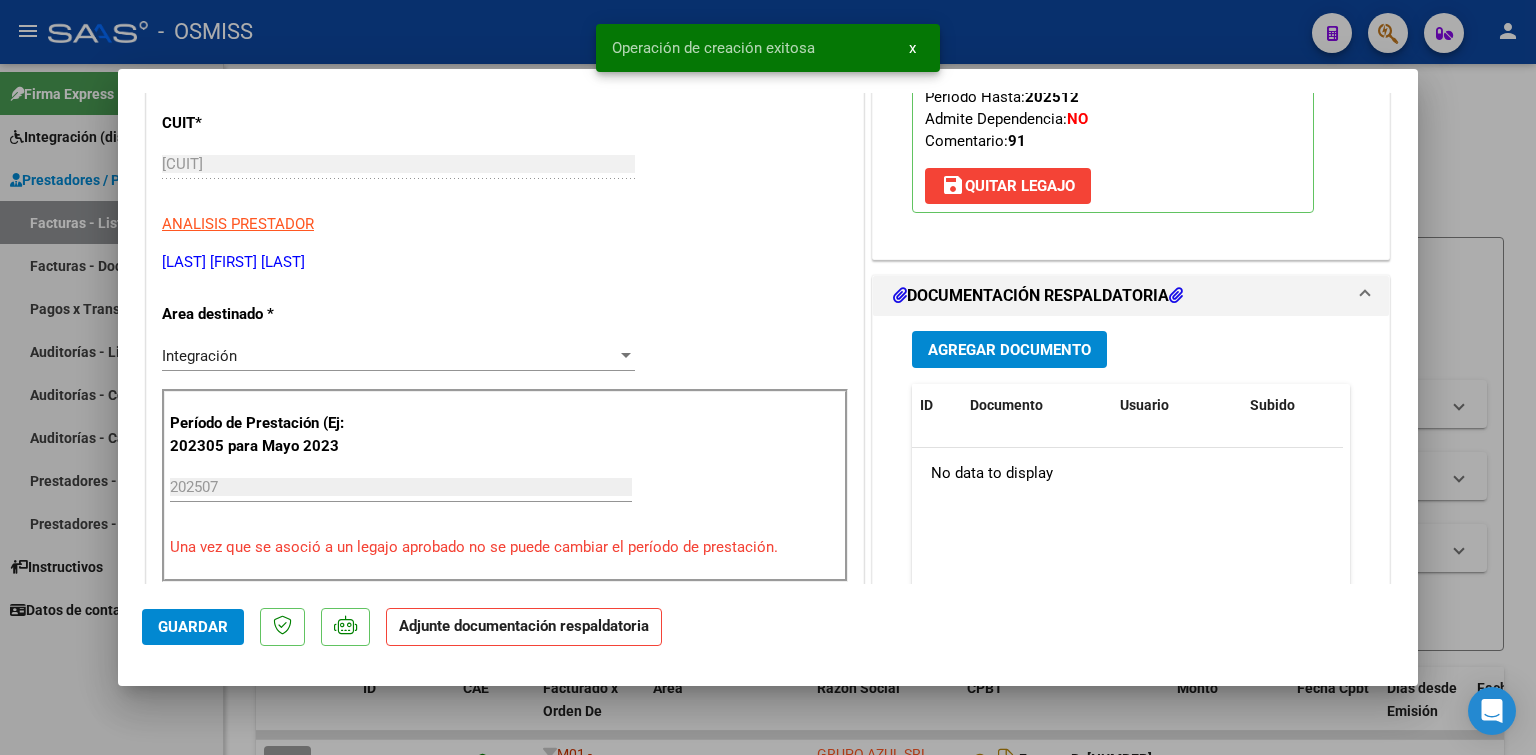 click on "Agregar Documento" at bounding box center (1009, 350) 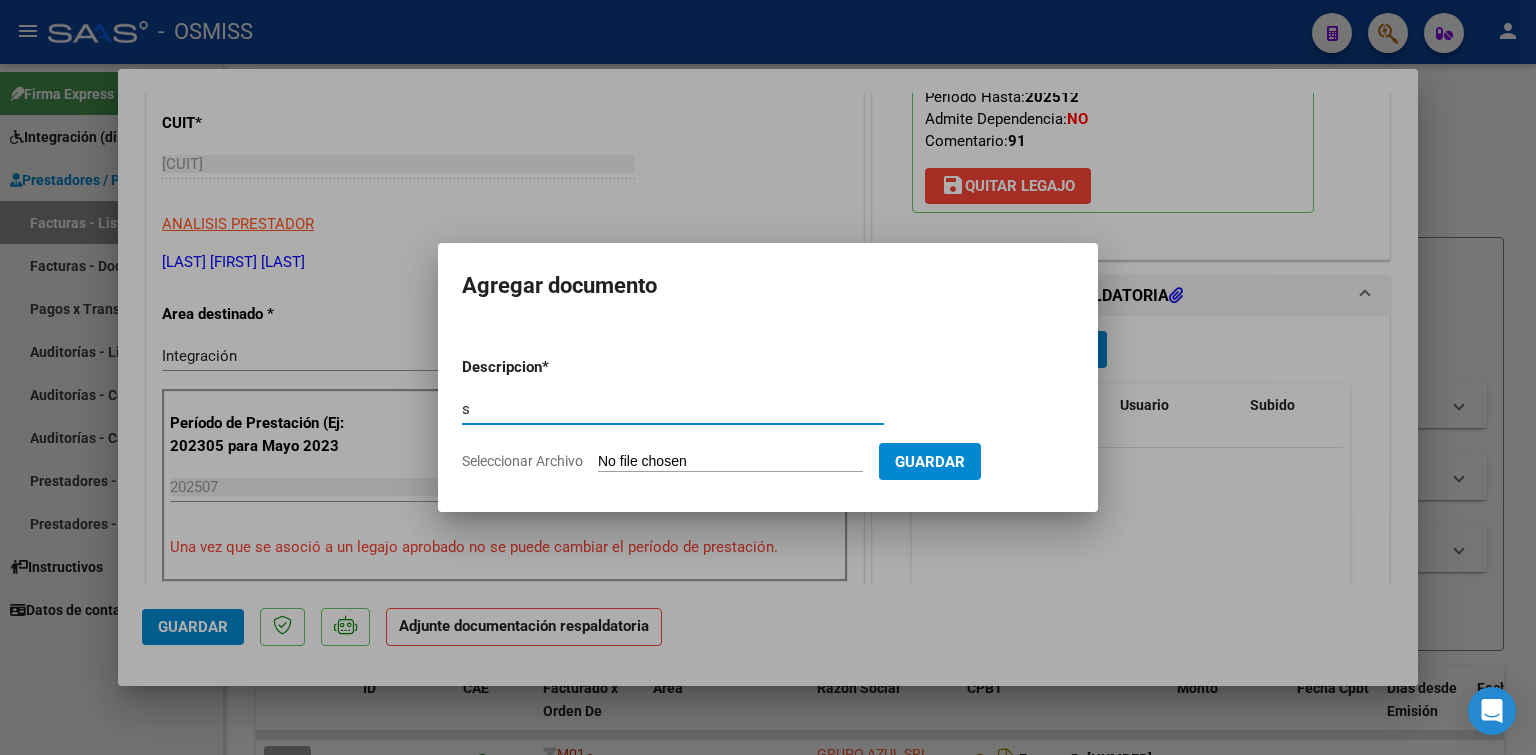 type on "s" 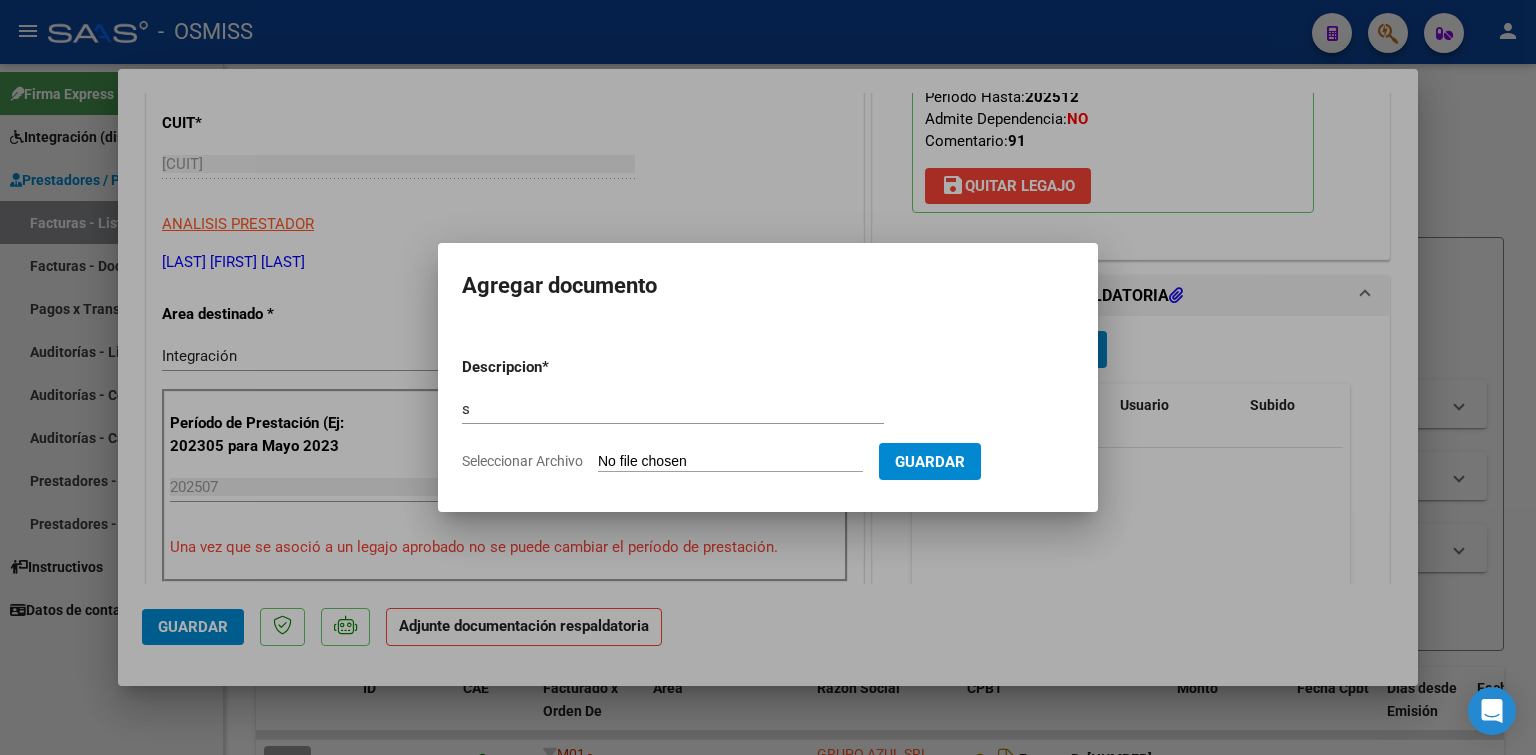 click on "Seleccionar Archivo" at bounding box center [730, 462] 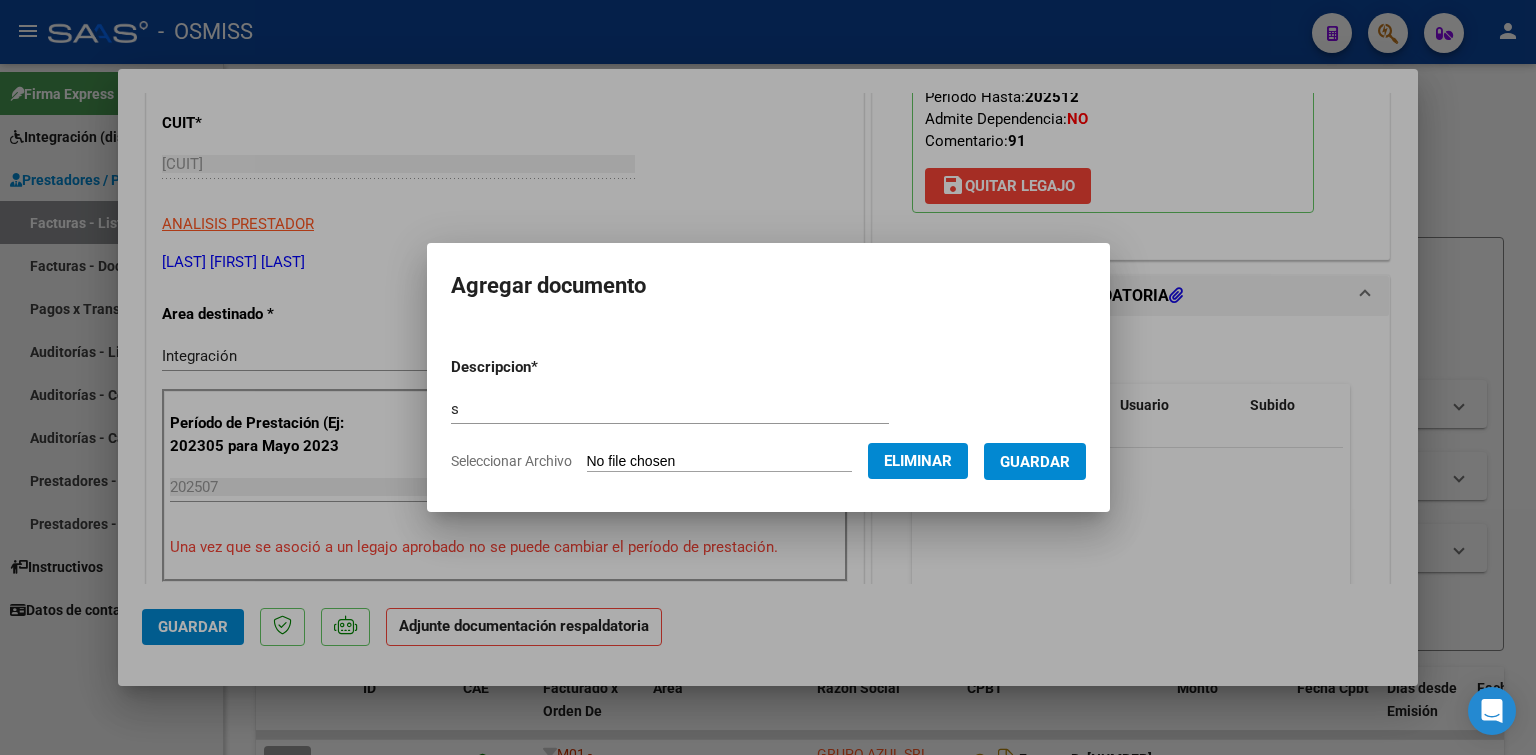 click on "Guardar" at bounding box center (1035, 462) 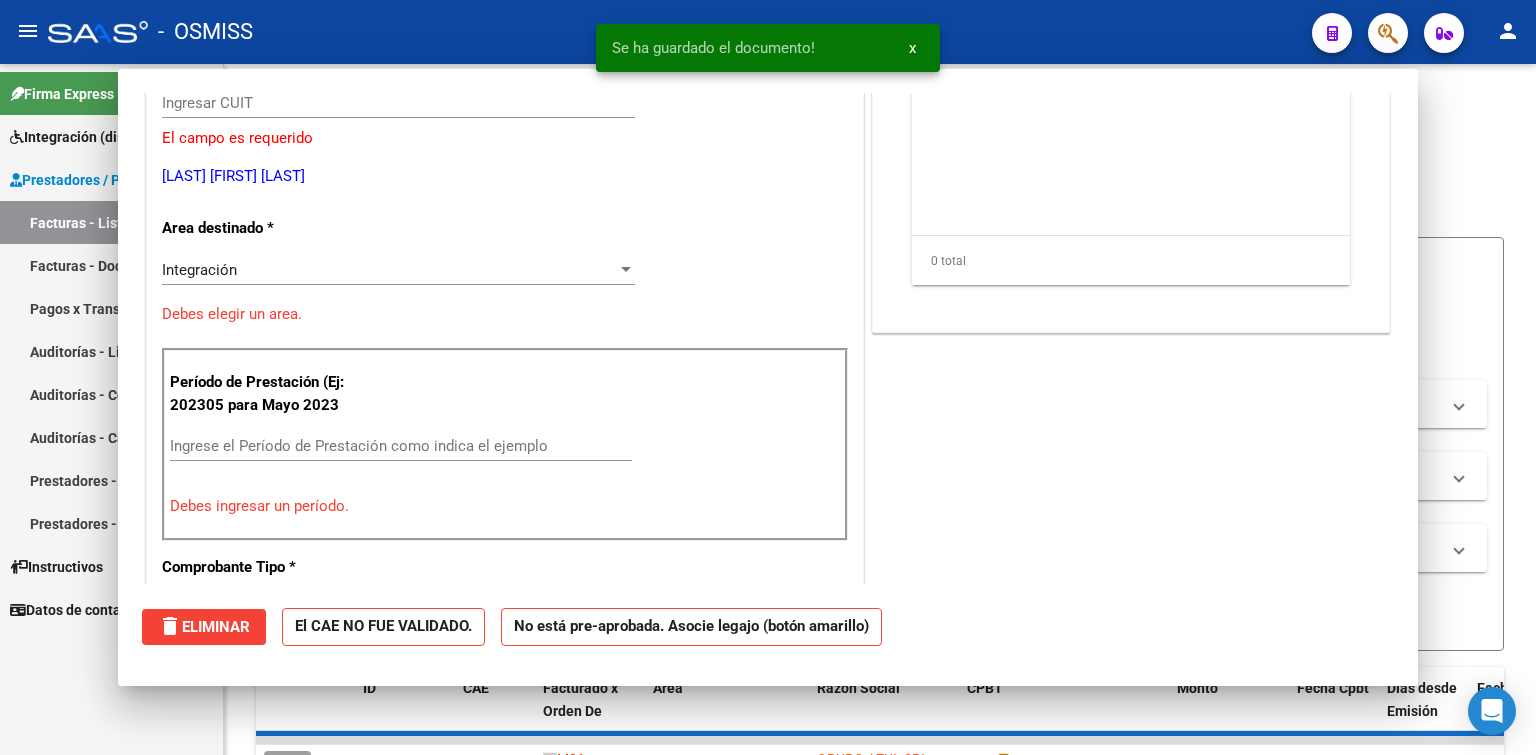scroll, scrollTop: 0, scrollLeft: 0, axis: both 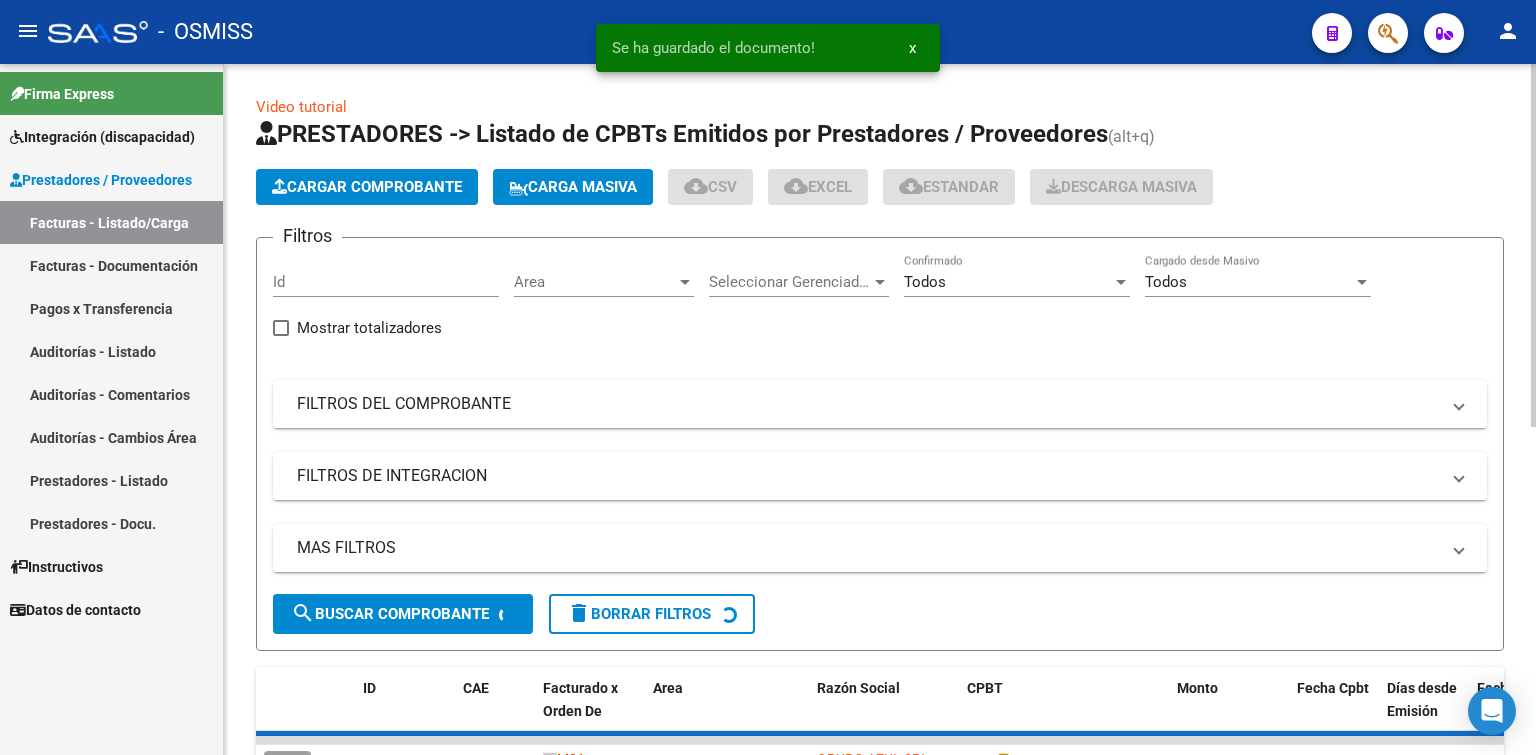click on "Cargar Comprobante" 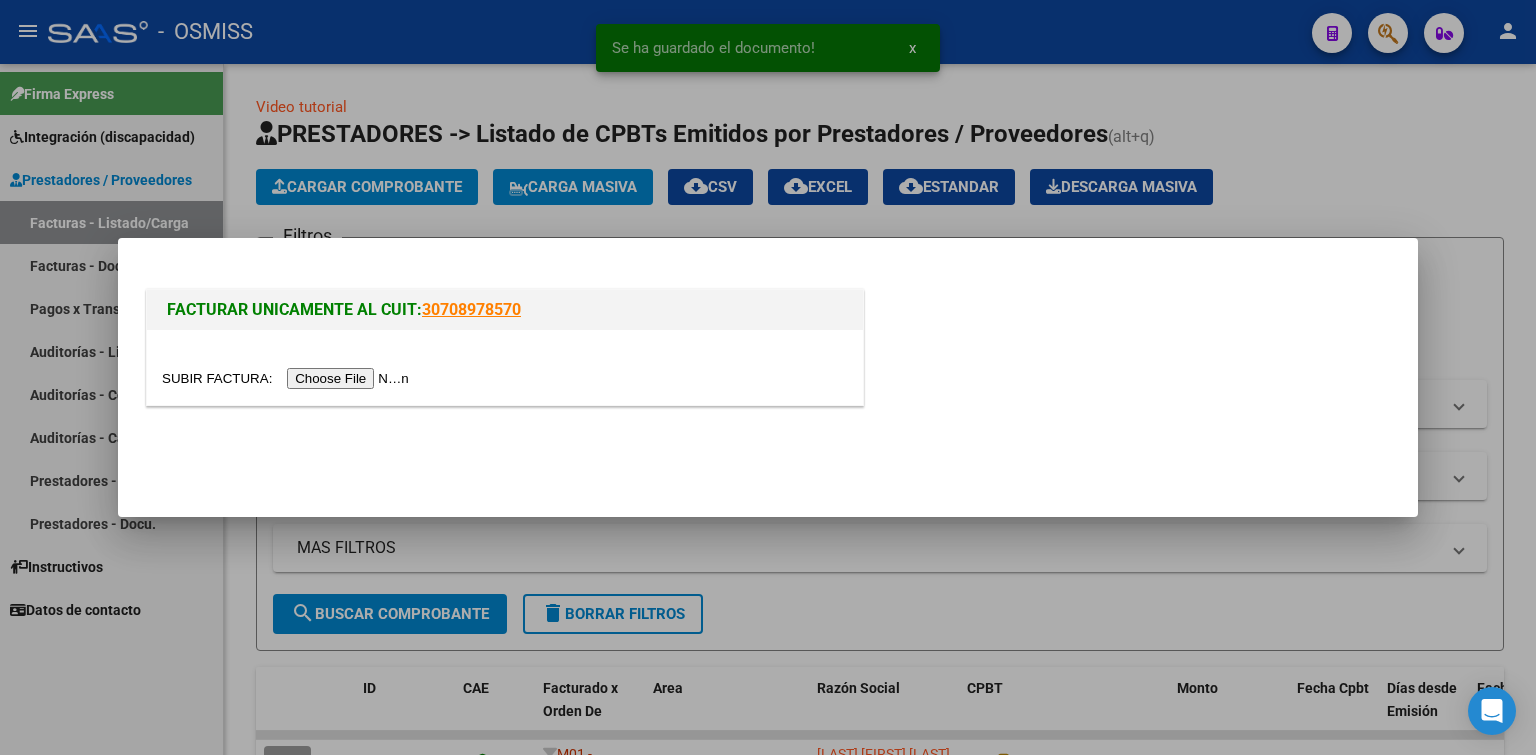 click at bounding box center [288, 378] 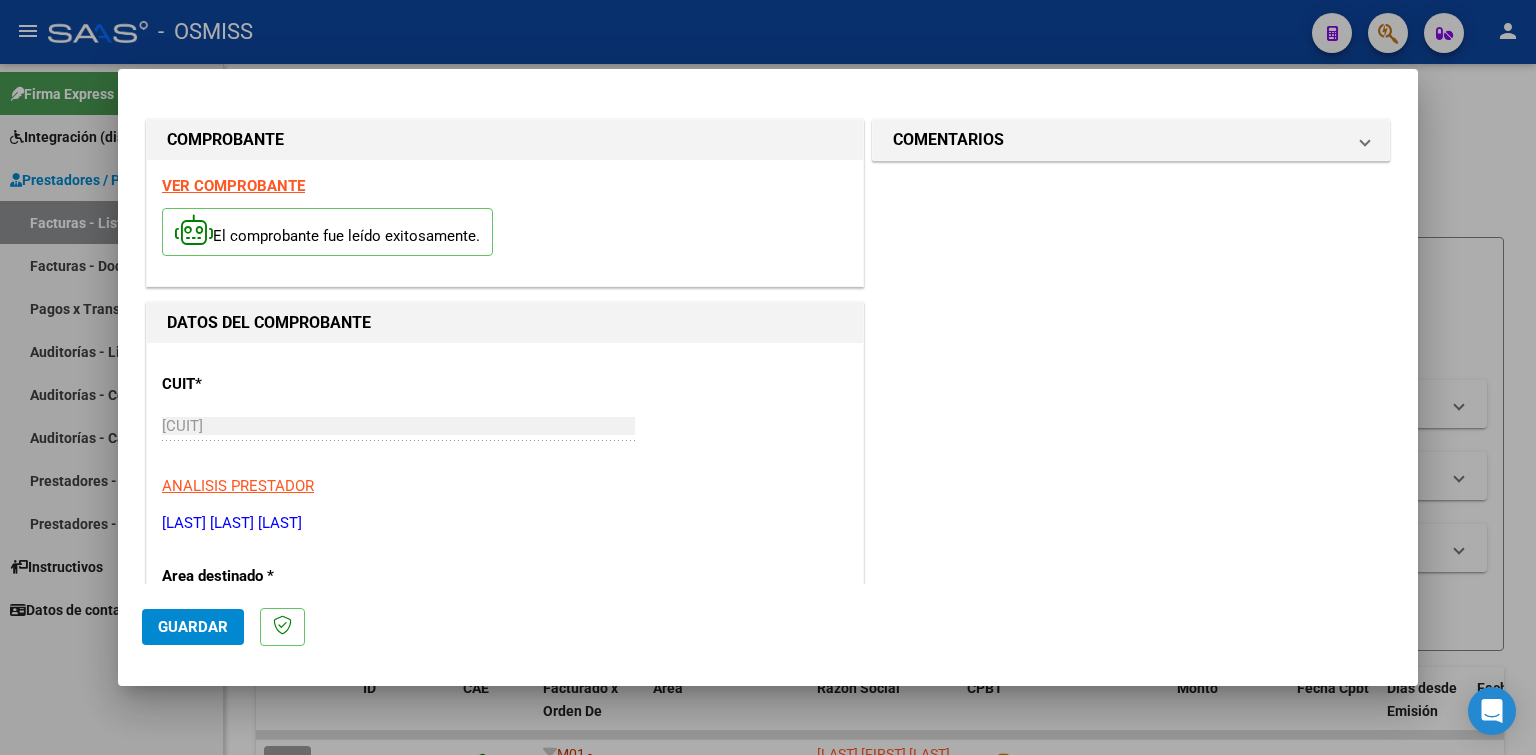 scroll, scrollTop: 300, scrollLeft: 0, axis: vertical 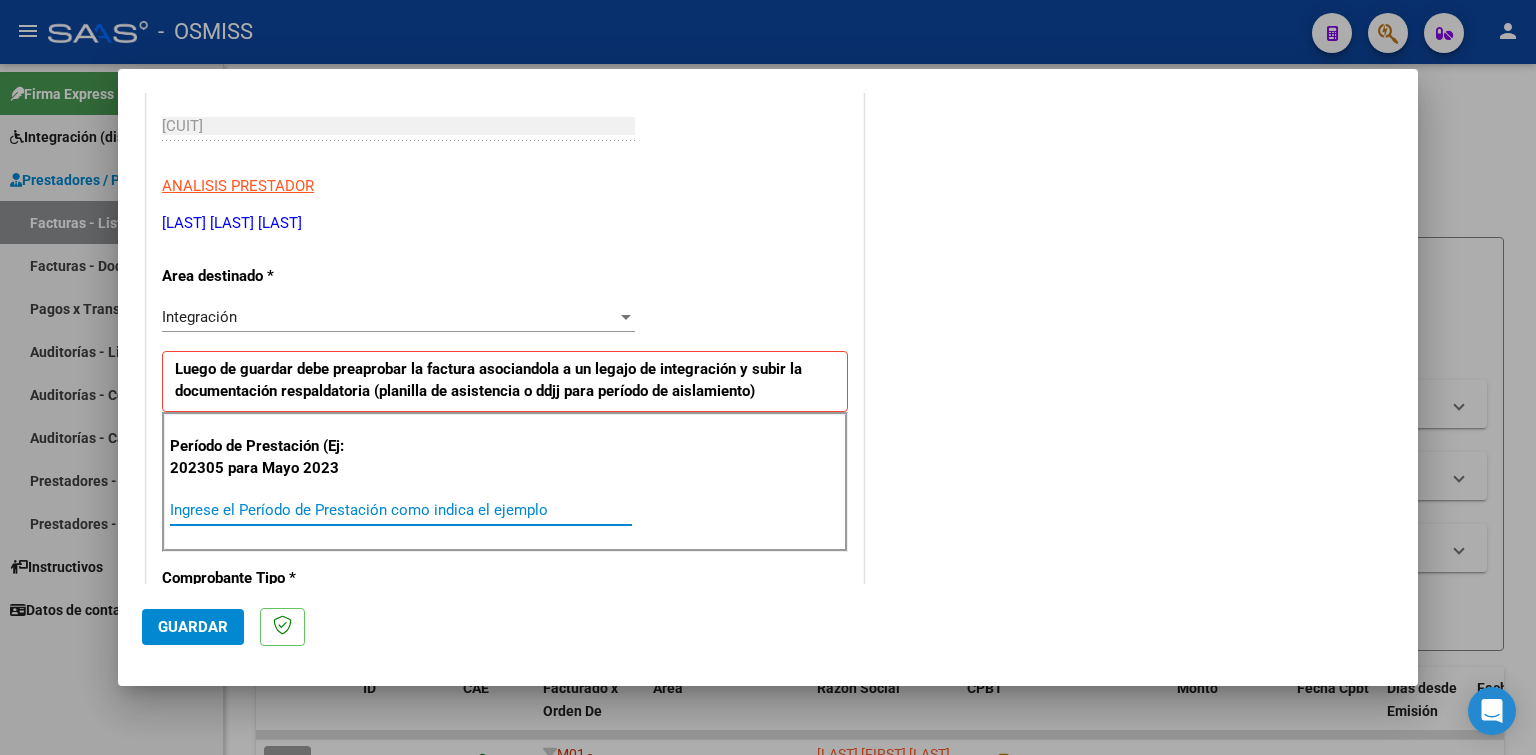 paste on "202507" 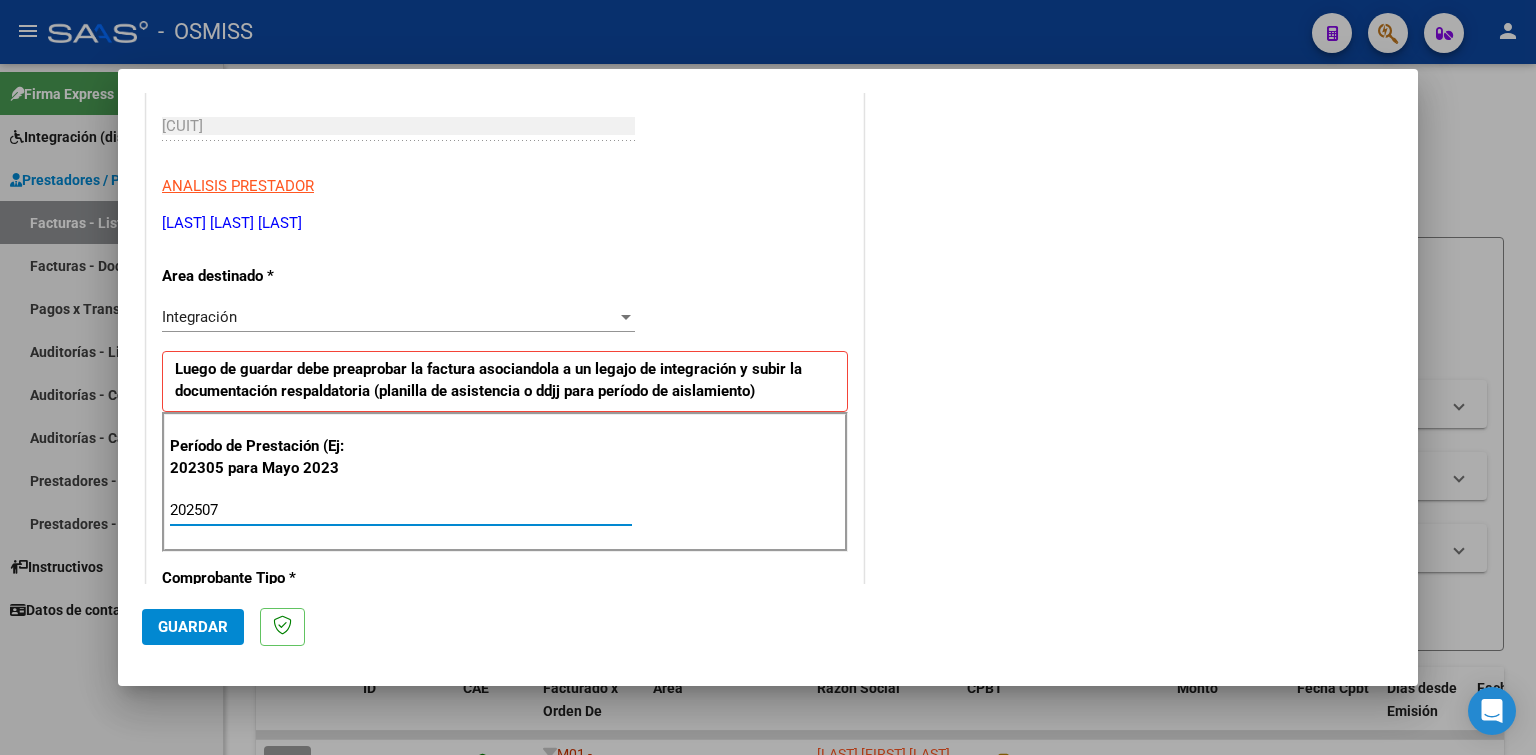 type on "202507" 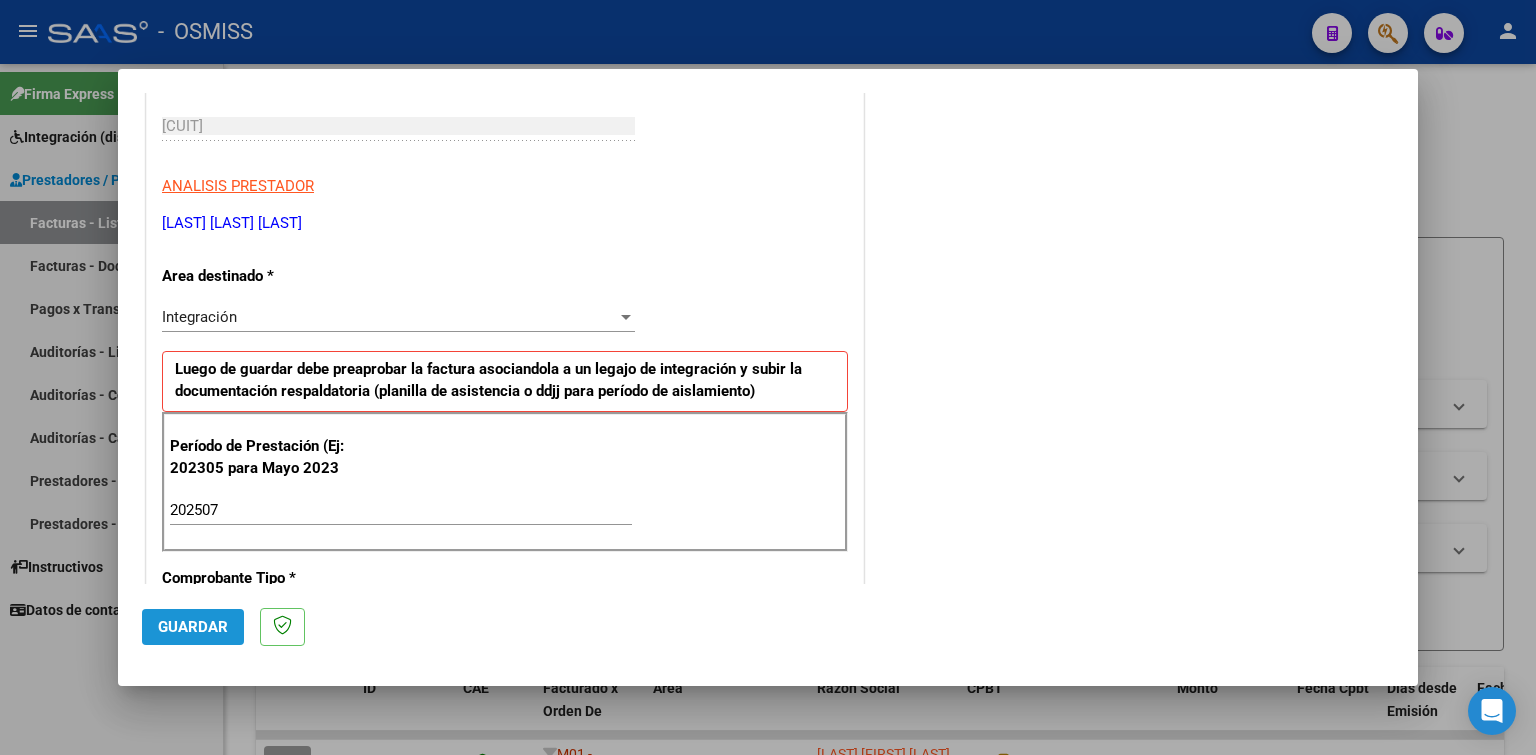 click on "Guardar" 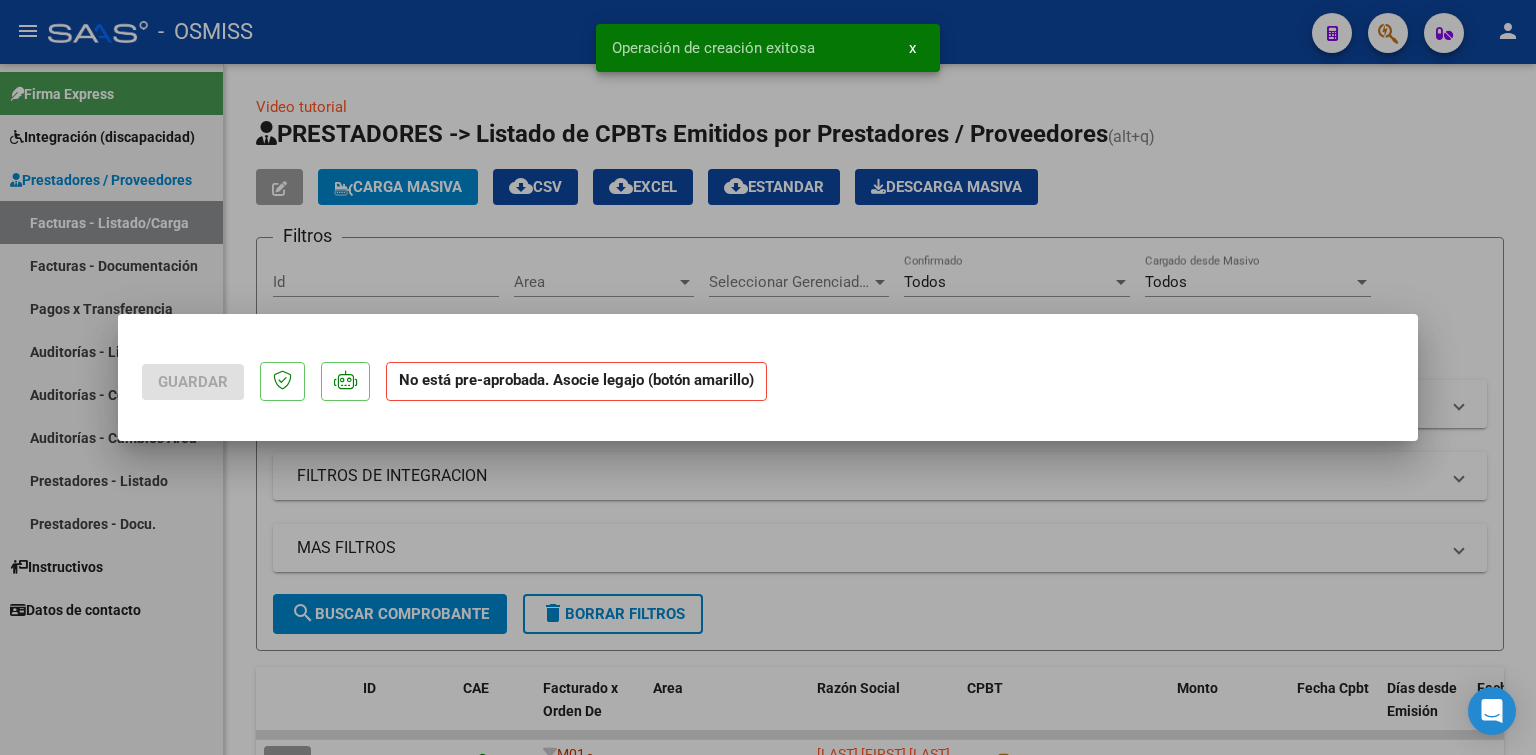 scroll, scrollTop: 0, scrollLeft: 0, axis: both 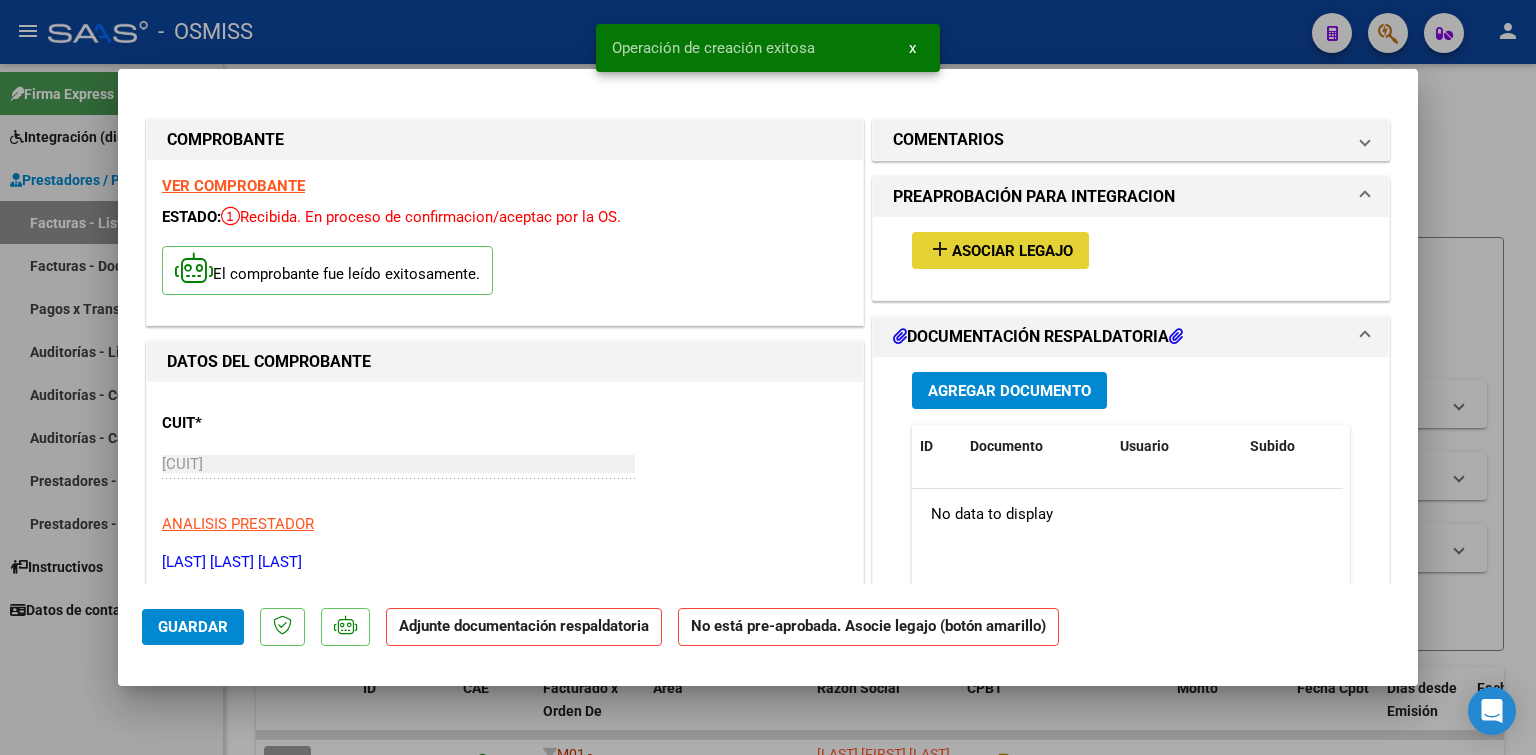 click on "Asociar Legajo" at bounding box center (1012, 251) 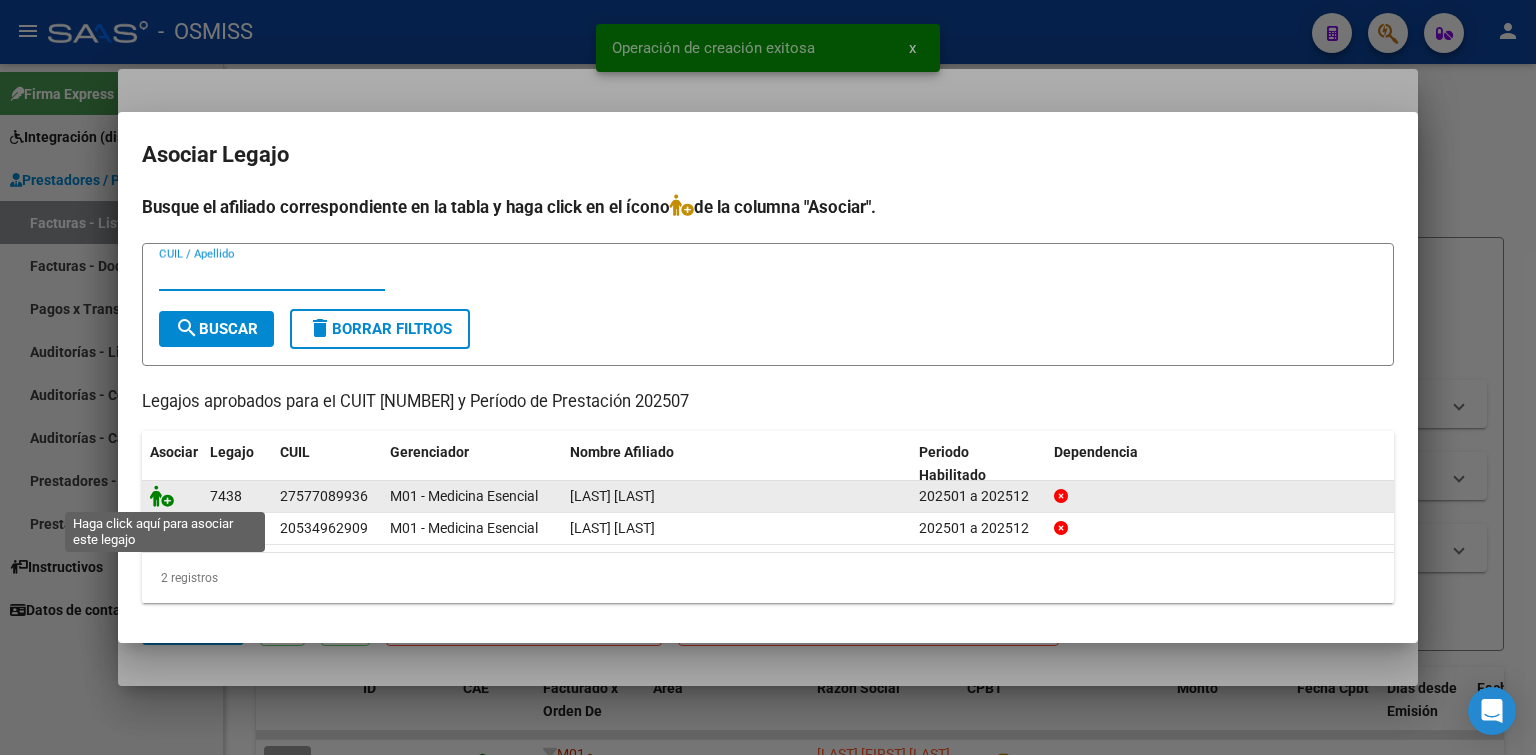 click 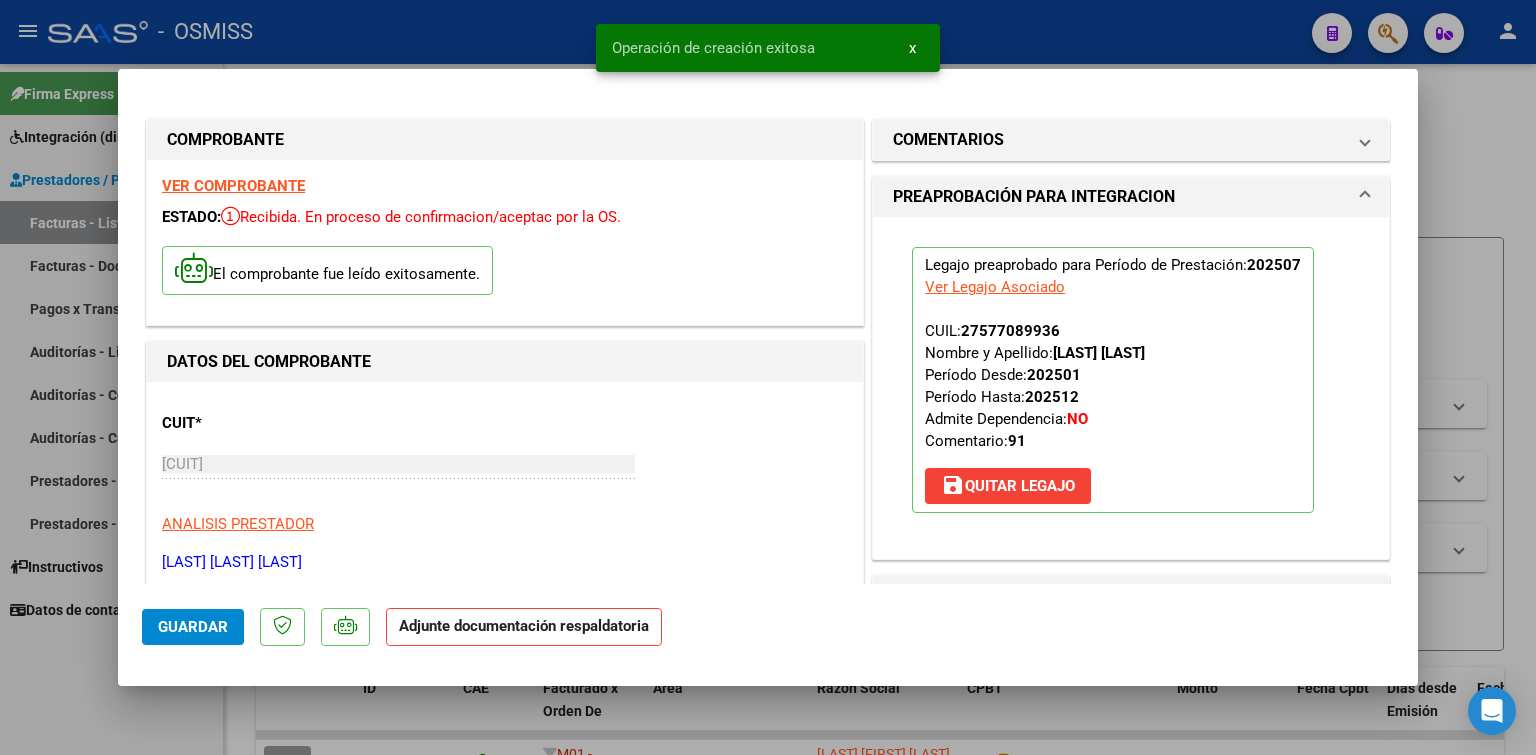 scroll, scrollTop: 400, scrollLeft: 0, axis: vertical 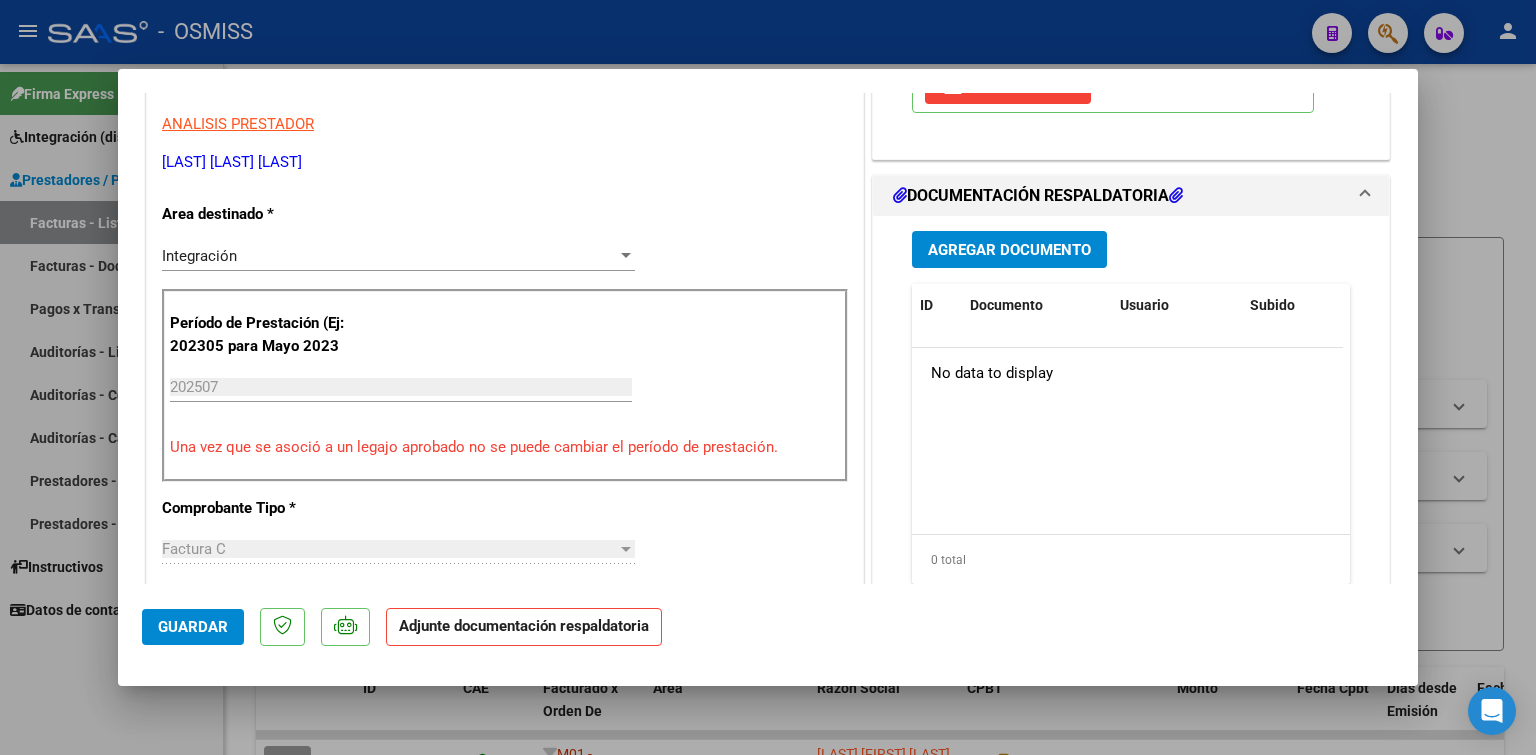 click on "Agregar Documento" at bounding box center (1009, 250) 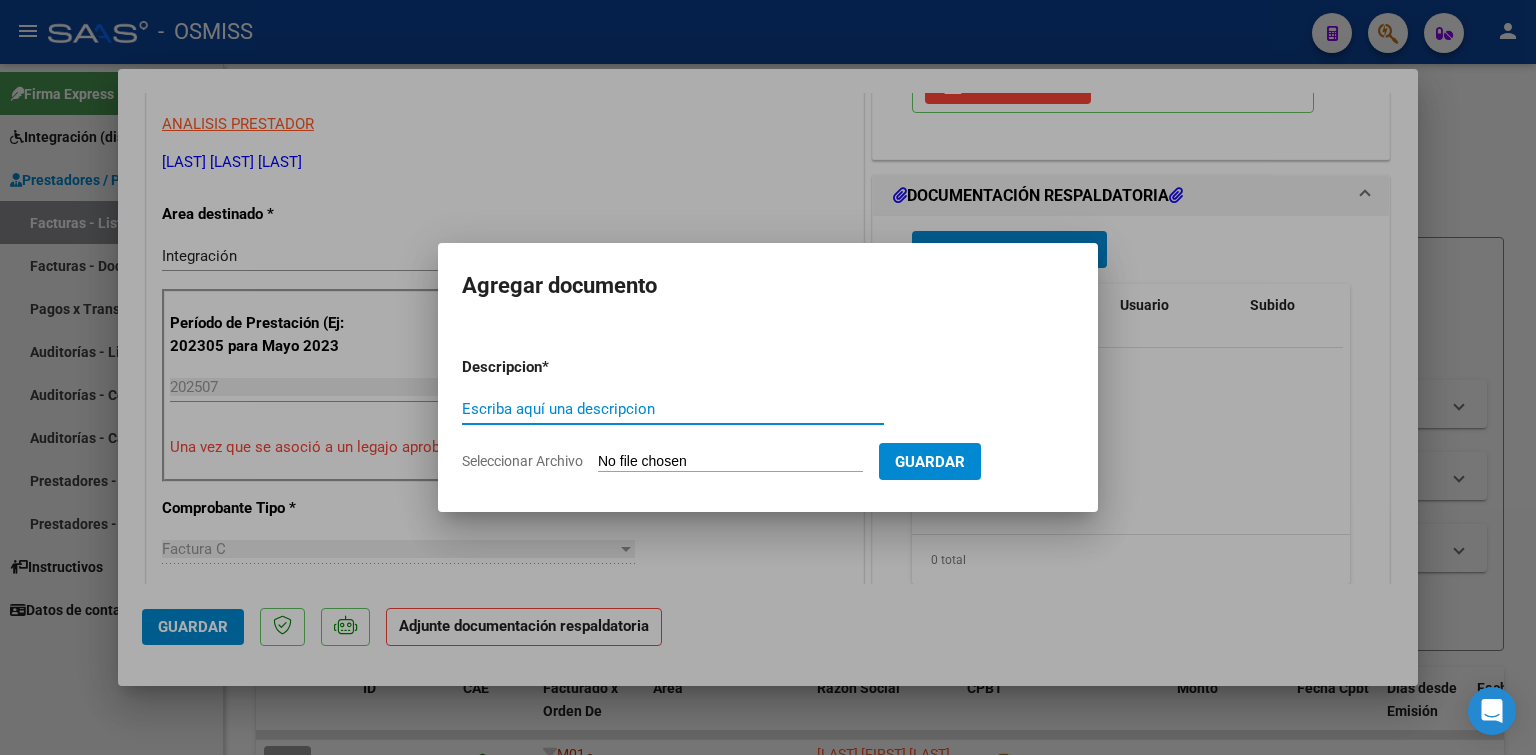 click on "Seleccionar Archivo" at bounding box center [730, 462] 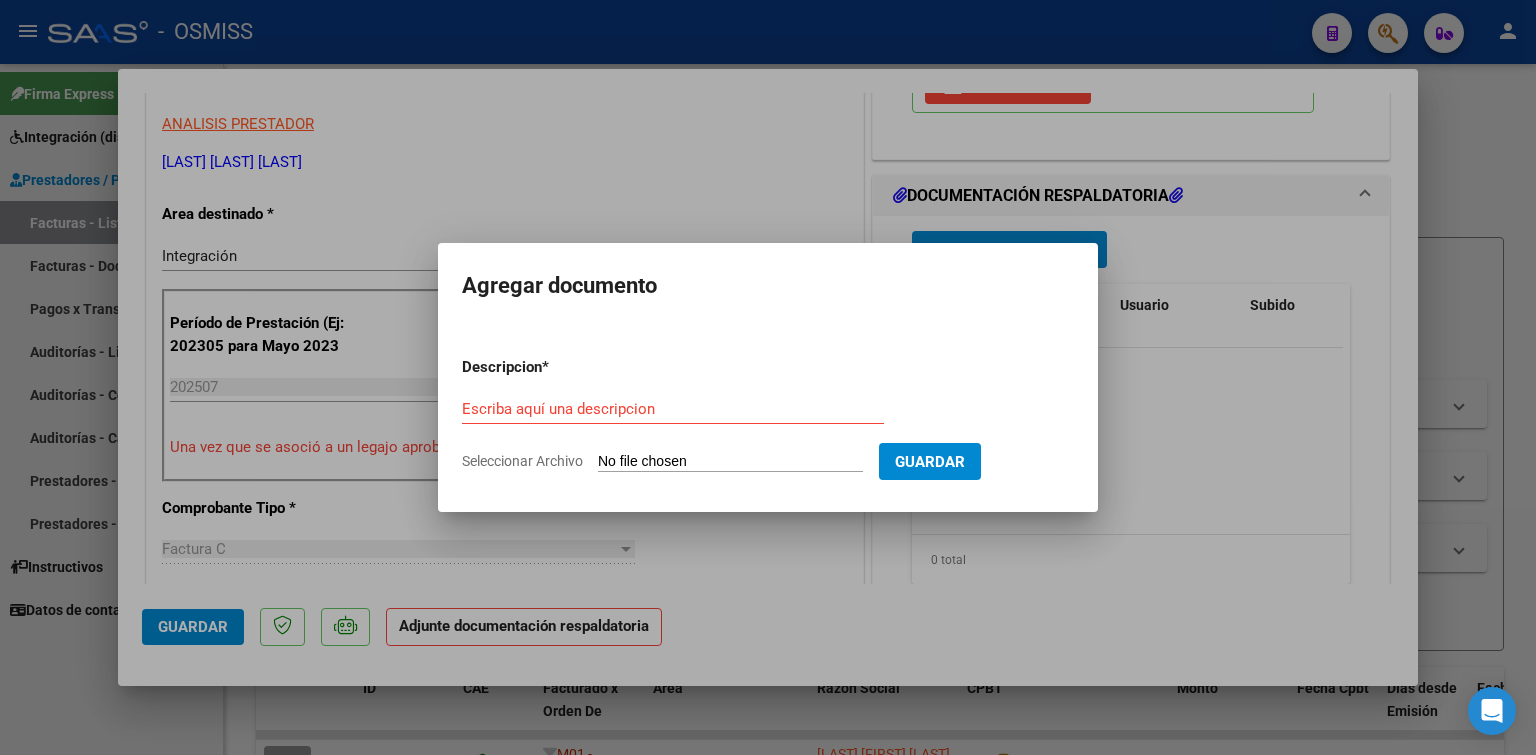 type on "C:\fakepath\Planilla Coccittorto Matilda julio 2025 y consentimiento.pdf" 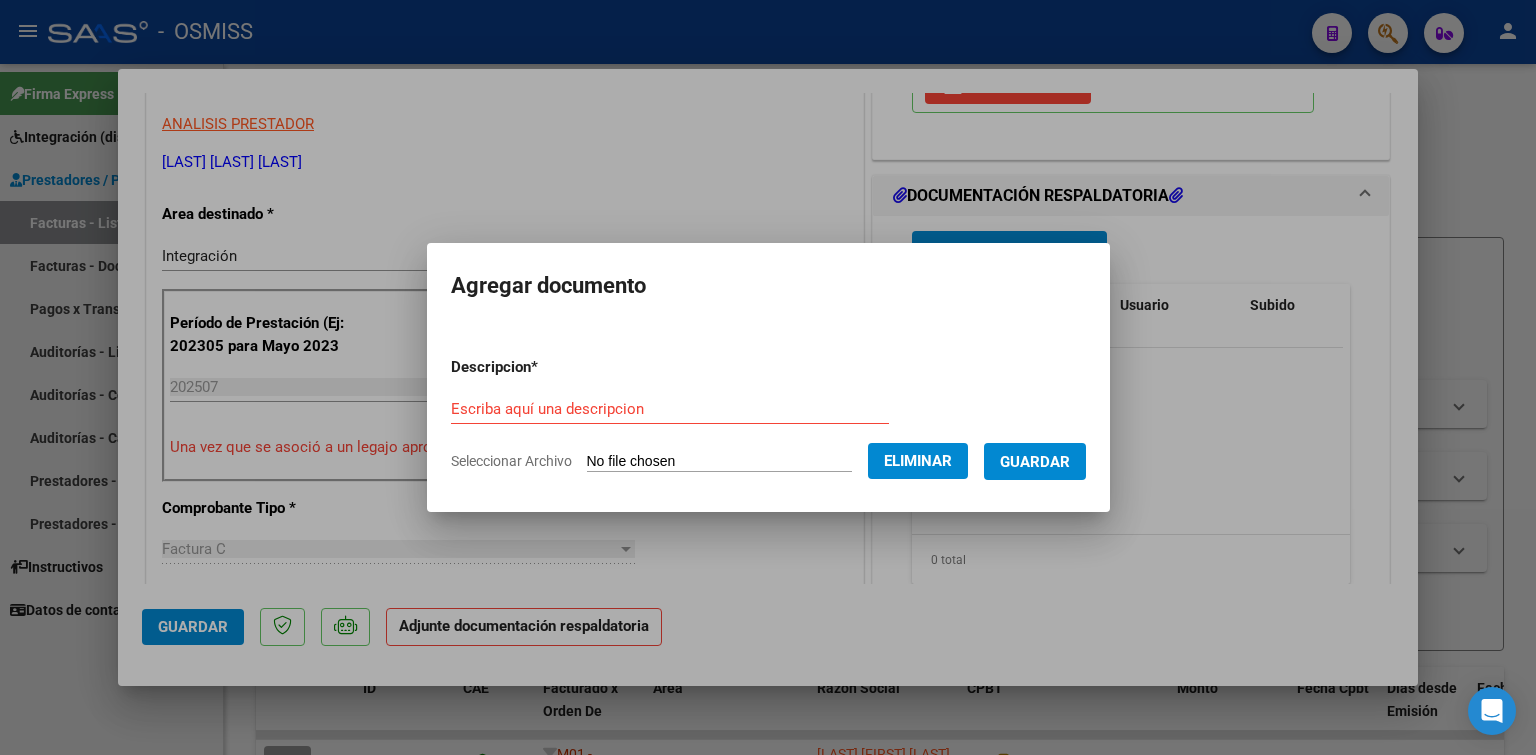 click on "Escriba aquí una descripcion" at bounding box center [670, 409] 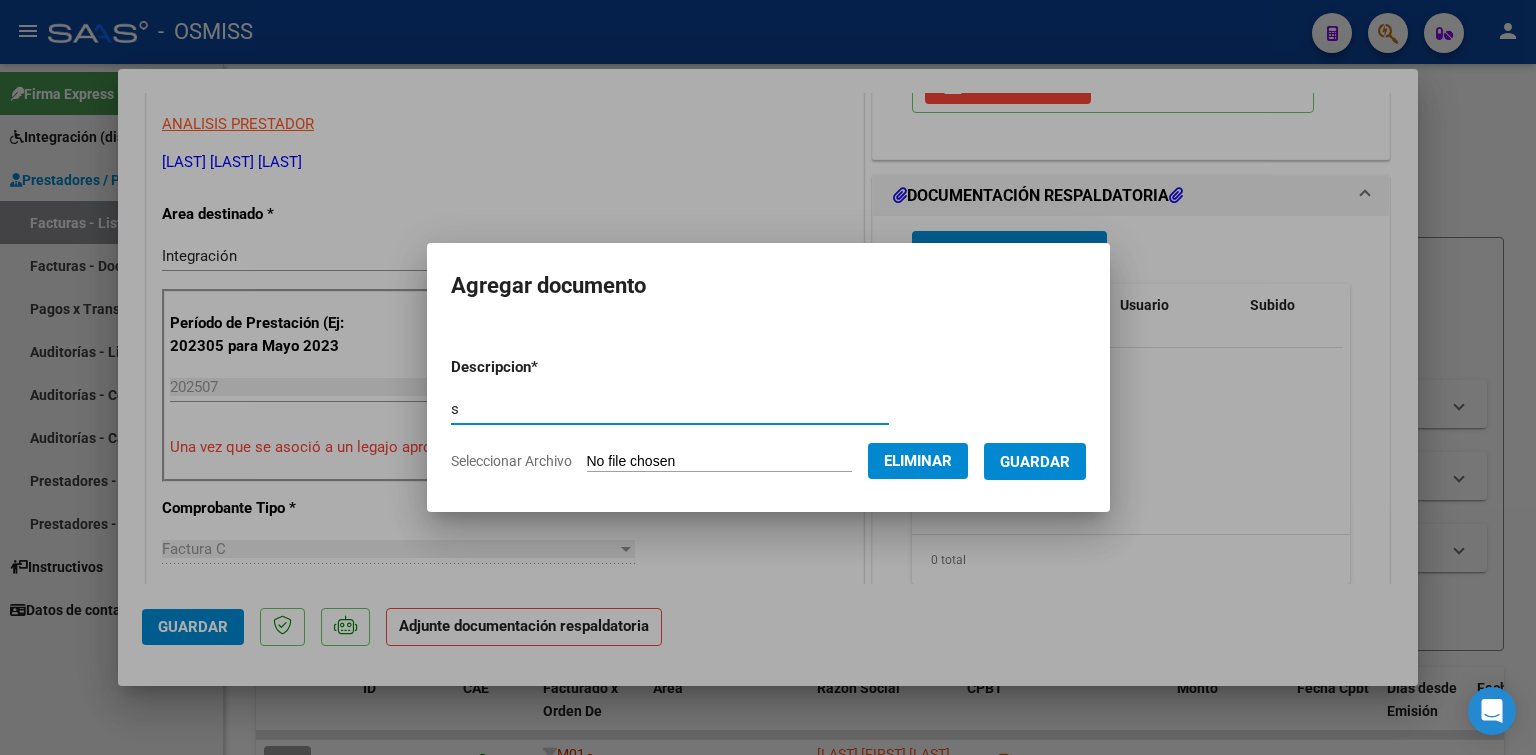 type on "s" 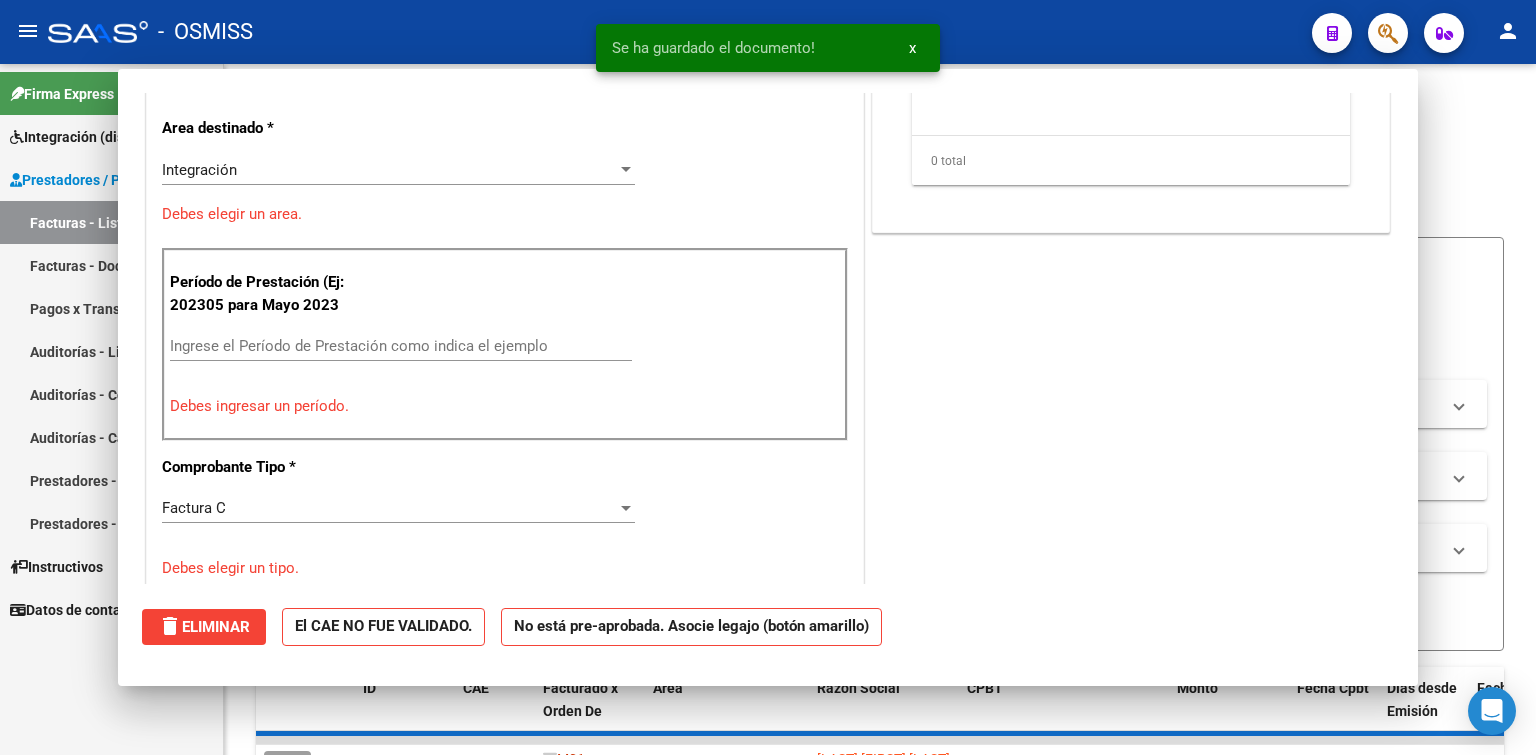 scroll, scrollTop: 0, scrollLeft: 0, axis: both 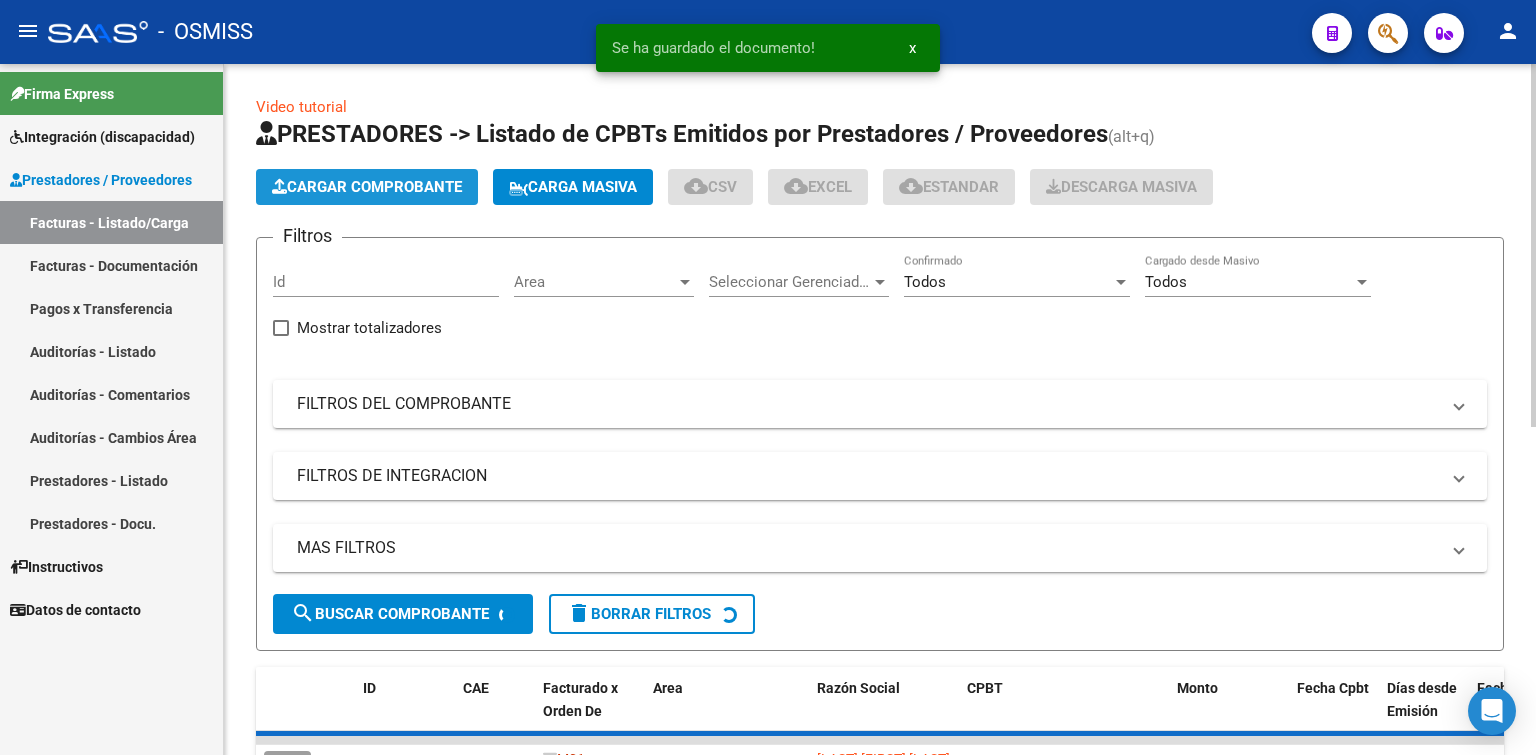 click on "Cargar Comprobante" 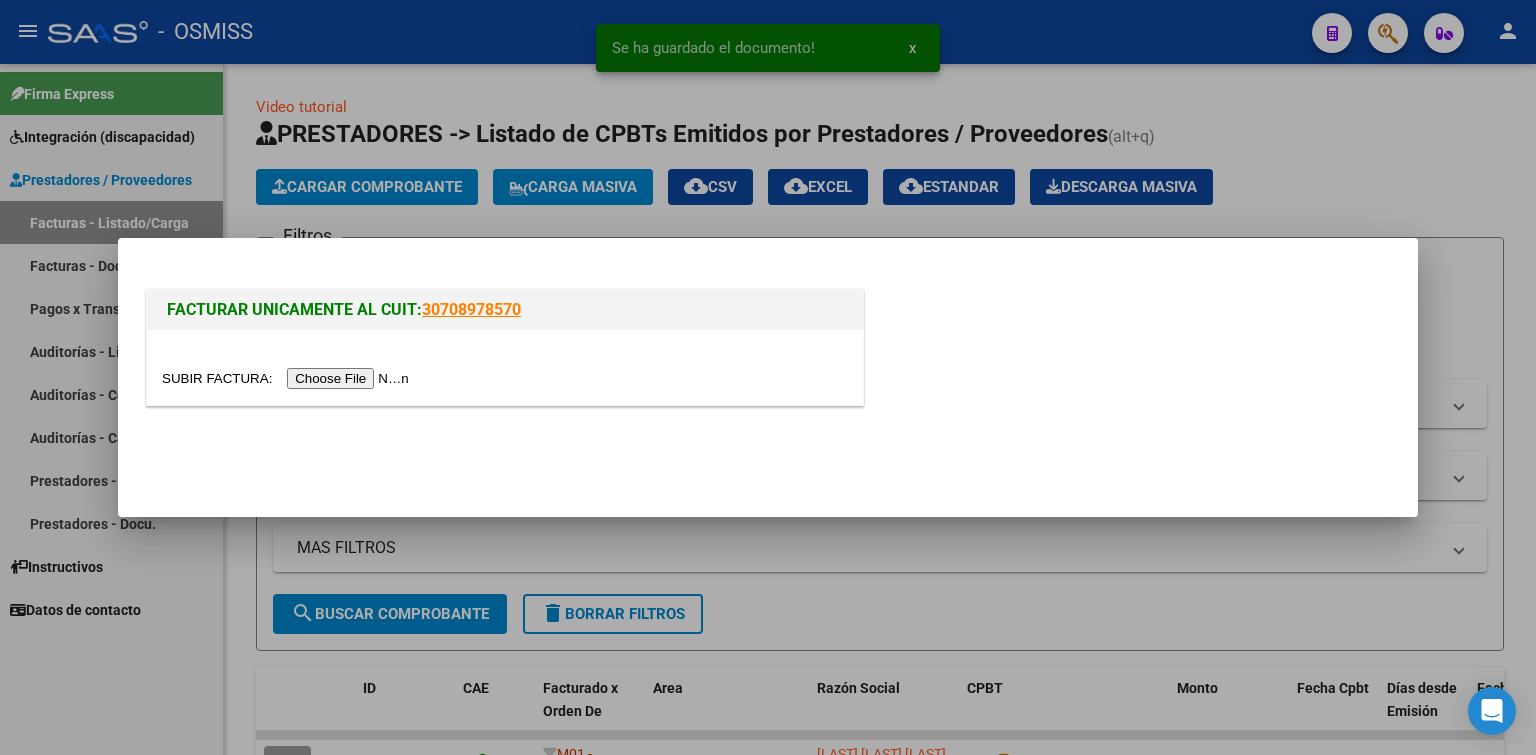 click at bounding box center [288, 378] 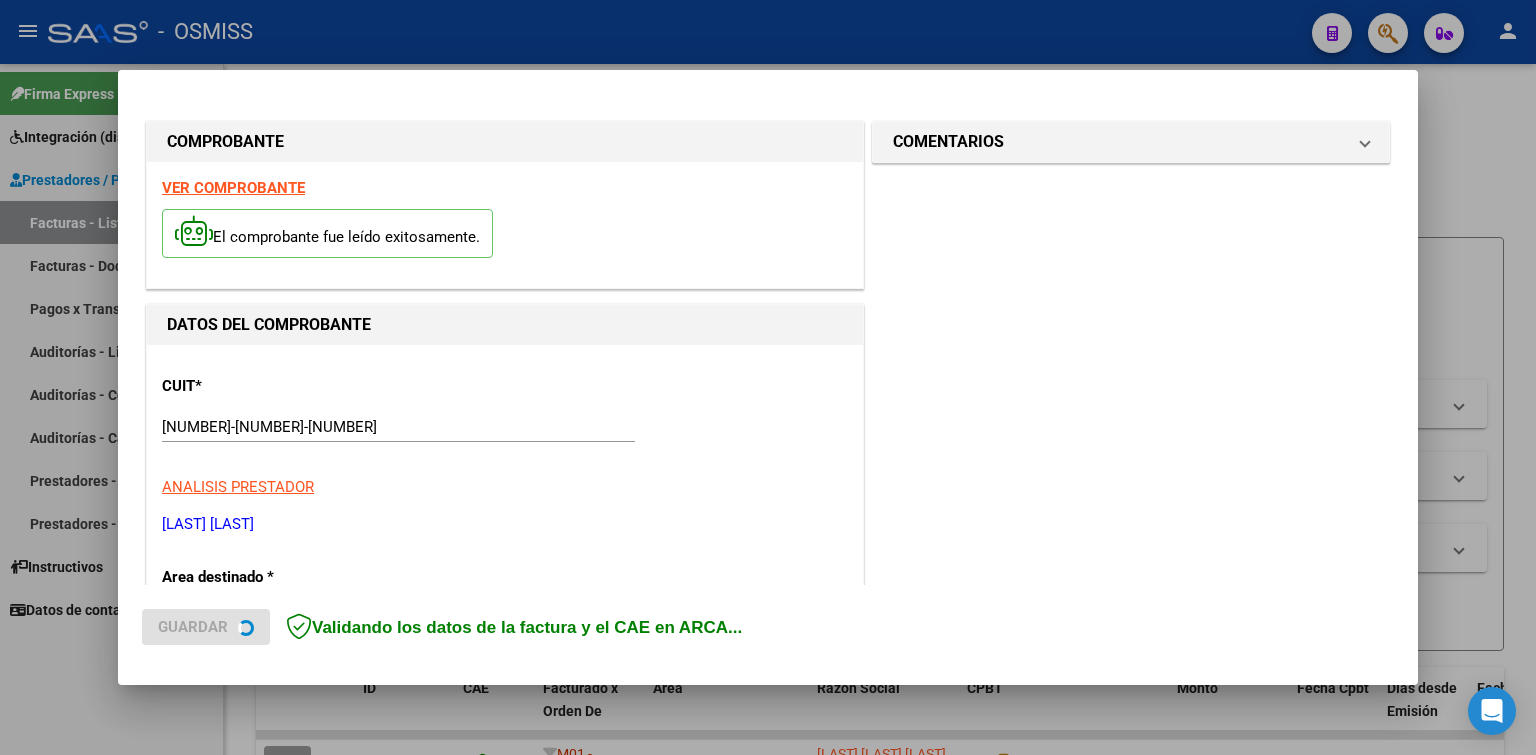 scroll, scrollTop: 300, scrollLeft: 0, axis: vertical 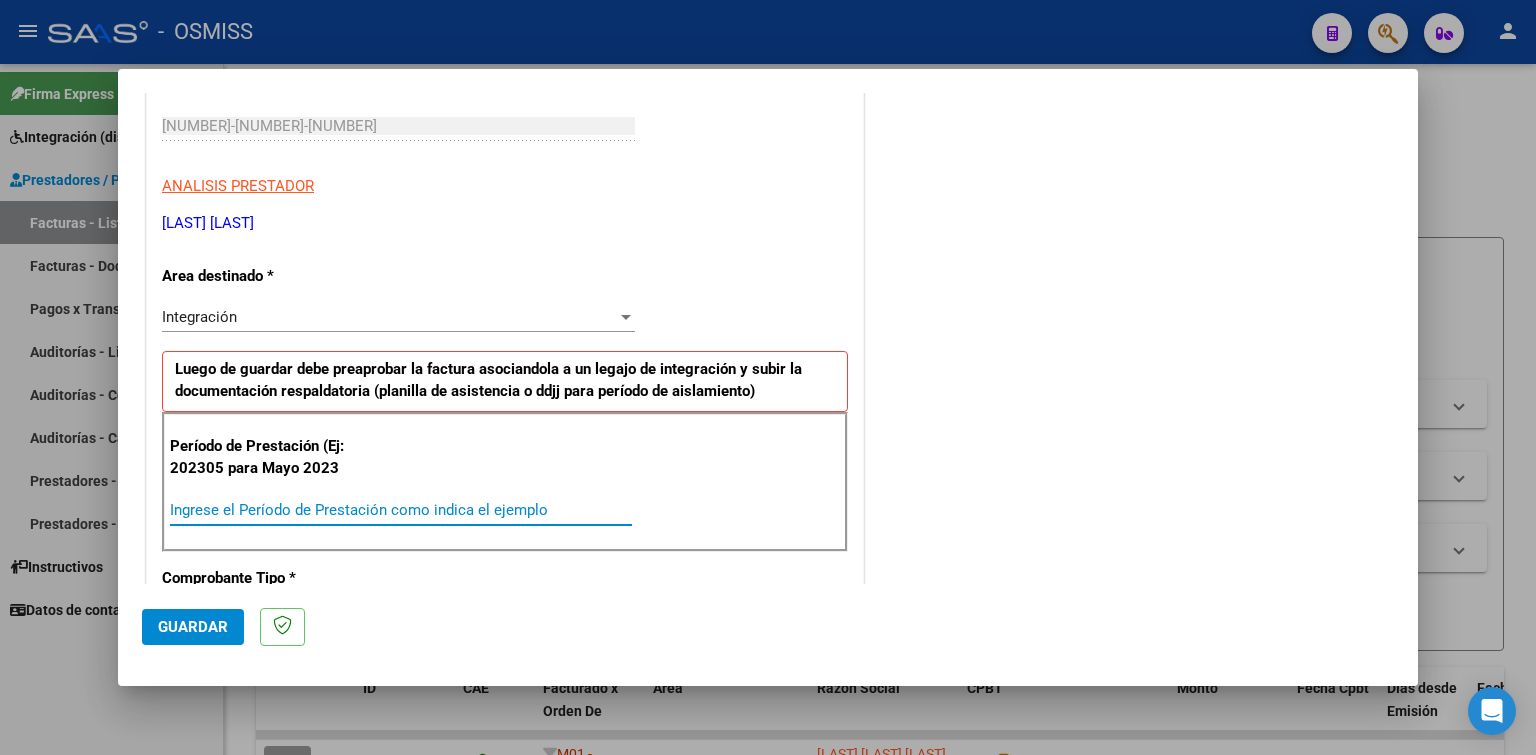 paste on "202507" 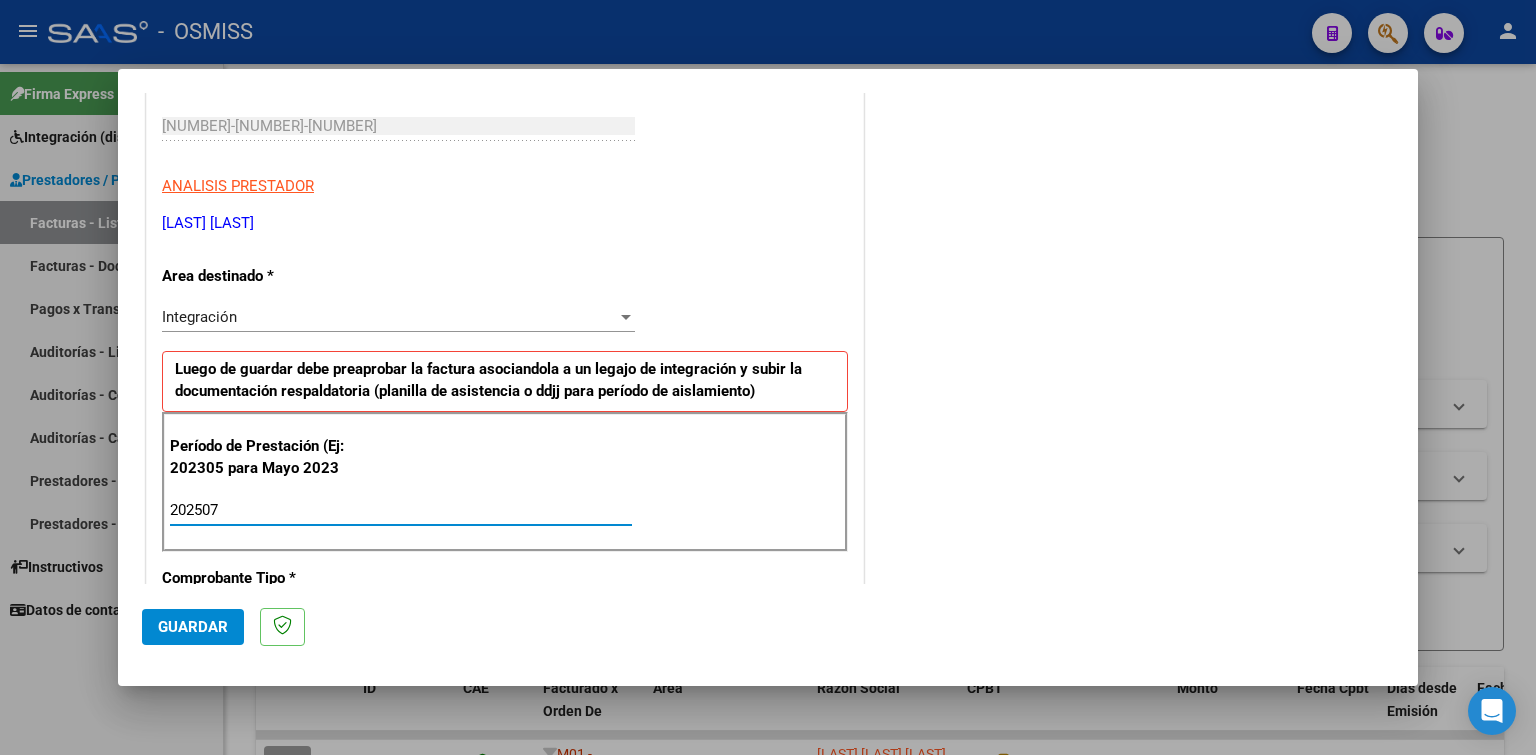 type on "202507" 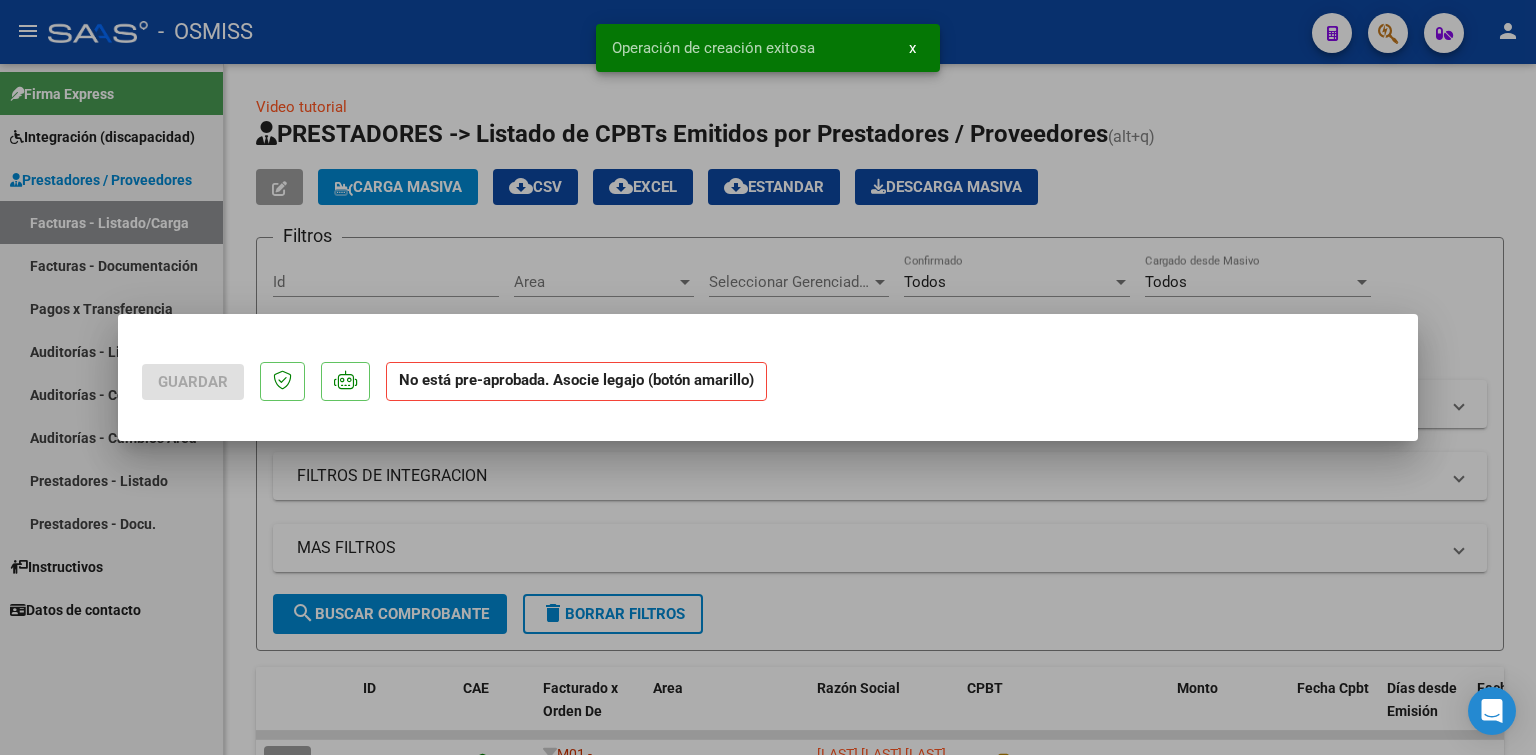 scroll, scrollTop: 0, scrollLeft: 0, axis: both 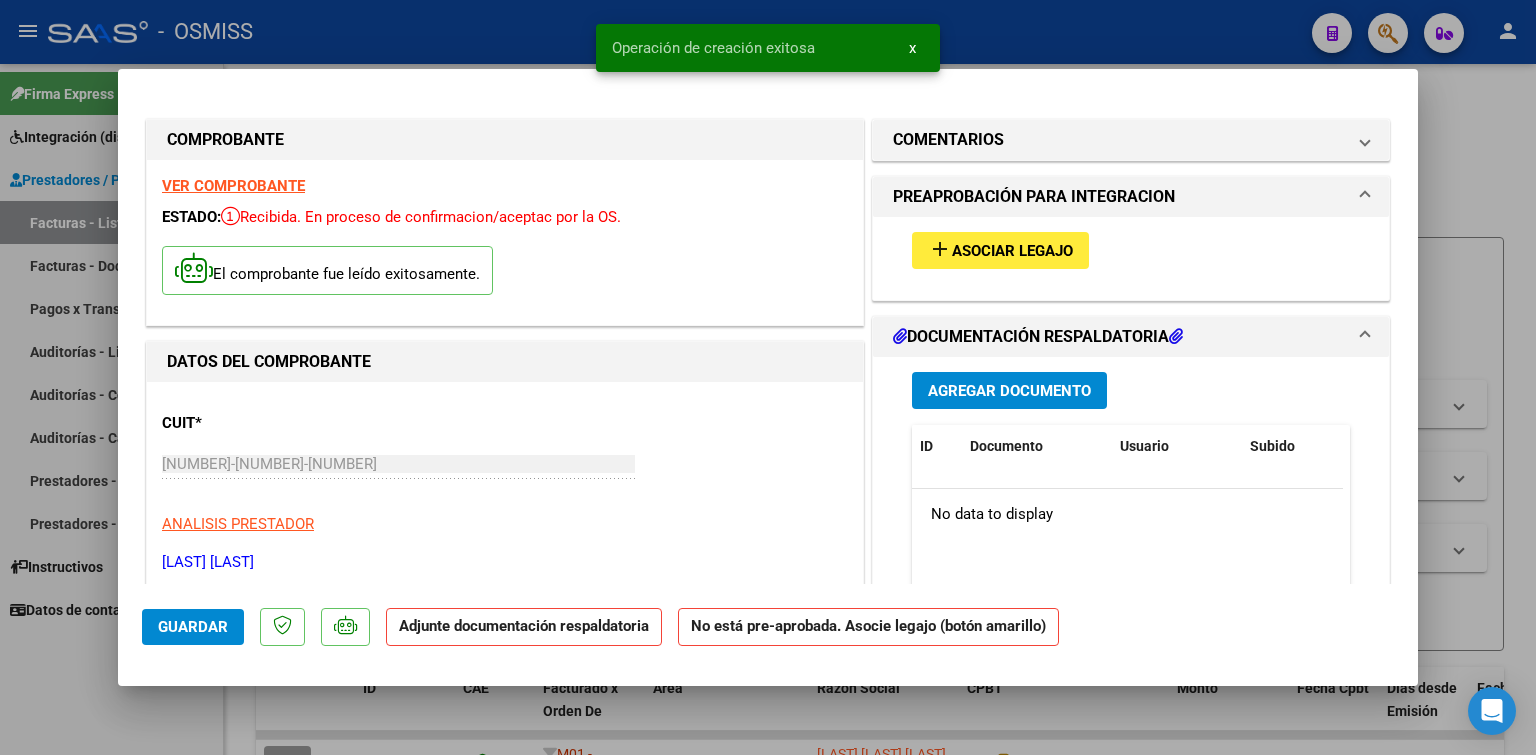 click on "Asociar Legajo" at bounding box center [1012, 251] 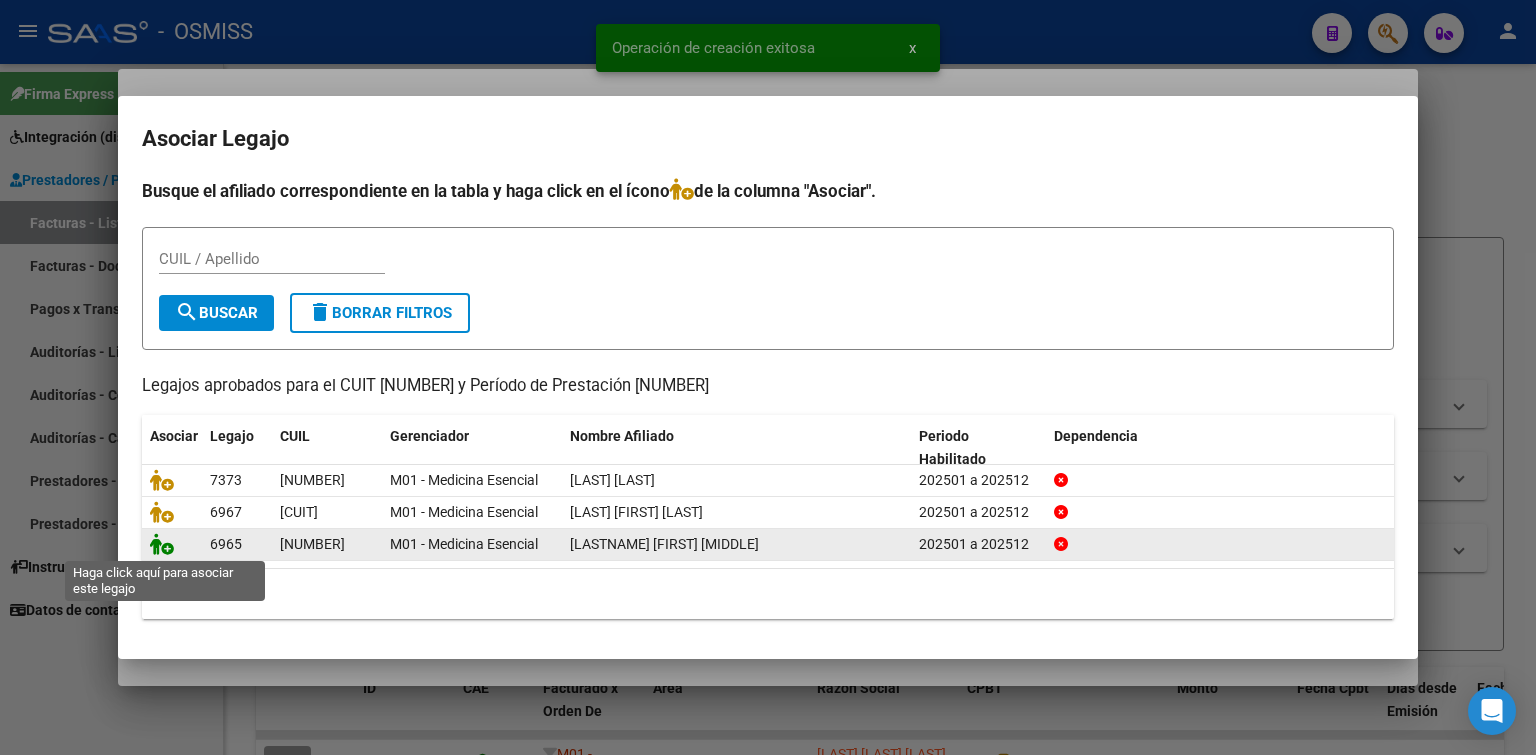 click 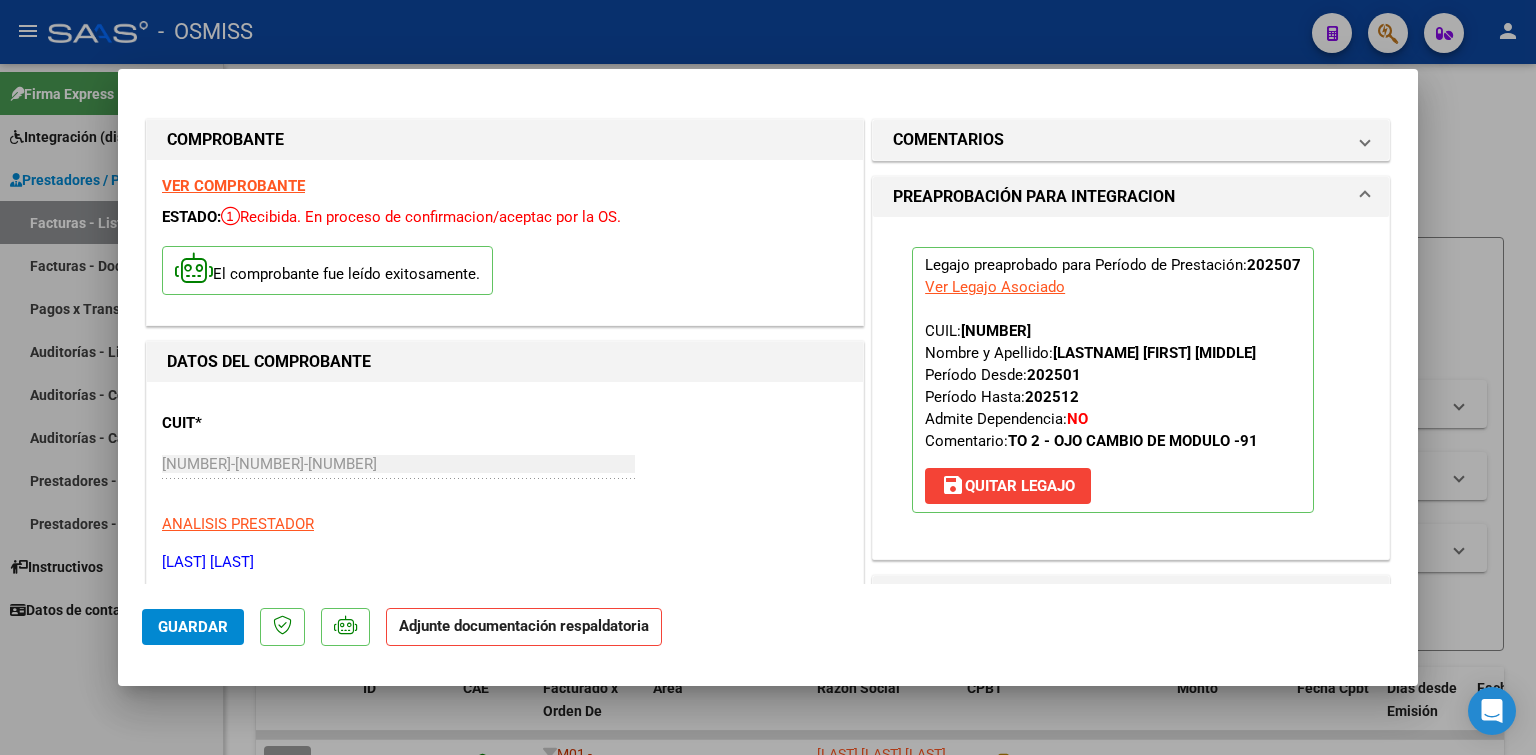 scroll, scrollTop: 500, scrollLeft: 0, axis: vertical 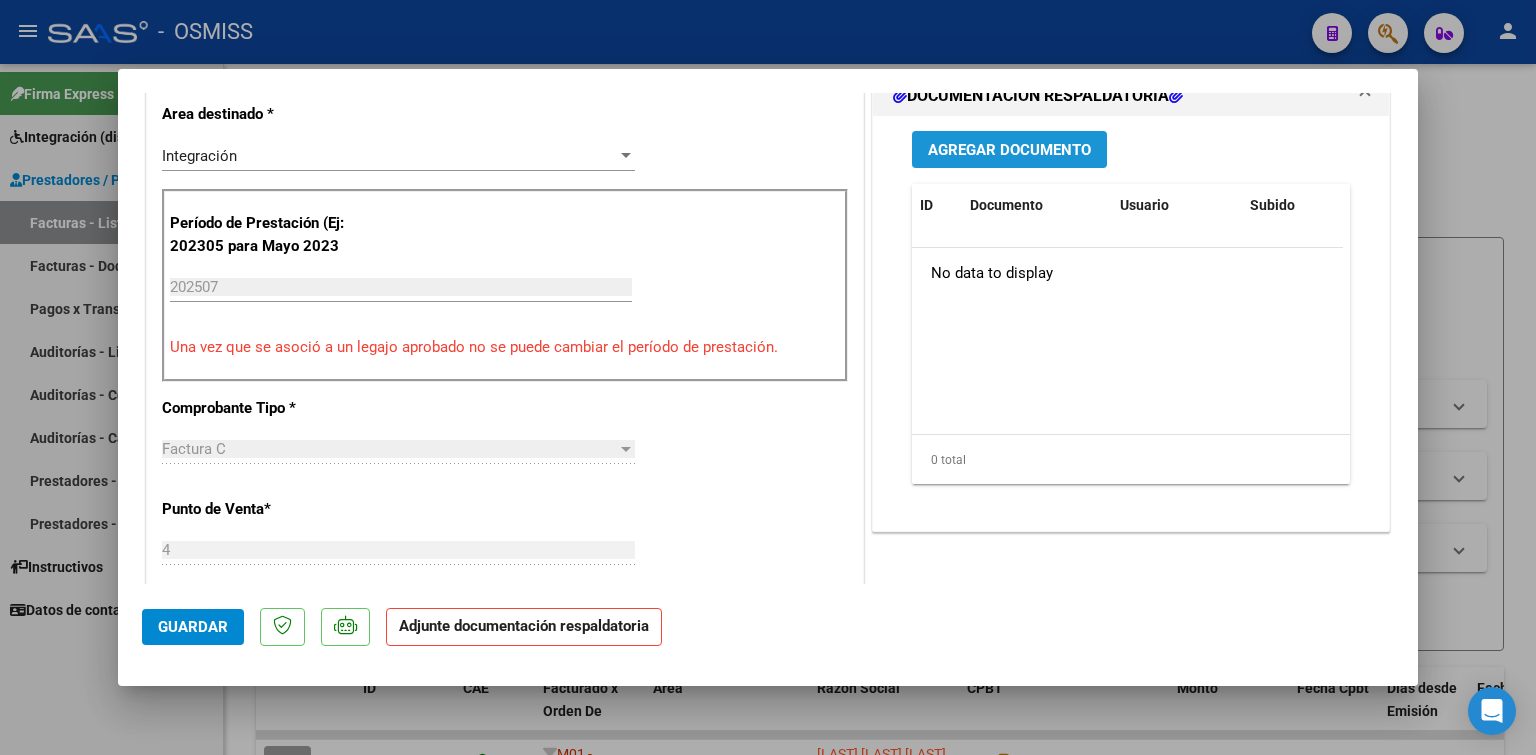 click on "Agregar Documento" at bounding box center (1009, 150) 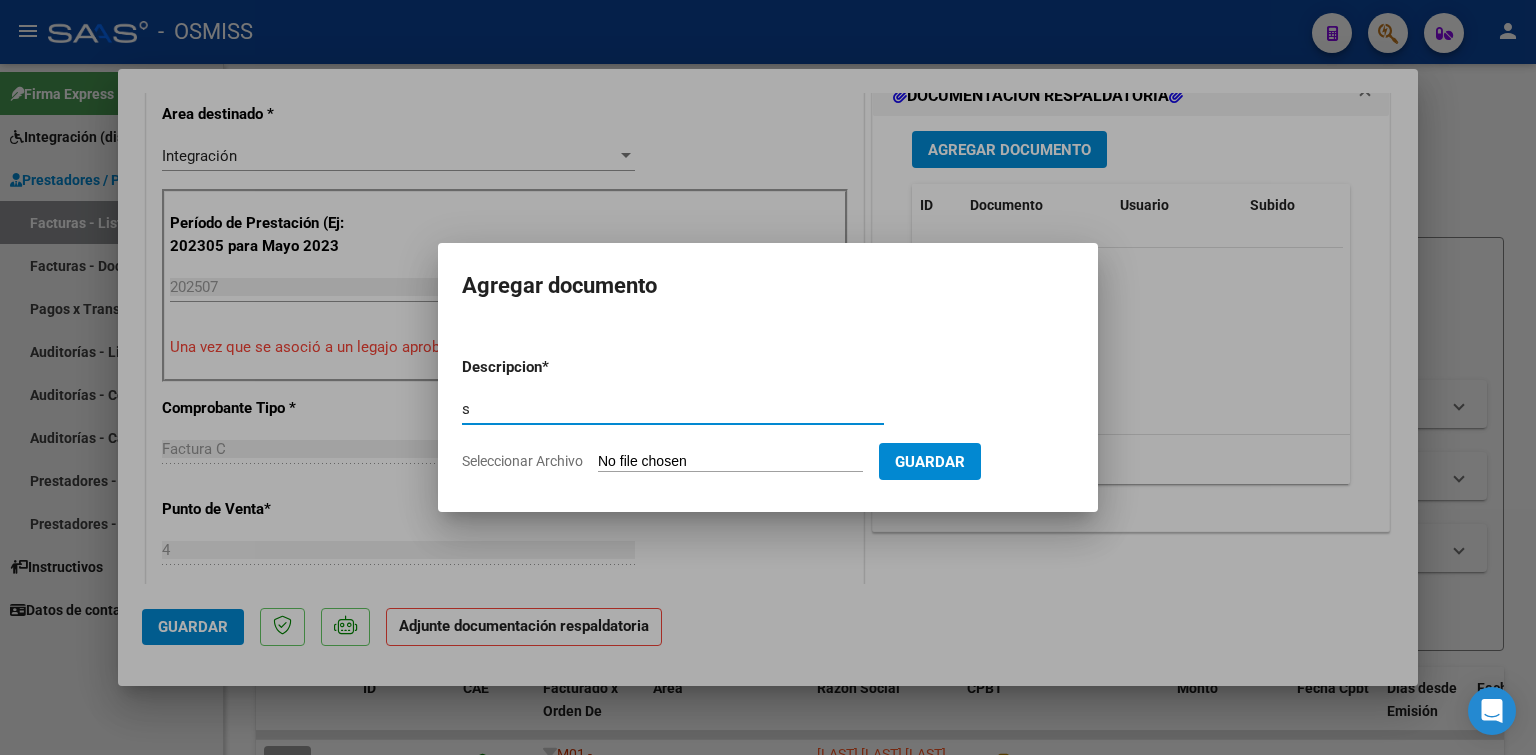 type on "s" 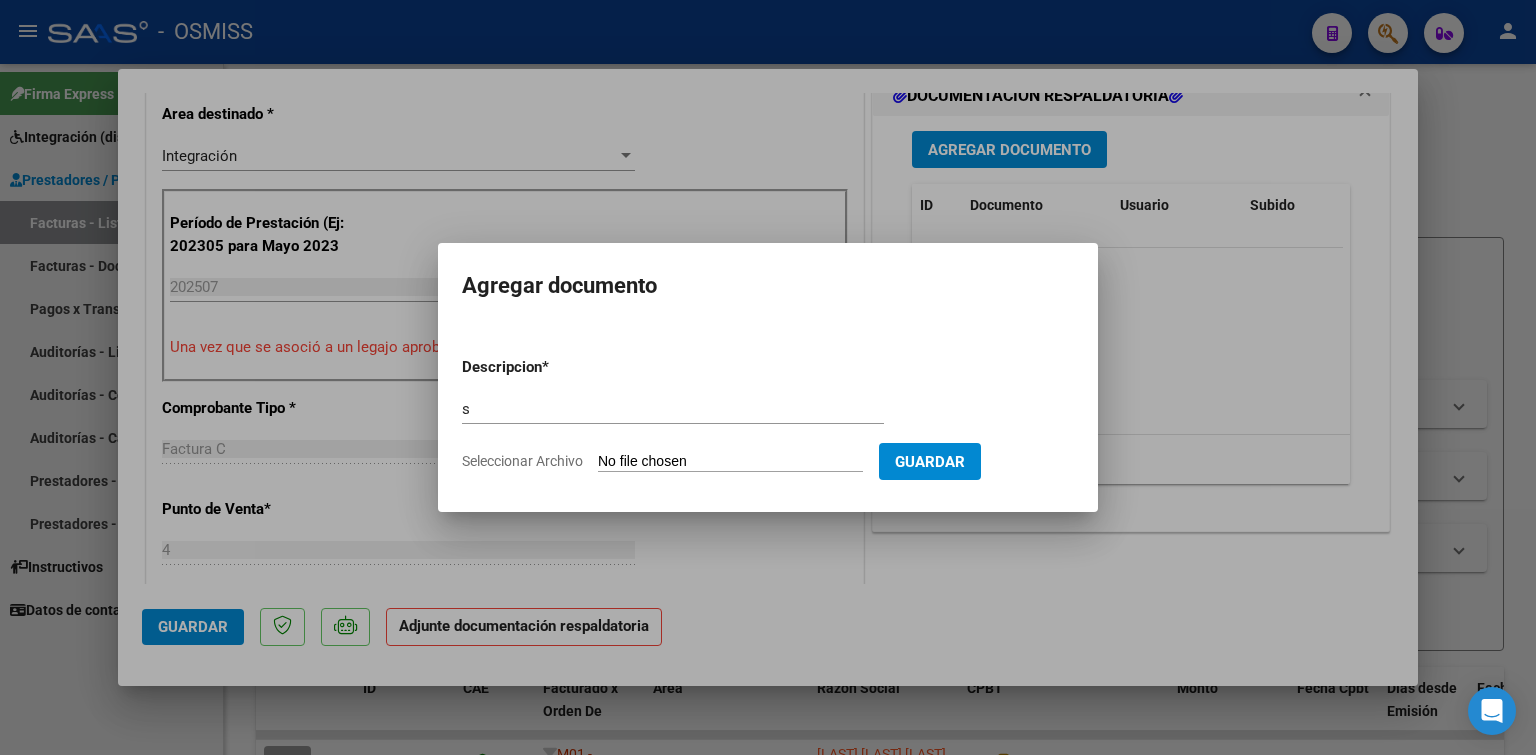 click on "Seleccionar Archivo" at bounding box center (730, 462) 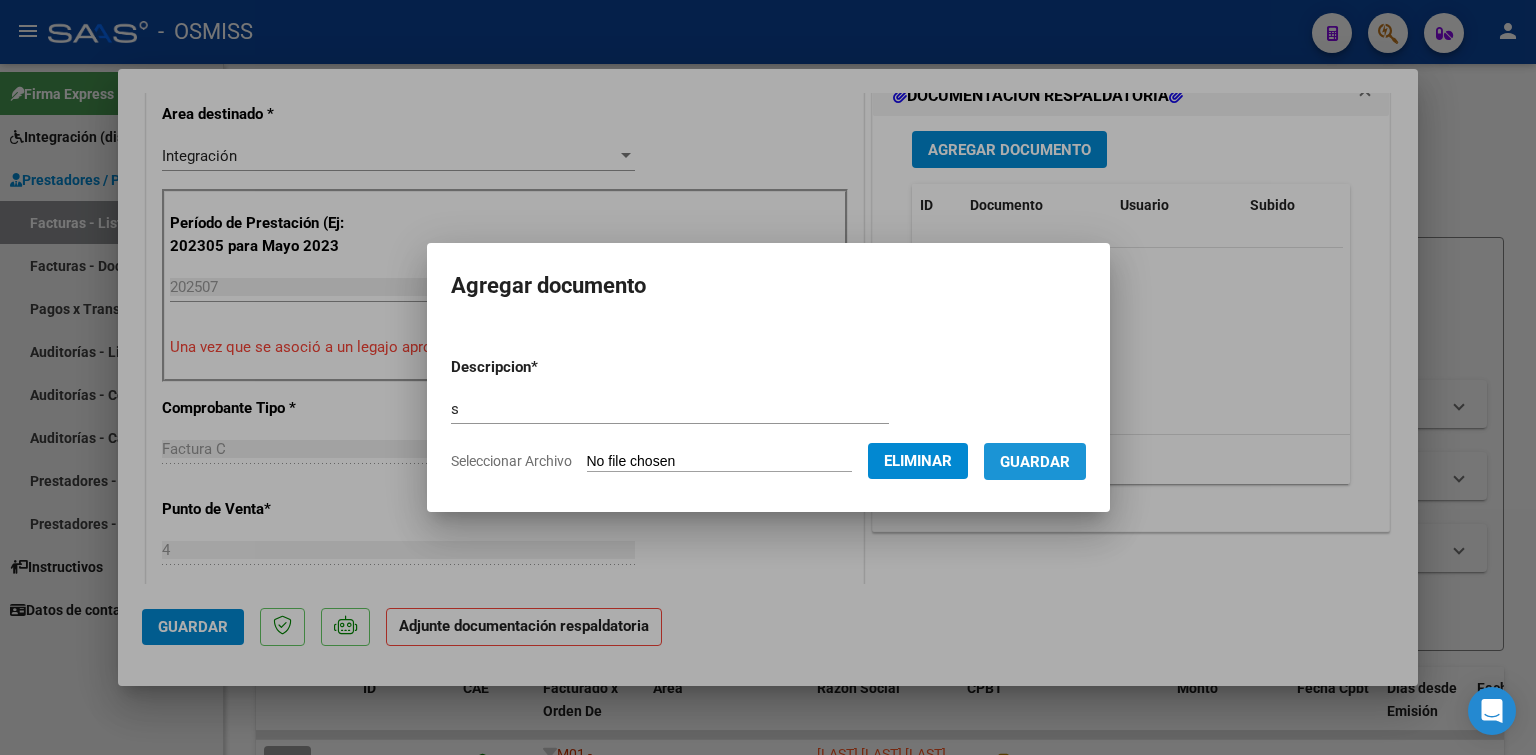 click on "Guardar" at bounding box center [1035, 462] 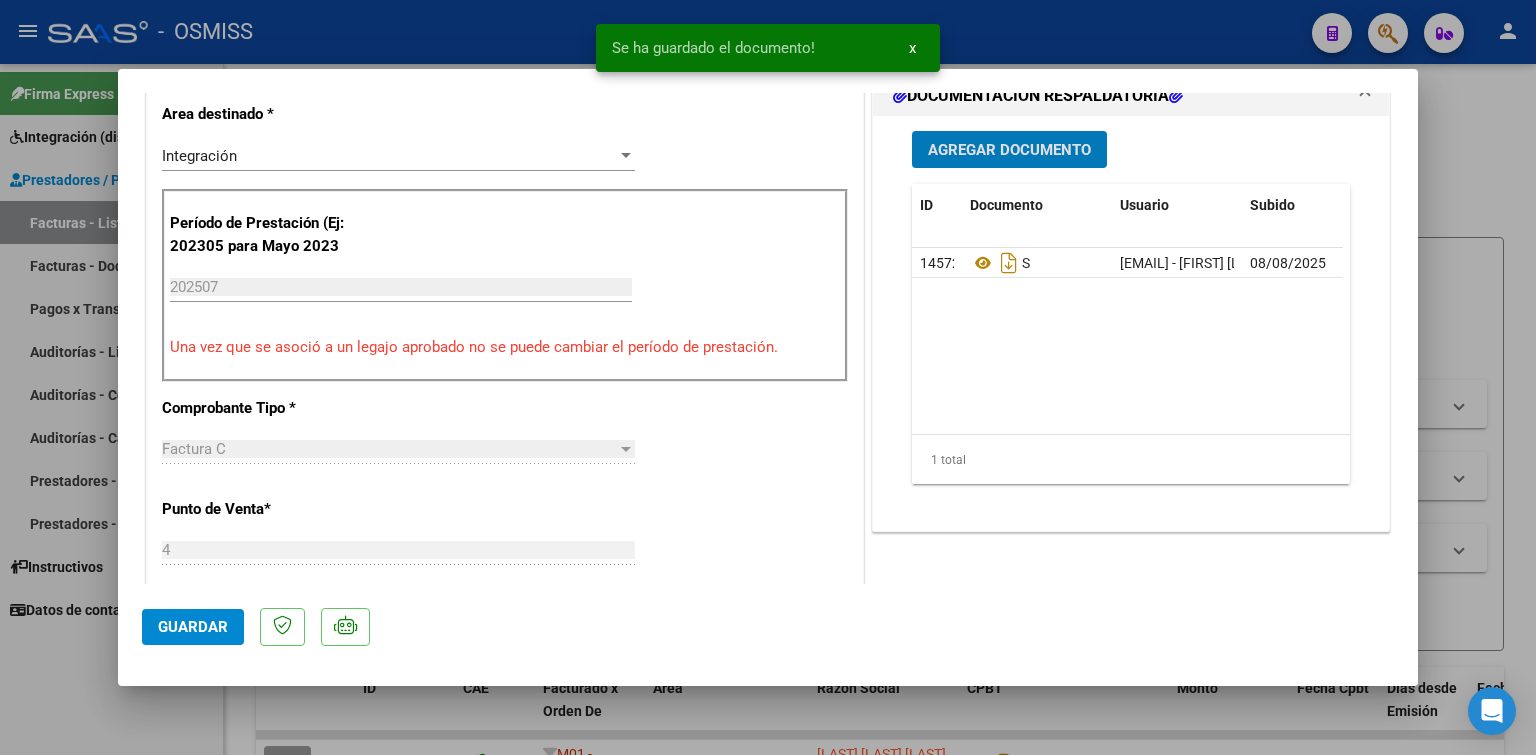type 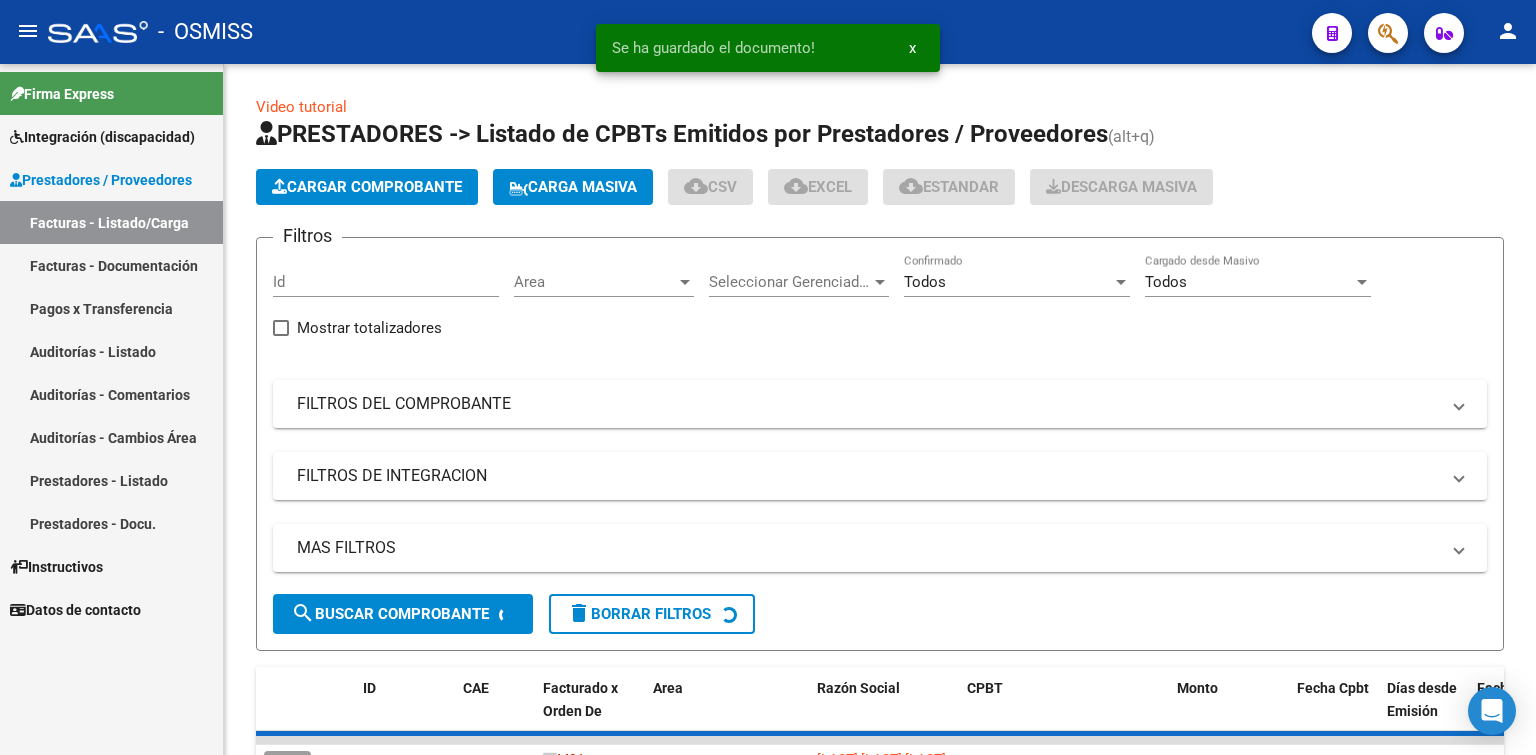 click on "Cargar Comprobante" 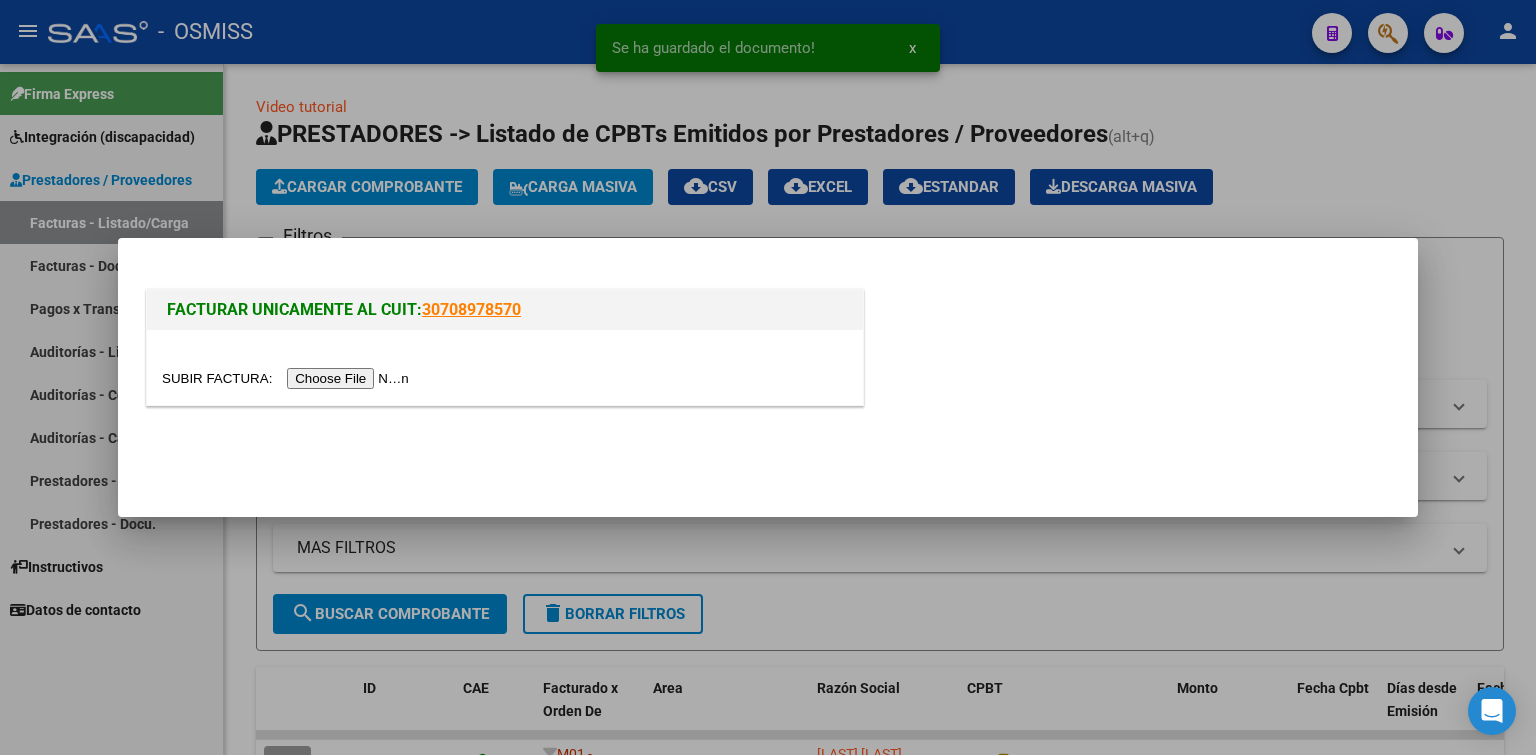 click at bounding box center [288, 378] 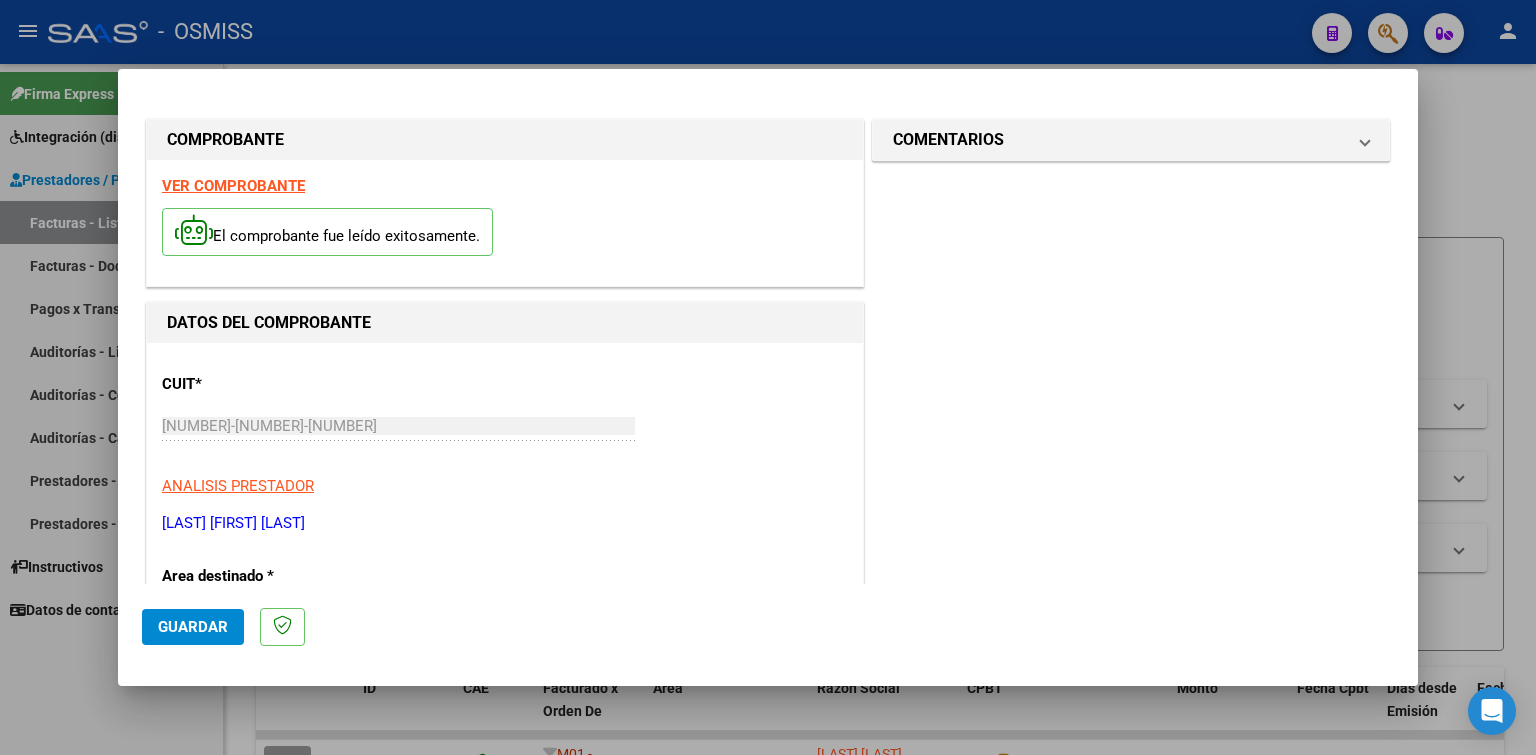 scroll, scrollTop: 400, scrollLeft: 0, axis: vertical 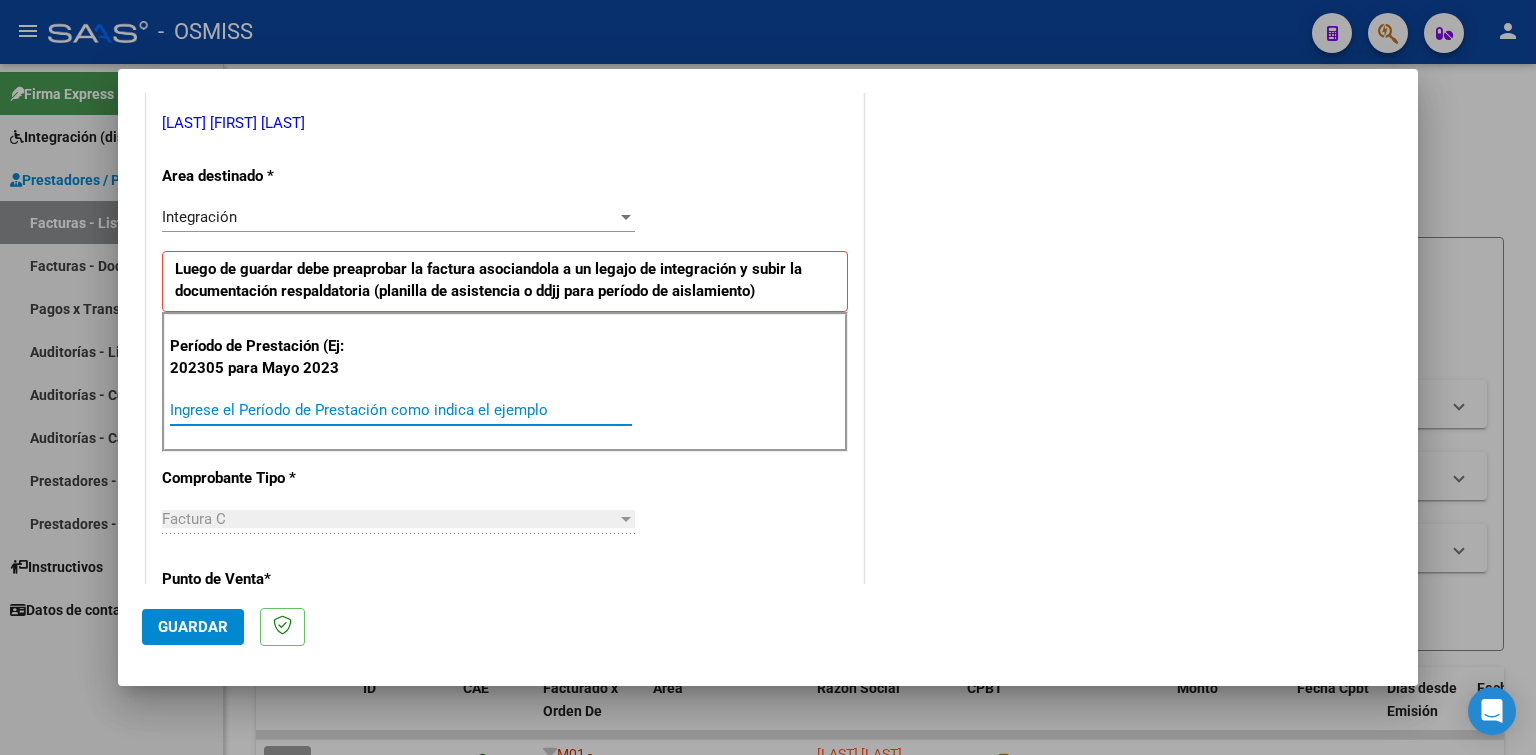 paste on "202507" 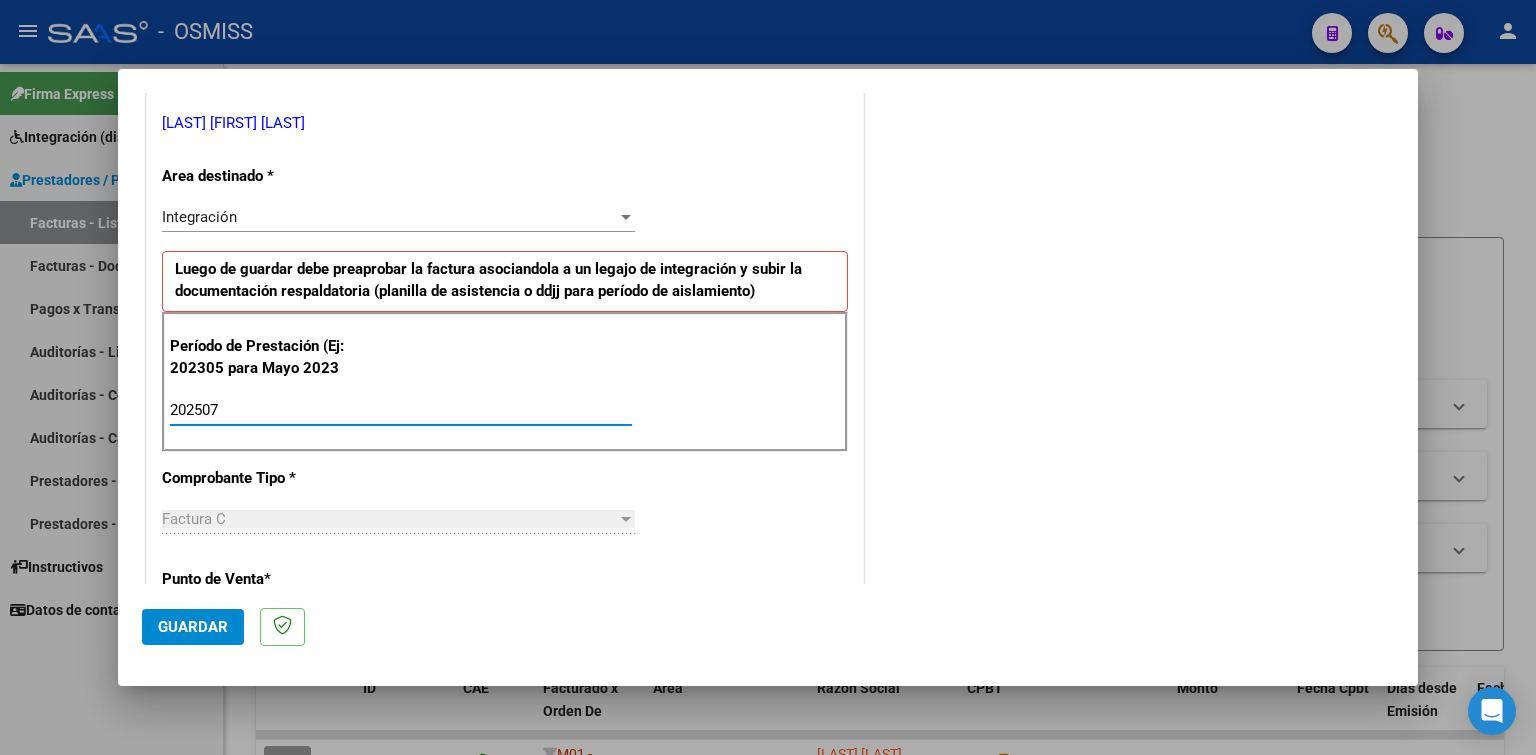 type on "202507" 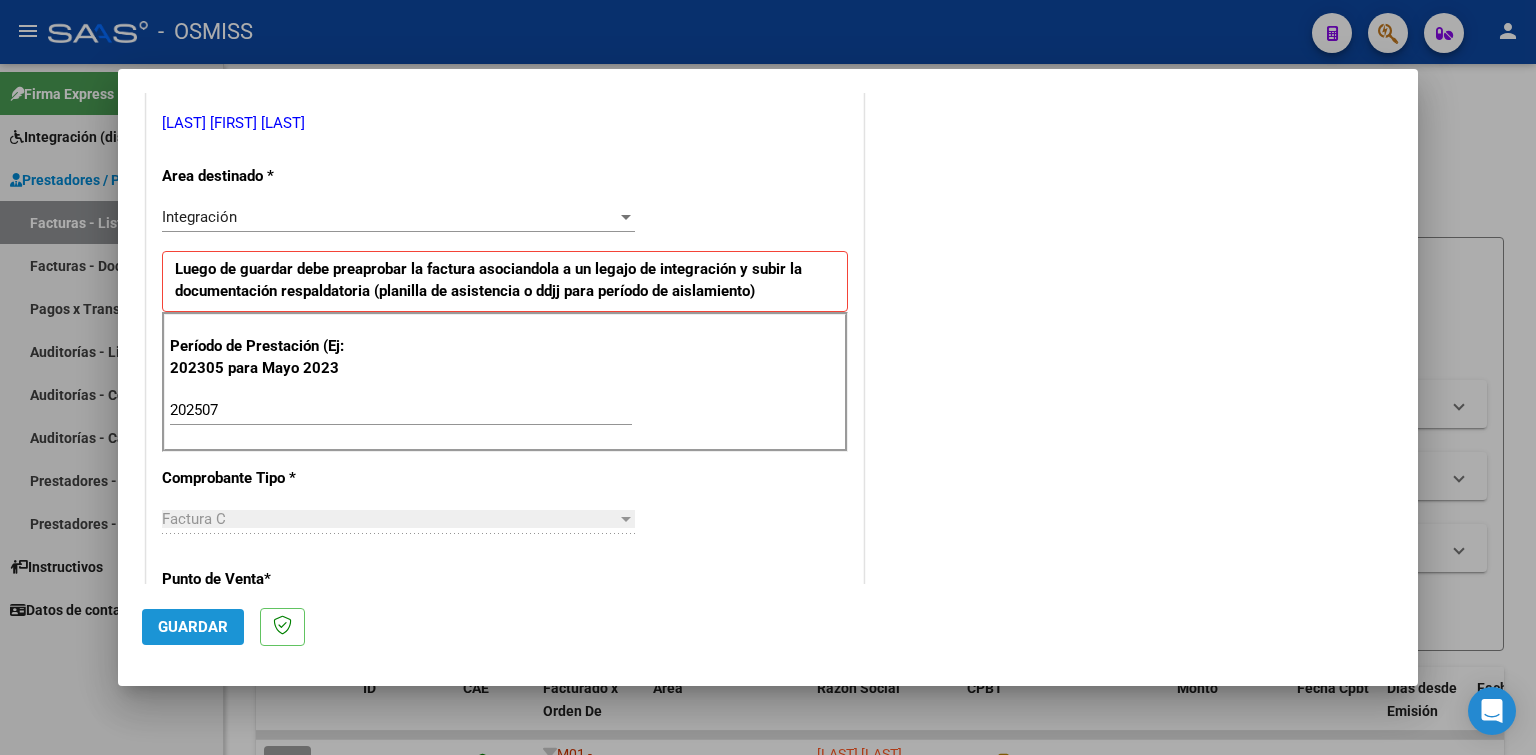 click on "Guardar" 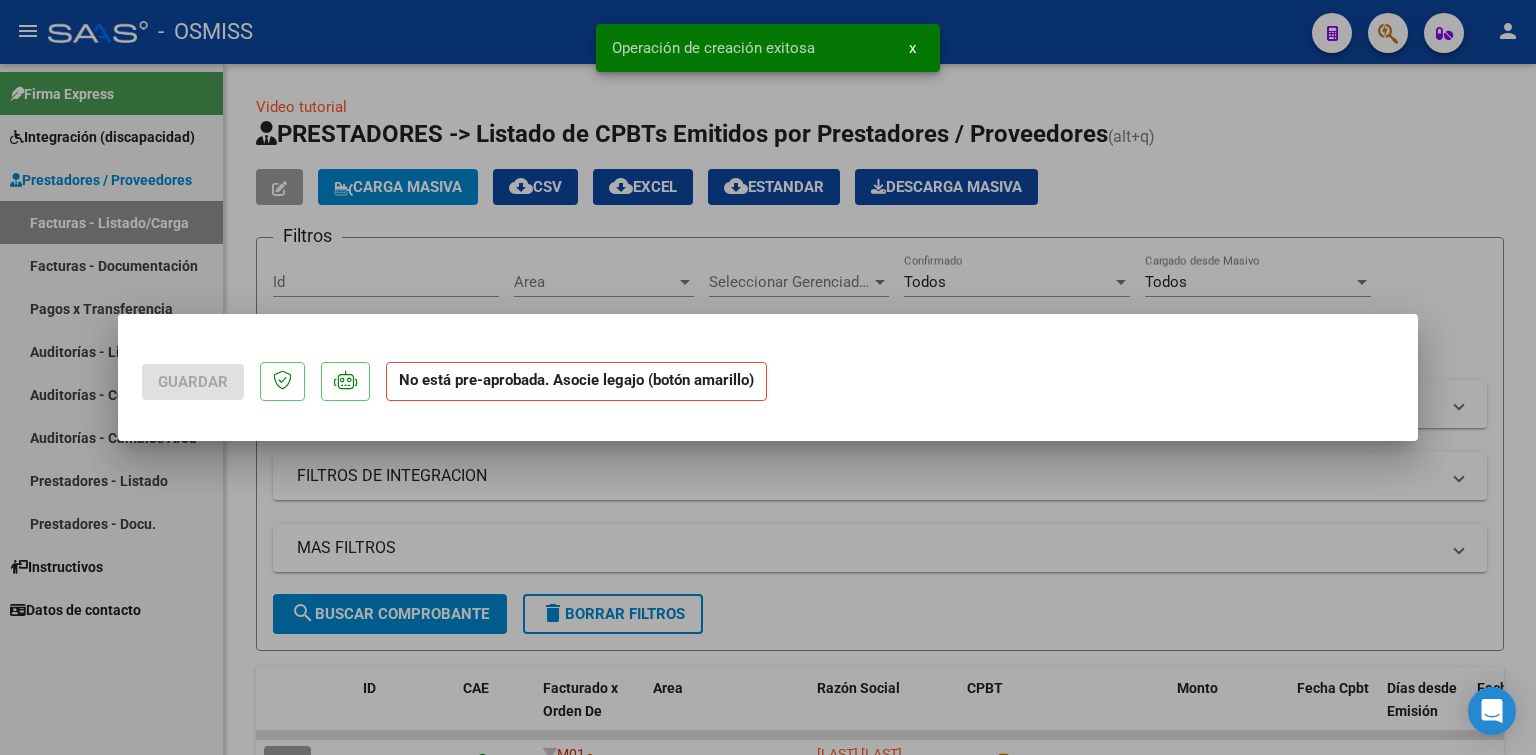 scroll, scrollTop: 0, scrollLeft: 0, axis: both 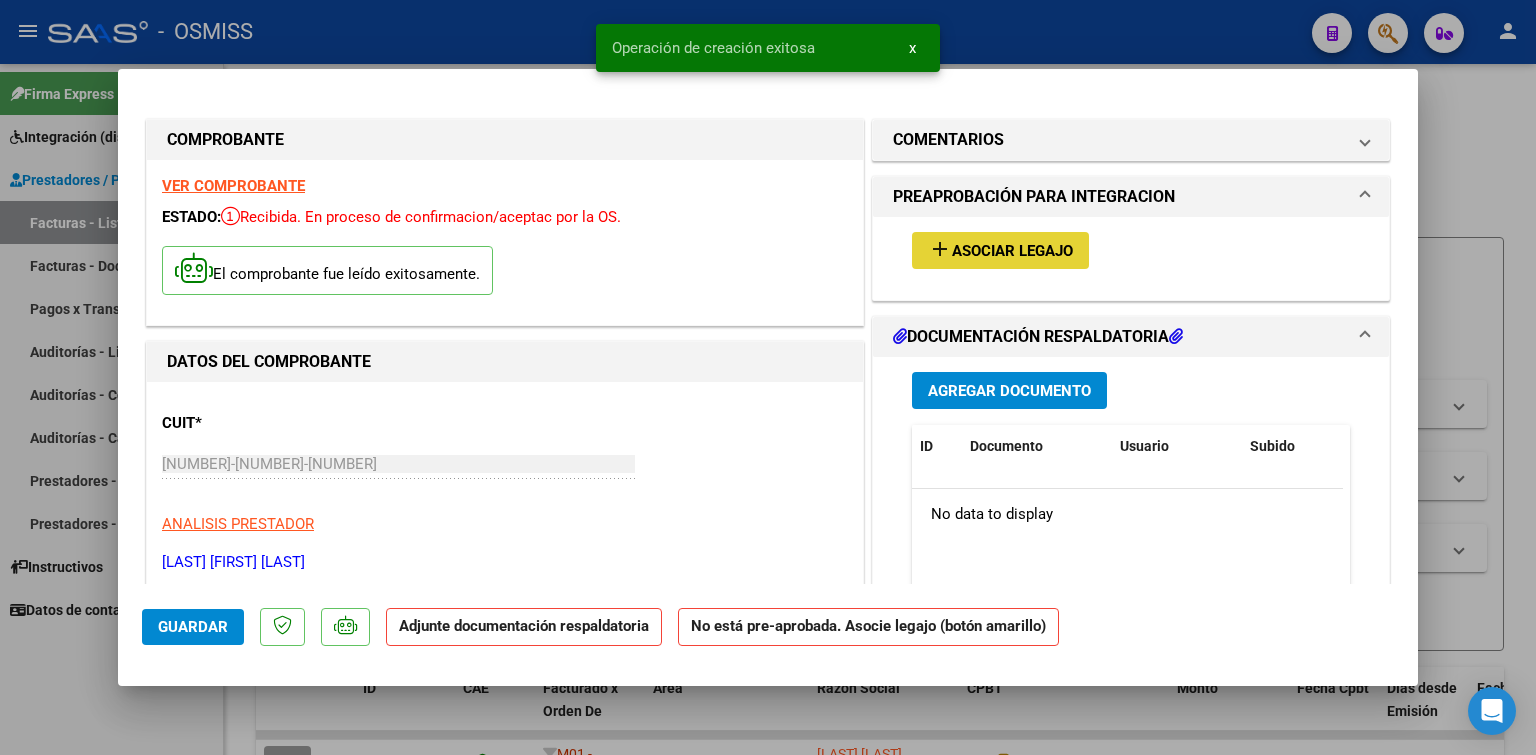 click on "Asociar Legajo" at bounding box center (1012, 251) 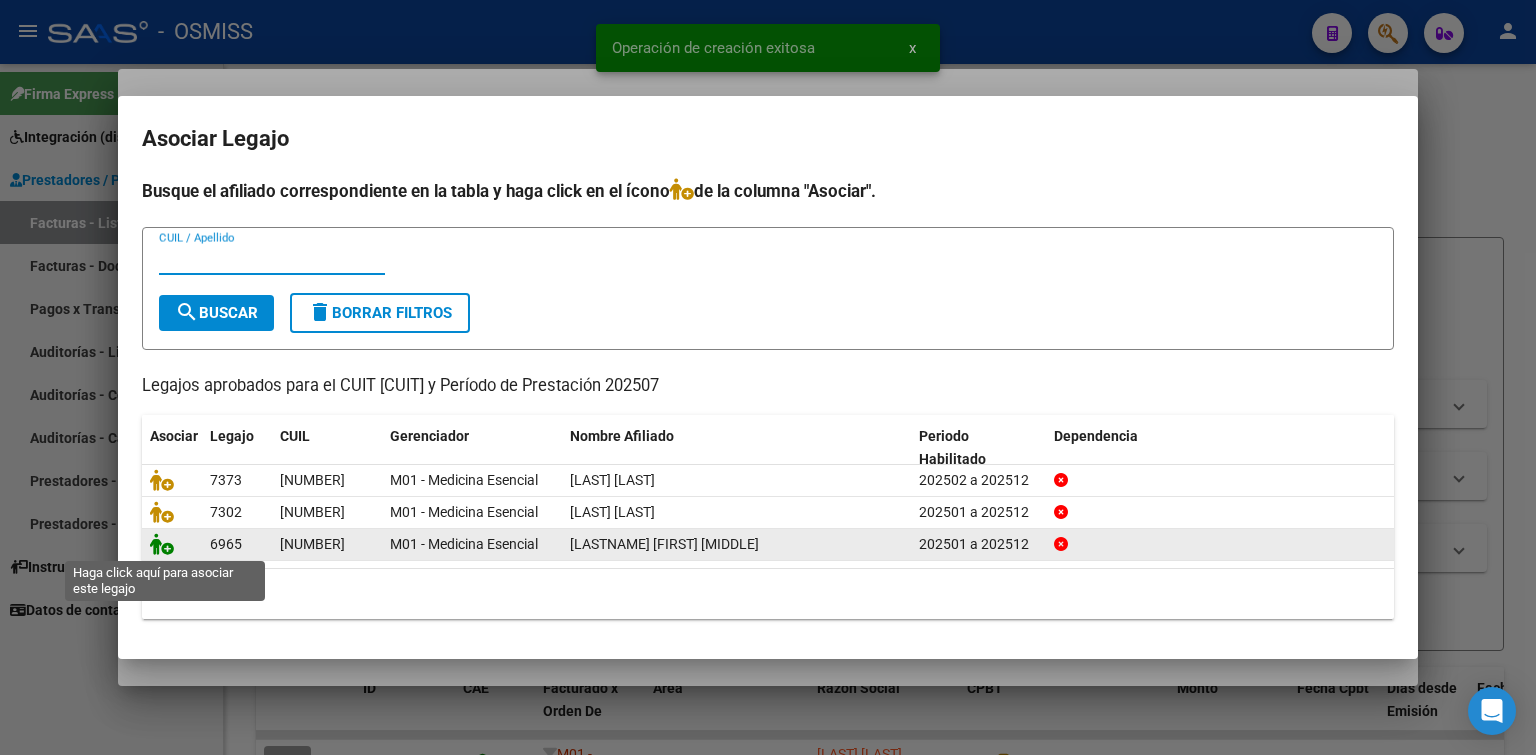 click 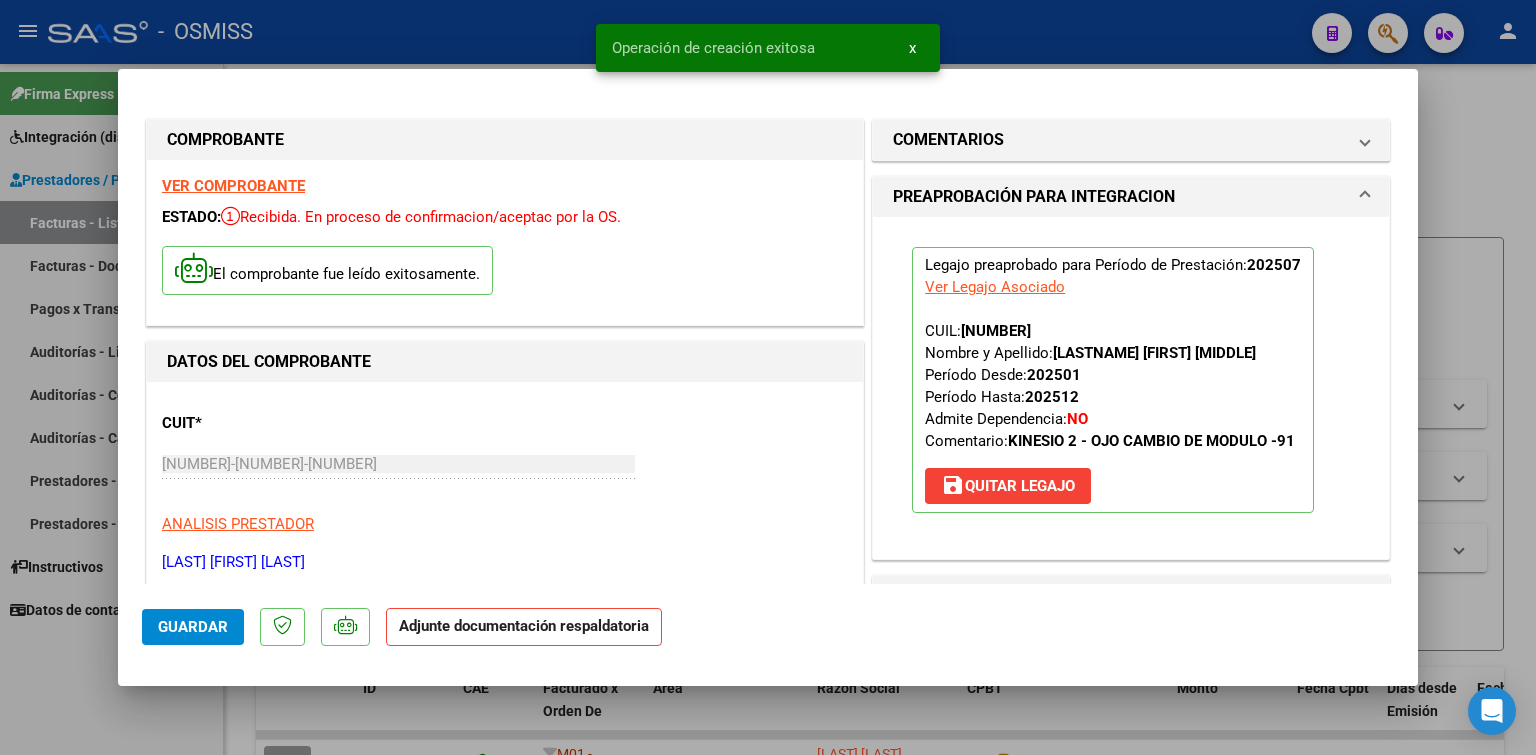 scroll, scrollTop: 200, scrollLeft: 0, axis: vertical 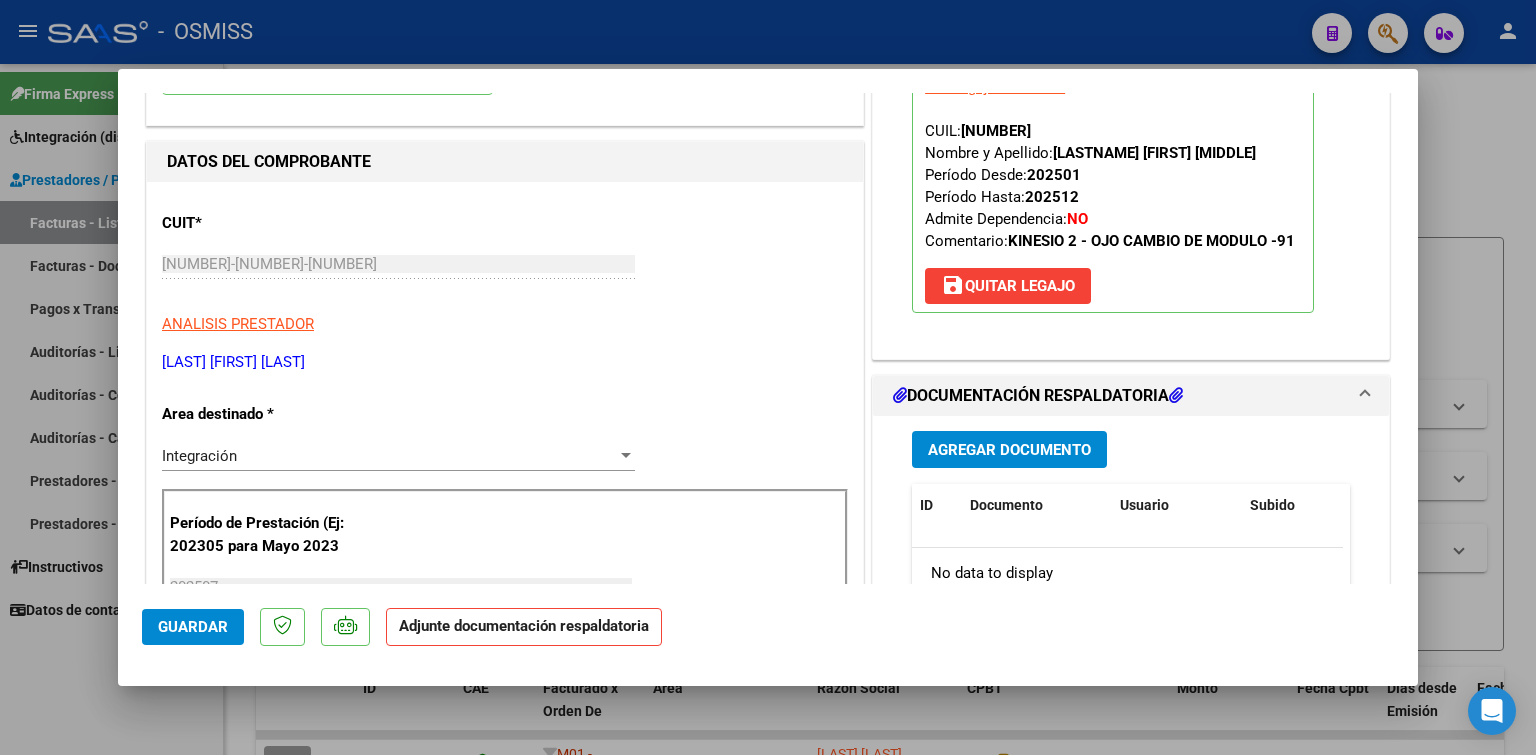 click on "Agregar Documento" at bounding box center (1009, 450) 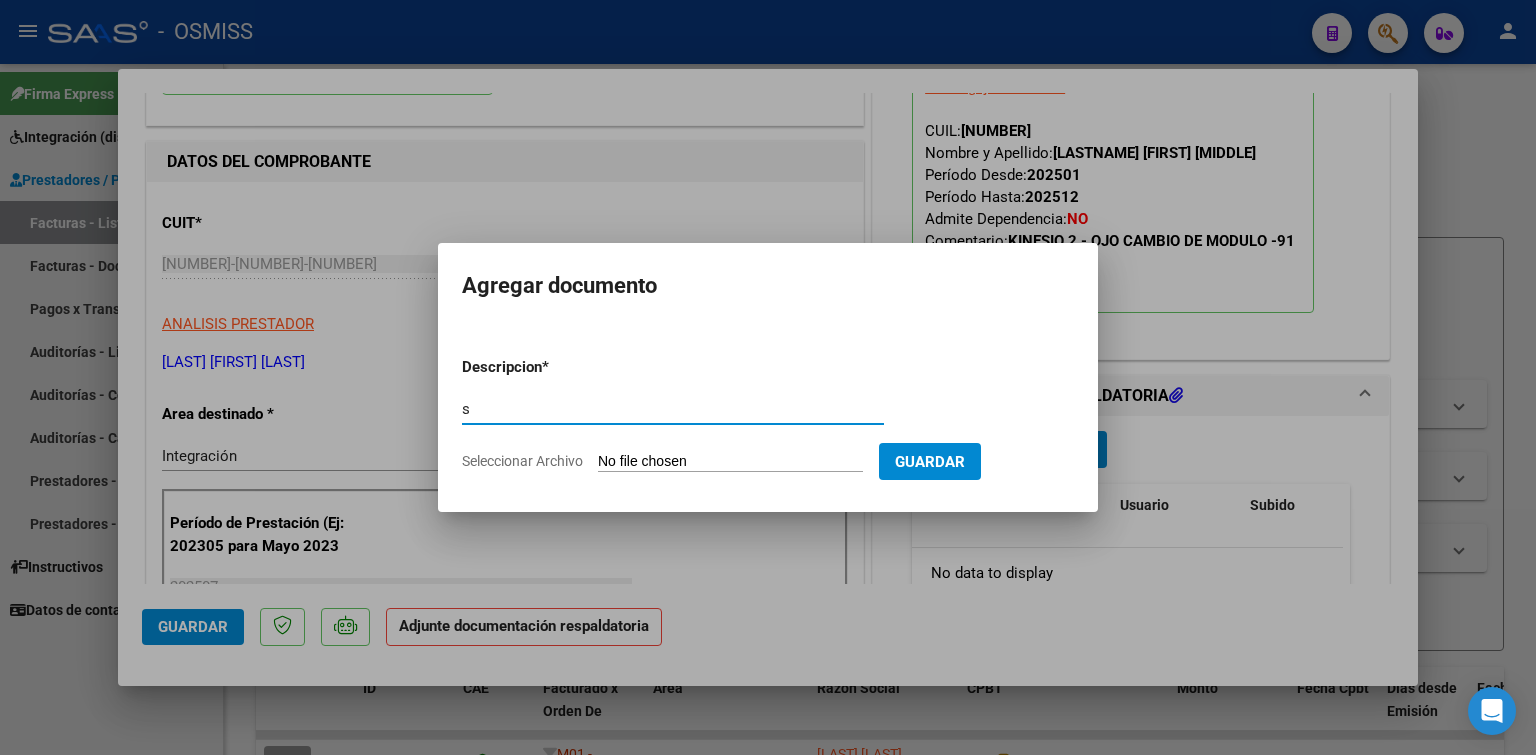 type on "s" 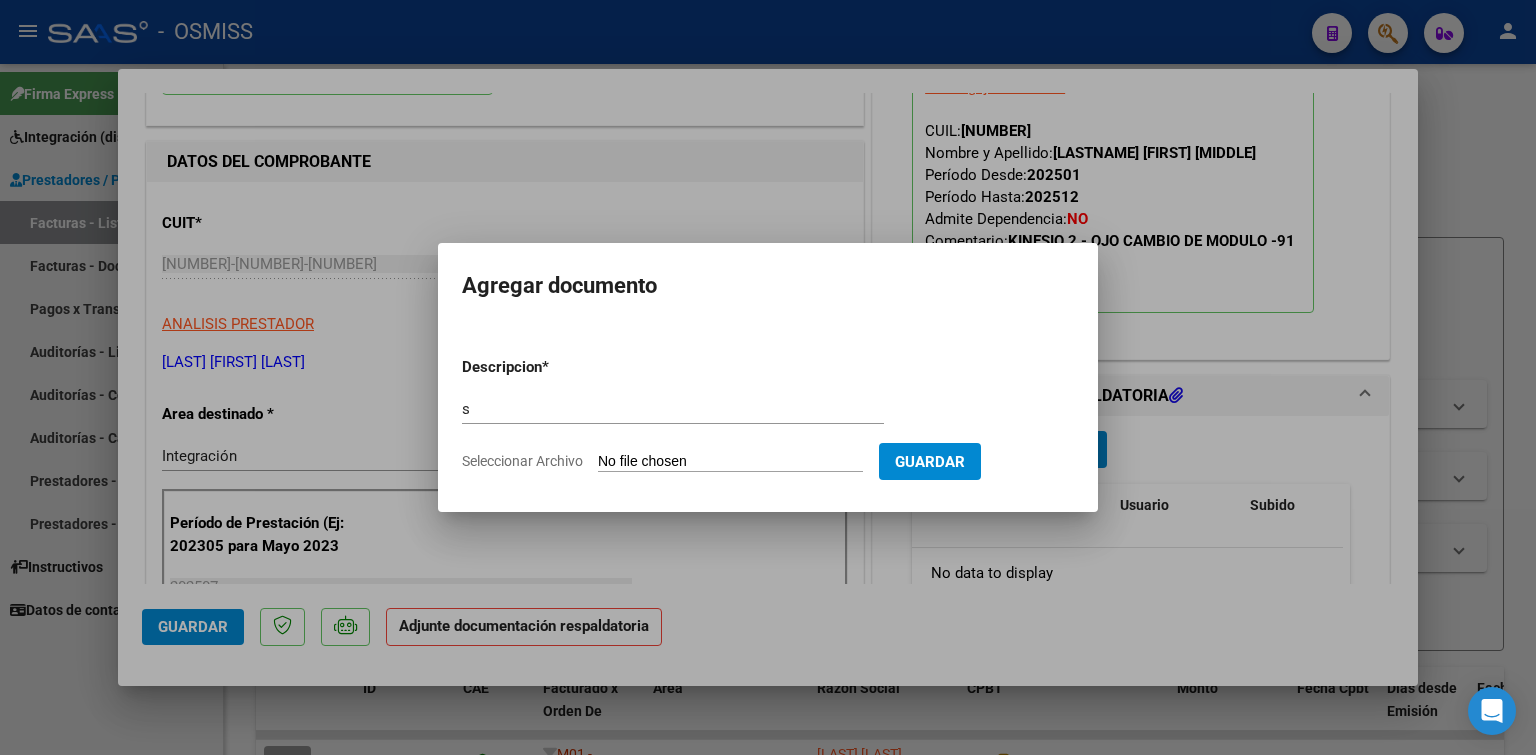 type on "C:\fakepath\PLANILLA ASISTENCIA JULIO 2025 CIRO COLETTA.pdf" 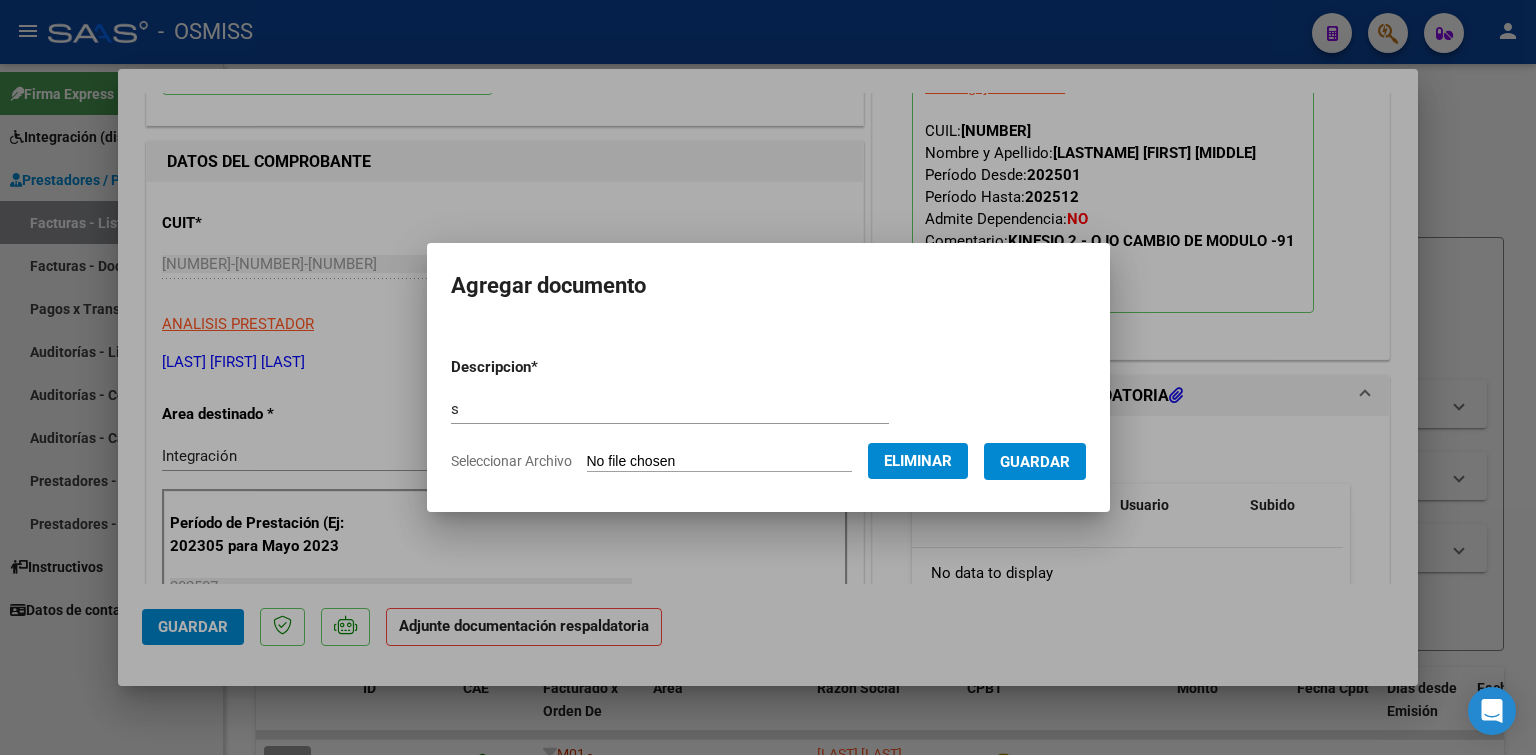 click on "Guardar" at bounding box center (1035, 462) 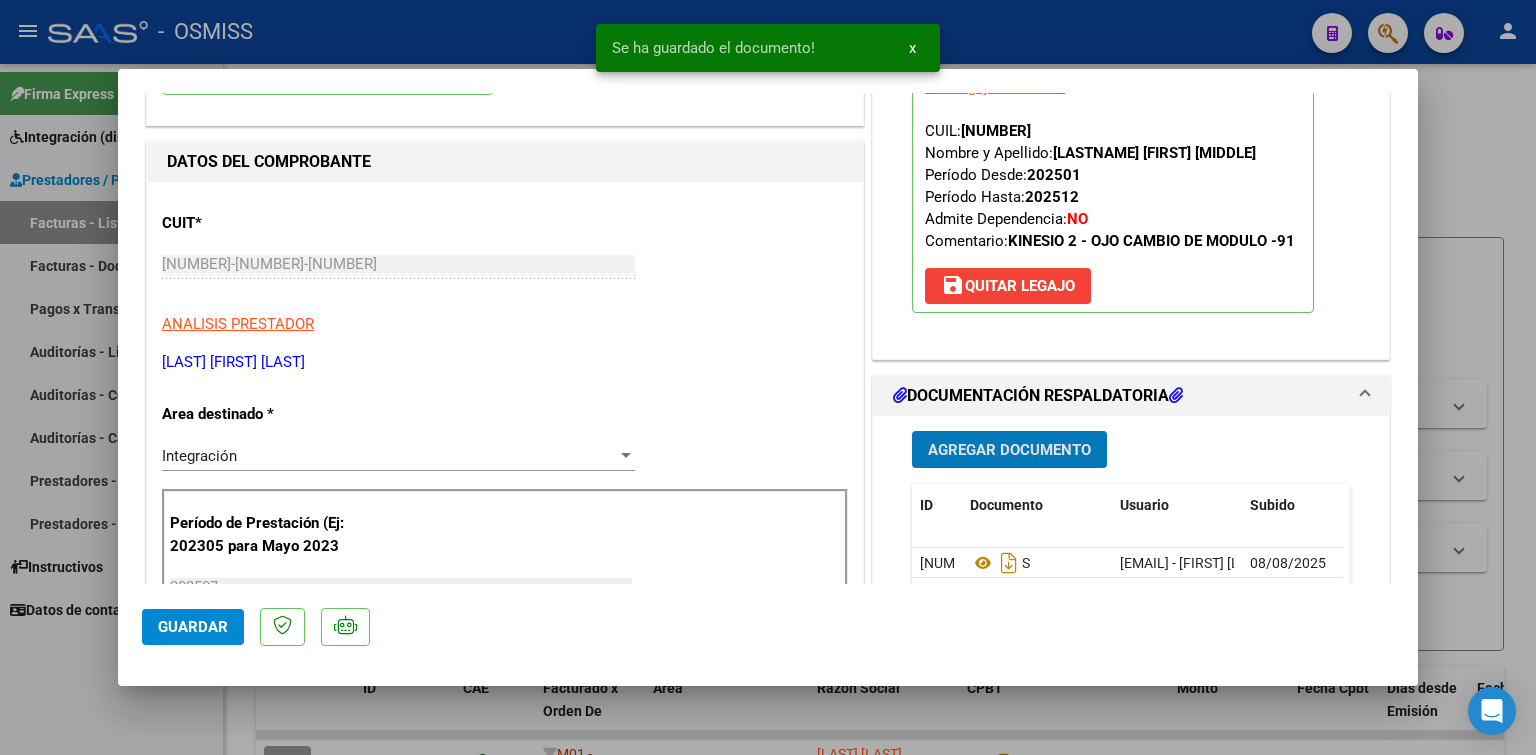 type 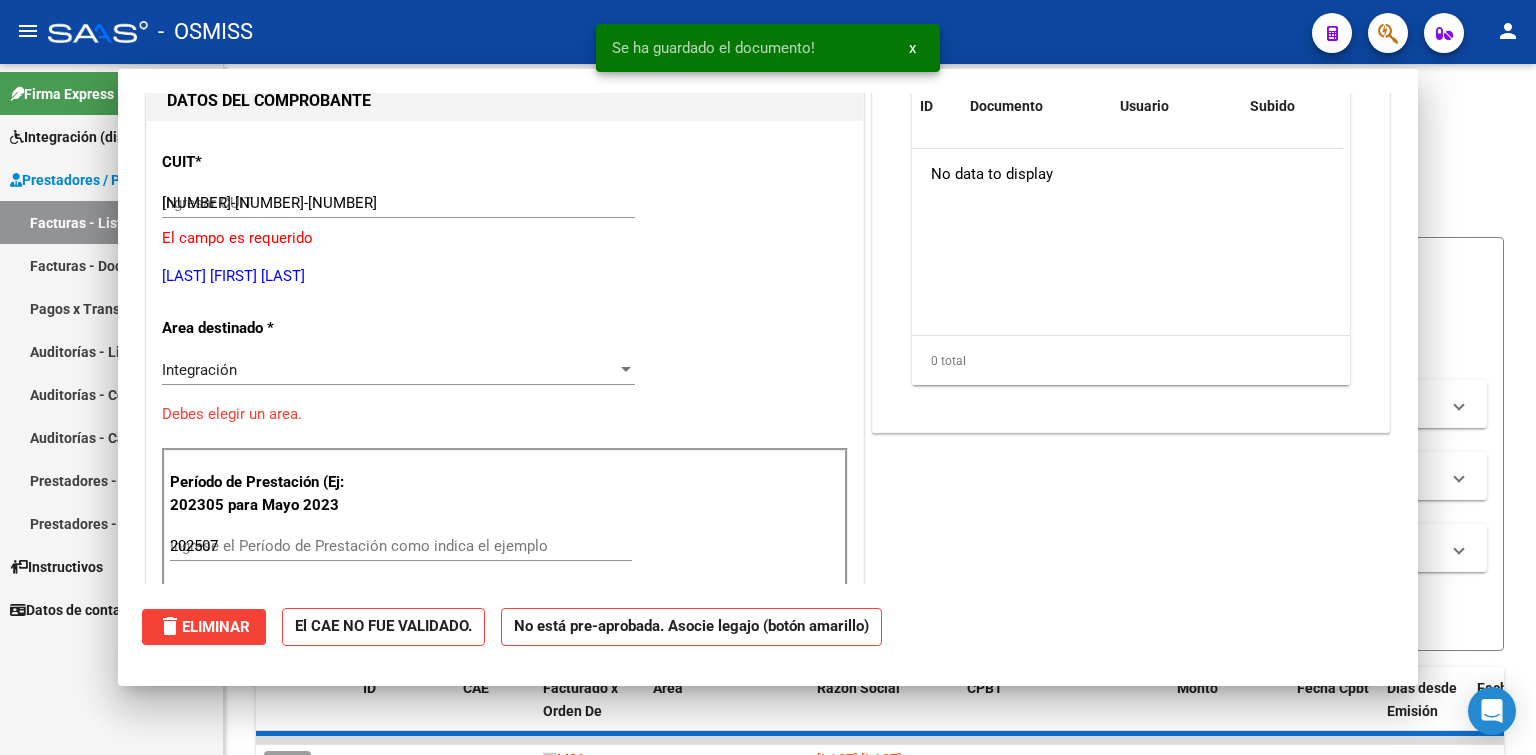 type 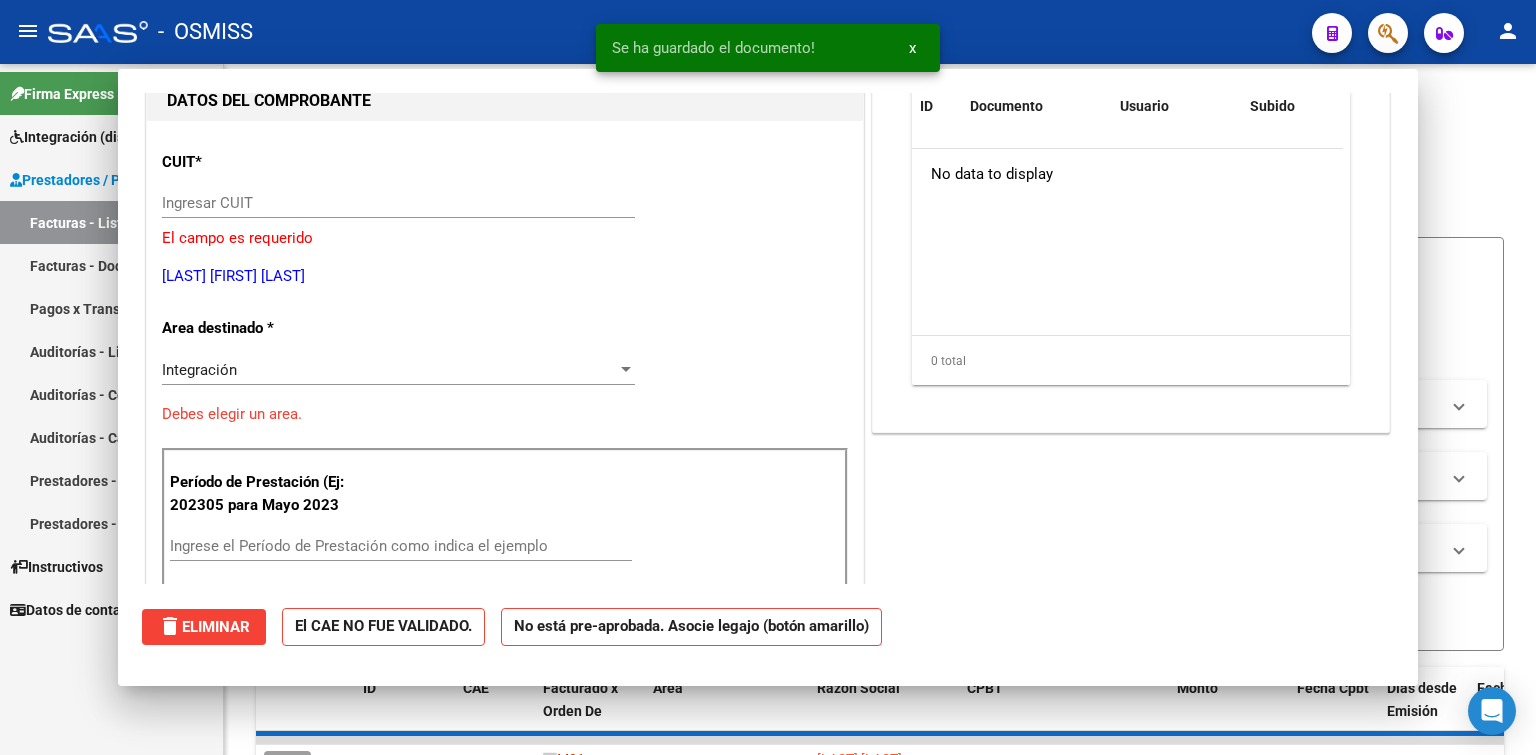 scroll, scrollTop: 212, scrollLeft: 0, axis: vertical 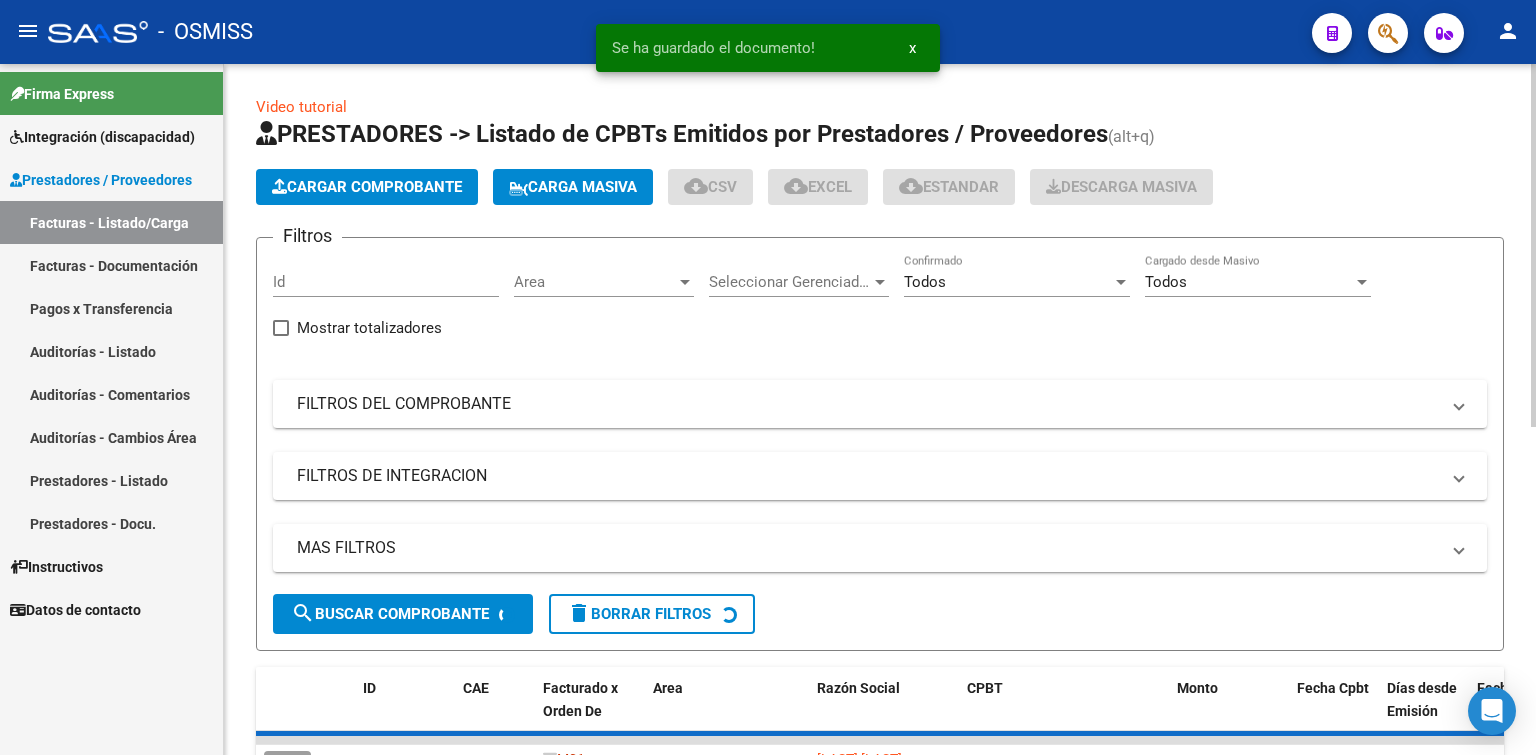click on "Cargar Comprobante" 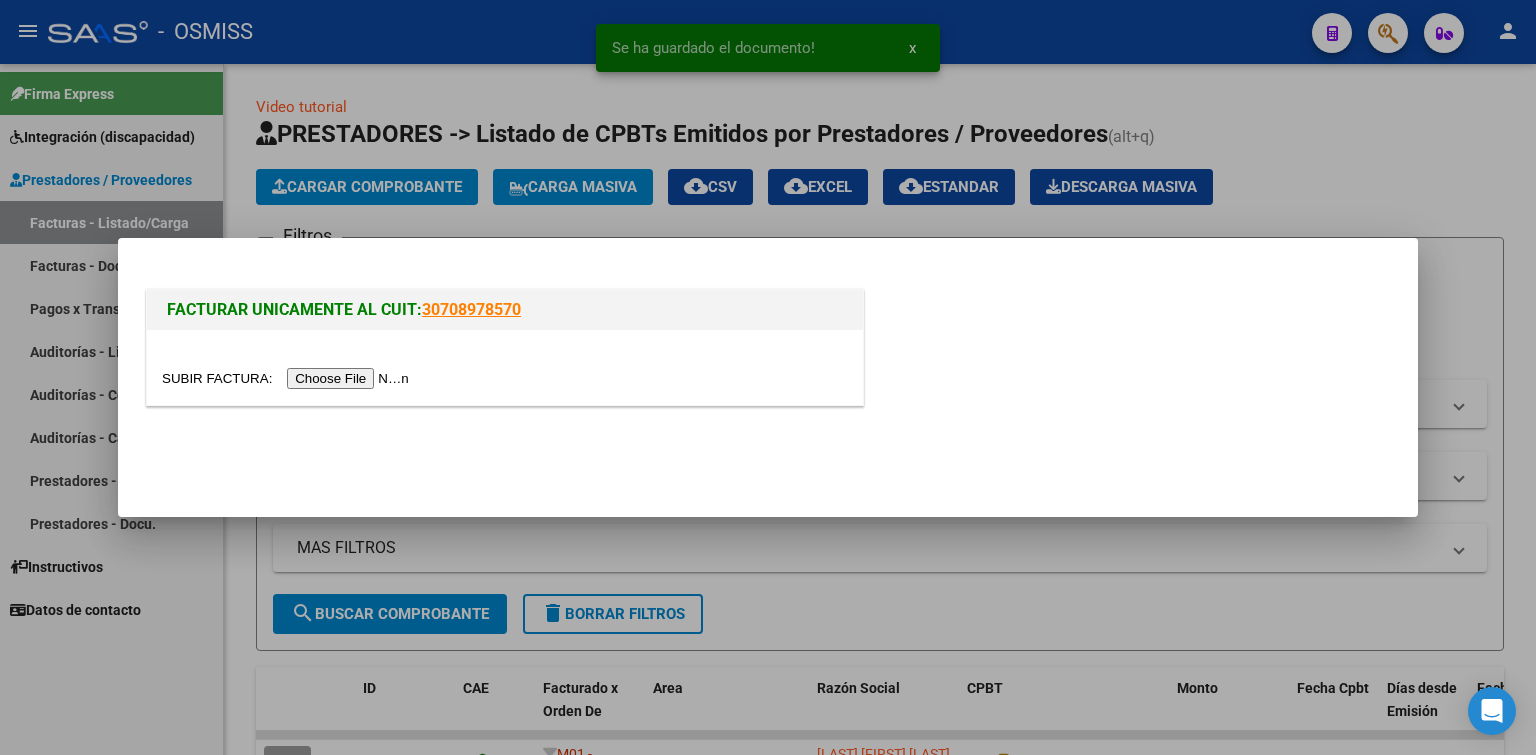 click at bounding box center (288, 378) 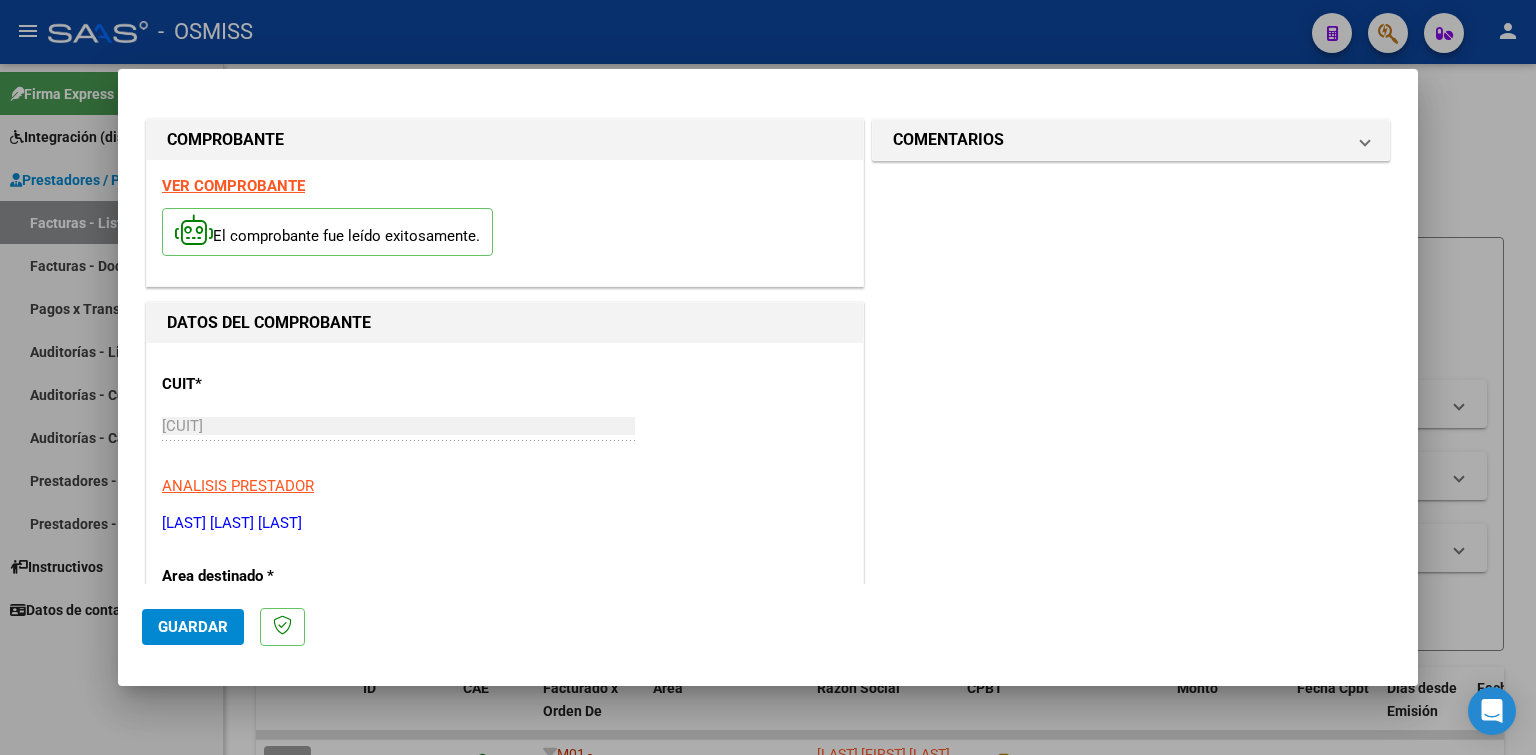 scroll, scrollTop: 300, scrollLeft: 0, axis: vertical 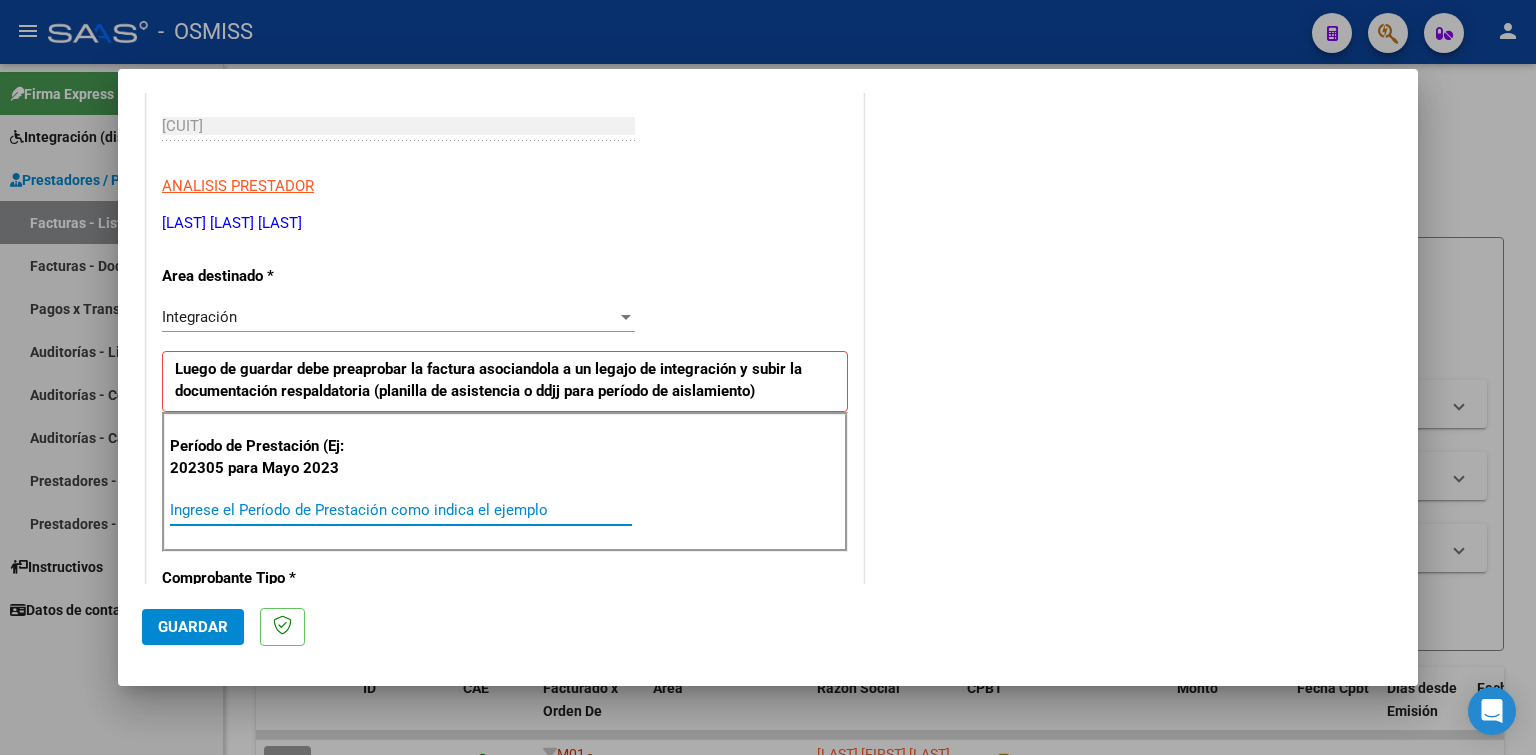 paste on "202507" 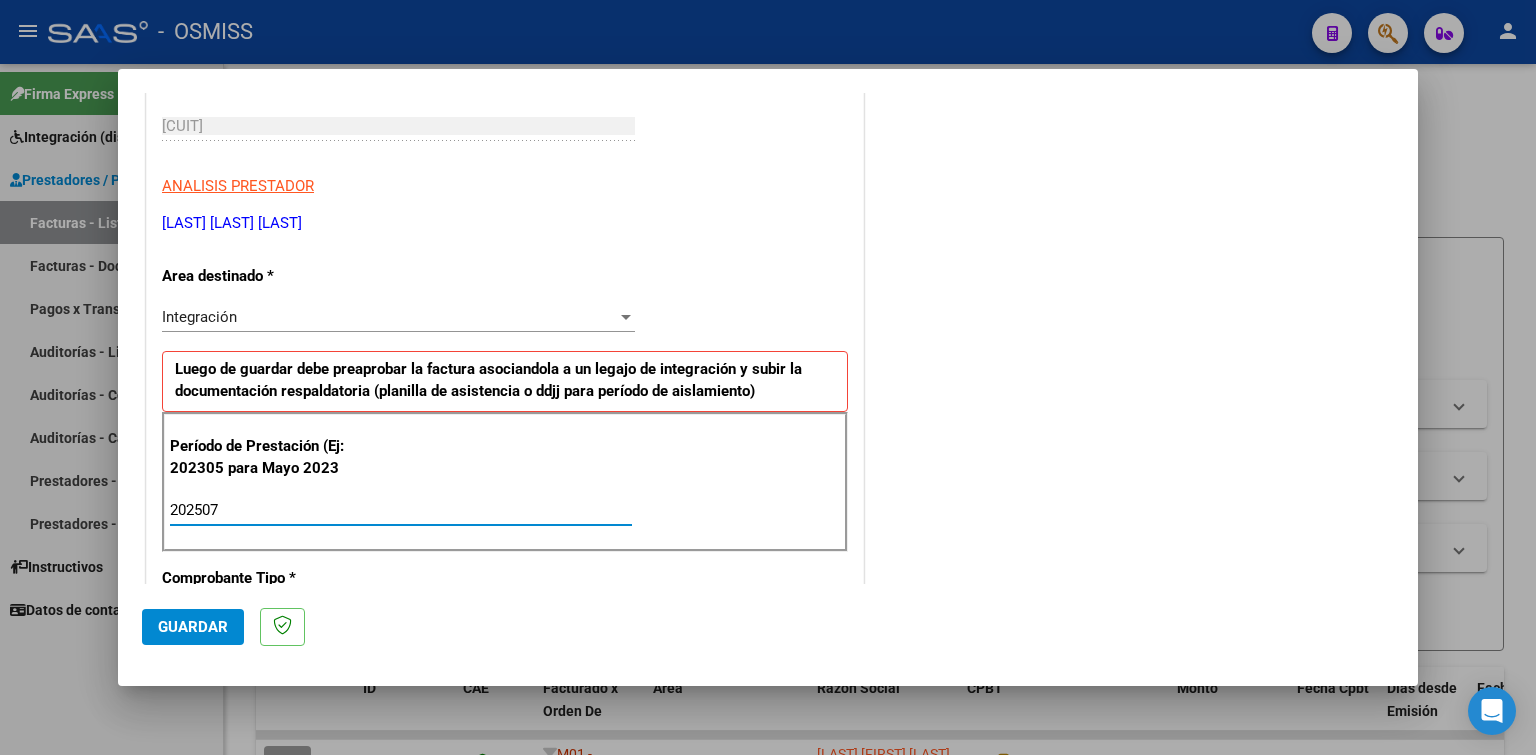 type on "202507" 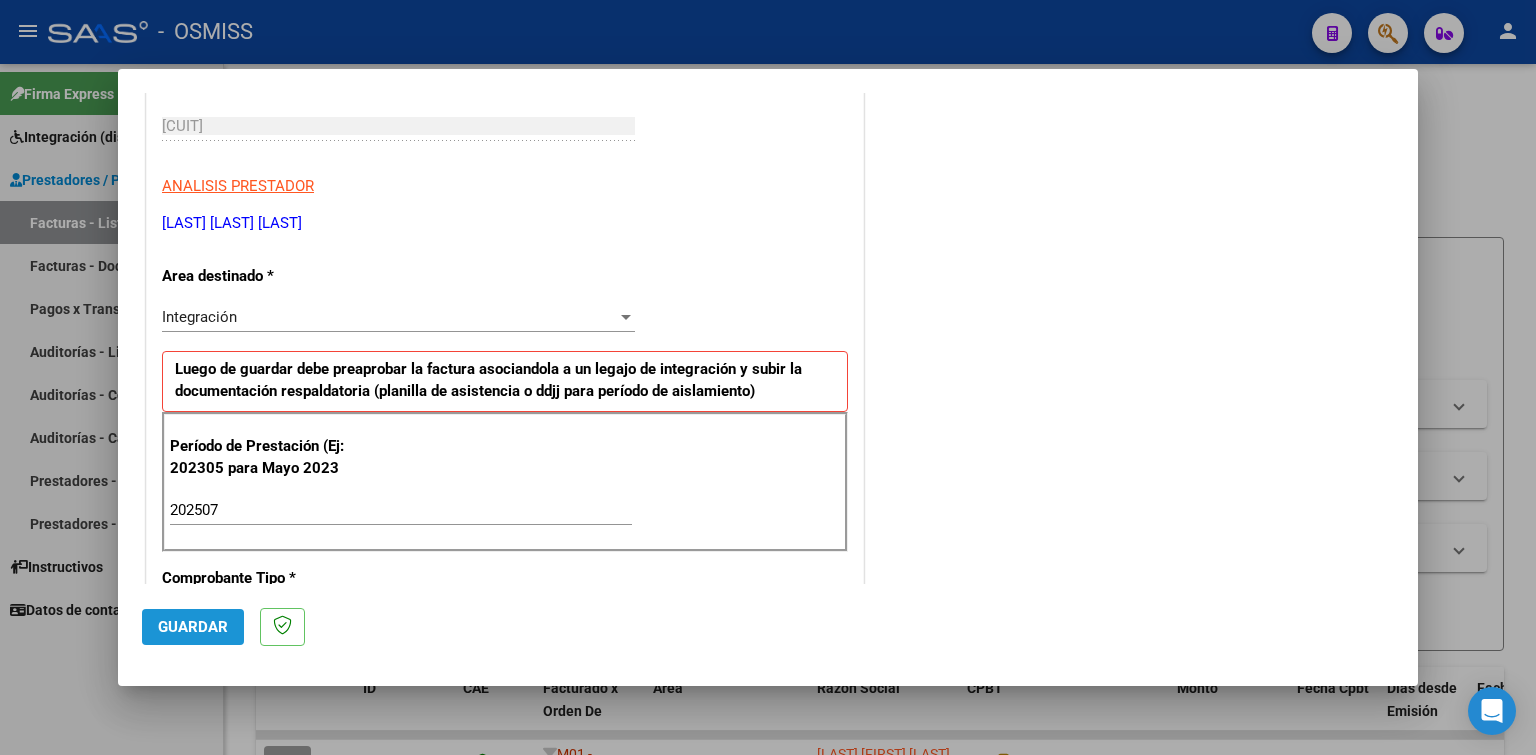 click on "Guardar" 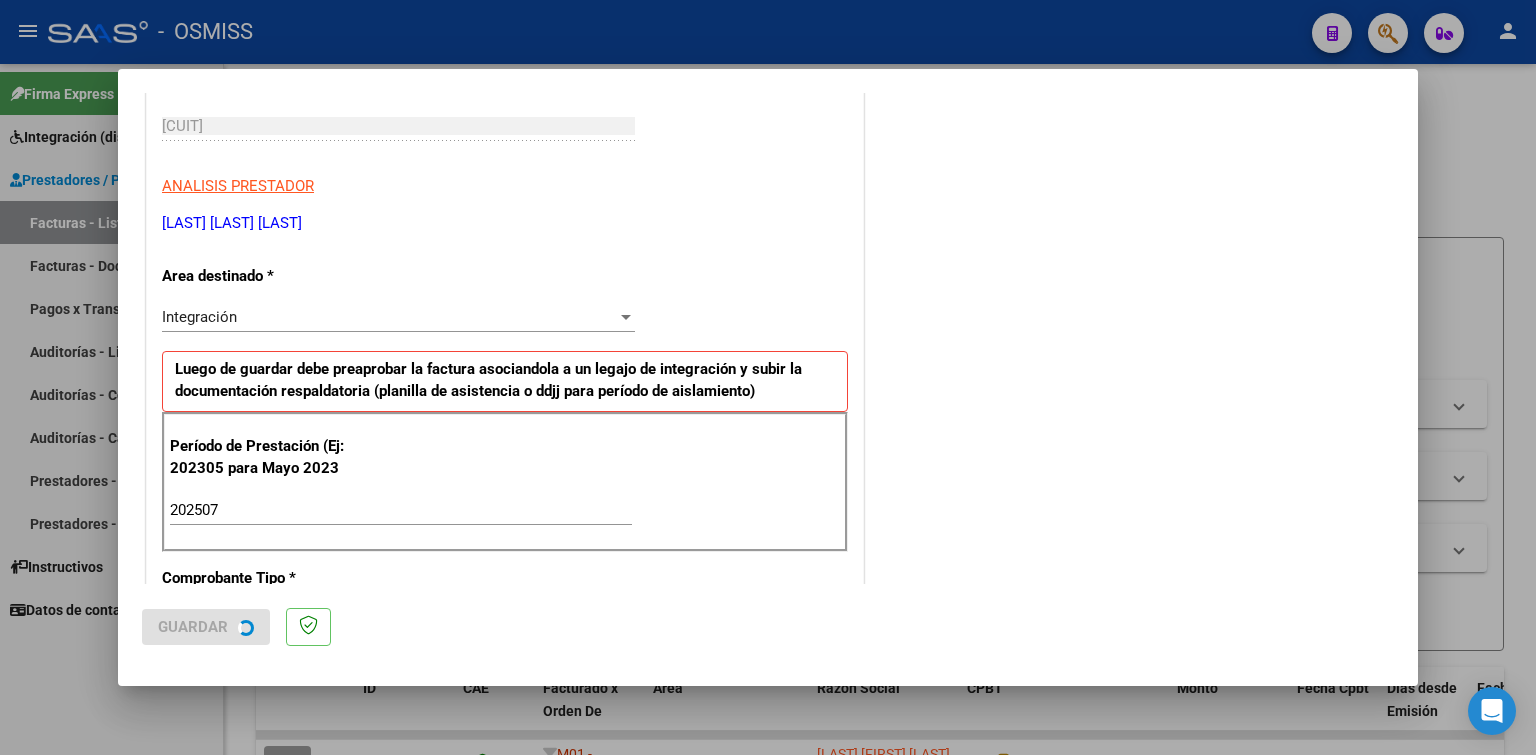 scroll, scrollTop: 0, scrollLeft: 0, axis: both 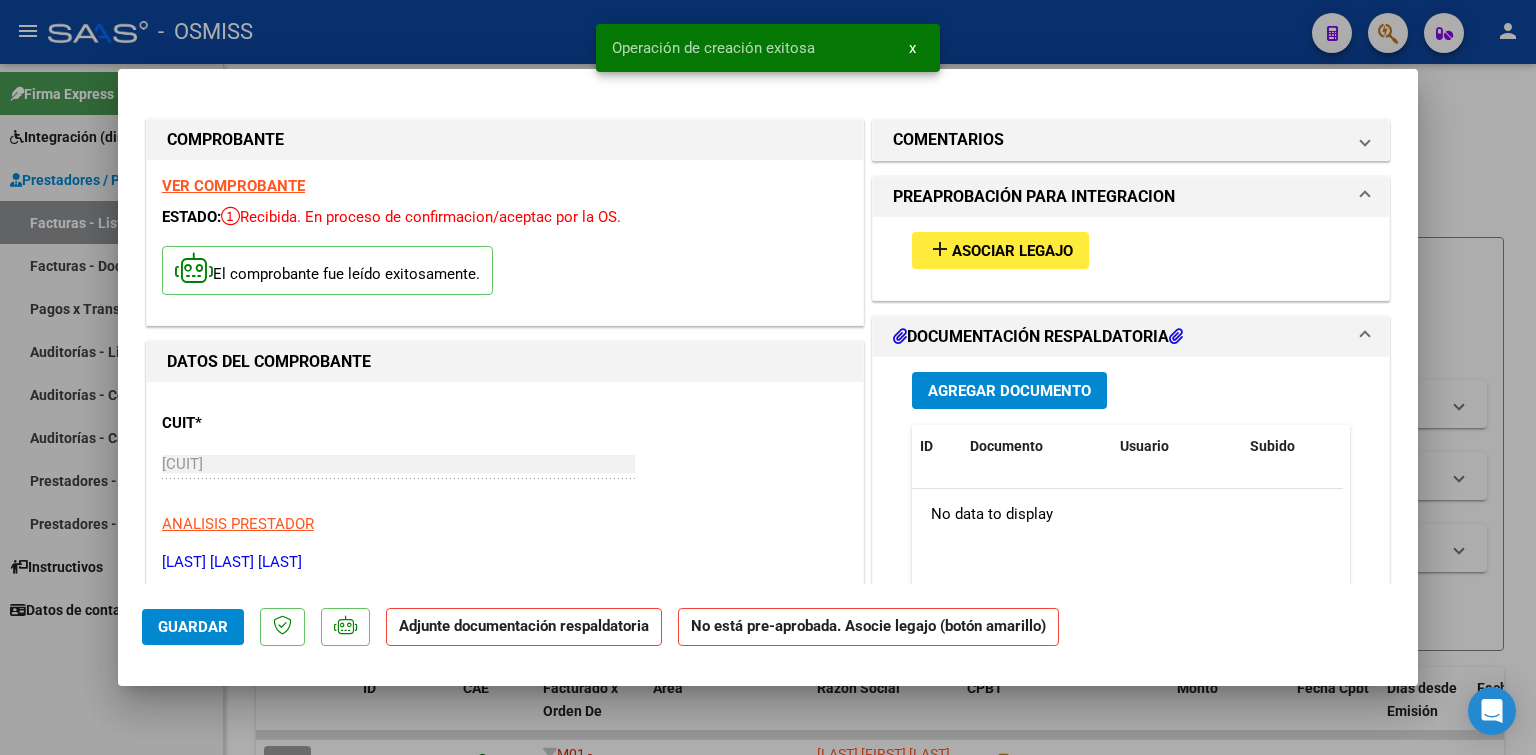 click on "add Asociar Legajo" at bounding box center (1000, 250) 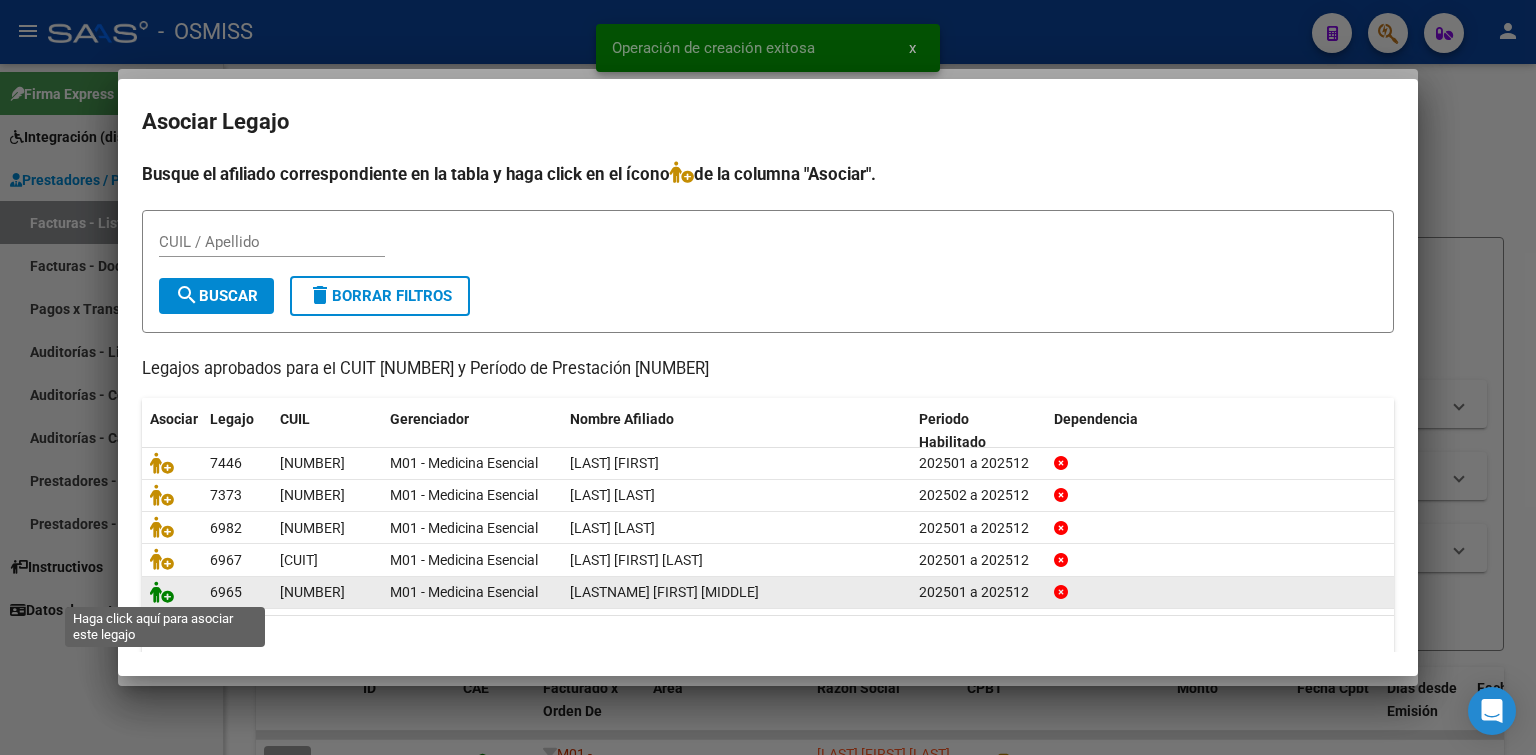 click 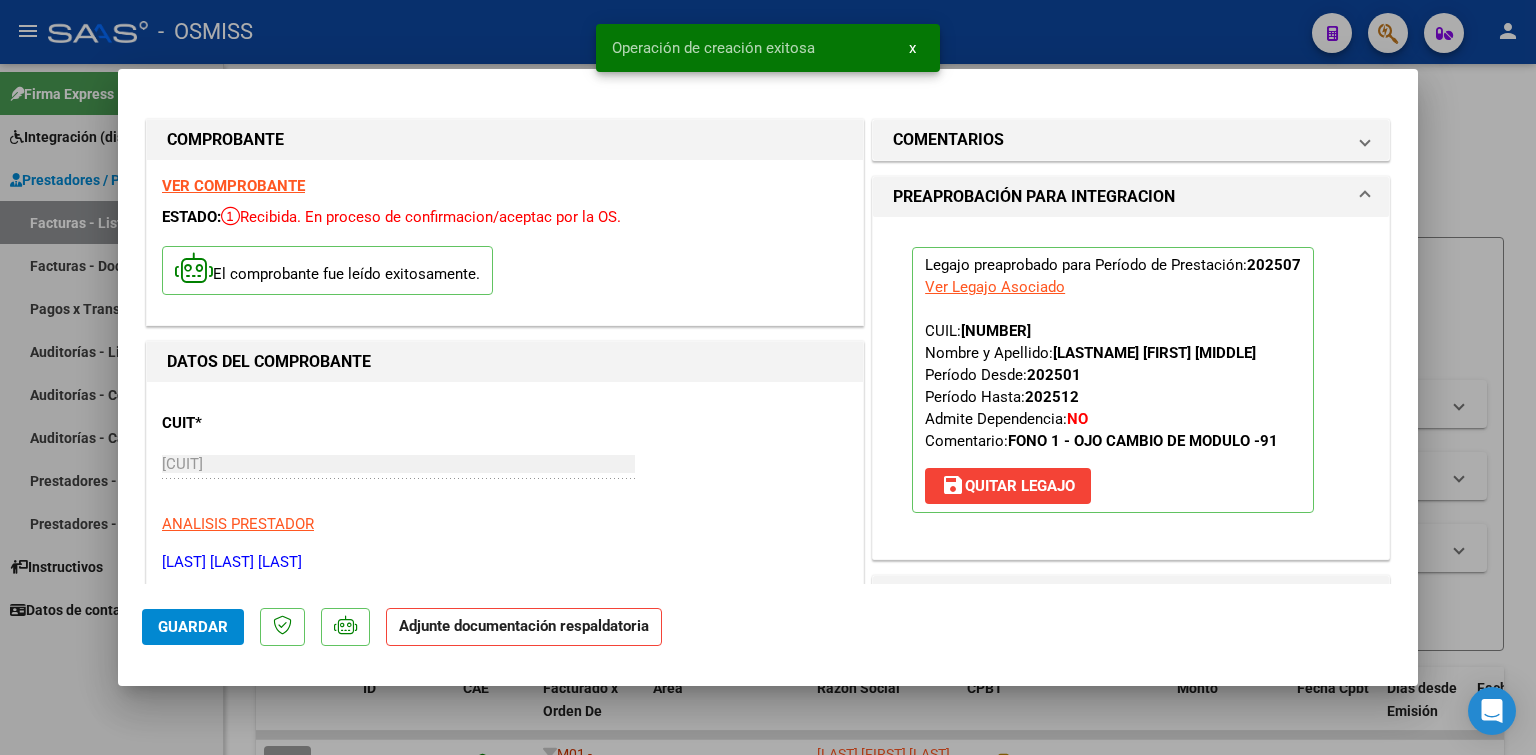 scroll, scrollTop: 300, scrollLeft: 0, axis: vertical 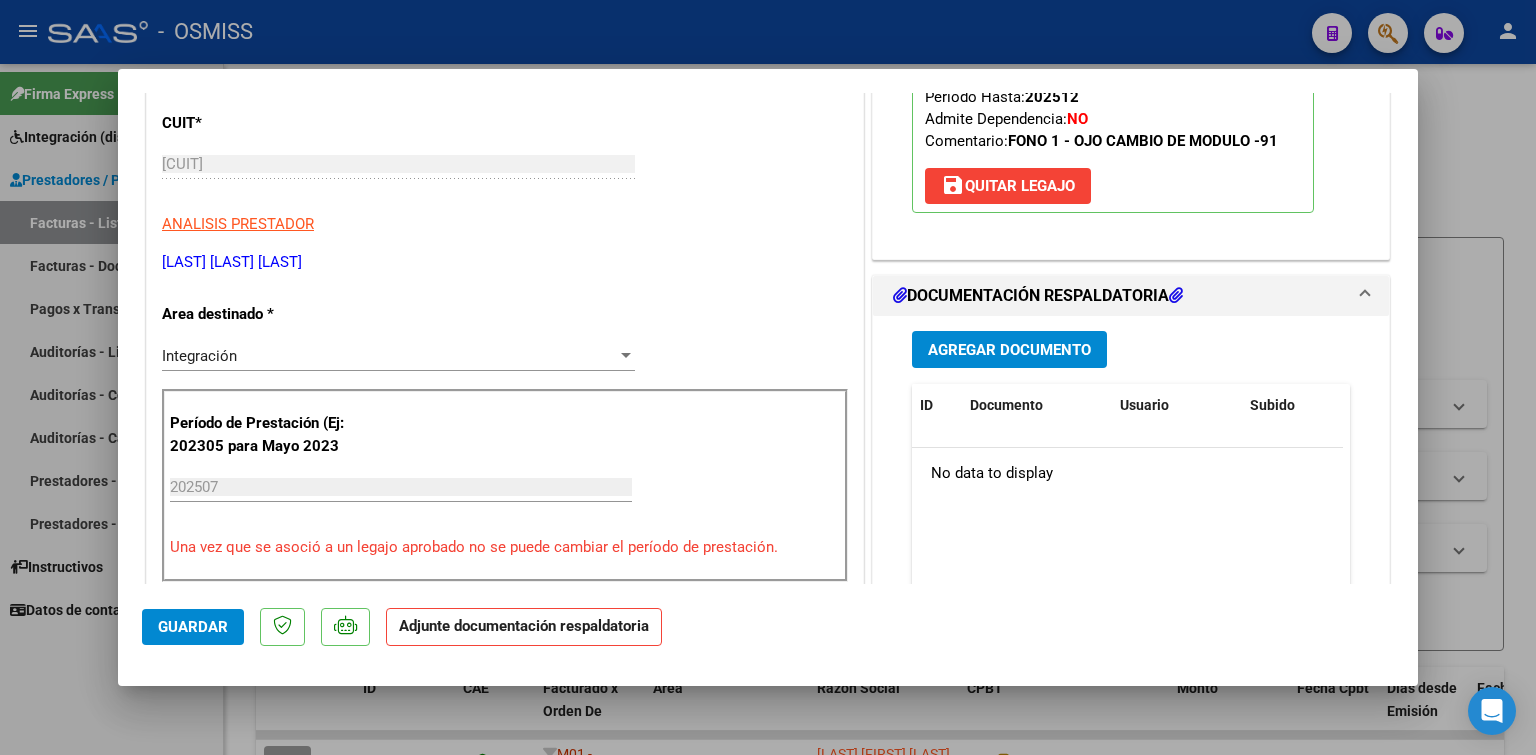 click on "Agregar Documento ID Documento Usuario Subido Acción No data to display  0 total   1" at bounding box center [1131, 515] 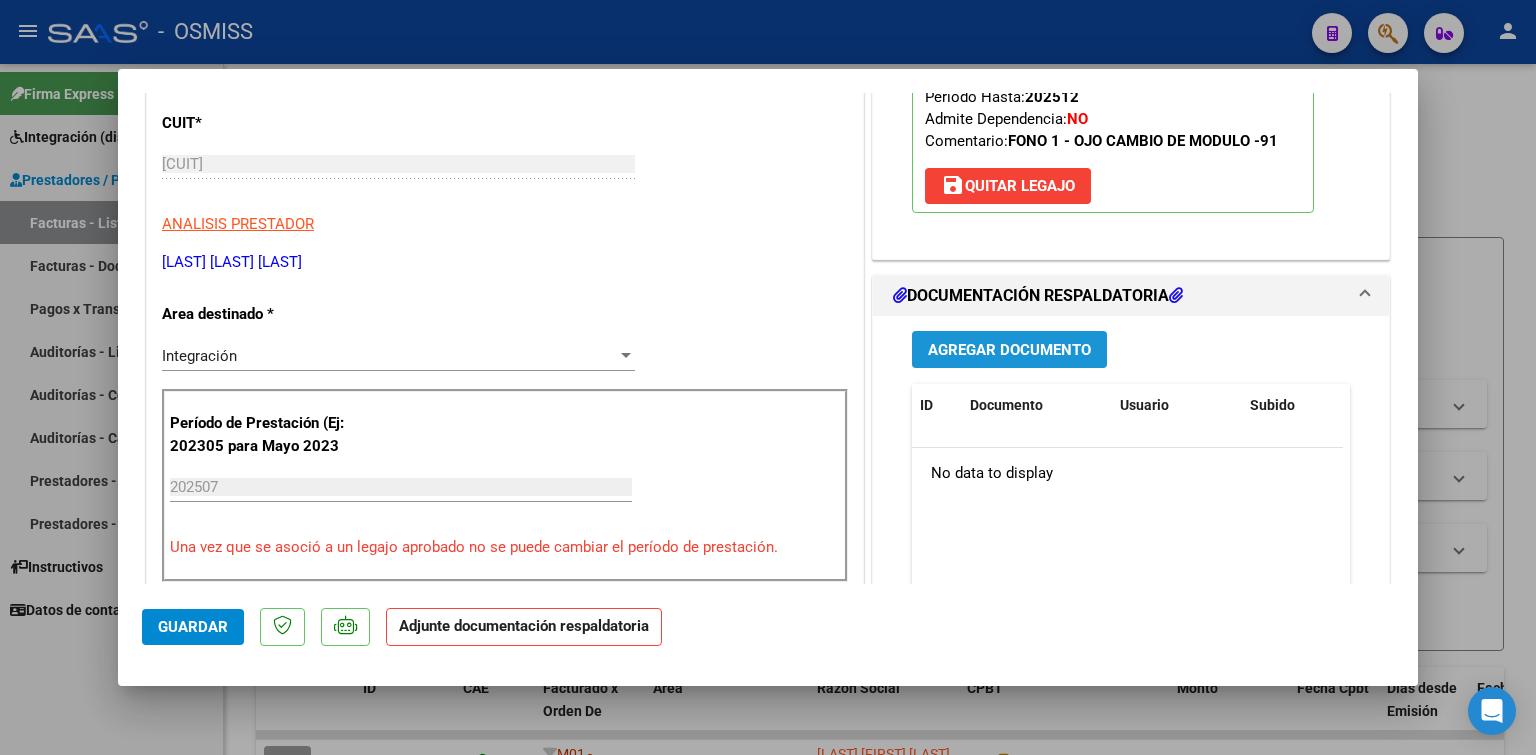 click on "Agregar Documento" at bounding box center [1009, 349] 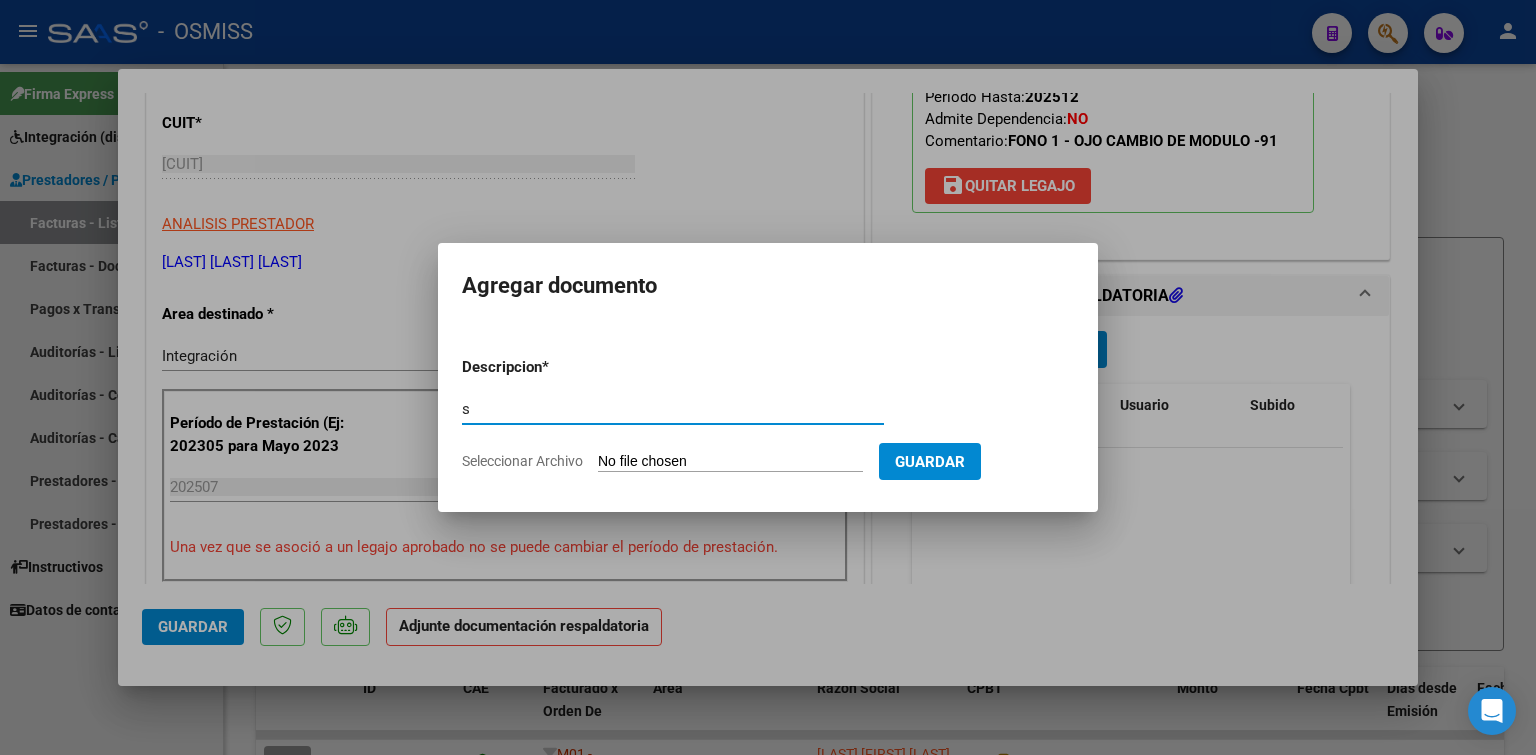 type on "s" 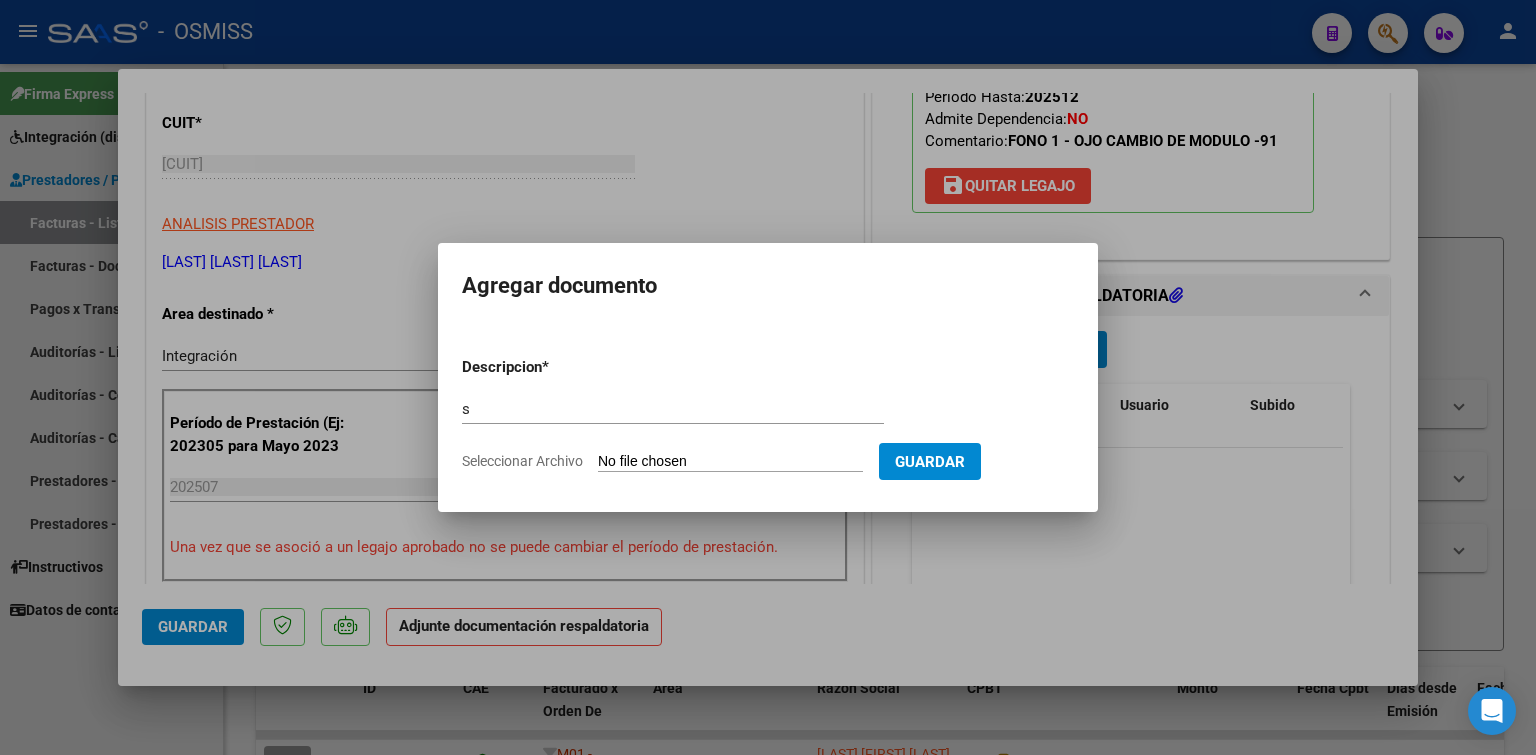 click on "Descripcion  *   s Escriba aquí una descripcion  Seleccionar Archivo Guardar" at bounding box center (768, 414) 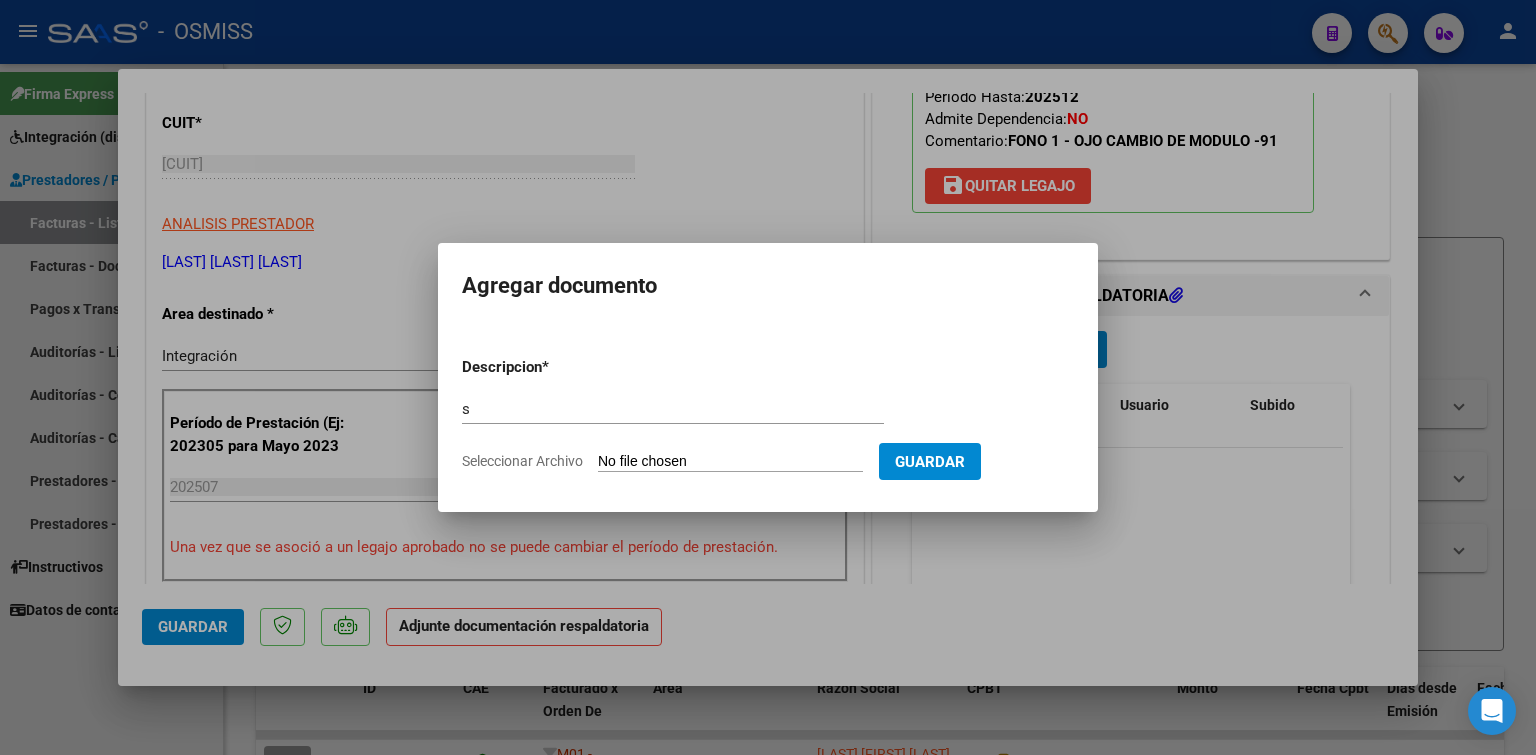 type on "C:\fakepath\osmiss Coletta julio 25.pdf" 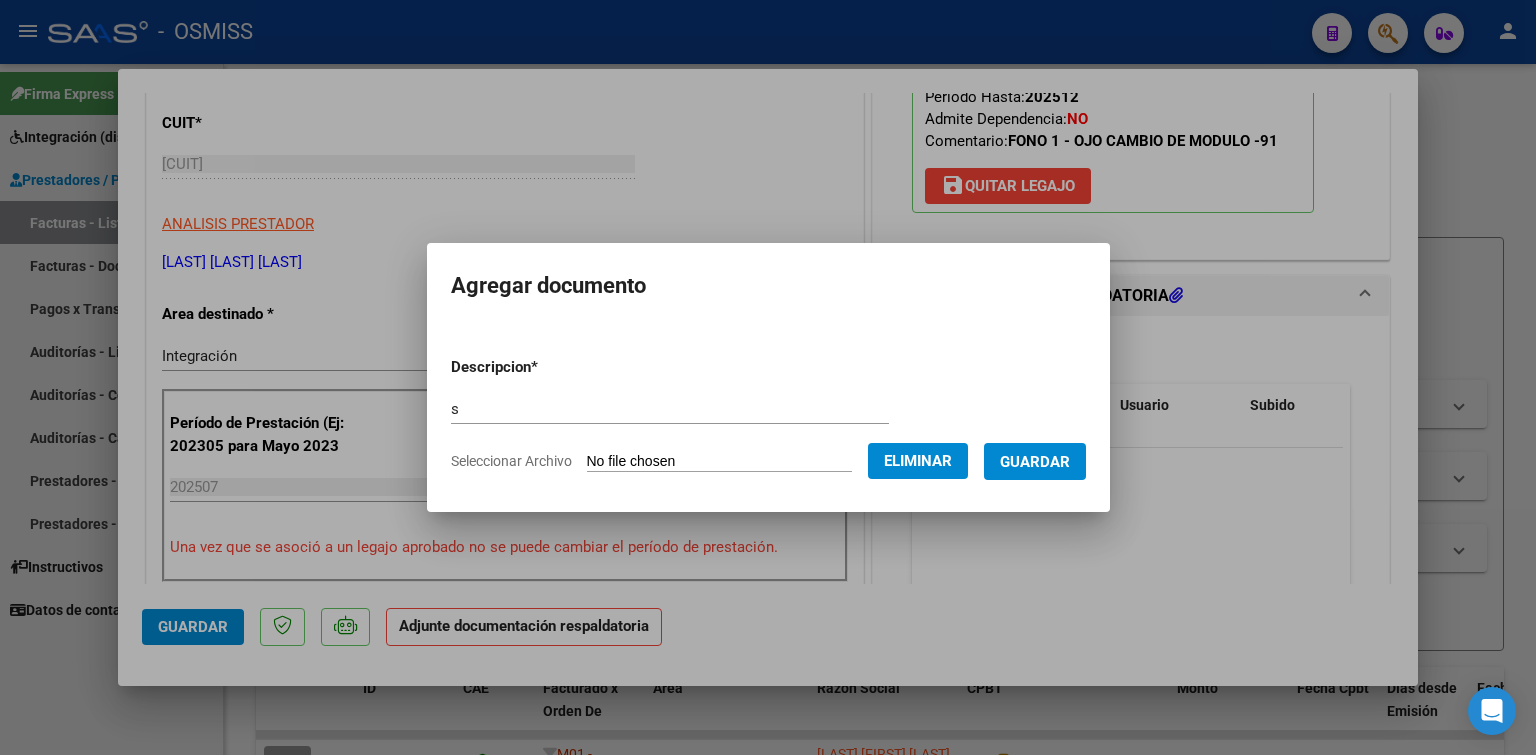 click on "Guardar" at bounding box center [1035, 462] 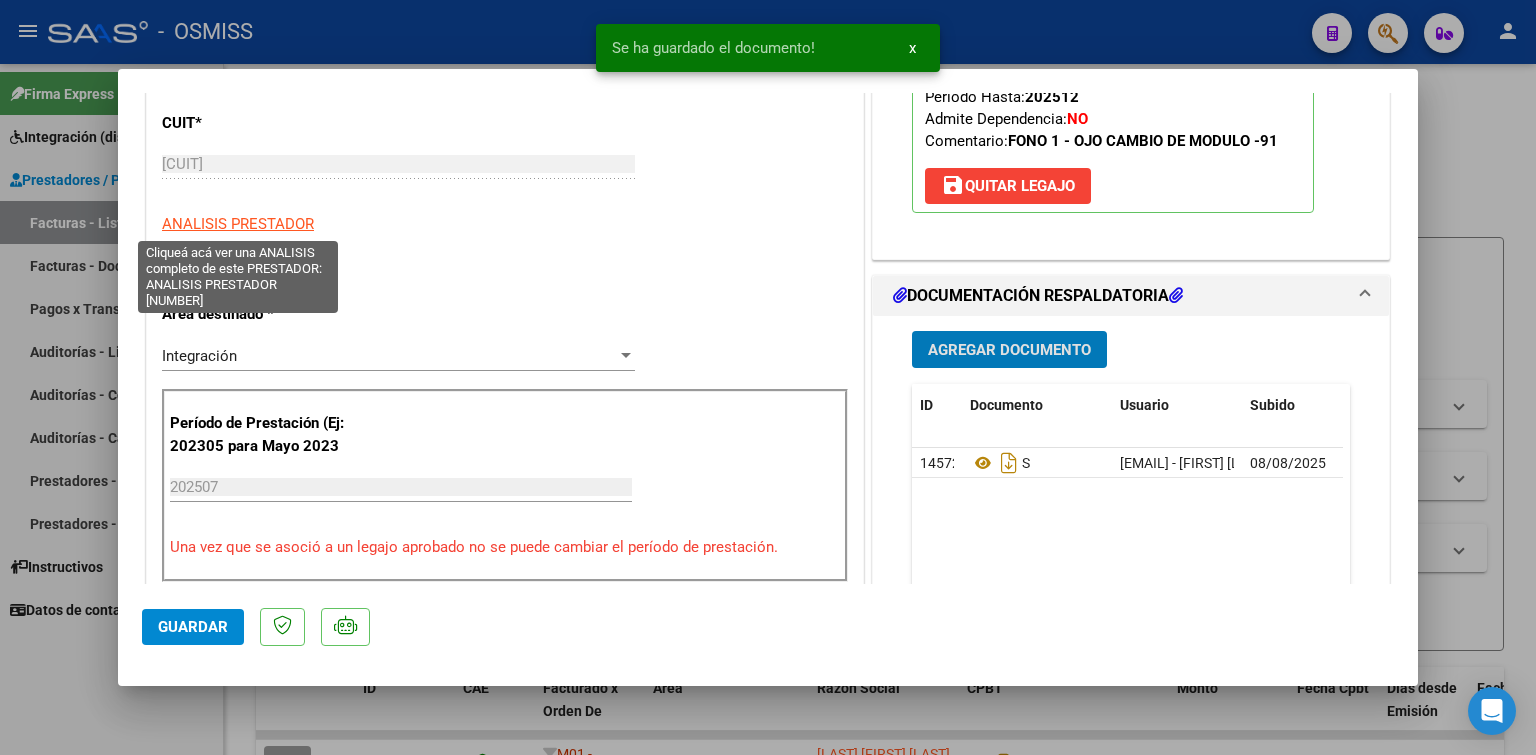 type 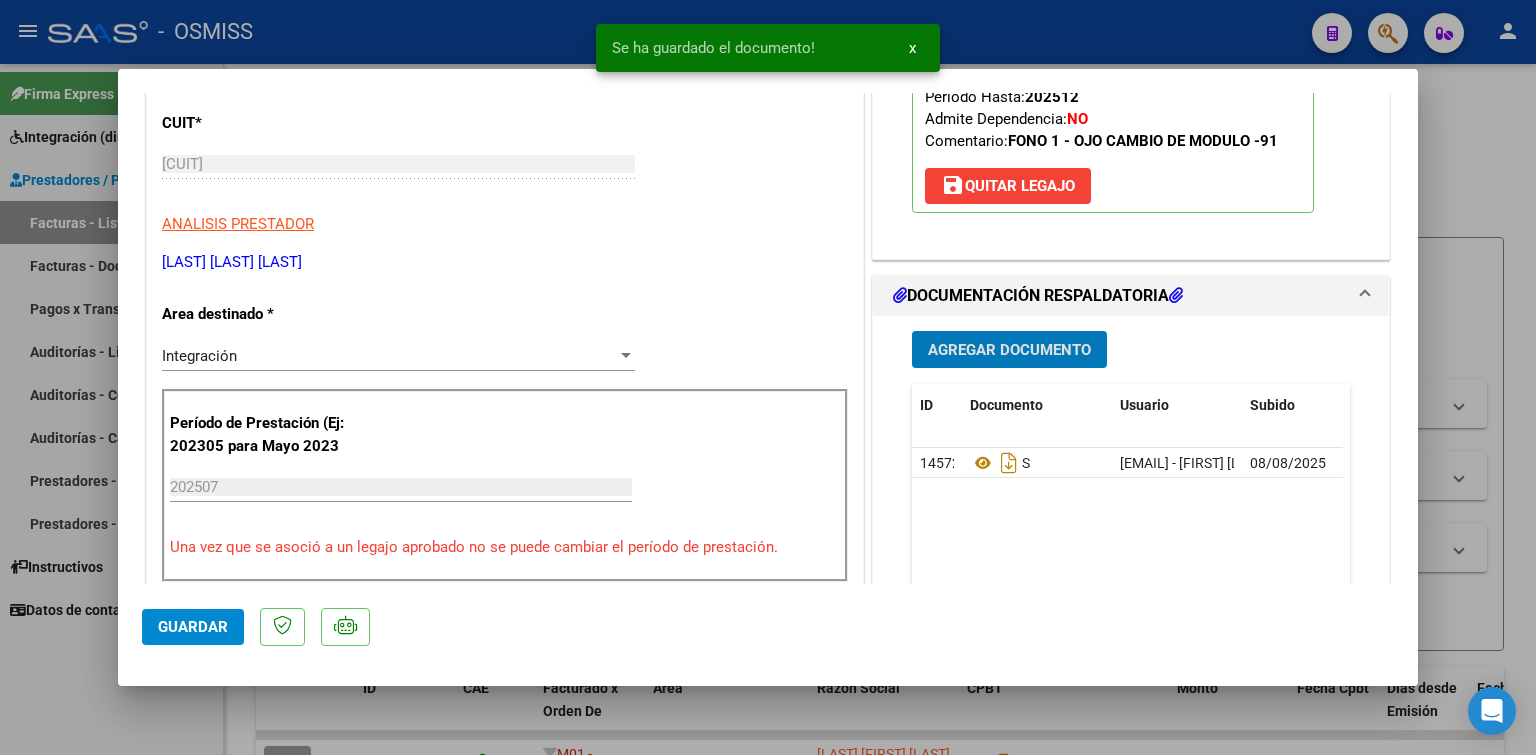 type 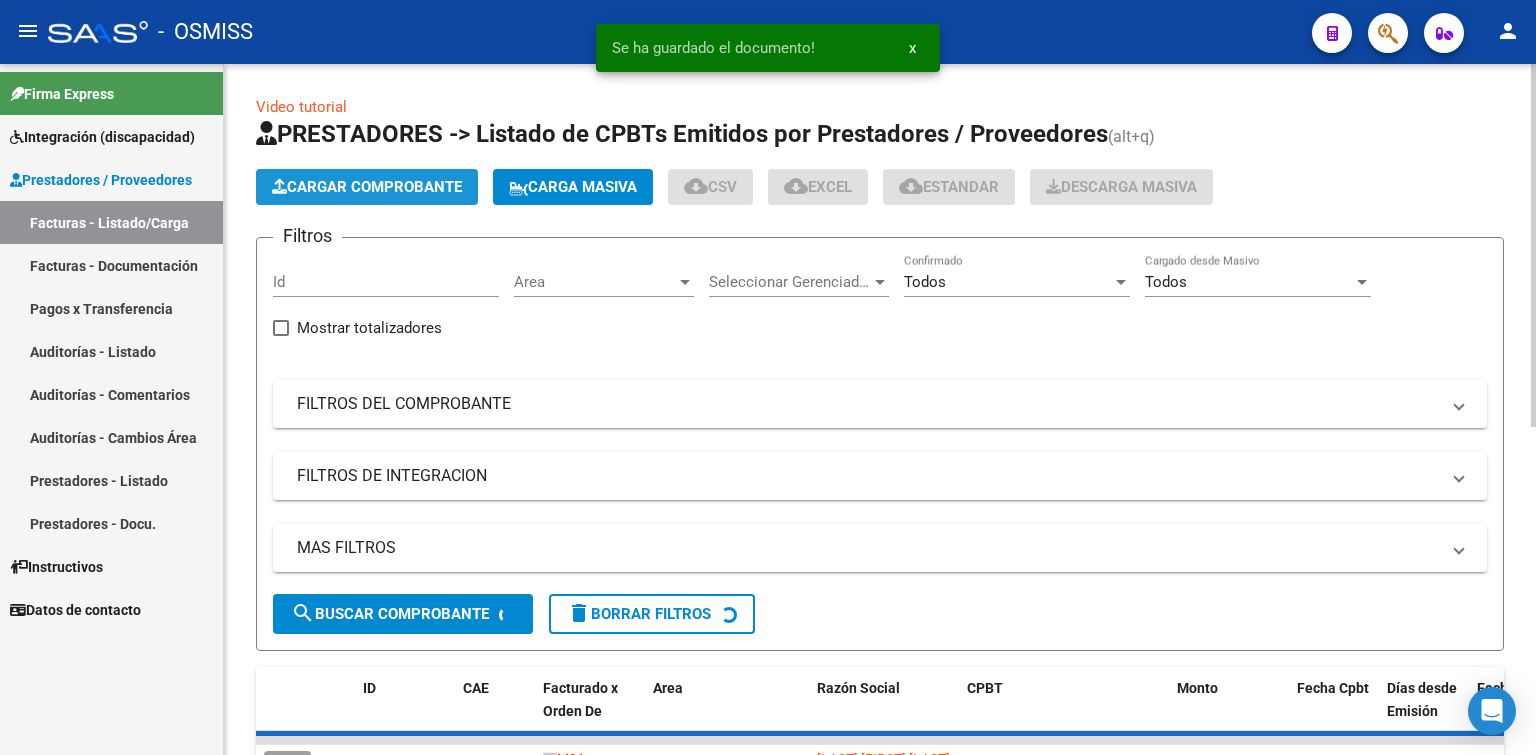 click on "Cargar Comprobante" 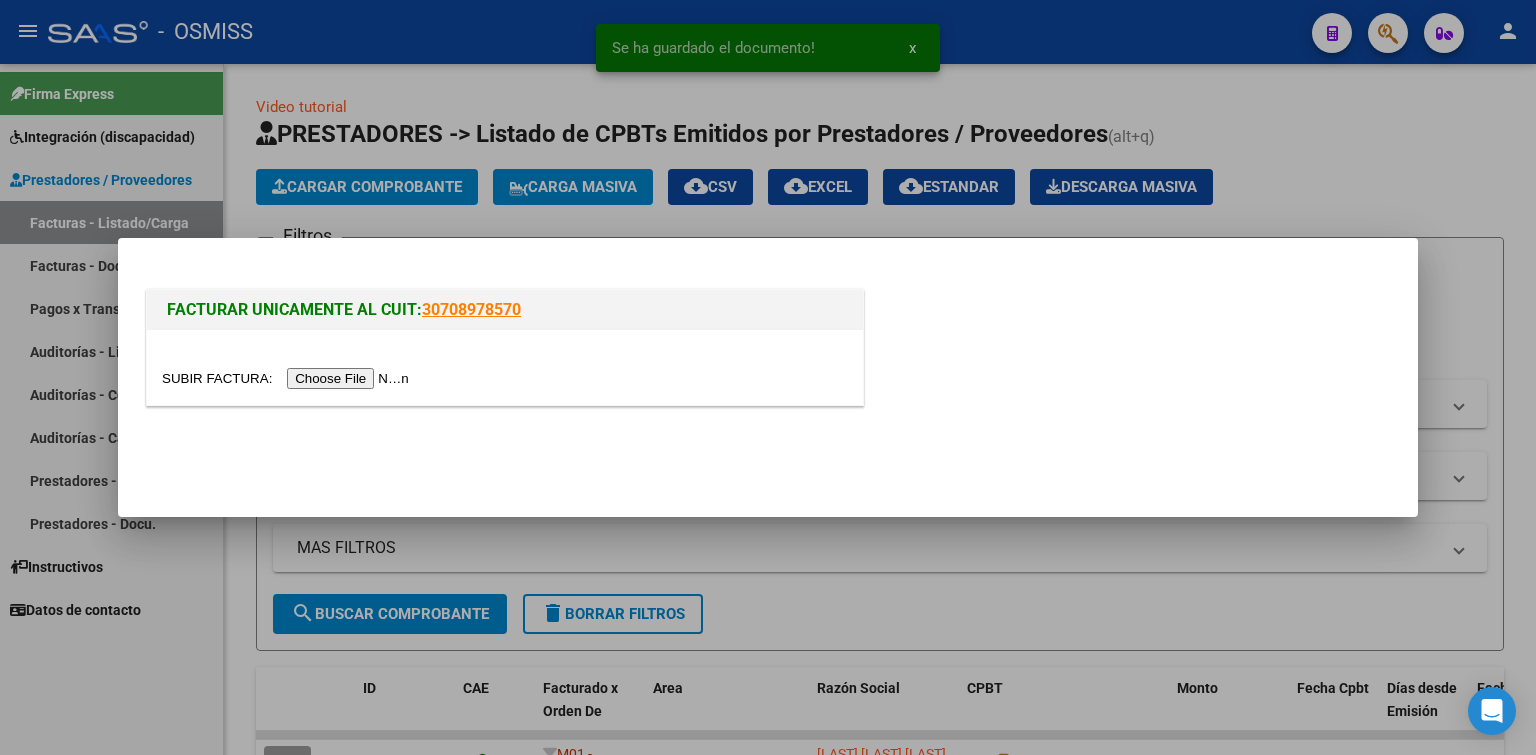 click at bounding box center (288, 378) 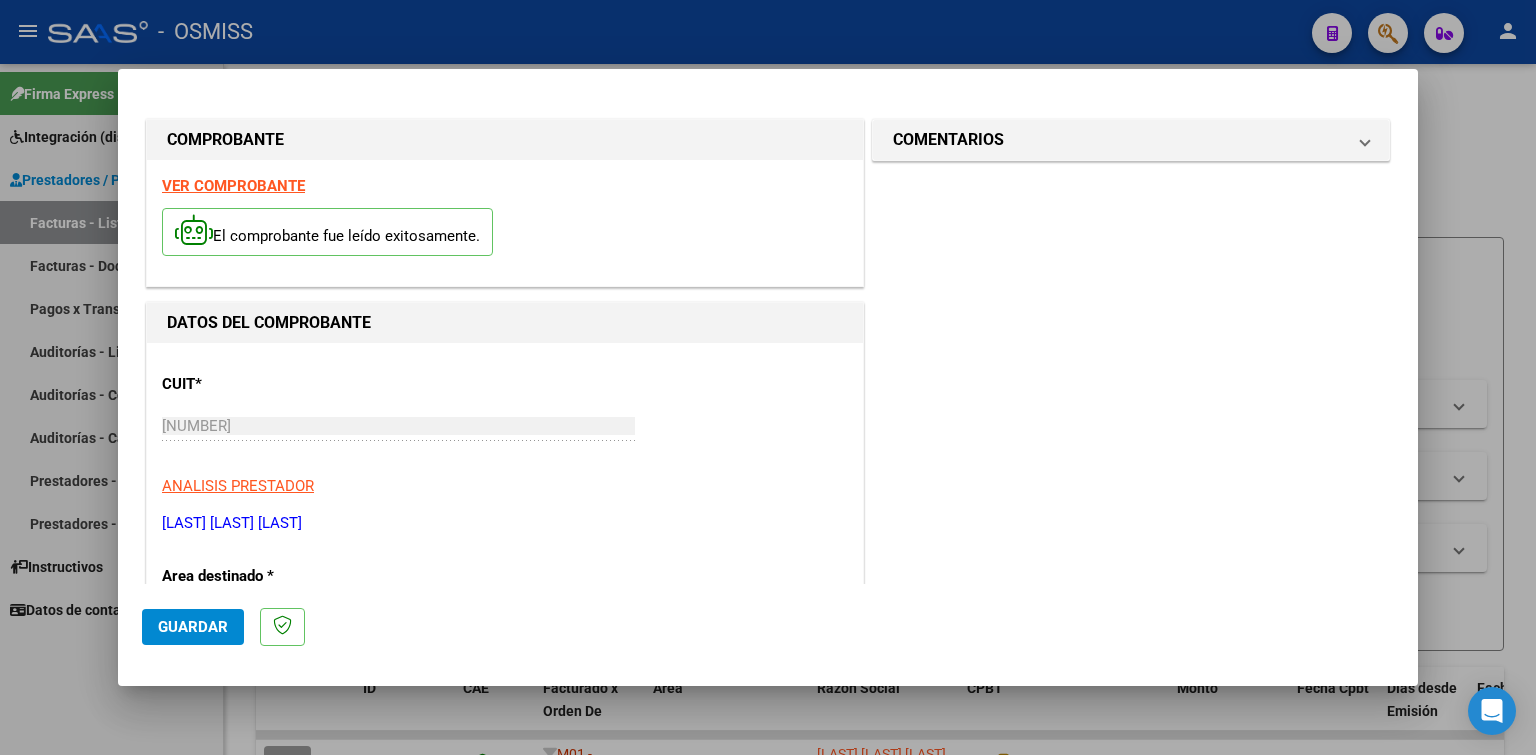 scroll, scrollTop: 300, scrollLeft: 0, axis: vertical 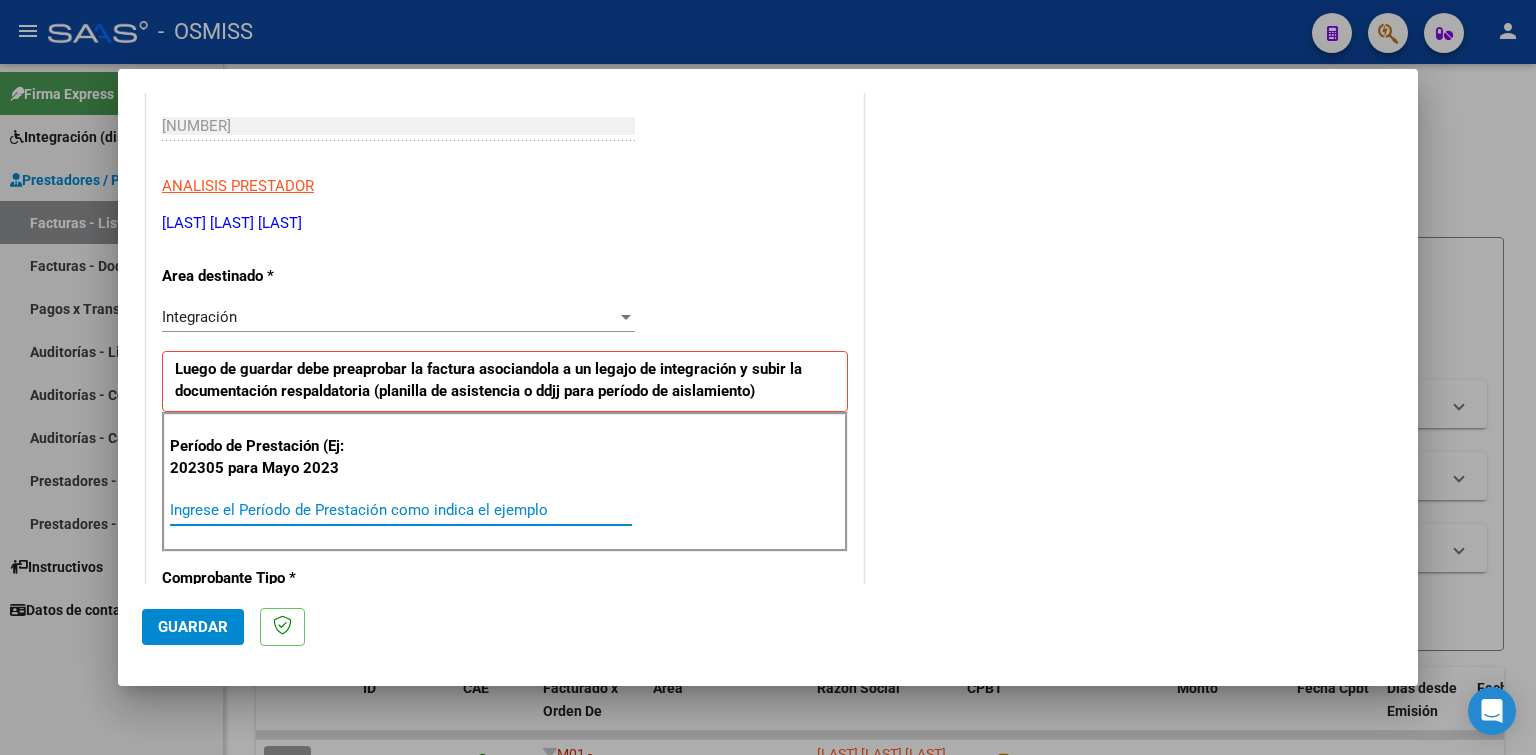 paste on "202507" 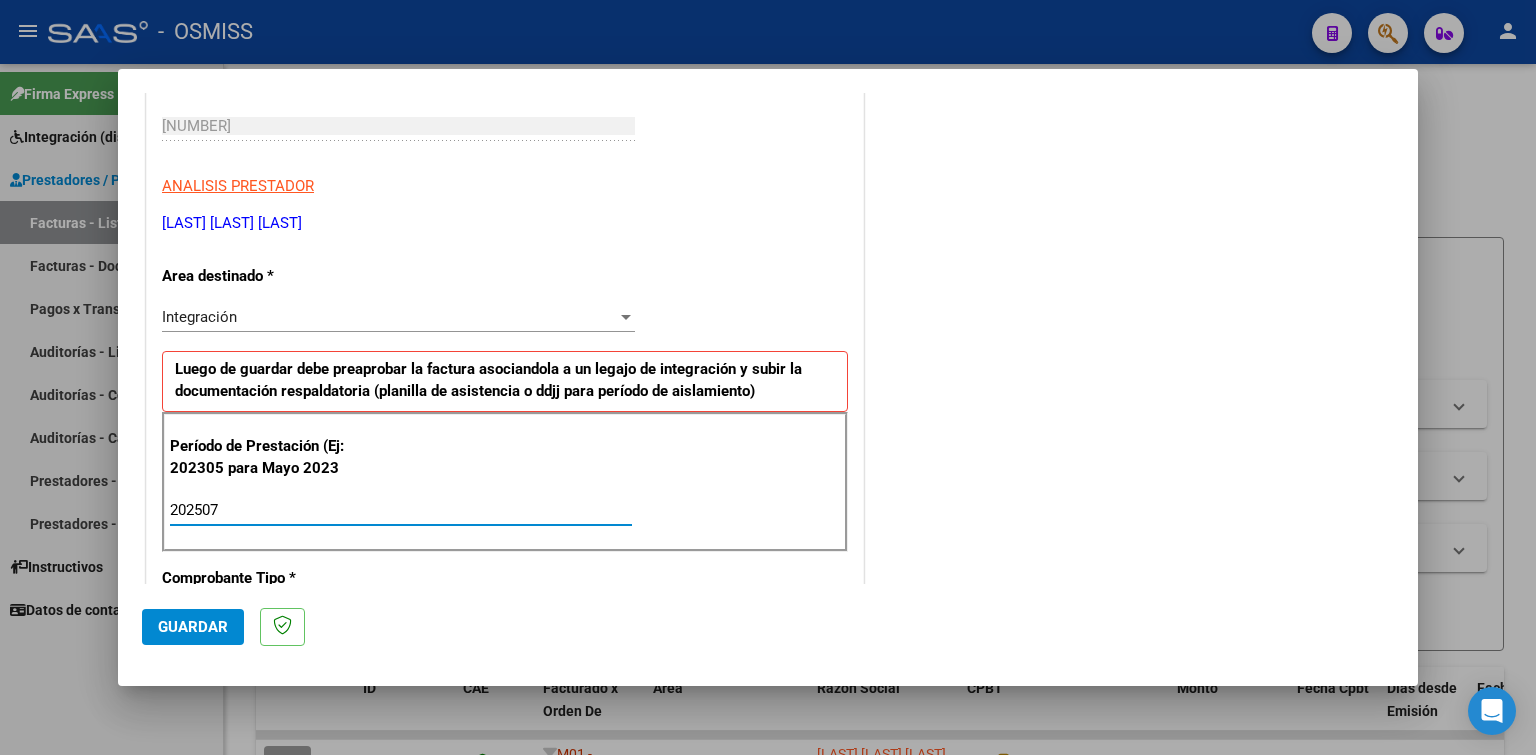 type on "202507" 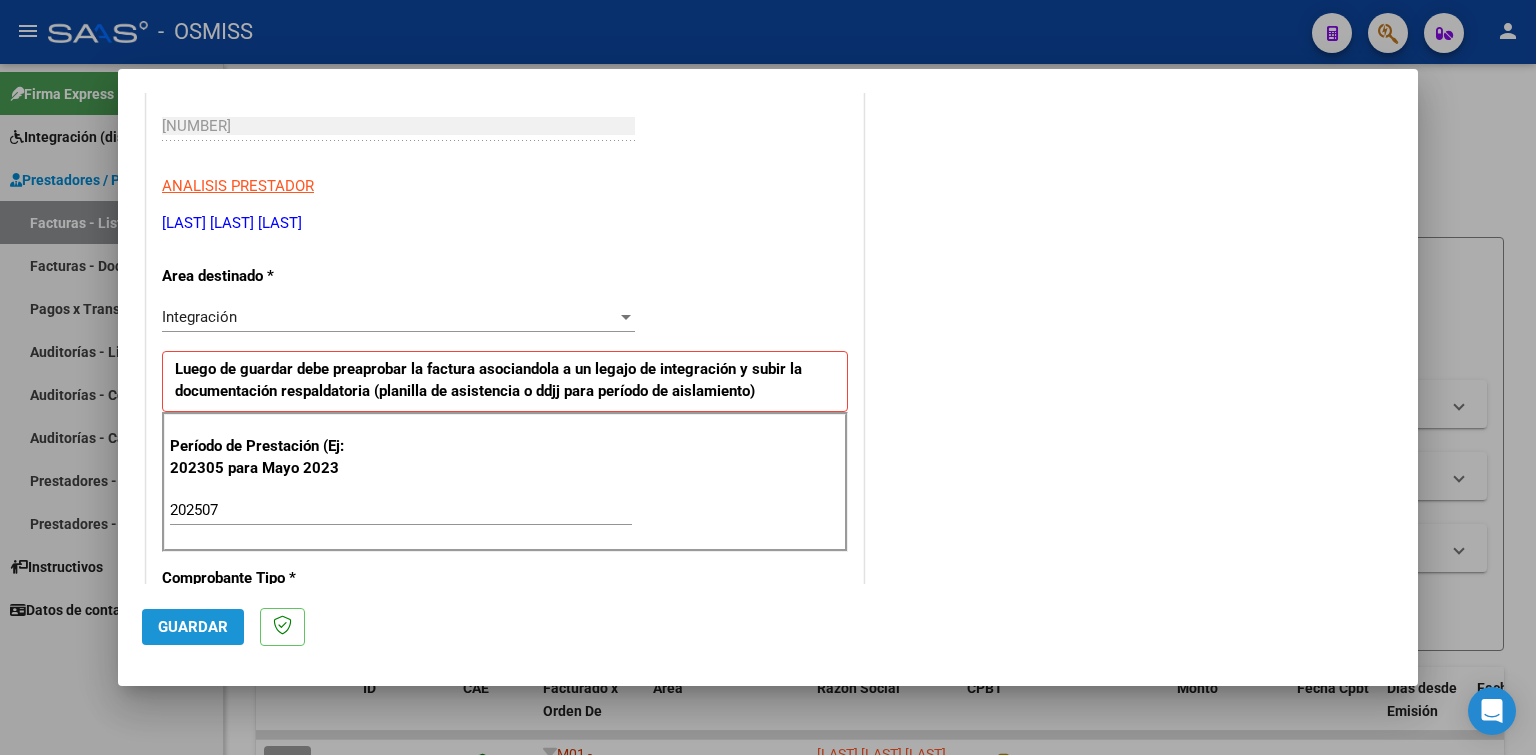 click on "Guardar" 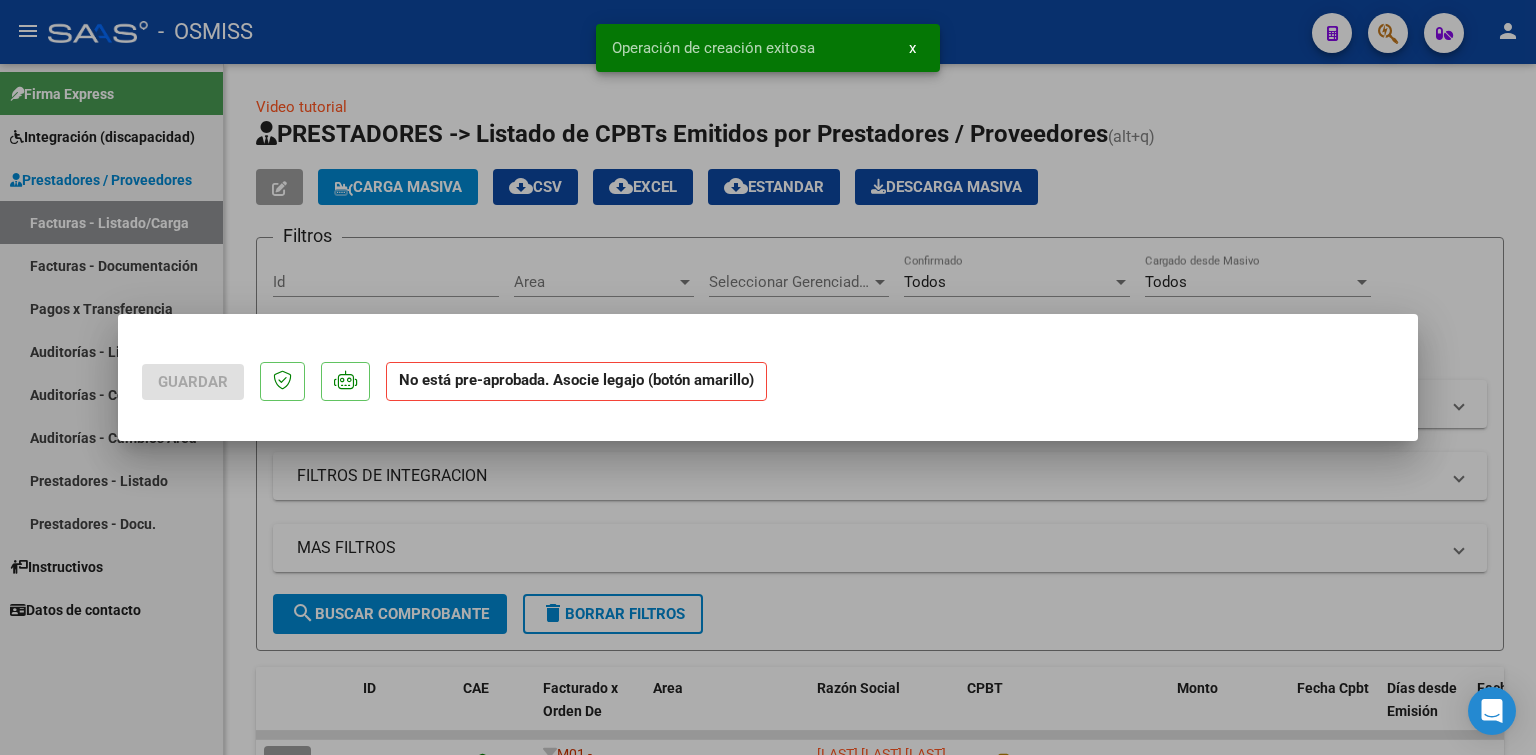 scroll, scrollTop: 0, scrollLeft: 0, axis: both 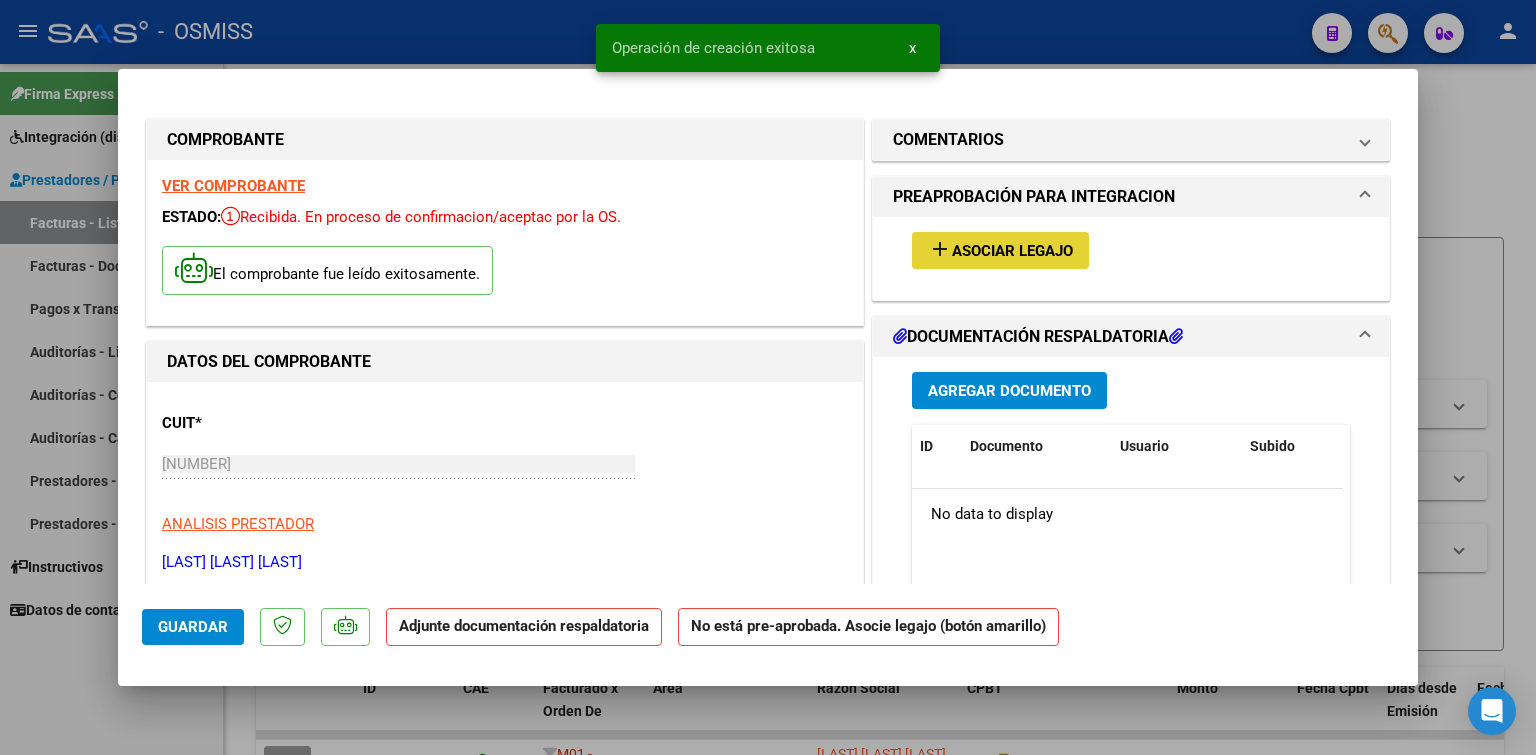 click on "Asociar Legajo" at bounding box center (1012, 251) 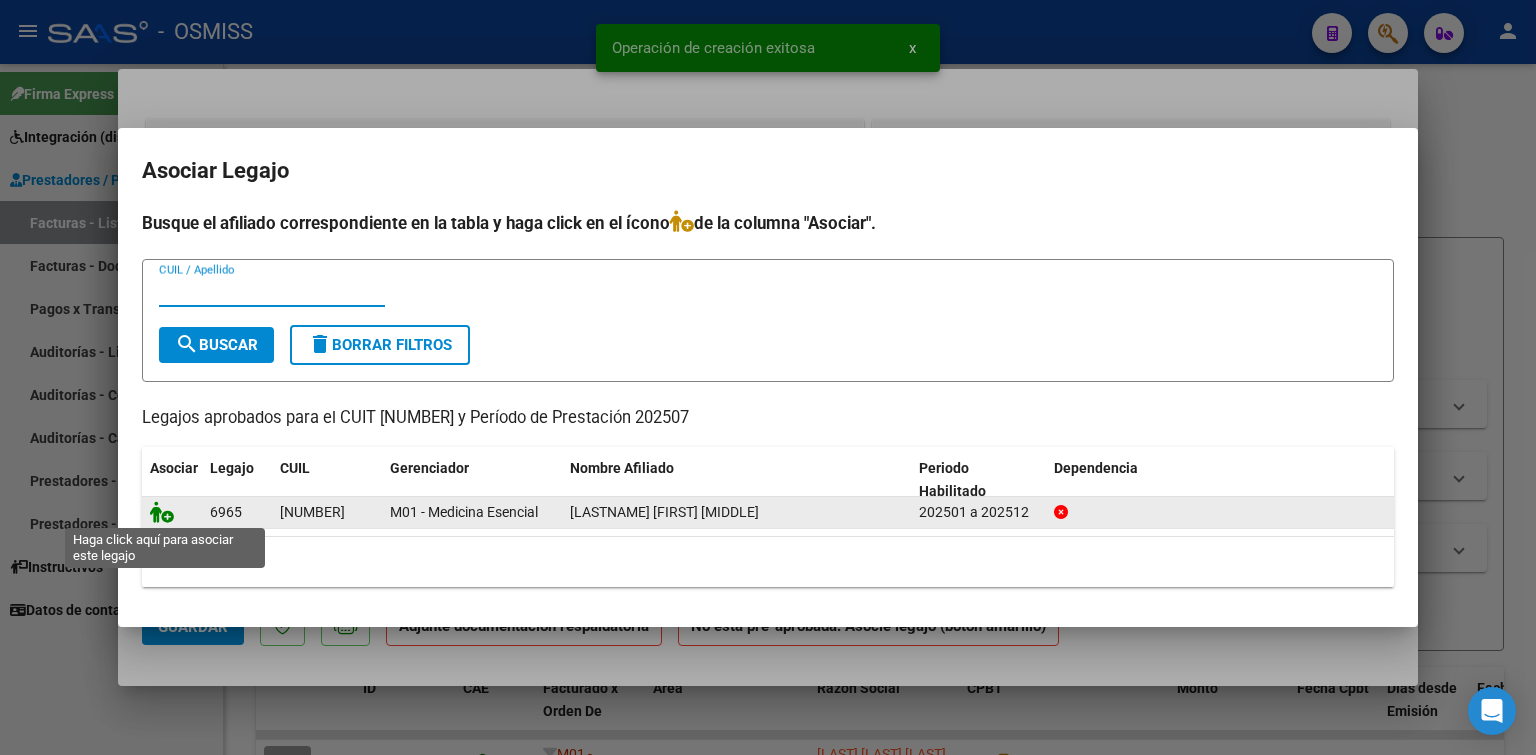 click 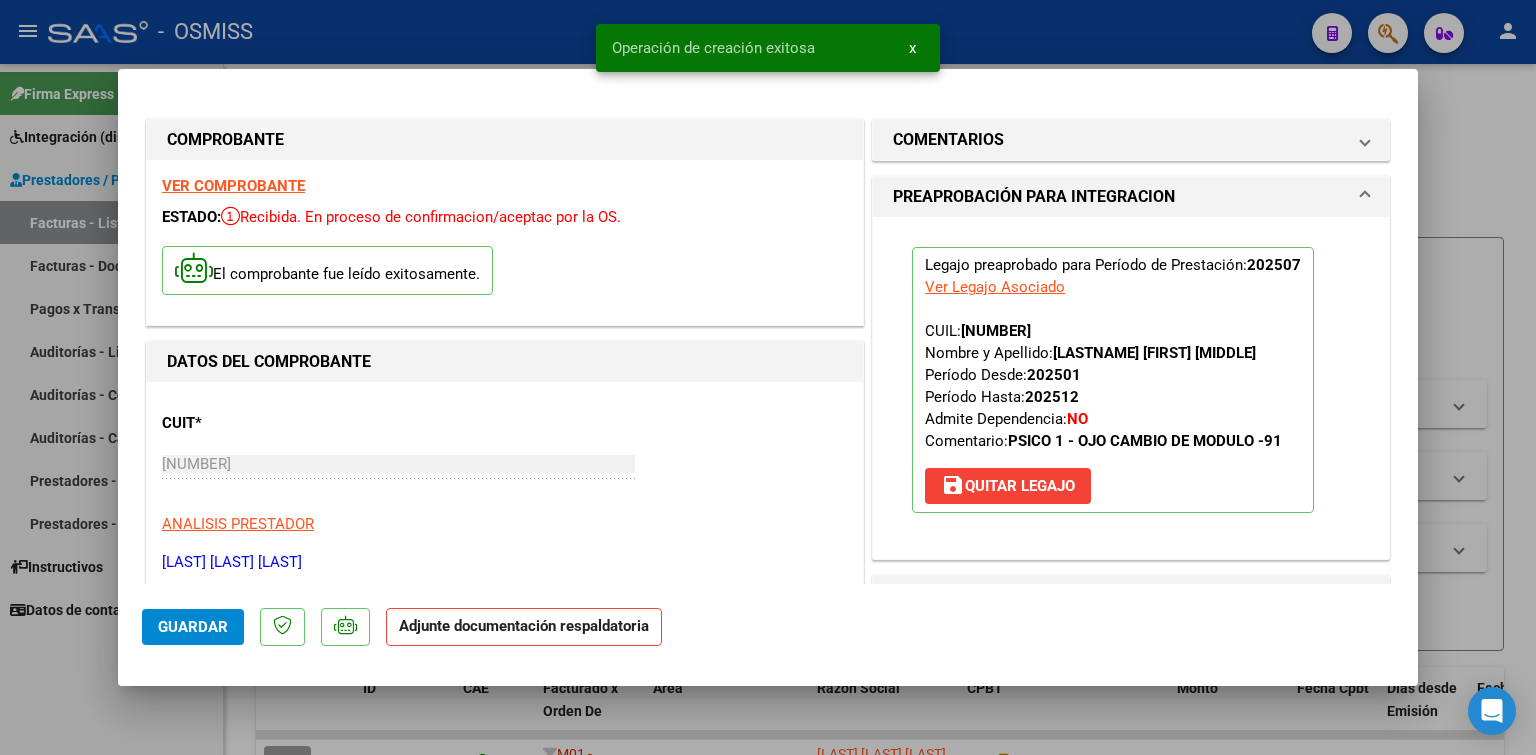 scroll, scrollTop: 300, scrollLeft: 0, axis: vertical 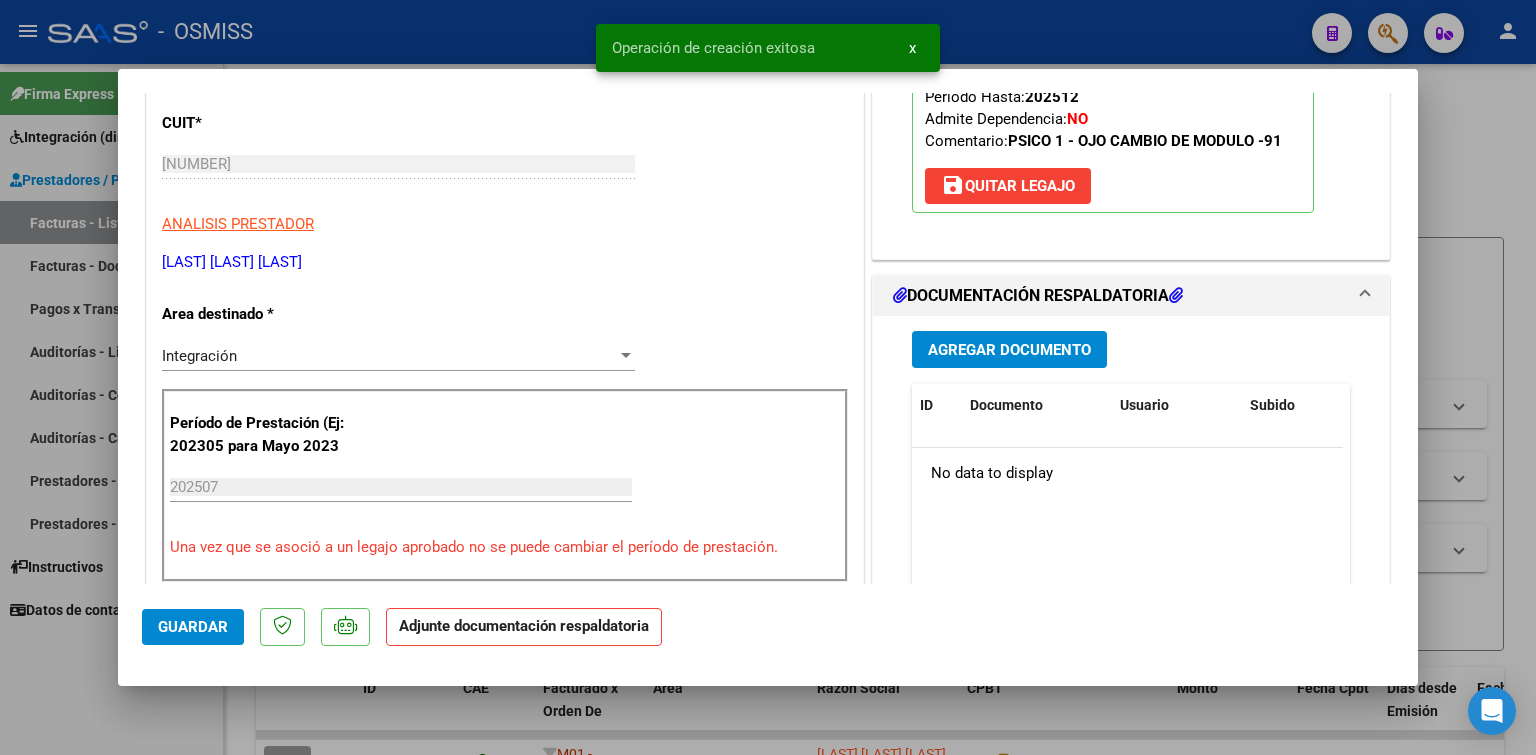 click on "Agregar Documento" at bounding box center (1009, 350) 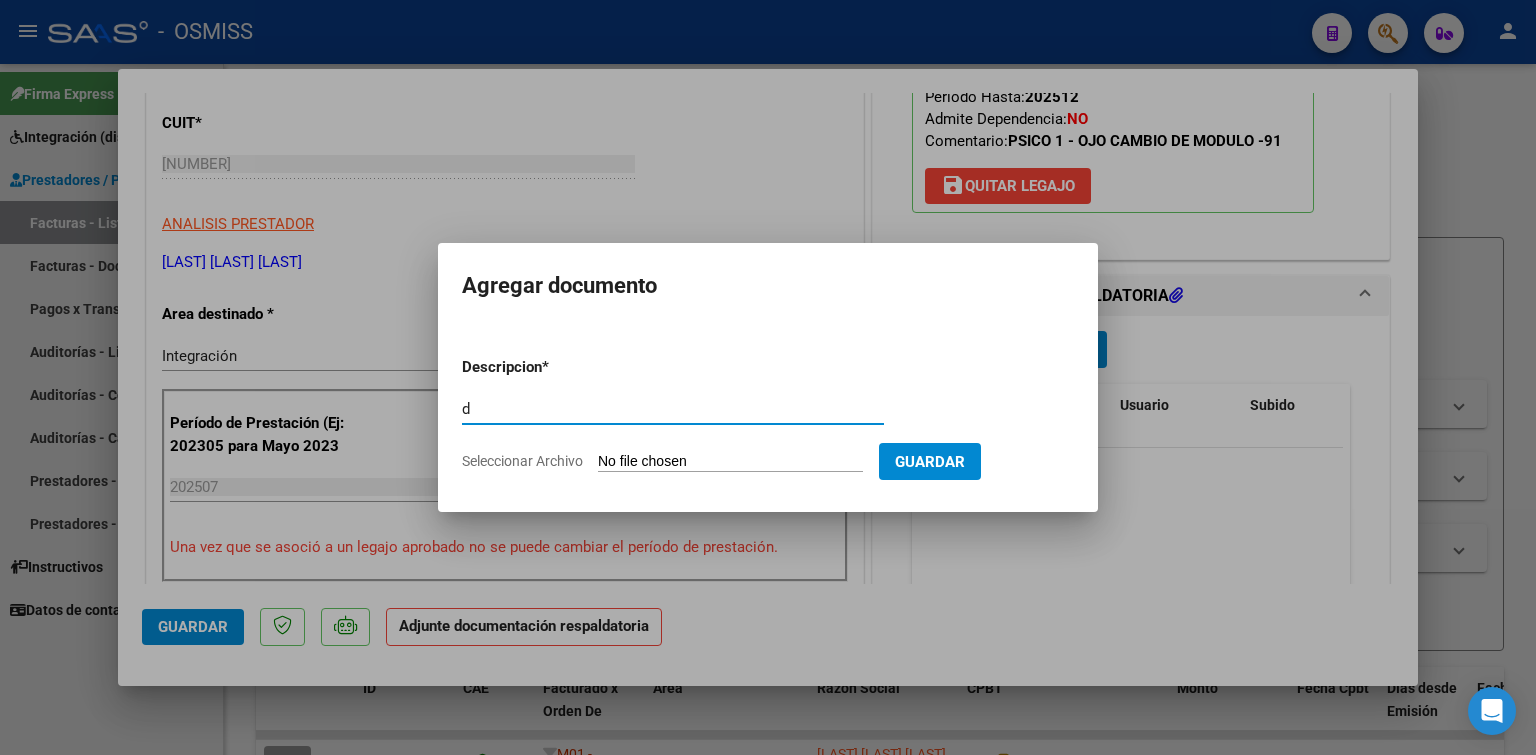 type on "d" 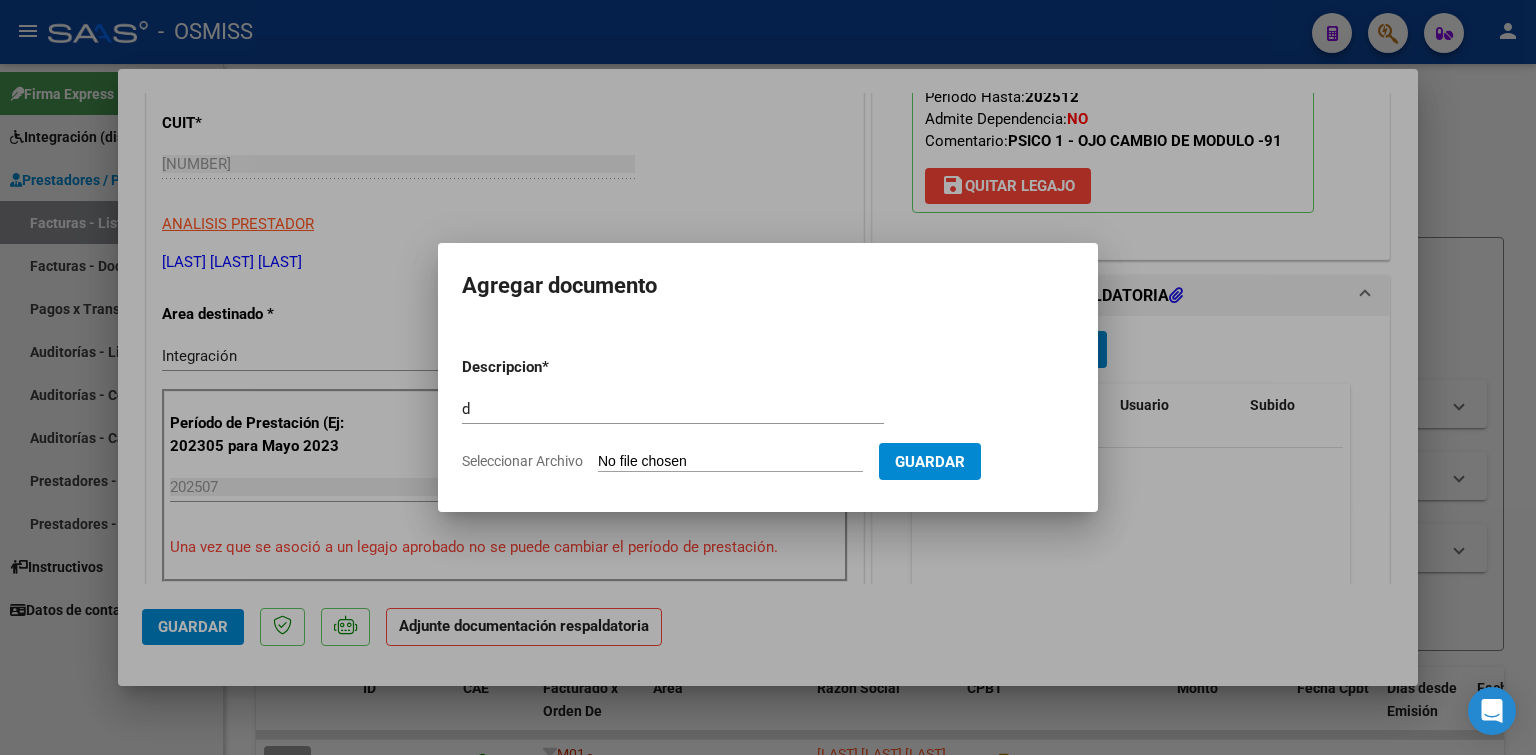 type on "C:\fakepath\ciro coletta planilla.pdf" 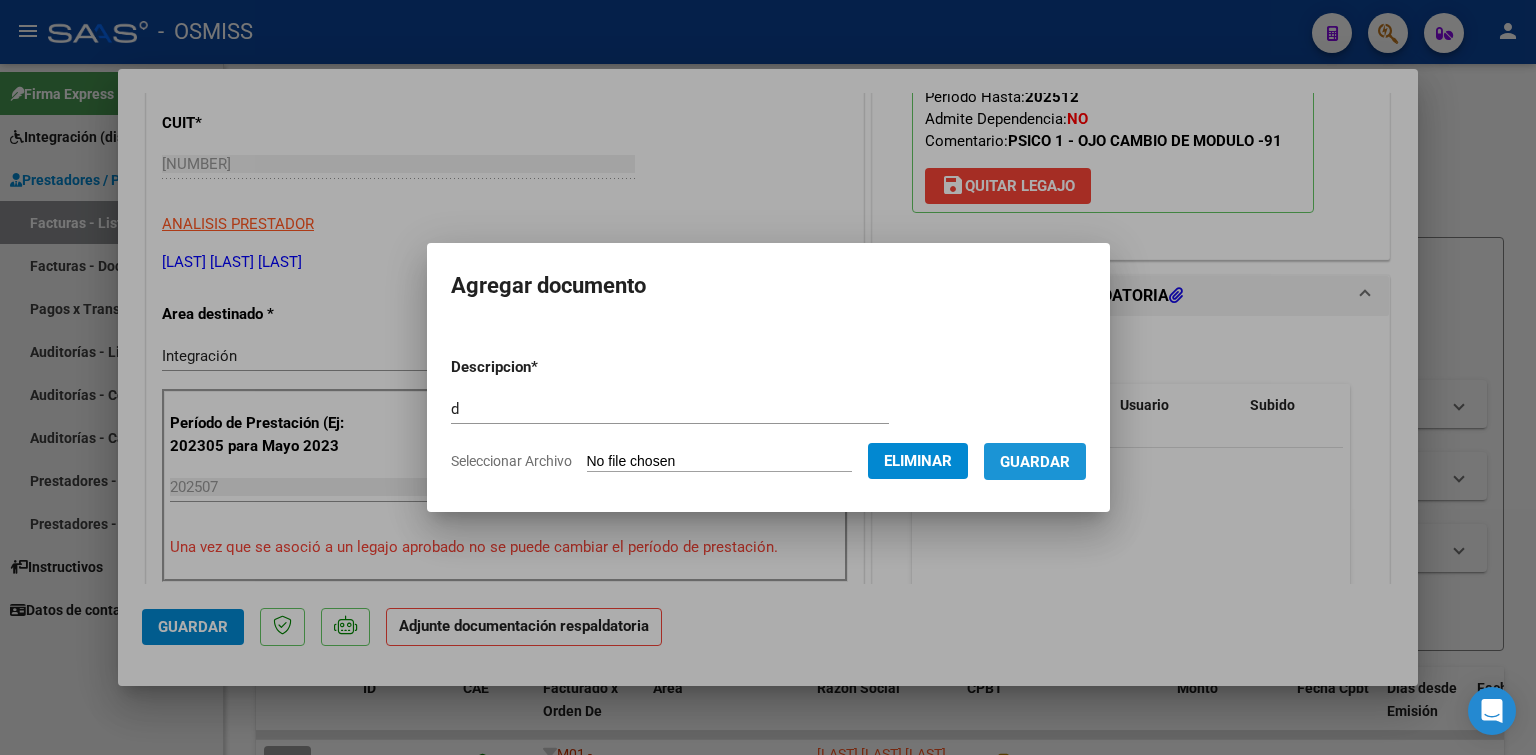click on "Guardar" at bounding box center (1035, 462) 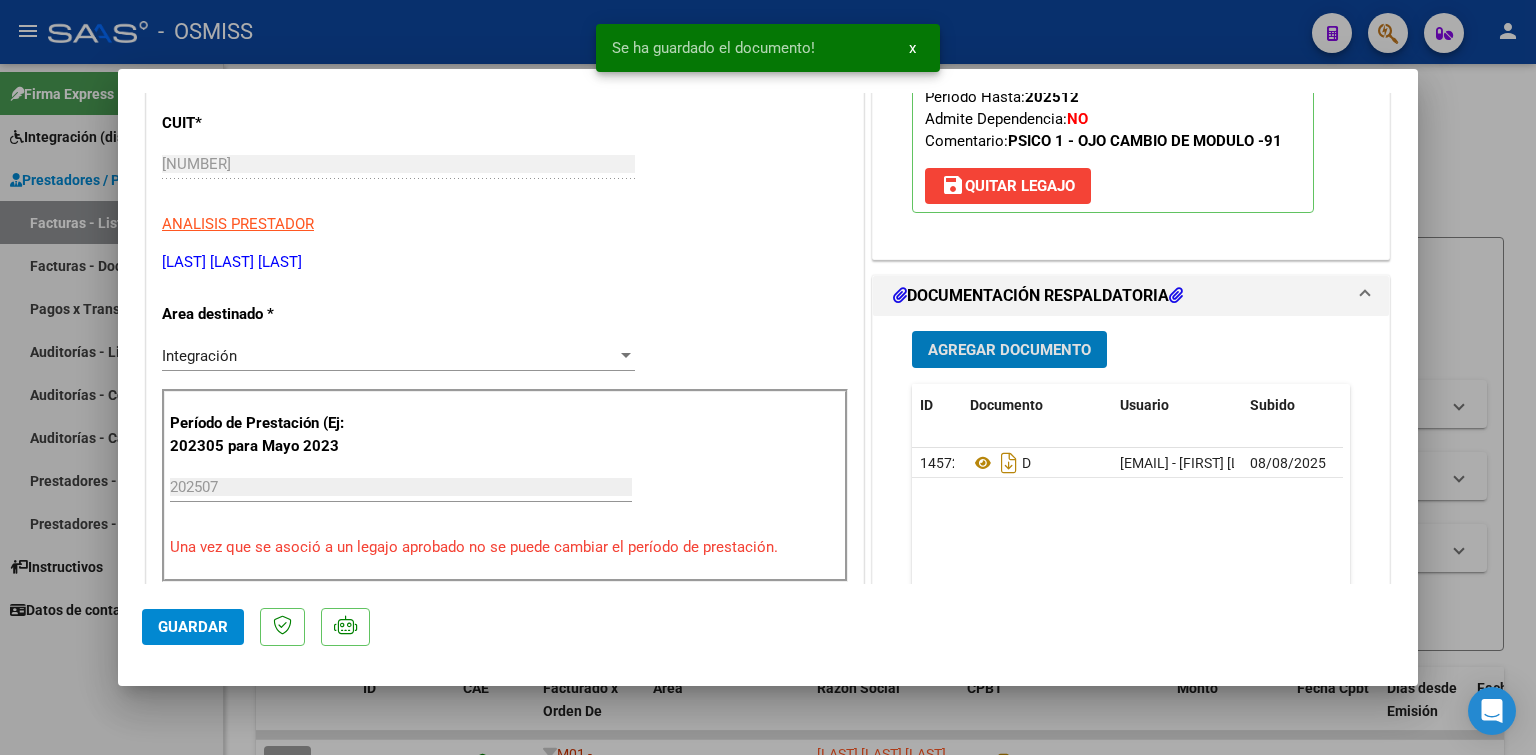 type 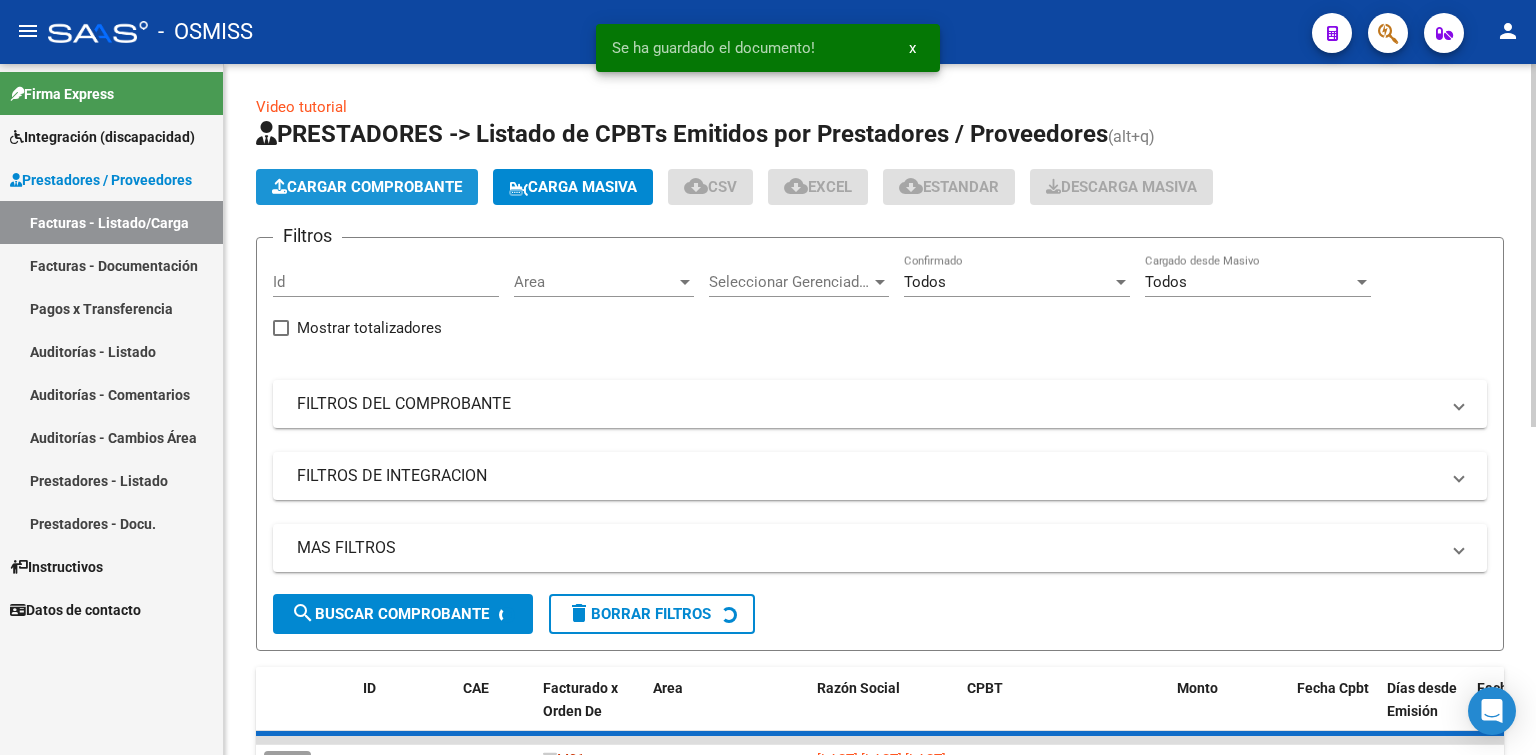 click on "Cargar Comprobante" 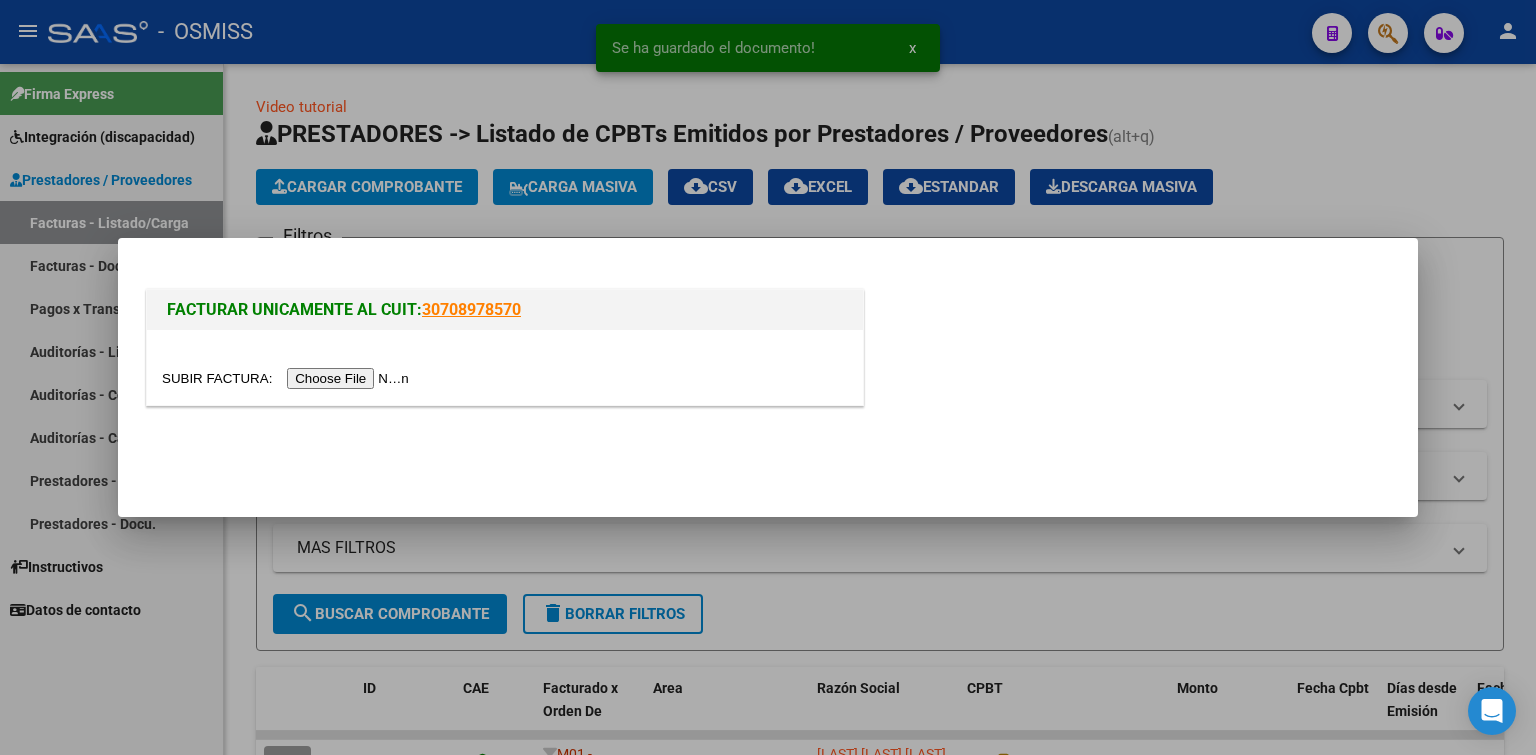 click at bounding box center [505, 367] 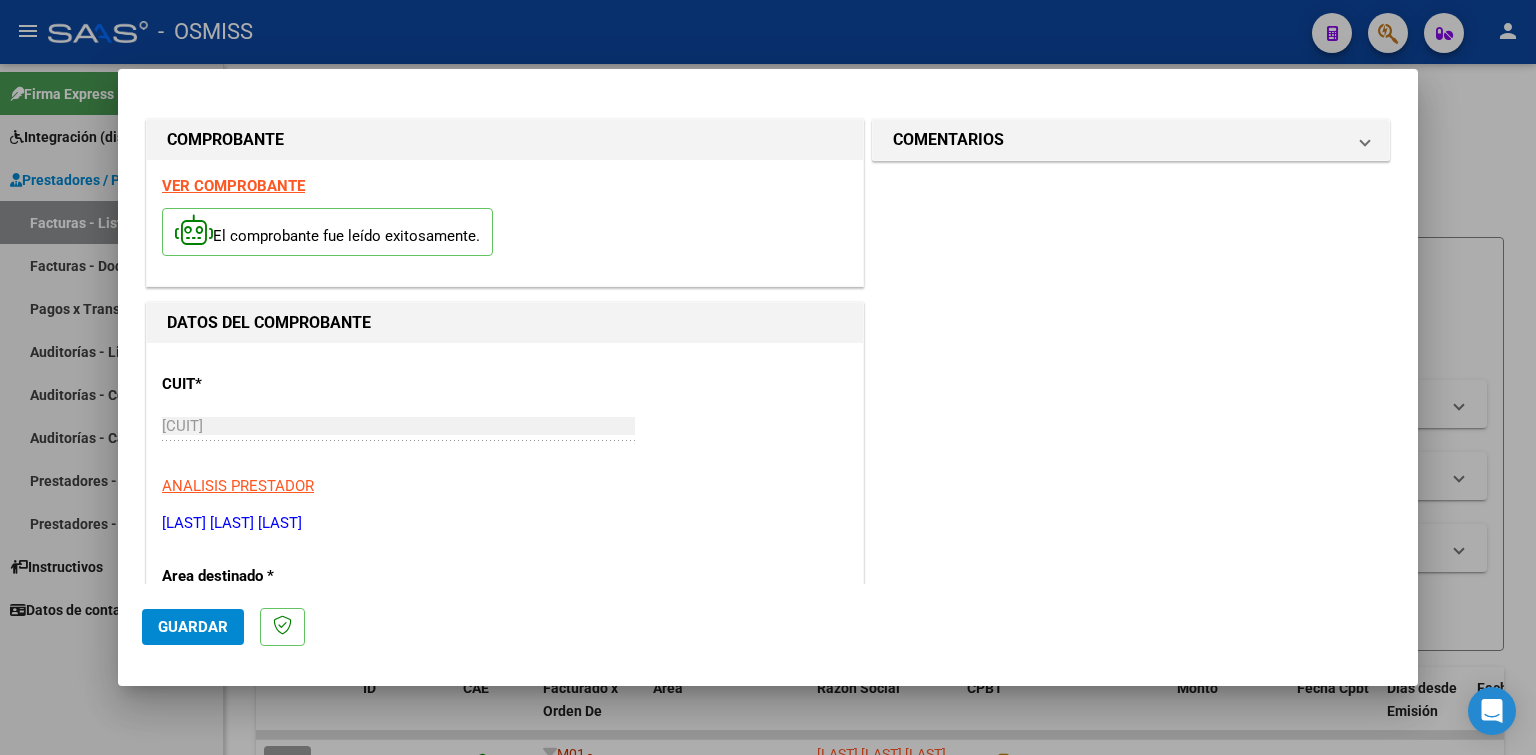 scroll, scrollTop: 400, scrollLeft: 0, axis: vertical 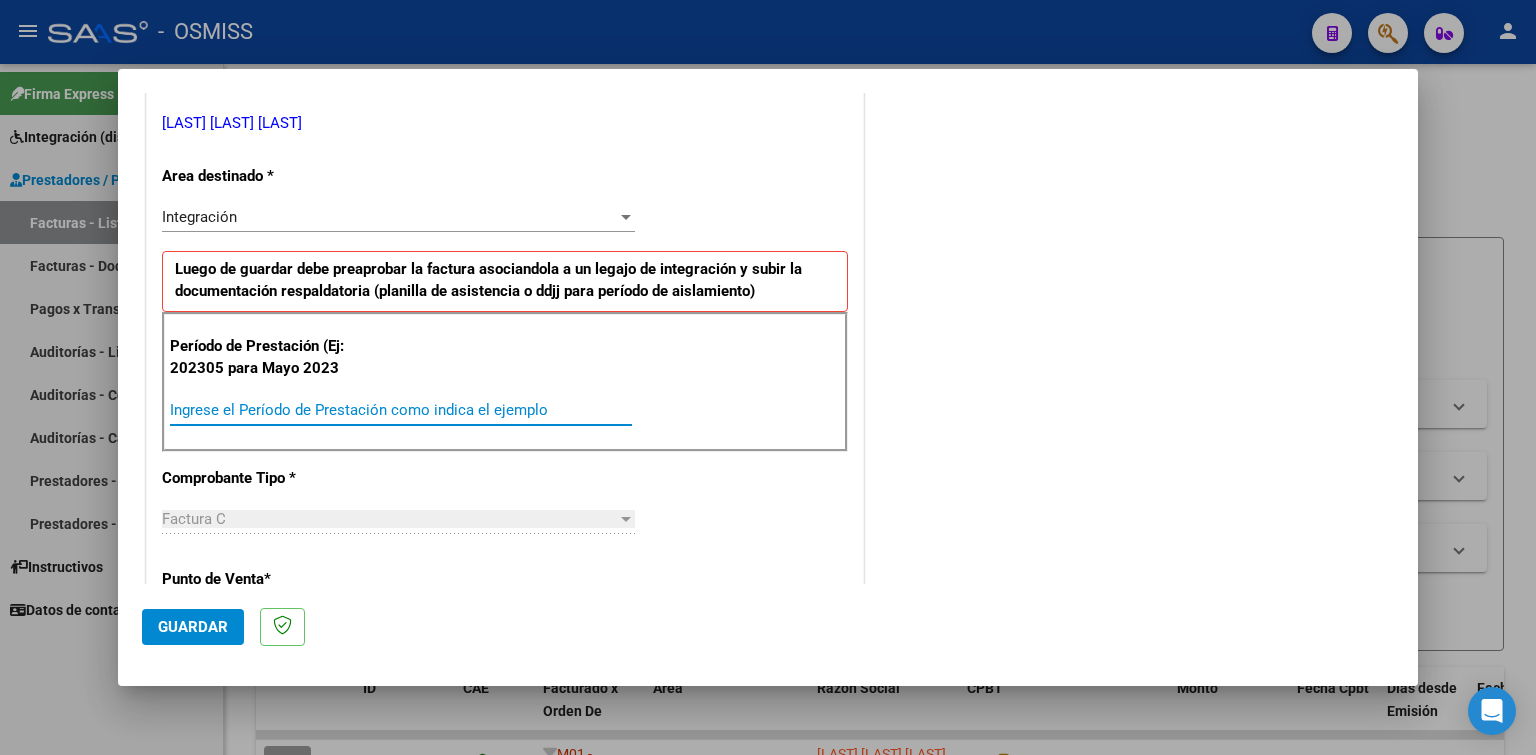 paste on "202507" 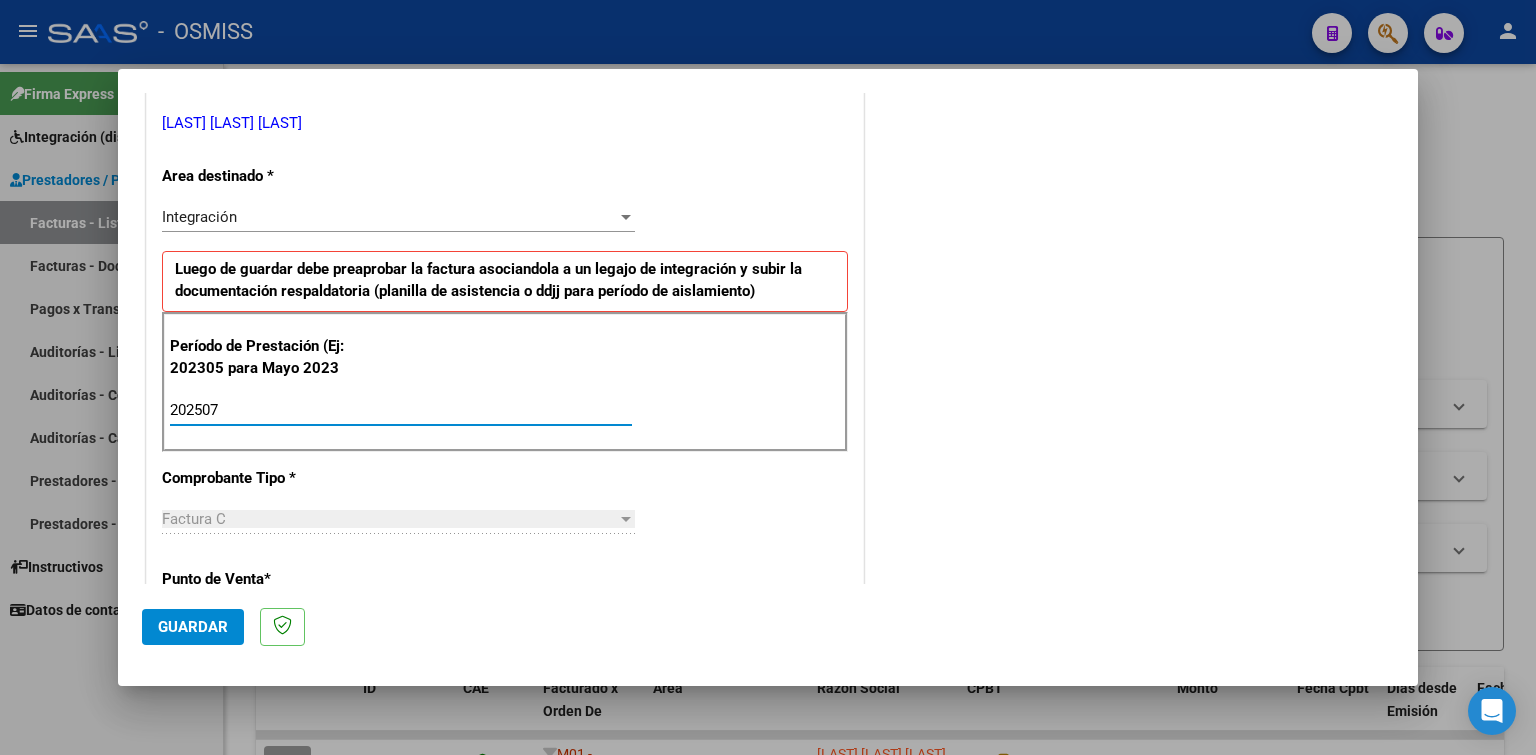 type on "202507" 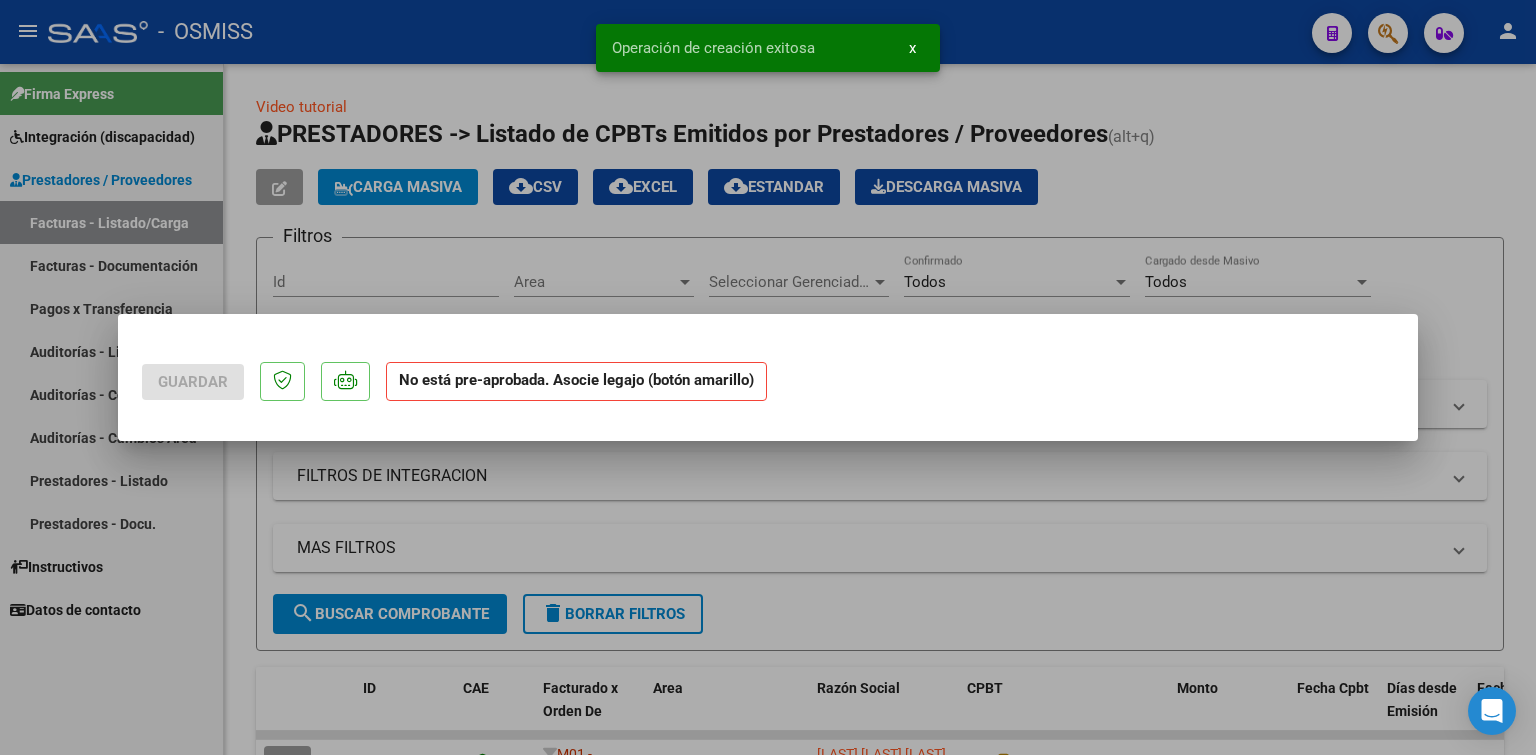 scroll, scrollTop: 0, scrollLeft: 0, axis: both 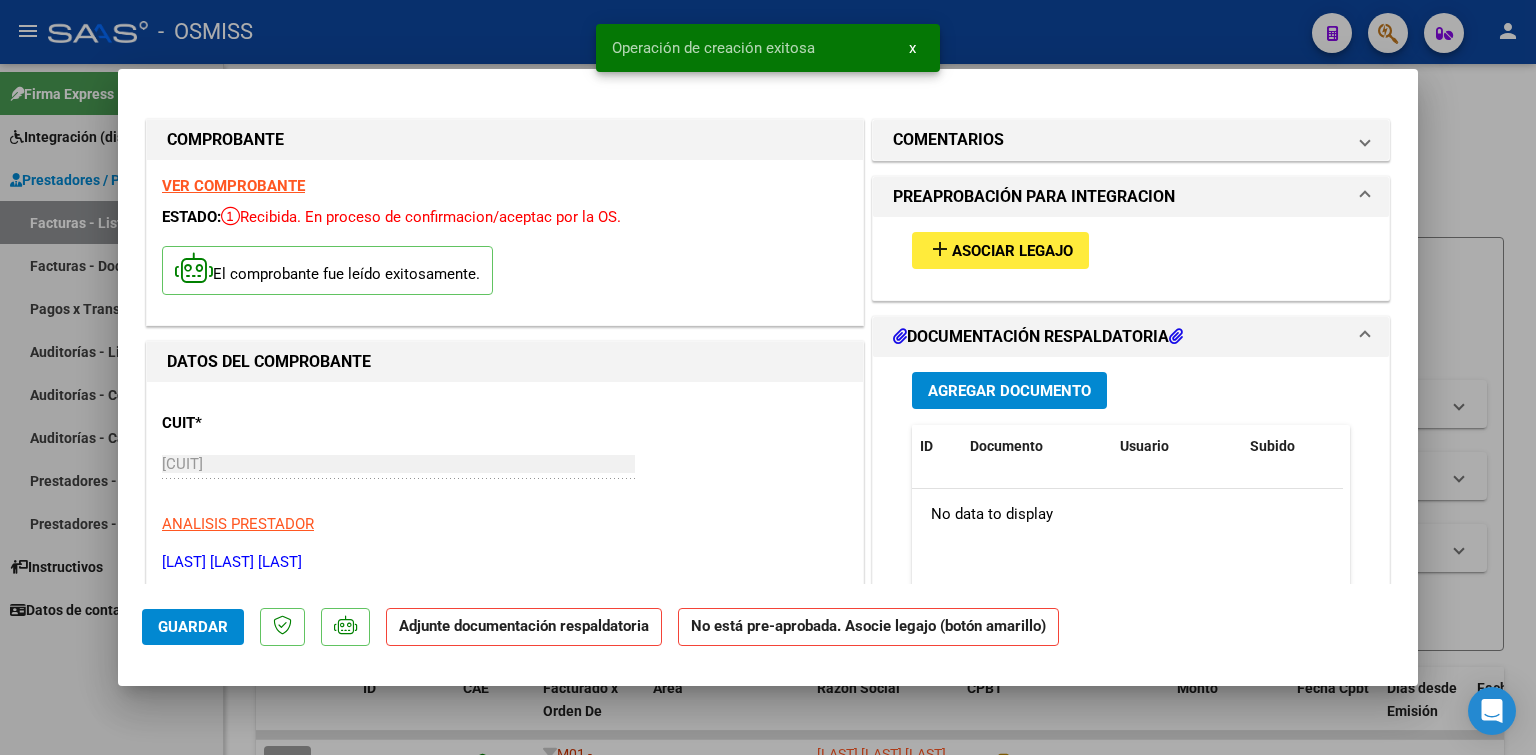click on "Asociar Legajo" at bounding box center [1012, 251] 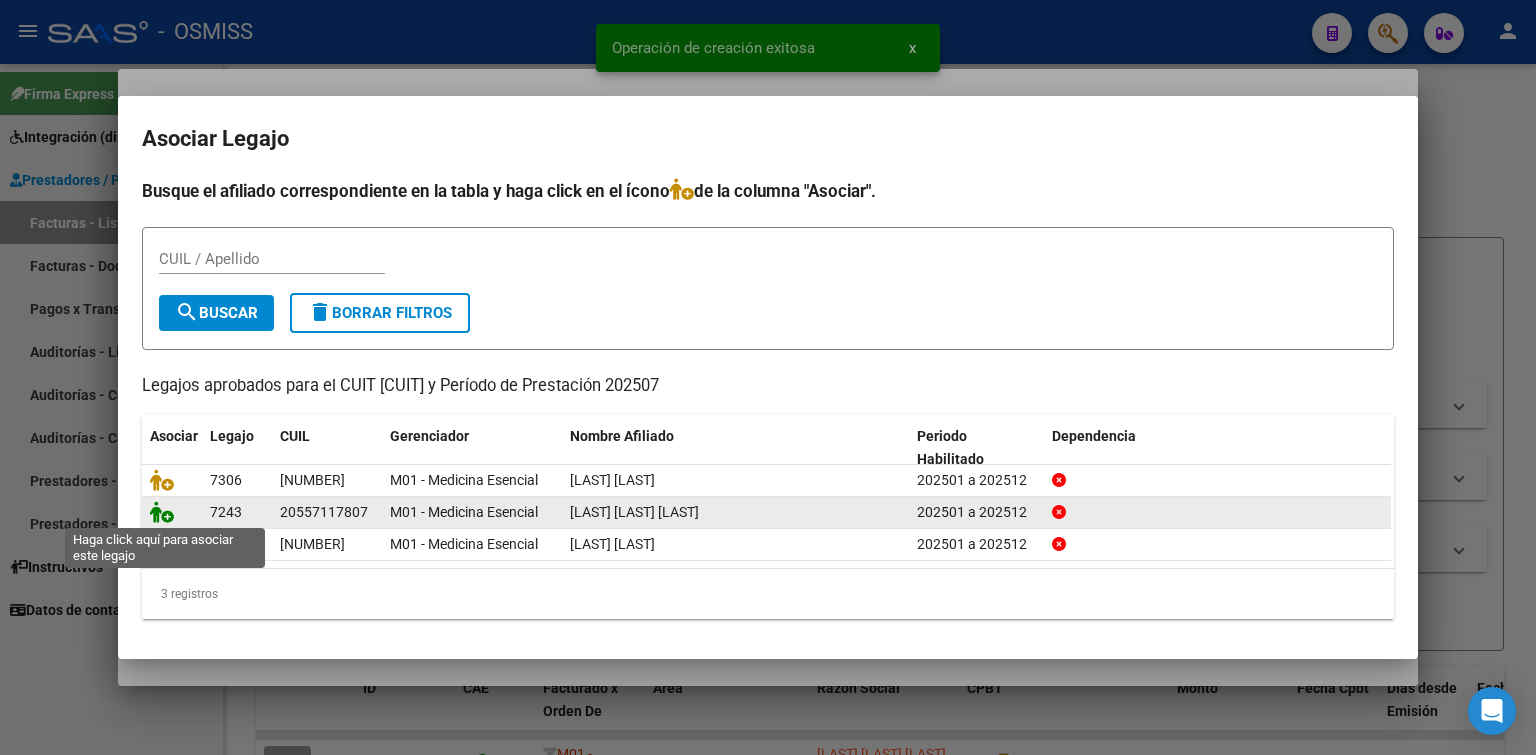 click 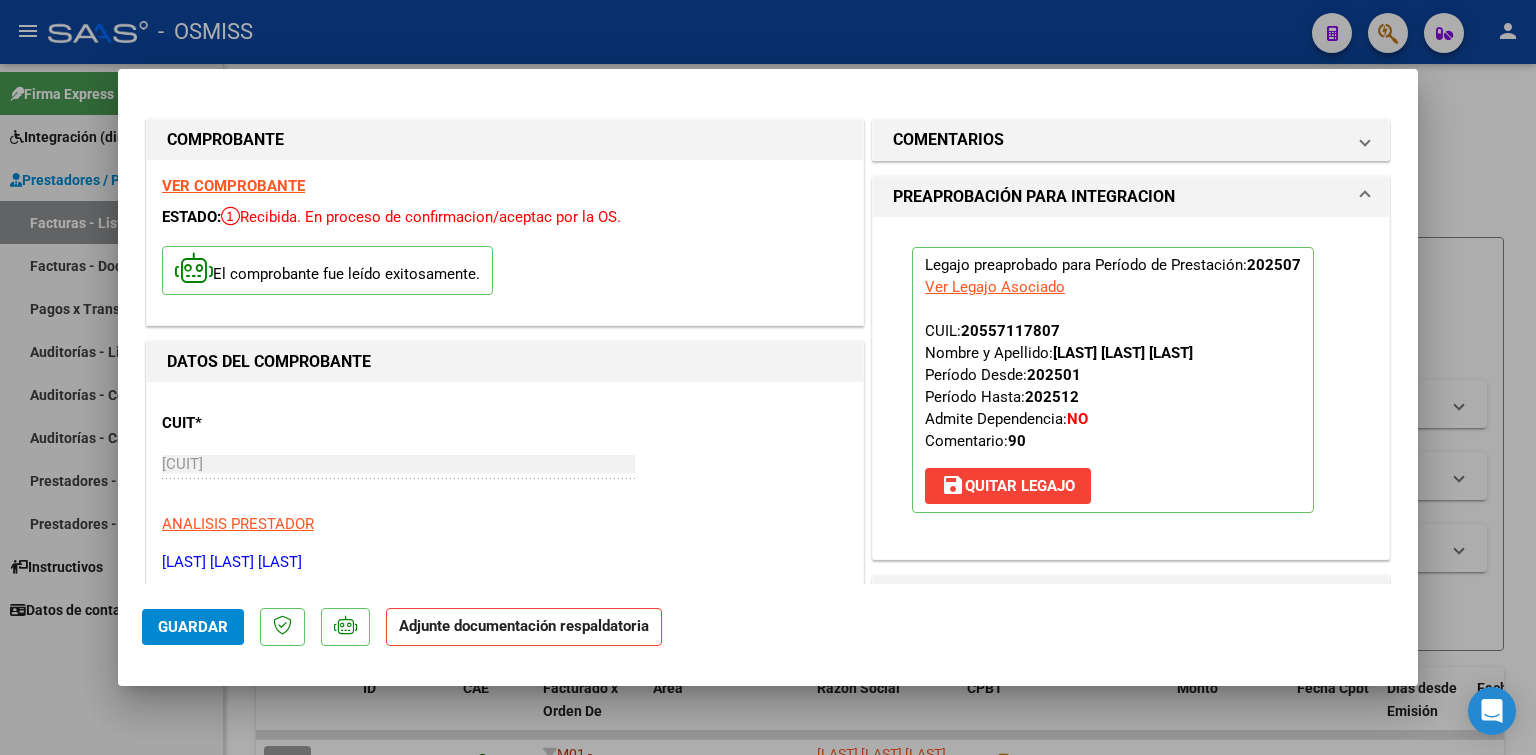 scroll, scrollTop: 500, scrollLeft: 0, axis: vertical 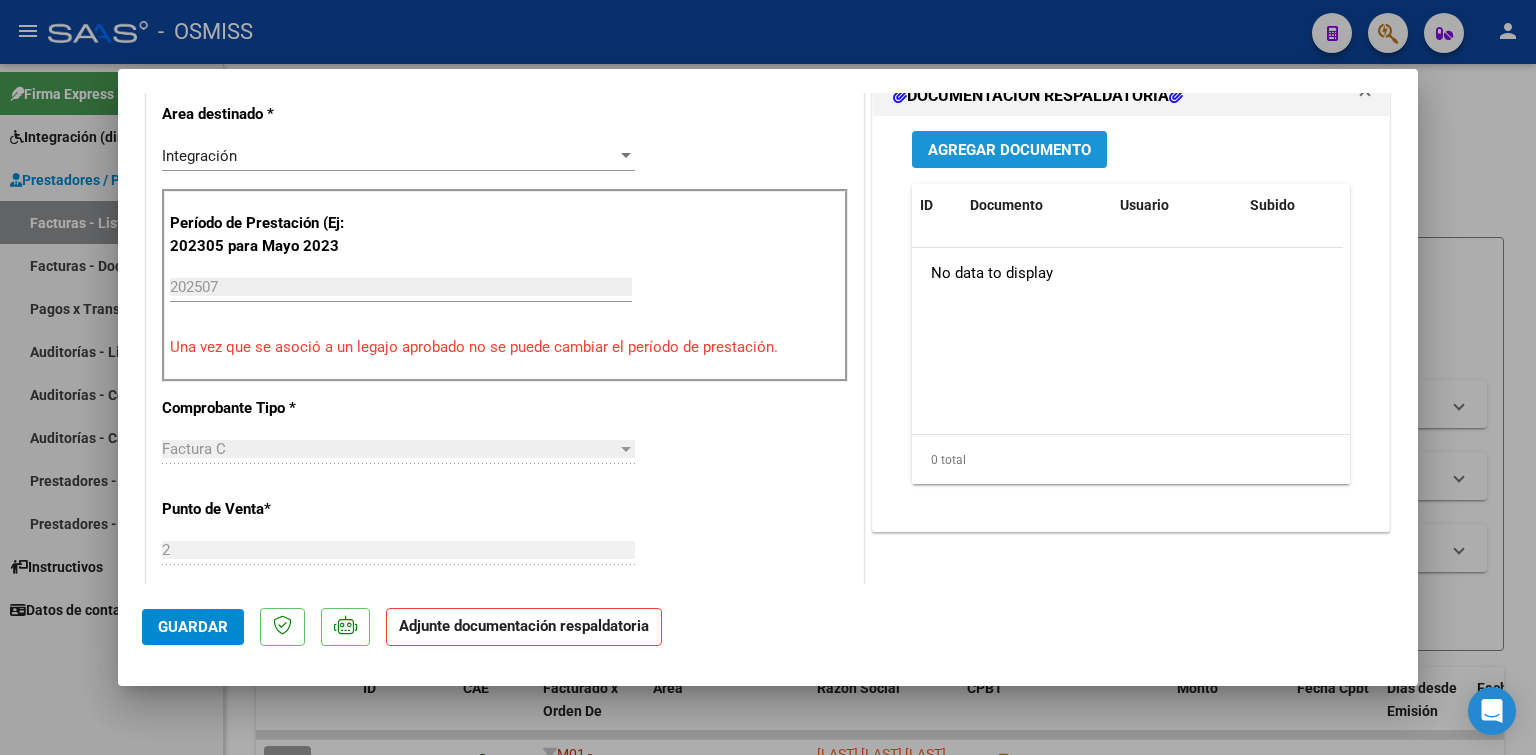 click on "Agregar Documento" at bounding box center (1009, 150) 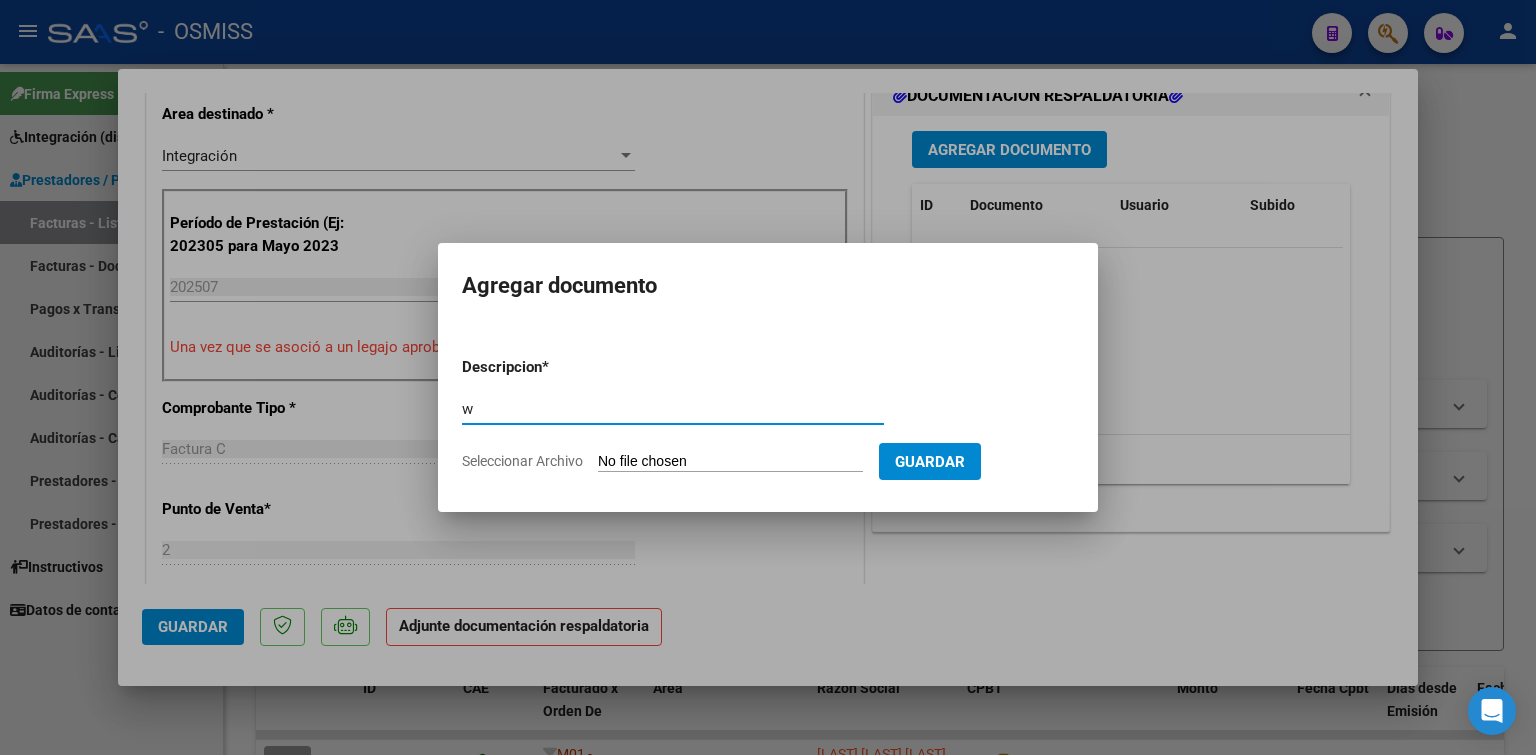 type on "w" 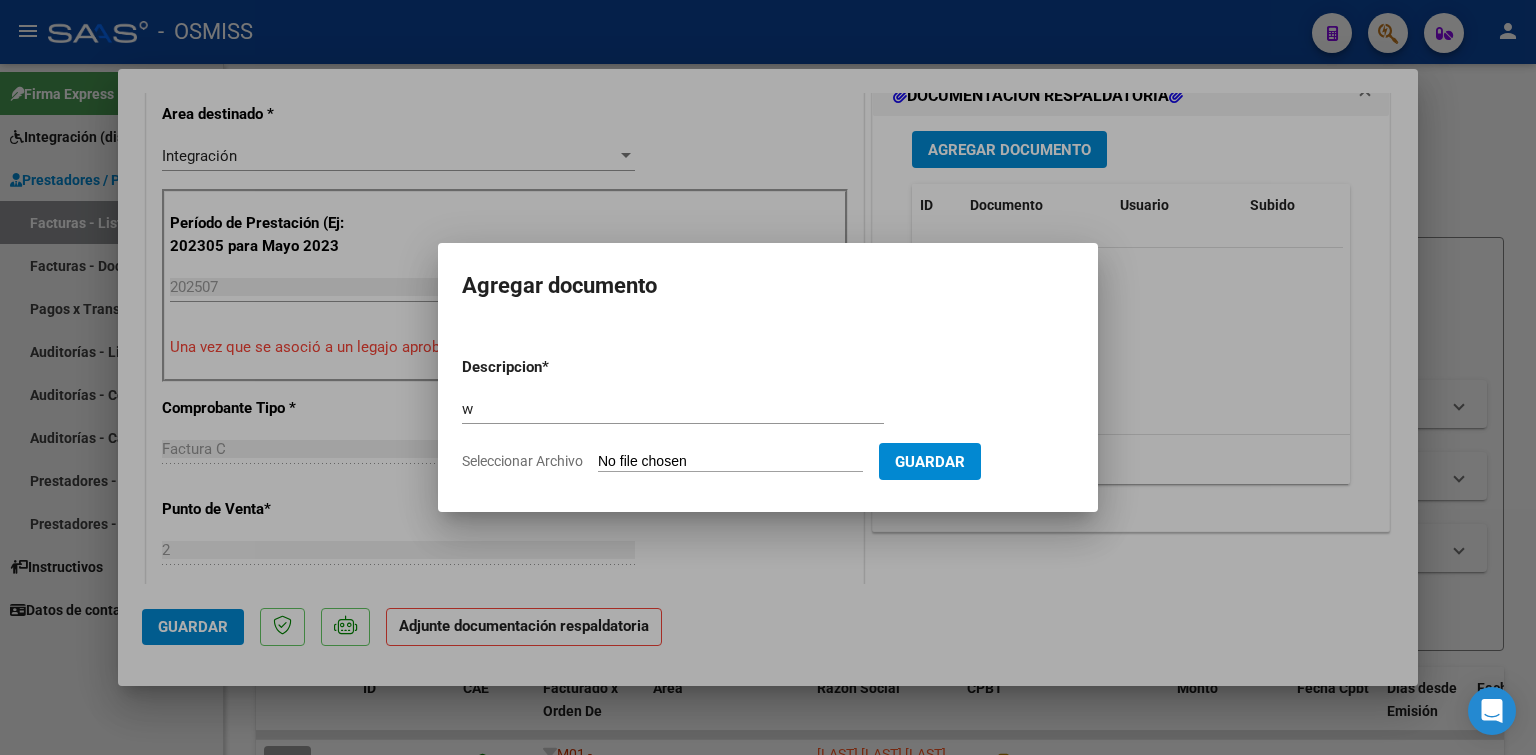 click on "Seleccionar Archivo" at bounding box center [730, 462] 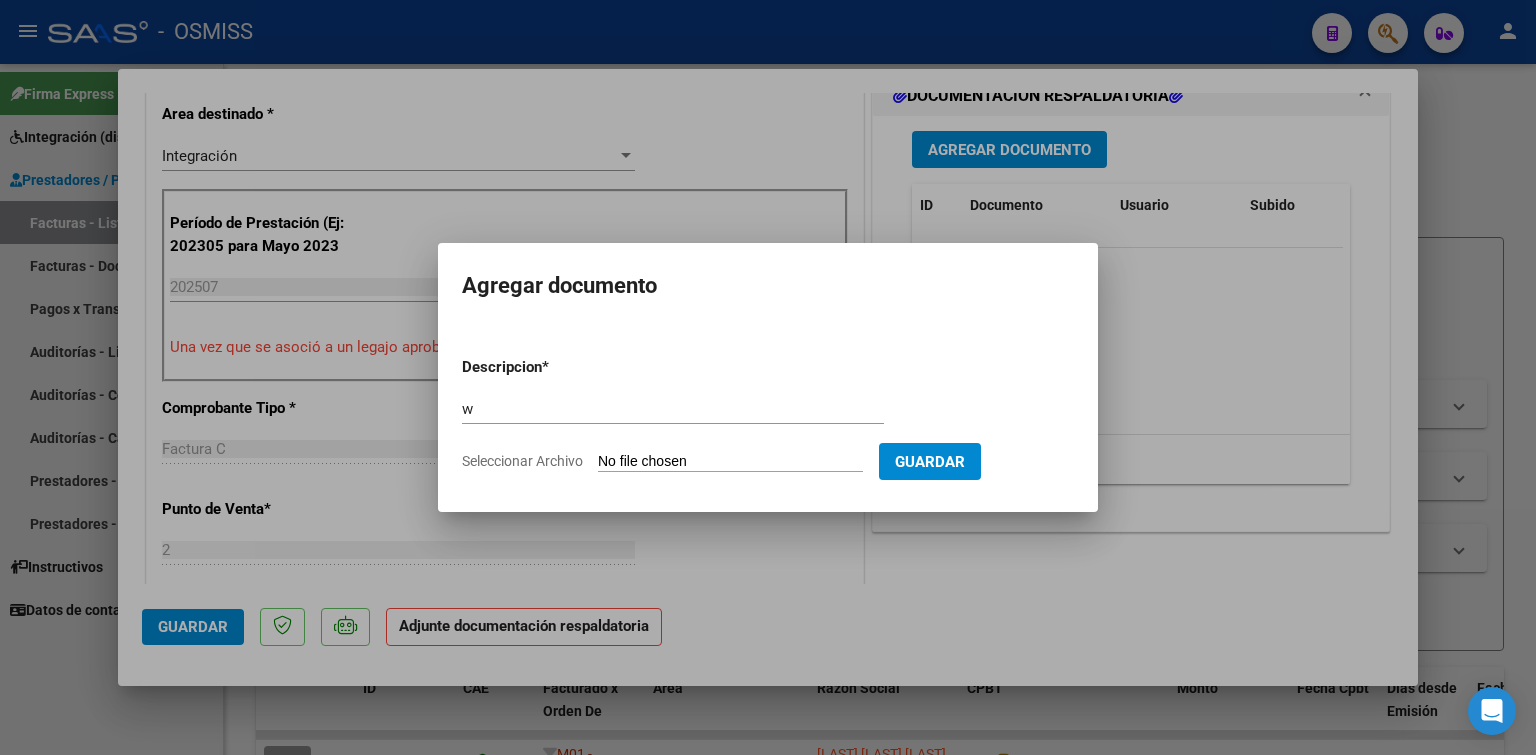 type on "C:\fakepath\Adobe Scan 04 ago 2025.pdf" 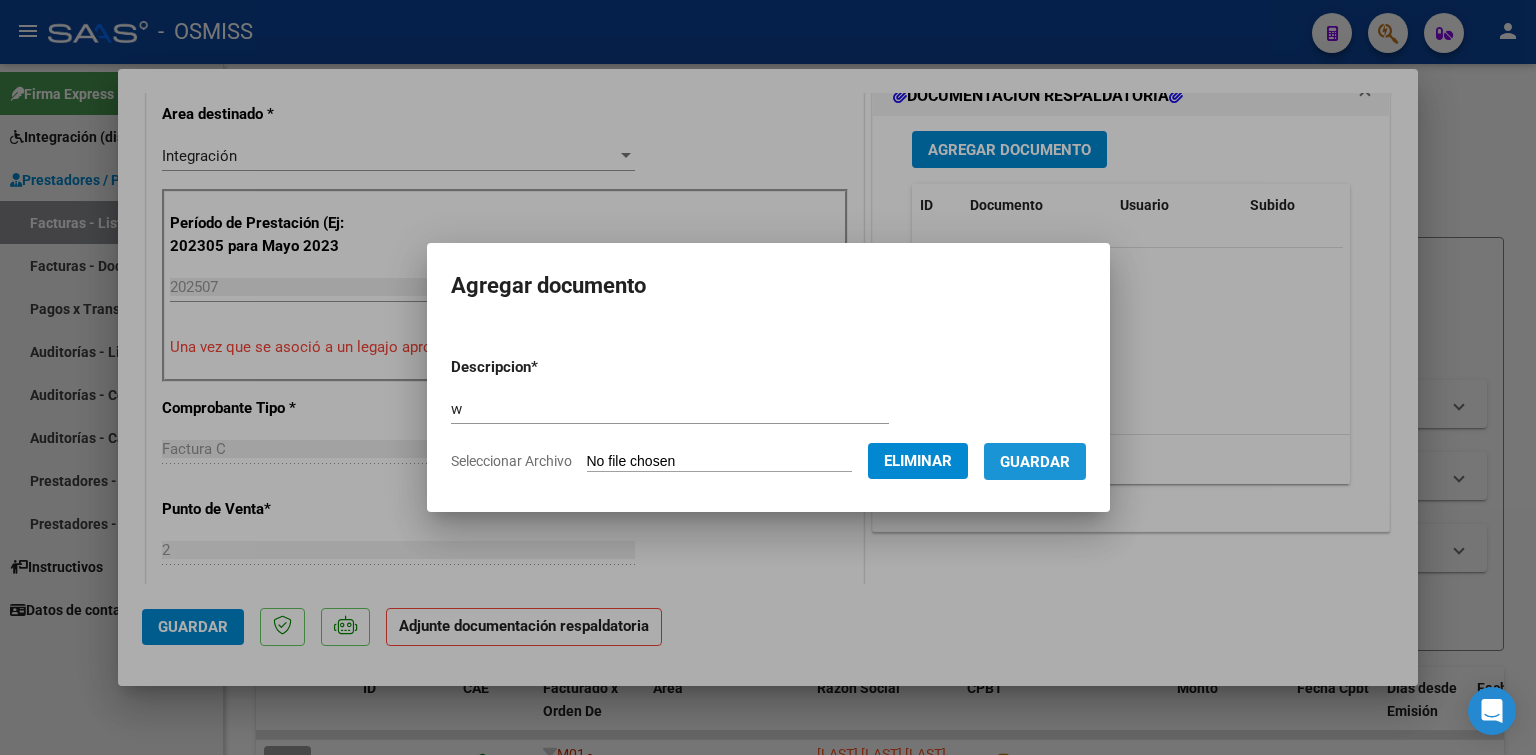 click on "Guardar" at bounding box center [1035, 462] 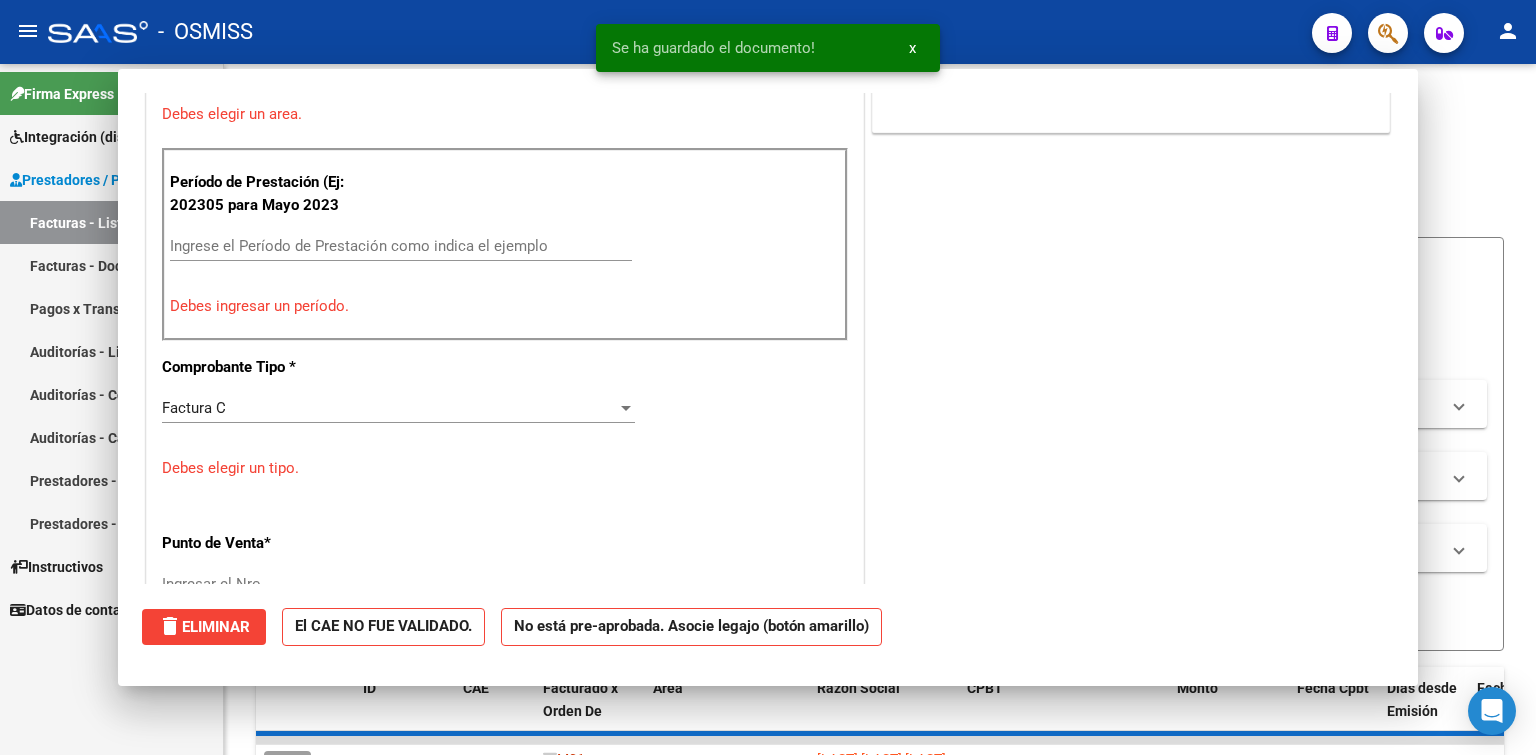 scroll, scrollTop: 0, scrollLeft: 0, axis: both 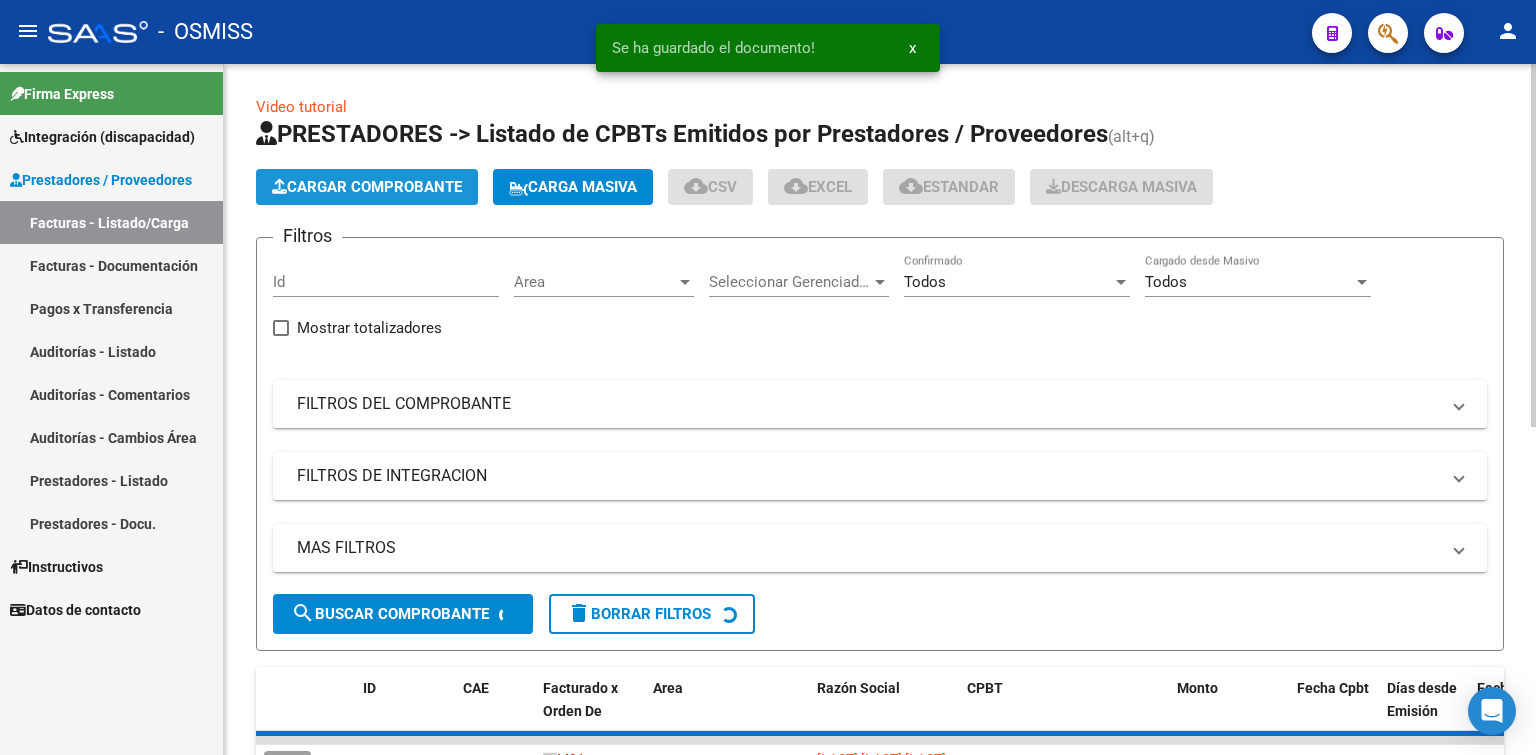 click on "Cargar Comprobante" 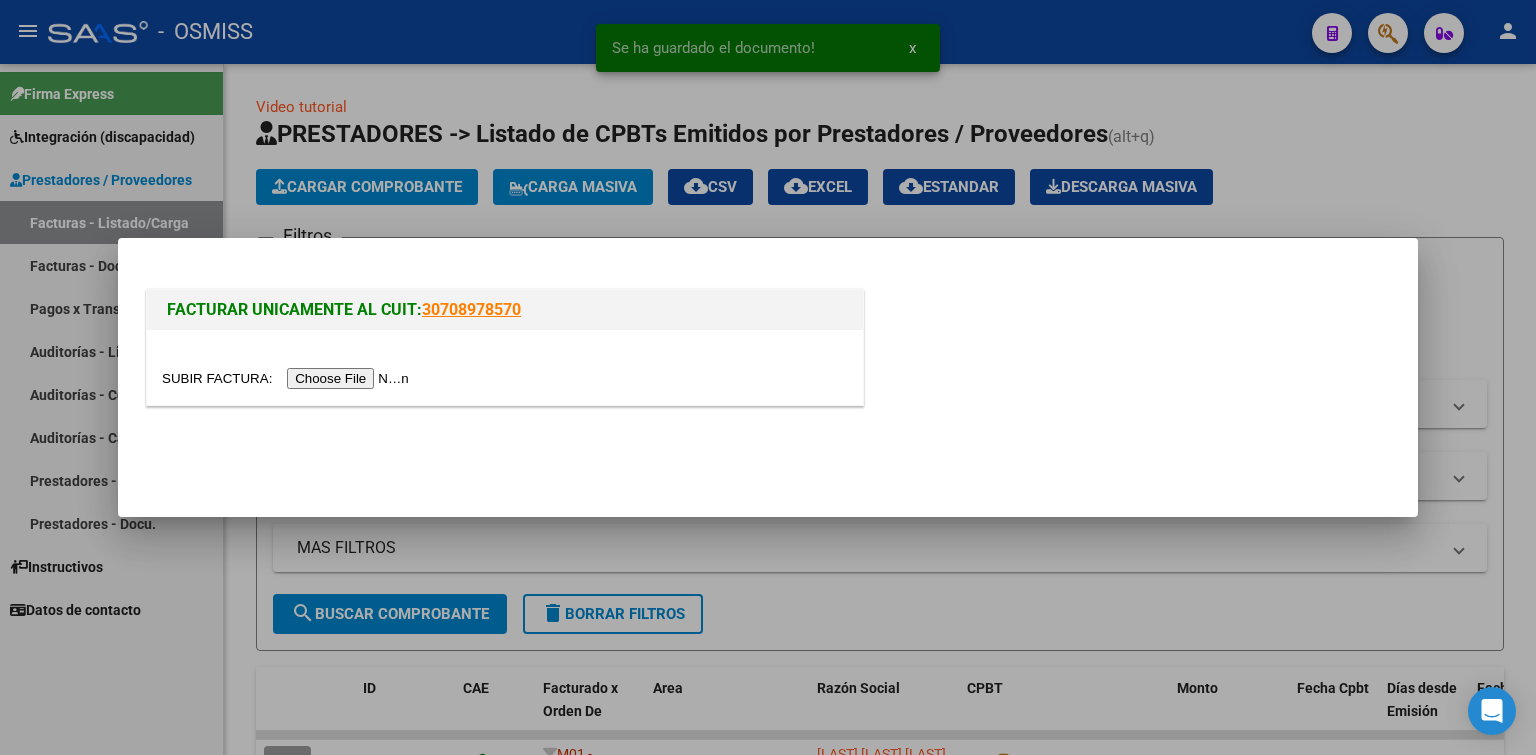 click at bounding box center [288, 378] 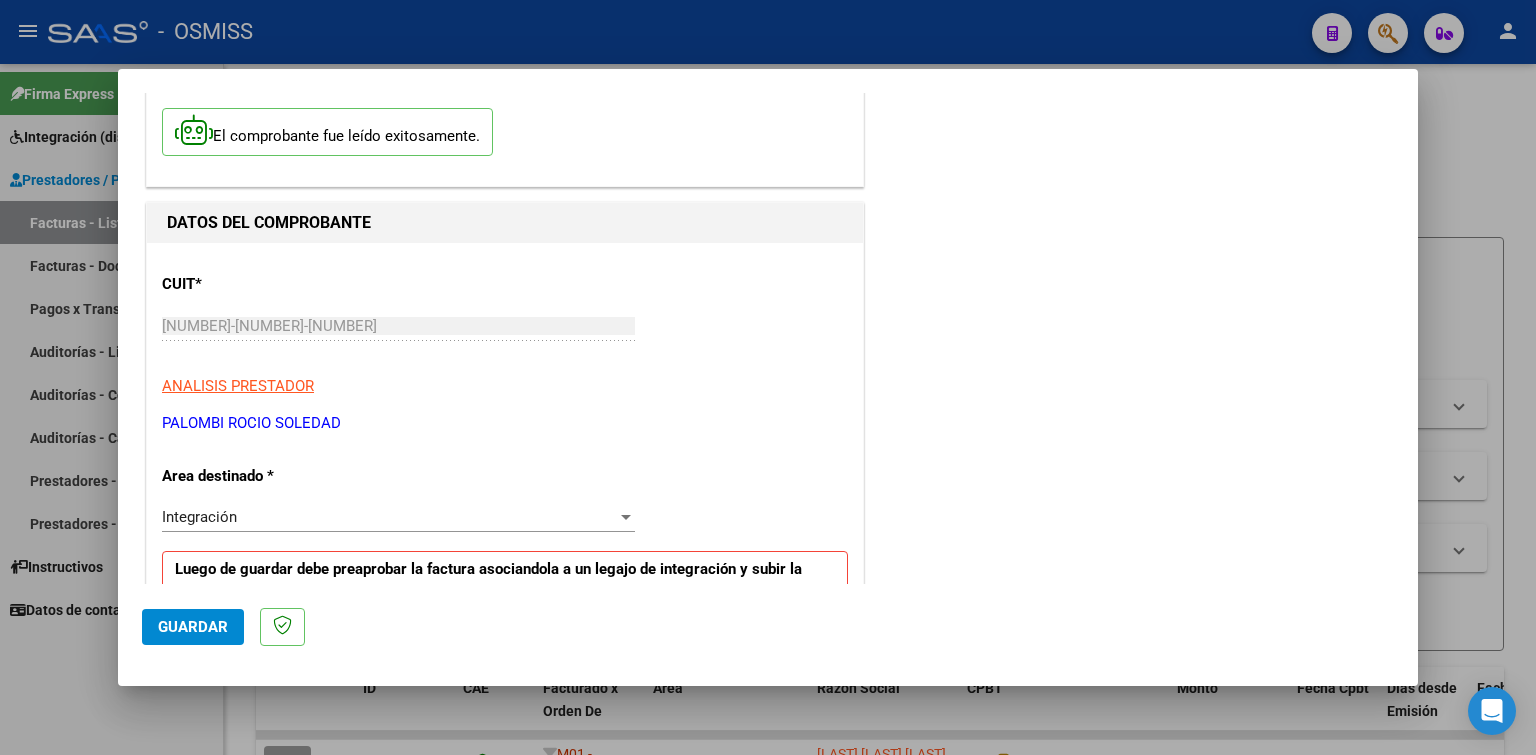 scroll, scrollTop: 300, scrollLeft: 0, axis: vertical 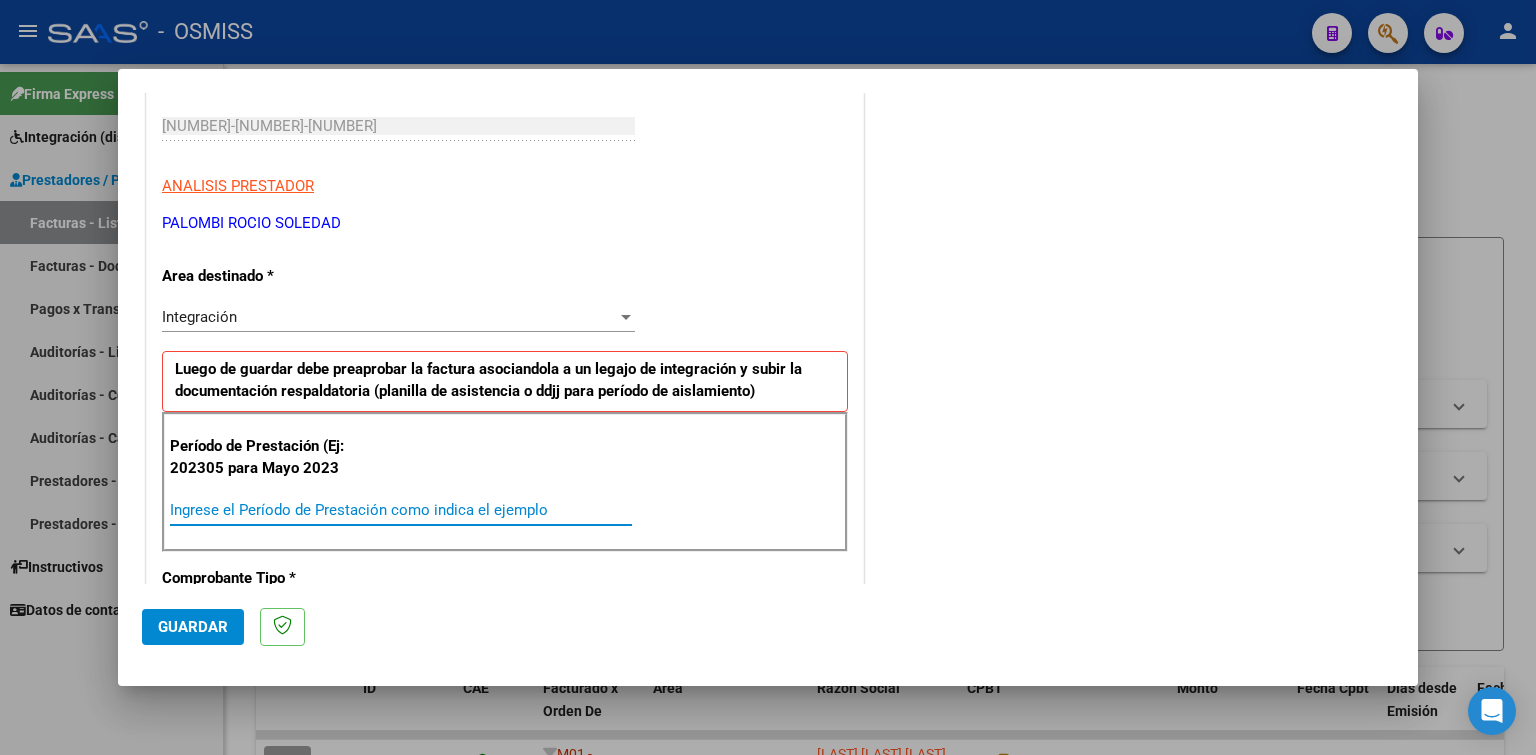 paste on "202507" 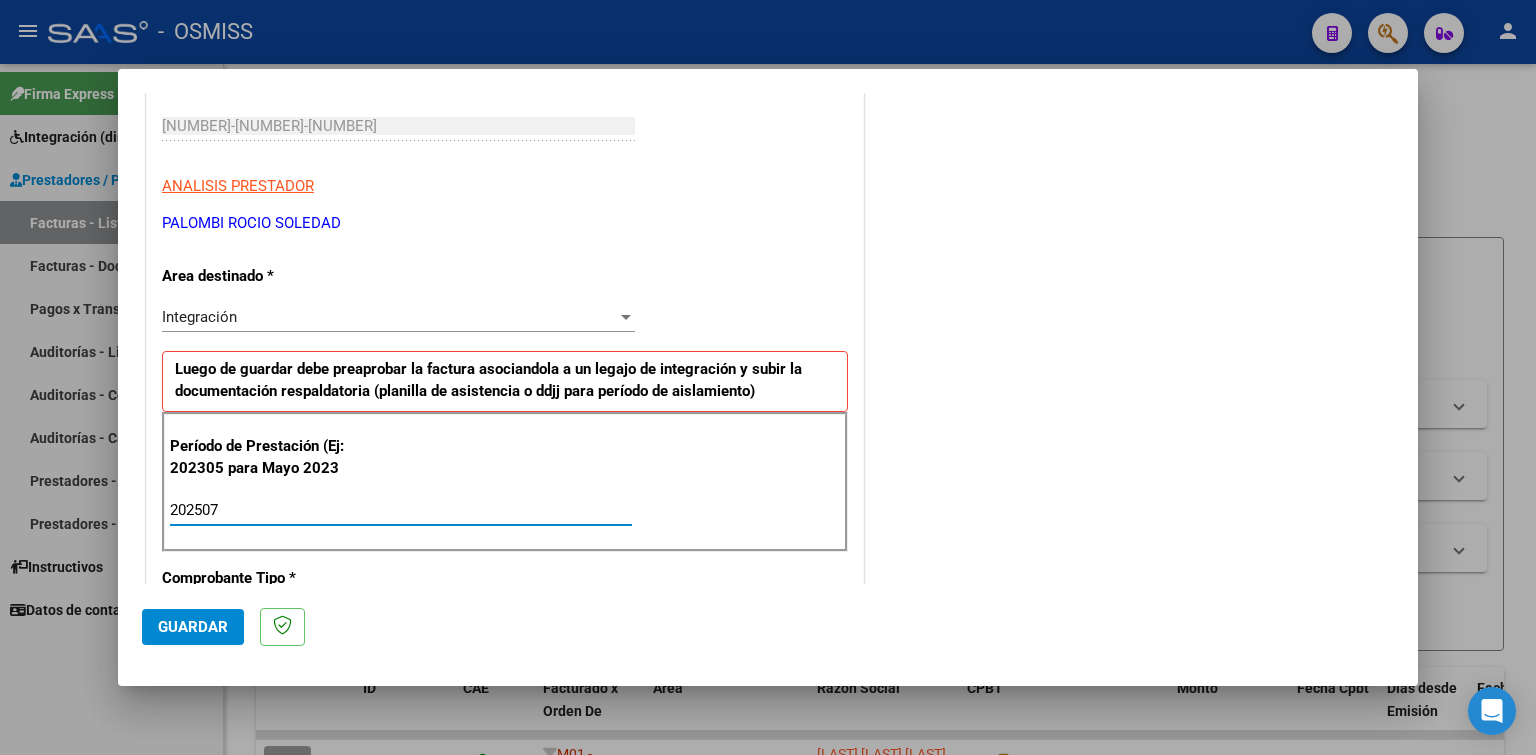 type on "202507" 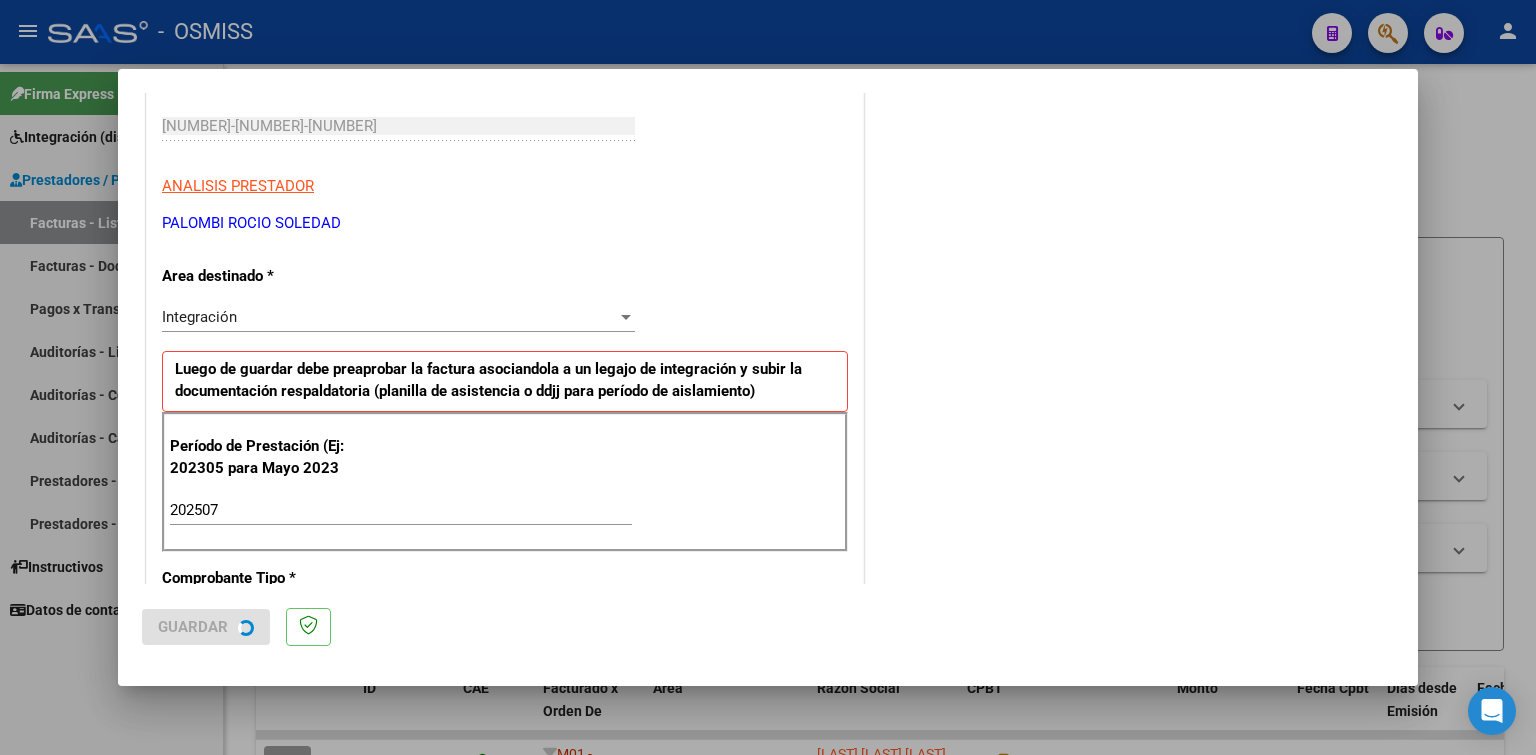 scroll, scrollTop: 0, scrollLeft: 0, axis: both 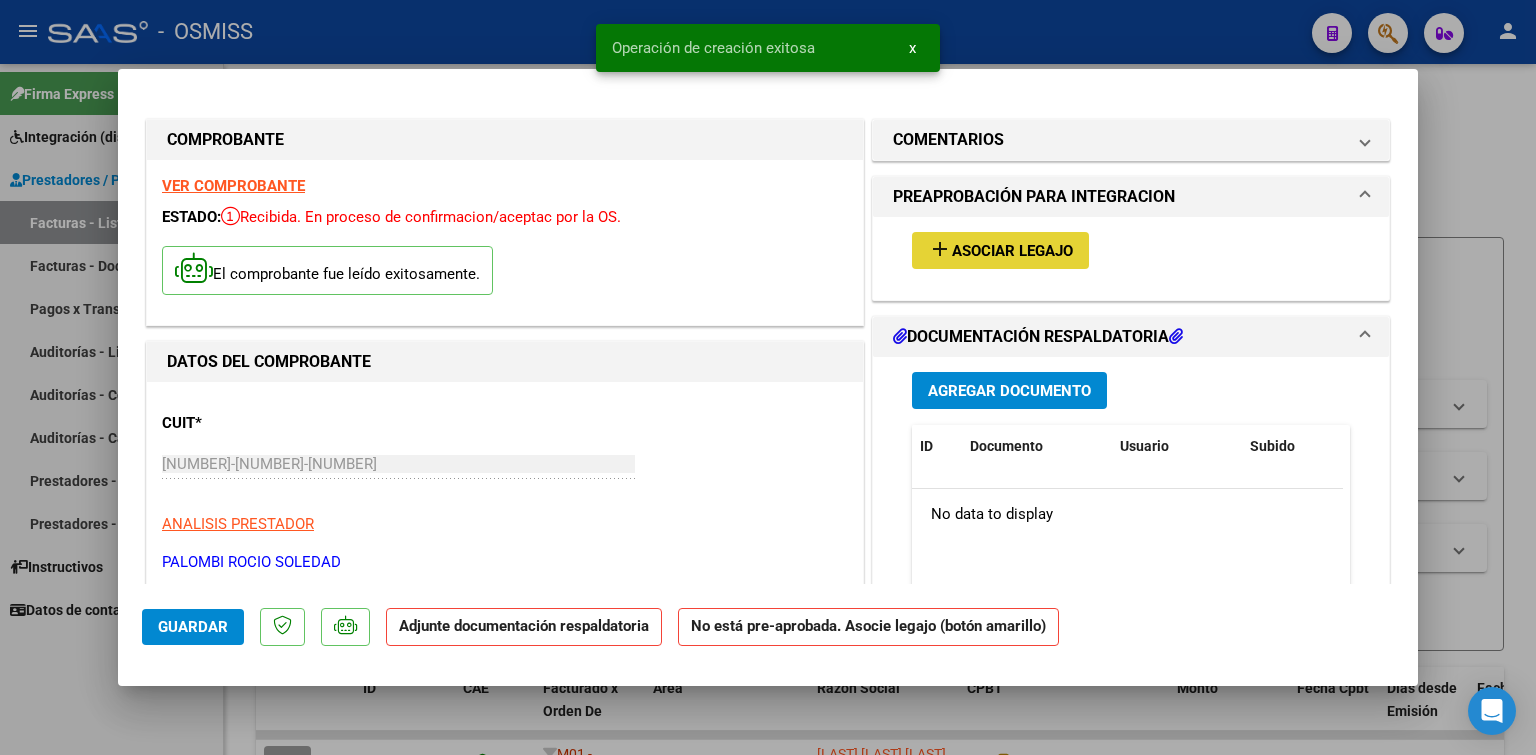 click on "Asociar Legajo" at bounding box center [1012, 251] 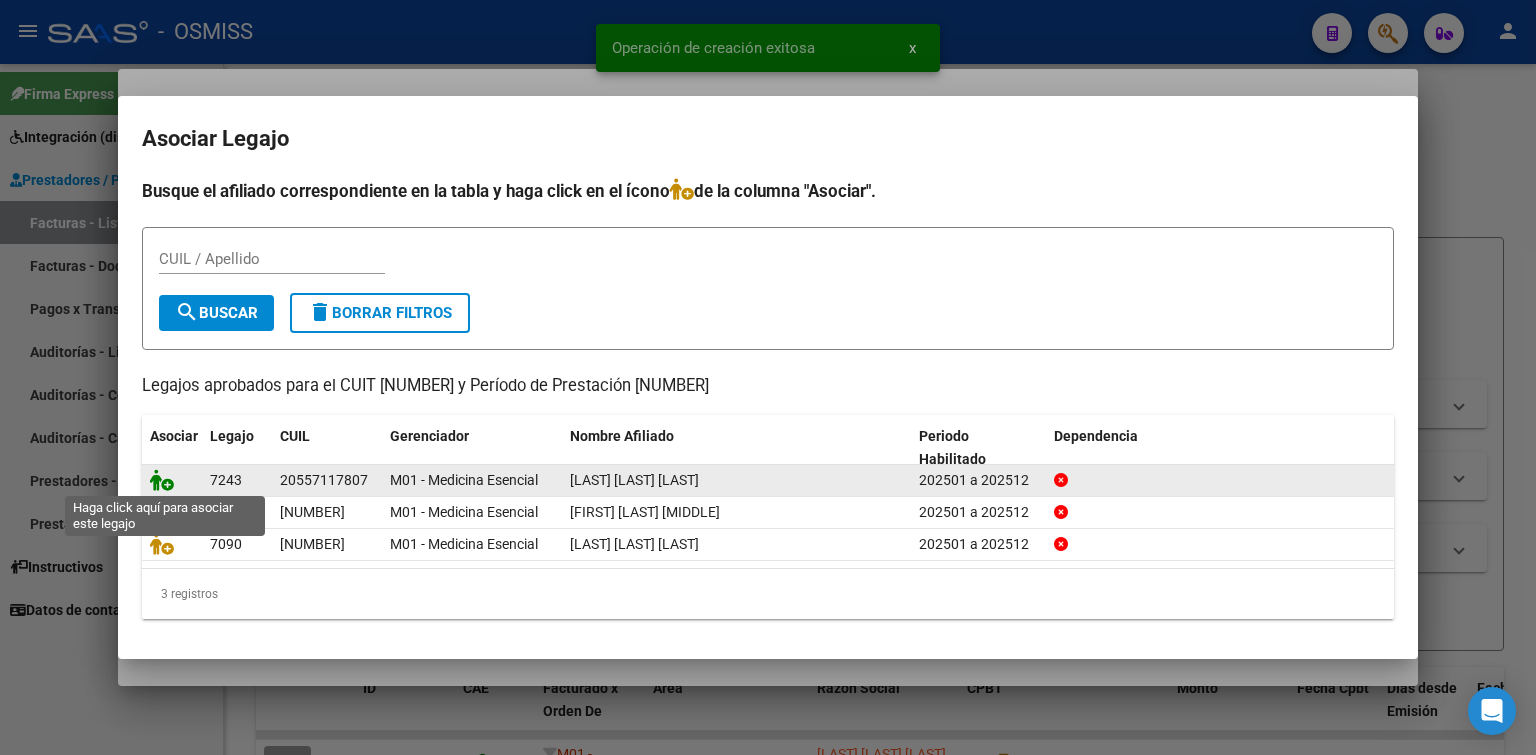 click 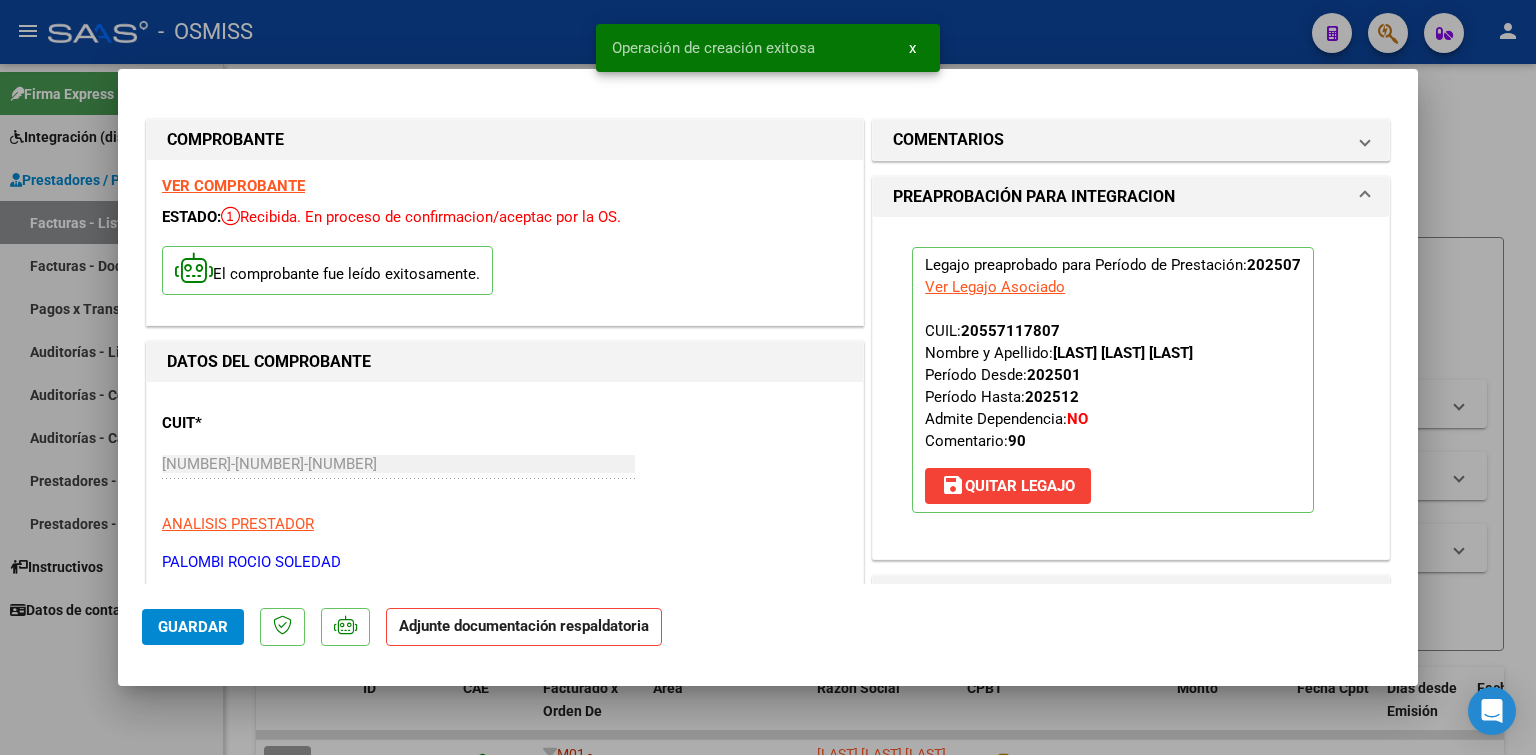 scroll, scrollTop: 200, scrollLeft: 0, axis: vertical 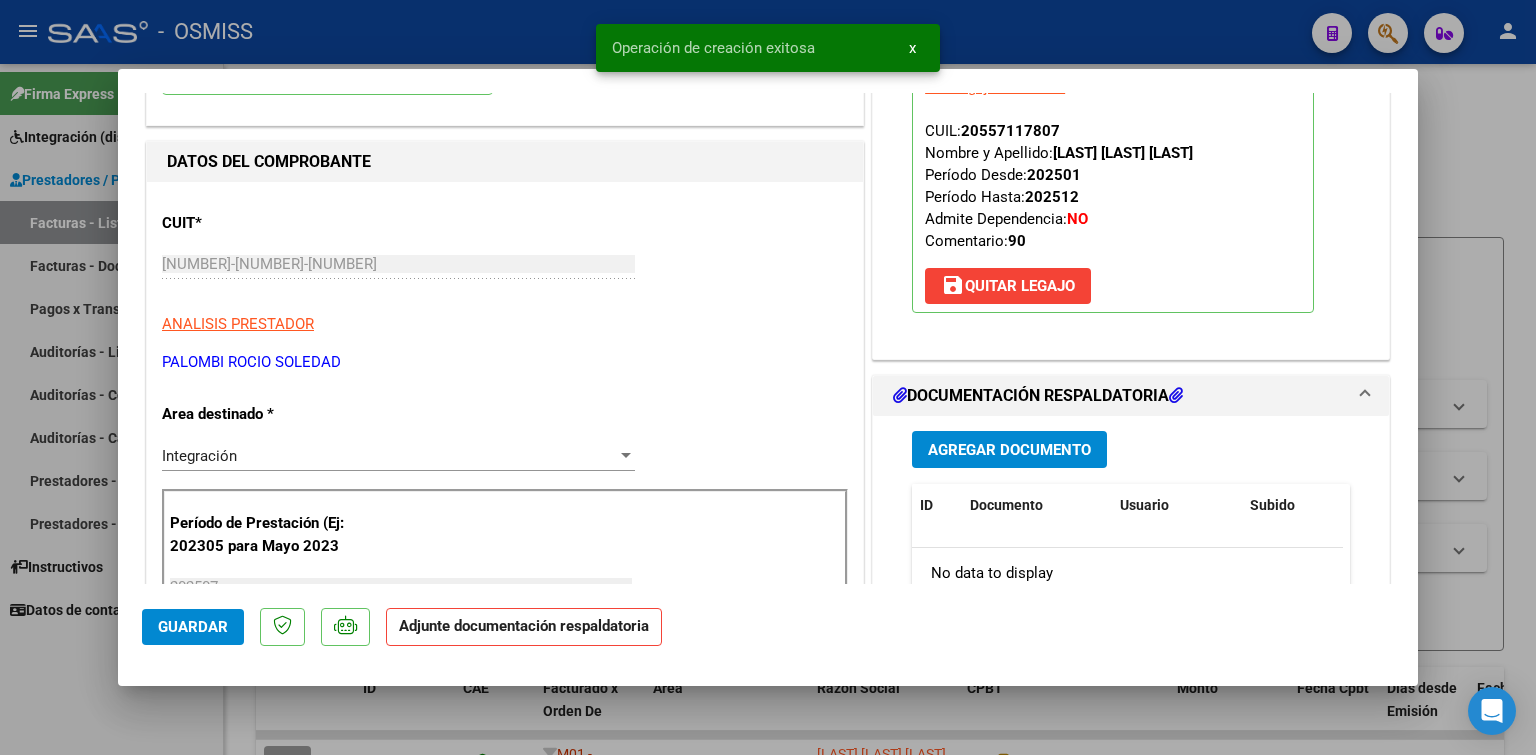 click on "Agregar Documento ID Documento Usuario Subido Acción No data to display  0 total   1" at bounding box center [1131, 615] 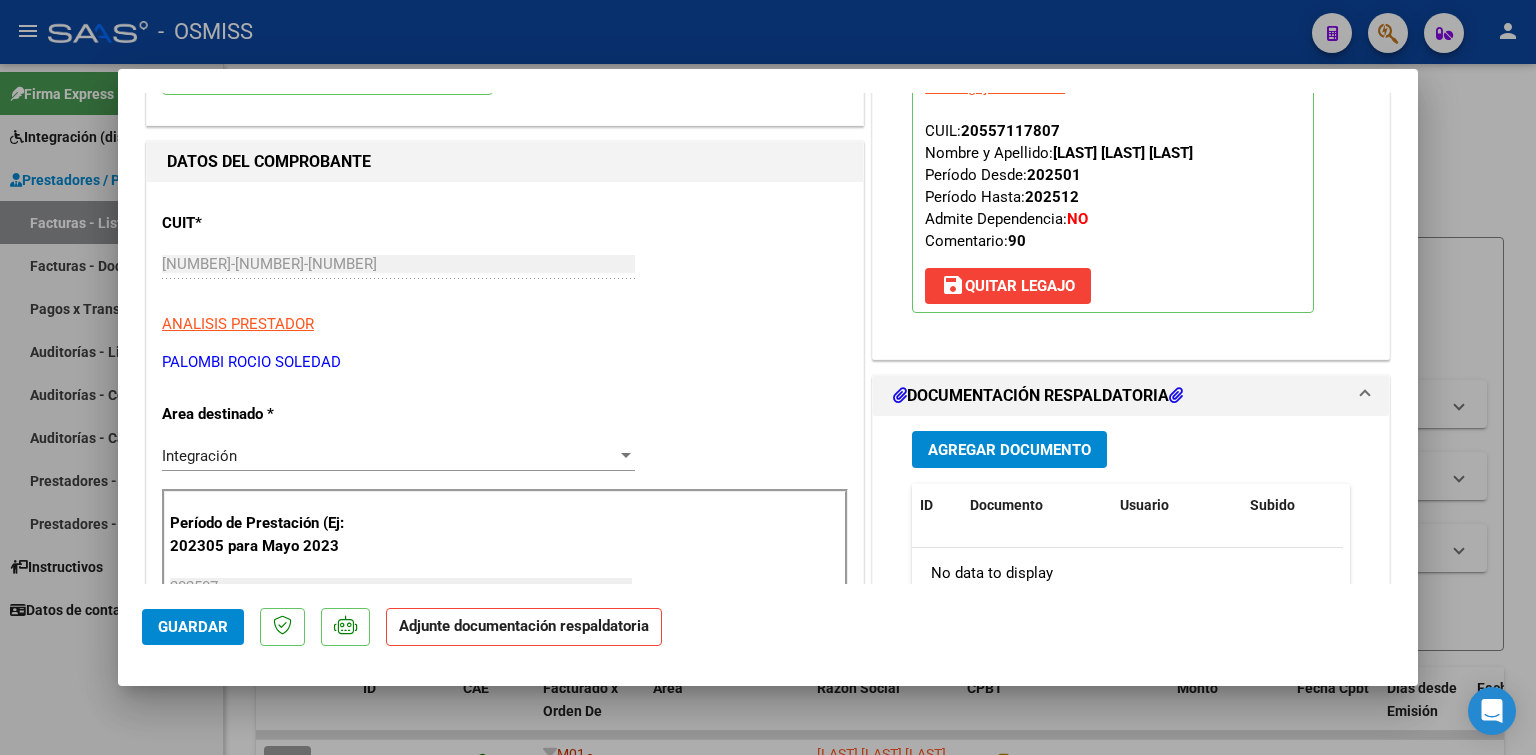 click on "Agregar Documento" at bounding box center (1009, 450) 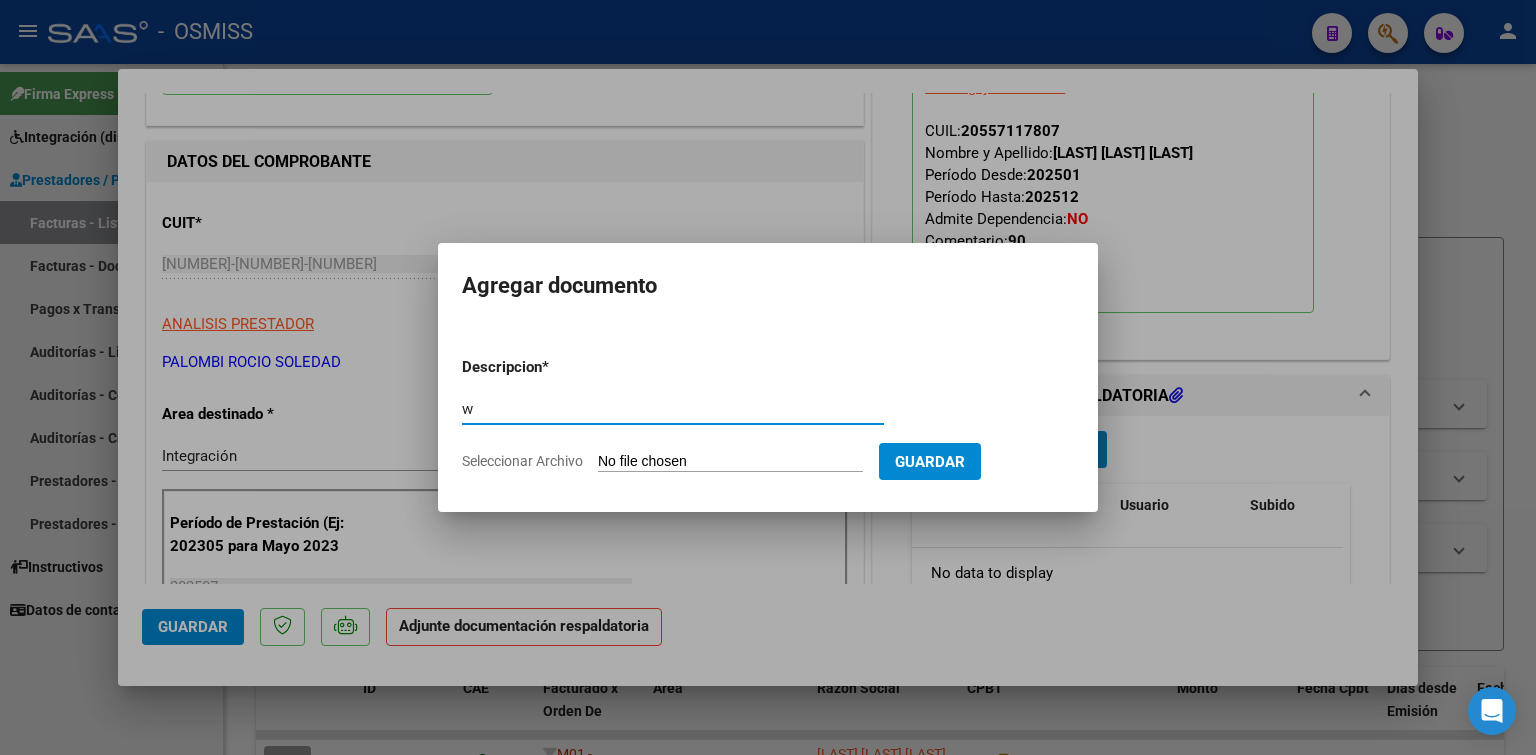 type on "w" 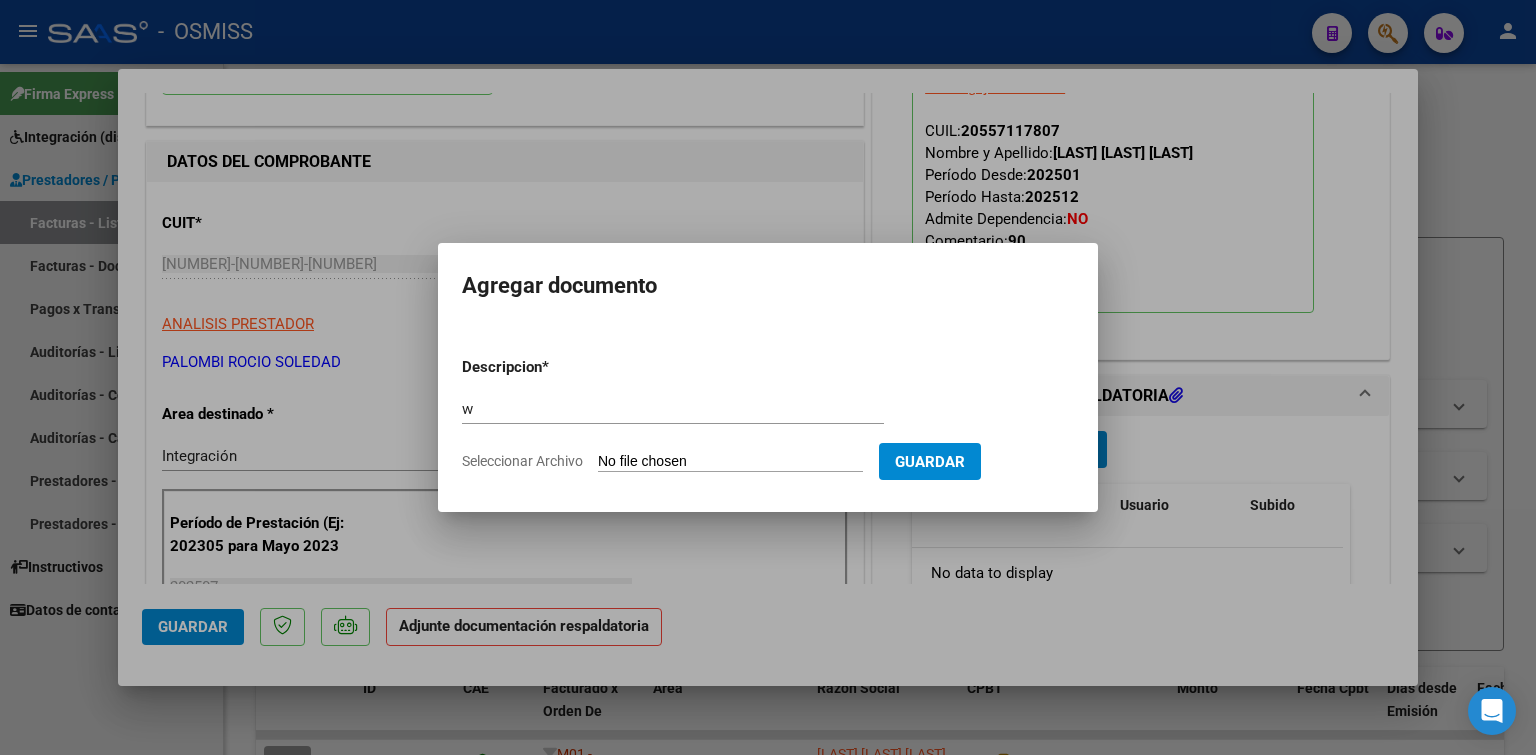 type on "C:\fakepath\Planilla de asistencia.pdf" 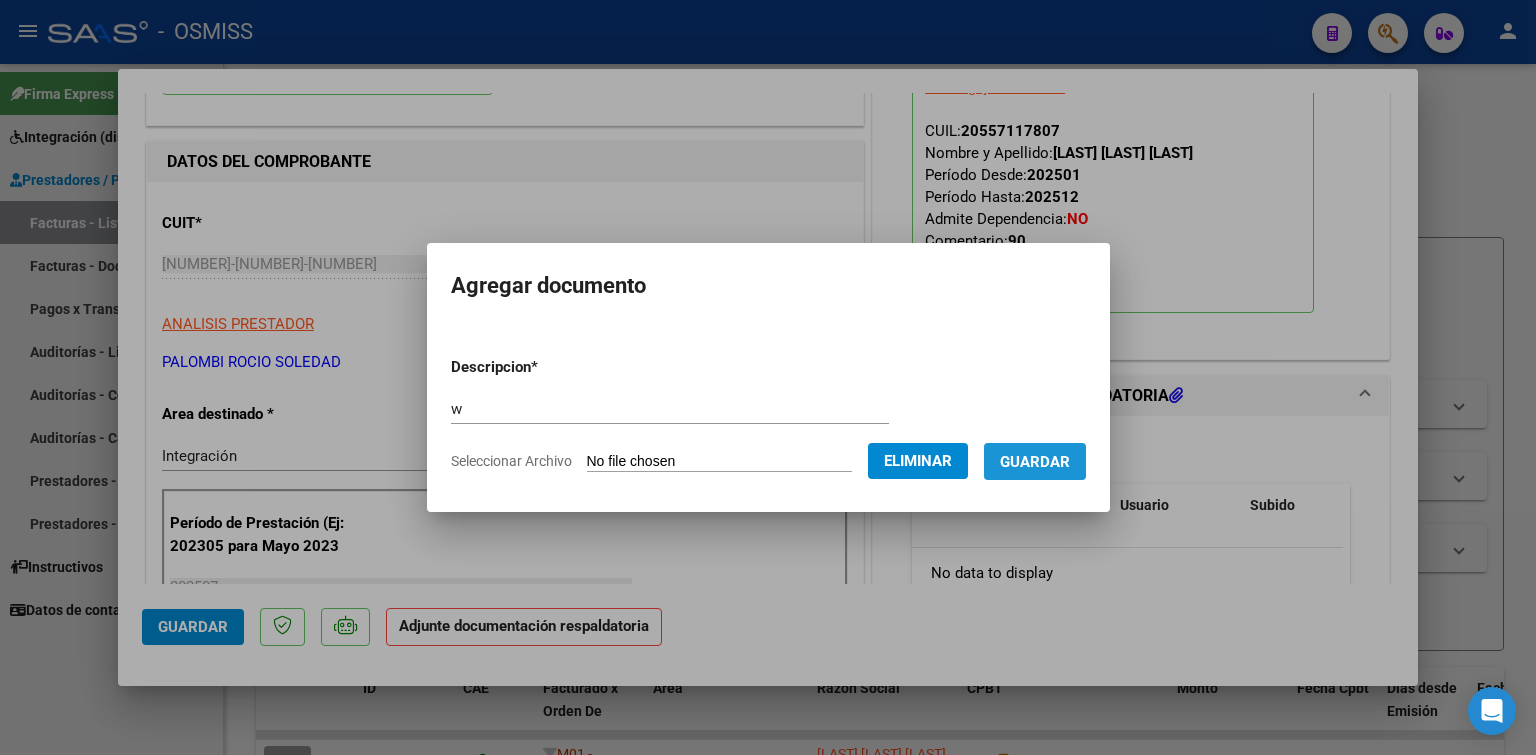 click on "Guardar" at bounding box center (1035, 462) 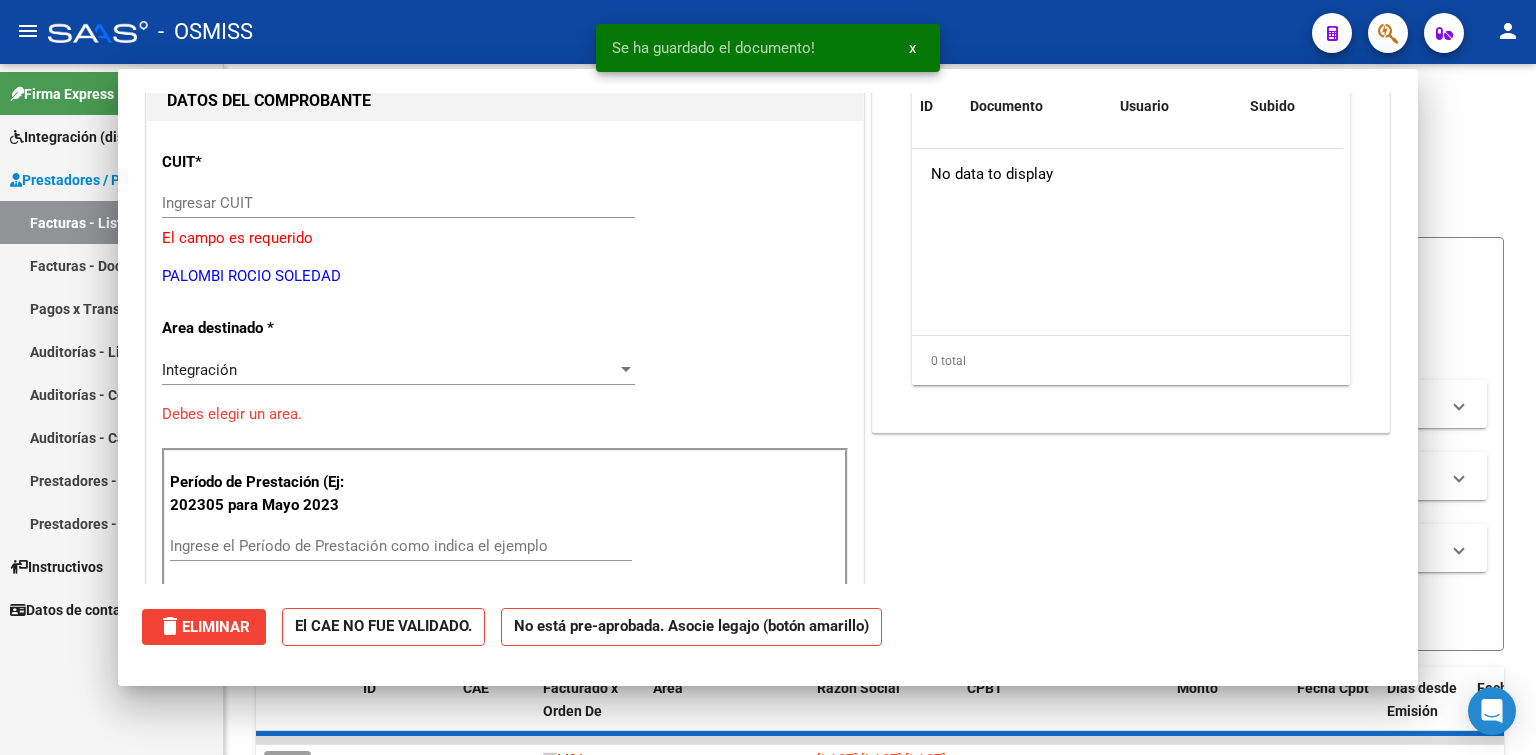 scroll, scrollTop: 0, scrollLeft: 0, axis: both 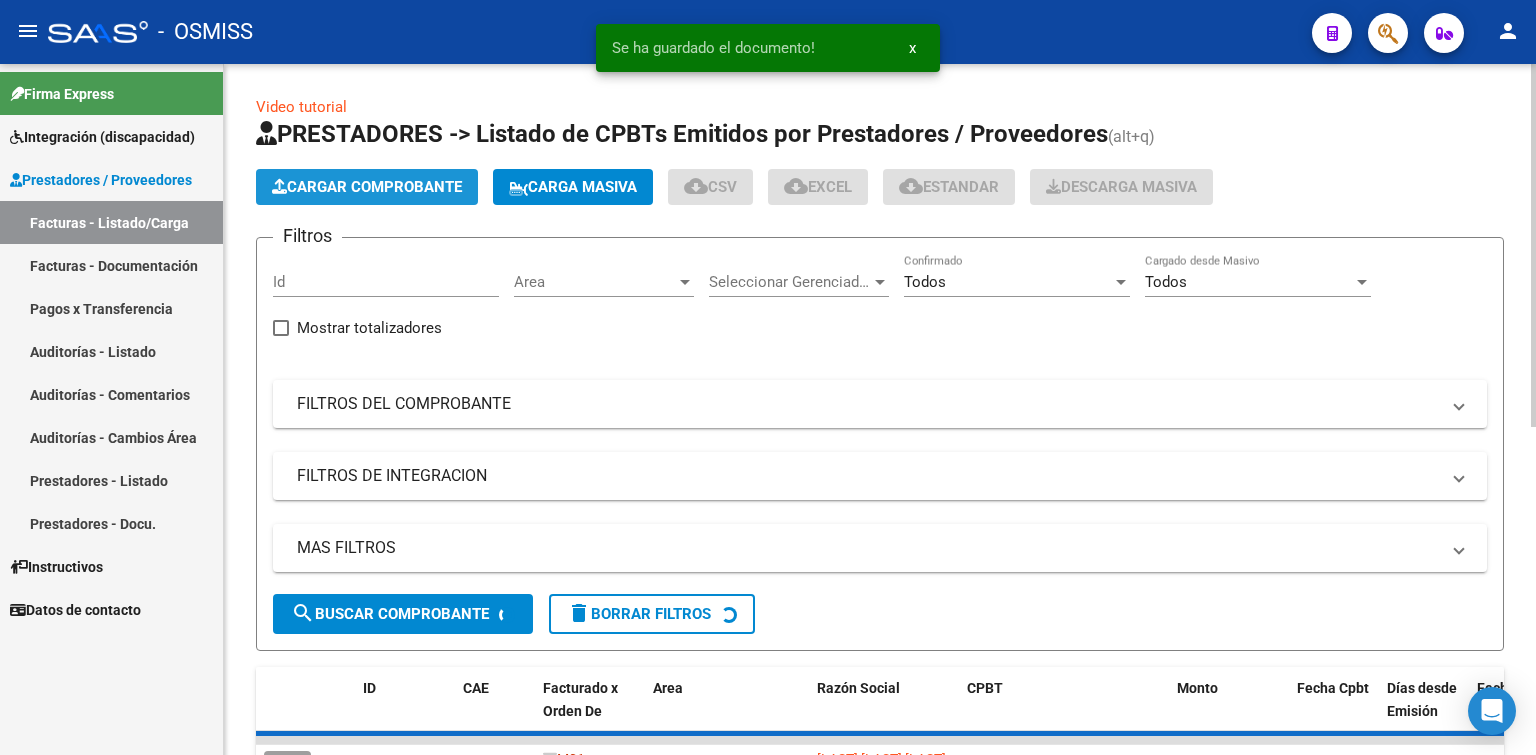 click on "Cargar Comprobante" 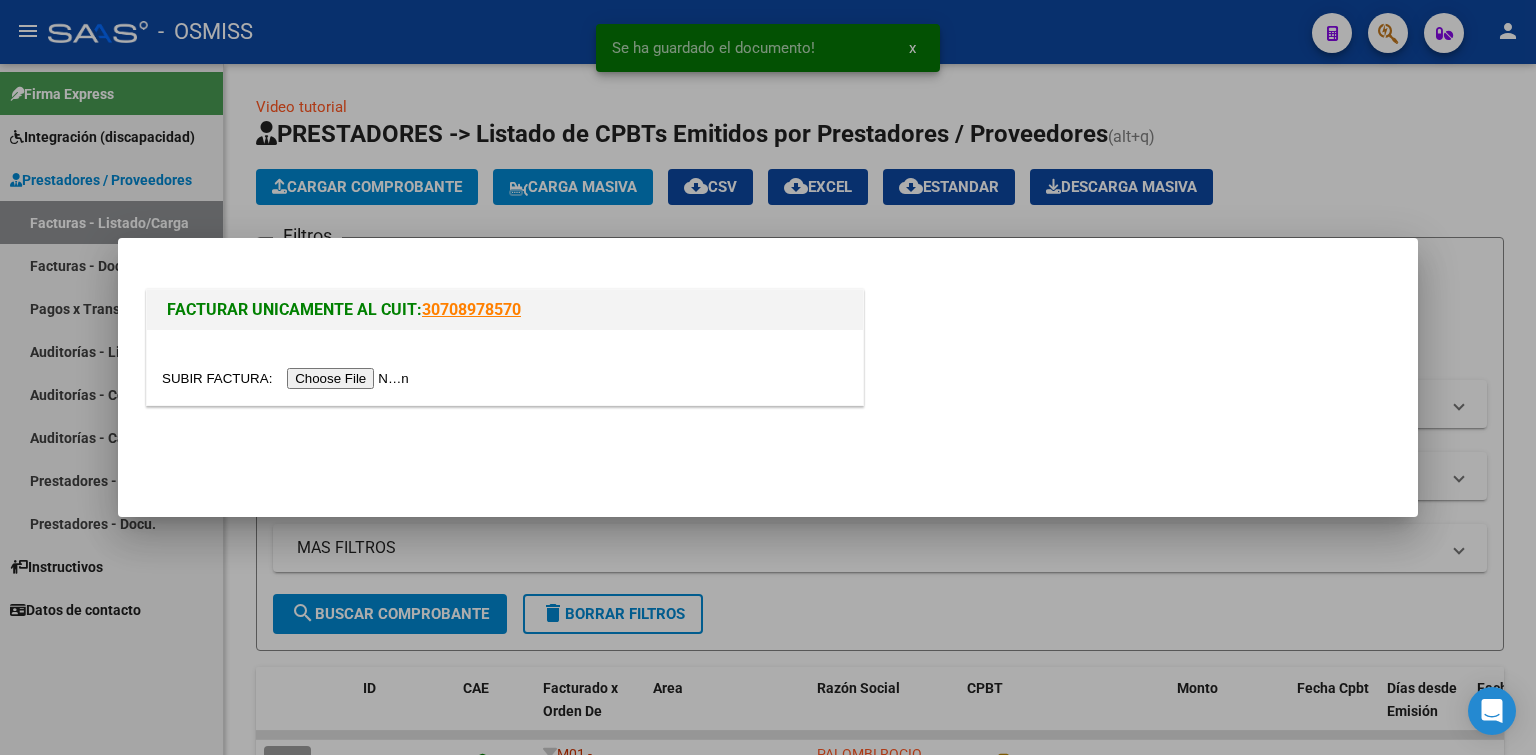 click at bounding box center [288, 378] 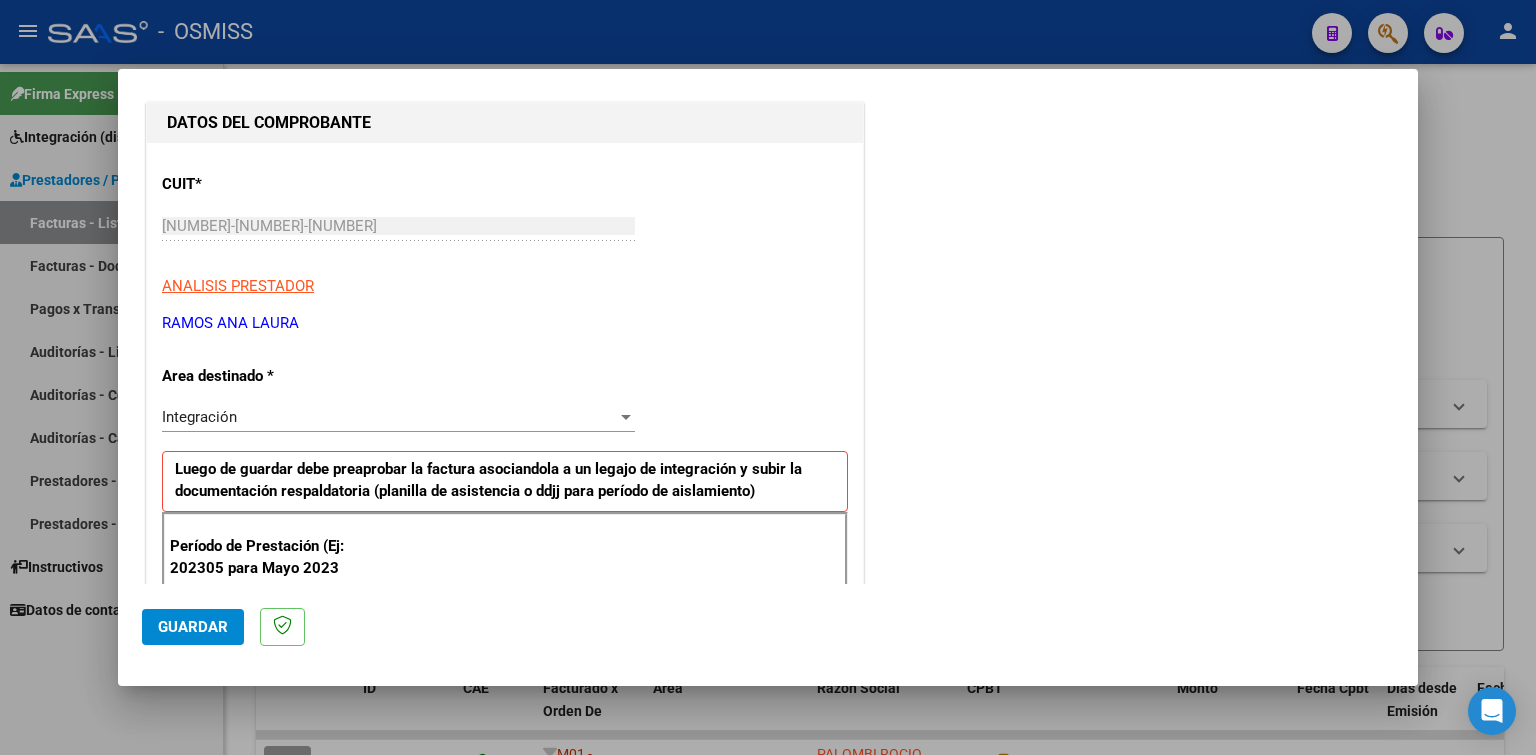 scroll, scrollTop: 300, scrollLeft: 0, axis: vertical 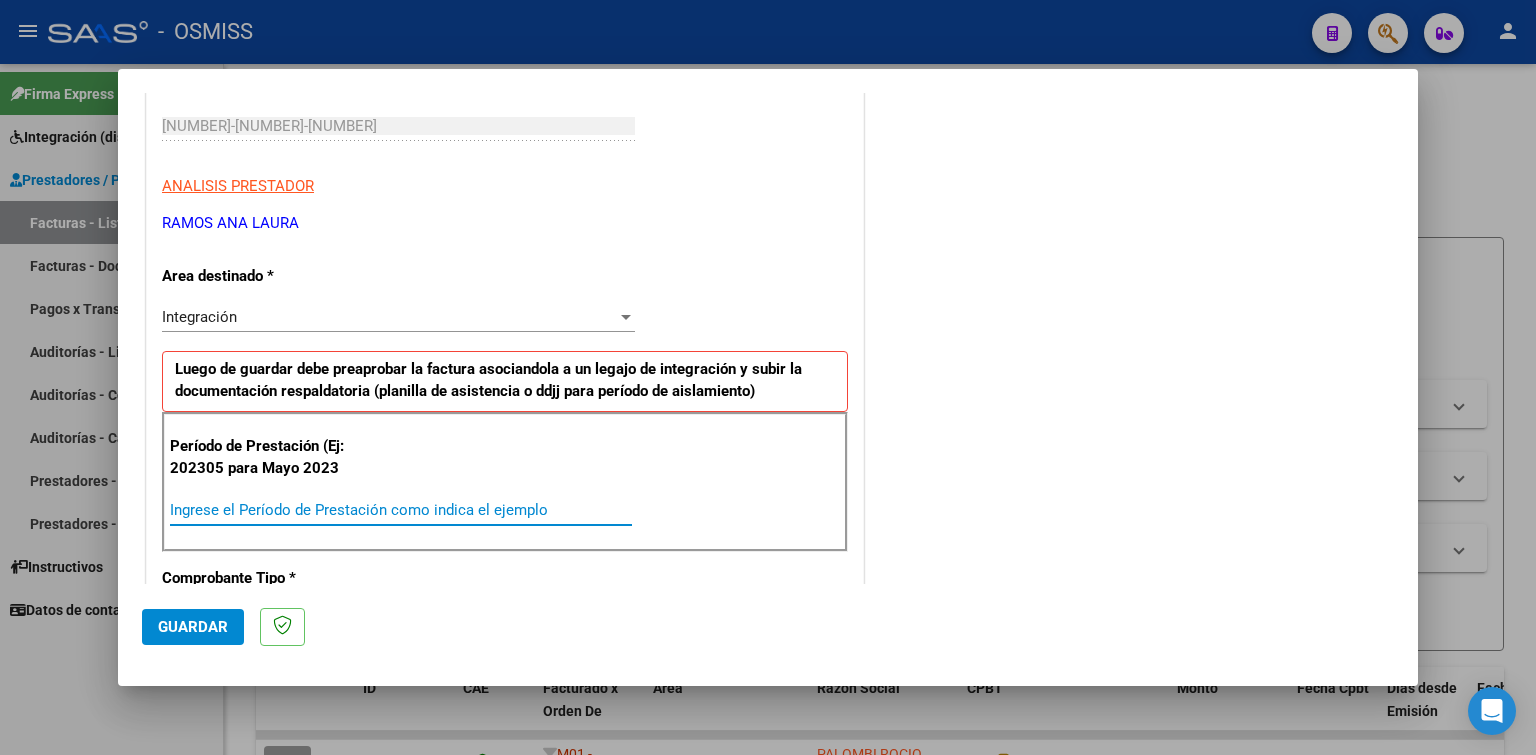 paste on "202507" 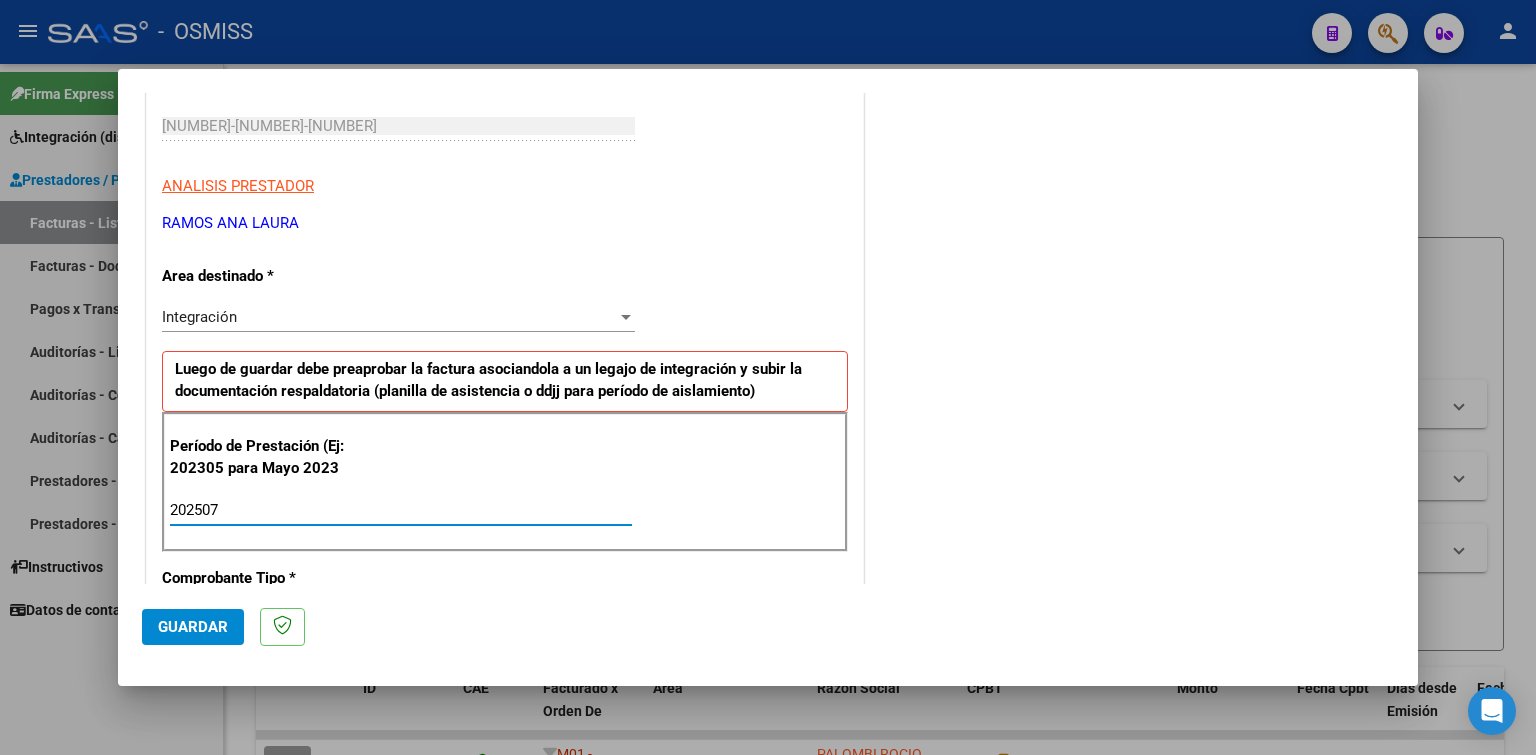 type on "202507" 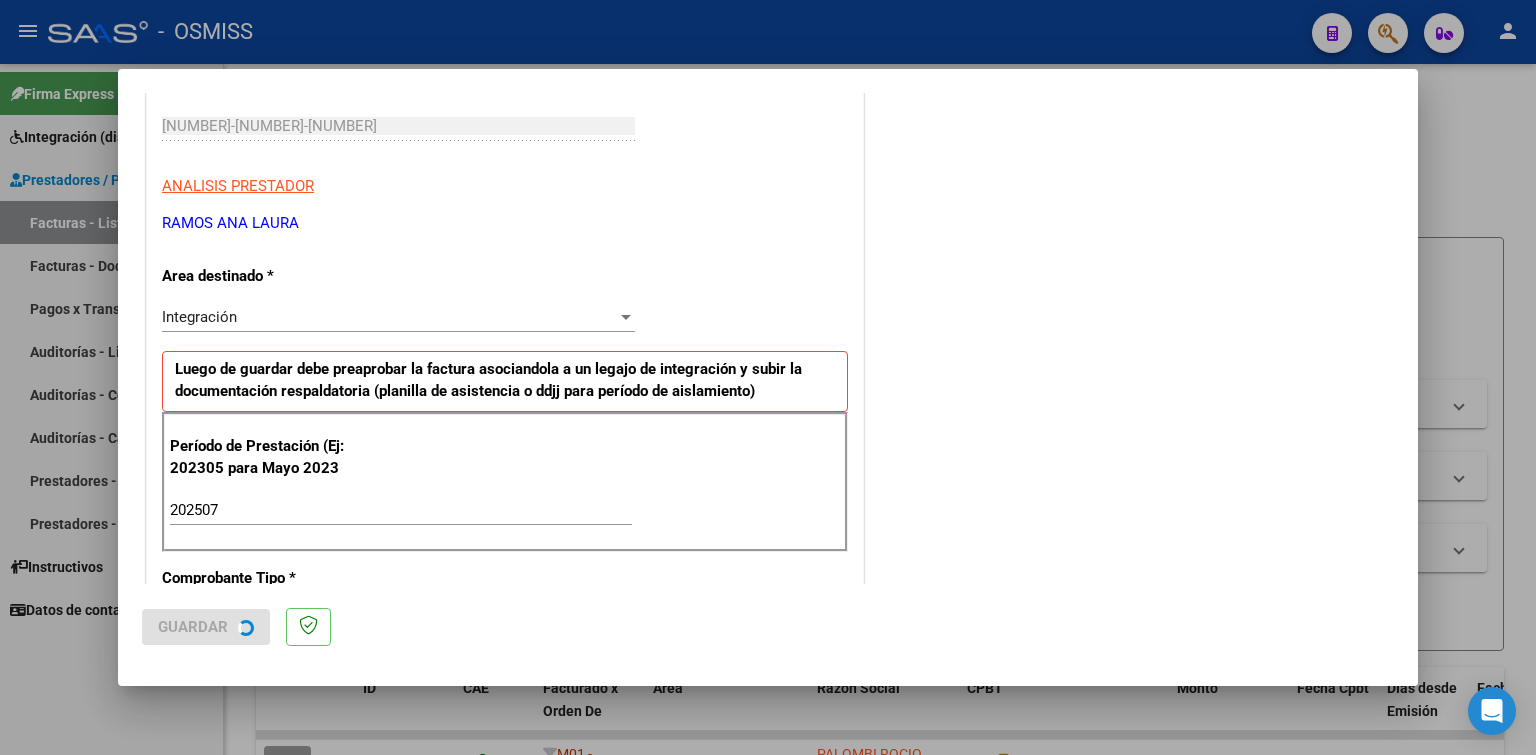 scroll, scrollTop: 0, scrollLeft: 0, axis: both 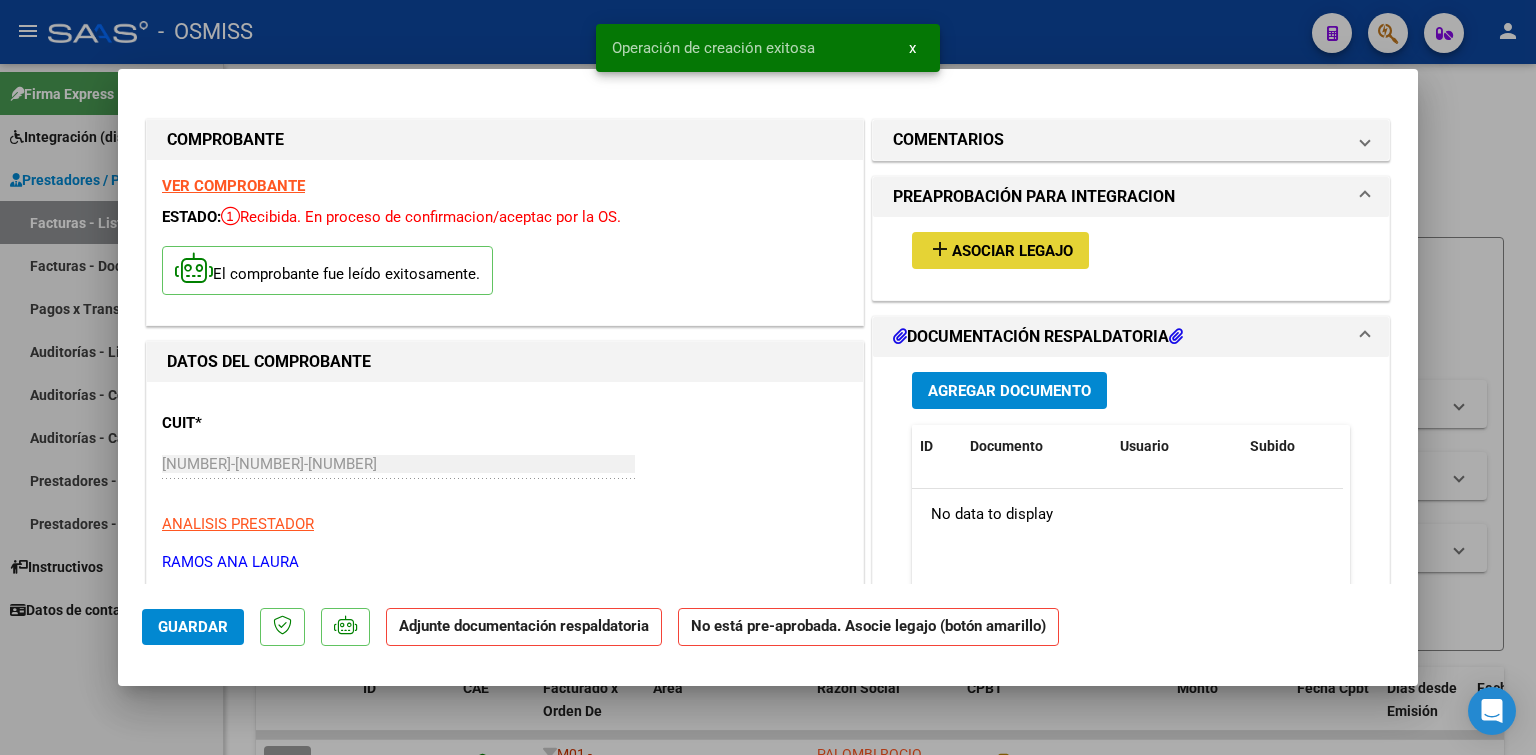 click on "add Asociar Legajo" at bounding box center (1000, 250) 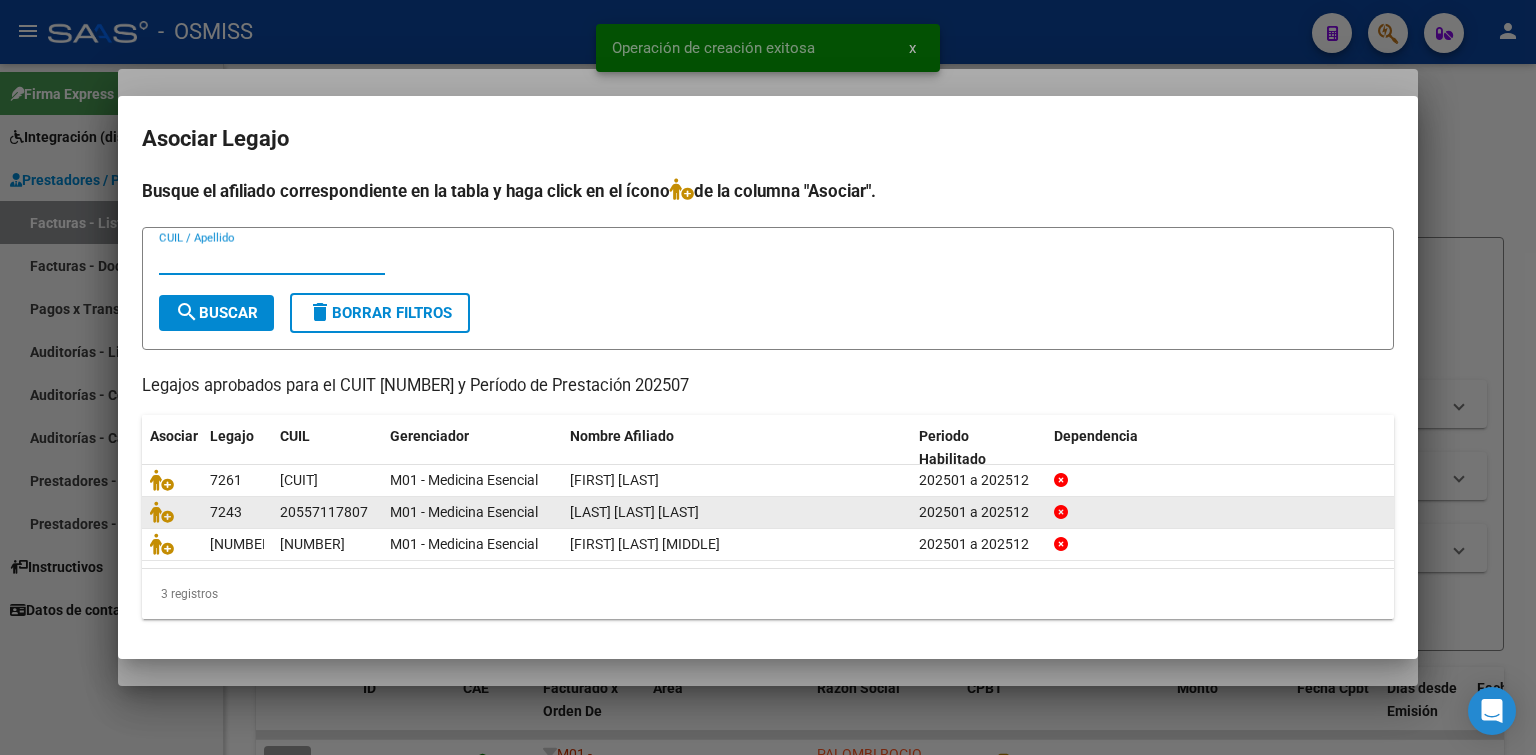 click 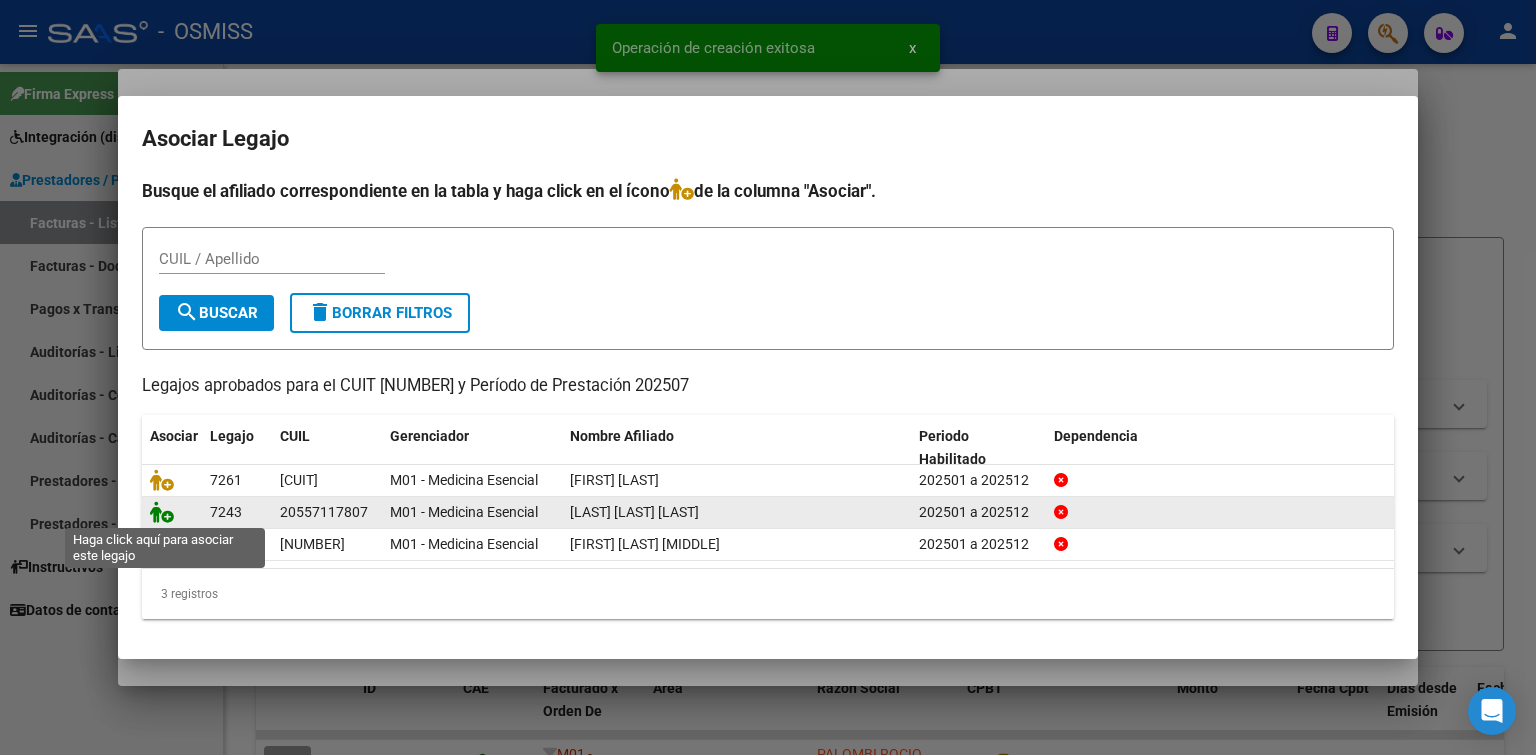 click 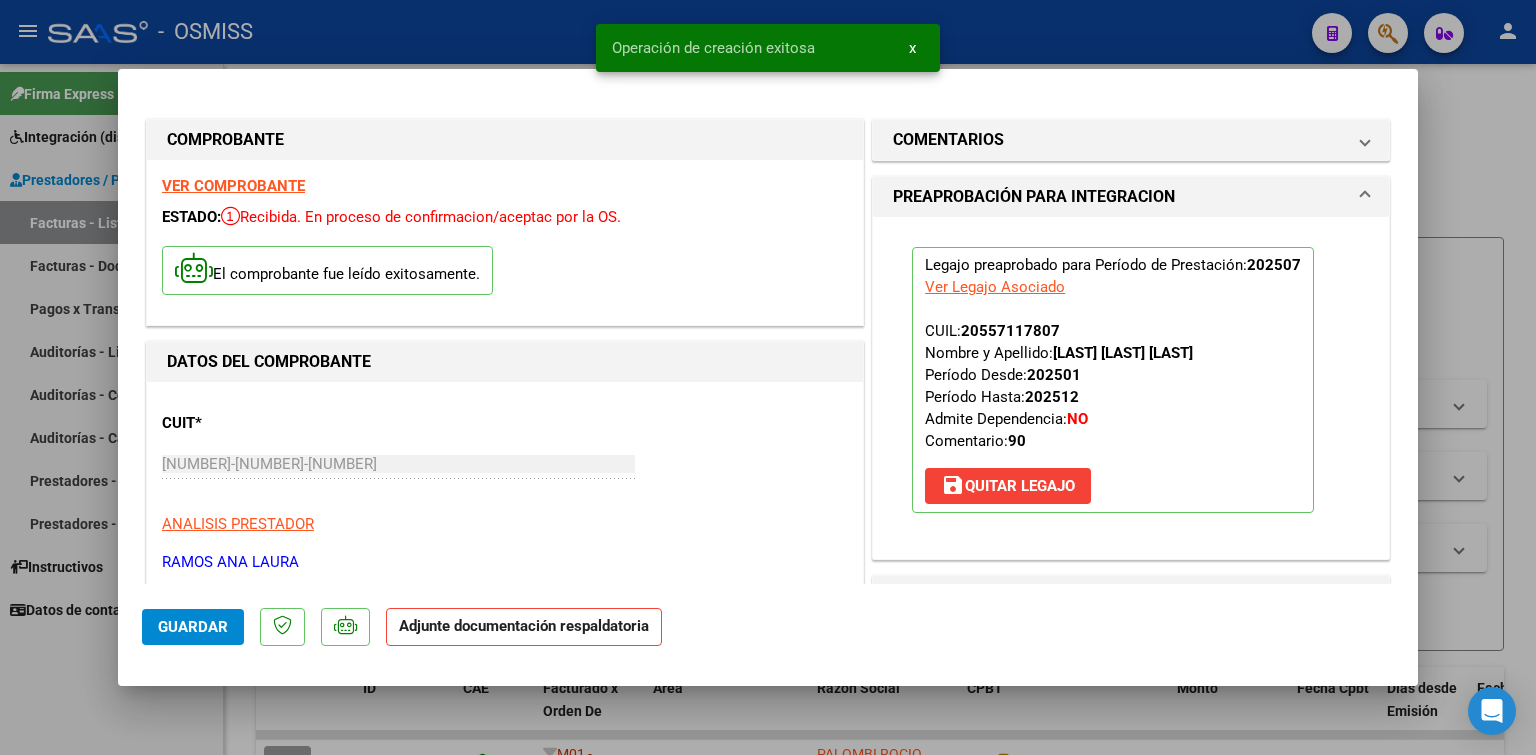 scroll, scrollTop: 100, scrollLeft: 0, axis: vertical 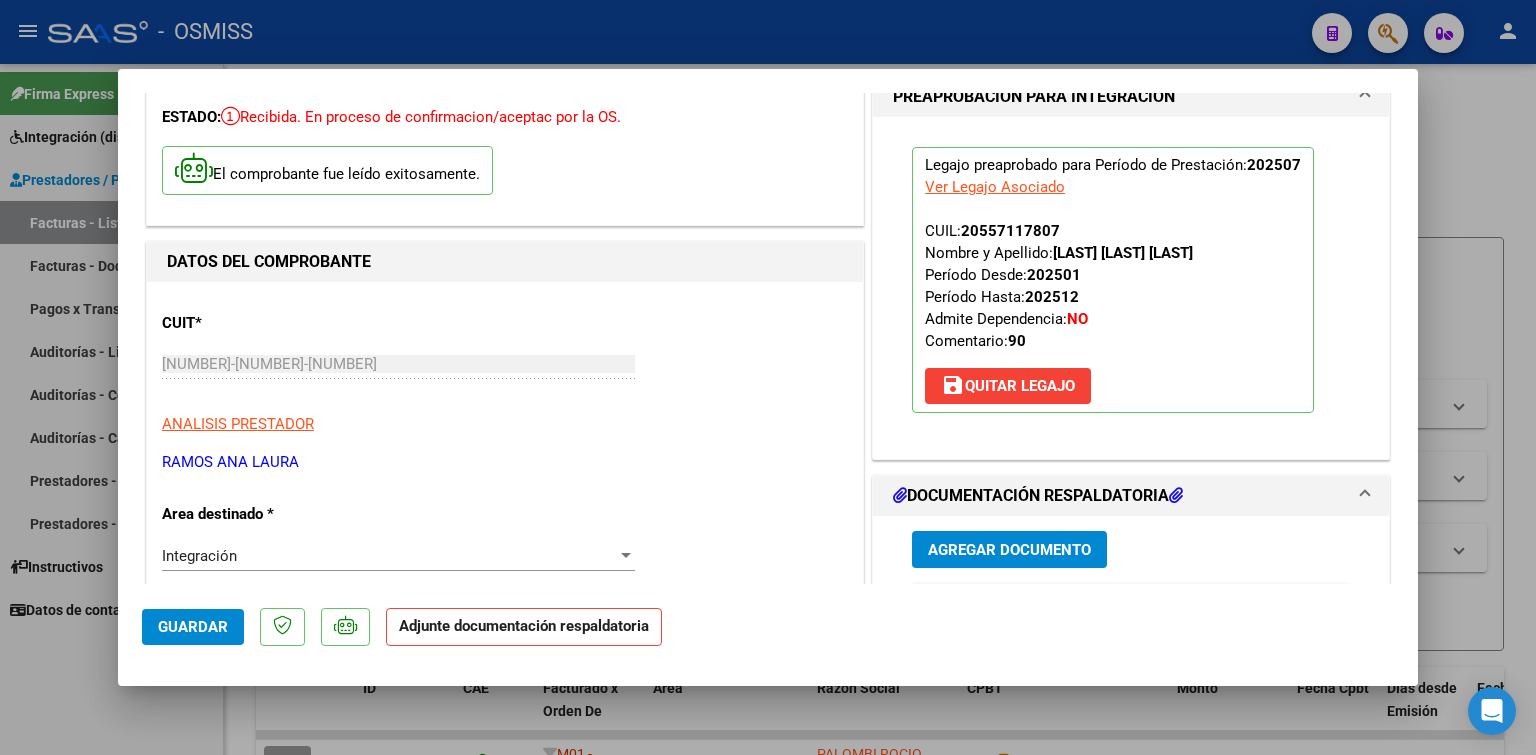 click on "Agregar Documento" at bounding box center (1009, 550) 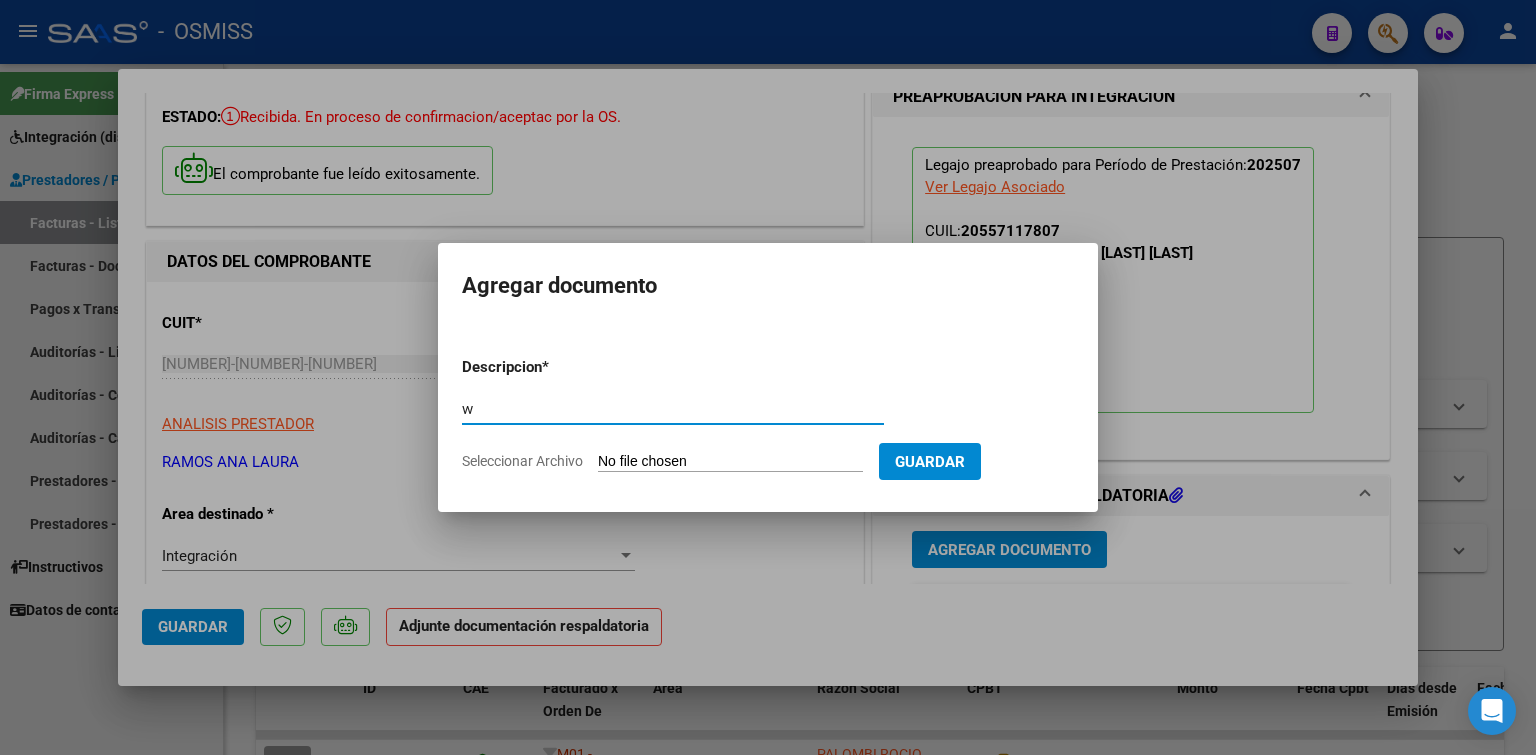 type on "w" 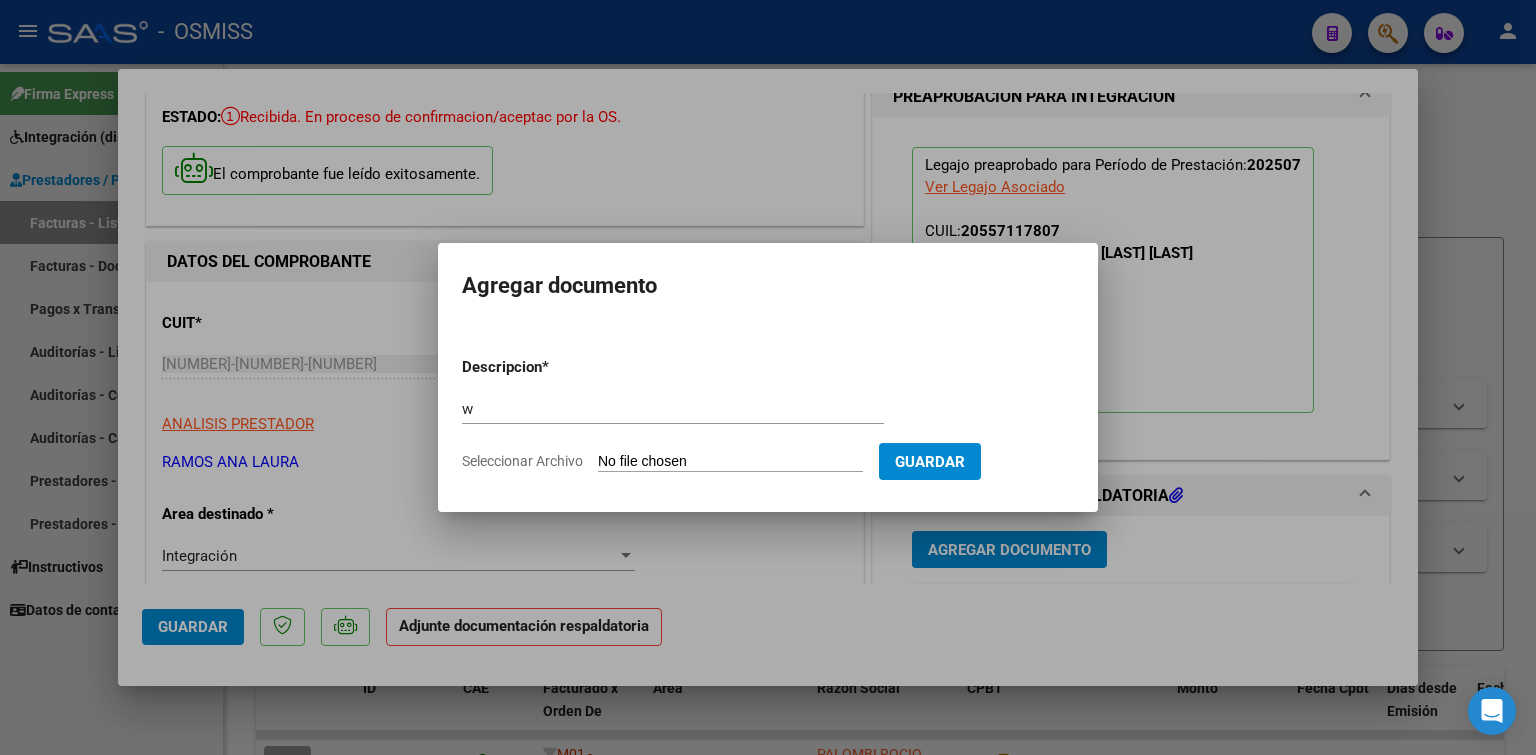 type on "C:\fakepath\BLAS COLLA - JULIO 2025.pdf" 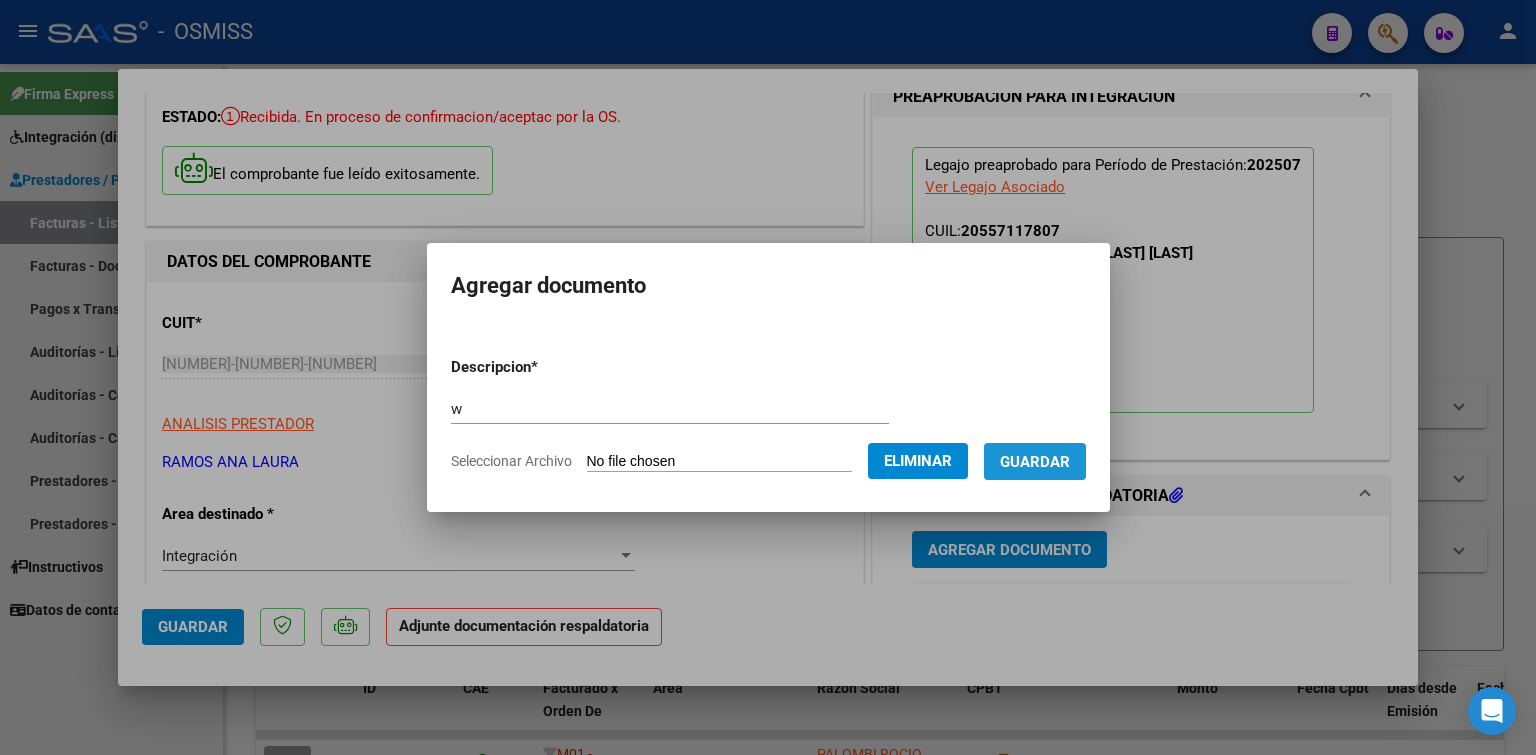 click on "Guardar" at bounding box center (1035, 462) 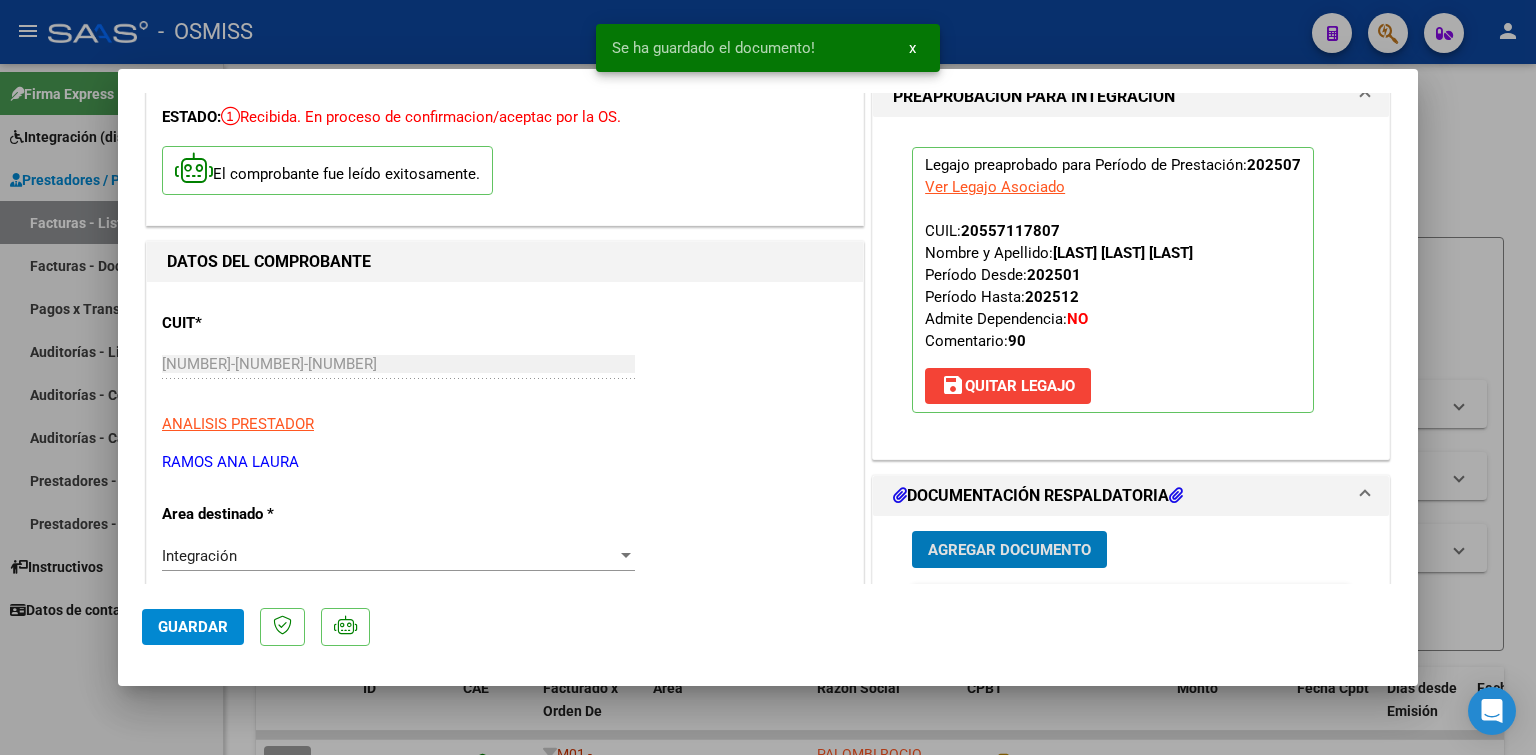 type 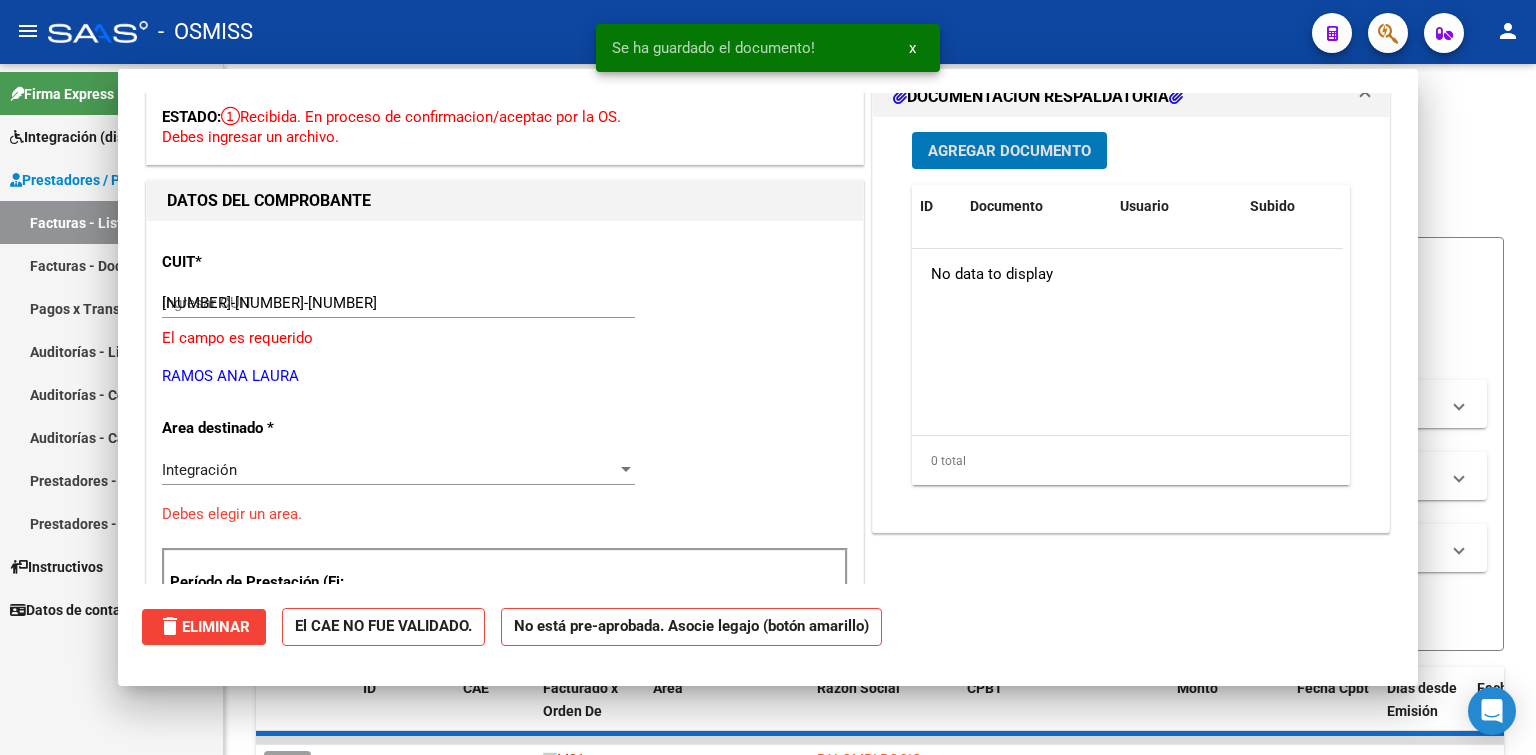 type 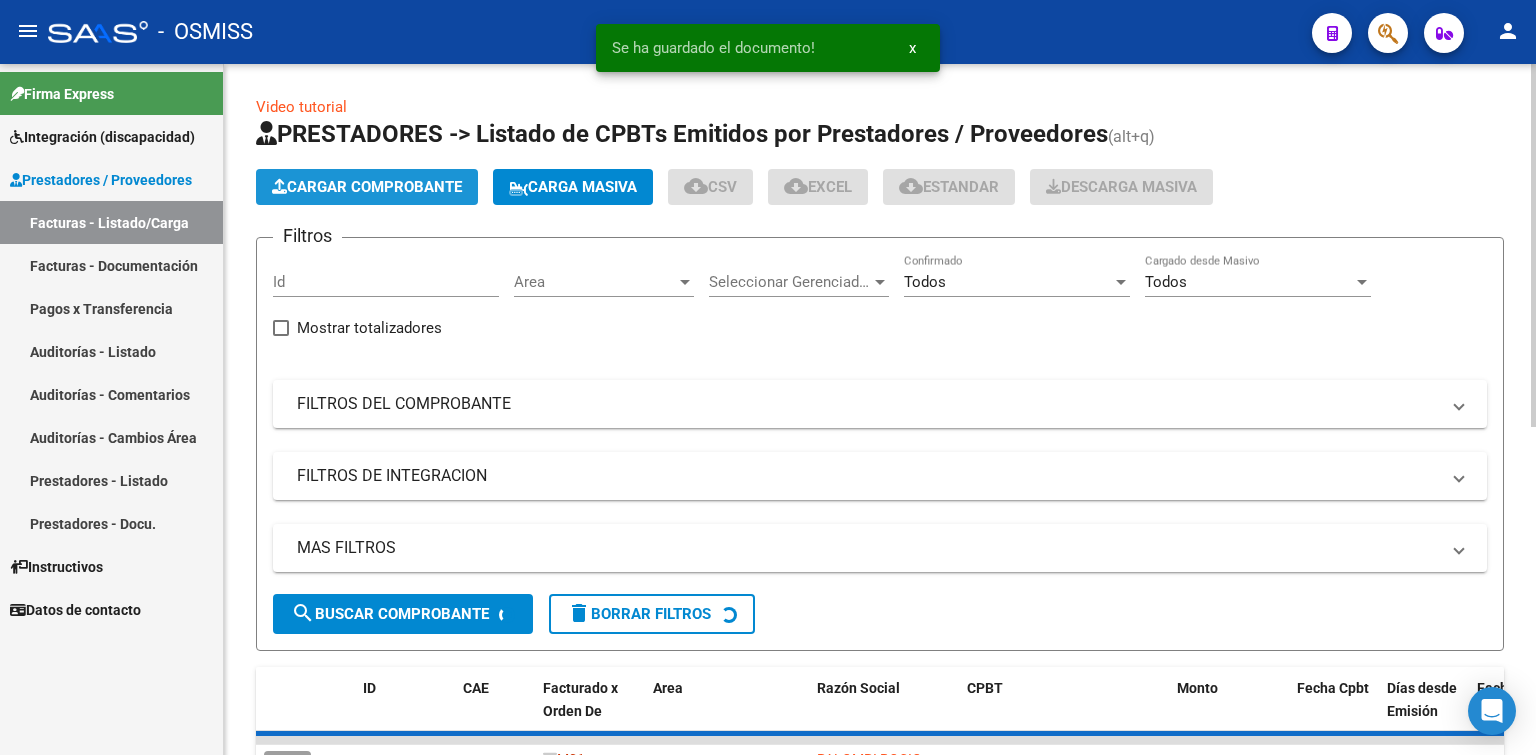 click on "Cargar Comprobante" 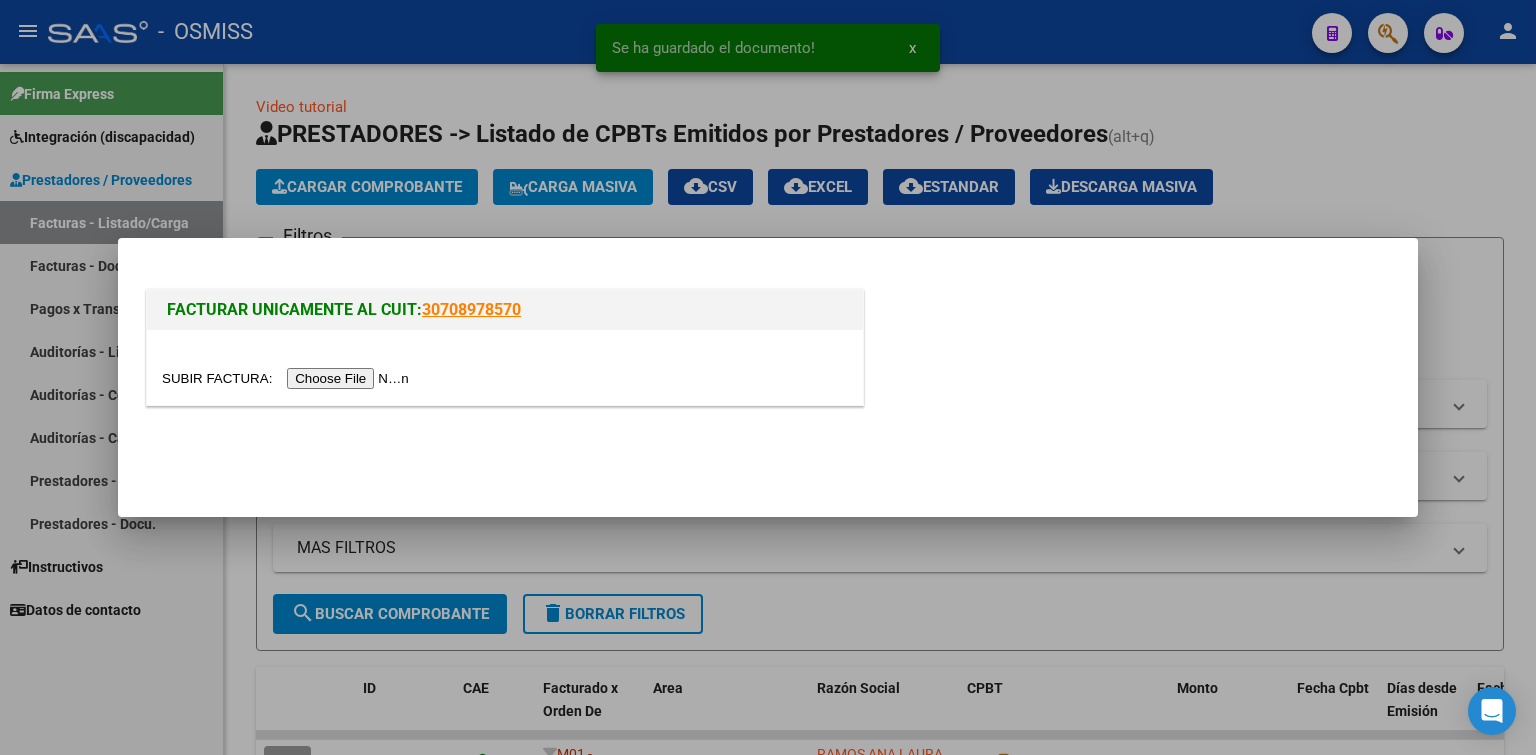 click at bounding box center [288, 378] 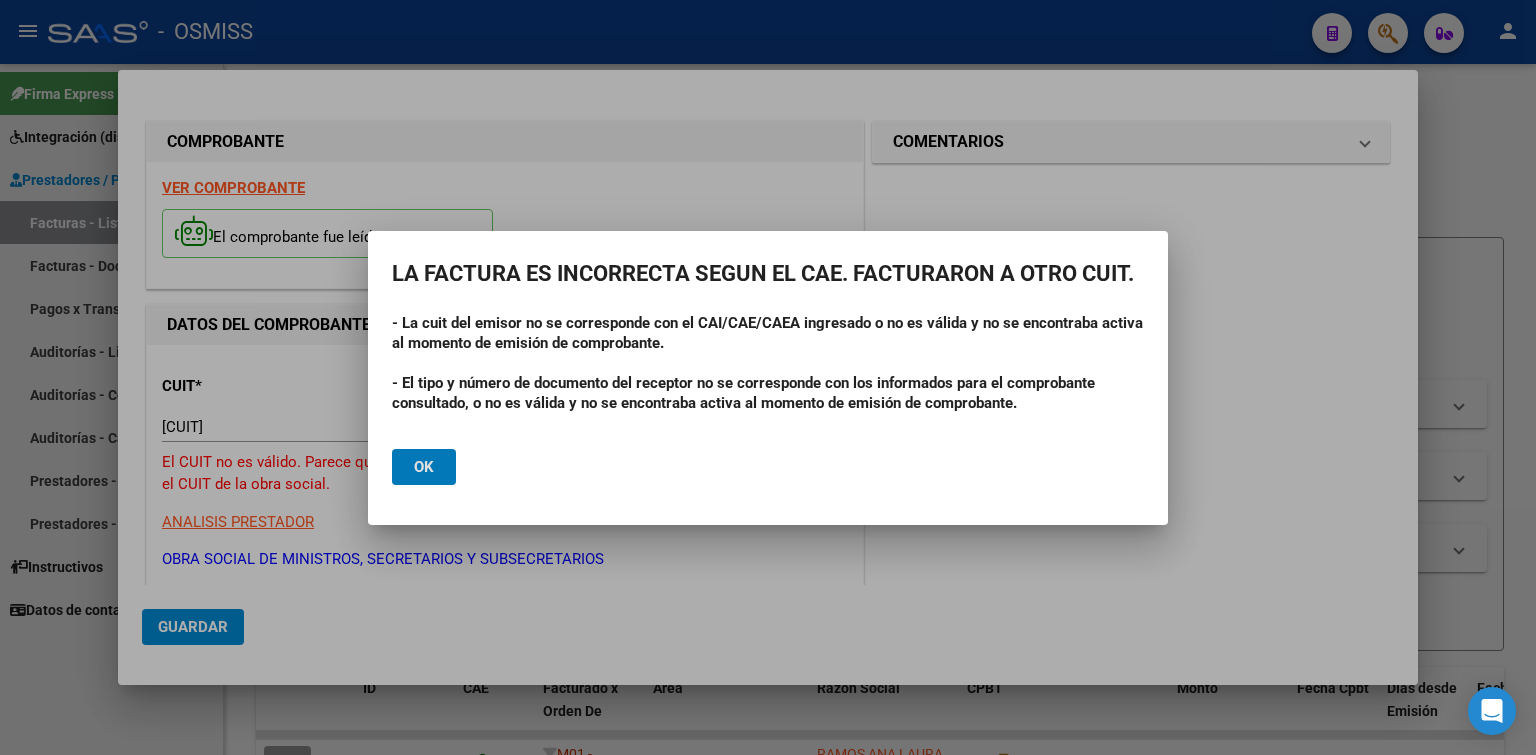 click on "Ok" 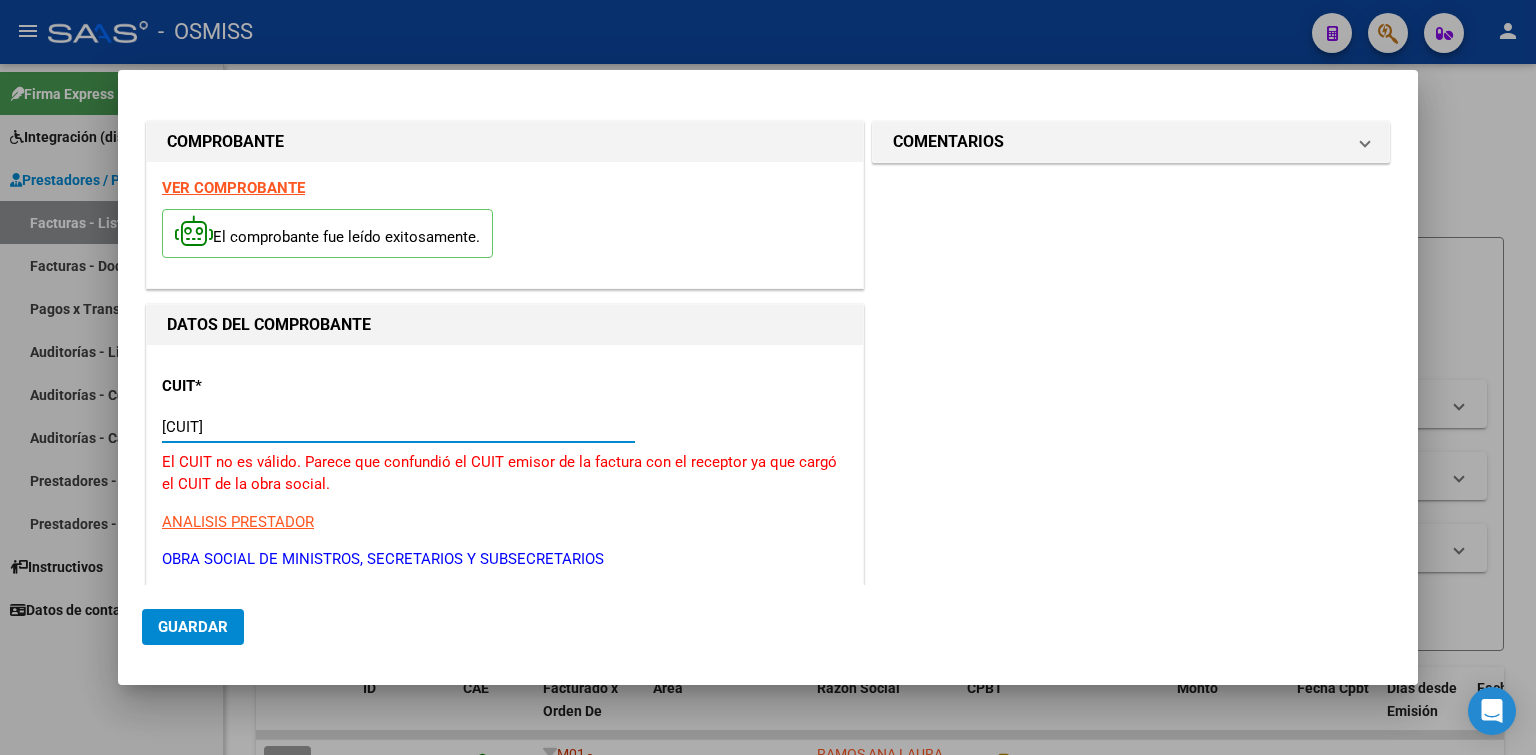 drag, startPoint x: 281, startPoint y: 422, endPoint x: 160, endPoint y: 438, distance: 122.05327 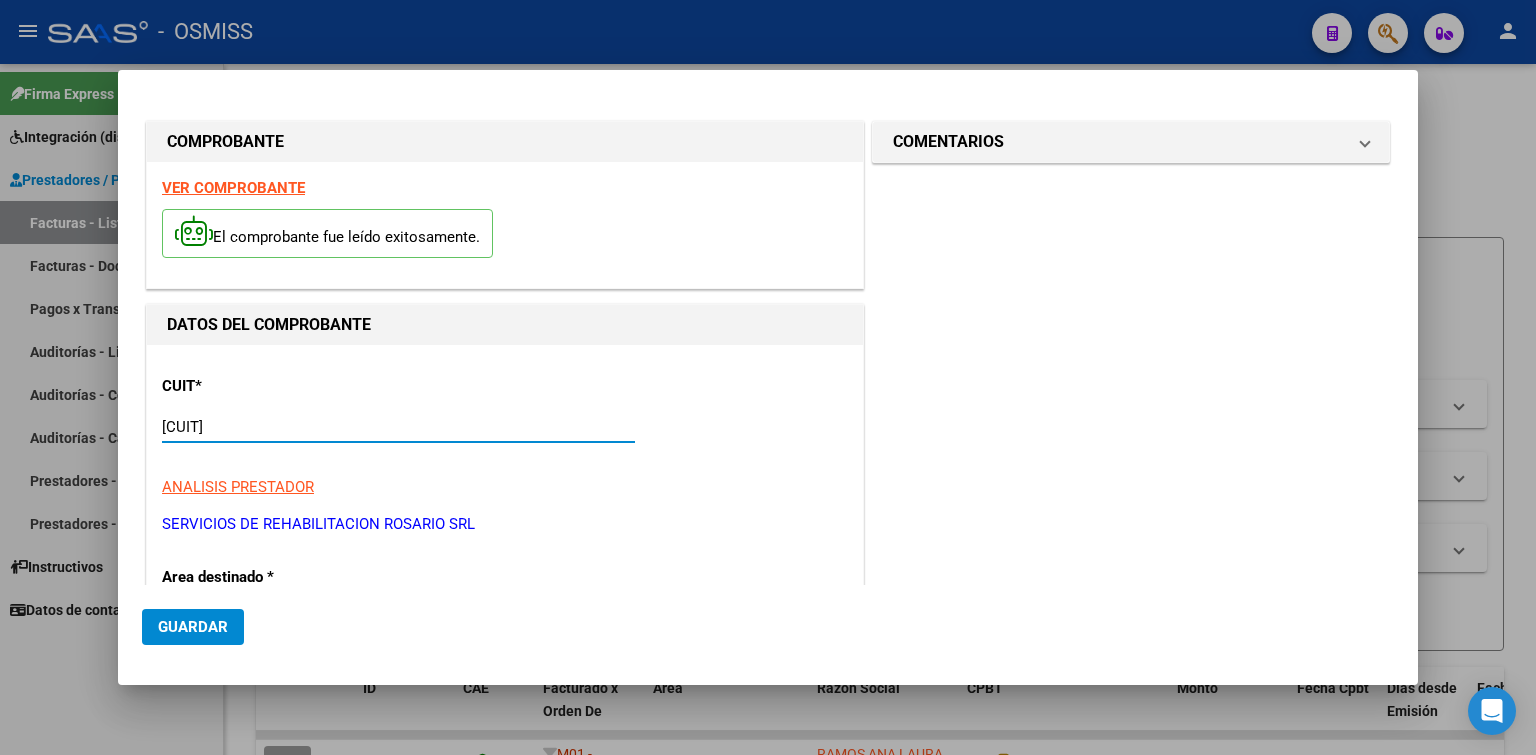 scroll, scrollTop: 400, scrollLeft: 0, axis: vertical 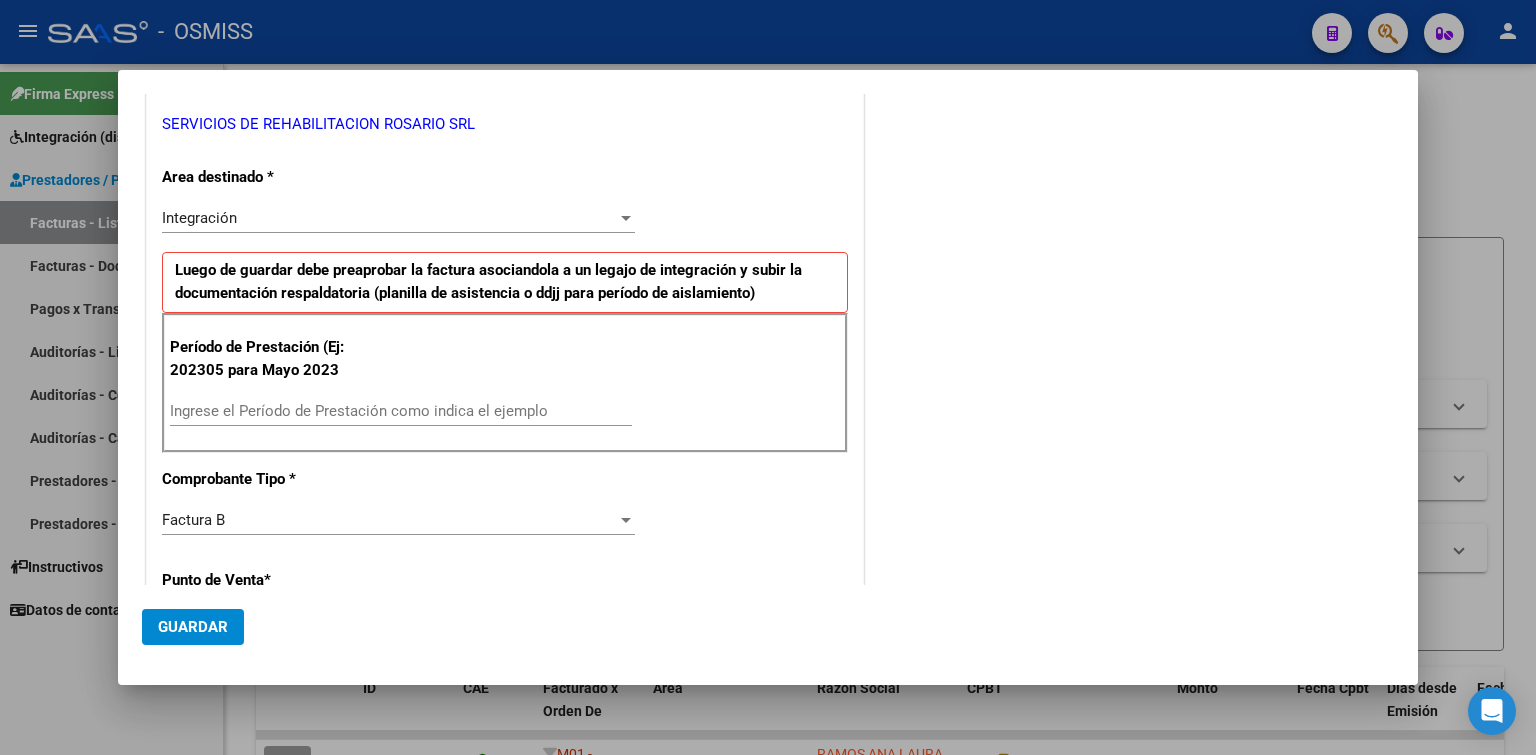 type on "[CUIT]" 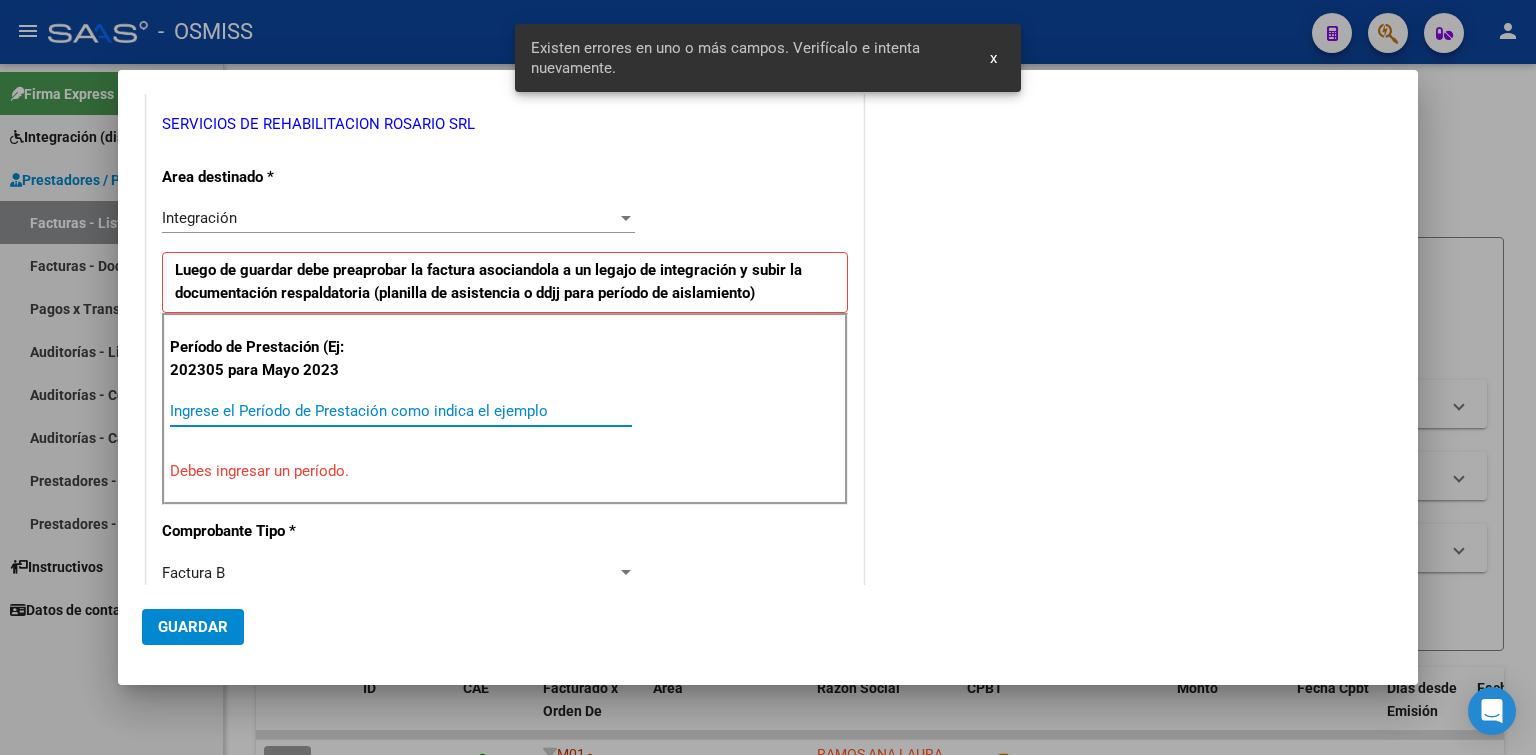 scroll, scrollTop: 449, scrollLeft: 0, axis: vertical 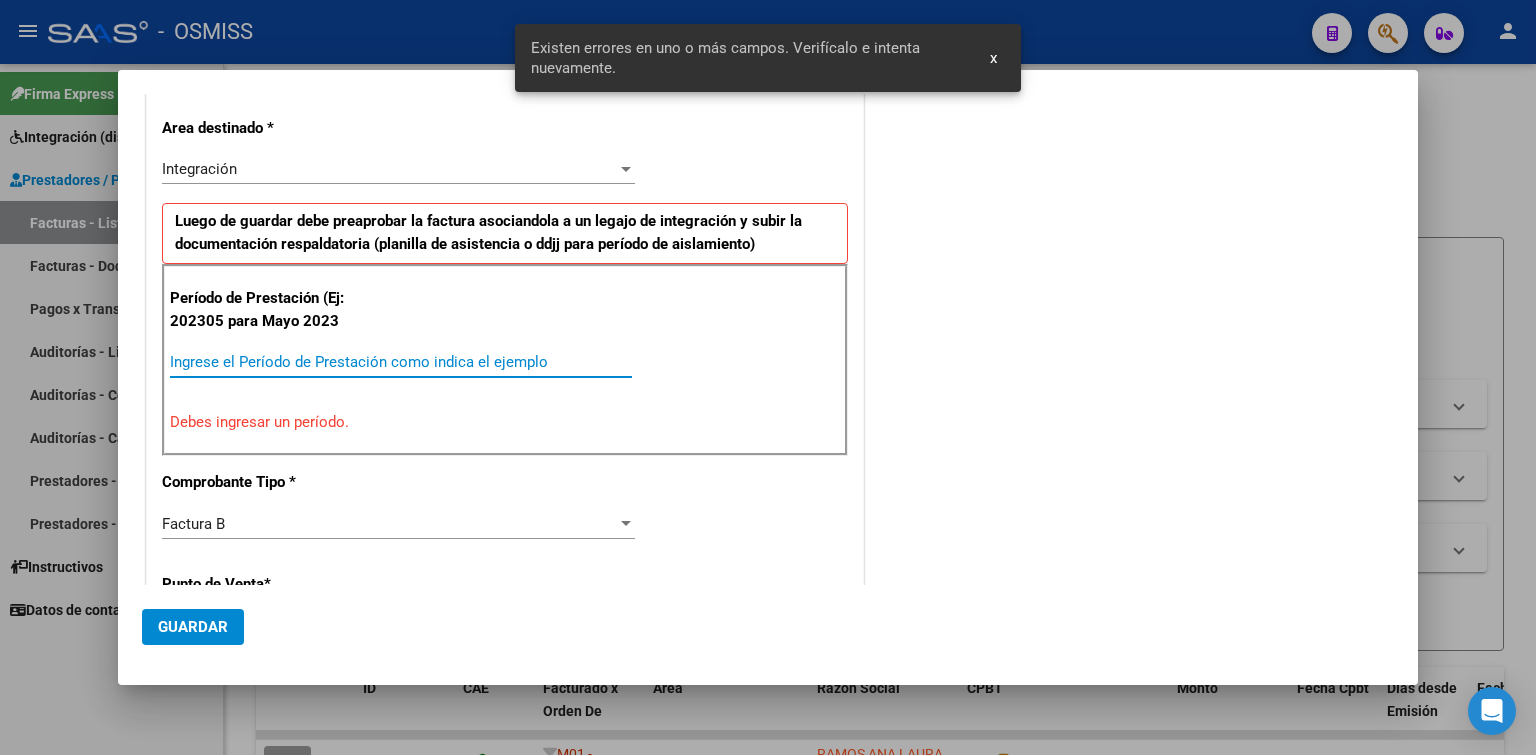 paste on "202507" 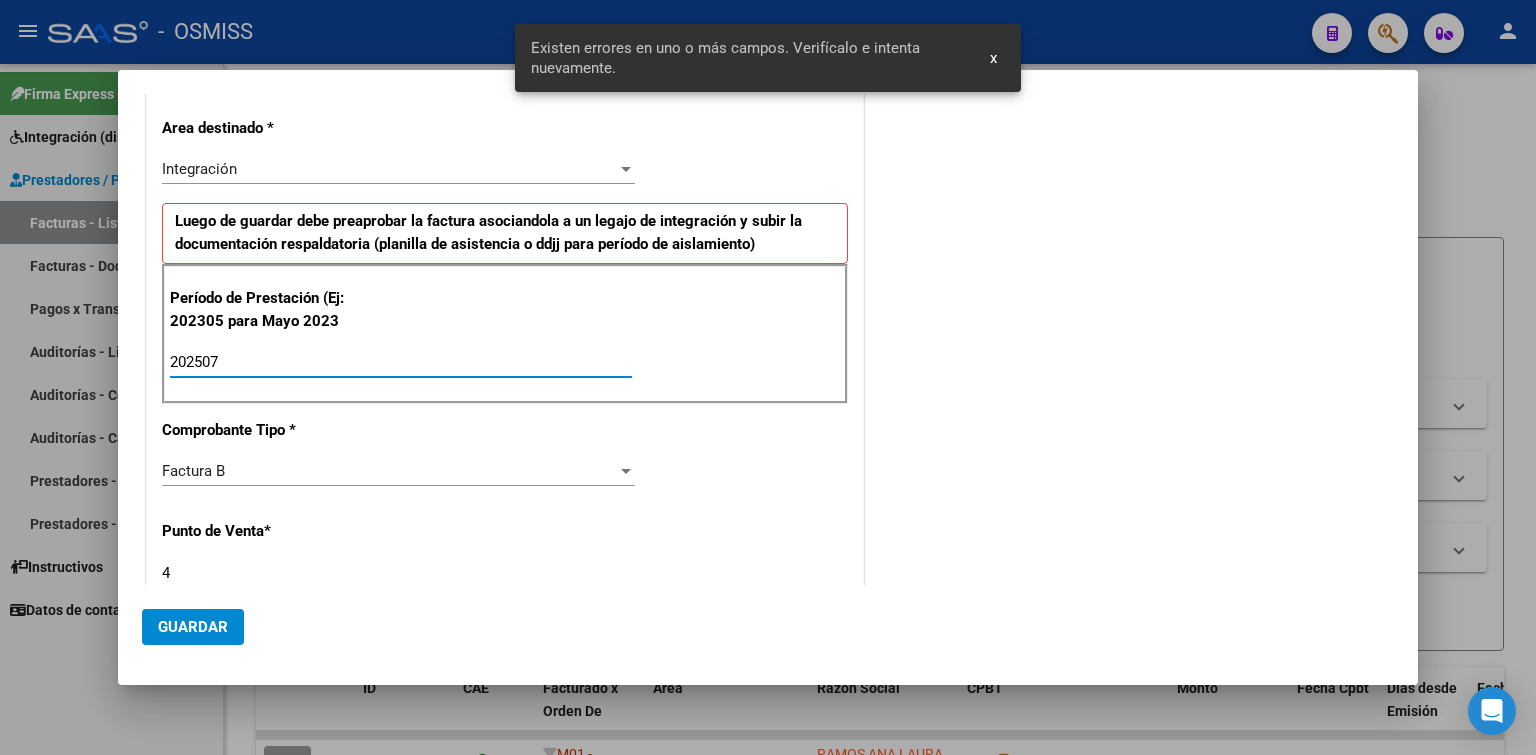 type on "202507" 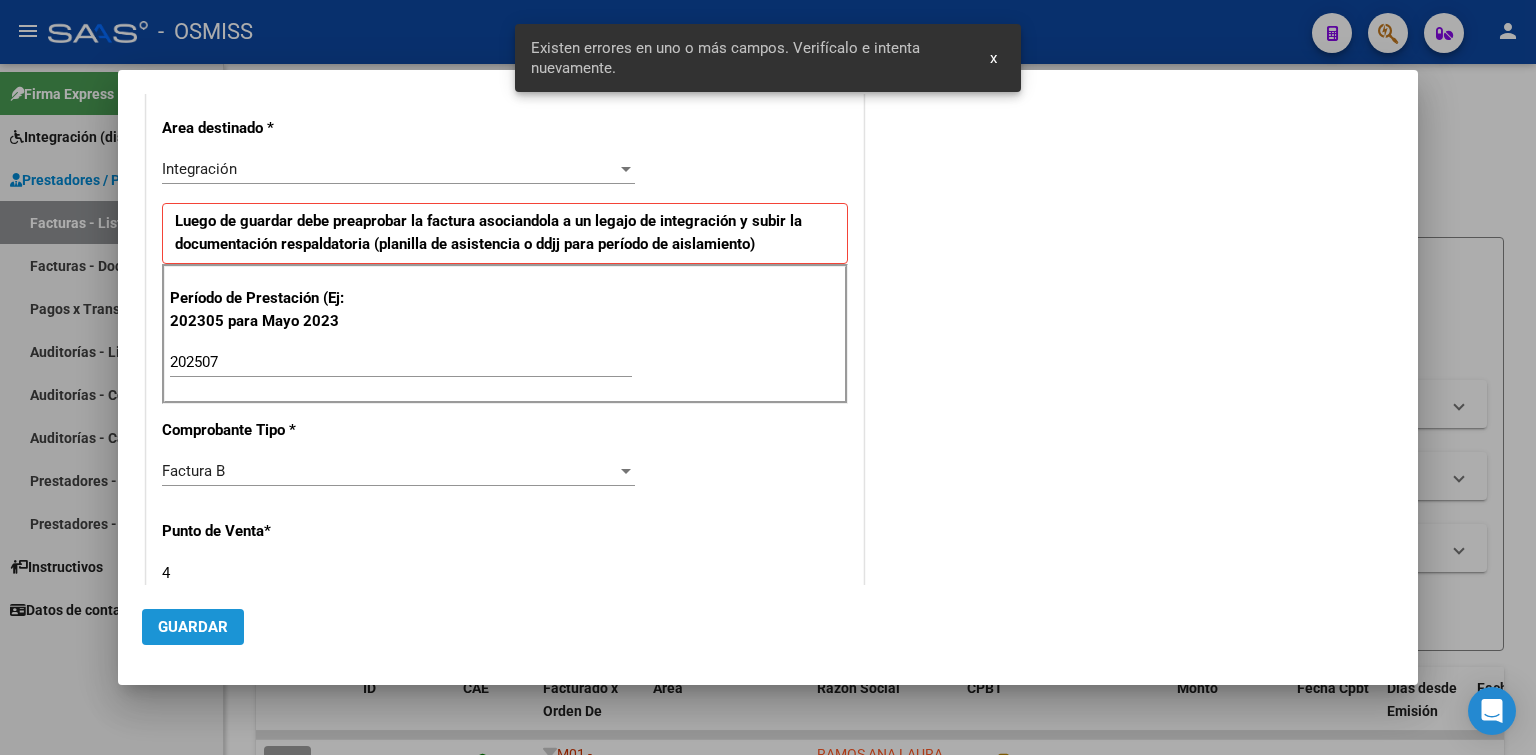 click on "Guardar" 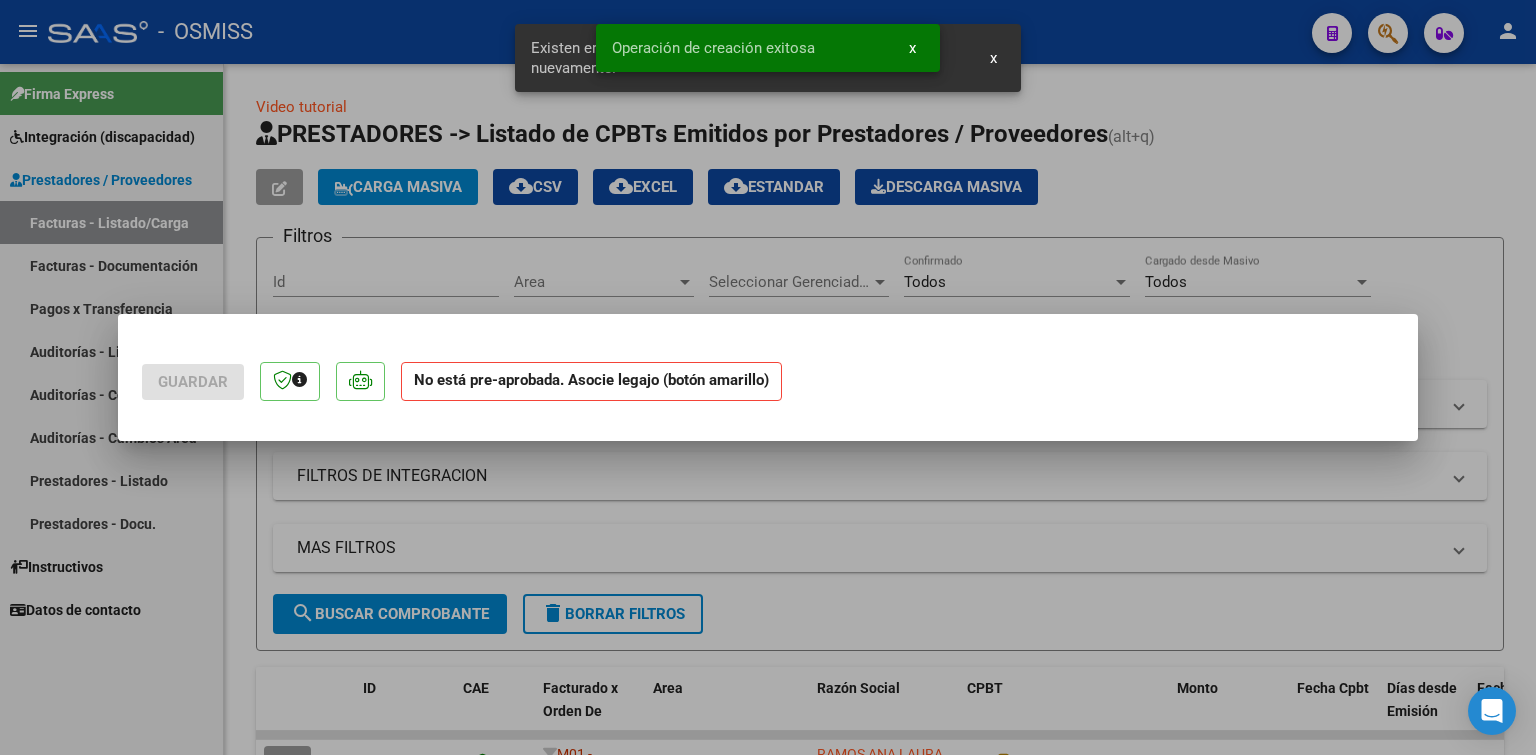 scroll, scrollTop: 0, scrollLeft: 0, axis: both 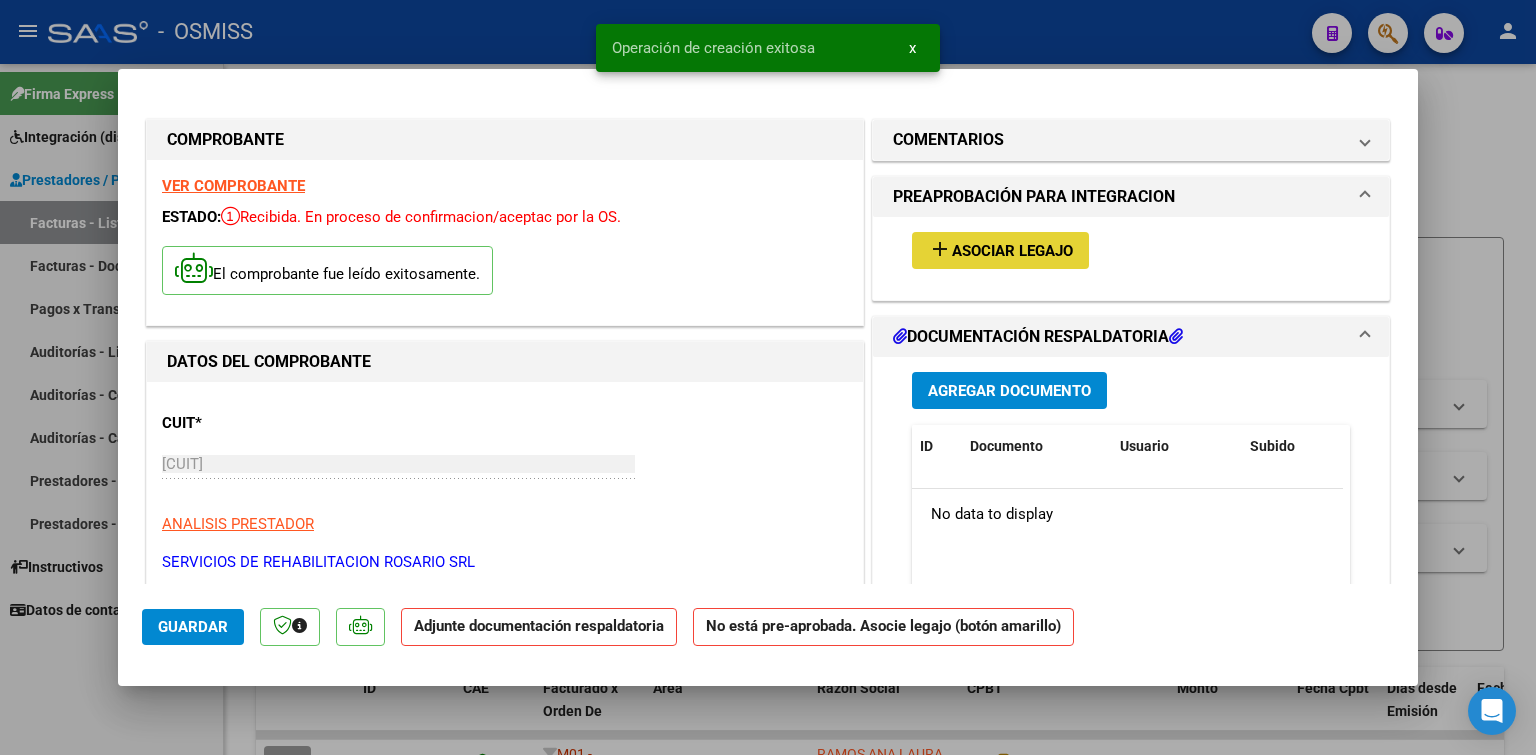 click on "Asociar Legajo" at bounding box center (1012, 251) 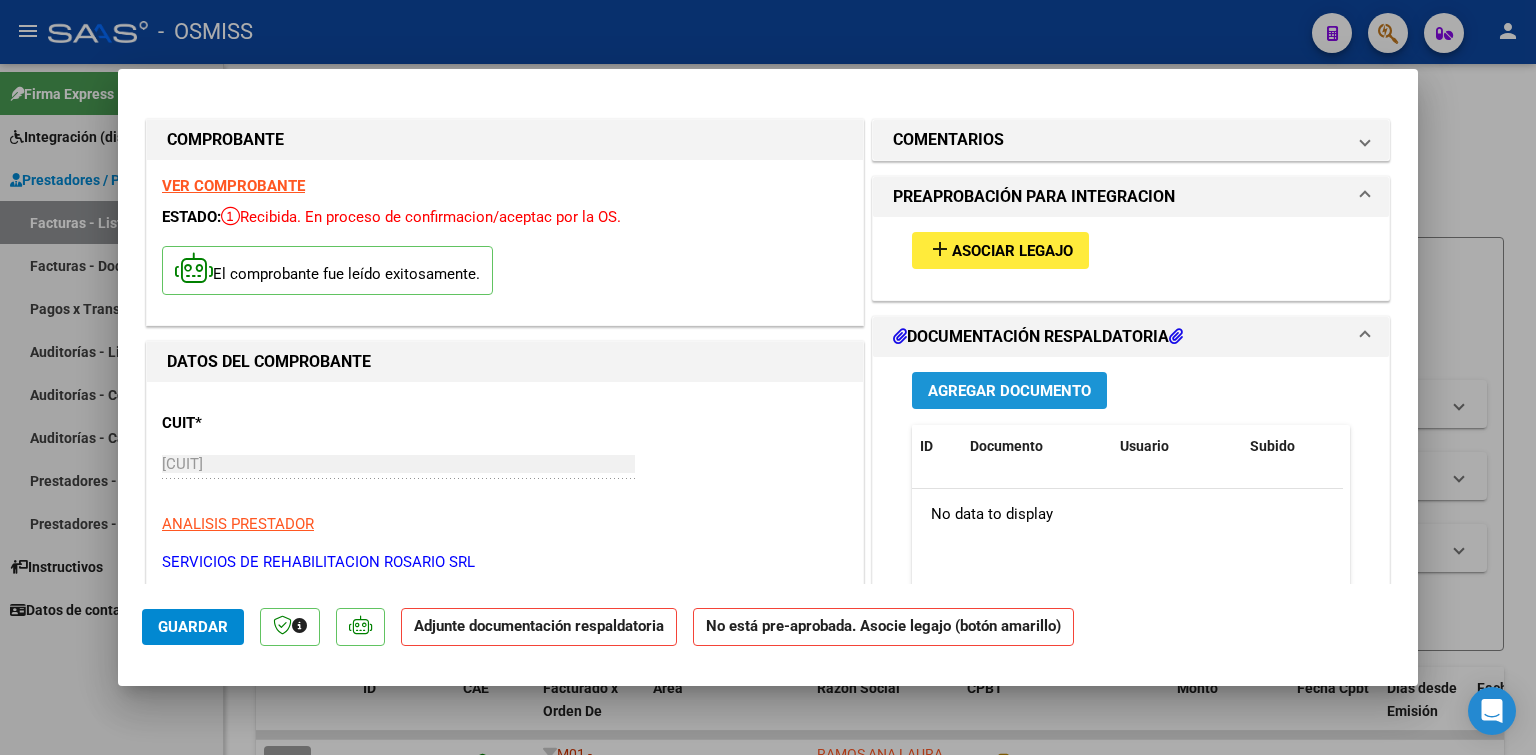 click on "Agregar Documento" at bounding box center [1009, 391] 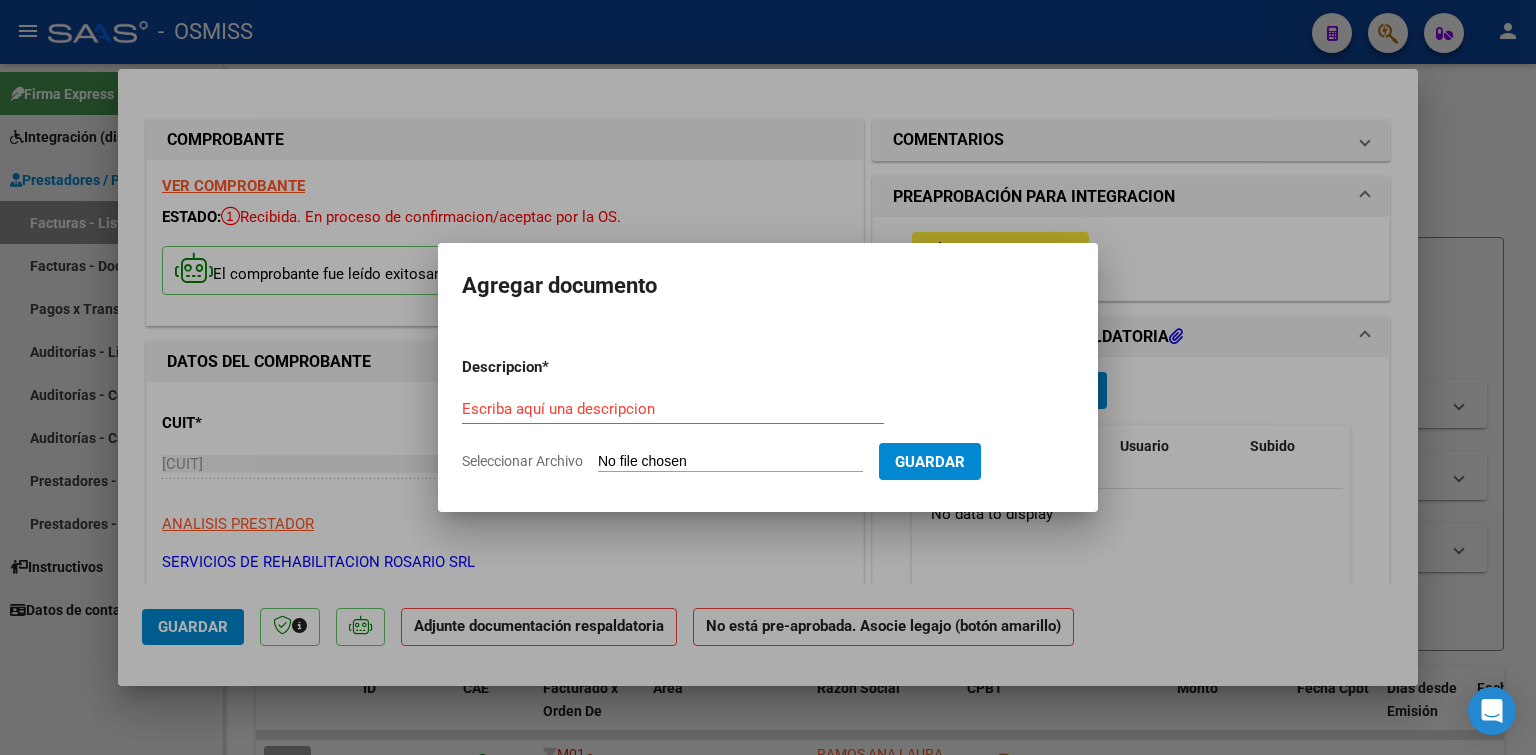 click on "Seleccionar Archivo" at bounding box center (730, 462) 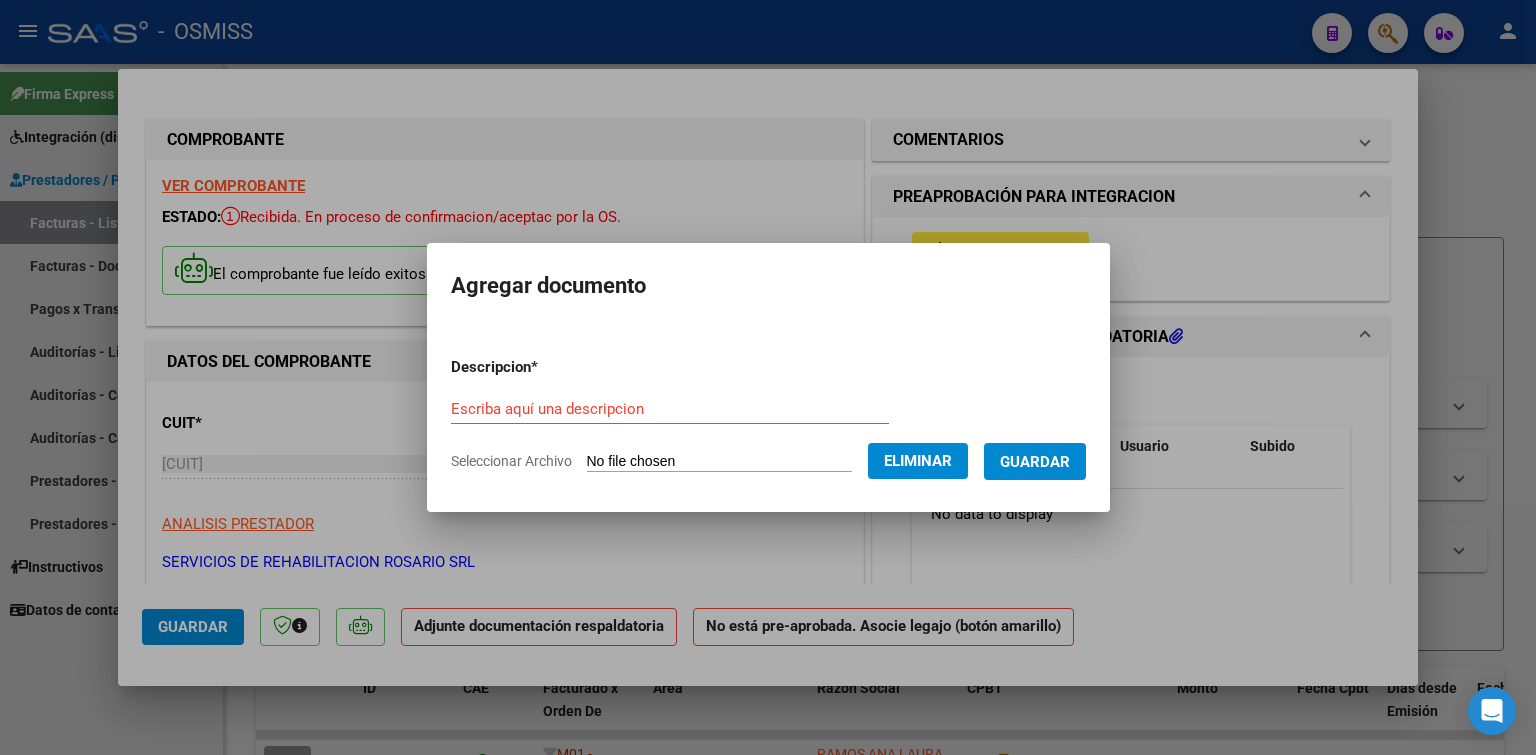click on "Descripcion  *   Escriba aquí una descripcion  Seleccionar Archivo Eliminar Guardar" at bounding box center (768, 414) 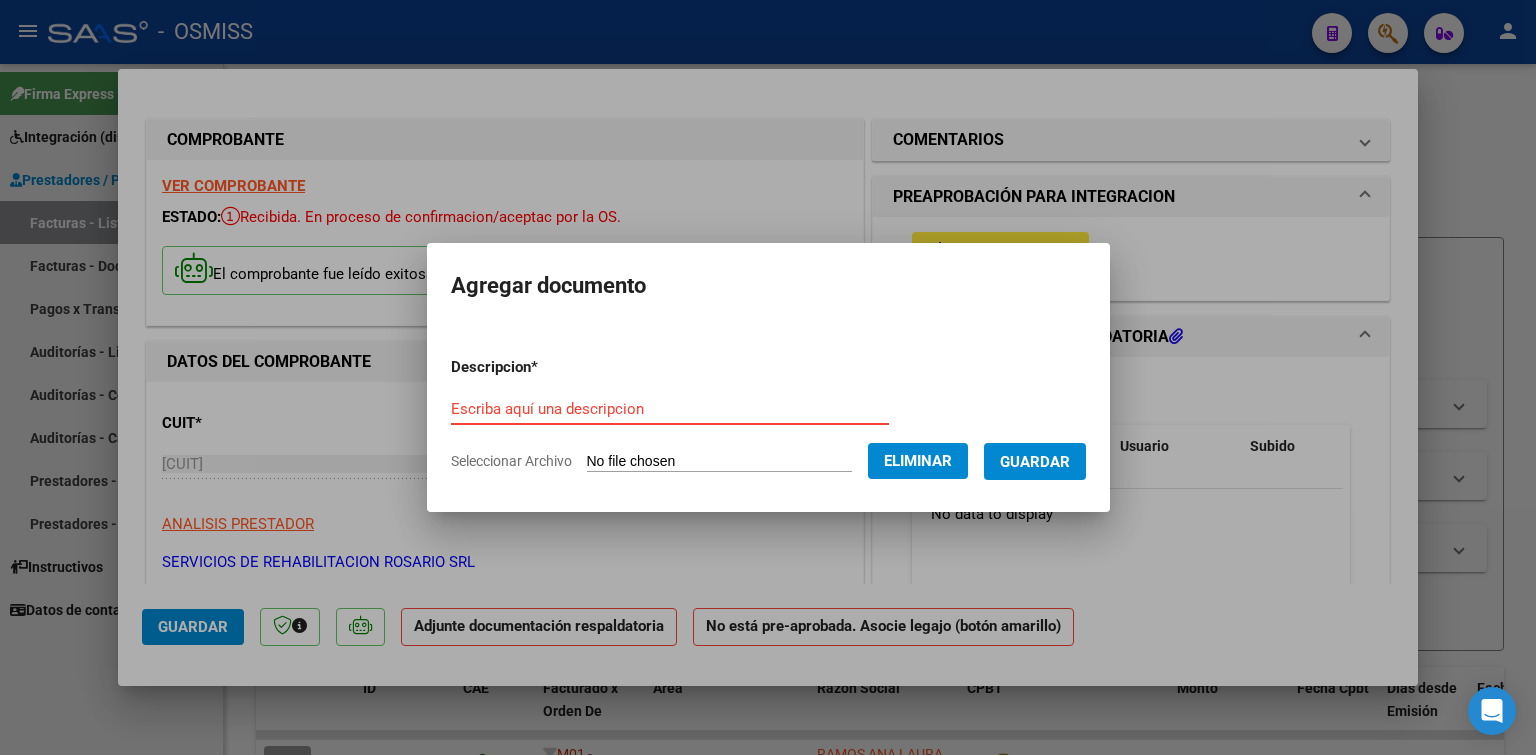 click on "Escriba aquí una descripcion" at bounding box center [670, 409] 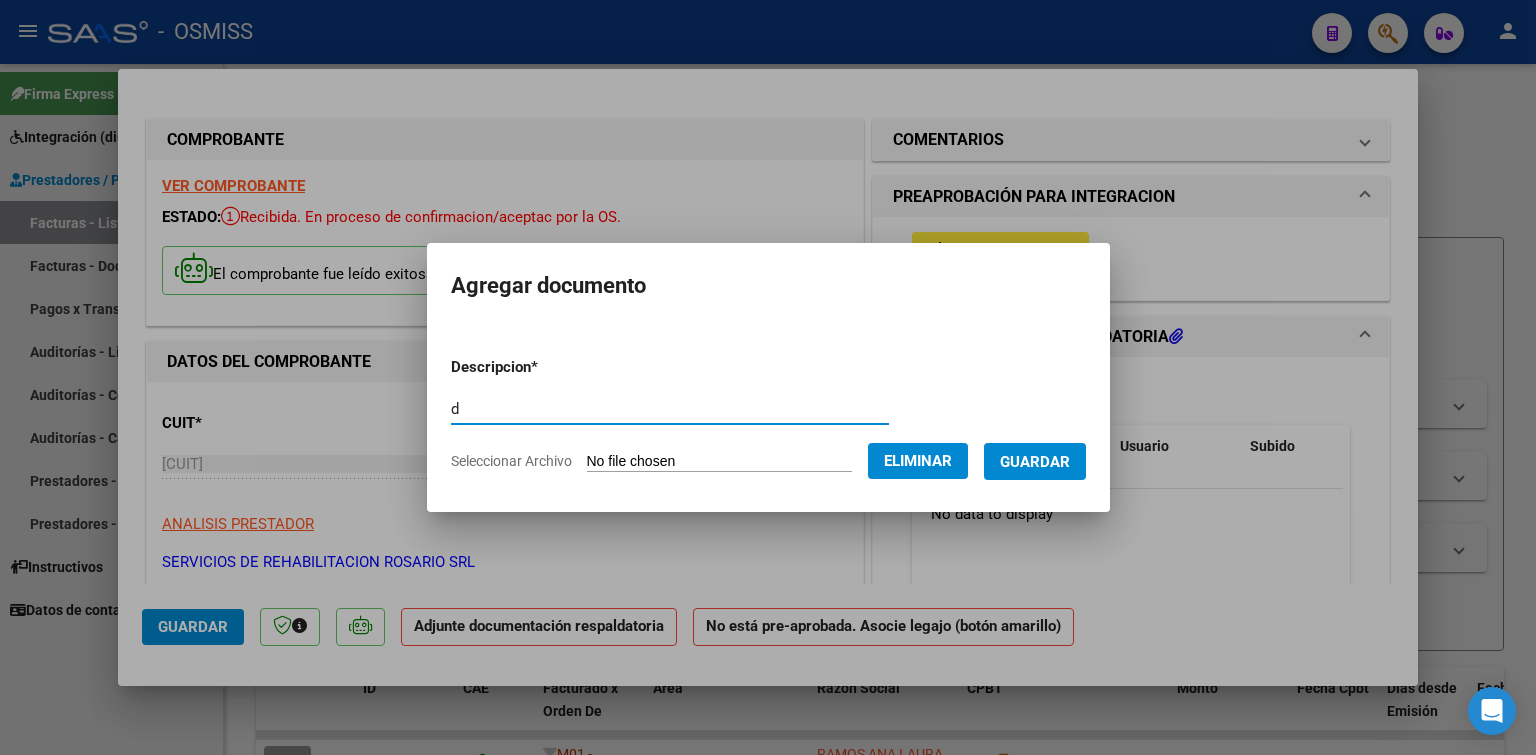 type on "d" 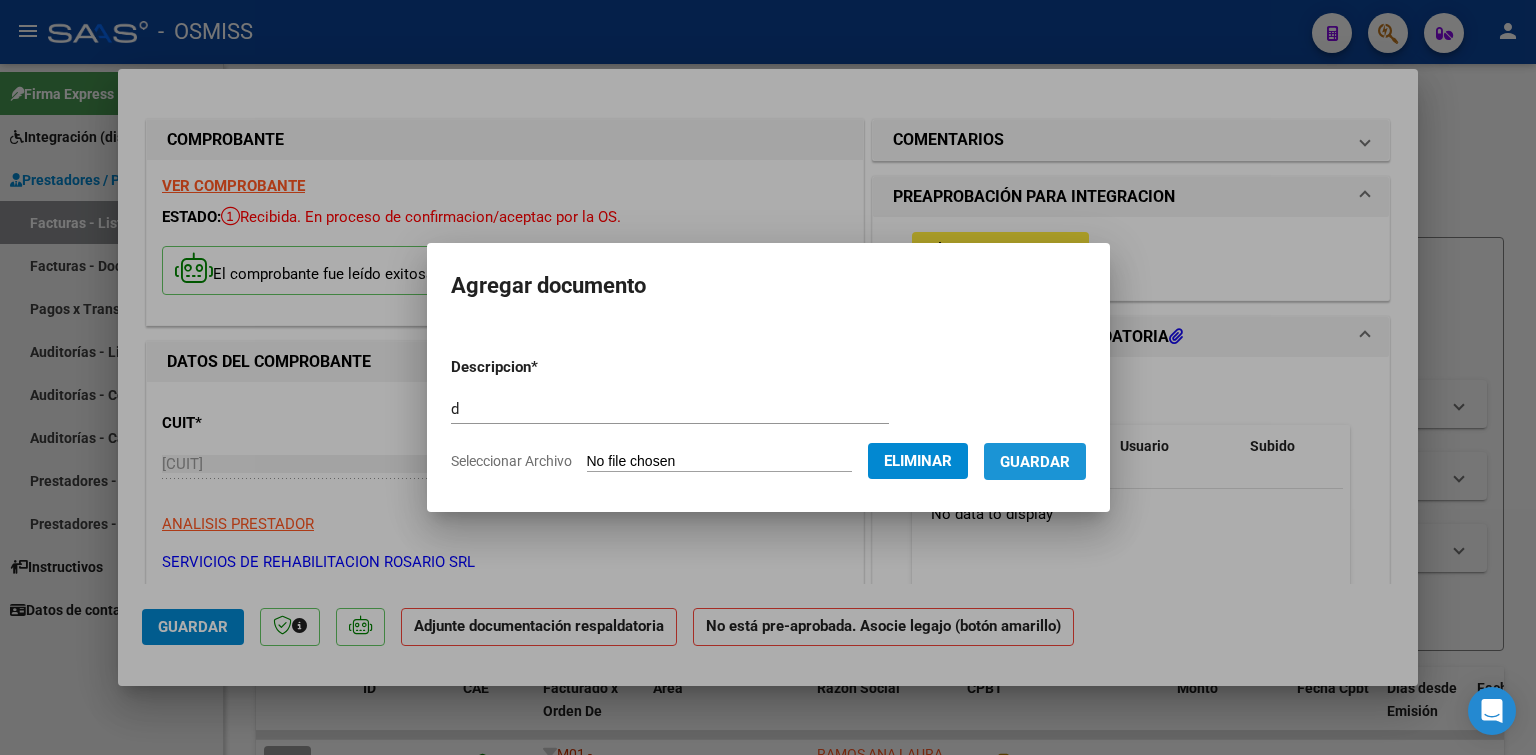 click on "Guardar" at bounding box center (1035, 462) 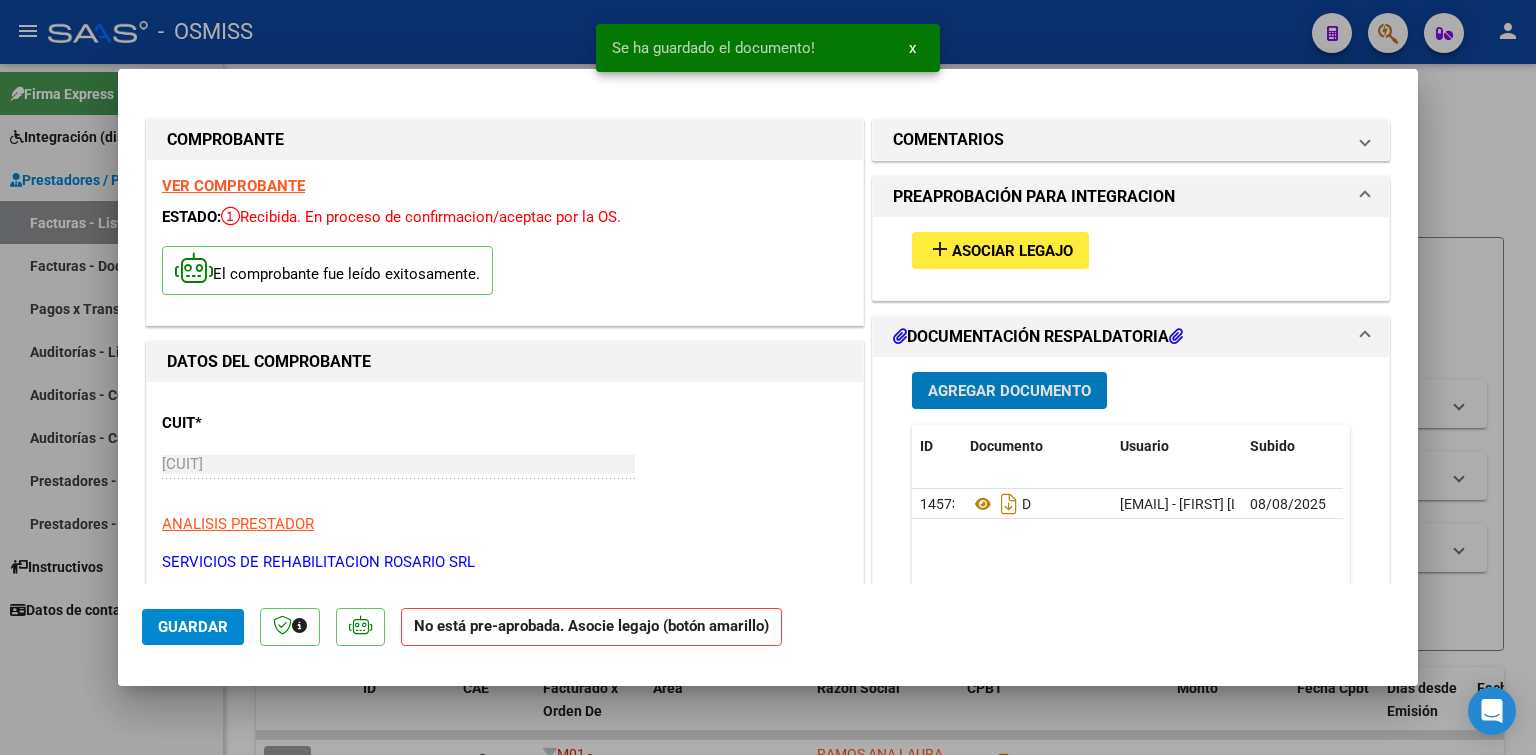 click on "Asociar Legajo" at bounding box center [1012, 251] 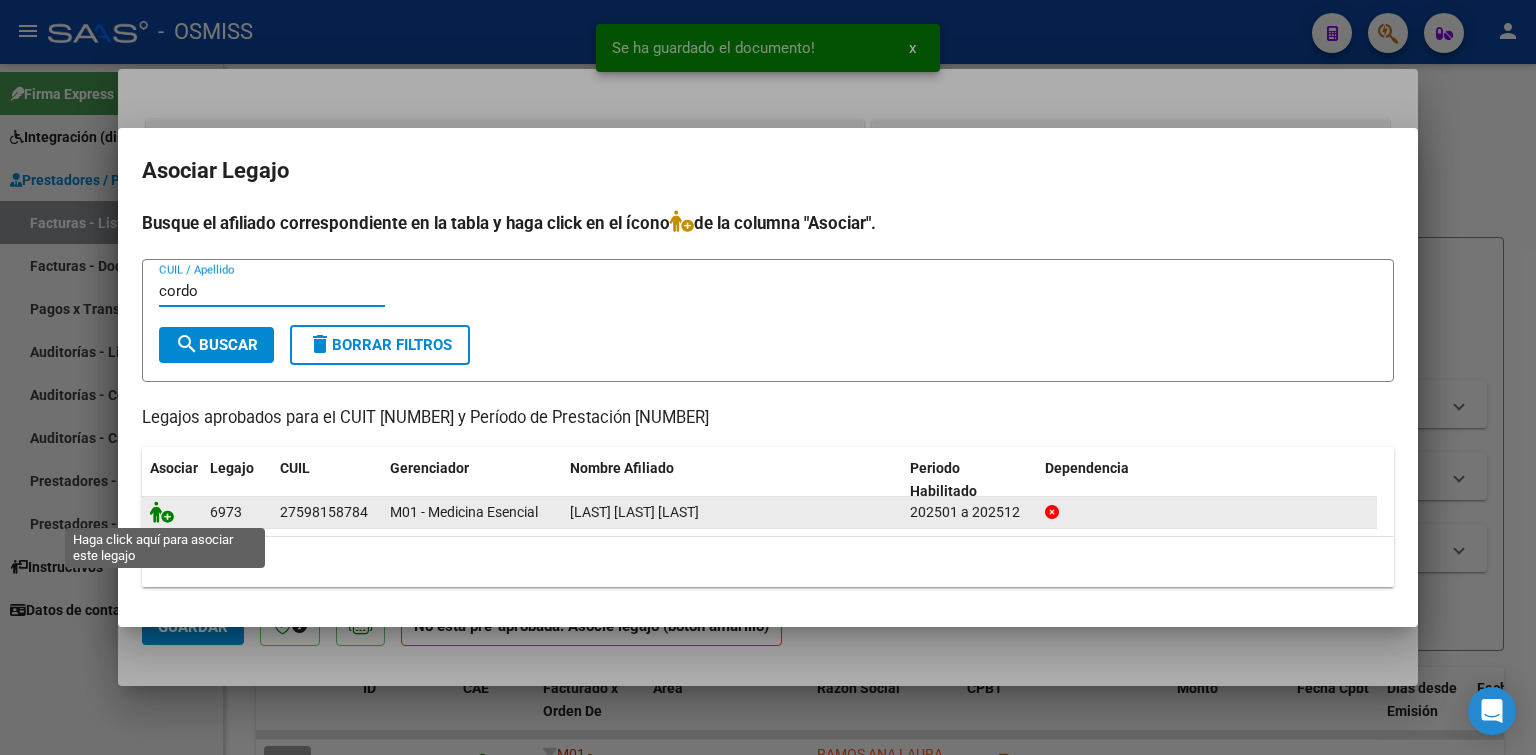 type on "cordo" 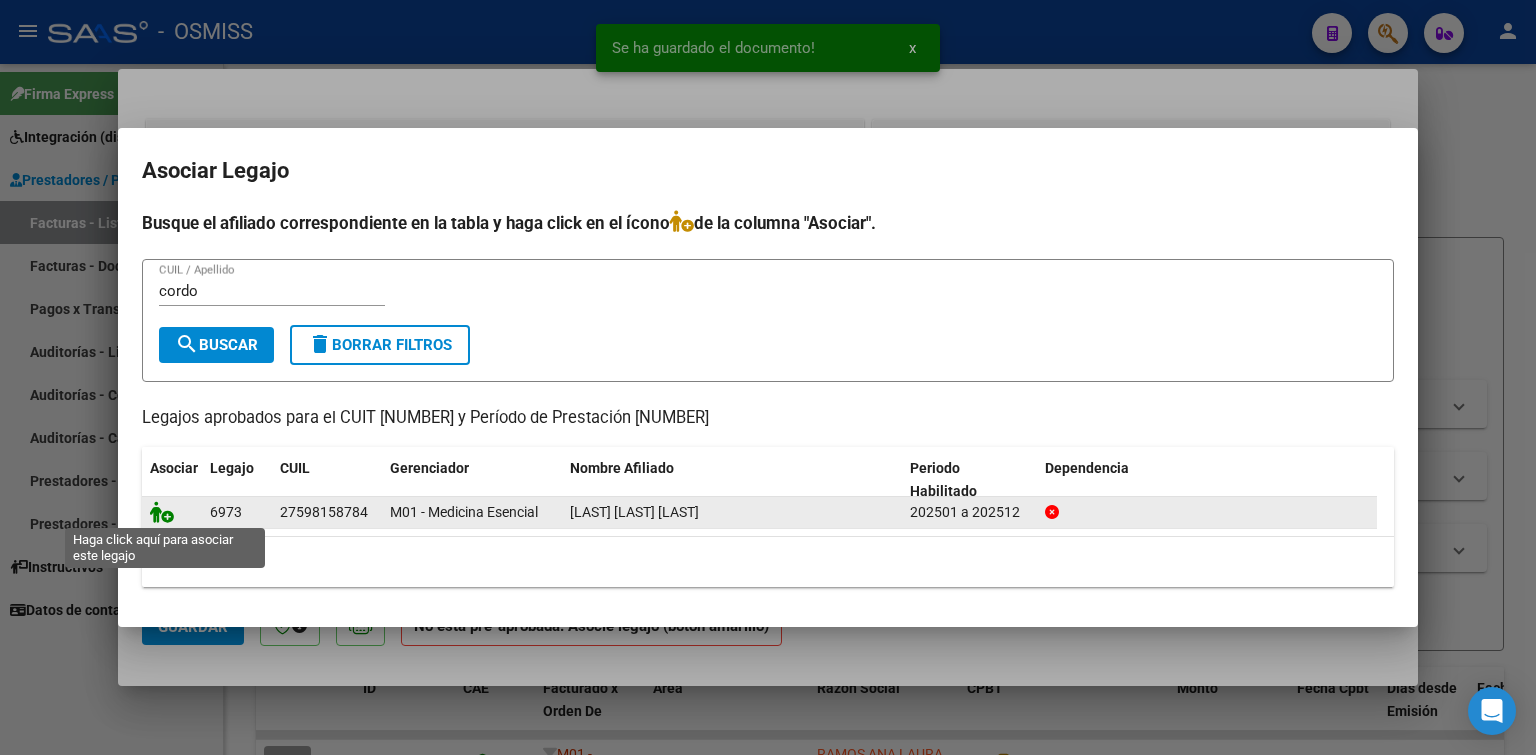 click 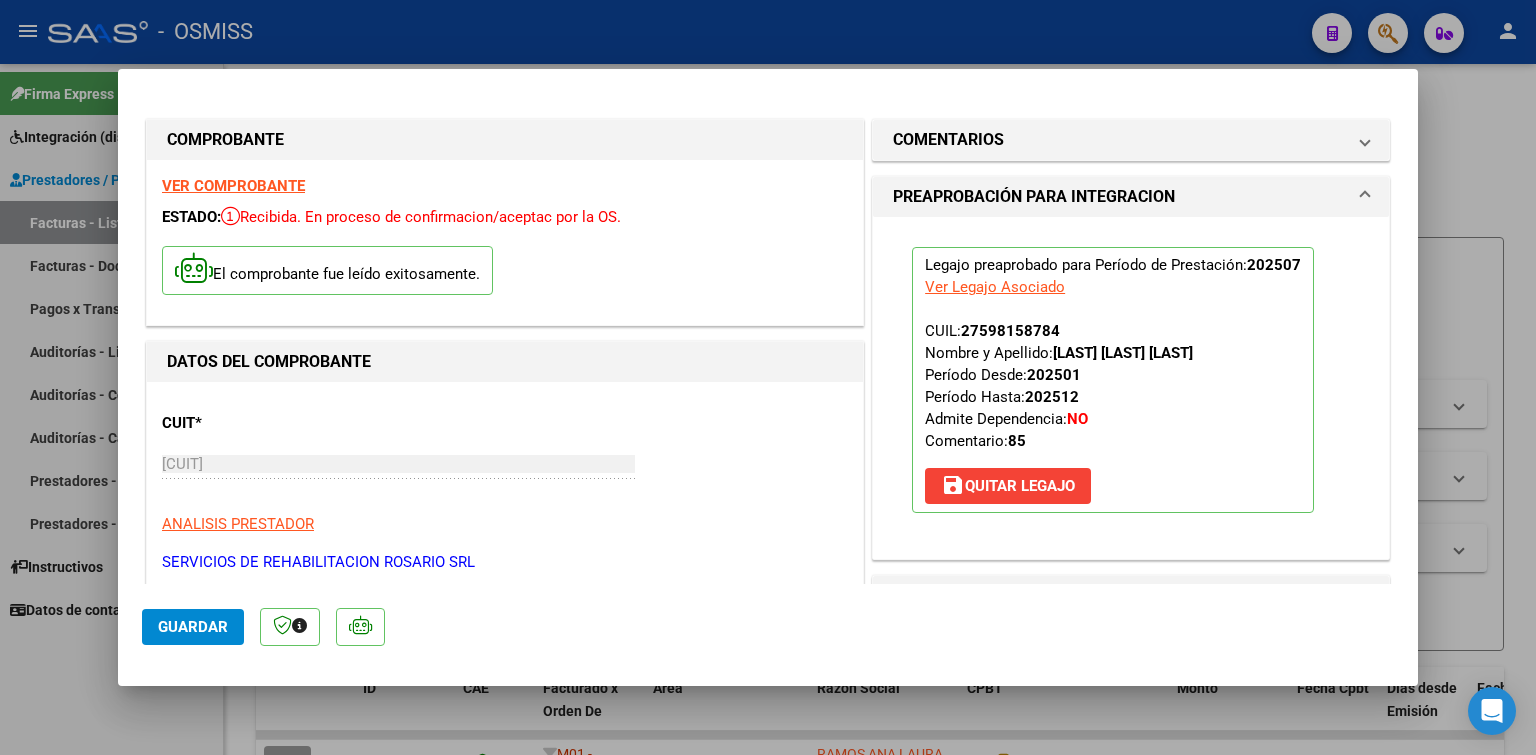 type 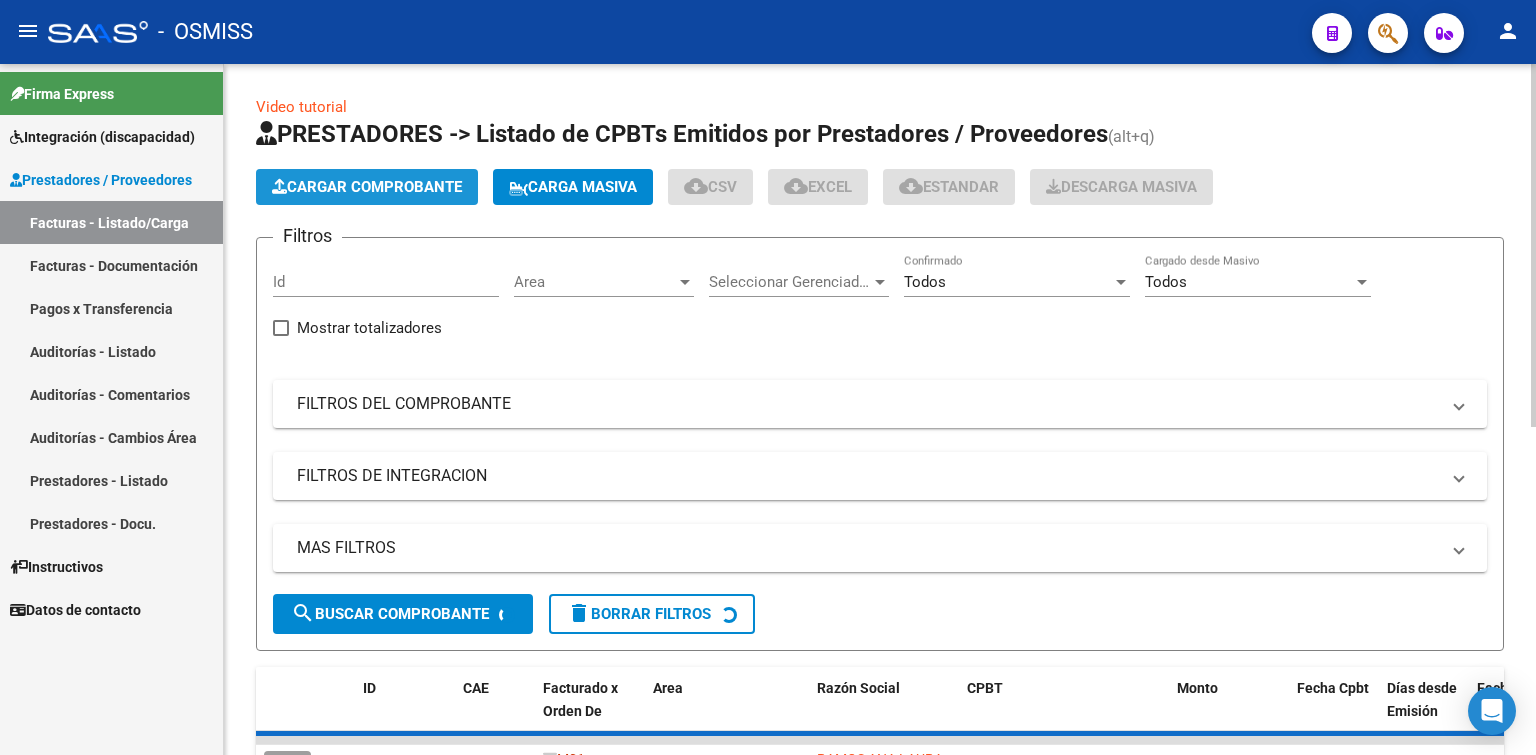 click on "Cargar Comprobante" 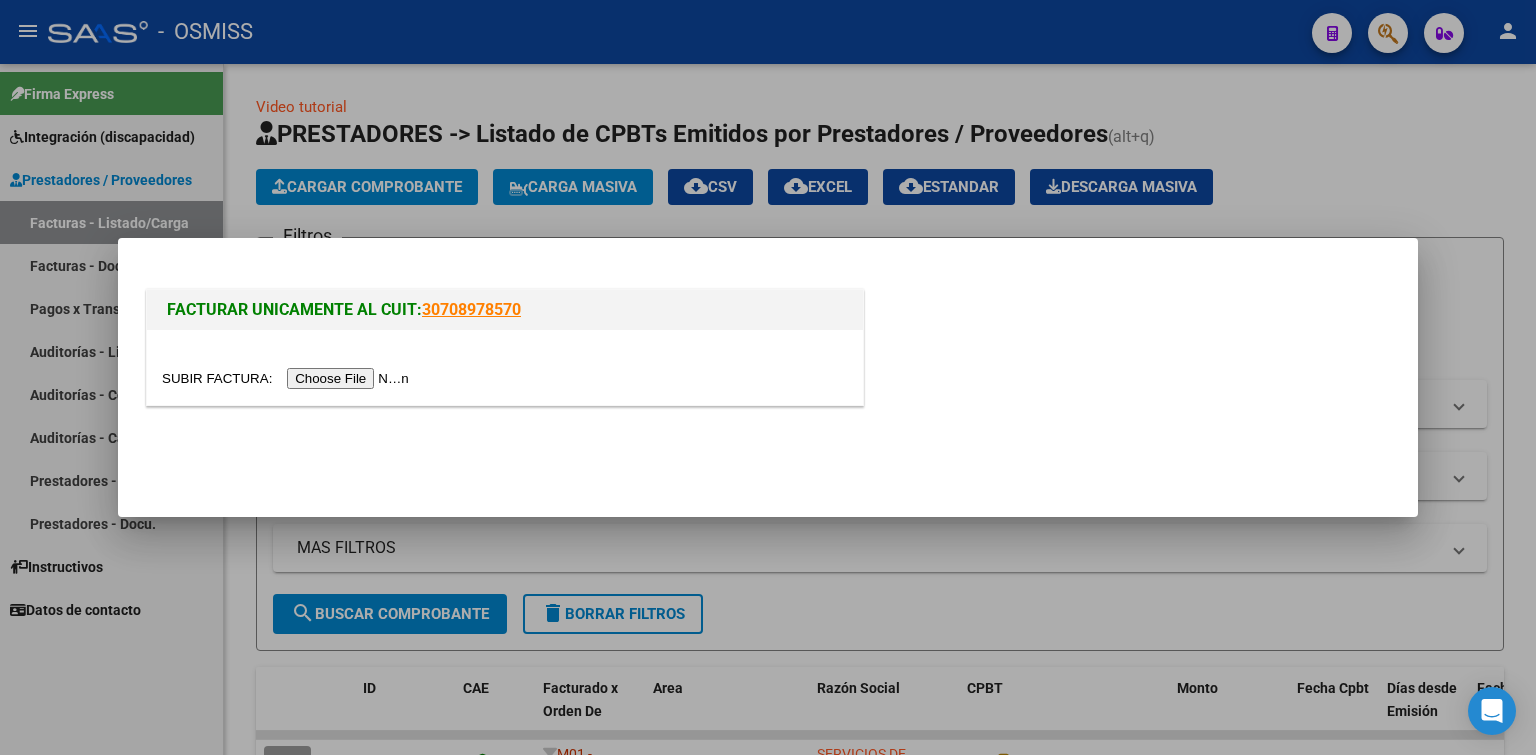 click at bounding box center [288, 378] 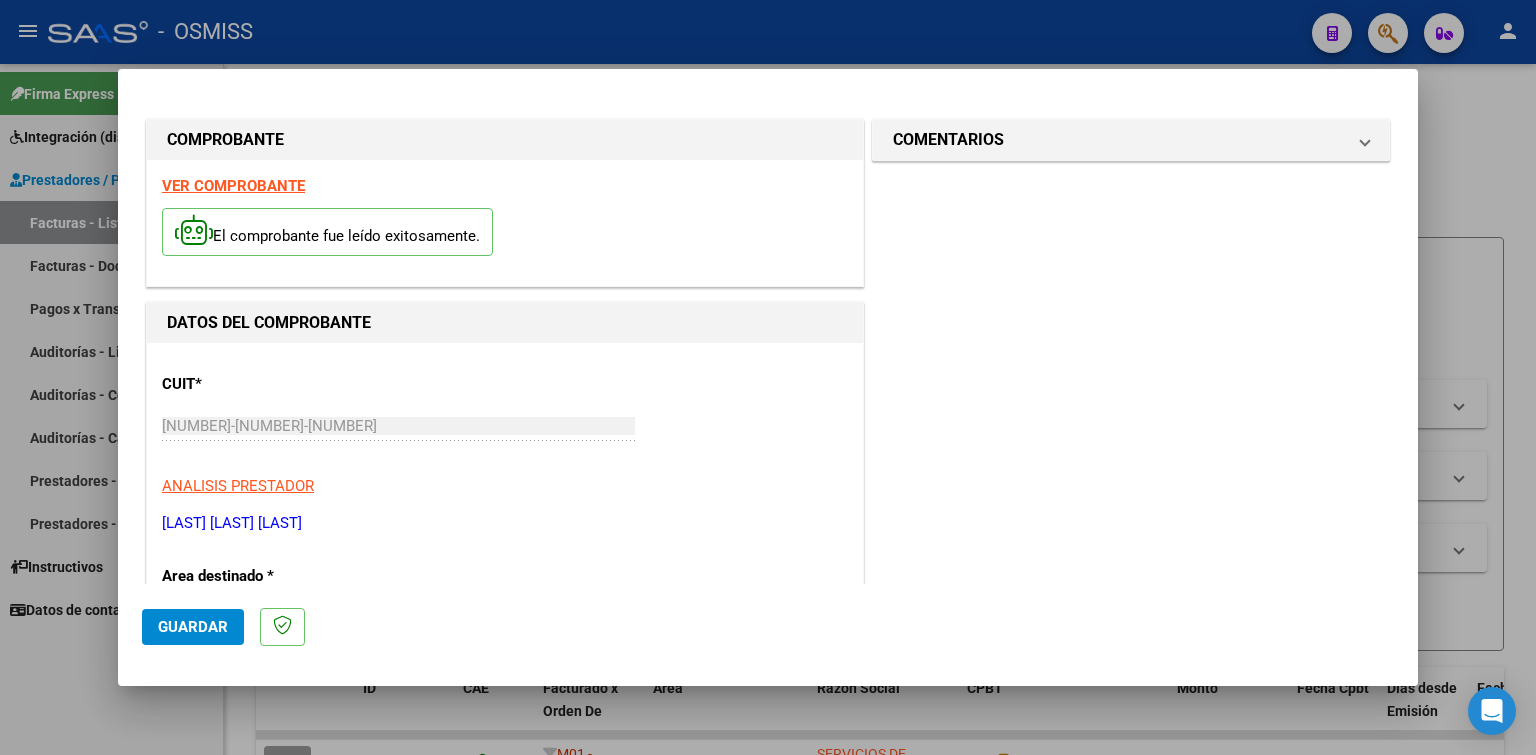scroll, scrollTop: 400, scrollLeft: 0, axis: vertical 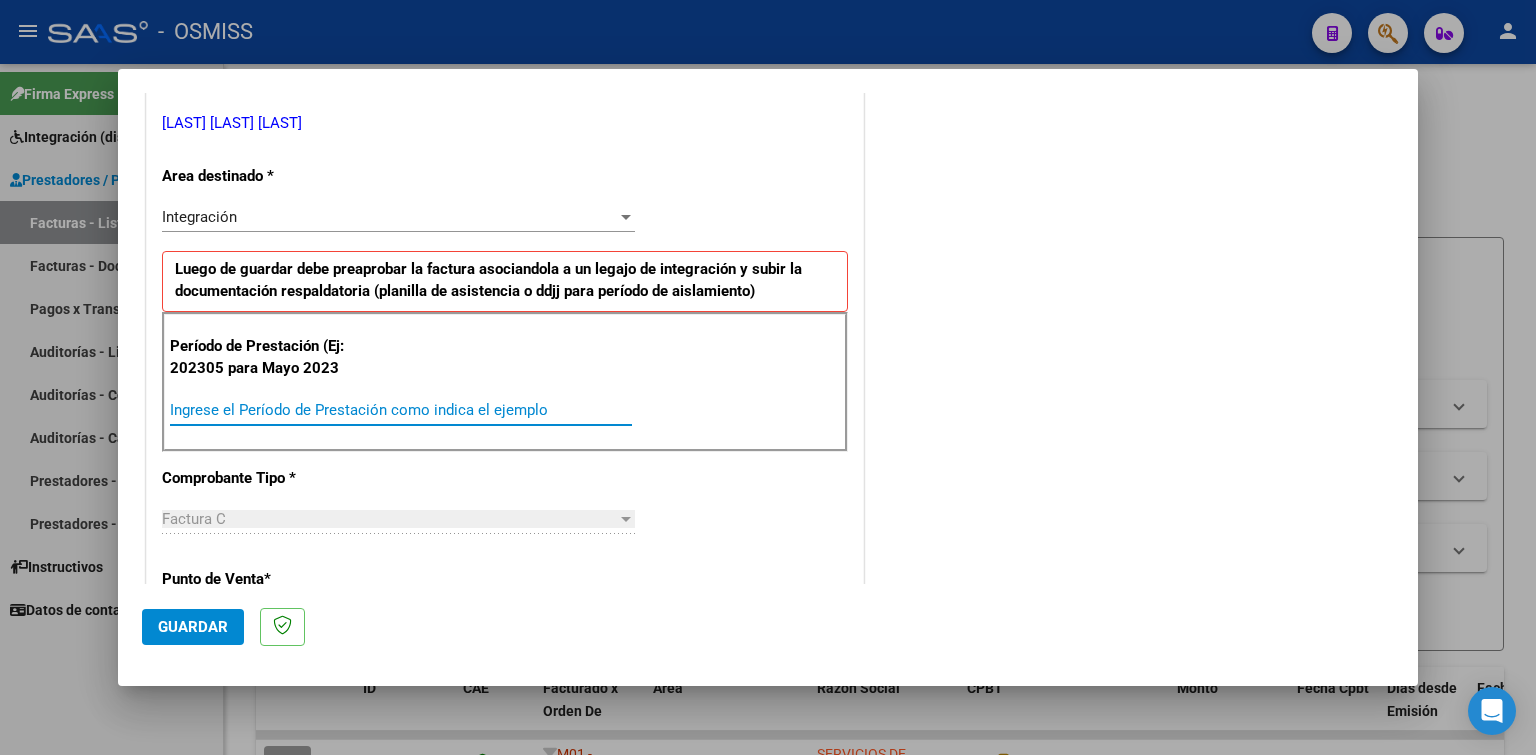 paste on "202507" 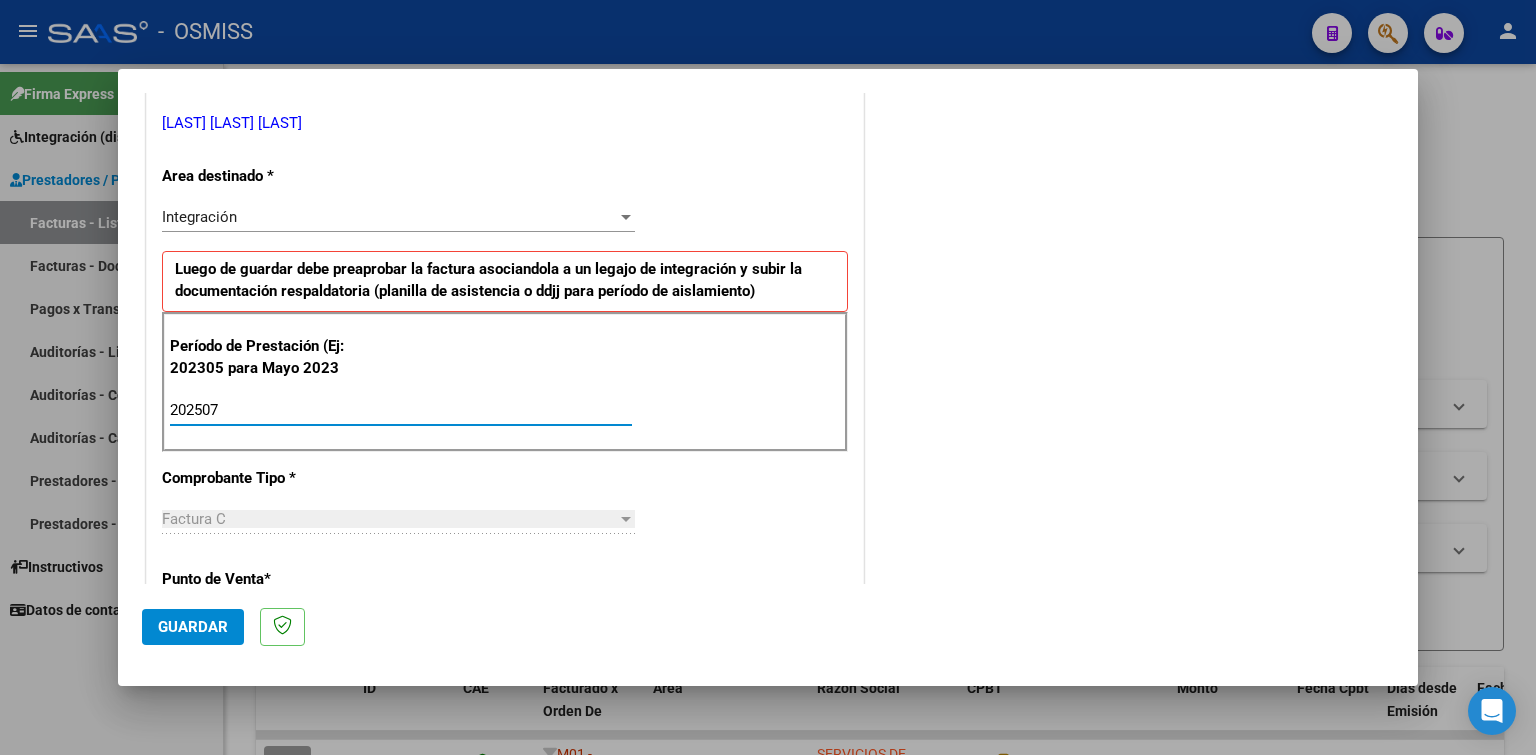 type on "202507" 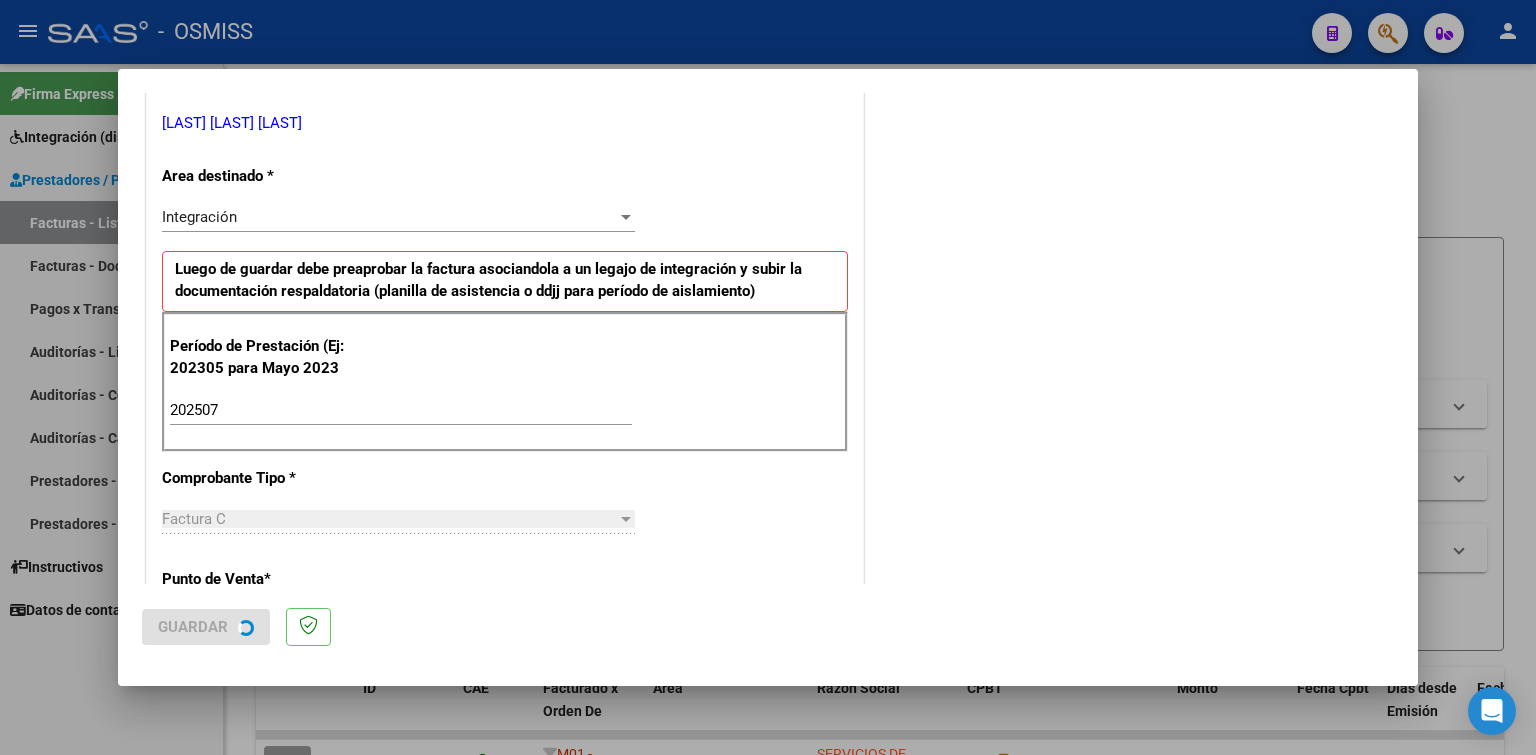 scroll, scrollTop: 0, scrollLeft: 0, axis: both 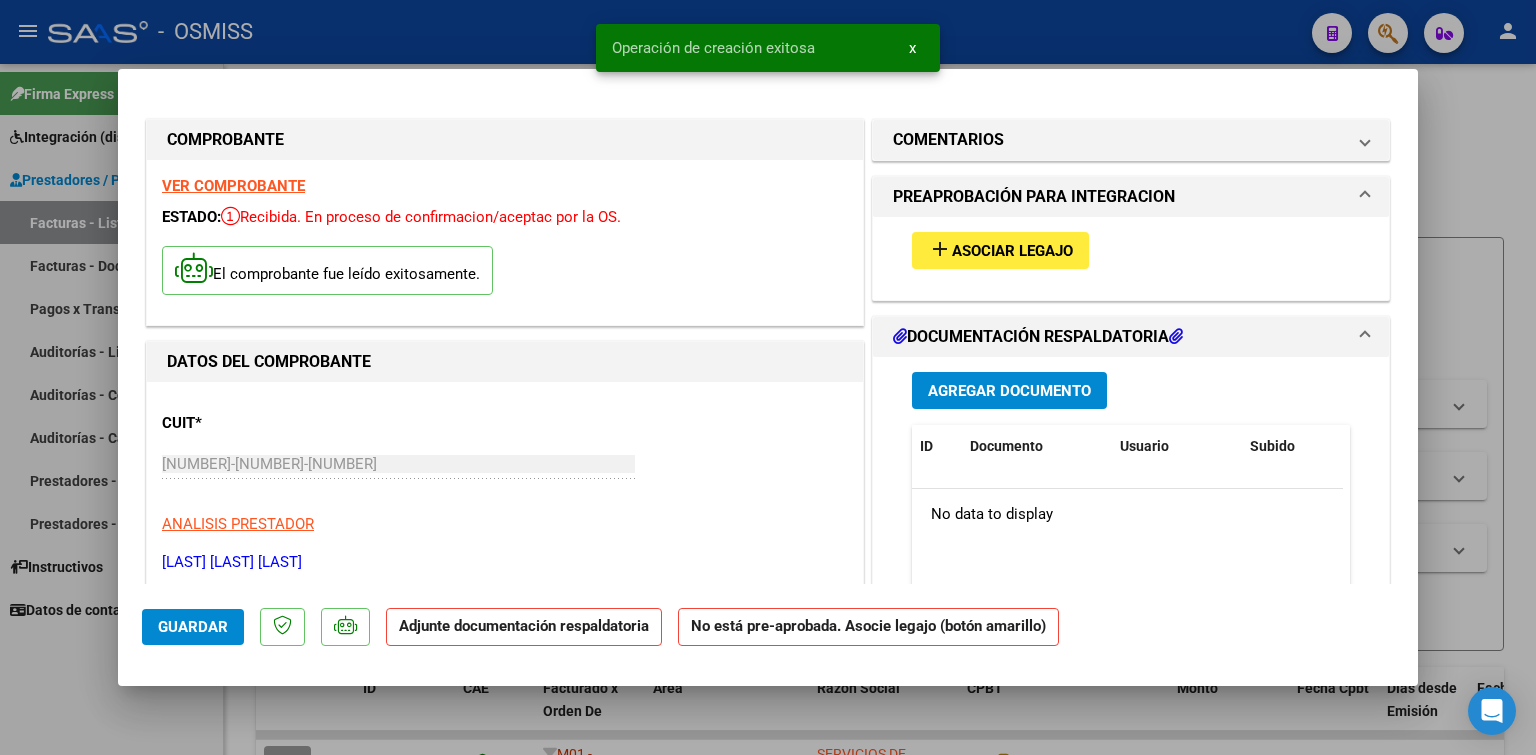 click on "add Asociar Legajo" at bounding box center (1131, 250) 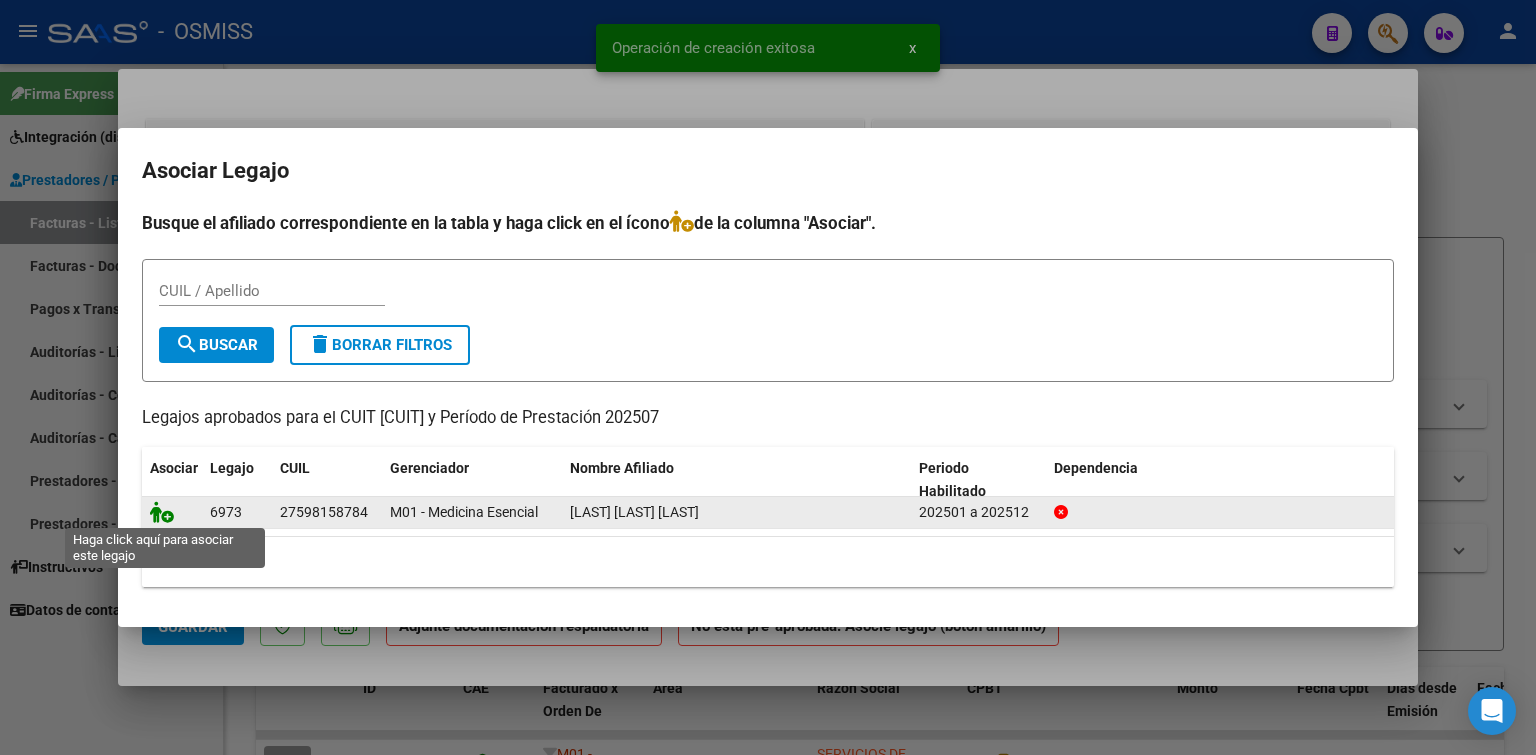 click 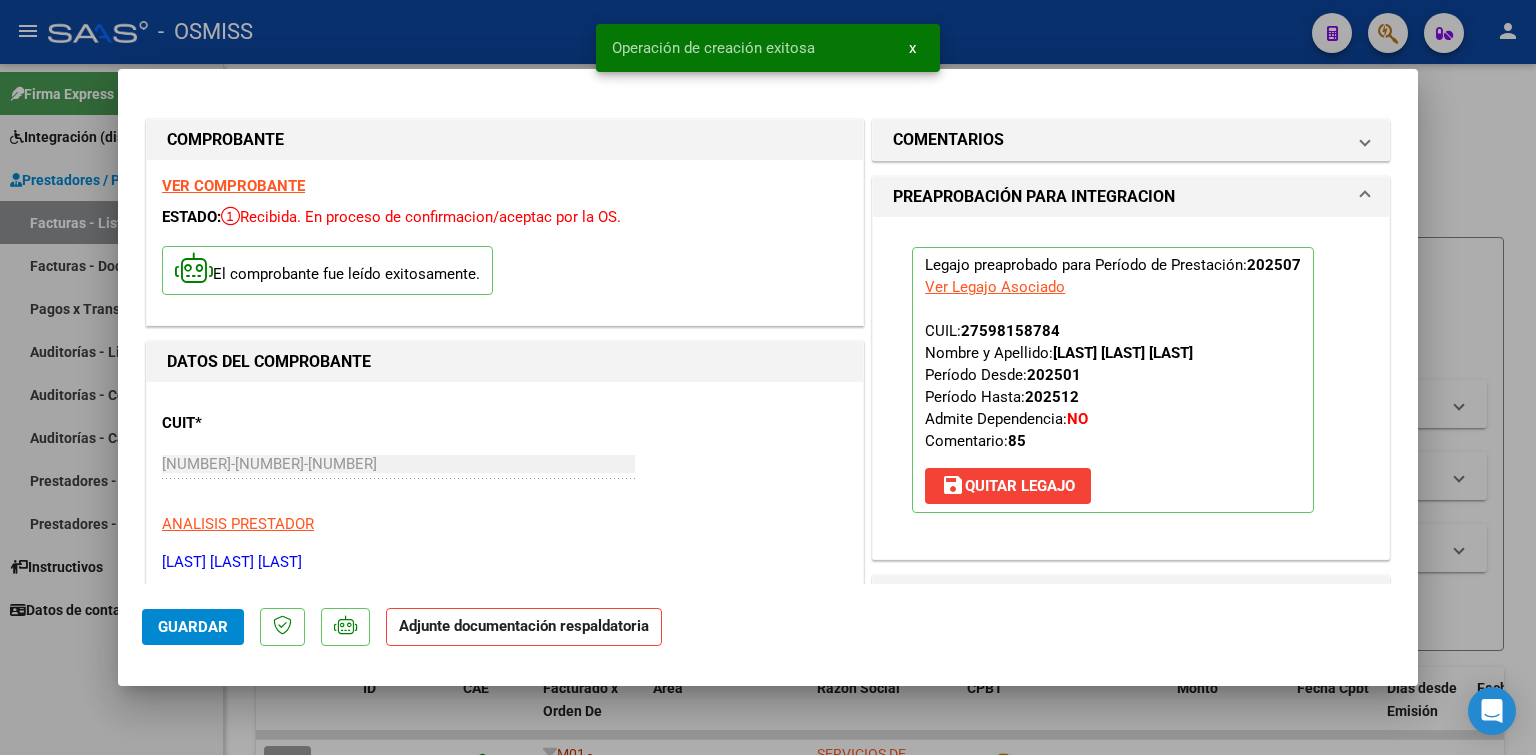 scroll, scrollTop: 400, scrollLeft: 0, axis: vertical 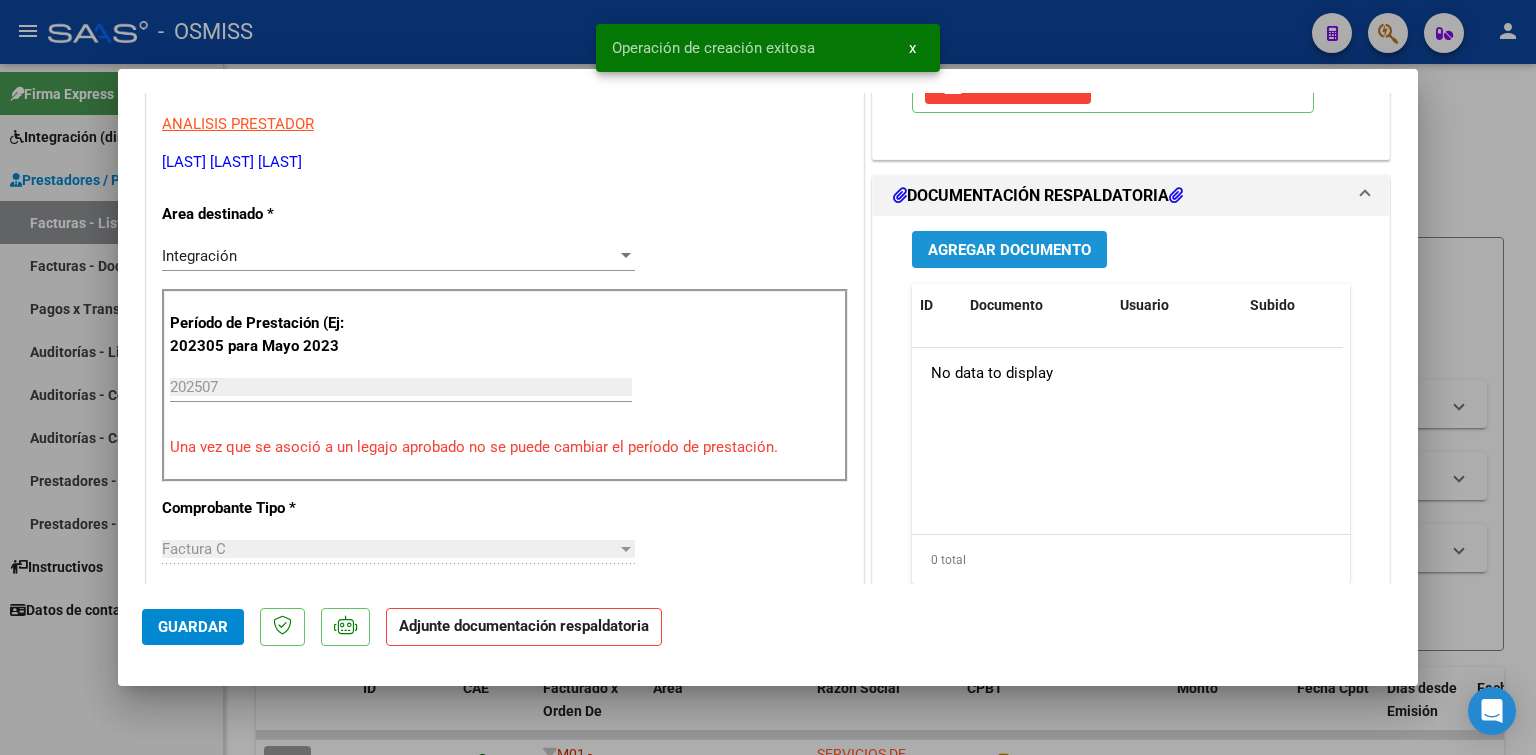 click on "Agregar Documento" at bounding box center (1009, 250) 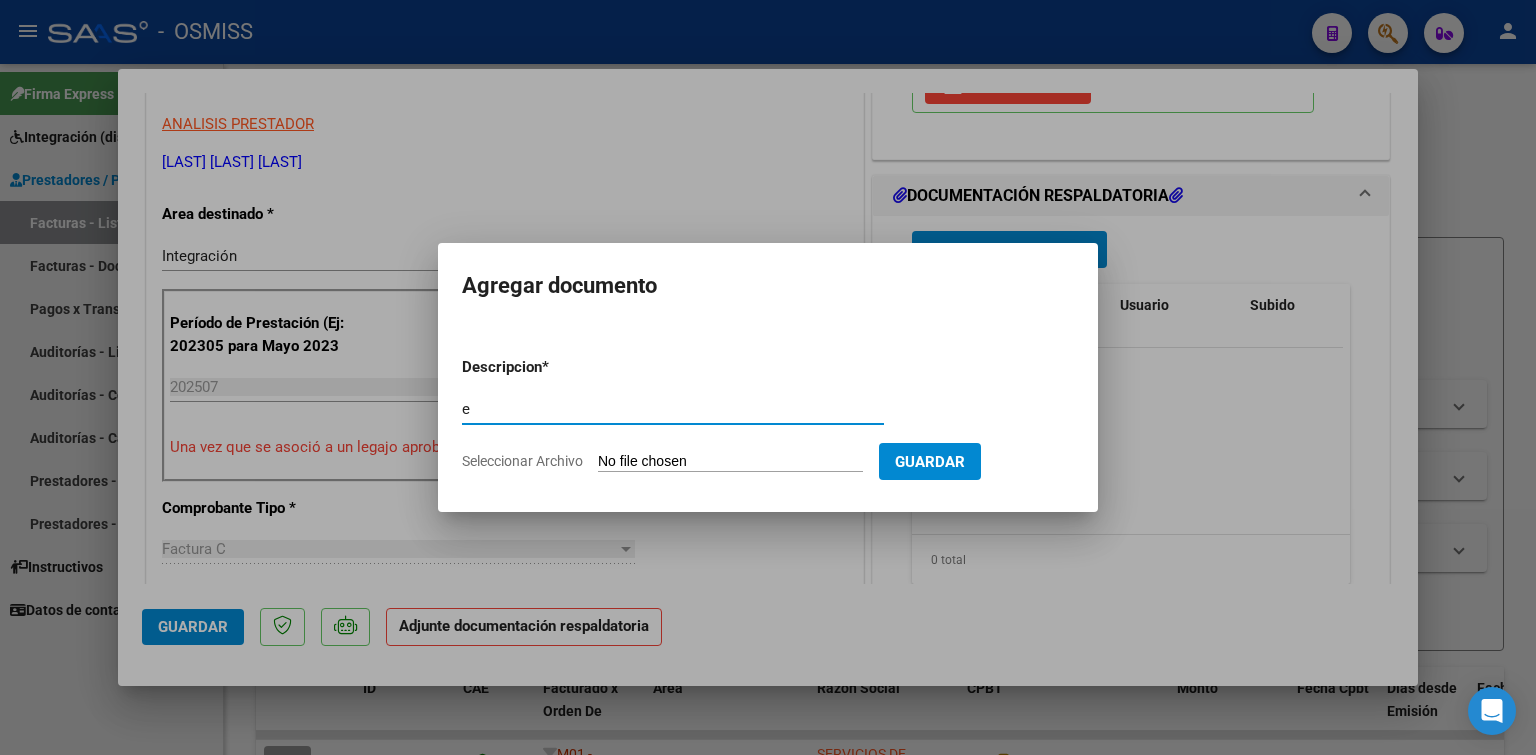 type on "e" 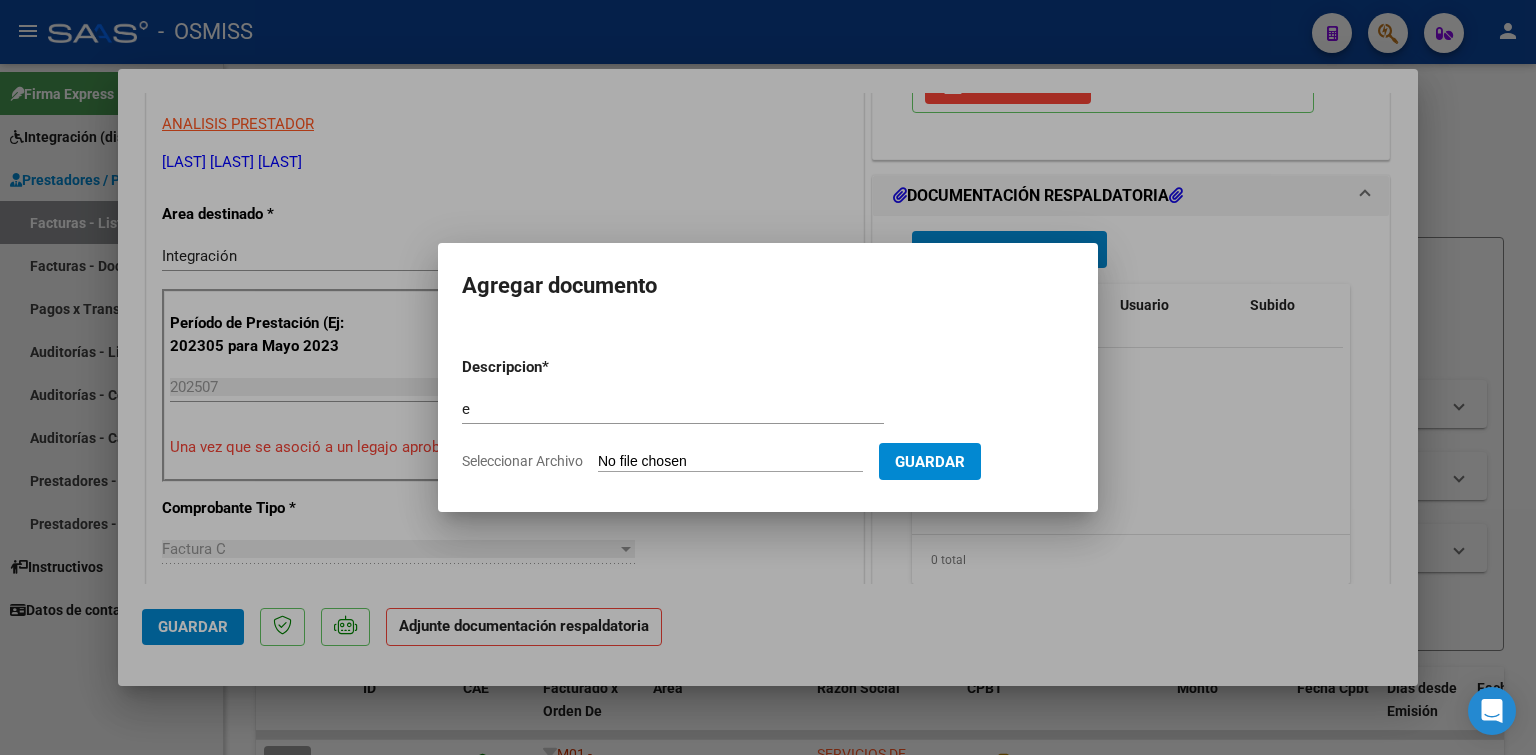 type on "C:\fakepath\Planilla Cordoba Santa Maria Luca julio y consentimiento.pdf" 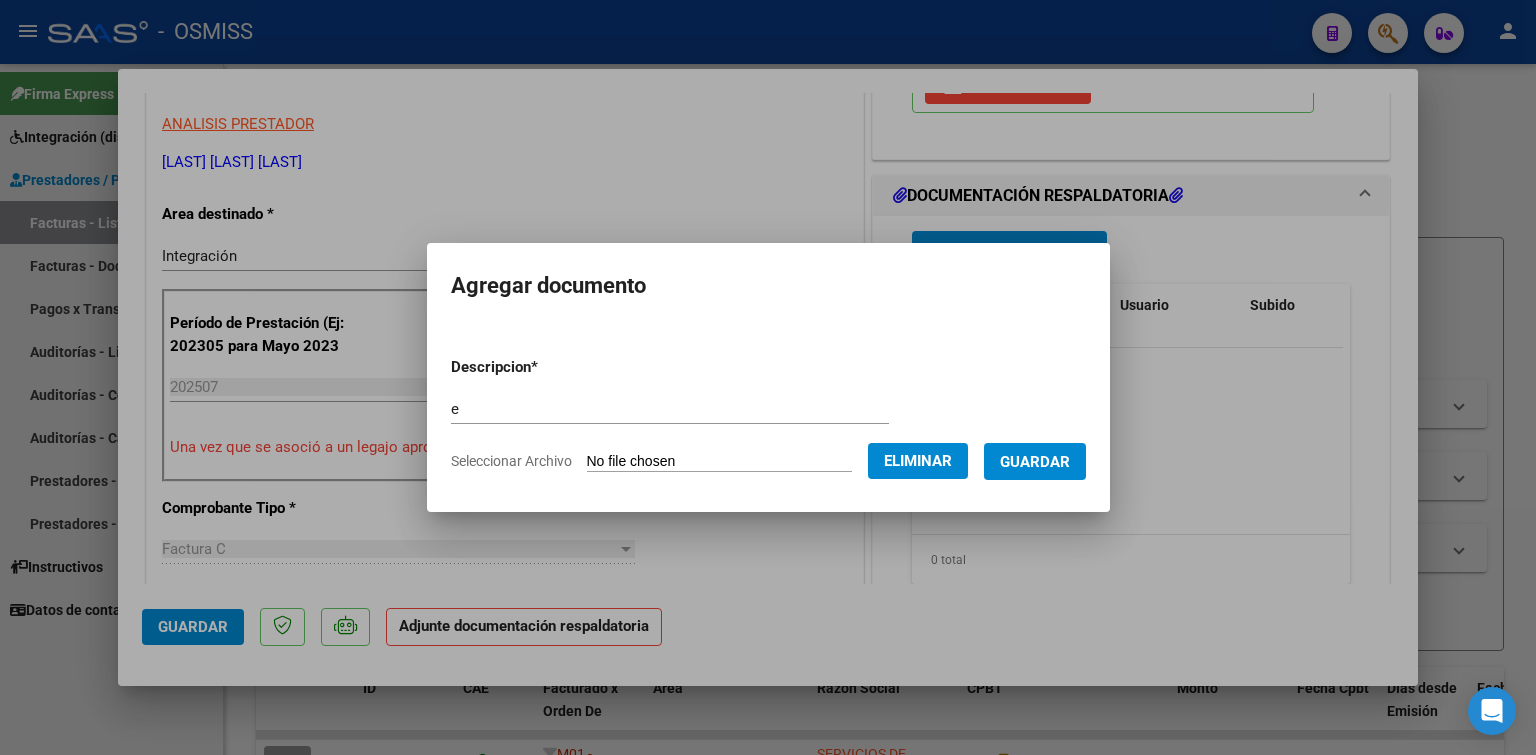 click on "Guardar" at bounding box center [1035, 461] 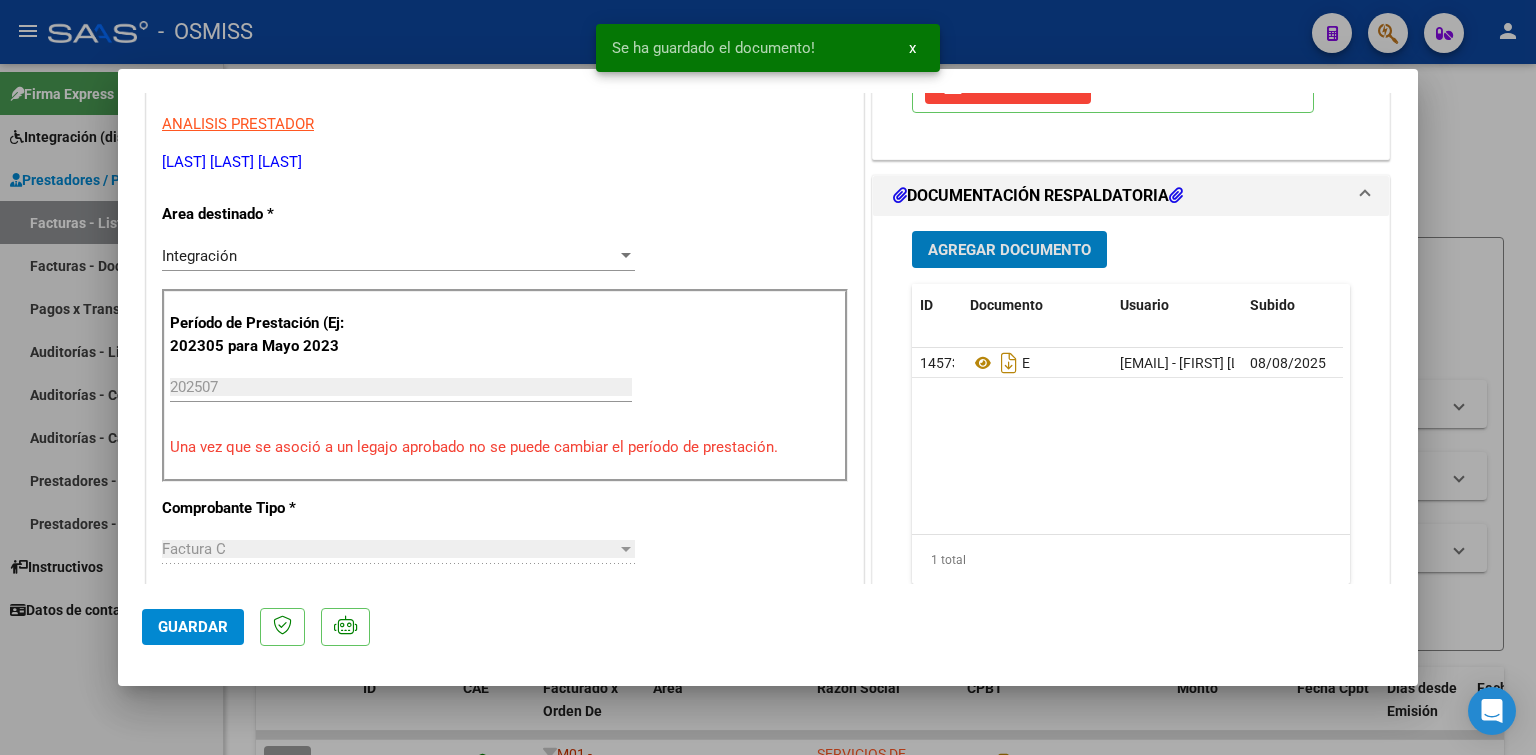 type 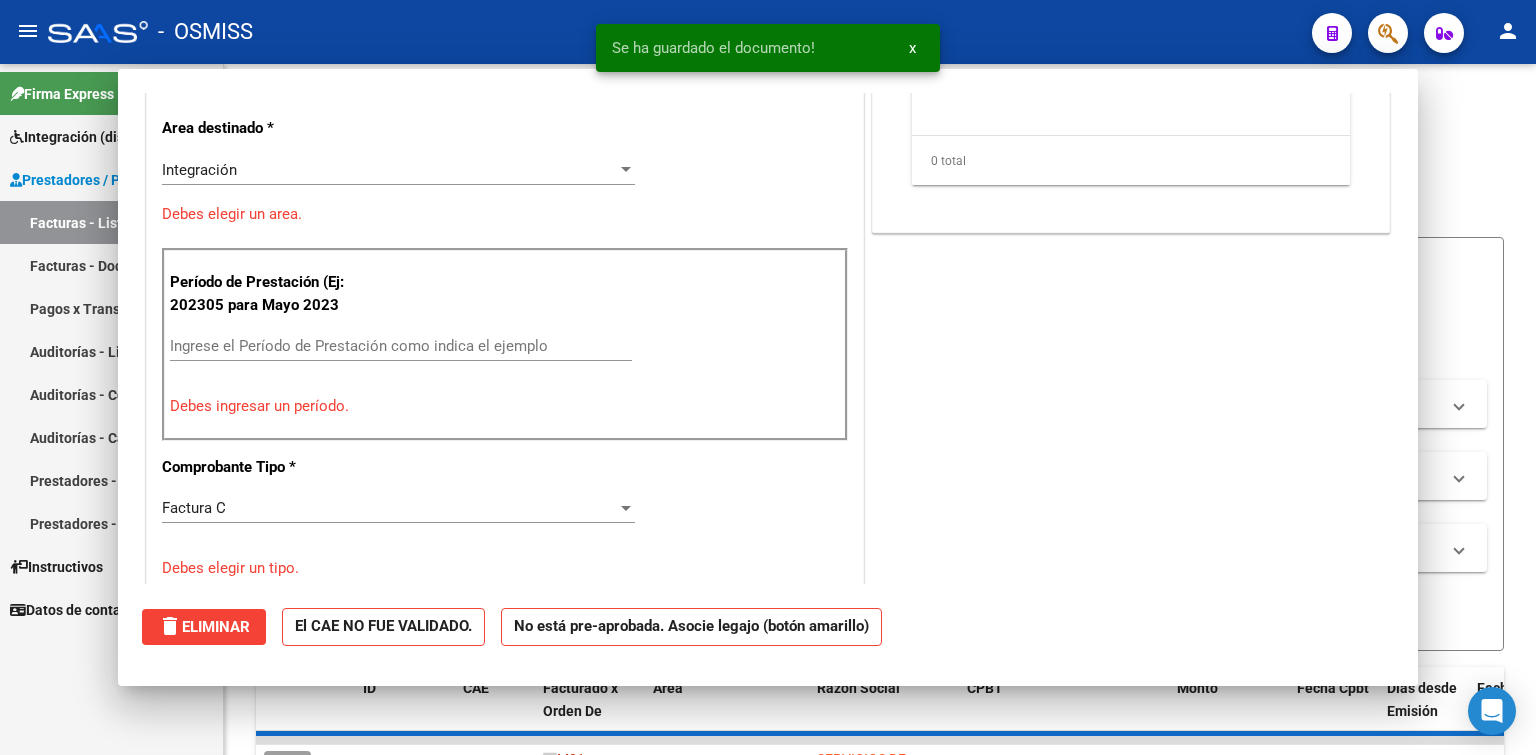scroll, scrollTop: 339, scrollLeft: 0, axis: vertical 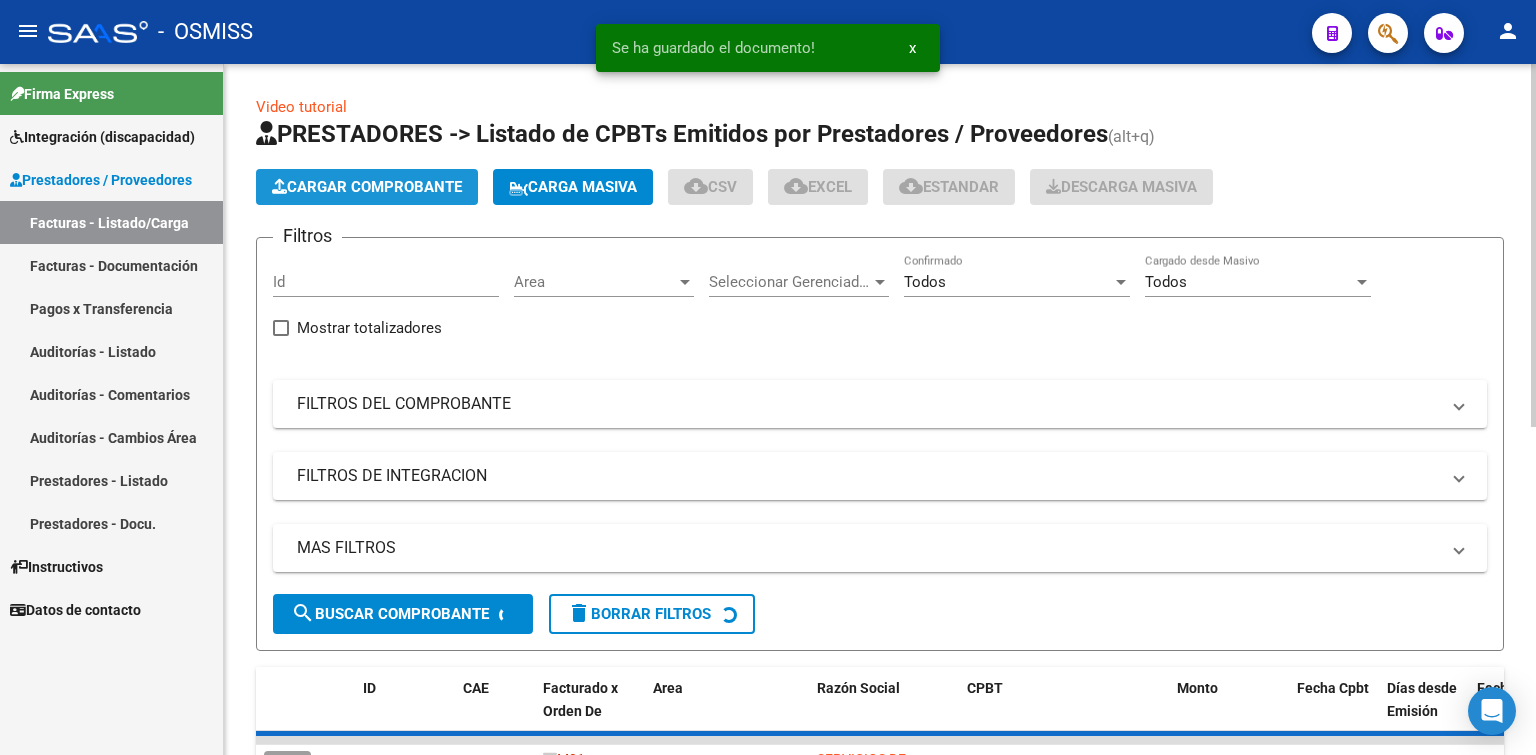 click on "Cargar Comprobante" 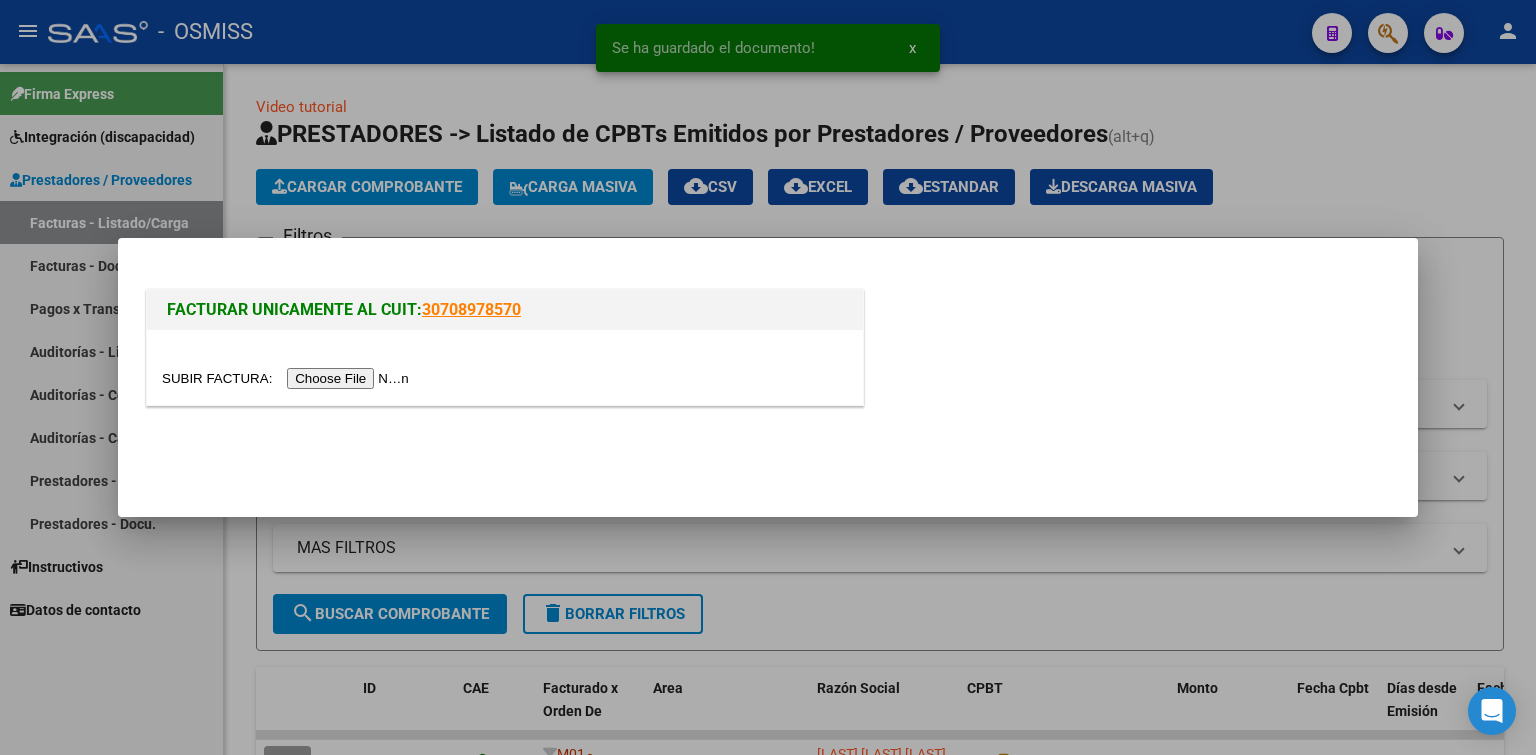 click at bounding box center [288, 378] 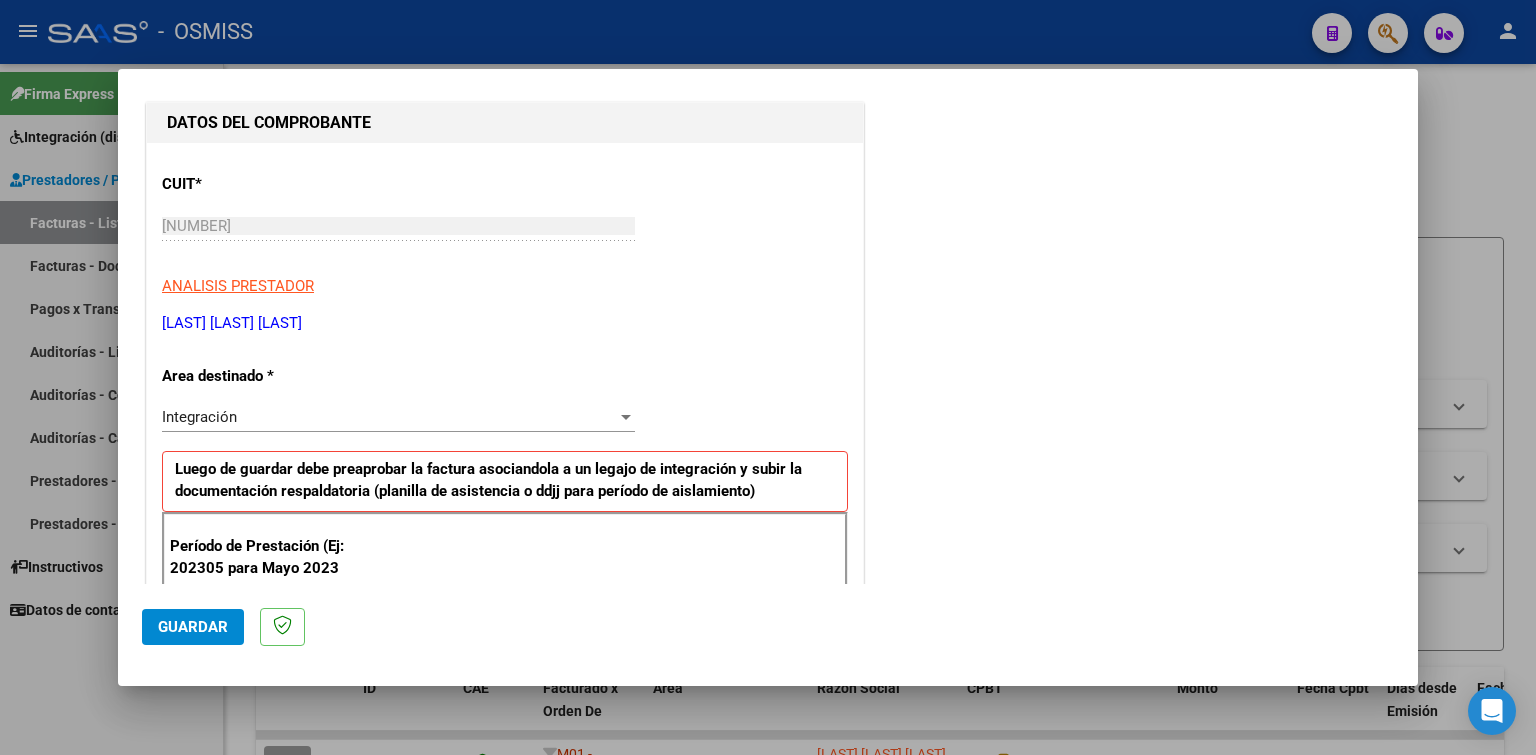 scroll, scrollTop: 400, scrollLeft: 0, axis: vertical 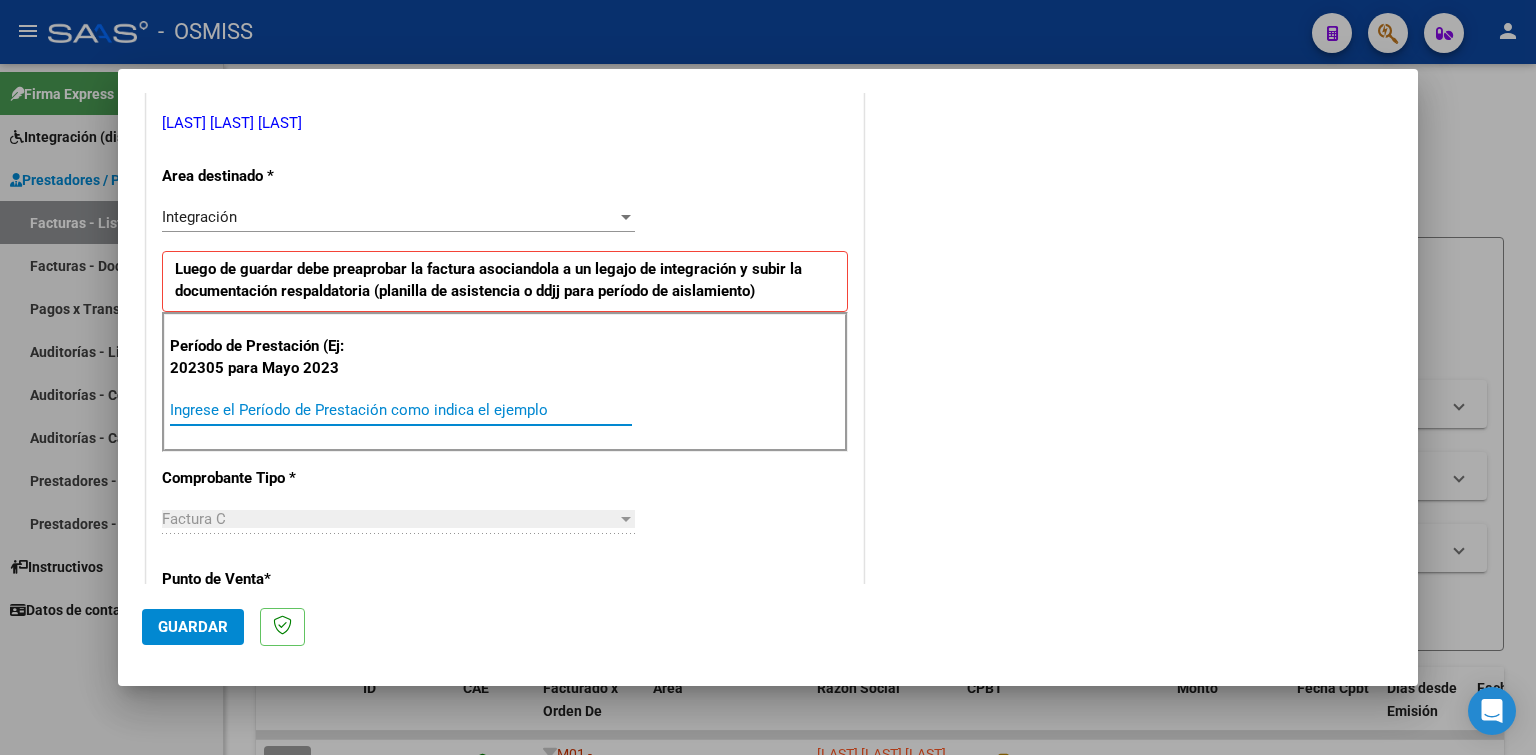 drag, startPoint x: 340, startPoint y: 397, endPoint x: 300, endPoint y: 411, distance: 42.379242 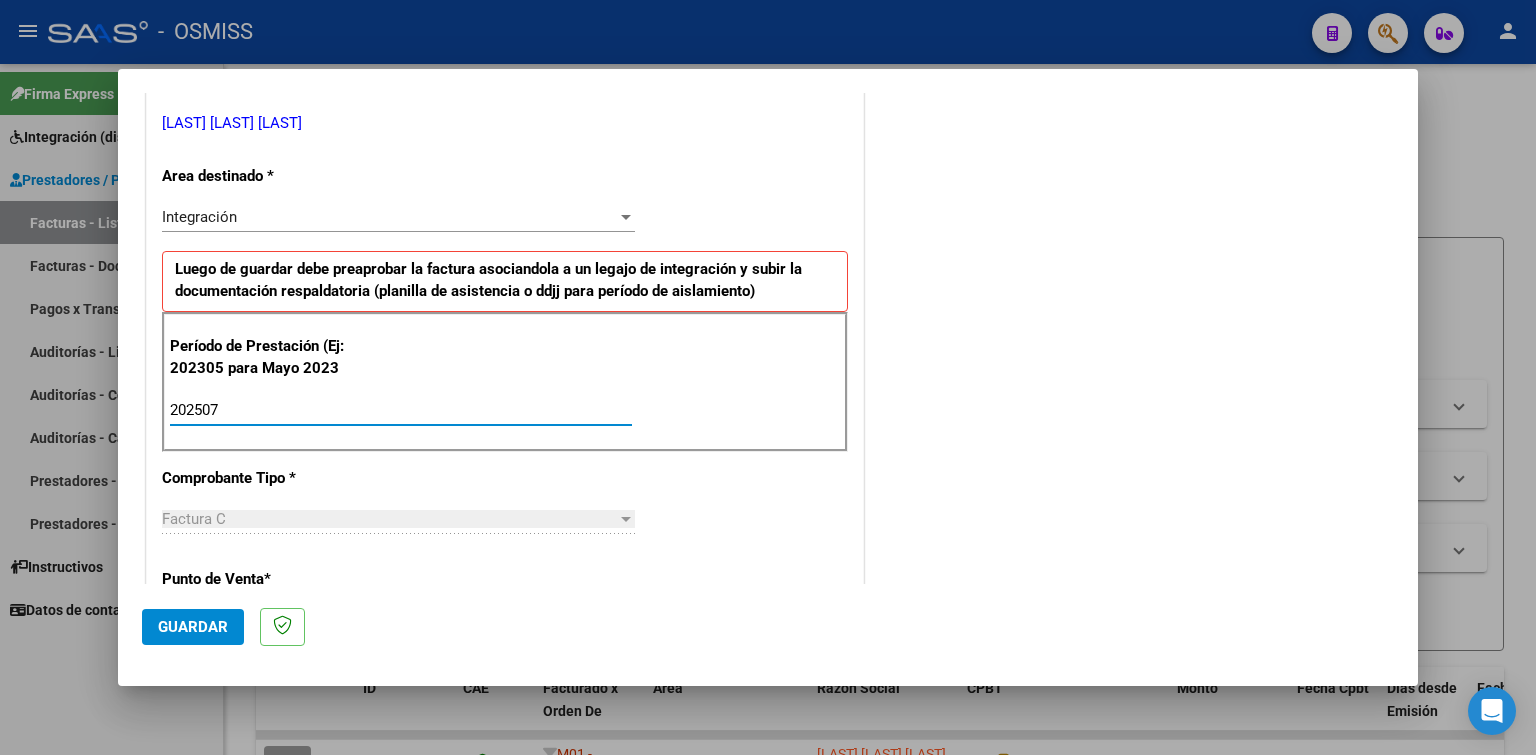 type on "202507" 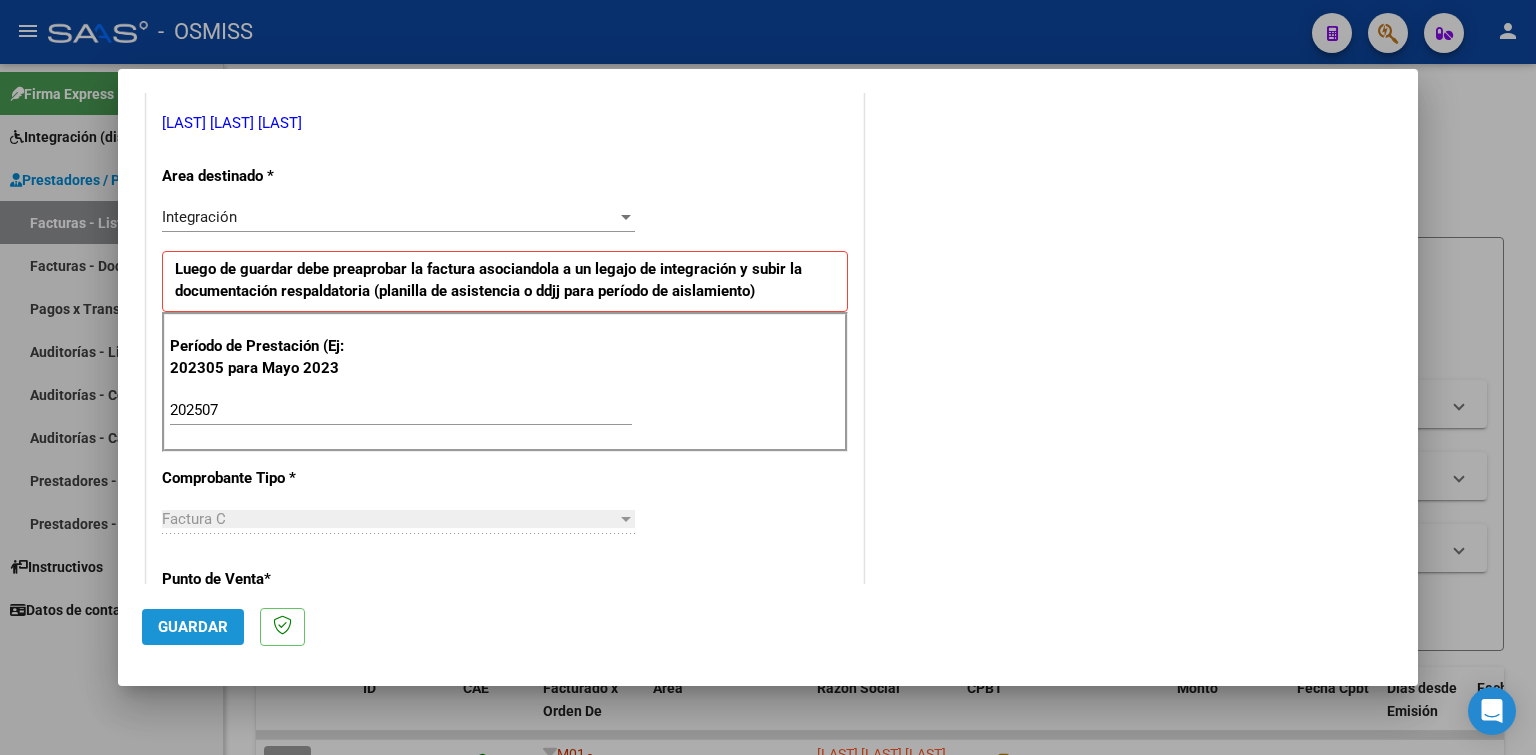 click on "Guardar" 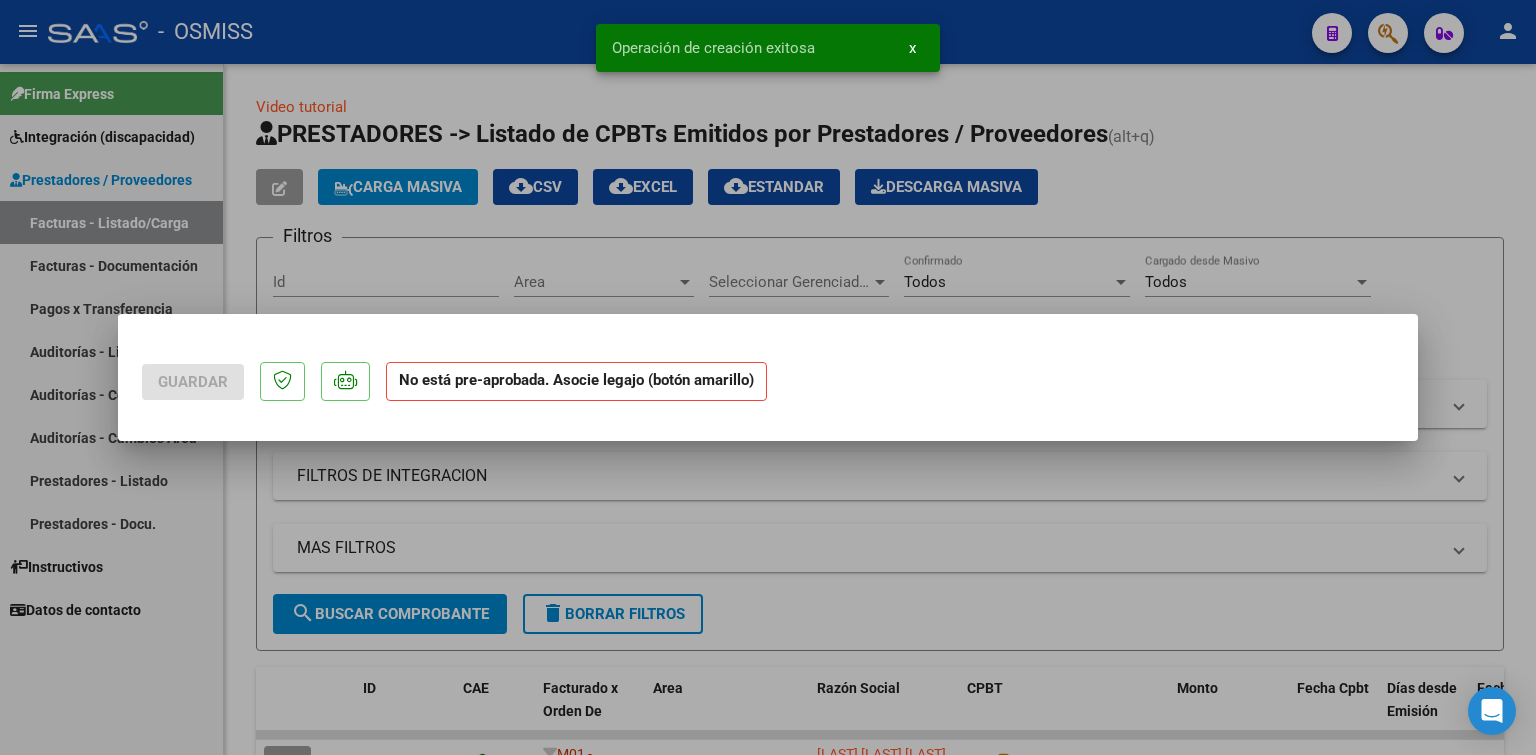 scroll, scrollTop: 0, scrollLeft: 0, axis: both 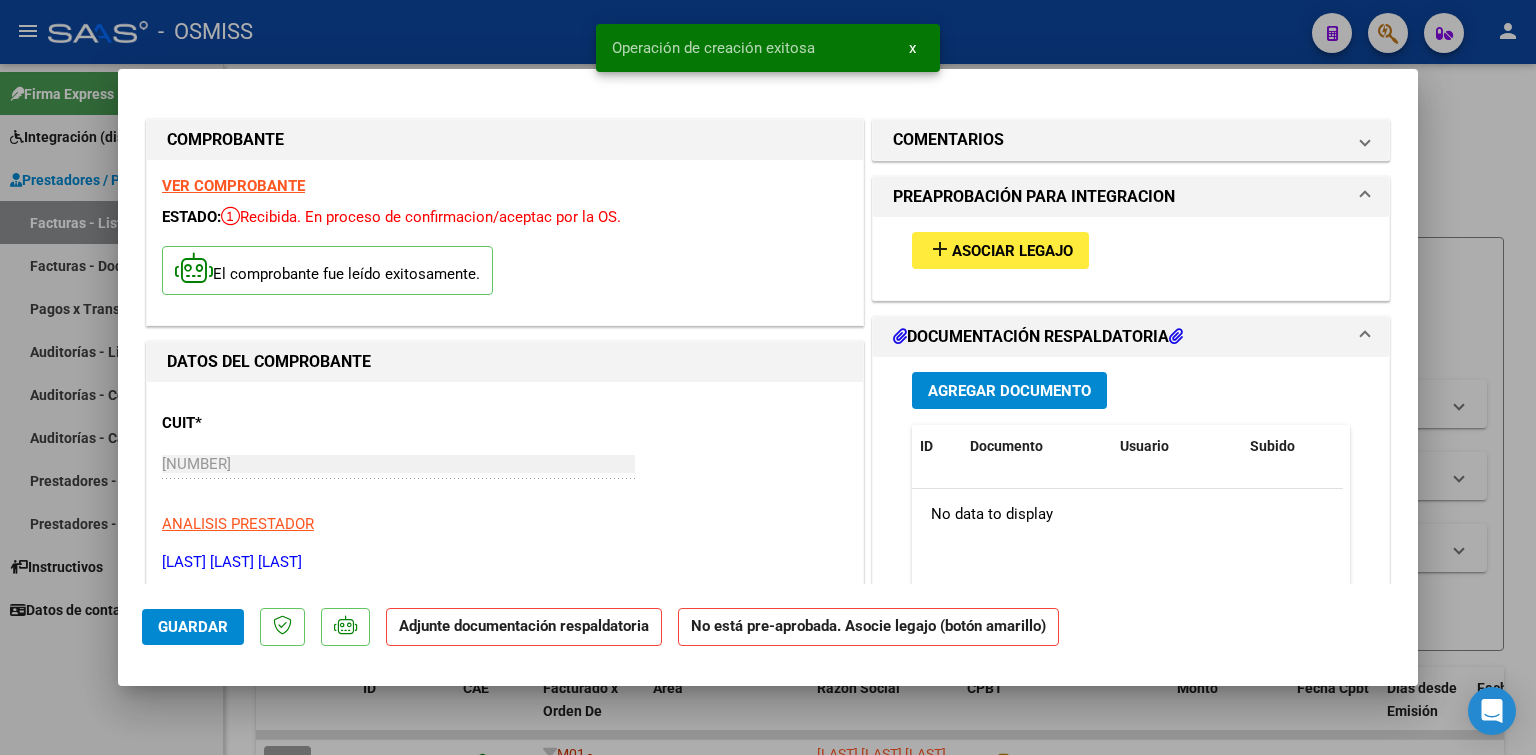 click on "add Asociar Legajo" at bounding box center (1000, 250) 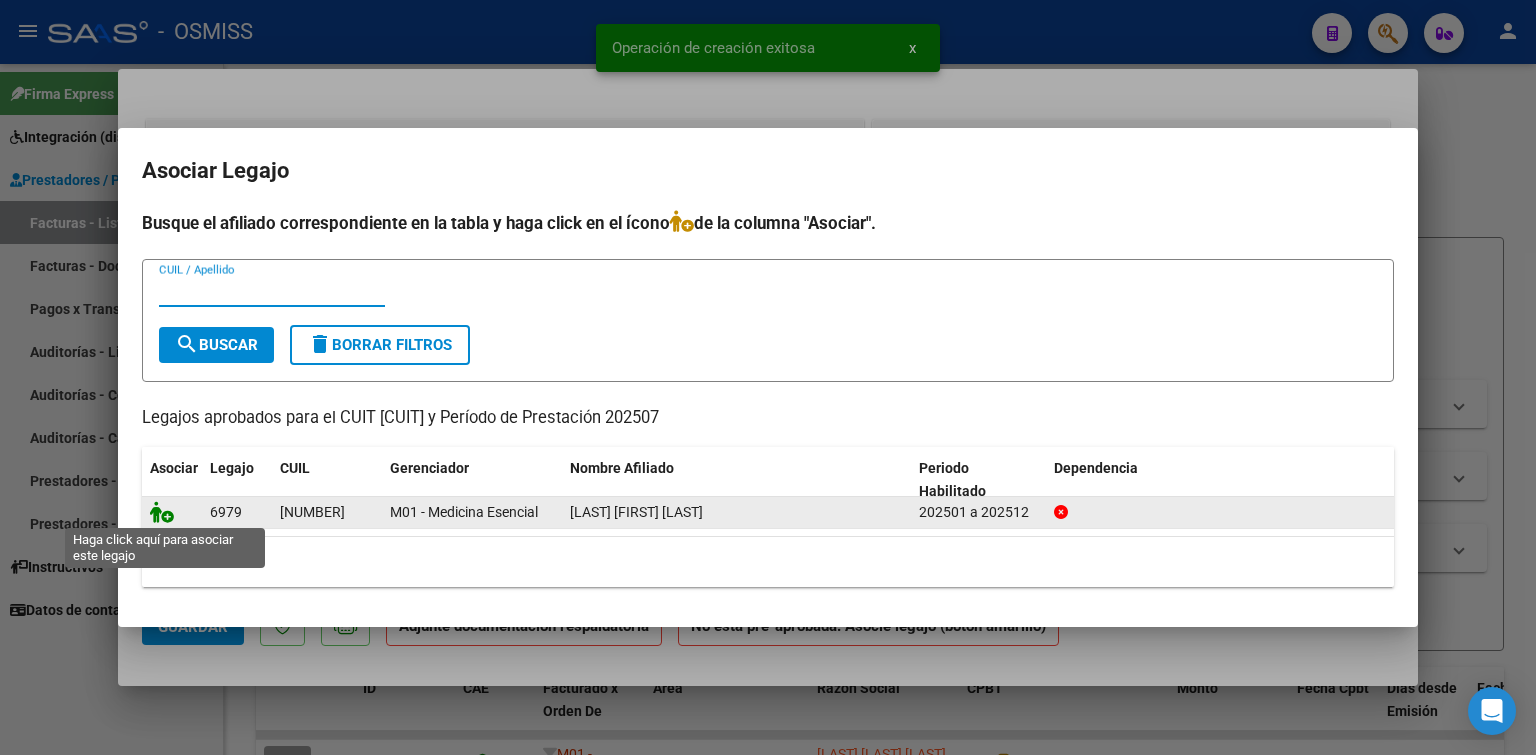 click 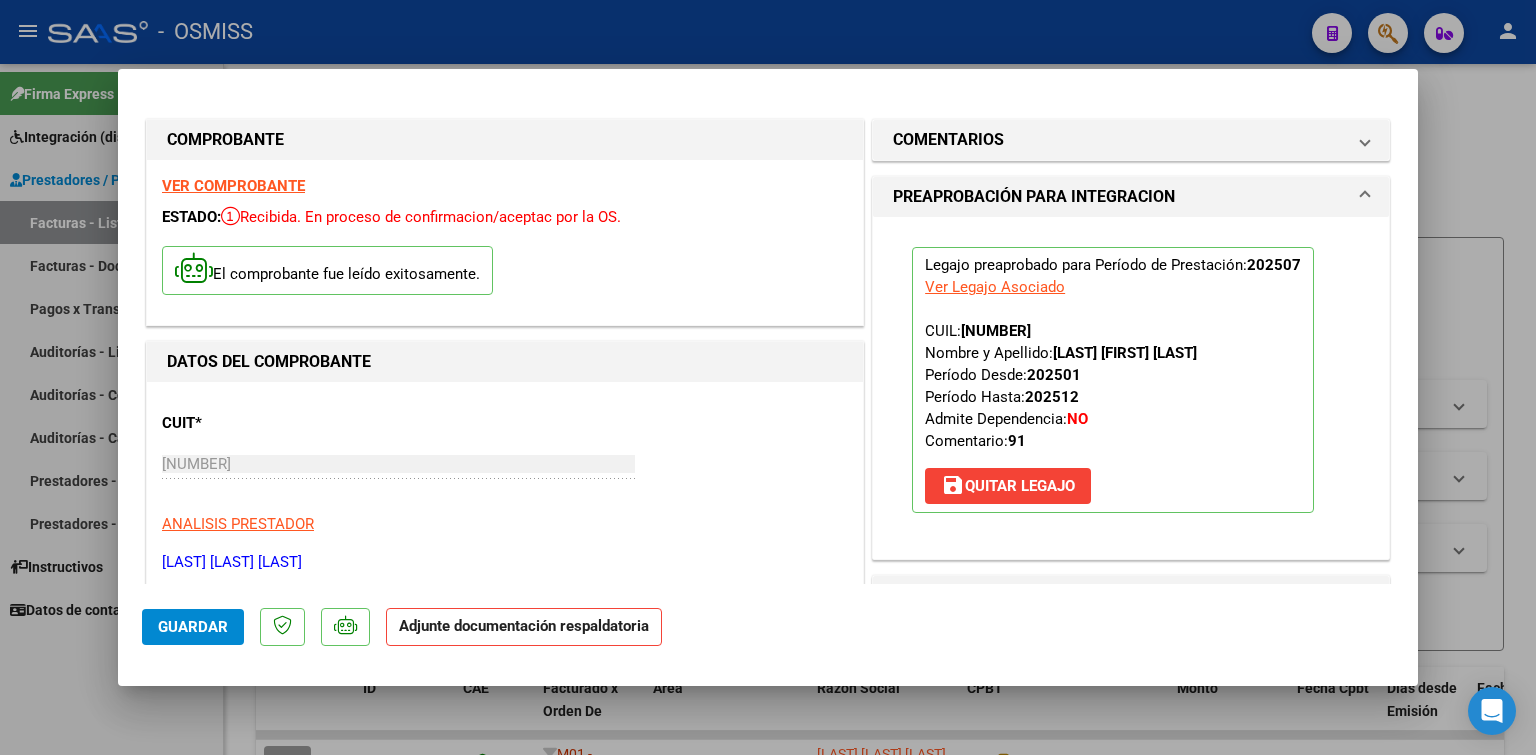 scroll, scrollTop: 200, scrollLeft: 0, axis: vertical 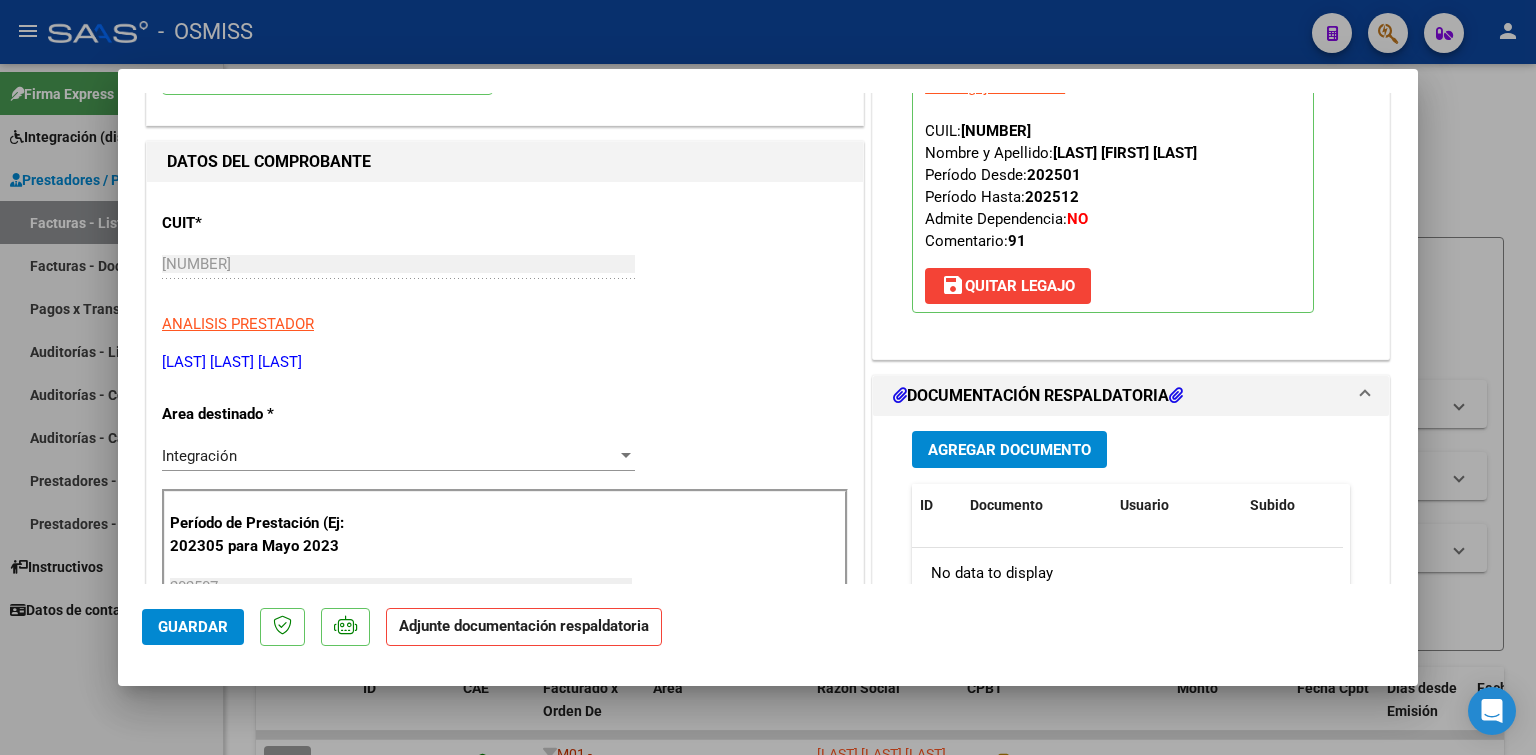 click on "Agregar Documento" at bounding box center [1009, 450] 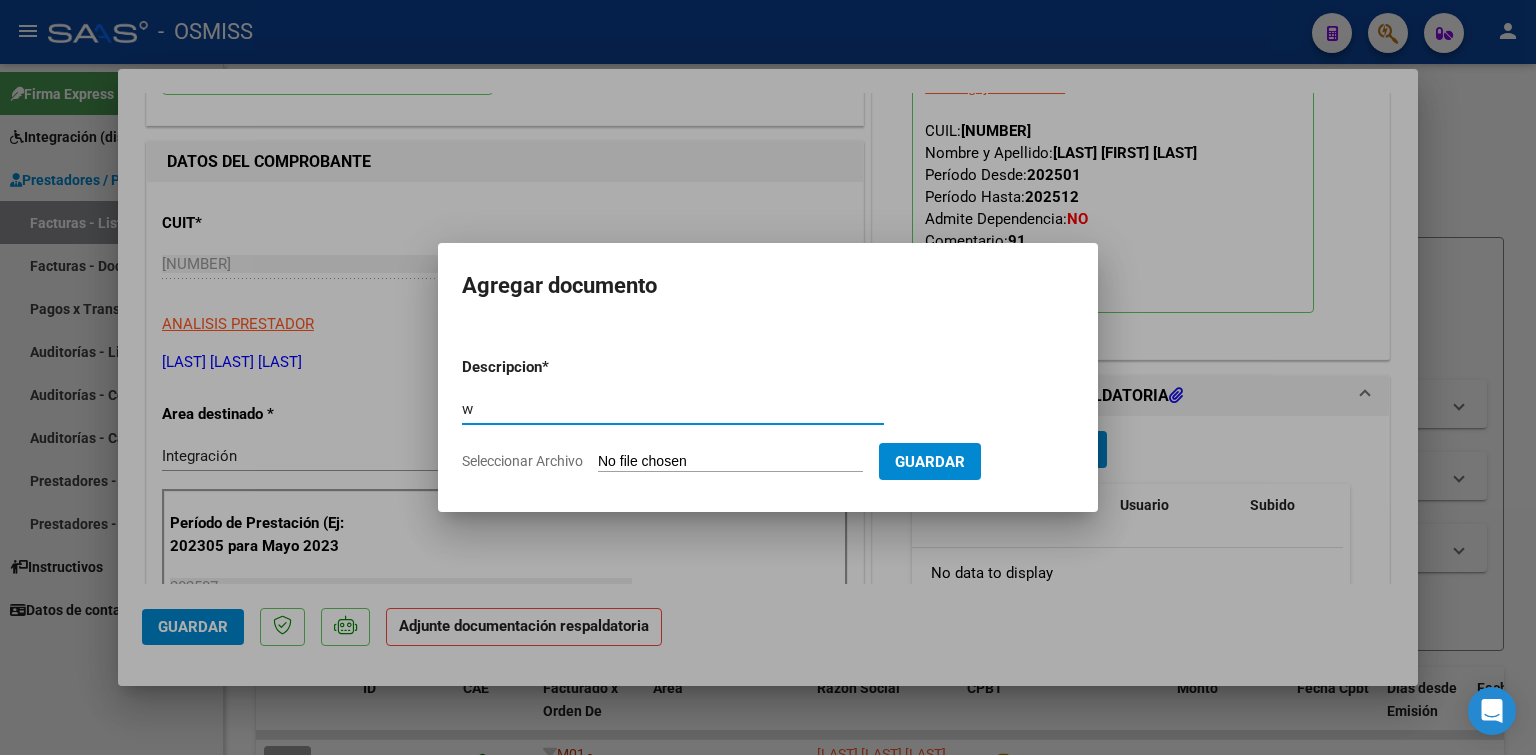 type on "w" 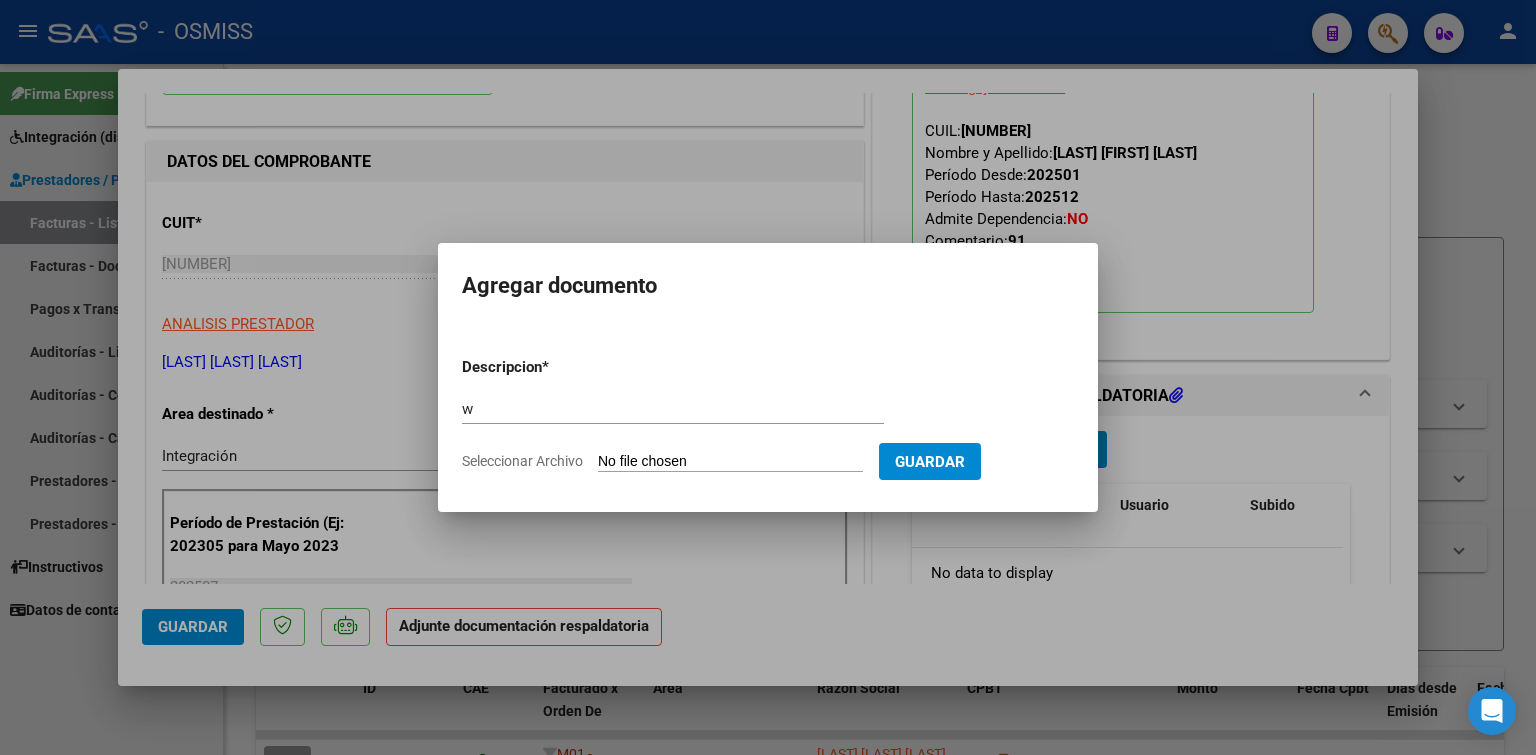 type on "C:\fakepath\ASISTENCIA JUAN.pdf" 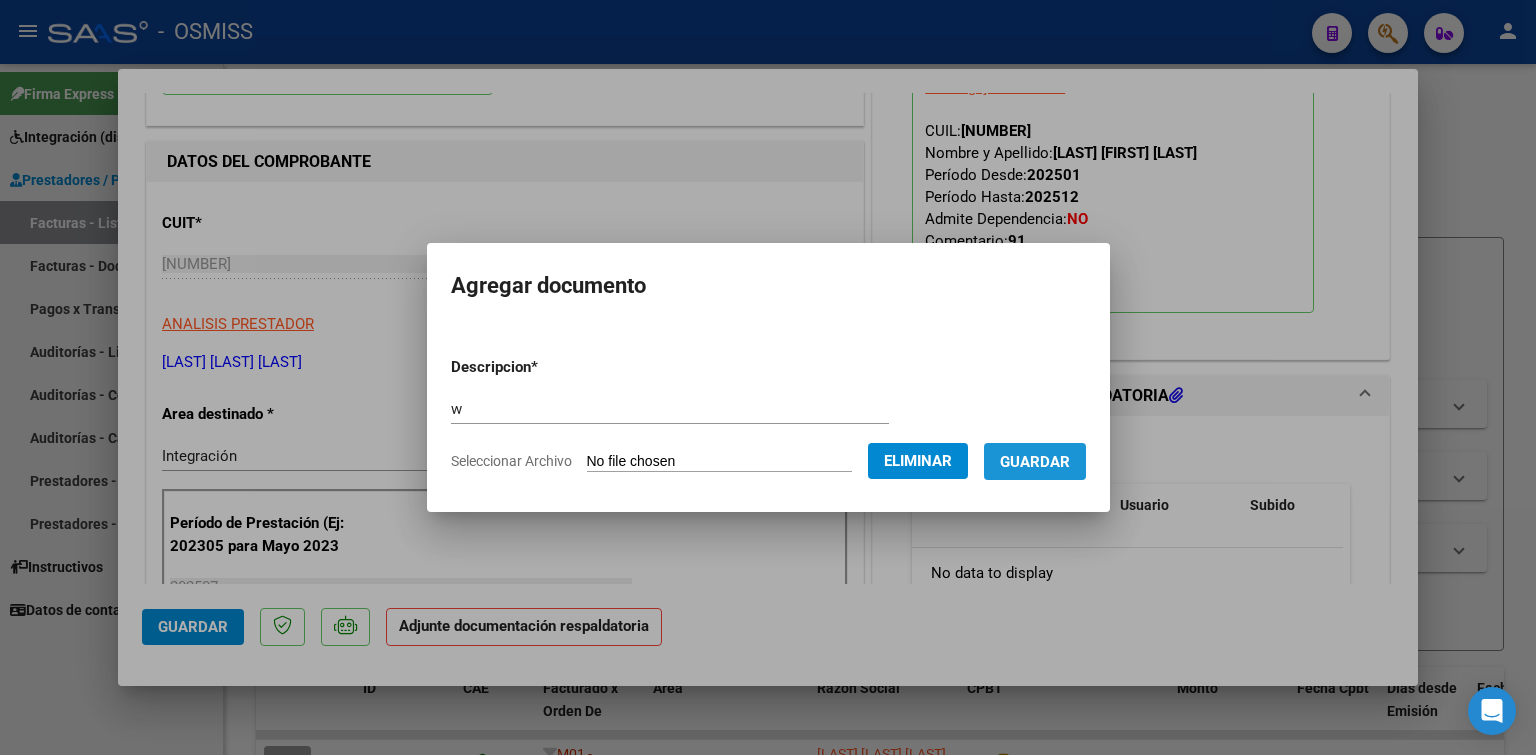 click on "Guardar" at bounding box center [1035, 462] 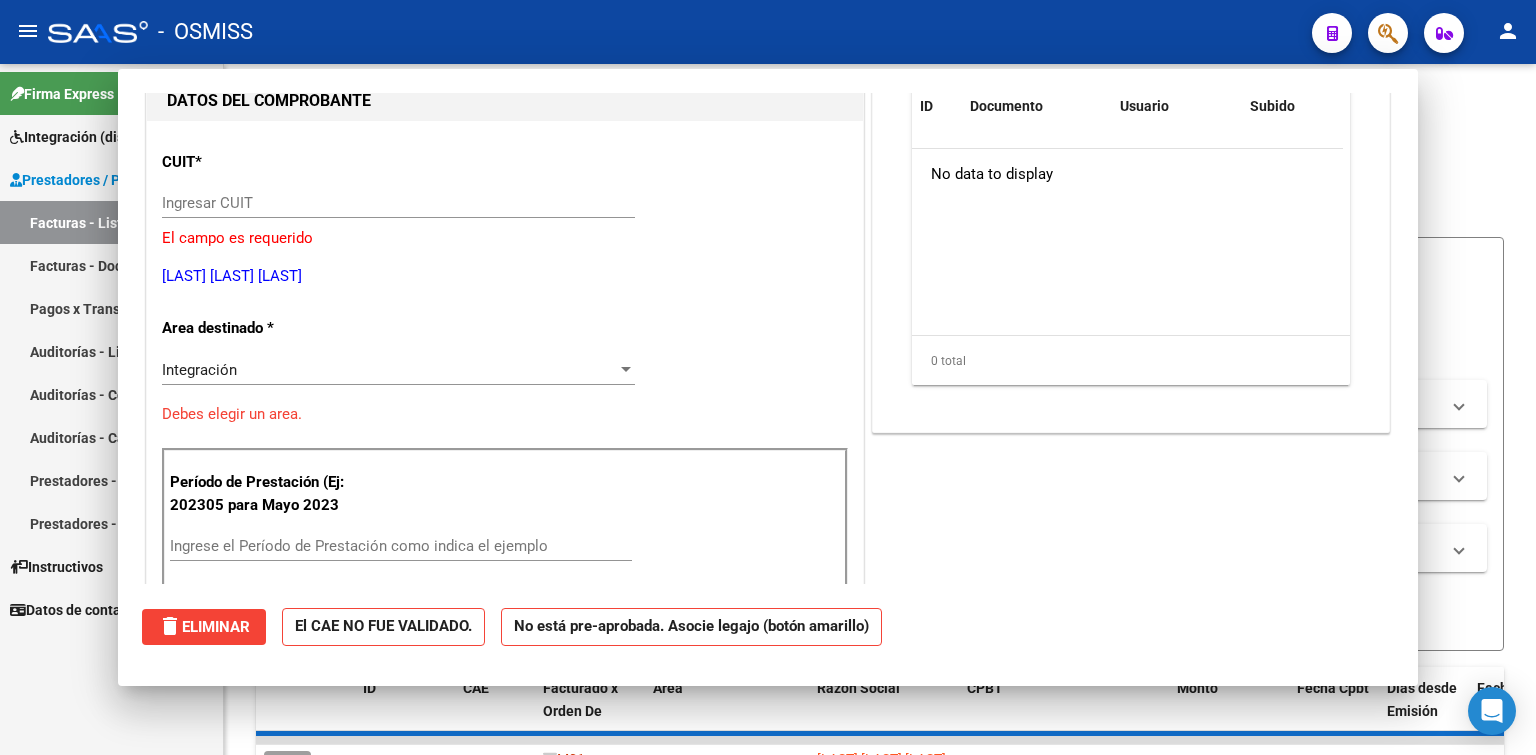 scroll, scrollTop: 0, scrollLeft: 0, axis: both 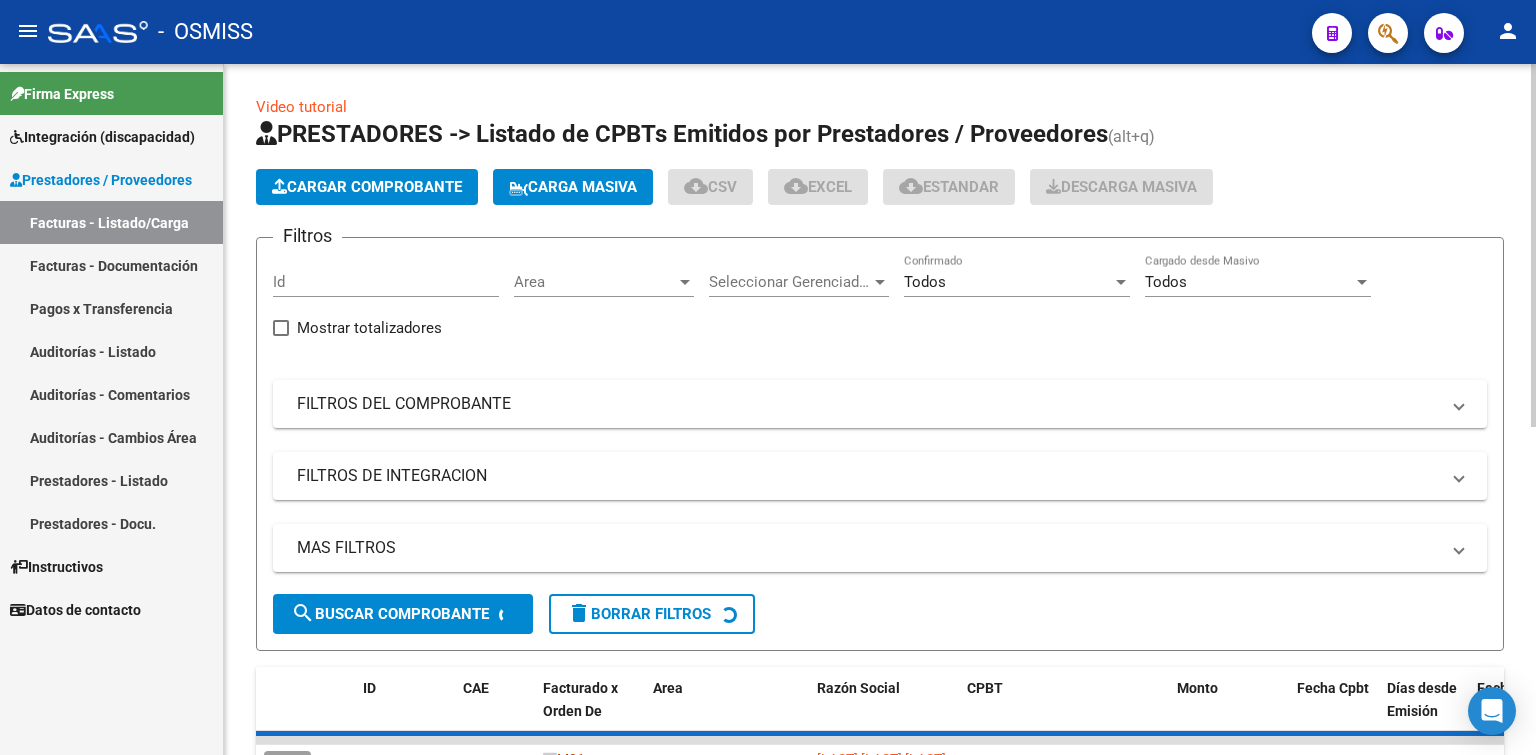 click on "Cargar Comprobante" 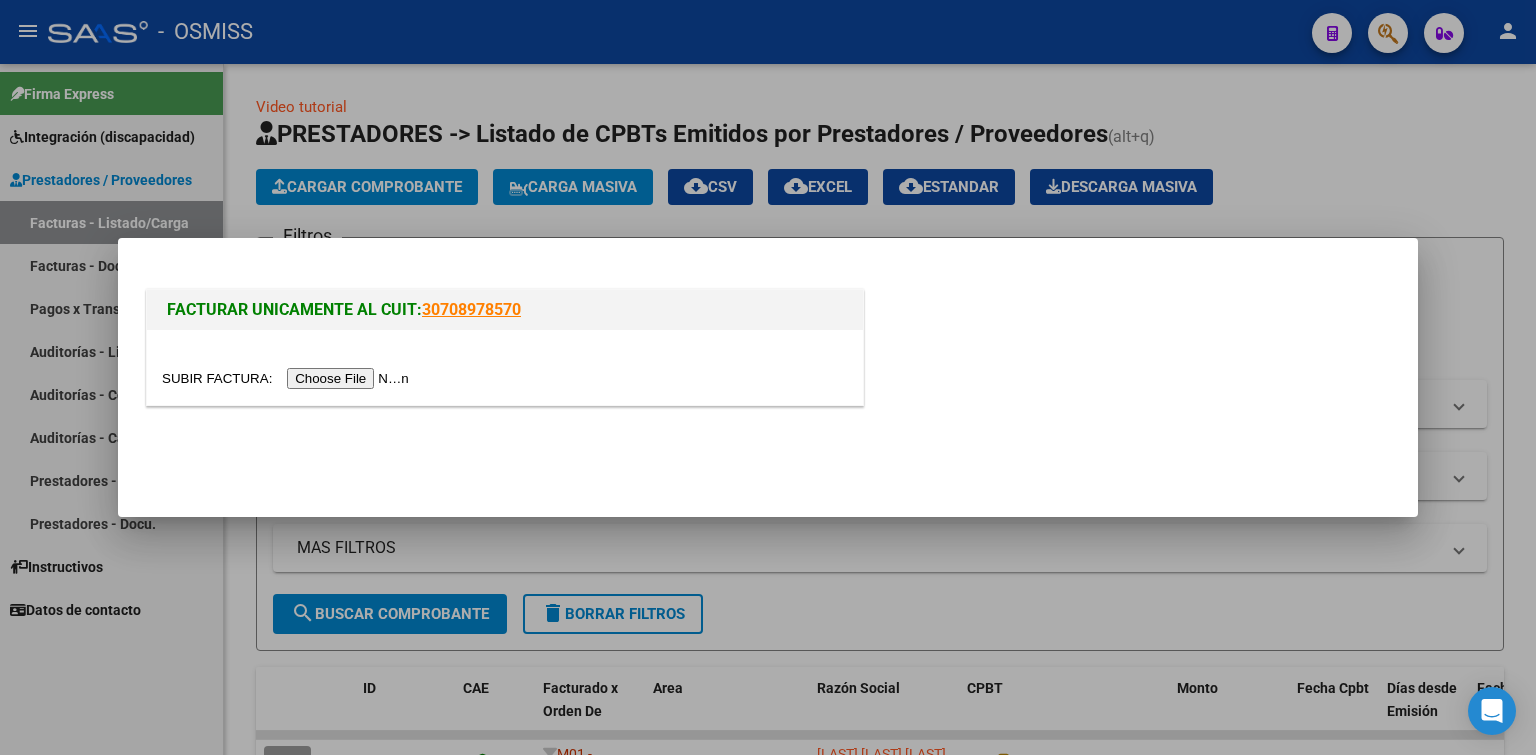 click at bounding box center (288, 378) 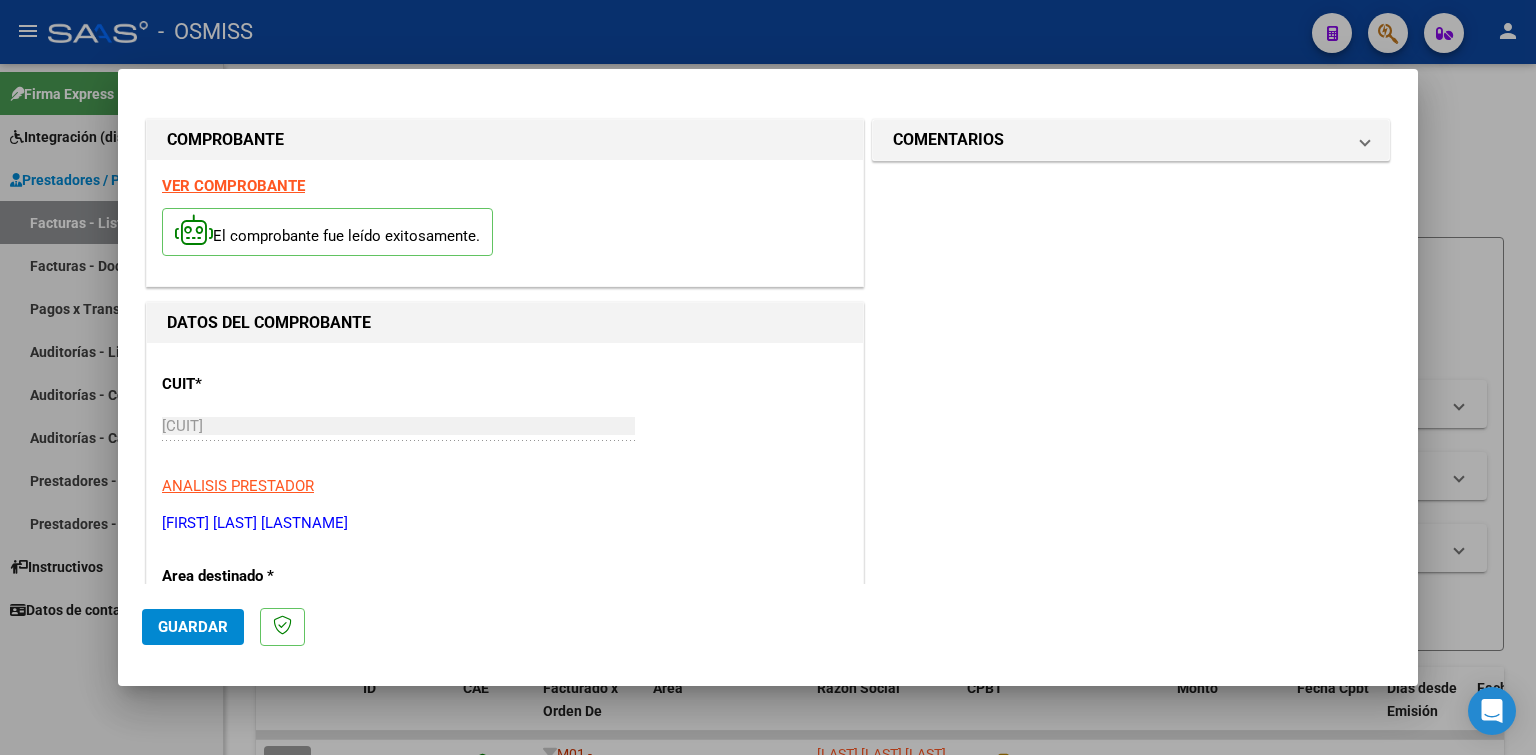 scroll, scrollTop: 300, scrollLeft: 0, axis: vertical 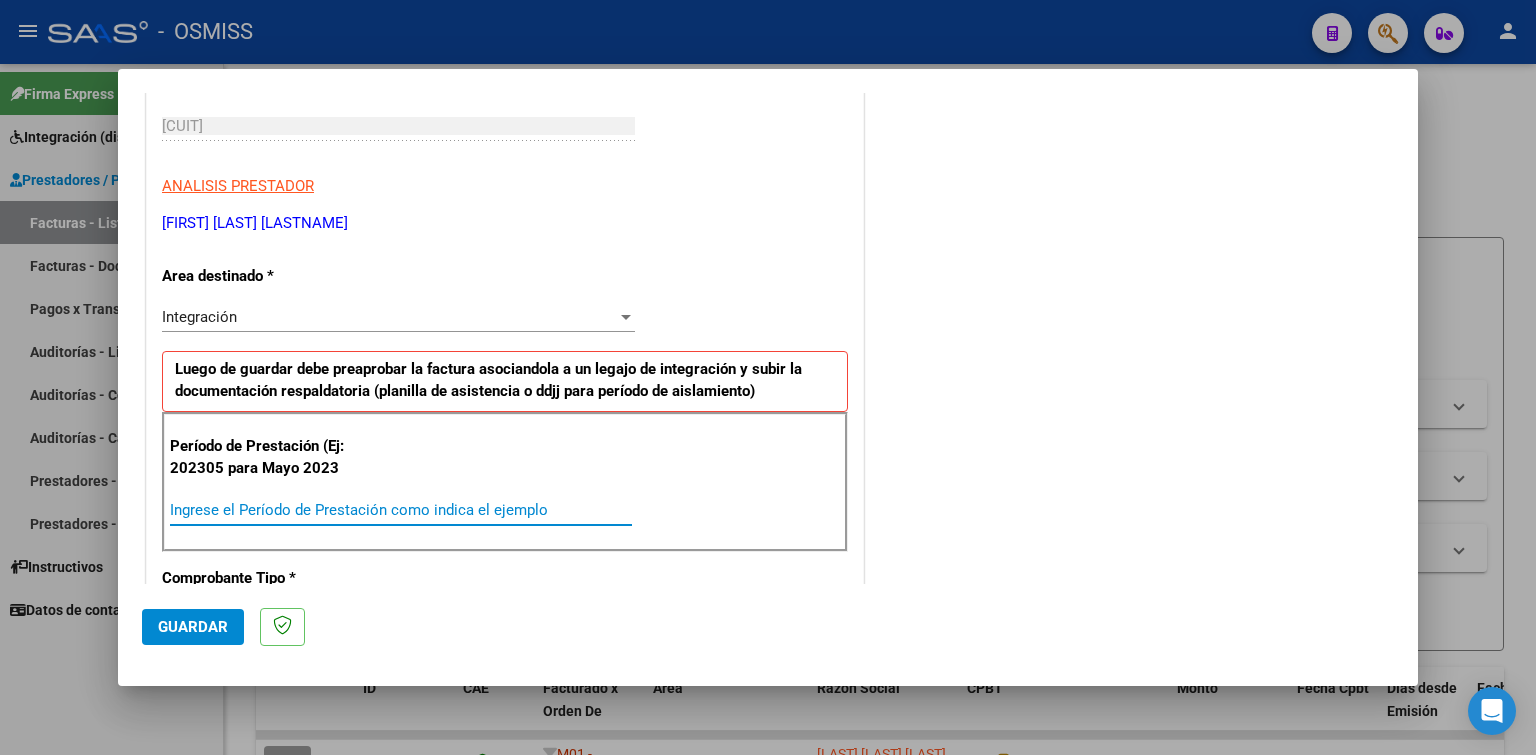 paste on "202507" 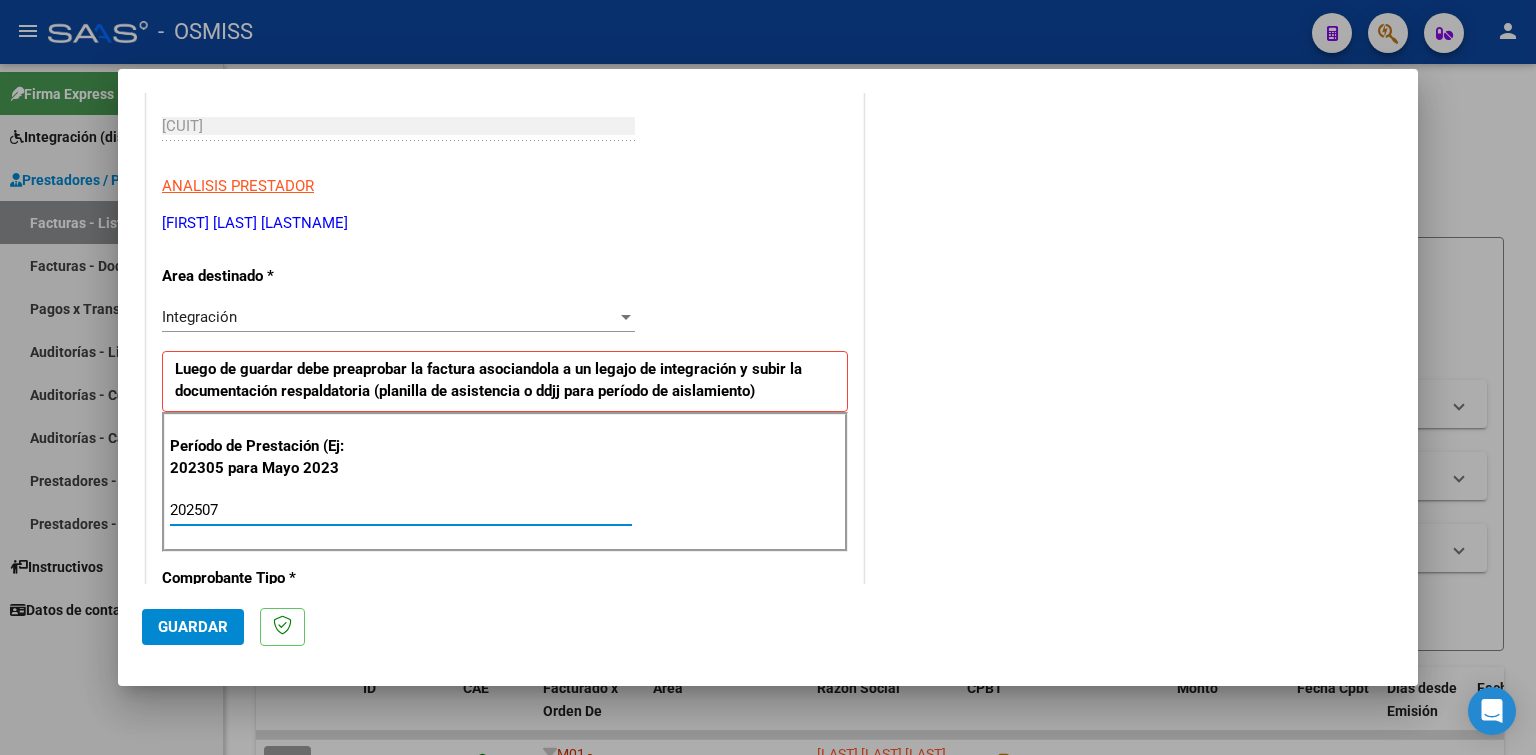 type on "202507" 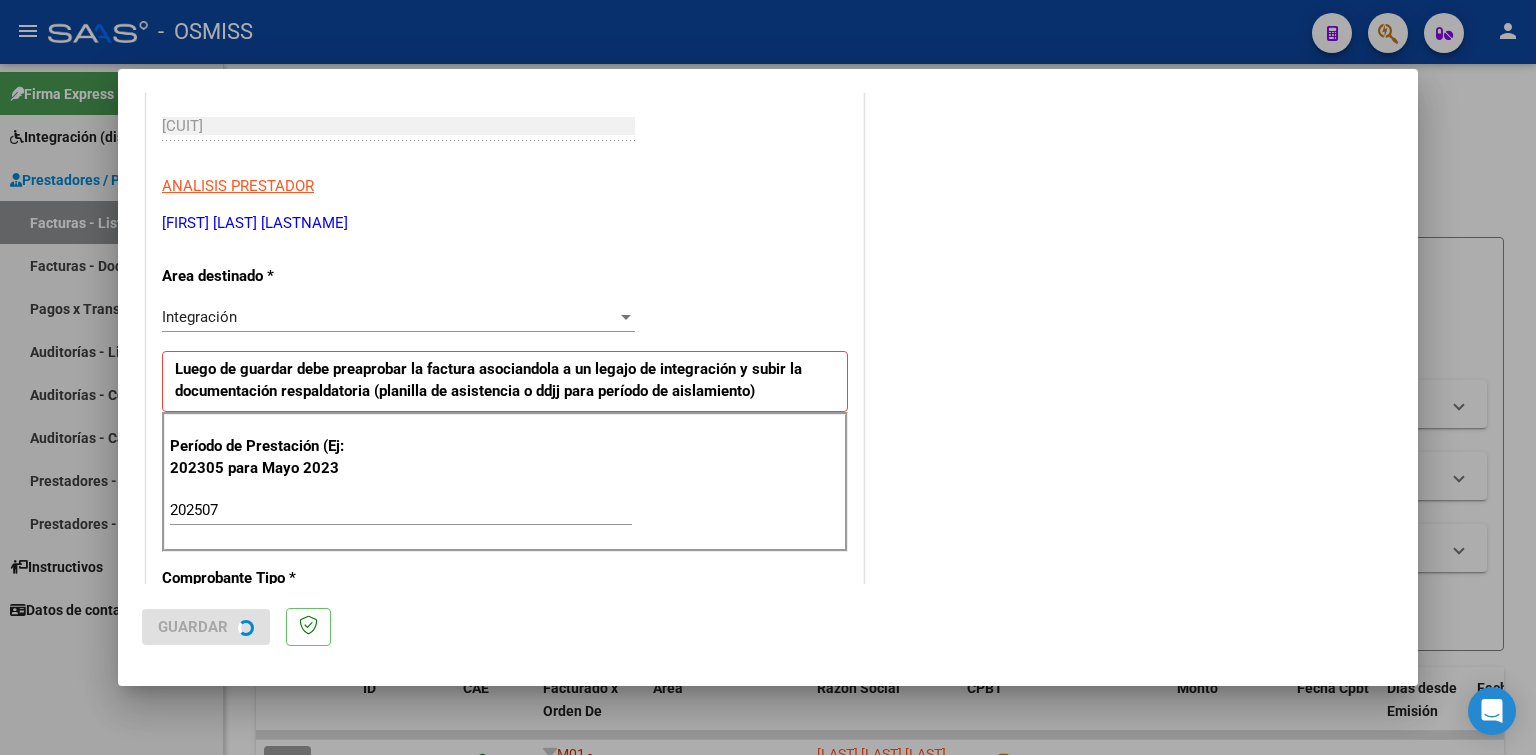 scroll, scrollTop: 0, scrollLeft: 0, axis: both 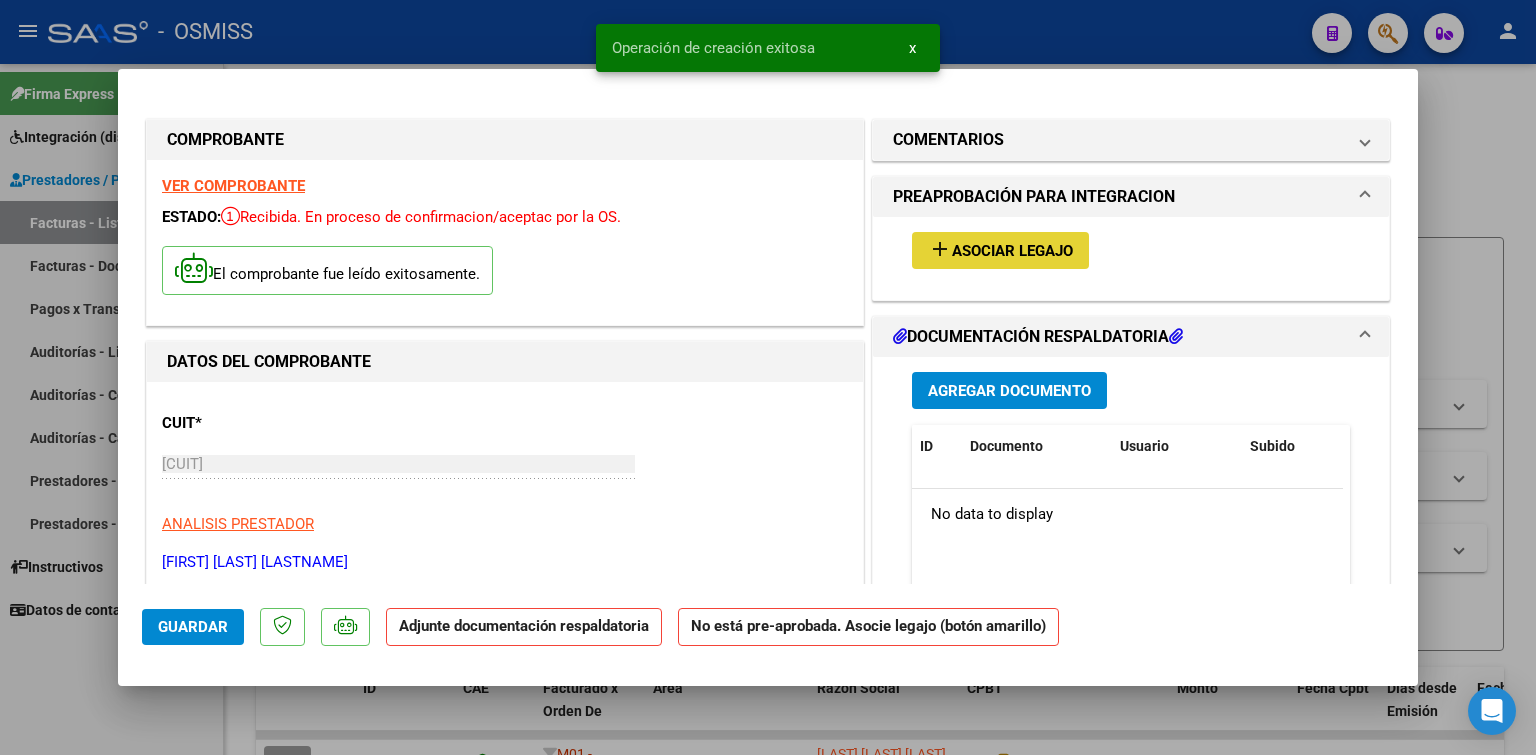 click on "Asociar Legajo" at bounding box center (1012, 251) 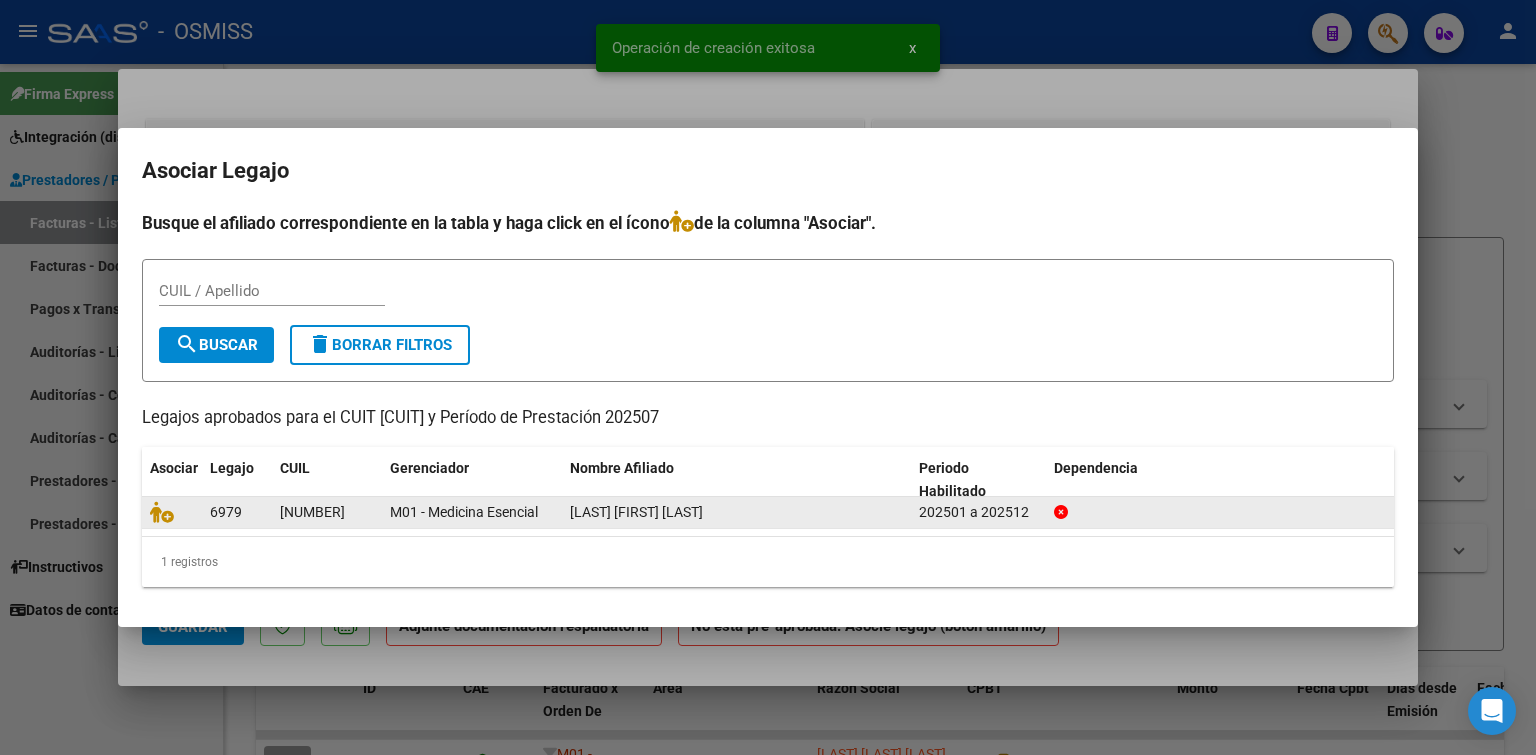 click 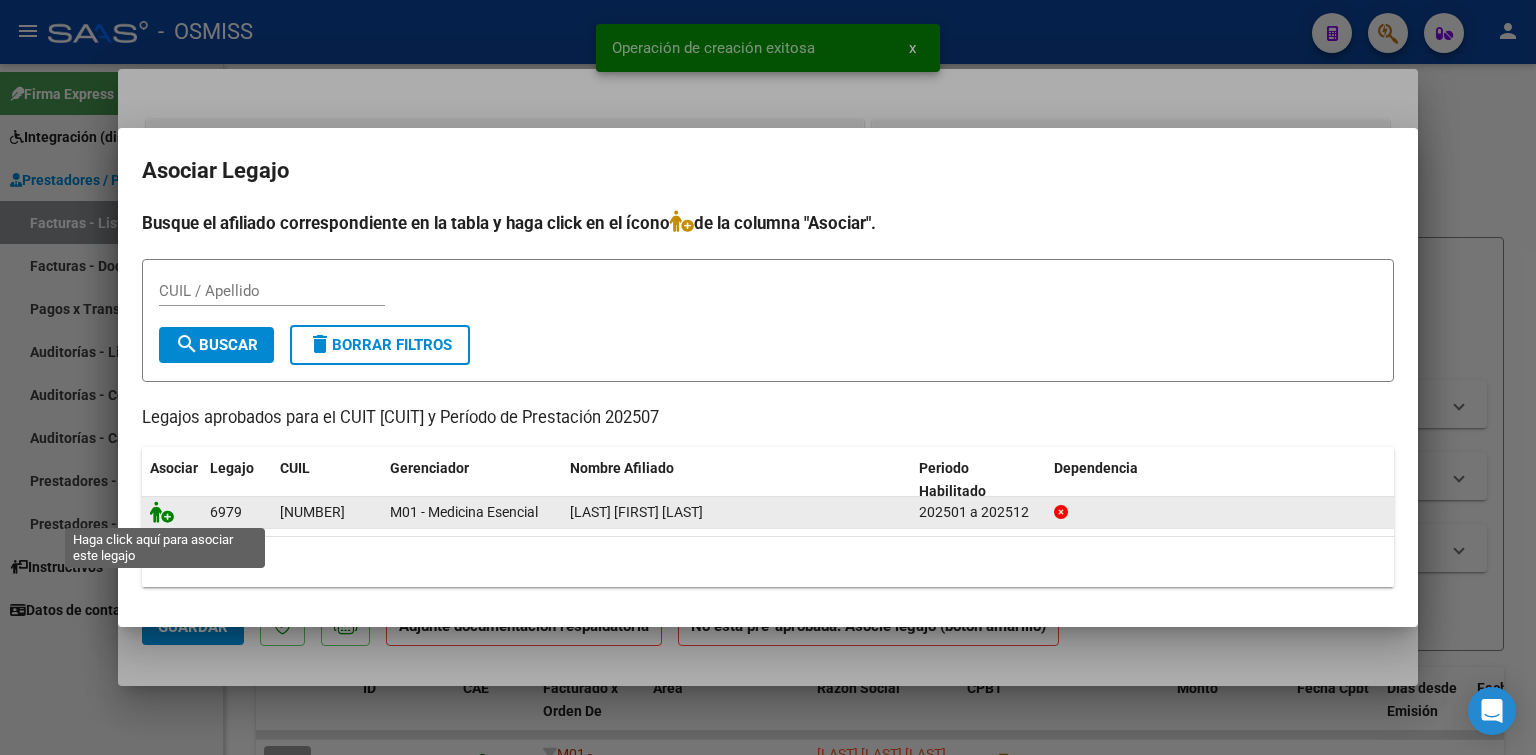 drag, startPoint x: 154, startPoint y: 515, endPoint x: 166, endPoint y: 514, distance: 12.0415945 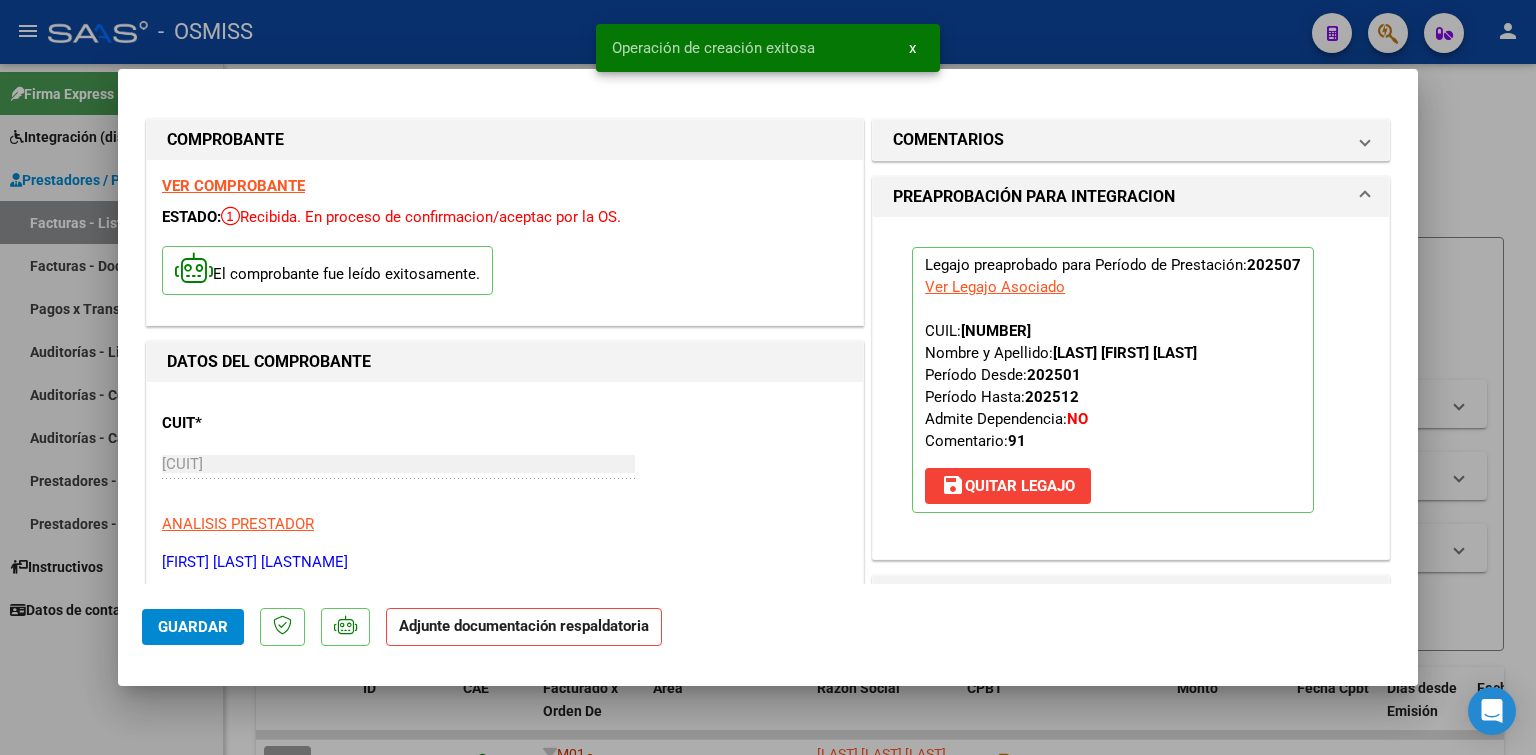 scroll, scrollTop: 400, scrollLeft: 0, axis: vertical 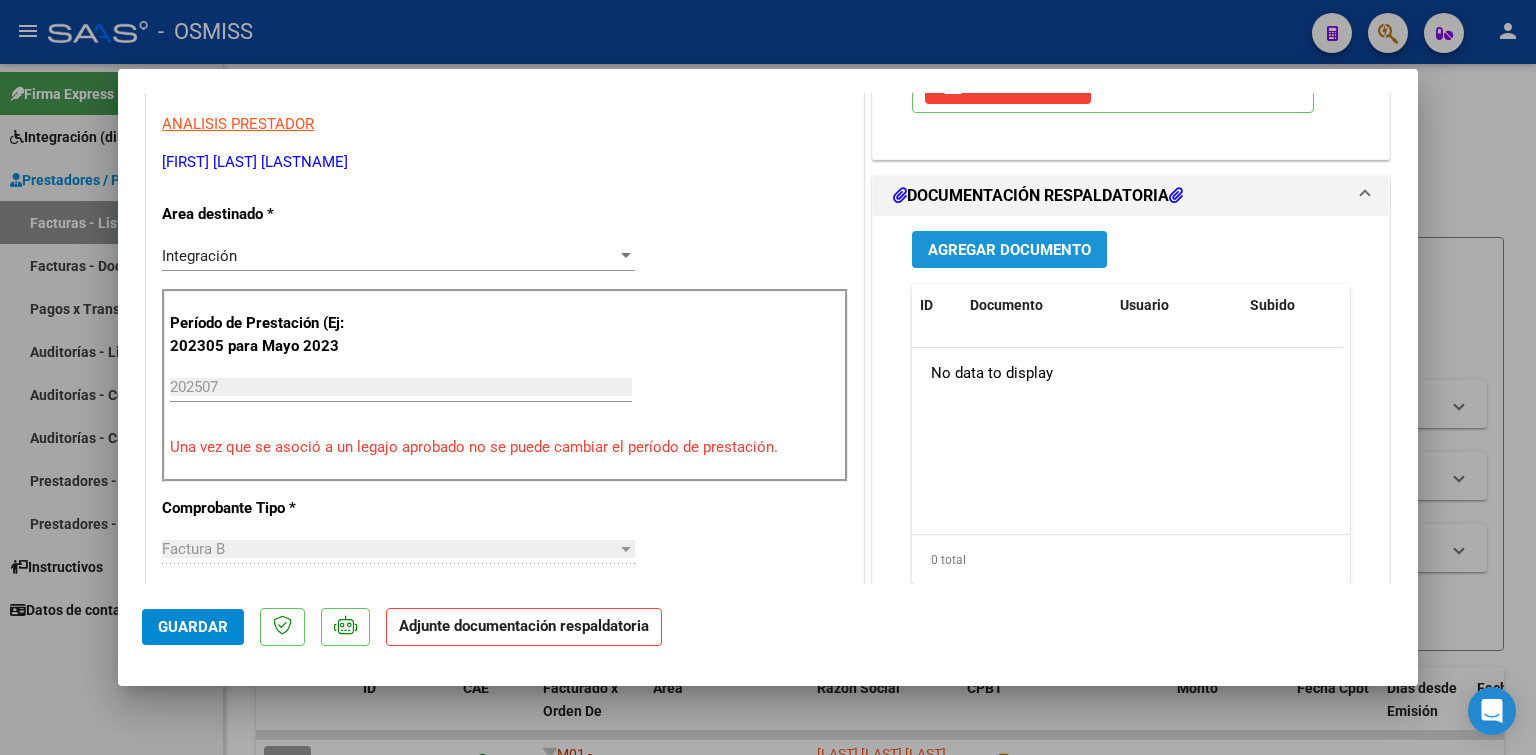 click on "Agregar Documento" at bounding box center (1009, 250) 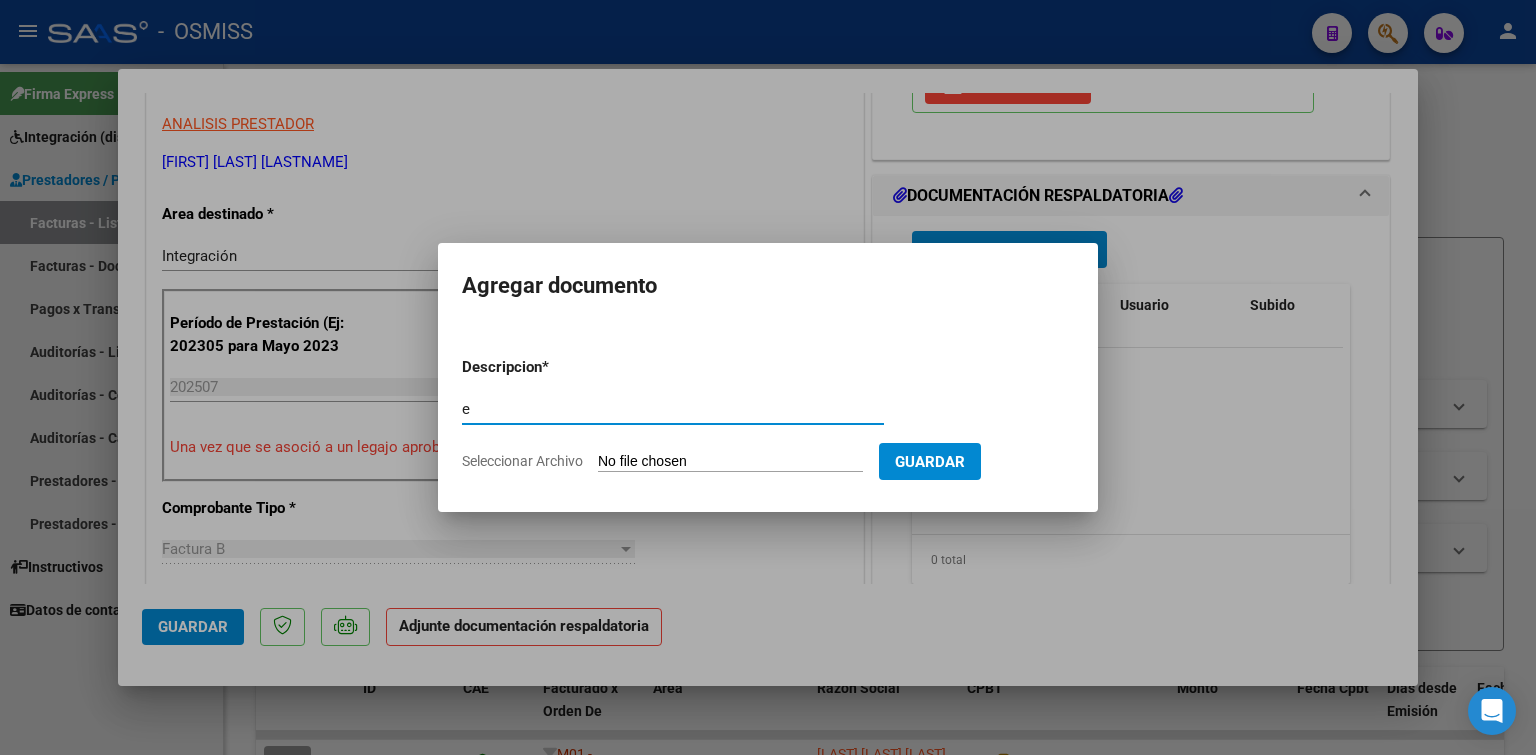 type on "e" 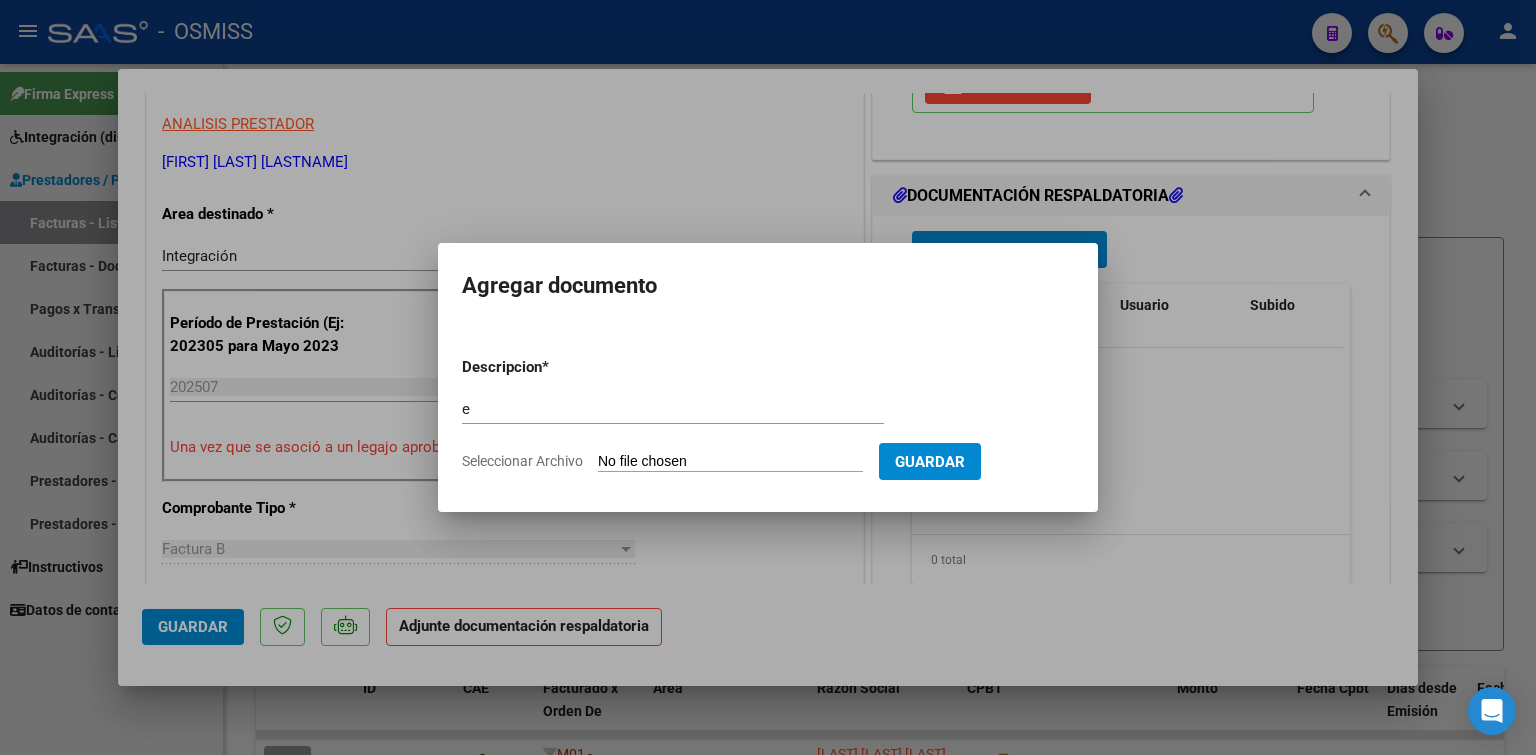 click on "Seleccionar Archivo" at bounding box center [730, 462] 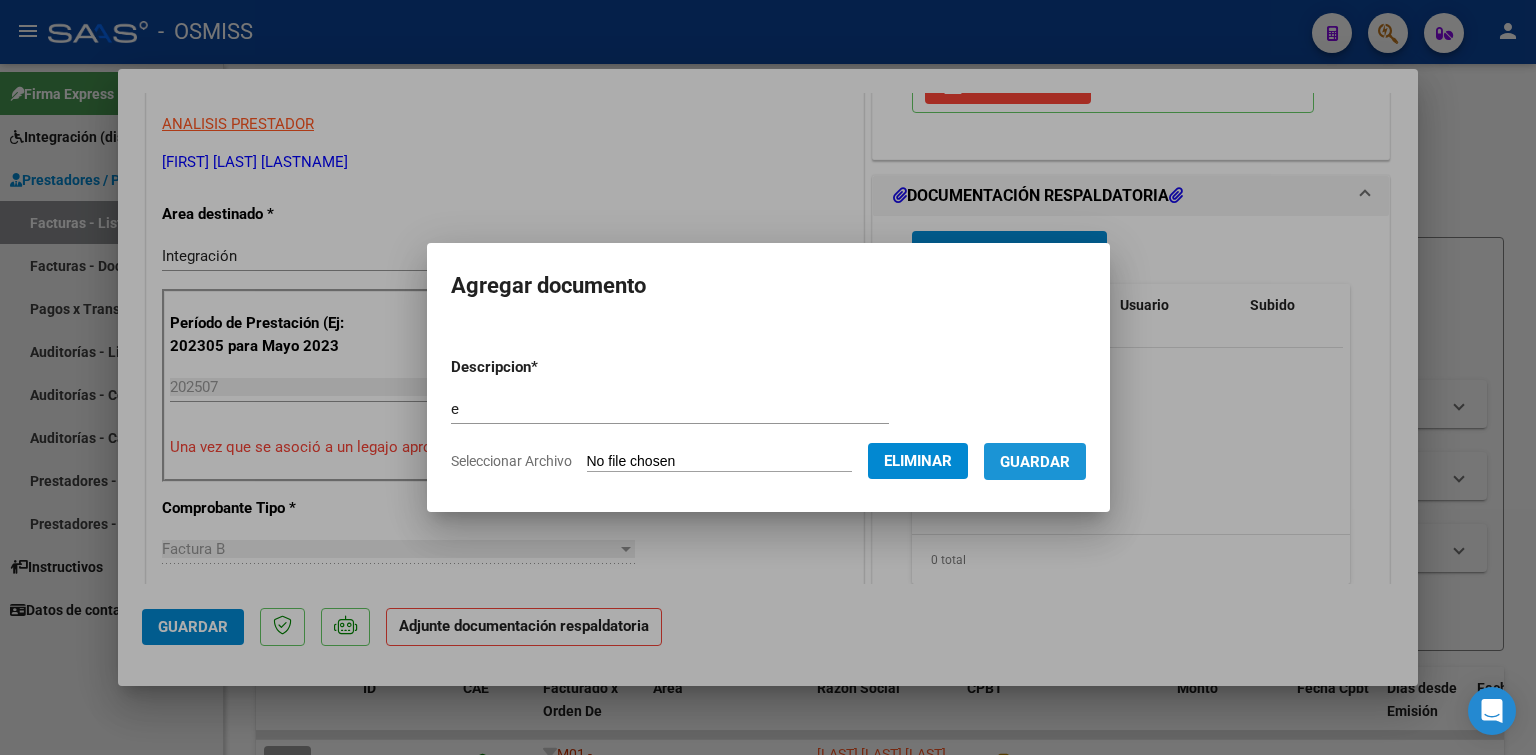 click on "Guardar" at bounding box center (1035, 462) 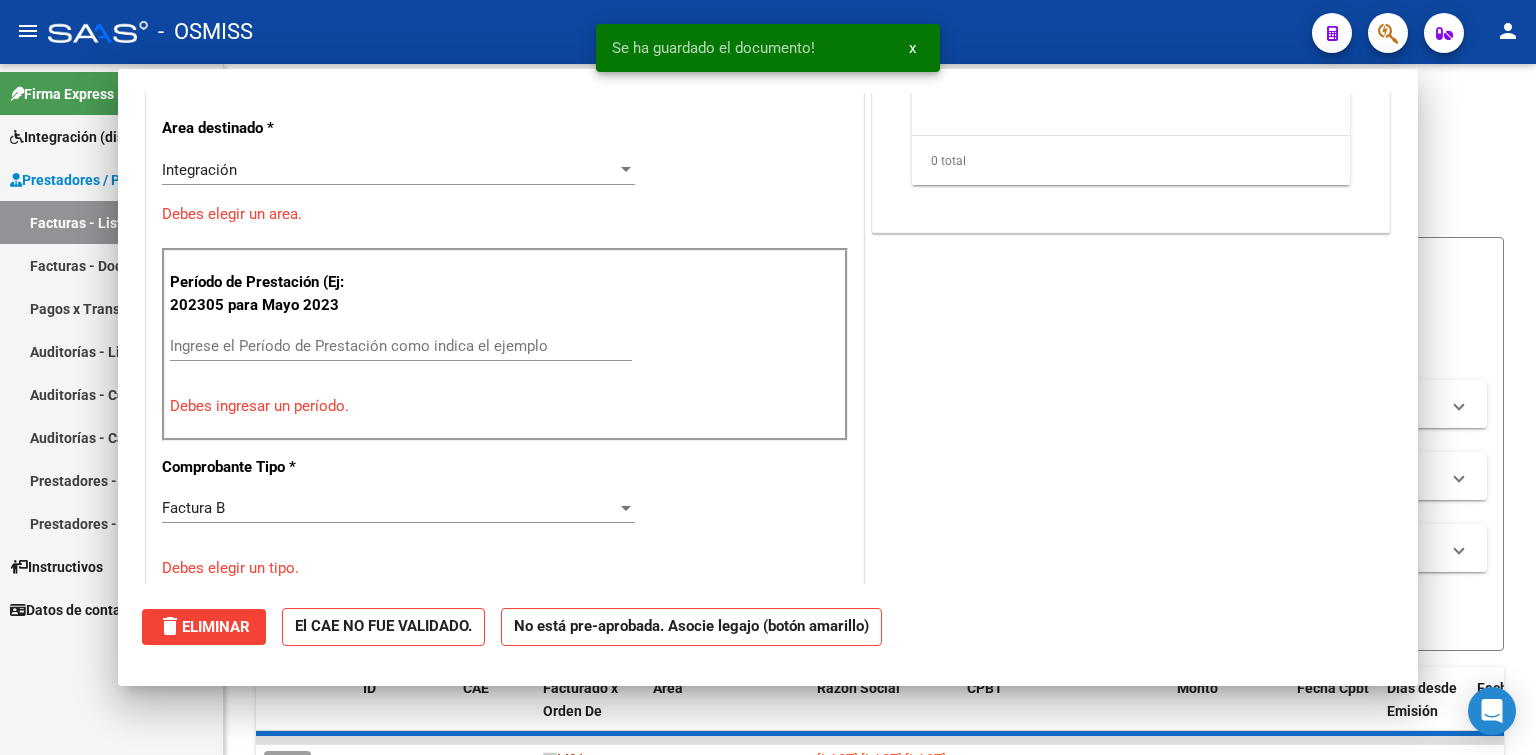 scroll, scrollTop: 0, scrollLeft: 0, axis: both 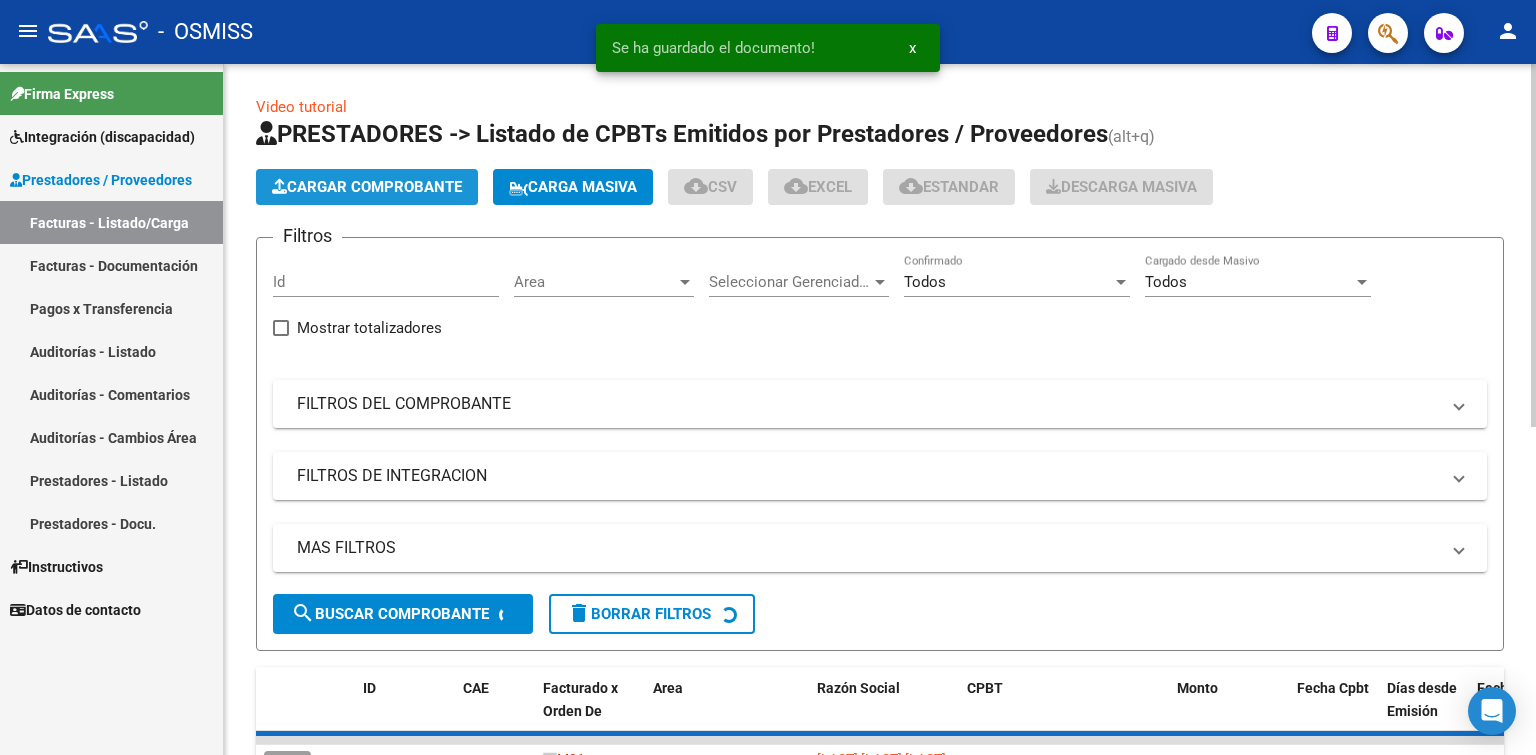 click on "Cargar Comprobante" 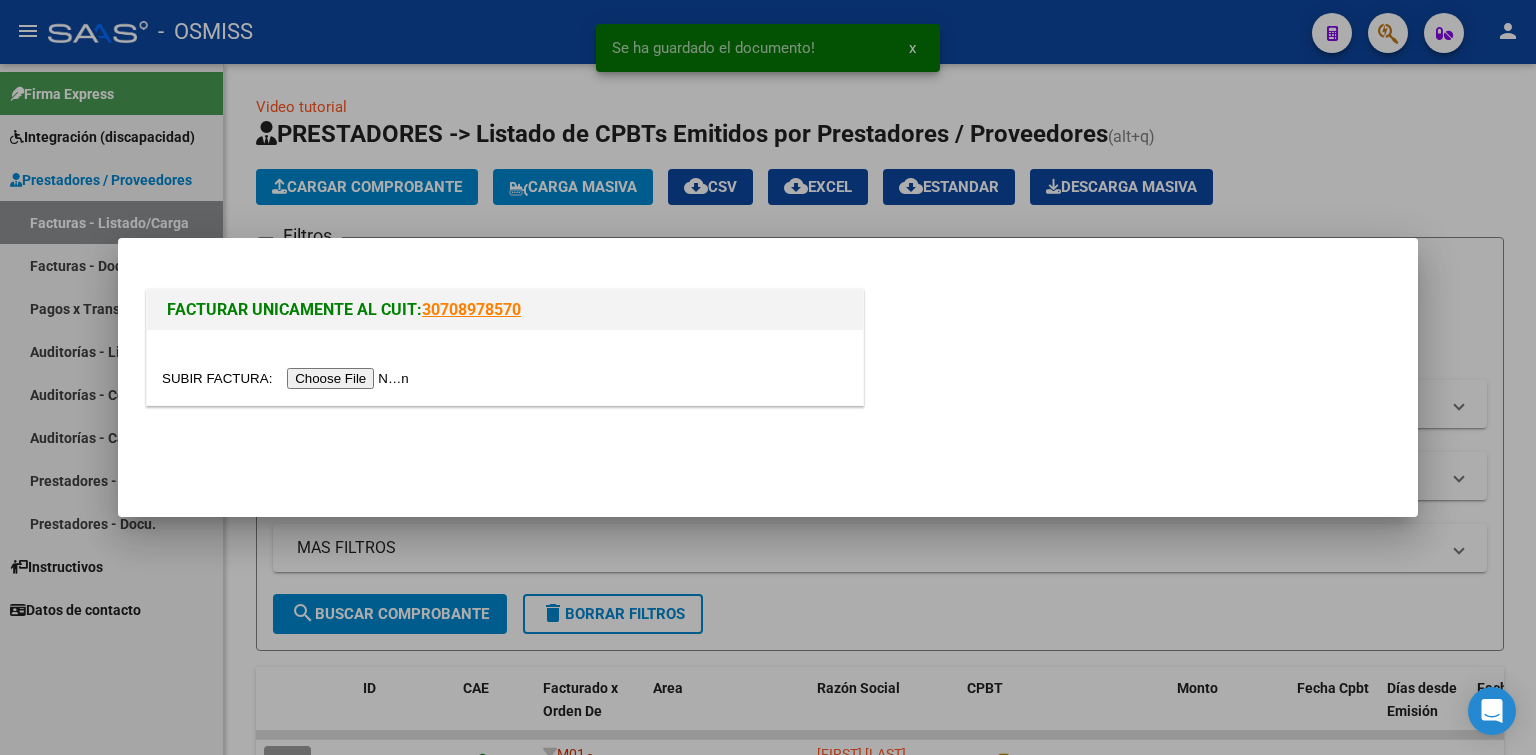 click at bounding box center [288, 378] 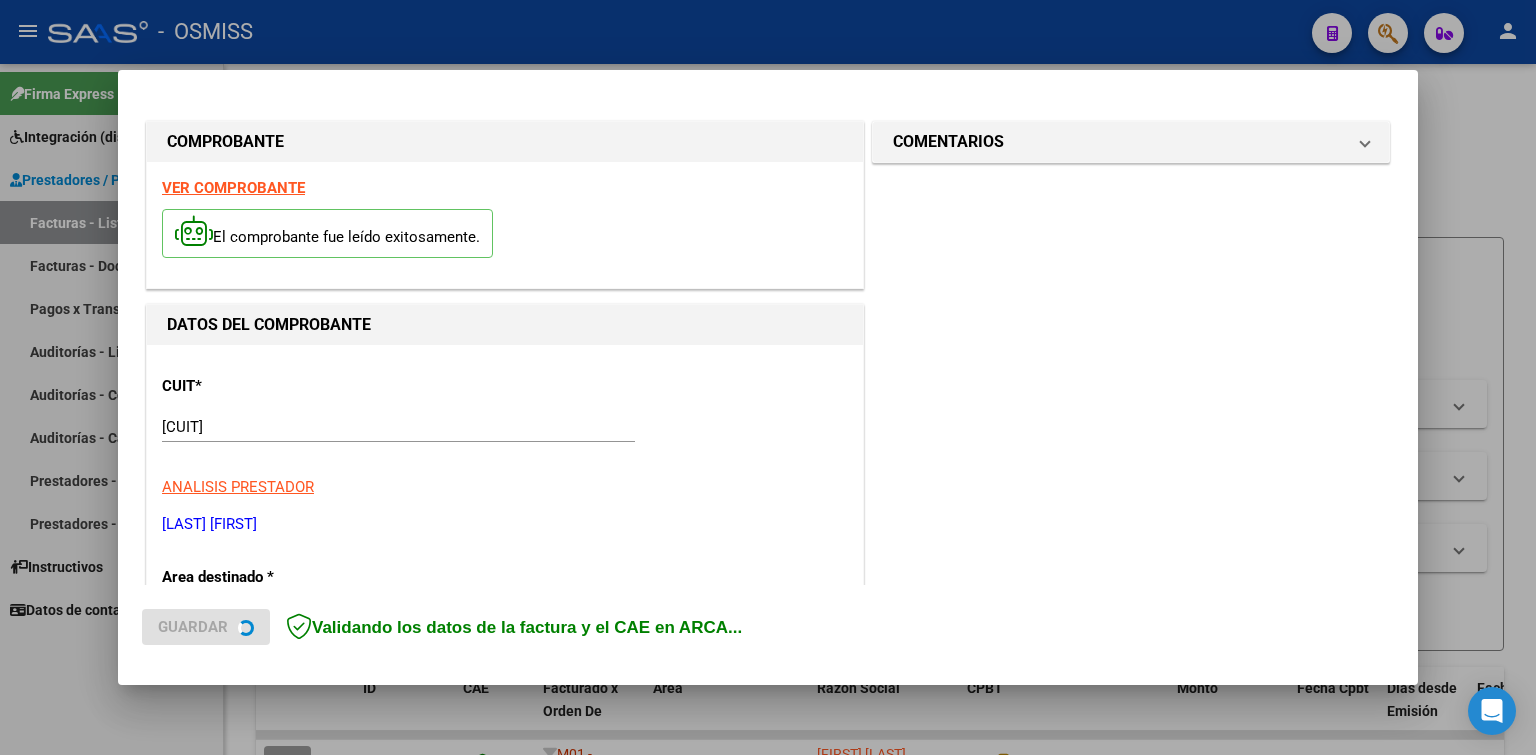 scroll, scrollTop: 300, scrollLeft: 0, axis: vertical 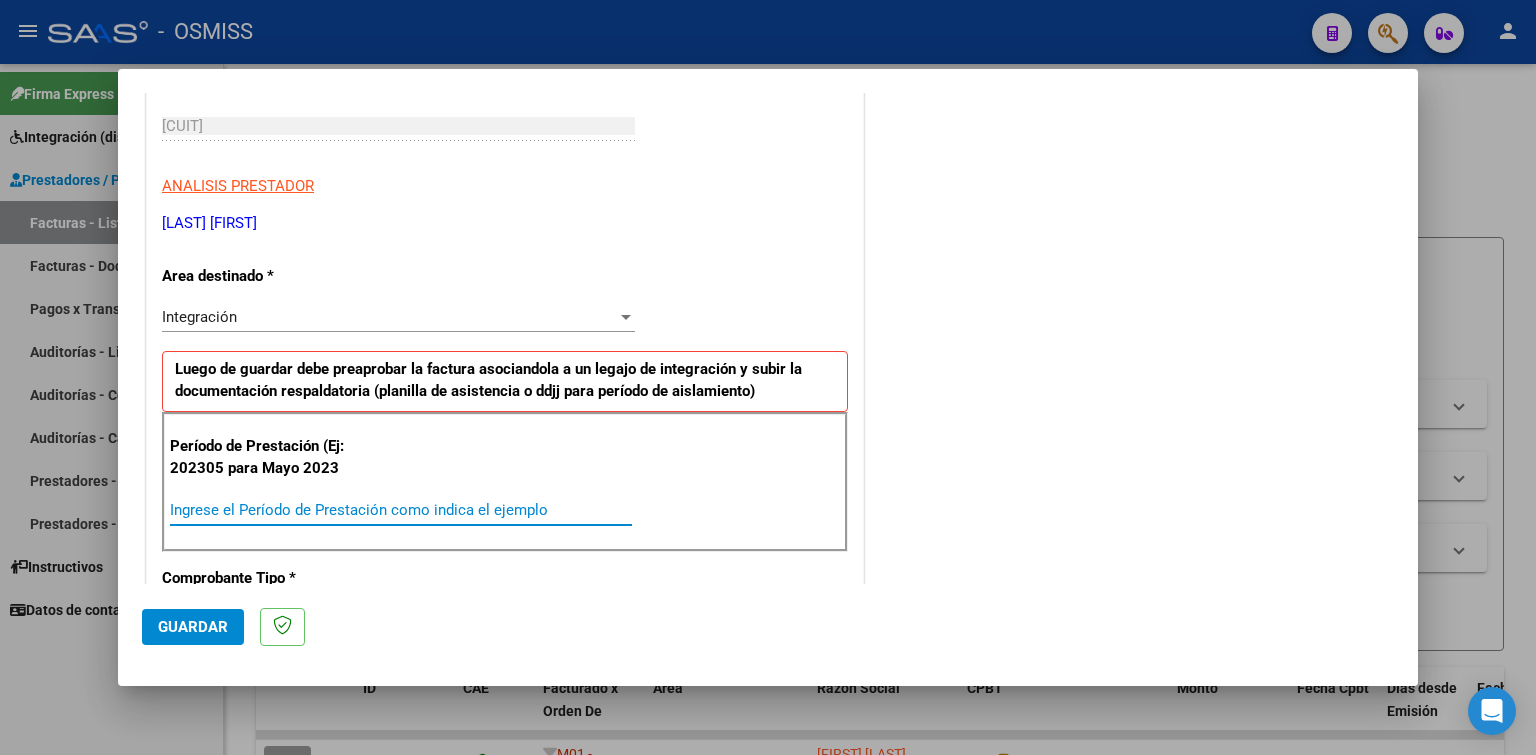 paste on "202507" 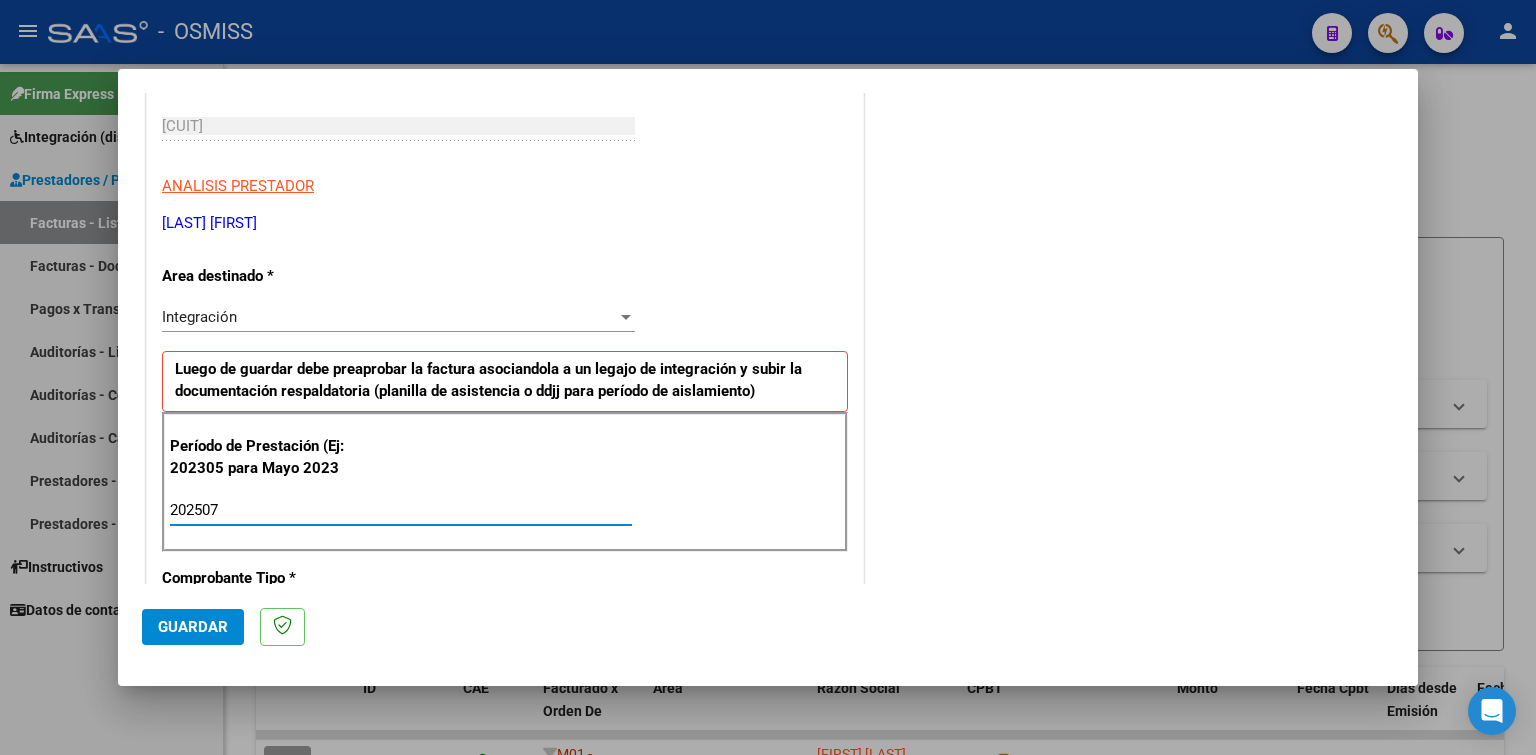 type on "202507" 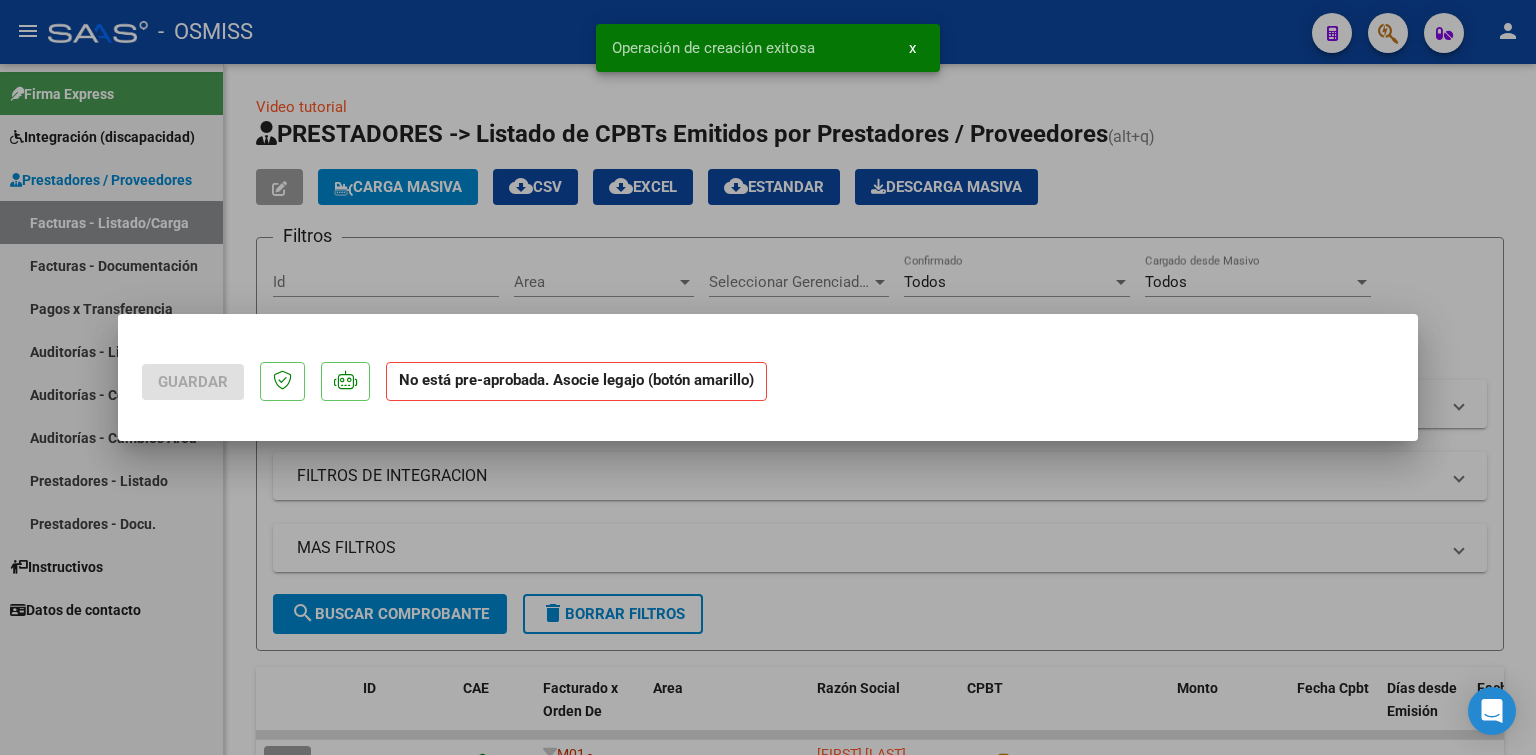 scroll, scrollTop: 0, scrollLeft: 0, axis: both 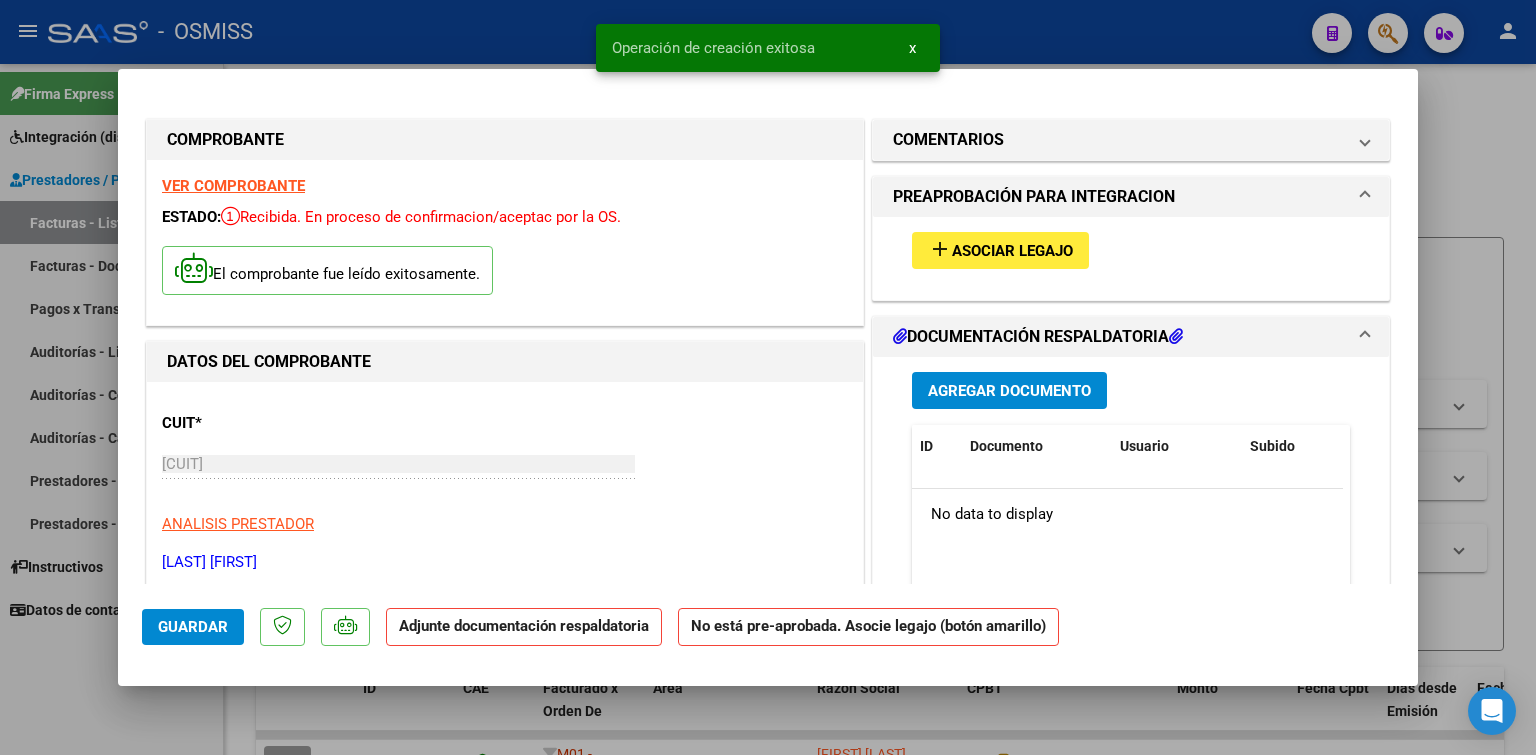 click on "Asociar Legajo" at bounding box center (1012, 251) 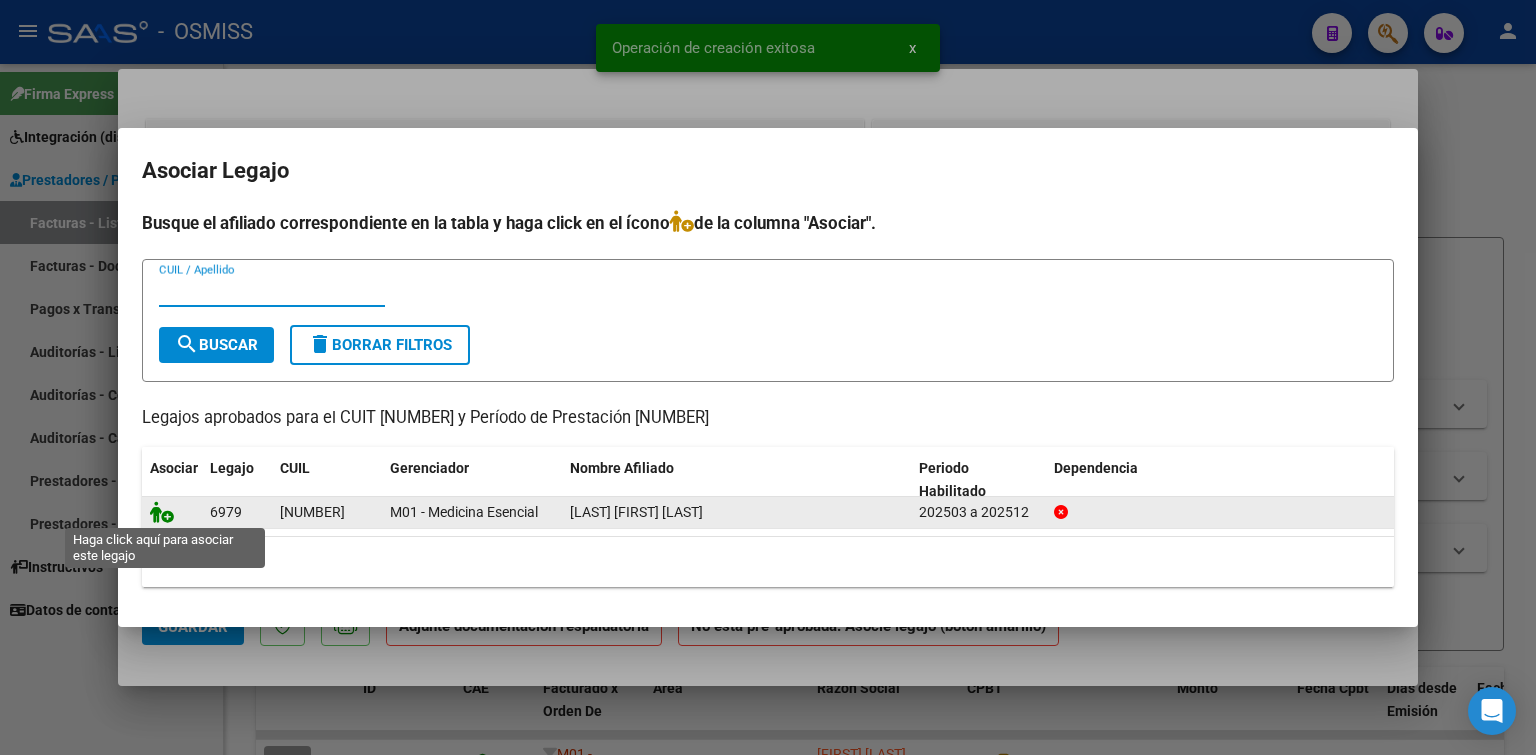 click 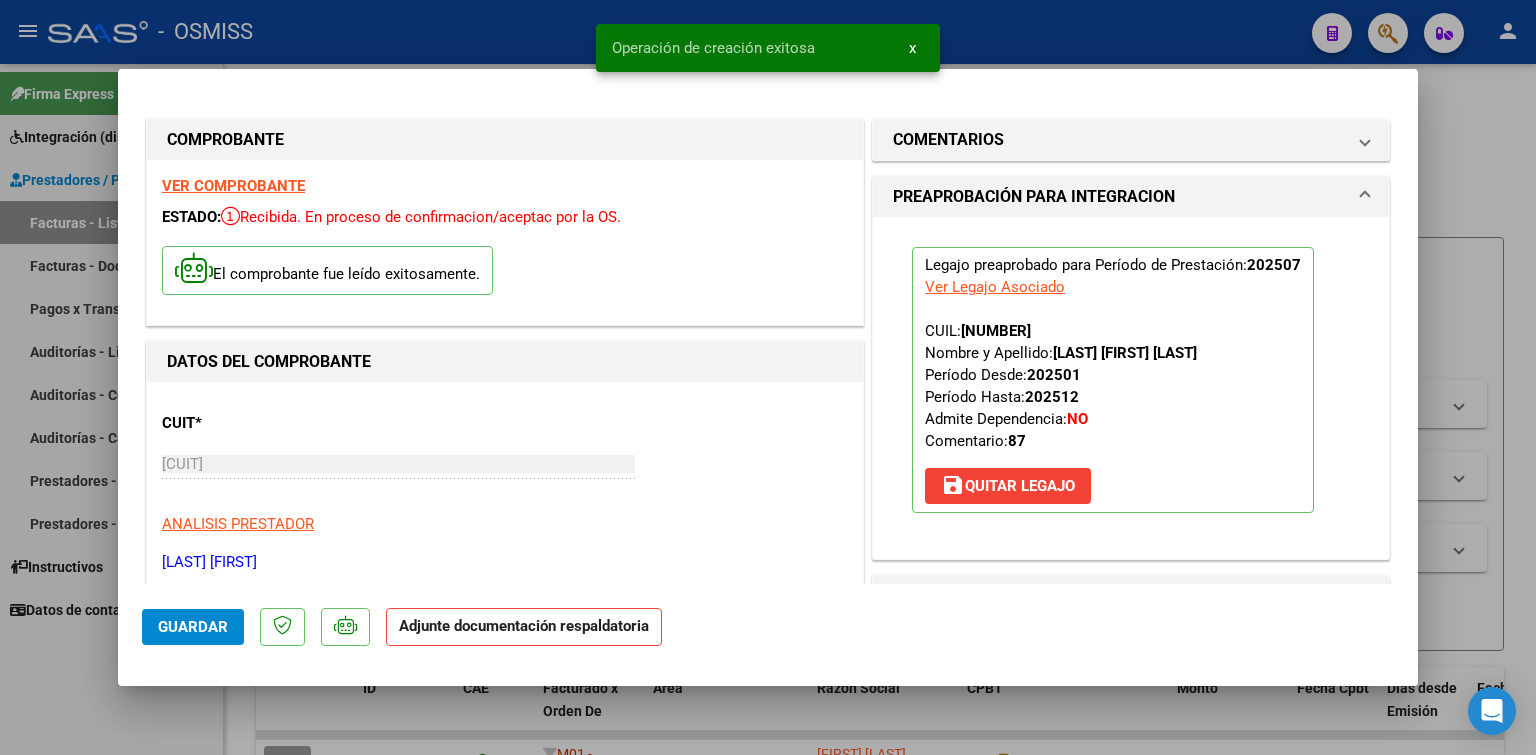 scroll, scrollTop: 300, scrollLeft: 0, axis: vertical 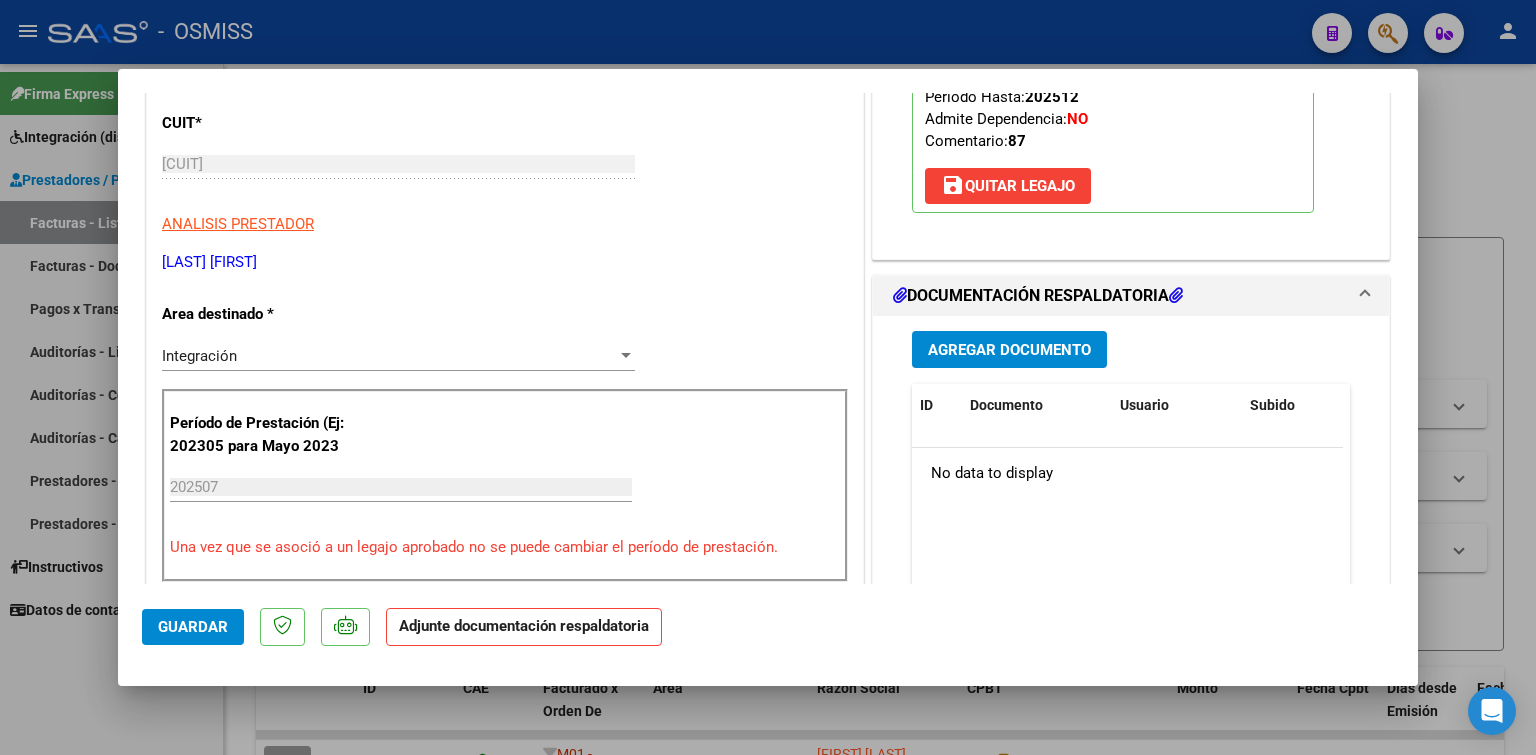 click on "Agregar Documento" at bounding box center [1009, 350] 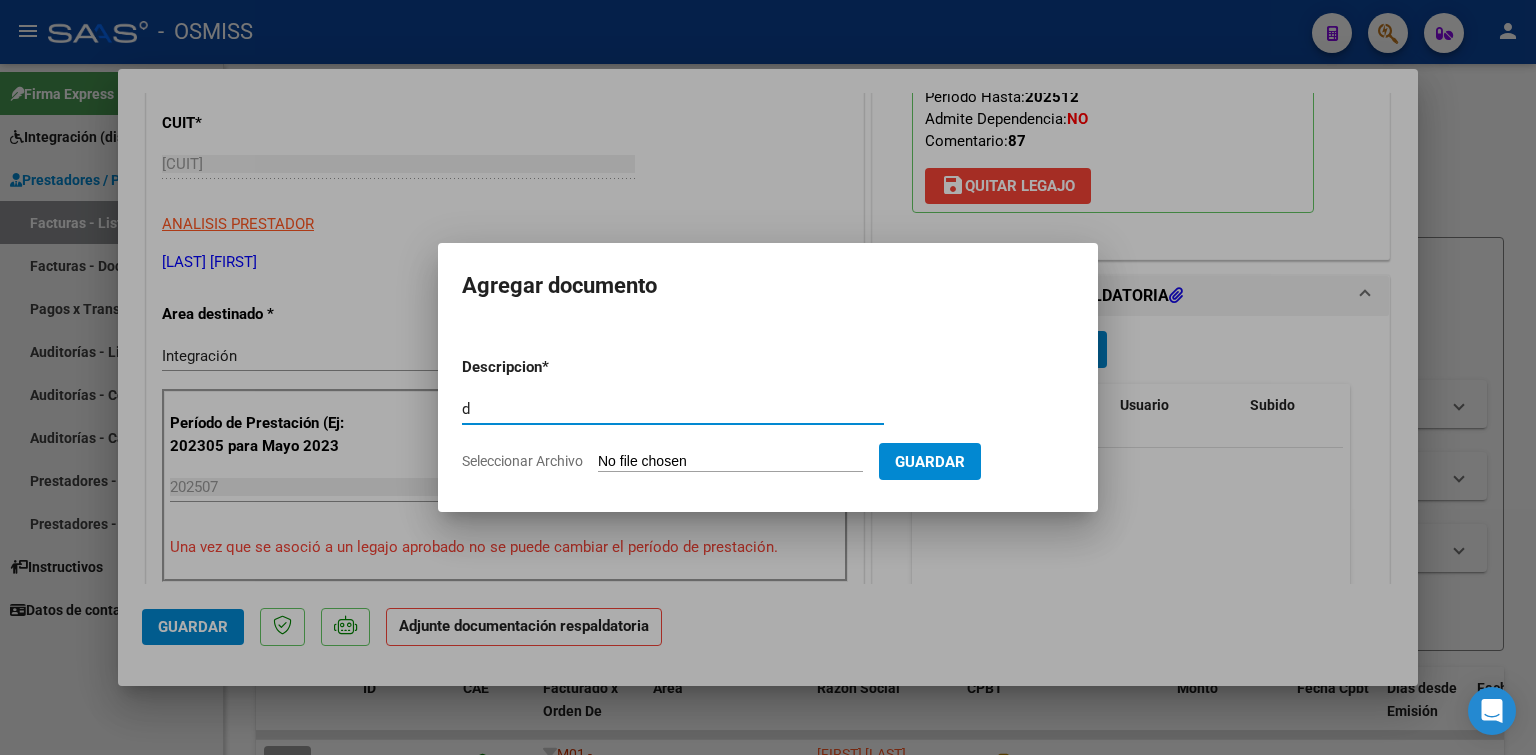 type on "d" 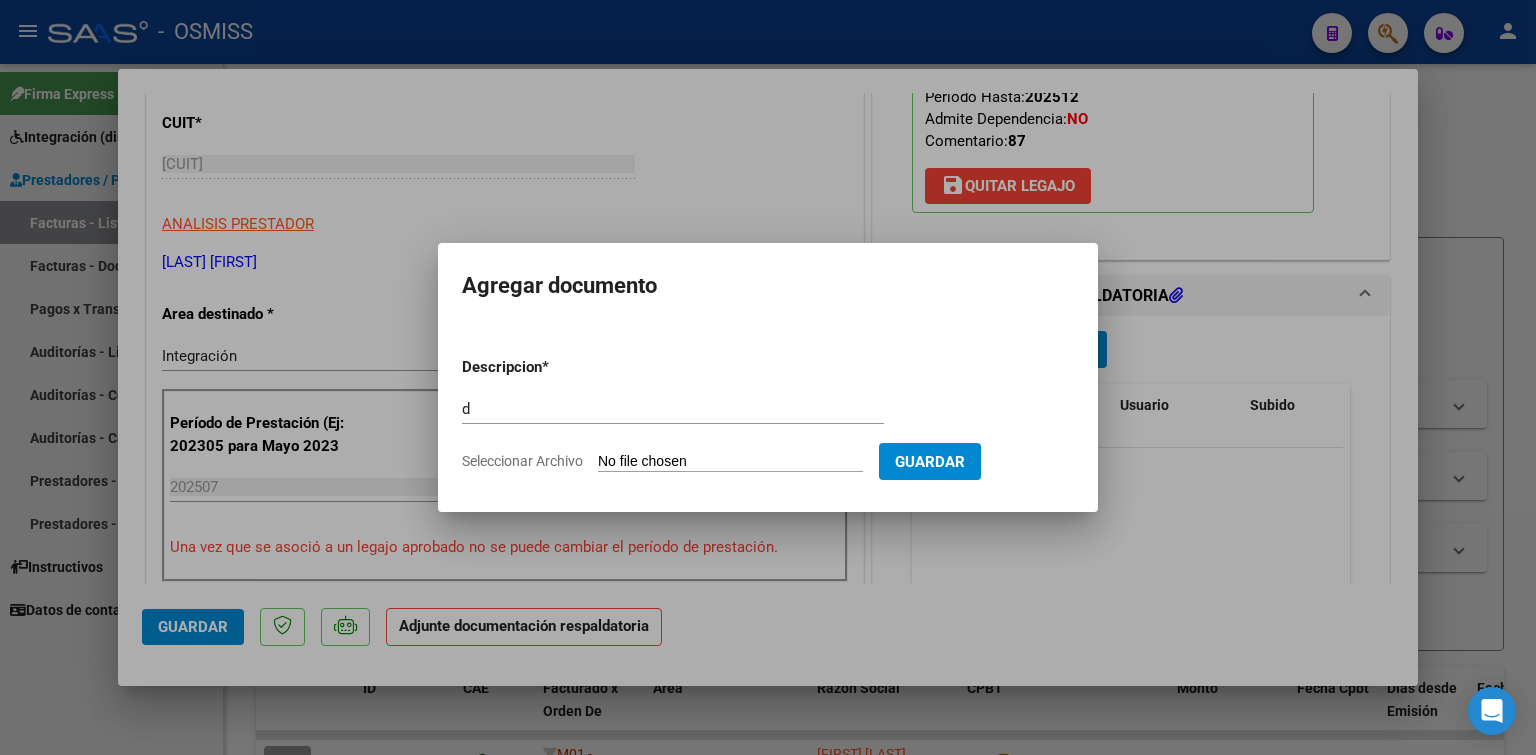 type on "C:\fakepath\Asistencia juan - Julio.pdf" 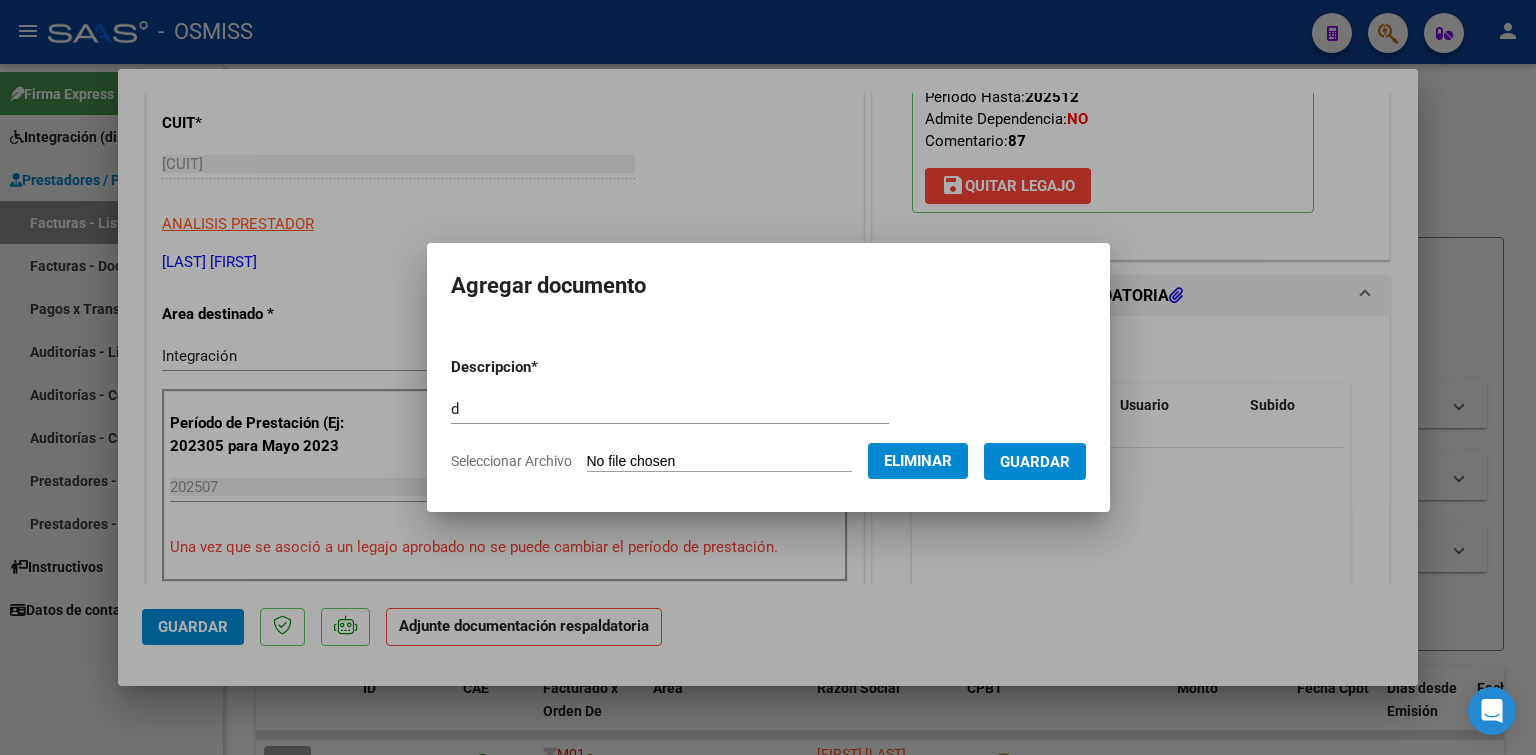 click on "Guardar" at bounding box center (1035, 462) 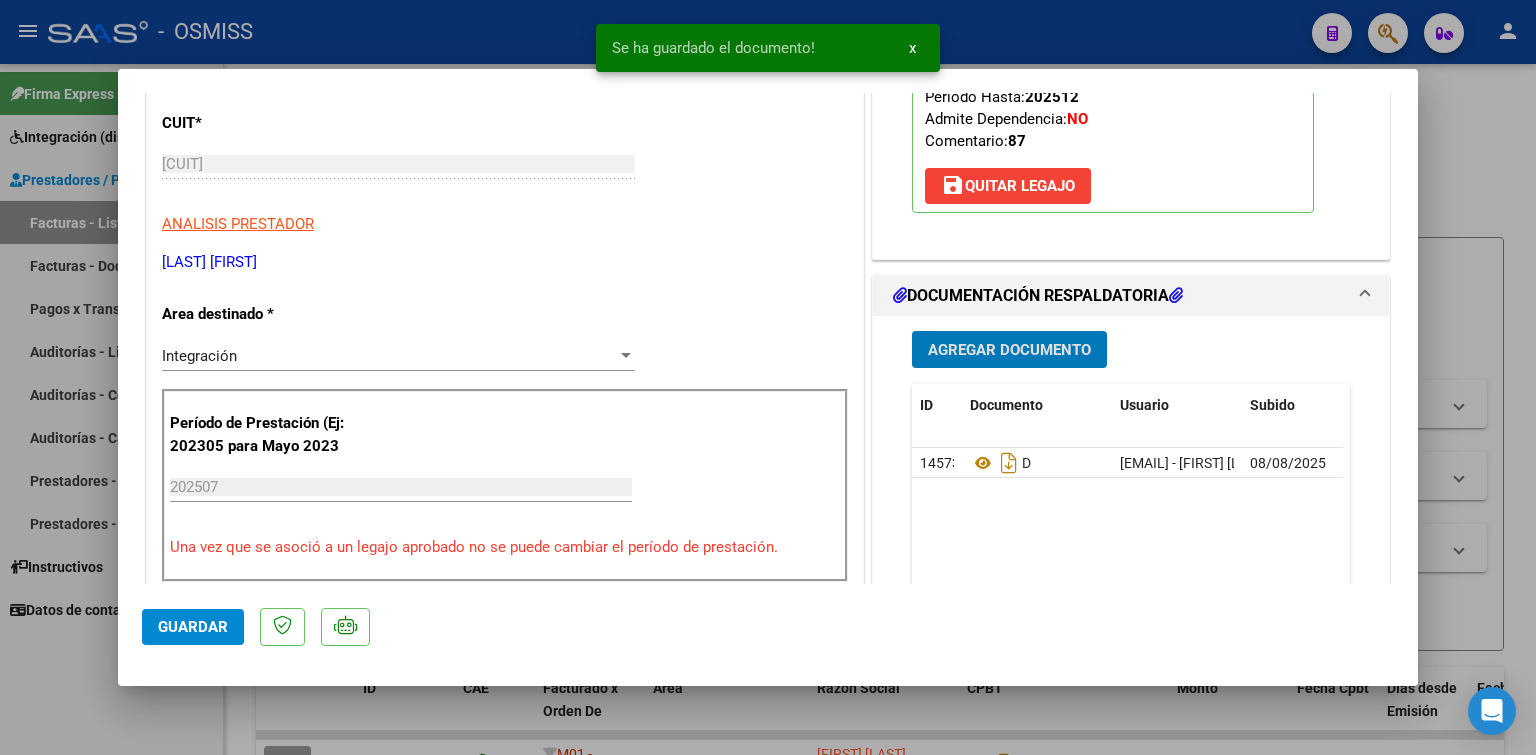 type 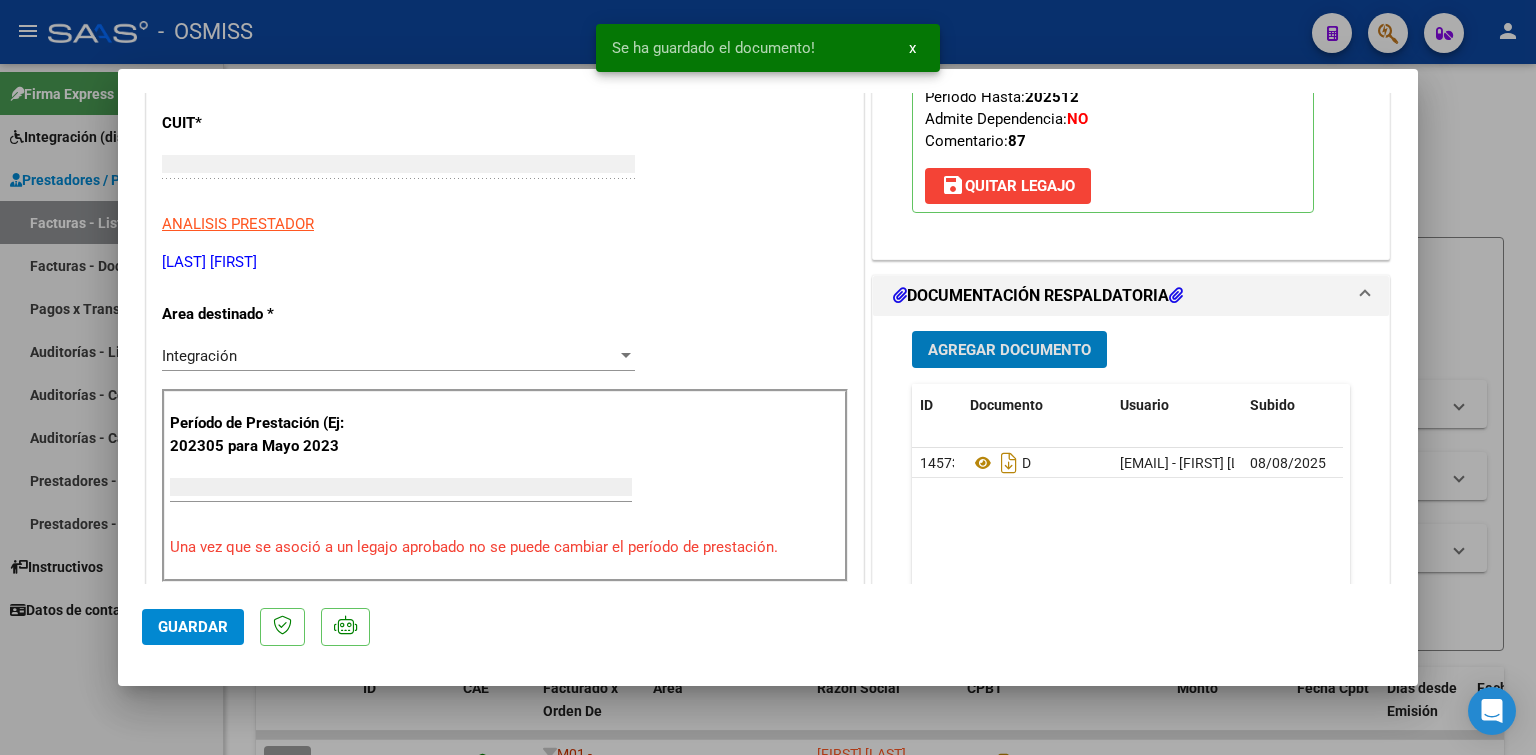 scroll, scrollTop: 239, scrollLeft: 0, axis: vertical 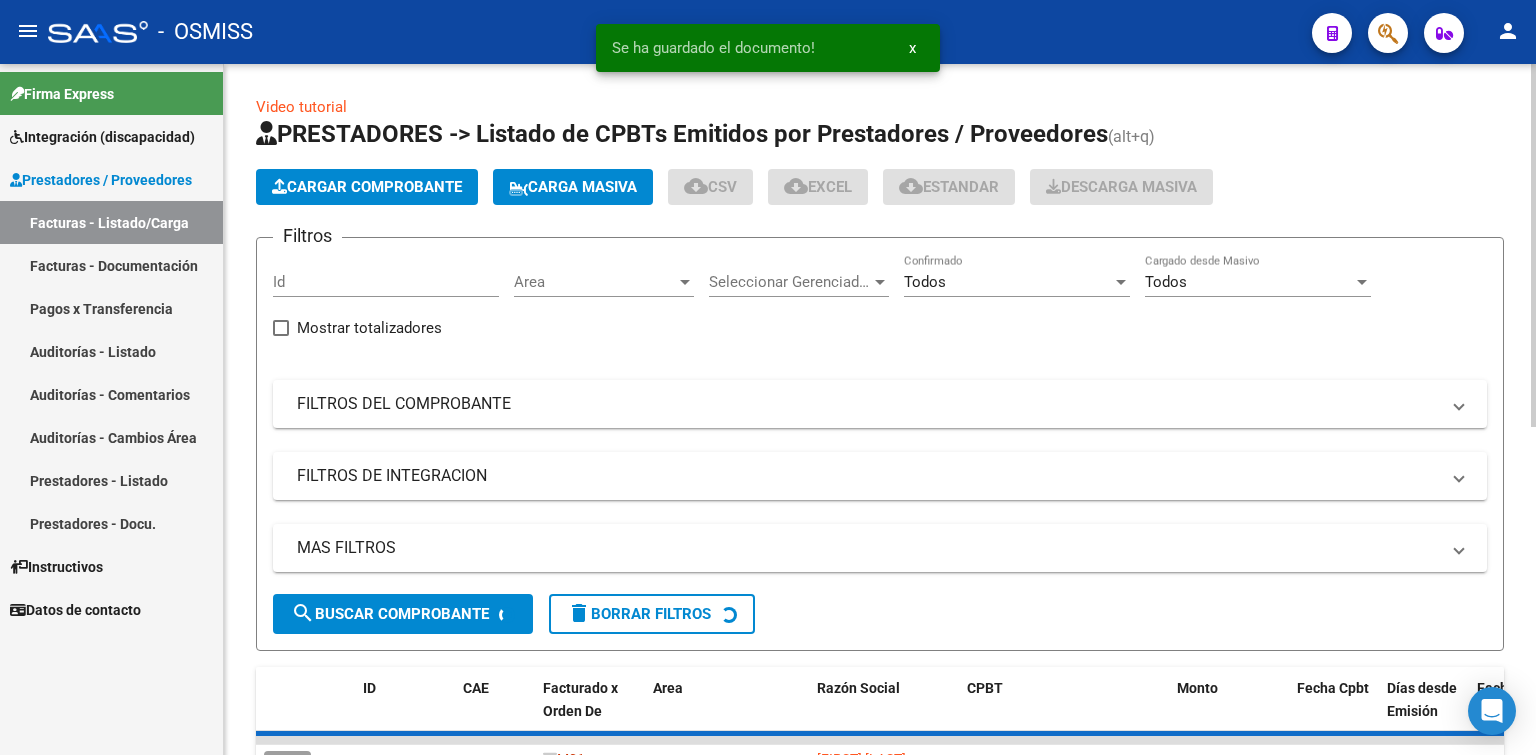 click on "Cargar Comprobante" 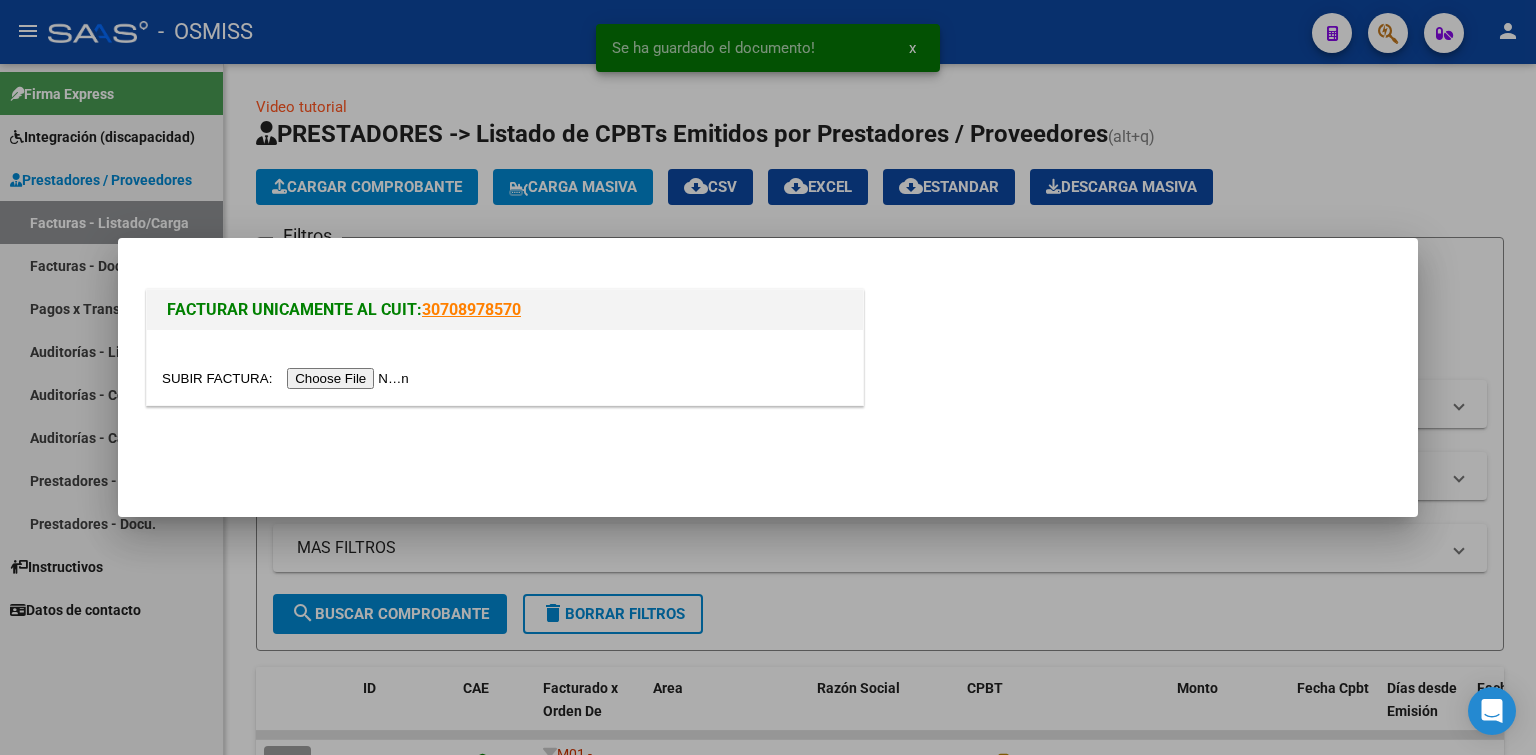 click at bounding box center [288, 378] 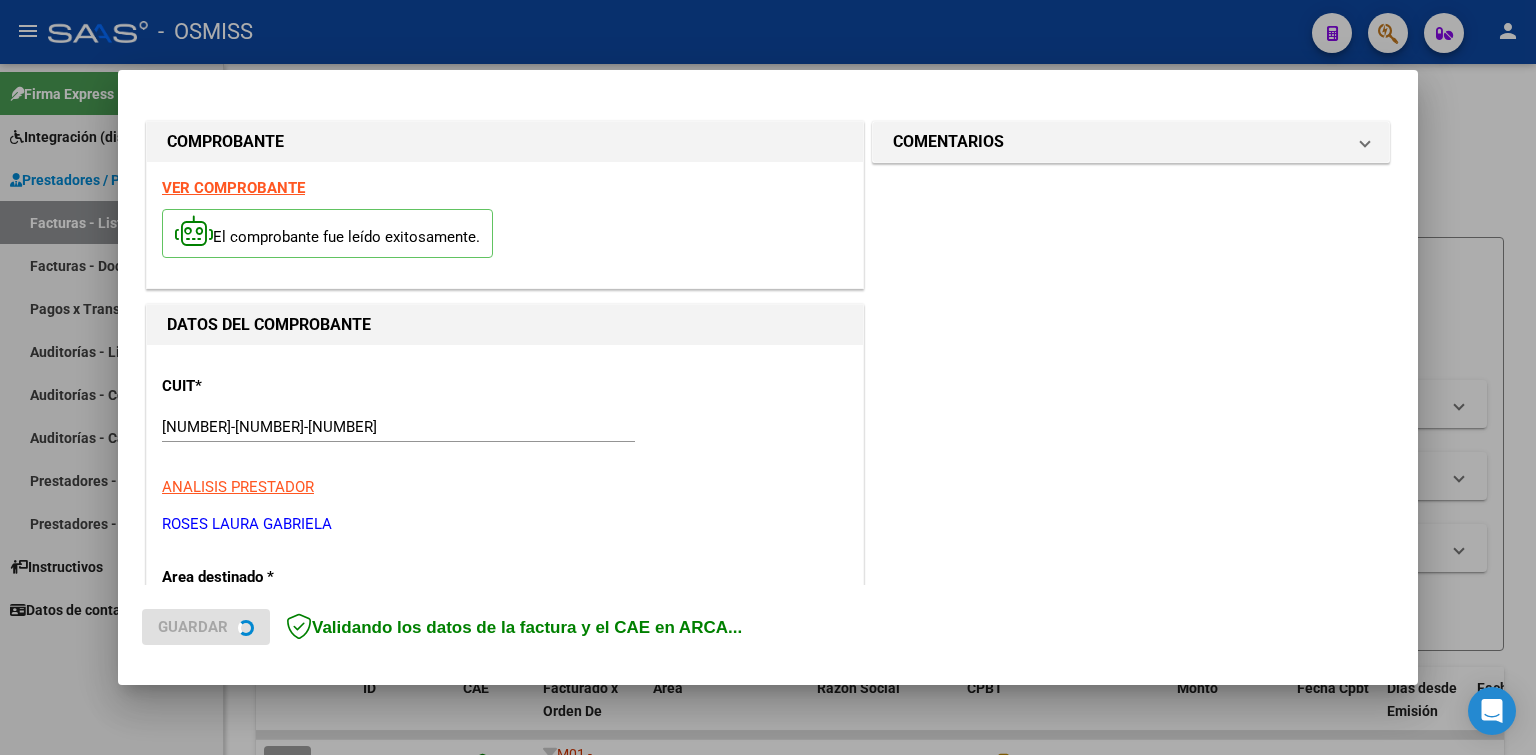 scroll, scrollTop: 400, scrollLeft: 0, axis: vertical 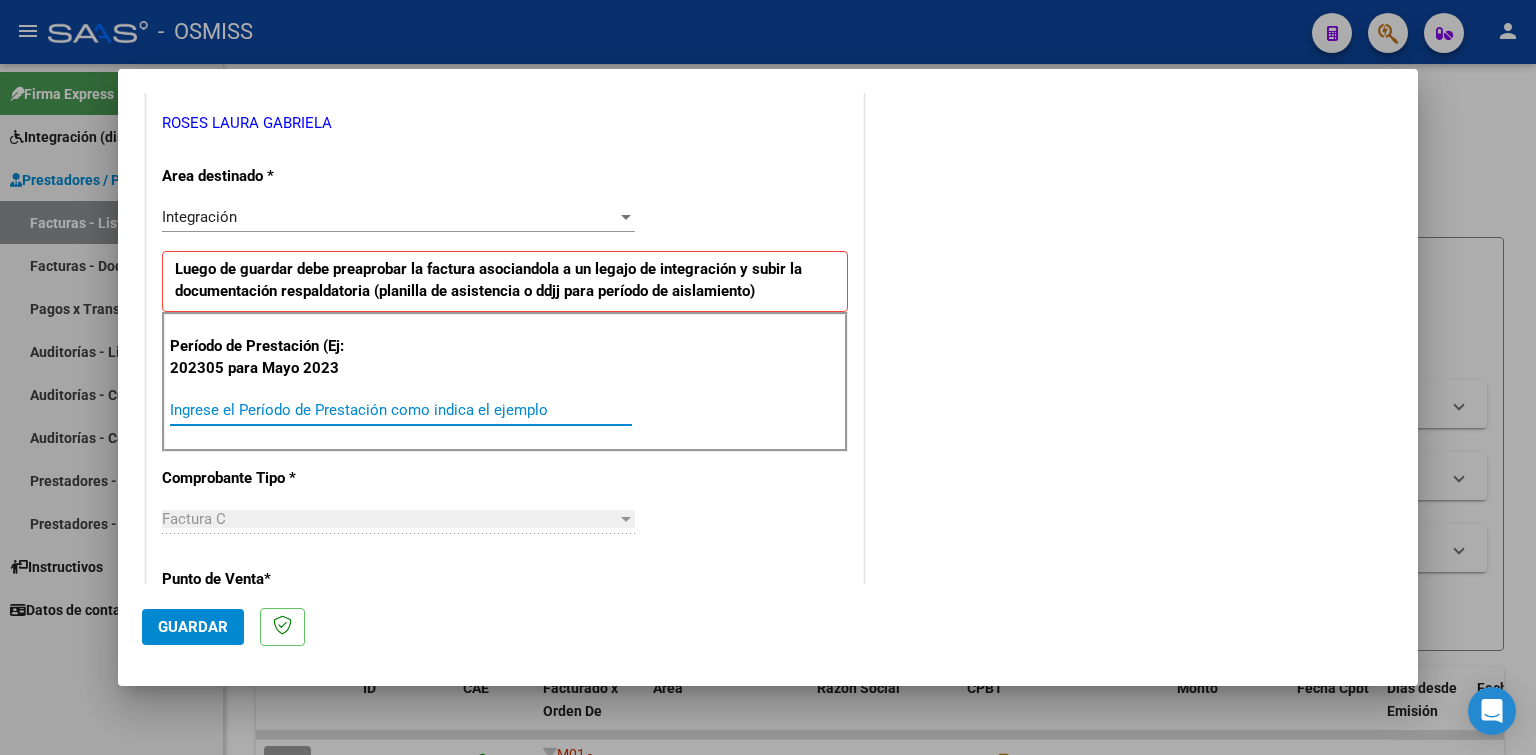 paste on "202507" 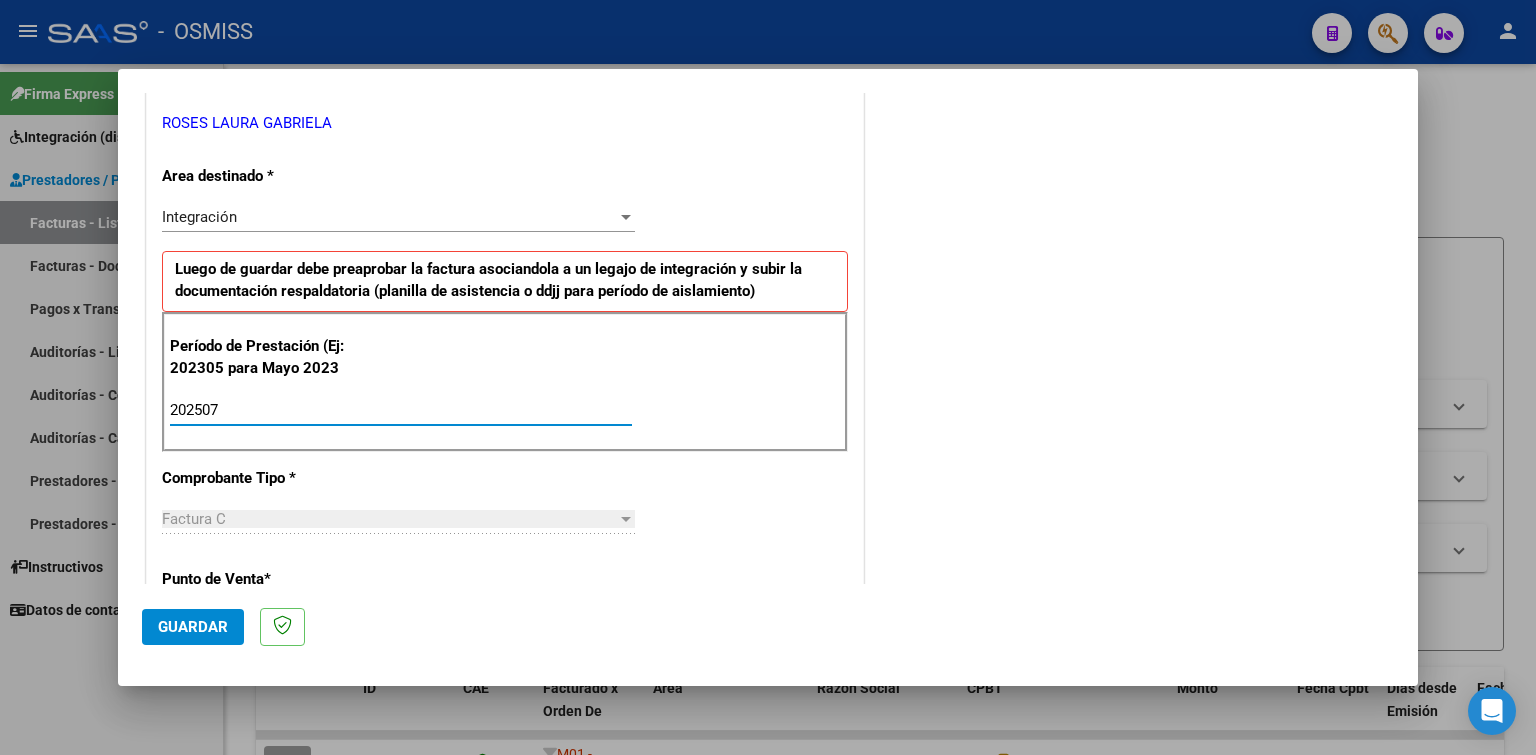 type on "202507" 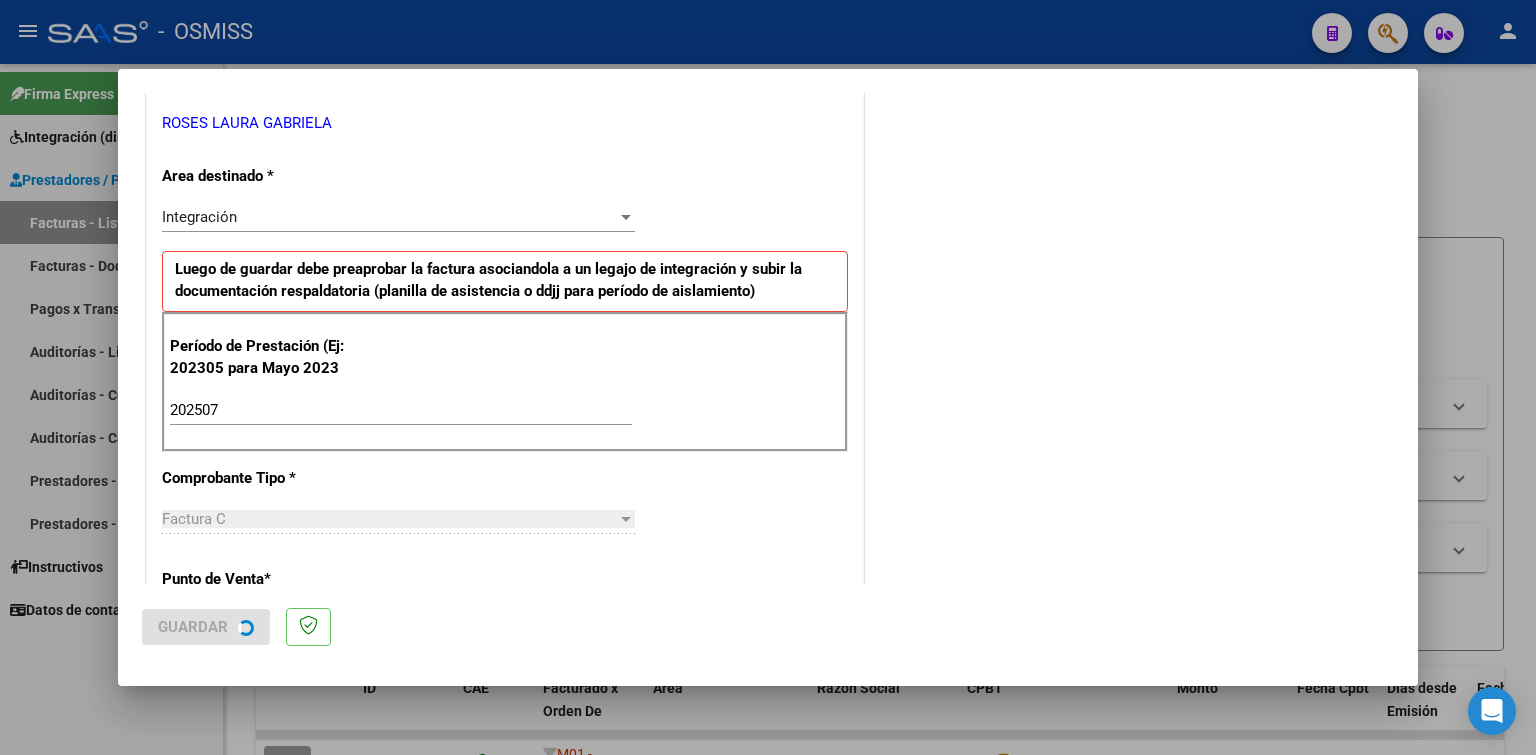 scroll, scrollTop: 0, scrollLeft: 0, axis: both 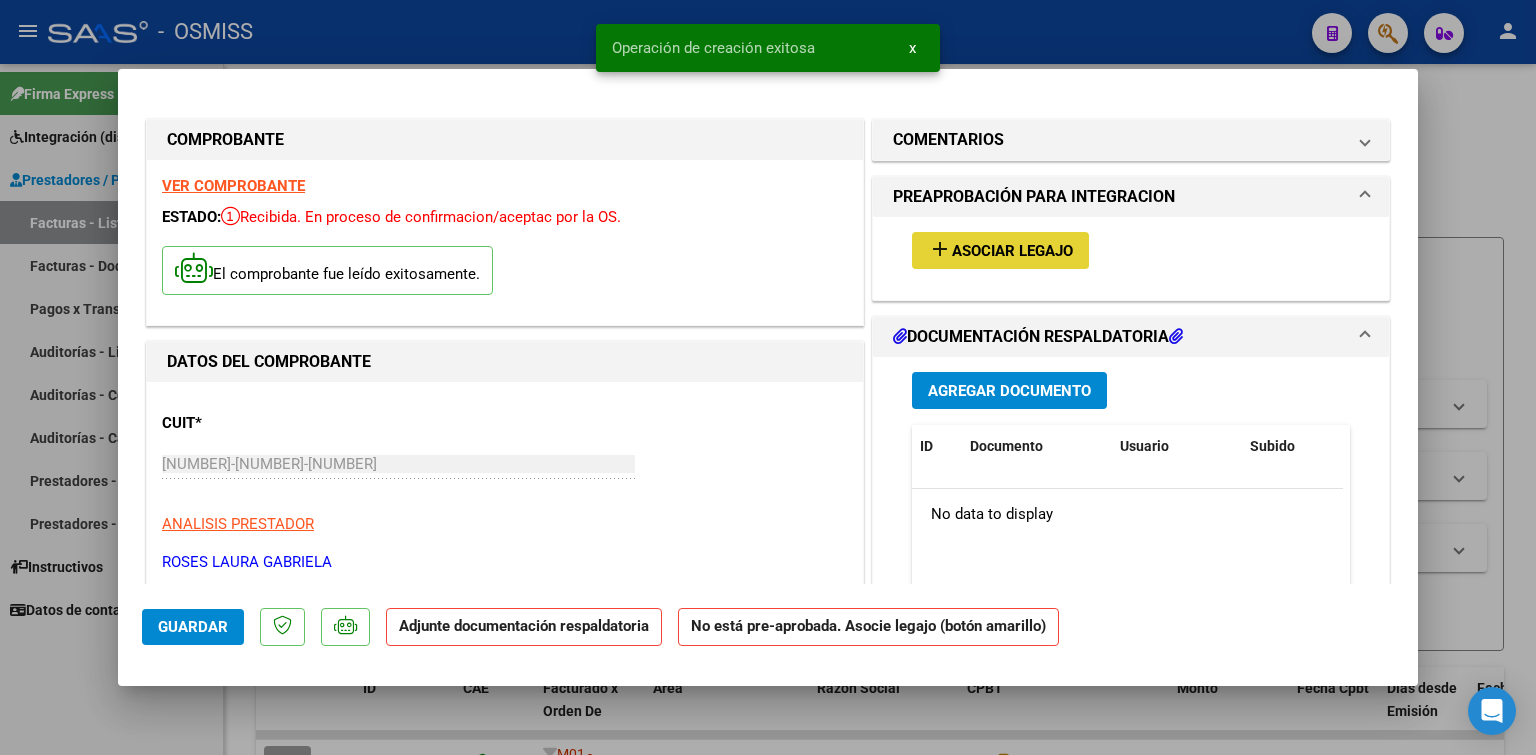 click on "Asociar Legajo" at bounding box center (1012, 251) 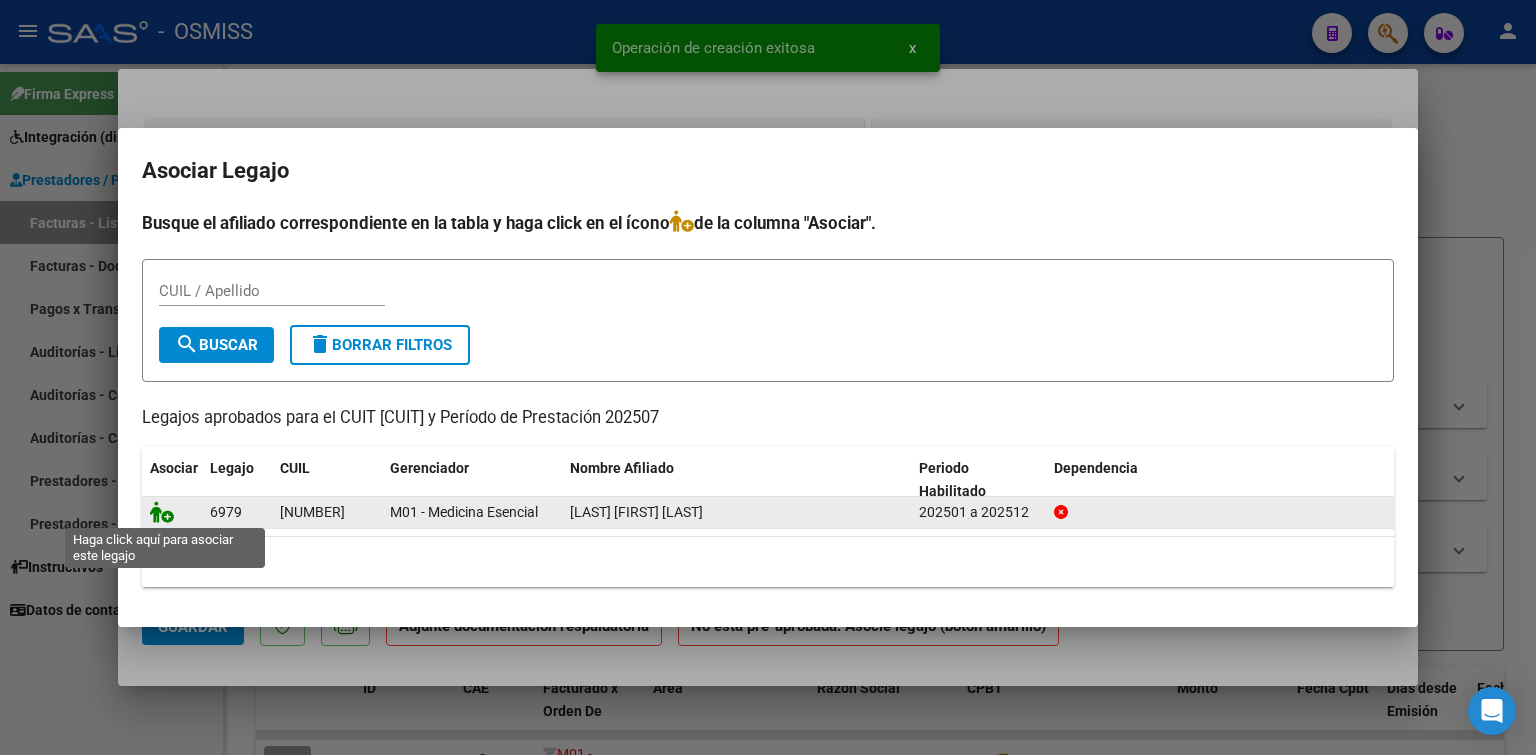click 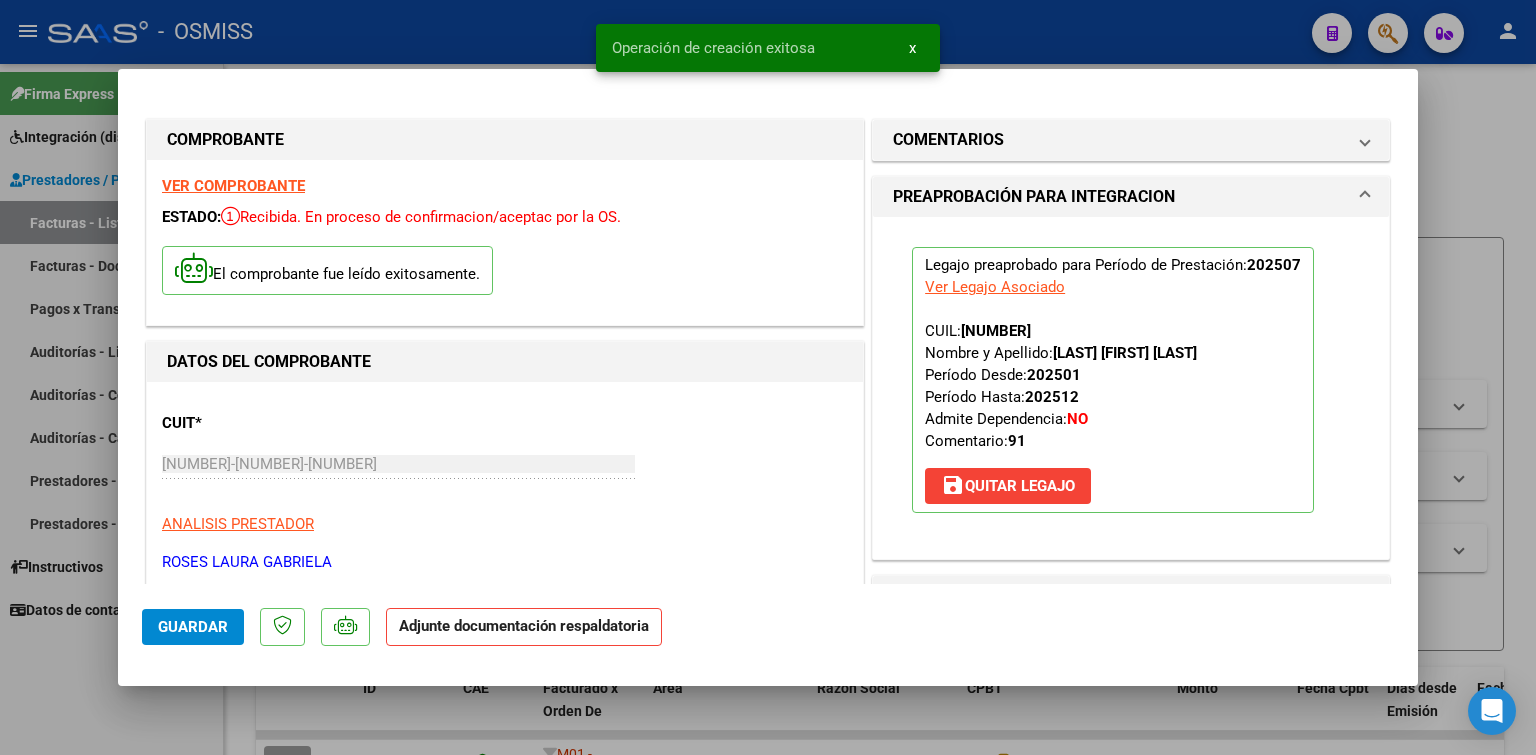 scroll, scrollTop: 200, scrollLeft: 0, axis: vertical 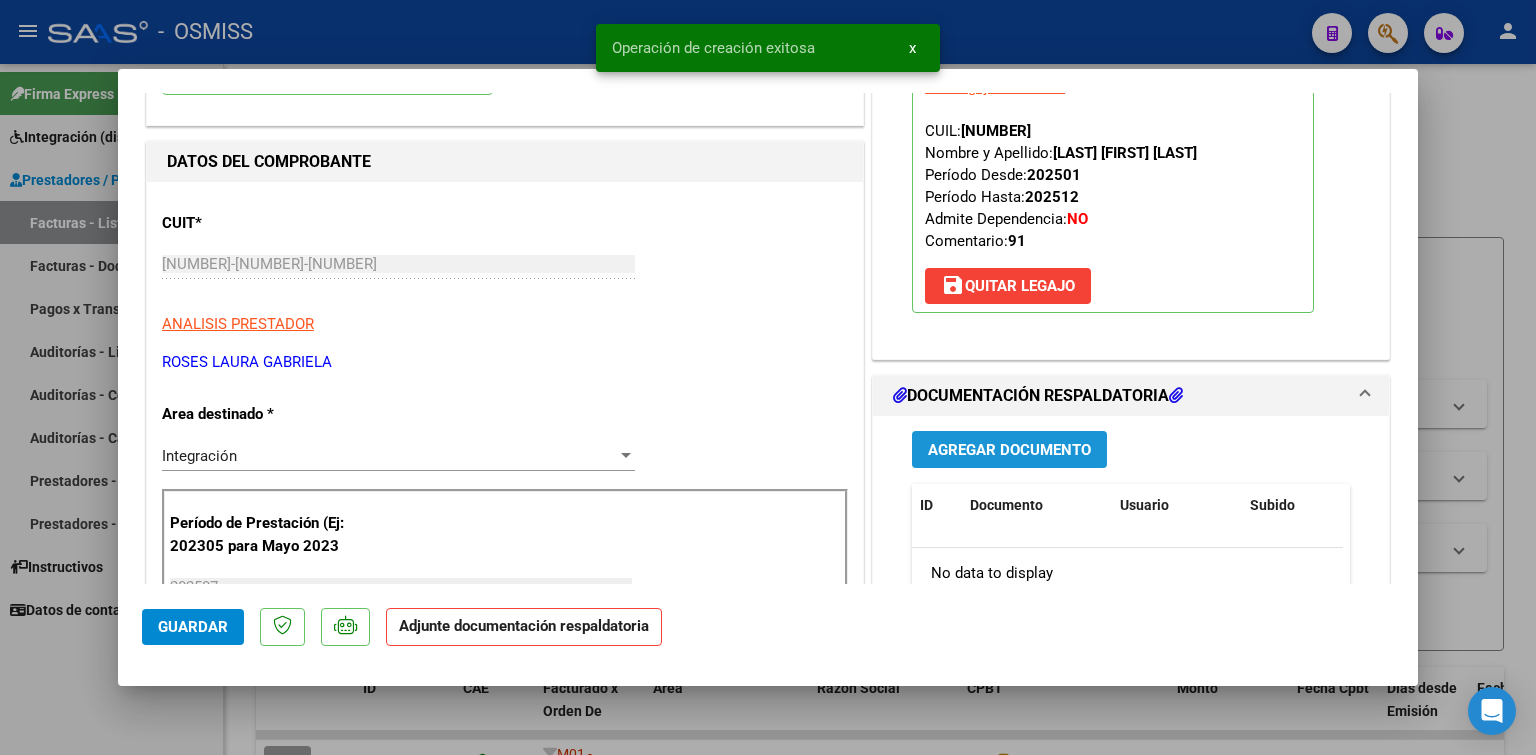 click on "Agregar Documento" at bounding box center (1009, 450) 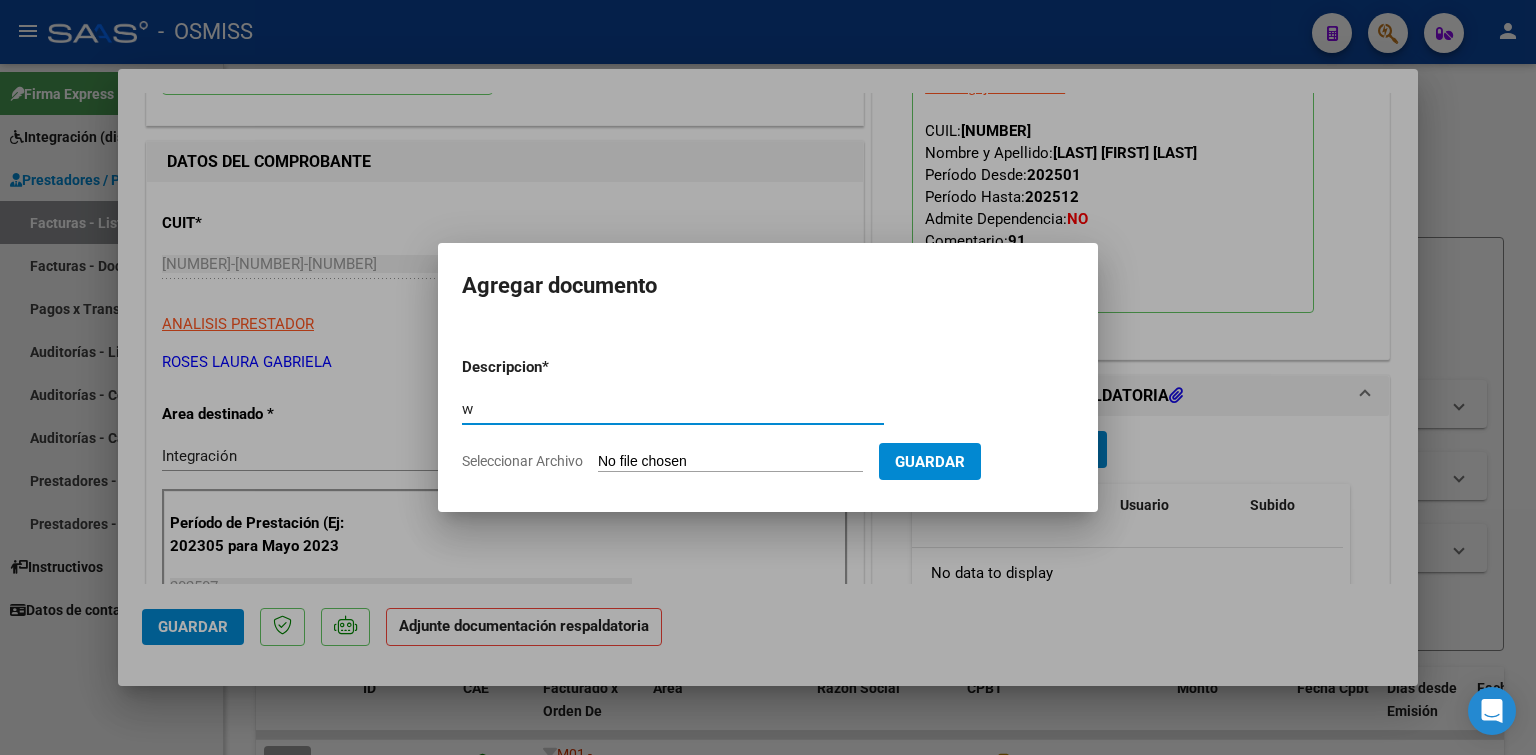 type on "w" 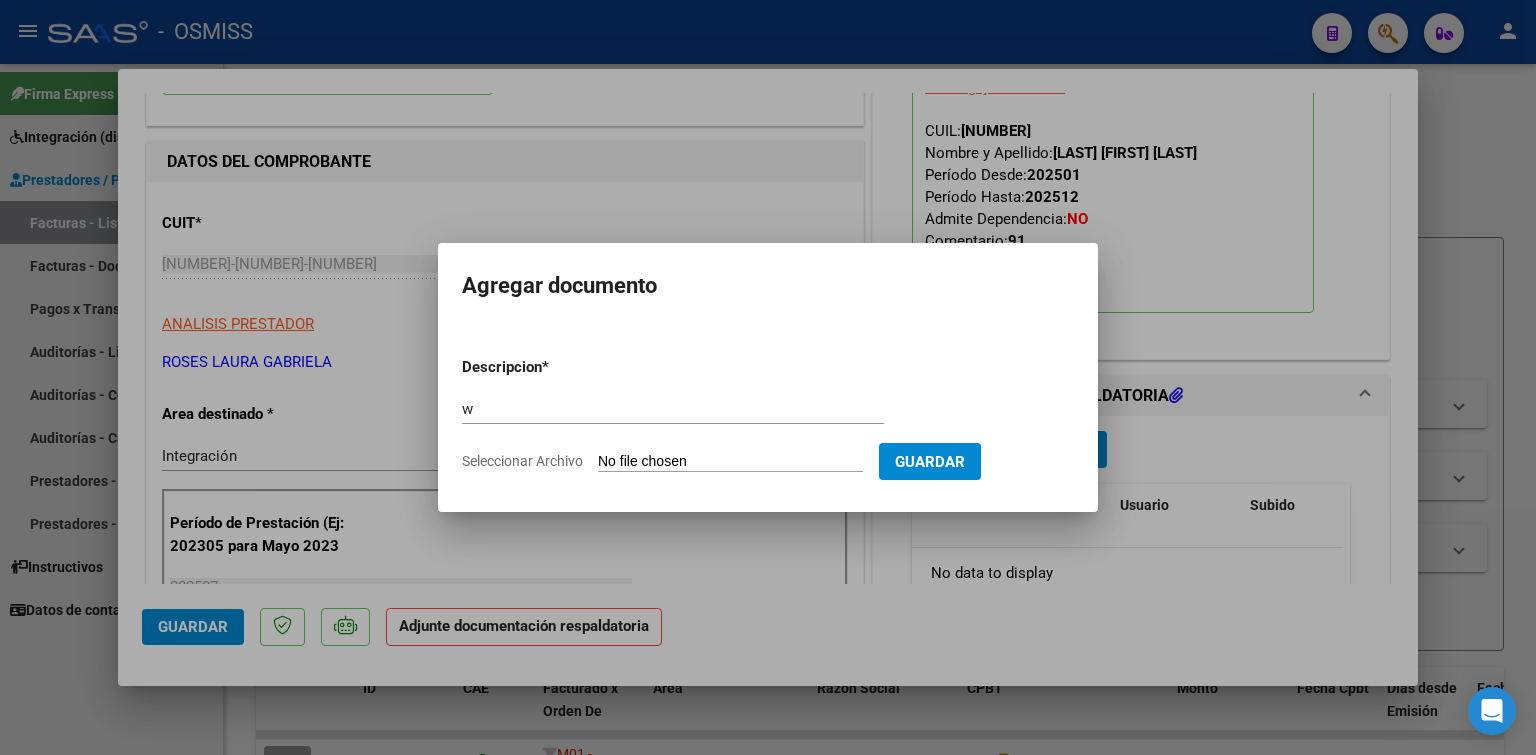 type on "C:\fakepath\Asistencia.pdf" 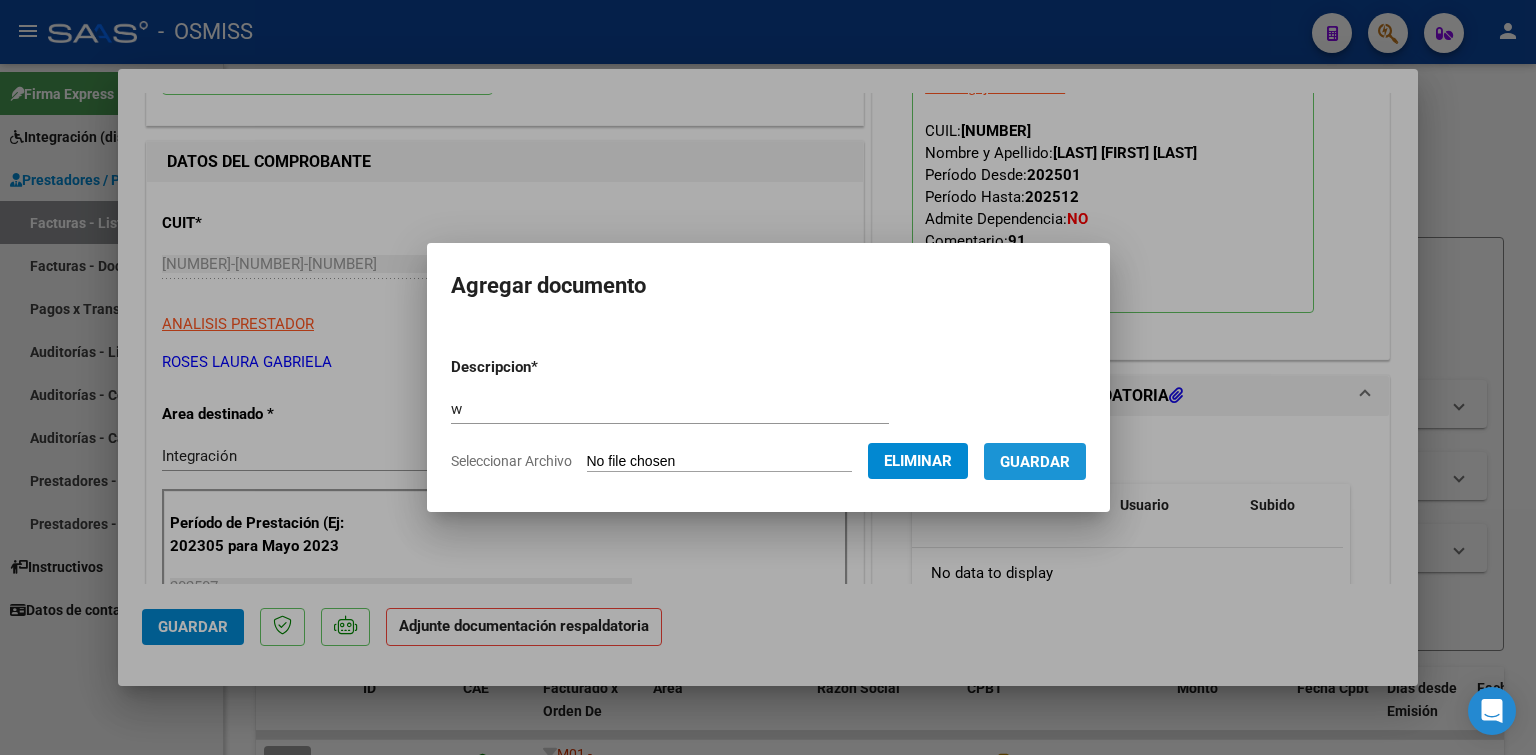 click on "Guardar" at bounding box center [1035, 462] 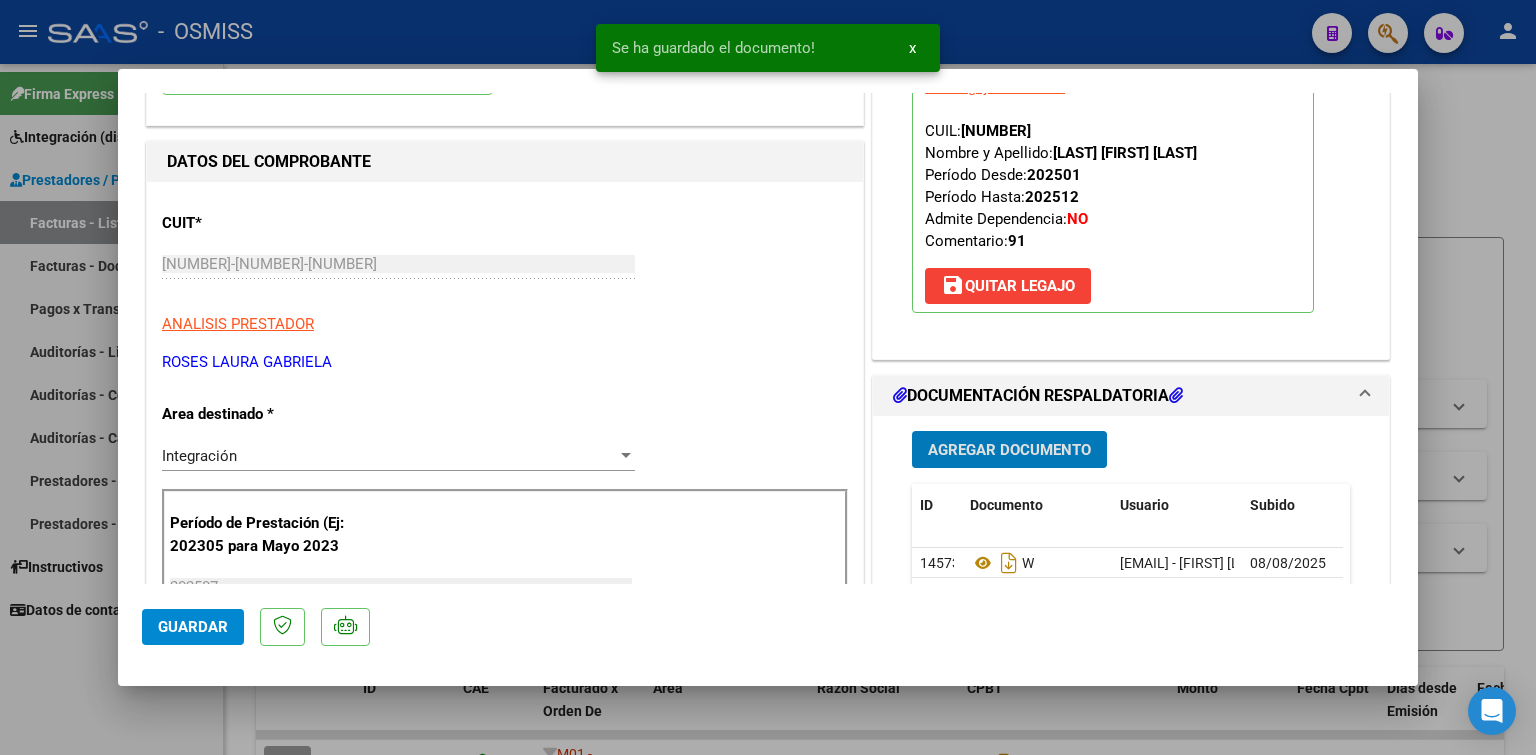 click on "Guardar" 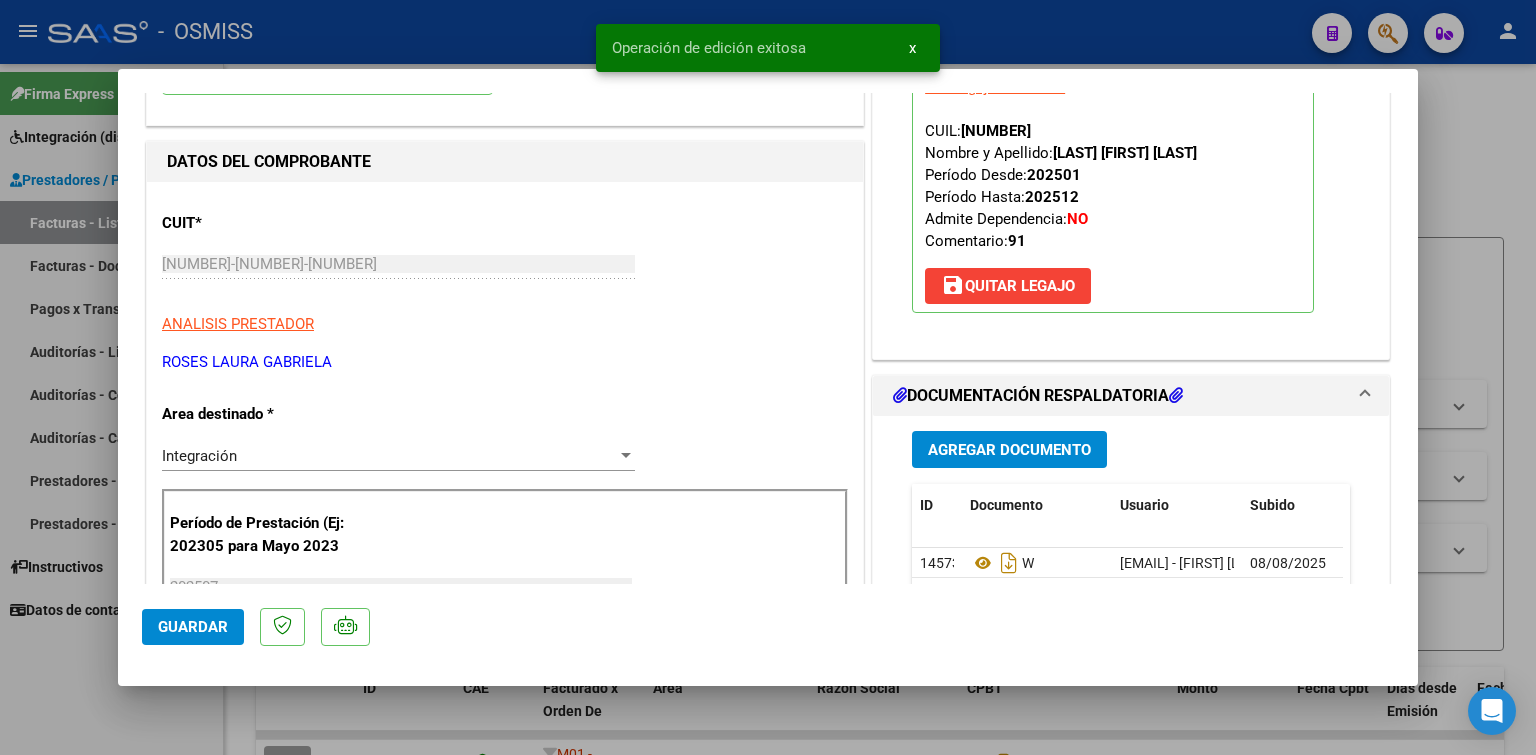 type 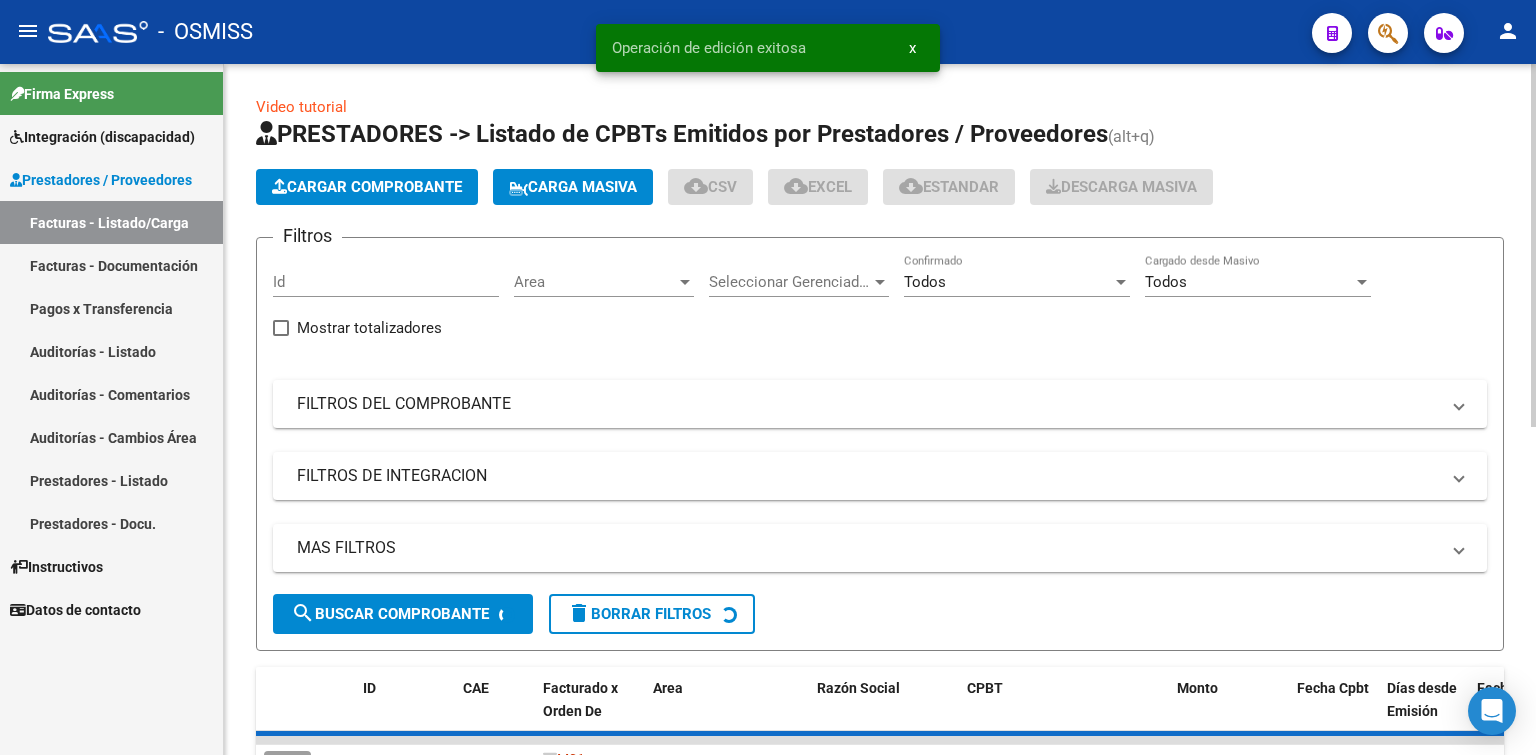 click on "Cargar Comprobante" 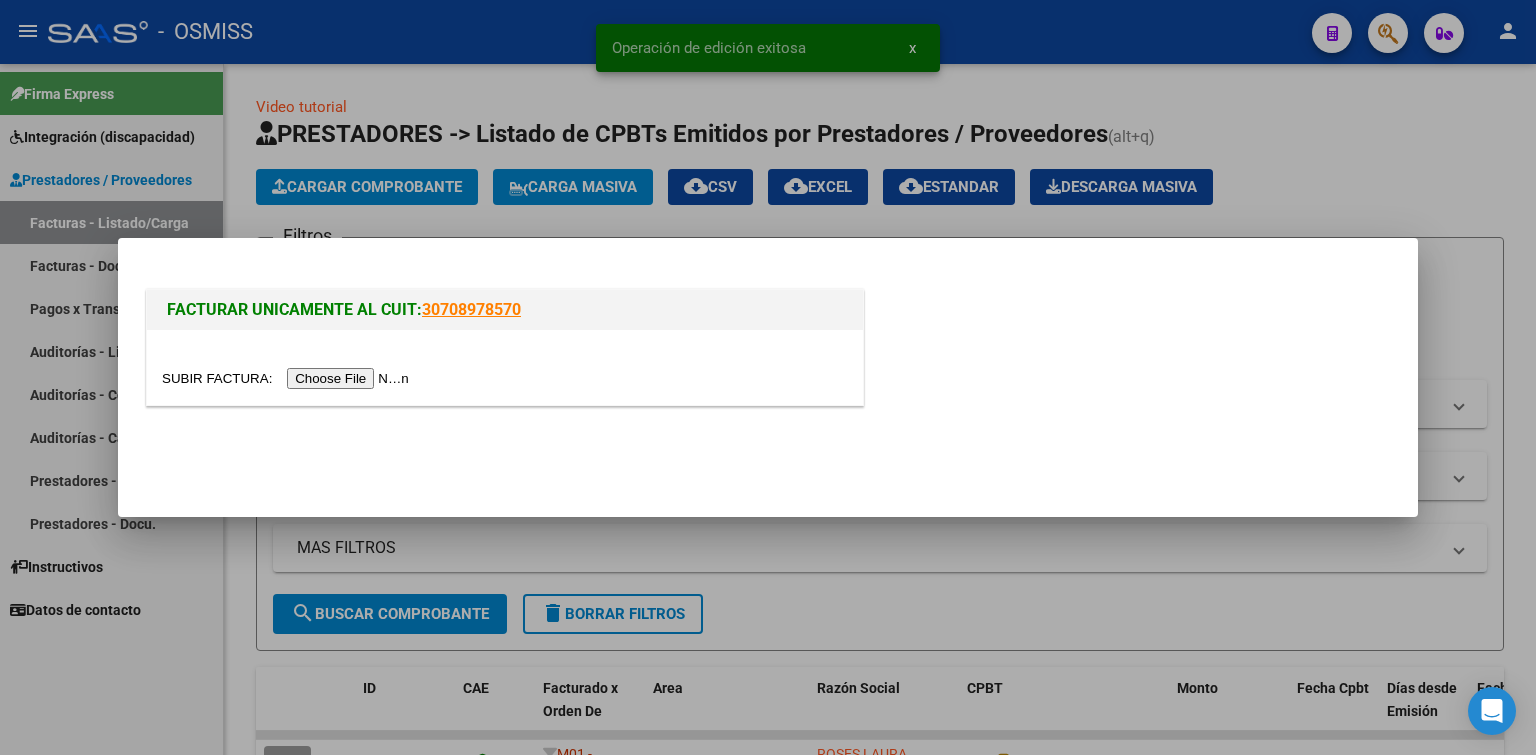 click at bounding box center [288, 378] 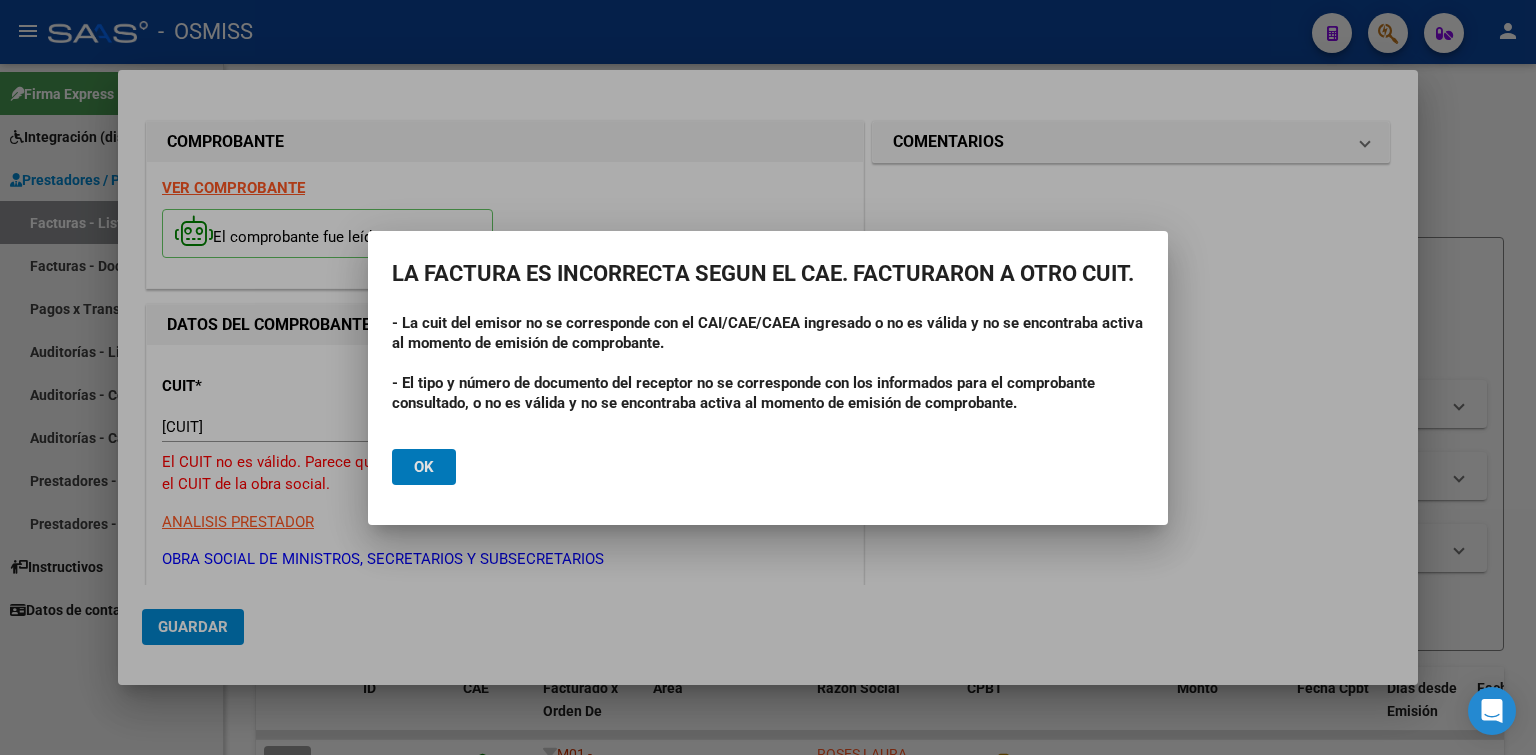 click on "Ok" 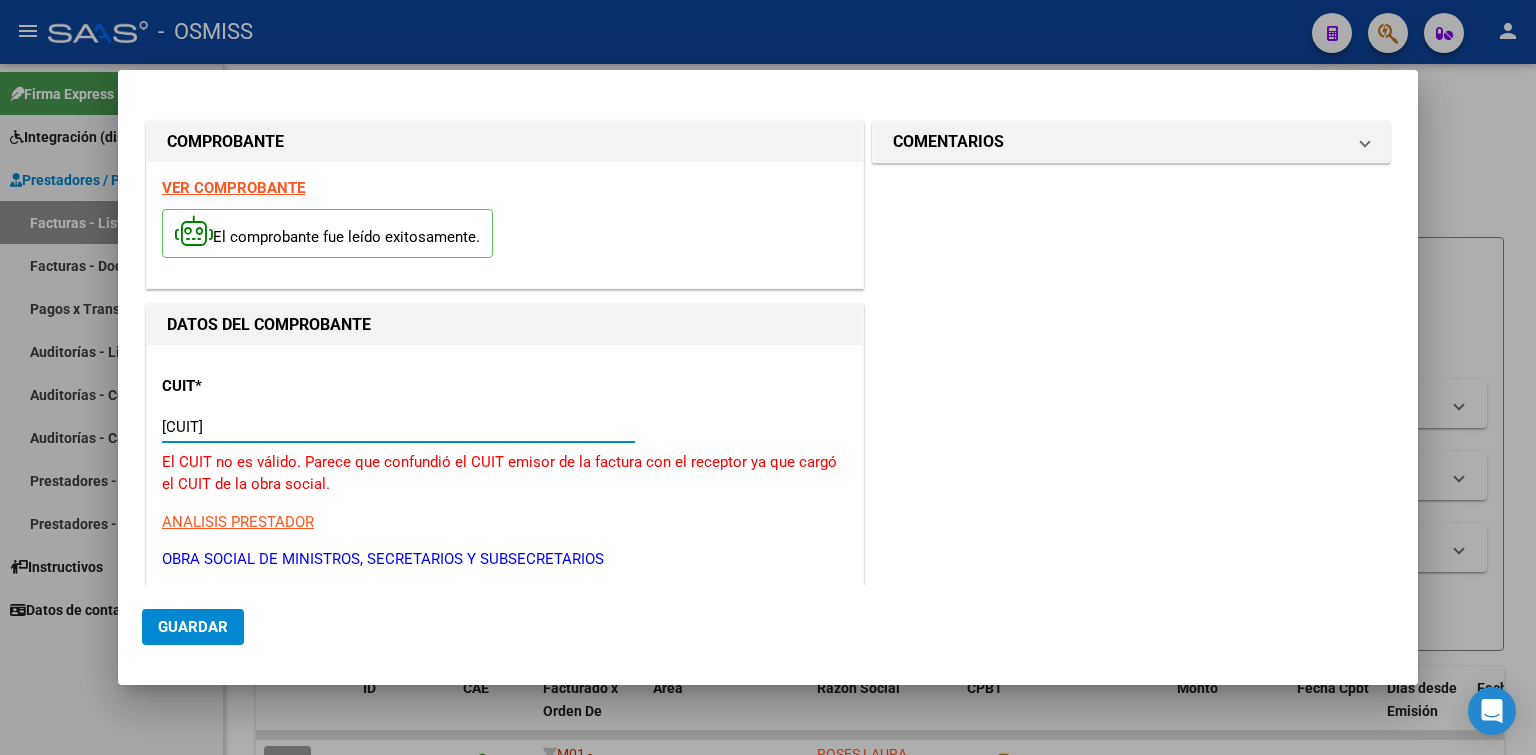 drag, startPoint x: 280, startPoint y: 432, endPoint x: 128, endPoint y: 436, distance: 152.05263 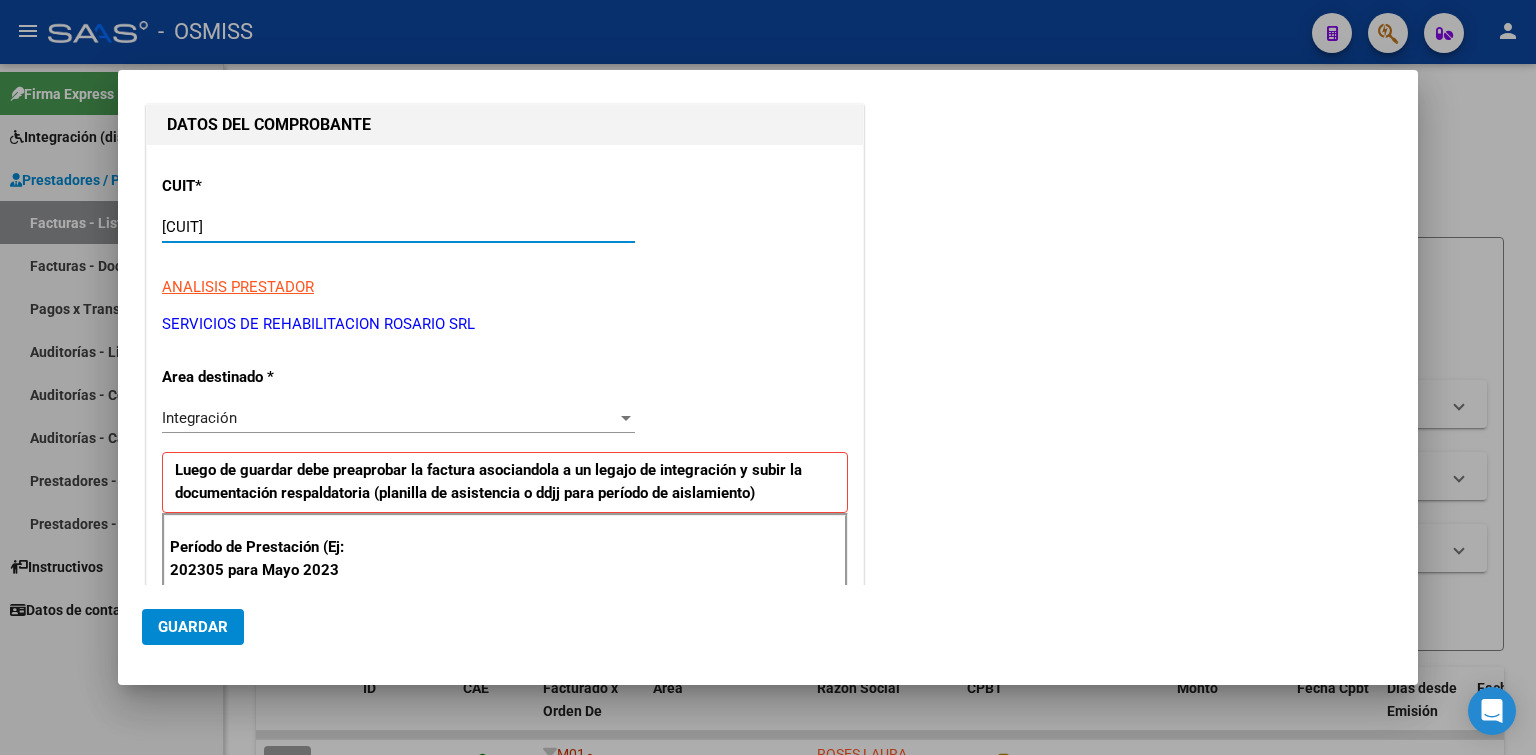 scroll, scrollTop: 300, scrollLeft: 0, axis: vertical 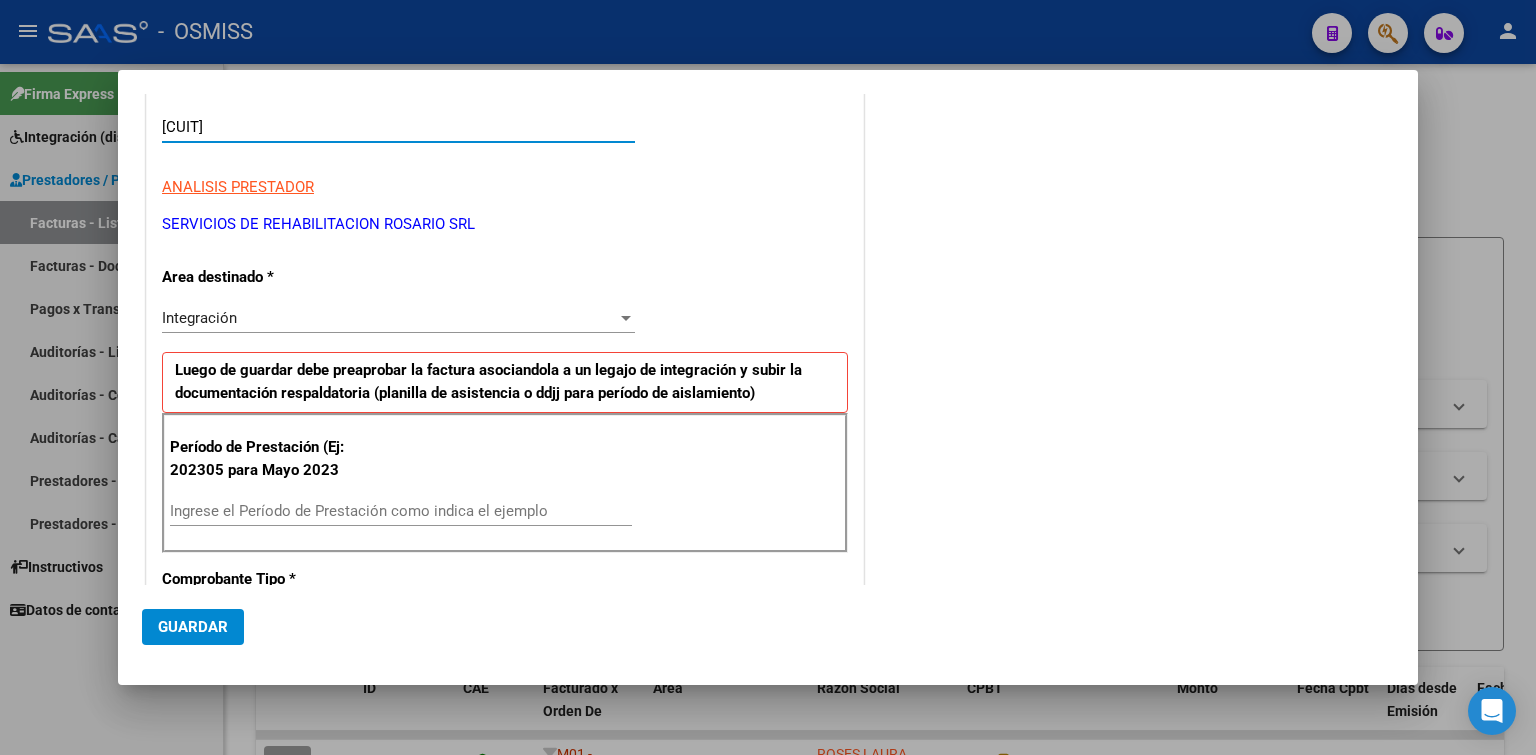 type on "[CUIT]" 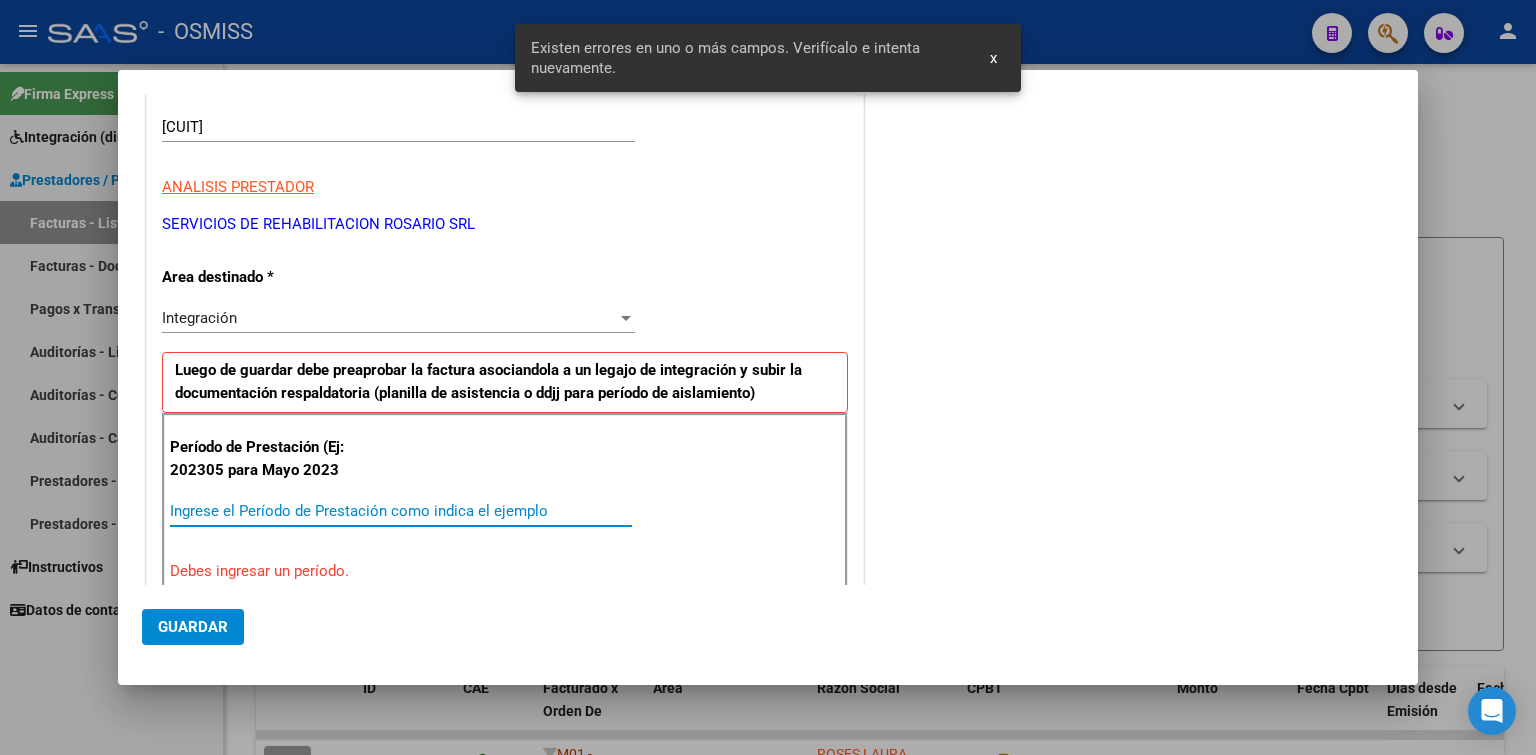 scroll, scrollTop: 449, scrollLeft: 0, axis: vertical 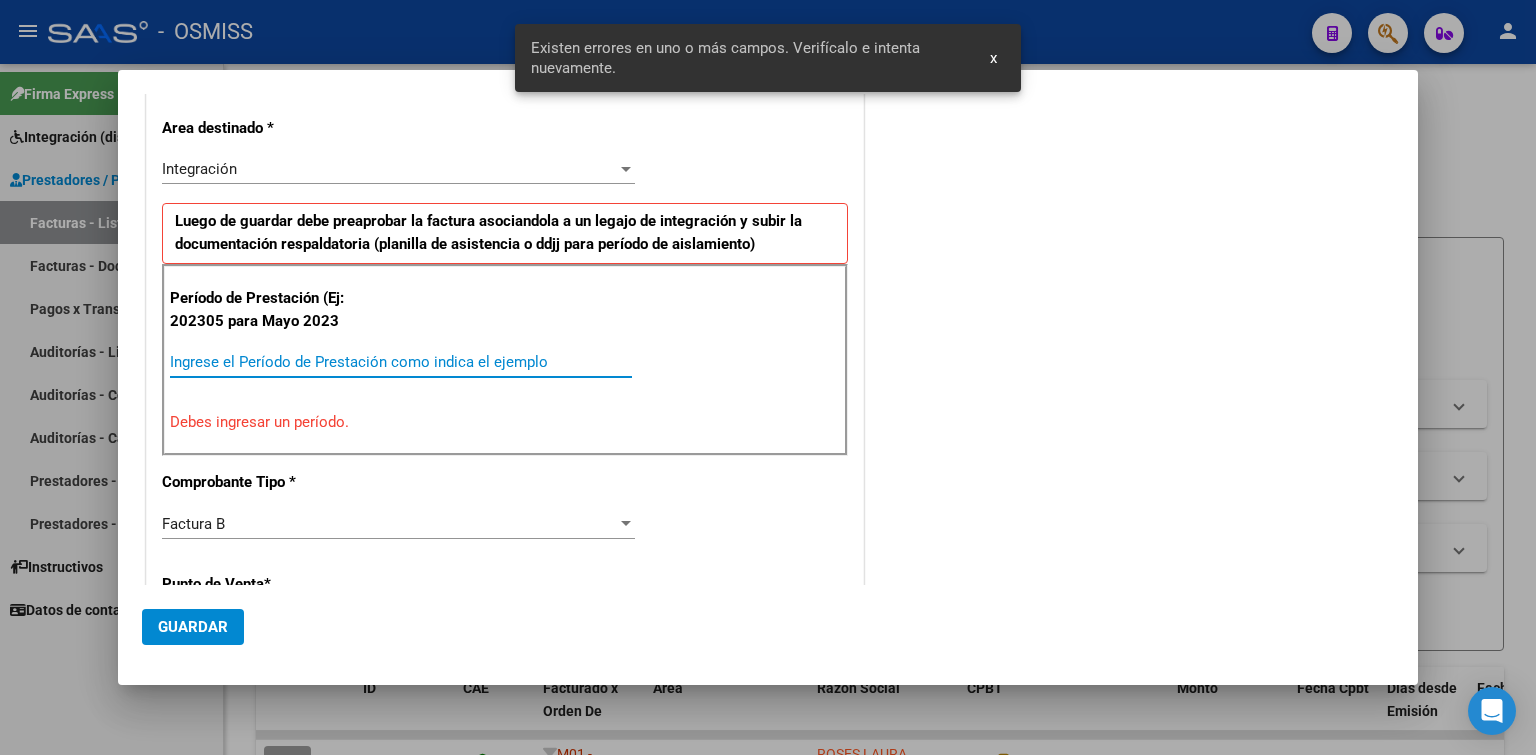 paste on "202507" 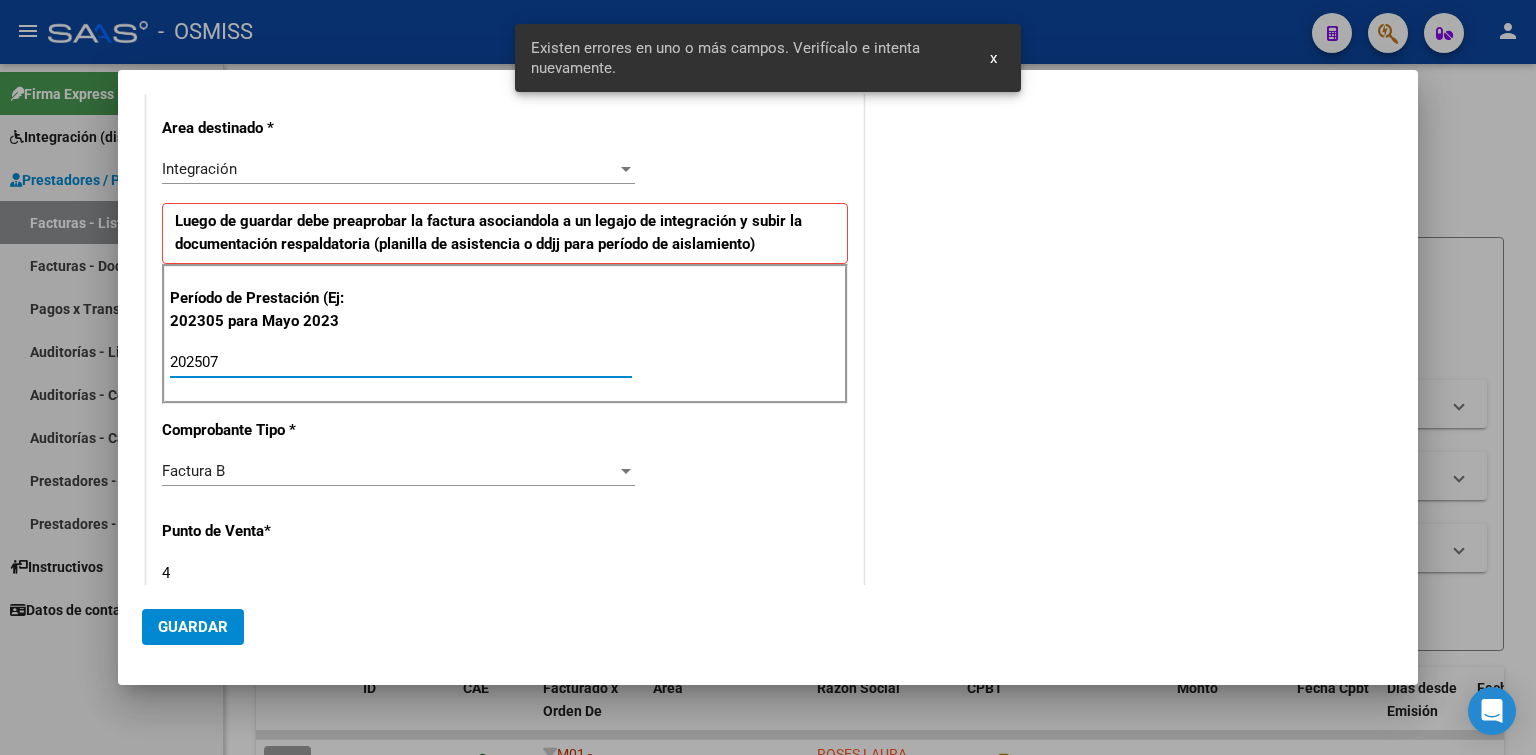 type on "202507" 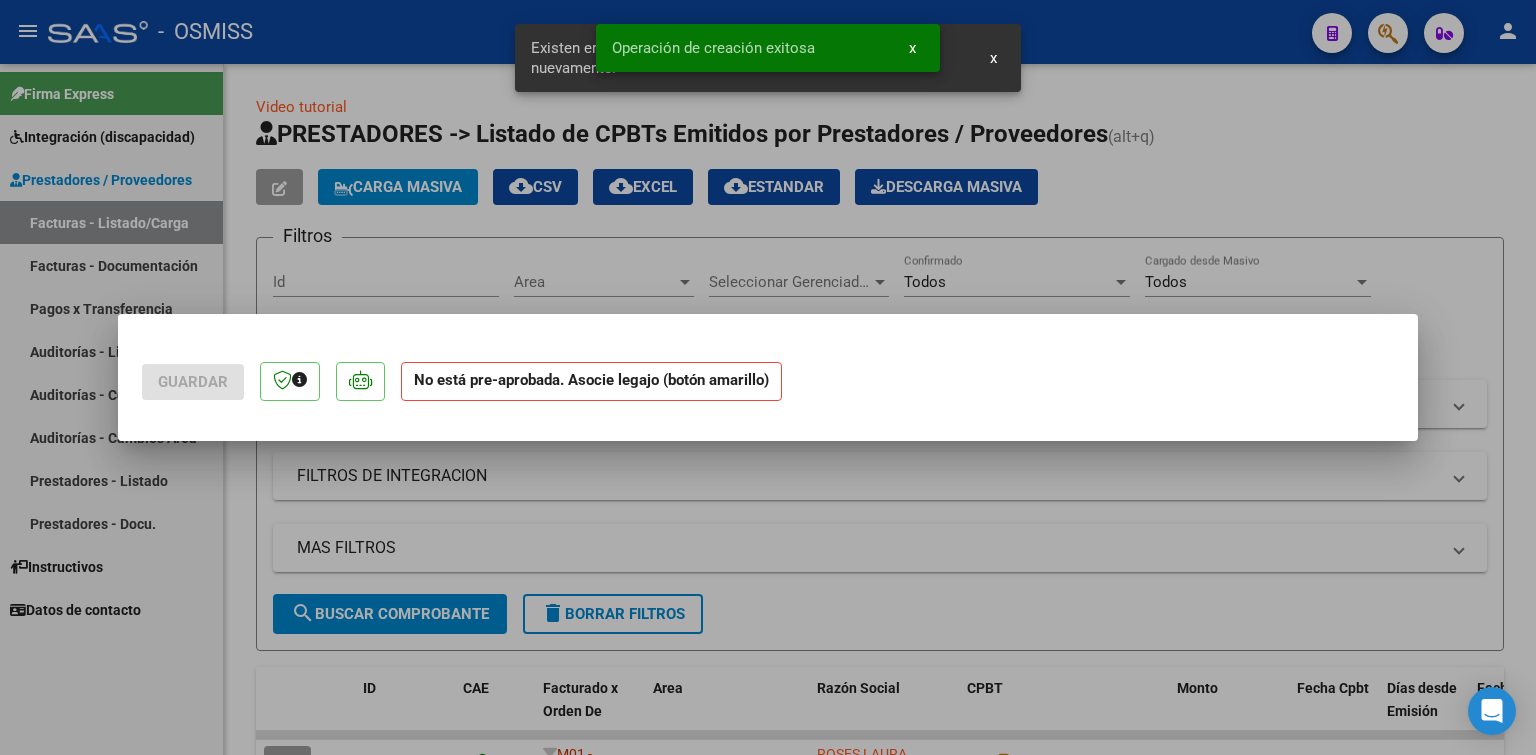scroll, scrollTop: 0, scrollLeft: 0, axis: both 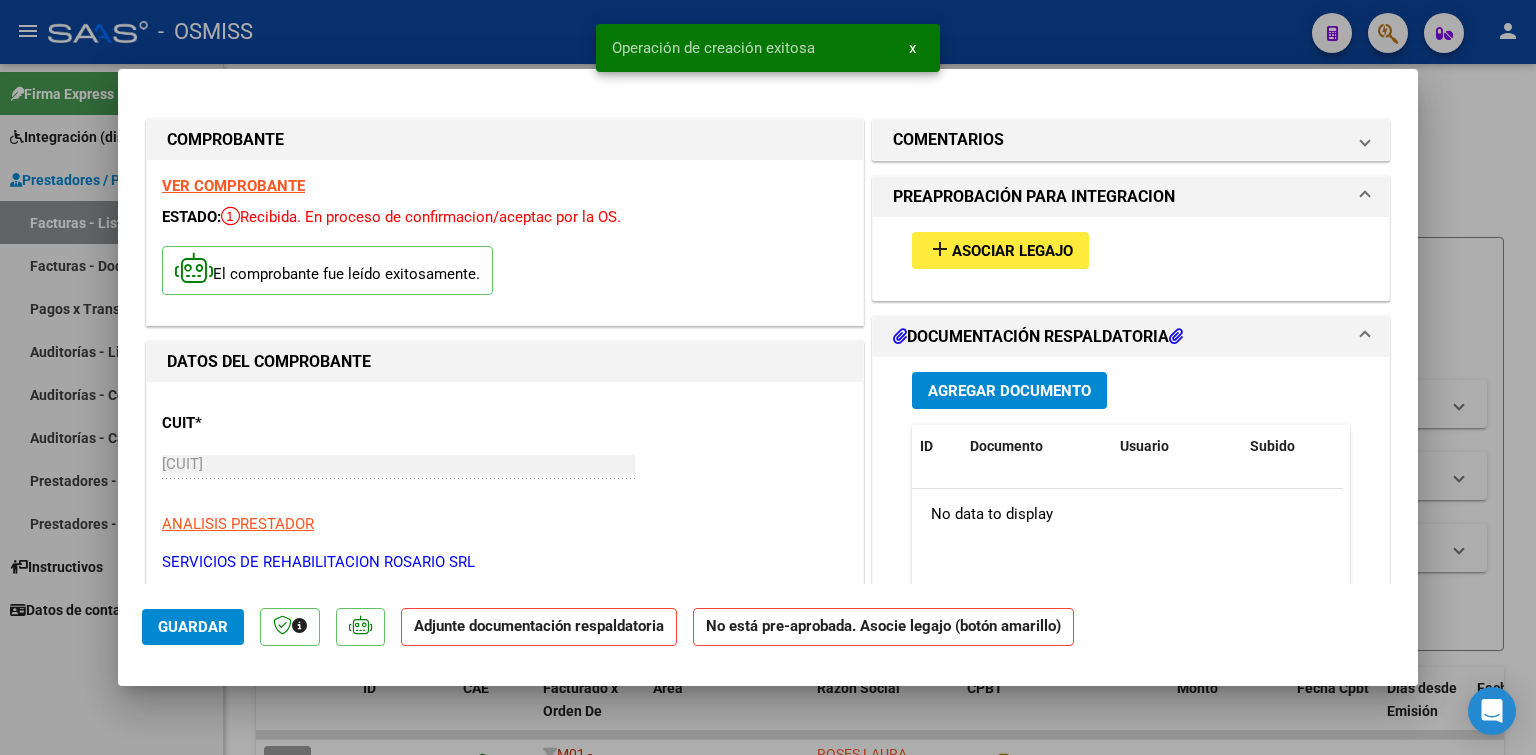 click on "Asociar Legajo" at bounding box center [1012, 251] 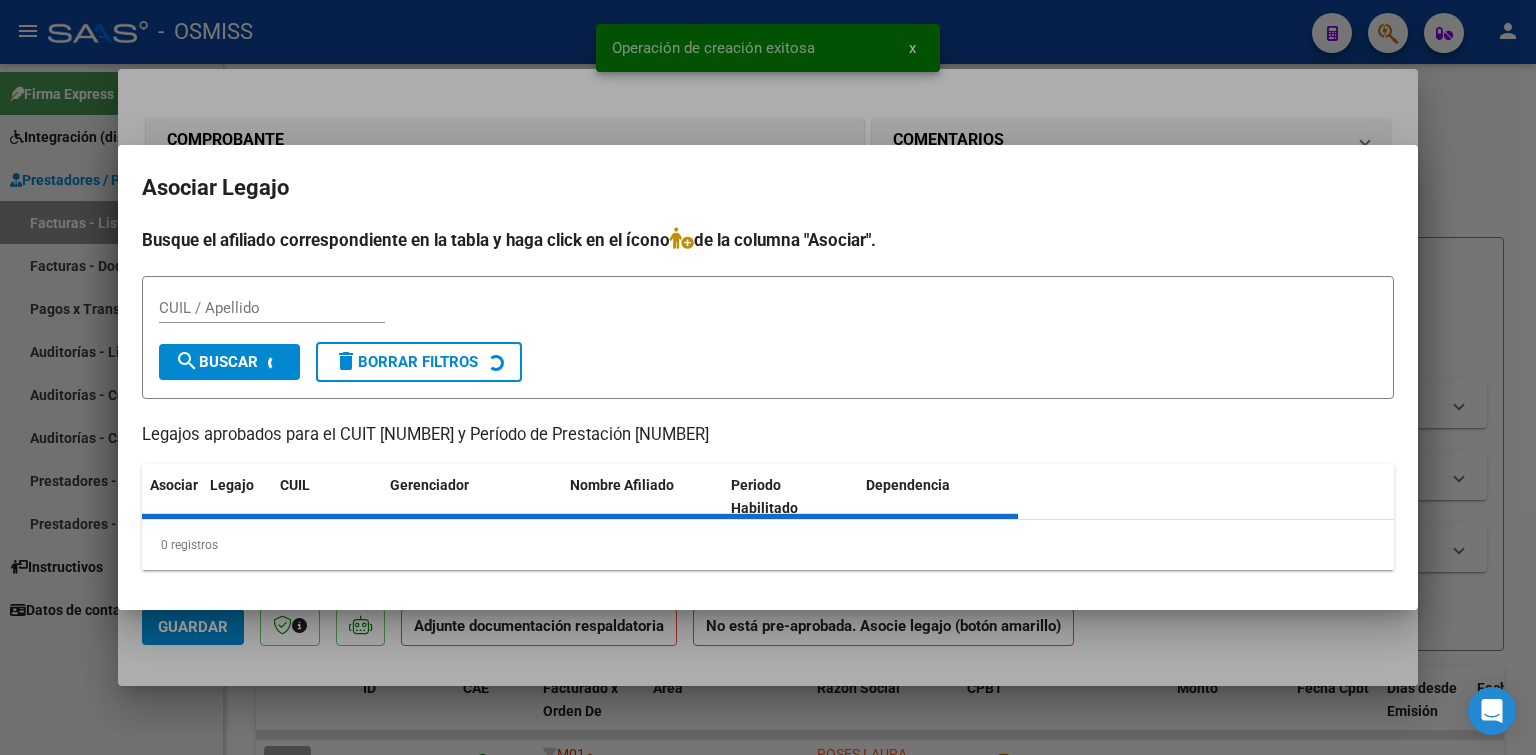 type 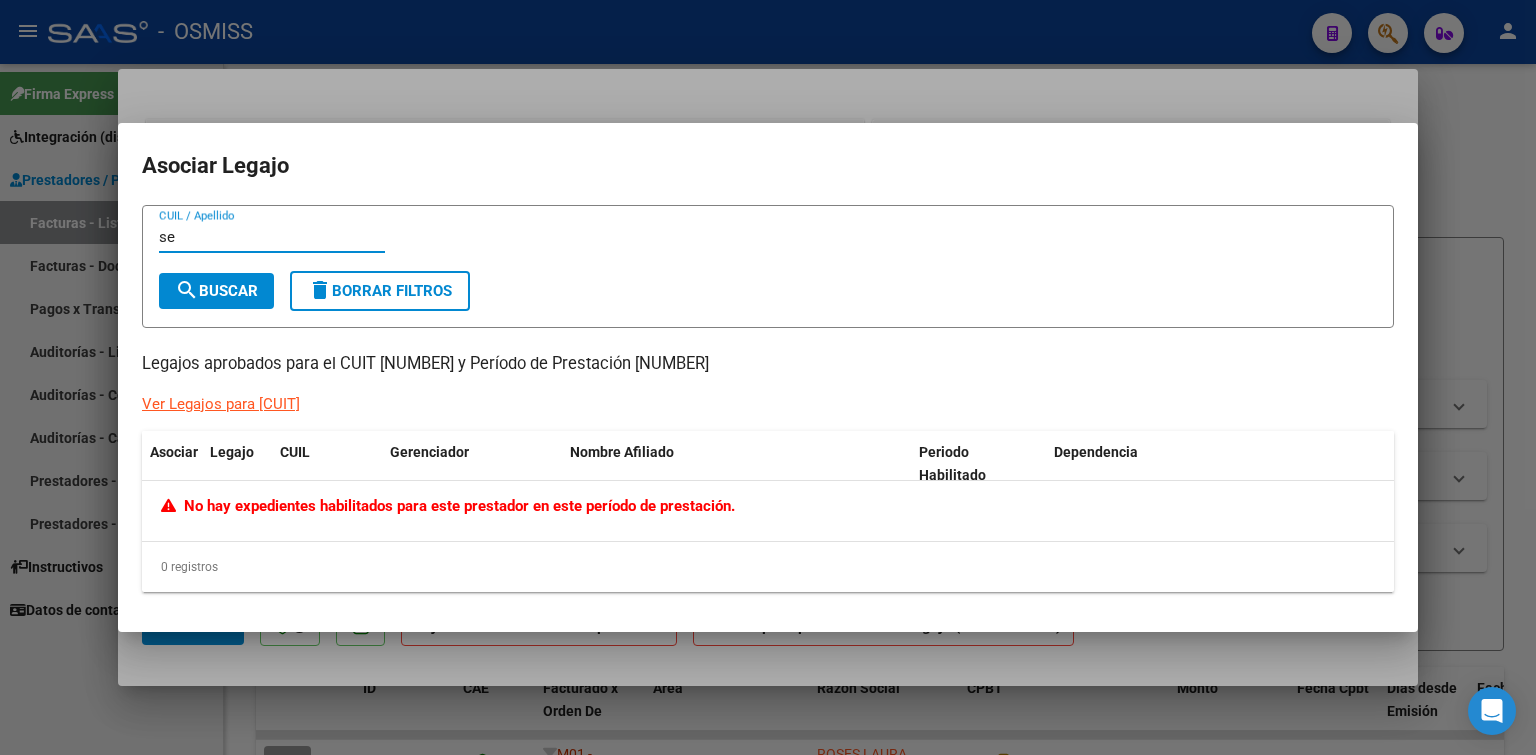 type on "s" 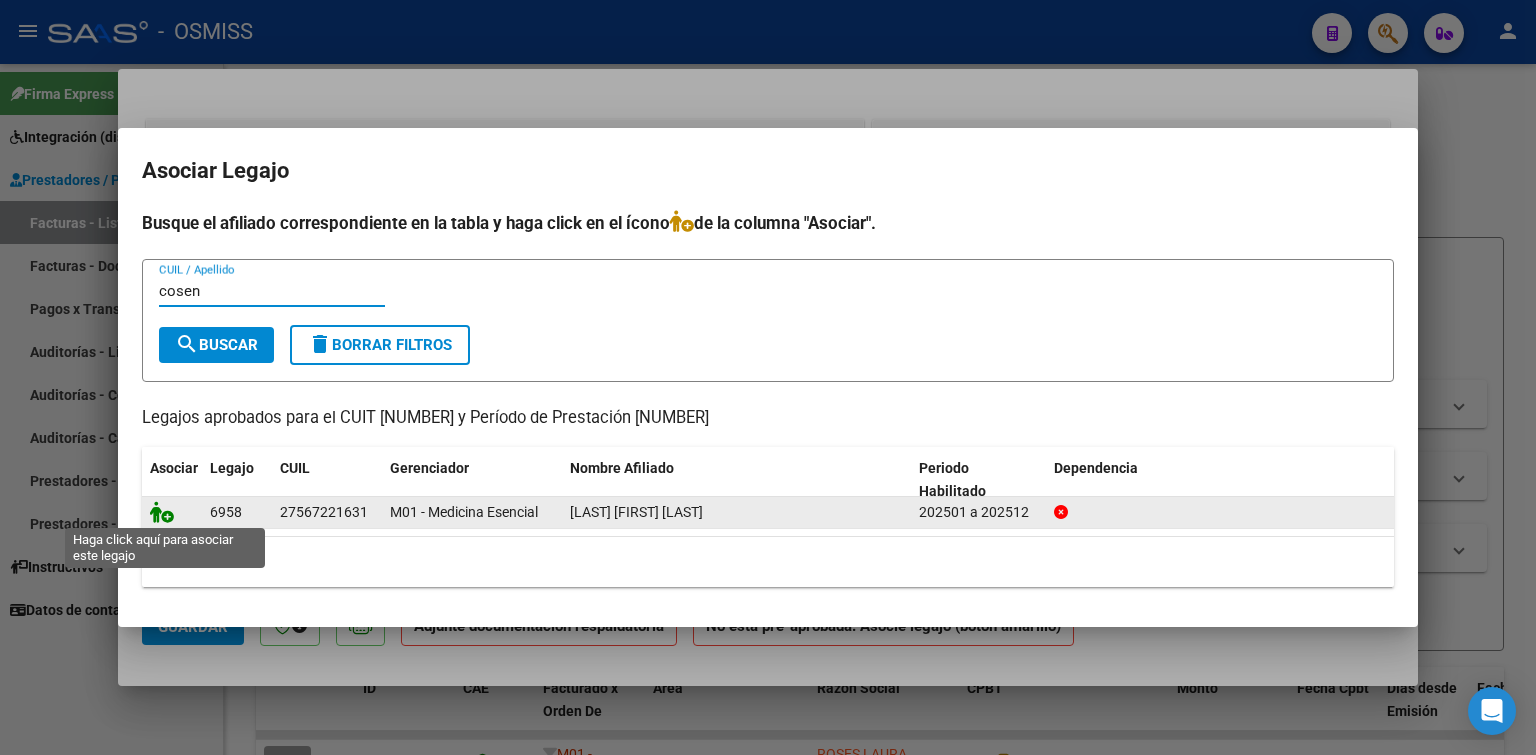 type on "cosen" 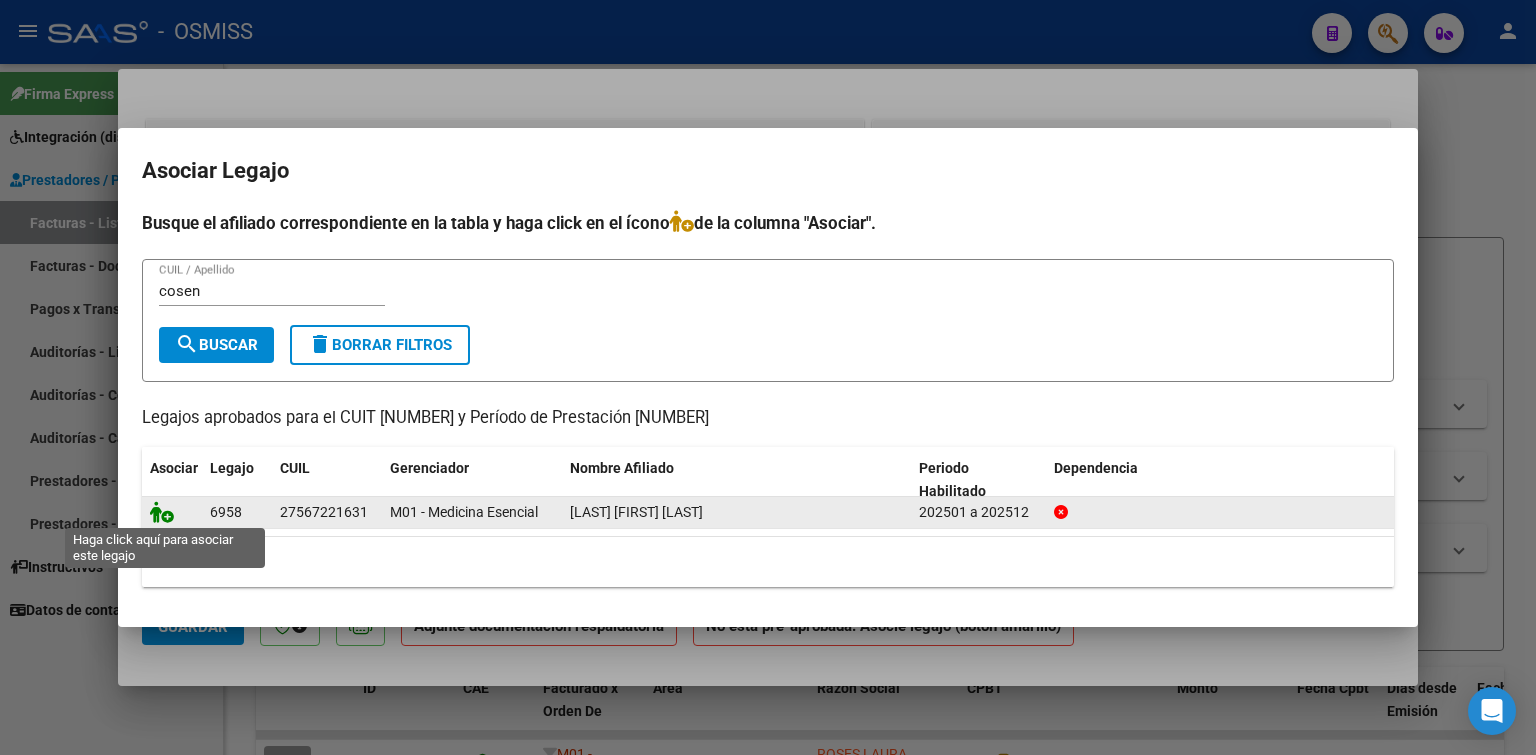 click 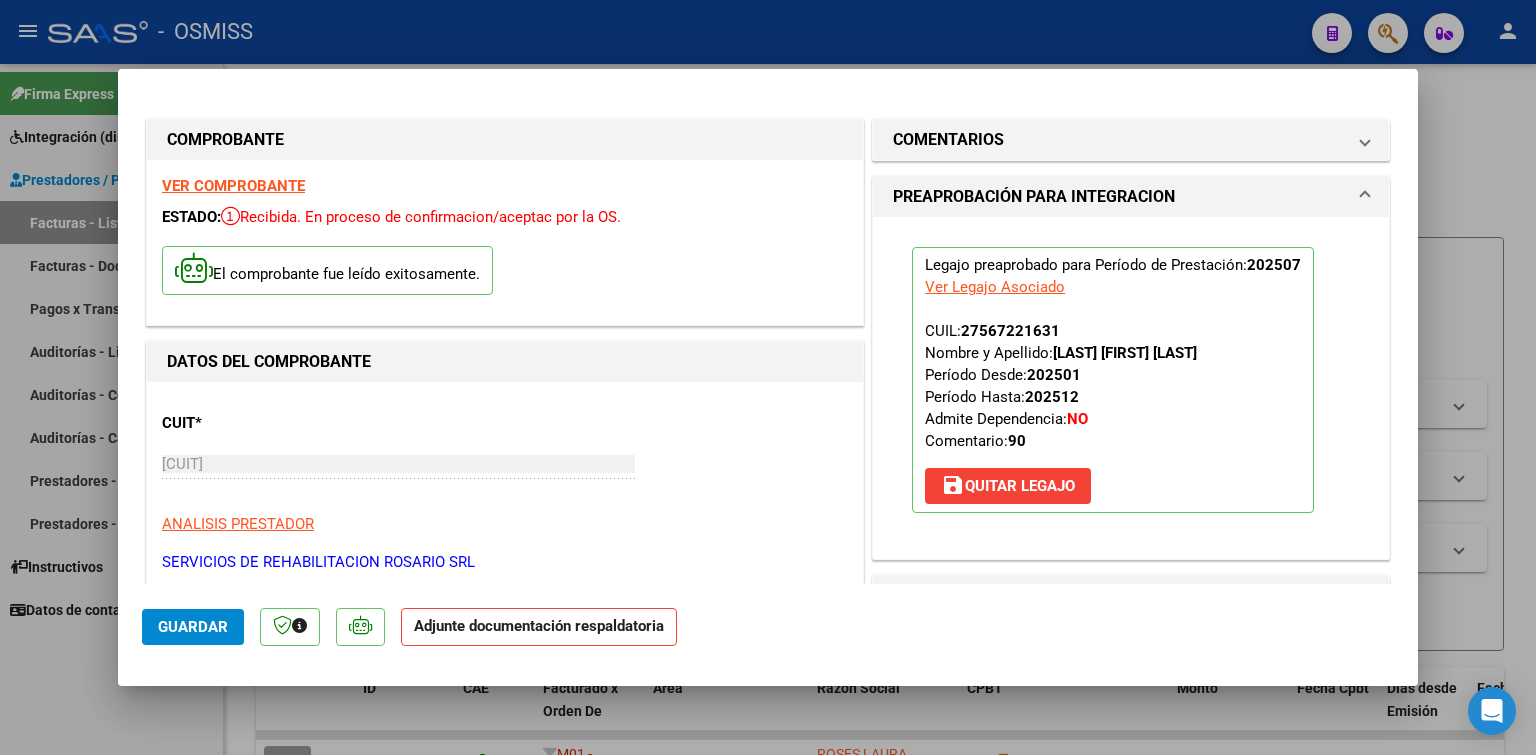 scroll, scrollTop: 200, scrollLeft: 0, axis: vertical 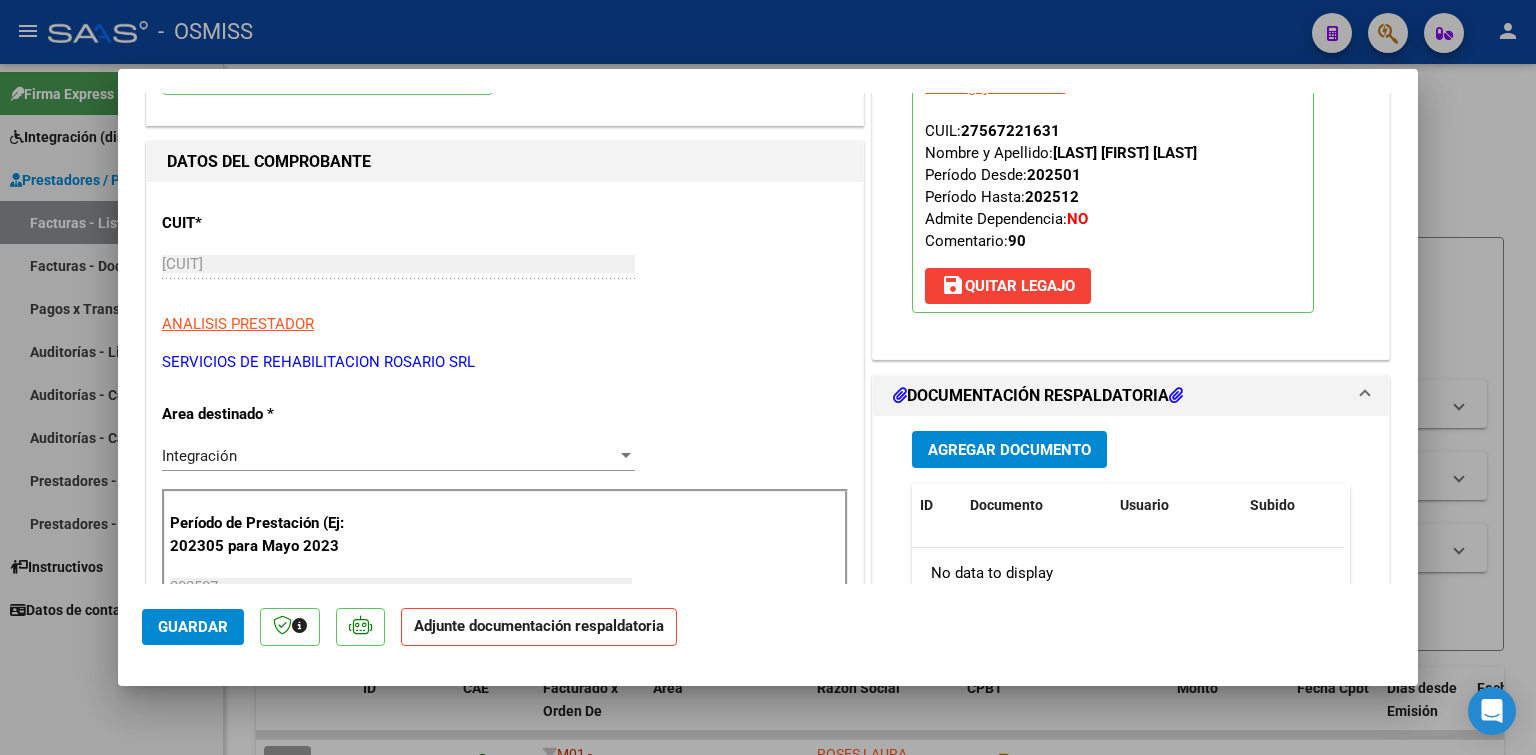 click on "Agregar Documento" at bounding box center [1009, 449] 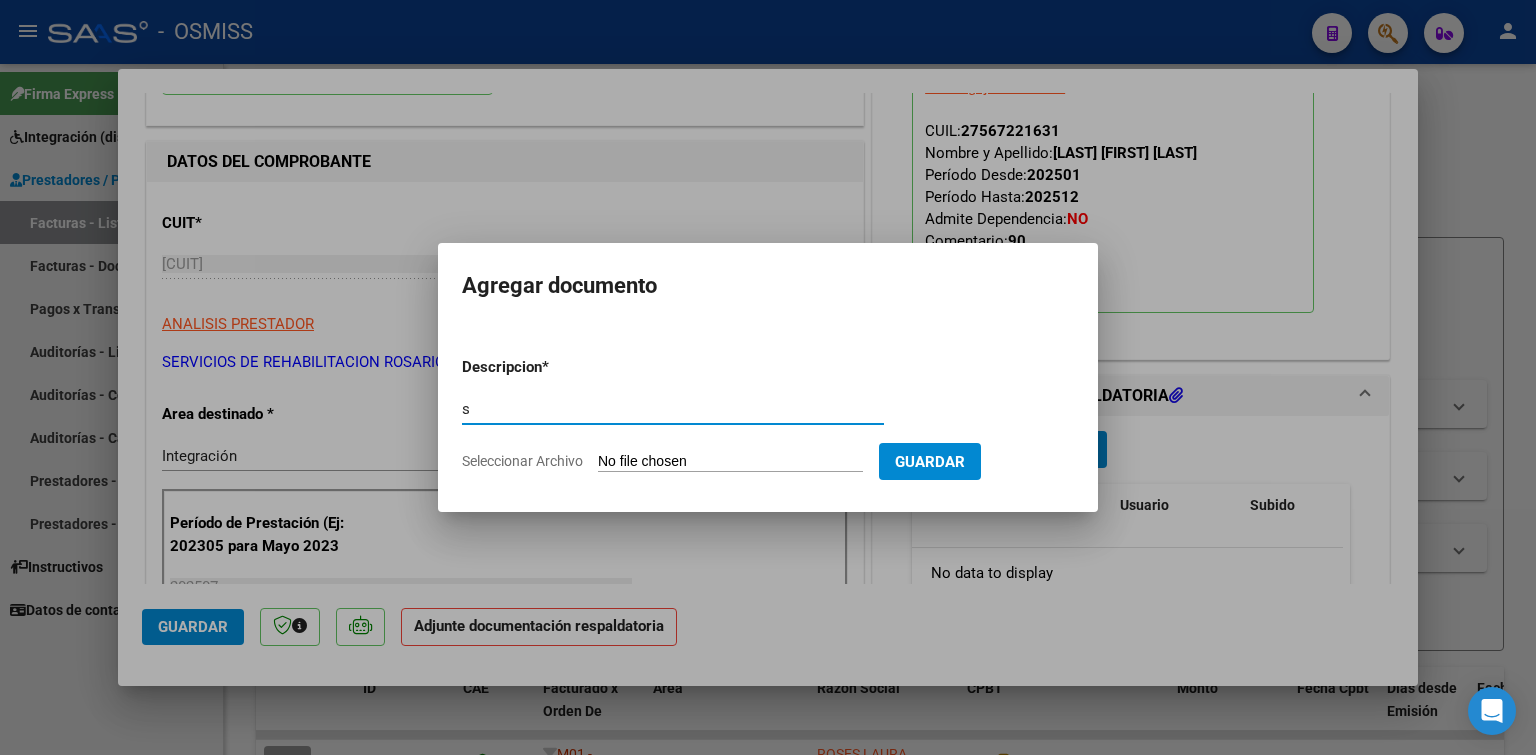 type on "s" 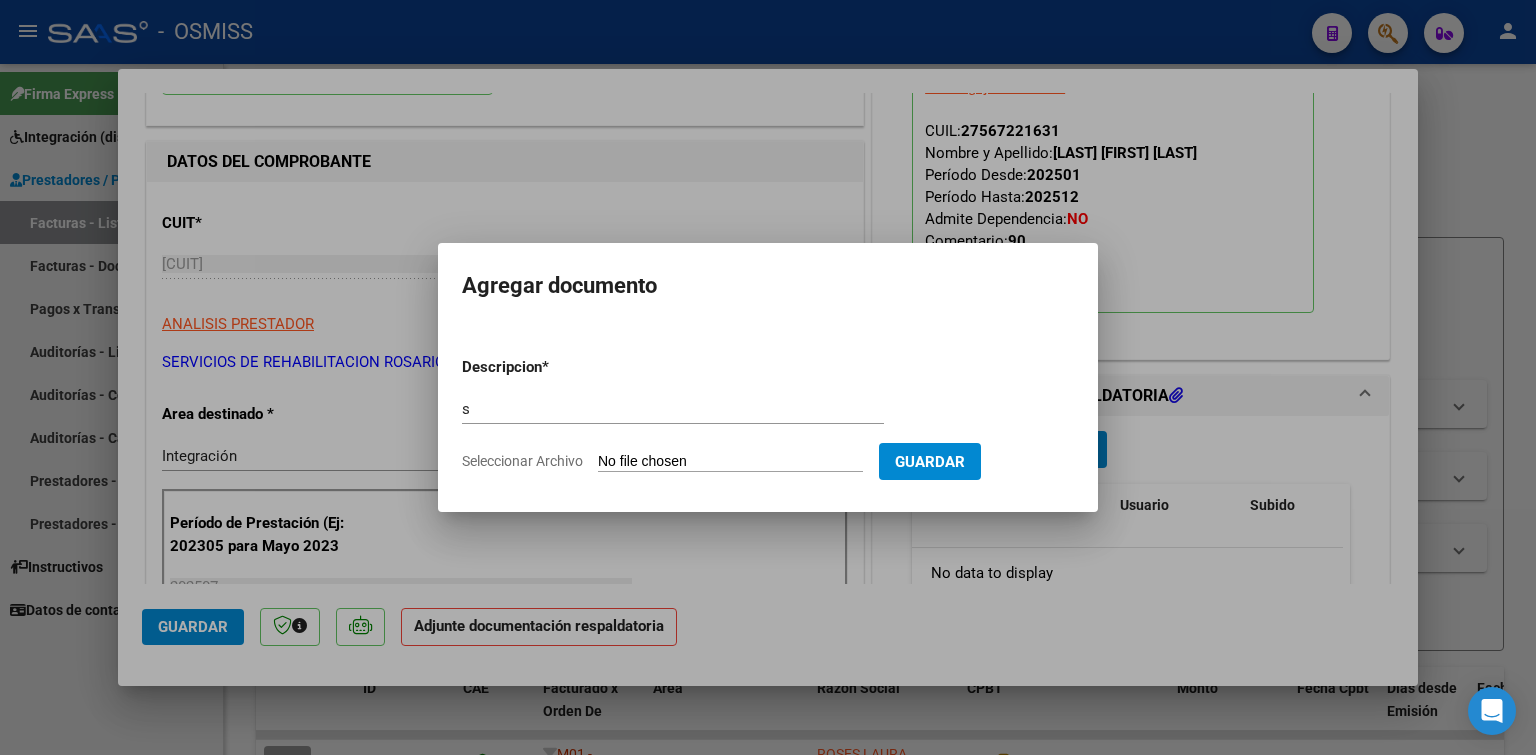 click on "Seleccionar Archivo" at bounding box center (730, 462) 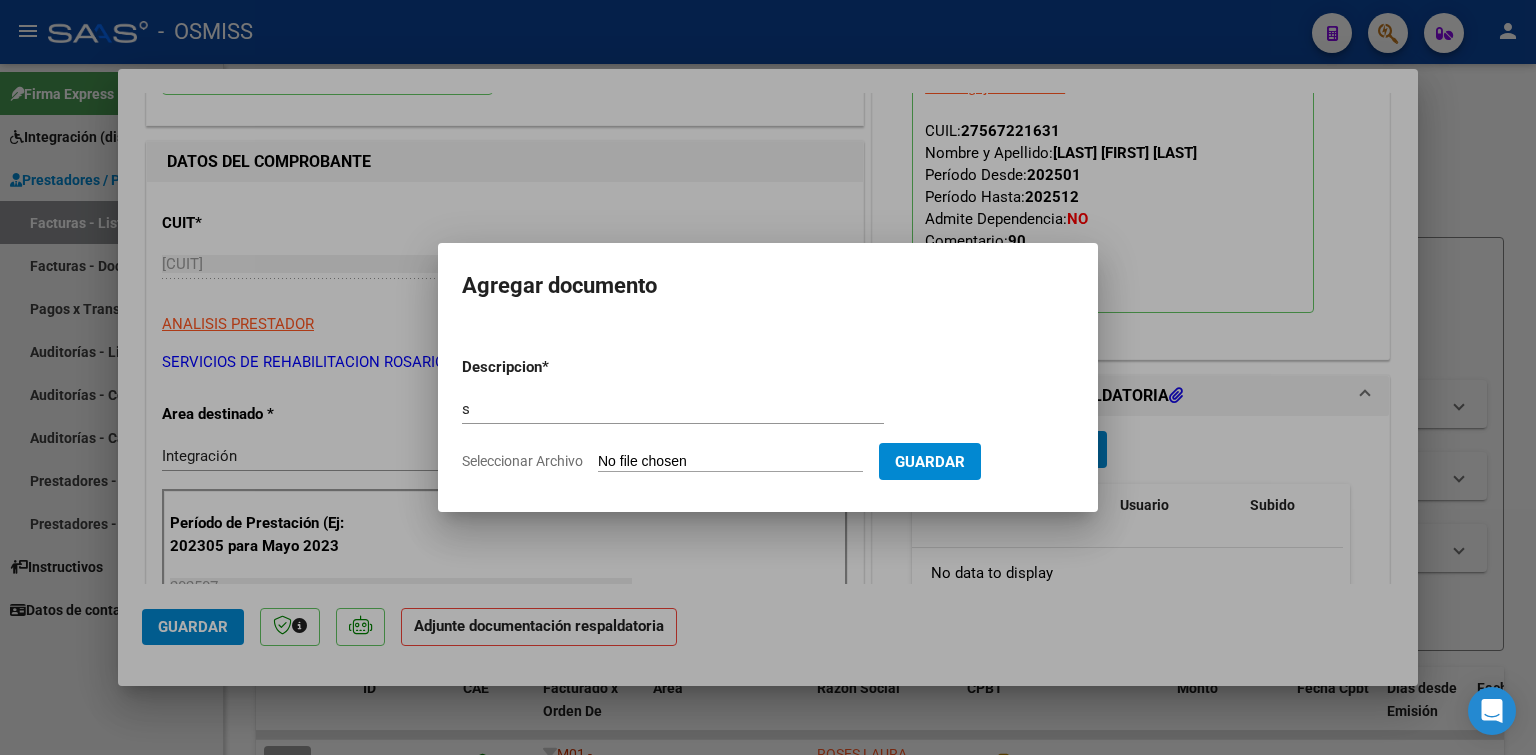 type on "C:\fakepath\Cosentino Emilia.pdf" 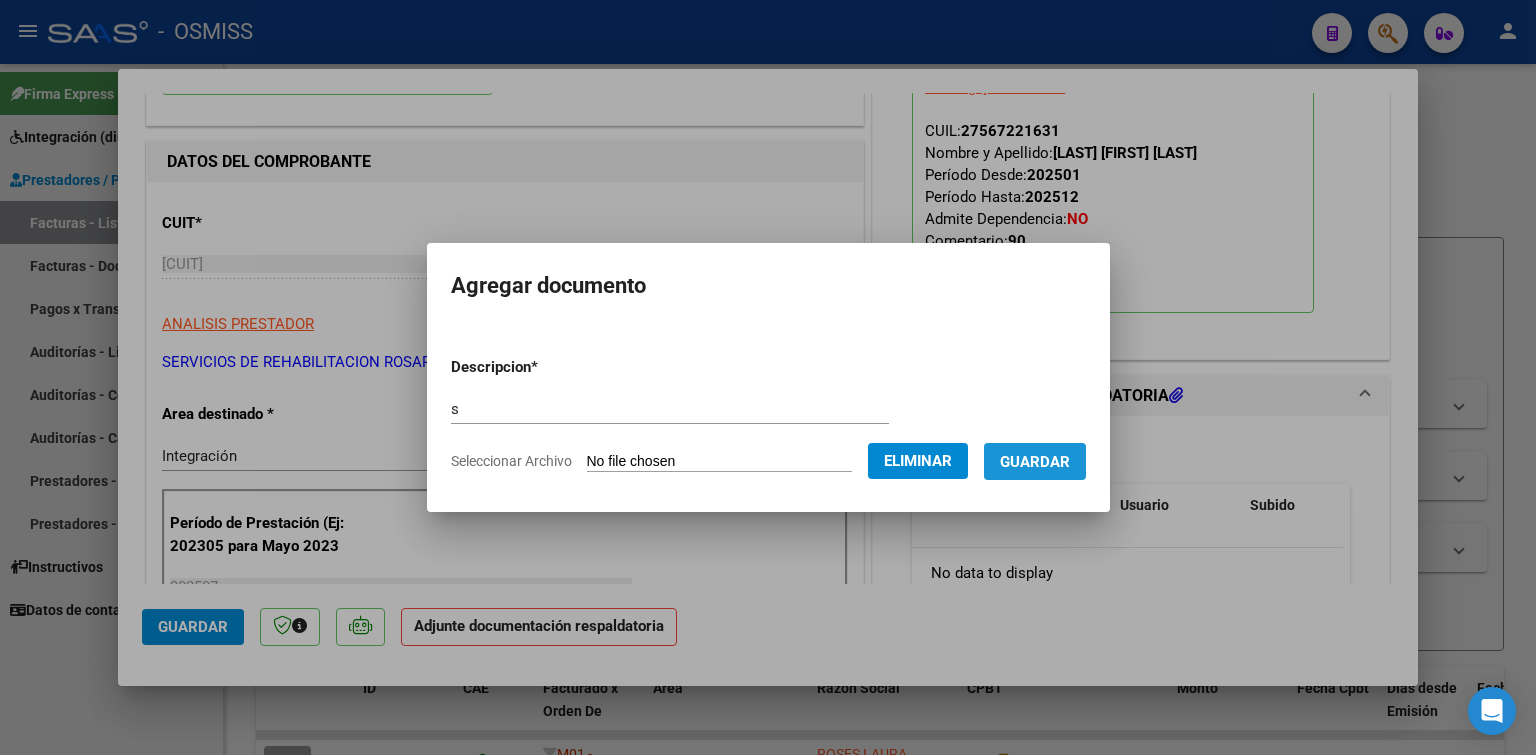 click on "Guardar" at bounding box center (1035, 462) 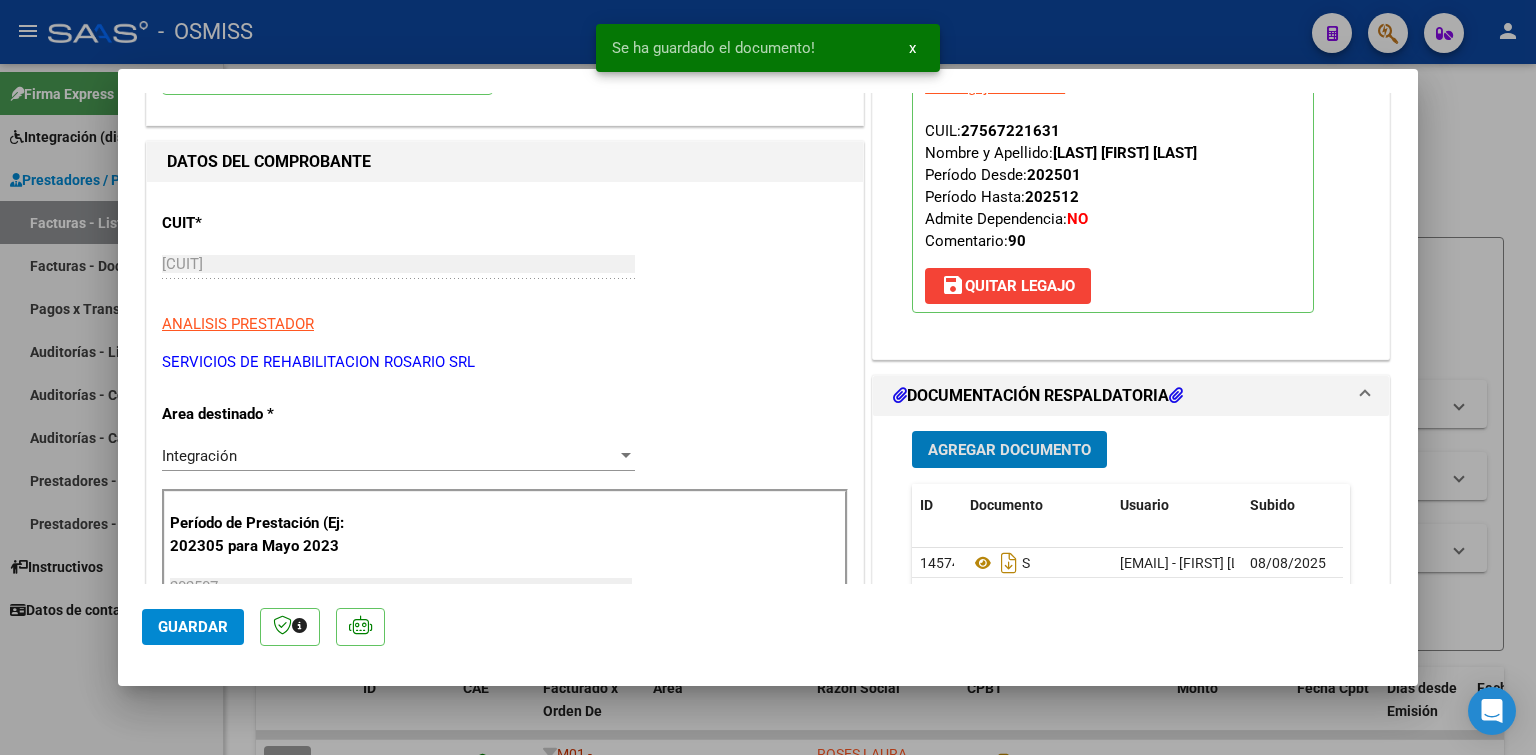 type 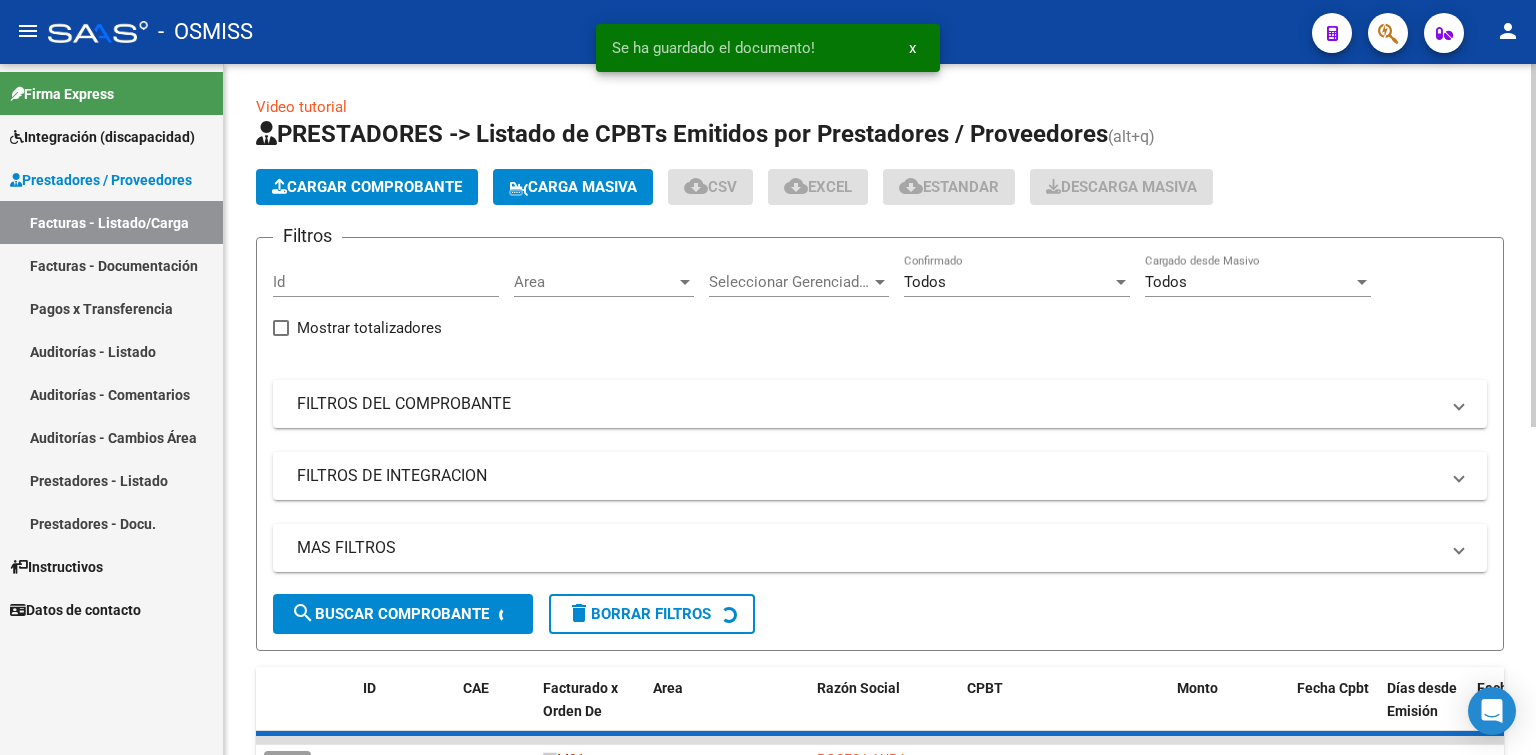 click on "Cargar Comprobante" 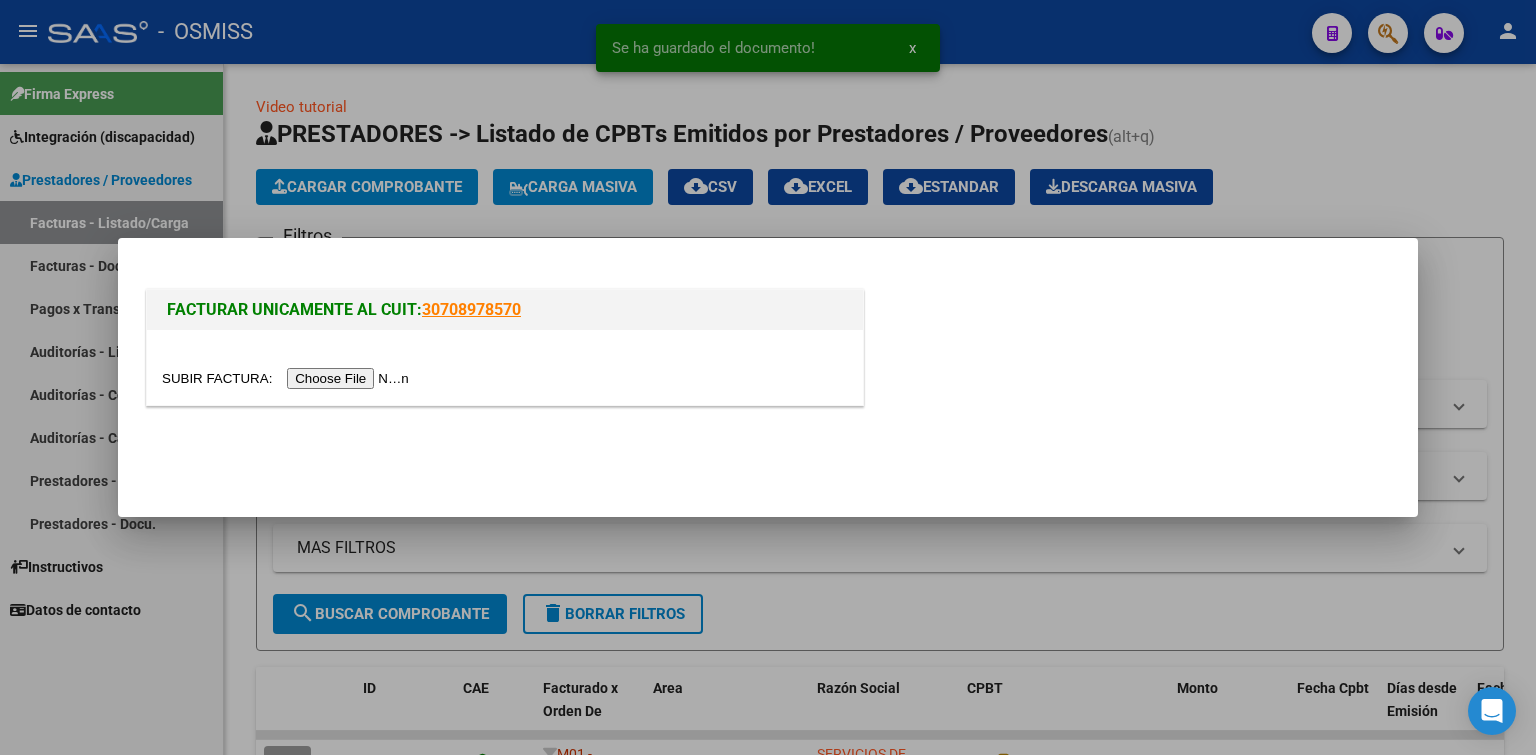 click at bounding box center (288, 378) 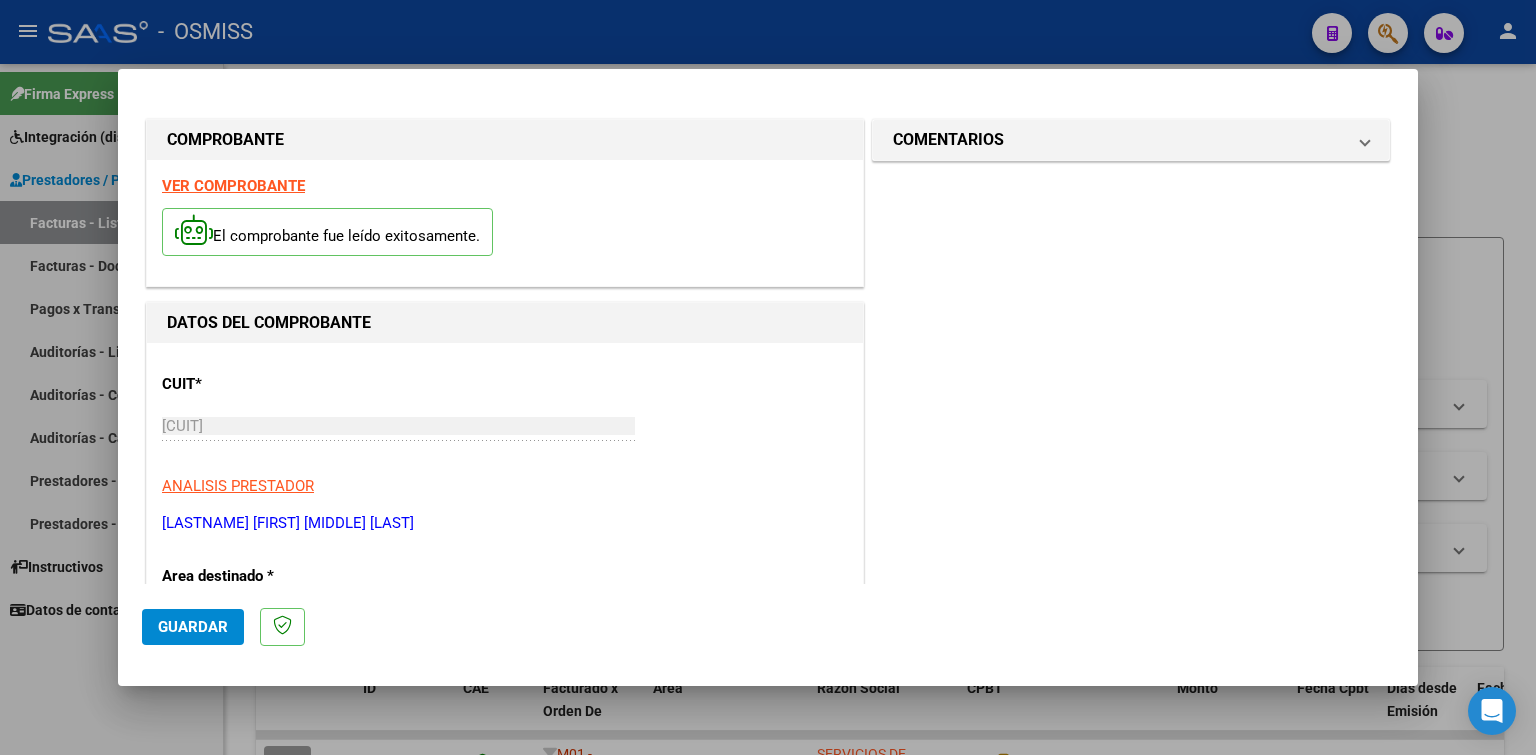 scroll, scrollTop: 600, scrollLeft: 0, axis: vertical 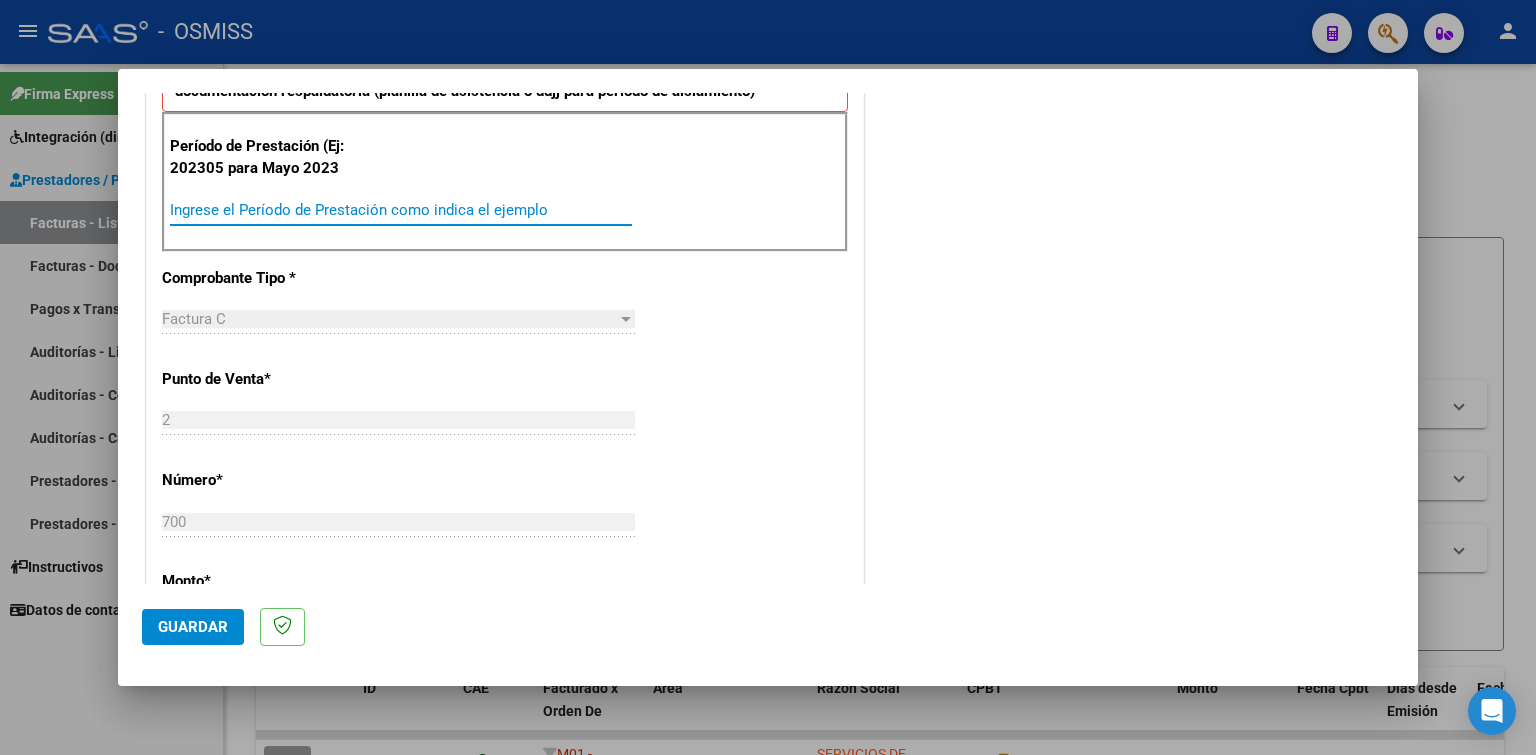 paste on "202507" 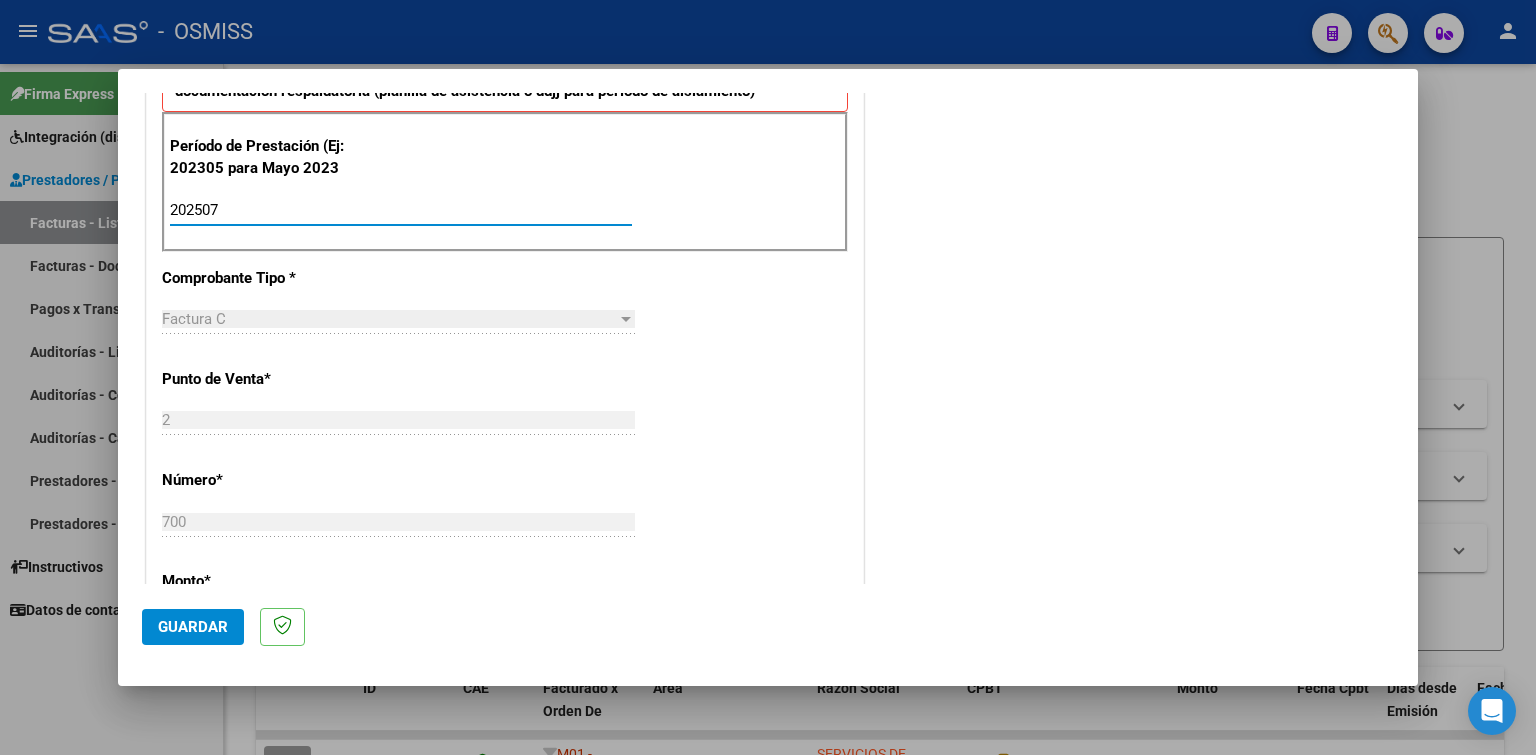 type on "202507" 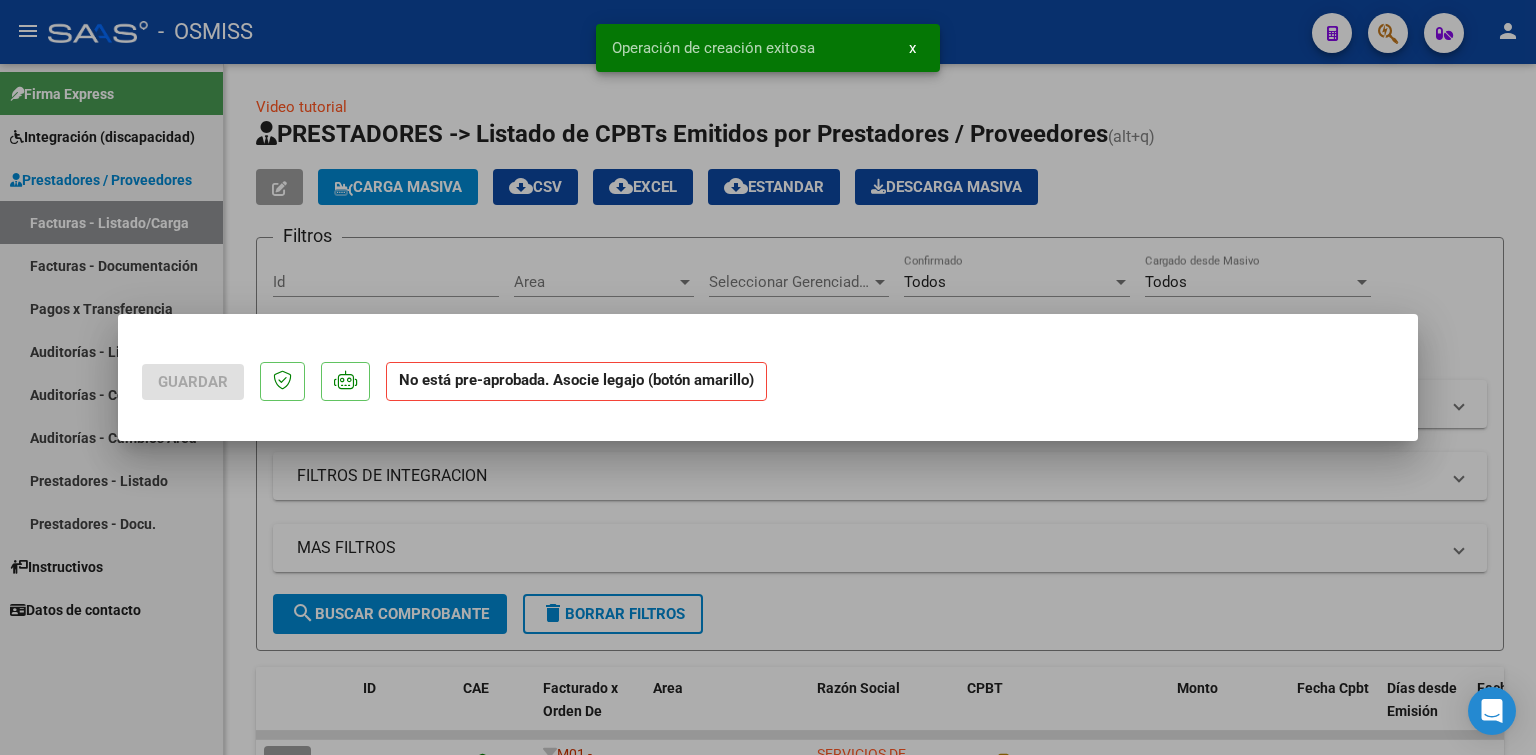 scroll, scrollTop: 0, scrollLeft: 0, axis: both 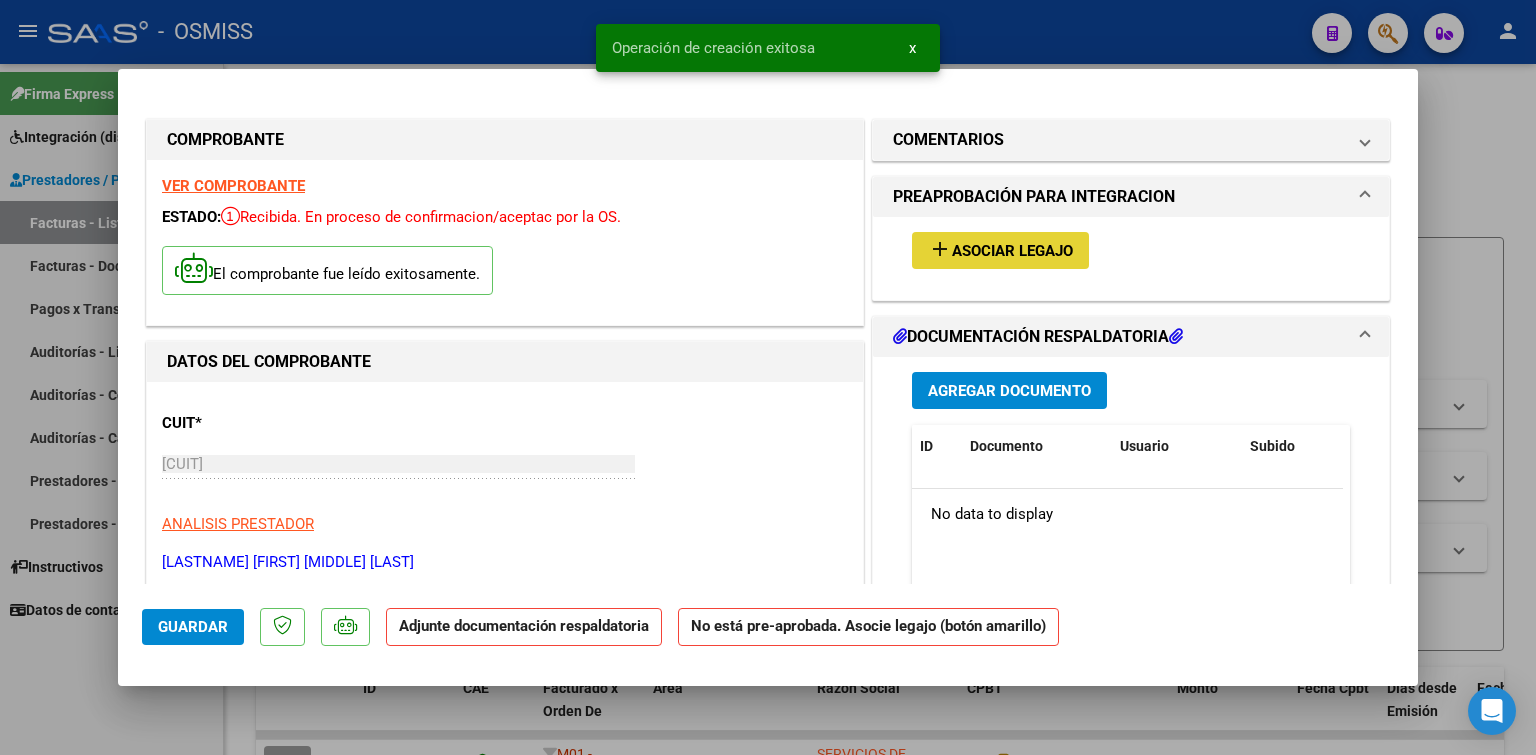 click on "Asociar Legajo" at bounding box center (1012, 251) 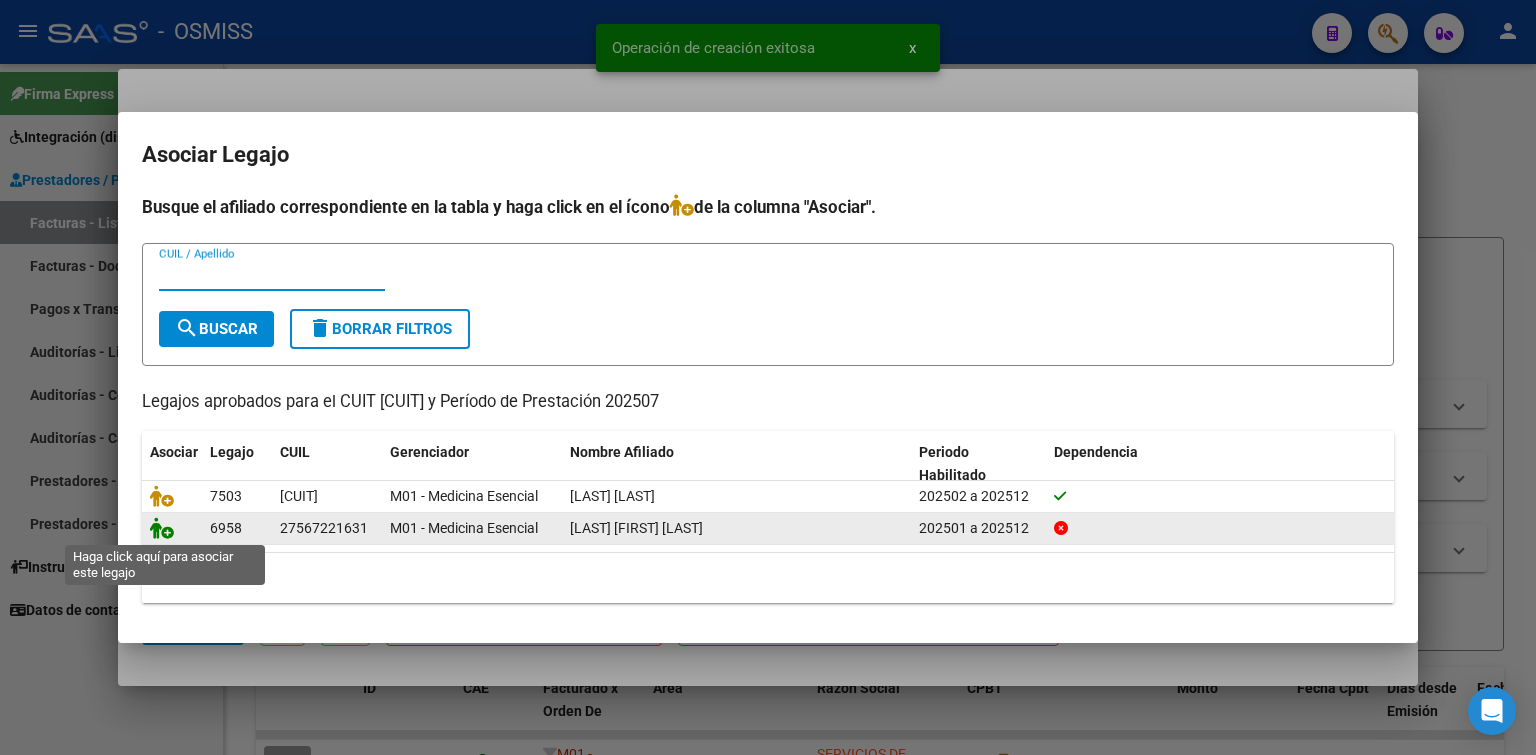click 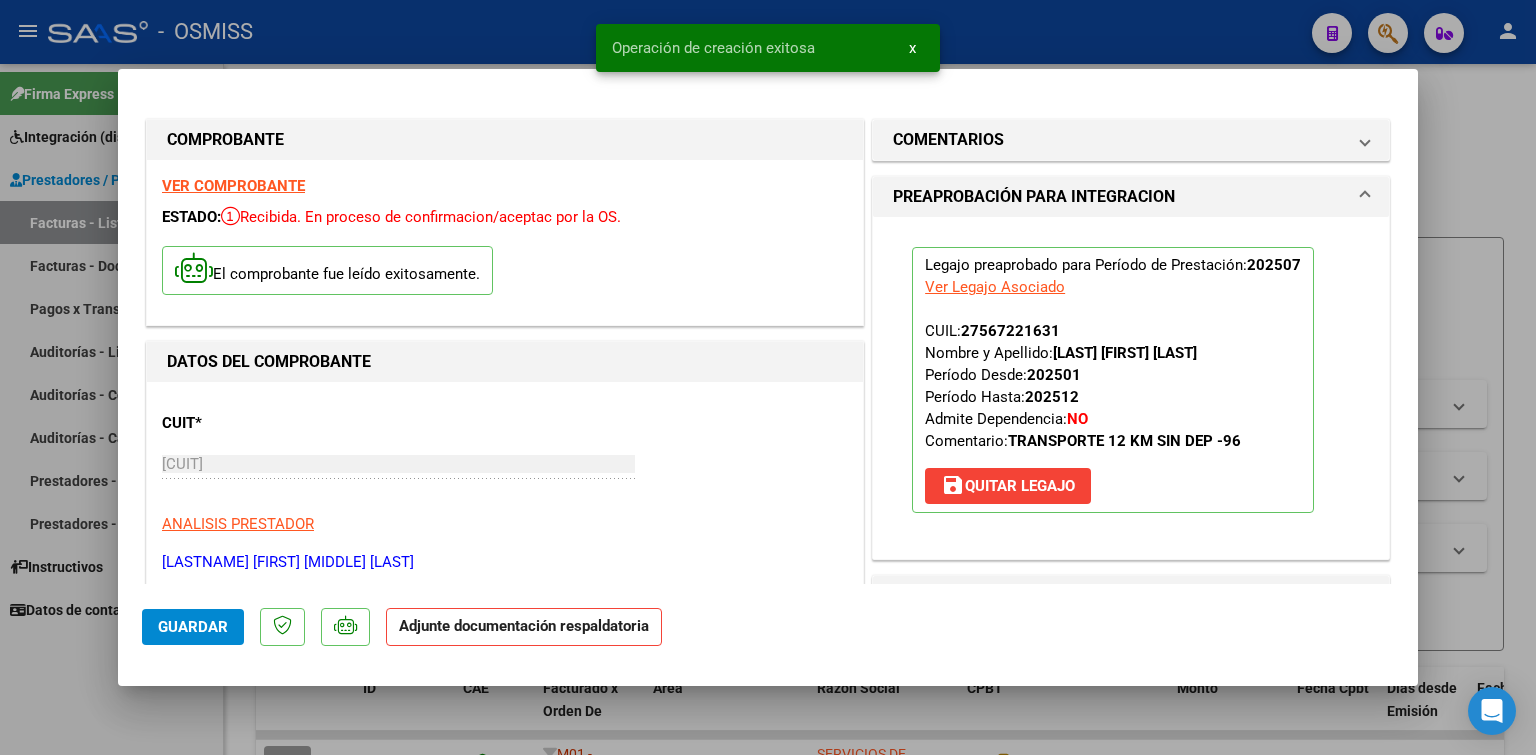 scroll, scrollTop: 300, scrollLeft: 0, axis: vertical 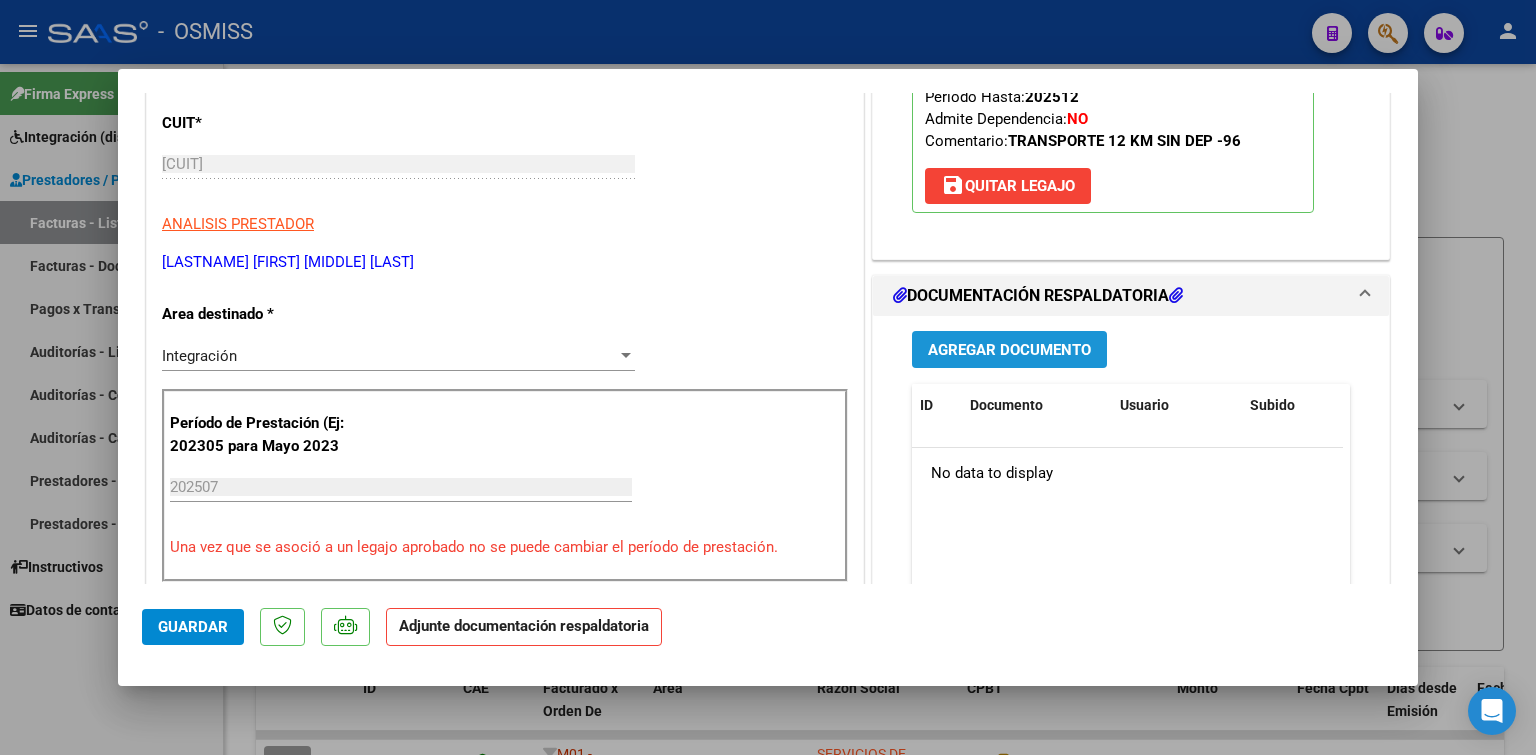 click on "Agregar Documento" at bounding box center (1009, 349) 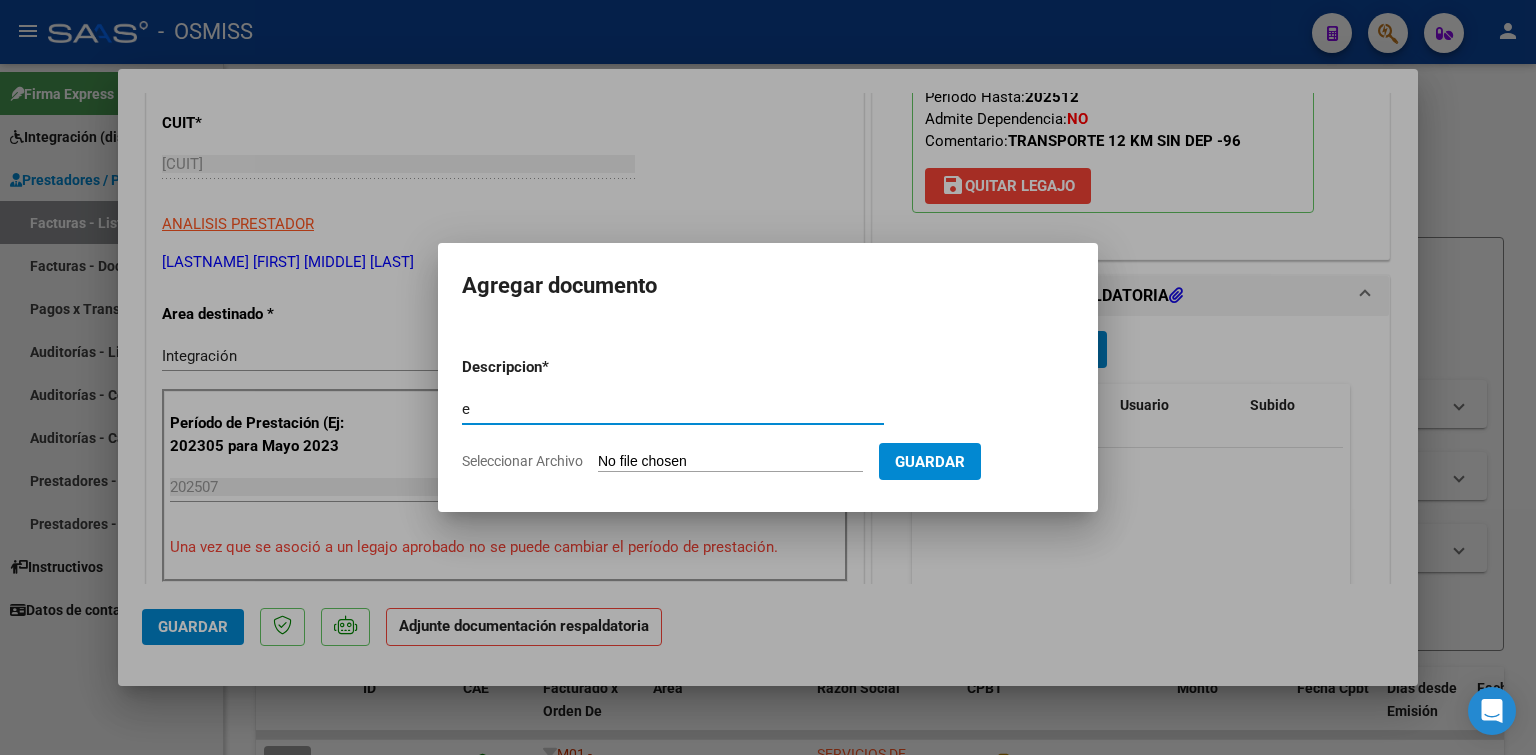 type on "e" 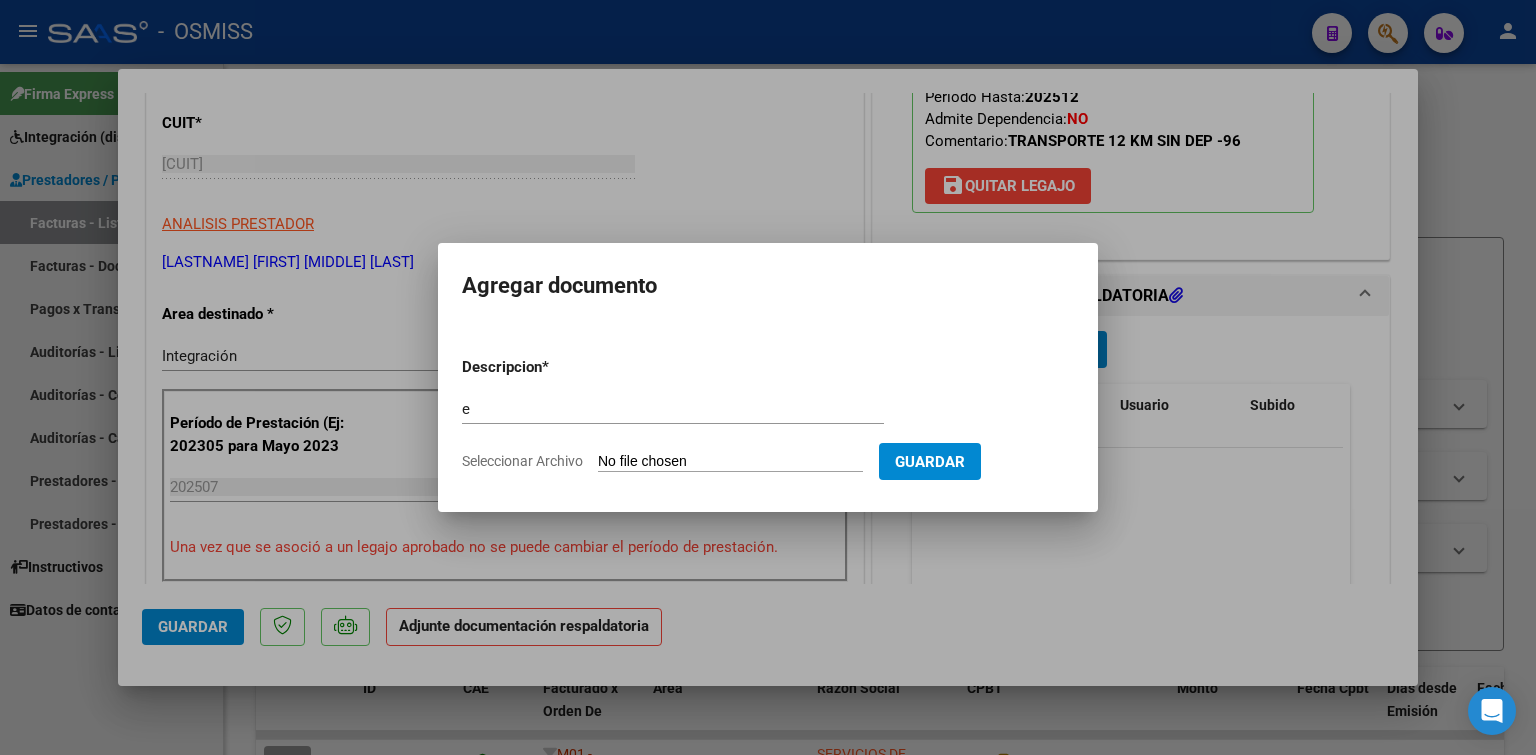 click on "Descripcion  *   e Escriba aquí una descripcion  Seleccionar Archivo Guardar" at bounding box center (768, 414) 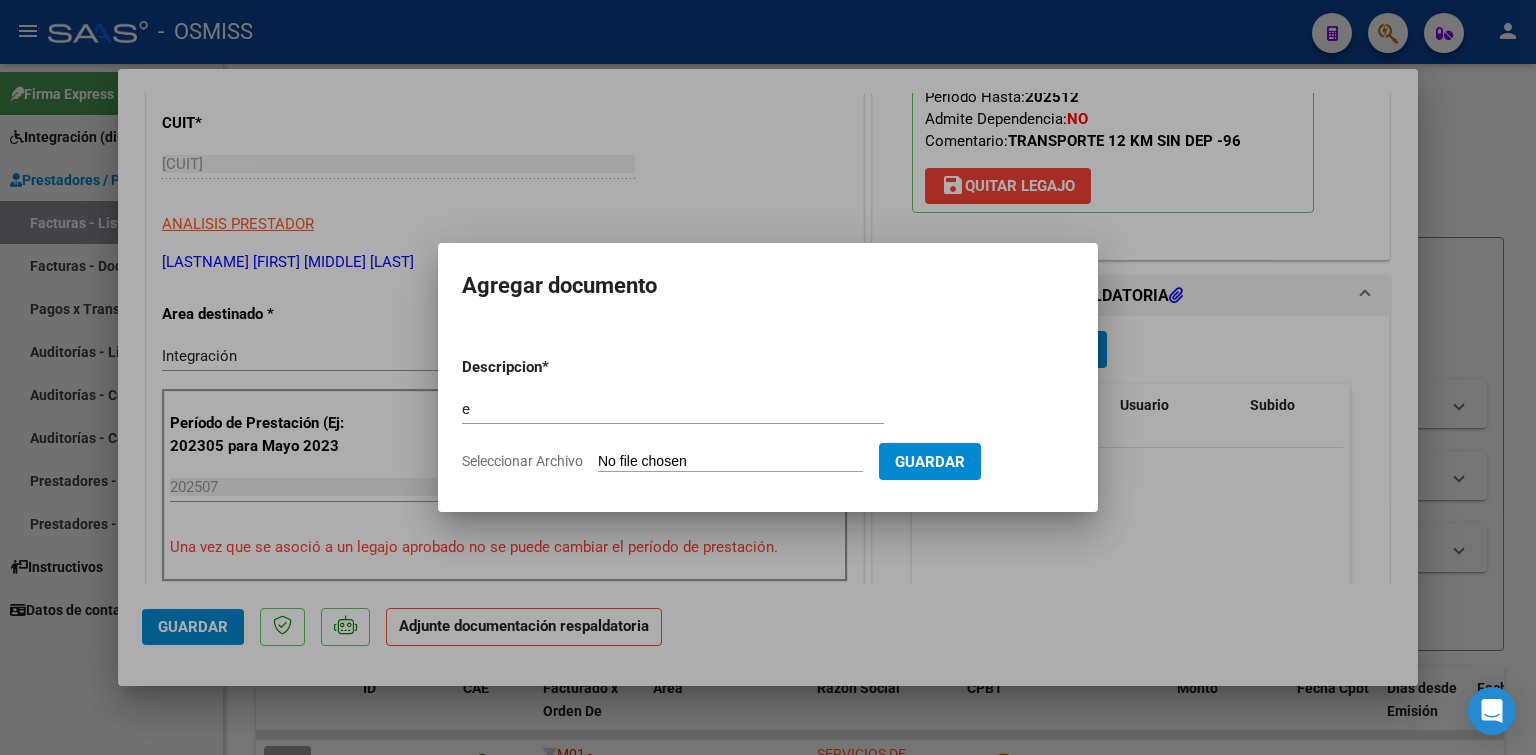 type on "C:\fakepath\Planilla asistencia Julio.pdf" 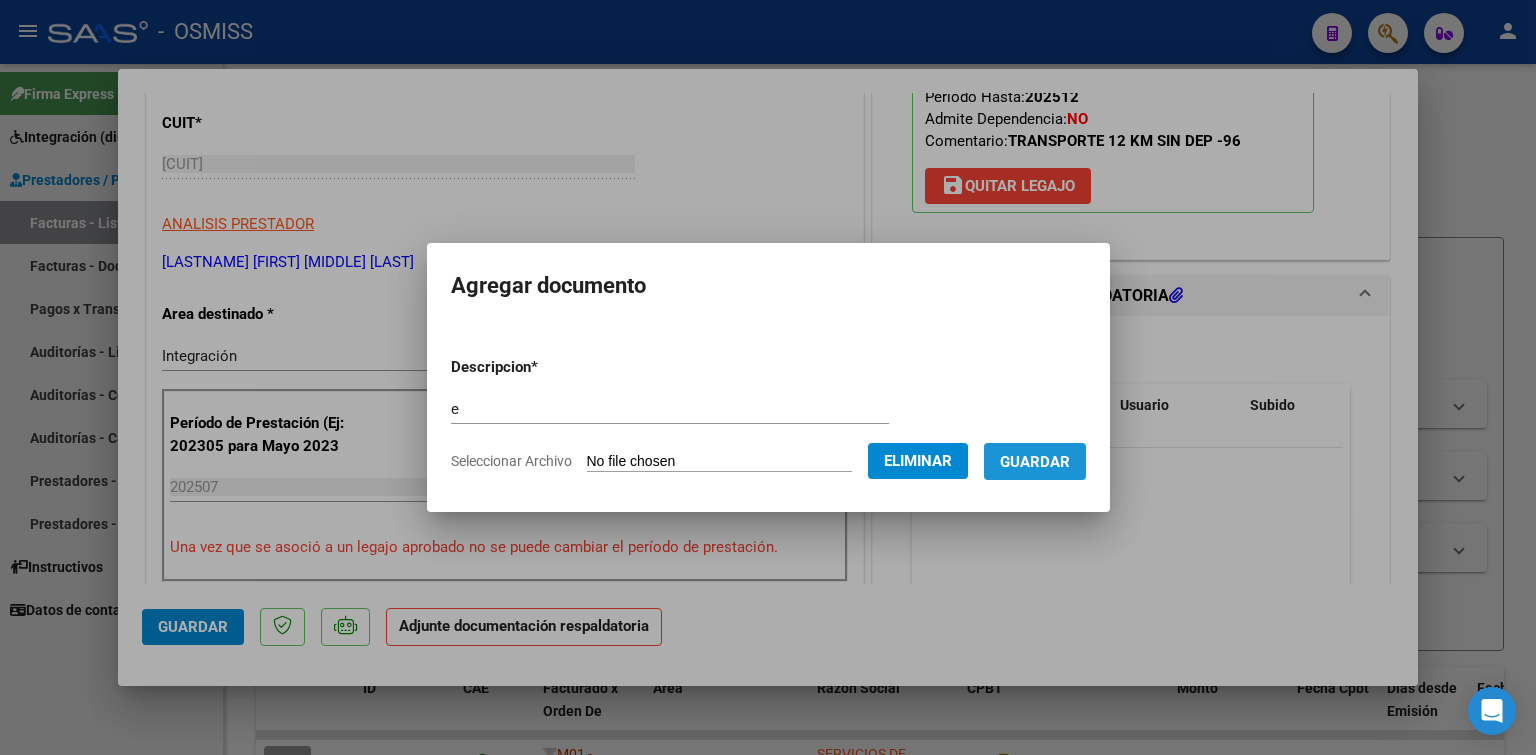 click on "Guardar" at bounding box center (1035, 461) 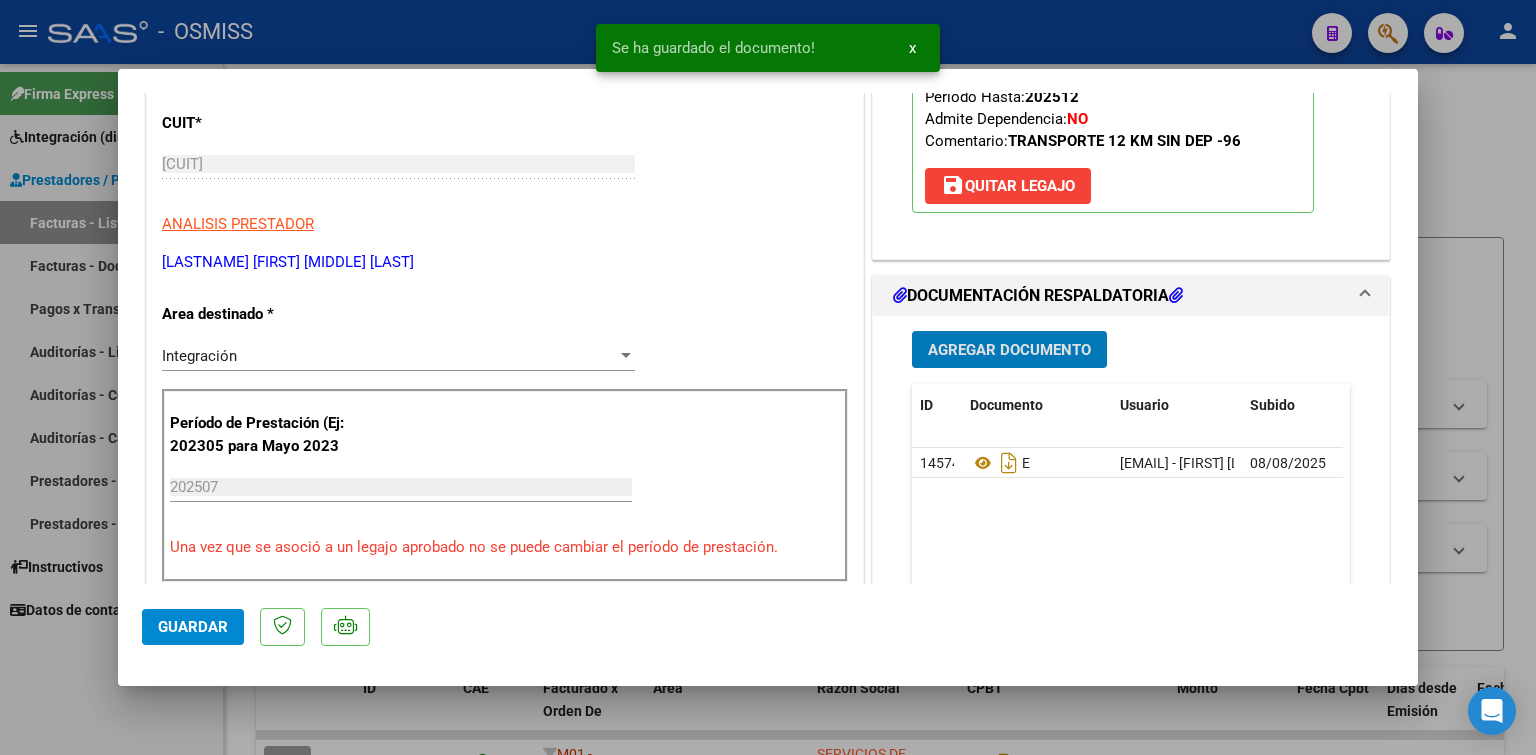 type 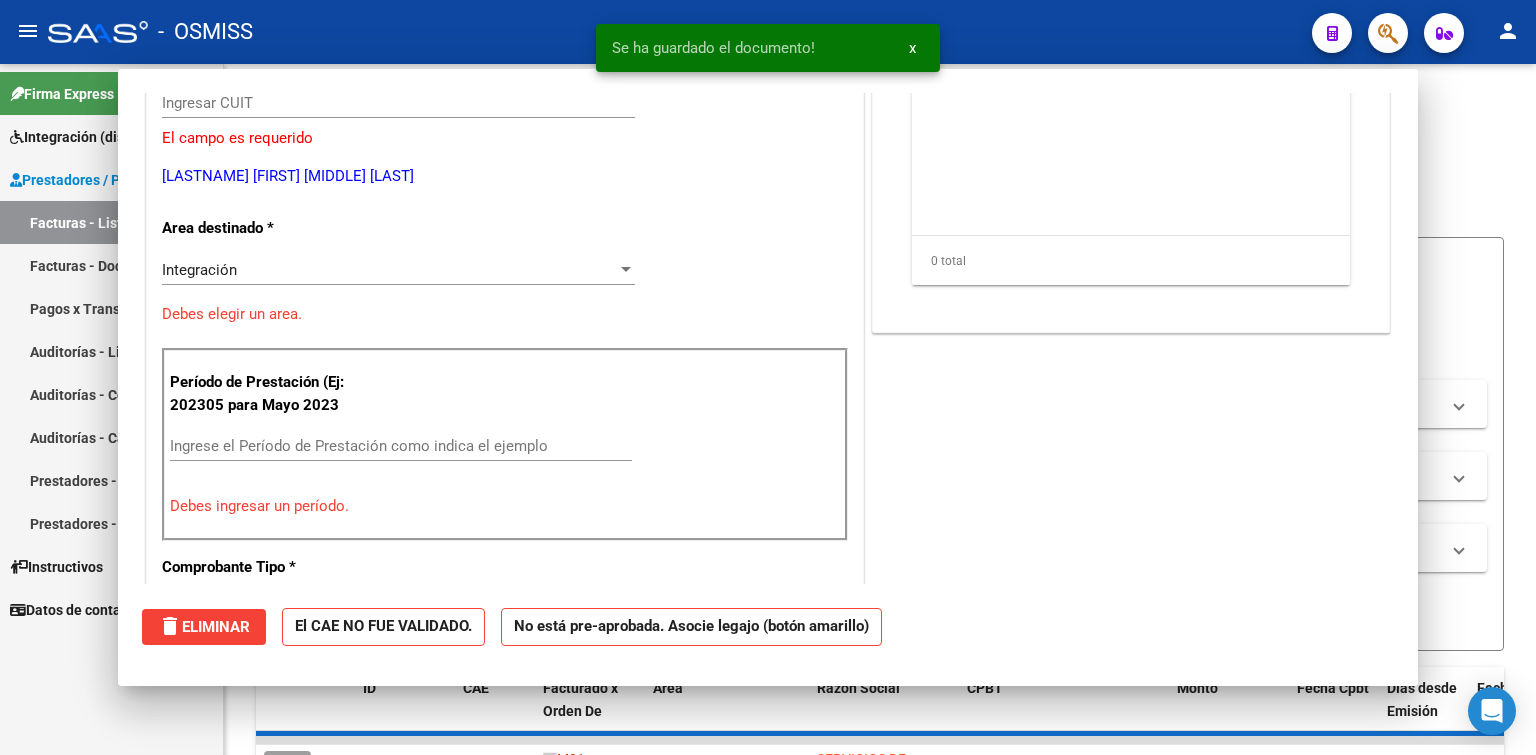 scroll, scrollTop: 239, scrollLeft: 0, axis: vertical 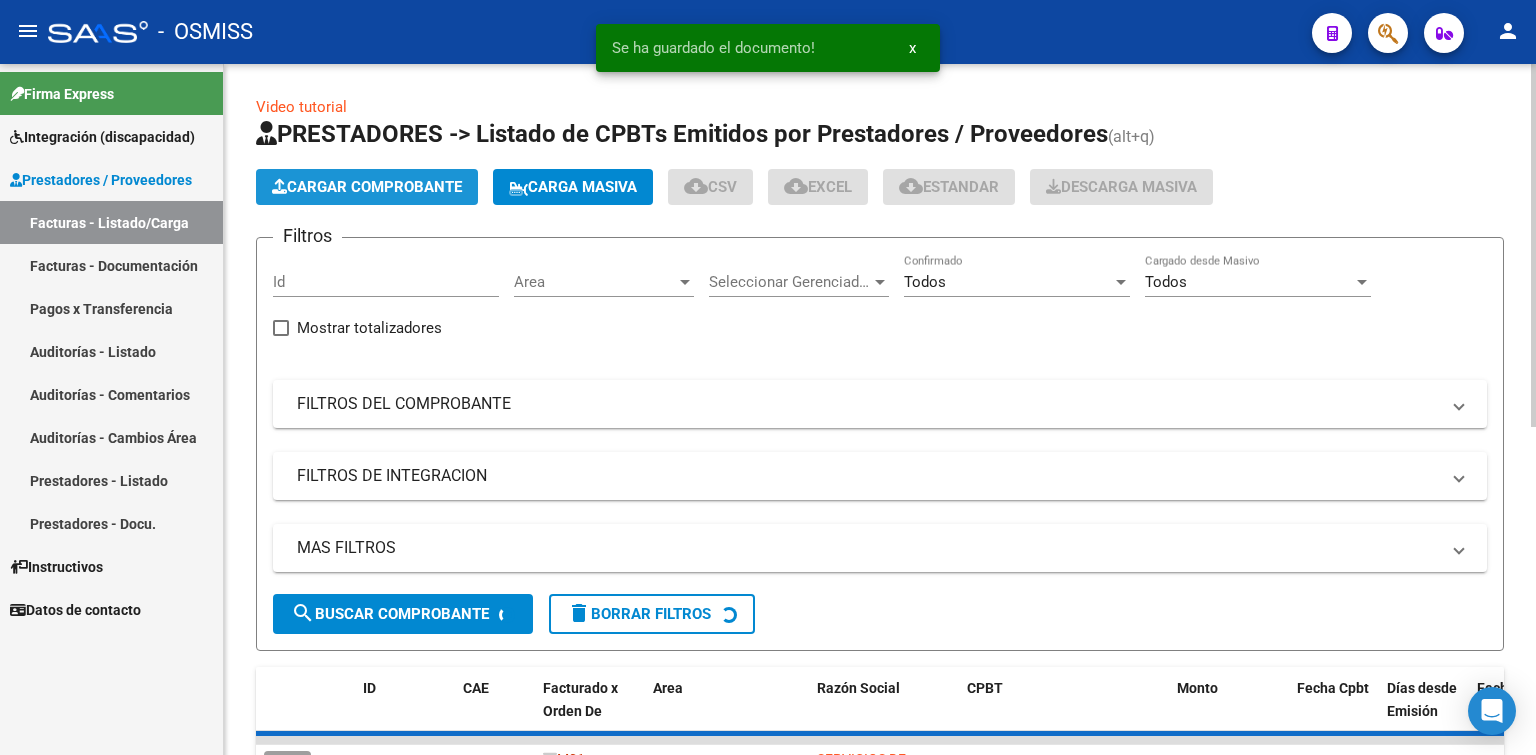 click on "Cargar Comprobante" 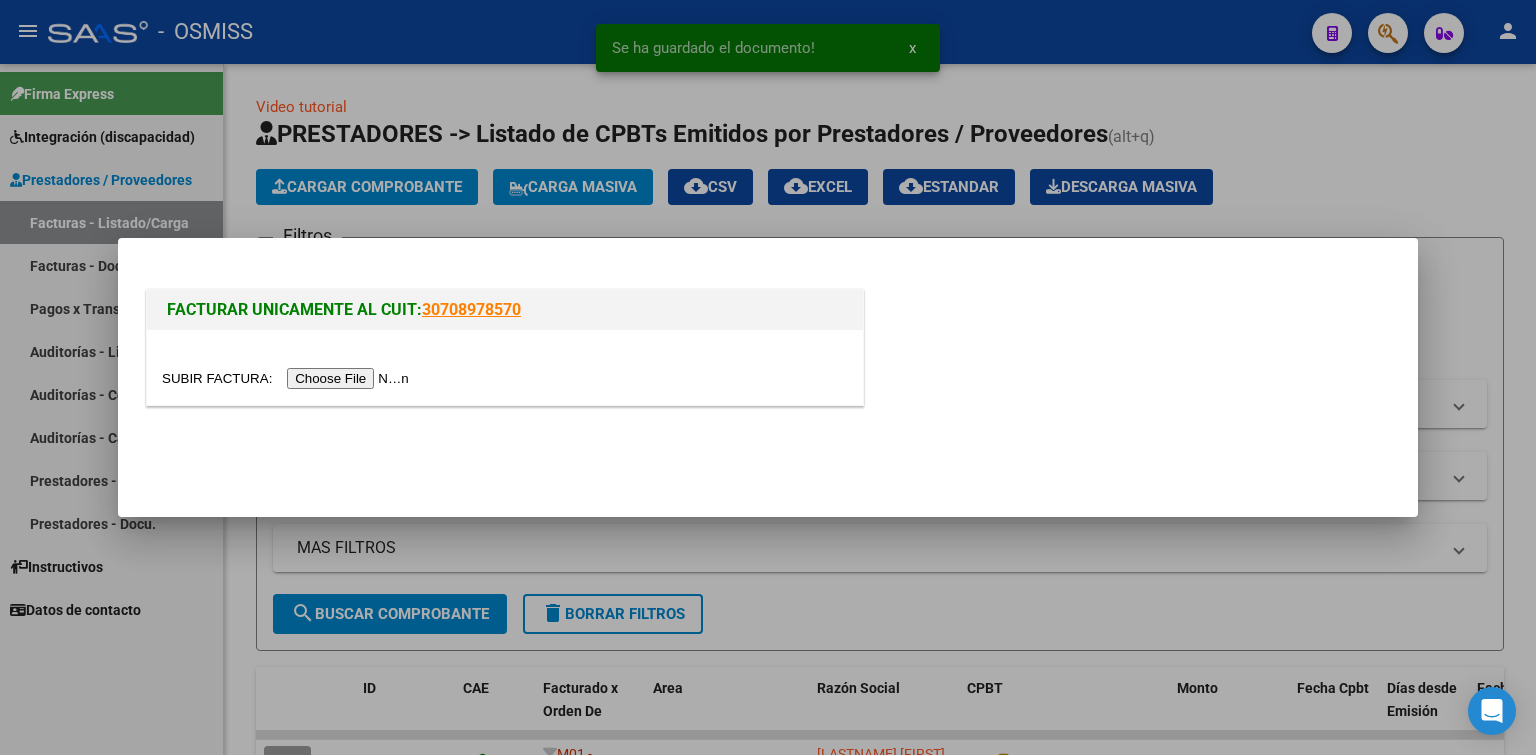 click at bounding box center (288, 378) 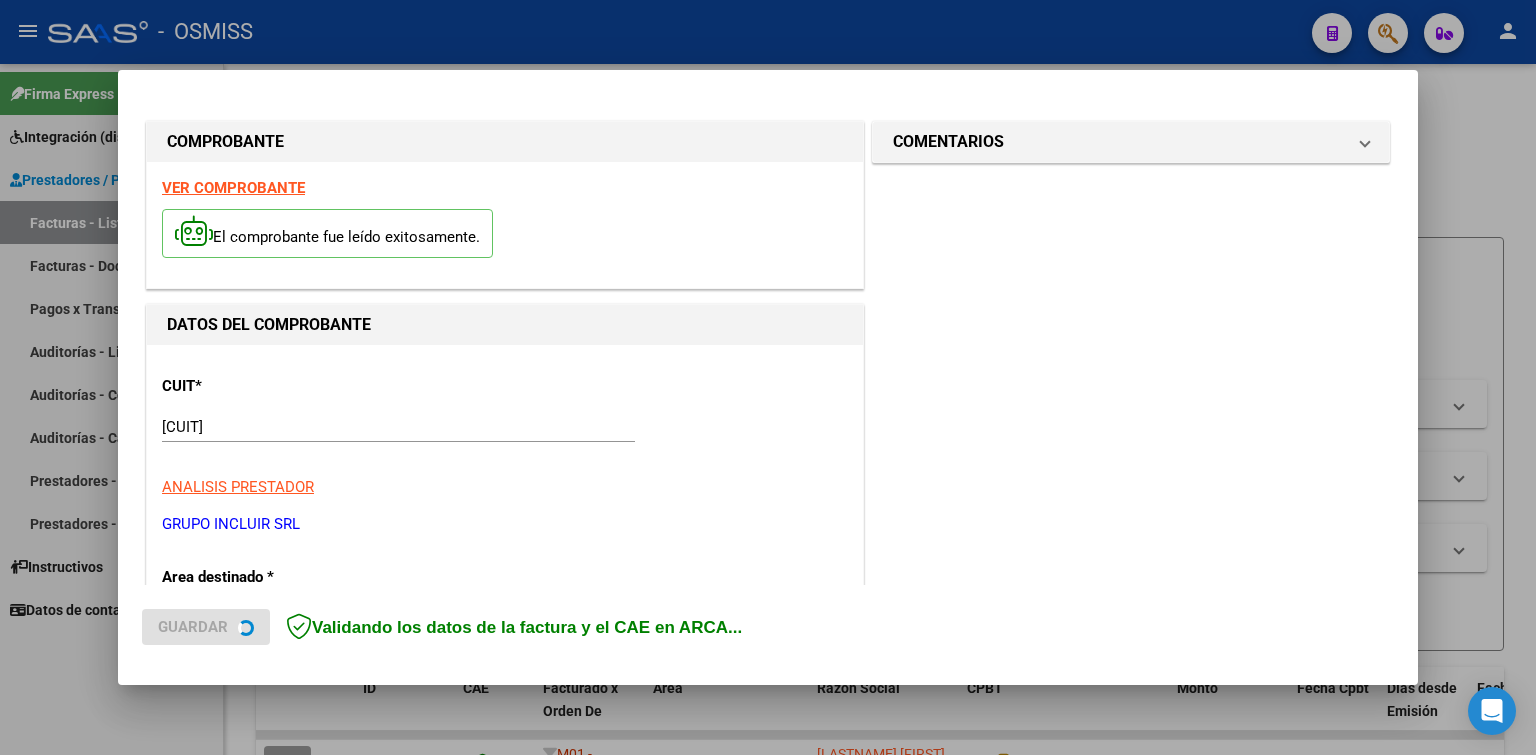 scroll, scrollTop: 300, scrollLeft: 0, axis: vertical 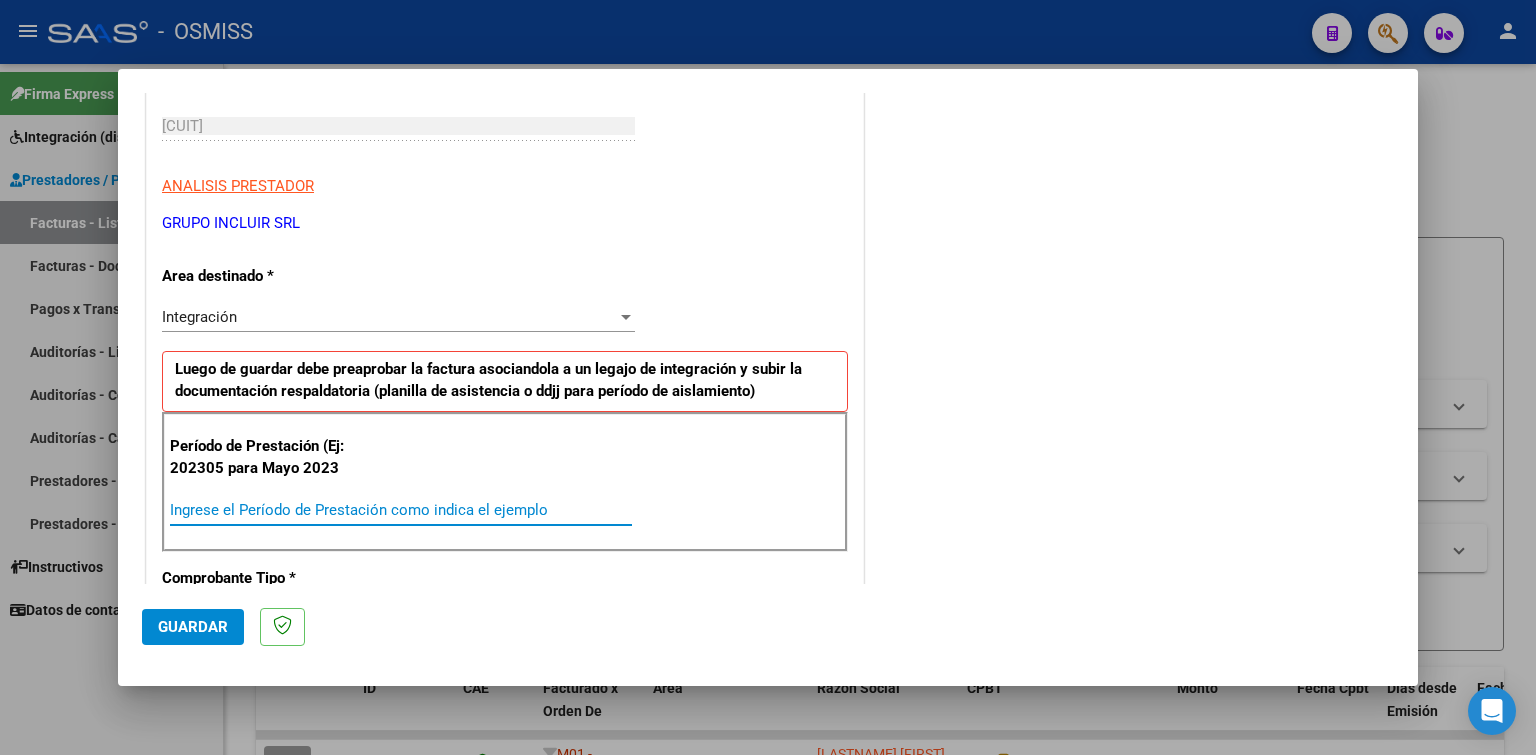 paste on "202507" 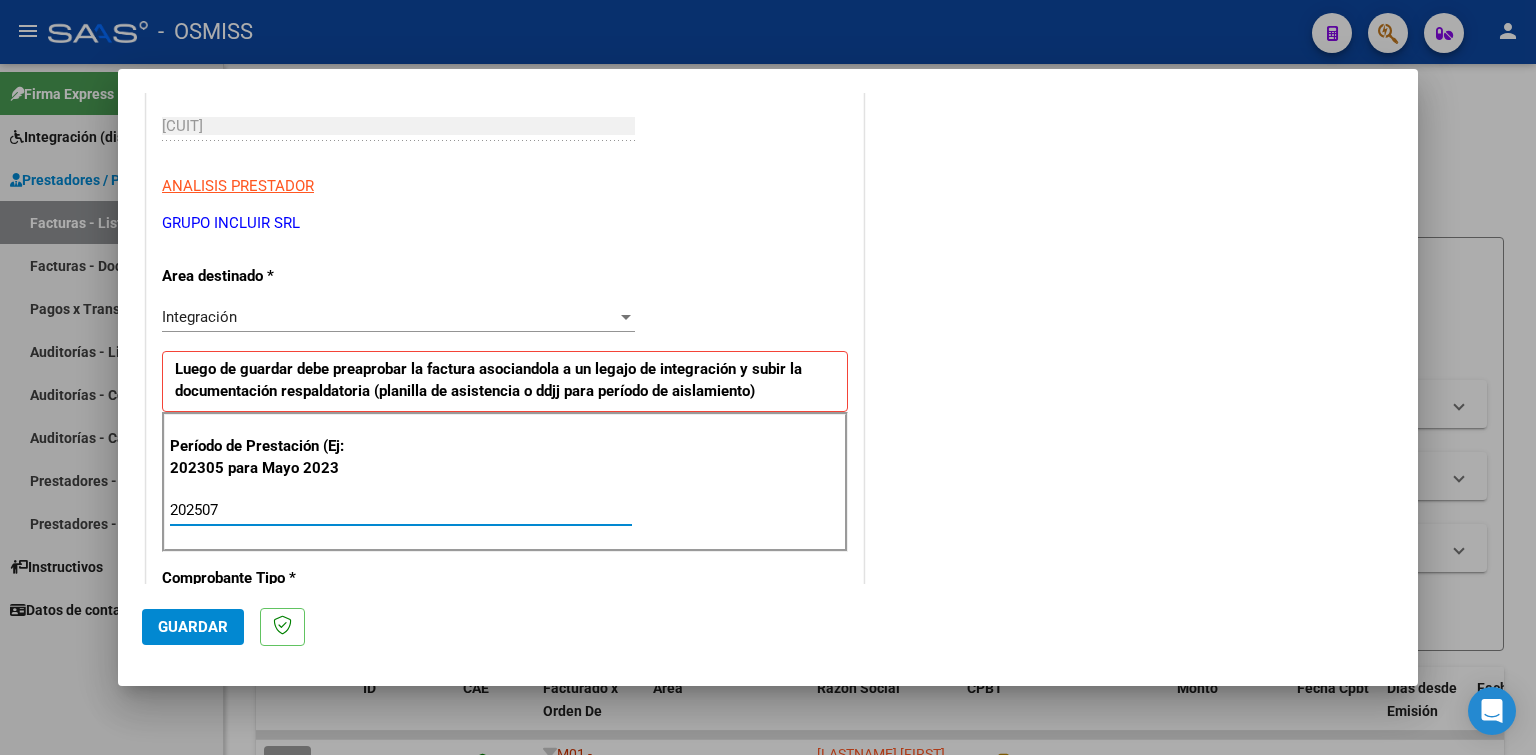 type on "202507" 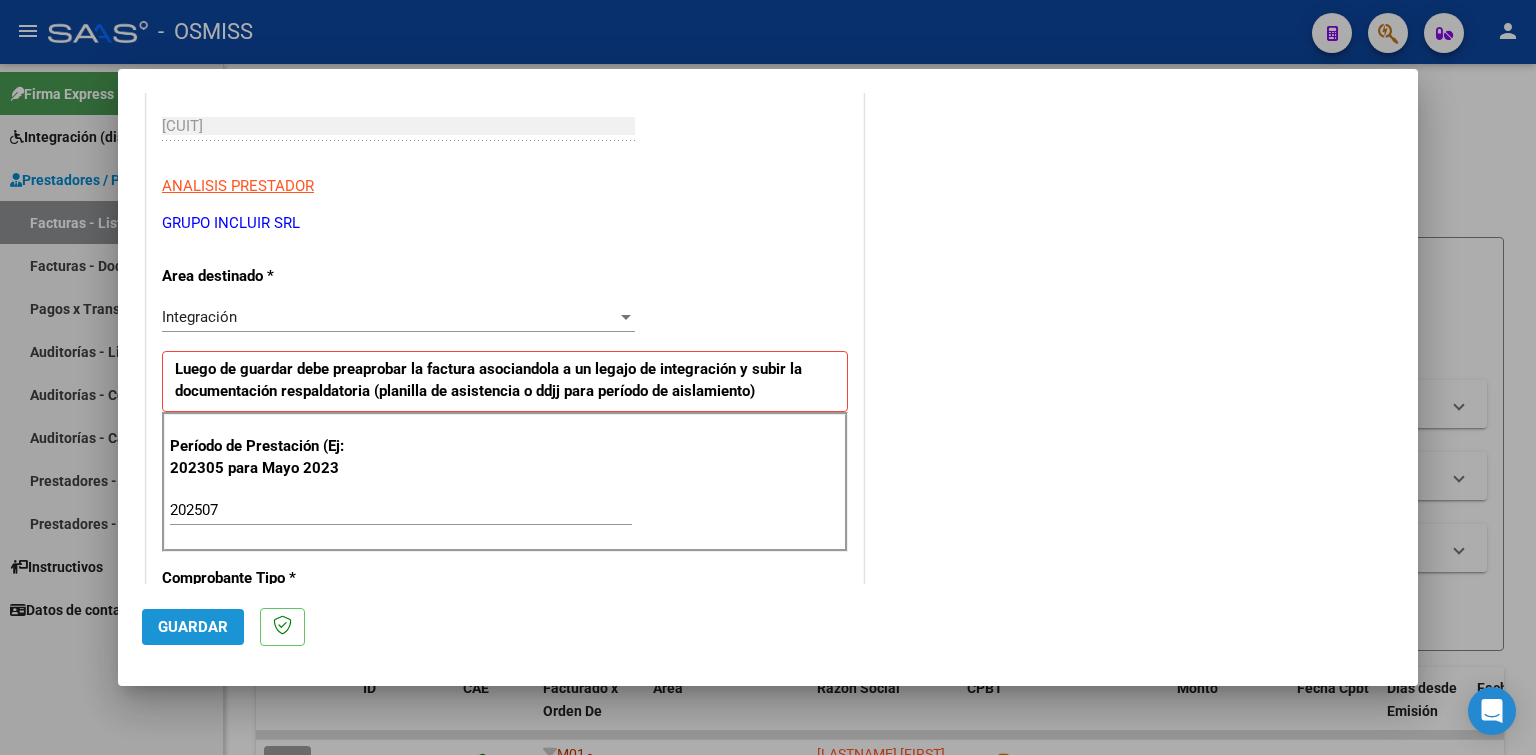 click on "Guardar" 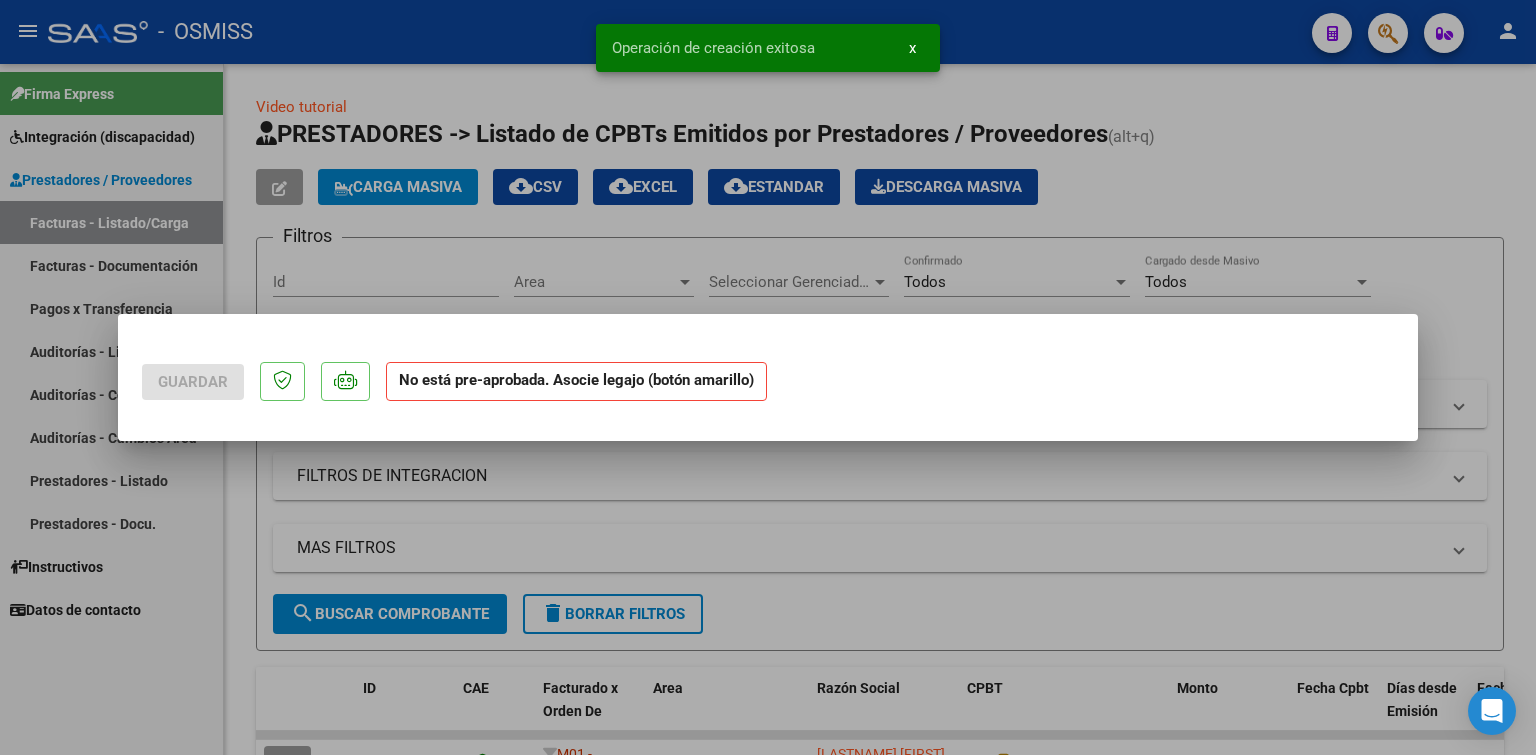 scroll, scrollTop: 0, scrollLeft: 0, axis: both 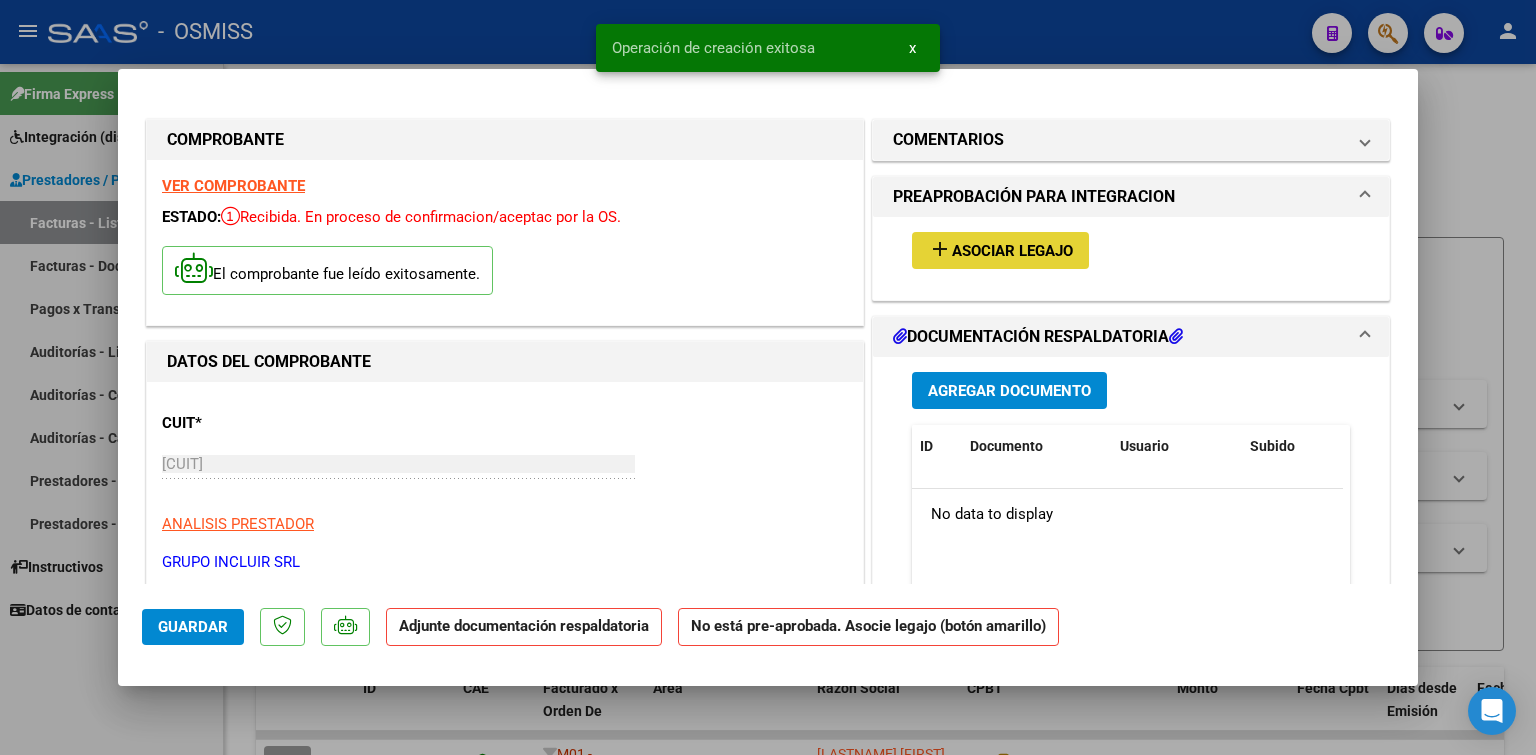 click on "Asociar Legajo" at bounding box center (1012, 251) 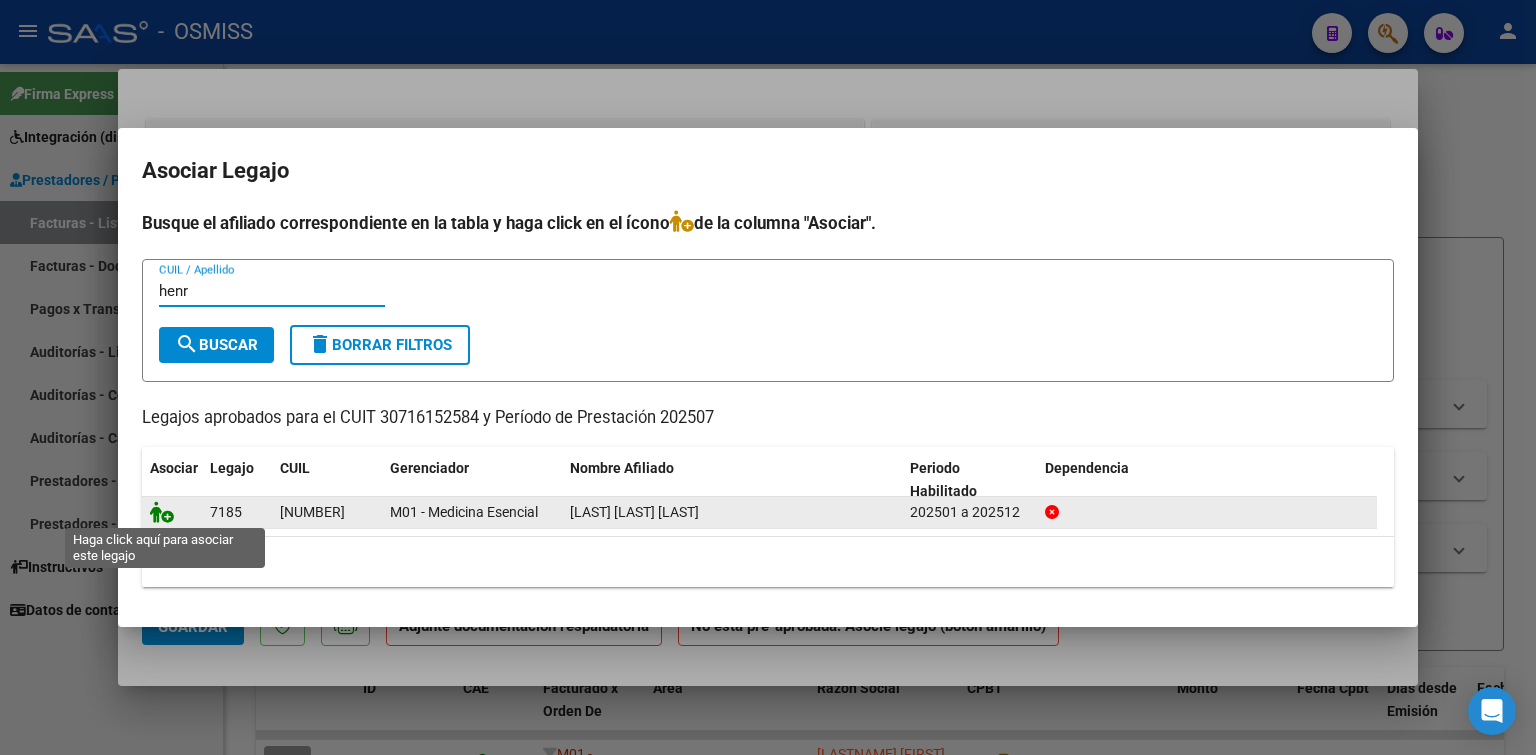type on "henr" 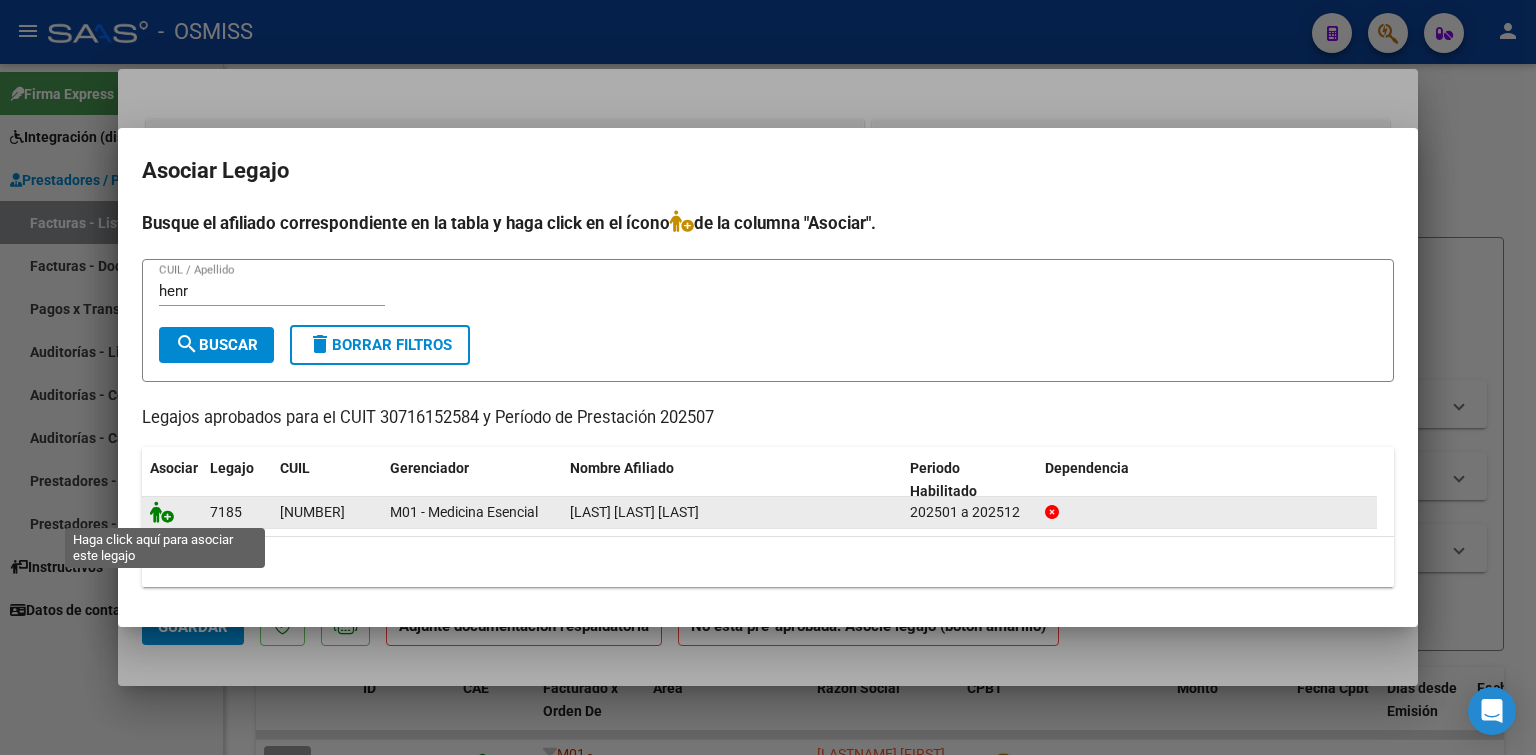 click 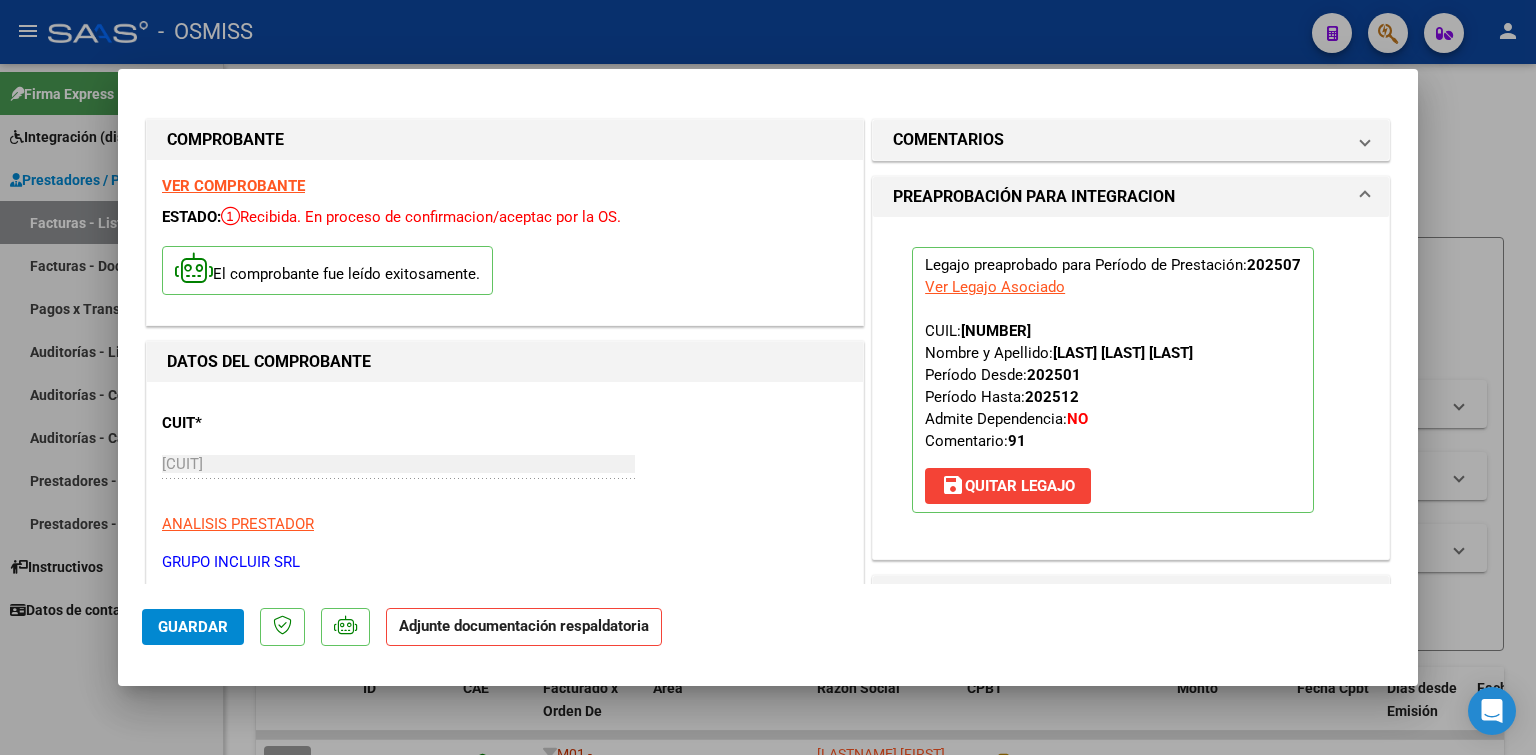 scroll, scrollTop: 400, scrollLeft: 0, axis: vertical 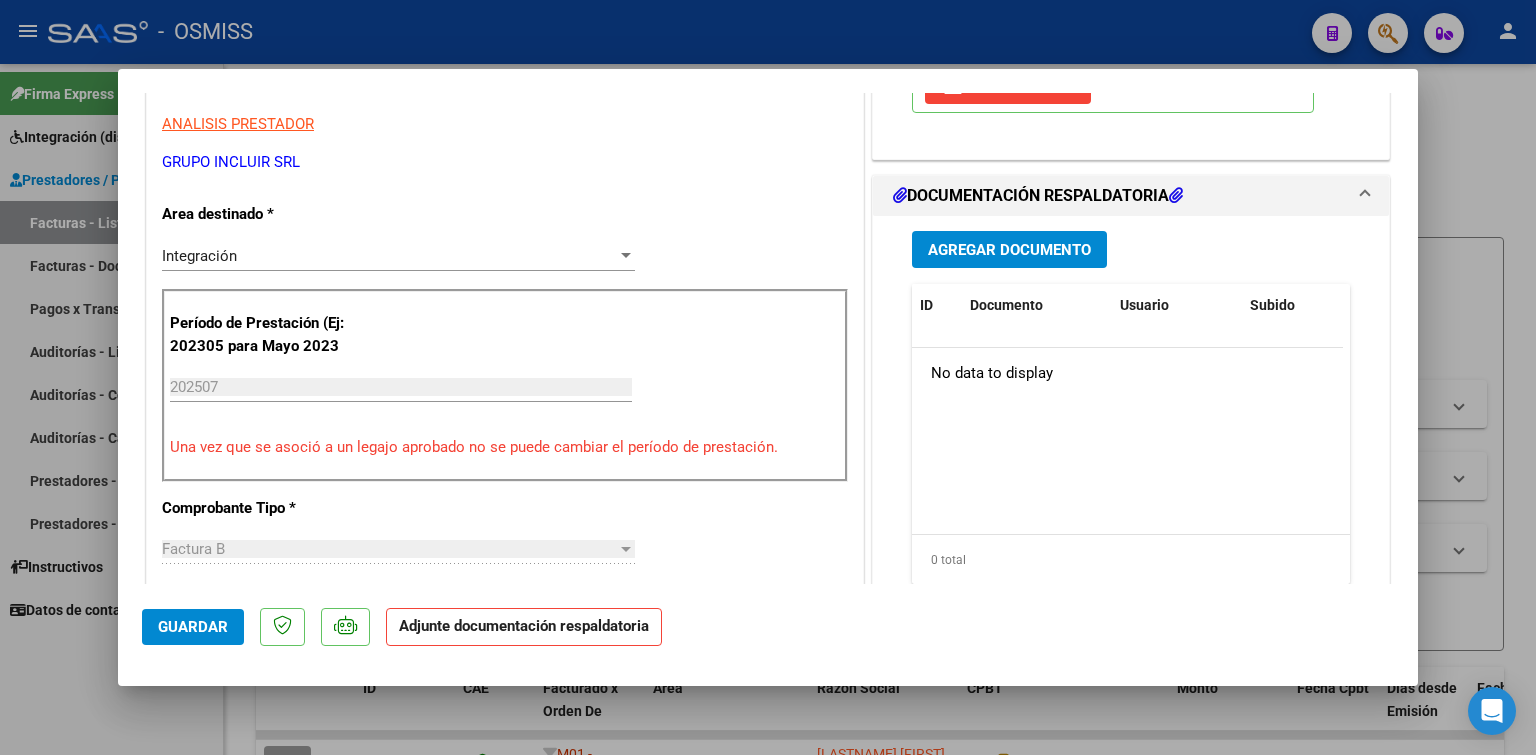click on "Agregar Documento" at bounding box center (1009, 250) 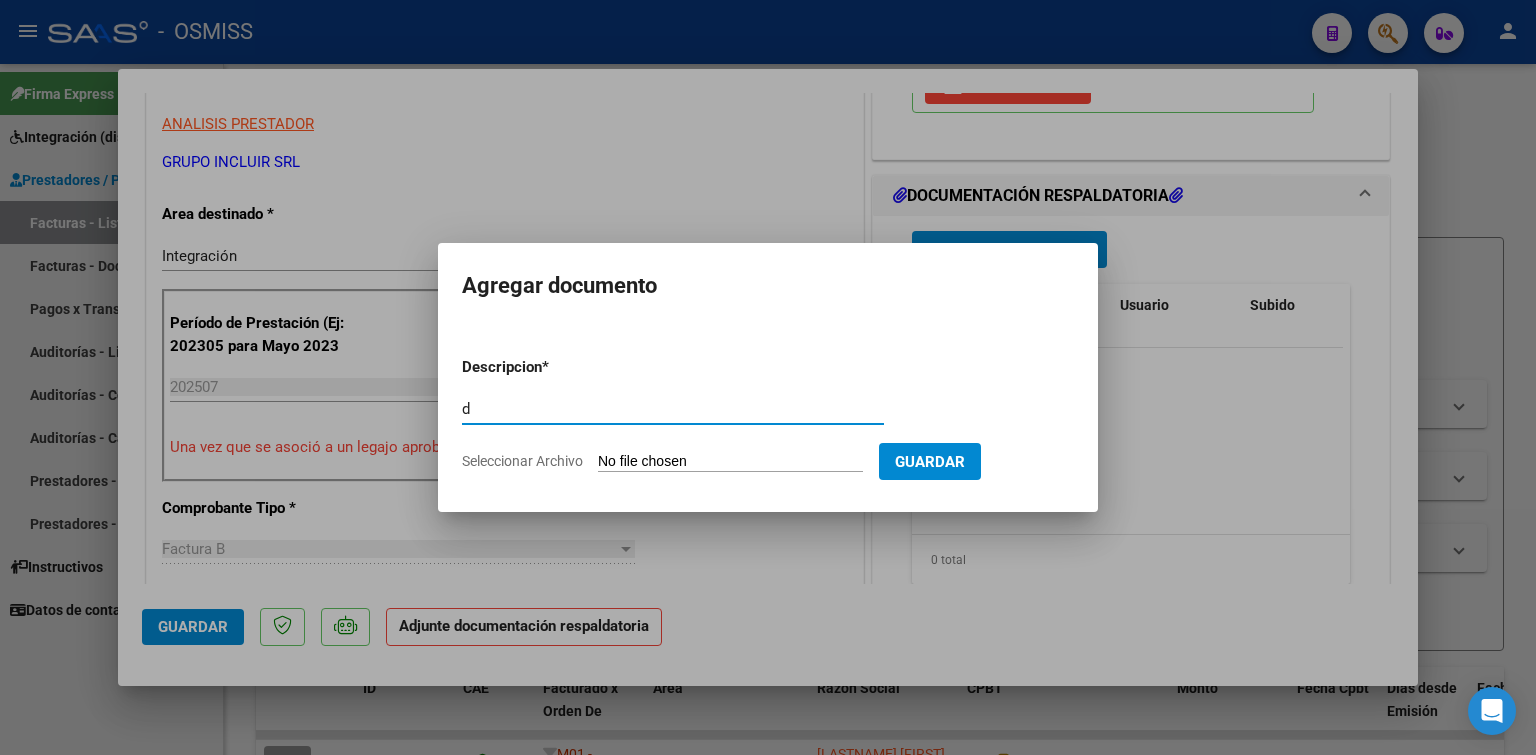 type on "d" 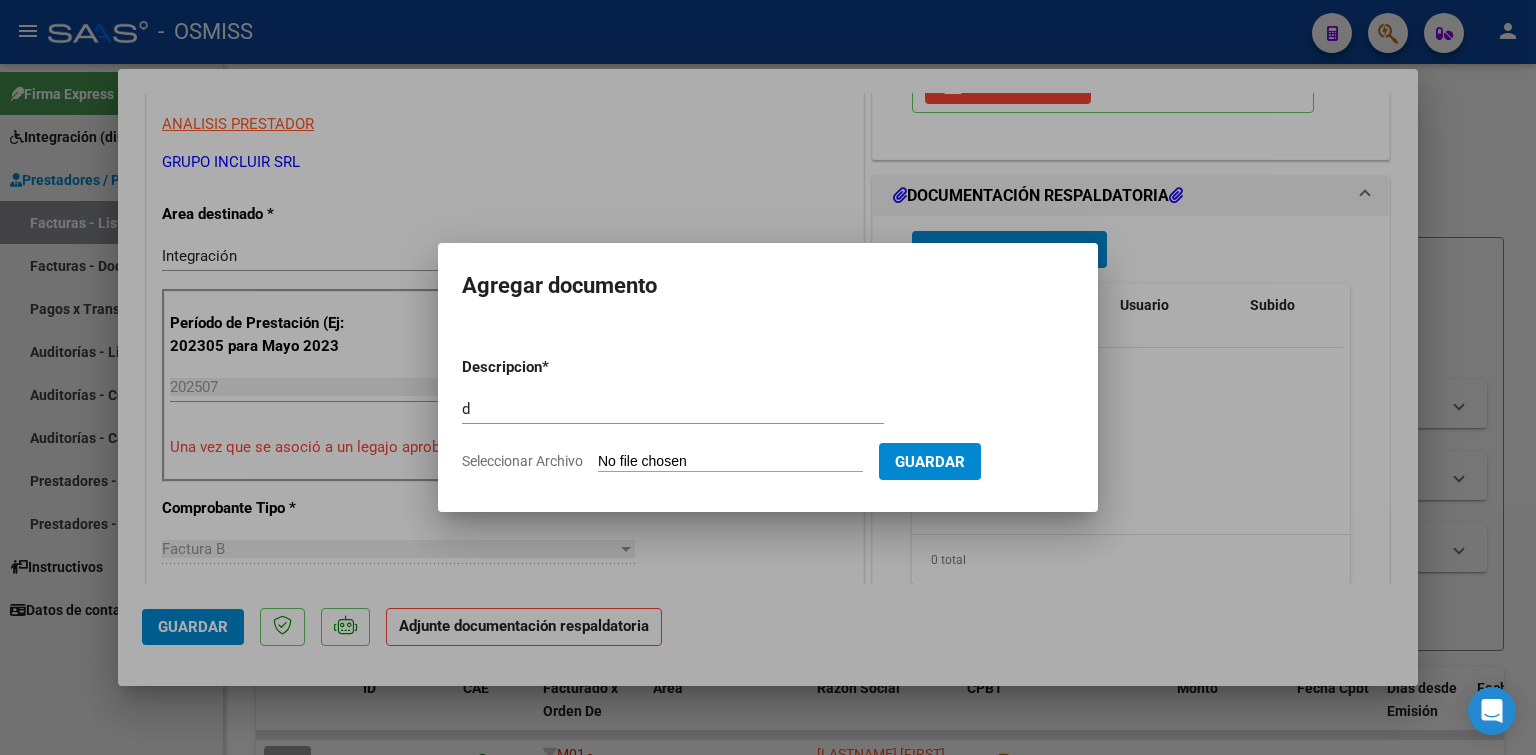 click on "Seleccionar Archivo" at bounding box center (730, 462) 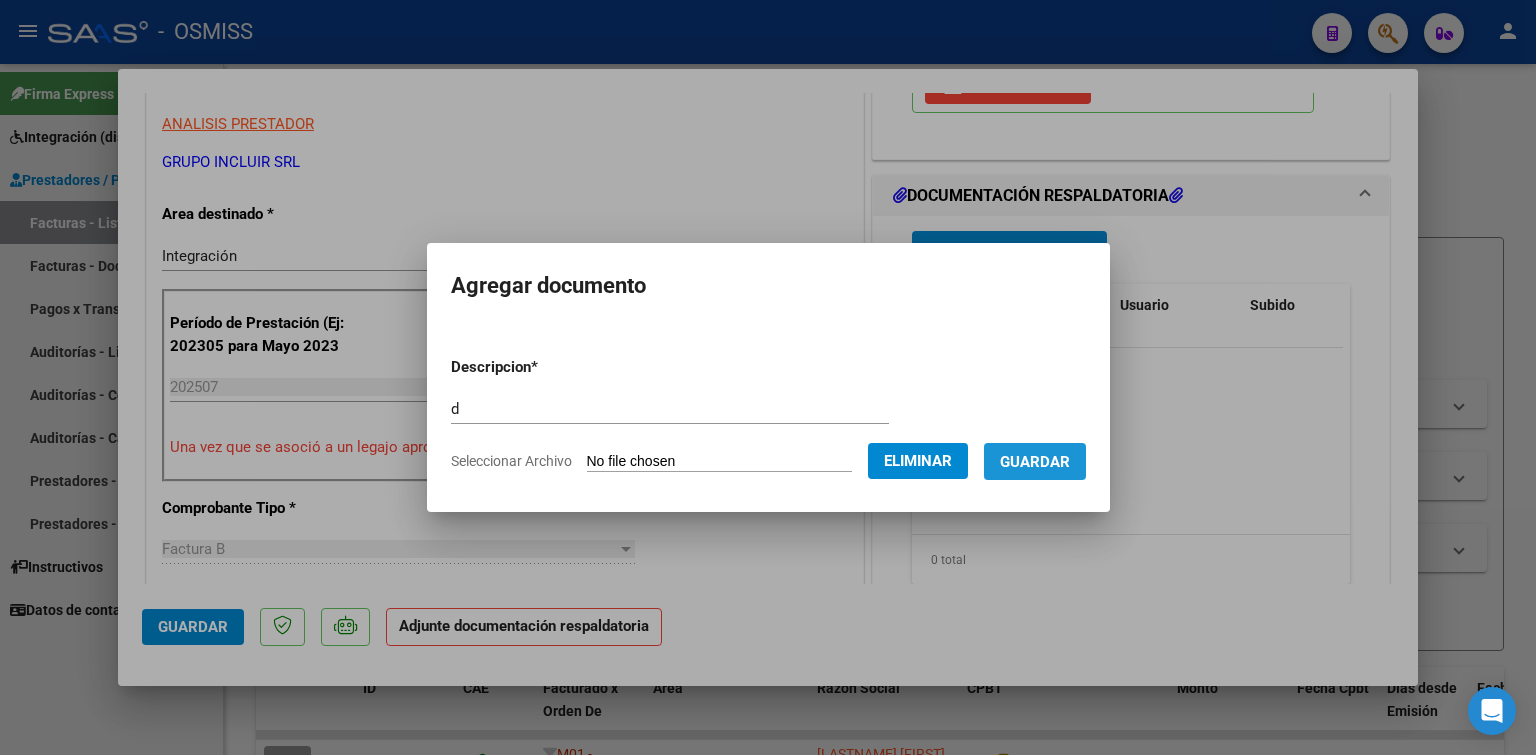 click on "Guardar" at bounding box center [1035, 462] 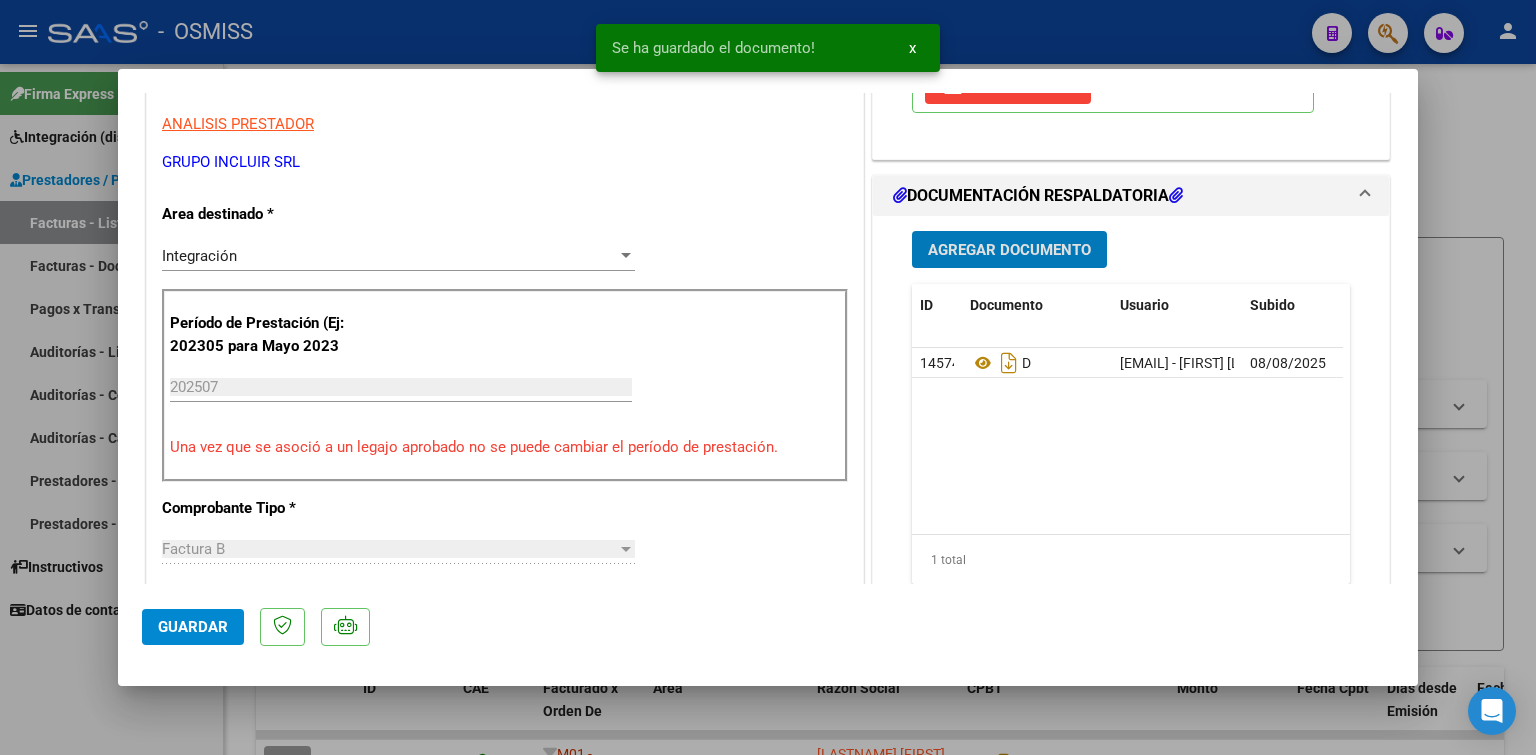 type 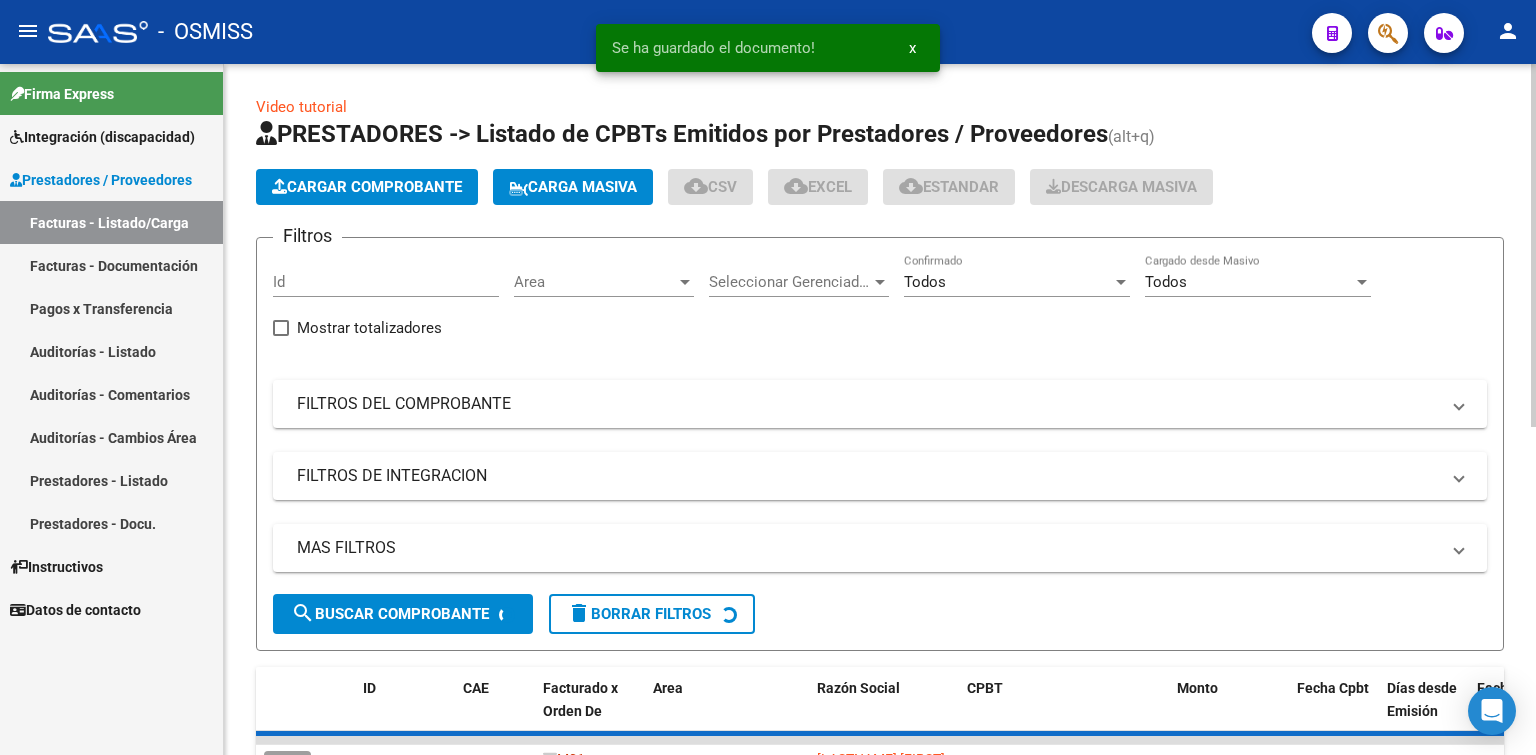 click on "Cargar Comprobante" 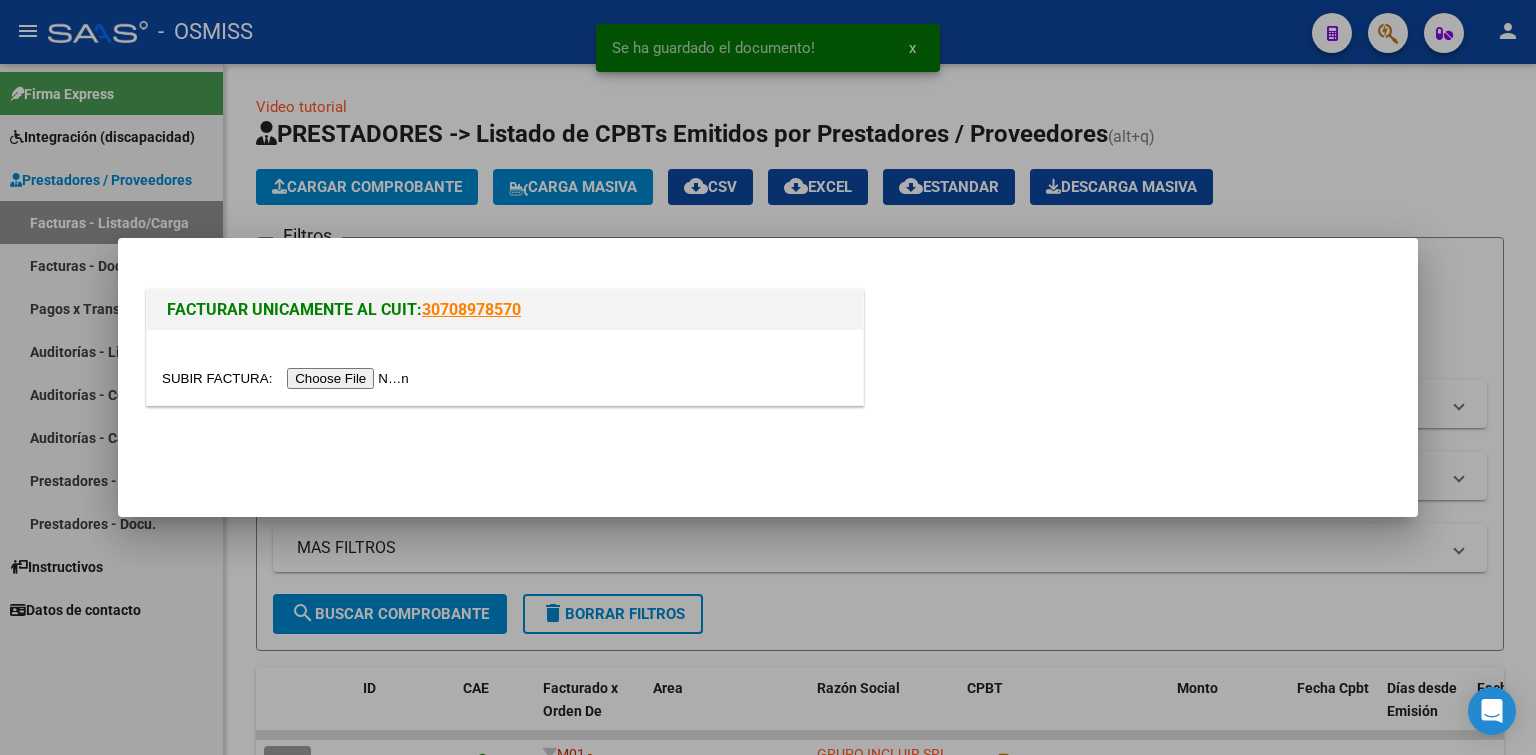 click at bounding box center (288, 378) 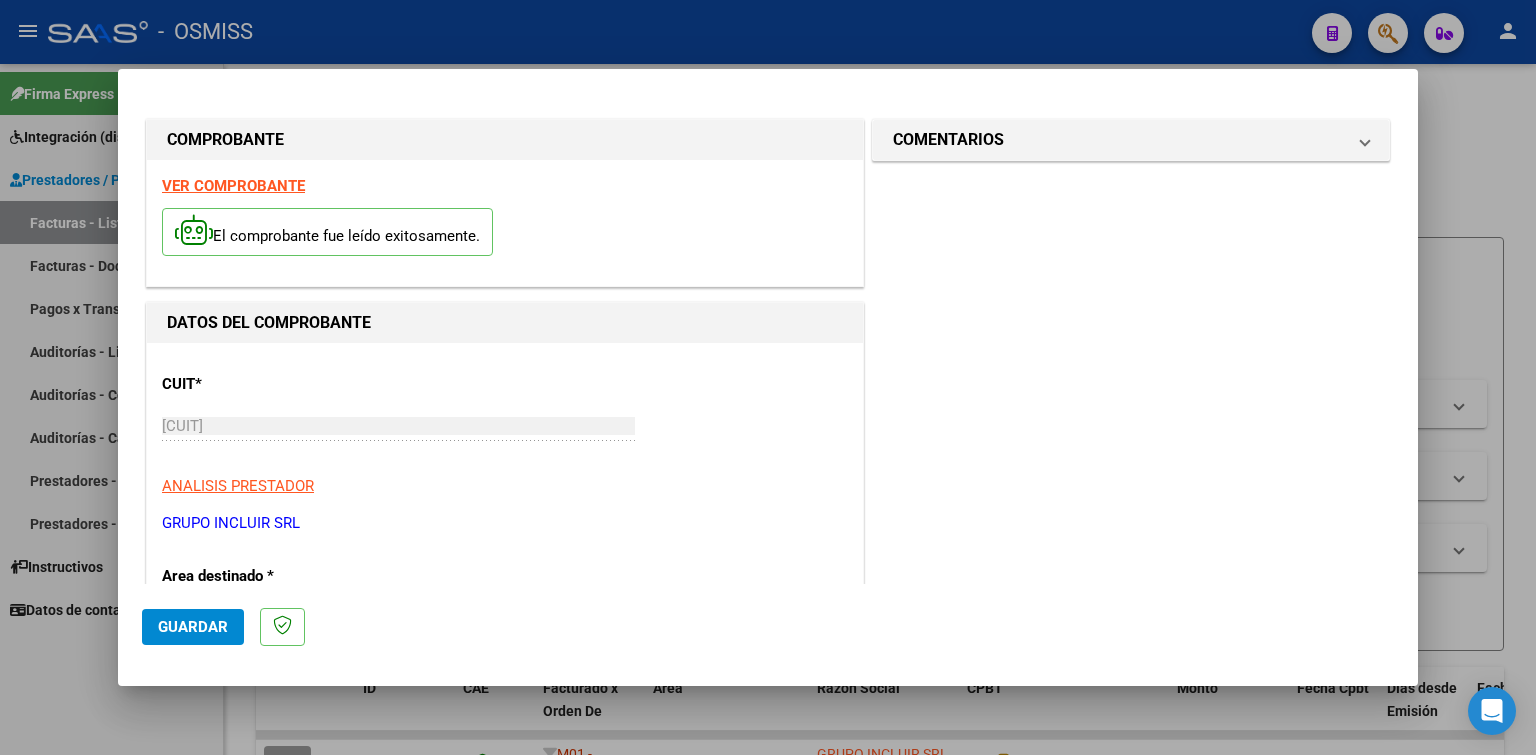 scroll, scrollTop: 400, scrollLeft: 0, axis: vertical 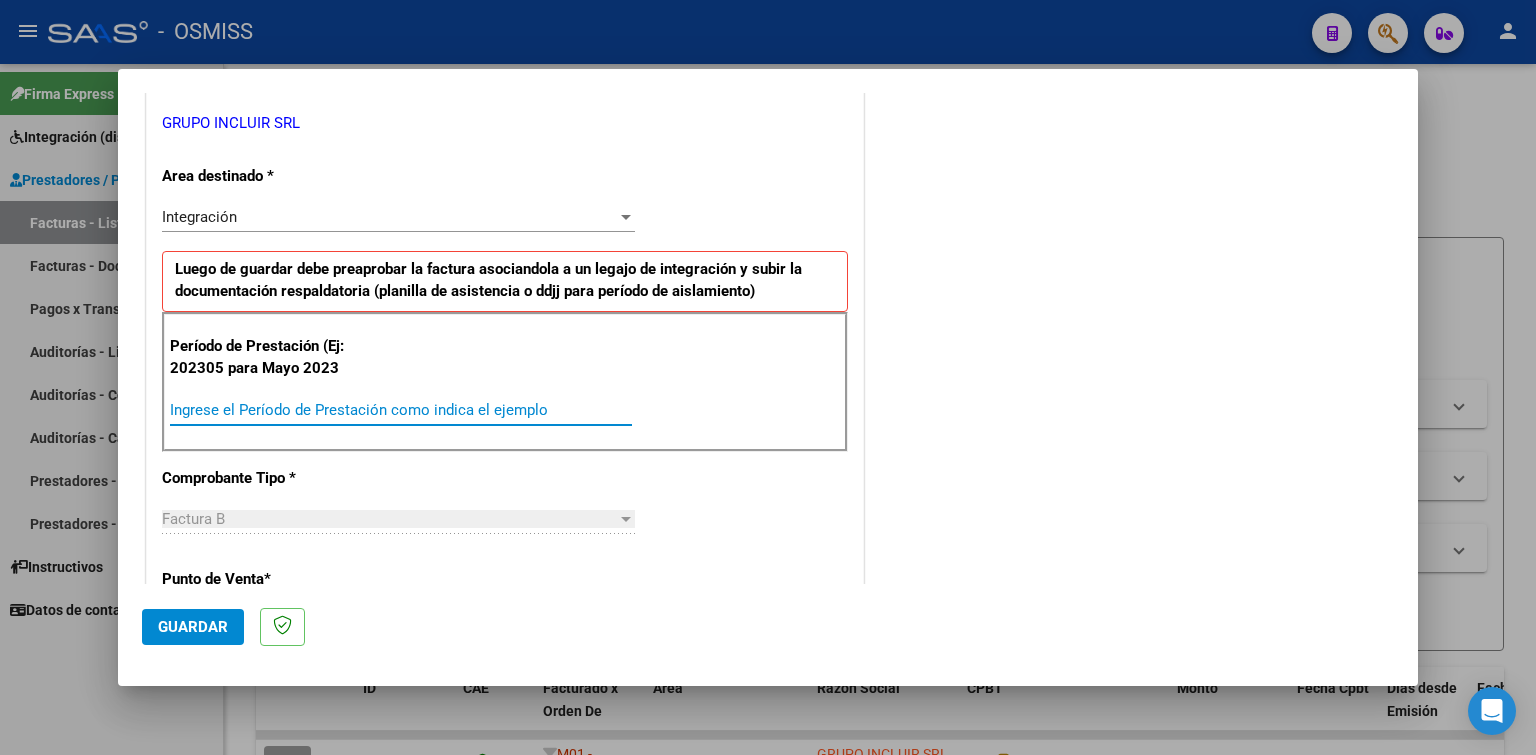 paste on "202507" 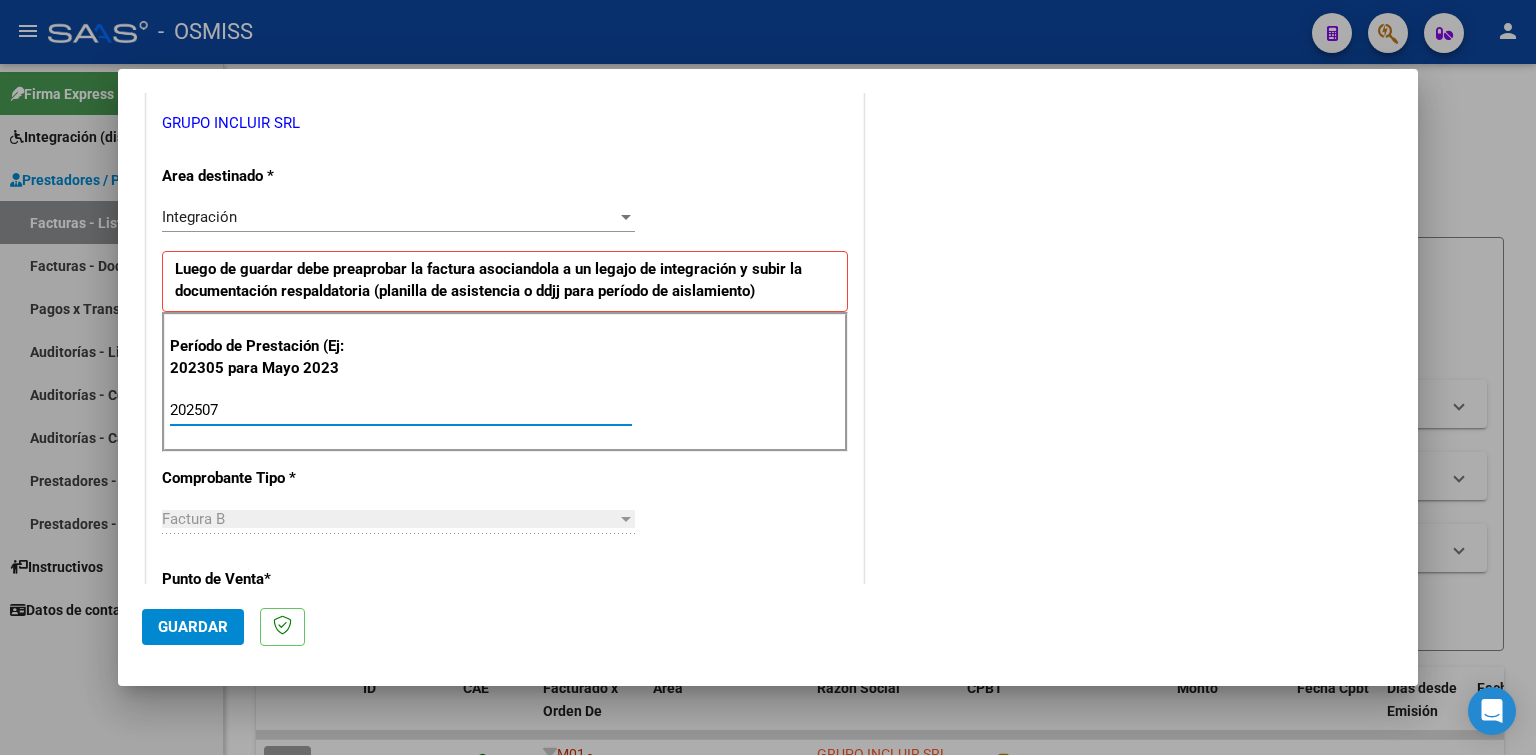 type on "202507" 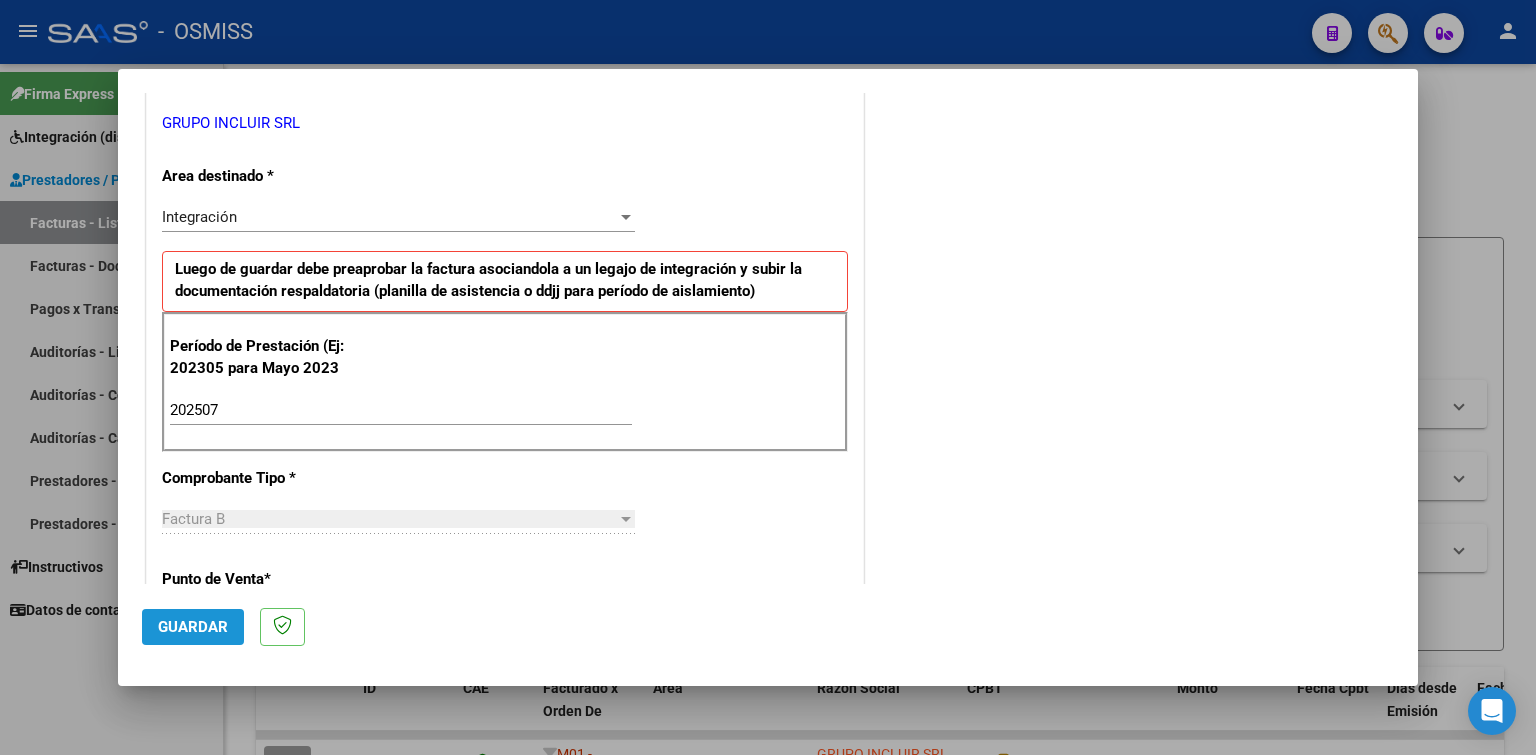 click on "Guardar" 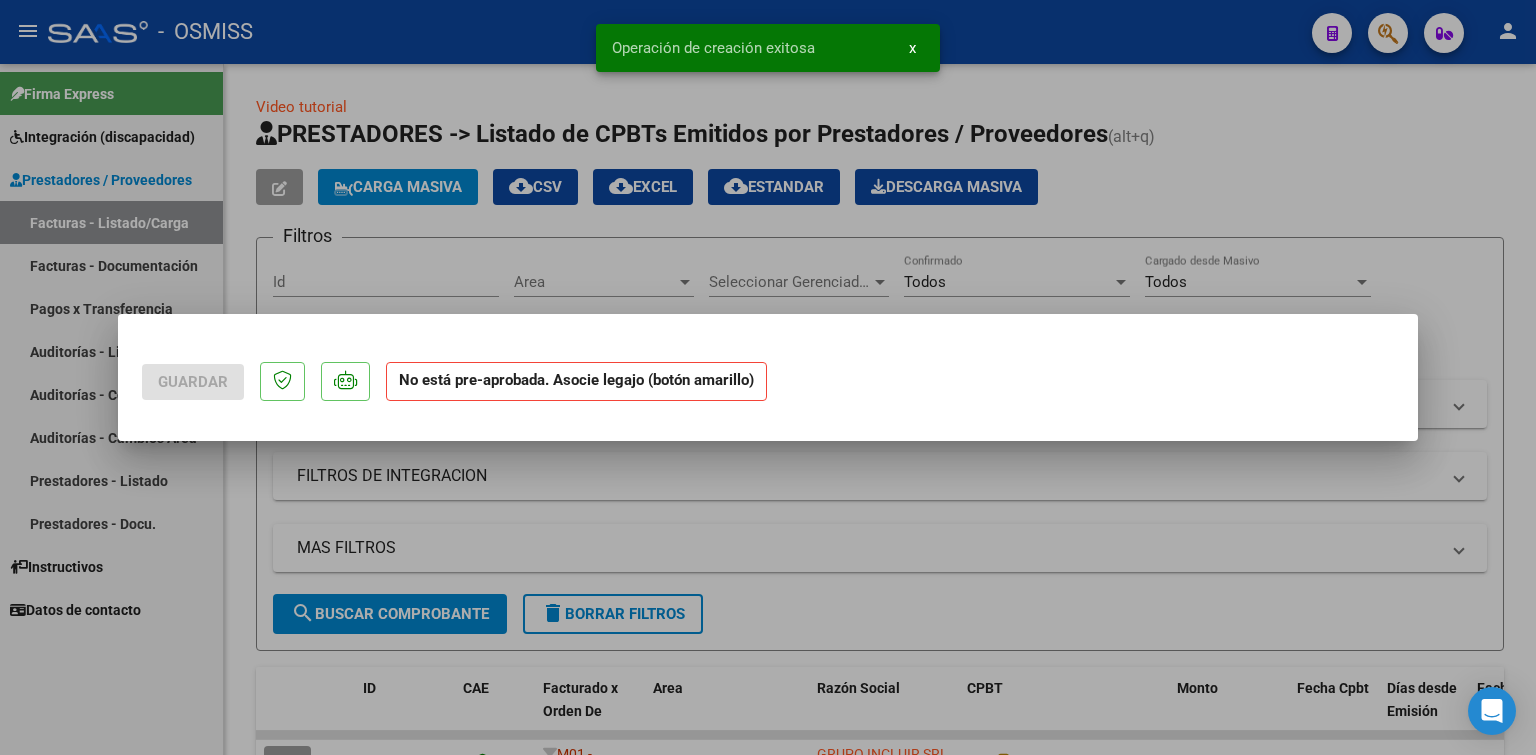 scroll, scrollTop: 0, scrollLeft: 0, axis: both 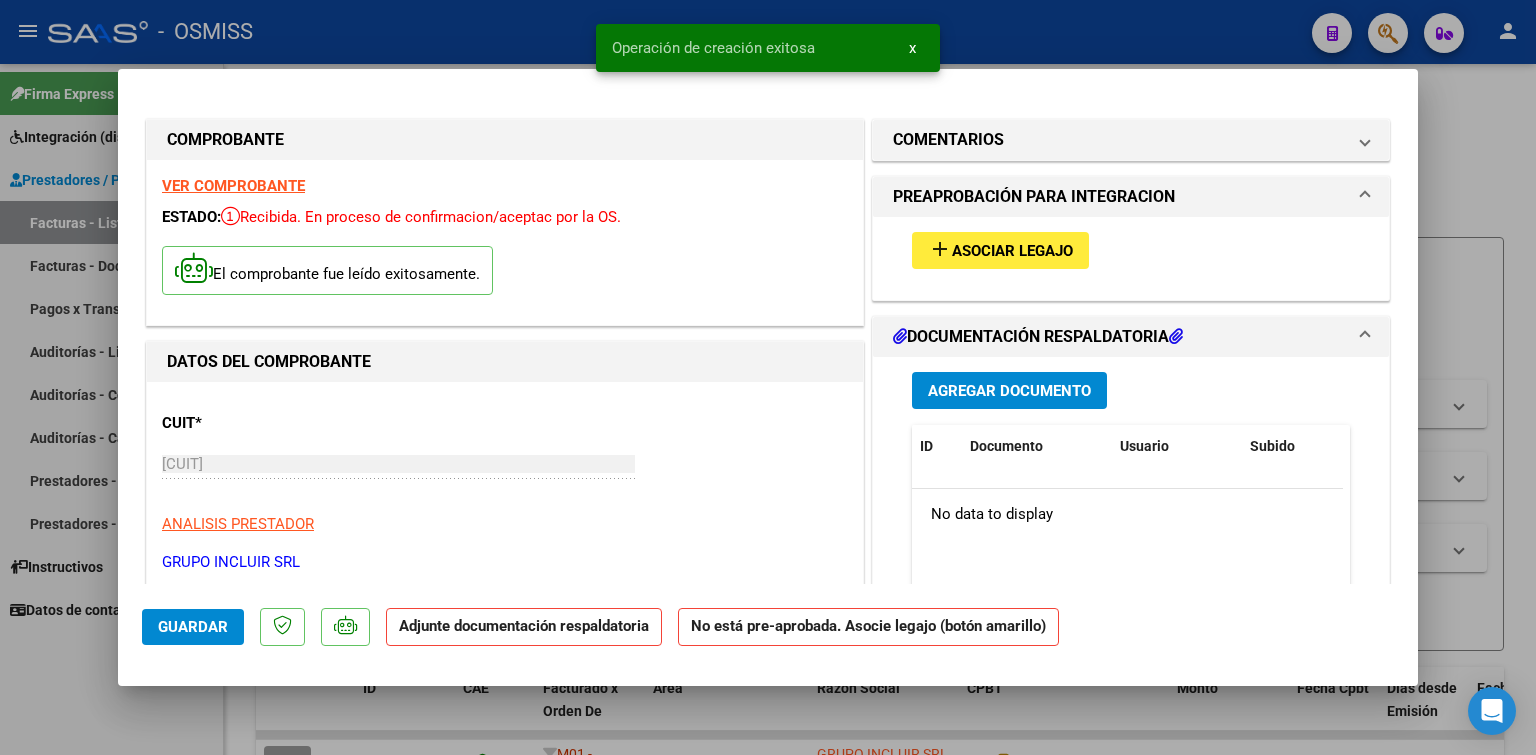 click on "Asociar Legajo" at bounding box center [1012, 251] 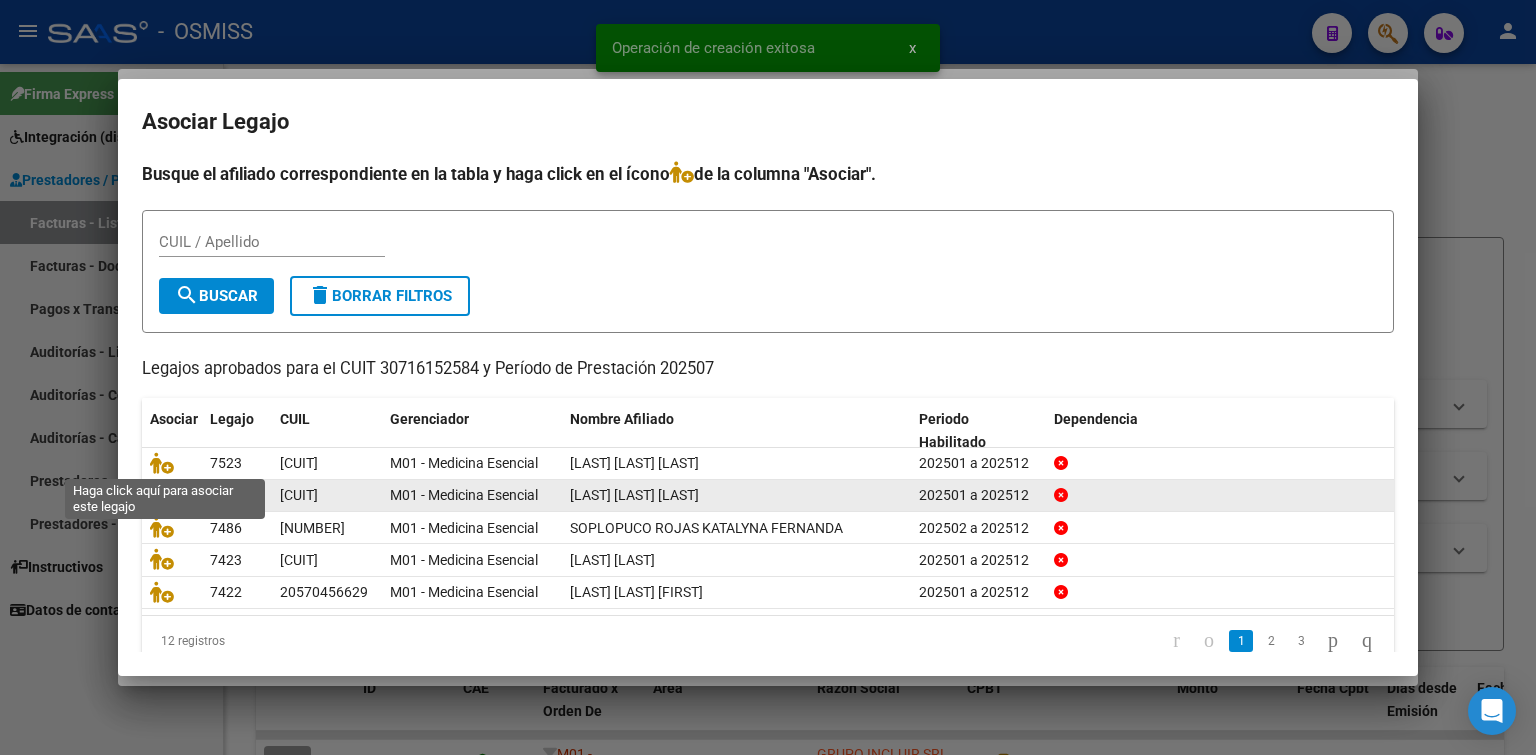 drag, startPoint x: 152, startPoint y: 462, endPoint x: 388, endPoint y: 496, distance: 238.43657 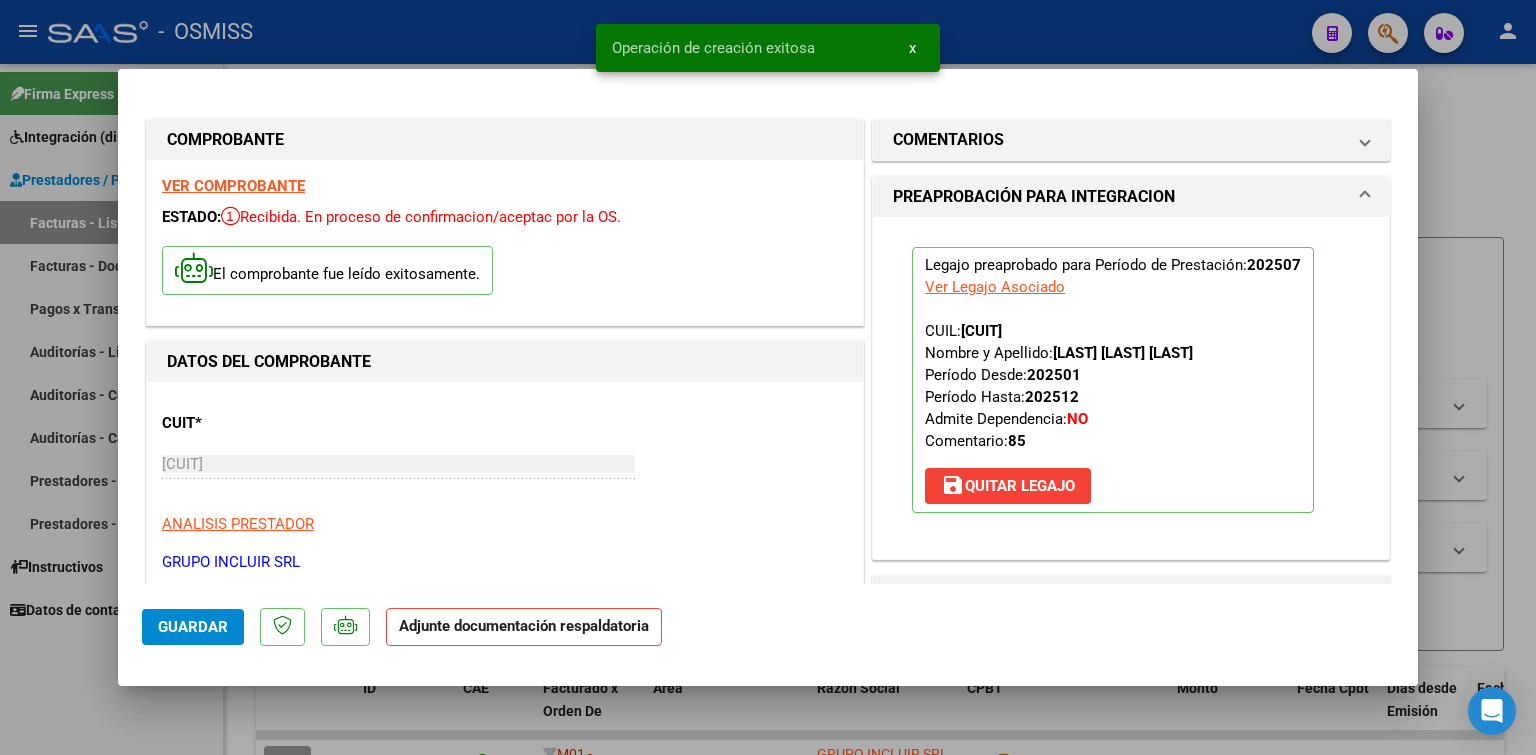 scroll, scrollTop: 200, scrollLeft: 0, axis: vertical 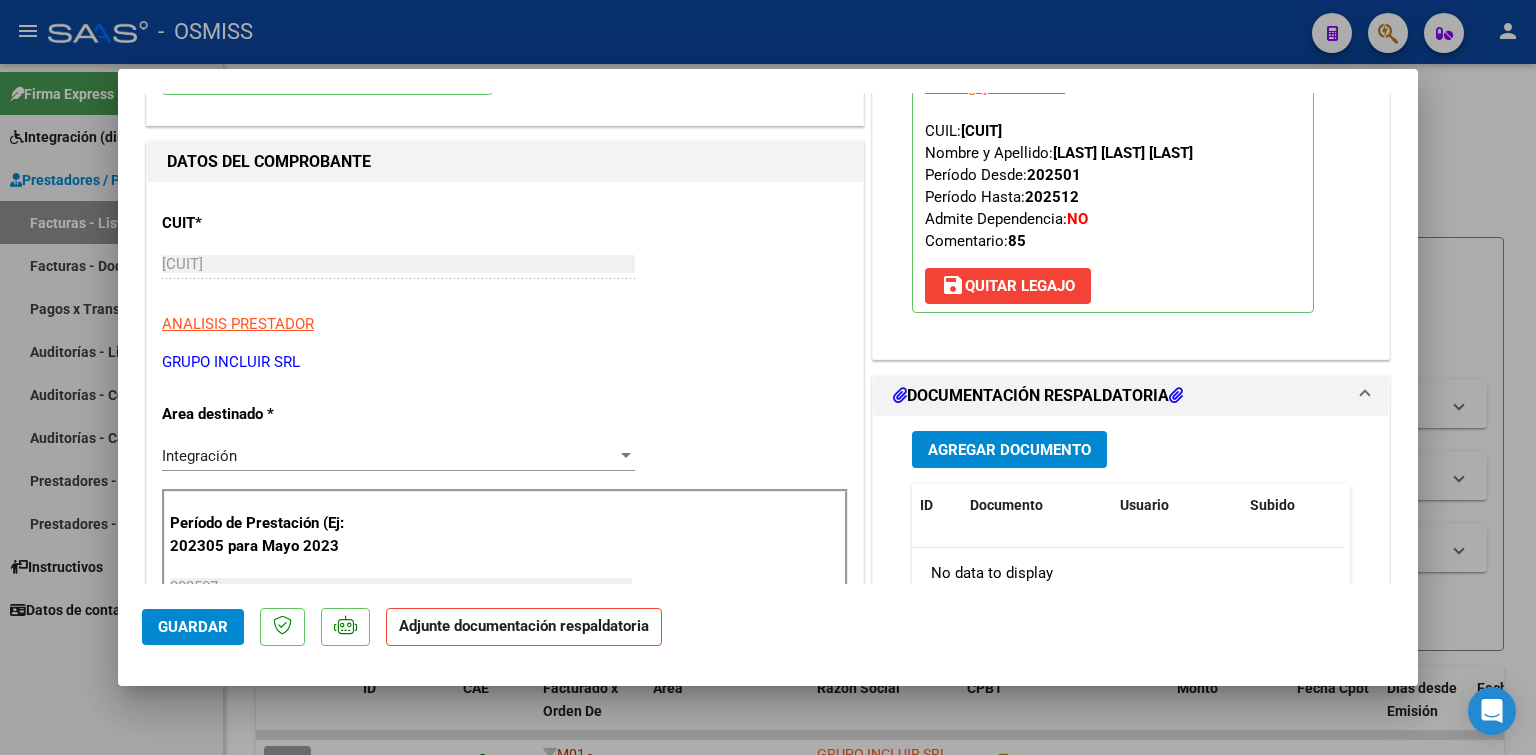 click on "Agregar Documento" at bounding box center (1009, 450) 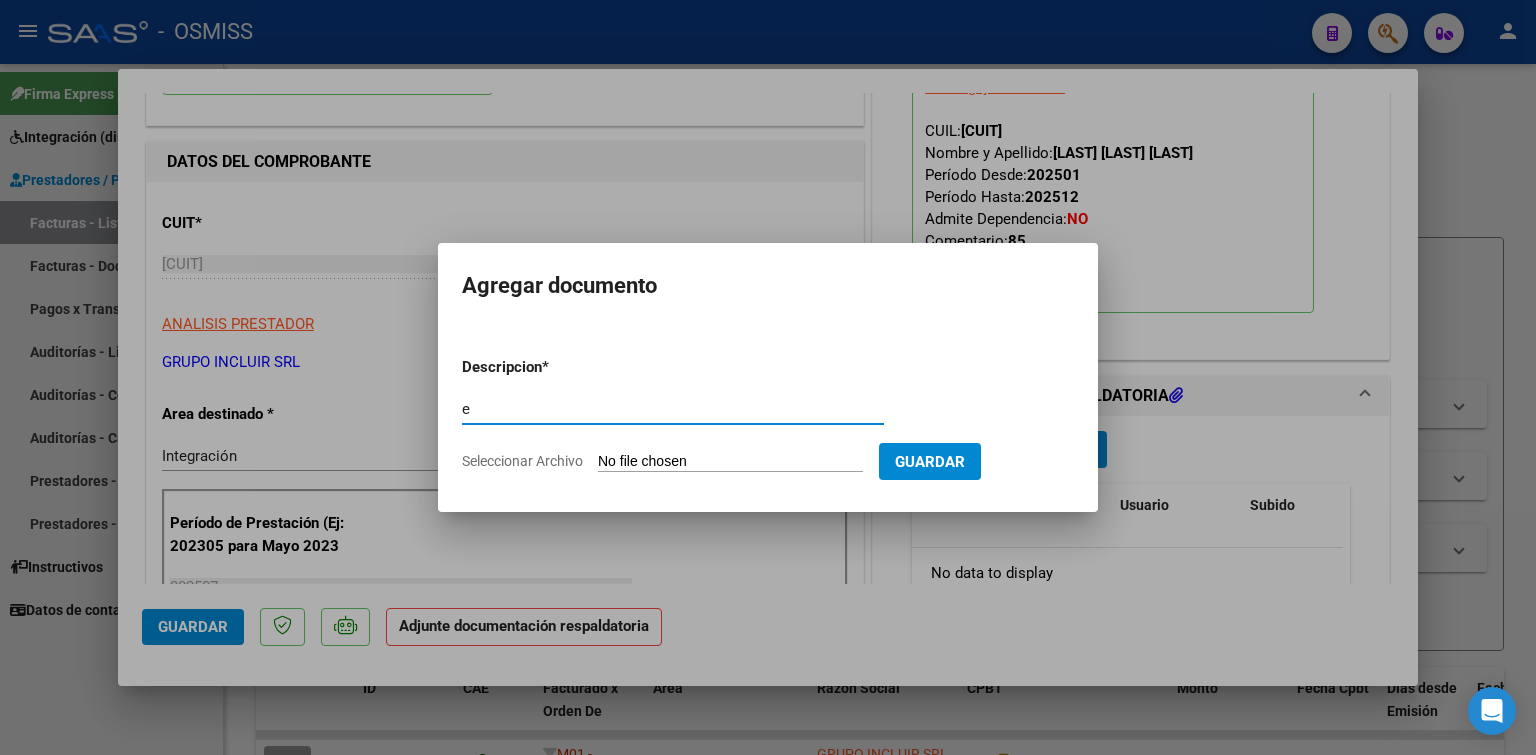 type on "e" 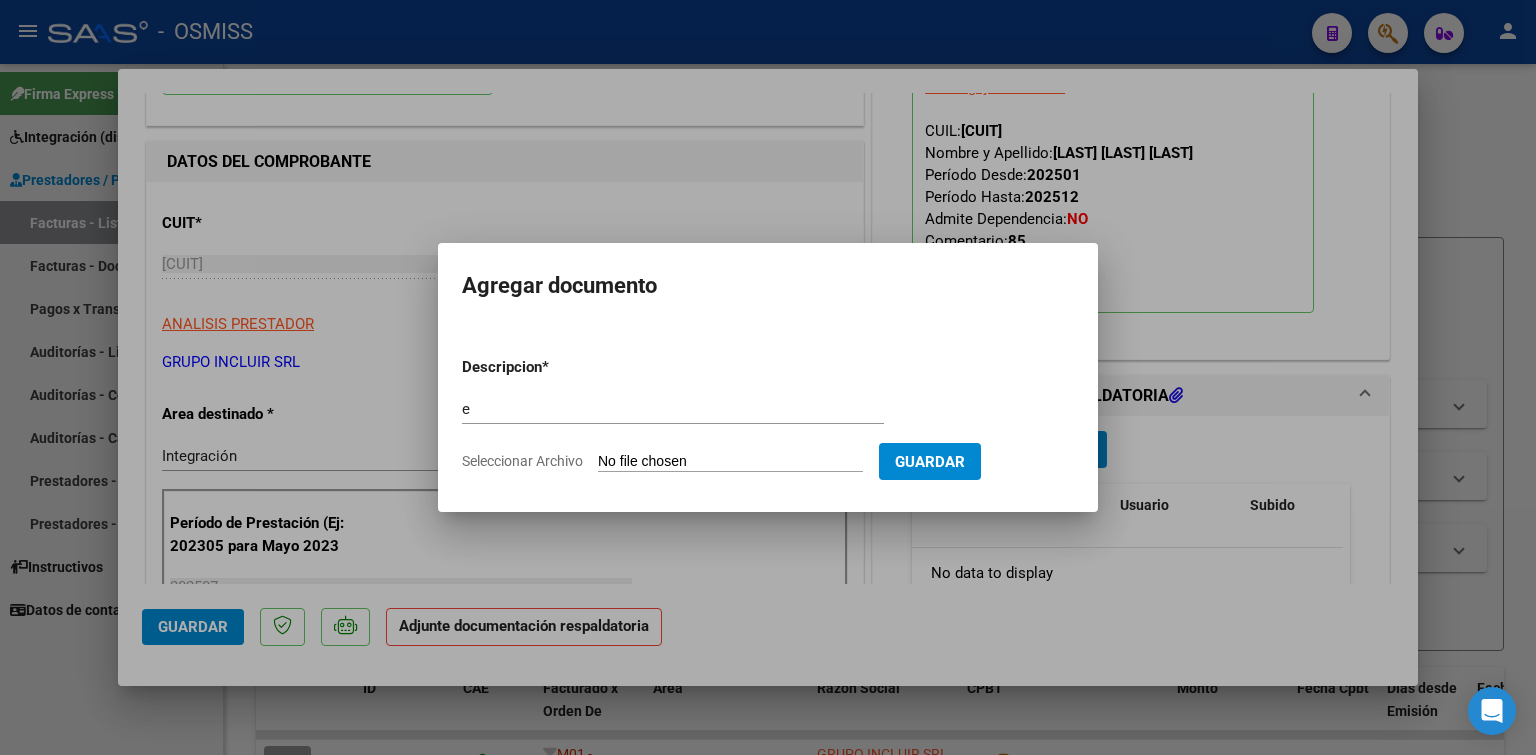 click on "Seleccionar Archivo" at bounding box center (730, 462) 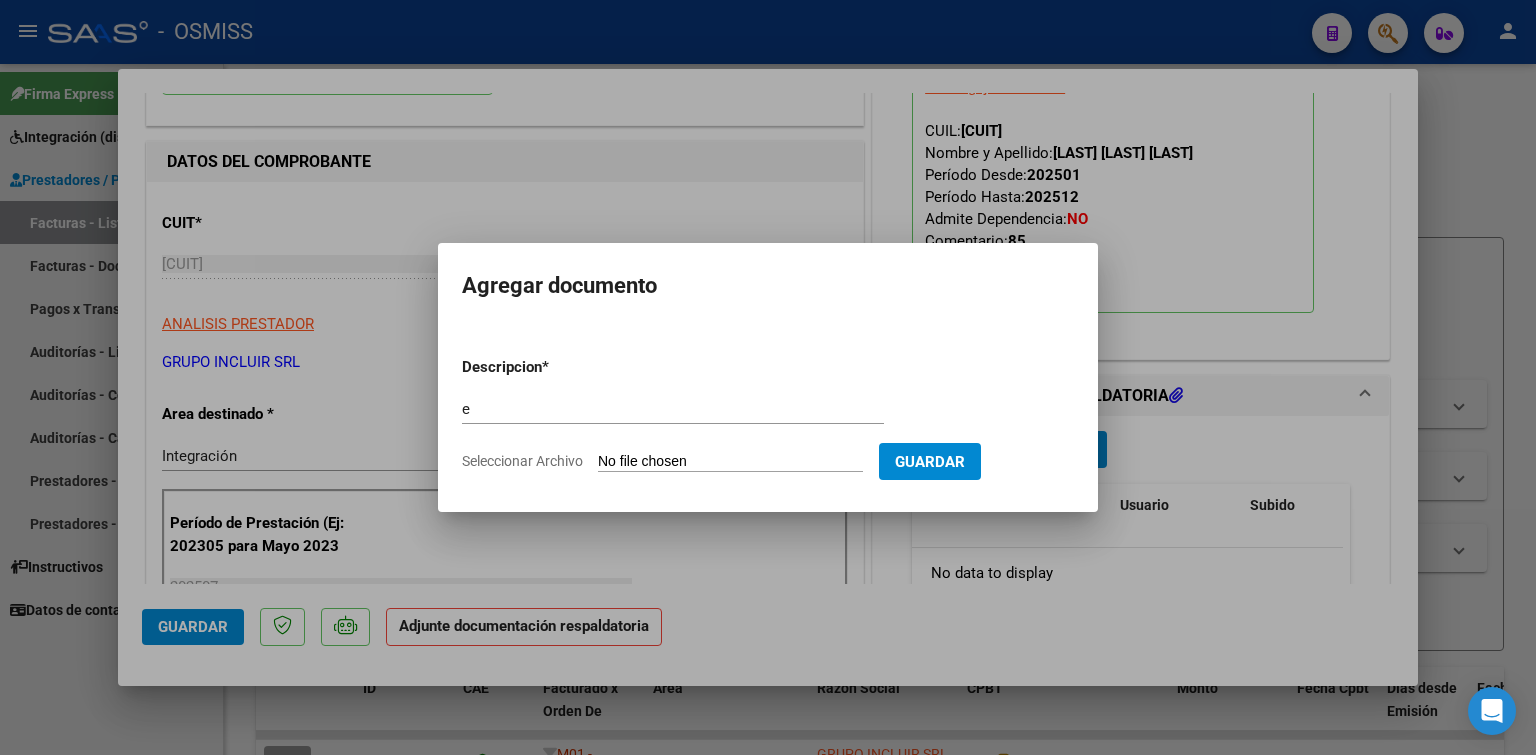 type on "C:\fakepath\07-2025 Planillas.pdf" 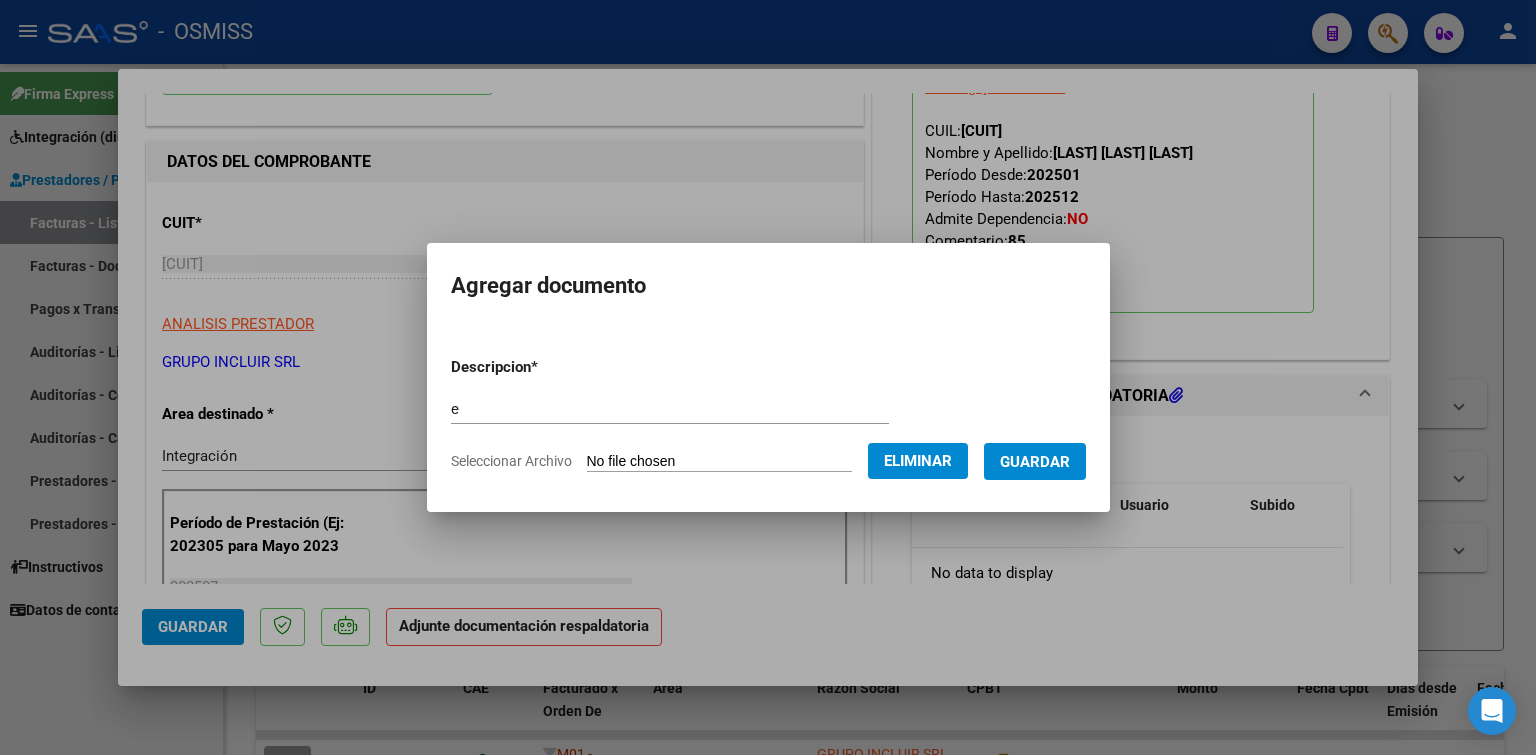 click on "Guardar" at bounding box center (1035, 462) 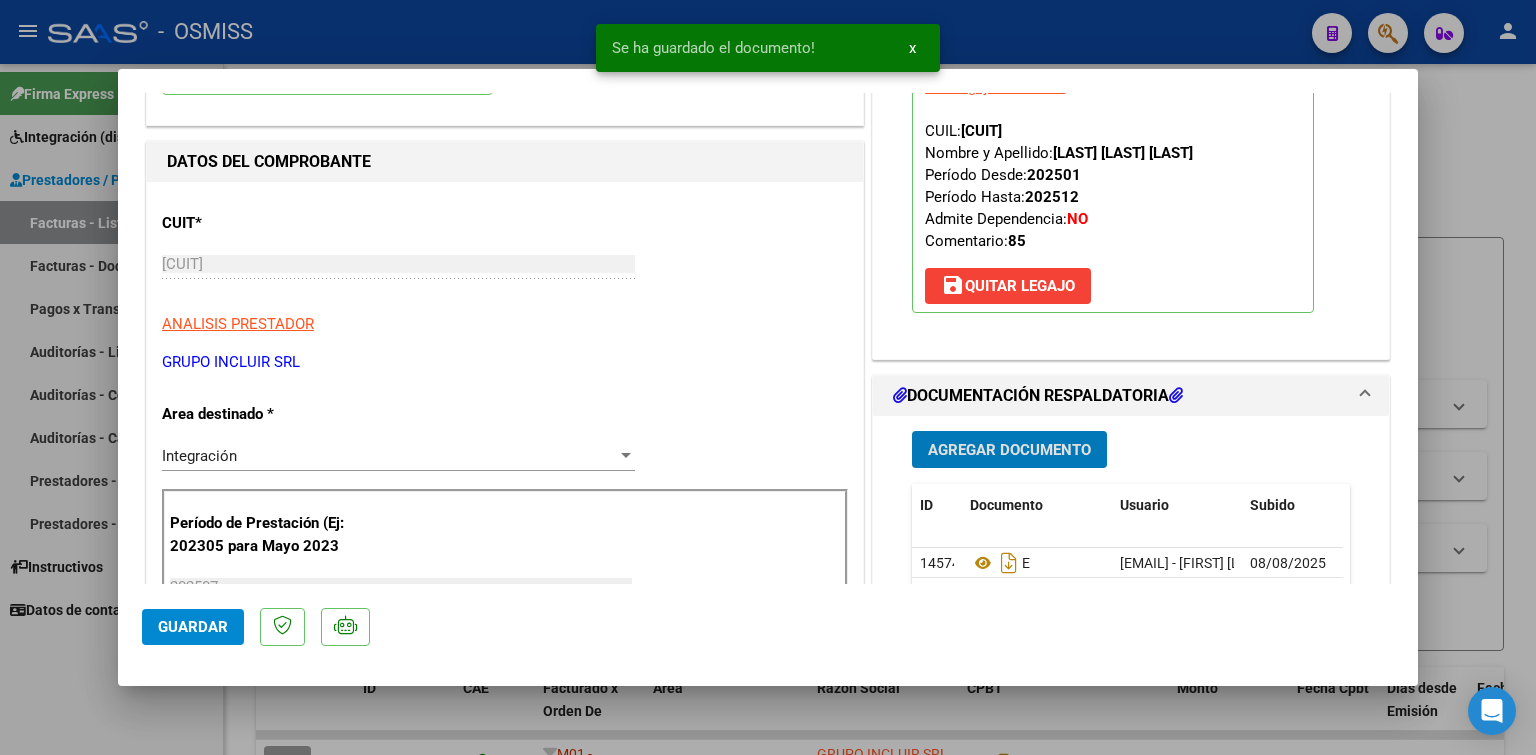 type 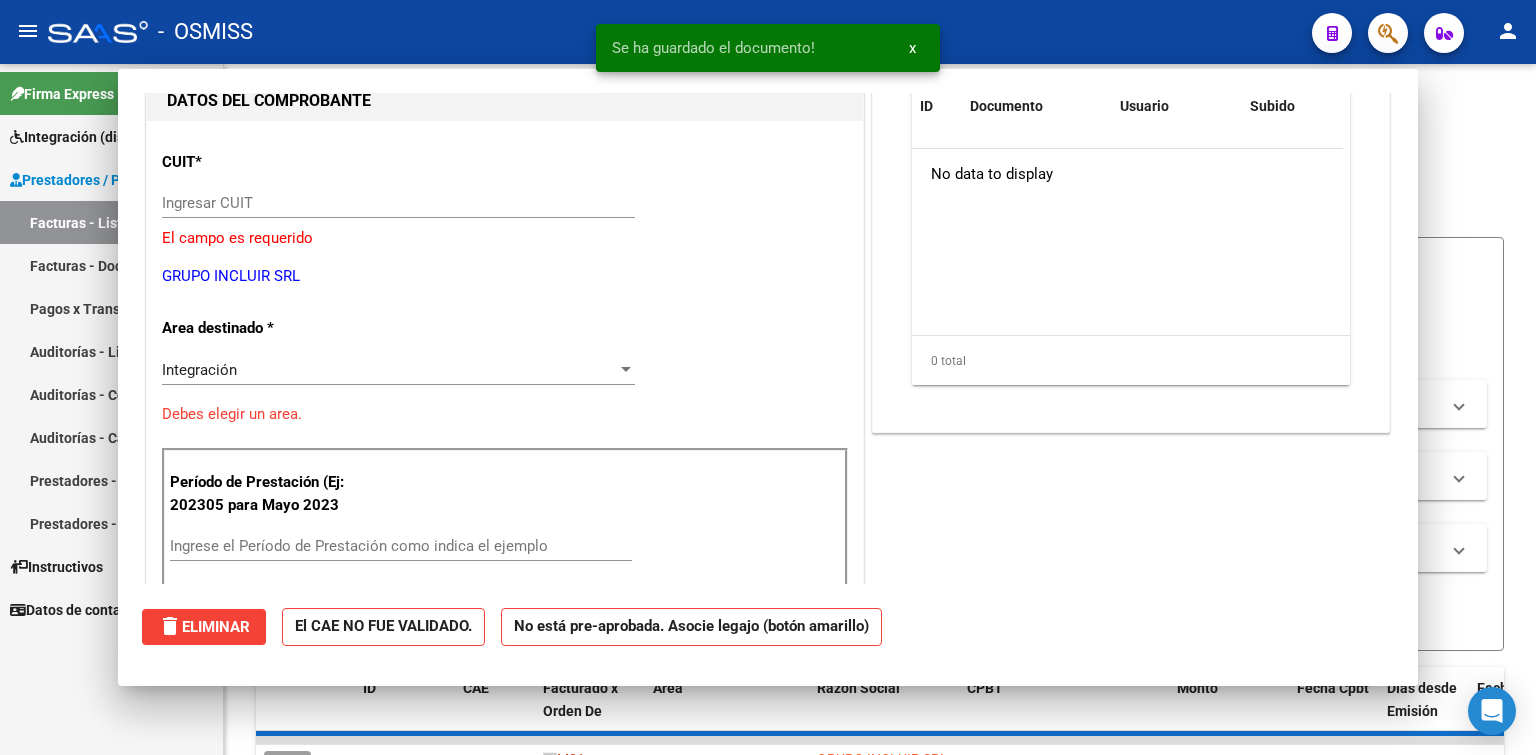 scroll, scrollTop: 212, scrollLeft: 0, axis: vertical 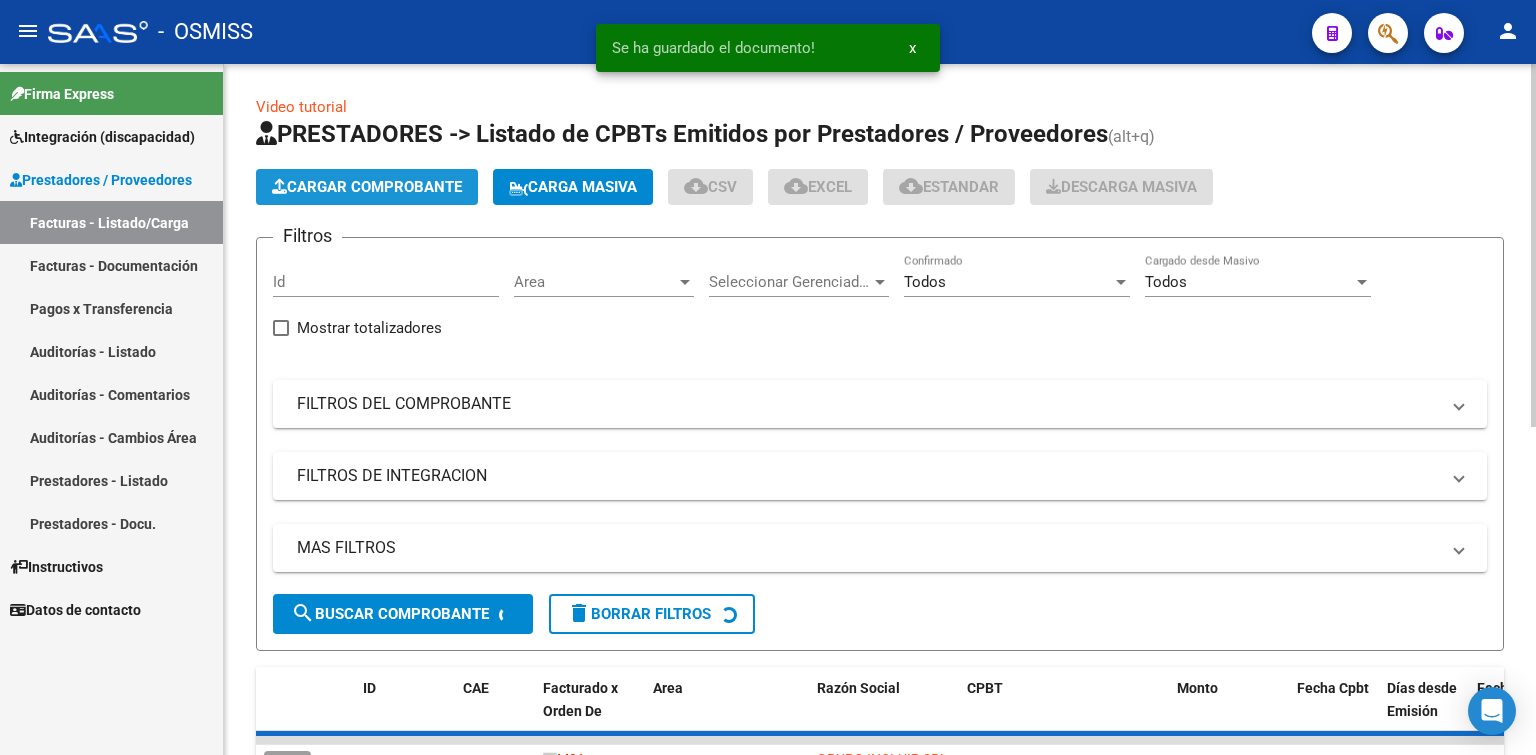 click on "Cargar Comprobante" 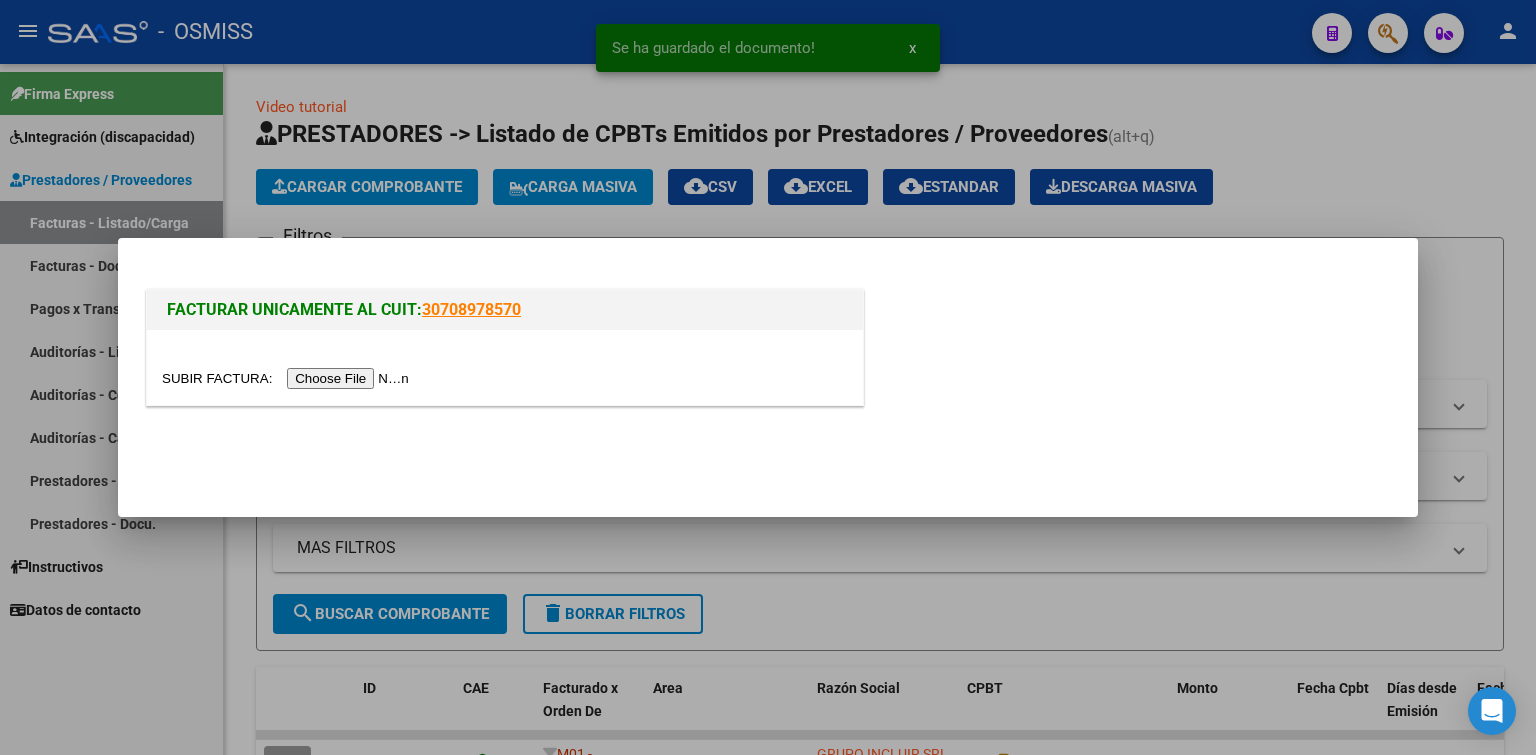 click at bounding box center (288, 378) 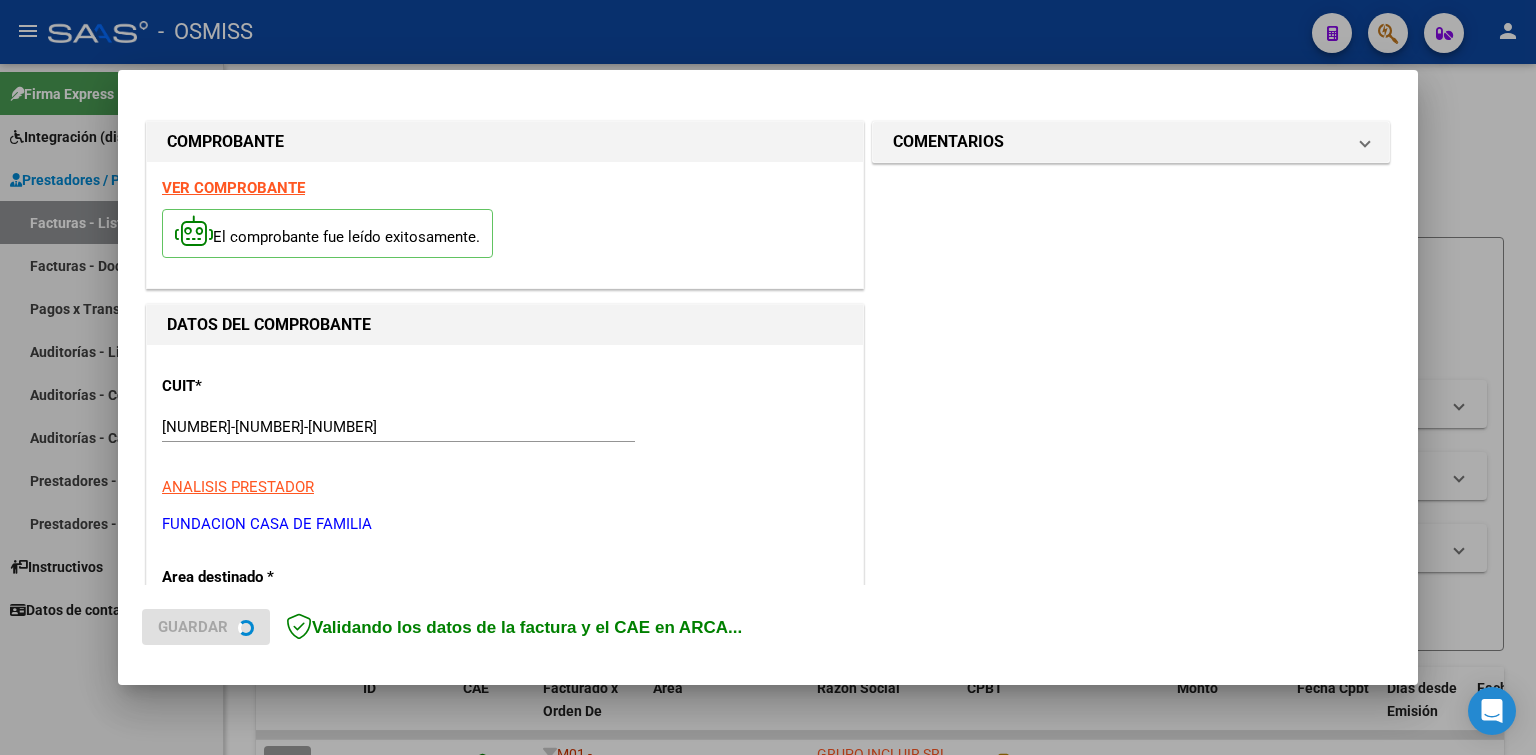 scroll, scrollTop: 400, scrollLeft: 0, axis: vertical 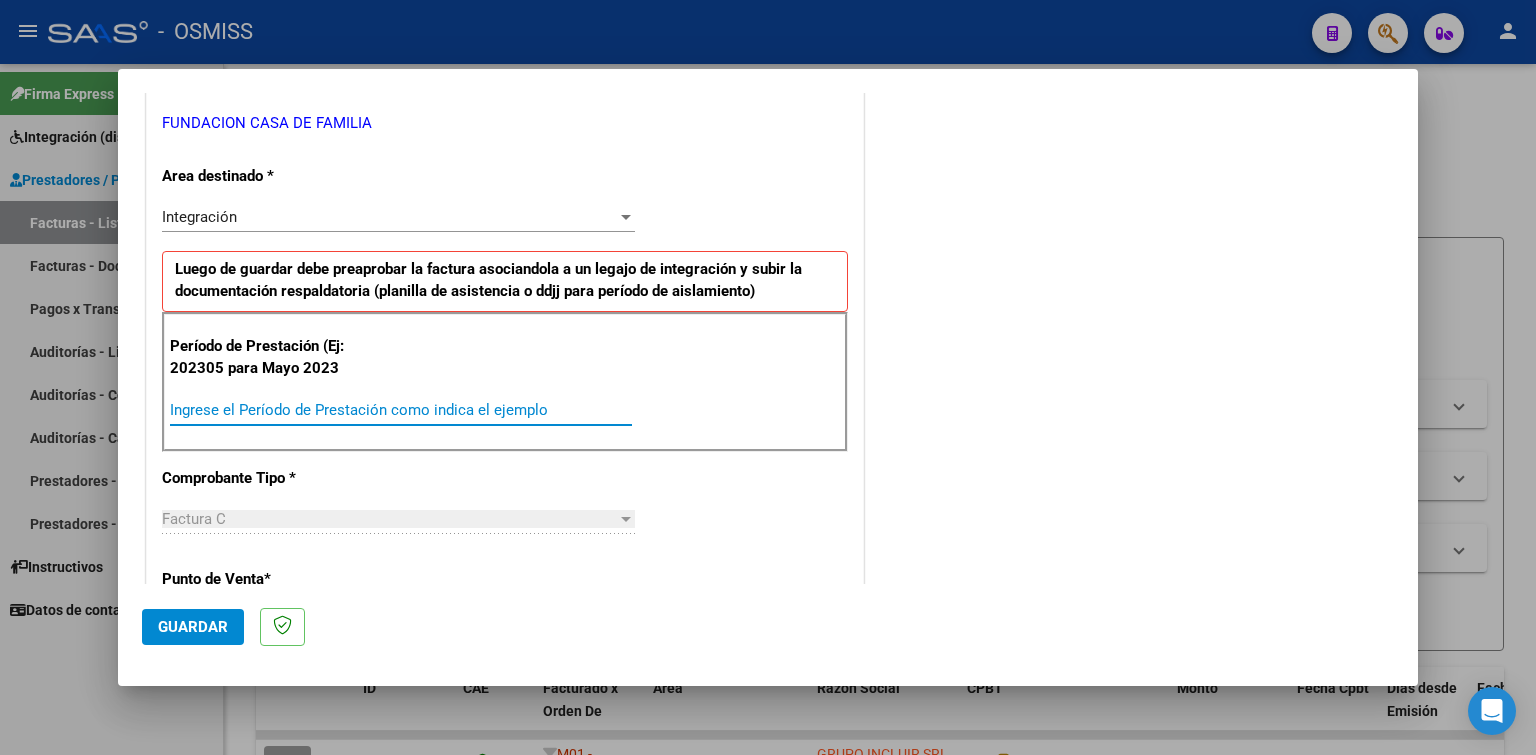 paste on "202507" 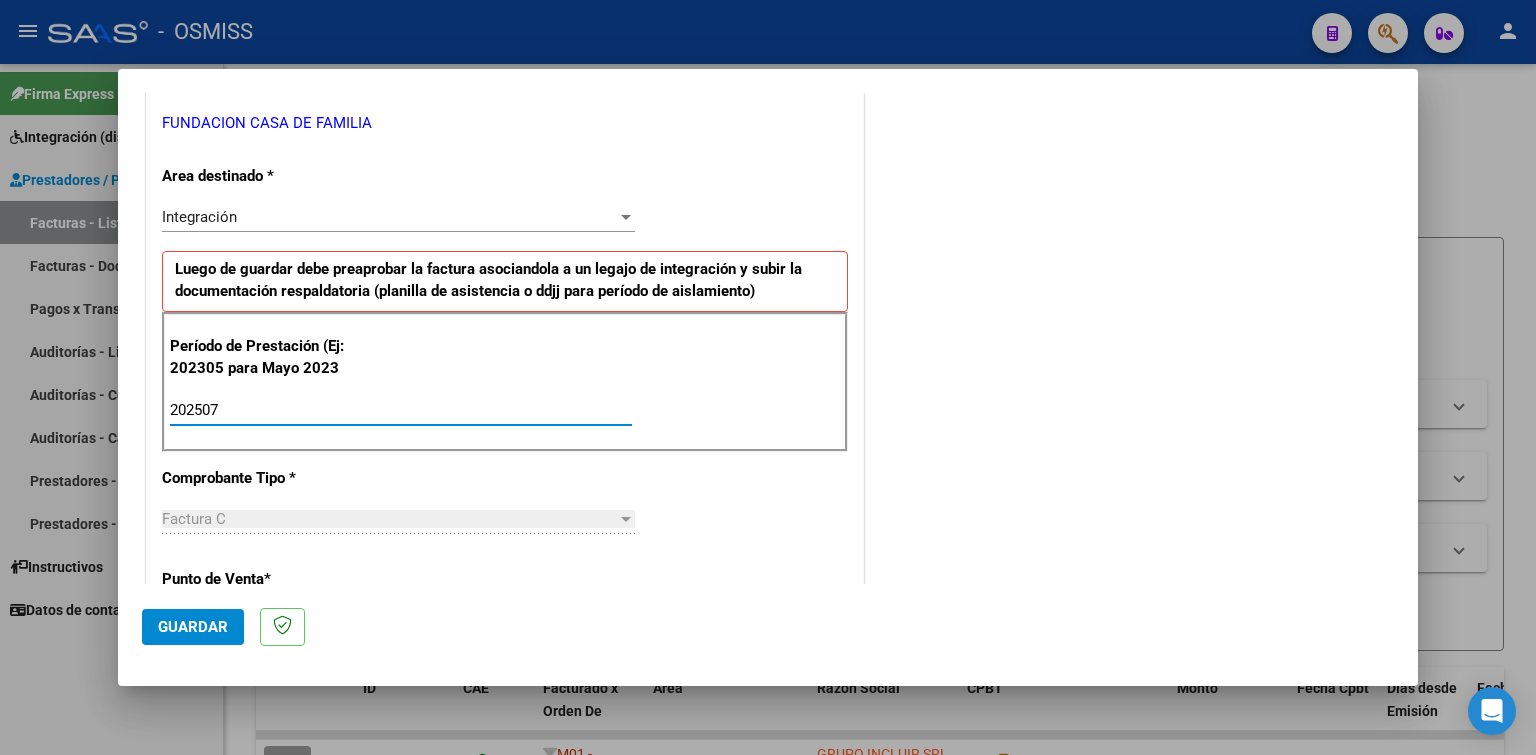 type on "202507" 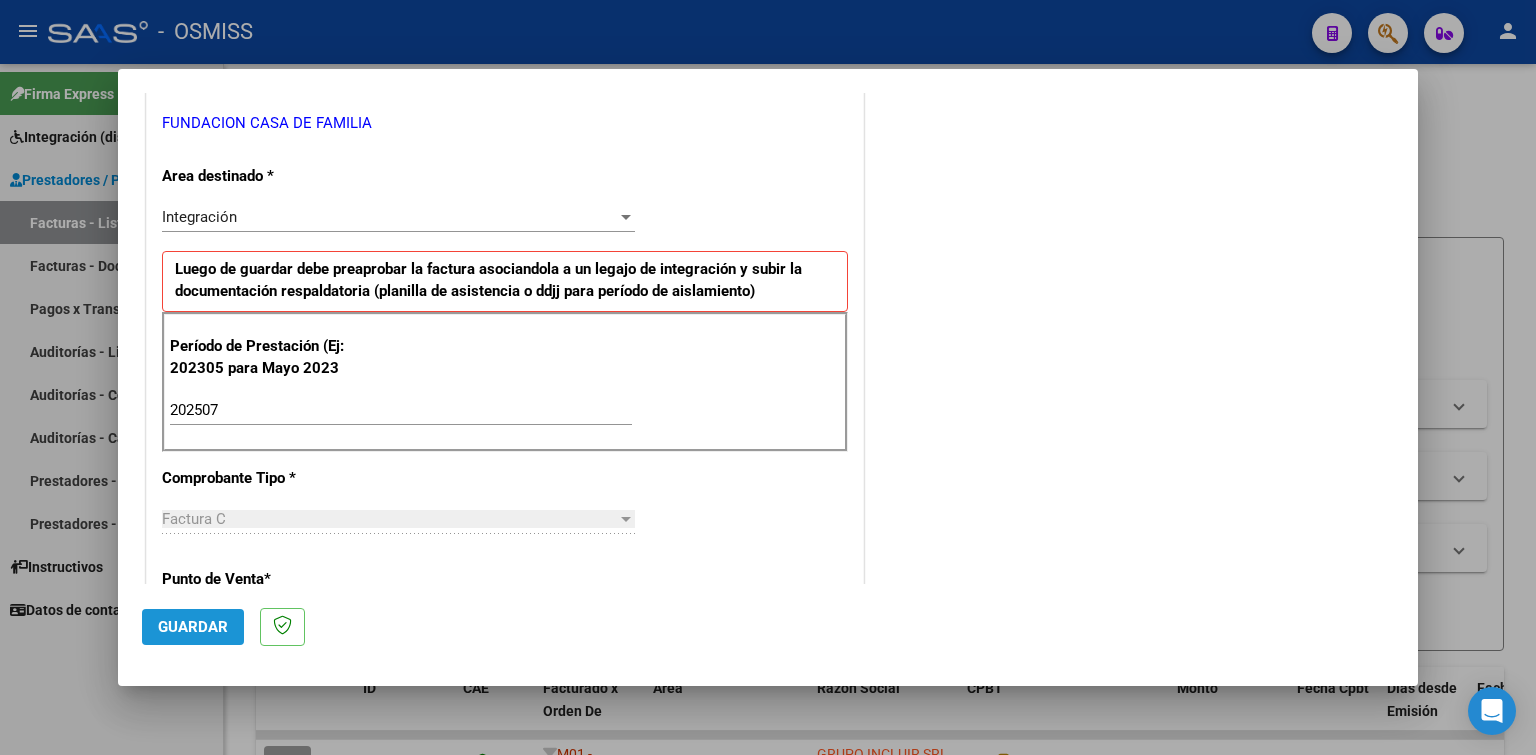 click on "Guardar" 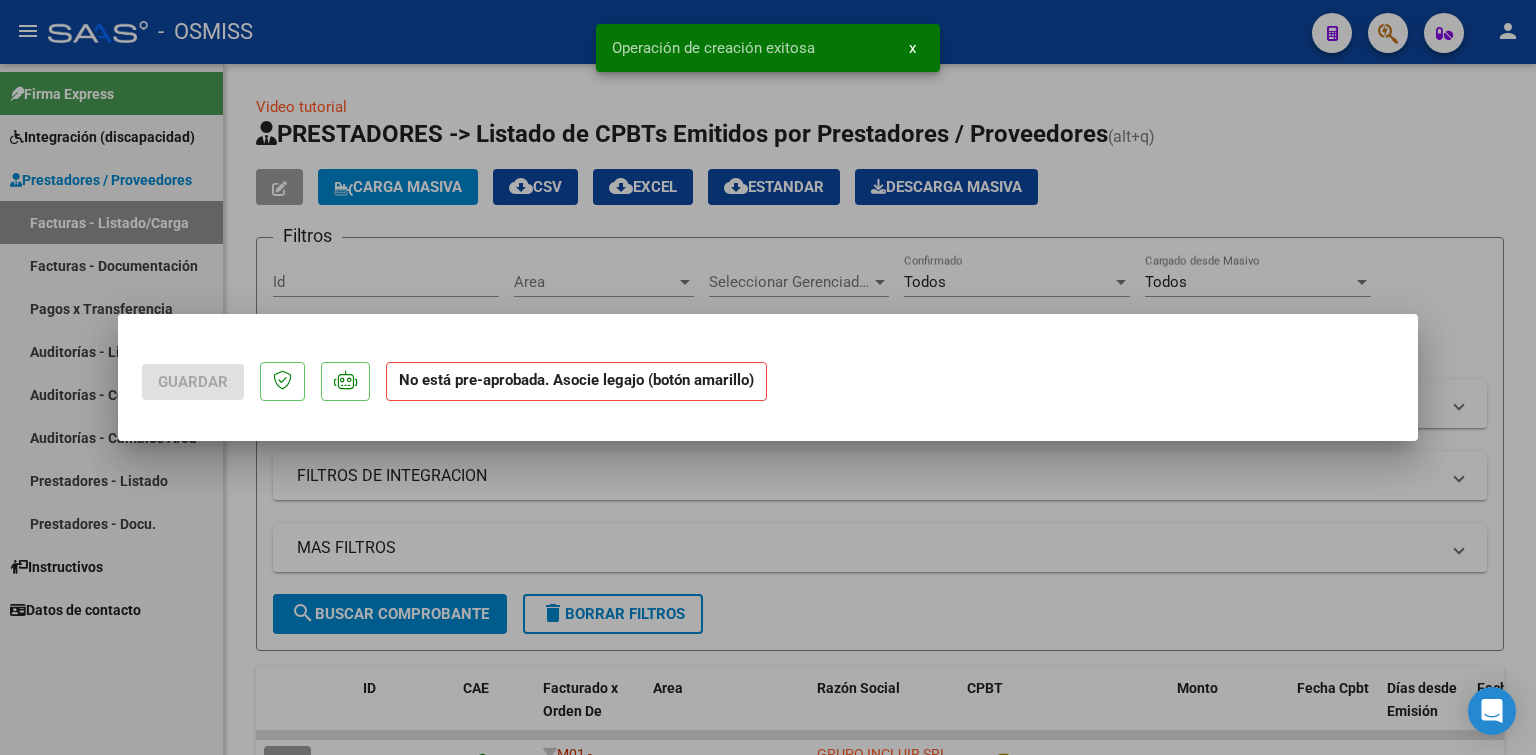 scroll, scrollTop: 0, scrollLeft: 0, axis: both 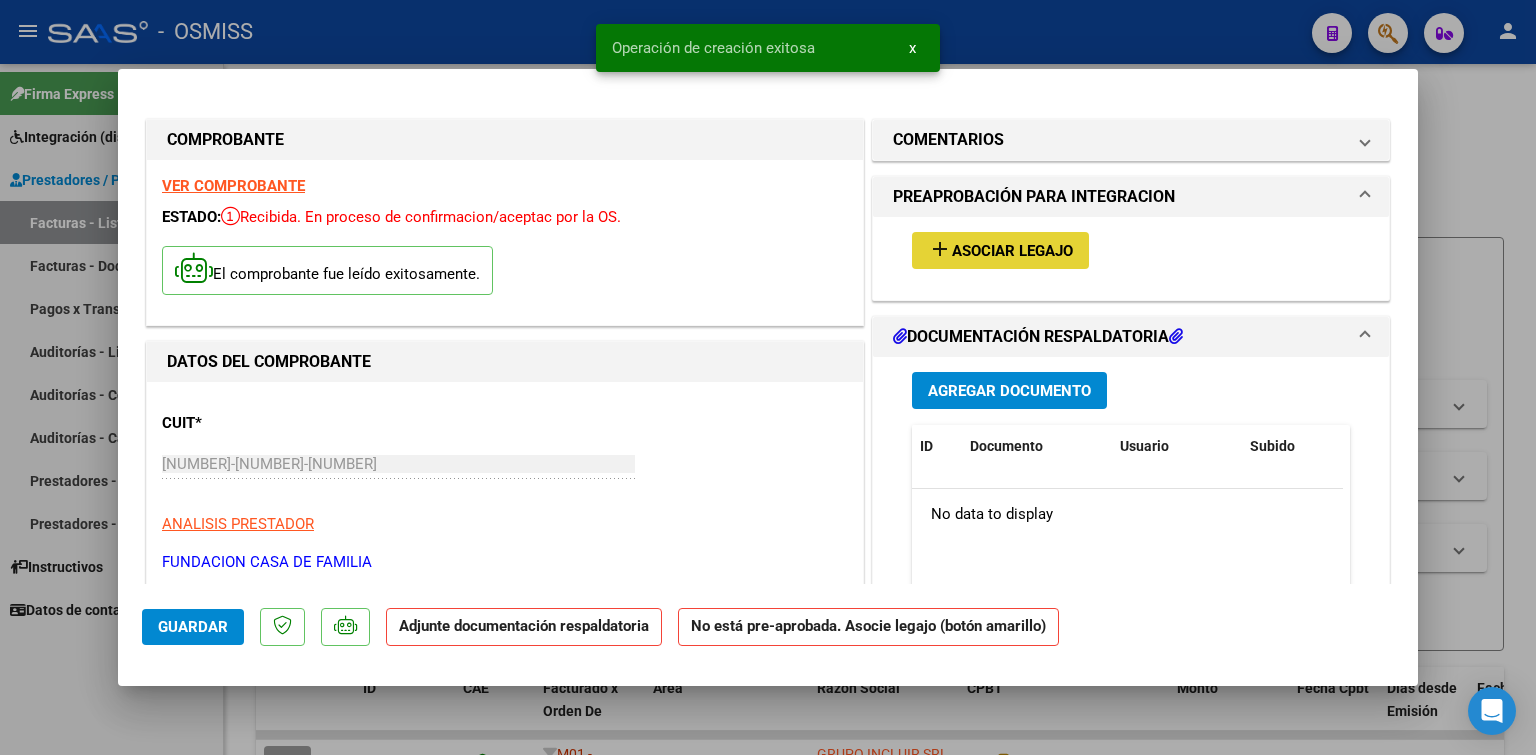 click on "add Asociar Legajo" at bounding box center [1000, 250] 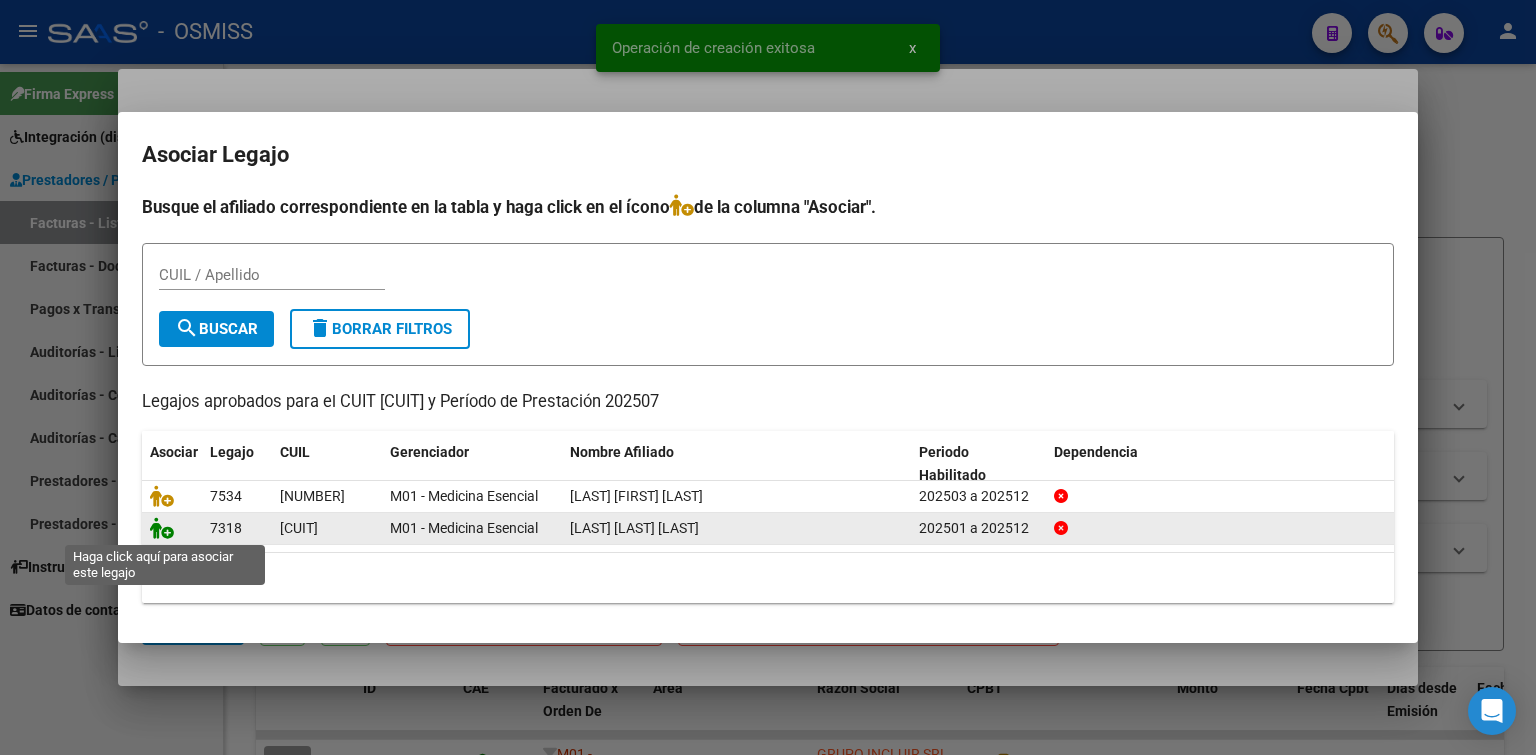 click 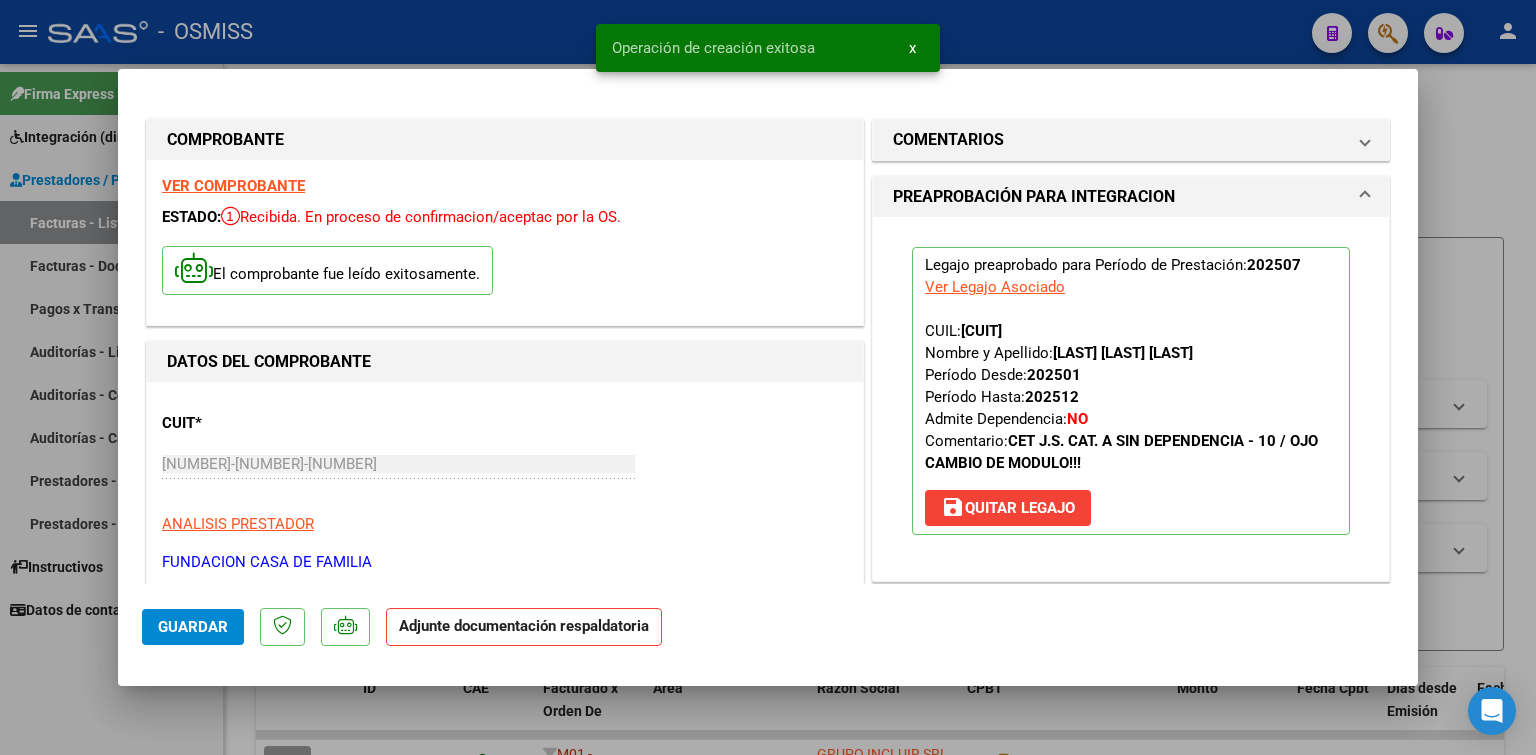 scroll, scrollTop: 500, scrollLeft: 0, axis: vertical 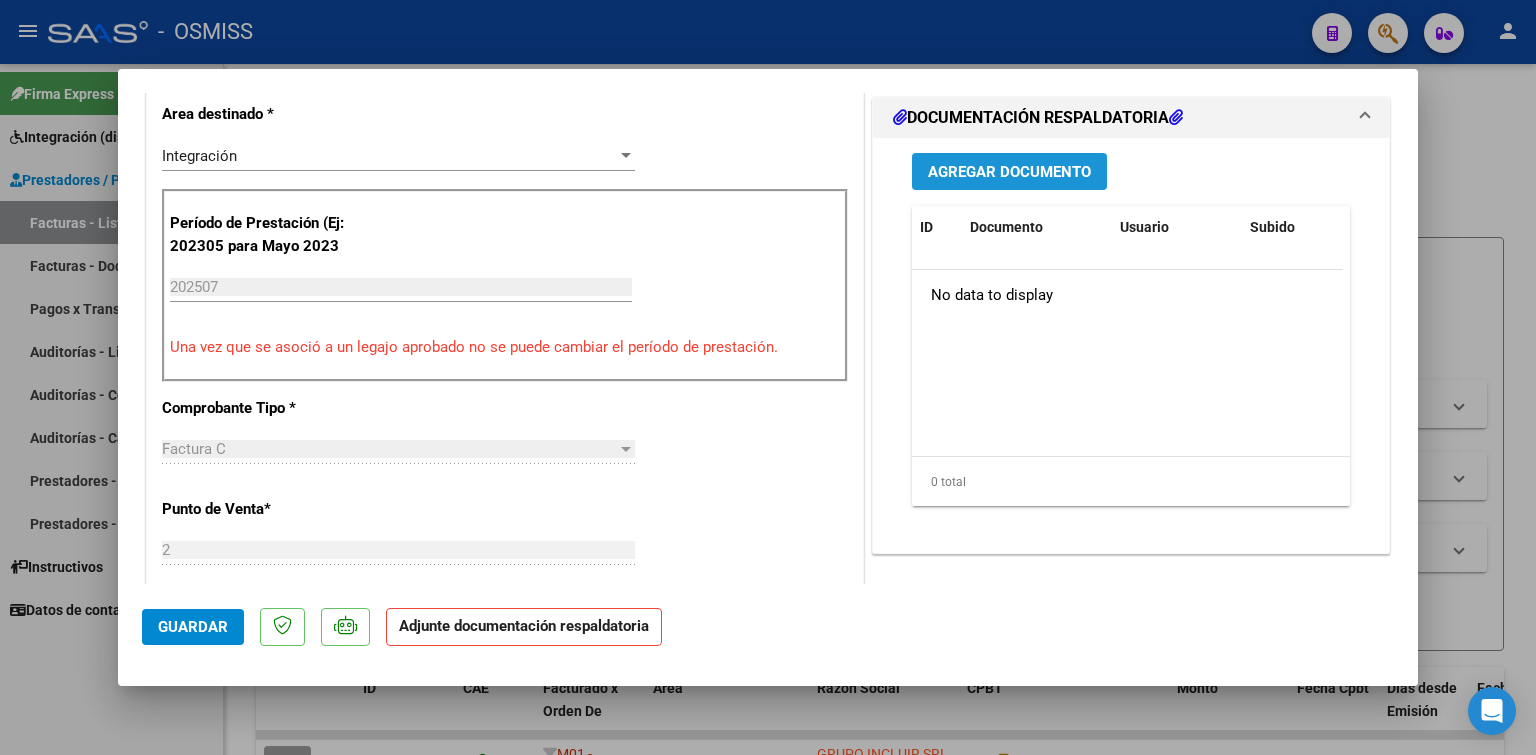 click on "Agregar Documento" at bounding box center (1009, 171) 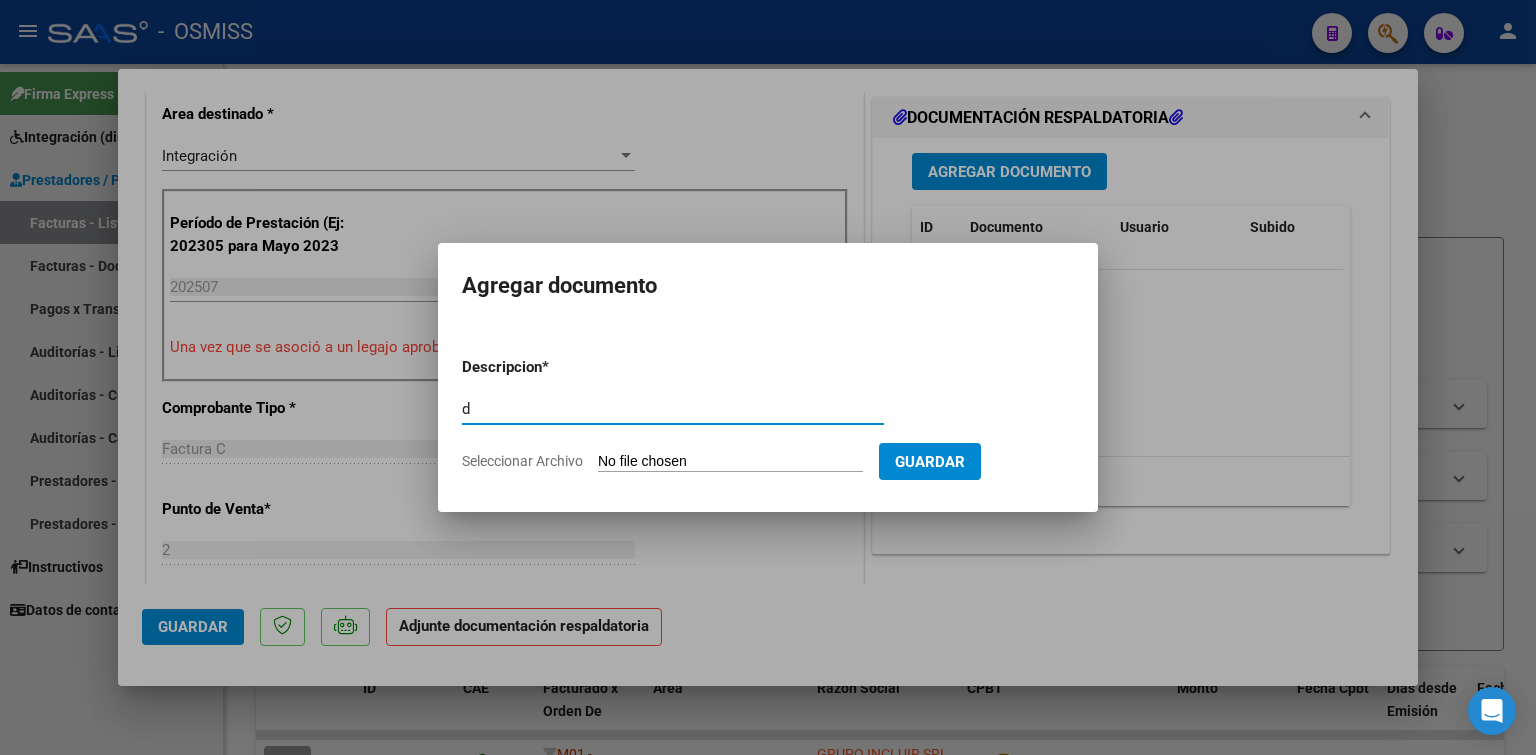 type on "d" 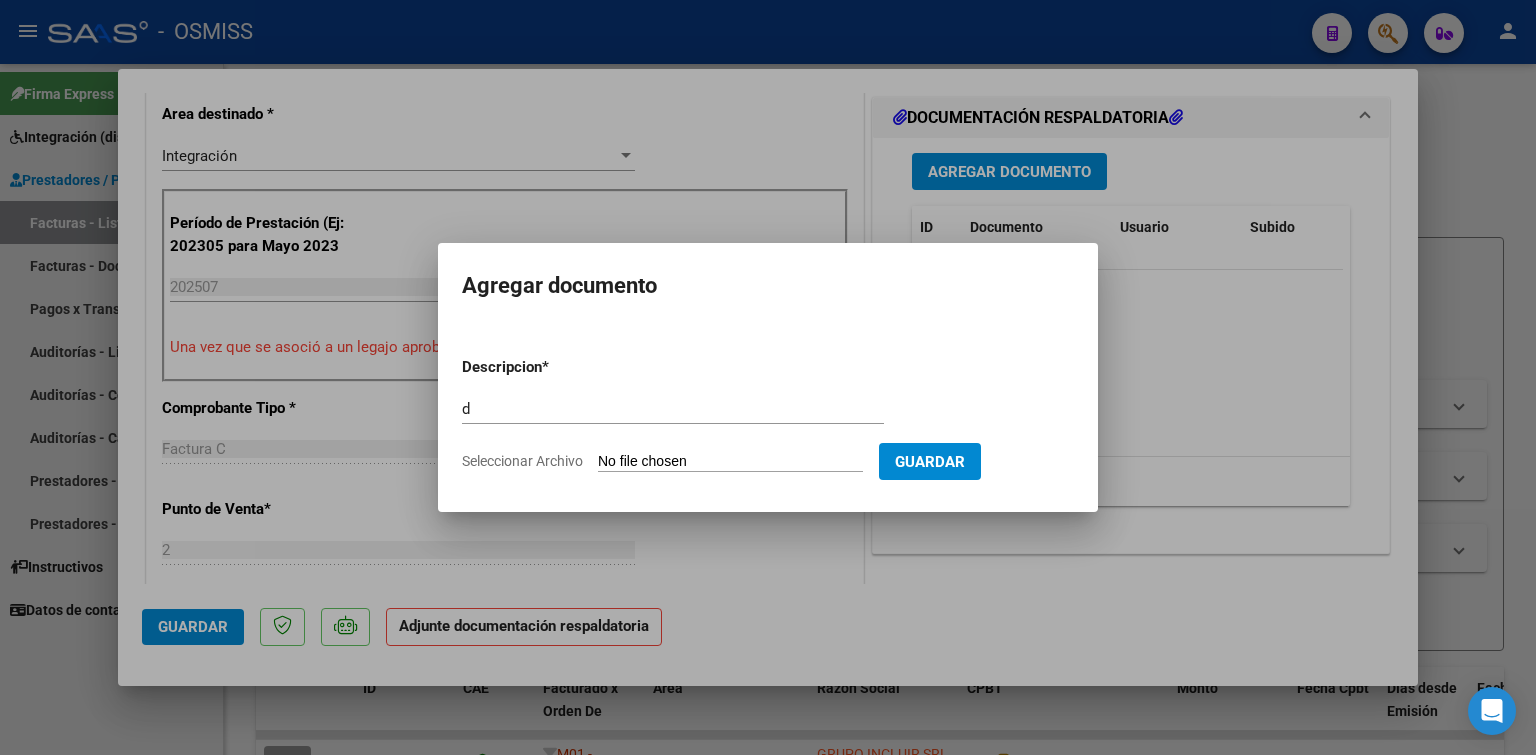 type on "C:\fakepath\ASISTENCIA CROZZOLI.pdf" 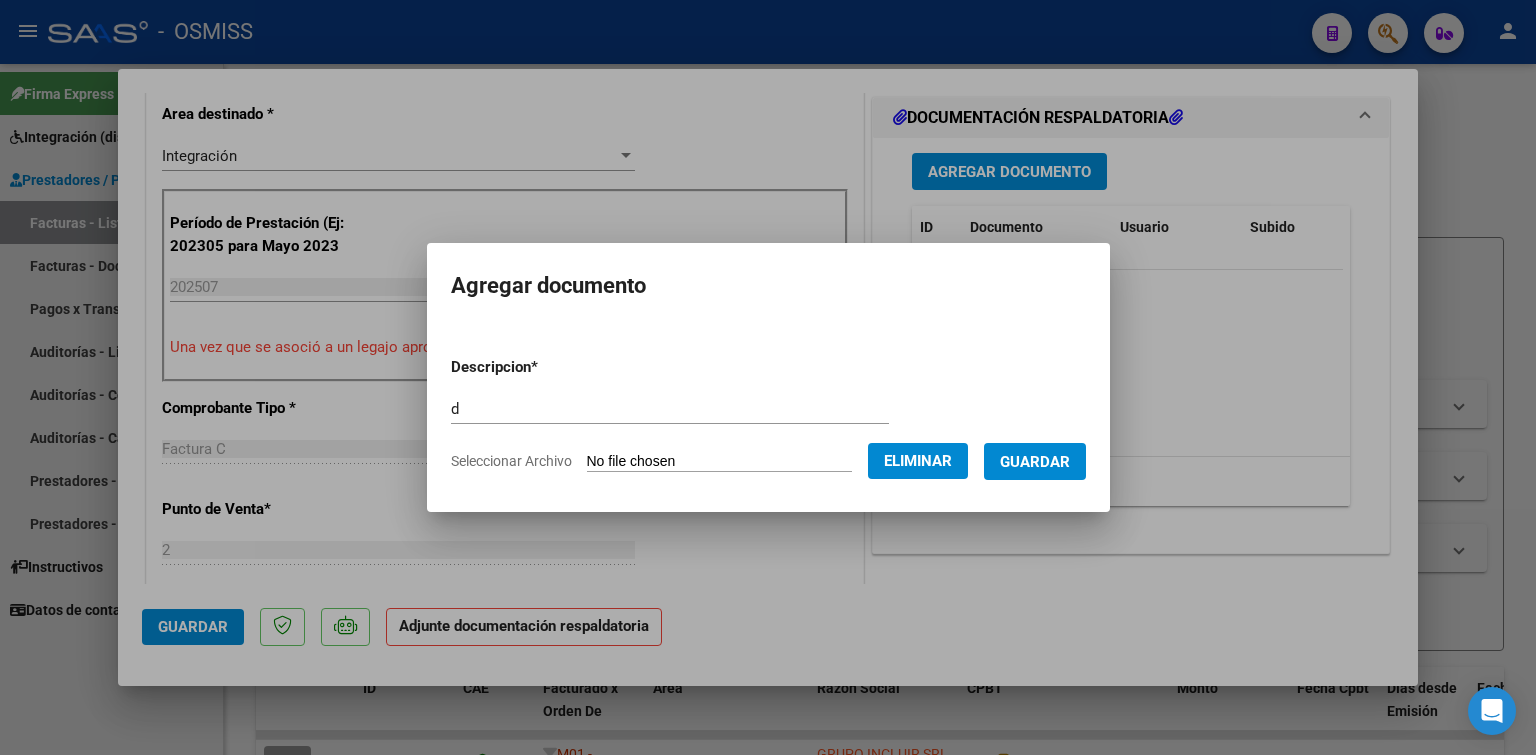 click on "Guardar" at bounding box center (1035, 462) 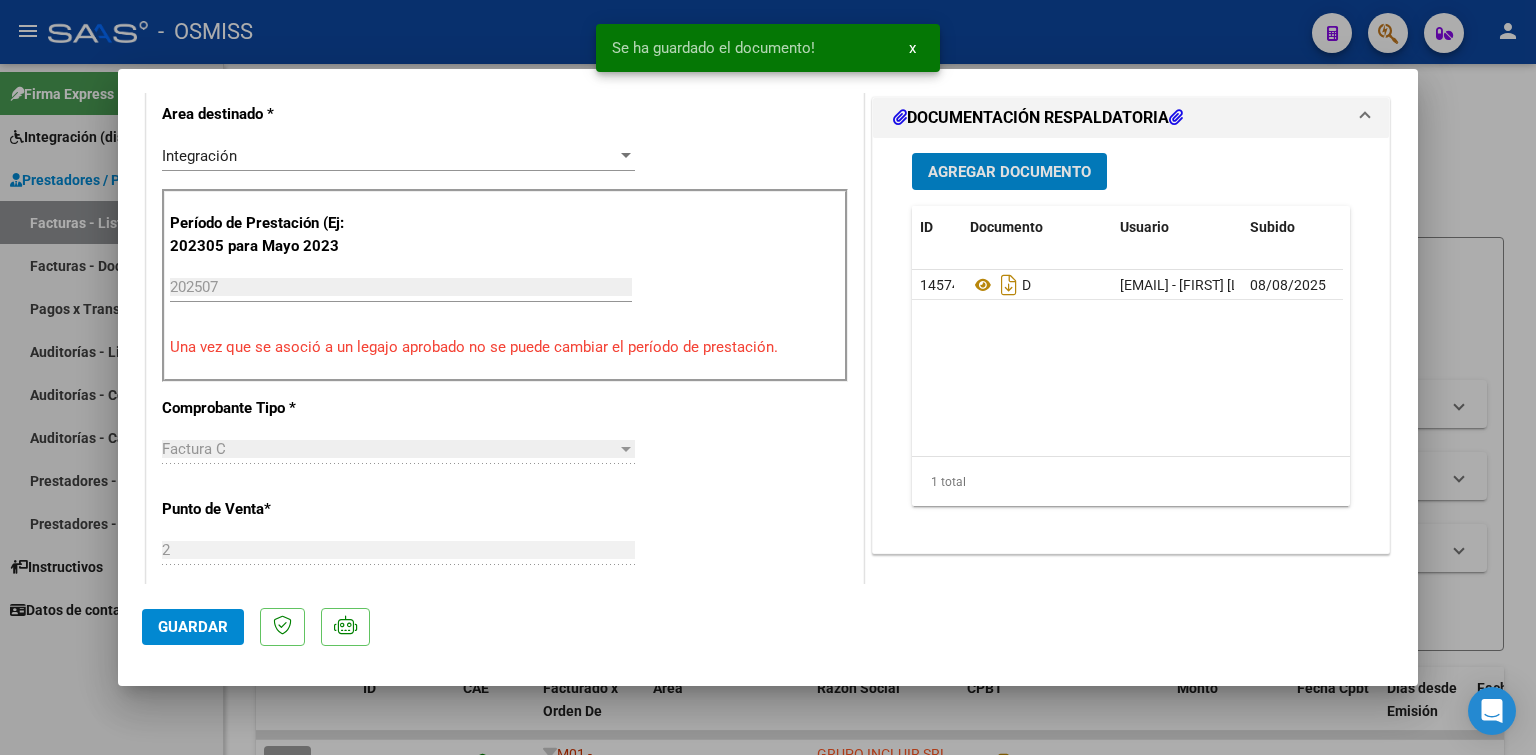 type 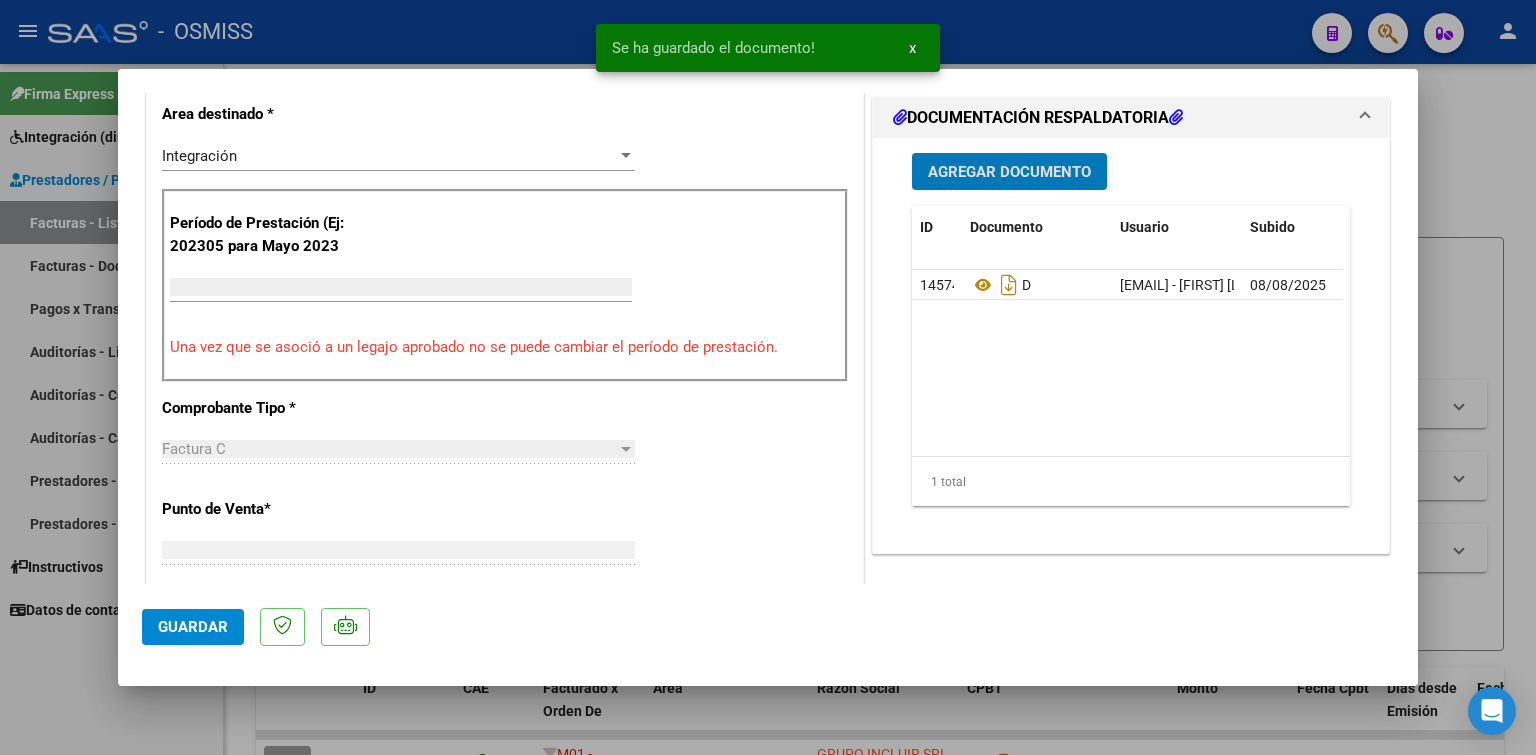 type 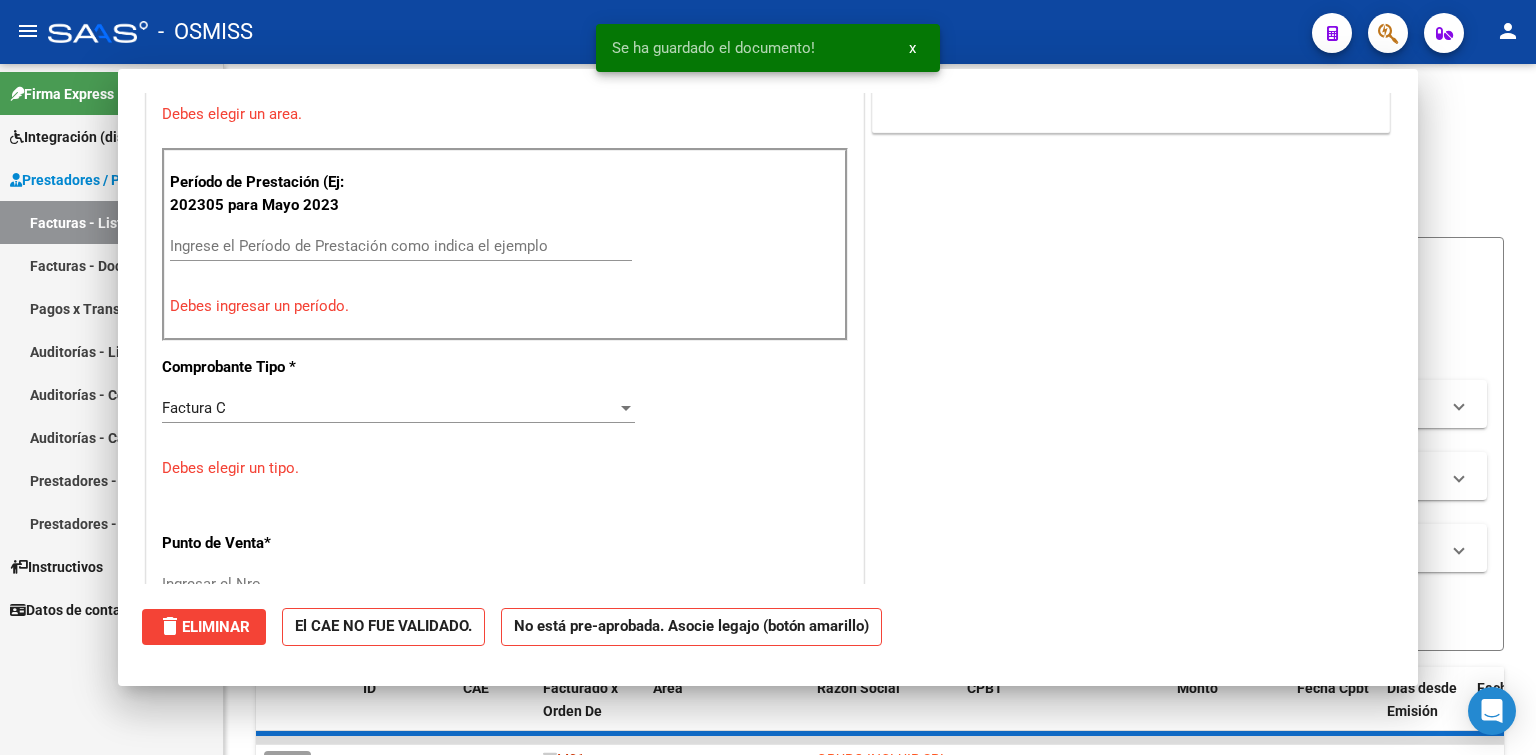 scroll, scrollTop: 459, scrollLeft: 0, axis: vertical 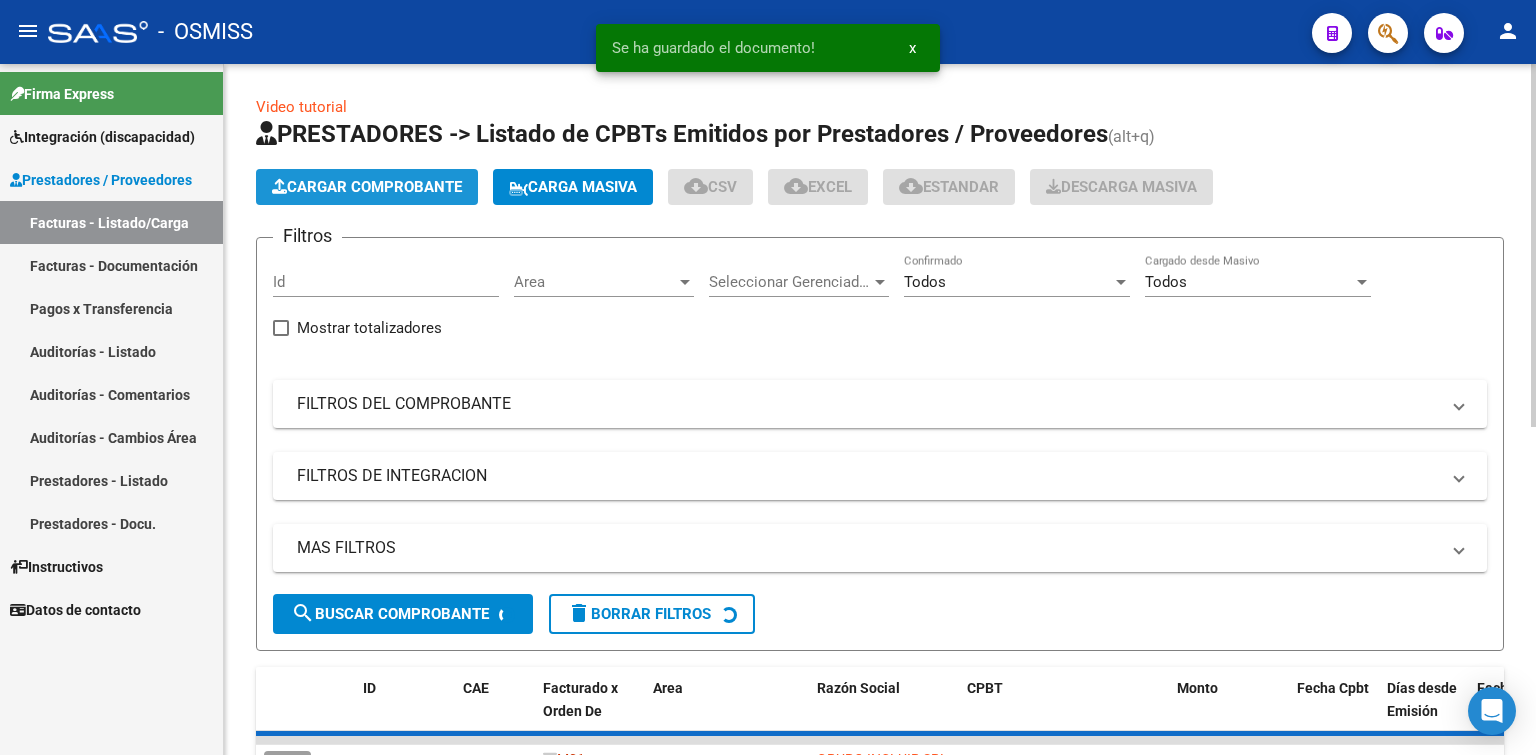 click on "Cargar Comprobante" 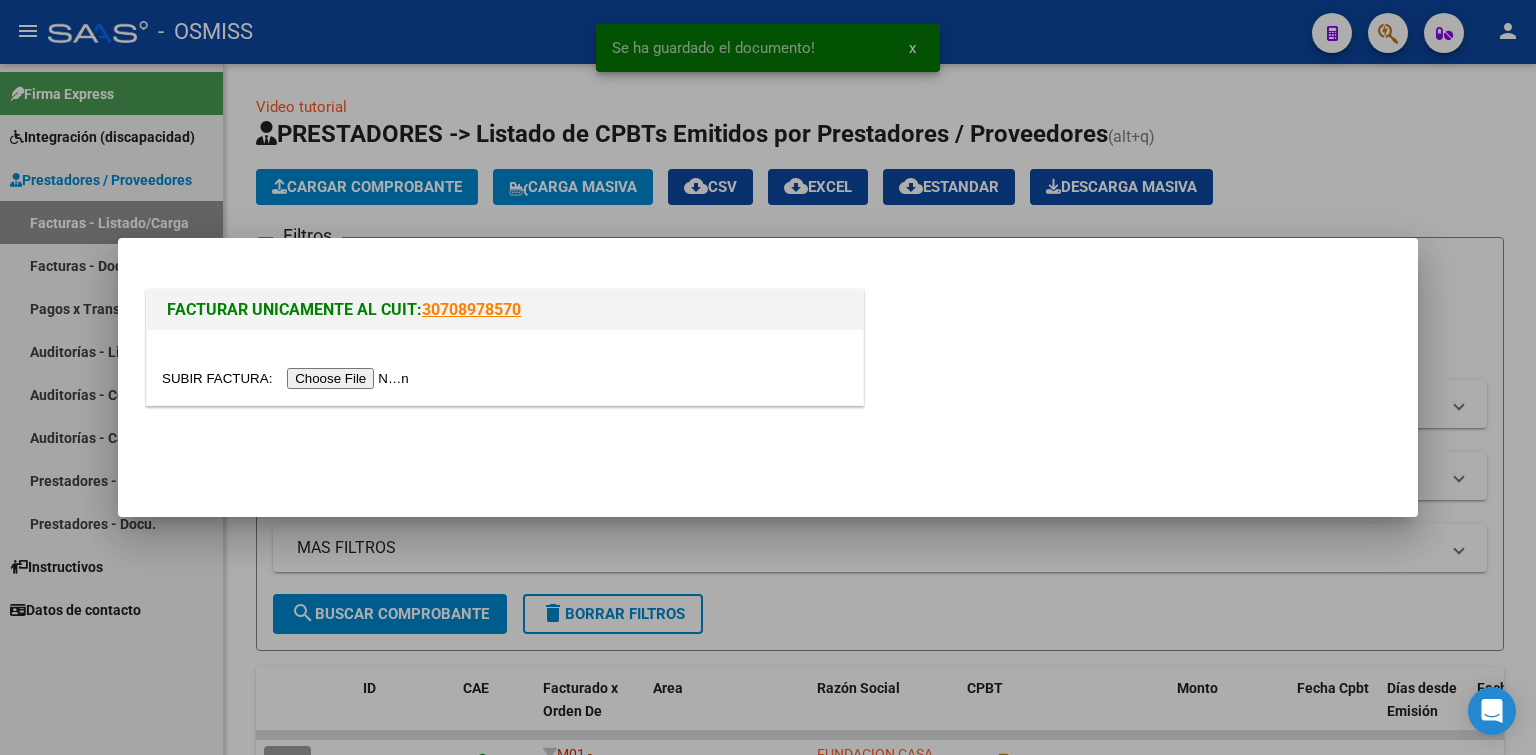 click at bounding box center [288, 378] 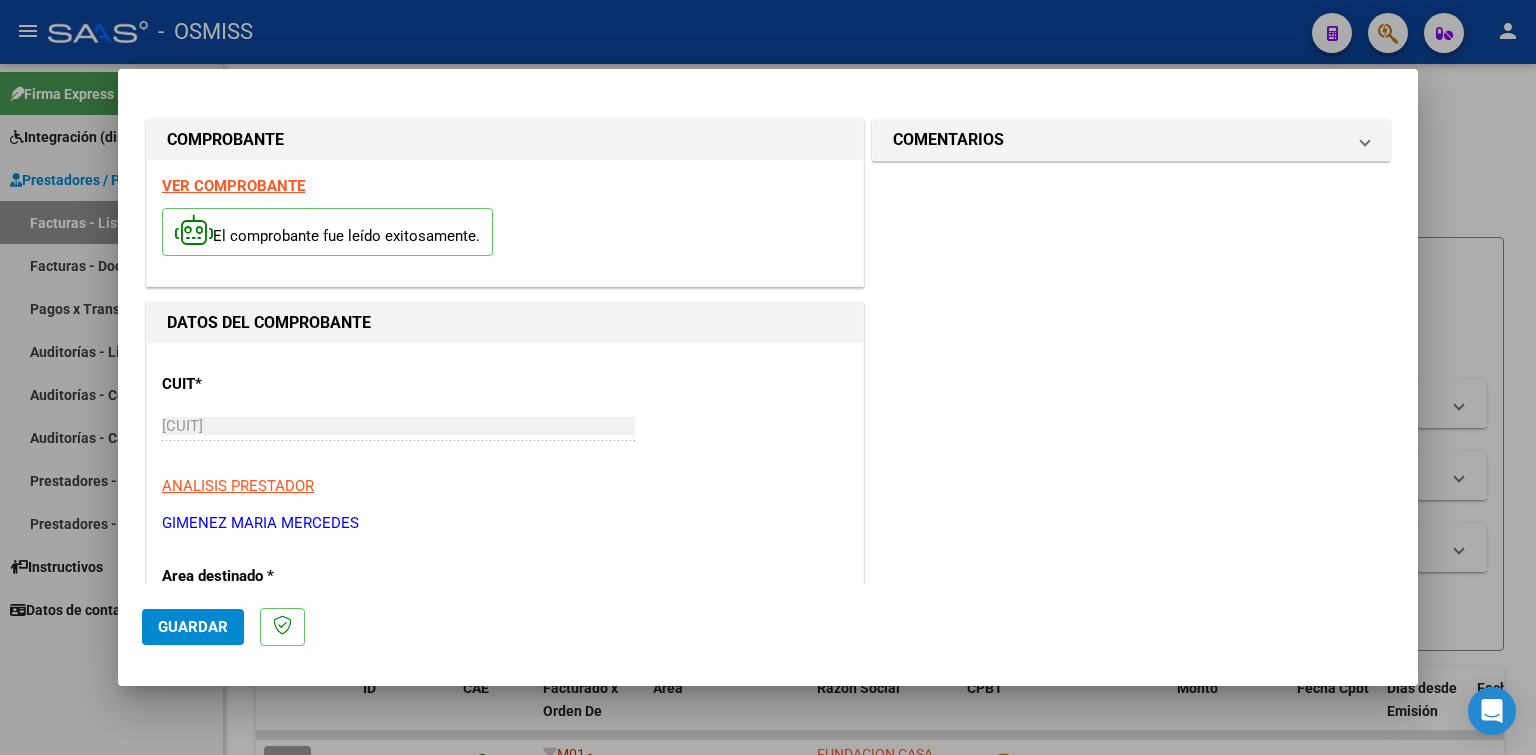 scroll, scrollTop: 400, scrollLeft: 0, axis: vertical 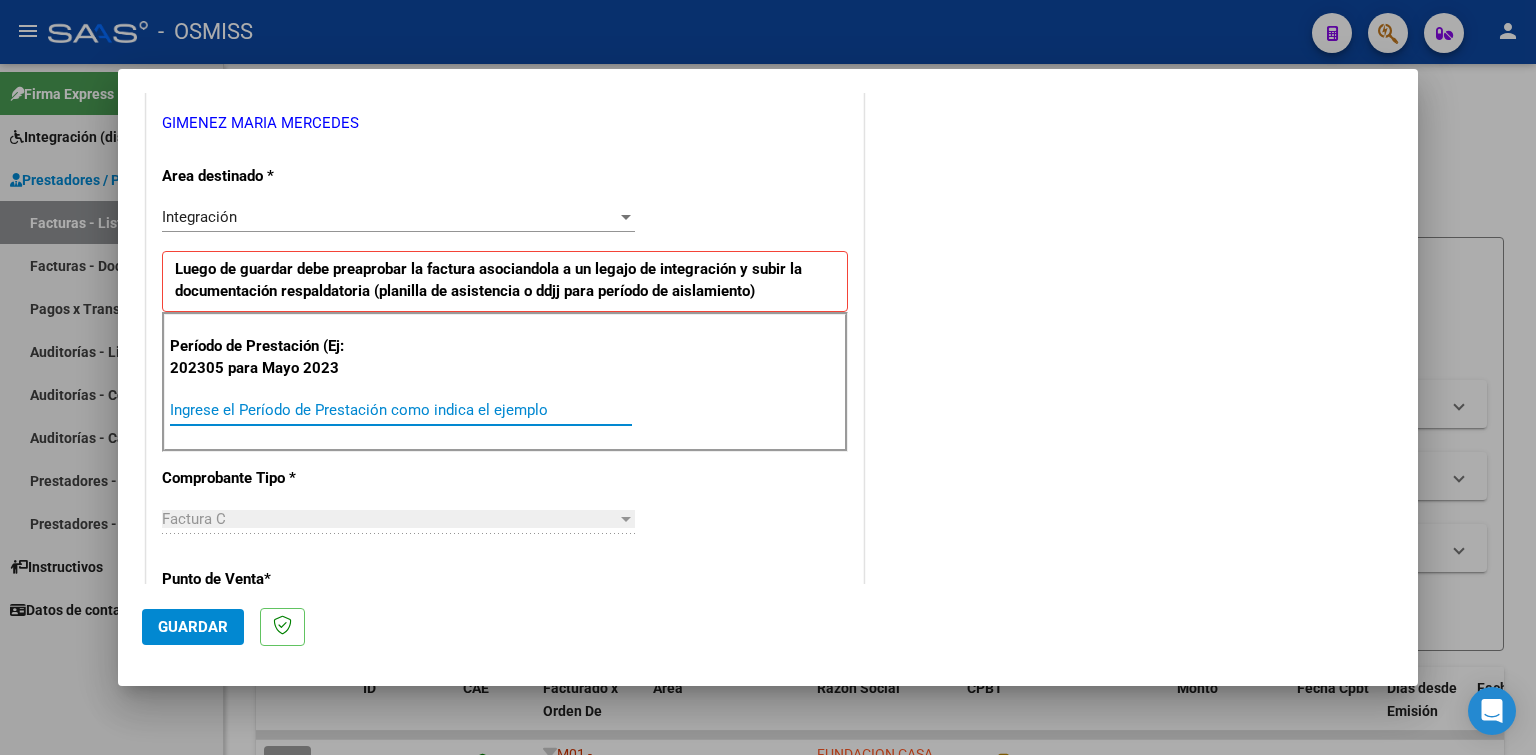 paste on "202507" 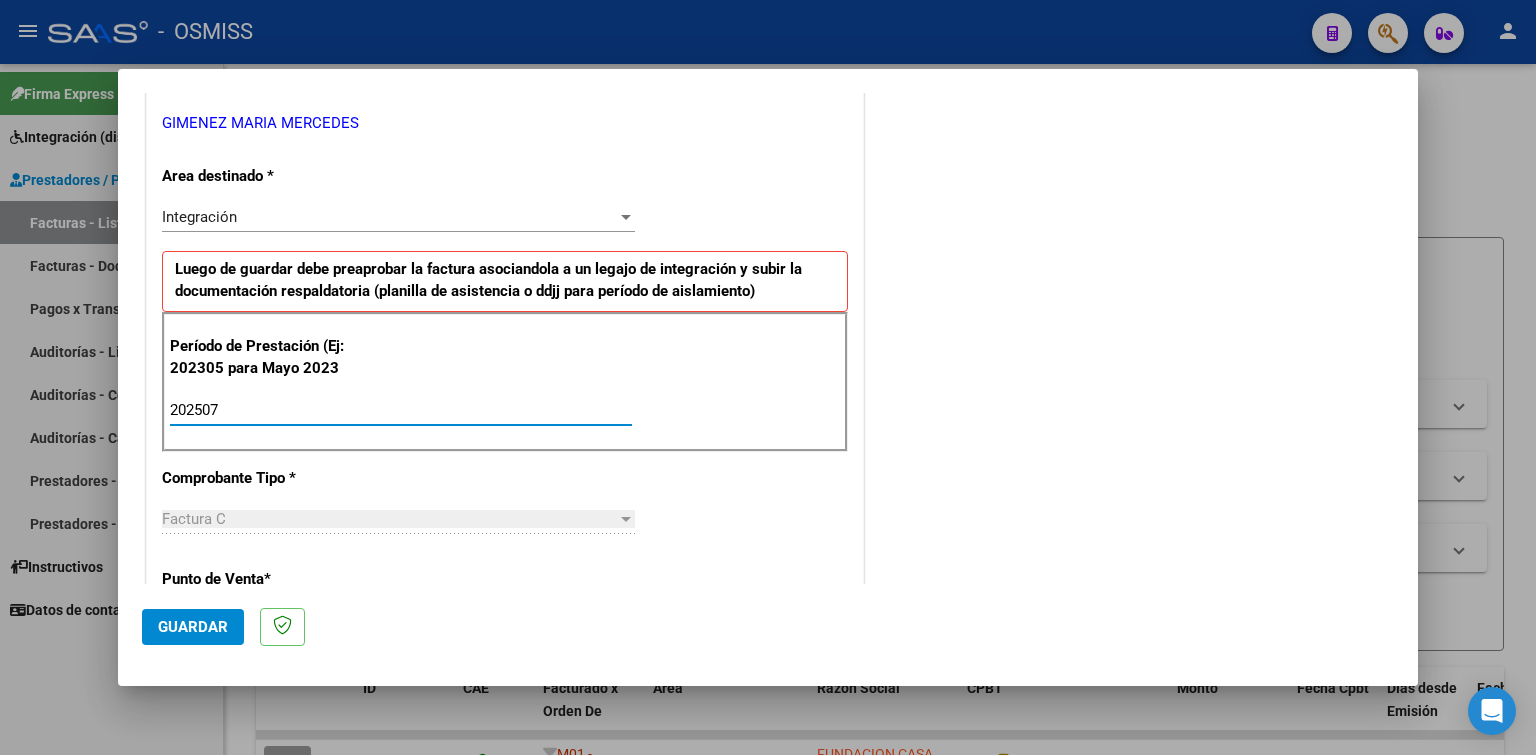 type on "202507" 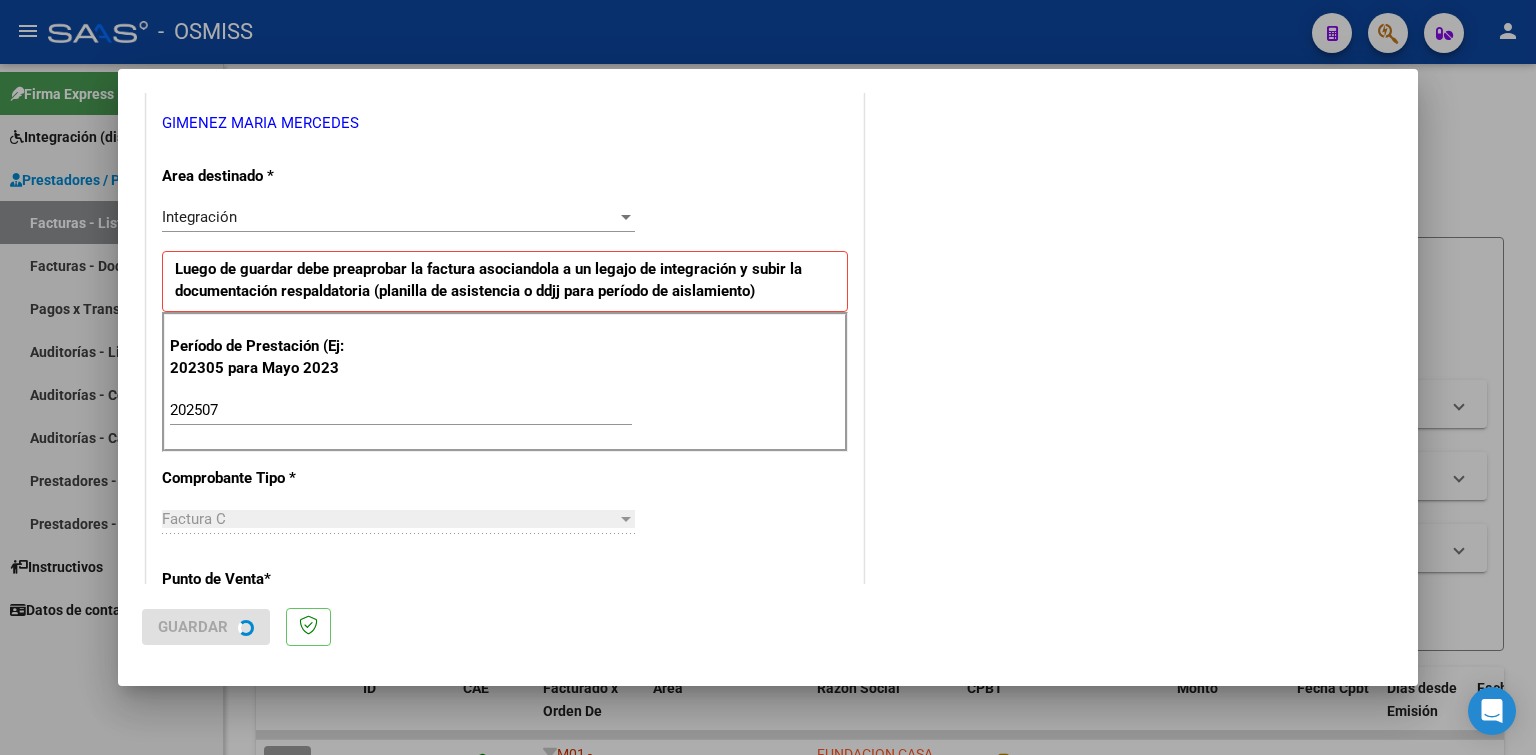 scroll, scrollTop: 0, scrollLeft: 0, axis: both 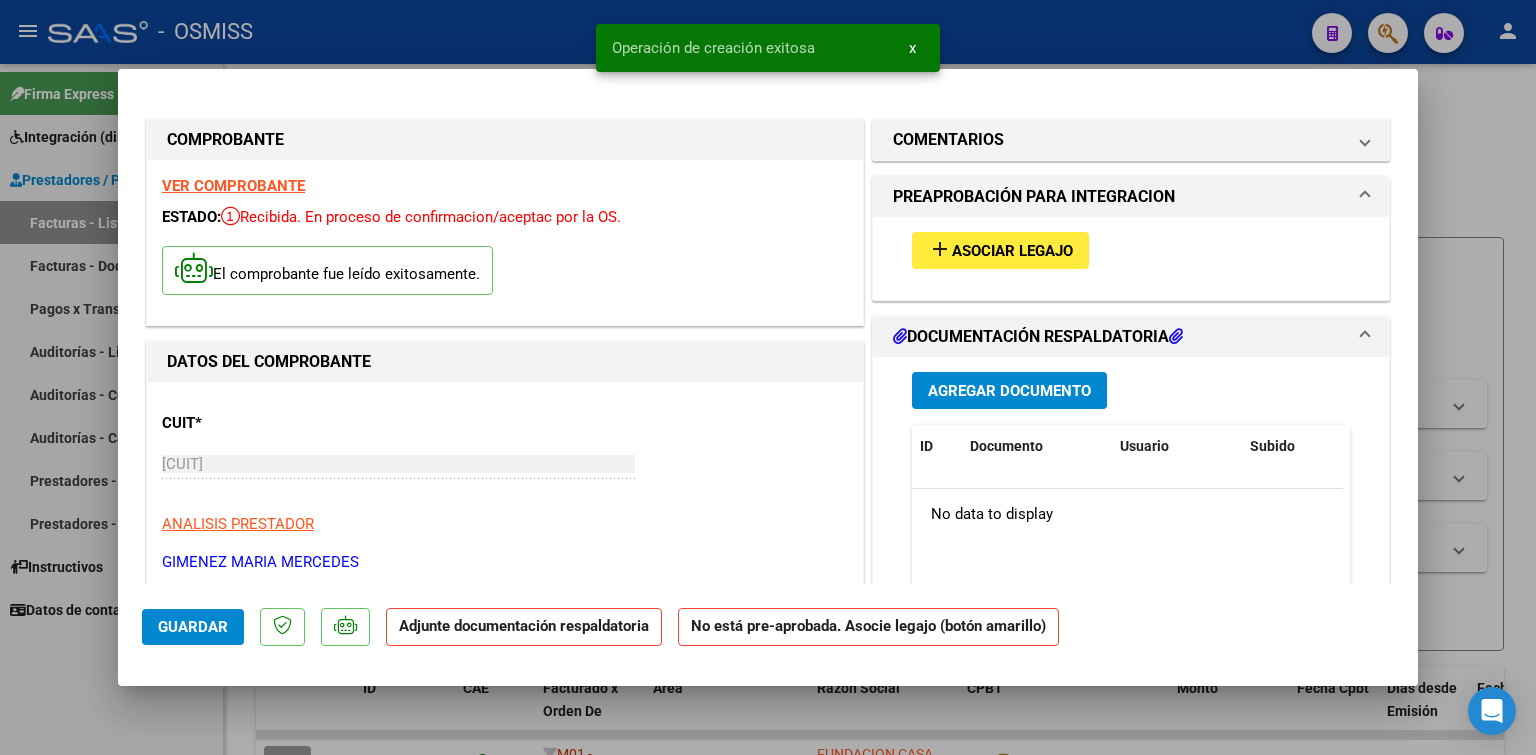 click on "add Asociar Legajo" at bounding box center [1000, 250] 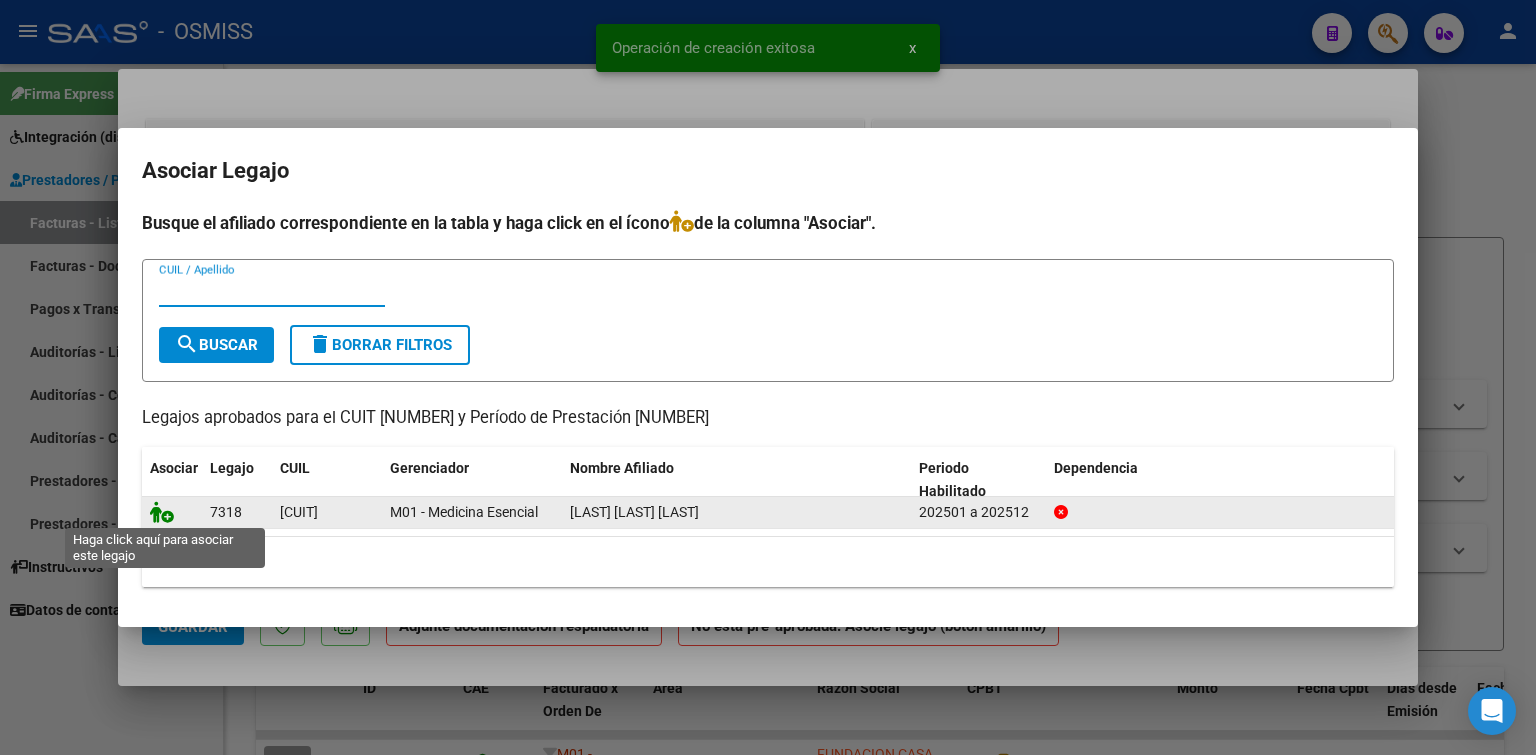 click 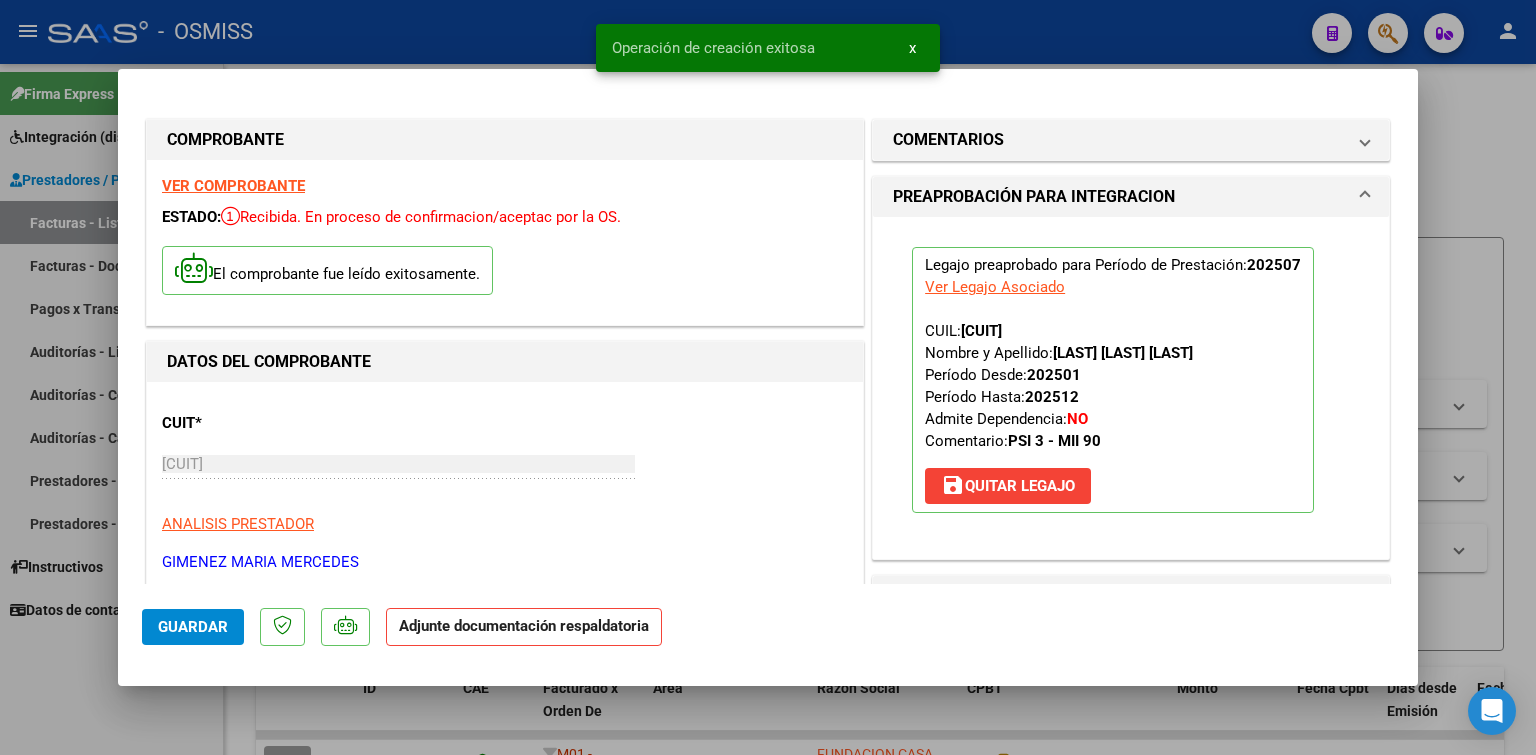 scroll, scrollTop: 300, scrollLeft: 0, axis: vertical 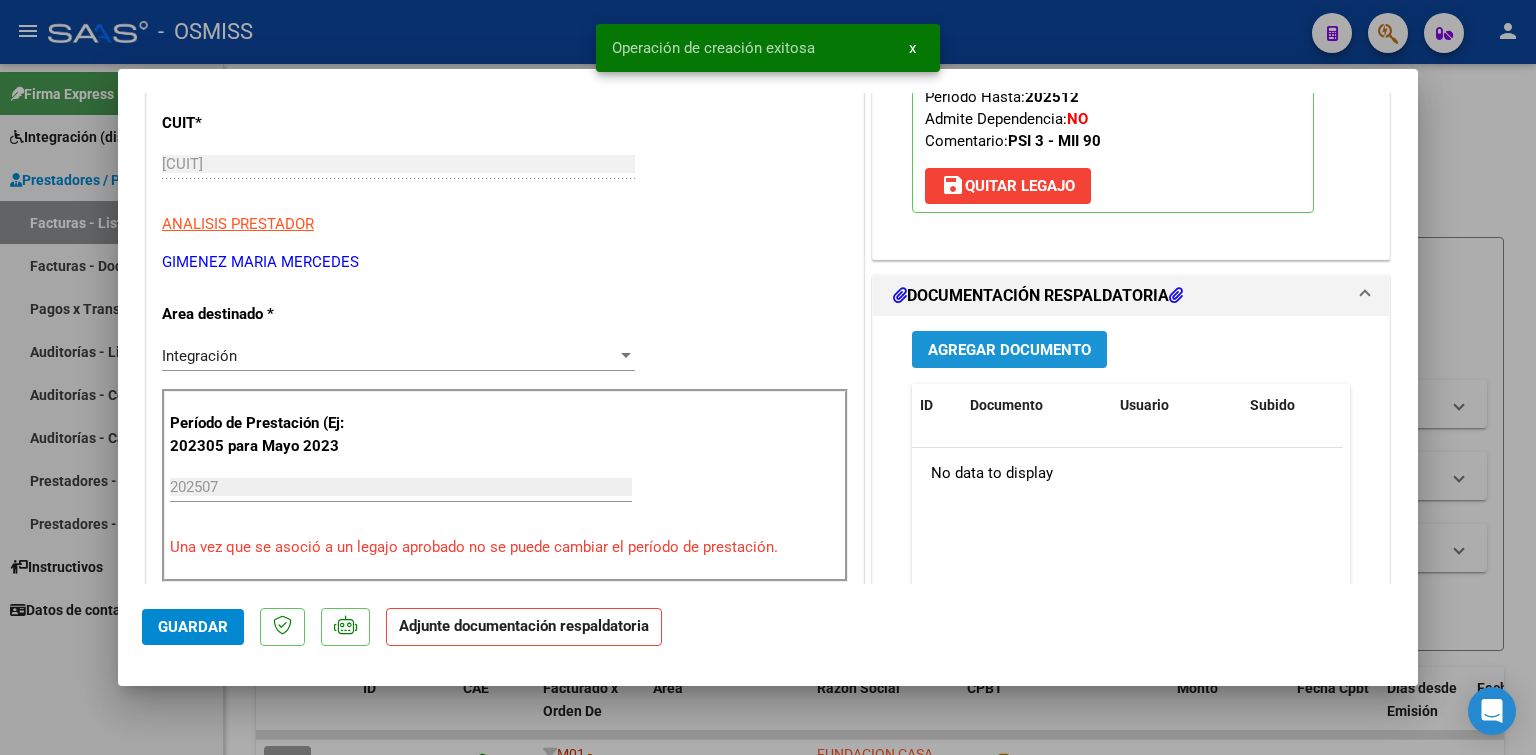 click on "Agregar Documento" at bounding box center [1009, 350] 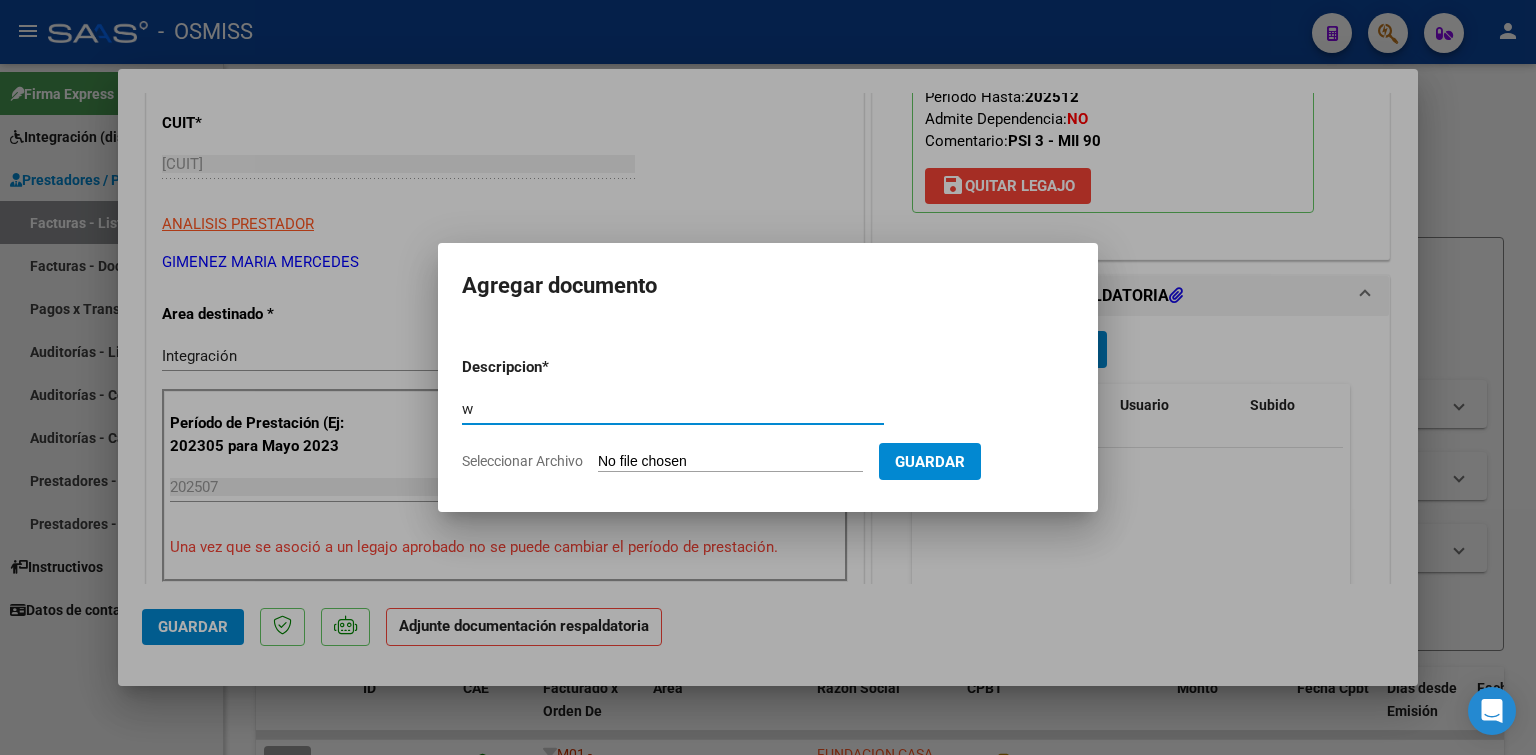 type on "w" 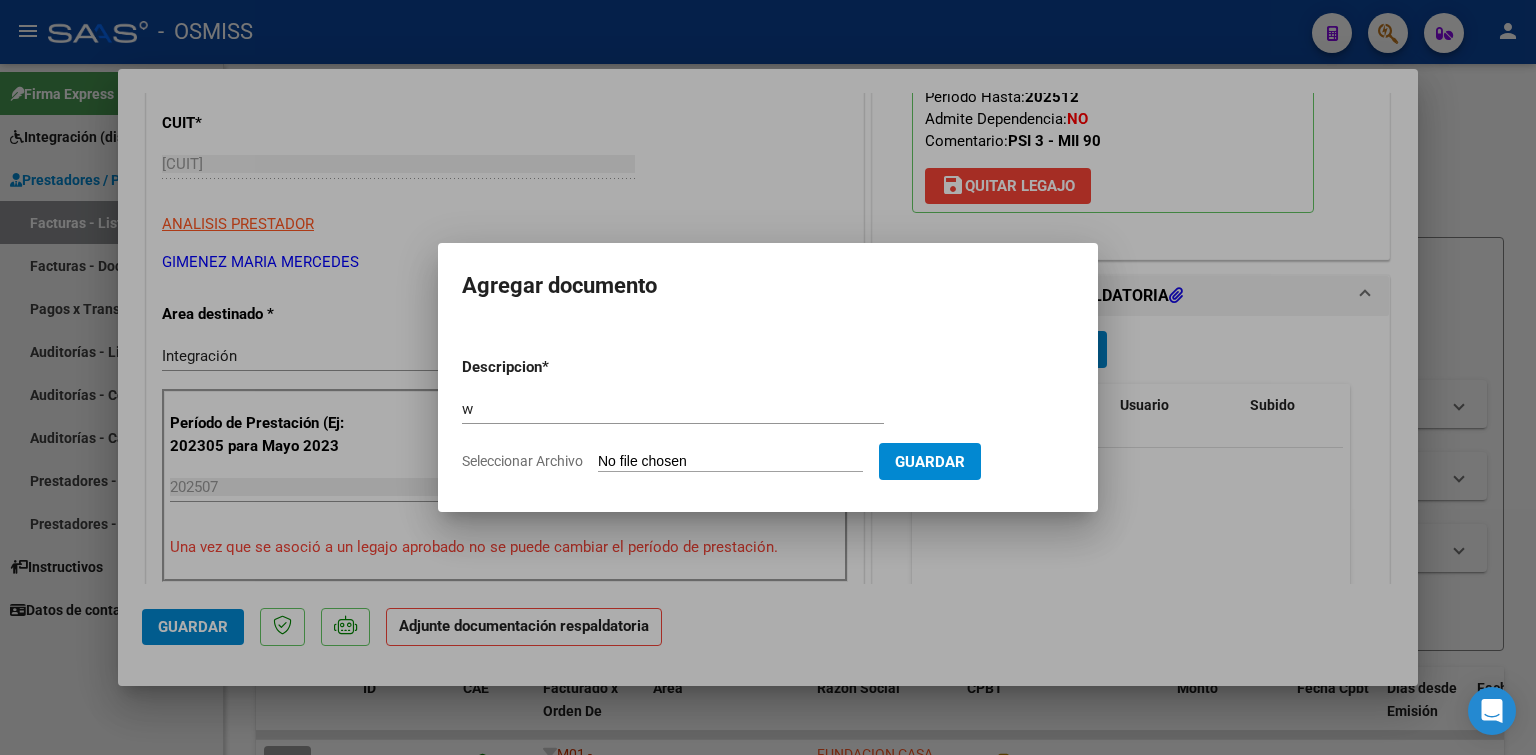 type on "C:\fakepath\ASISTENCIAS PSICOLOGIA.pdf" 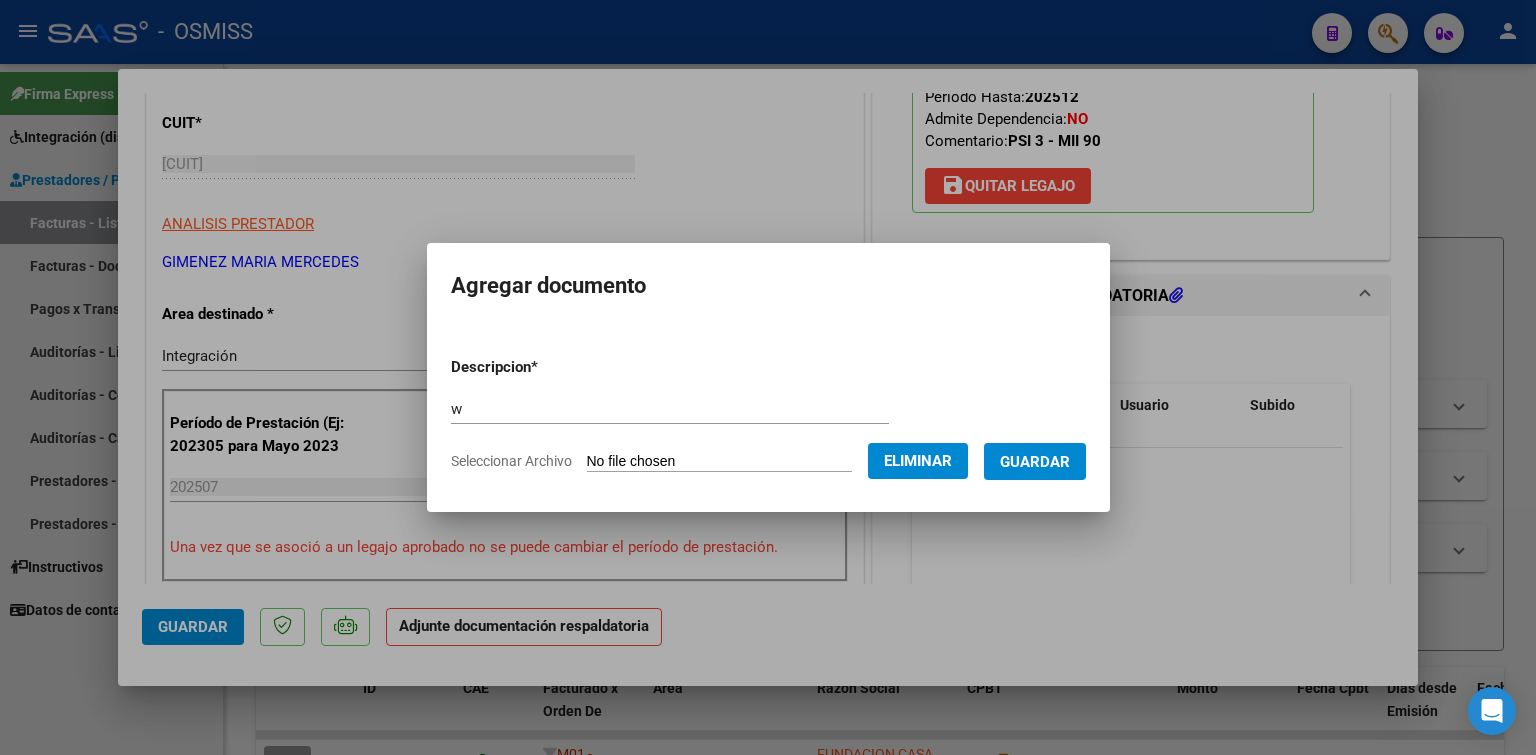 drag, startPoint x: 1032, startPoint y: 462, endPoint x: 1017, endPoint y: 459, distance: 15.297058 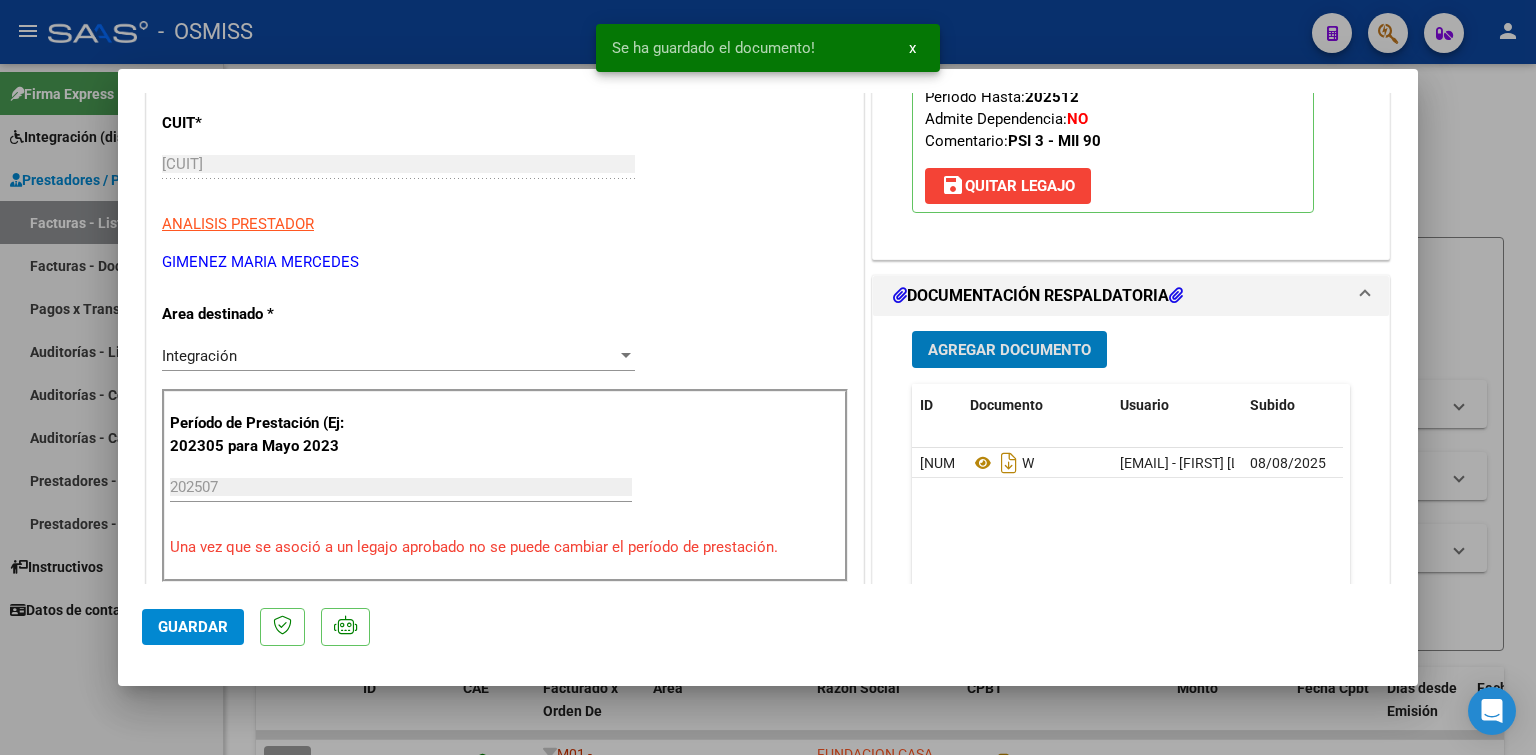 type 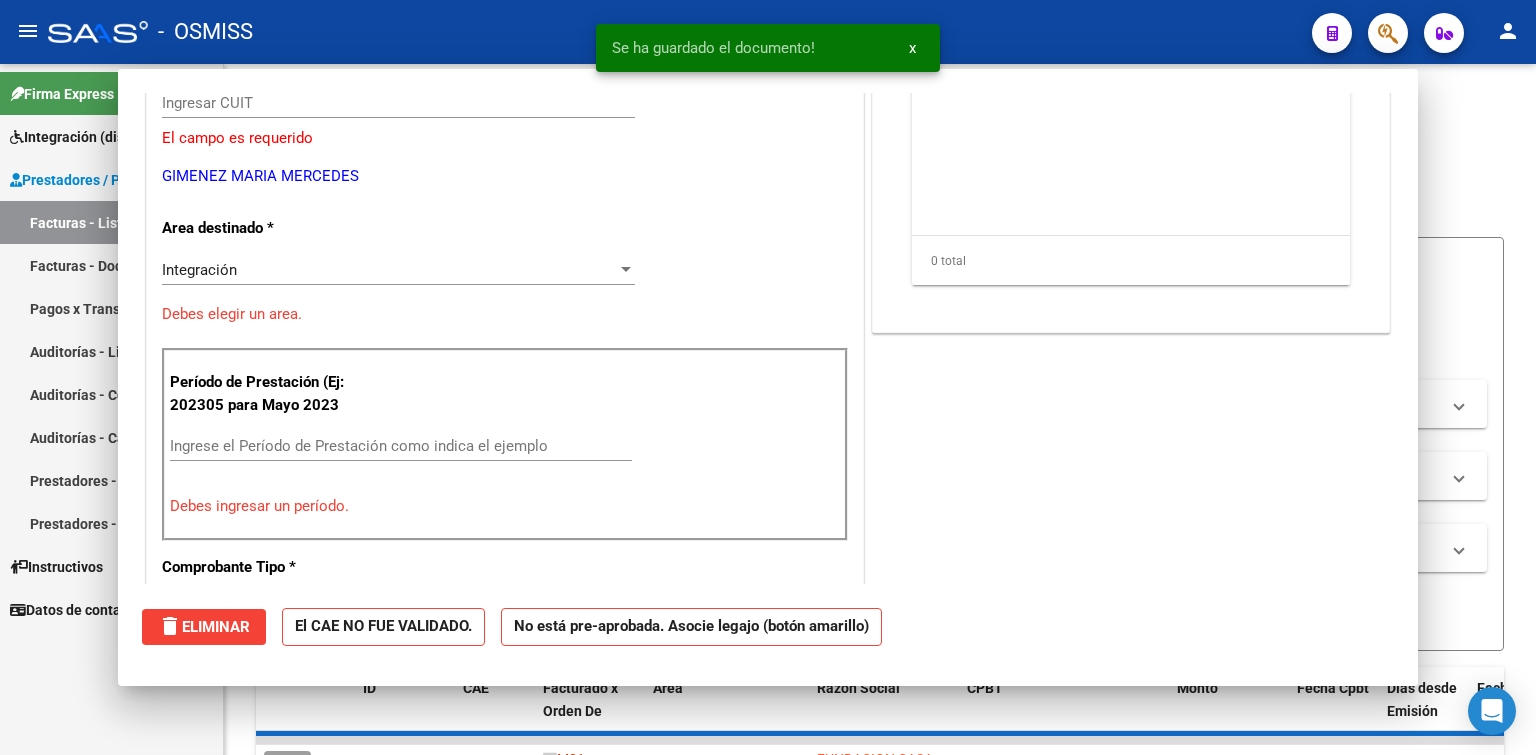 scroll, scrollTop: 239, scrollLeft: 0, axis: vertical 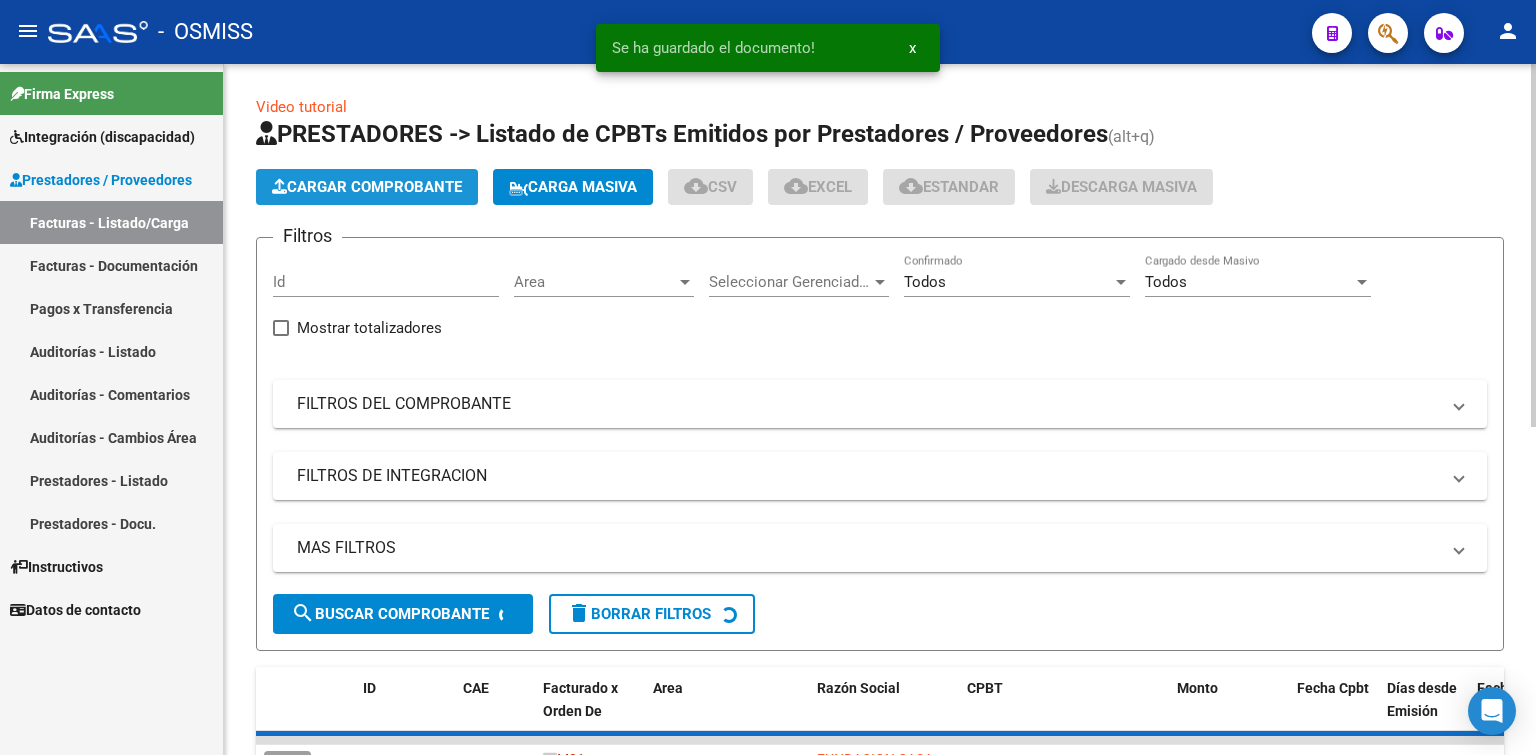 click on "Cargar Comprobante" 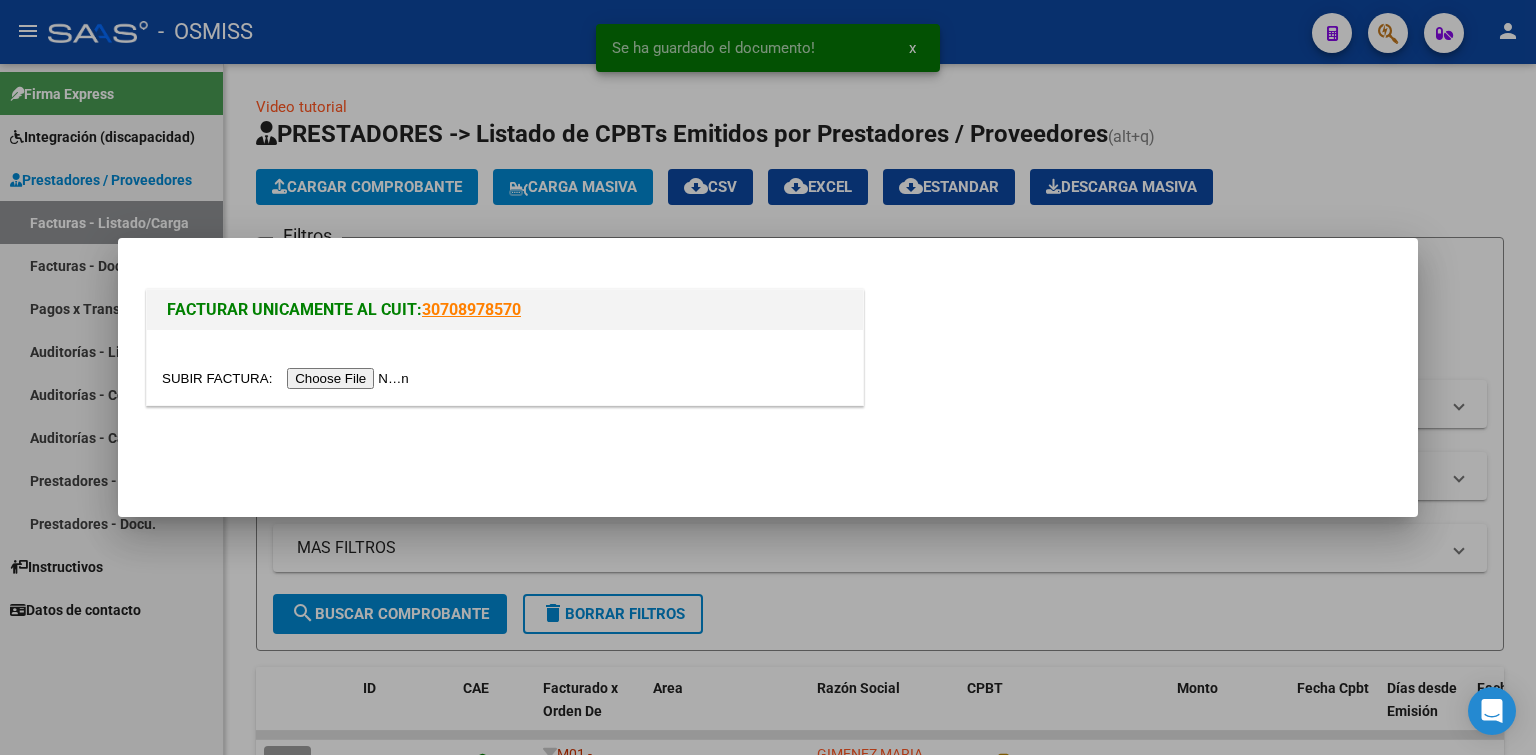 click at bounding box center [288, 378] 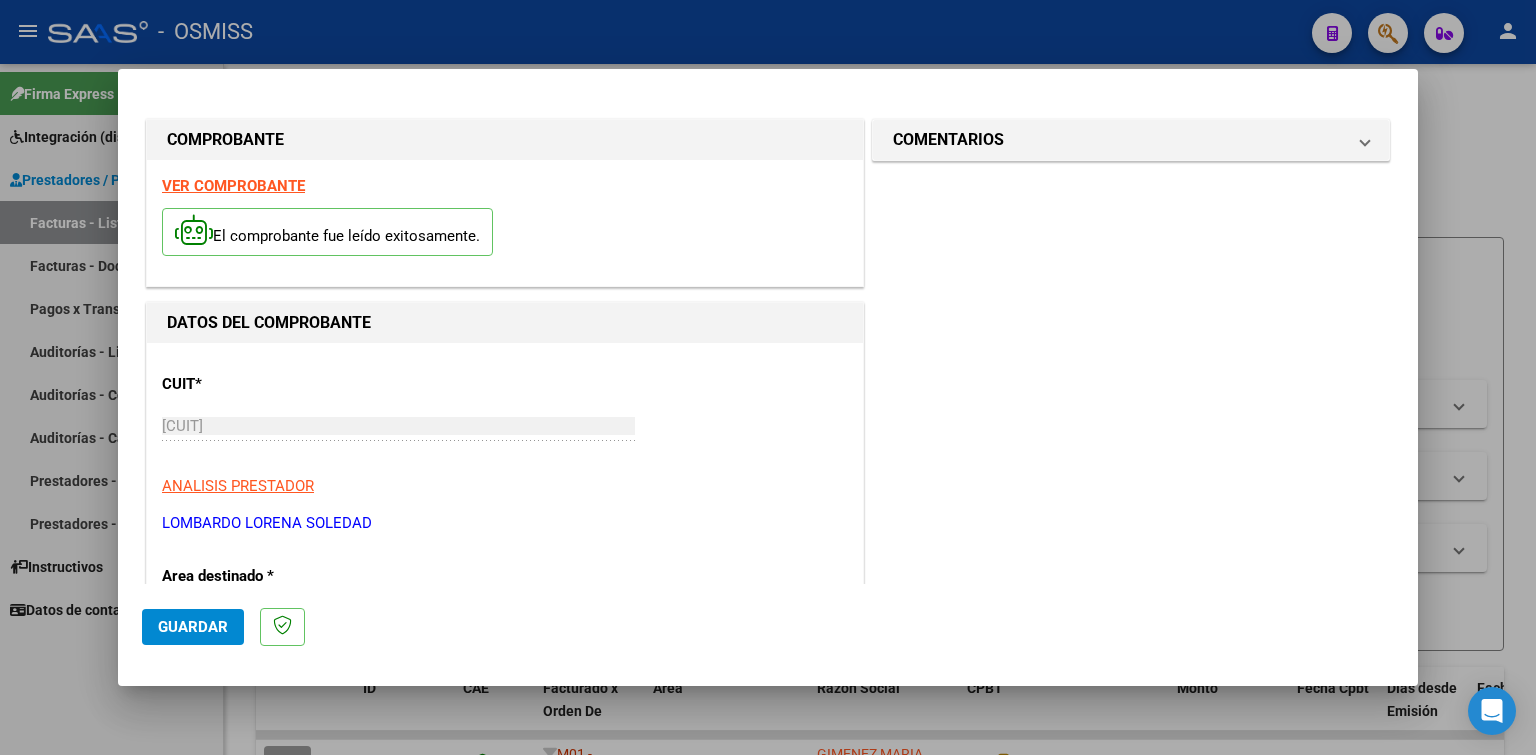 scroll, scrollTop: 300, scrollLeft: 0, axis: vertical 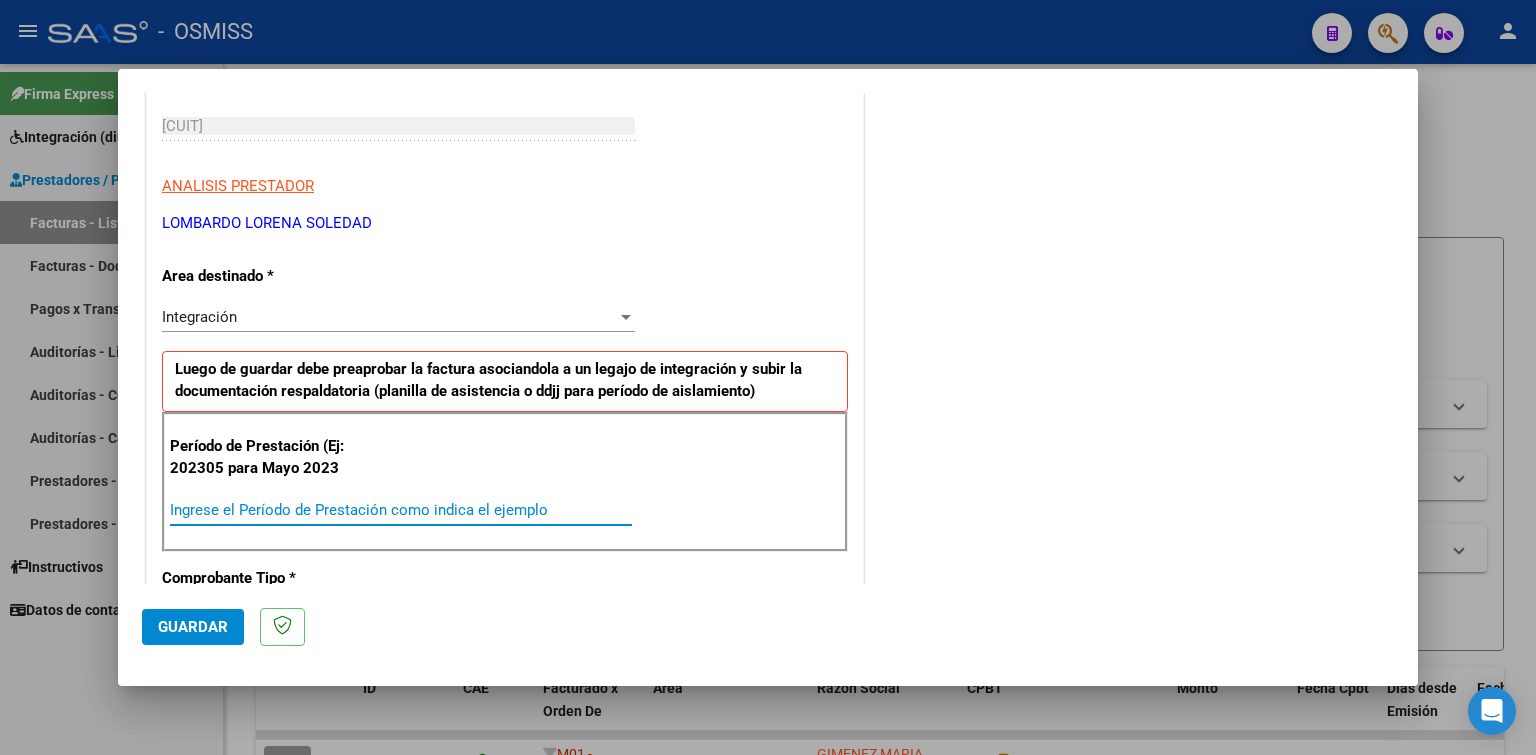 paste on "202507" 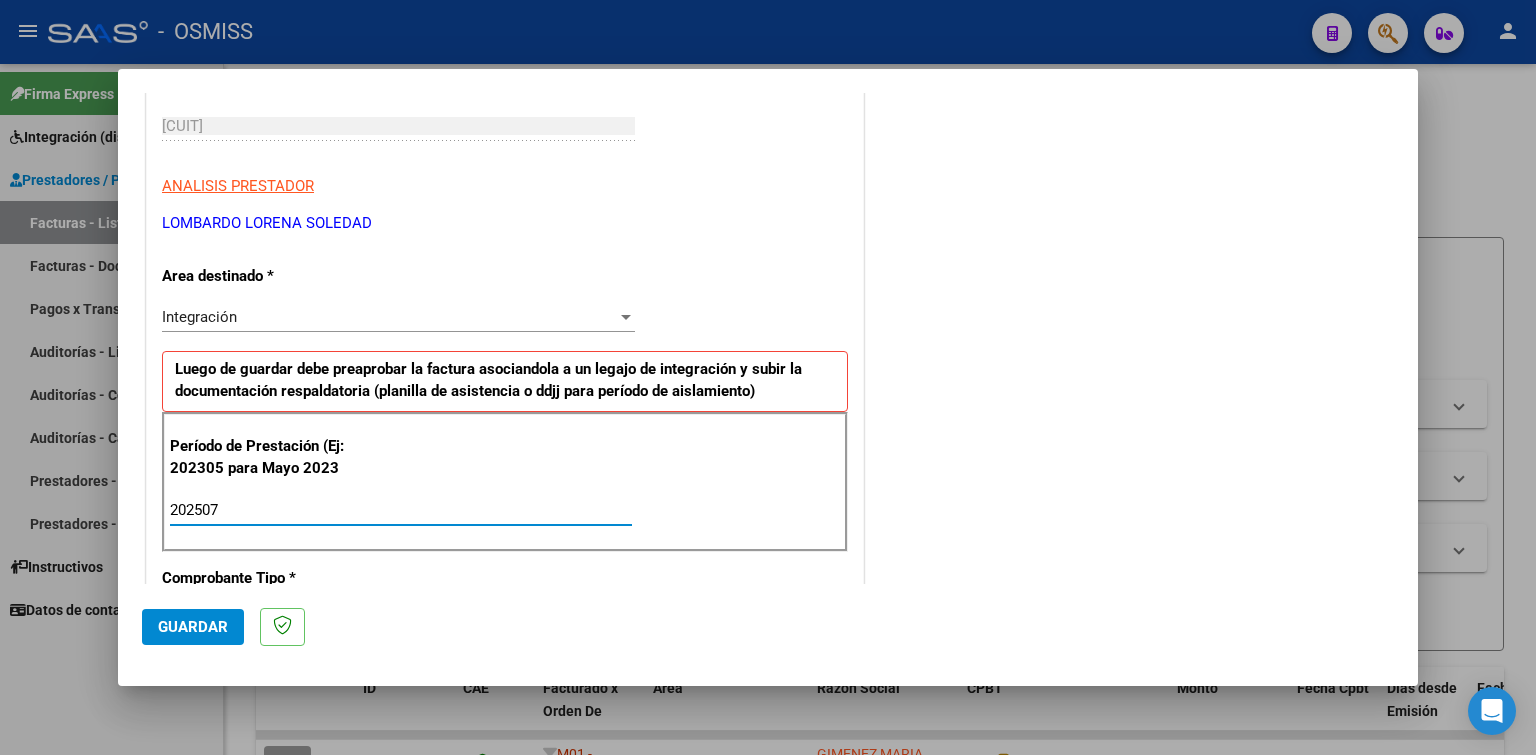 type on "202507" 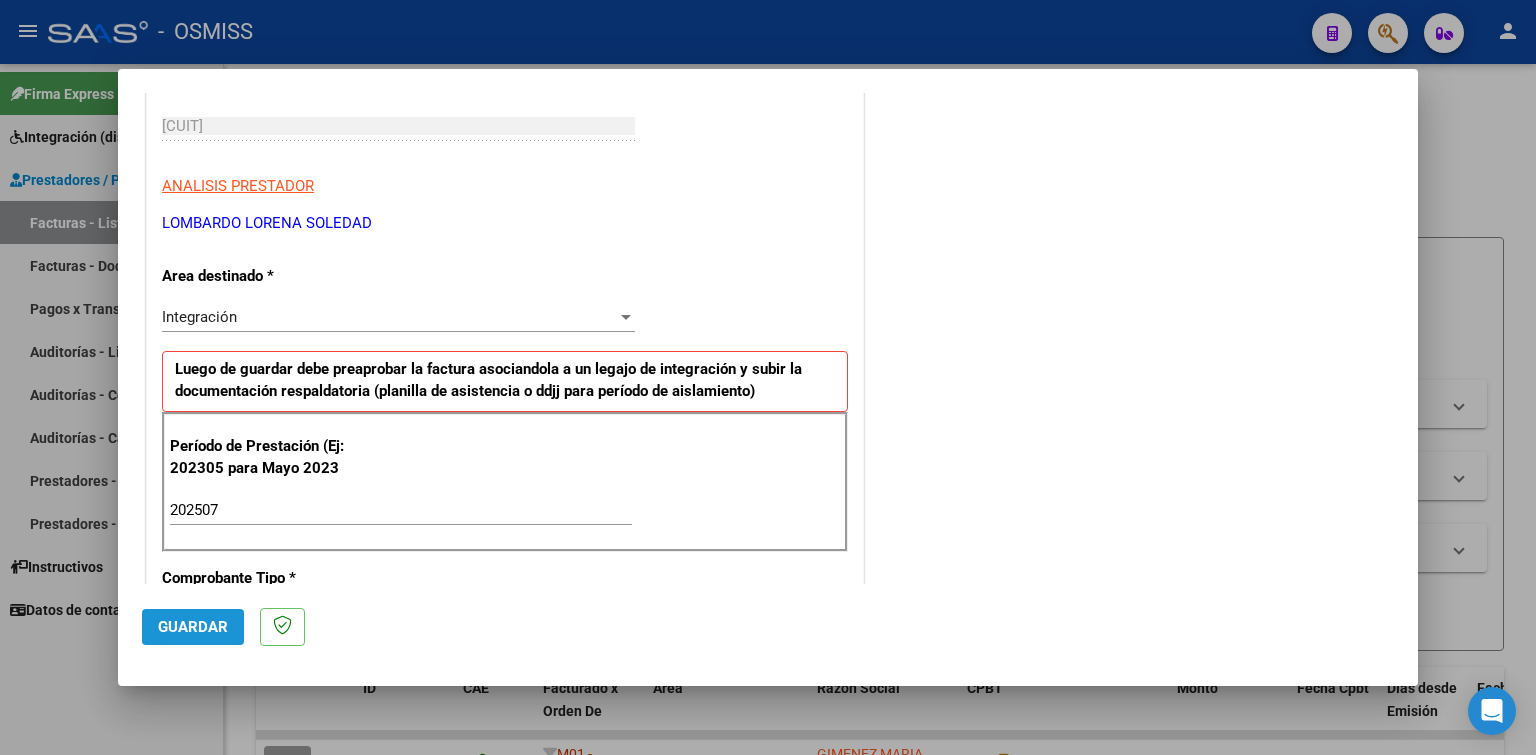 click on "Guardar" 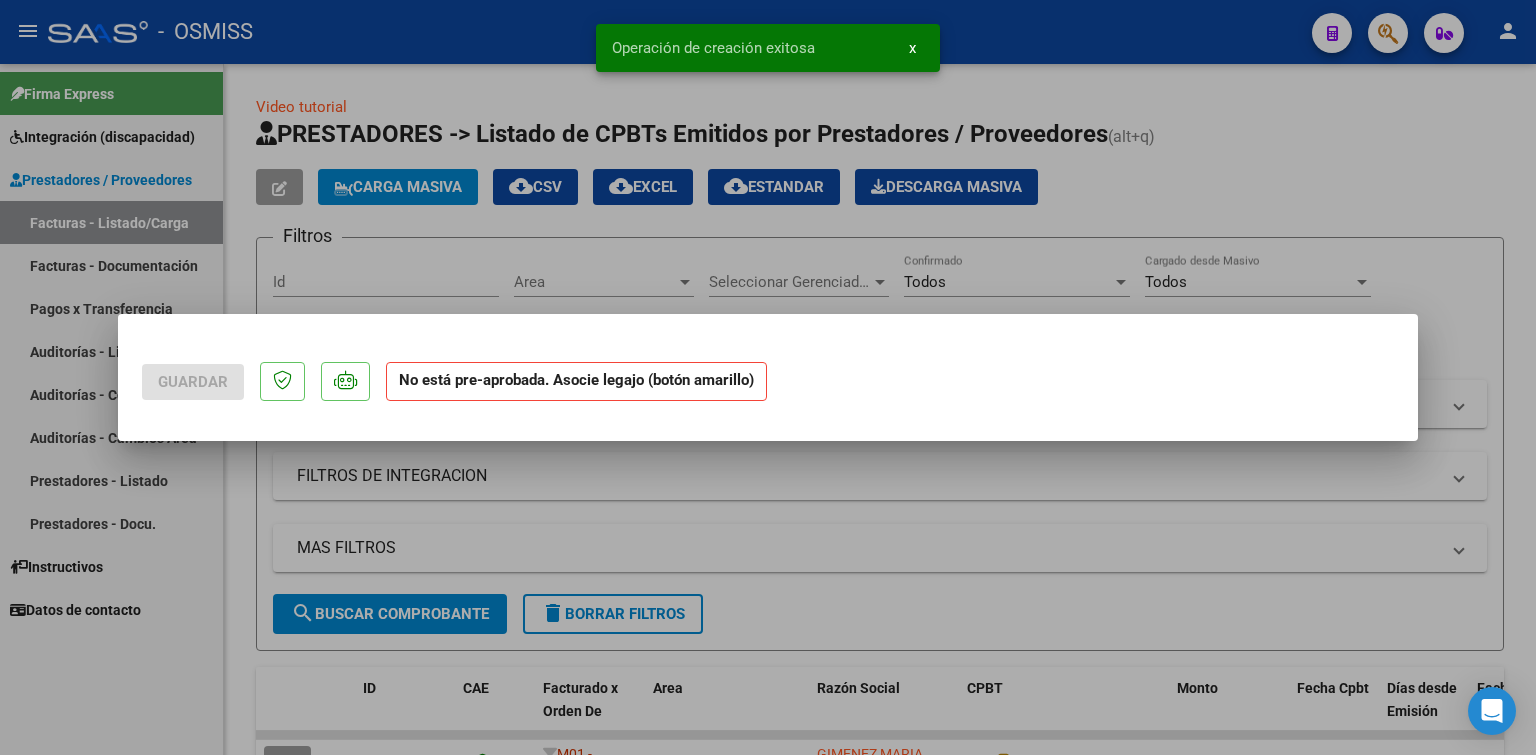 scroll, scrollTop: 0, scrollLeft: 0, axis: both 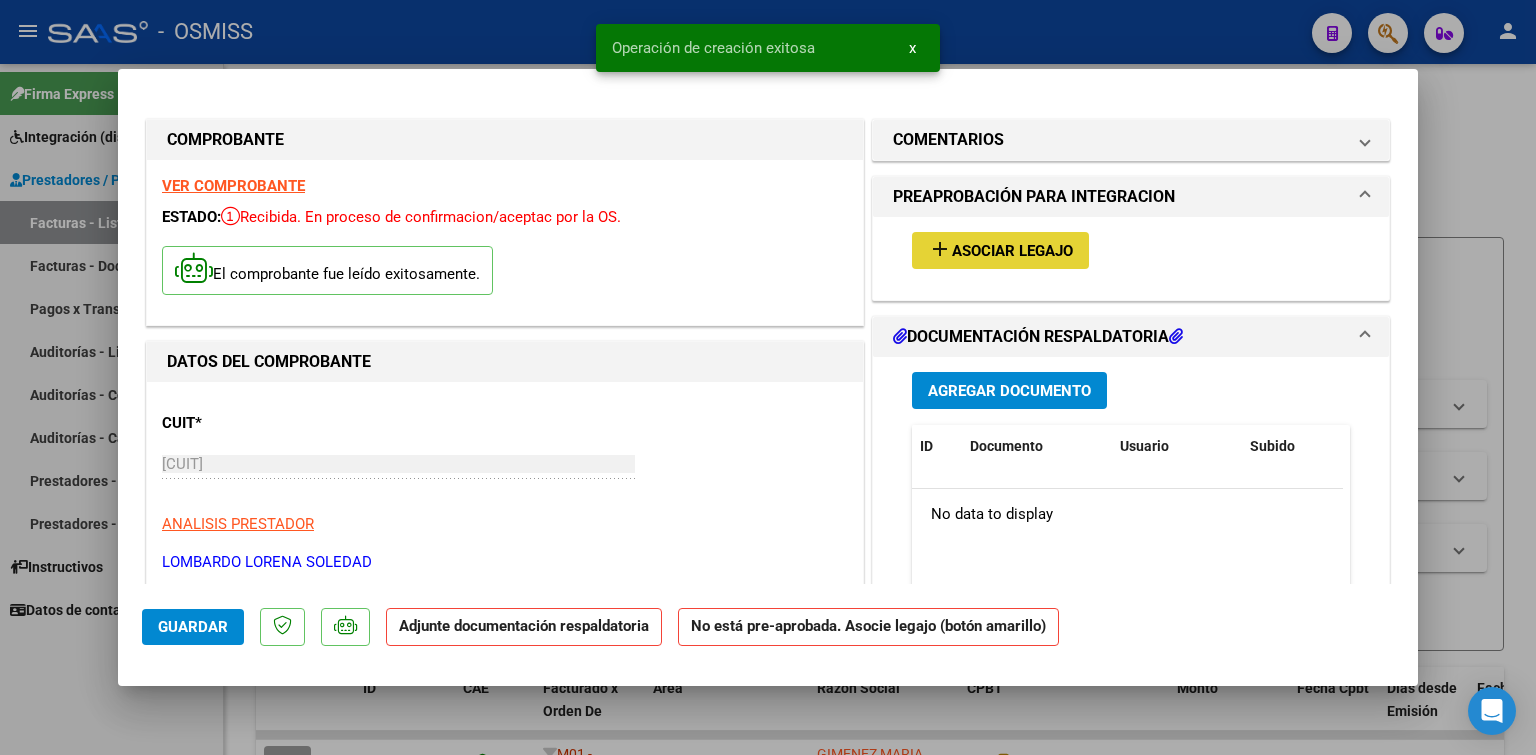 click on "Asociar Legajo" at bounding box center (1012, 251) 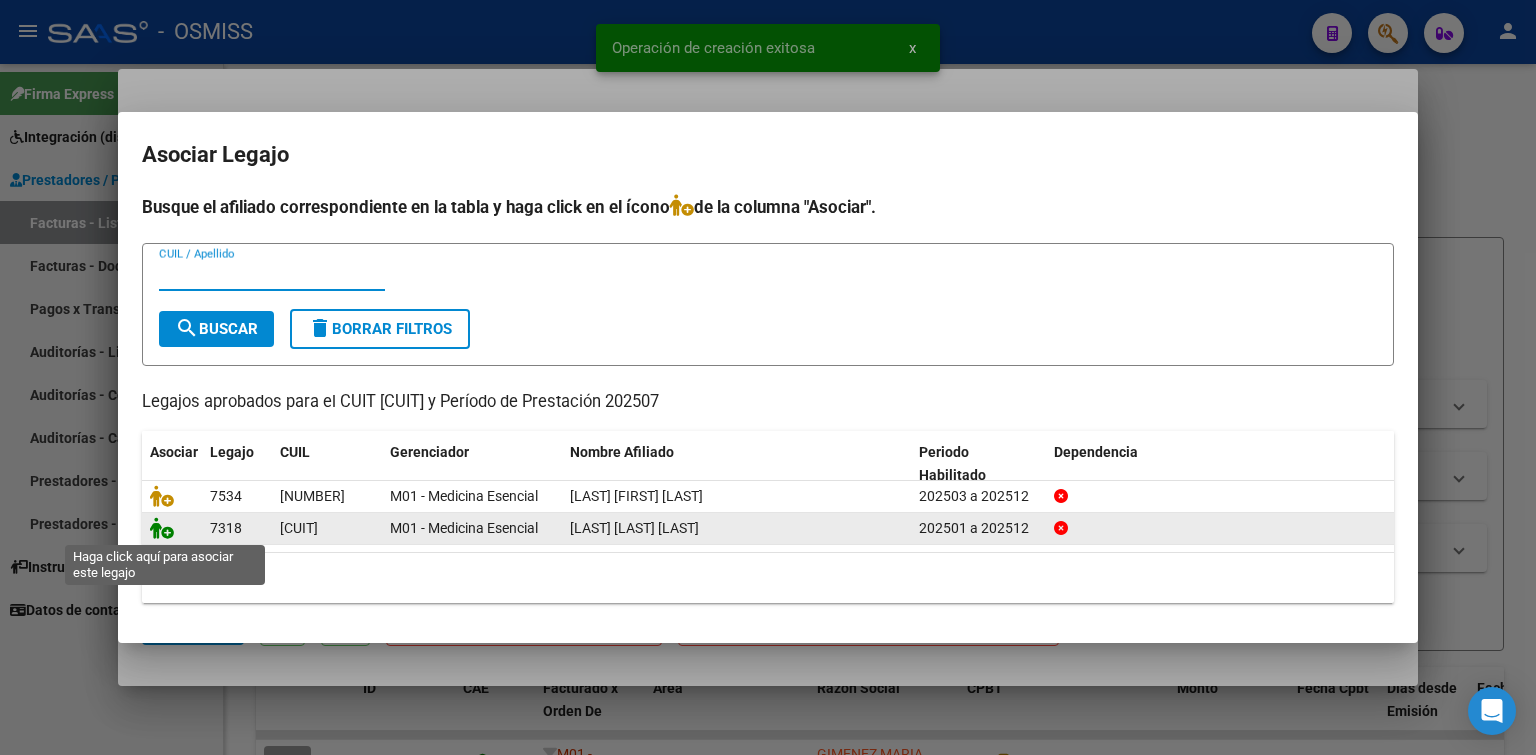 click 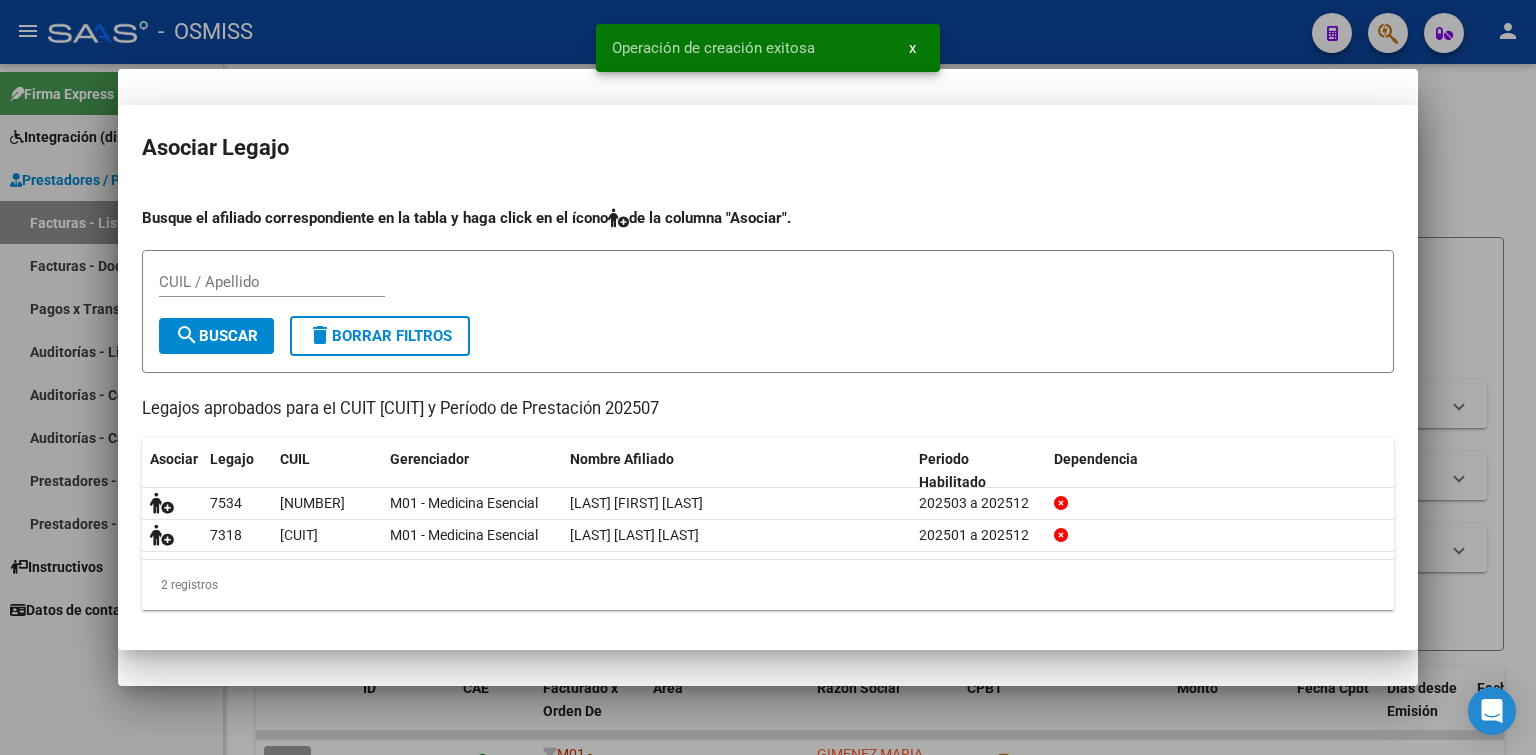 scroll, scrollTop: 300, scrollLeft: 0, axis: vertical 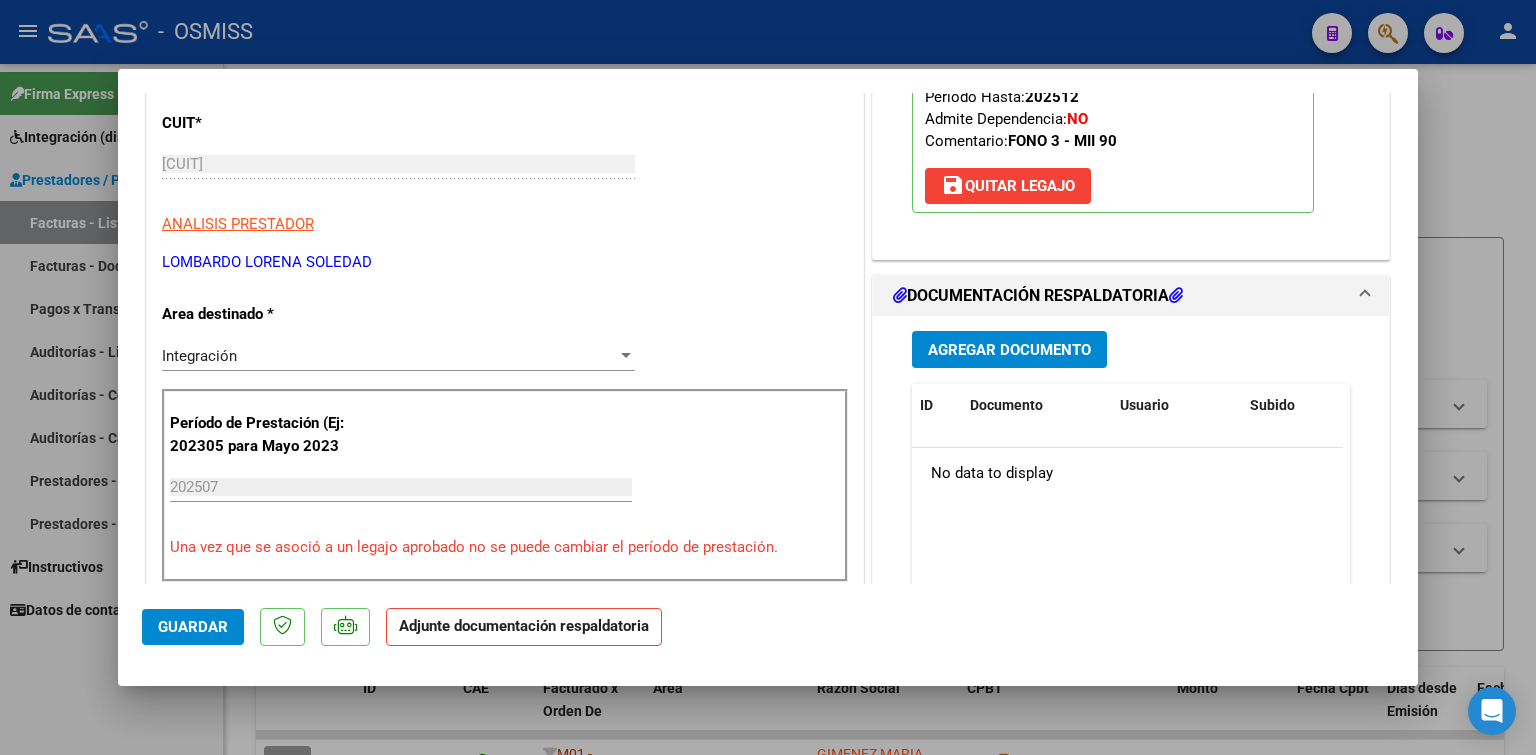 click on "Agregar Documento" at bounding box center (1009, 350) 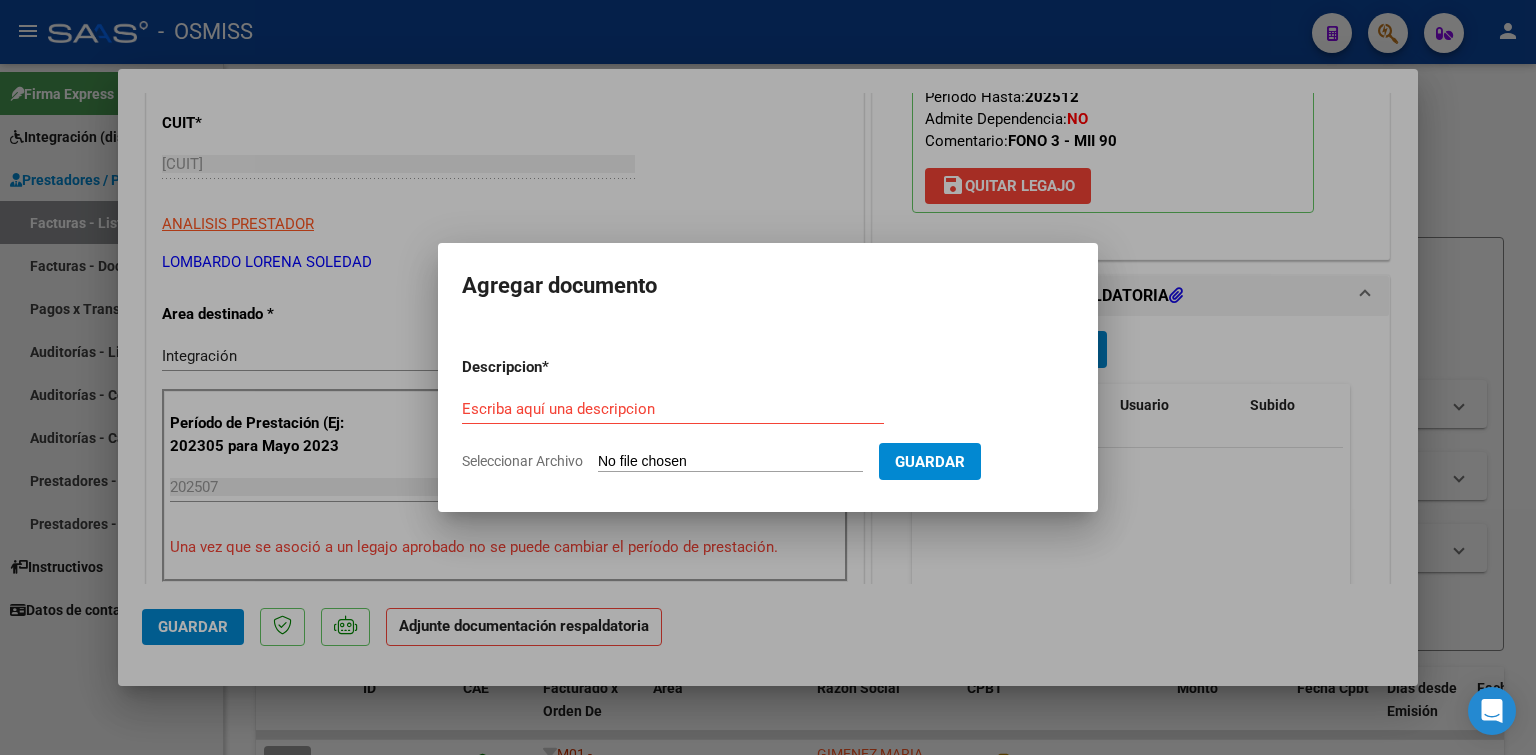 click on "Seleccionar Archivo" at bounding box center (730, 462) 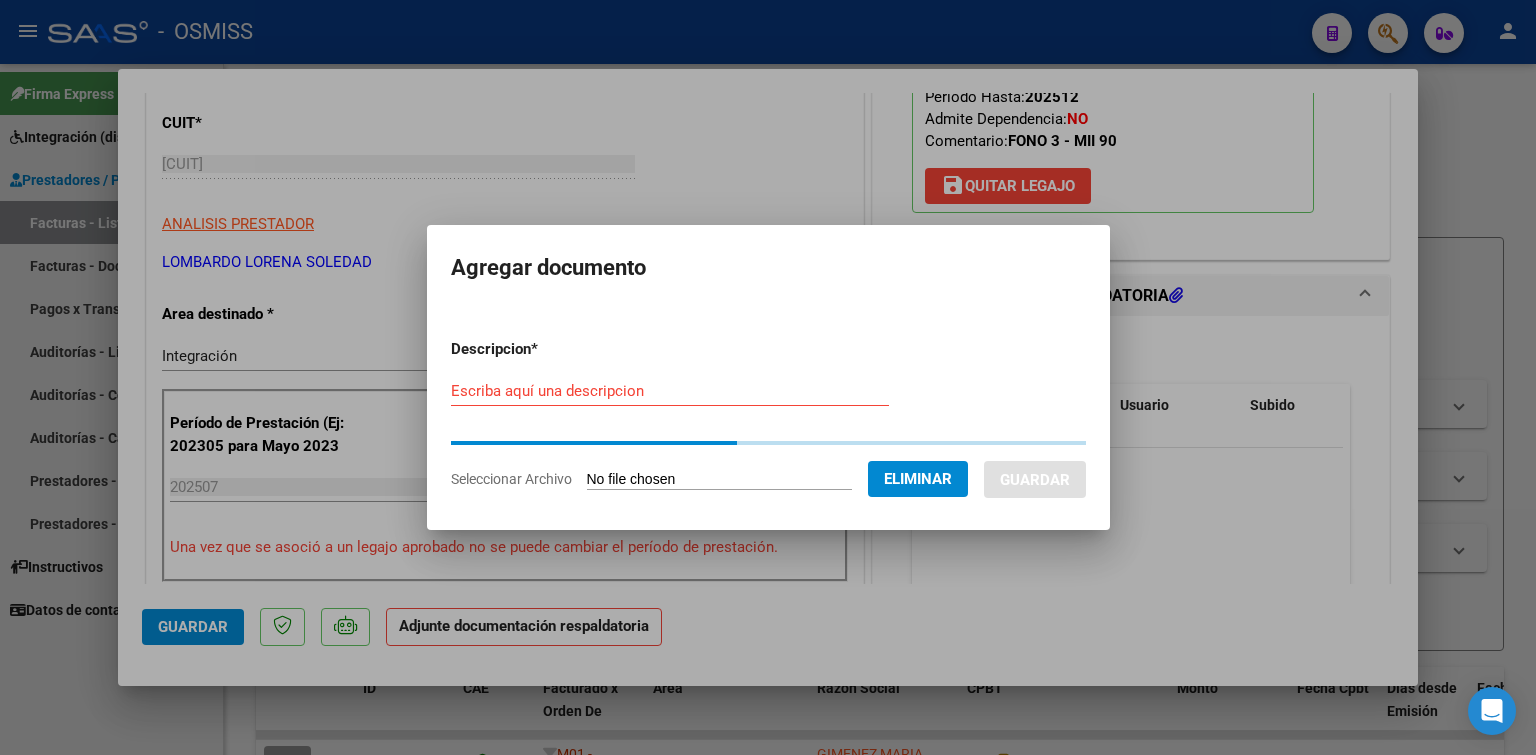 click on "Descripcion  *   Escriba aquí una descripcion  Seleccionar Archivo Eliminar Guardar" at bounding box center (768, 414) 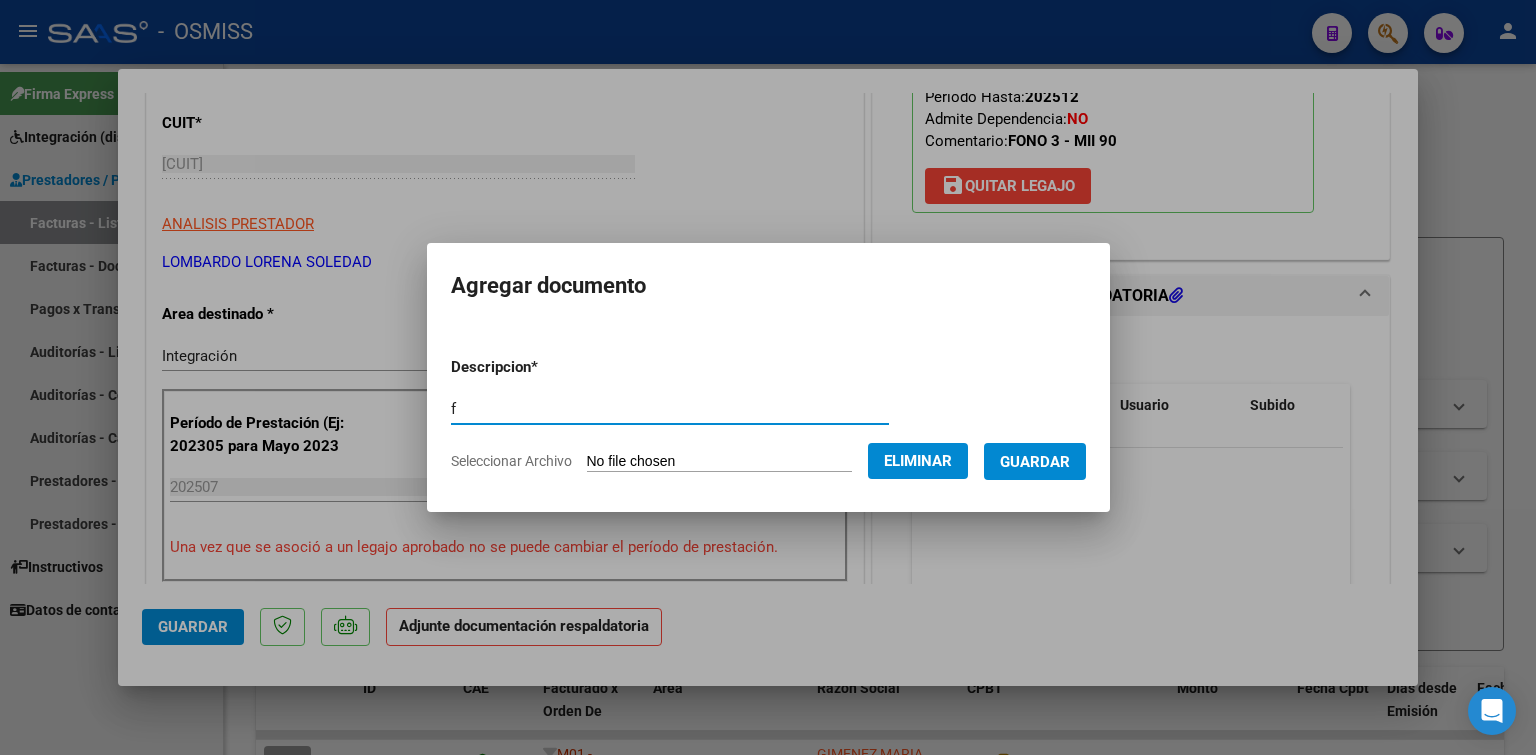 type on "f" 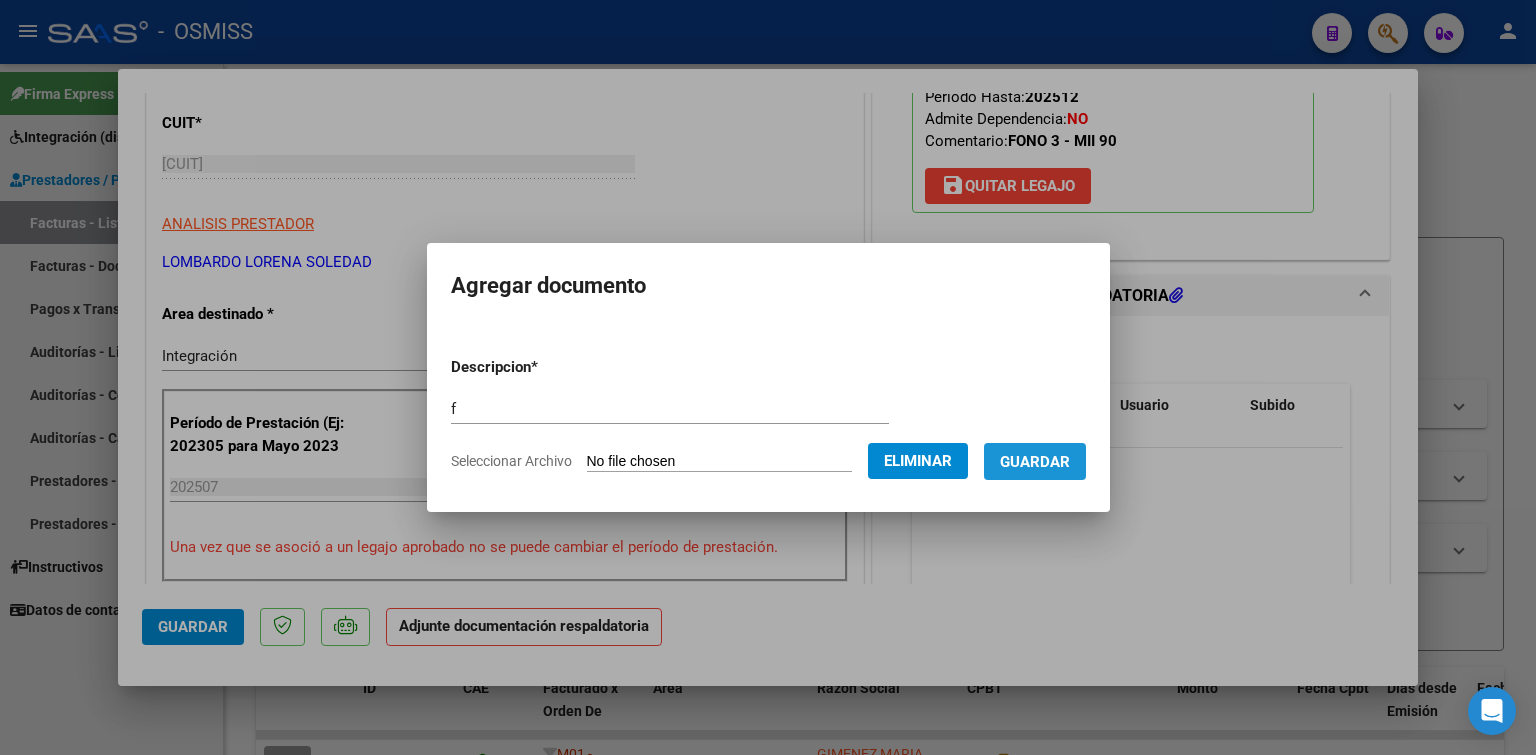 click on "Guardar" at bounding box center [1035, 462] 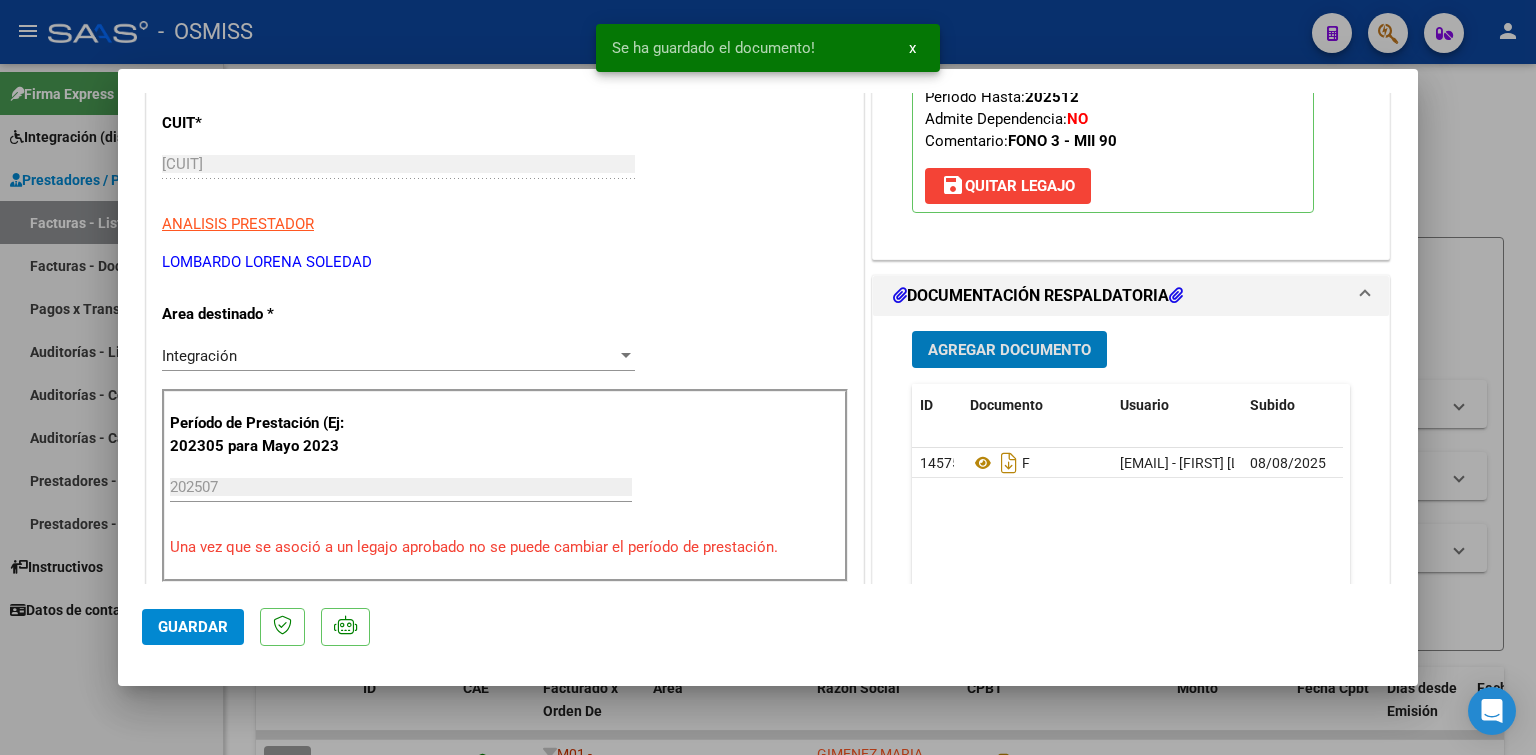 type 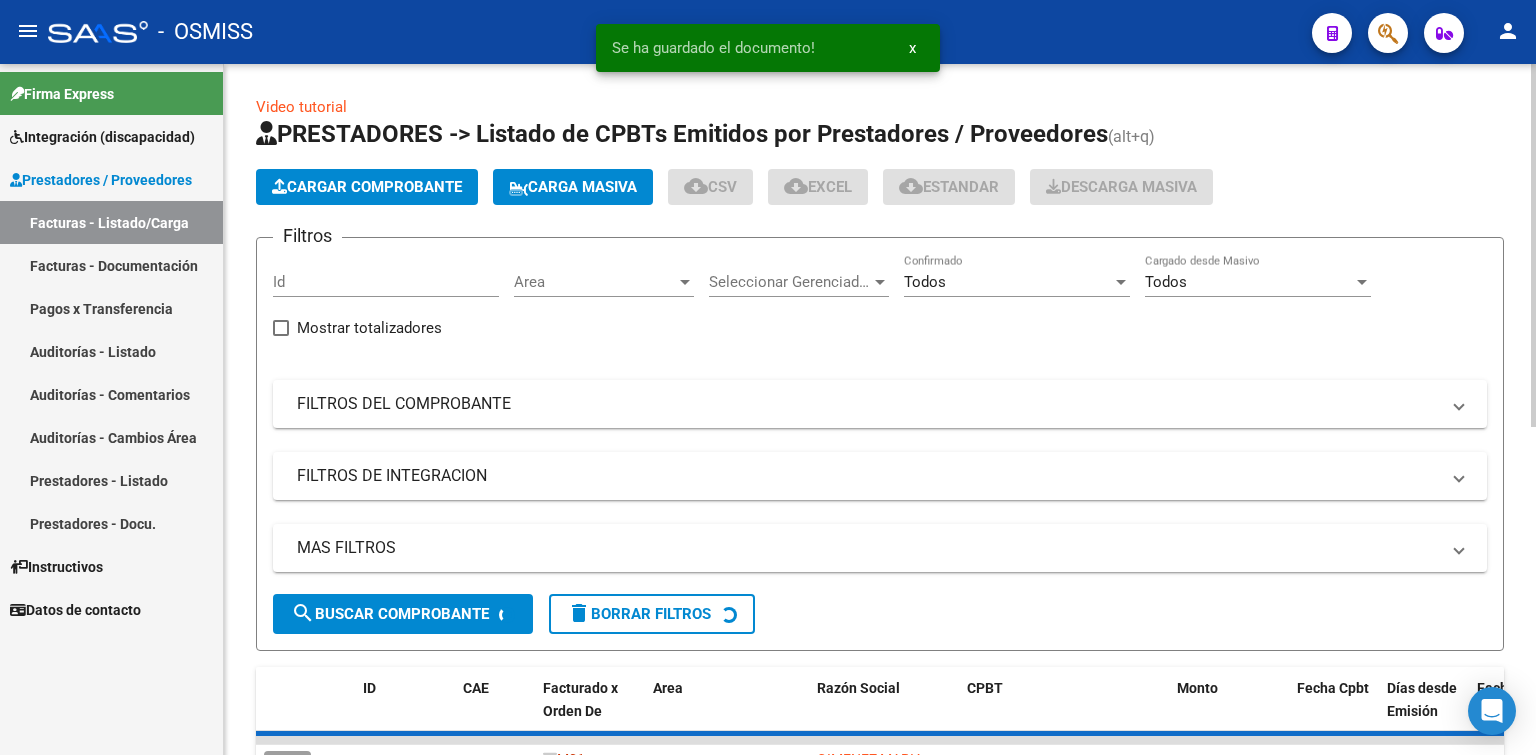 click on "Cargar Comprobante" 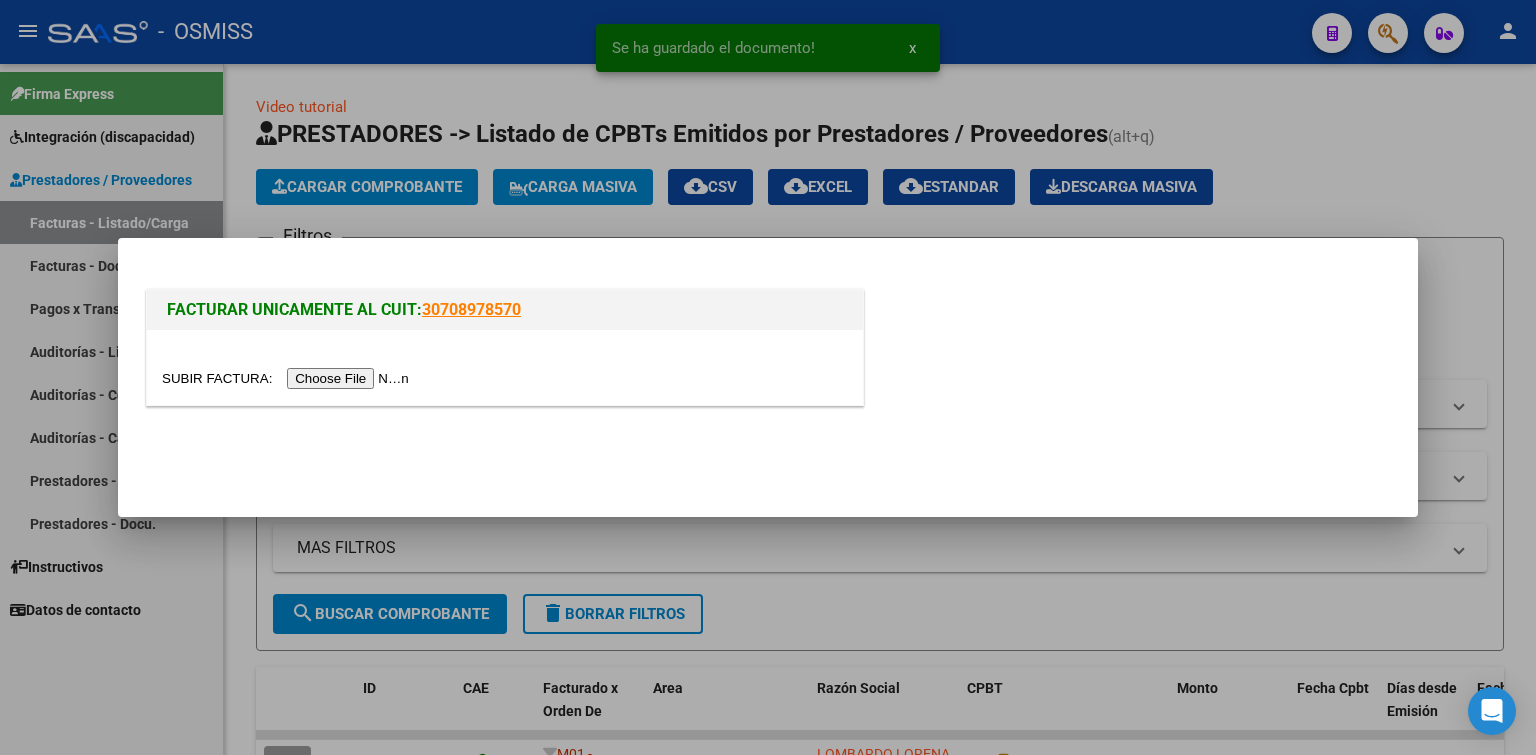 click at bounding box center (288, 378) 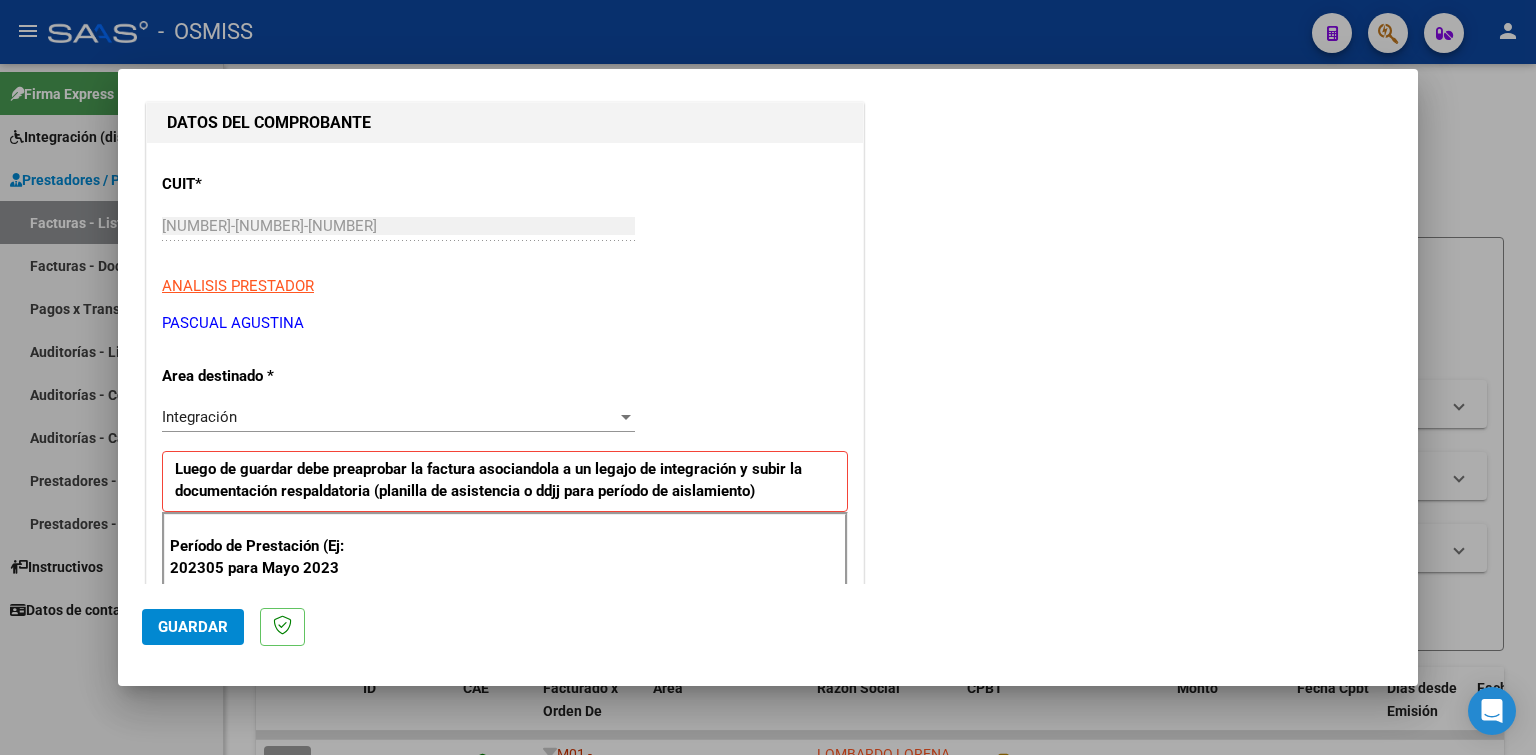 scroll, scrollTop: 400, scrollLeft: 0, axis: vertical 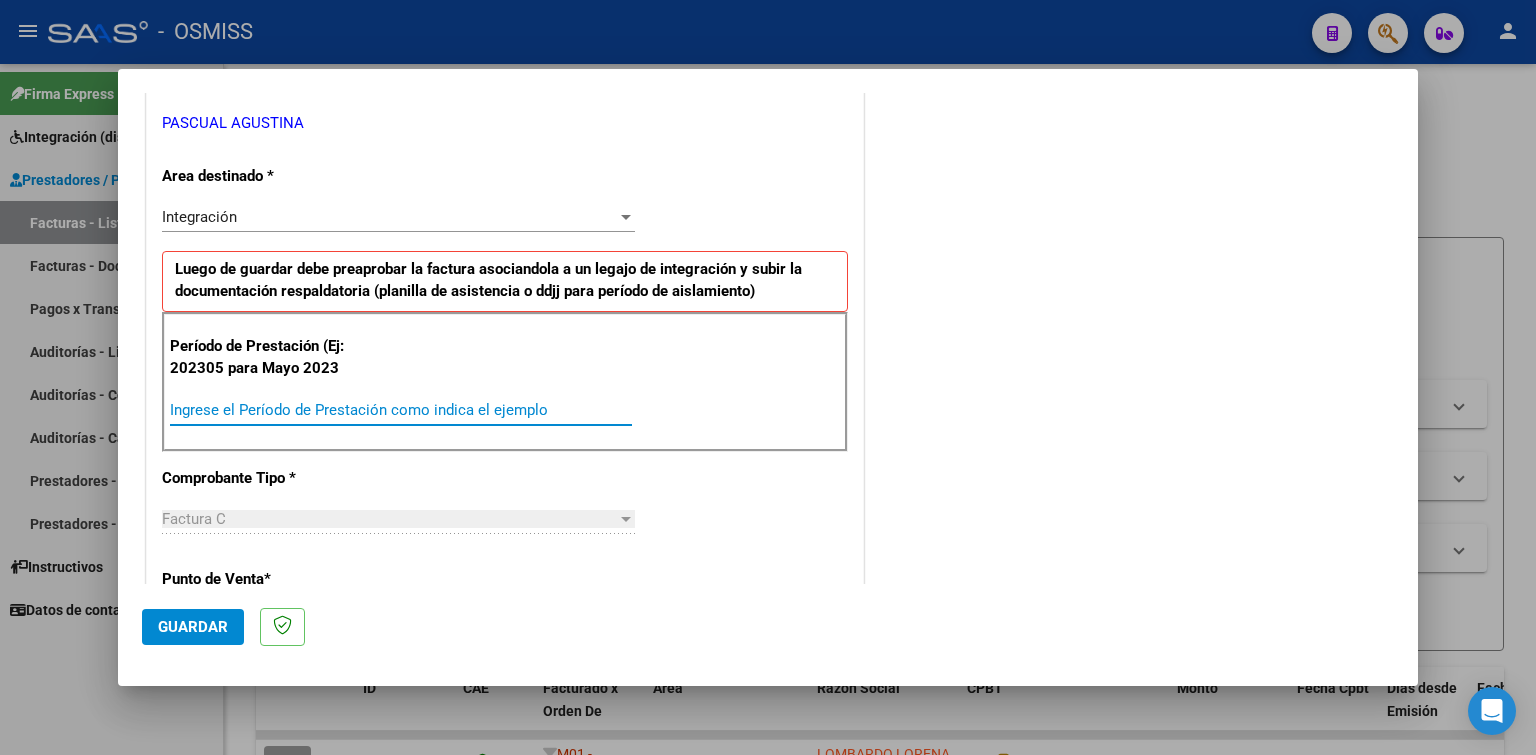 paste on "202507" 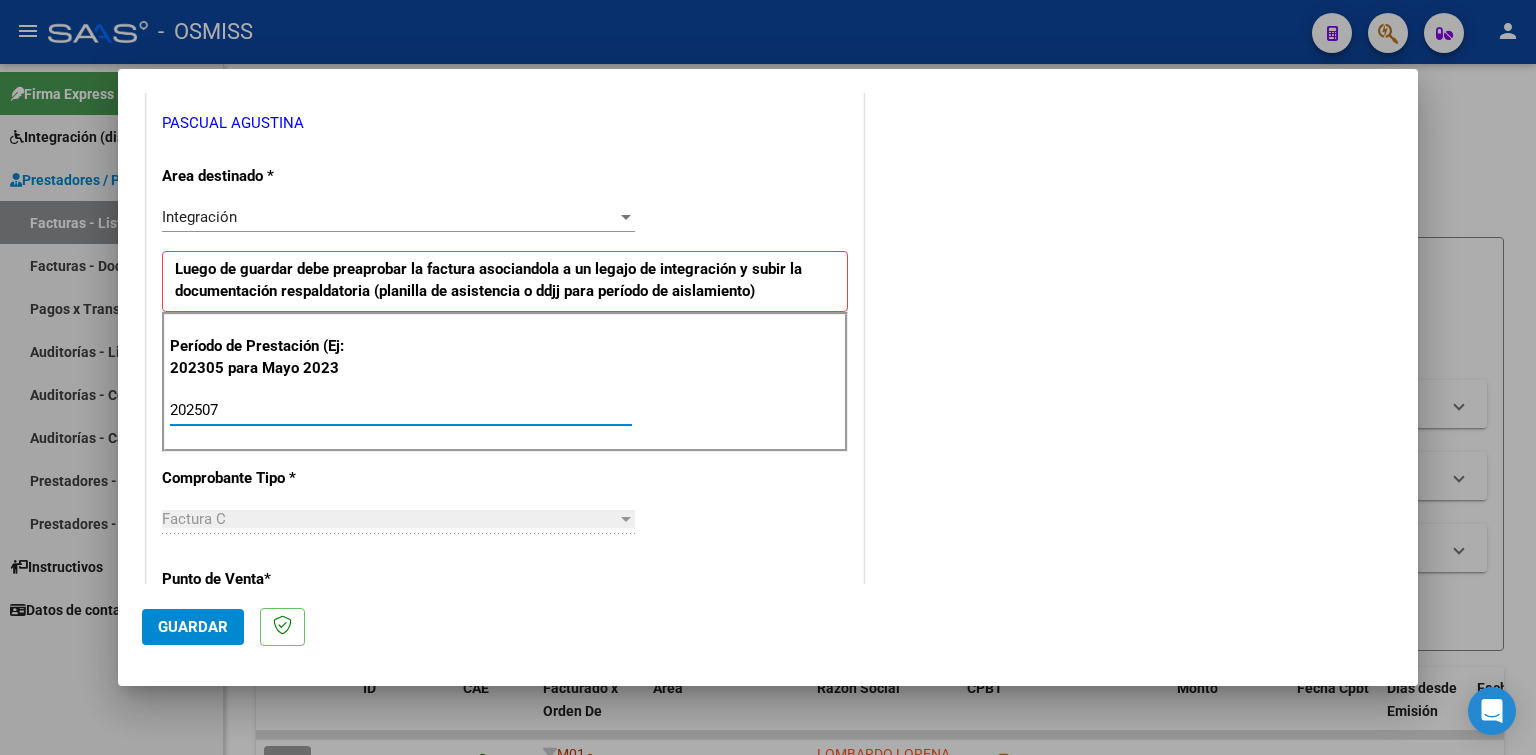 type on "202507" 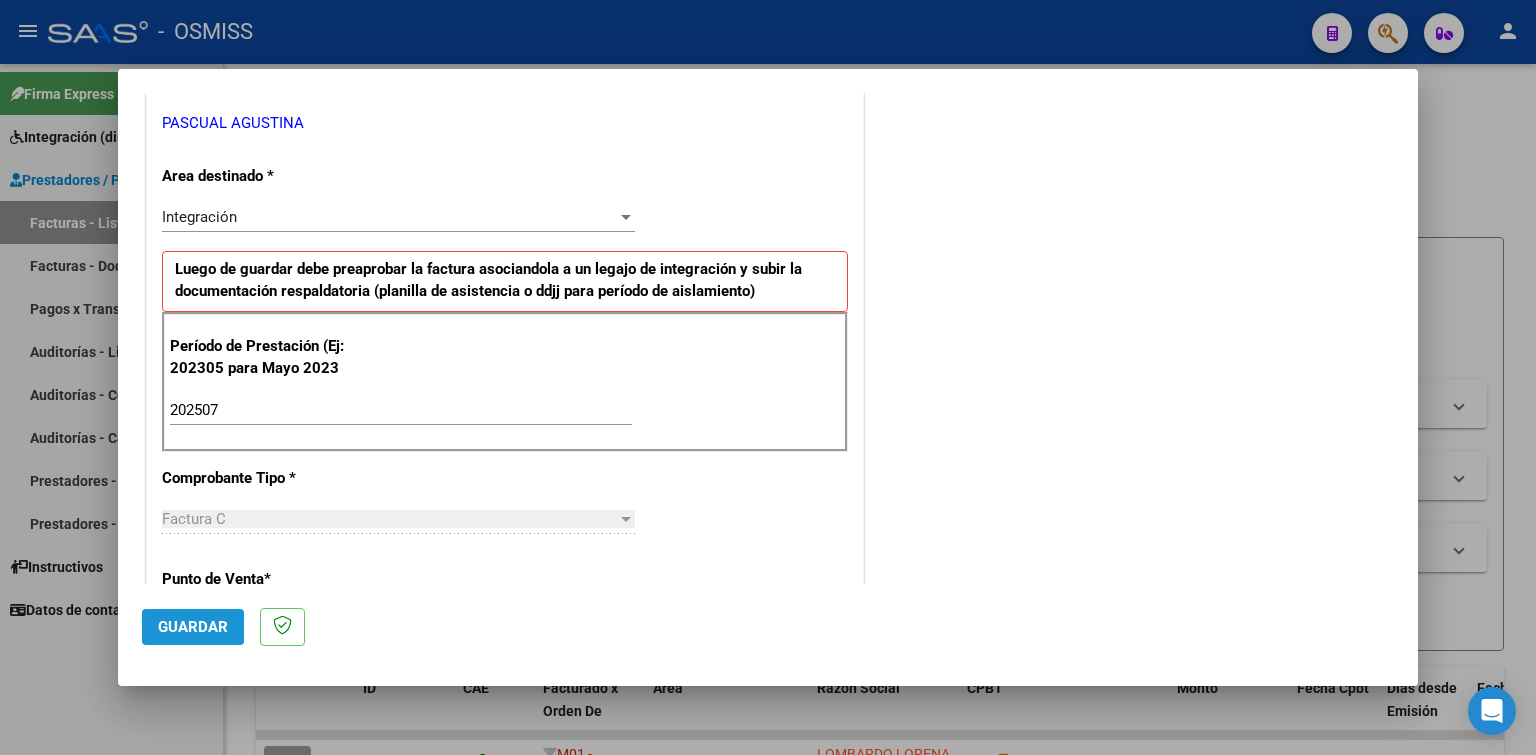 click on "Guardar" 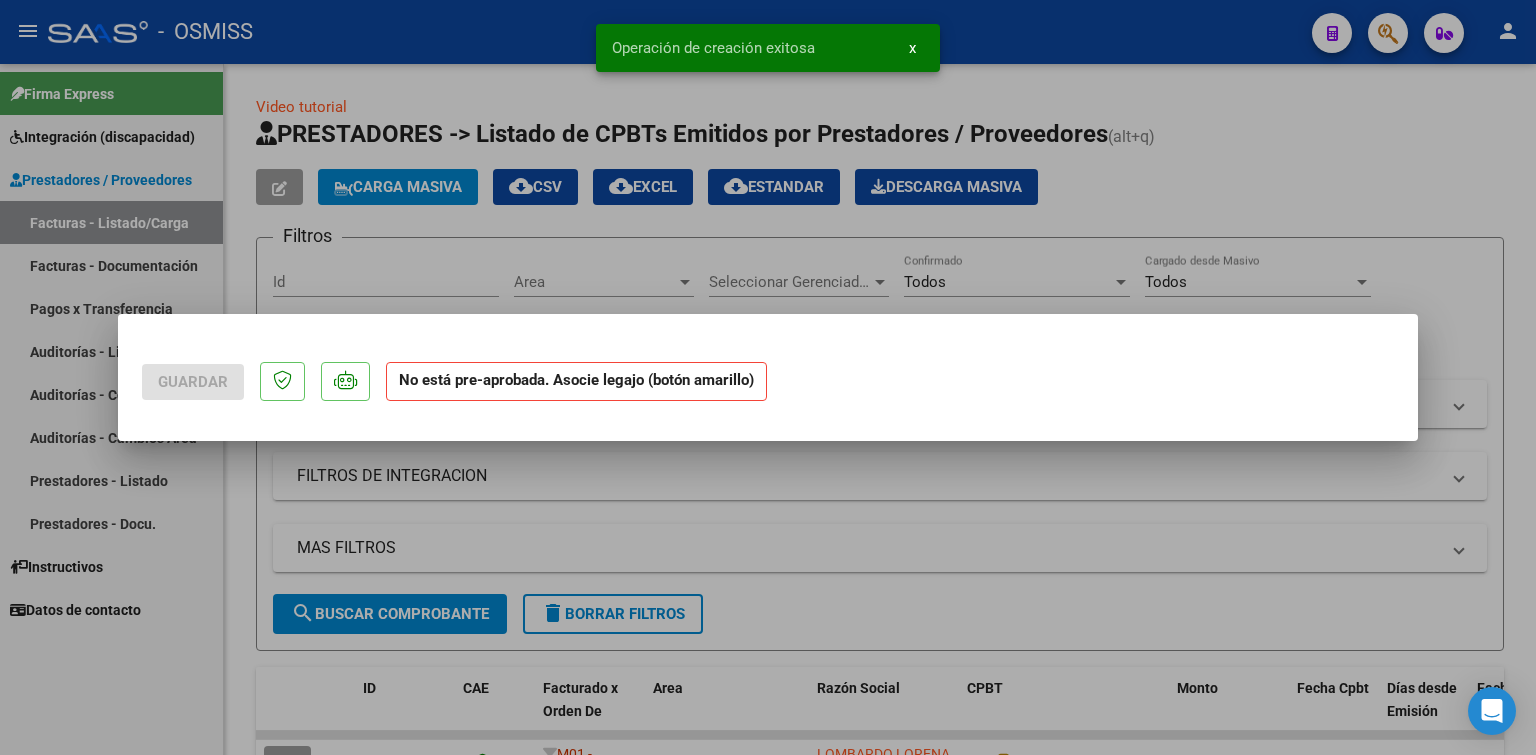 scroll, scrollTop: 0, scrollLeft: 0, axis: both 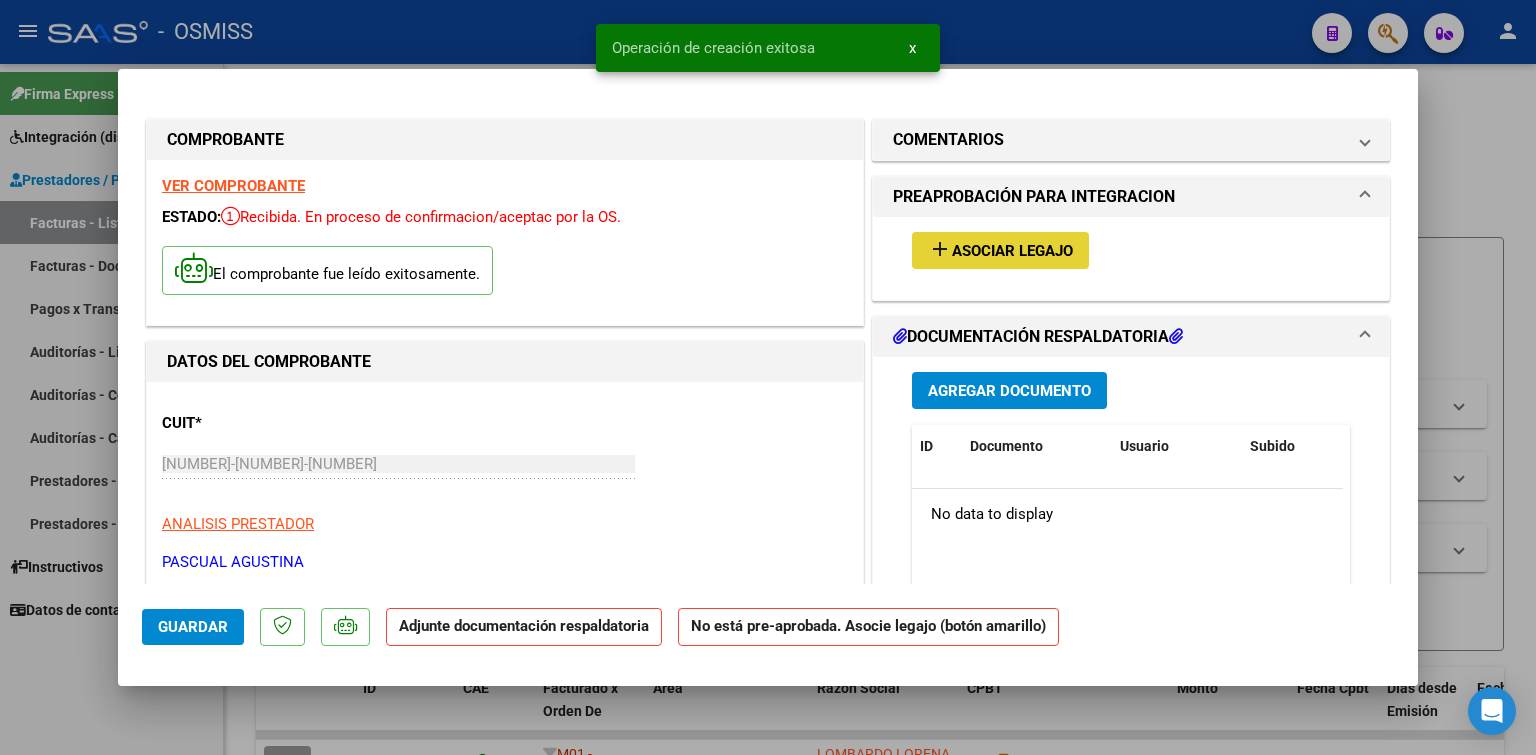 click on "Asociar Legajo" at bounding box center [1012, 251] 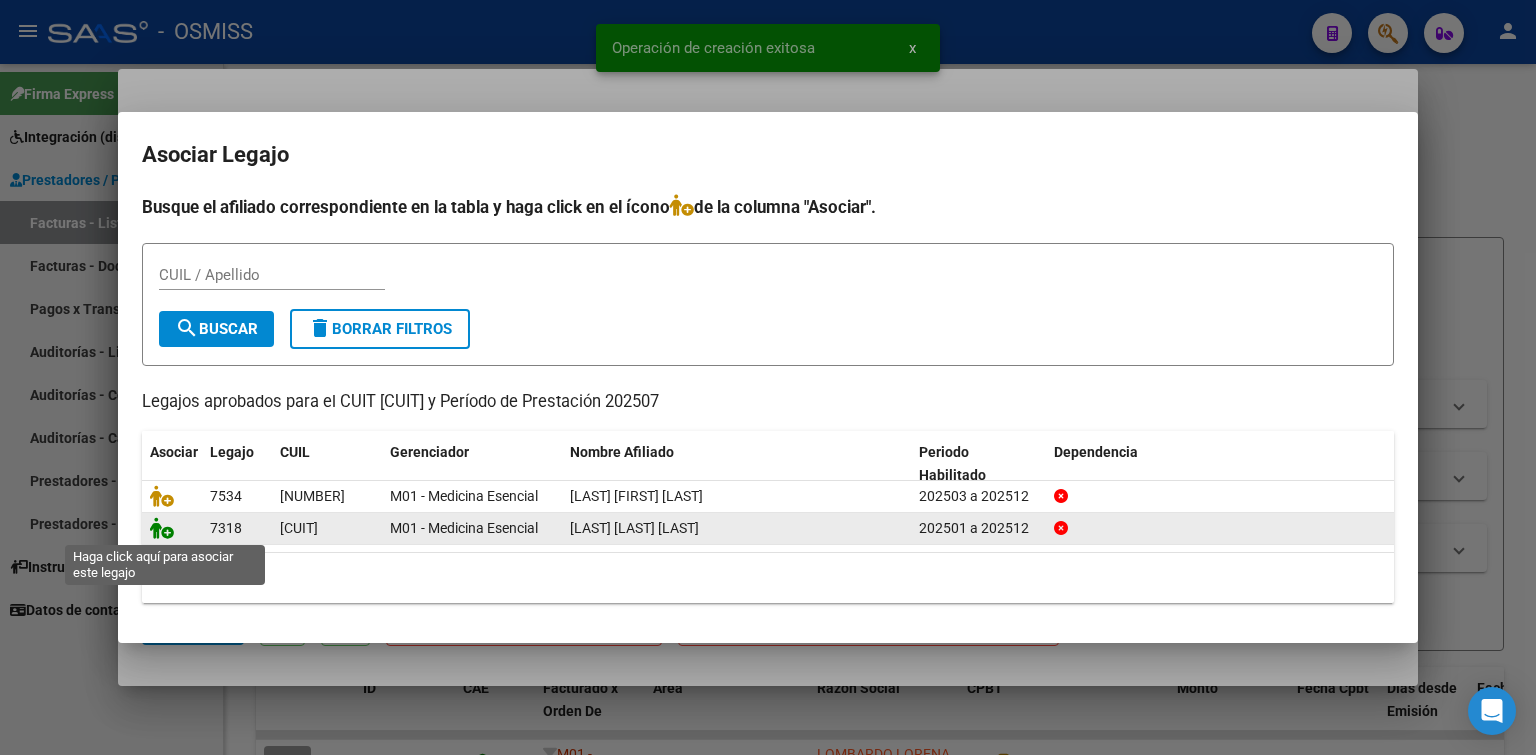 click 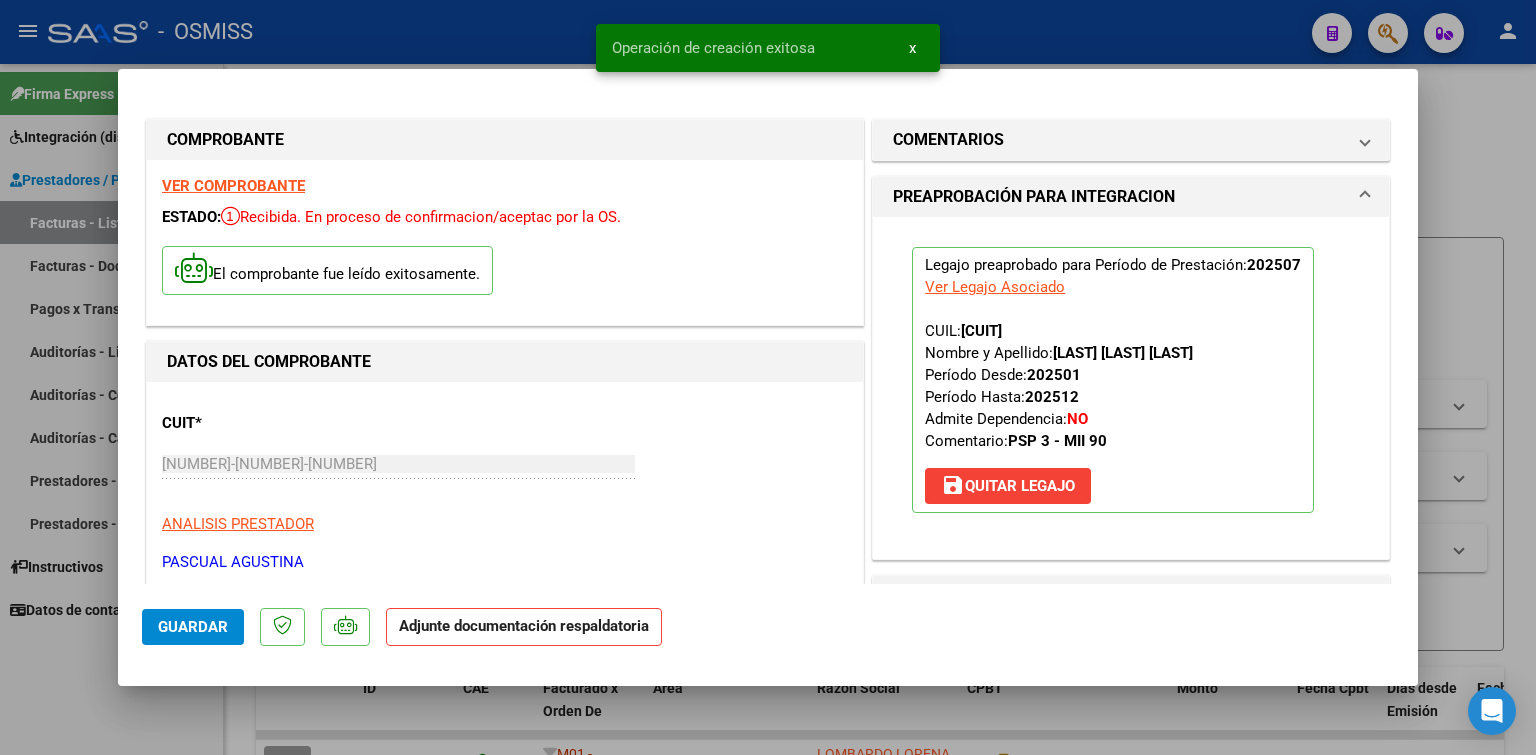 scroll, scrollTop: 200, scrollLeft: 0, axis: vertical 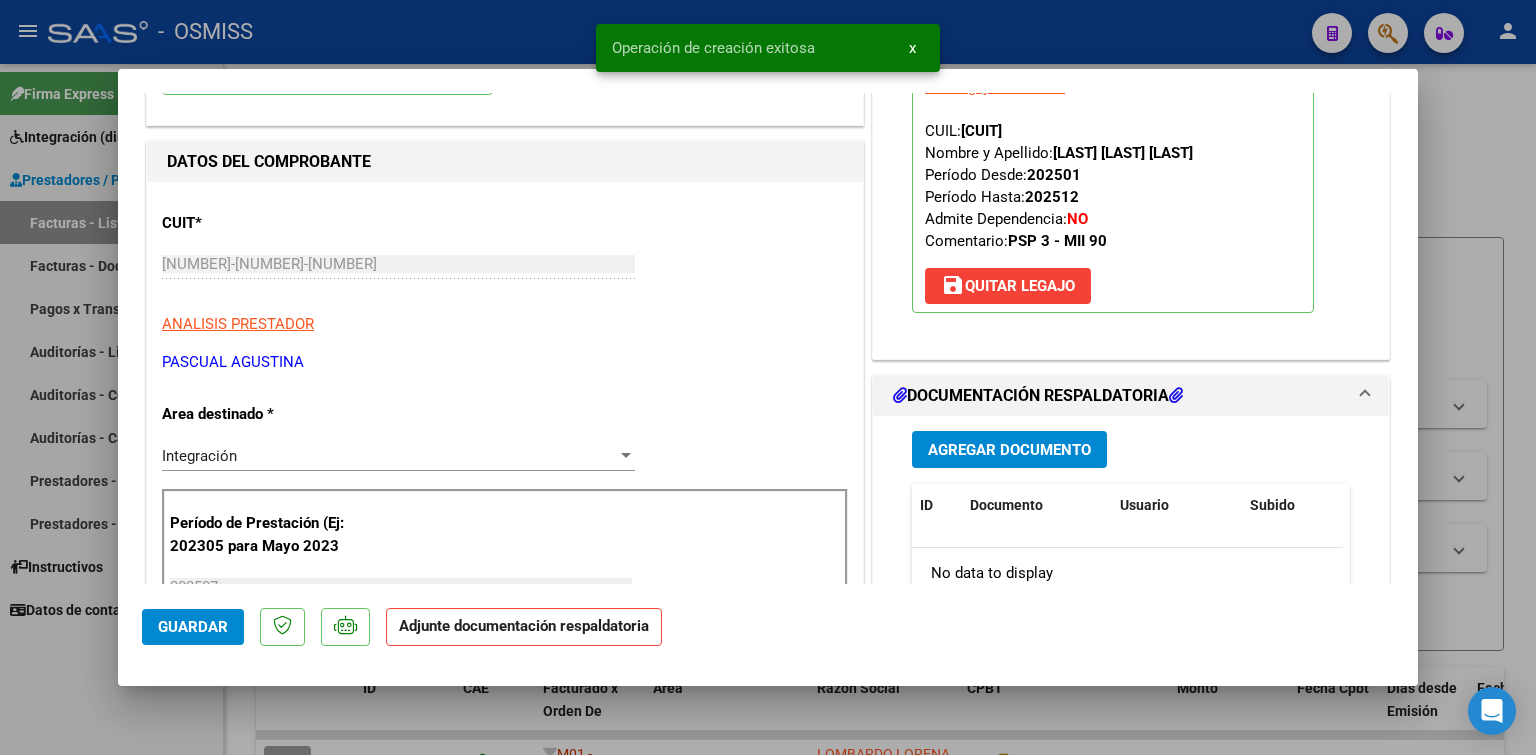 click on "Agregar Documento" at bounding box center [1009, 450] 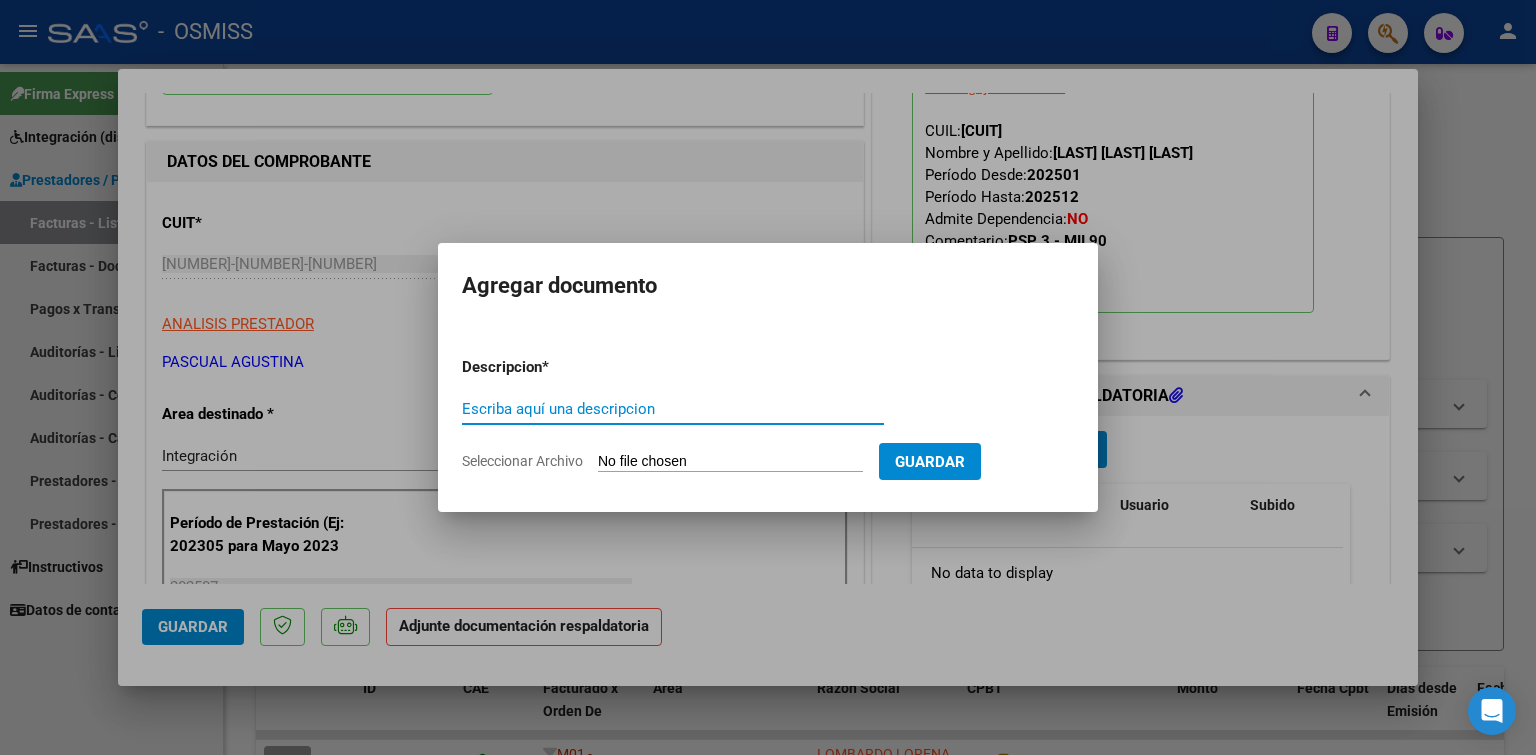 click on "Seleccionar Archivo" at bounding box center [730, 462] 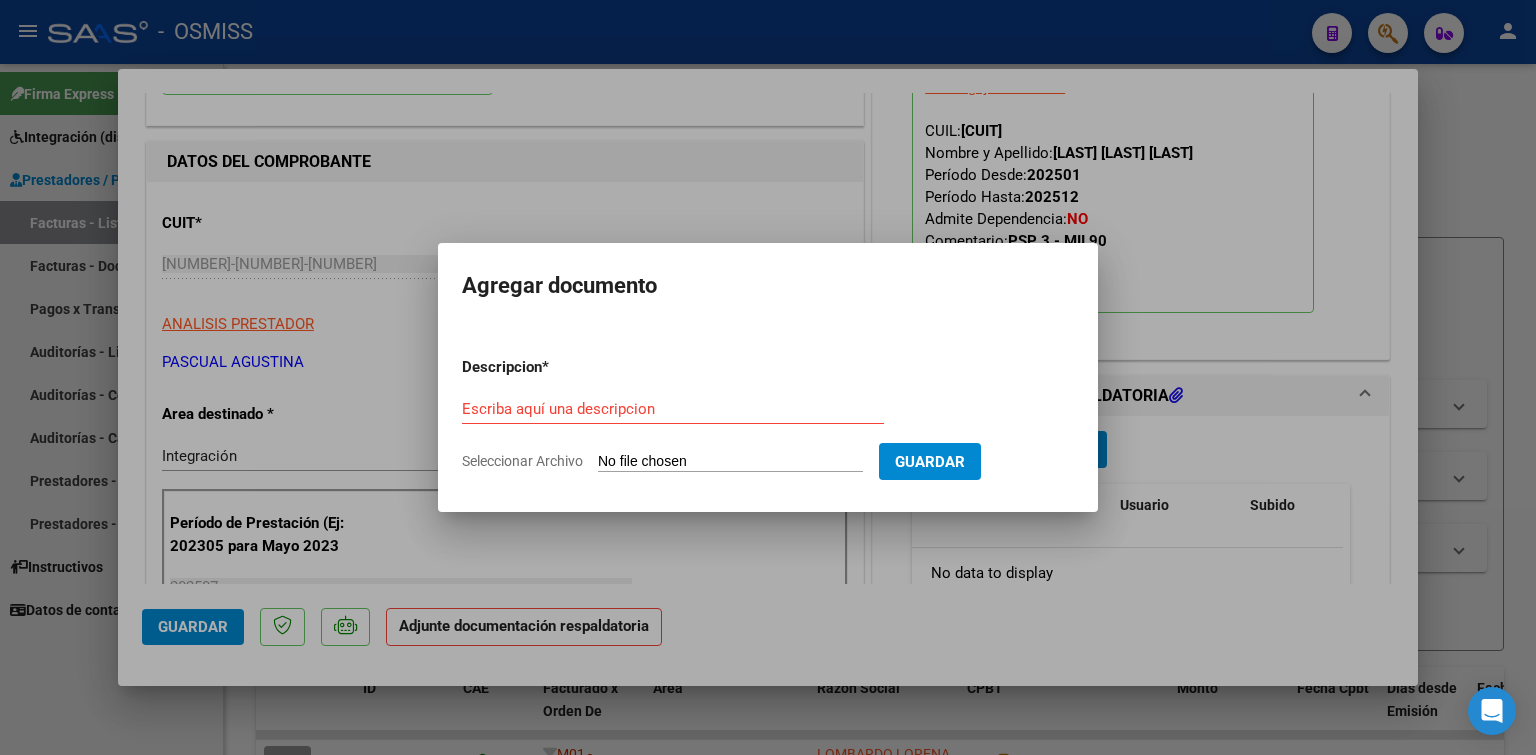 type 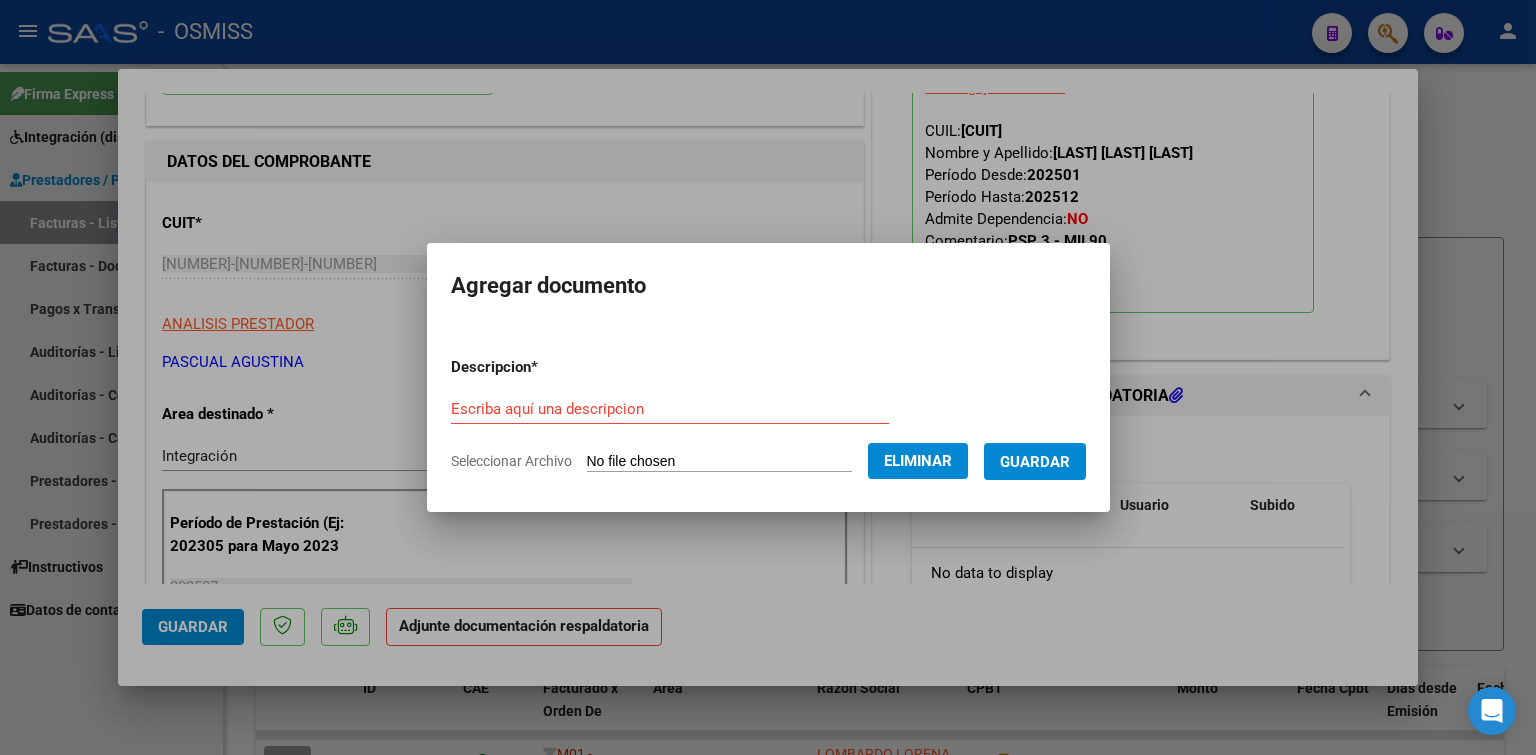 click on "Descripcion  *   Escriba aquí una descripcion  Seleccionar Archivo Eliminar Guardar" at bounding box center [768, 414] 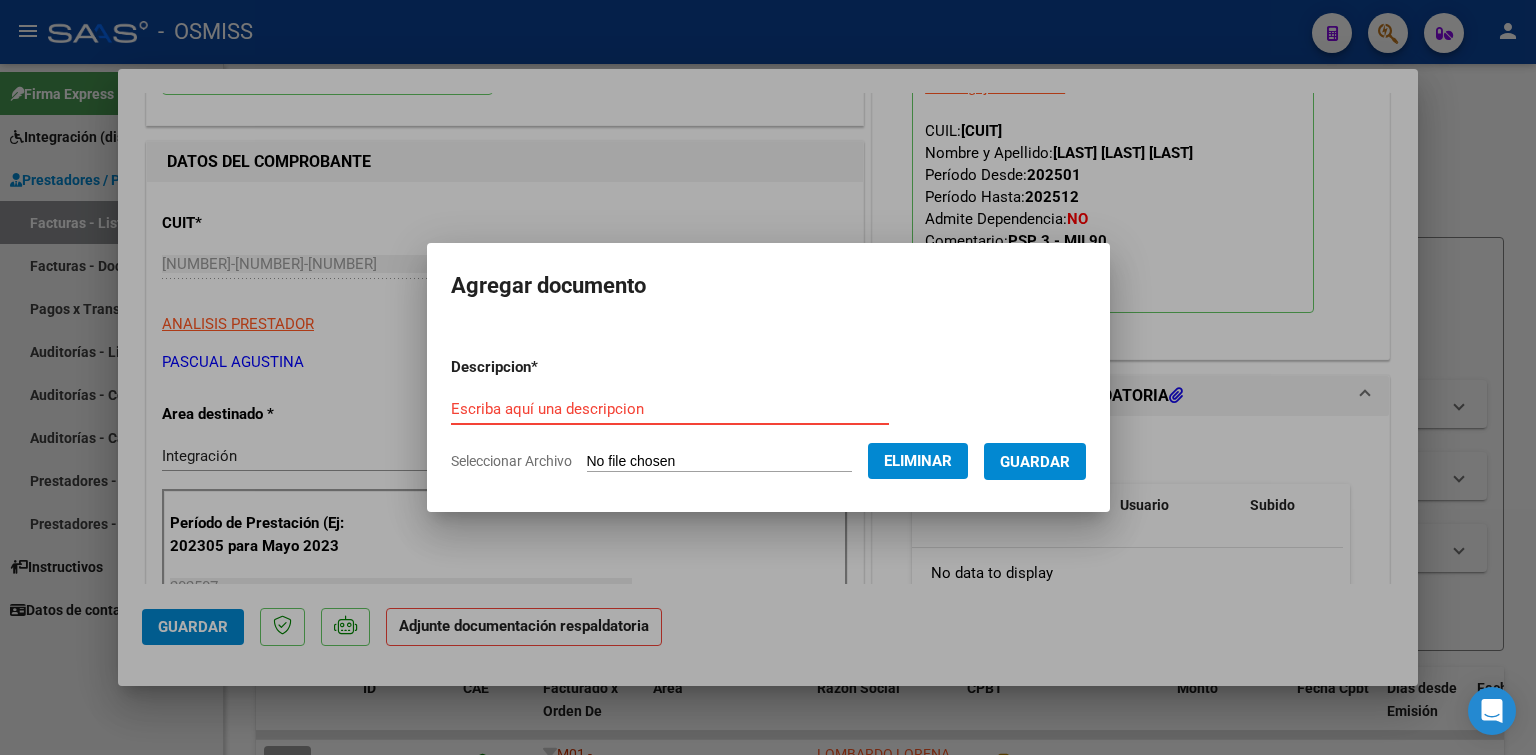 click on "Escriba aquí una descripcion" at bounding box center (670, 409) 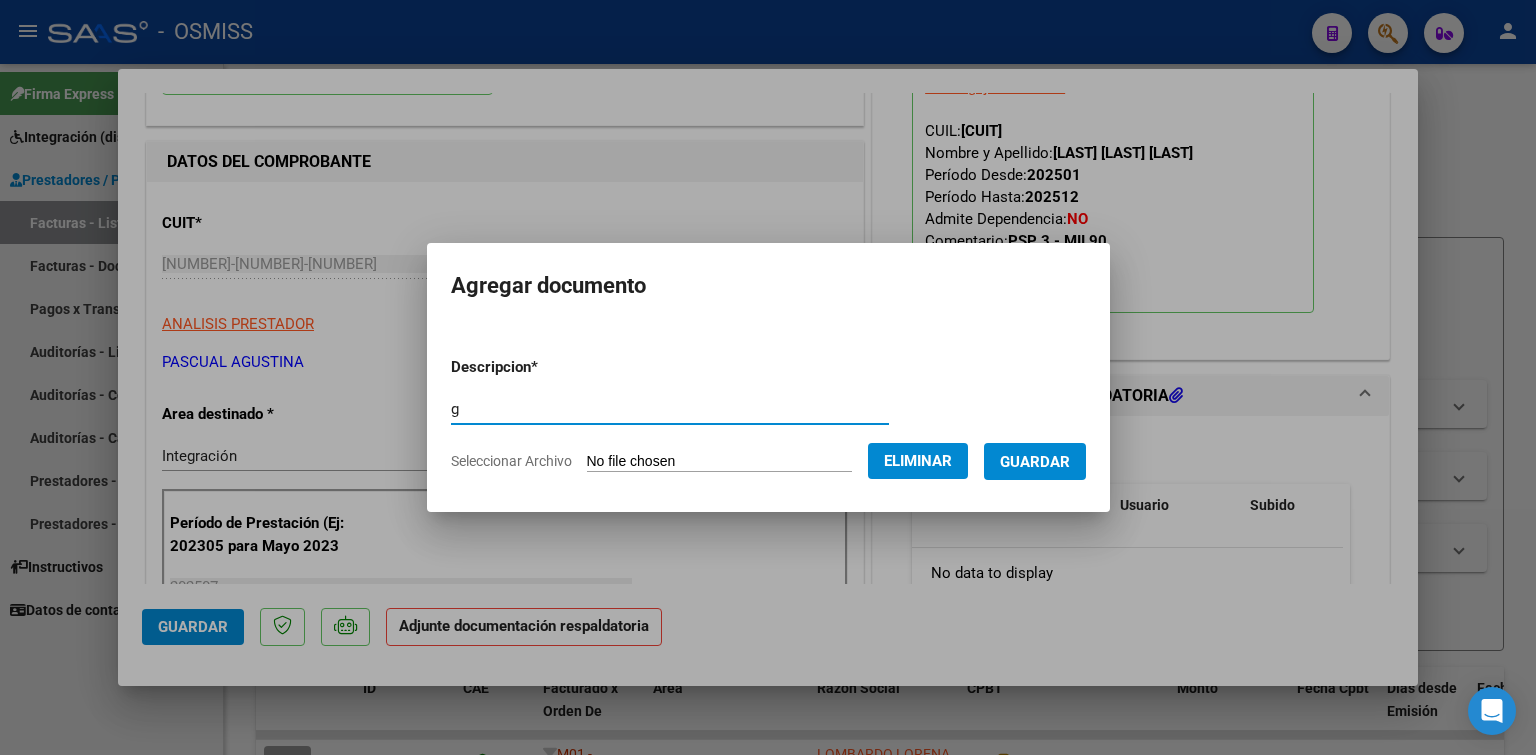 click on "Guardar" at bounding box center [1035, 462] 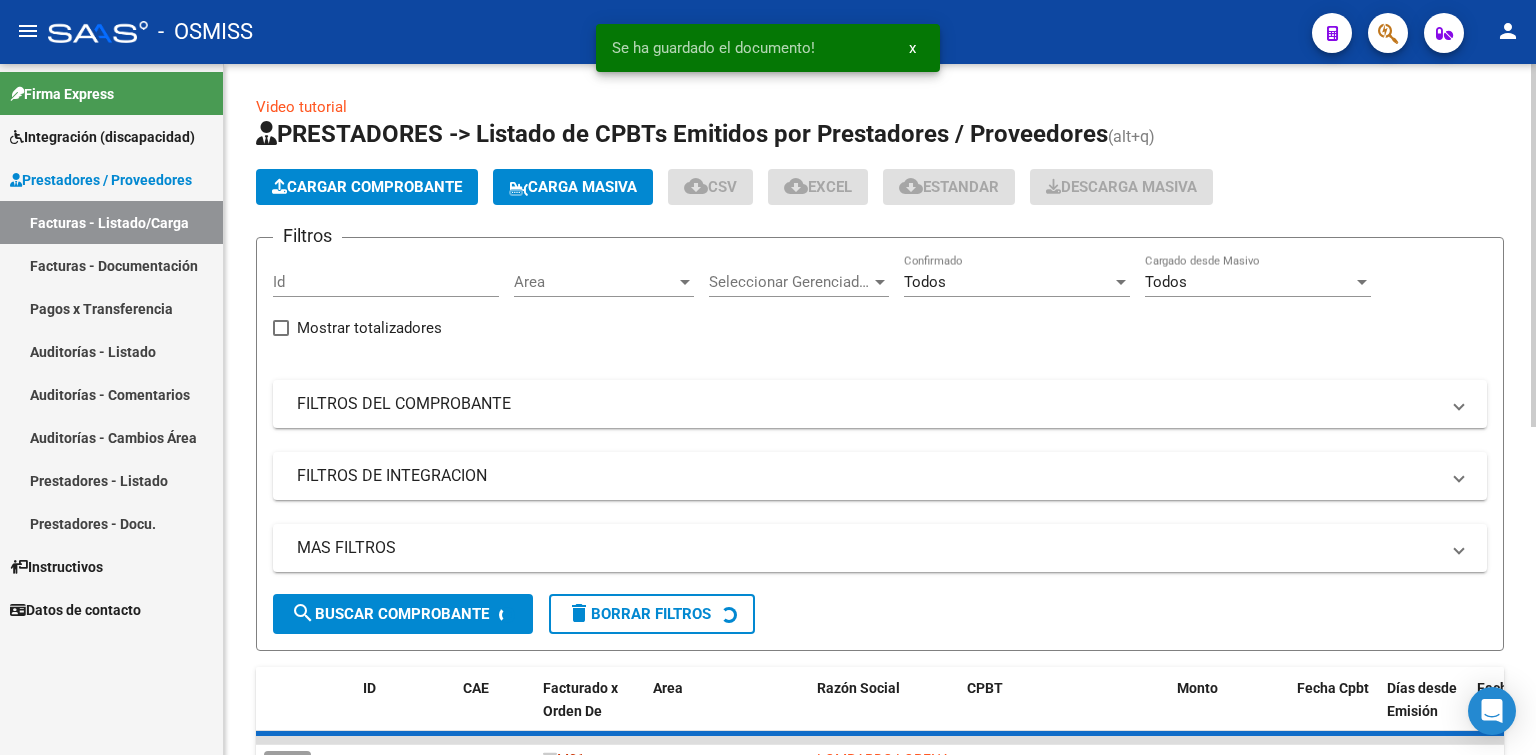 click on "Cargar Comprobante" 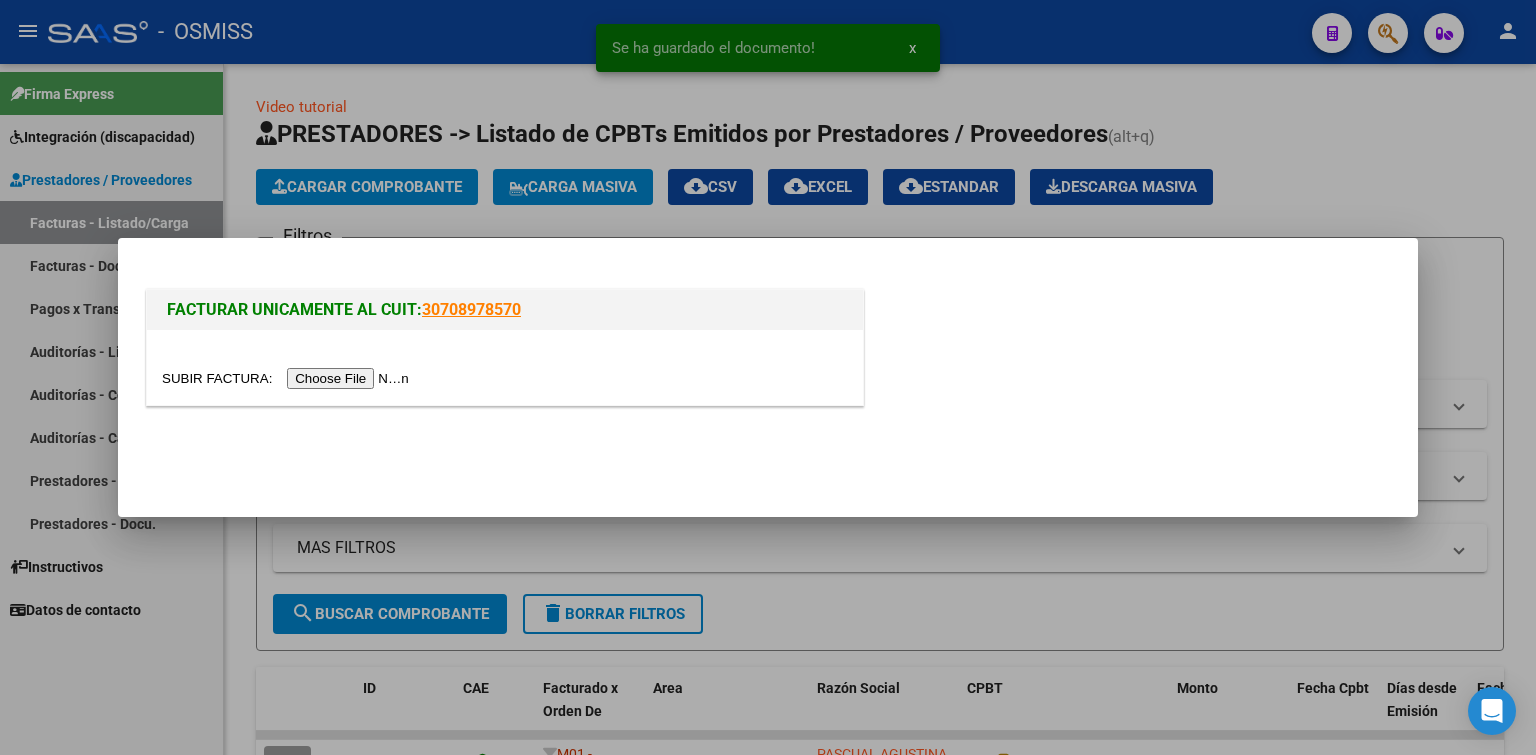 click at bounding box center (288, 378) 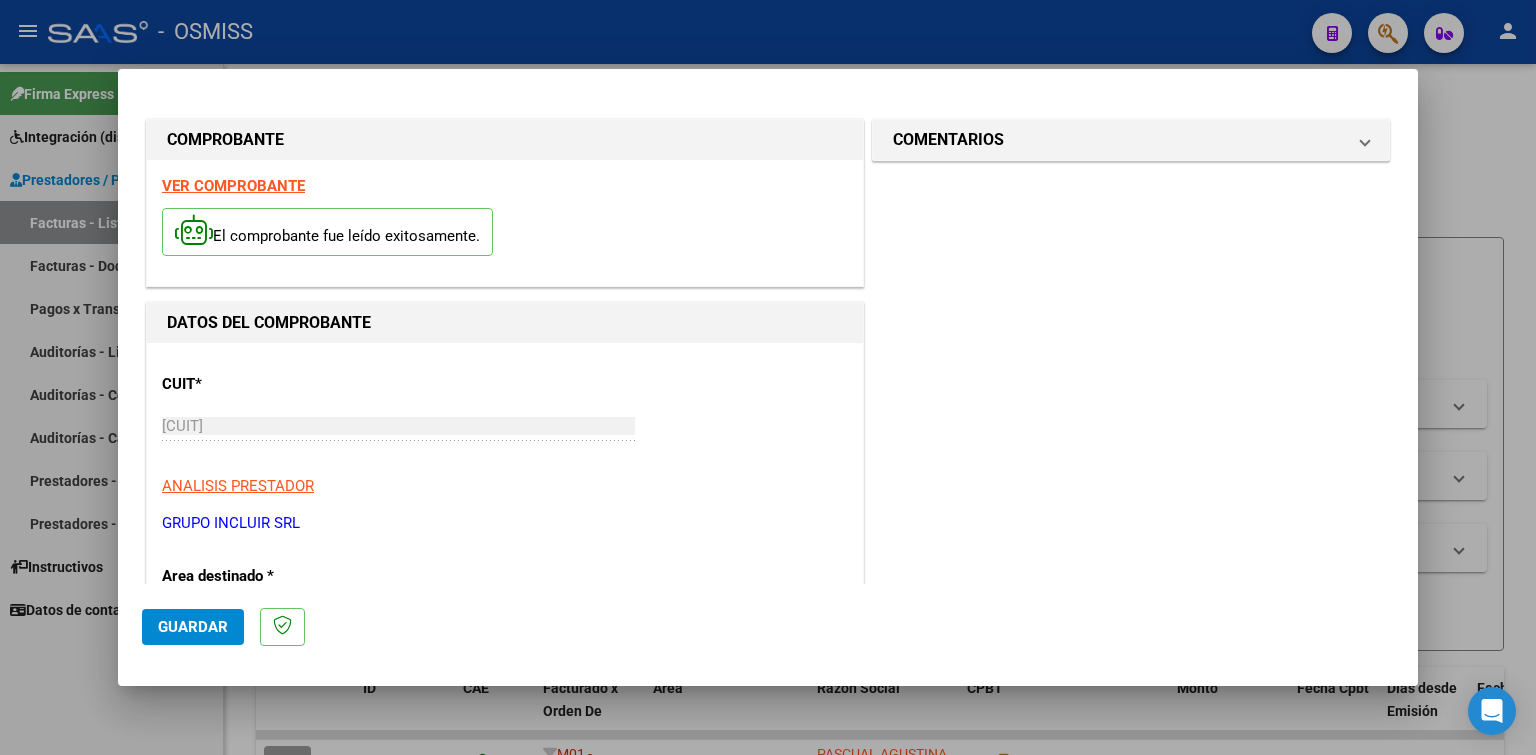 scroll, scrollTop: 300, scrollLeft: 0, axis: vertical 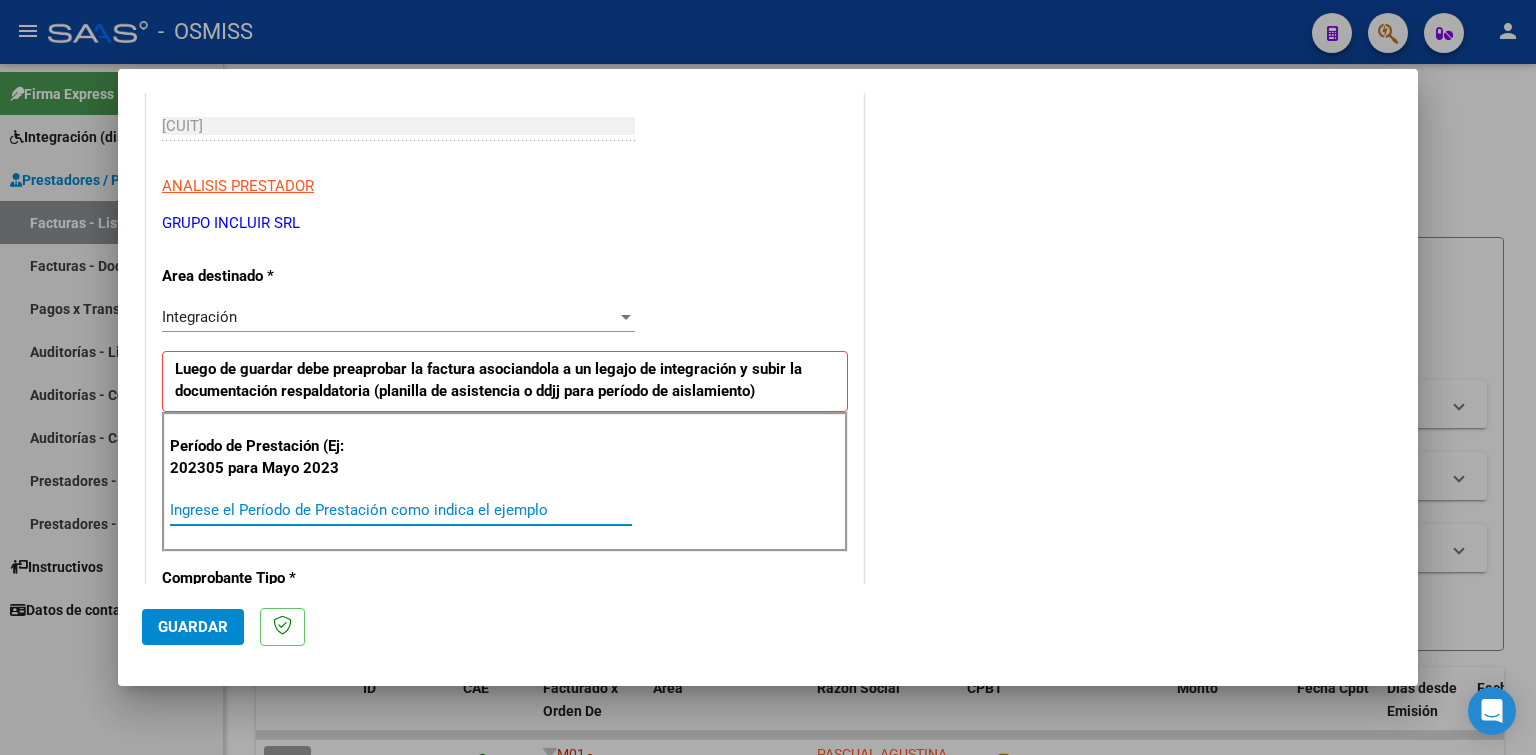 paste on "202507" 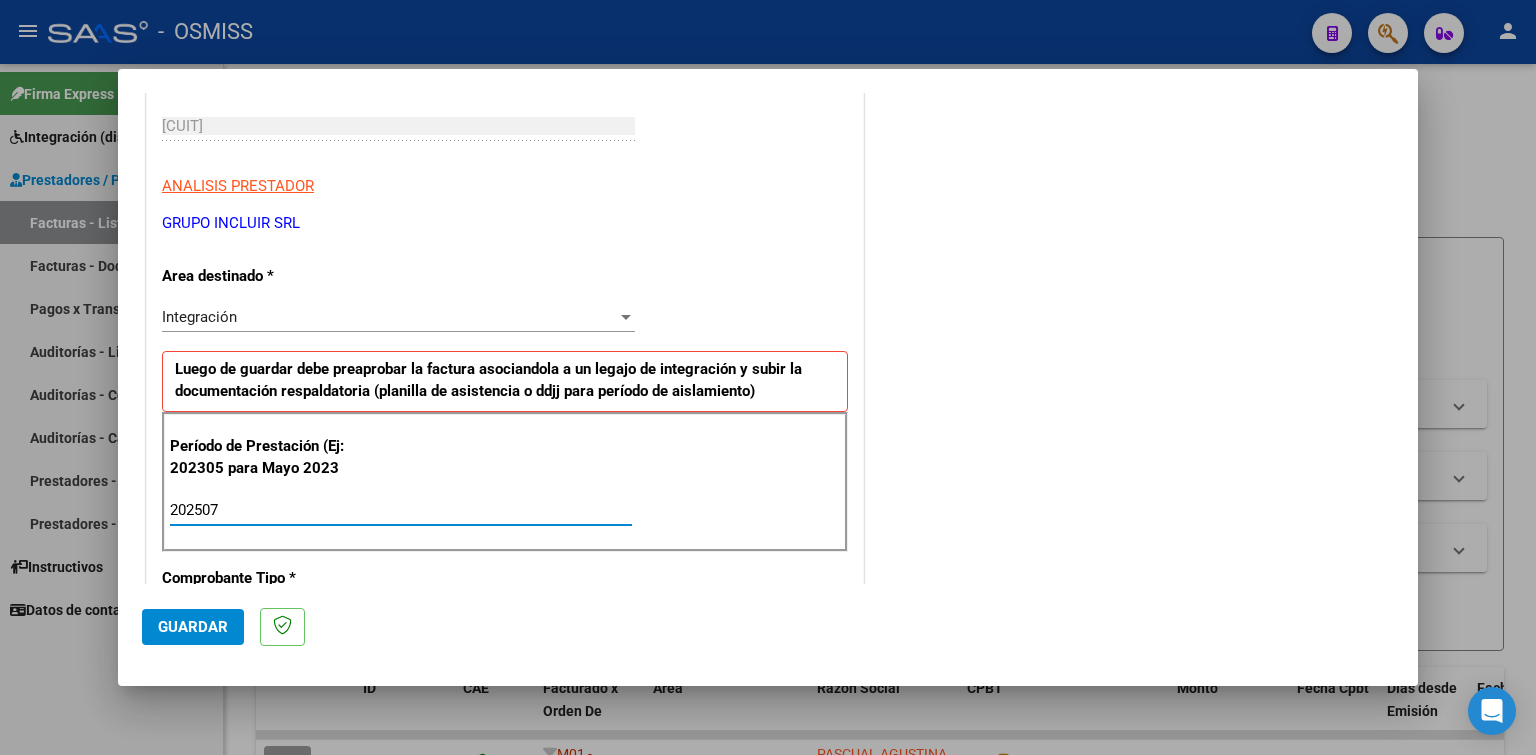 click on "Guardar" 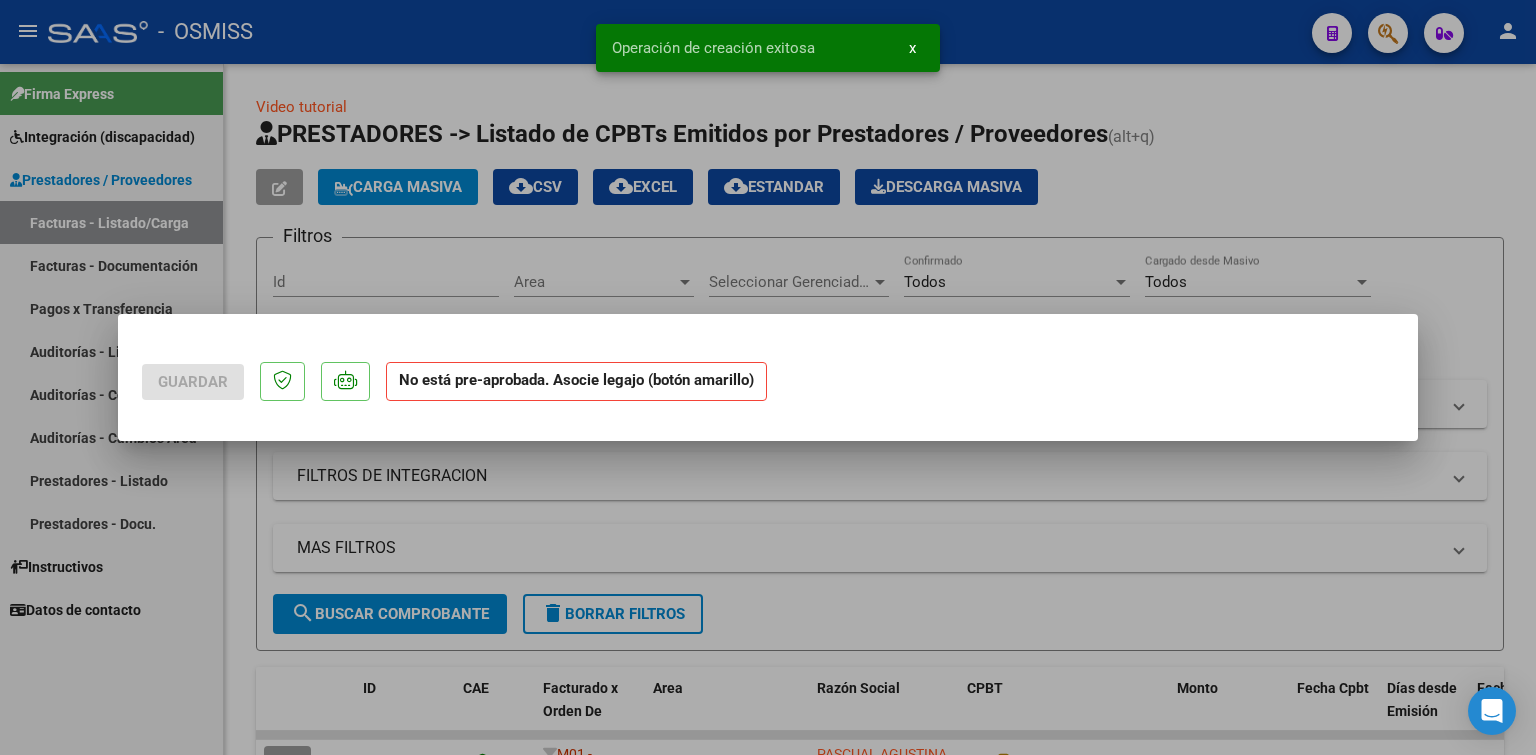 scroll, scrollTop: 0, scrollLeft: 0, axis: both 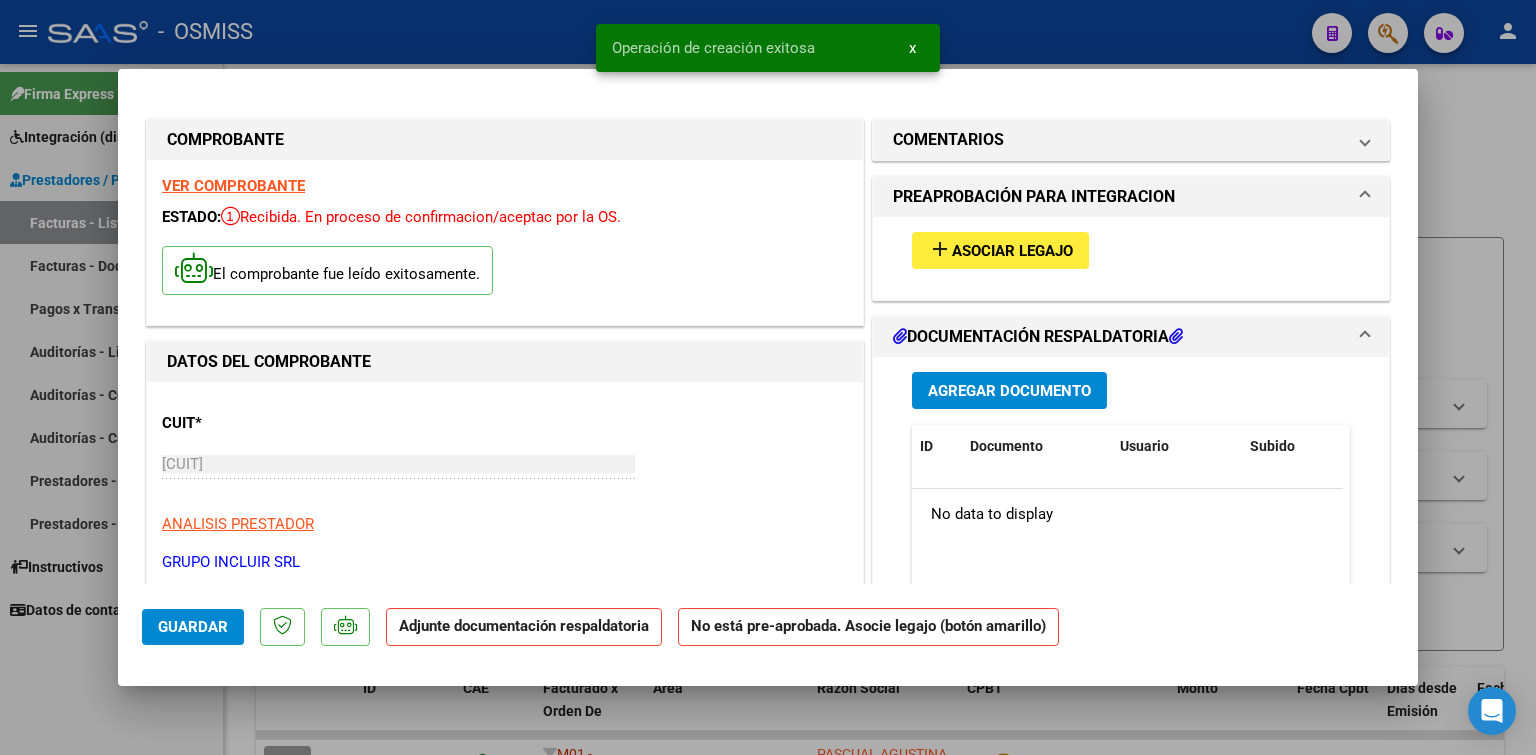 click on "add Asociar Legajo" at bounding box center [1000, 250] 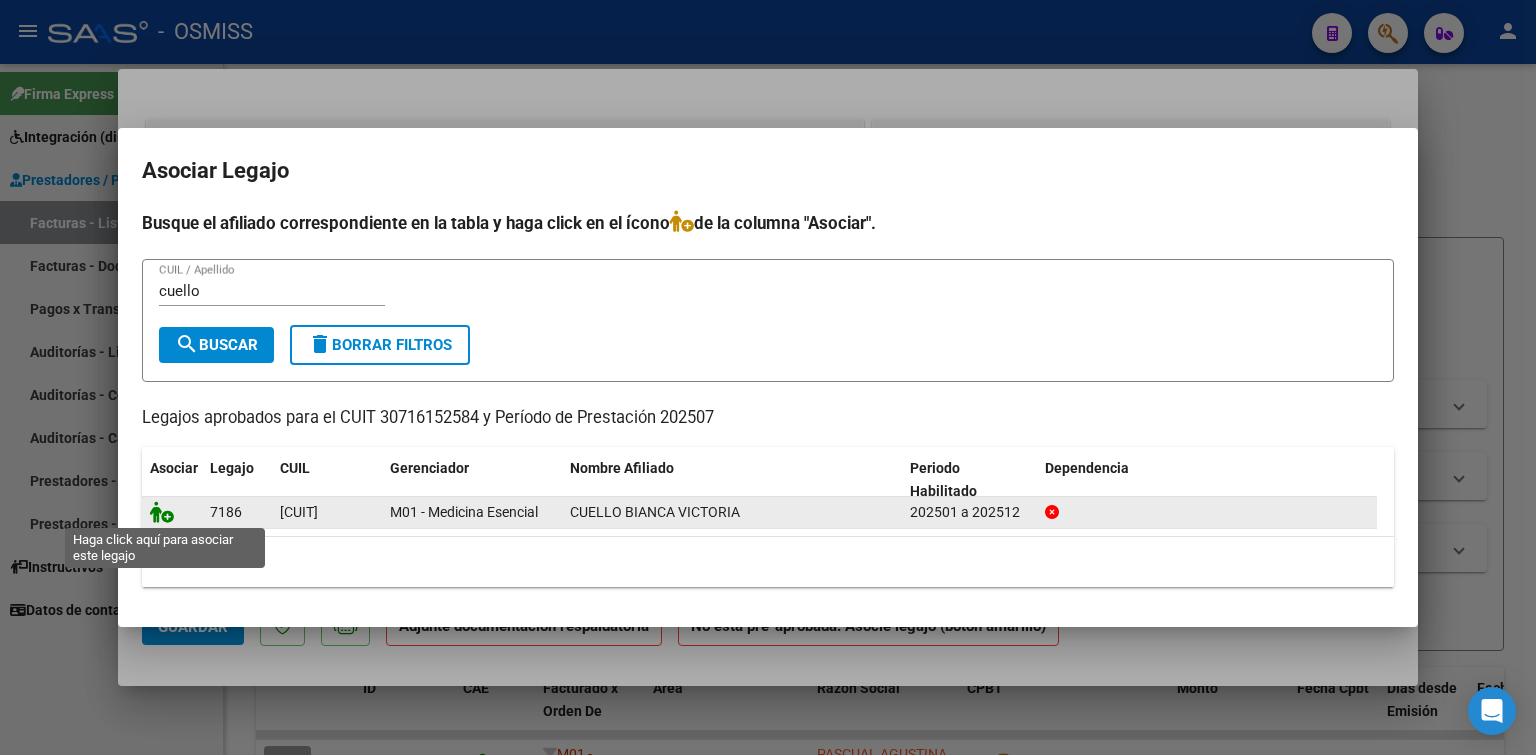 click 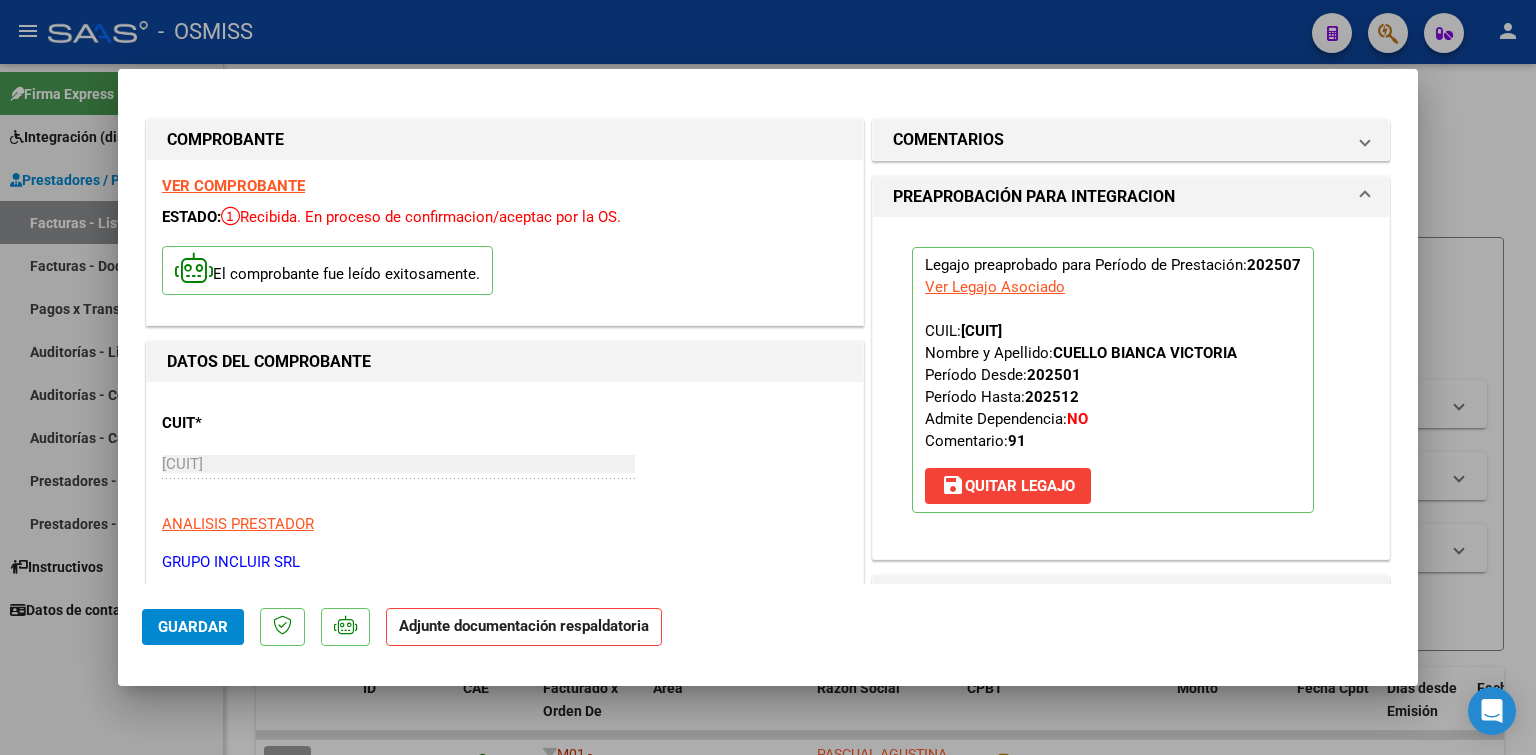 scroll, scrollTop: 300, scrollLeft: 0, axis: vertical 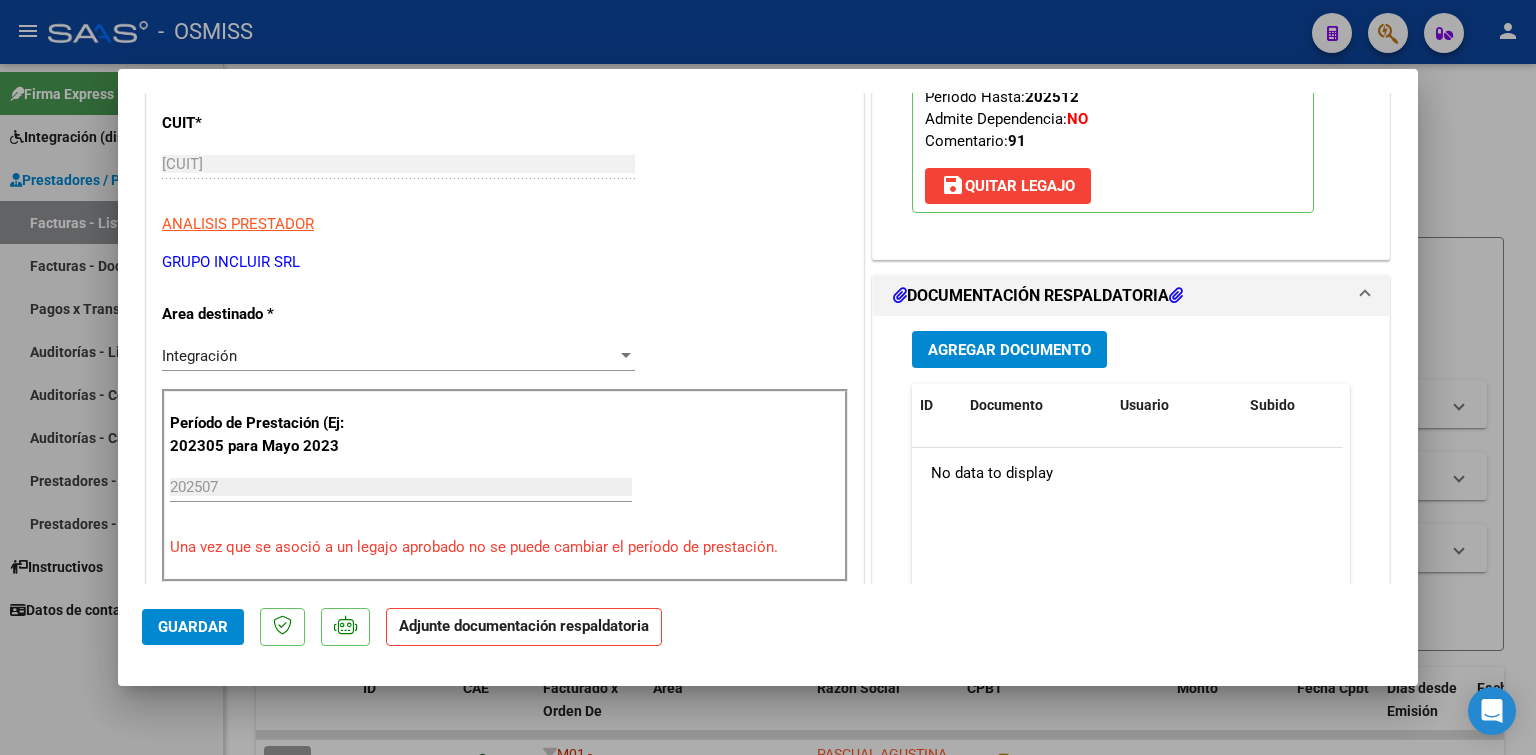 click on "Agregar Documento" at bounding box center [1009, 350] 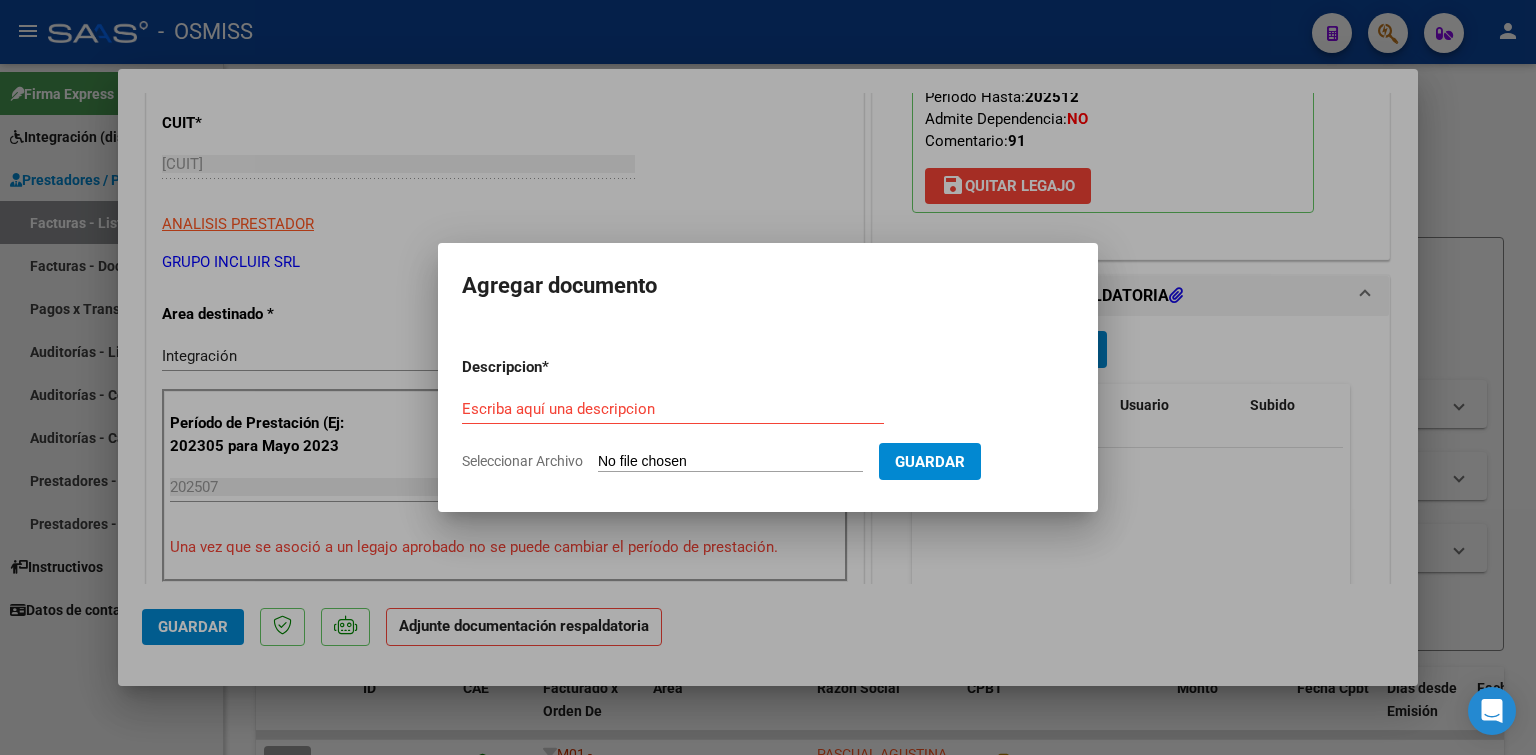 click on "Seleccionar Archivo" at bounding box center (730, 462) 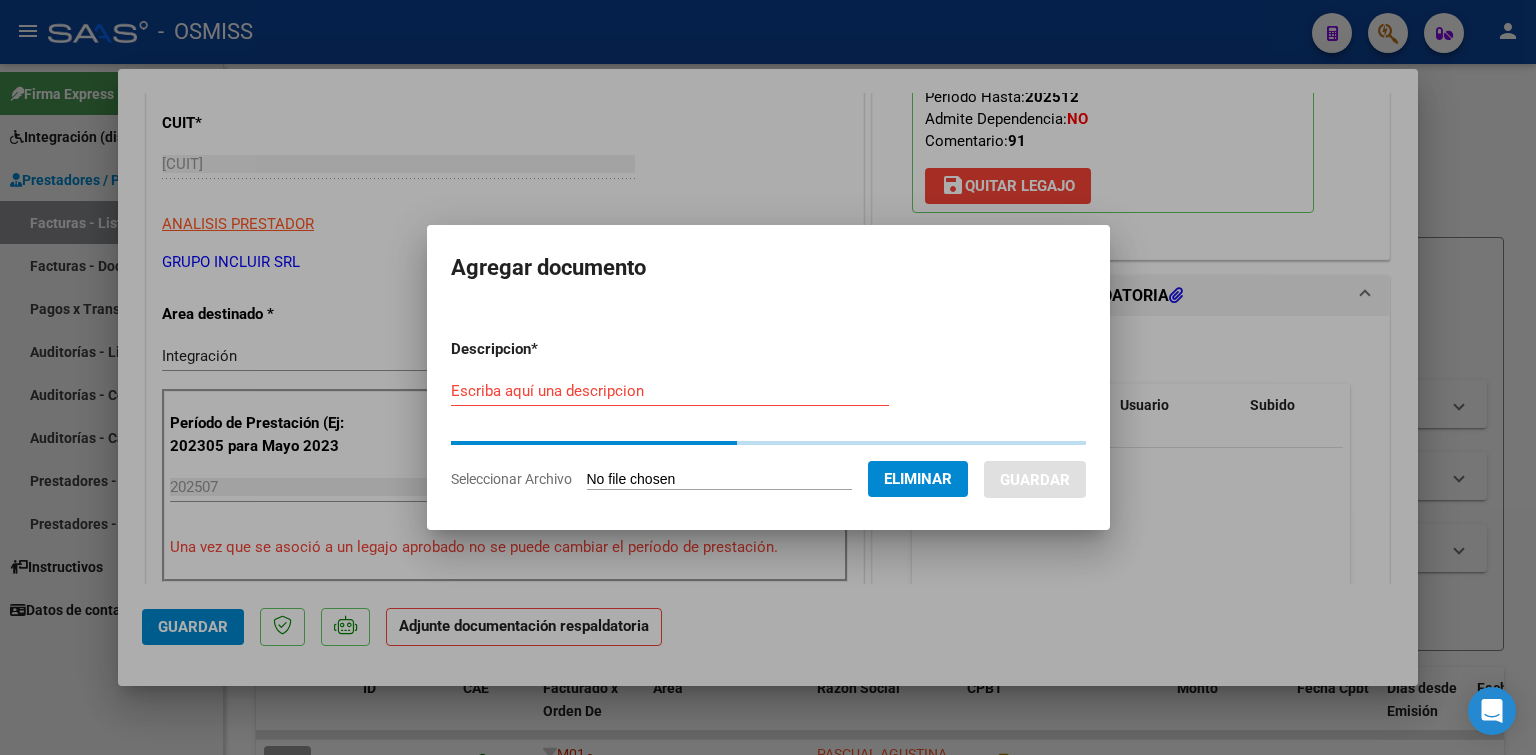 click on "Descripcion  *   Escriba aquí una descripcion  Seleccionar Archivo Eliminar Guardar" at bounding box center [768, 414] 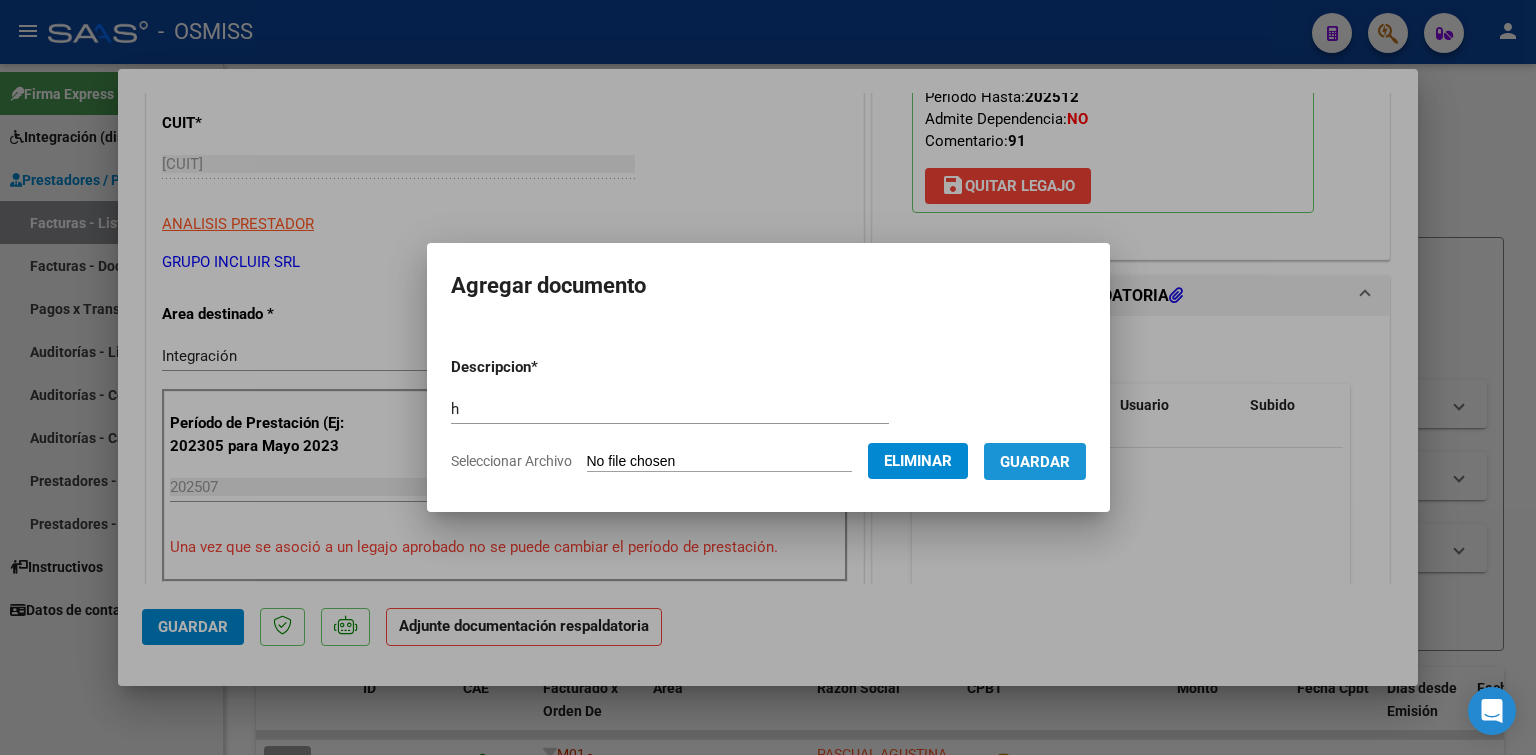 click on "Guardar" at bounding box center (1035, 461) 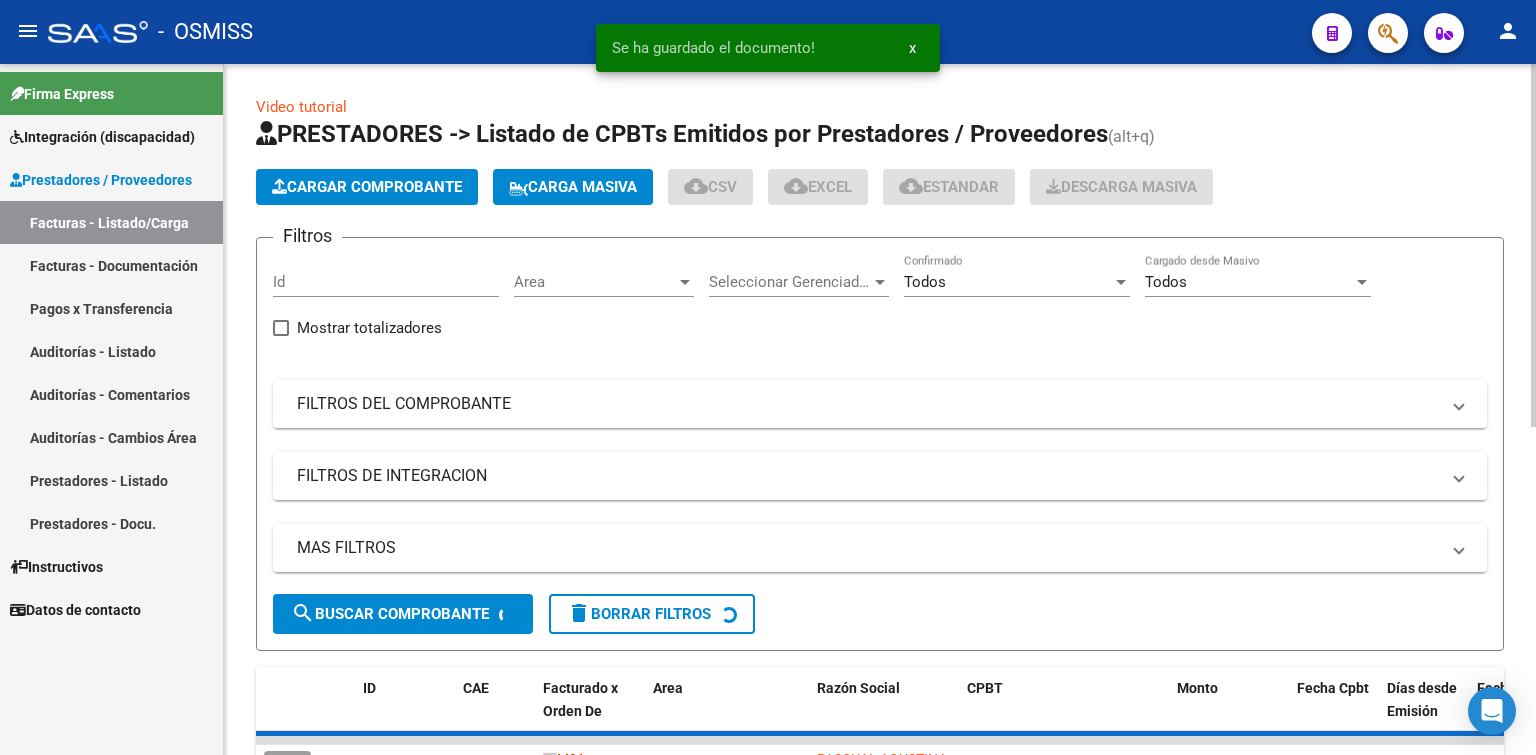 click on "Cargar Comprobante" 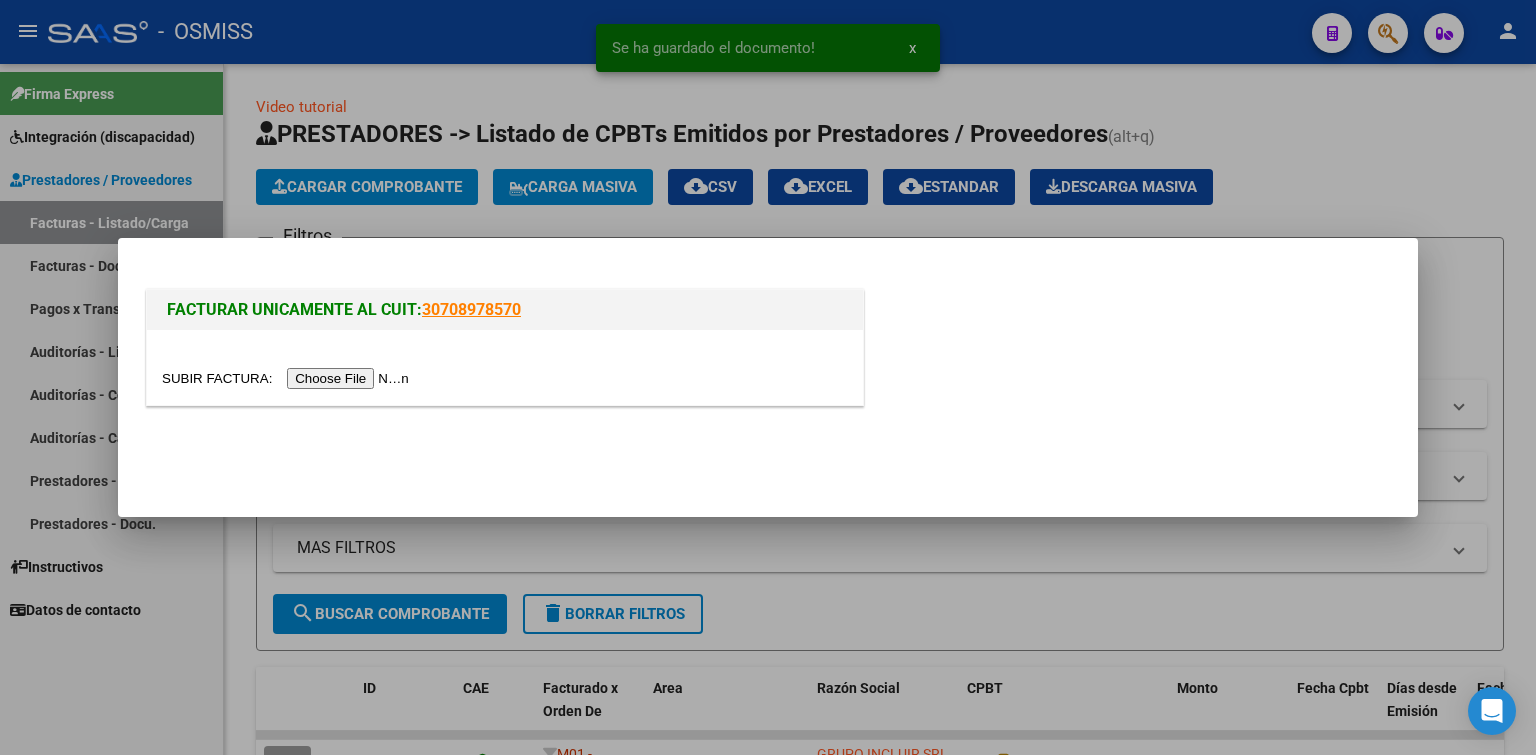 click at bounding box center (288, 378) 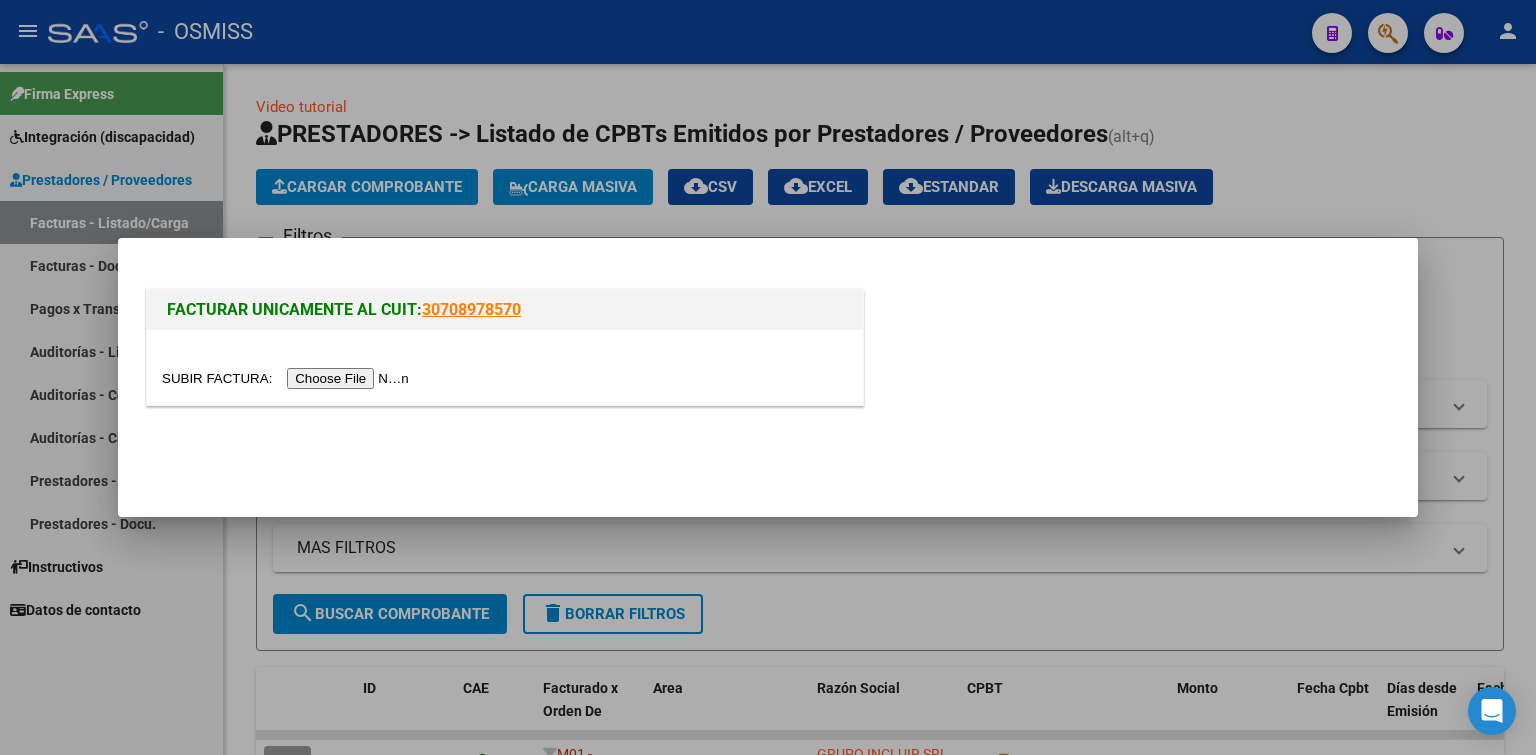 click at bounding box center (288, 378) 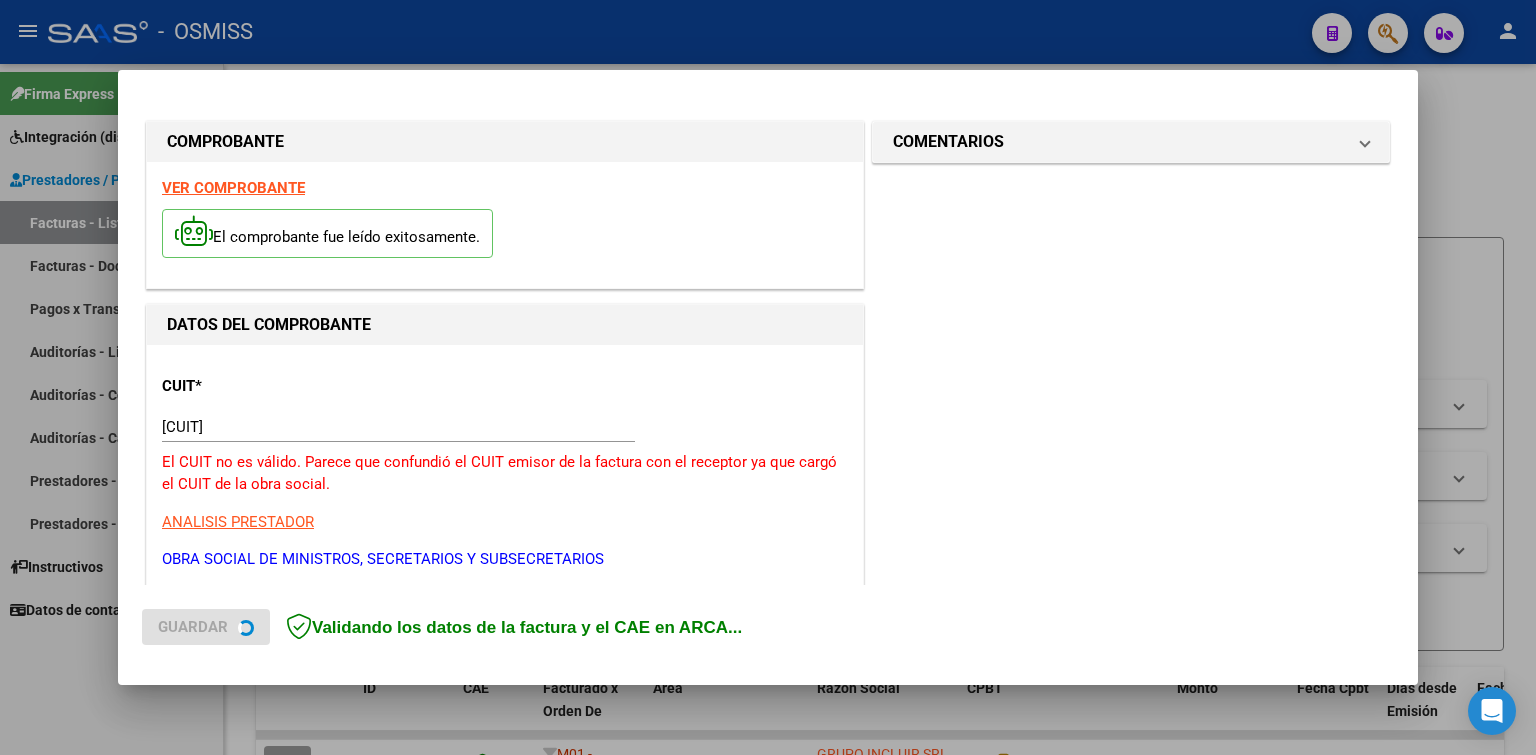 scroll, scrollTop: 200, scrollLeft: 0, axis: vertical 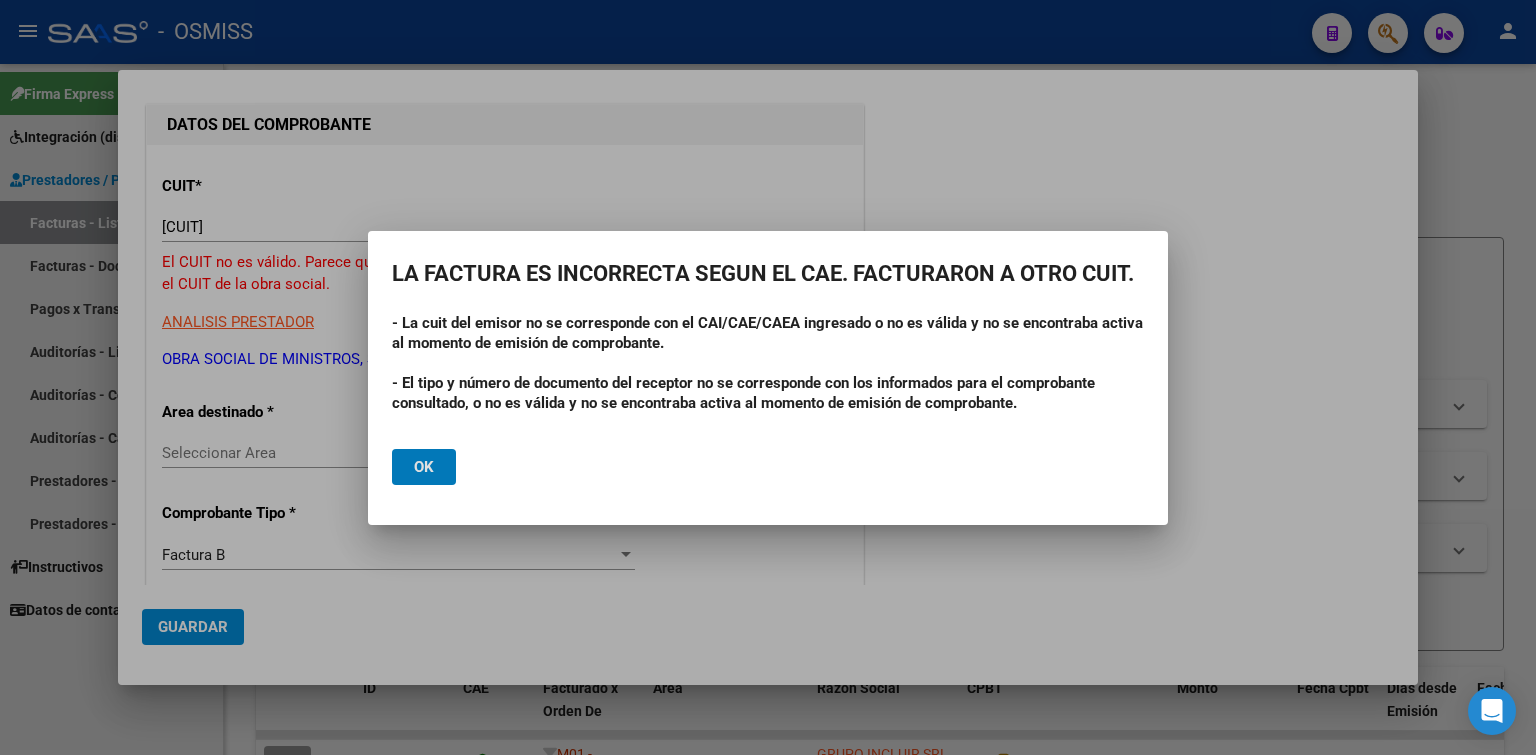 click on "Ok" 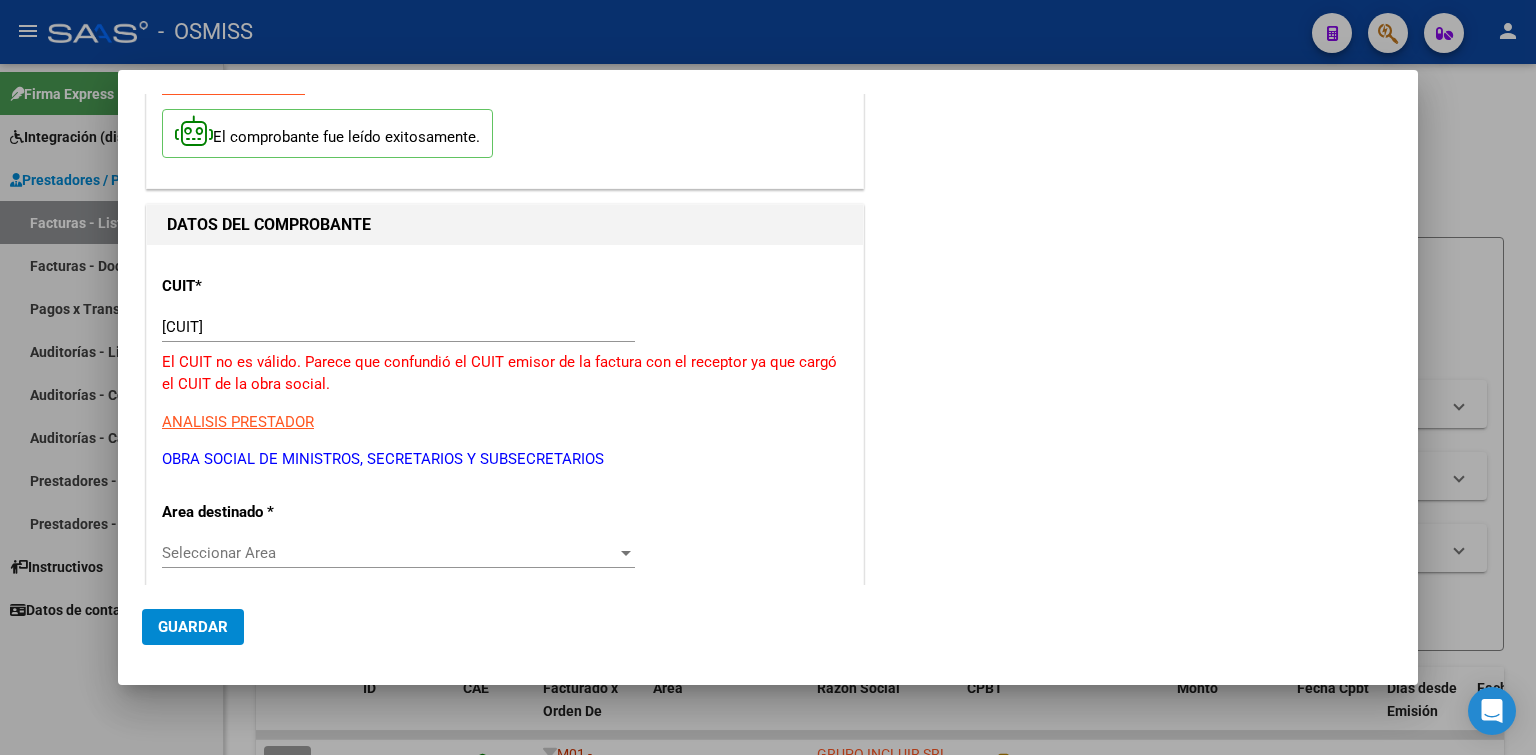 scroll, scrollTop: 0, scrollLeft: 0, axis: both 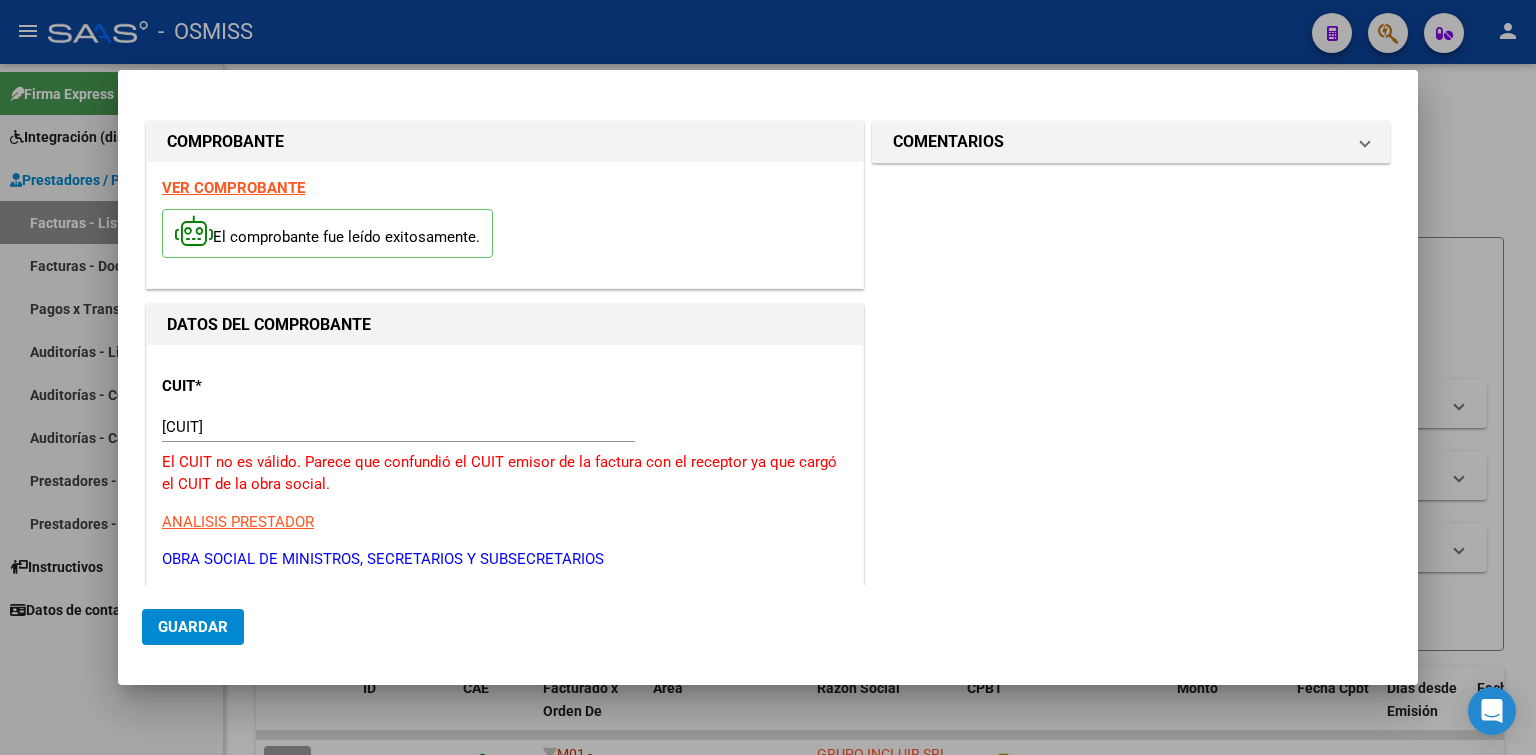 click on "VER COMPROBANTE" at bounding box center (233, 188) 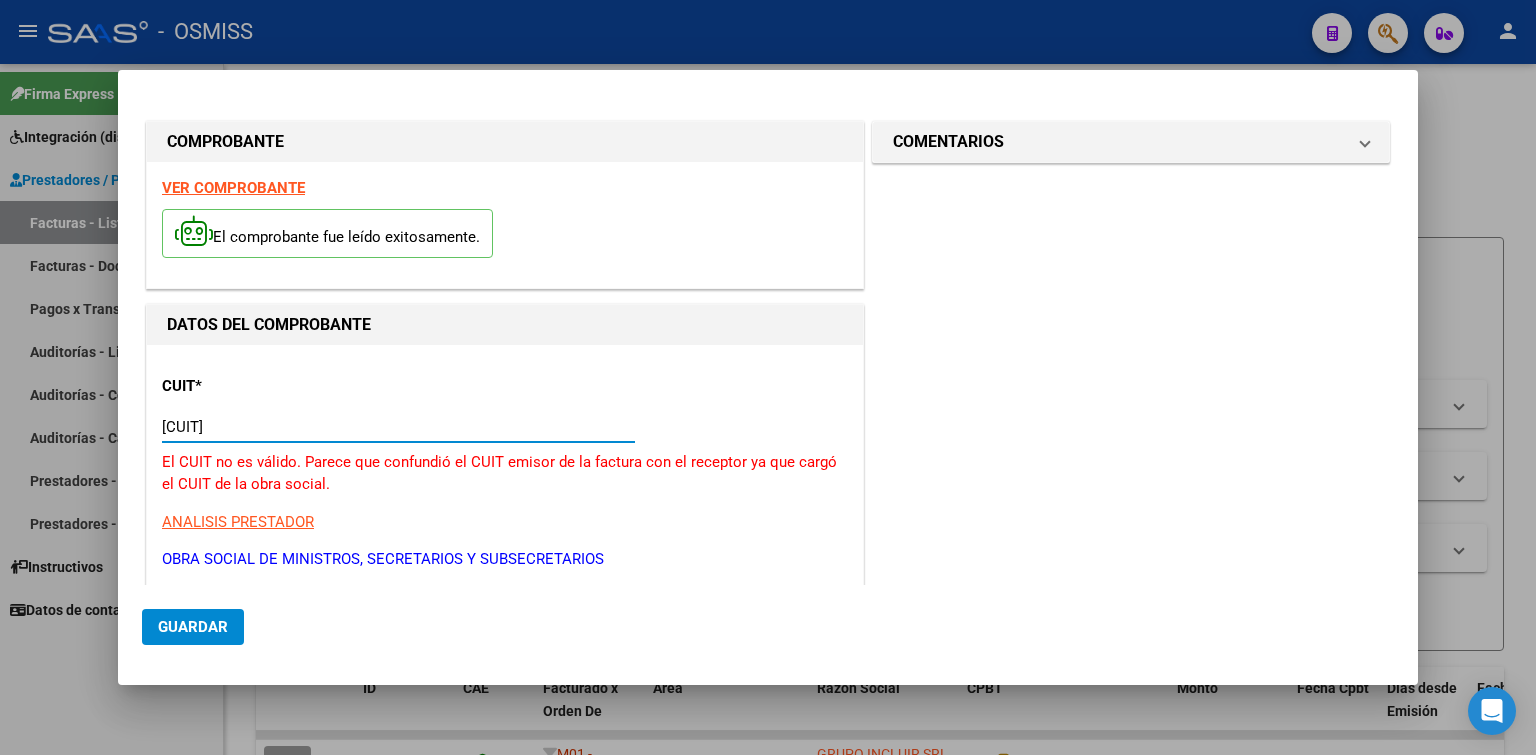 drag, startPoint x: 275, startPoint y: 425, endPoint x: 135, endPoint y: 426, distance: 140.00357 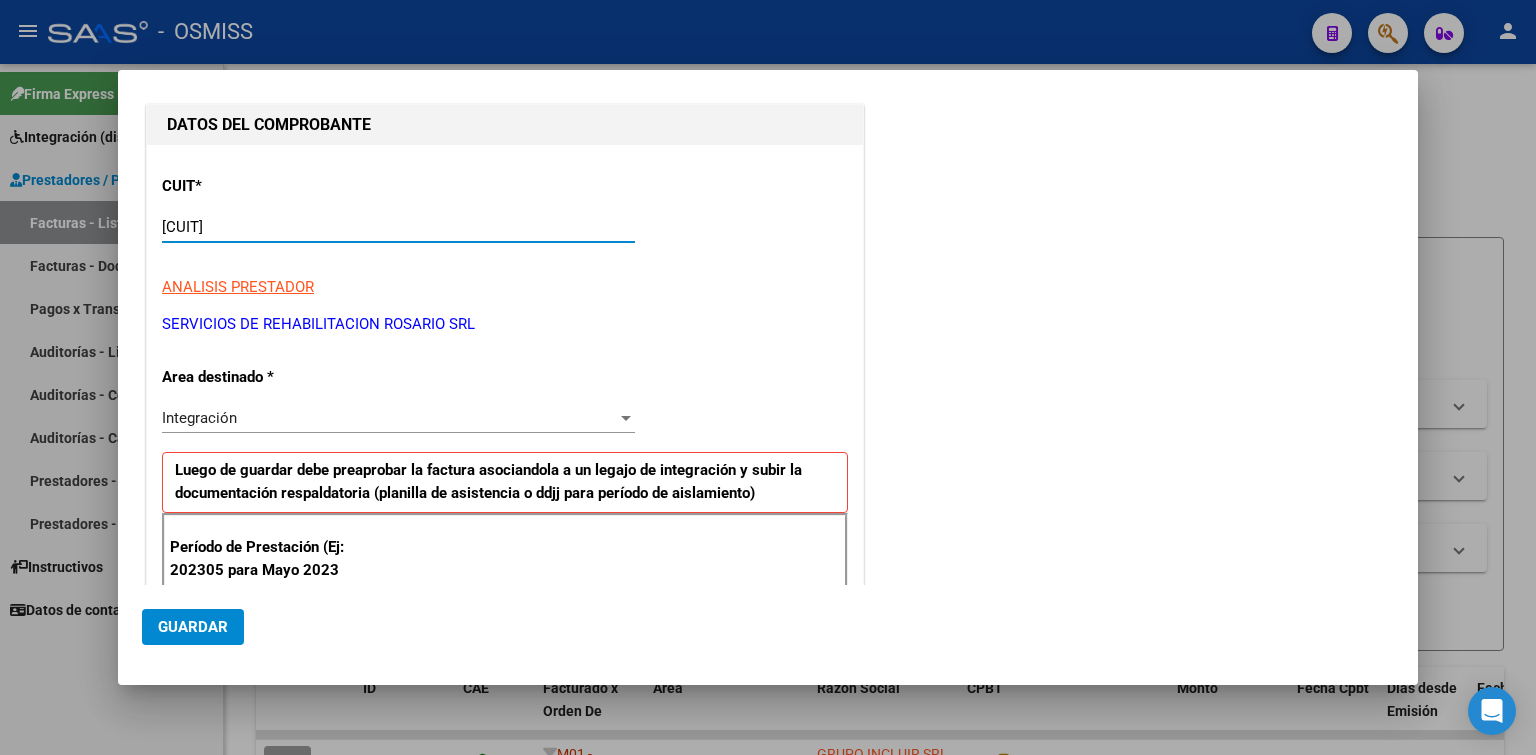 scroll, scrollTop: 300, scrollLeft: 0, axis: vertical 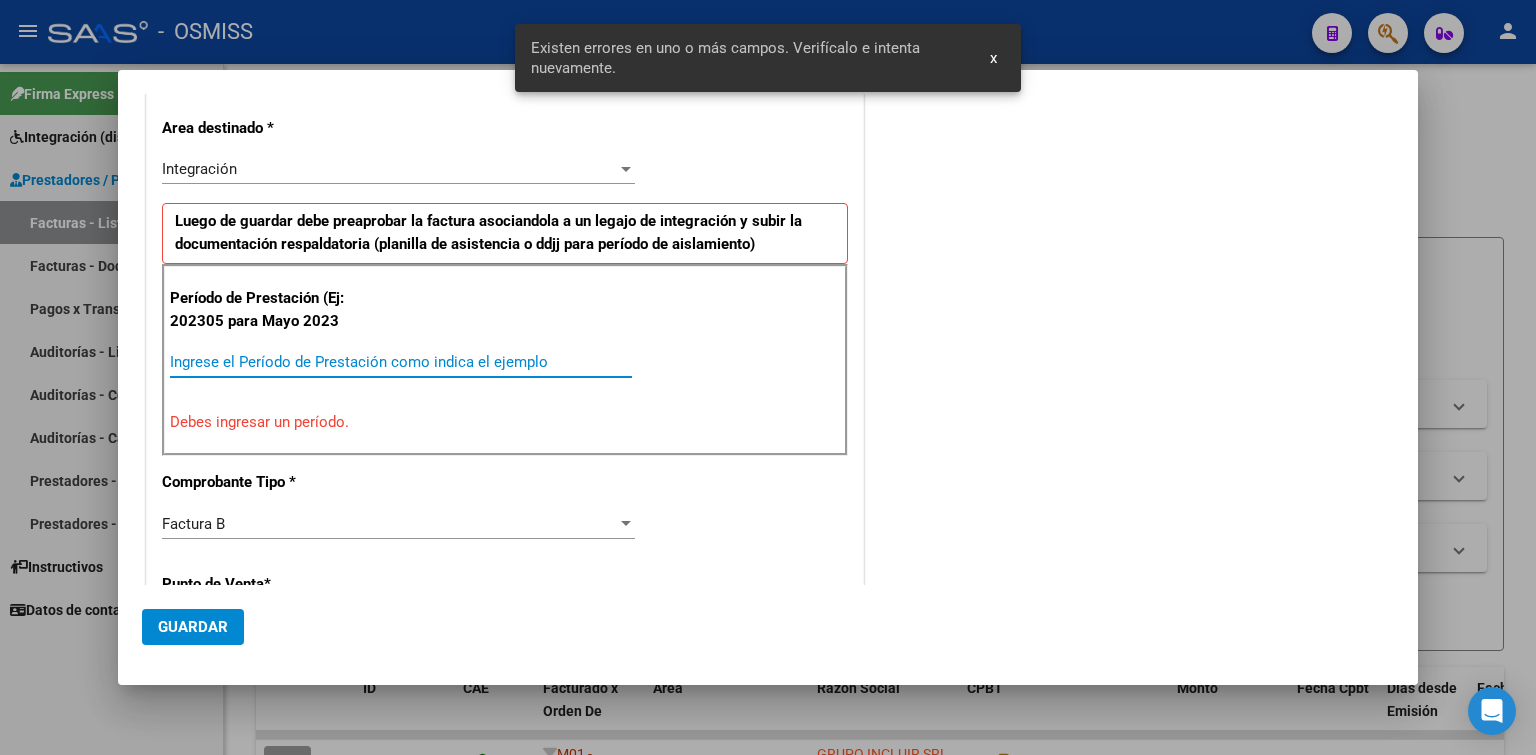paste on "202507" 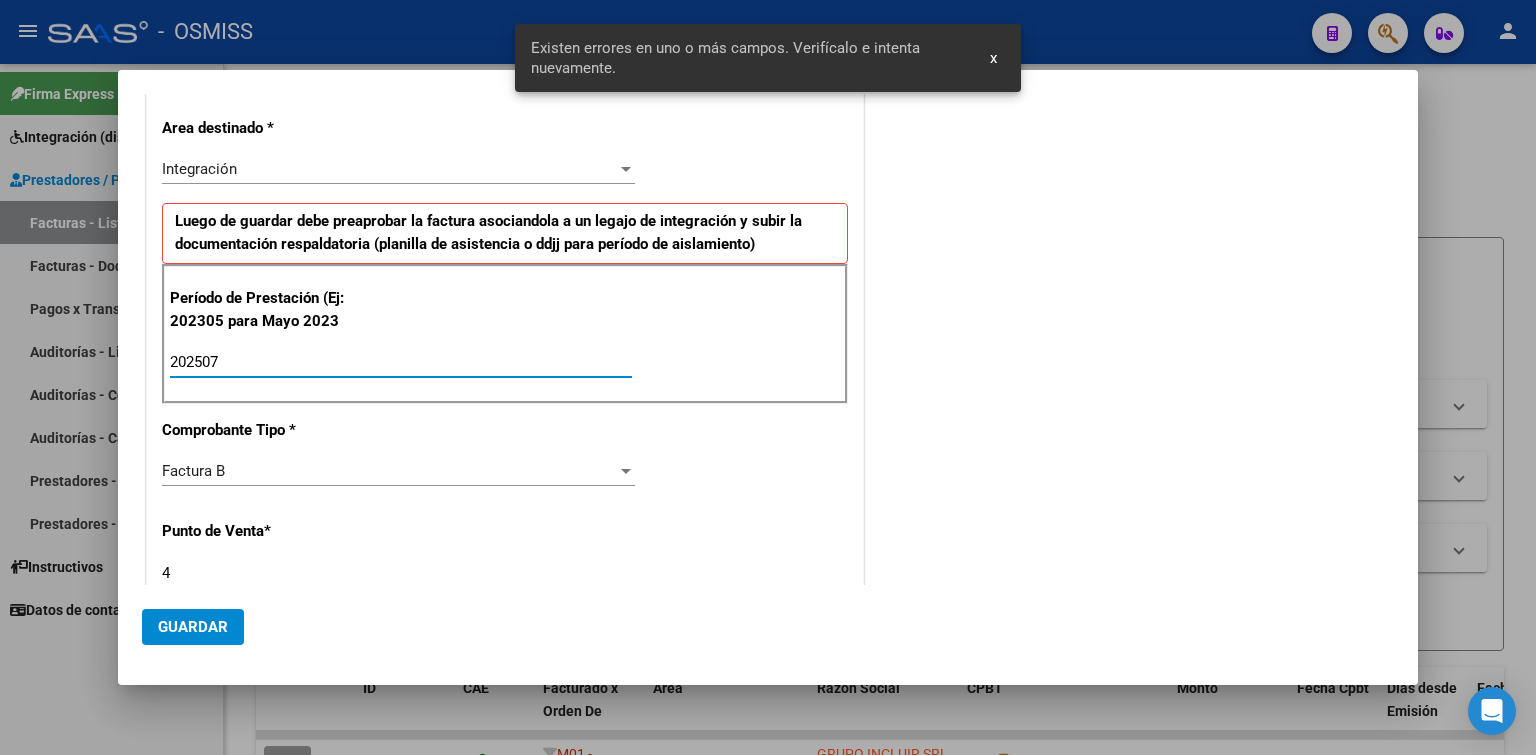 click on "Guardar" 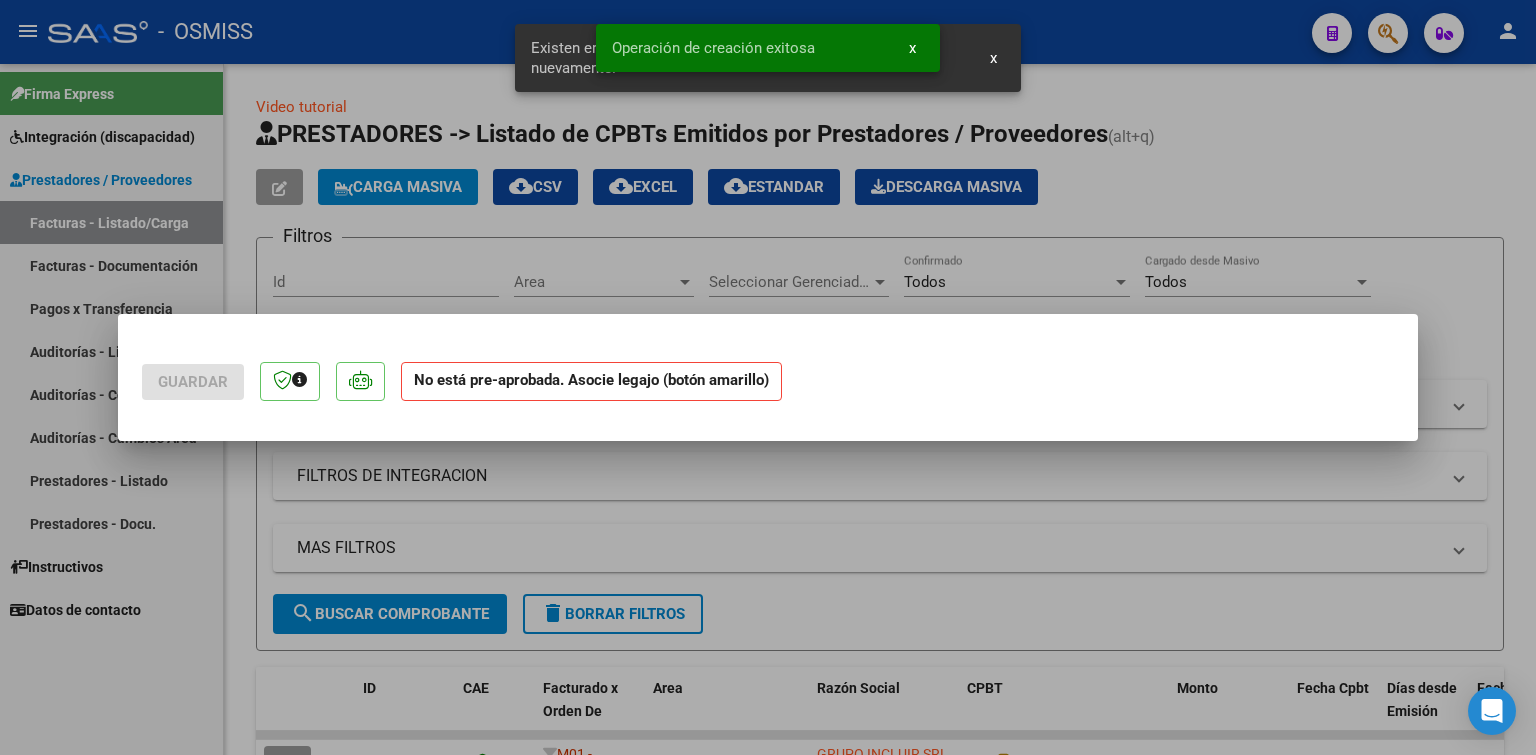 scroll, scrollTop: 0, scrollLeft: 0, axis: both 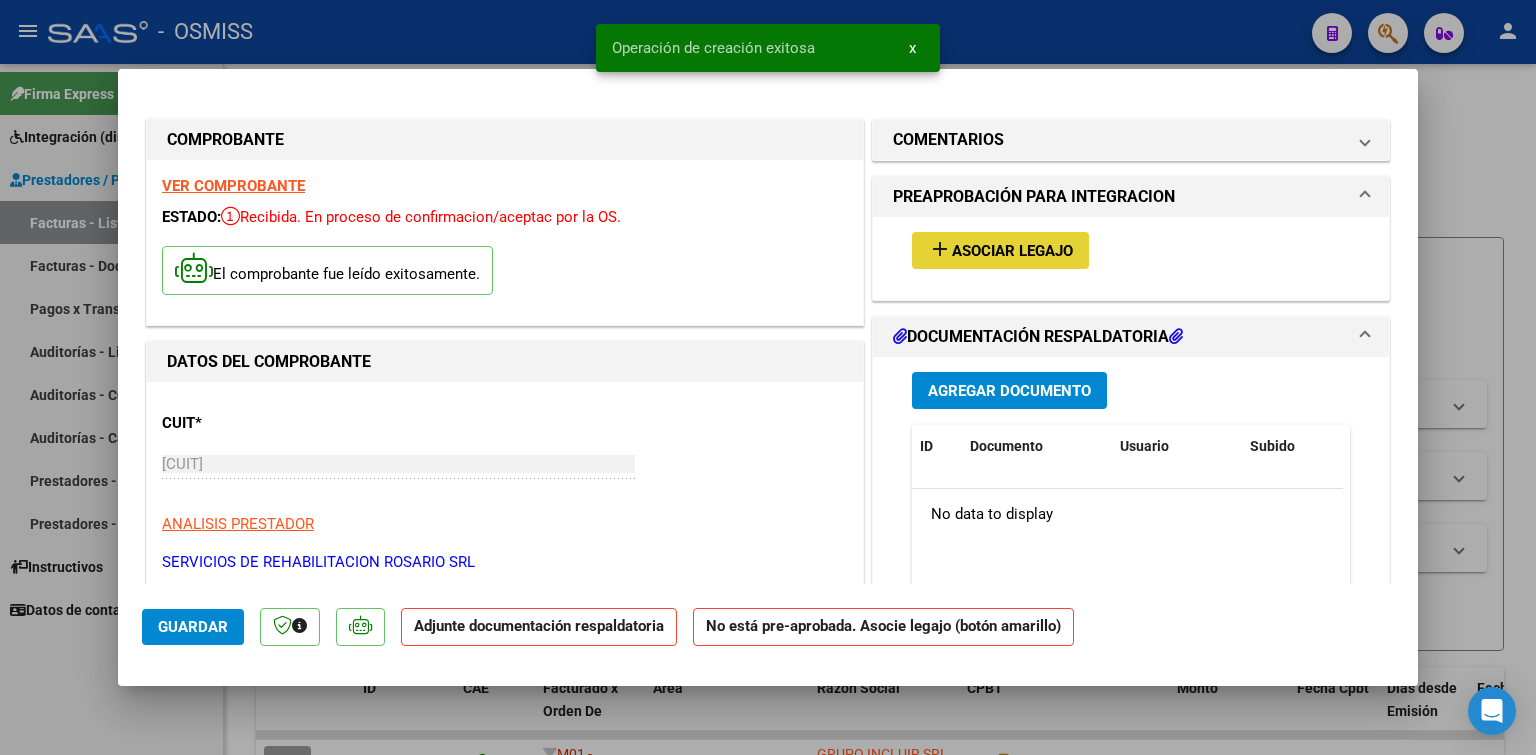 click on "add Asociar Legajo" at bounding box center (1000, 250) 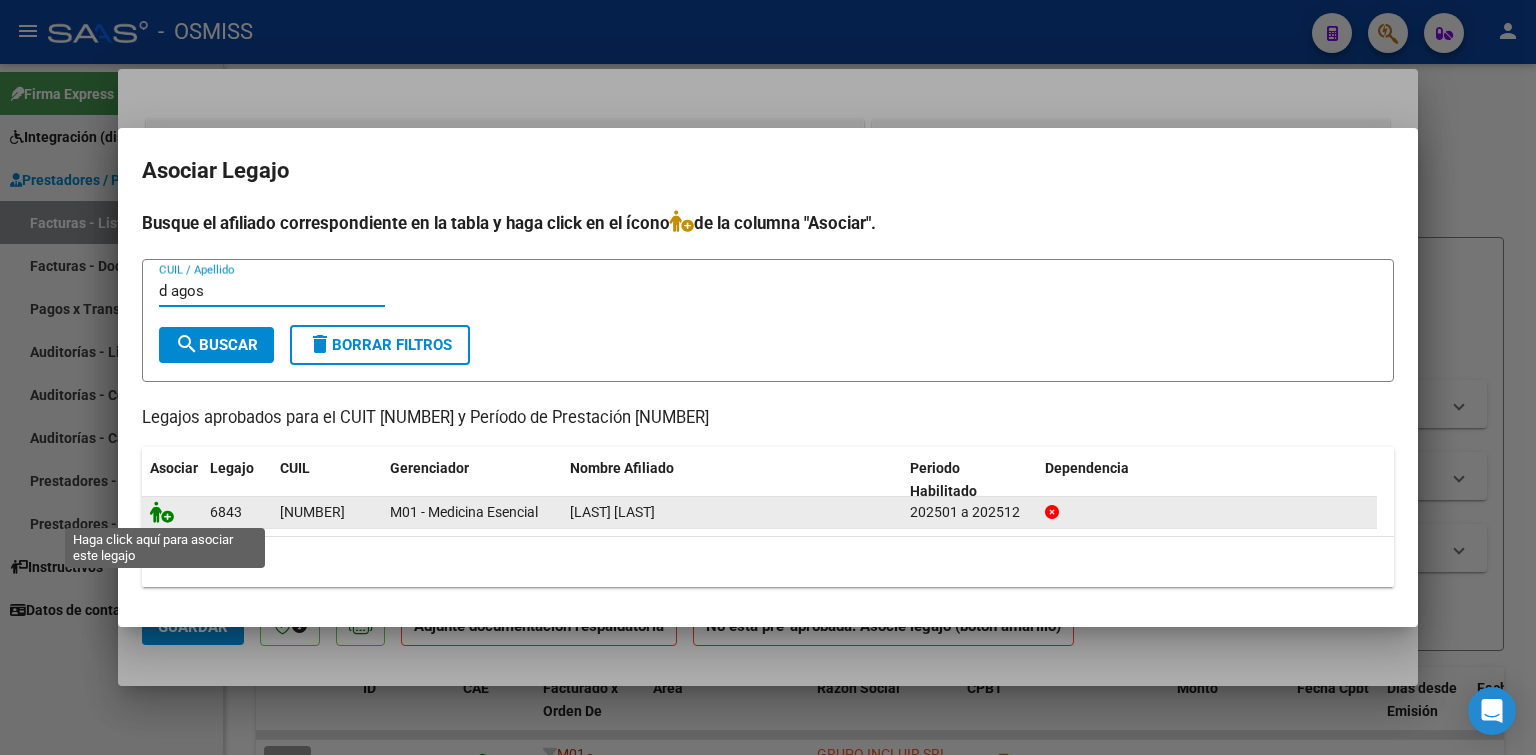 click 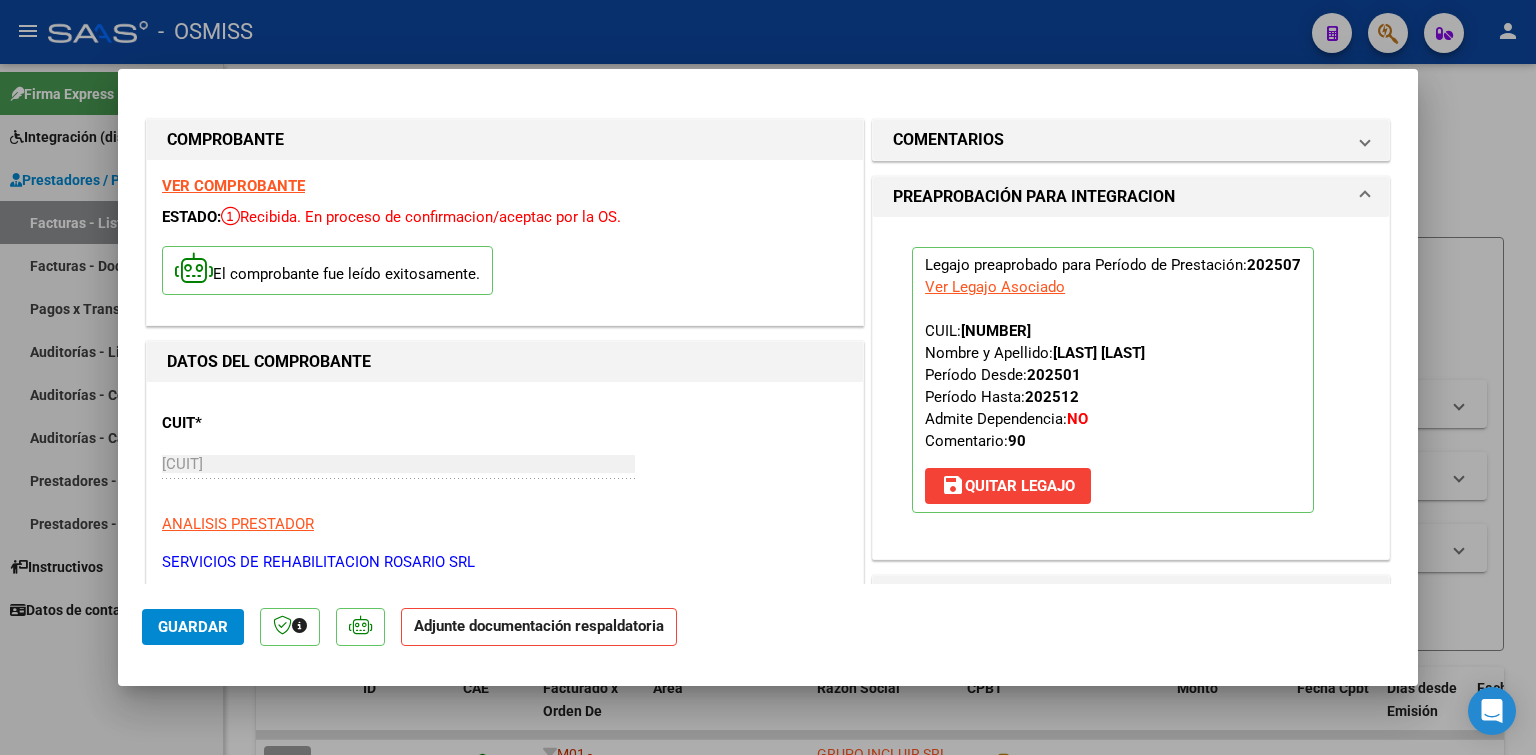 scroll, scrollTop: 300, scrollLeft: 0, axis: vertical 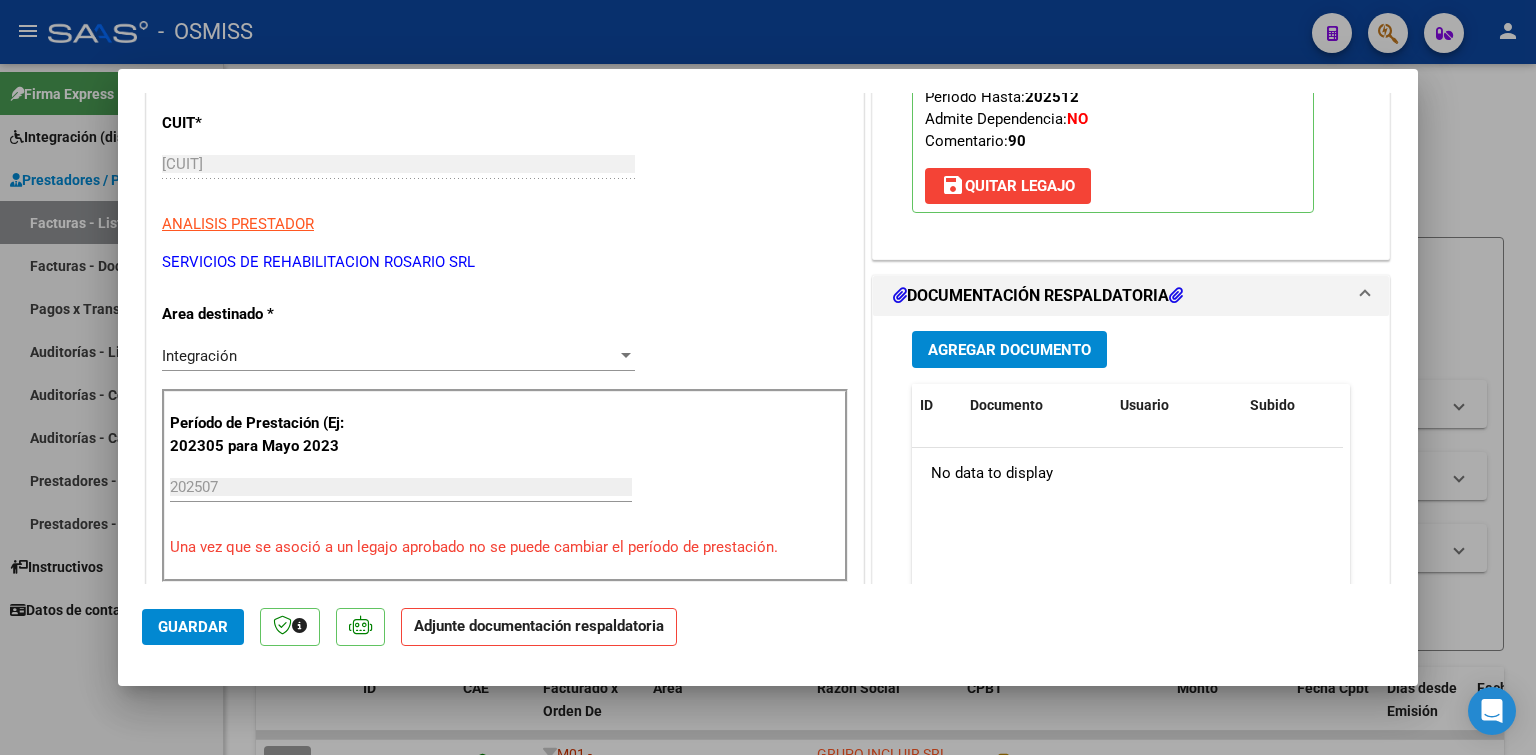 click on "Agregar Documento" at bounding box center (1009, 350) 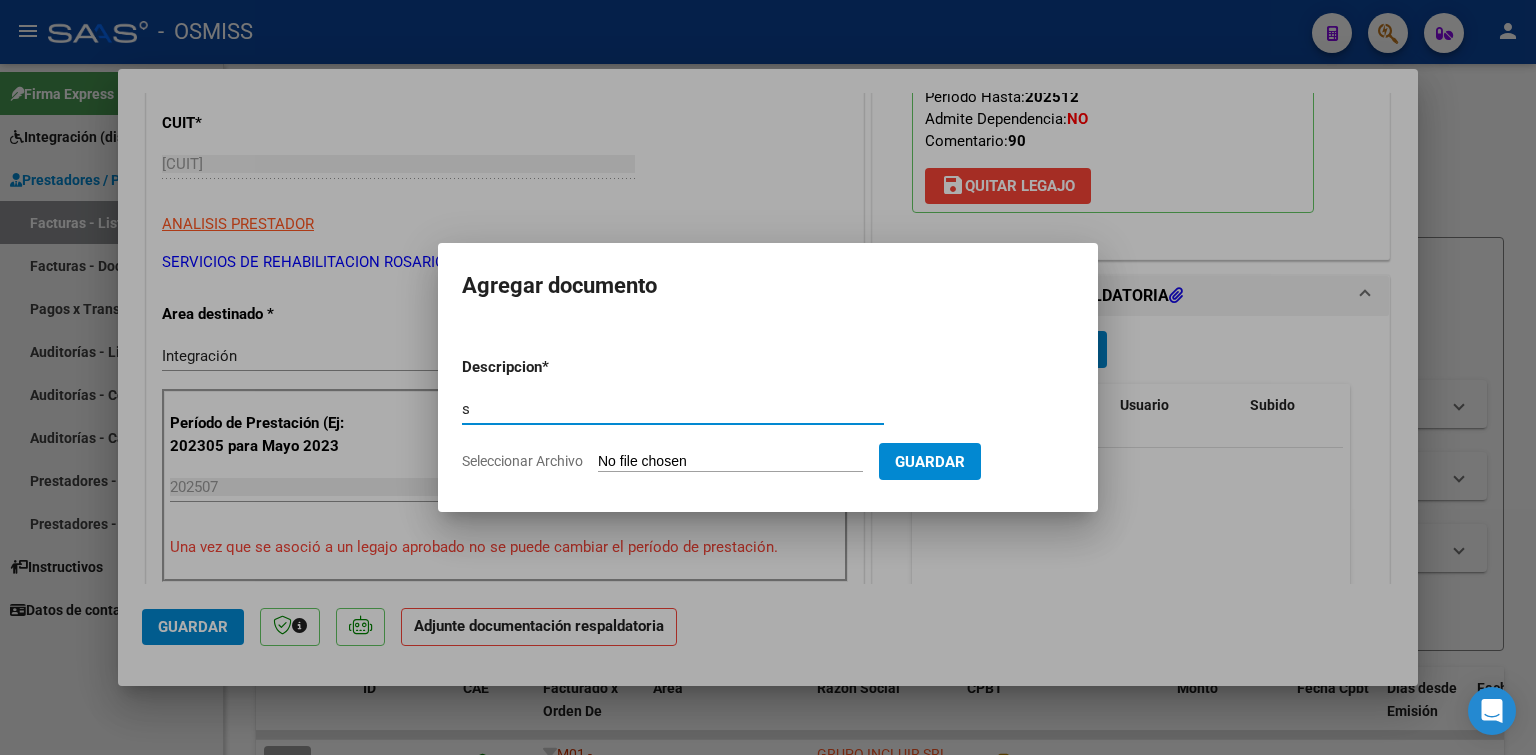 click on "Seleccionar Archivo" at bounding box center [730, 462] 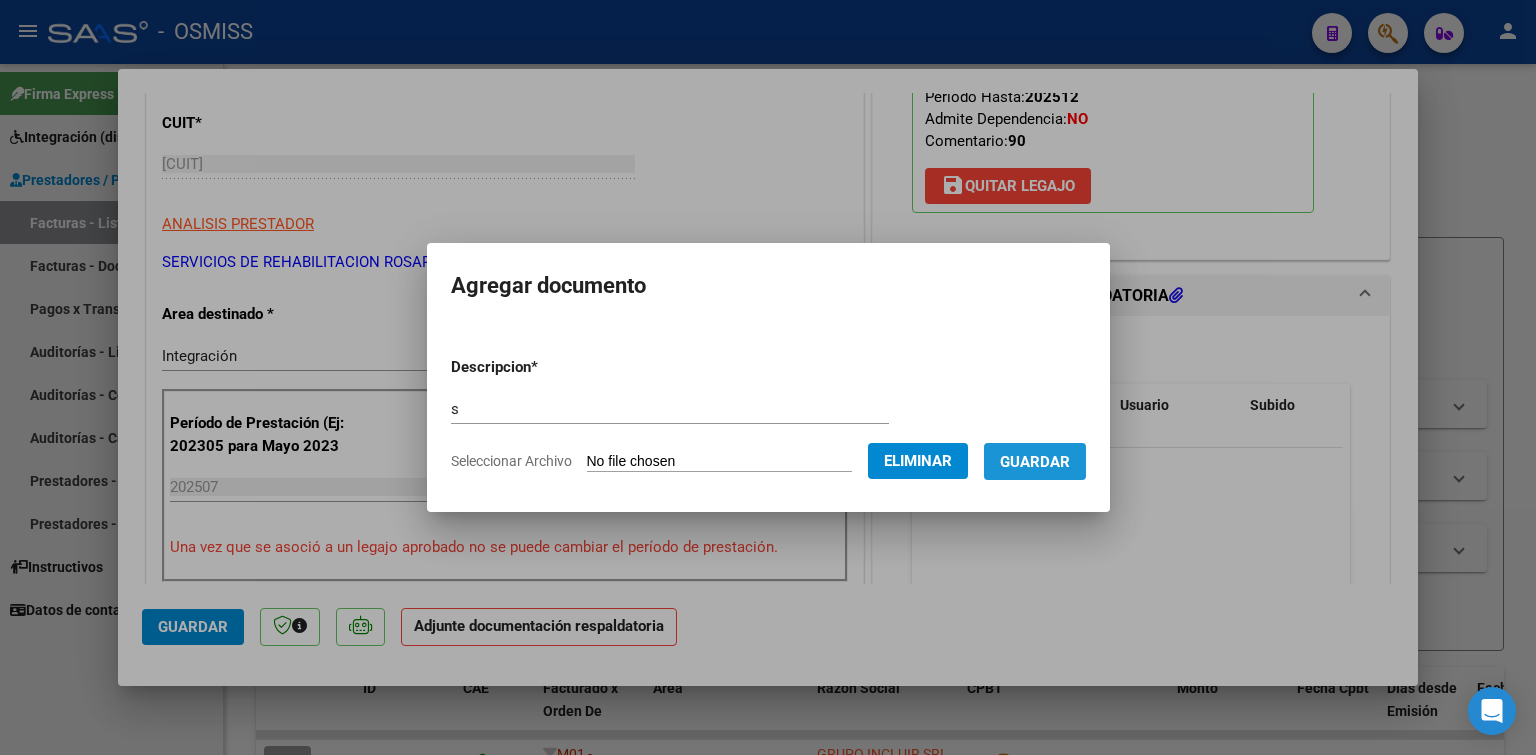 click on "Guardar" at bounding box center [1035, 462] 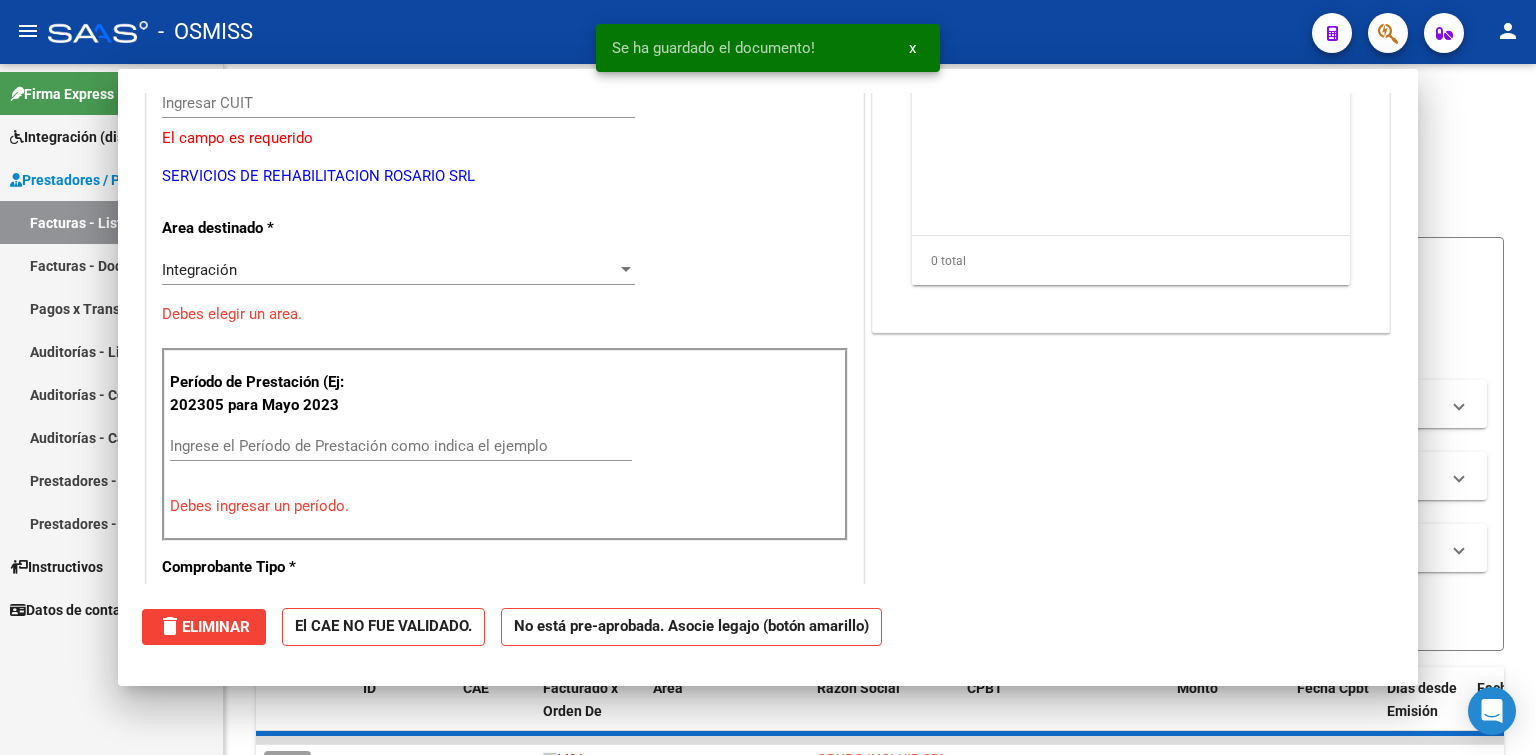 scroll, scrollTop: 239, scrollLeft: 0, axis: vertical 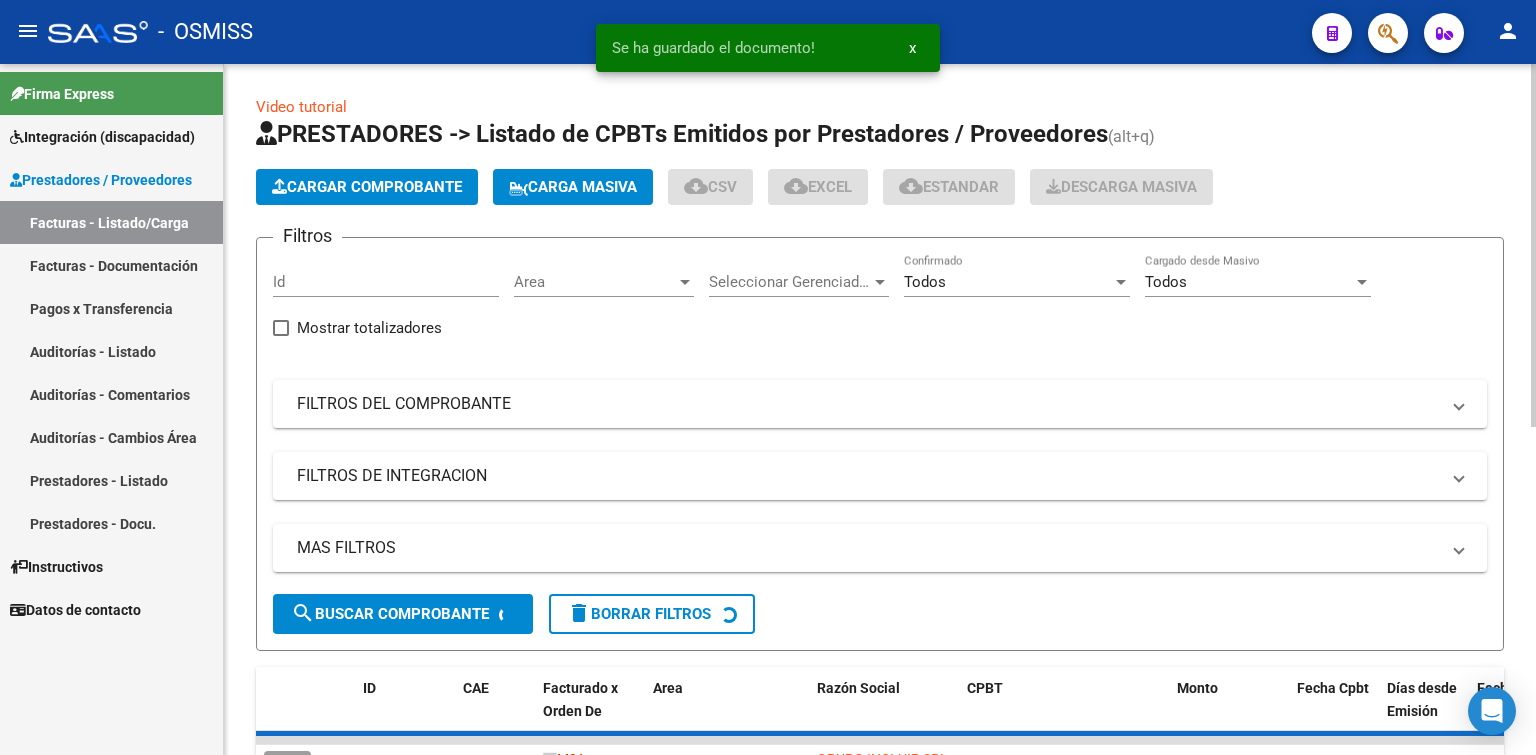 click on "Cargar Comprobante" 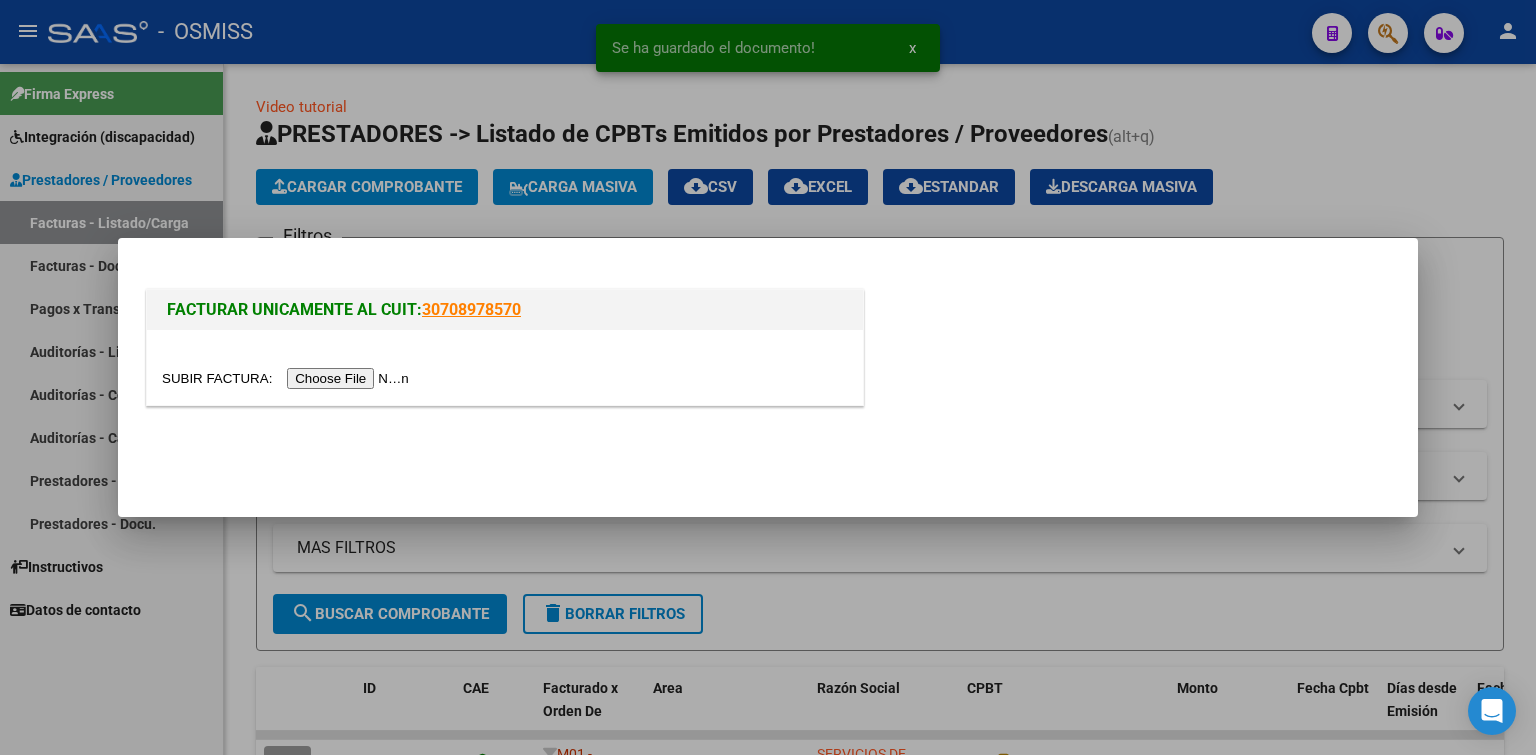 click at bounding box center [288, 378] 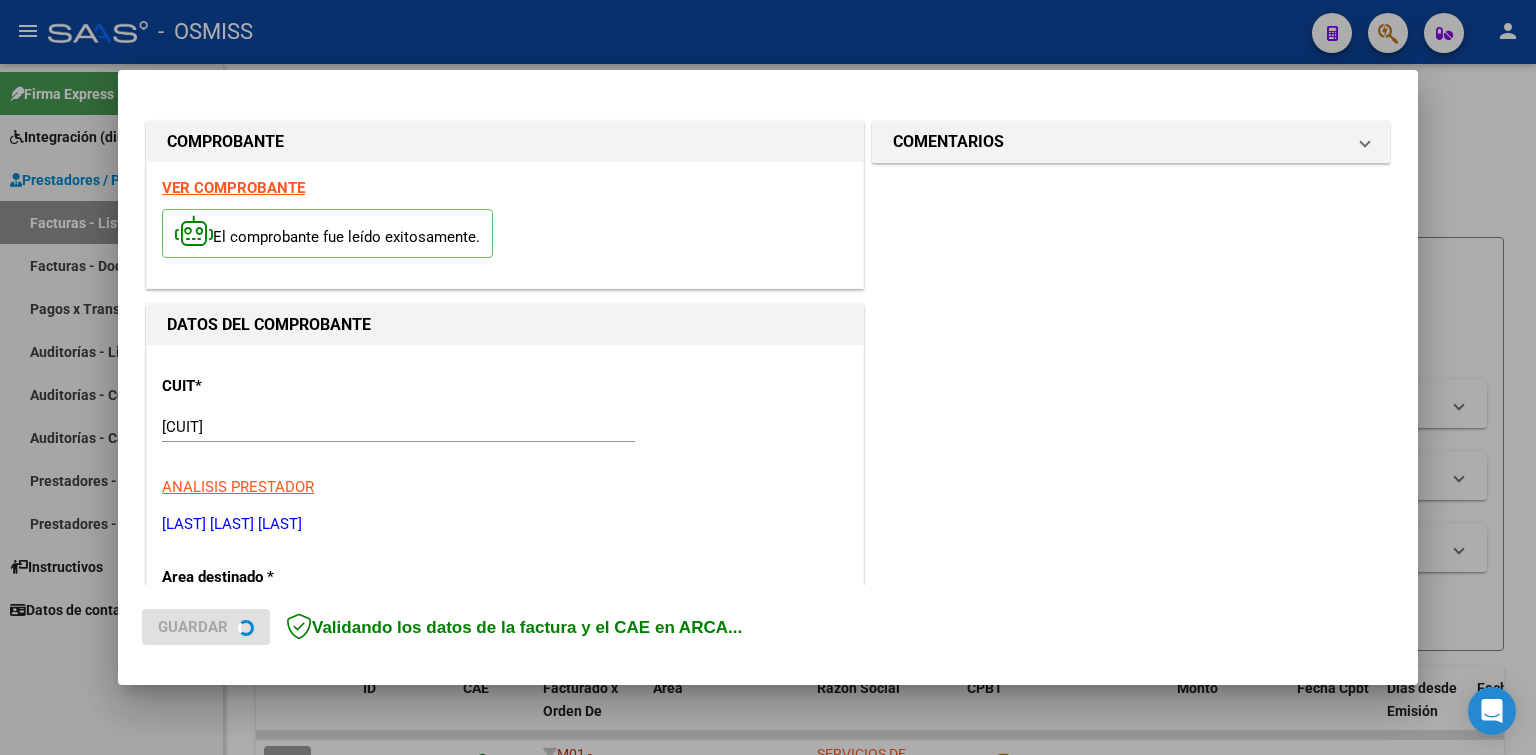 scroll, scrollTop: 400, scrollLeft: 0, axis: vertical 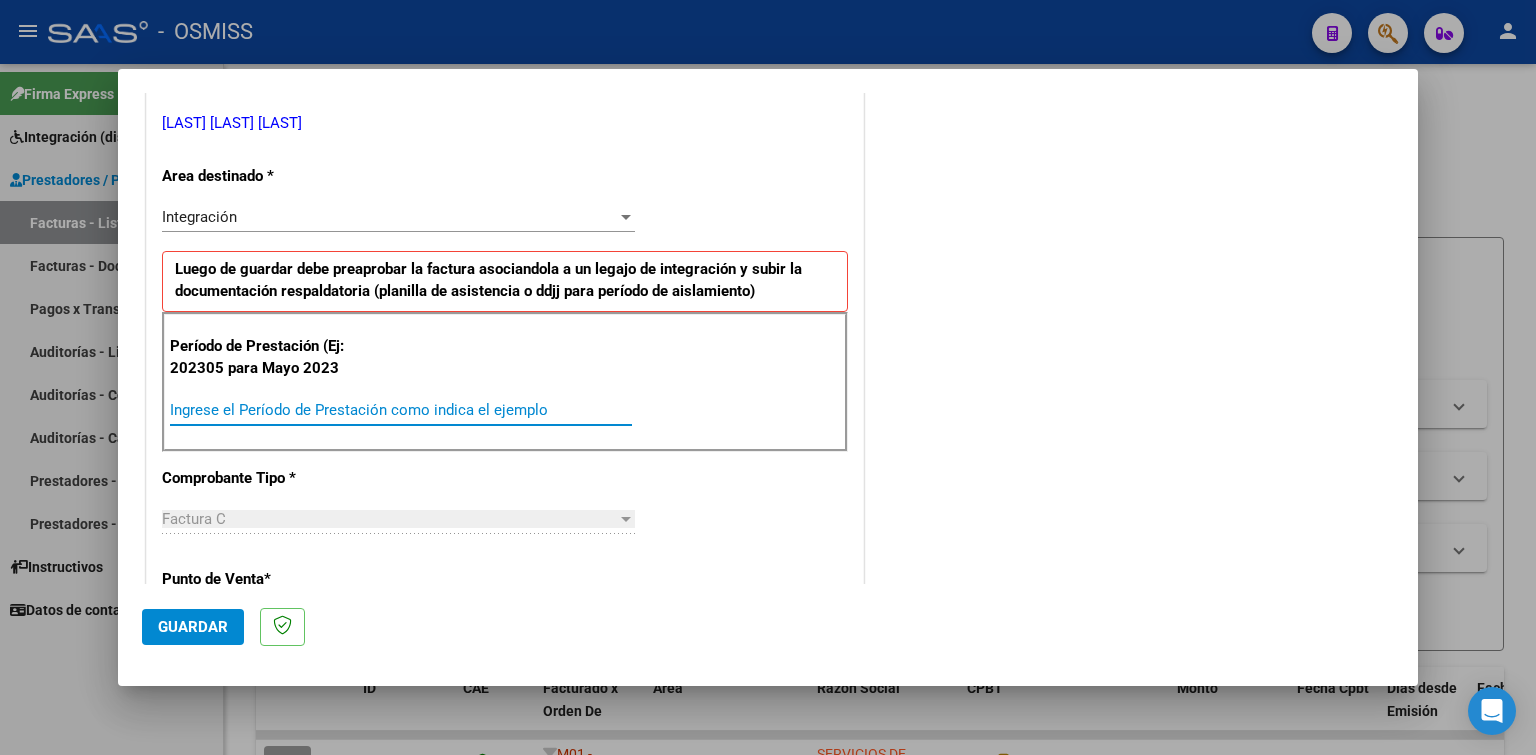 paste on "202507" 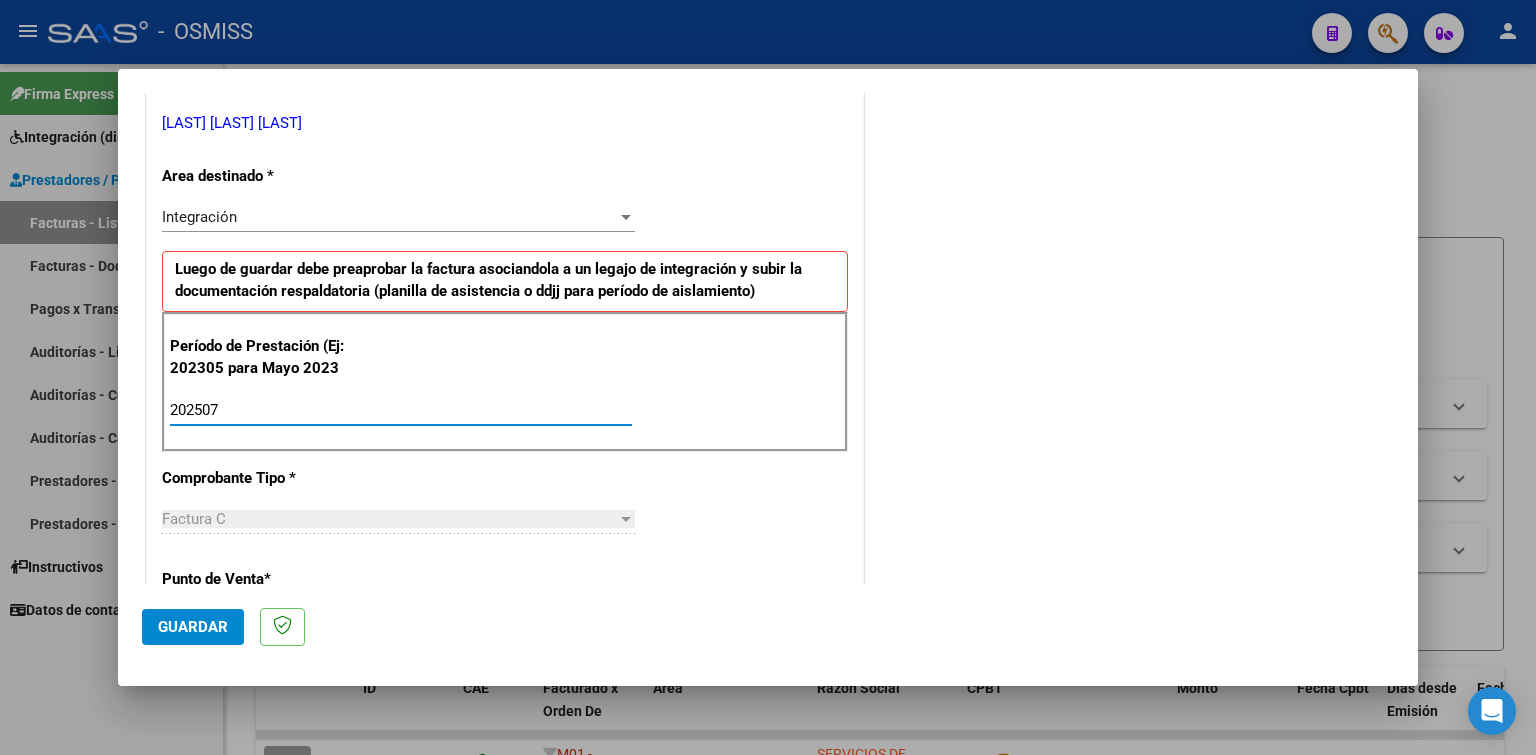 click on "Guardar" 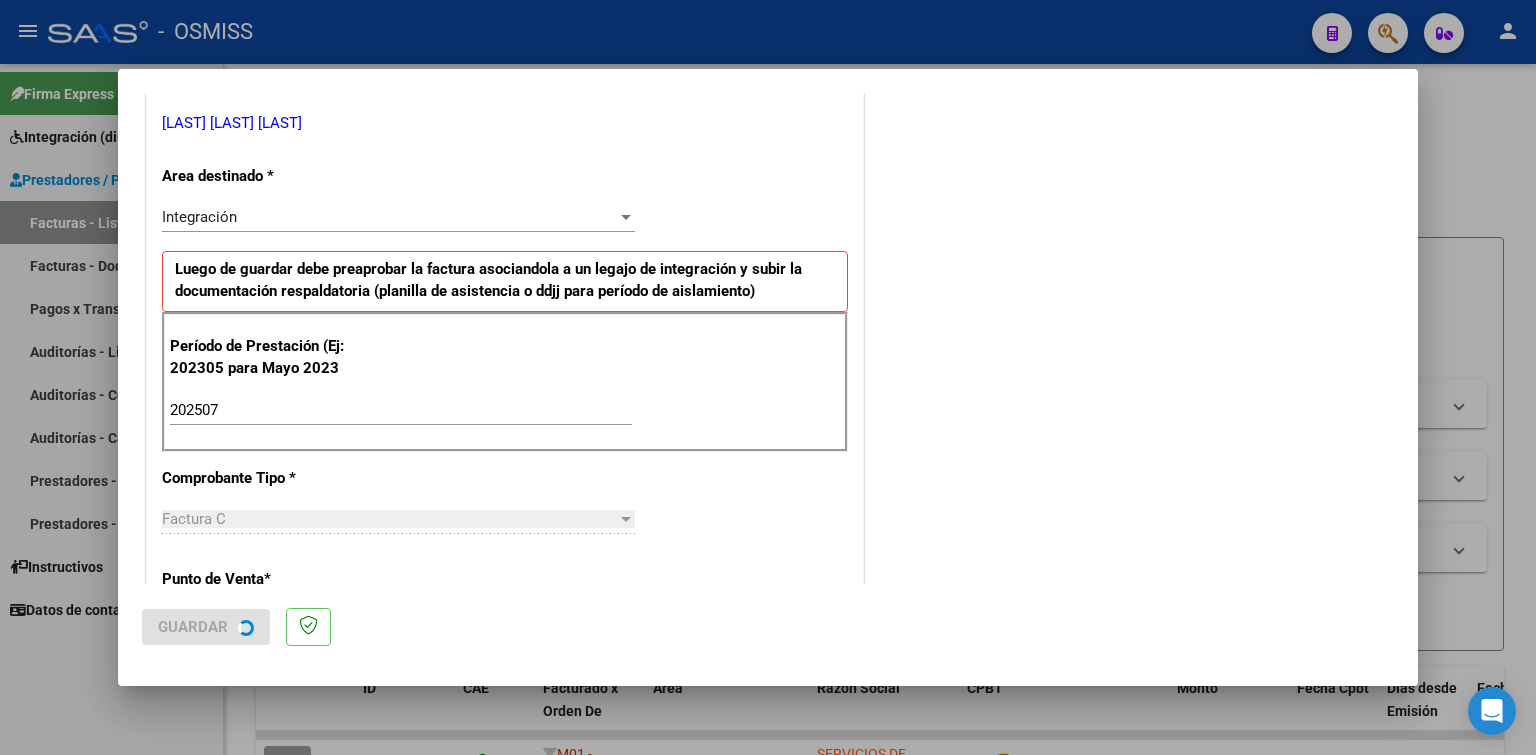 scroll, scrollTop: 0, scrollLeft: 0, axis: both 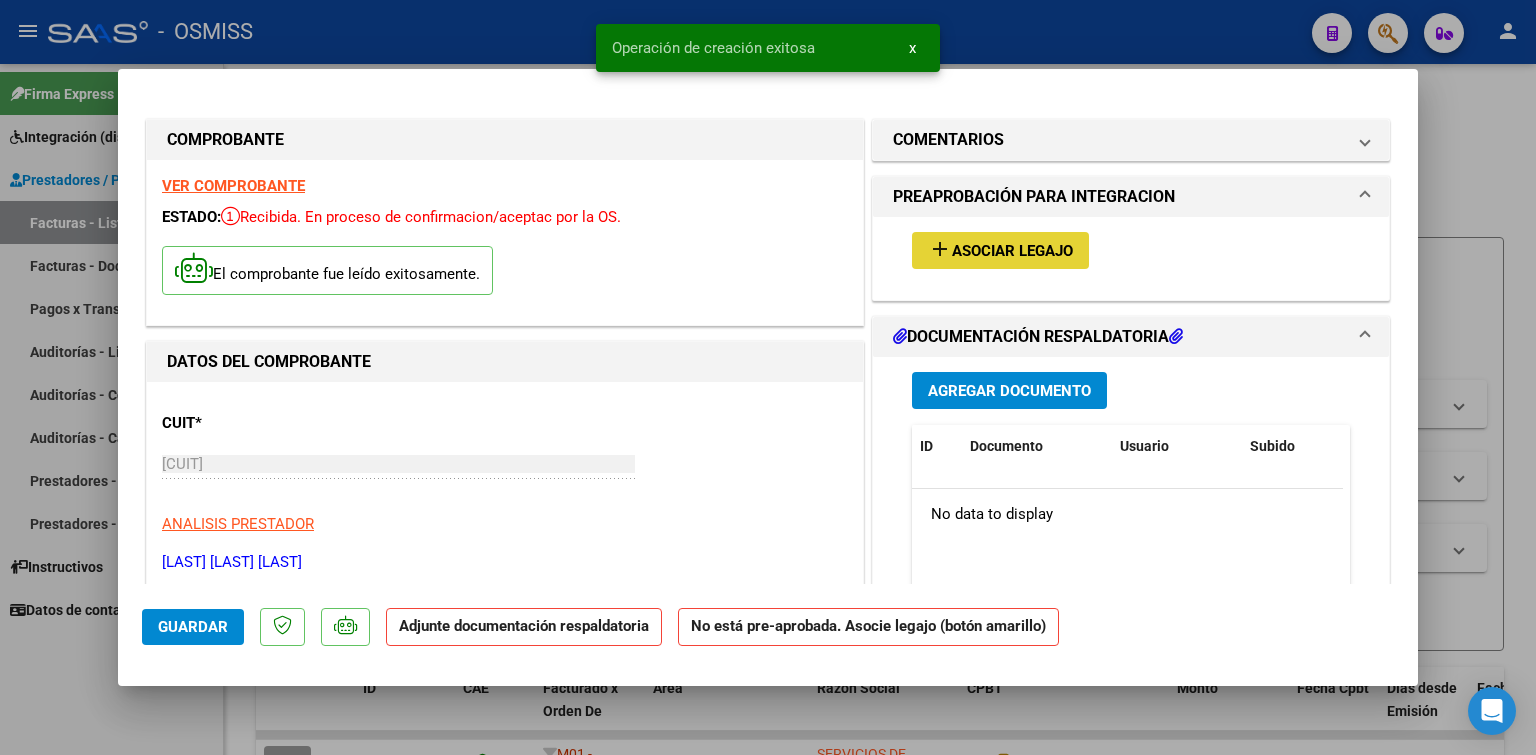 click on "Asociar Legajo" at bounding box center (1012, 251) 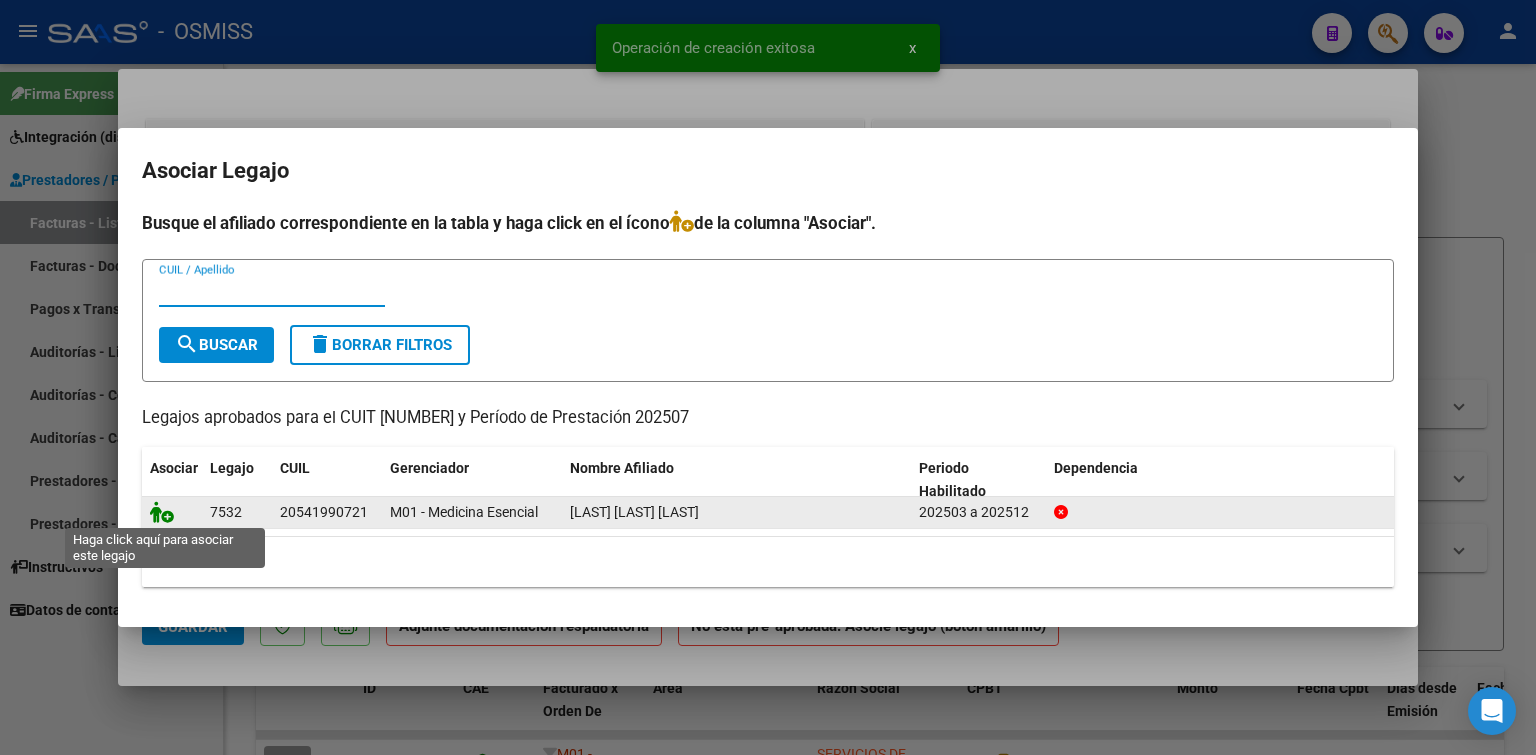 click 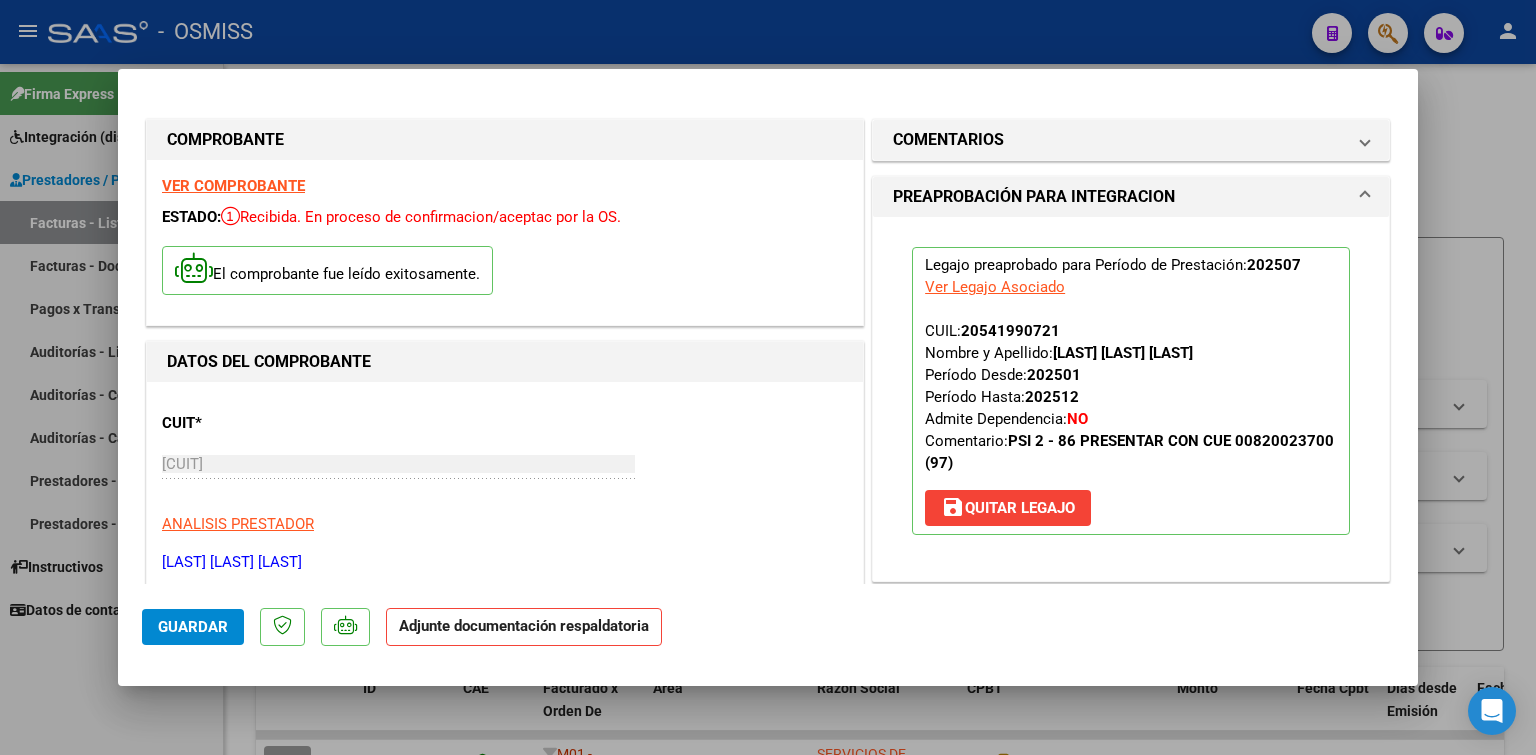 scroll, scrollTop: 200, scrollLeft: 0, axis: vertical 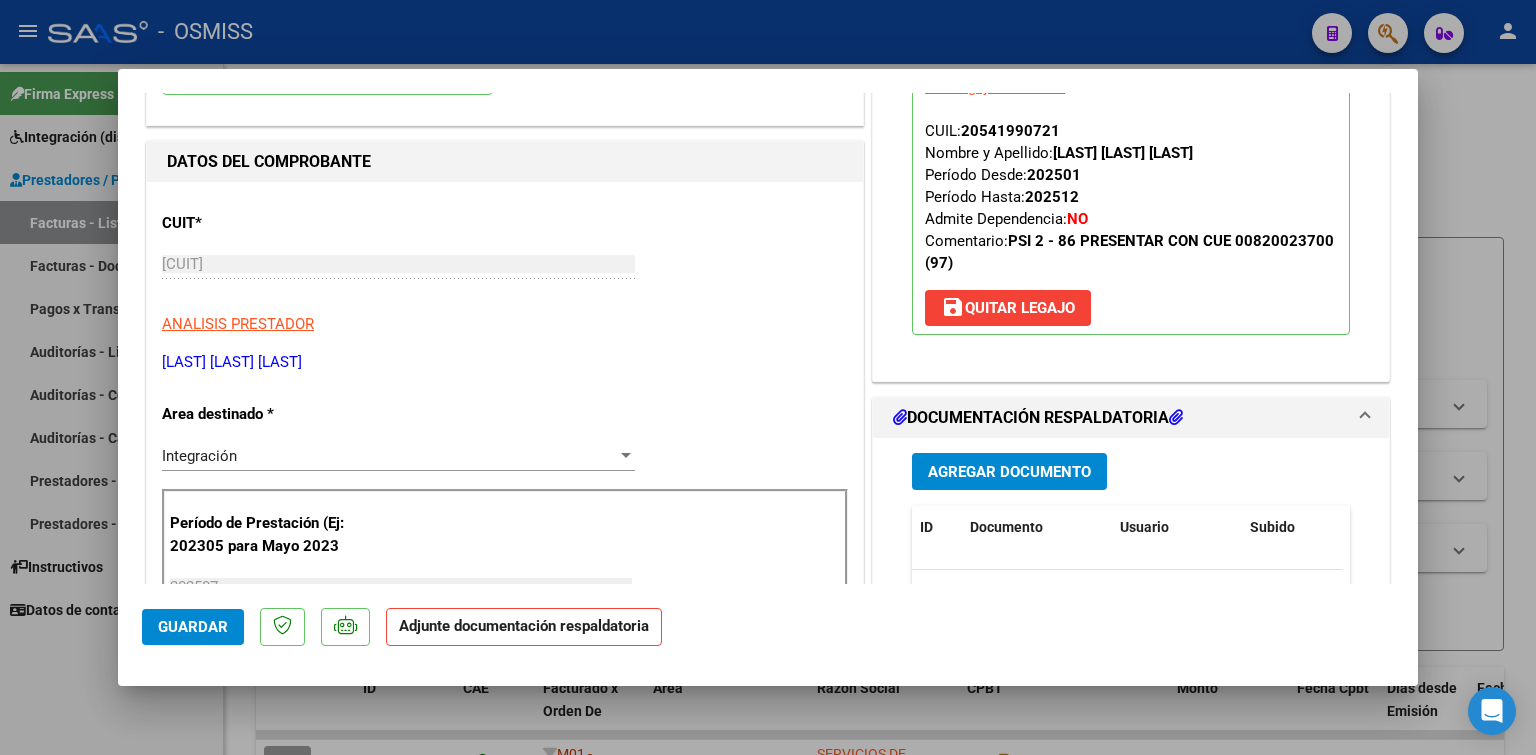 click on "Agregar Documento" at bounding box center (1009, 472) 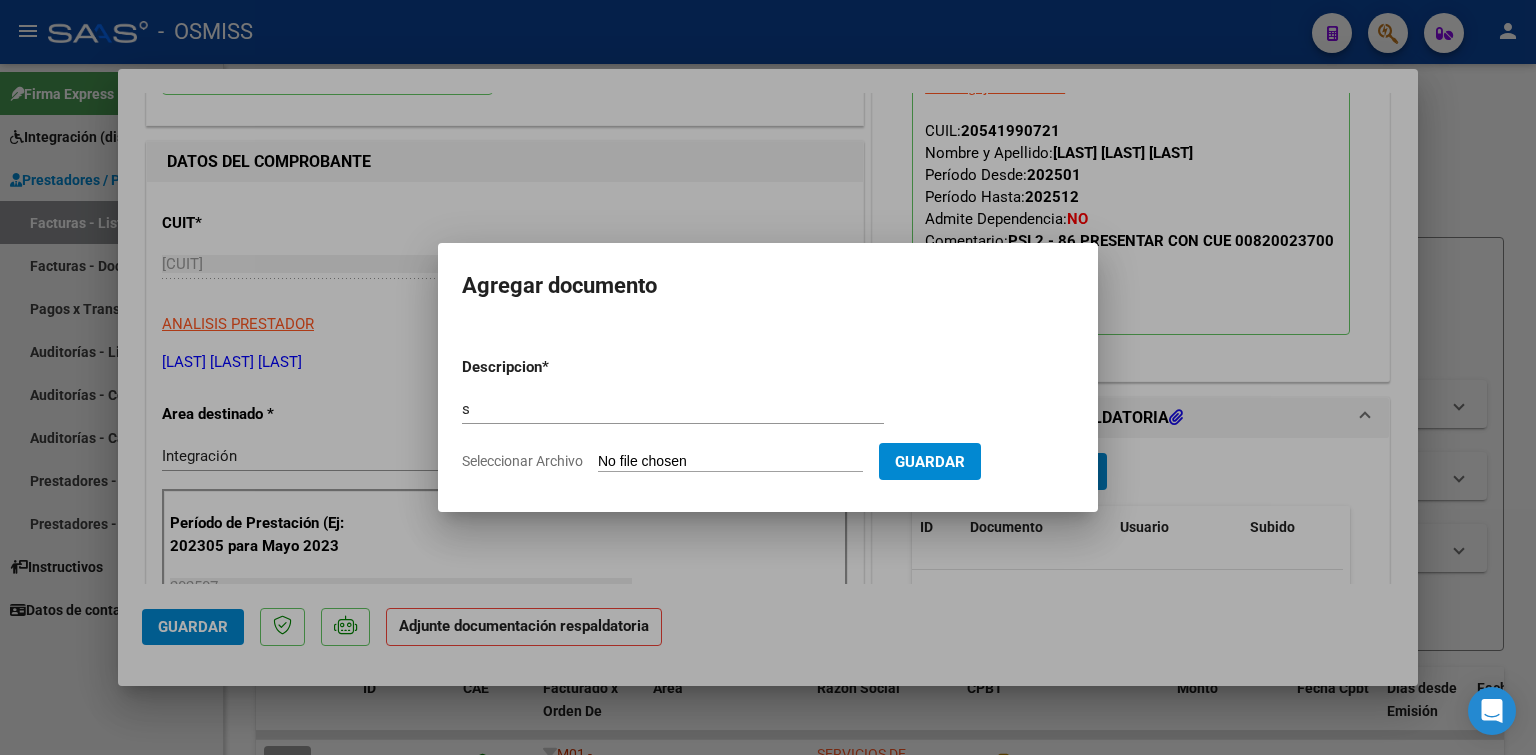 click on "Seleccionar Archivo" at bounding box center (730, 462) 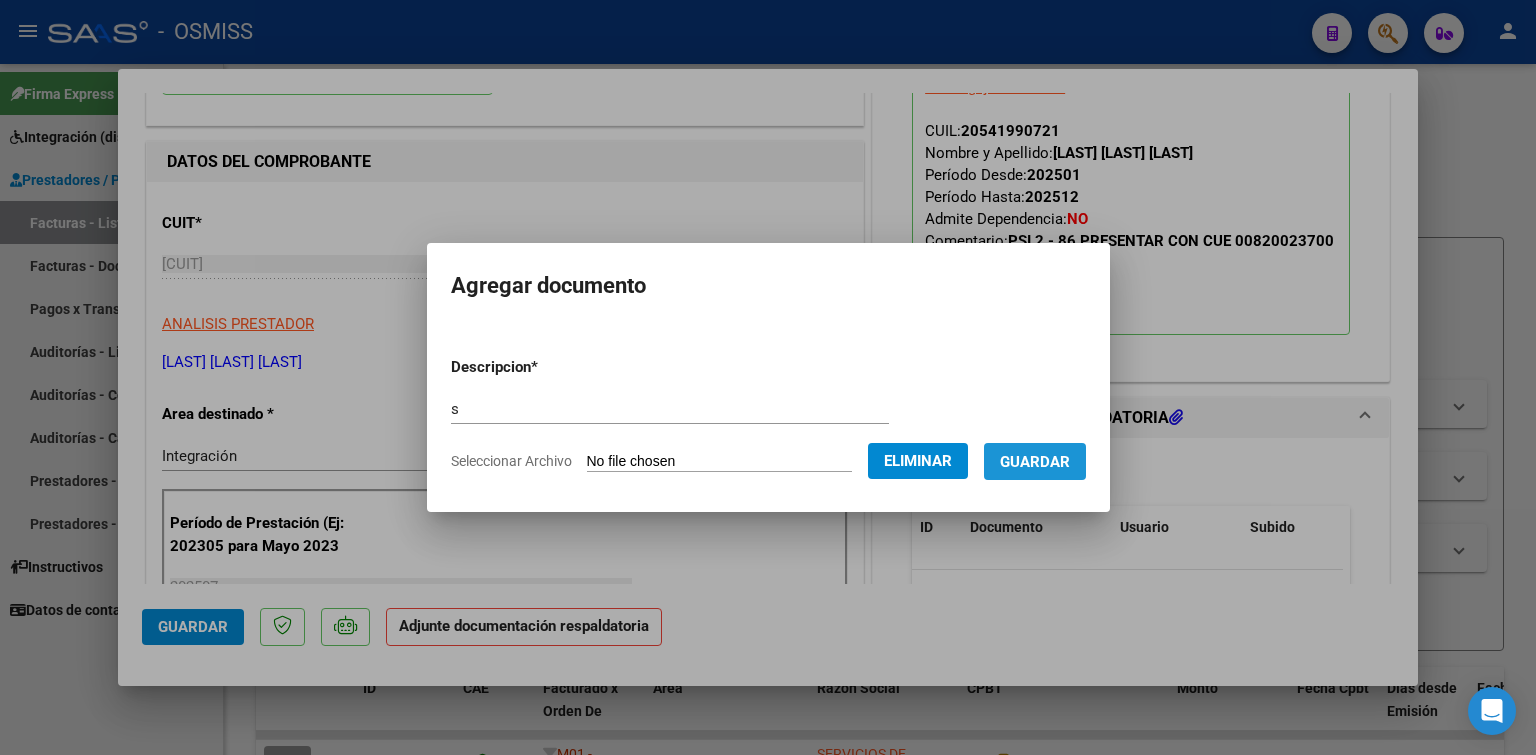 click on "Guardar" at bounding box center [1035, 462] 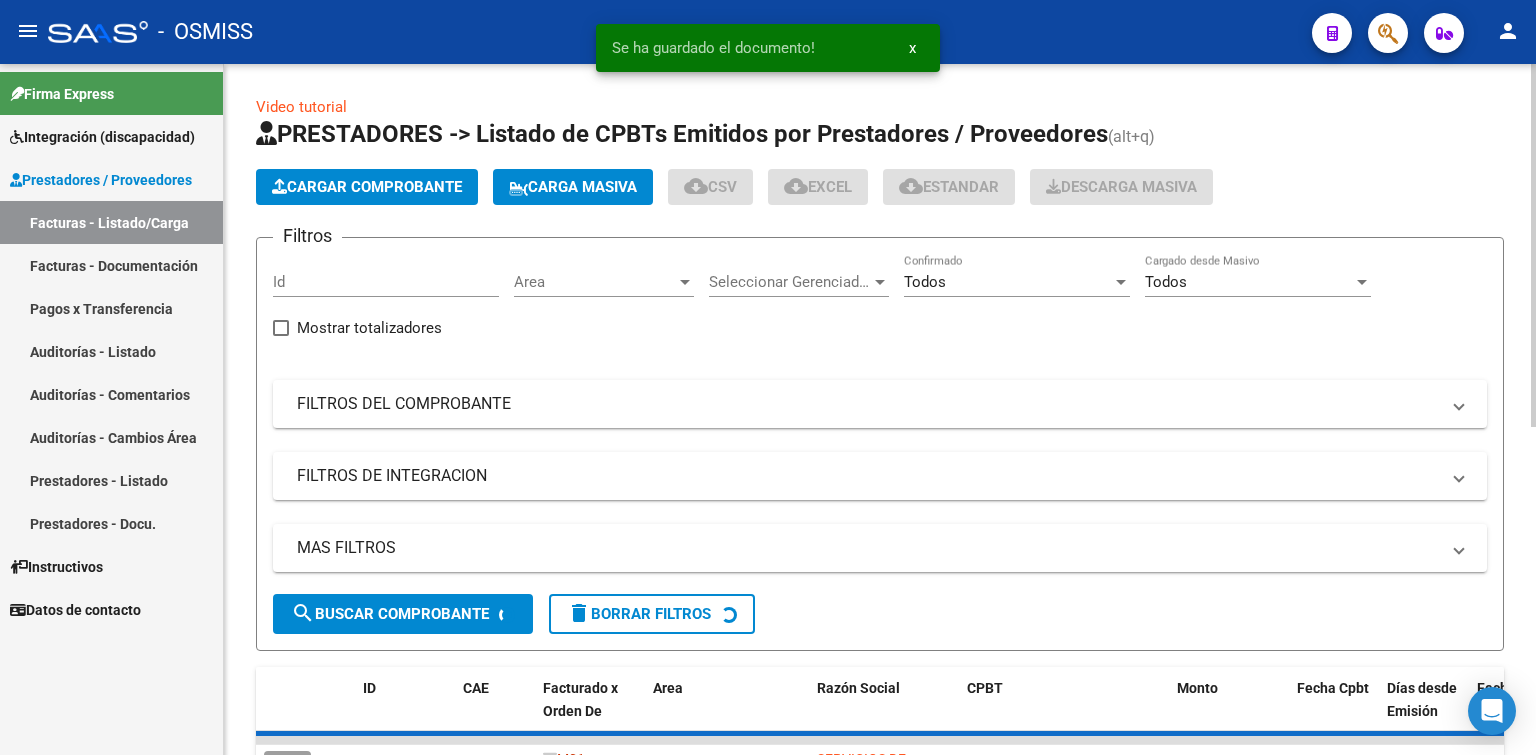 click on "Cargar Comprobante" 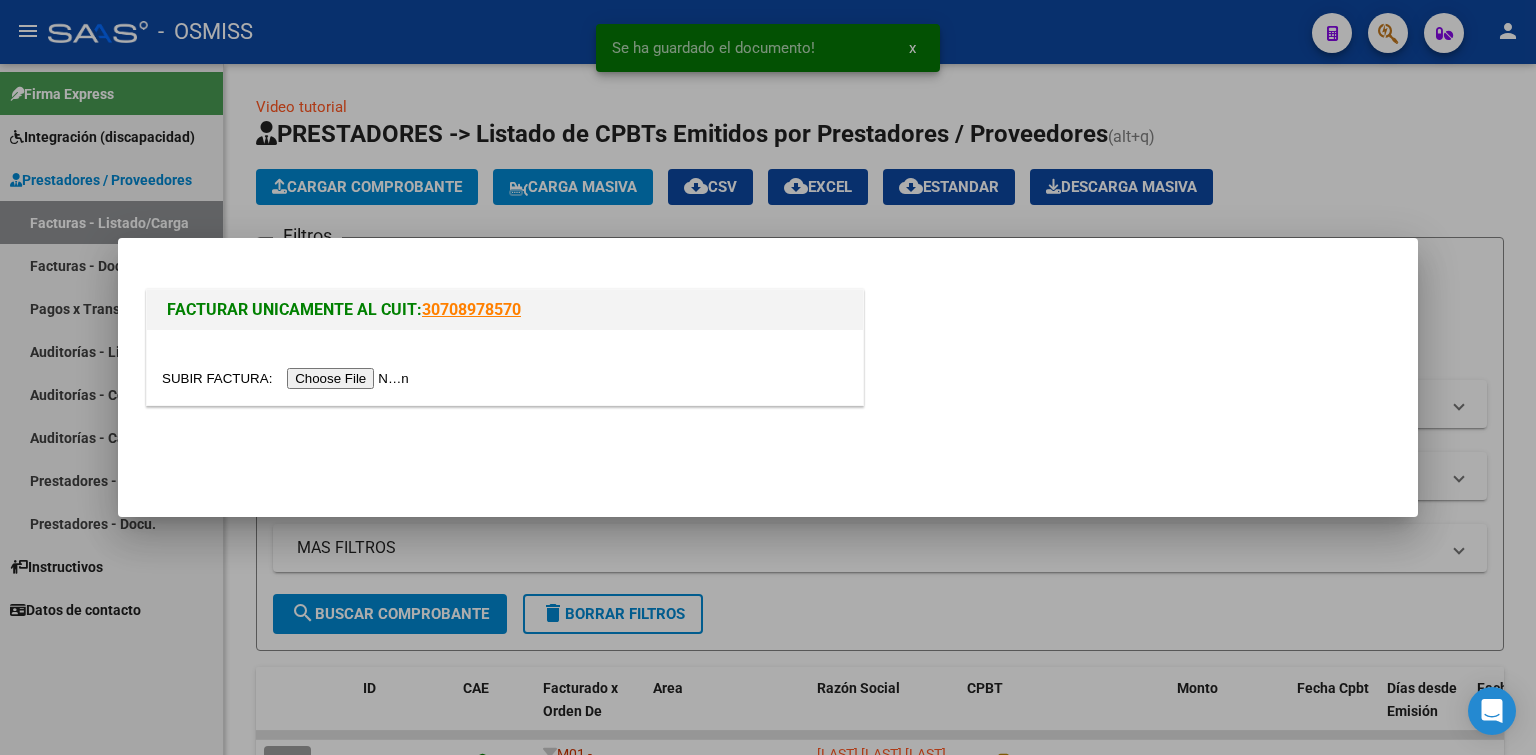 click at bounding box center [288, 378] 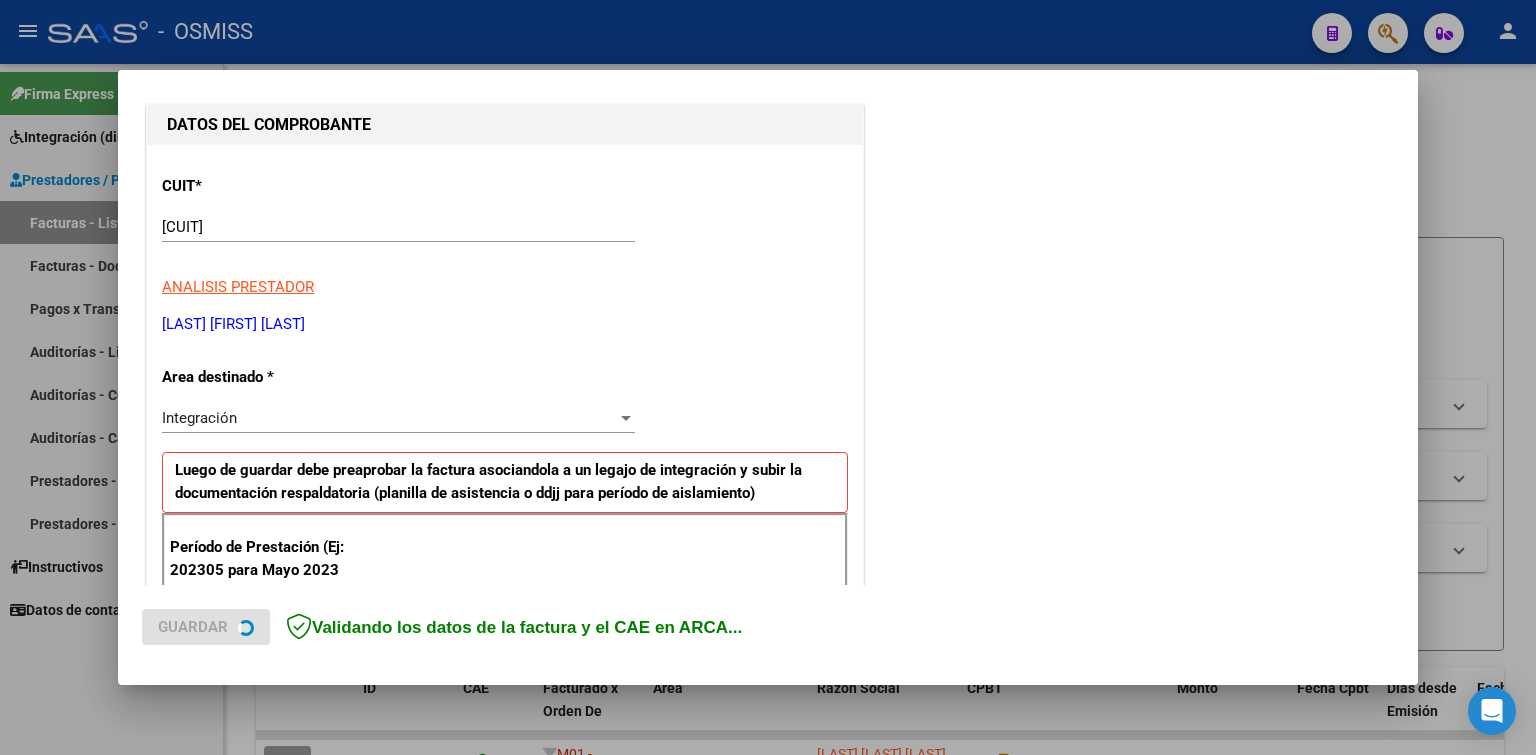 scroll, scrollTop: 300, scrollLeft: 0, axis: vertical 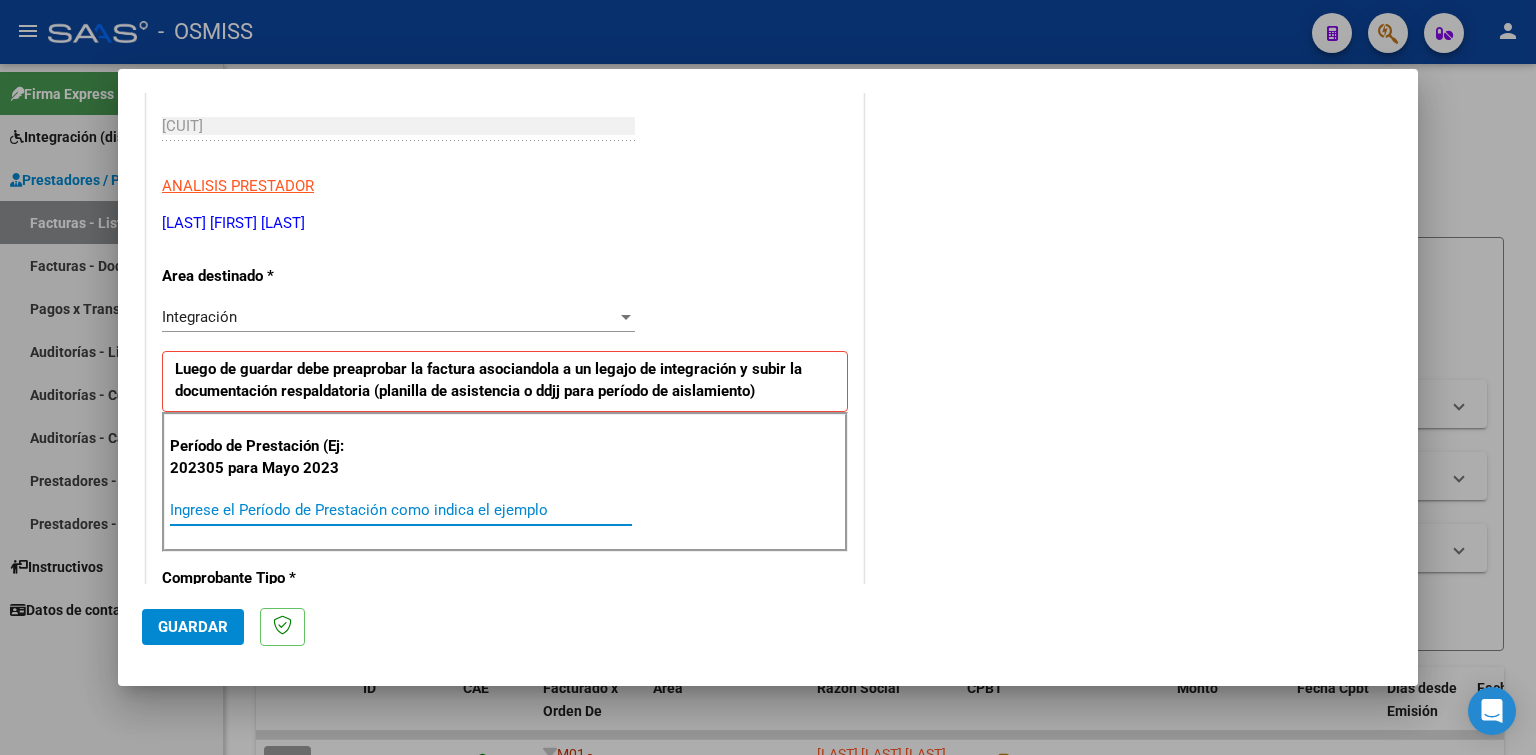 paste on "202507" 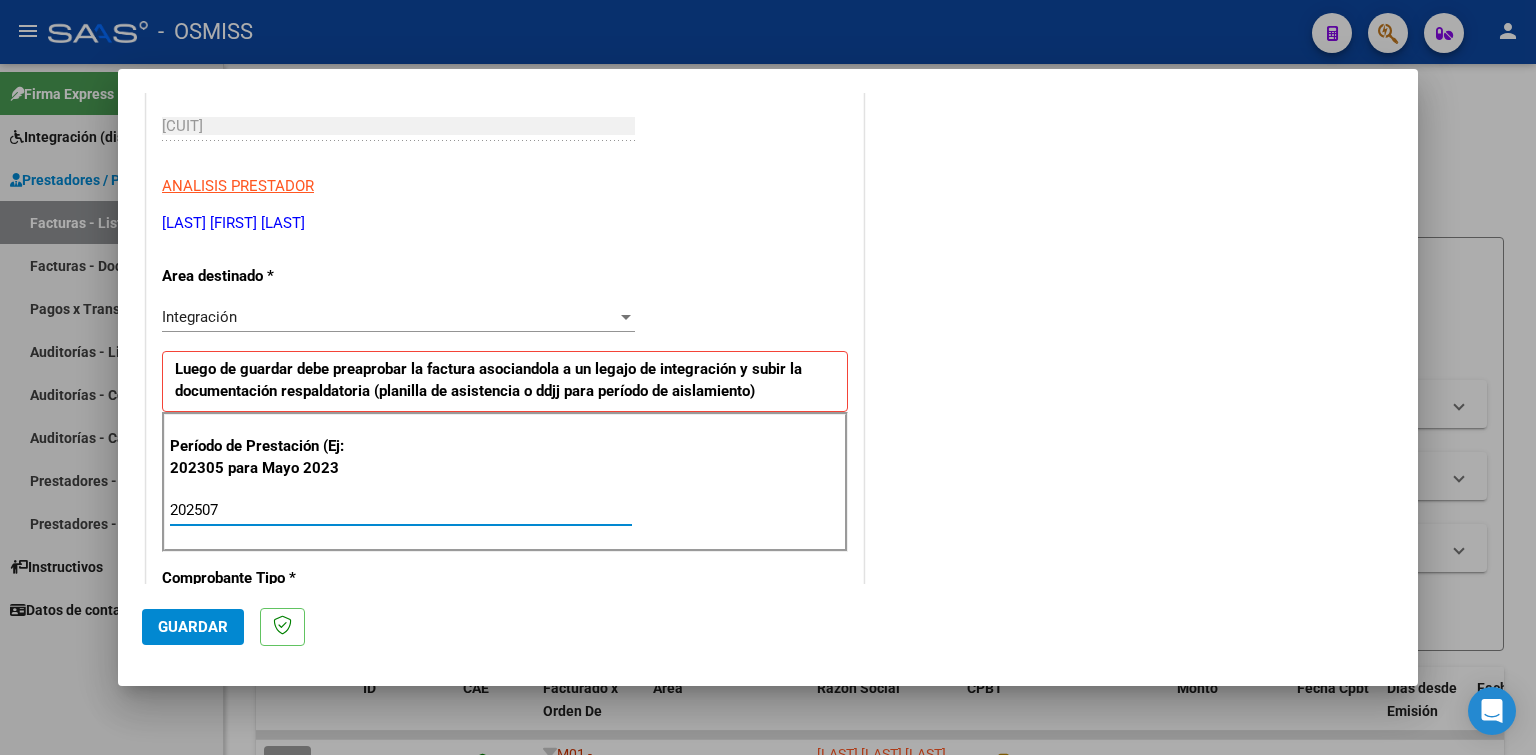 click on "Guardar" 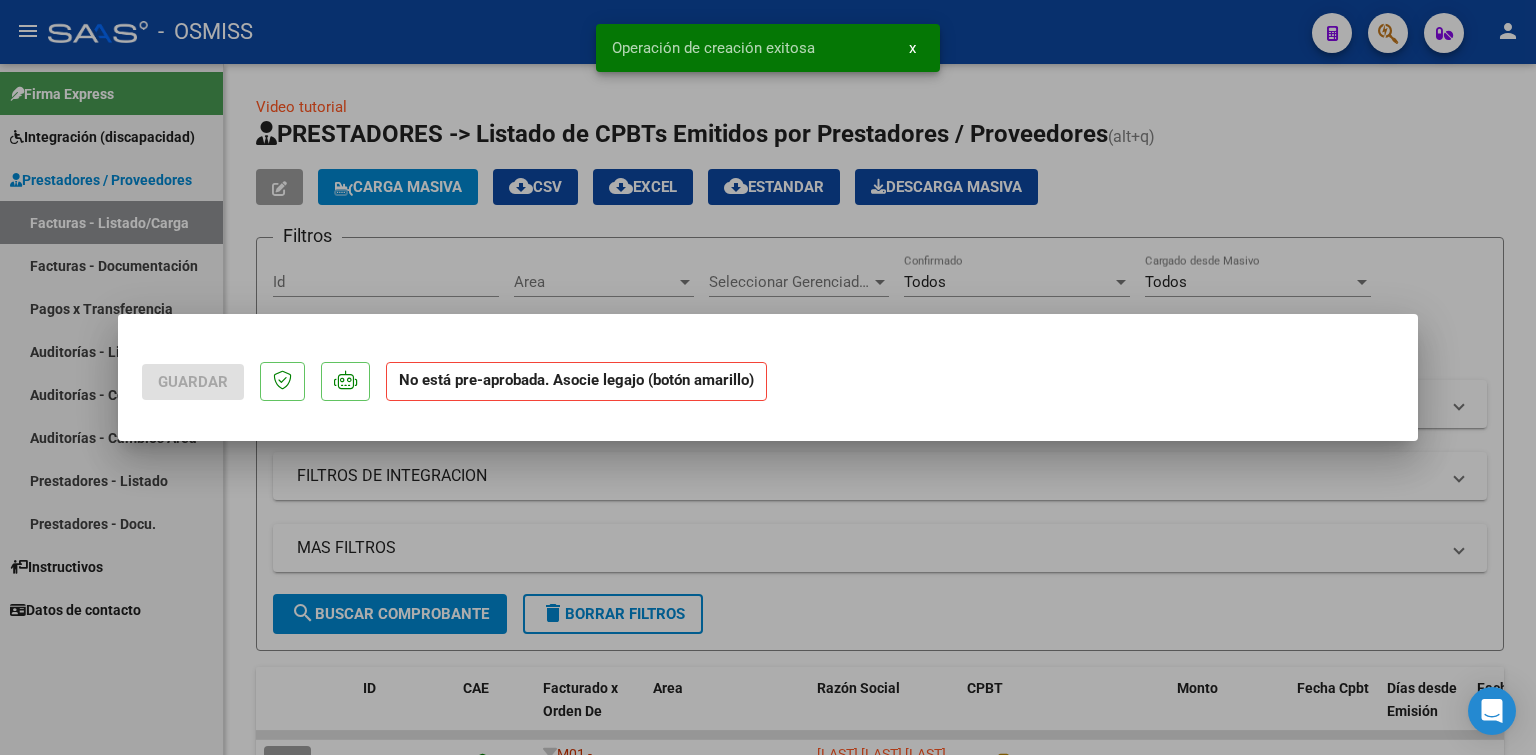 scroll, scrollTop: 0, scrollLeft: 0, axis: both 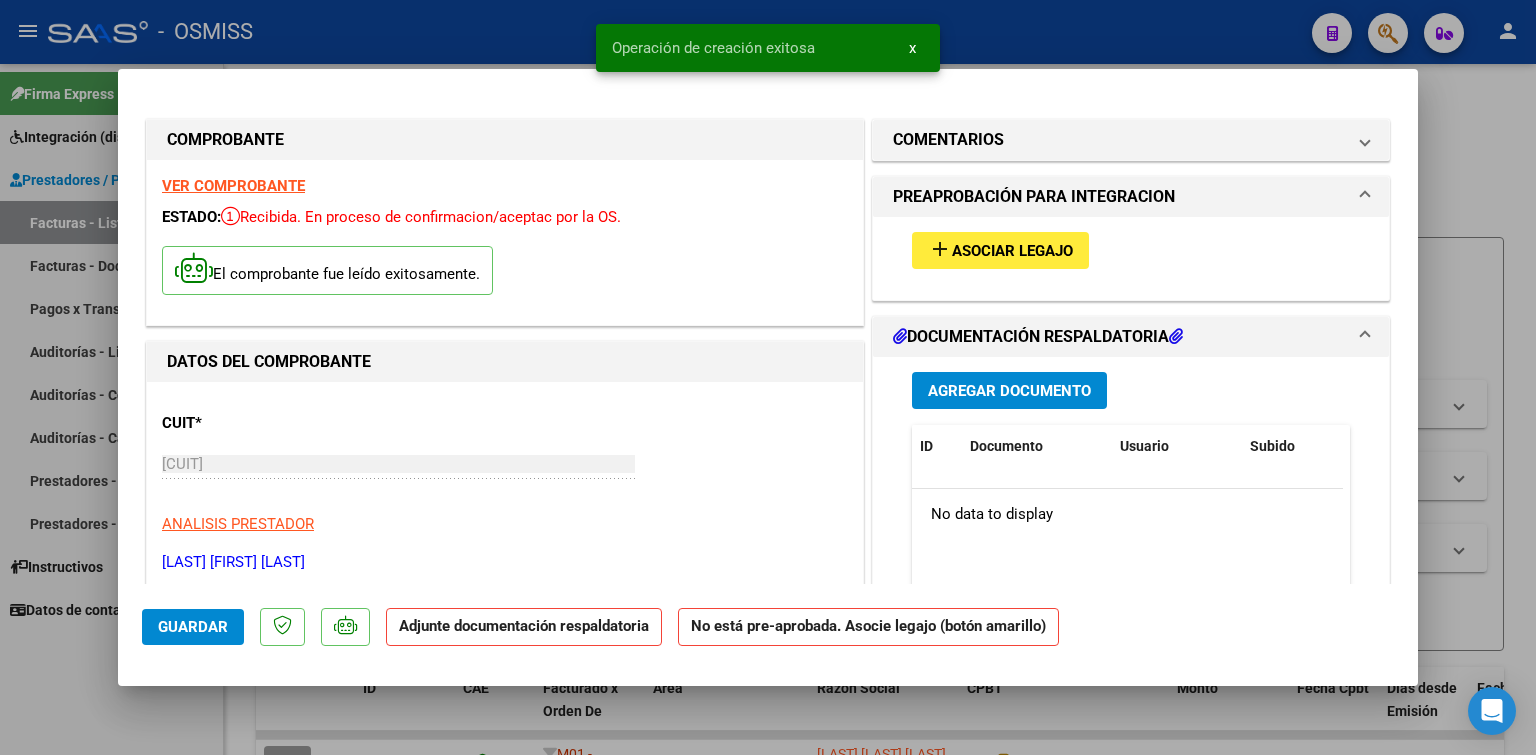 click on "Asociar Legajo" at bounding box center [1012, 251] 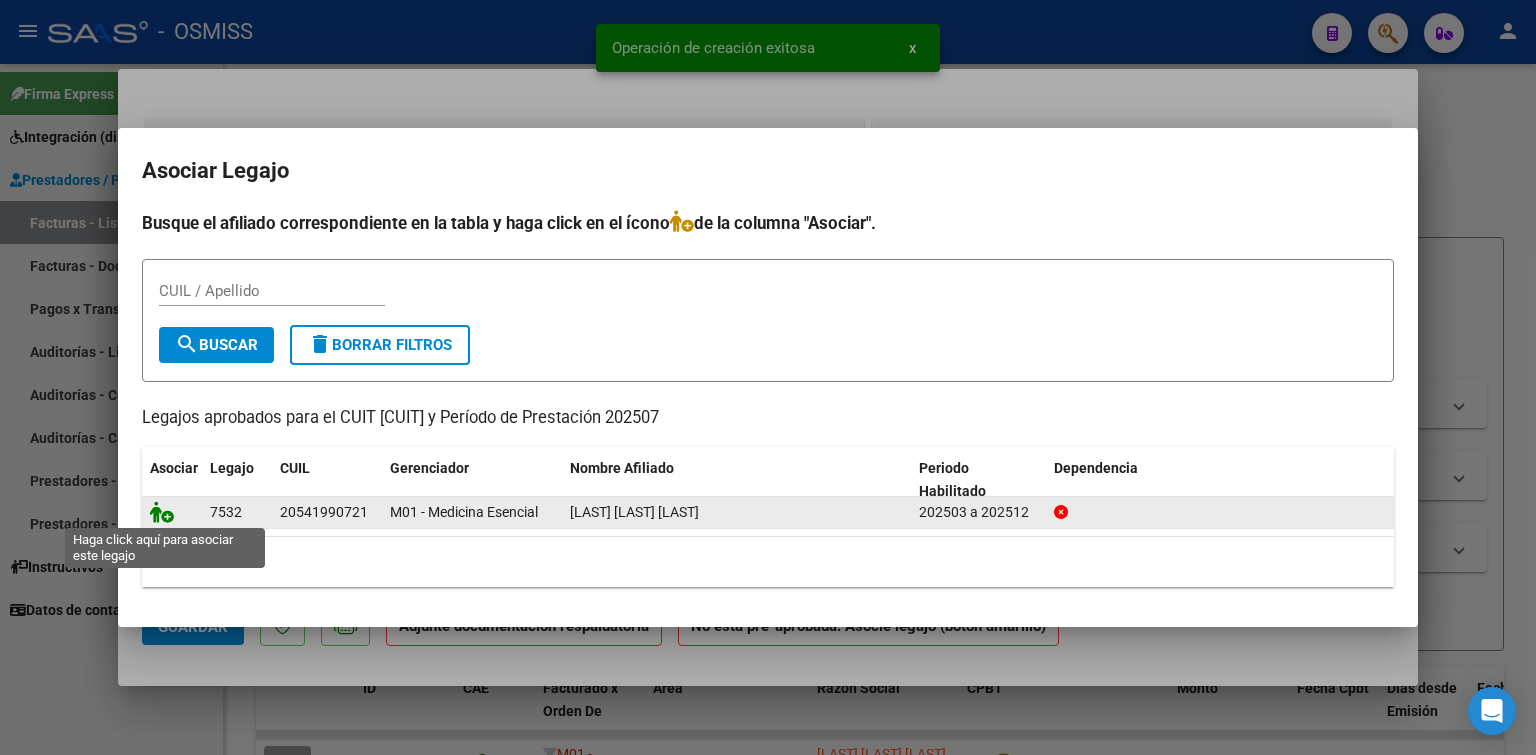 click 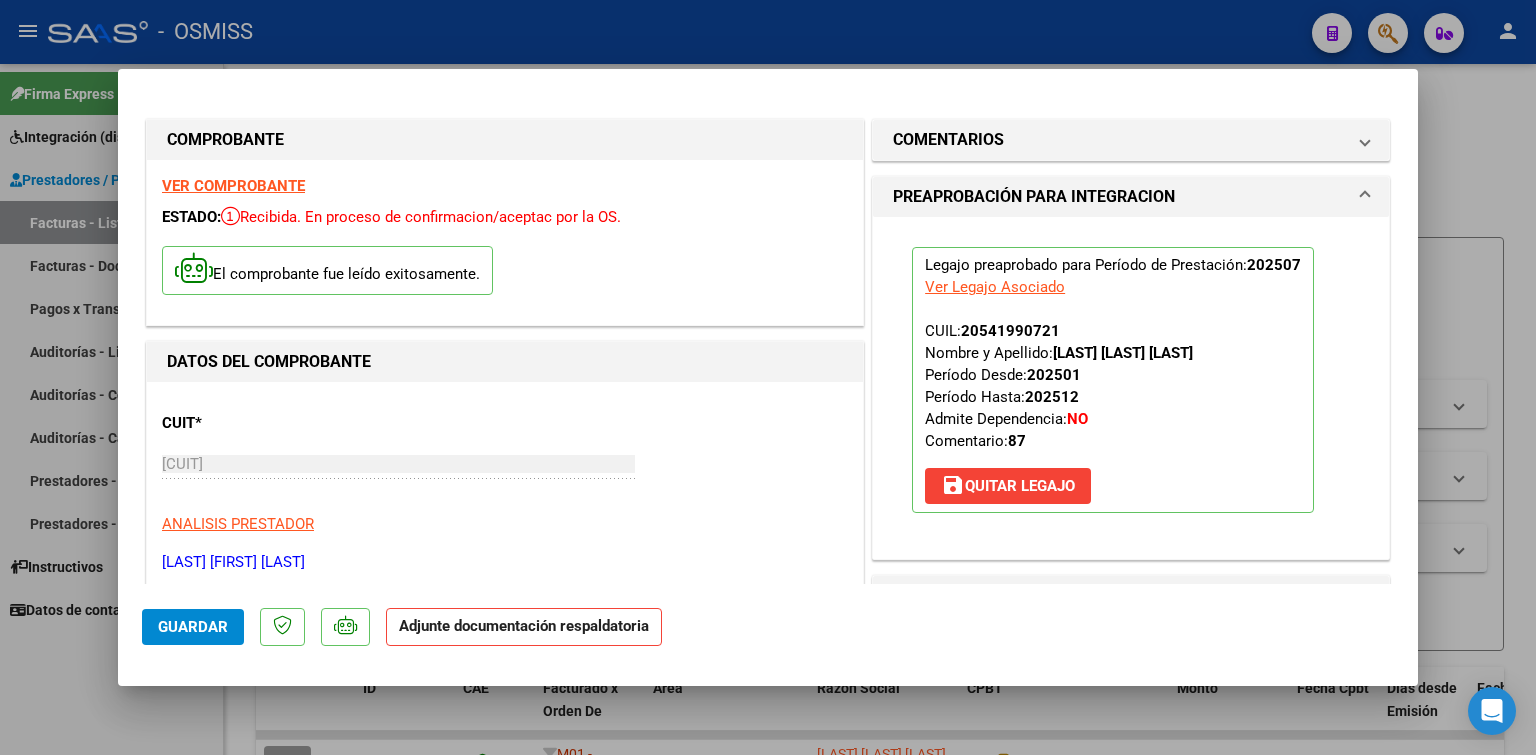 scroll, scrollTop: 300, scrollLeft: 0, axis: vertical 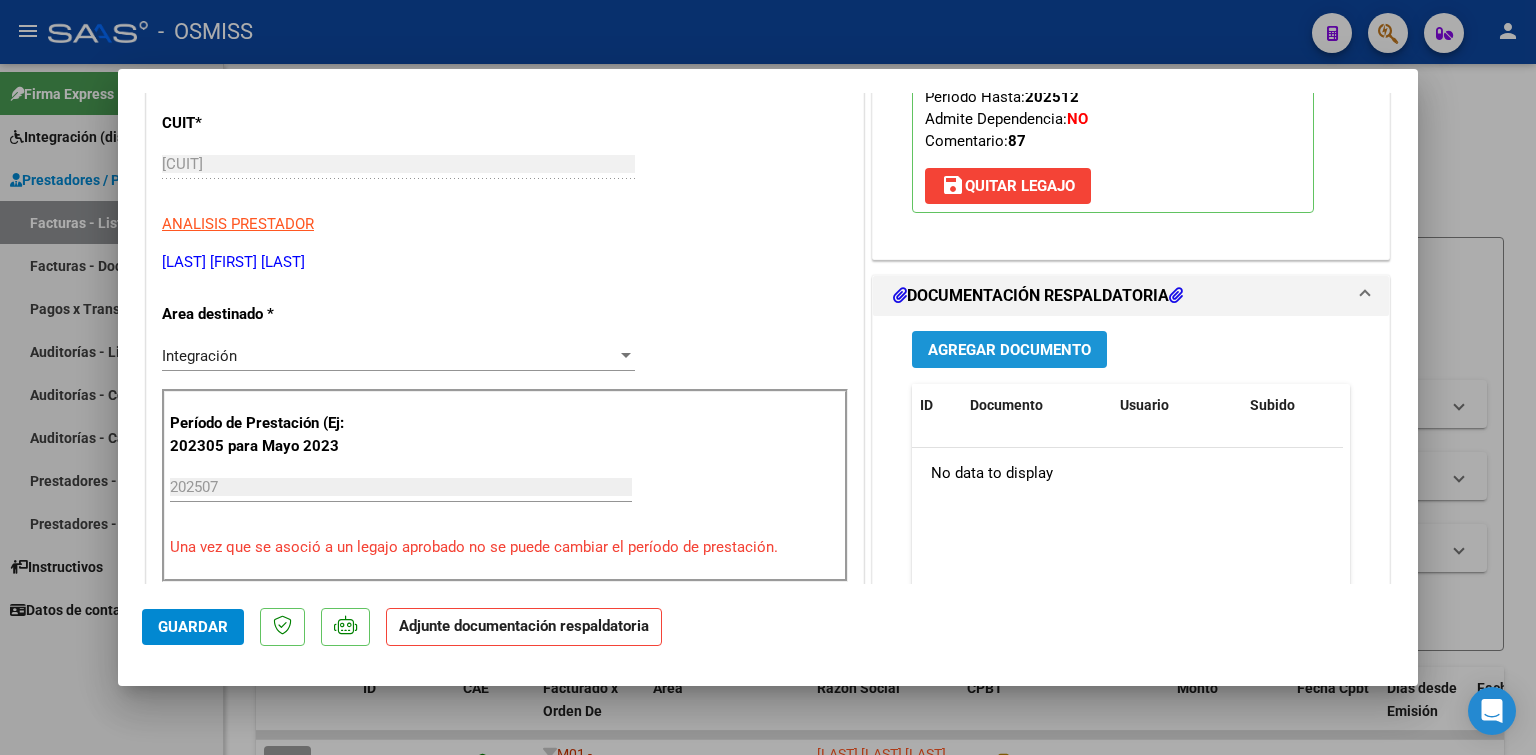 click on "Agregar Documento" at bounding box center [1009, 349] 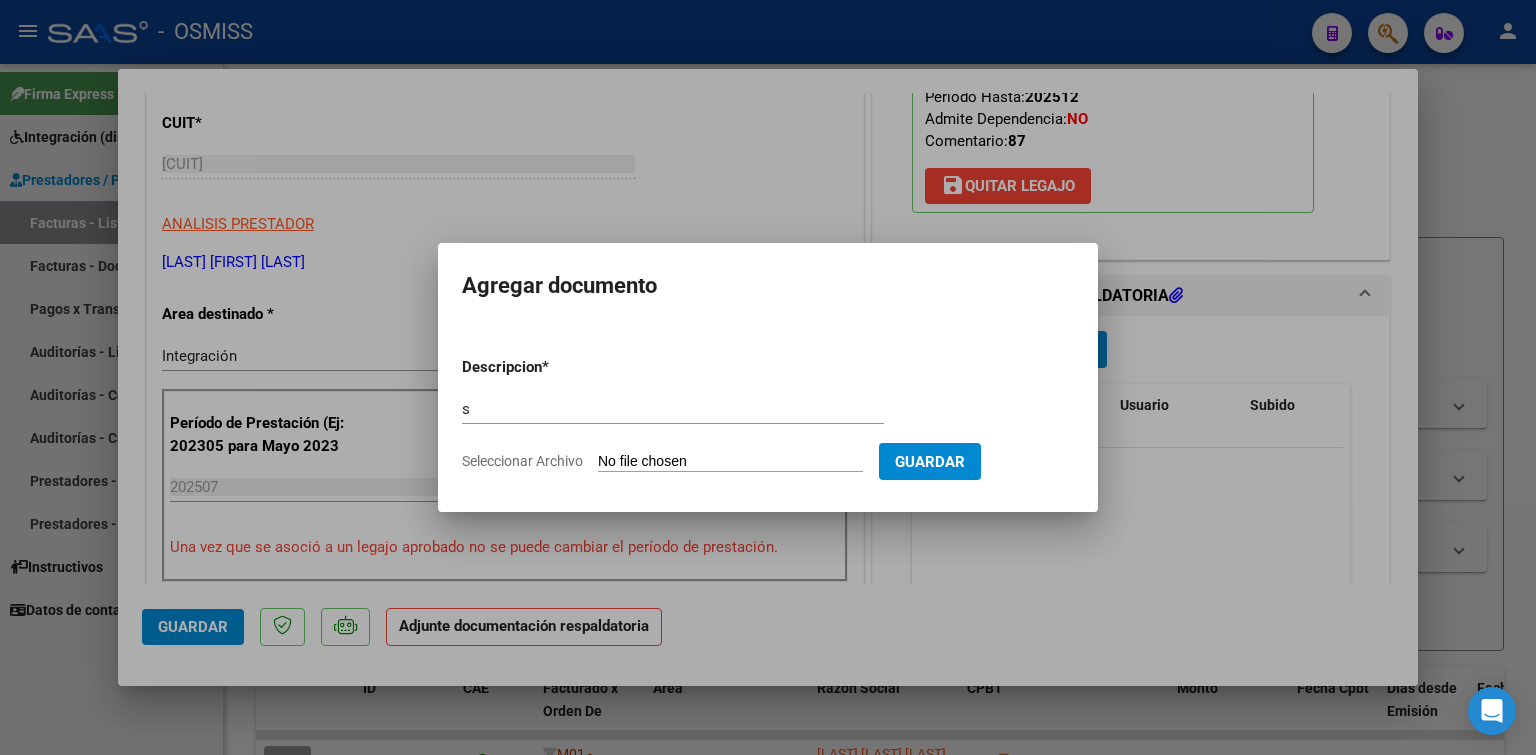 click on "Seleccionar Archivo" at bounding box center [730, 462] 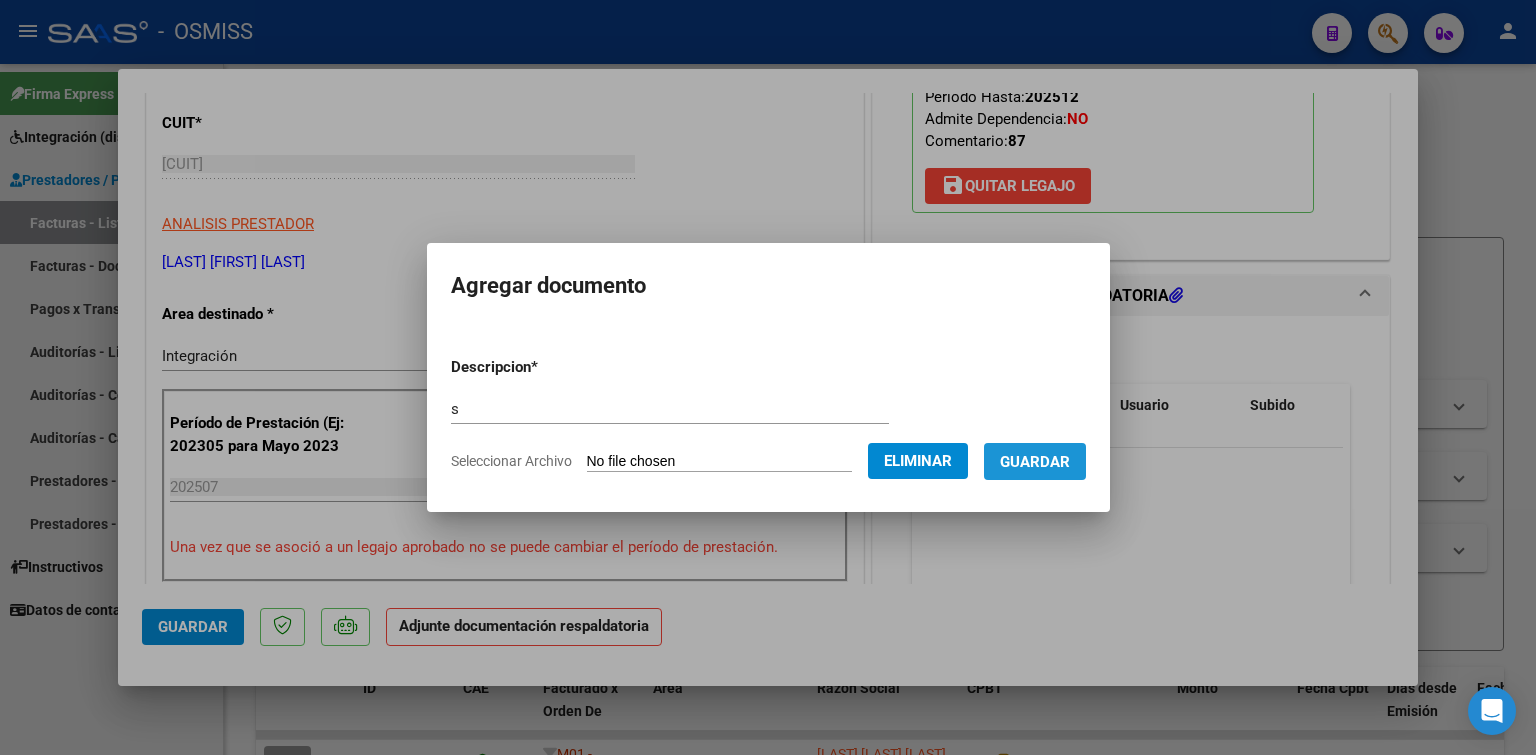 click on "Guardar" at bounding box center [1035, 462] 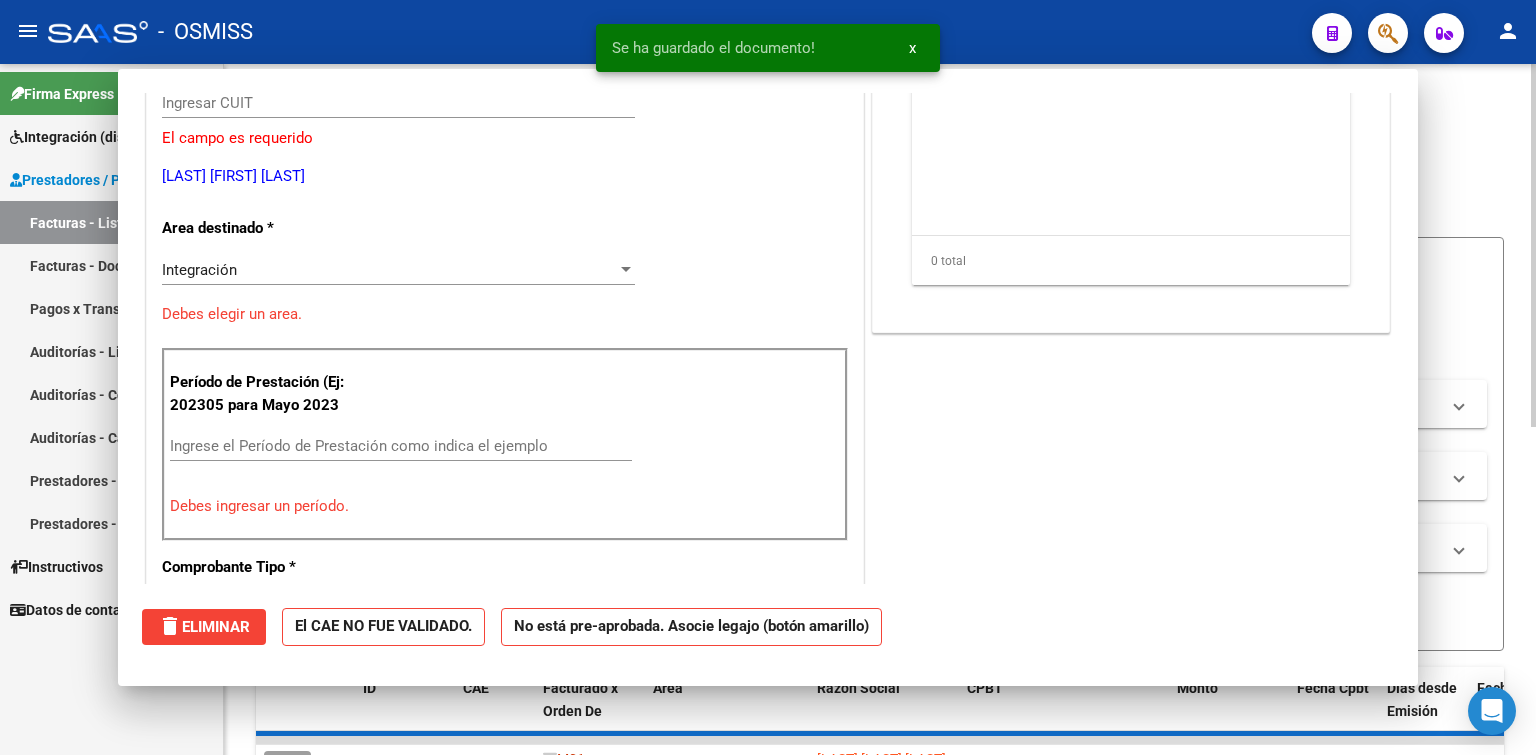 scroll, scrollTop: 0, scrollLeft: 0, axis: both 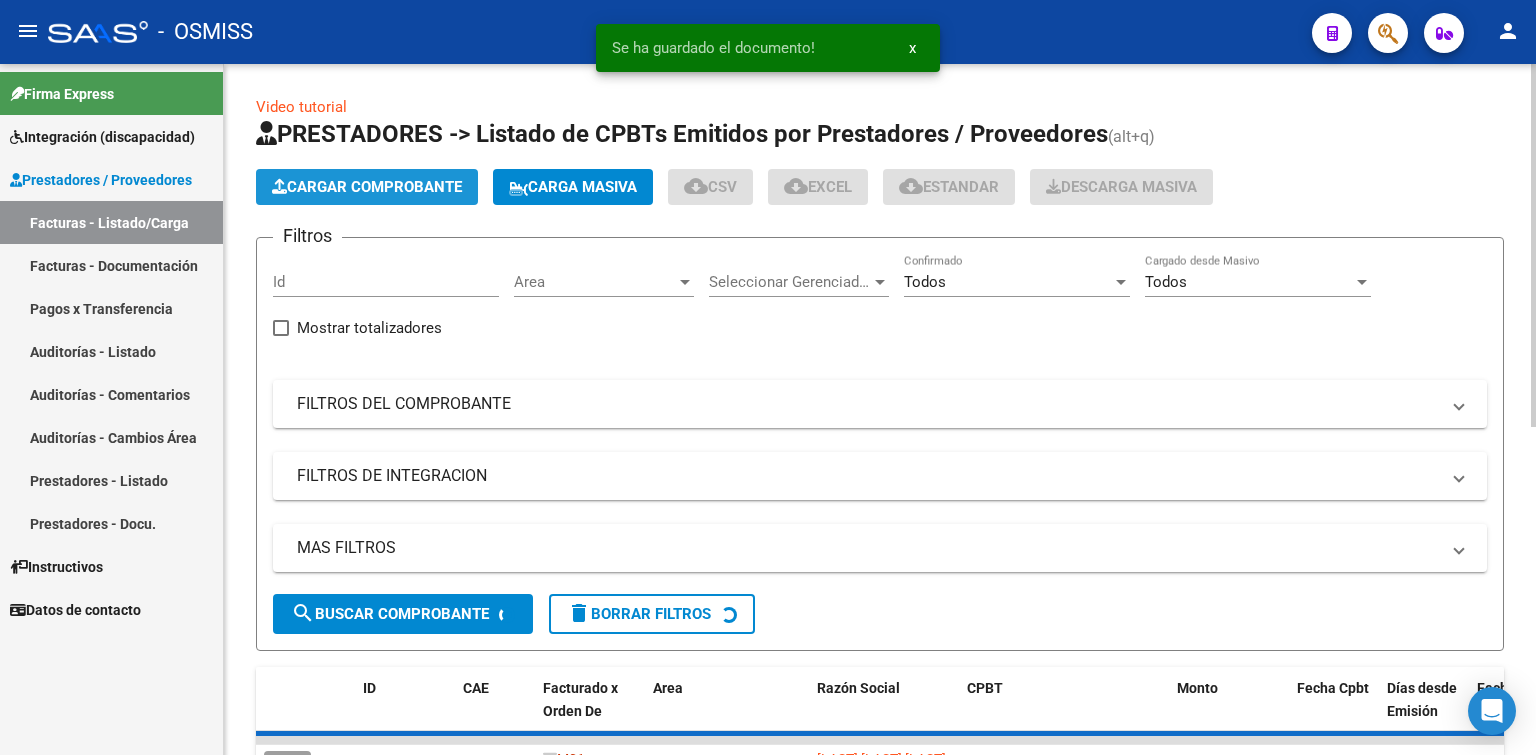 click on "Cargar Comprobante" 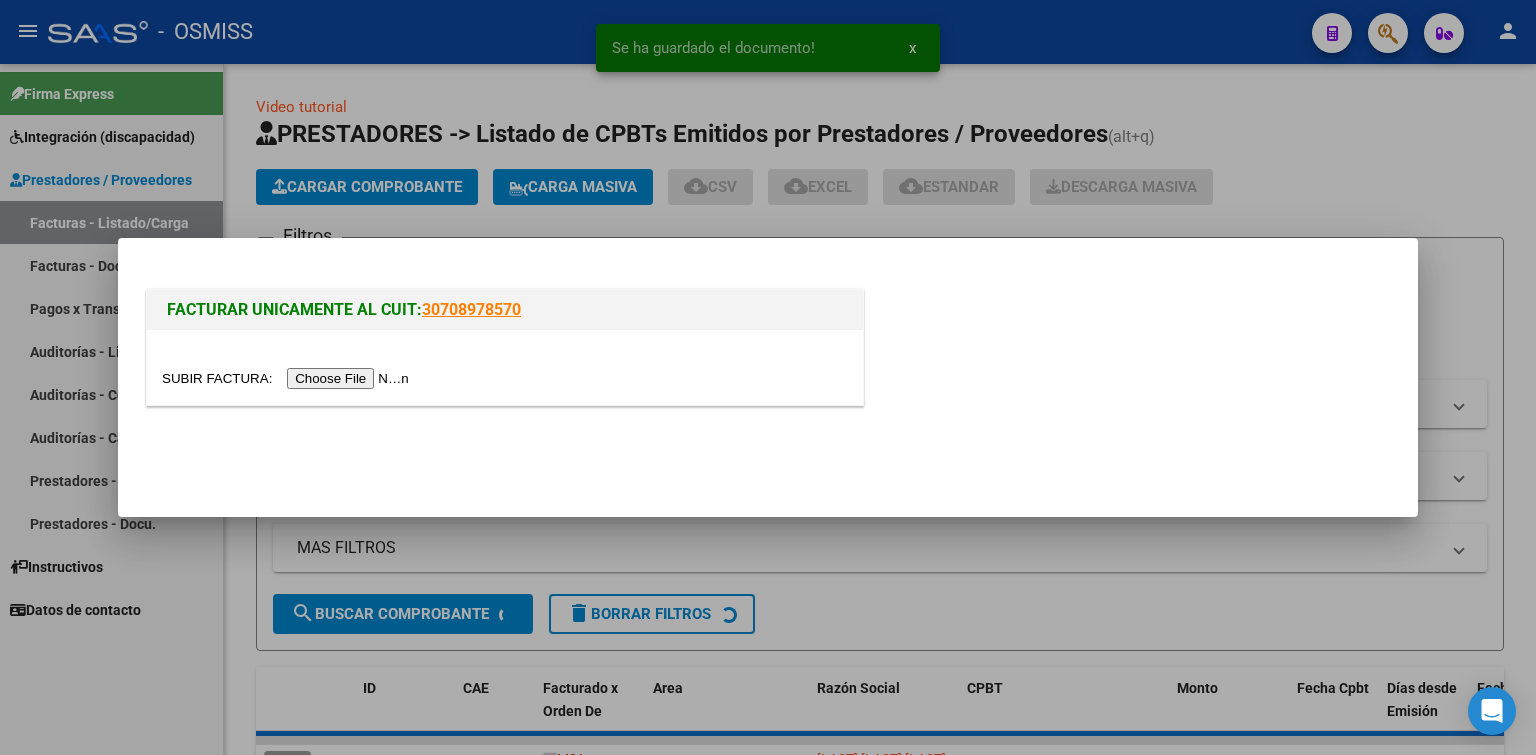 click at bounding box center [288, 378] 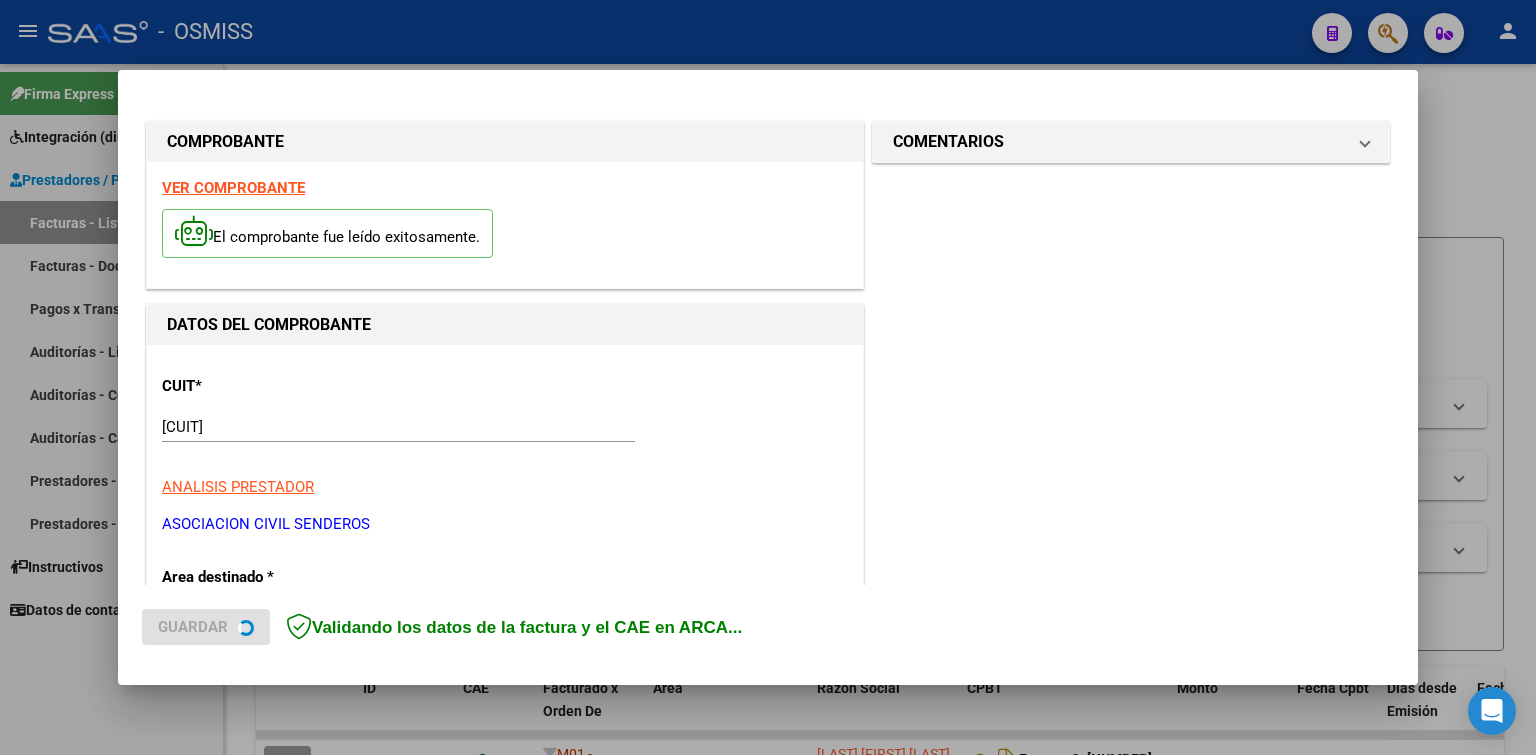 scroll, scrollTop: 400, scrollLeft: 0, axis: vertical 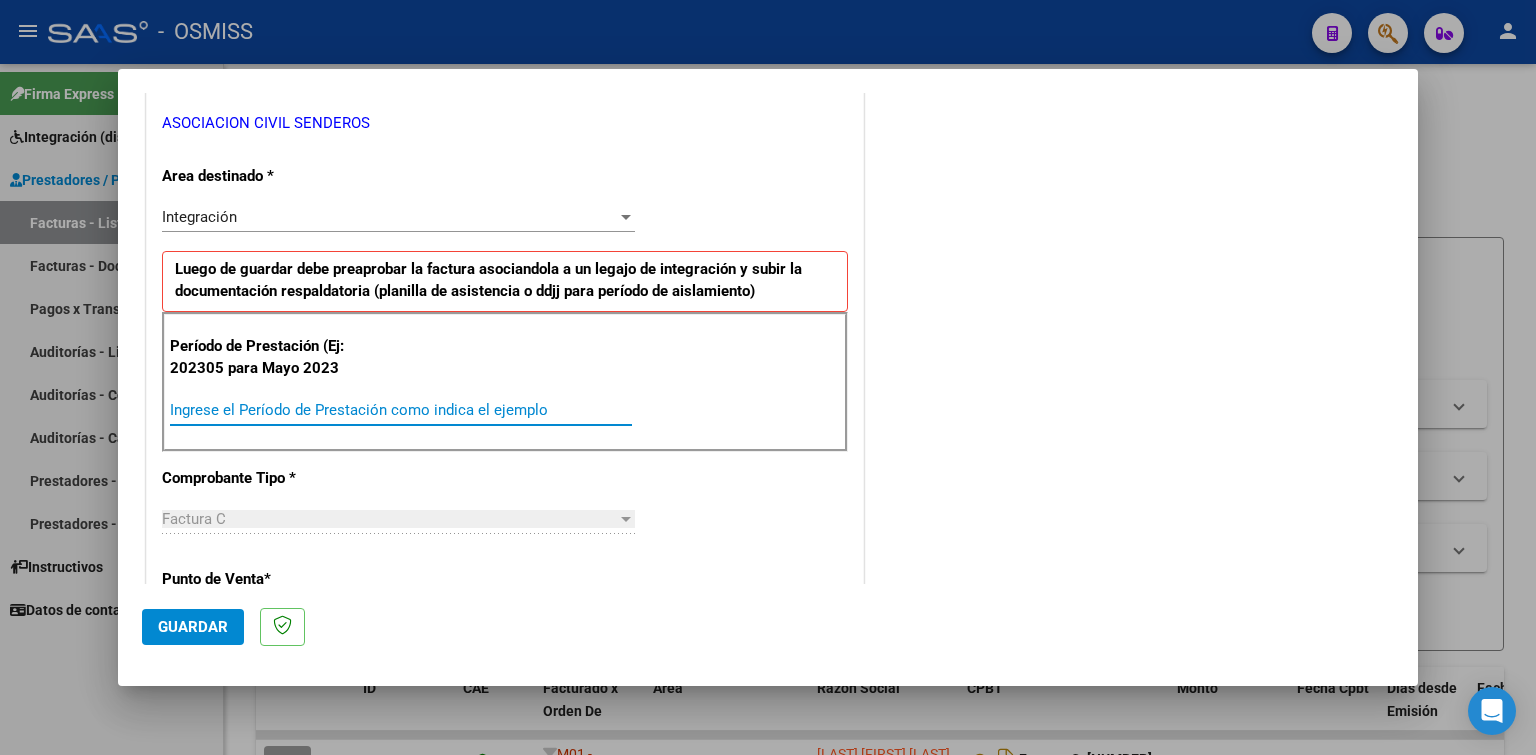 paste on "202507" 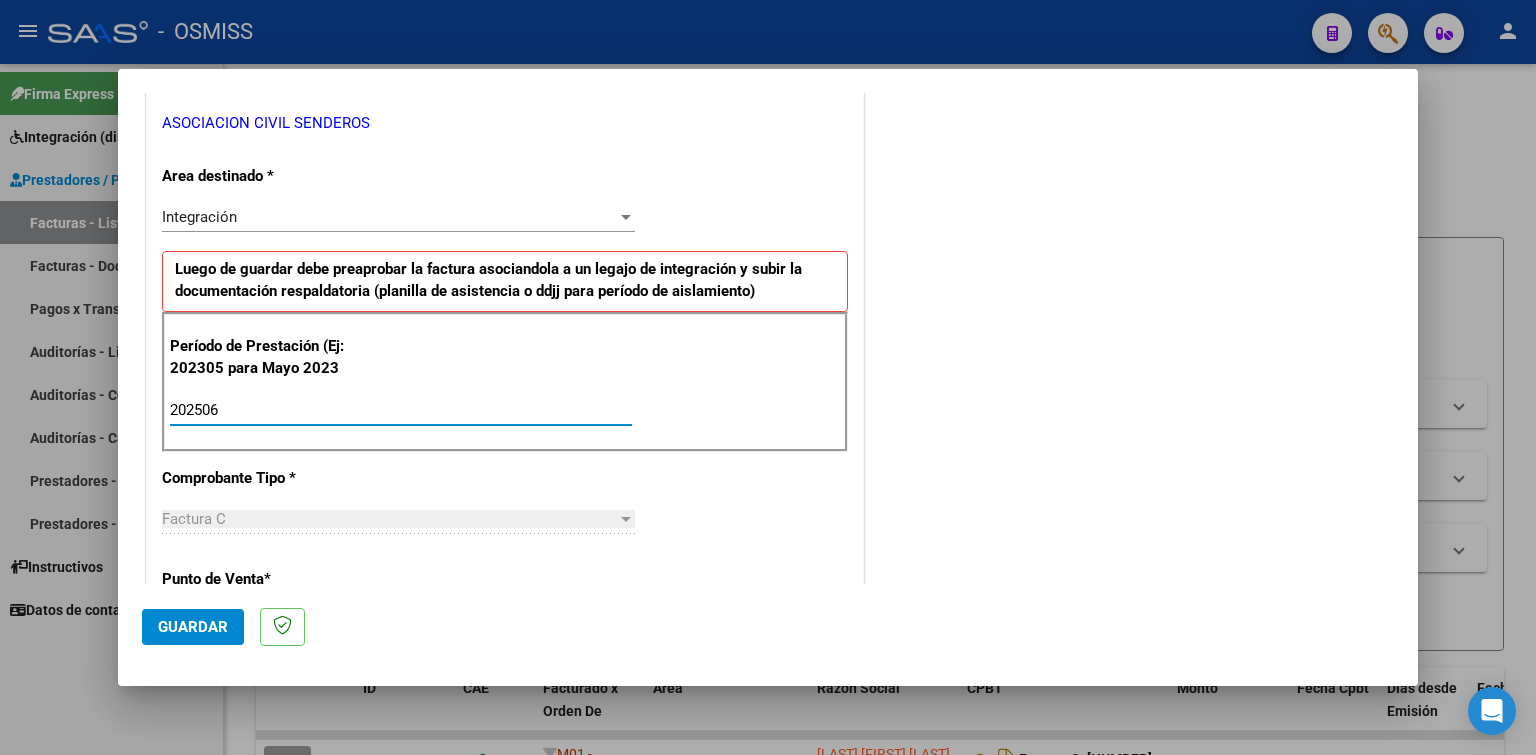 click on "Guardar" 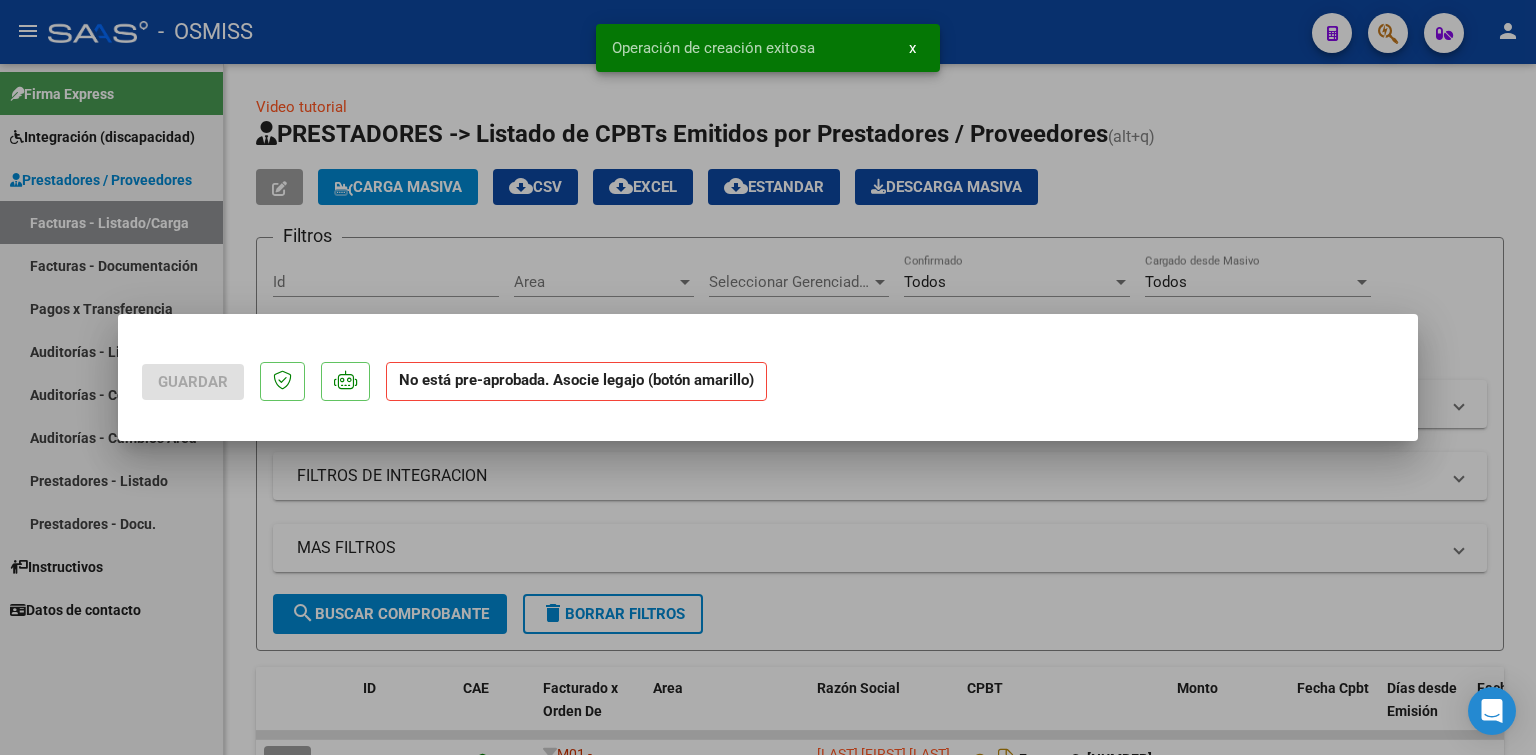 scroll, scrollTop: 0, scrollLeft: 0, axis: both 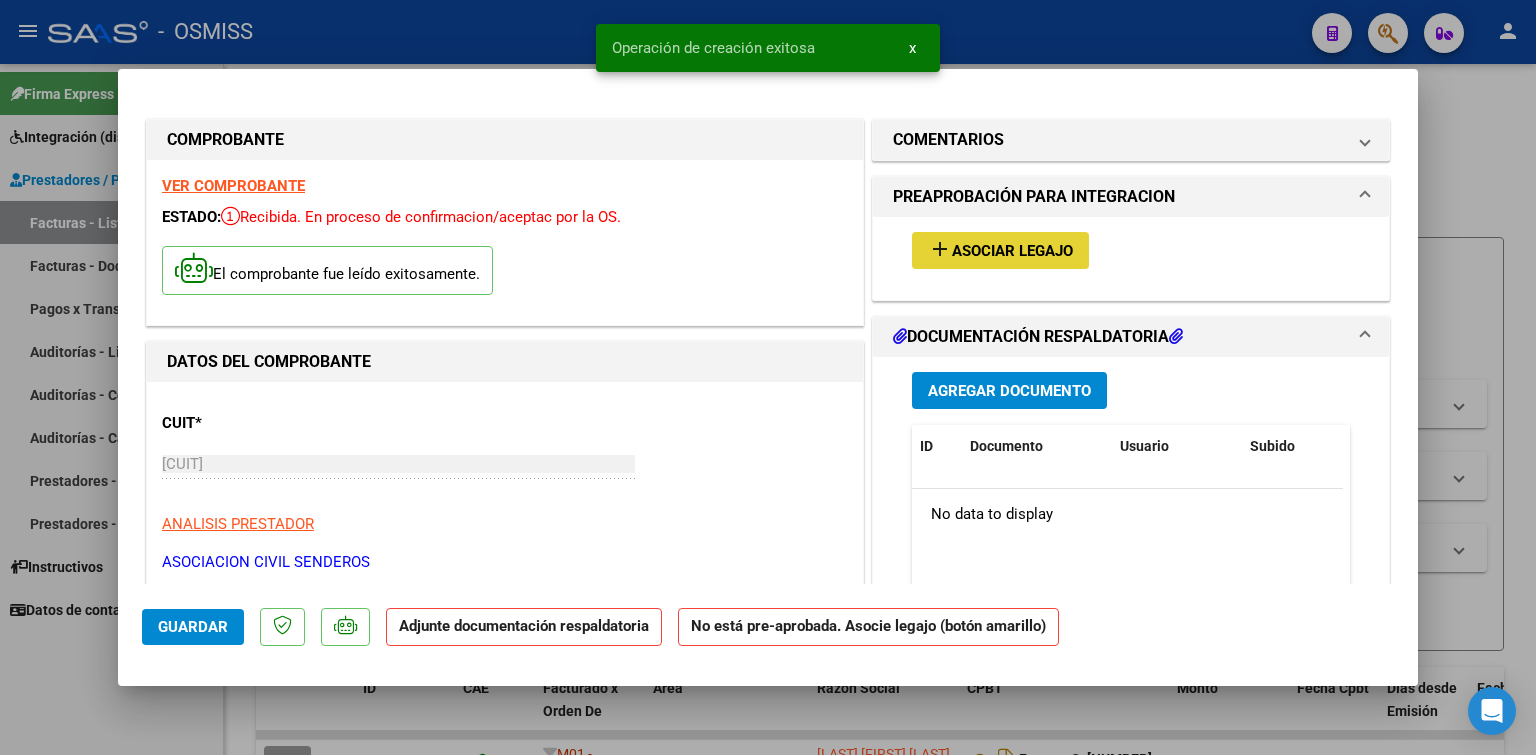 click on "add Asociar Legajo" at bounding box center [1000, 250] 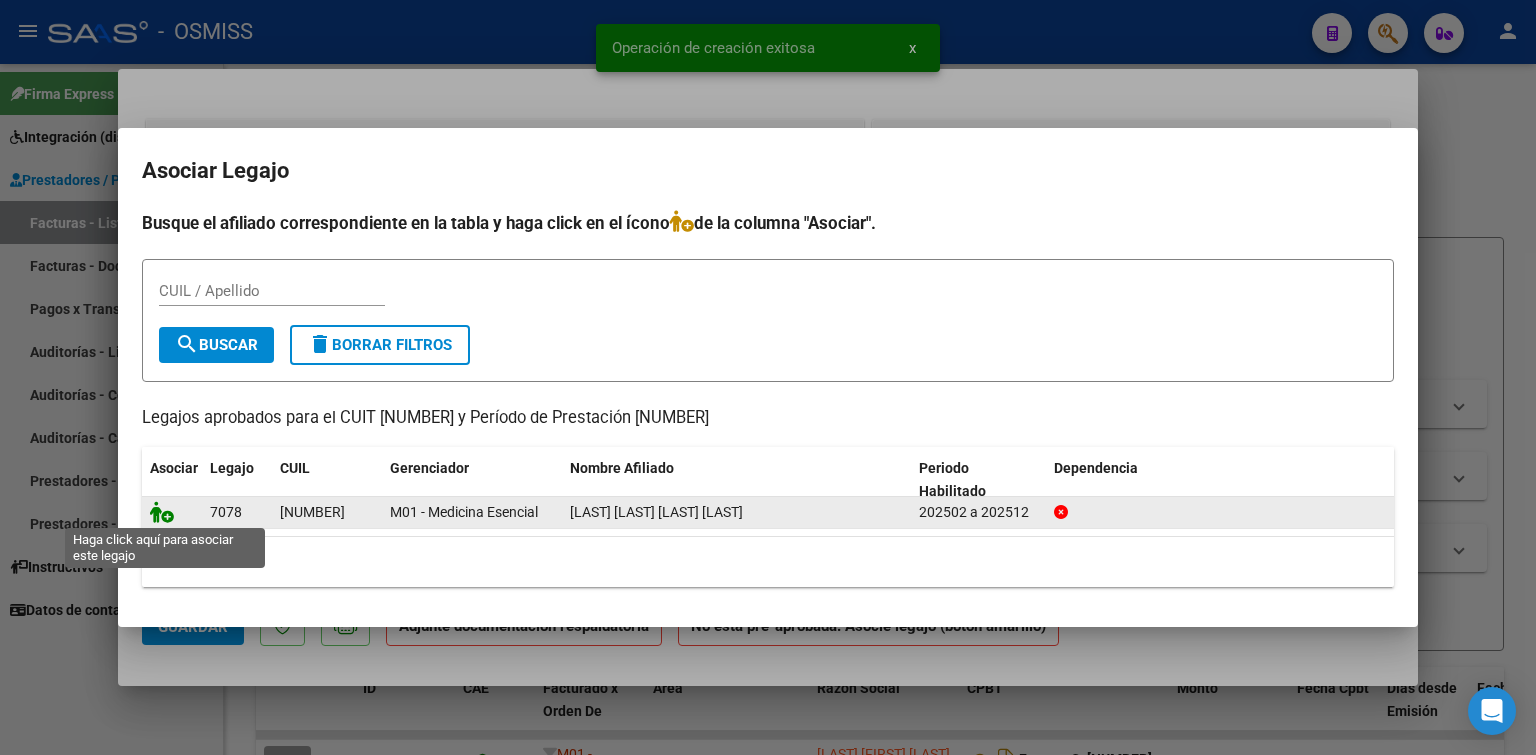 click 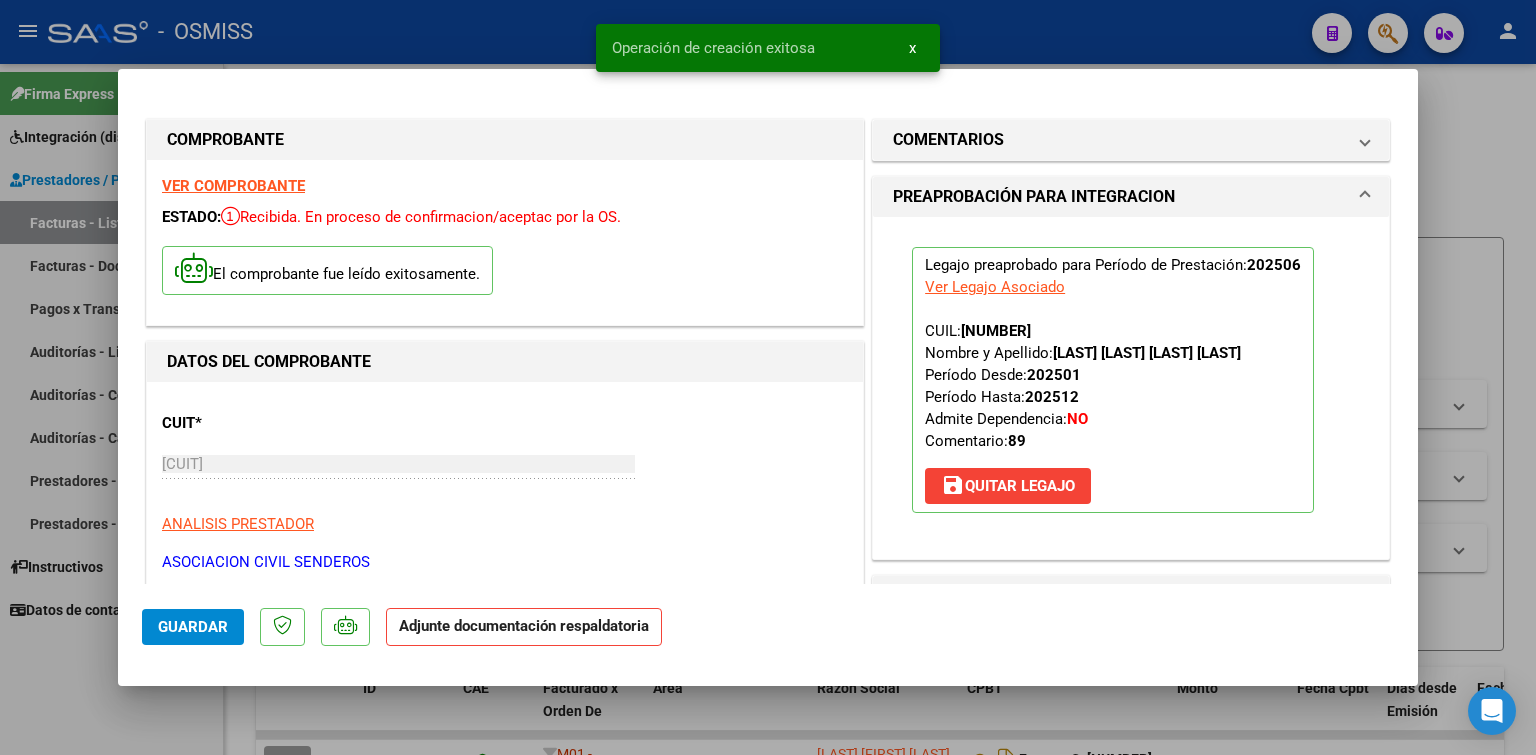 scroll, scrollTop: 500, scrollLeft: 0, axis: vertical 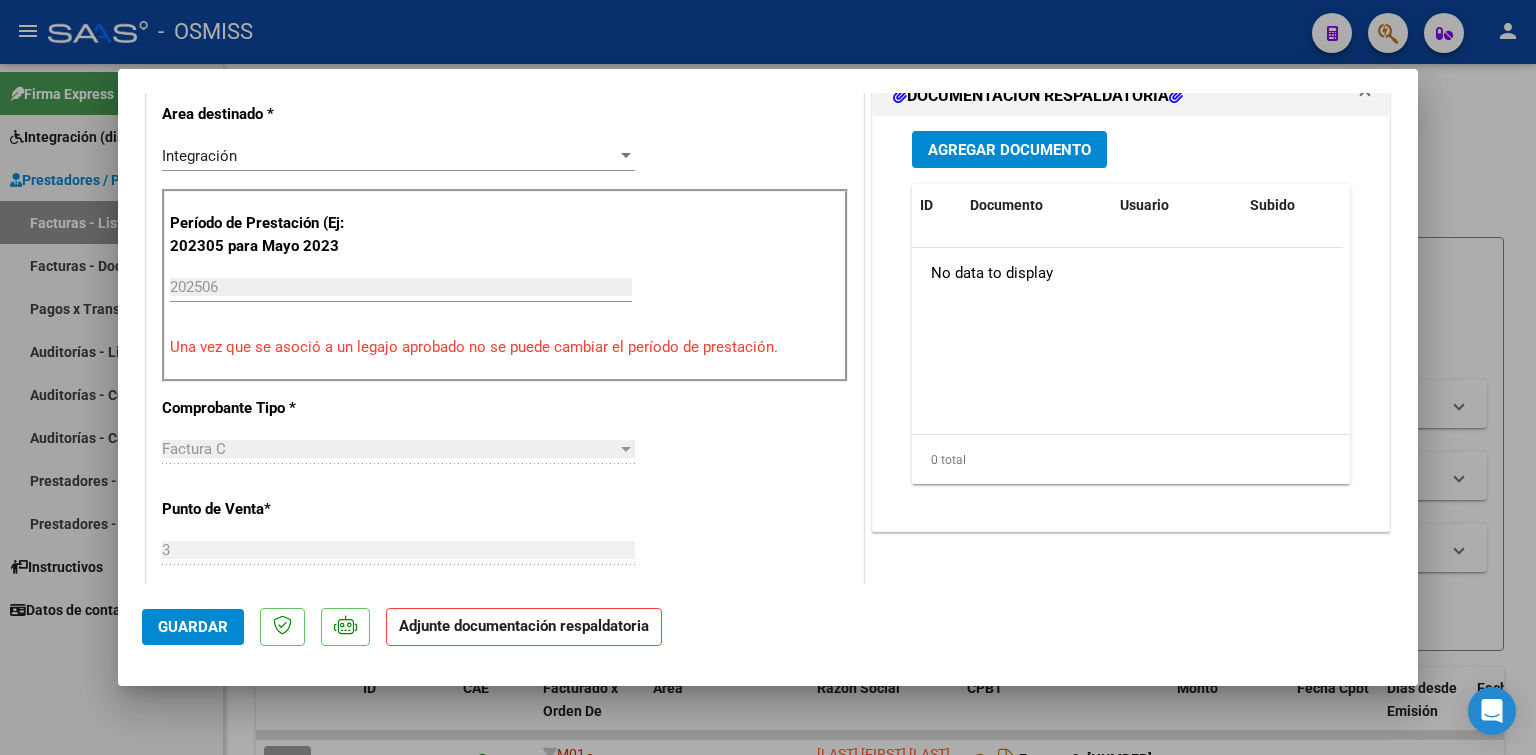 click on "Agregar Documento" at bounding box center [1009, 150] 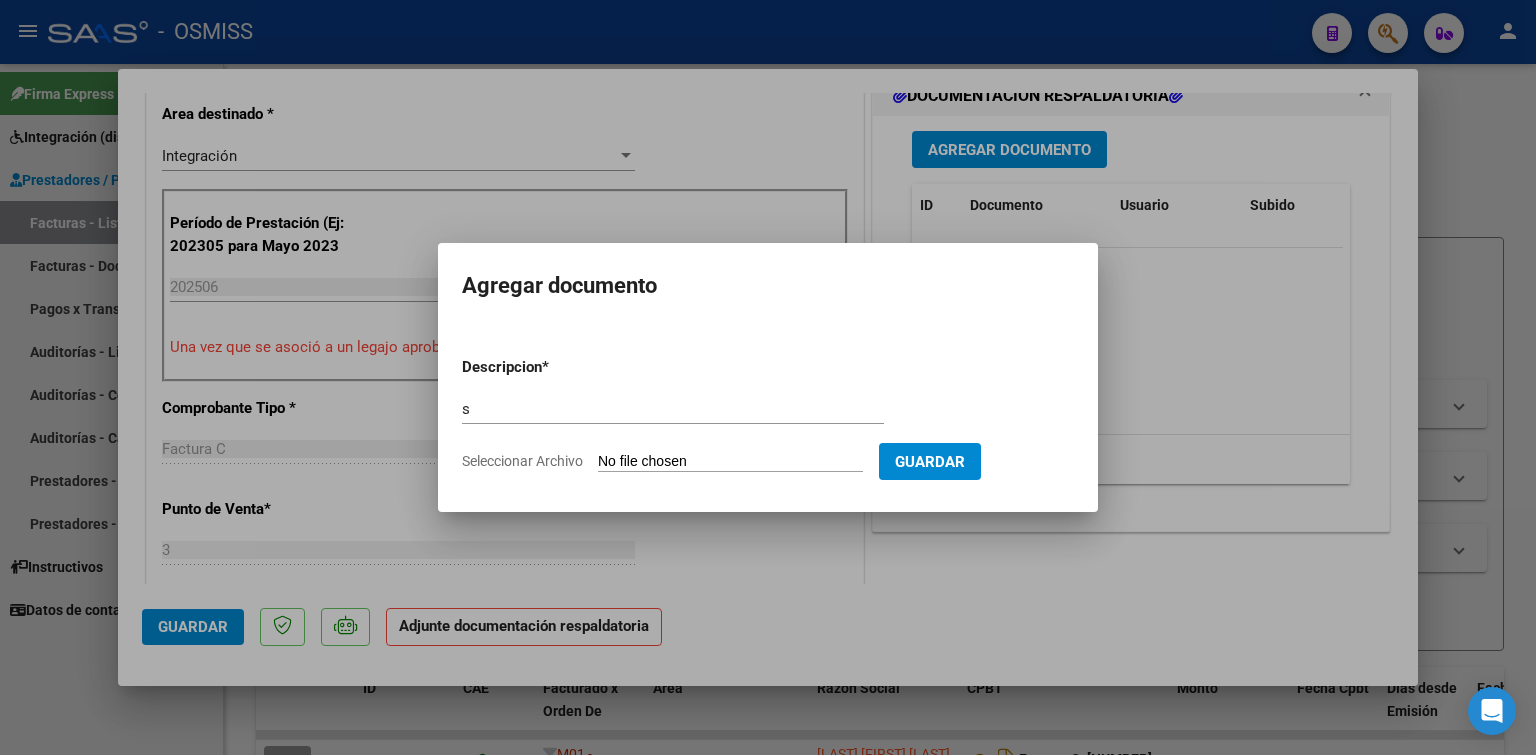click on "Seleccionar Archivo" at bounding box center (730, 462) 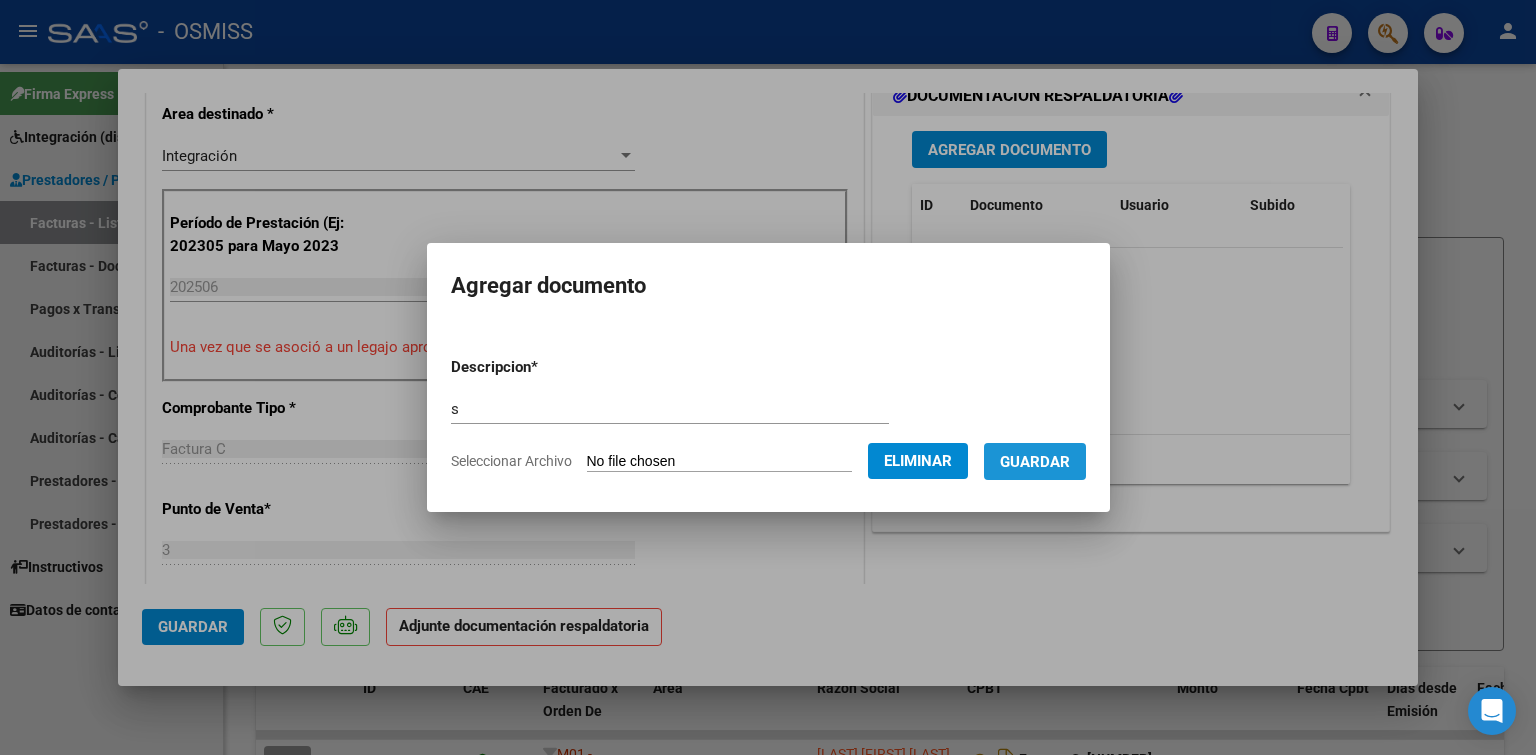 click on "Guardar" at bounding box center (1035, 462) 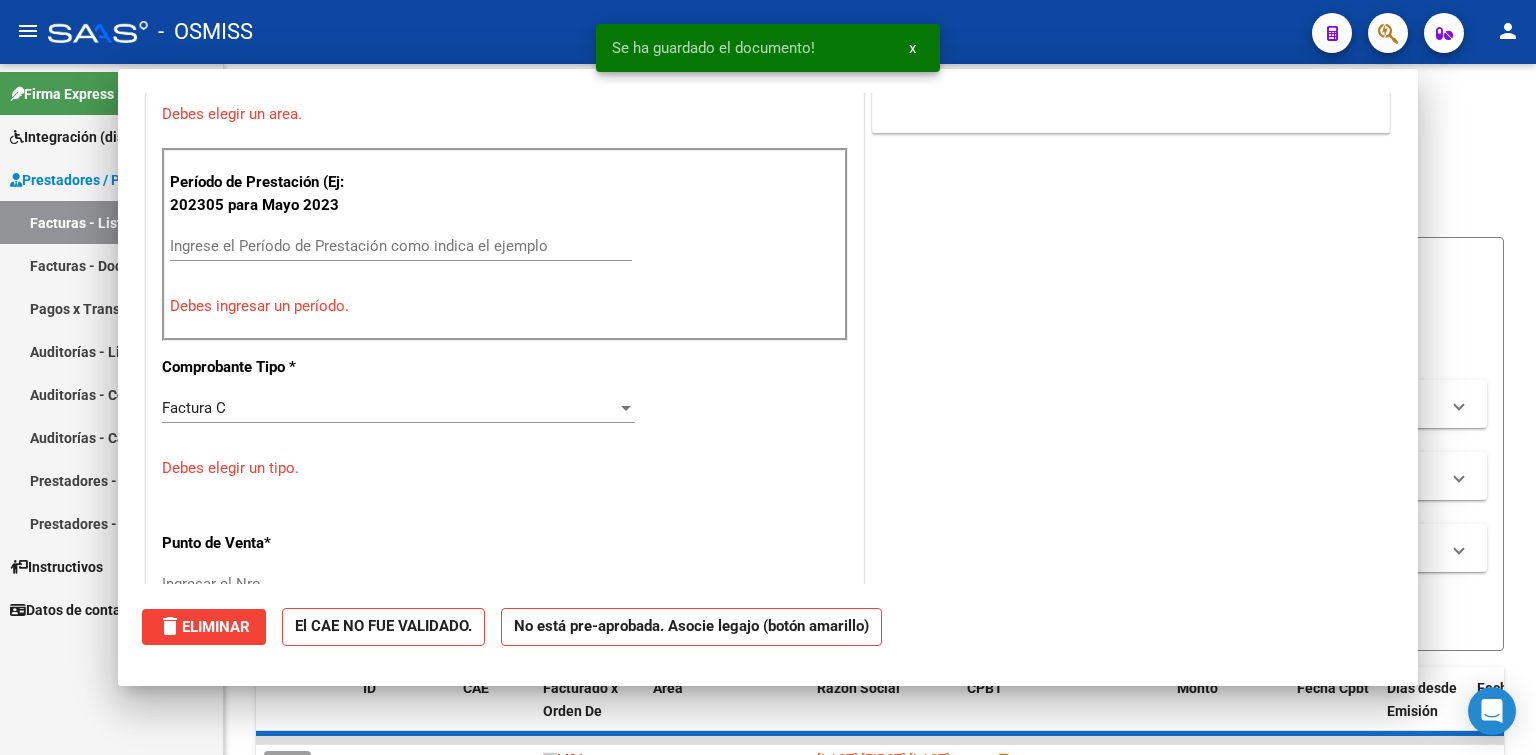 scroll, scrollTop: 459, scrollLeft: 0, axis: vertical 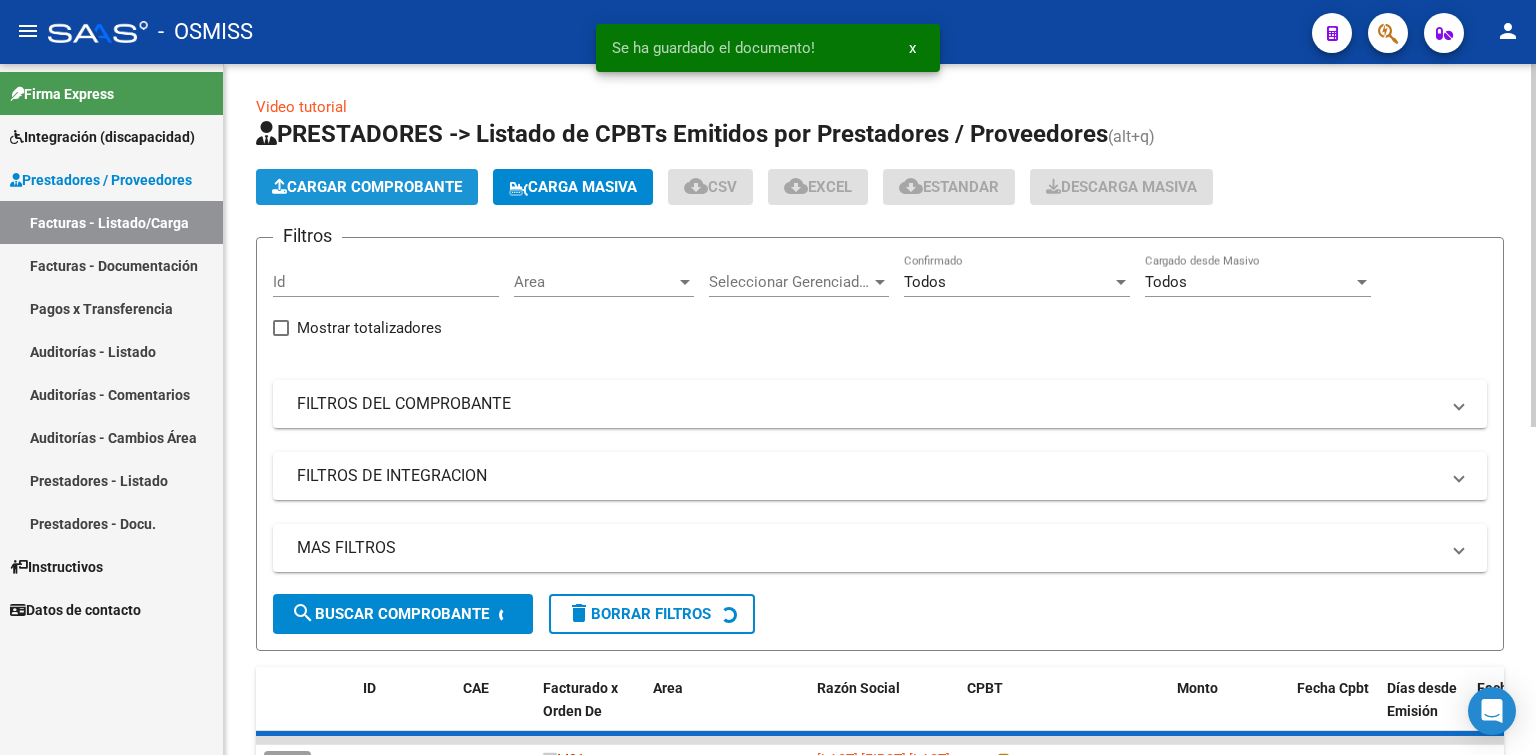 click on "Cargar Comprobante" 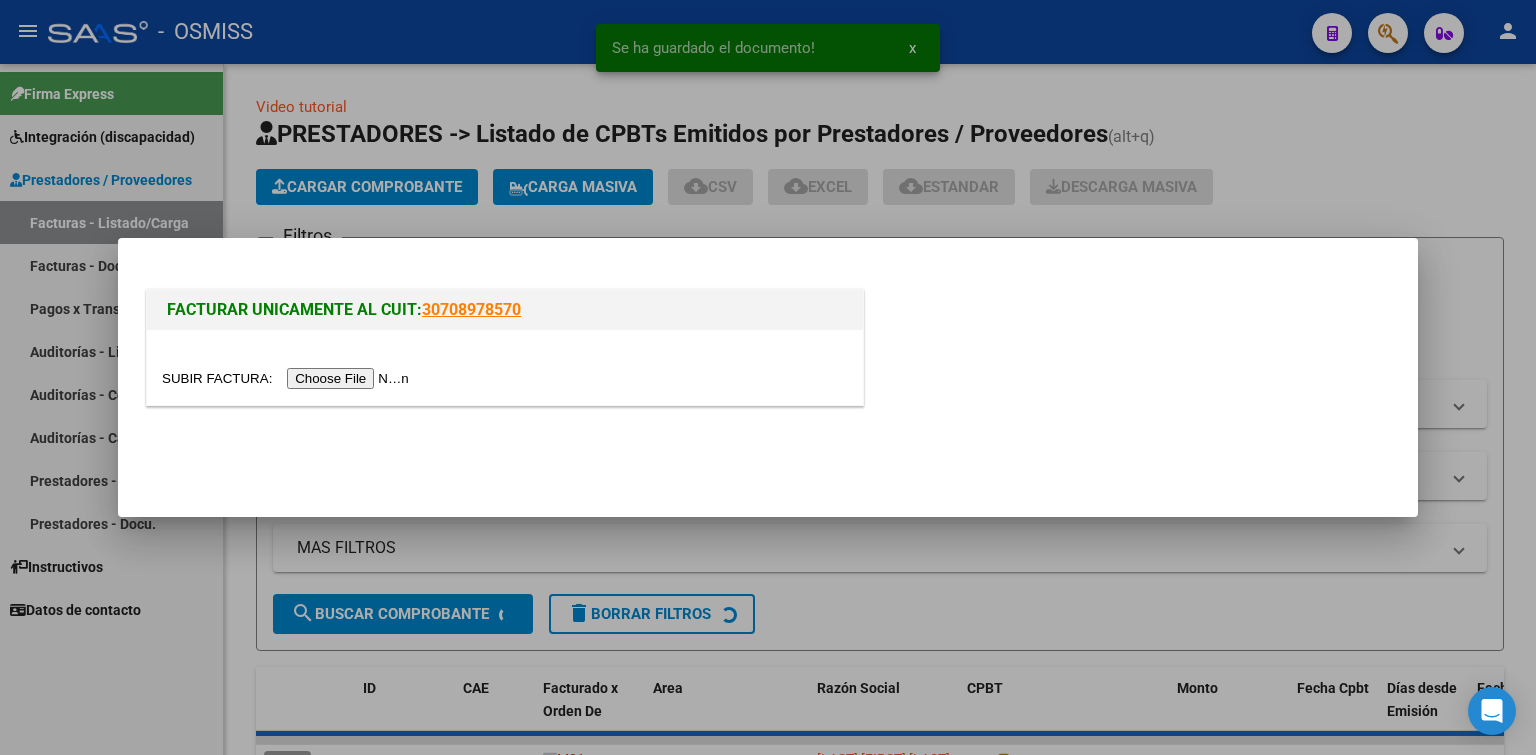 click at bounding box center [288, 378] 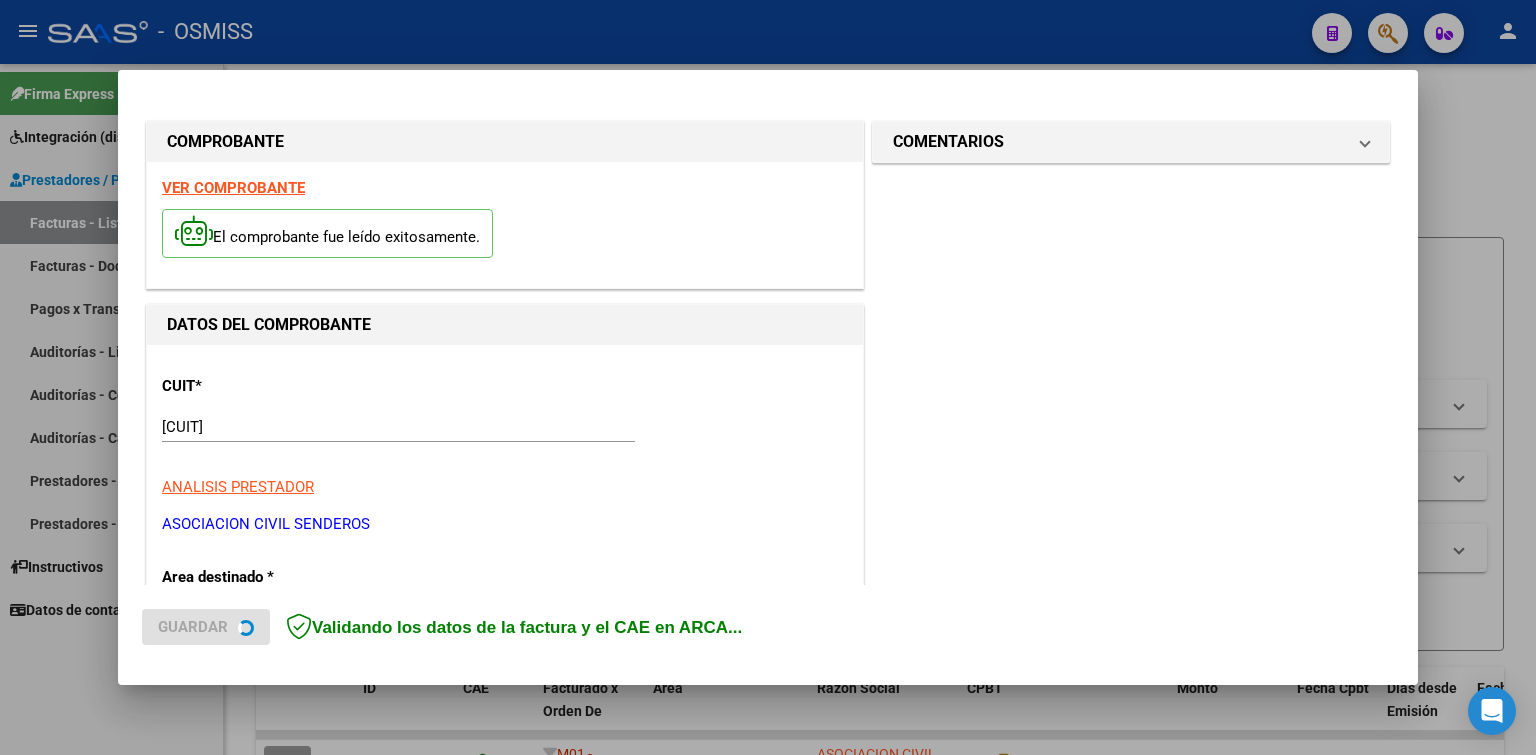 scroll, scrollTop: 400, scrollLeft: 0, axis: vertical 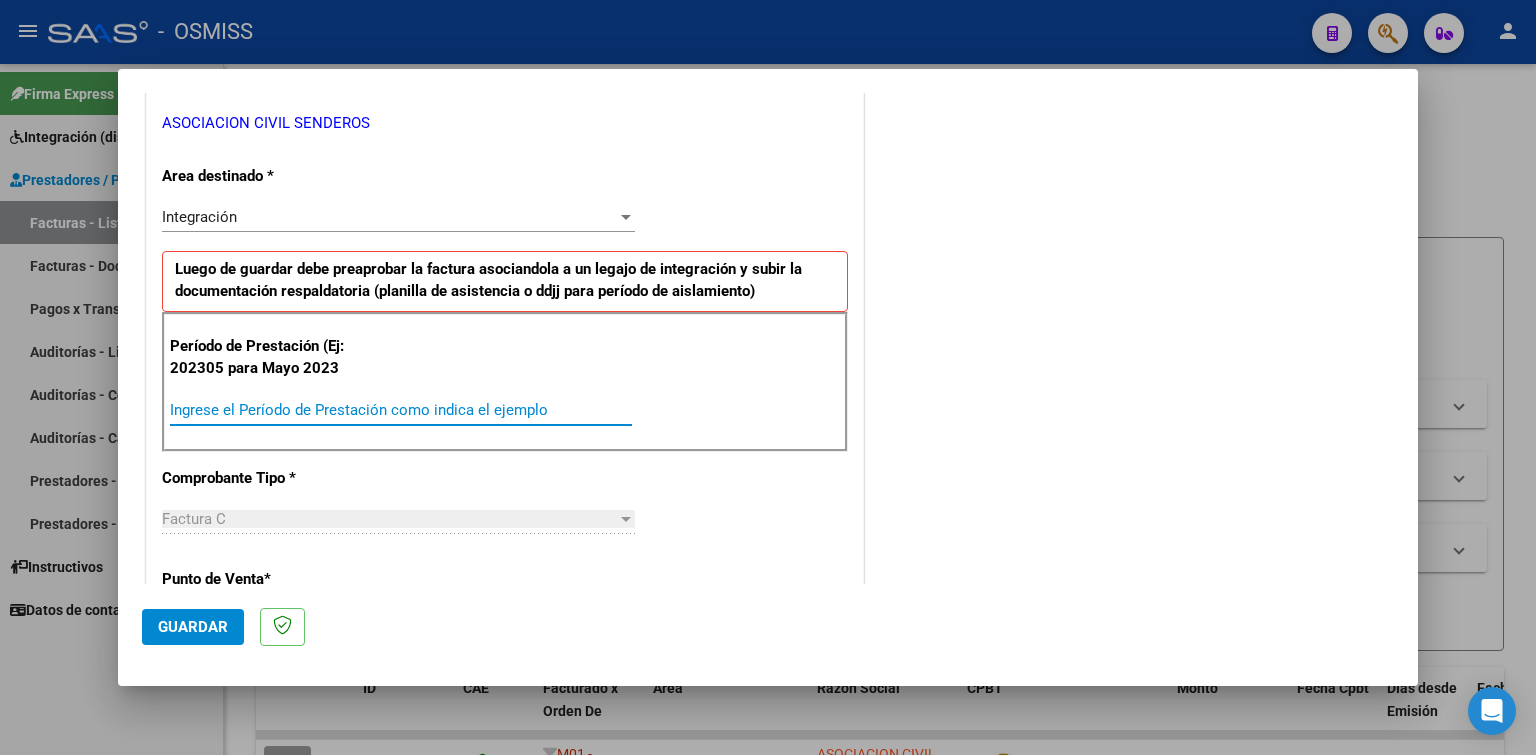 paste on "202507" 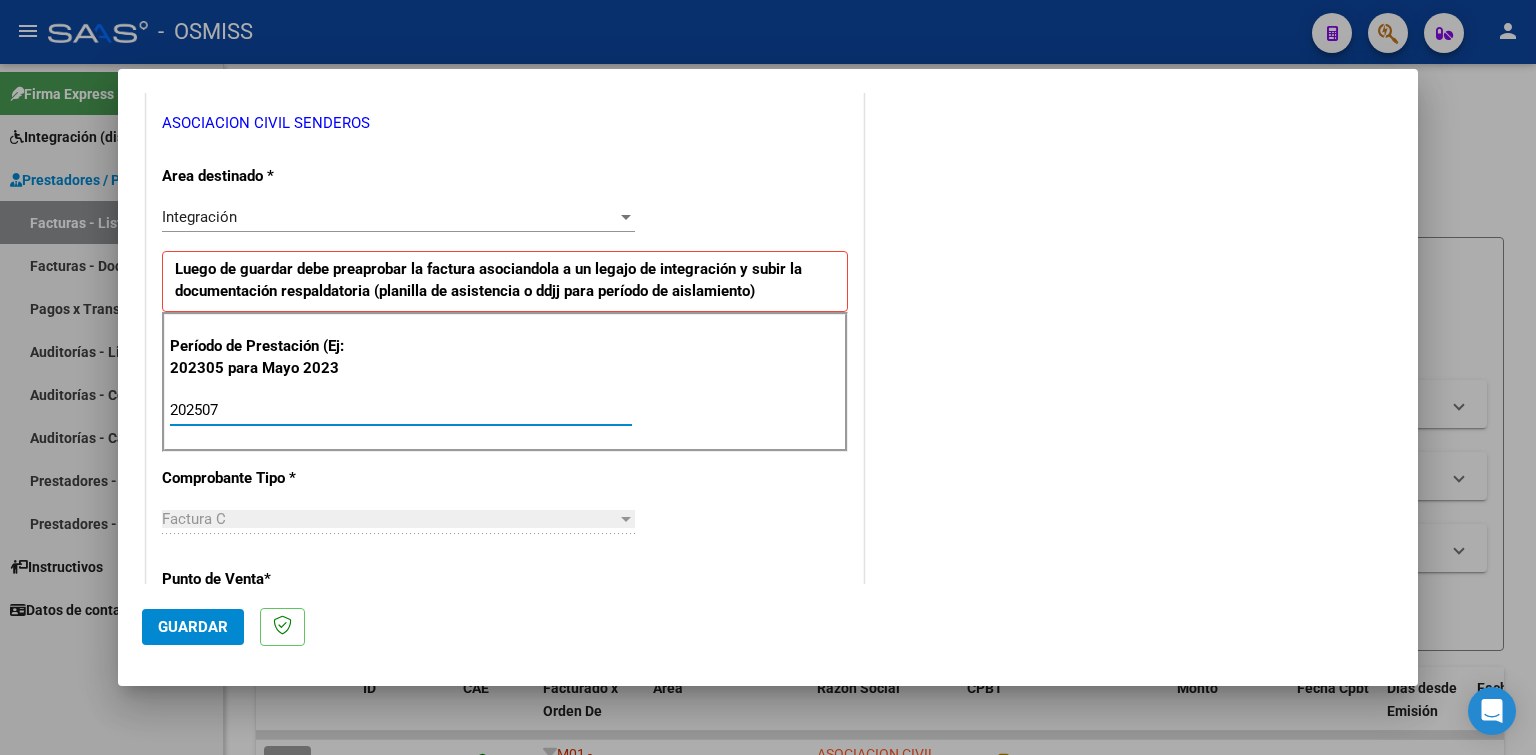 click on "Guardar" 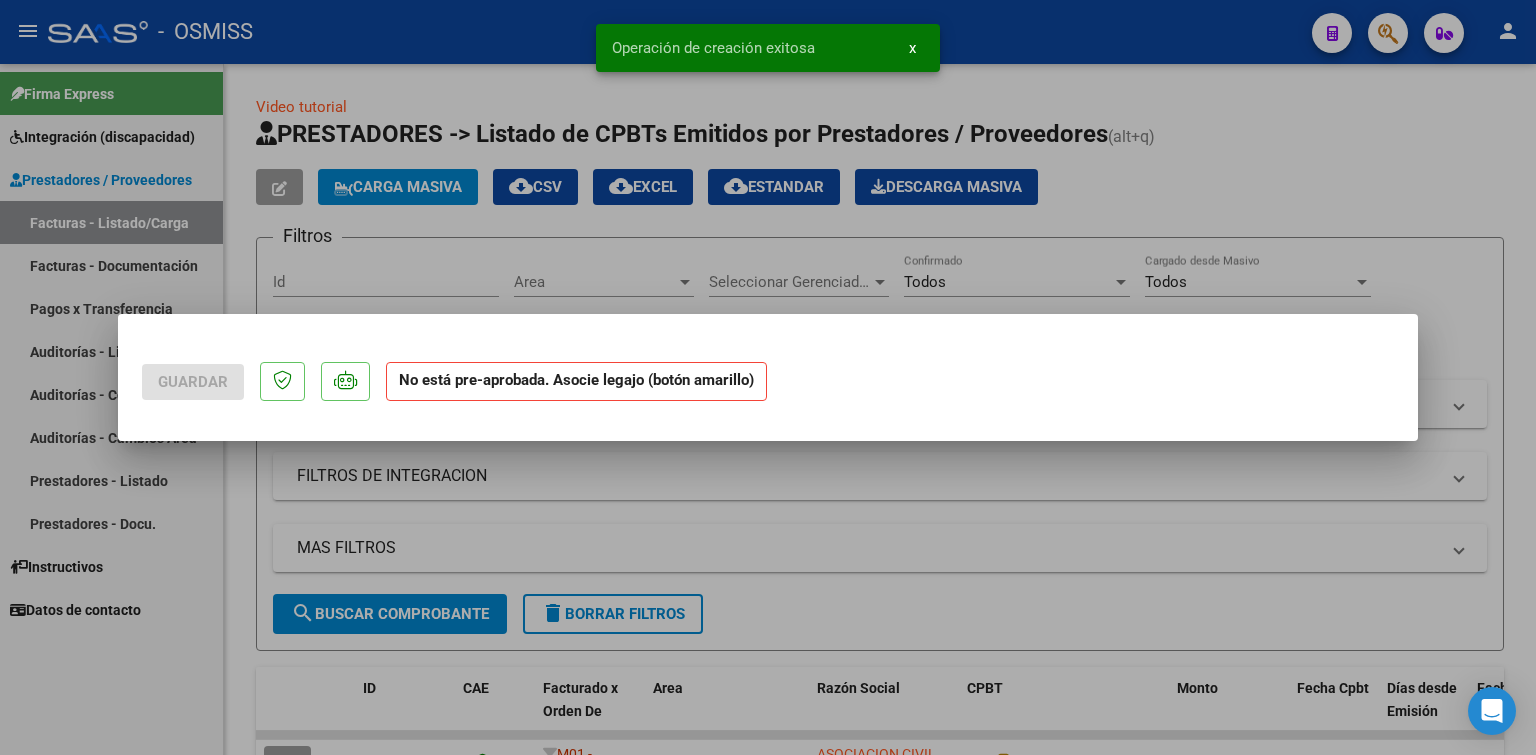 scroll, scrollTop: 0, scrollLeft: 0, axis: both 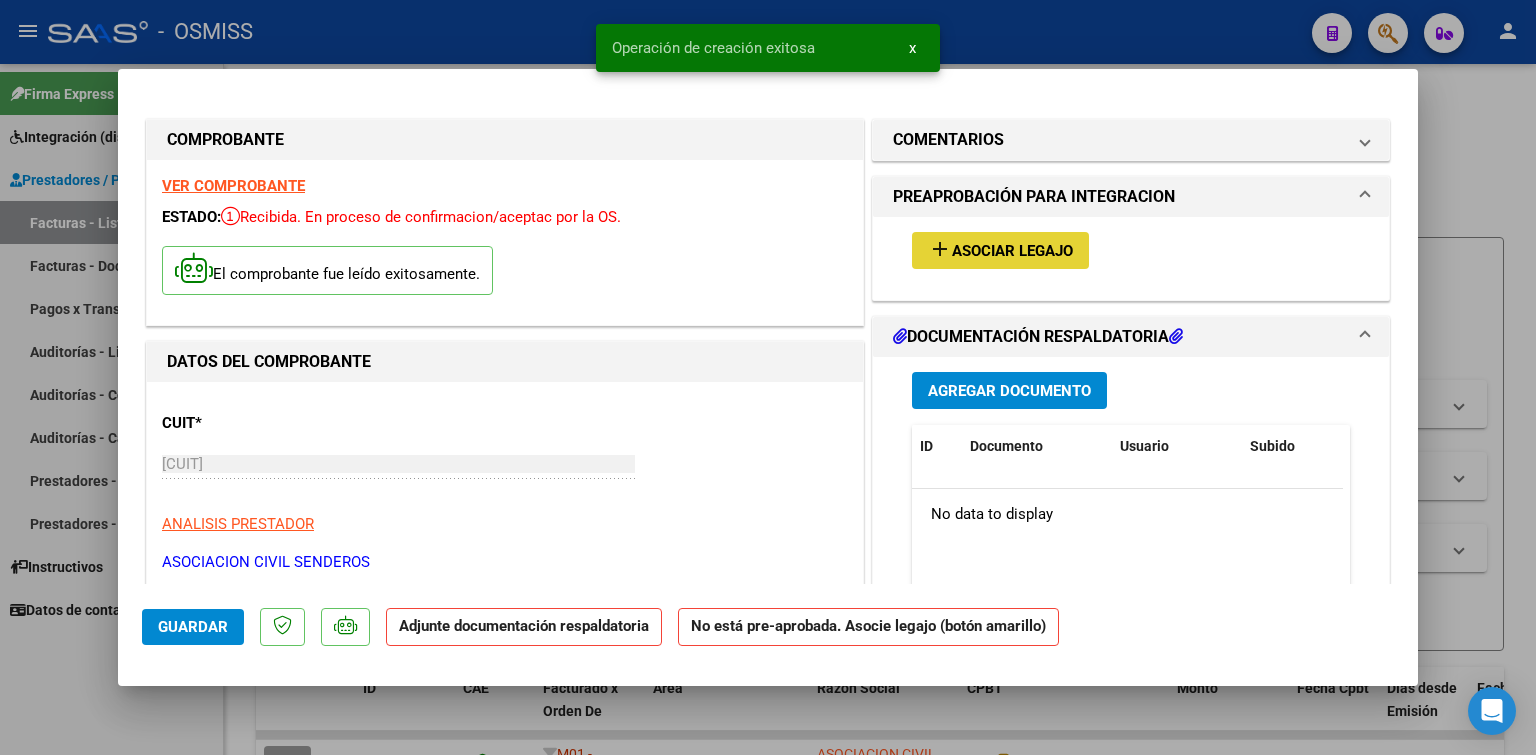 click on "Asociar Legajo" at bounding box center [1012, 251] 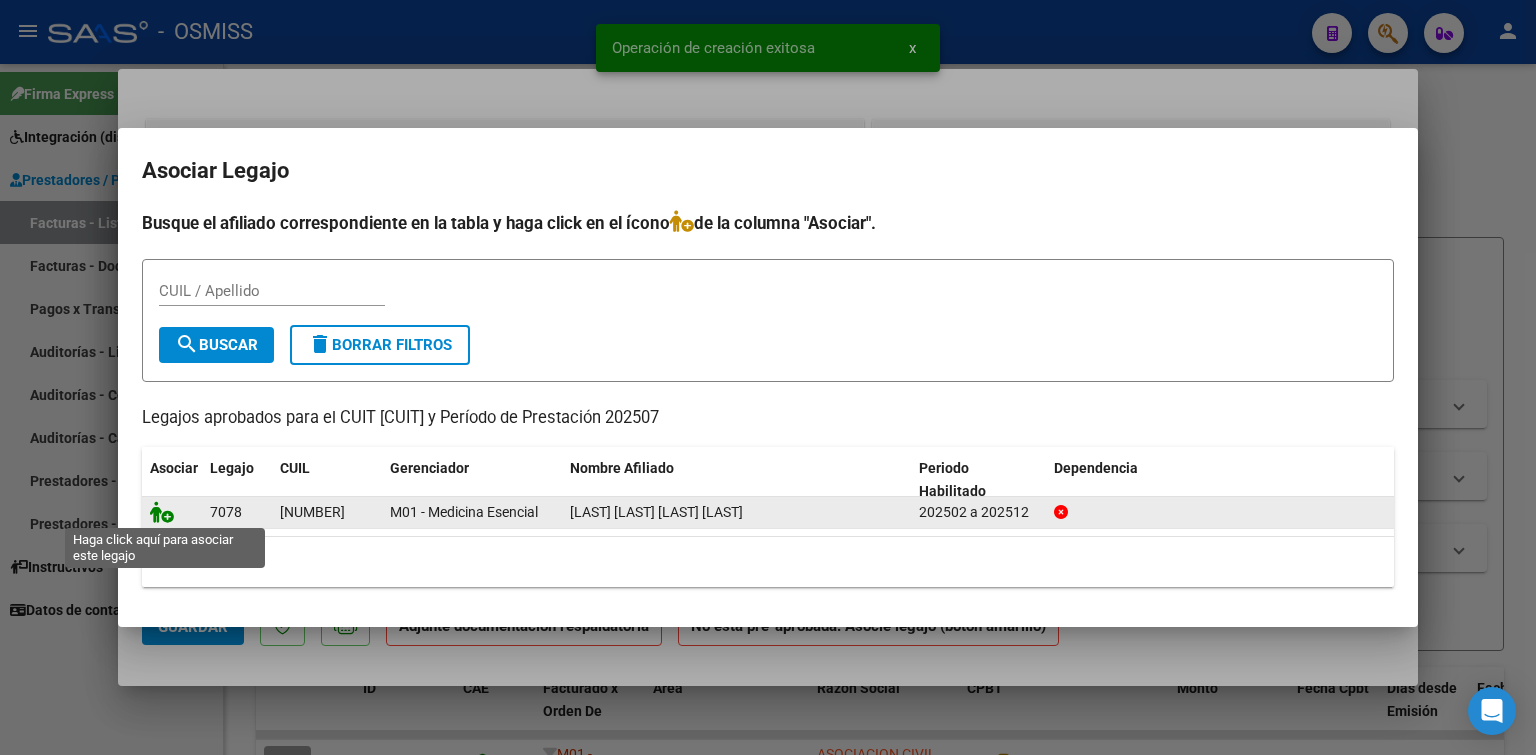 click 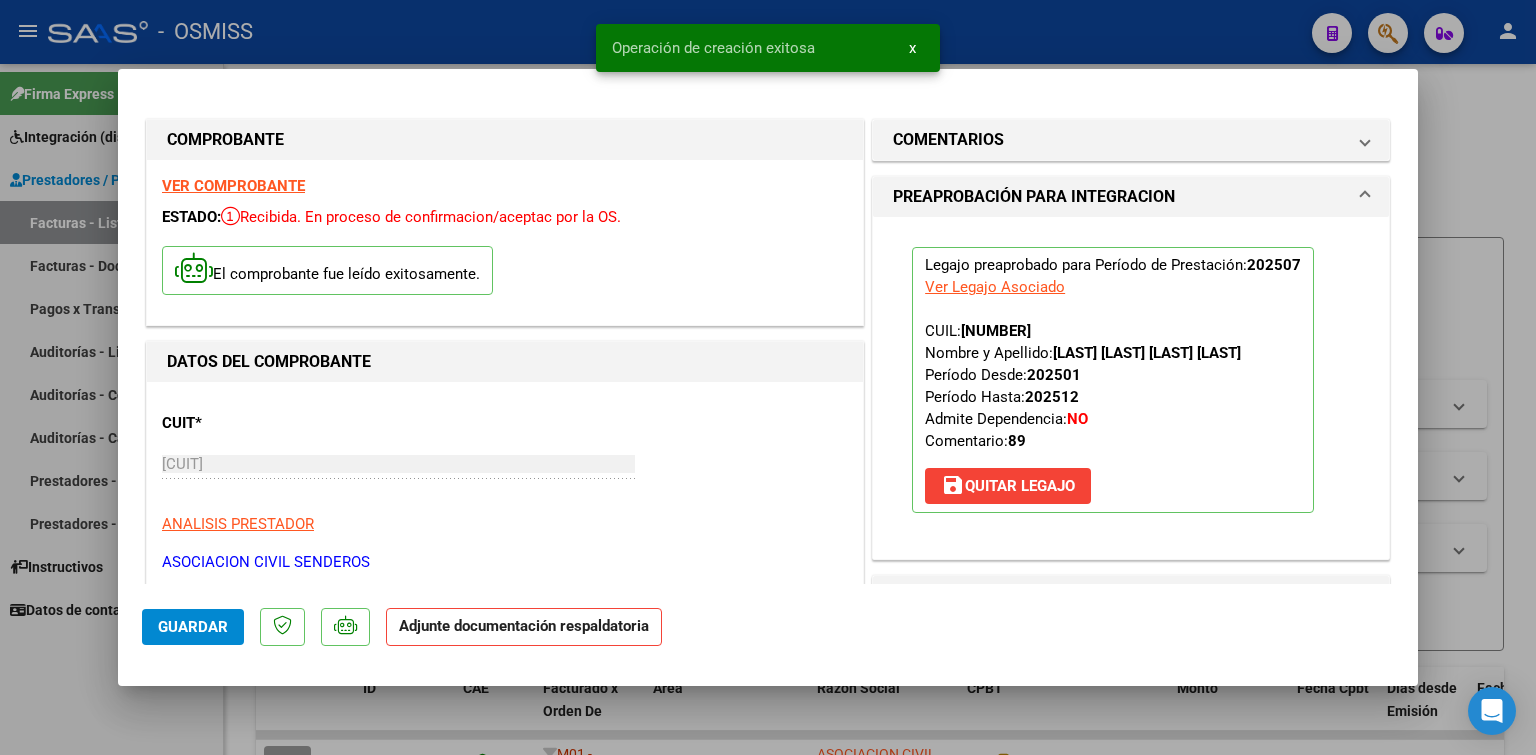 scroll, scrollTop: 300, scrollLeft: 0, axis: vertical 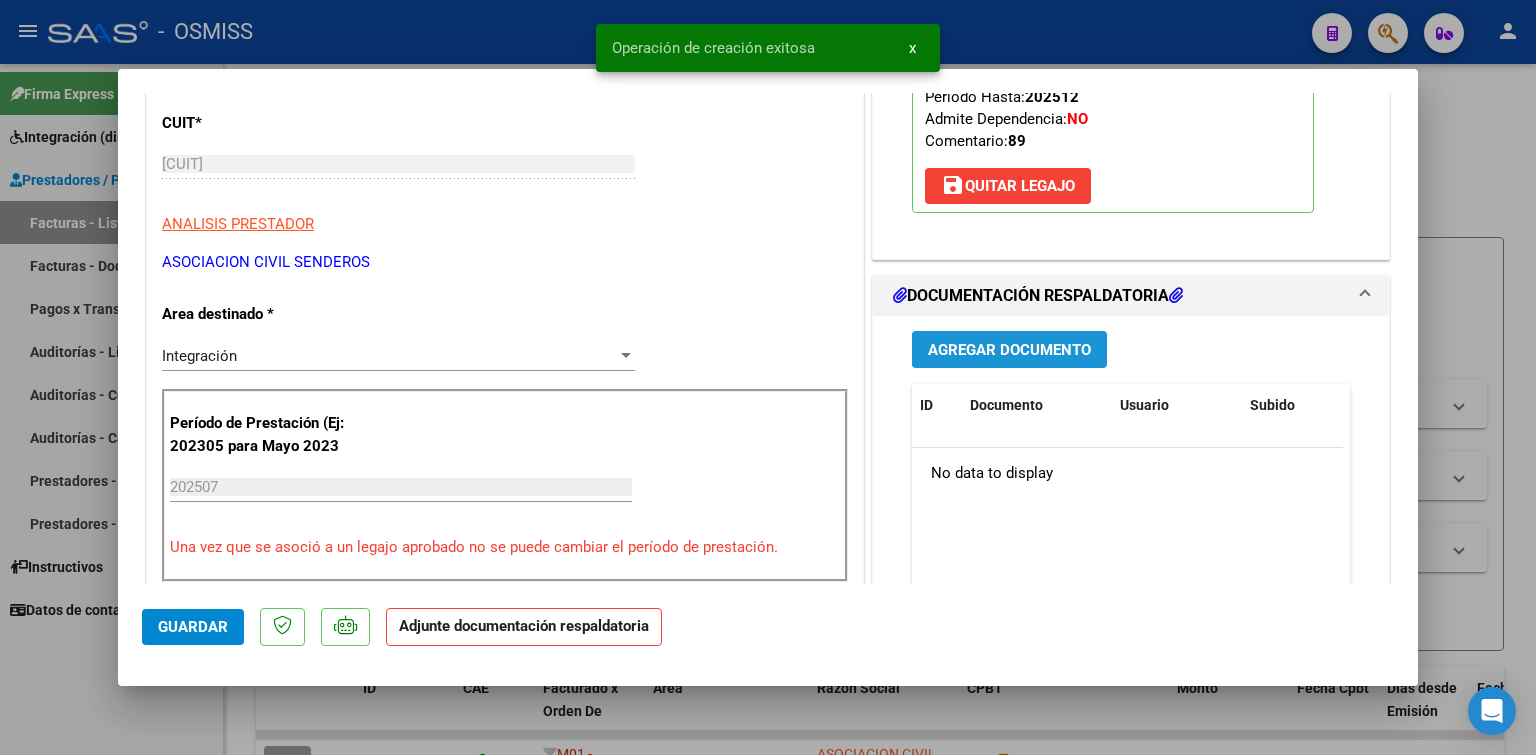 click on "Agregar Documento" at bounding box center [1009, 350] 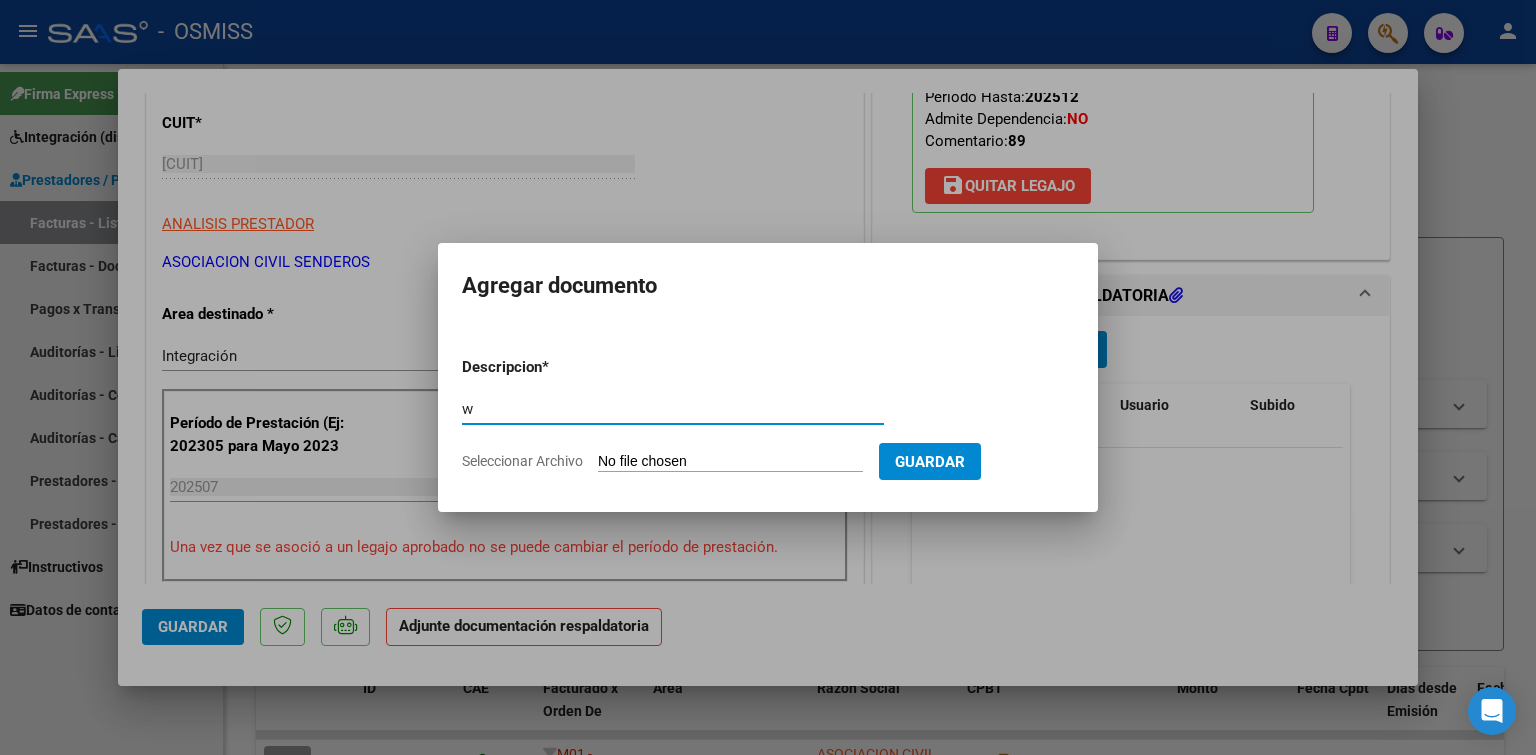 click on "Seleccionar Archivo" at bounding box center (730, 462) 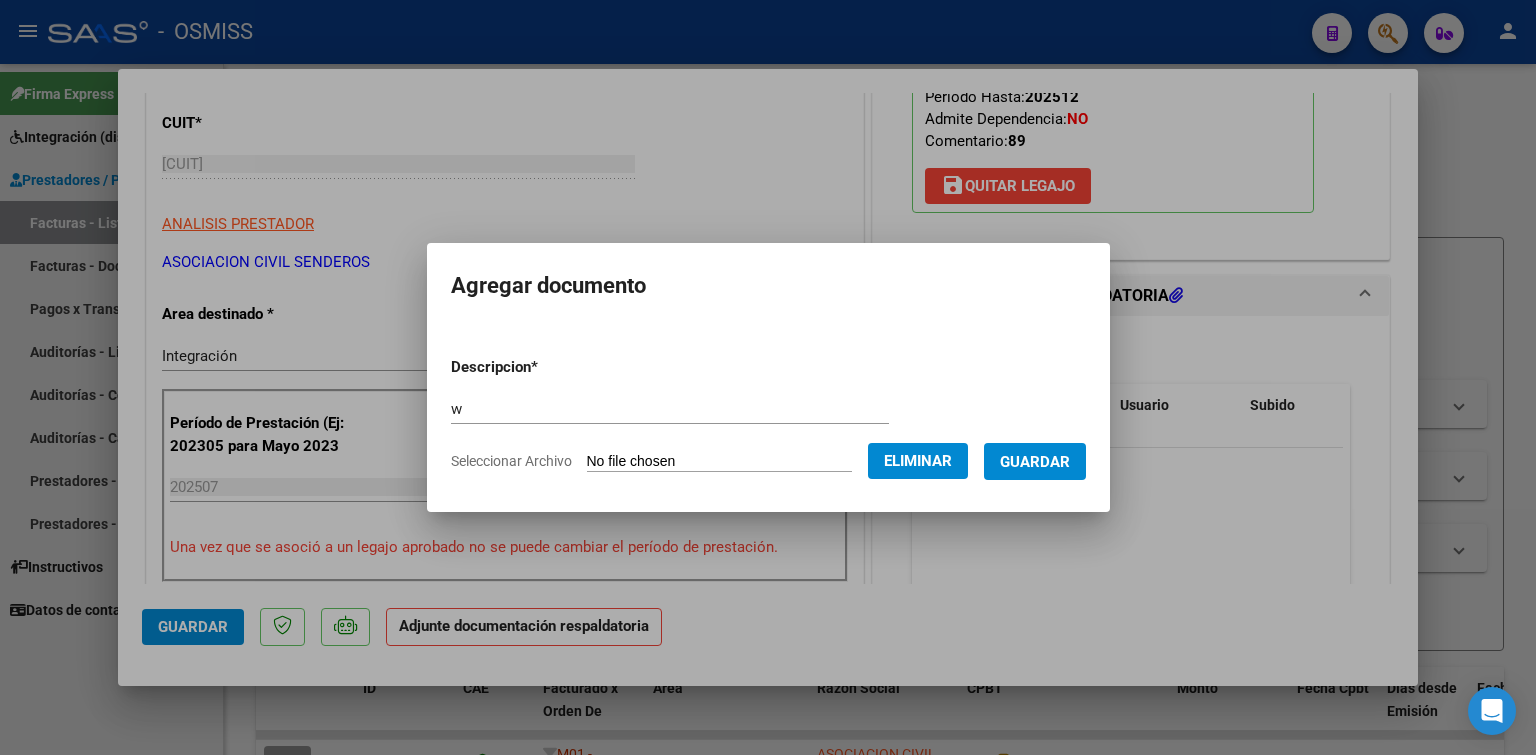 click on "Guardar" at bounding box center (1035, 462) 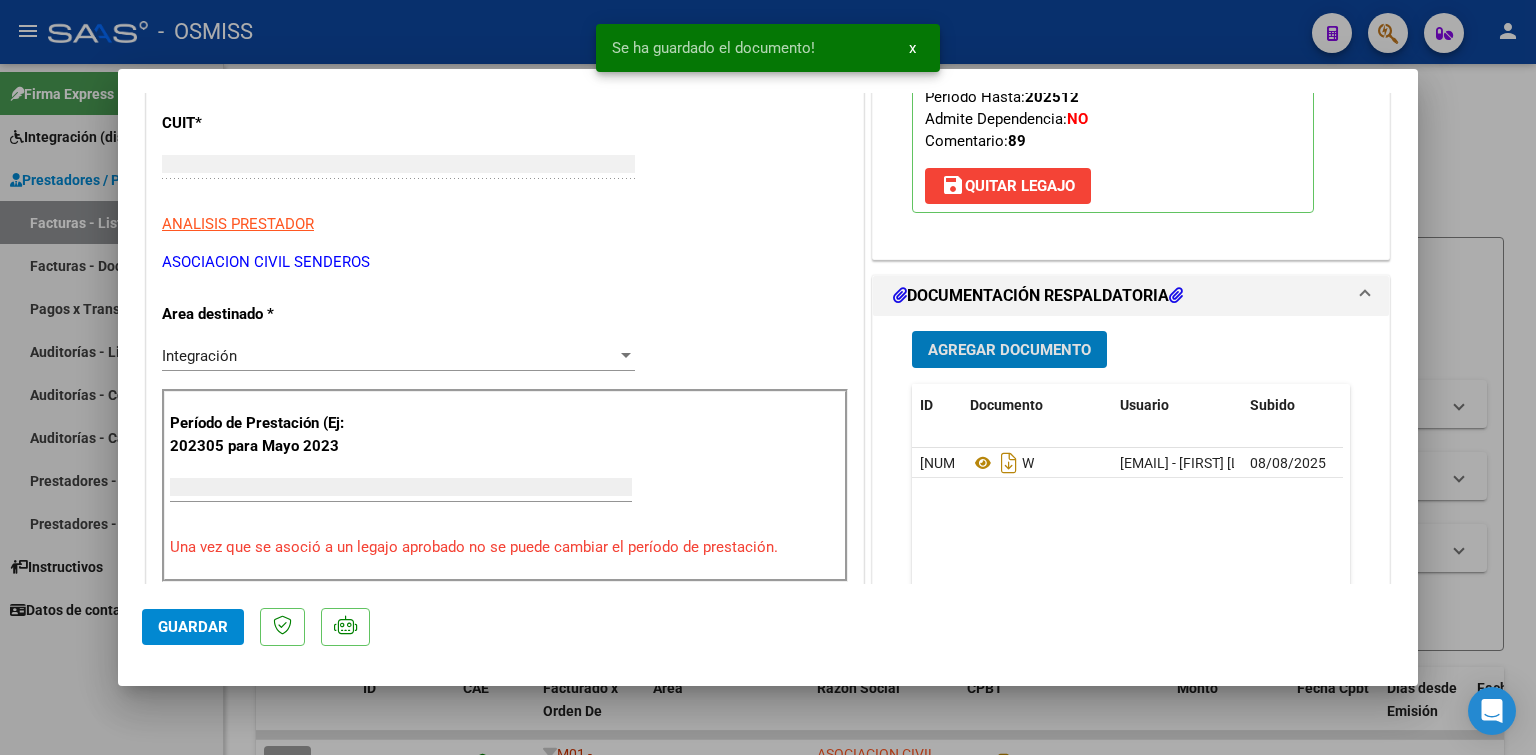 scroll, scrollTop: 239, scrollLeft: 0, axis: vertical 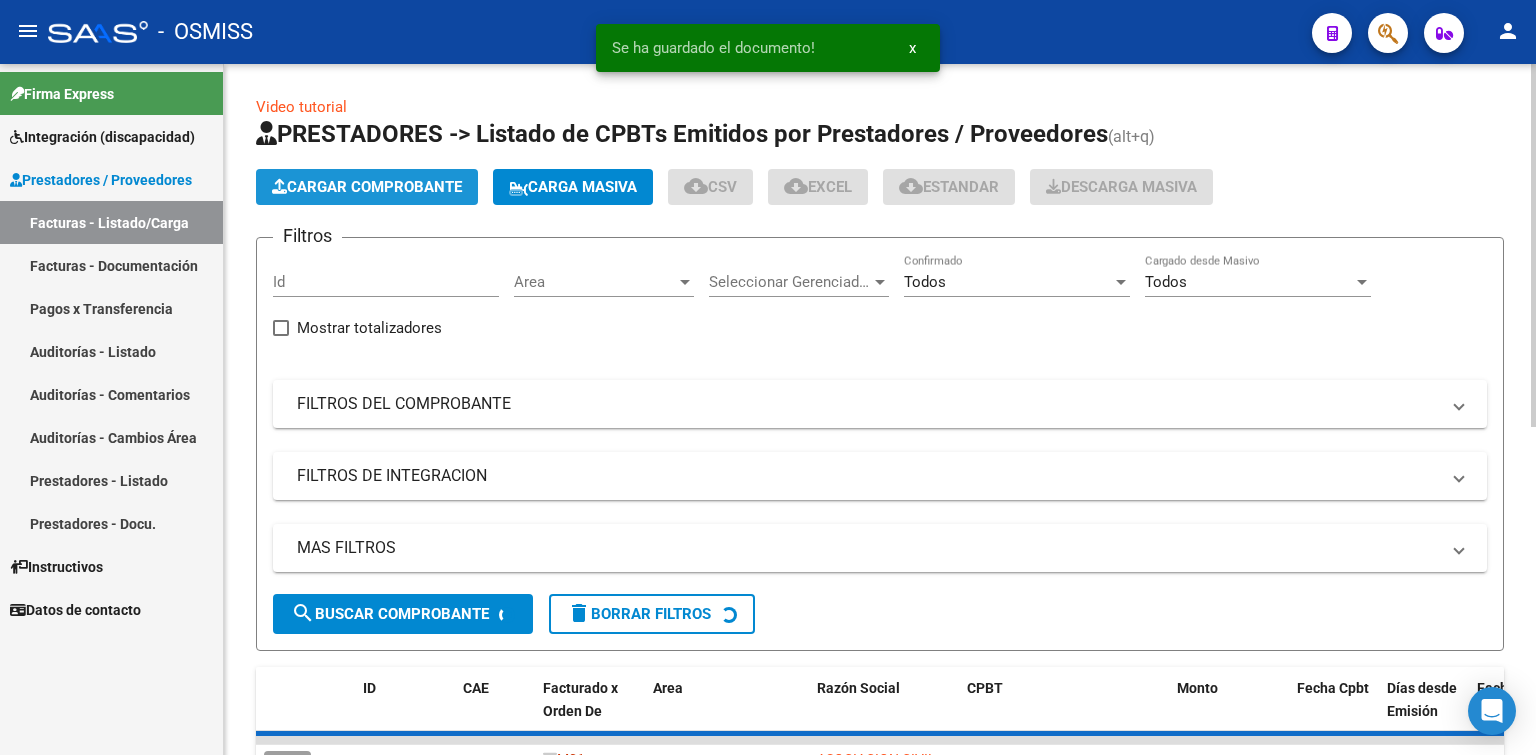 click on "Cargar Comprobante" 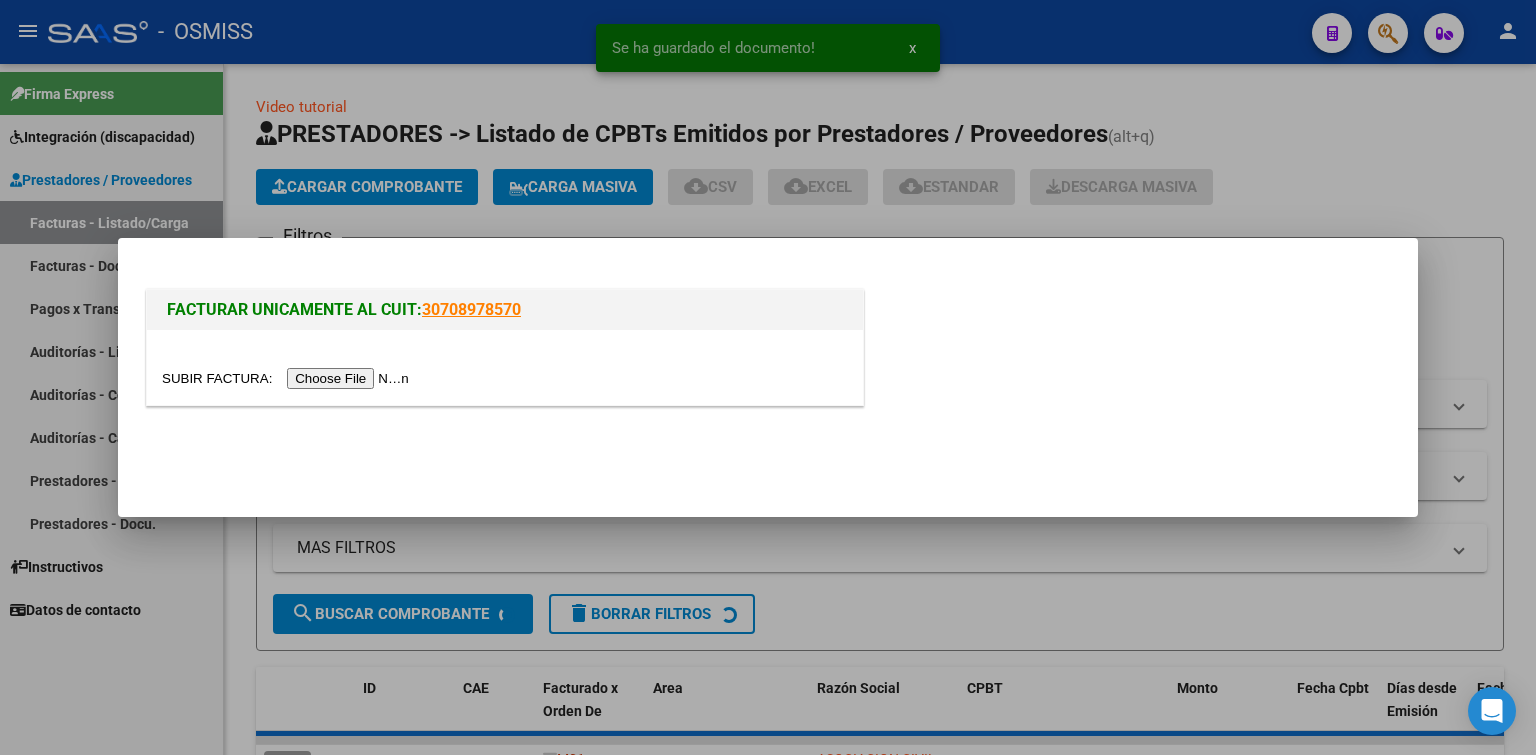 click at bounding box center (288, 378) 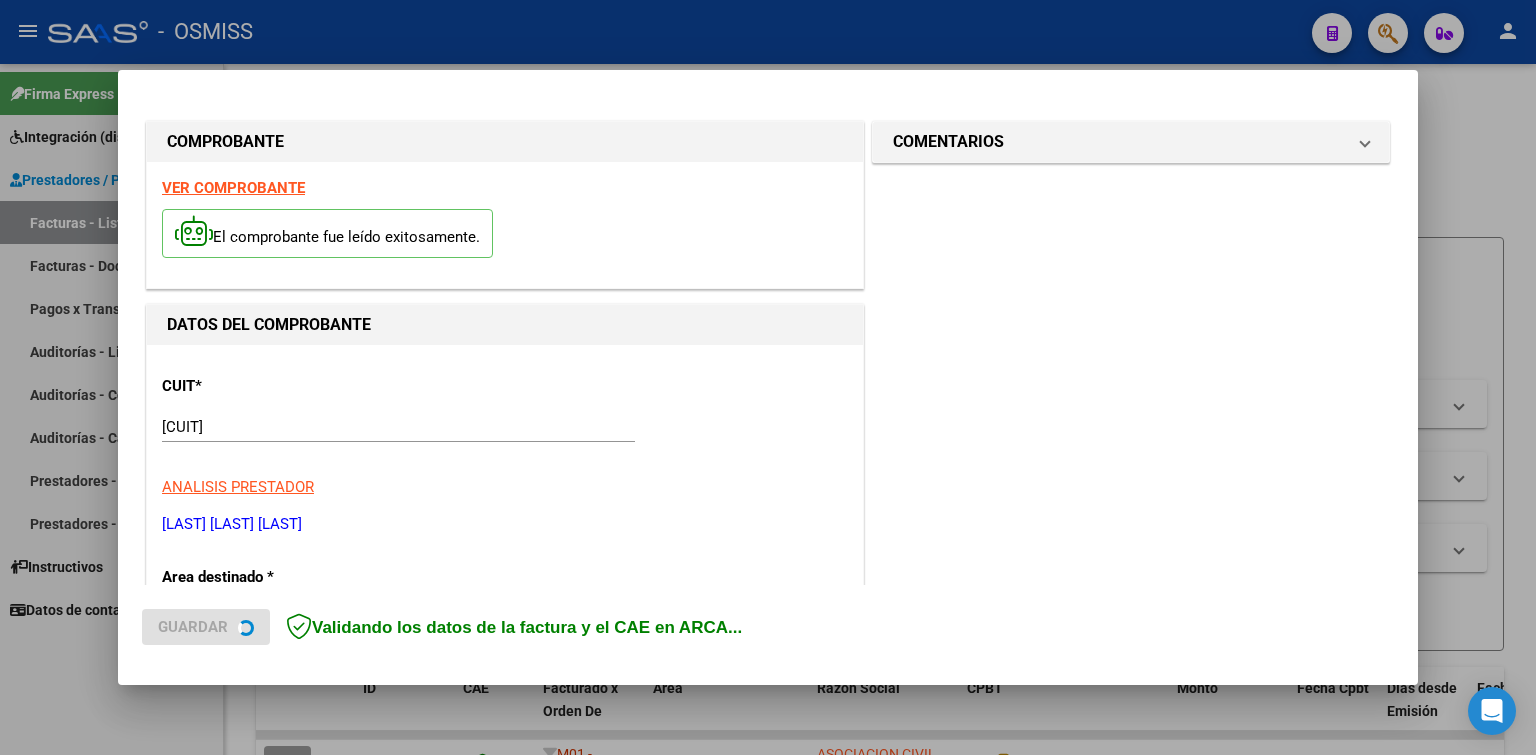 scroll, scrollTop: 300, scrollLeft: 0, axis: vertical 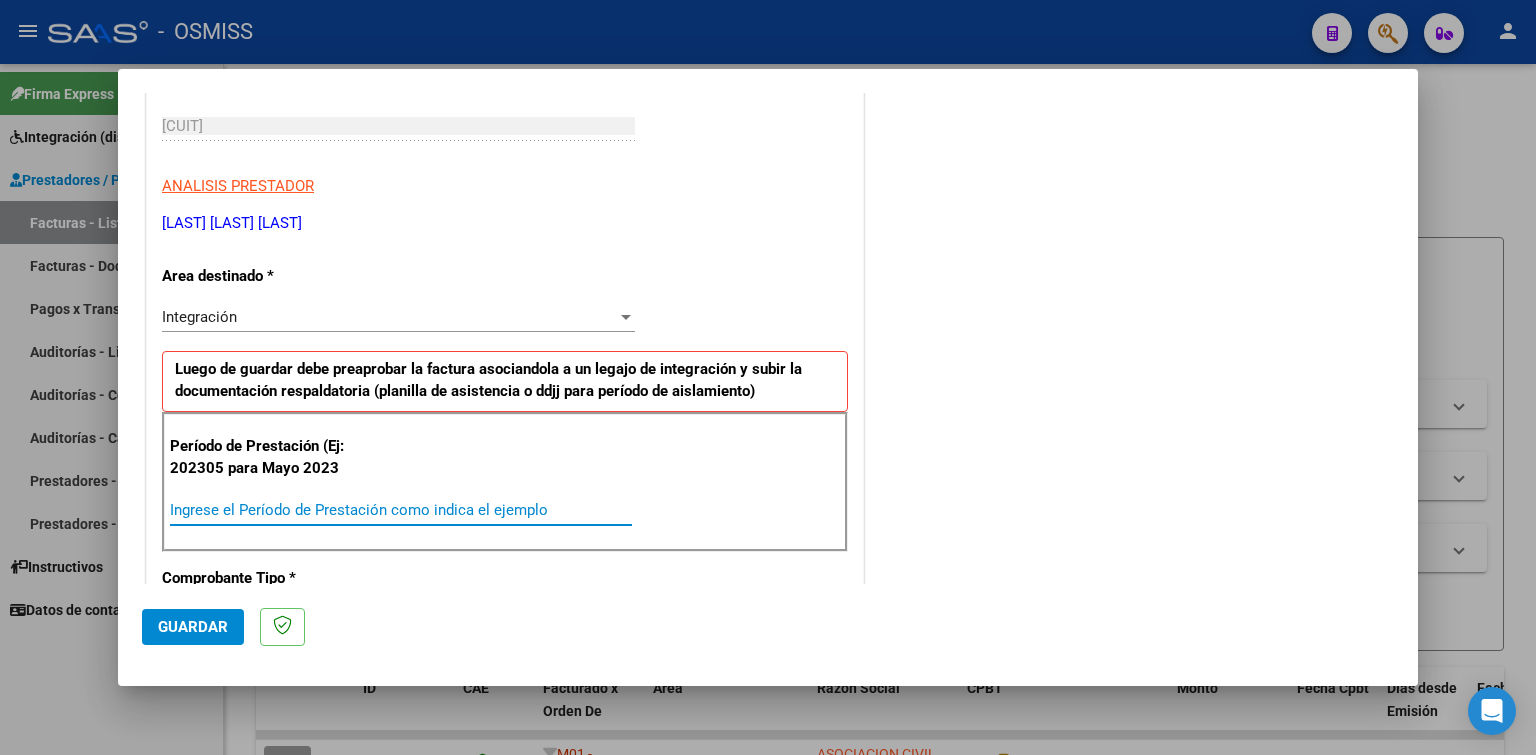 paste on "202507" 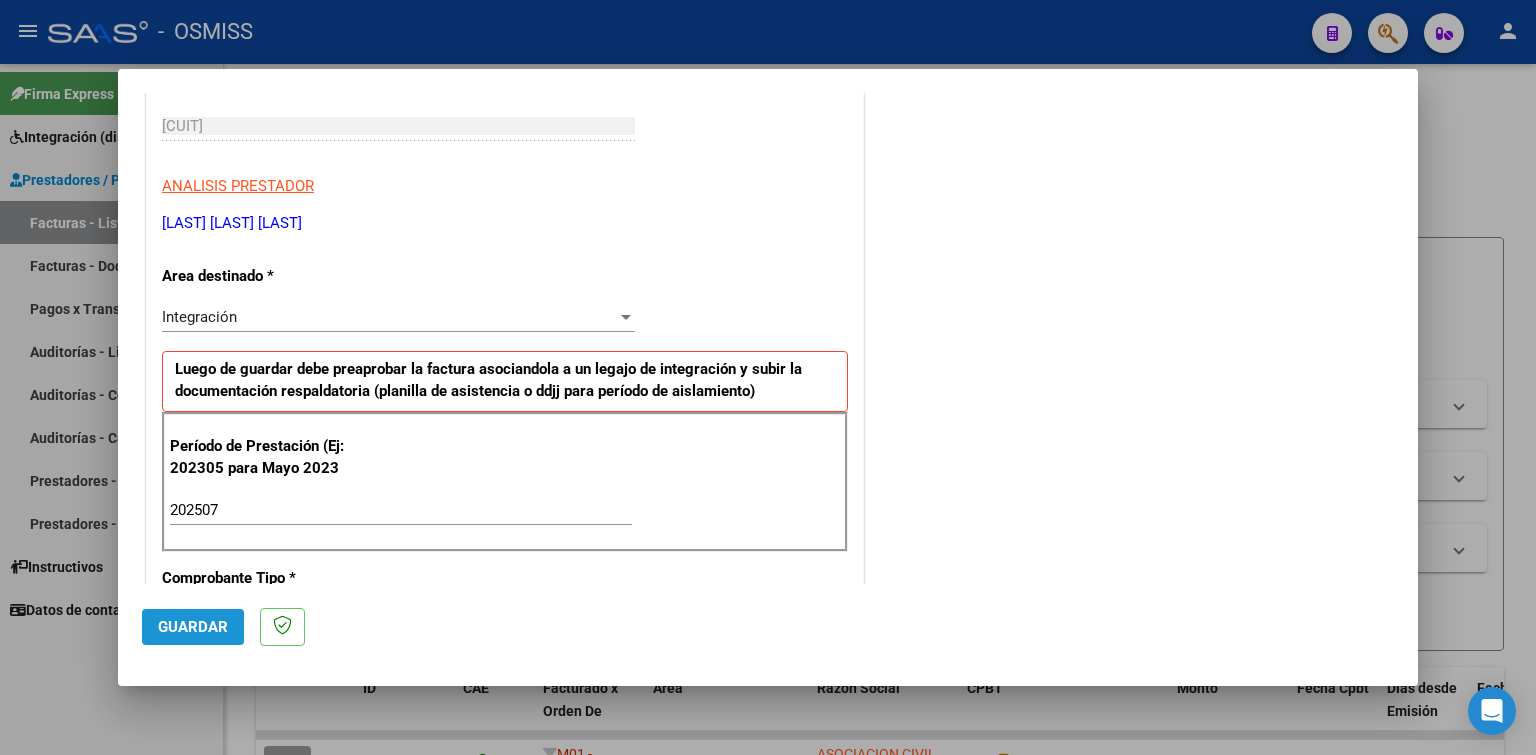 click on "Guardar" 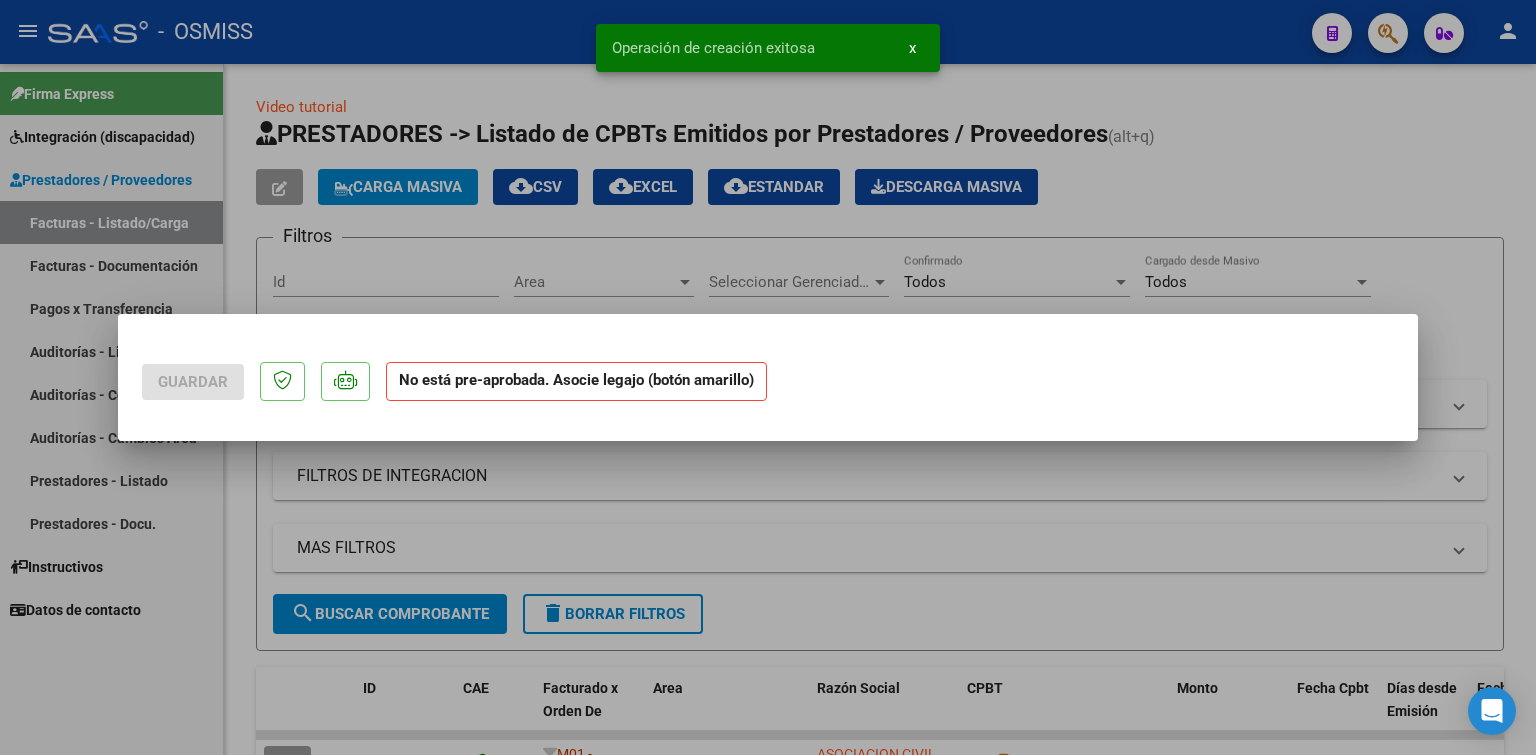 scroll, scrollTop: 0, scrollLeft: 0, axis: both 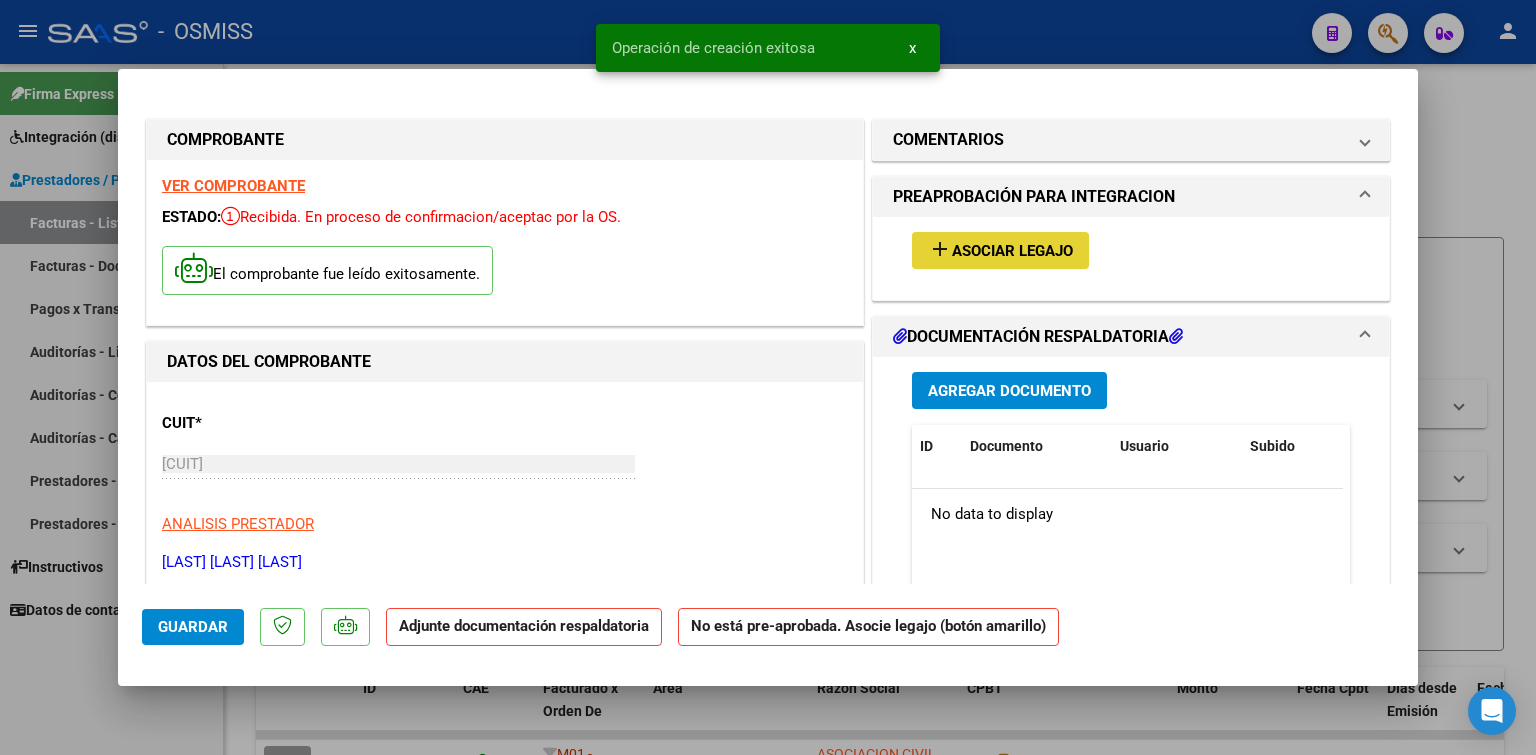 click on "Asociar Legajo" at bounding box center (1012, 251) 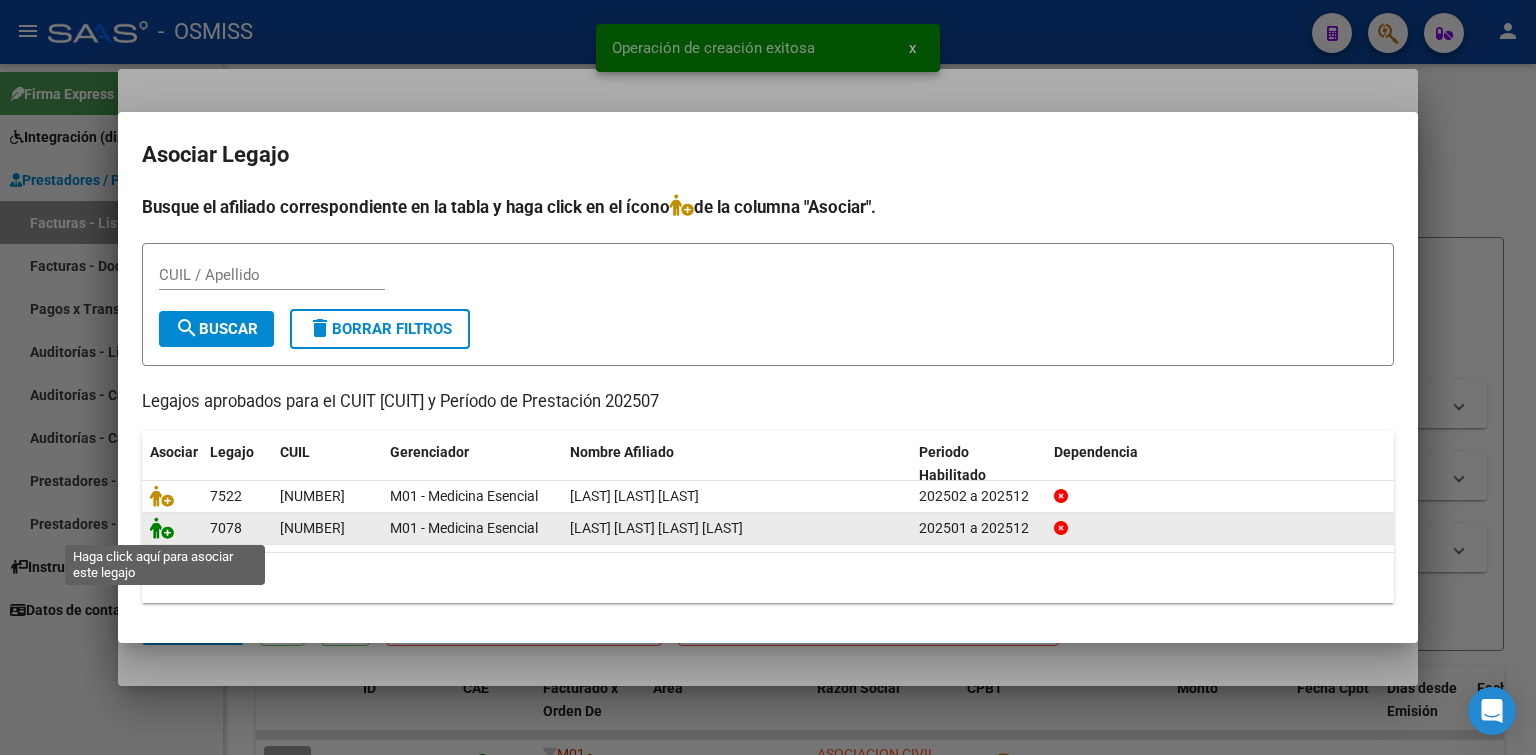 click 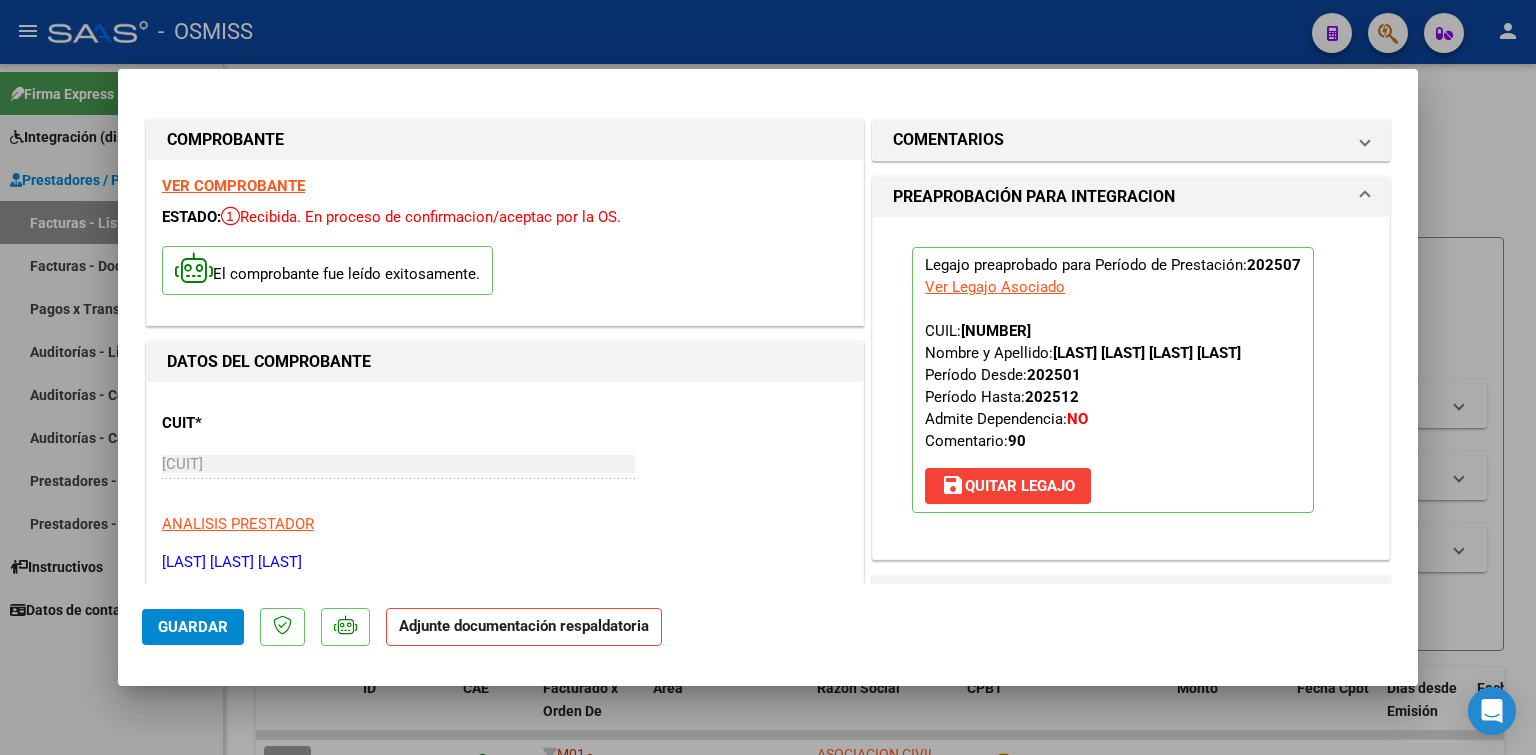 scroll, scrollTop: 100, scrollLeft: 0, axis: vertical 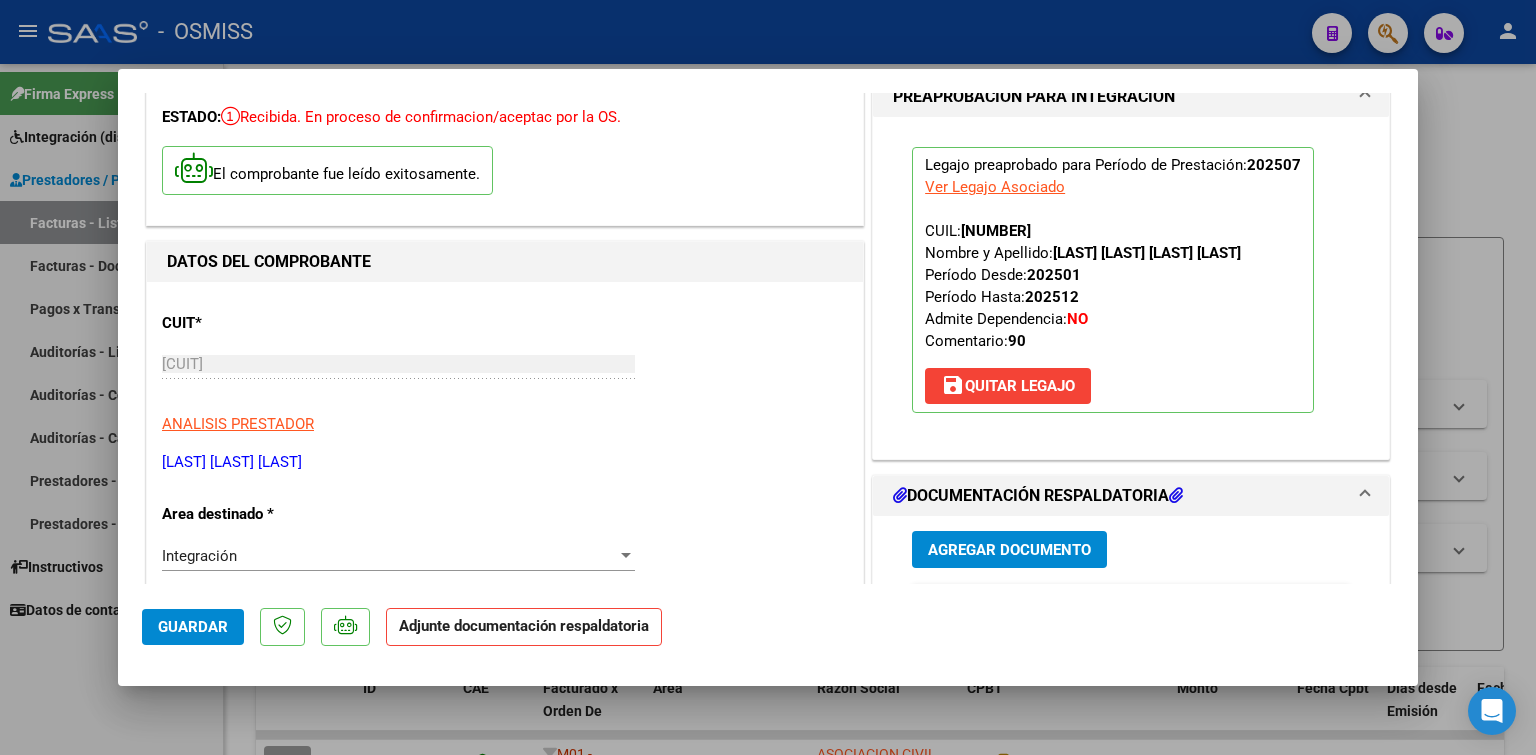 click on "Agregar Documento" at bounding box center (1009, 550) 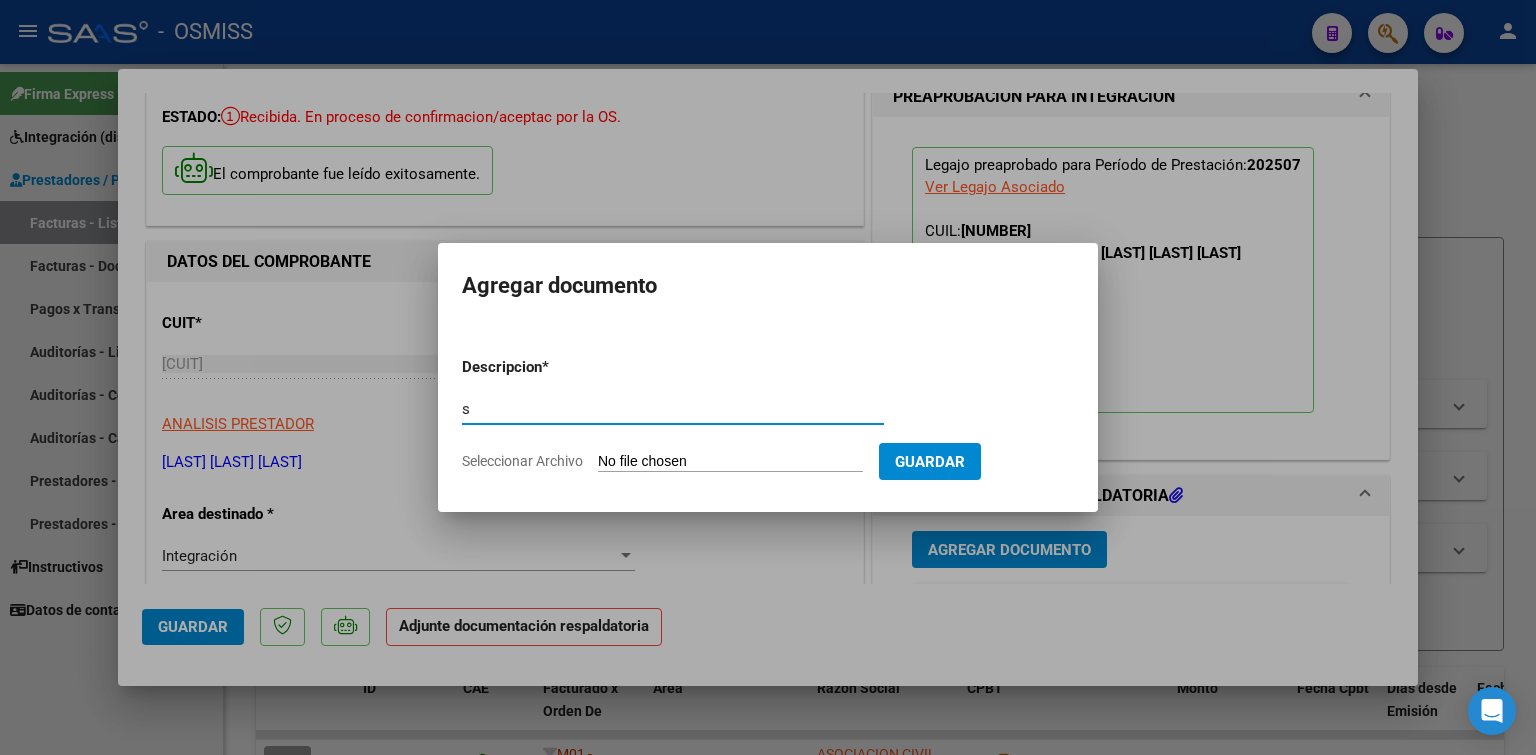 click on "Seleccionar Archivo" at bounding box center [730, 462] 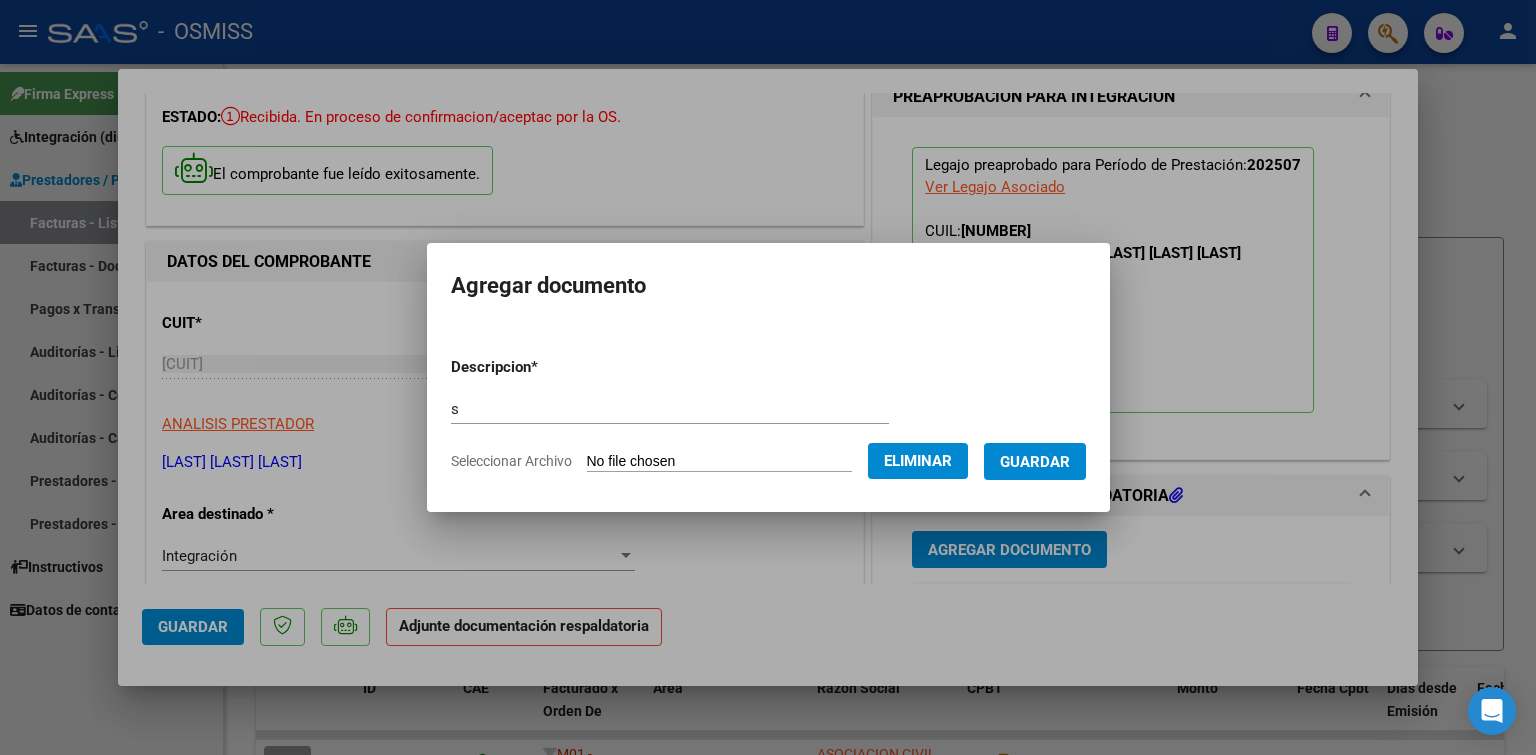 click on "Guardar" at bounding box center (1035, 461) 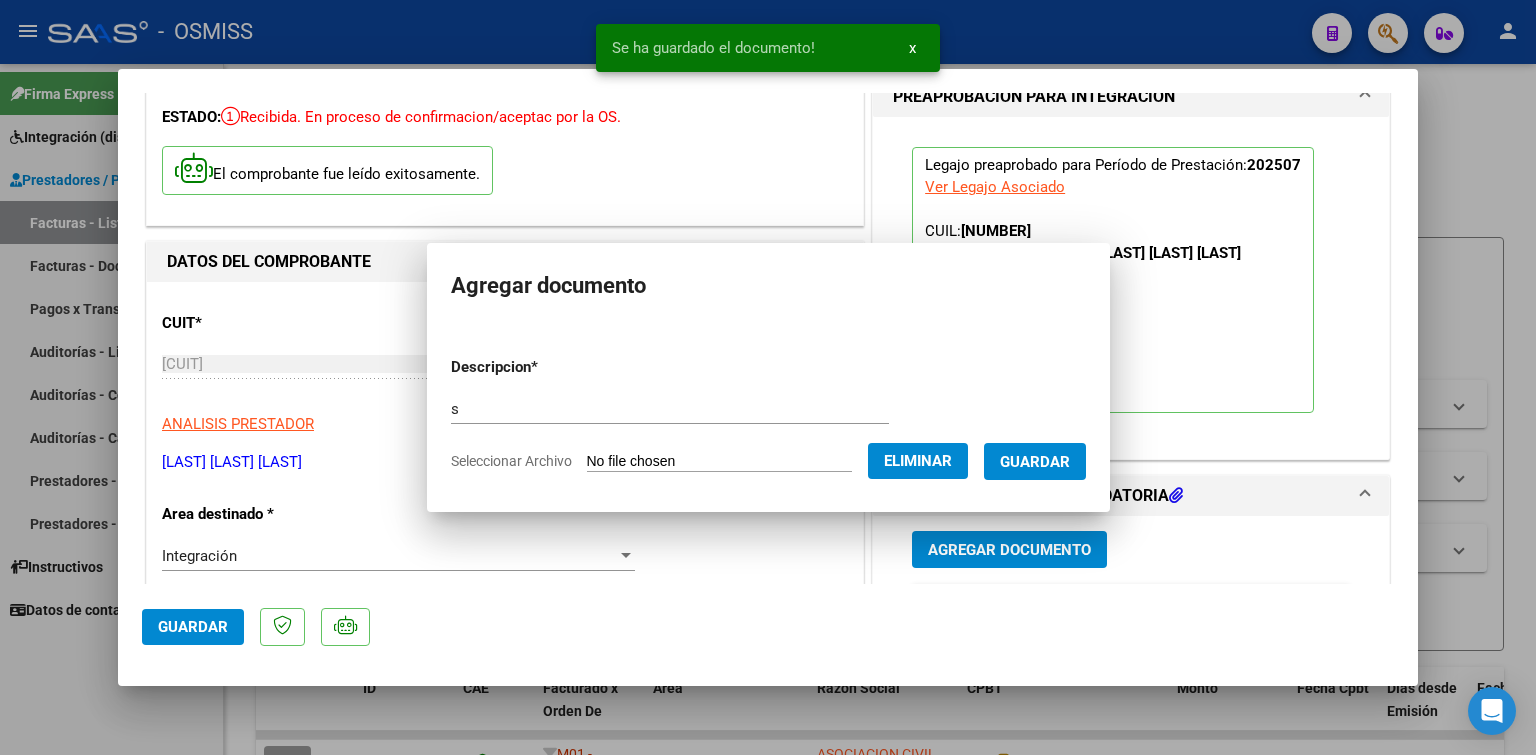 scroll, scrollTop: 104, scrollLeft: 0, axis: vertical 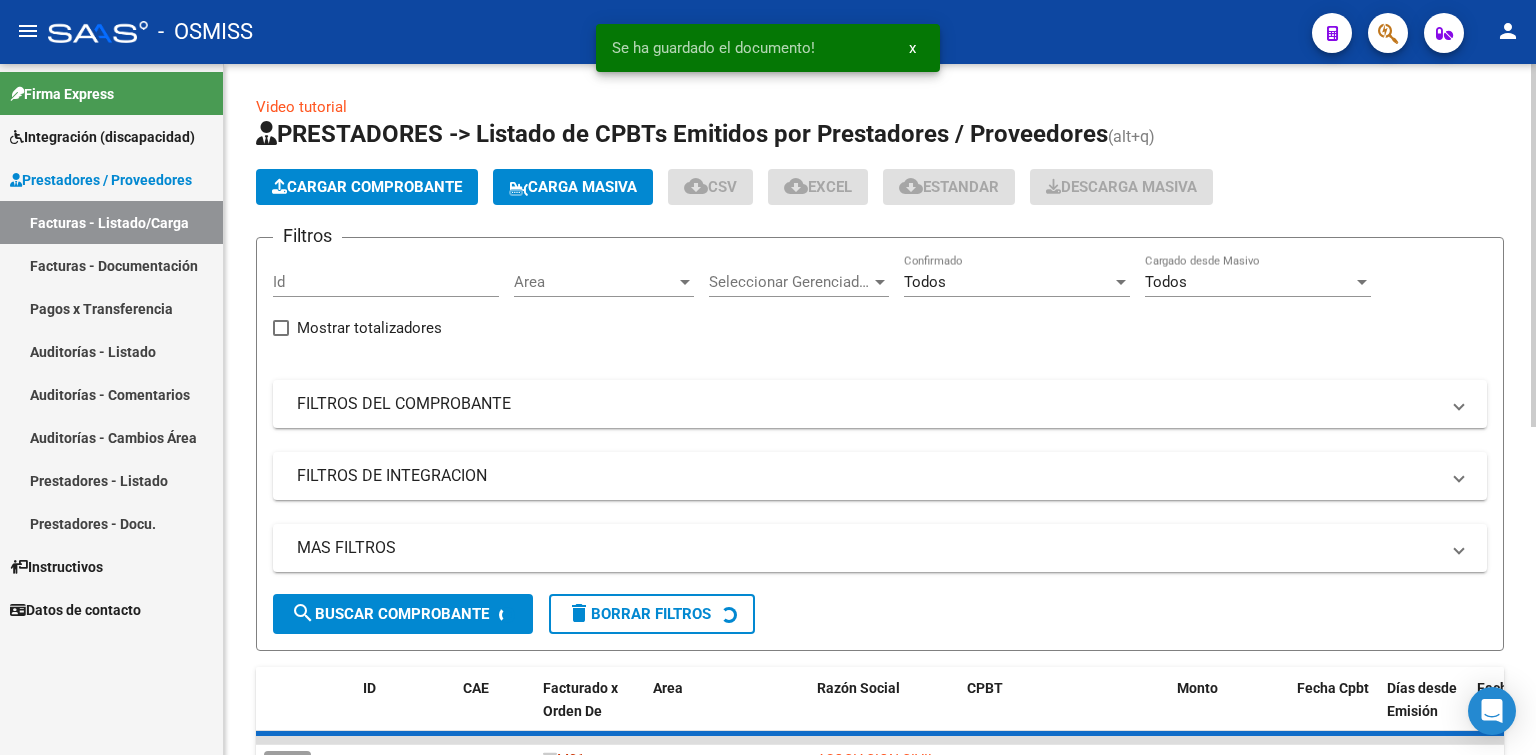 click on "Cargar Comprobante" 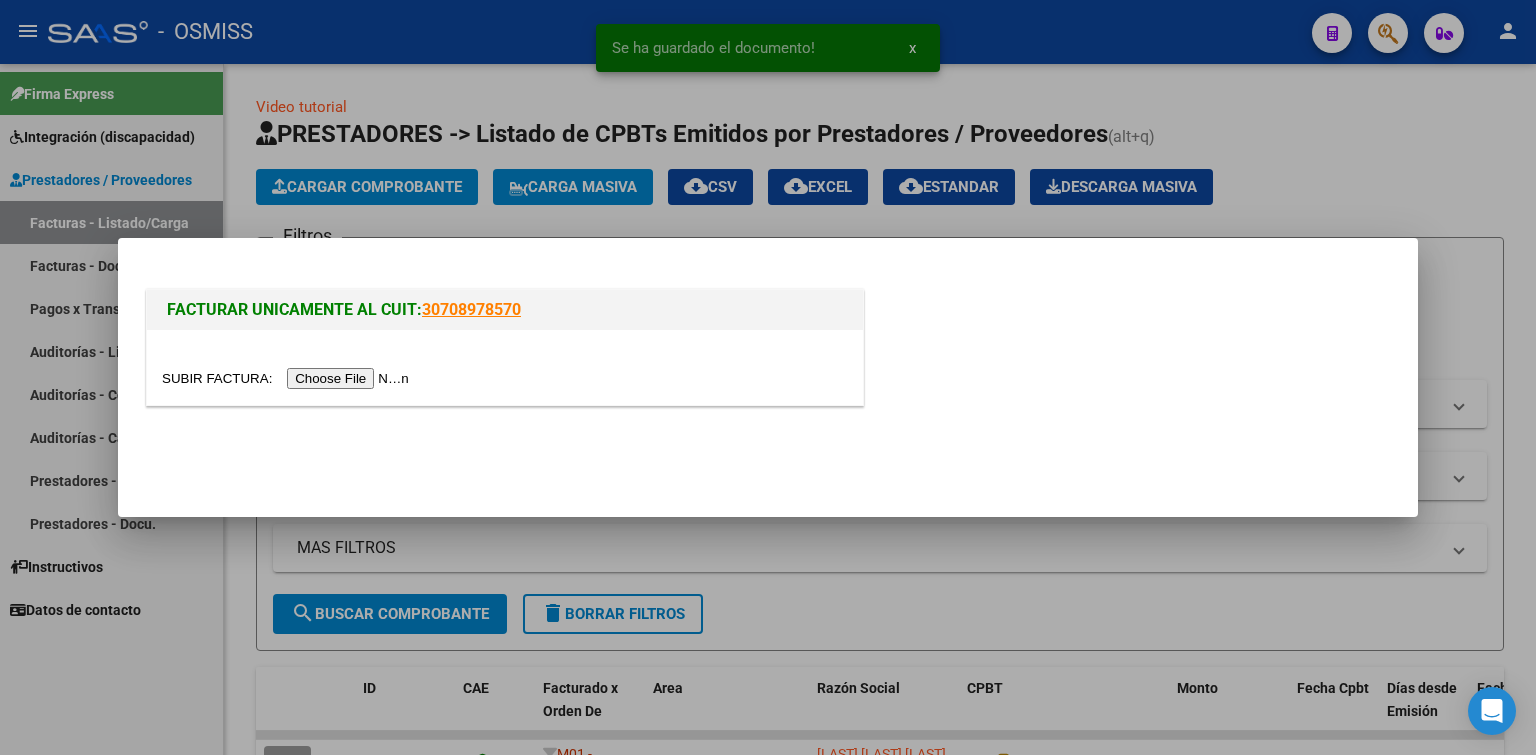 click at bounding box center (288, 378) 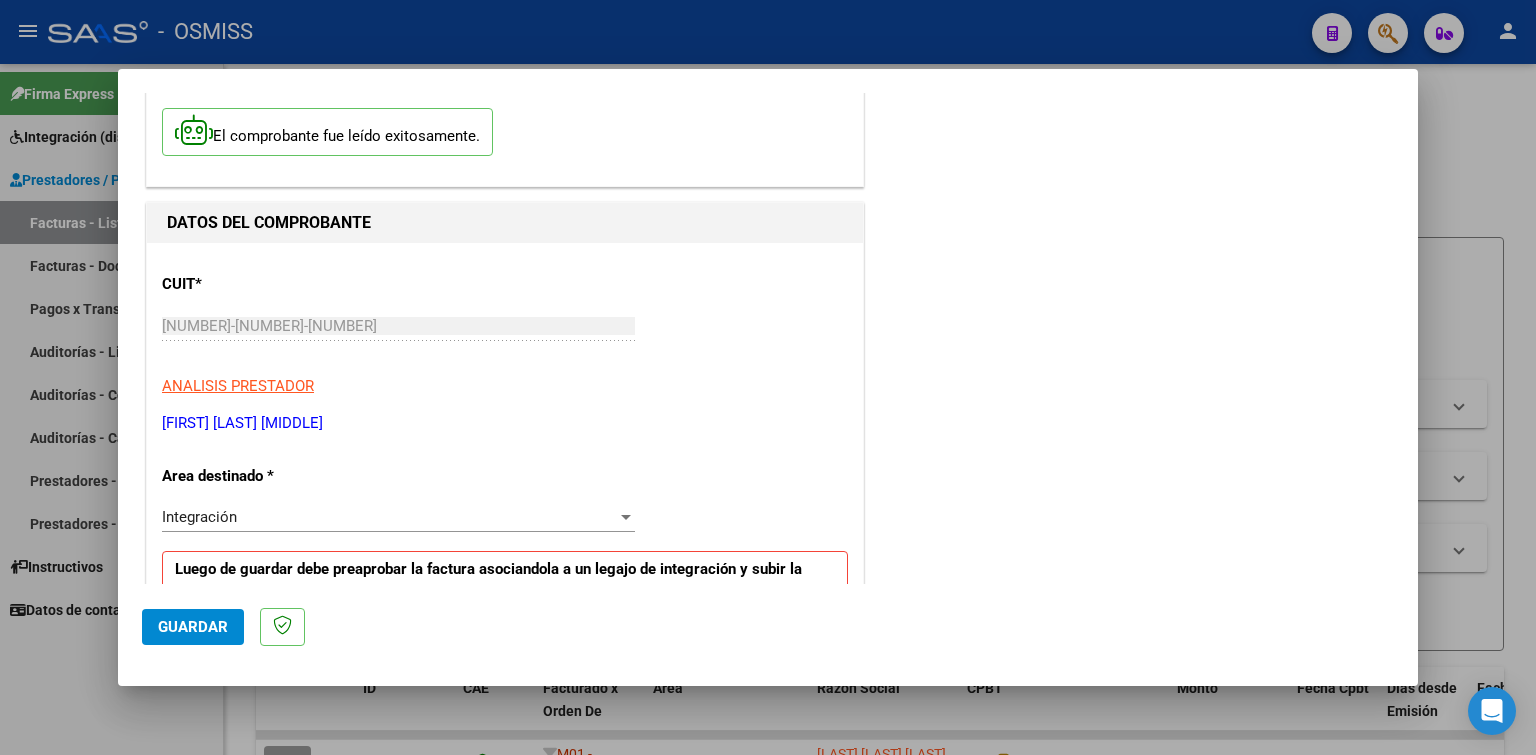scroll, scrollTop: 400, scrollLeft: 0, axis: vertical 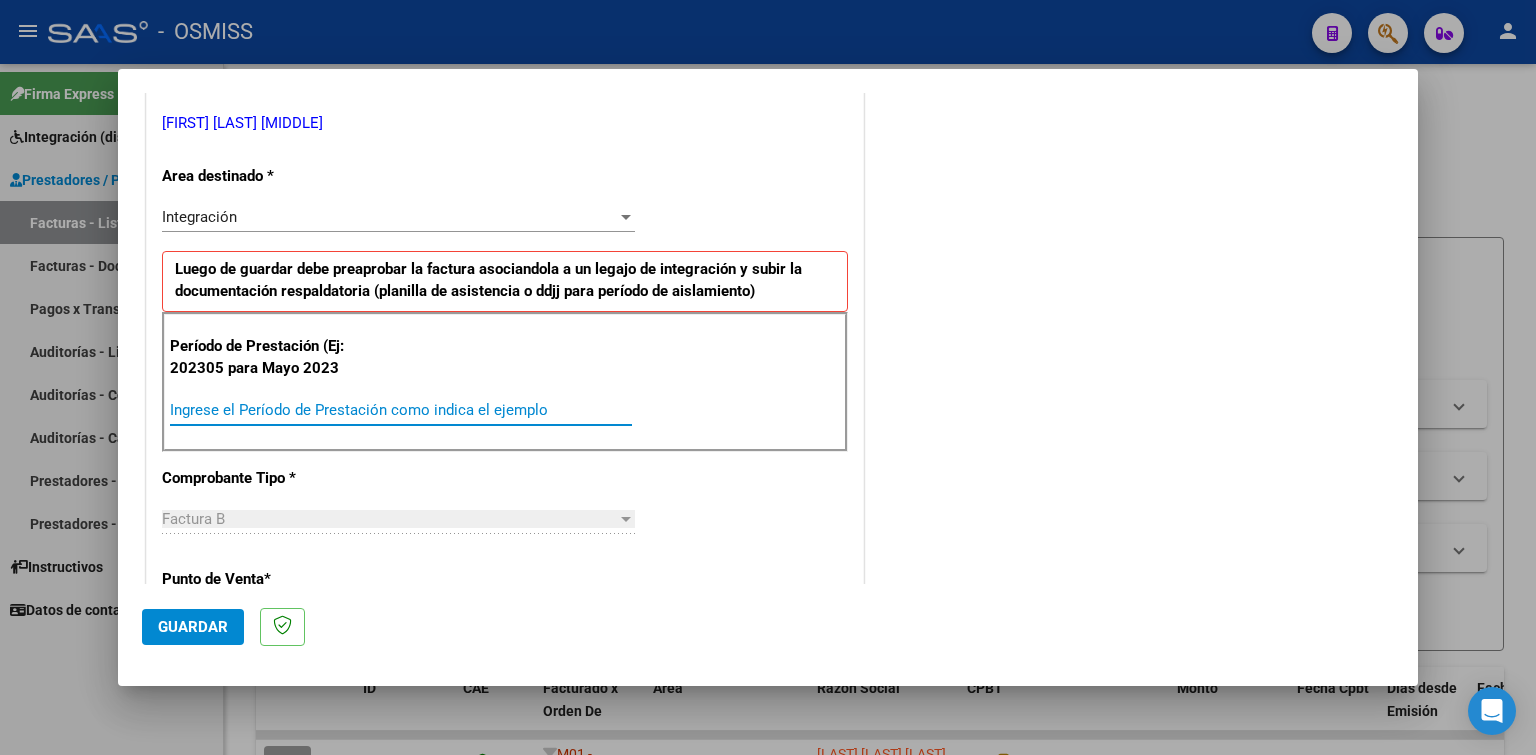 click on "Ingrese el Período de Prestación como indica el ejemplo" at bounding box center [401, 410] 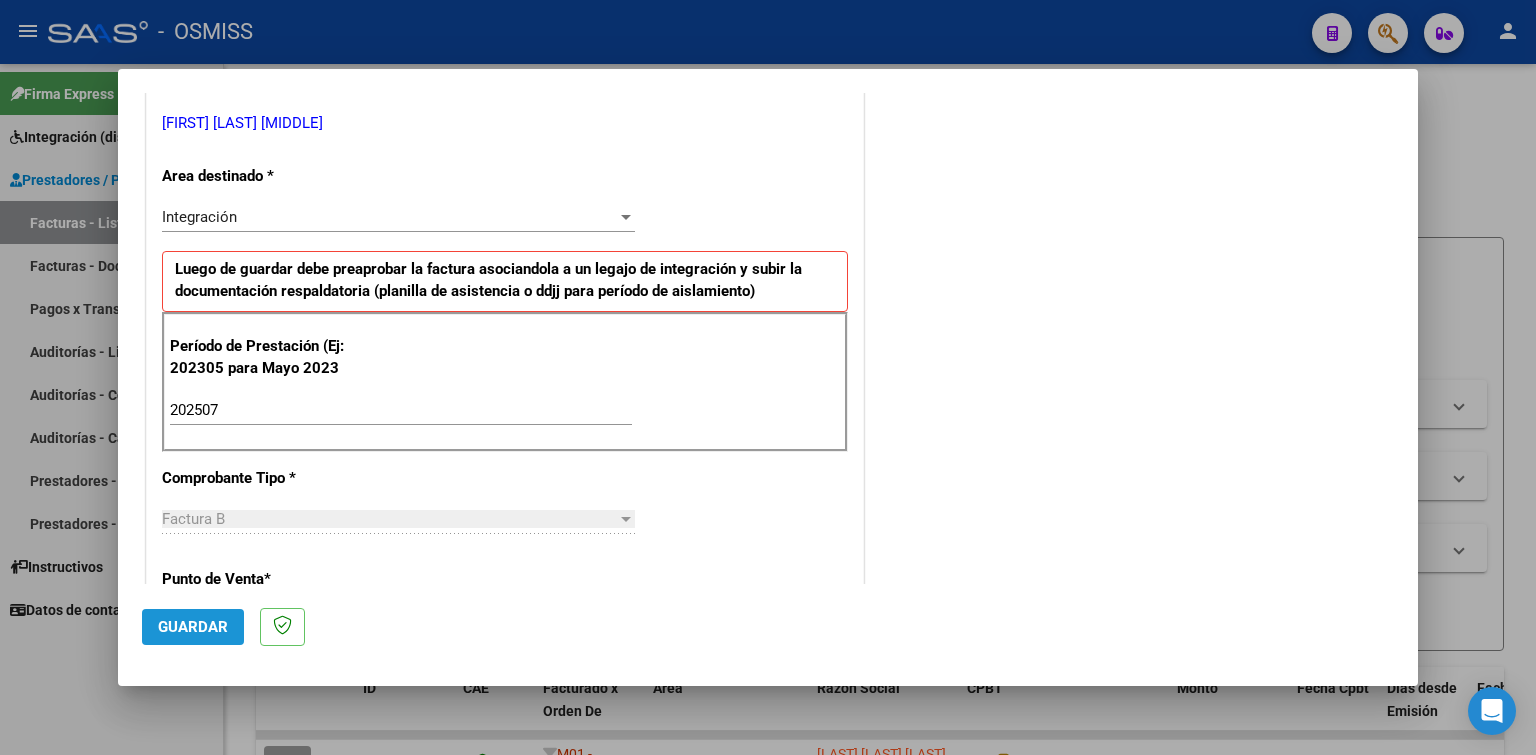 click on "Guardar" 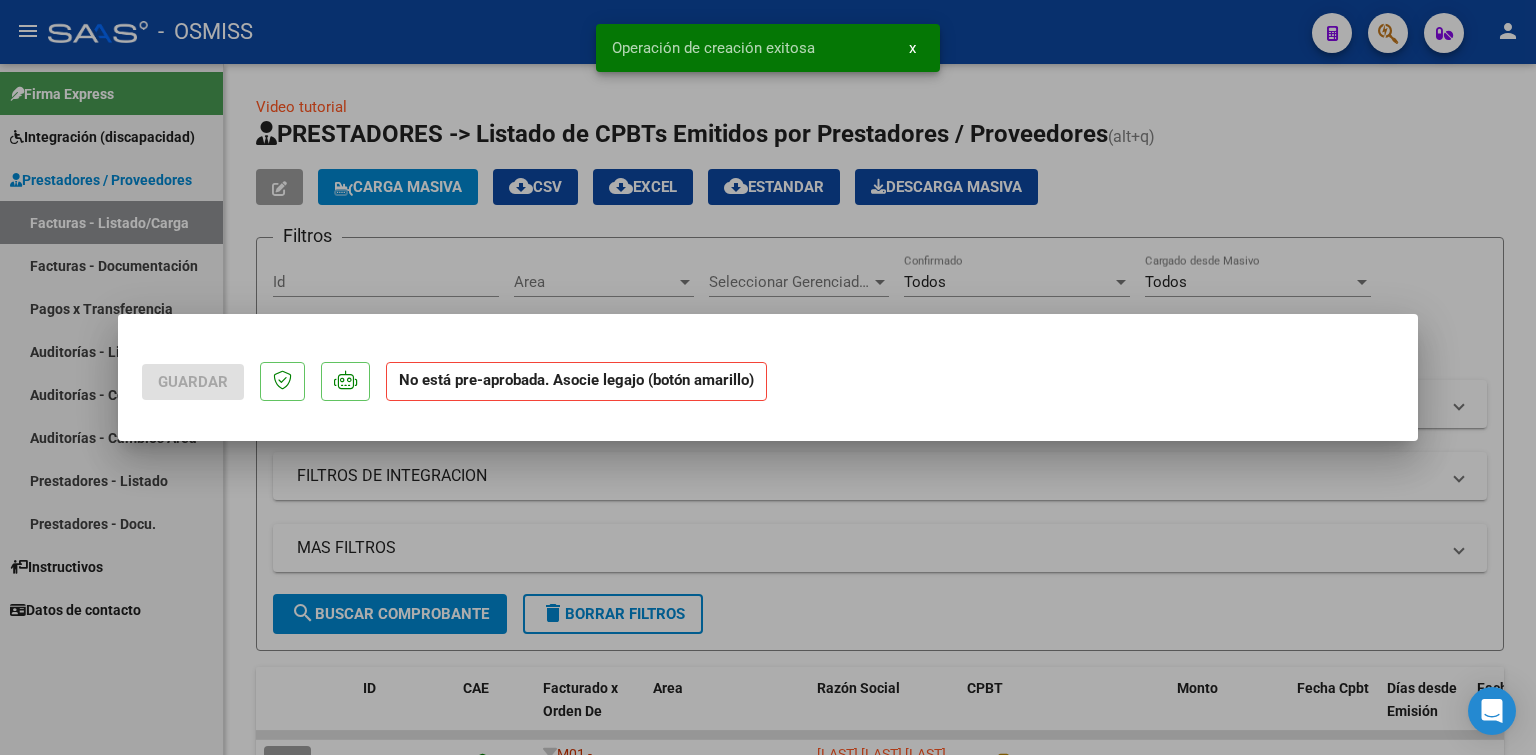 scroll, scrollTop: 0, scrollLeft: 0, axis: both 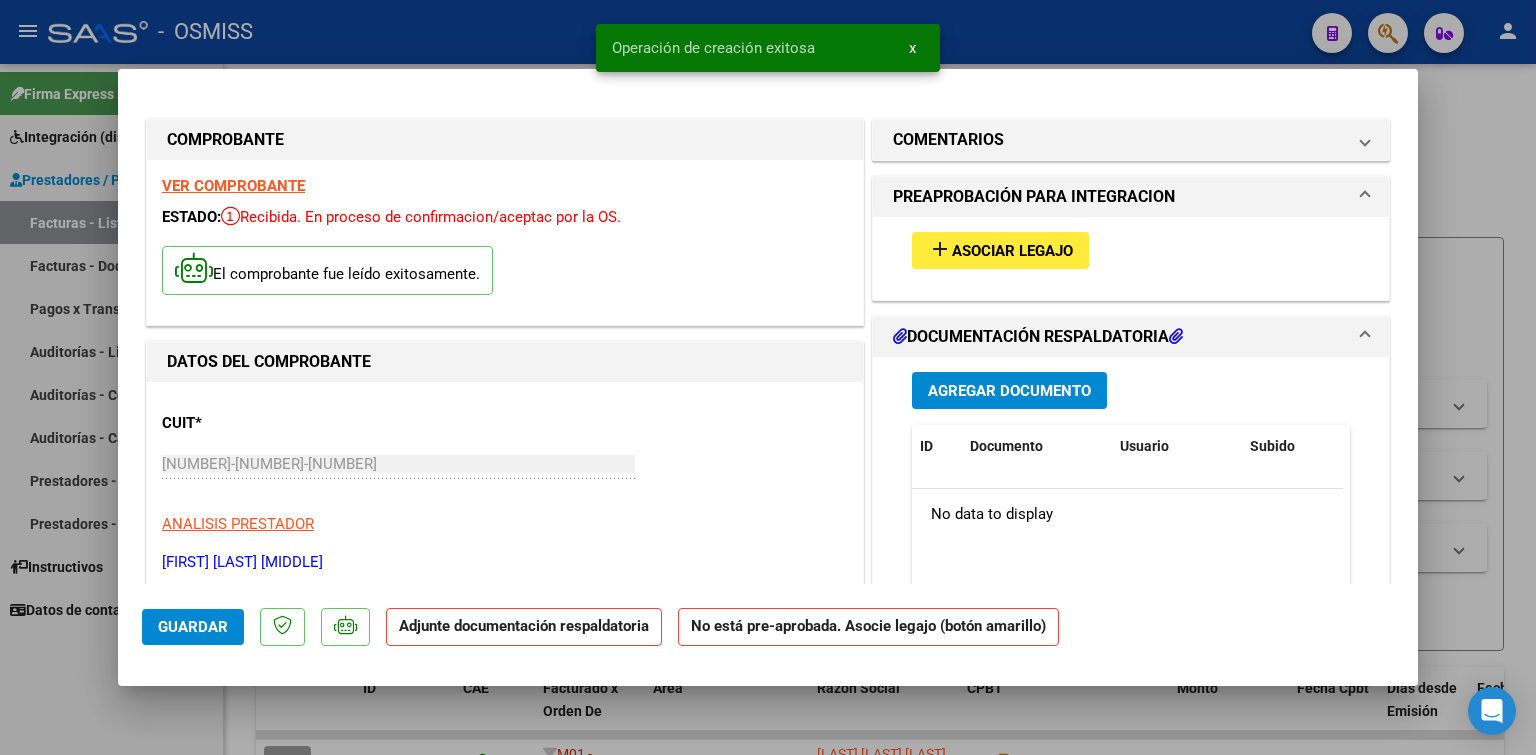 click on "Asociar Legajo" at bounding box center [1012, 251] 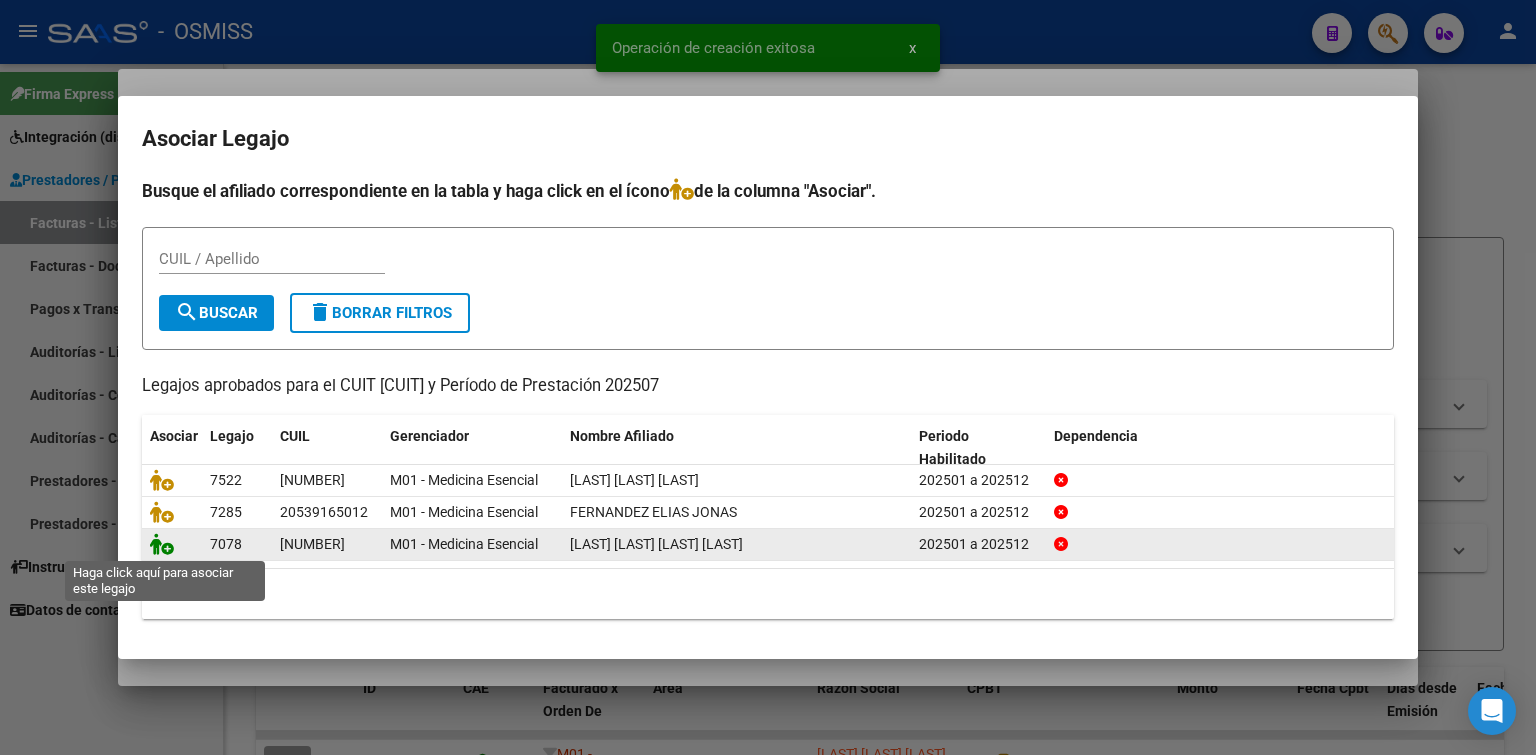 click 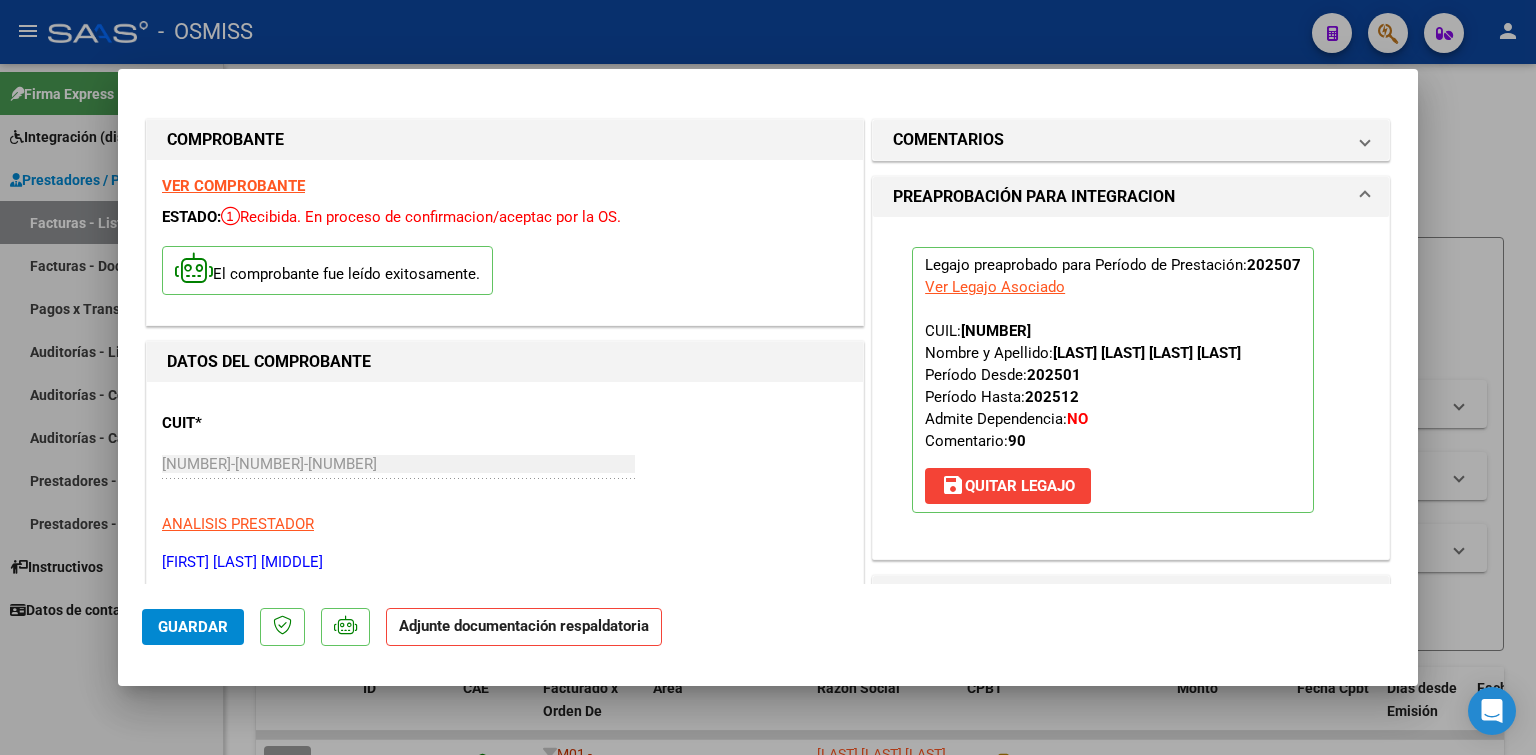 scroll, scrollTop: 500, scrollLeft: 0, axis: vertical 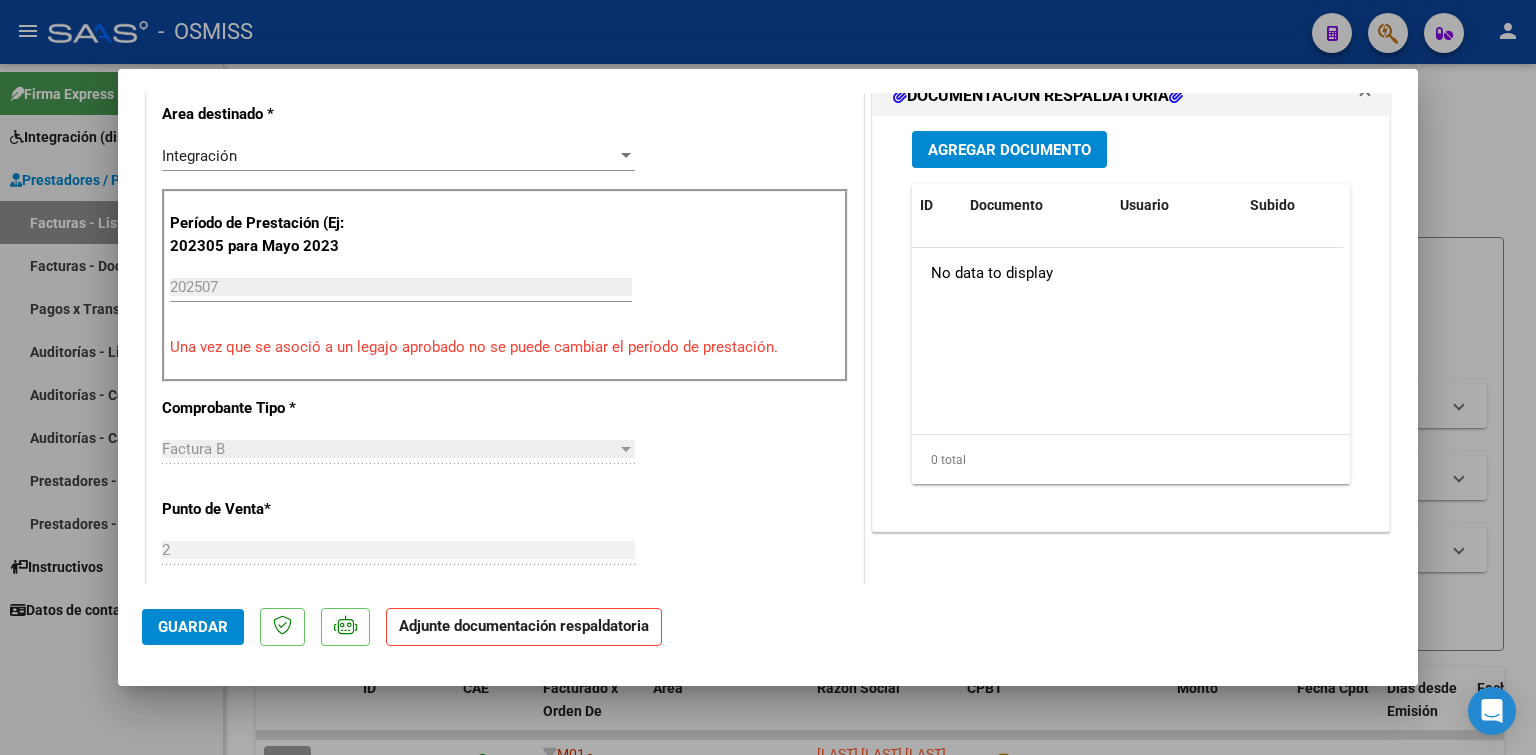 click on "Agregar Documento" at bounding box center (1009, 149) 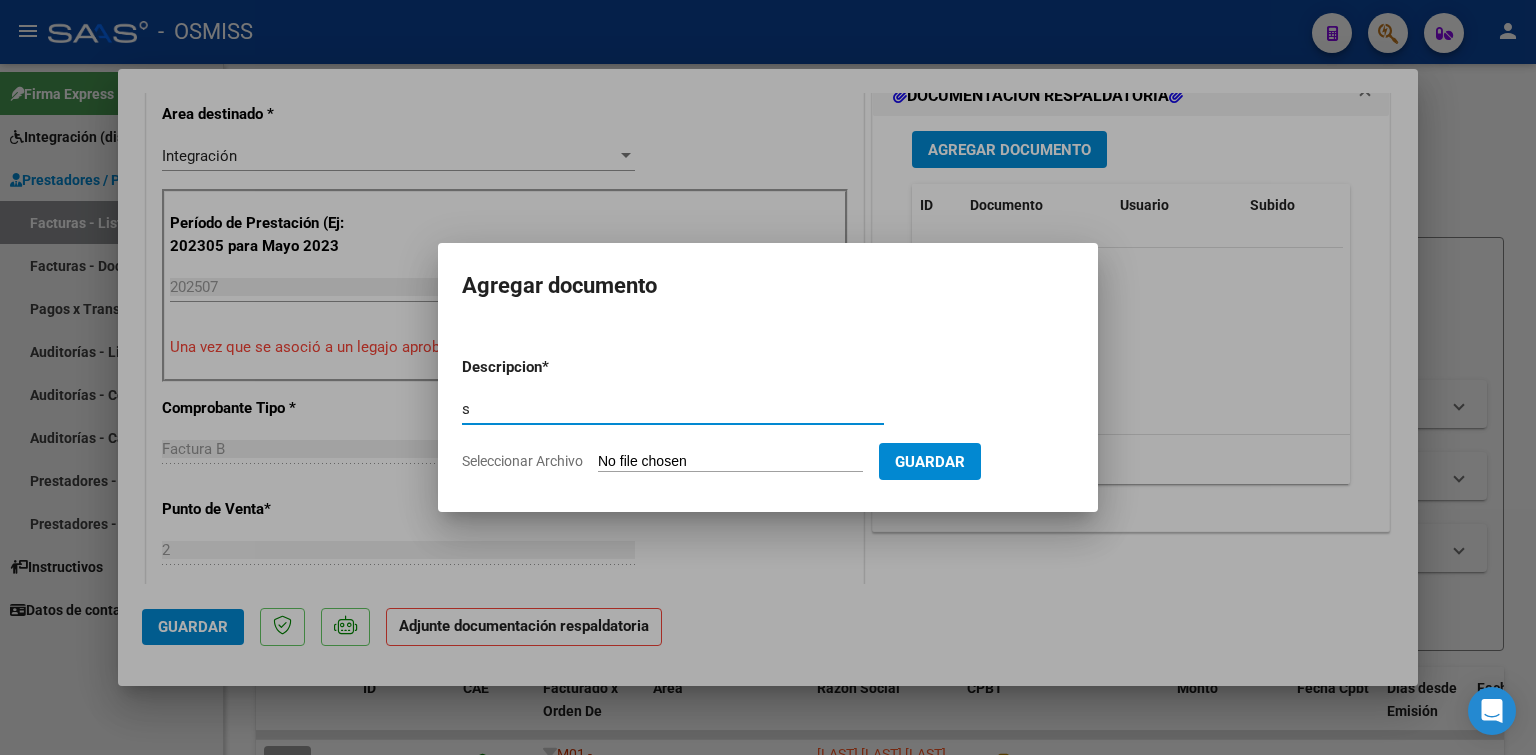click on "Seleccionar Archivo" at bounding box center [730, 462] 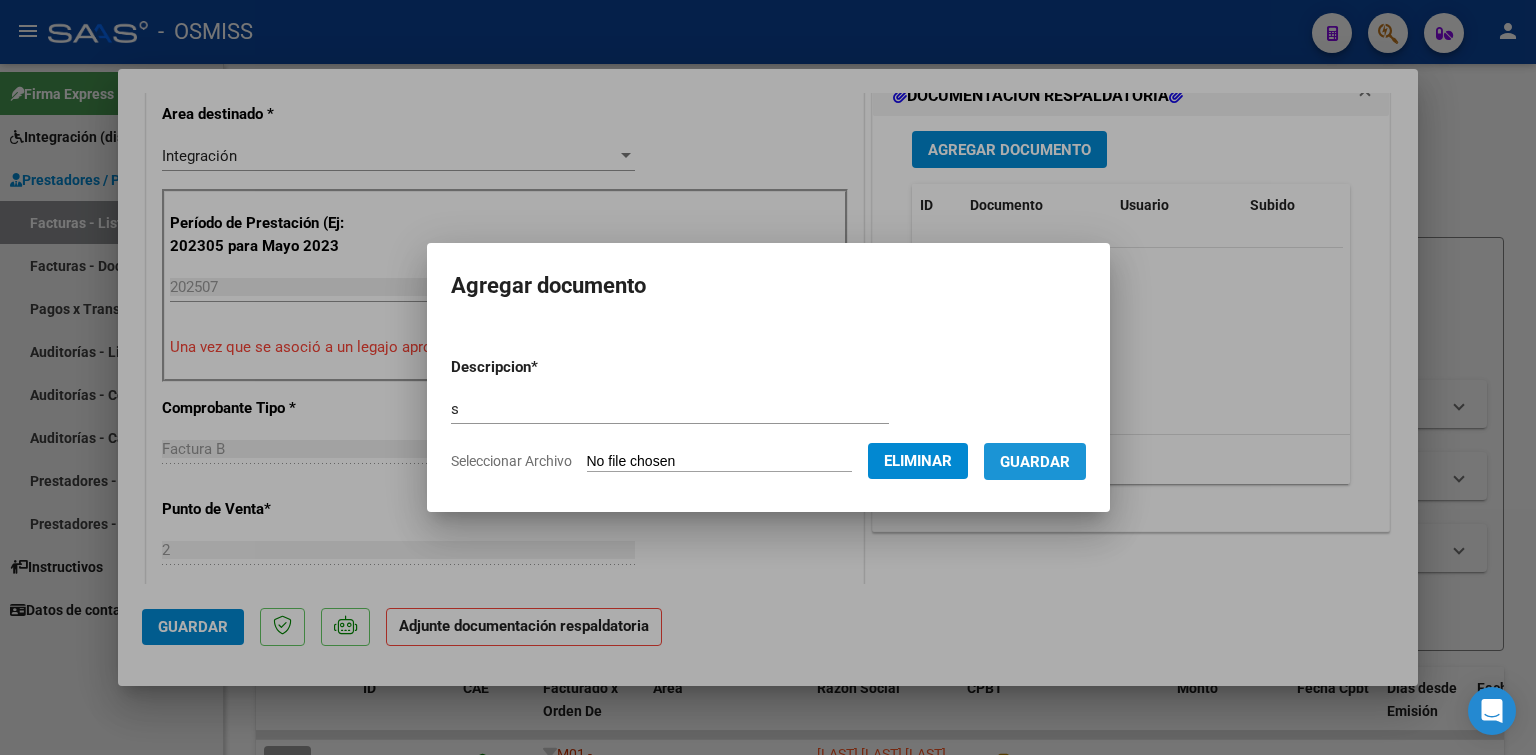 click on "Guardar" at bounding box center [1035, 461] 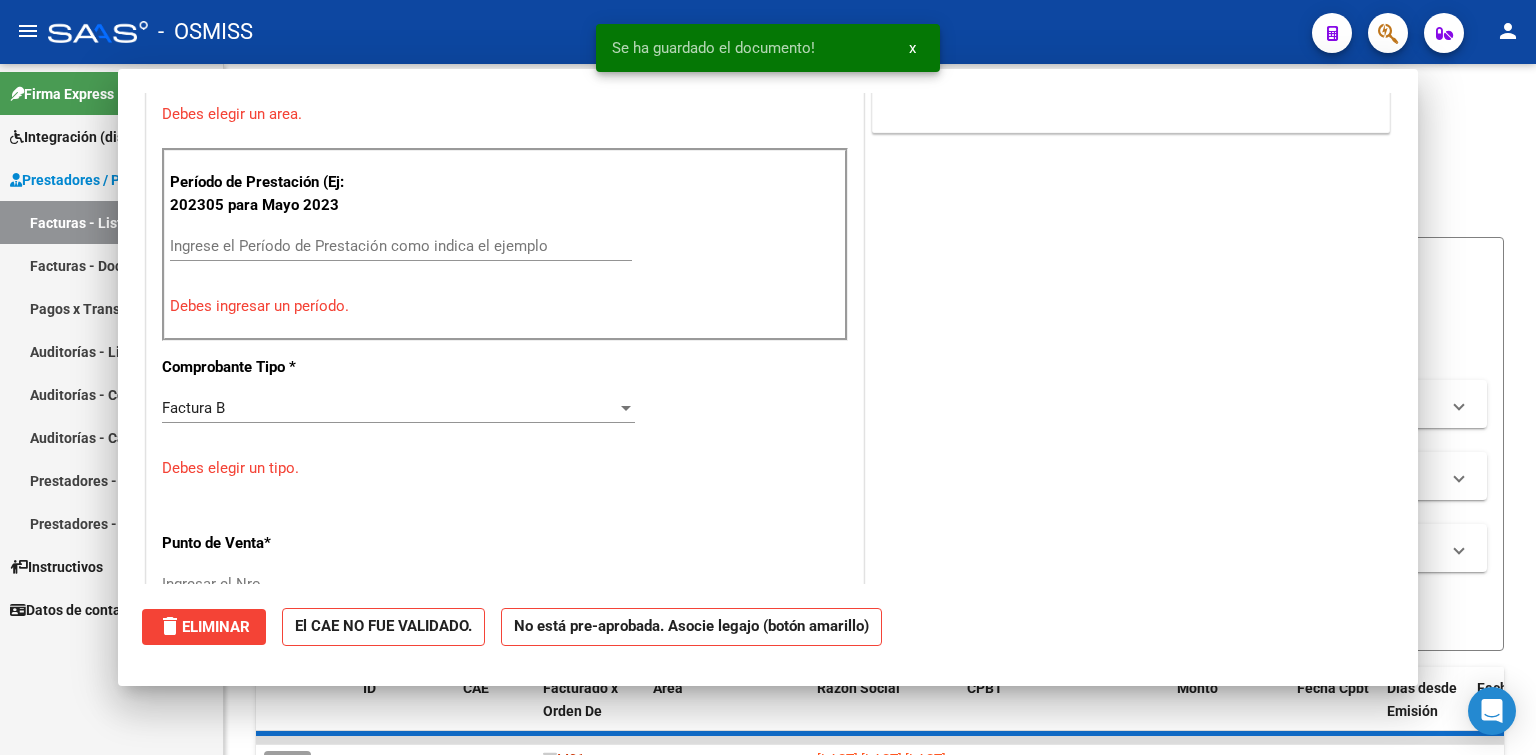 scroll, scrollTop: 0, scrollLeft: 0, axis: both 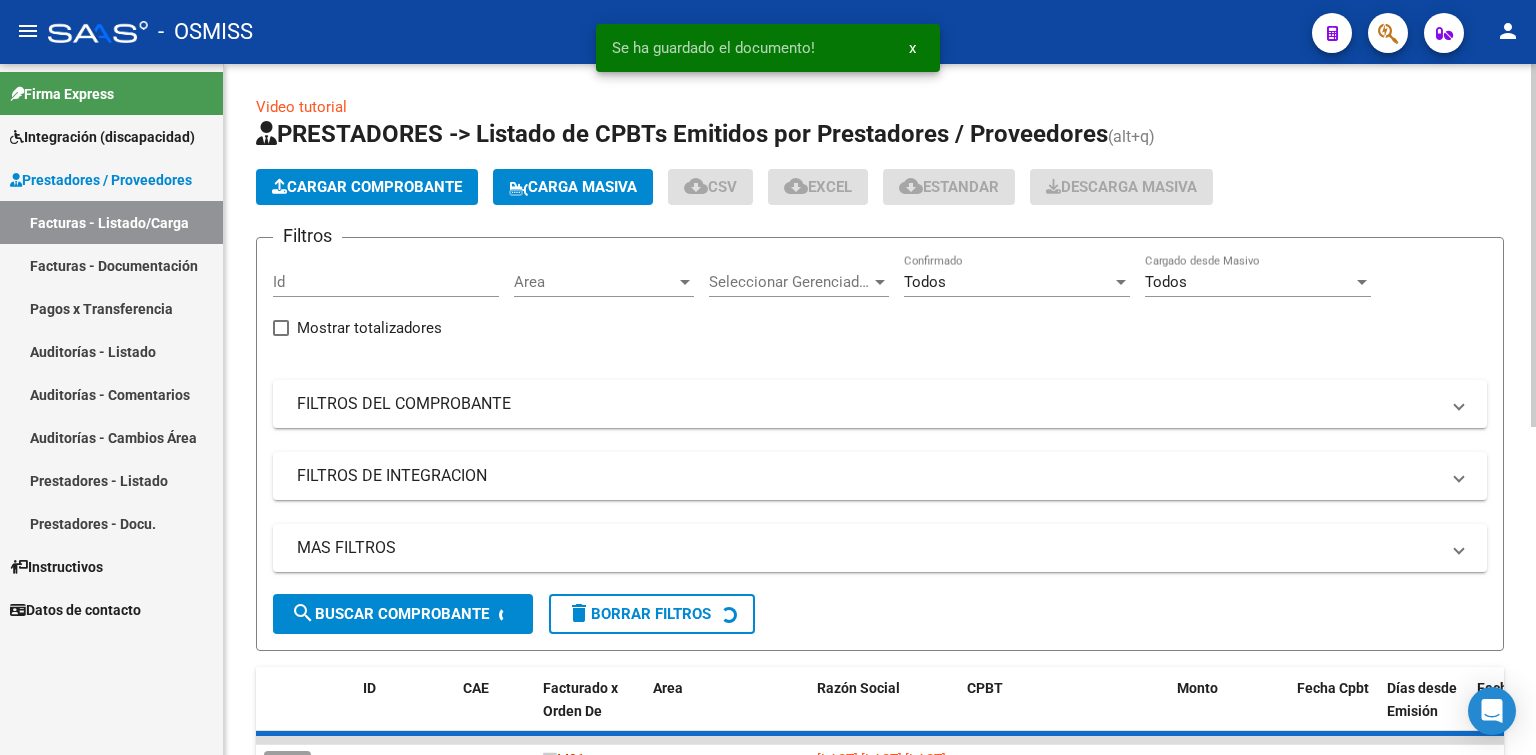 click on "Cargar Comprobante" 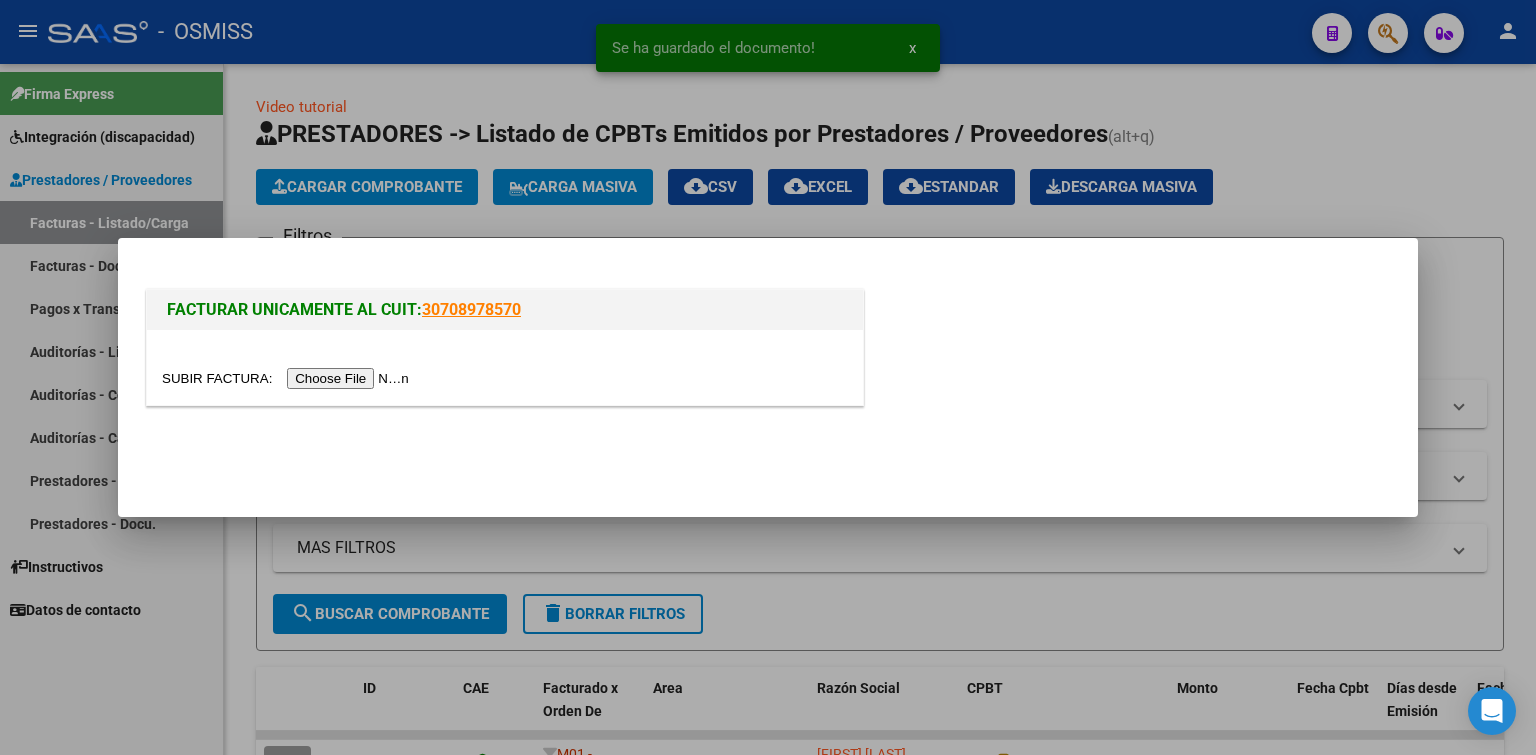 click at bounding box center (288, 378) 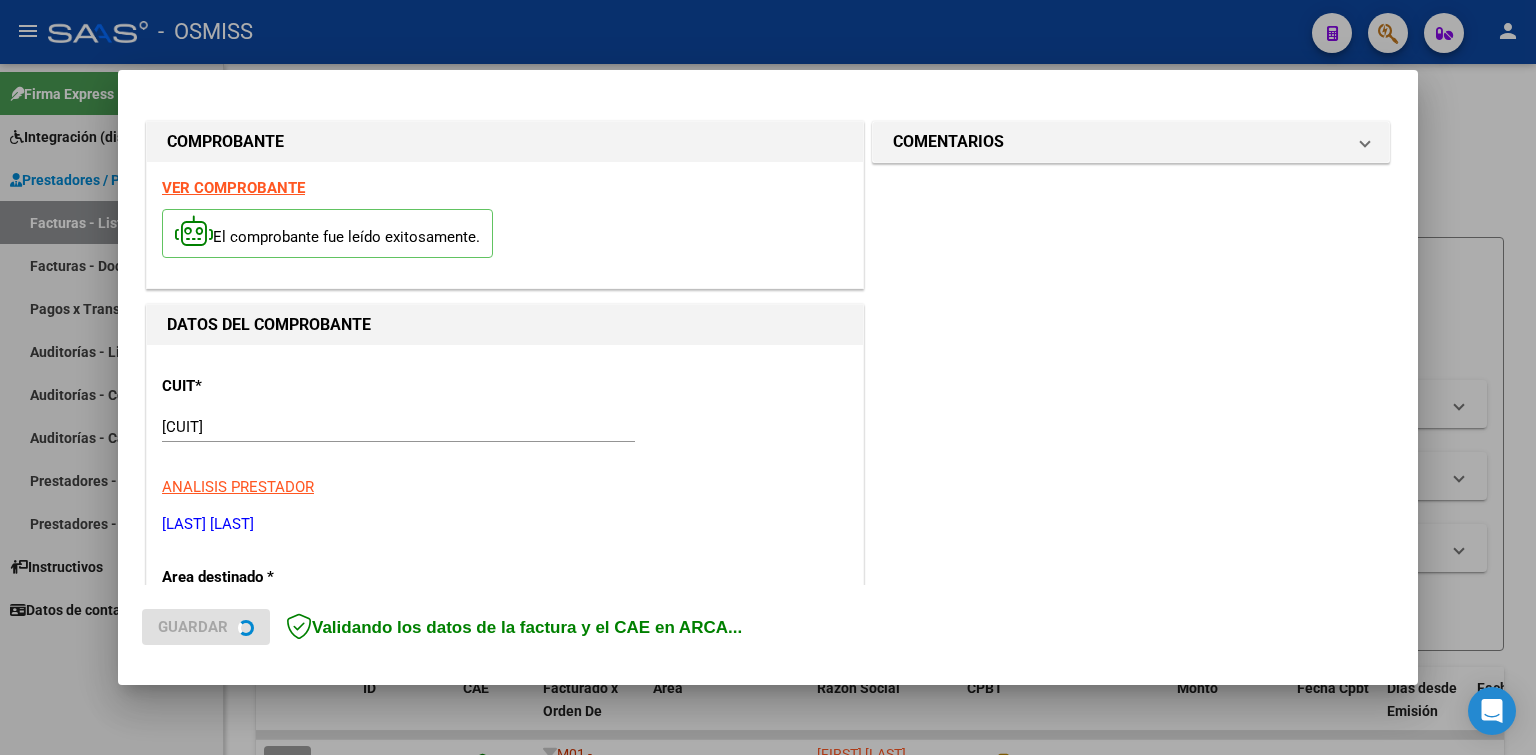 scroll, scrollTop: 600, scrollLeft: 0, axis: vertical 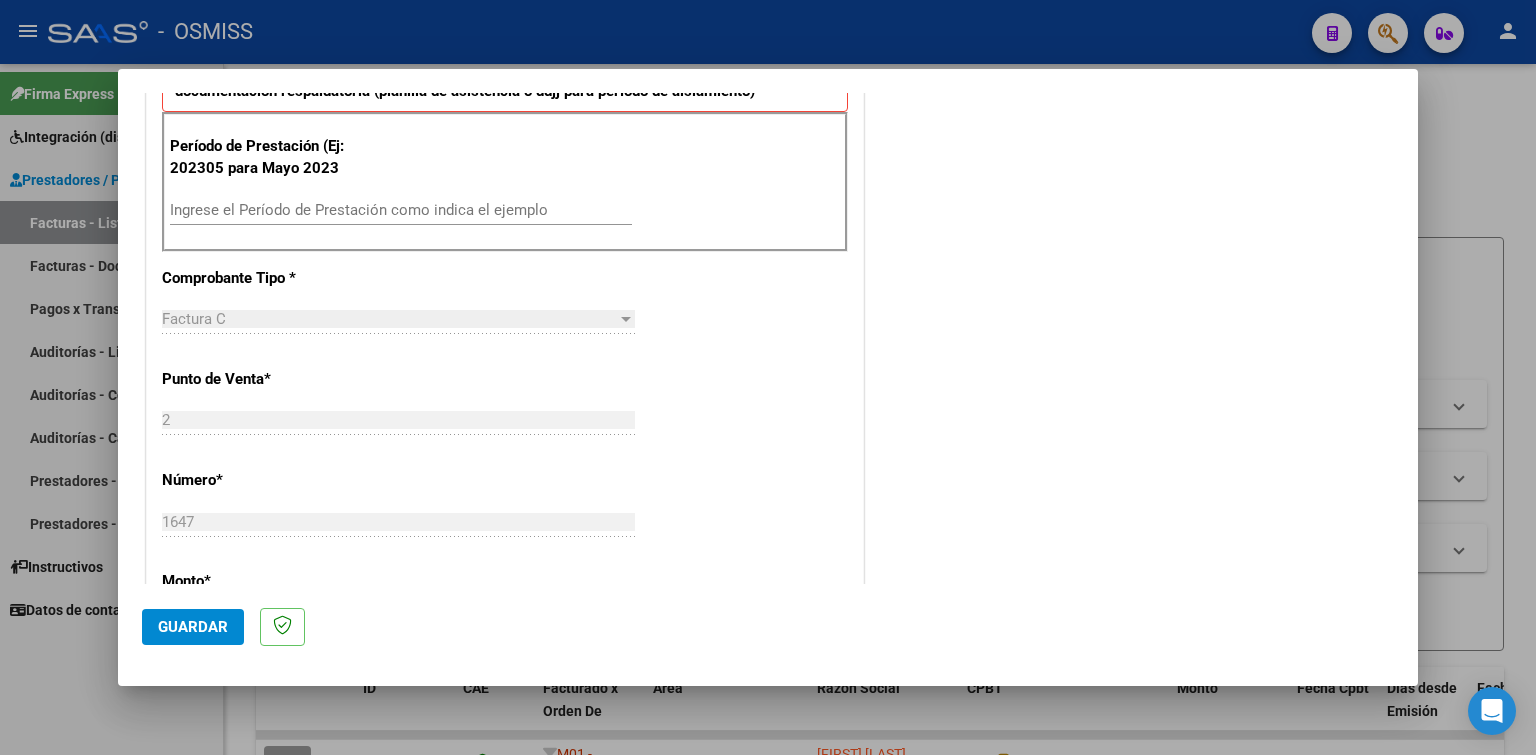 click on "Ingrese el Período de Prestación como indica el ejemplo" at bounding box center [401, 210] 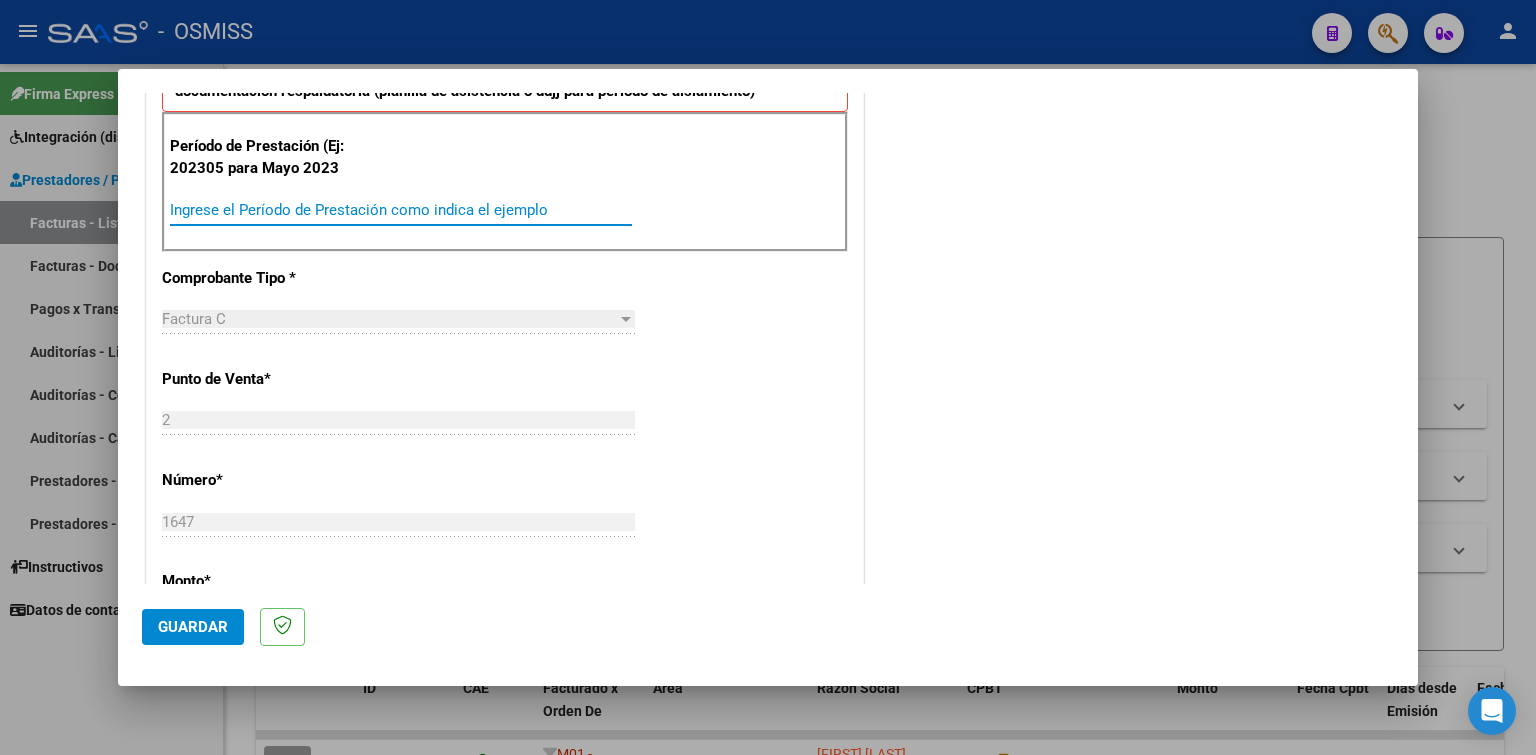 paste on "202507" 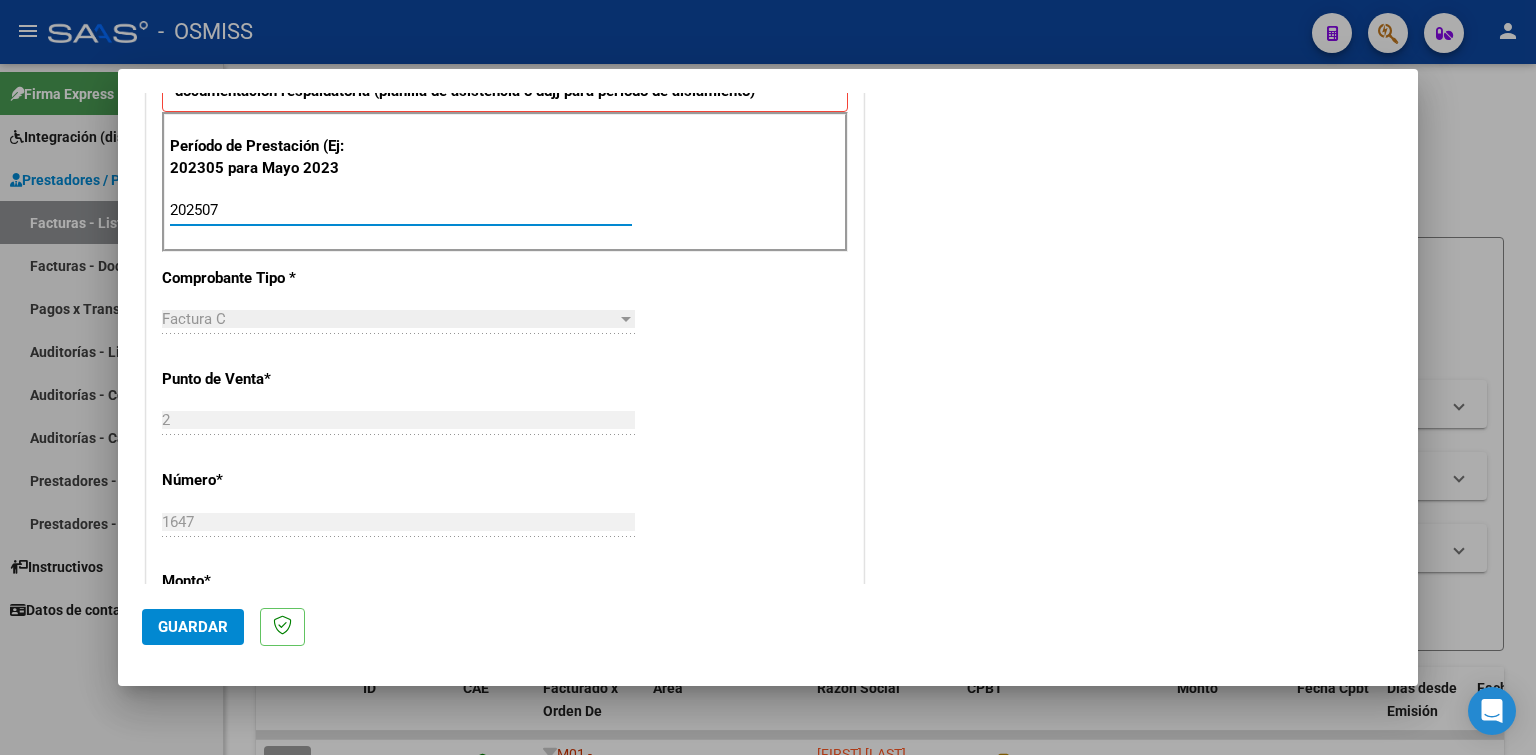 click on "Guardar" 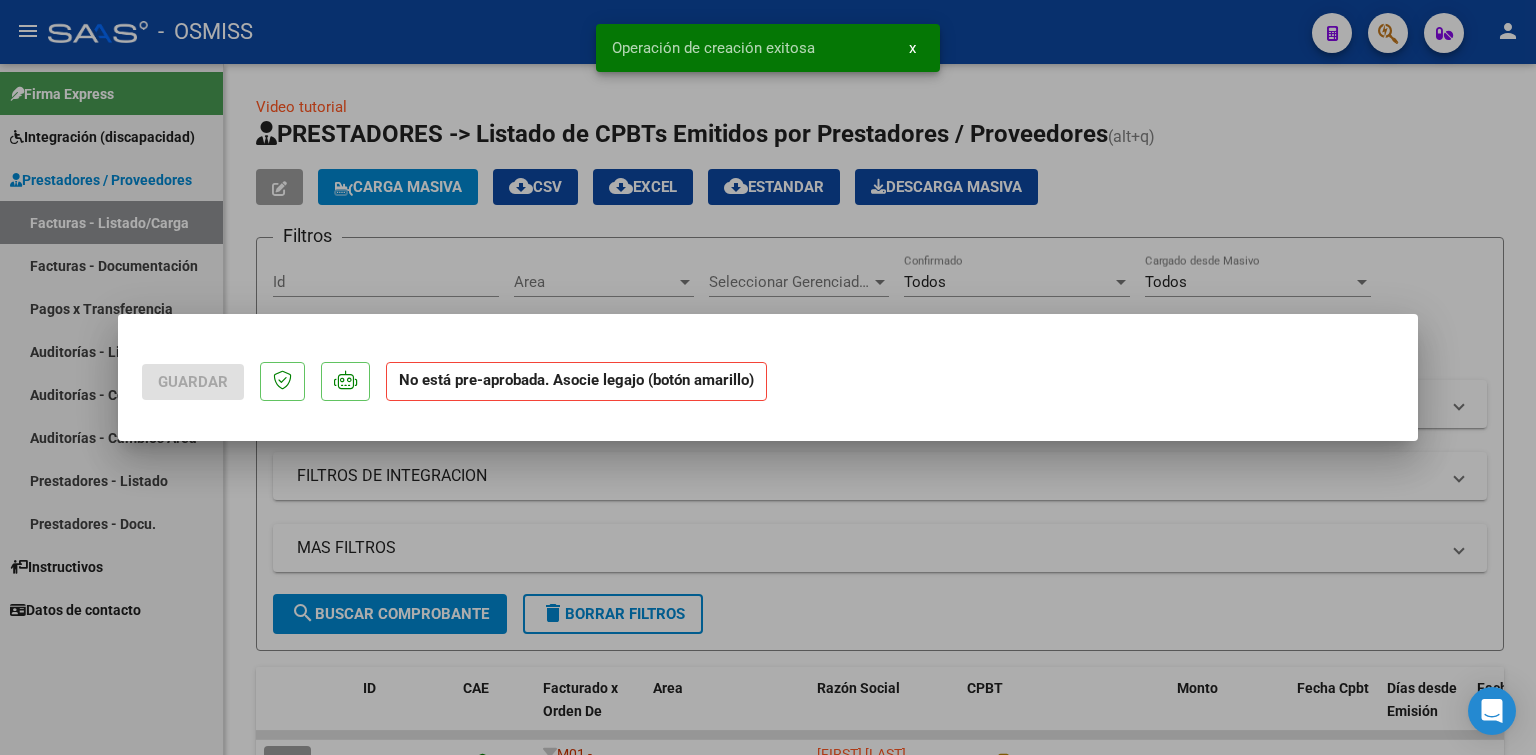 scroll, scrollTop: 0, scrollLeft: 0, axis: both 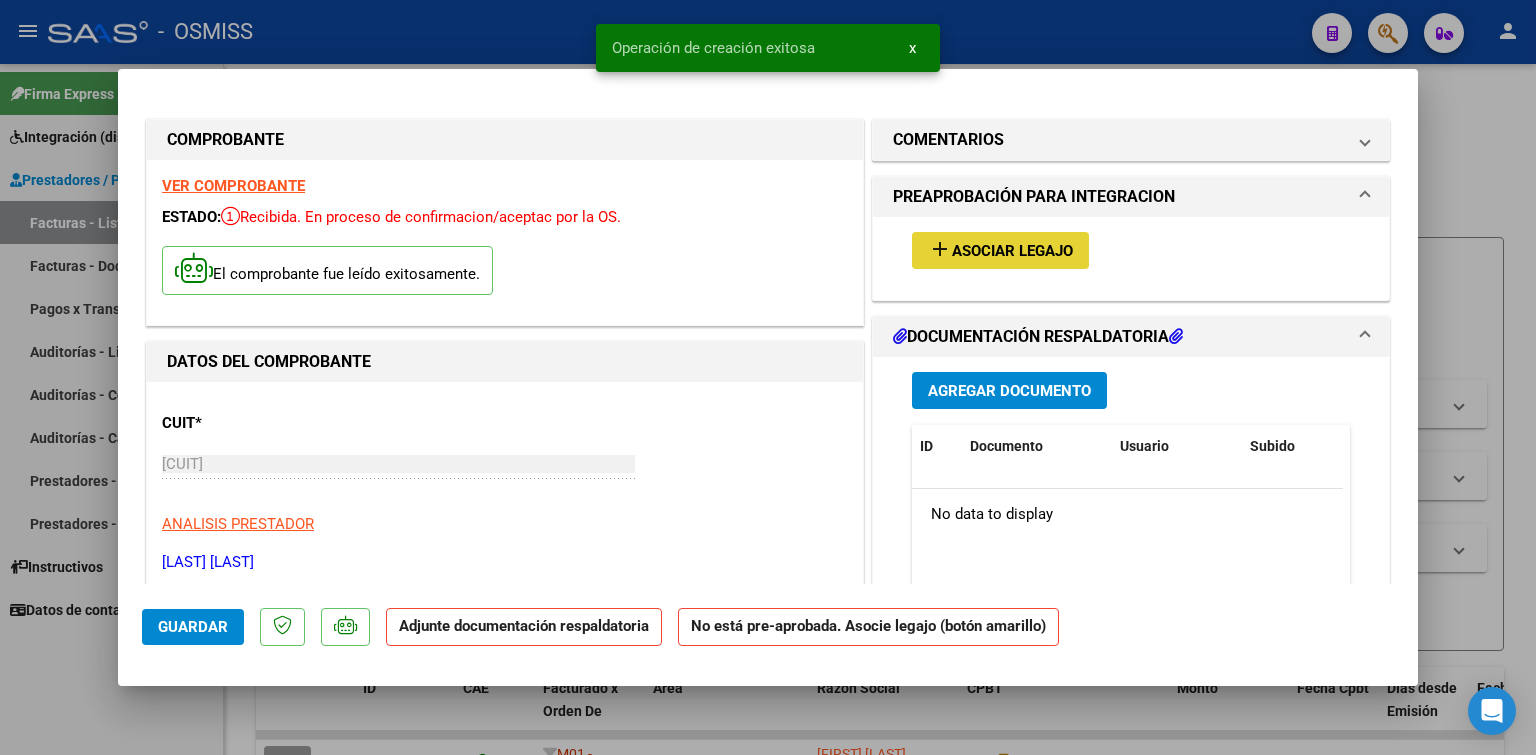 click on "Asociar Legajo" at bounding box center [1012, 251] 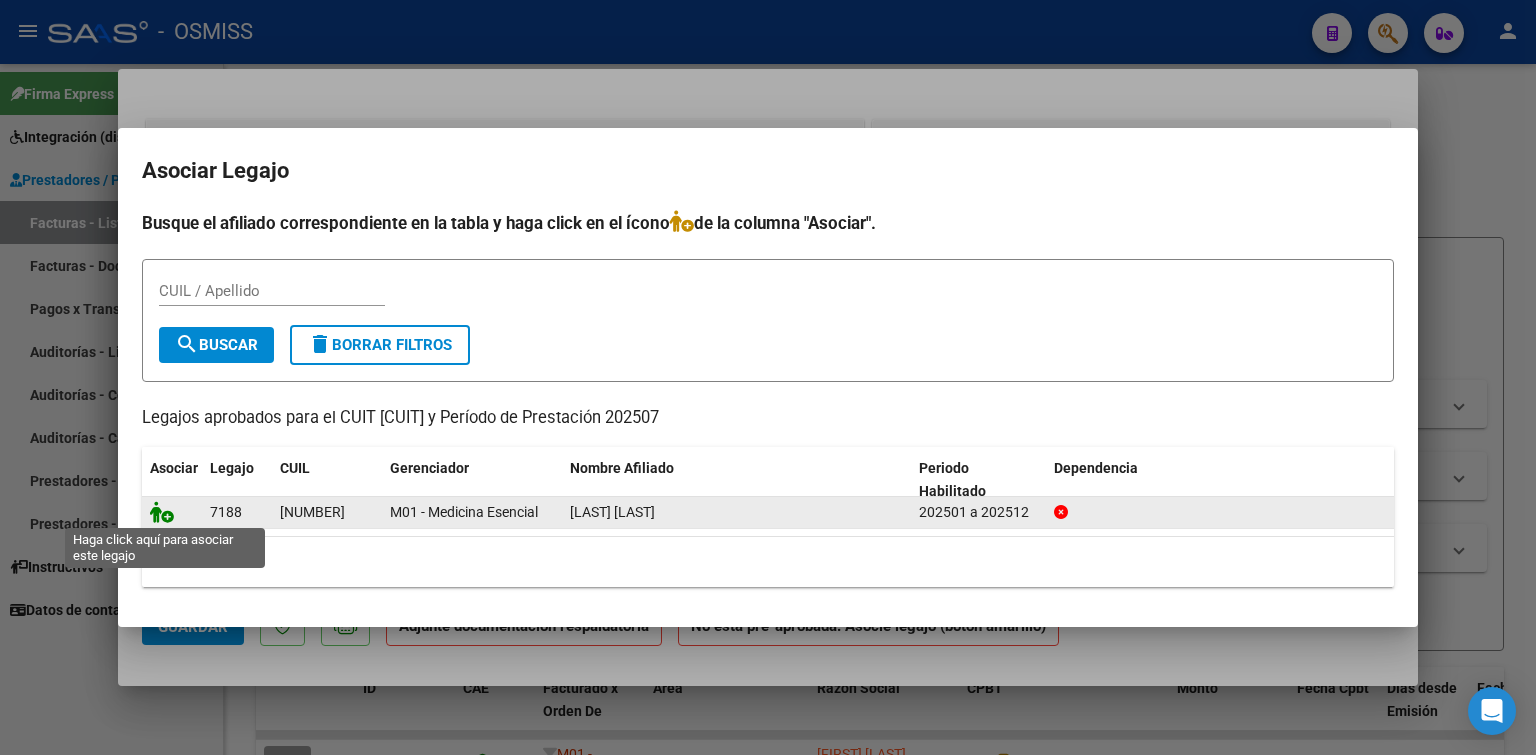 click 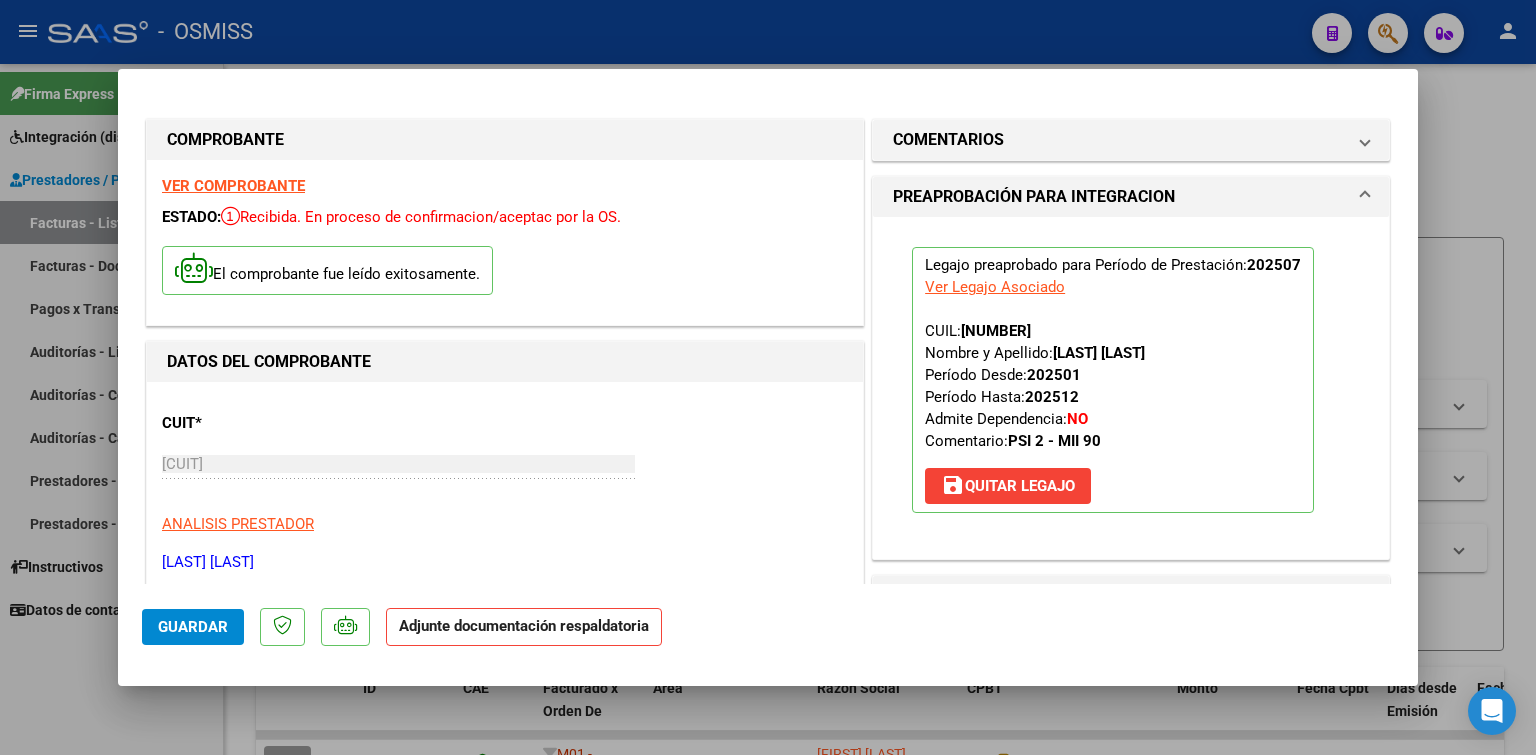 scroll, scrollTop: 400, scrollLeft: 0, axis: vertical 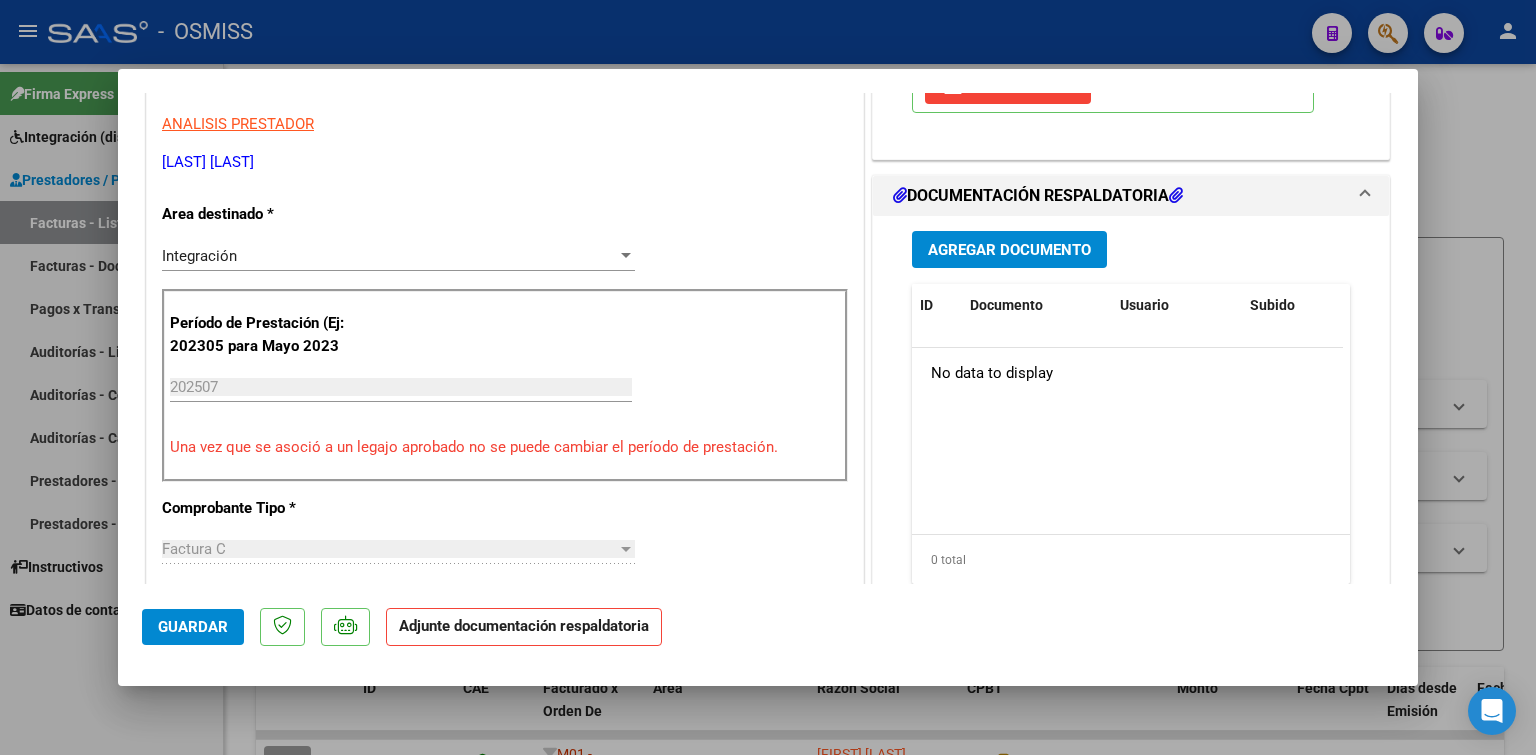 click on "Agregar Documento" at bounding box center (1009, 249) 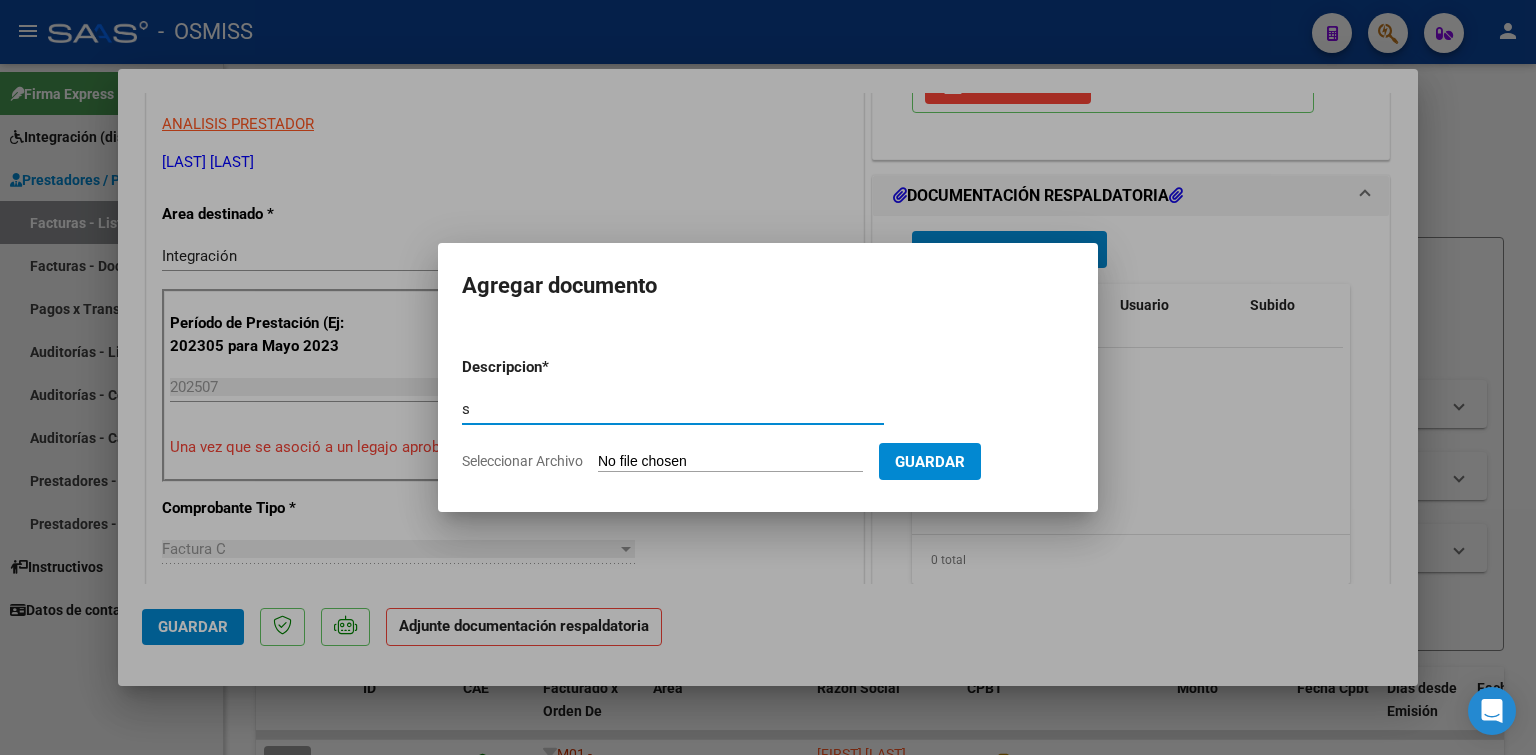 click on "Seleccionar Archivo" at bounding box center [730, 462] 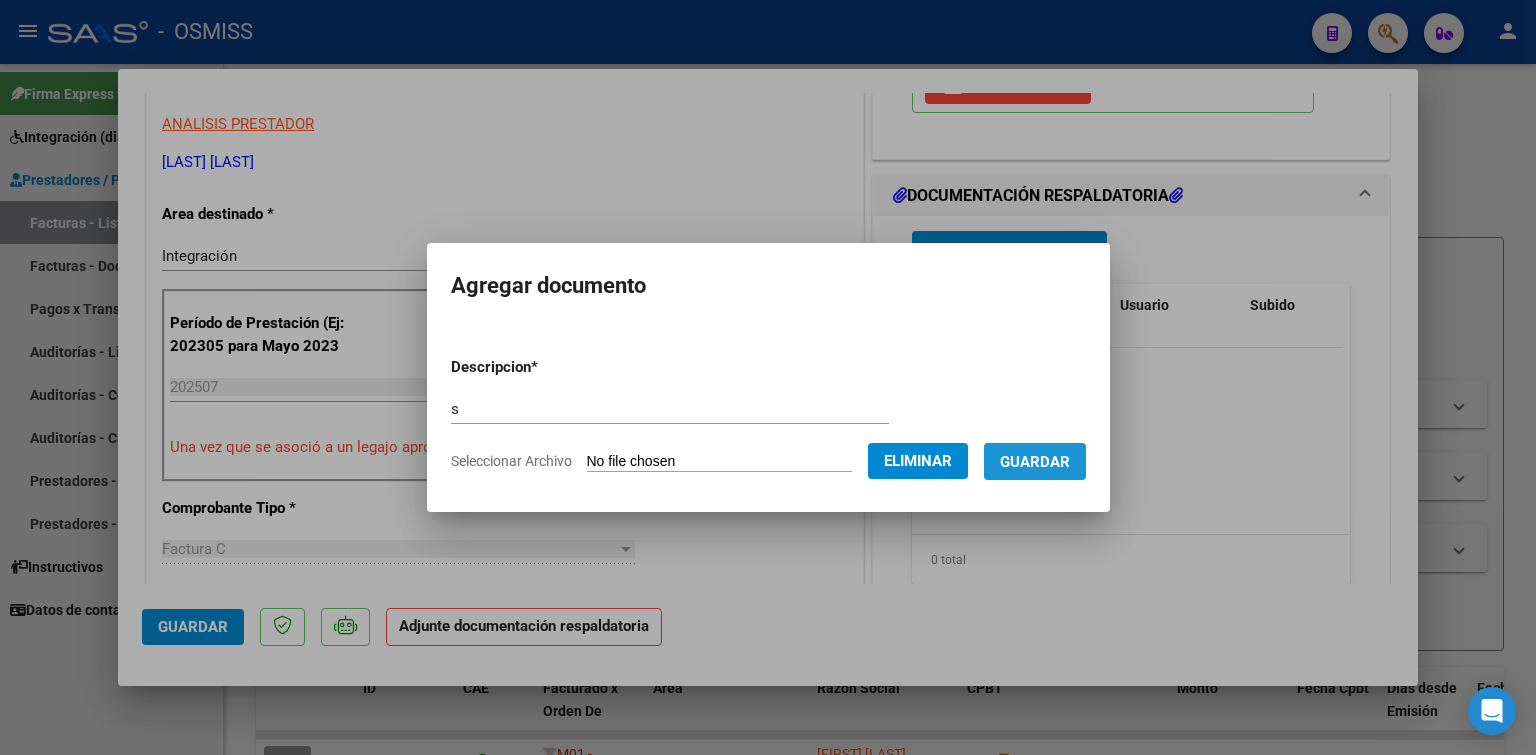 click on "Guardar" at bounding box center [1035, 461] 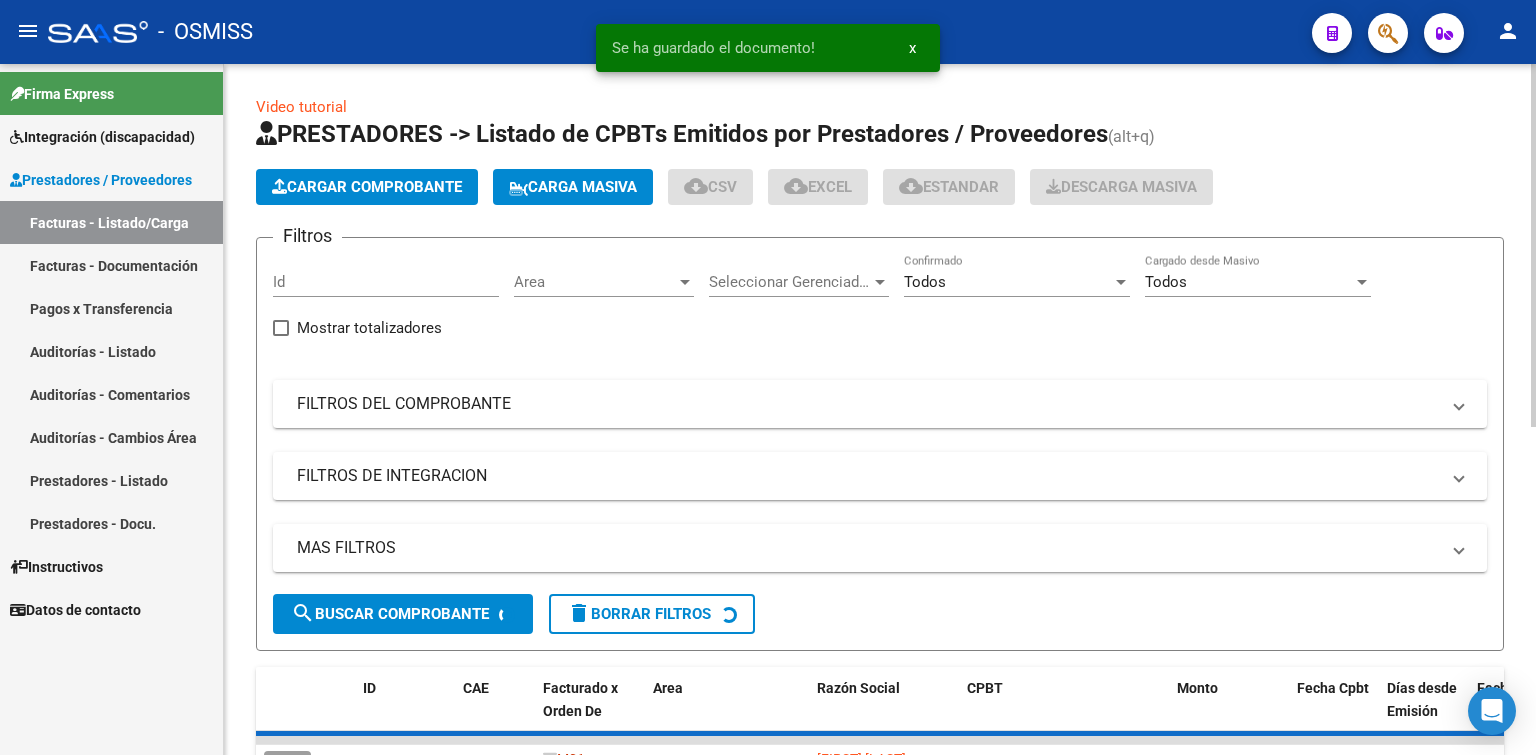click on "Cargar Comprobante" 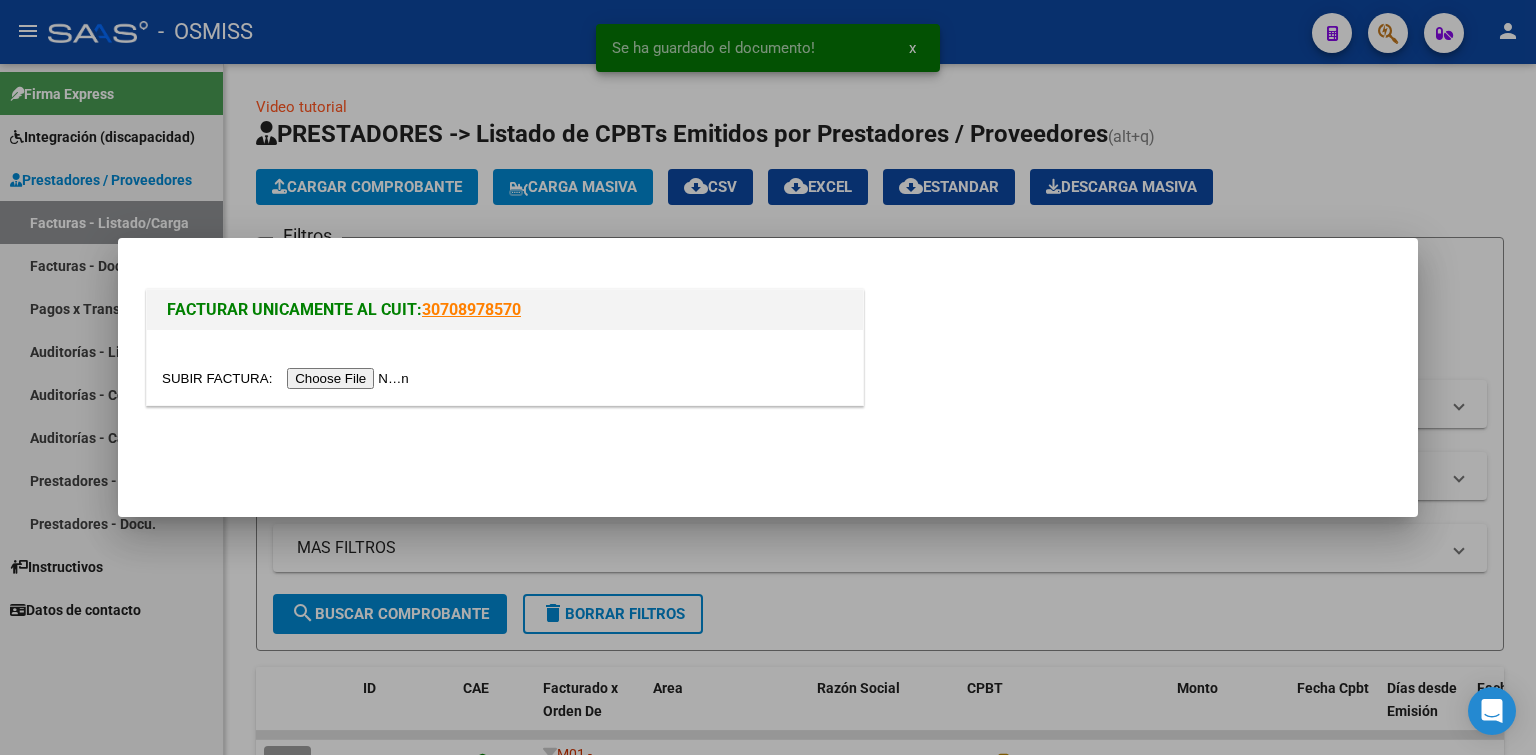click at bounding box center [288, 378] 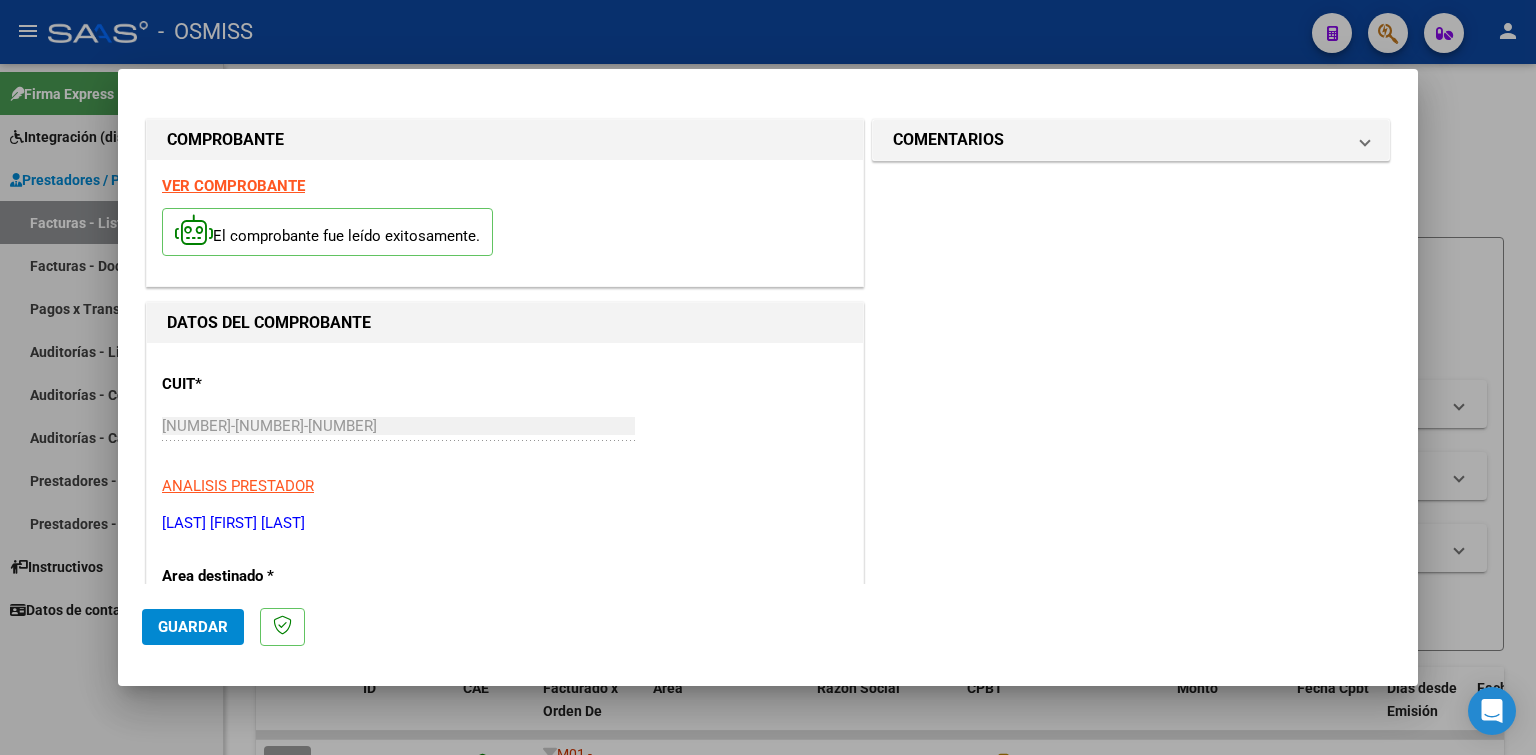 scroll, scrollTop: 400, scrollLeft: 0, axis: vertical 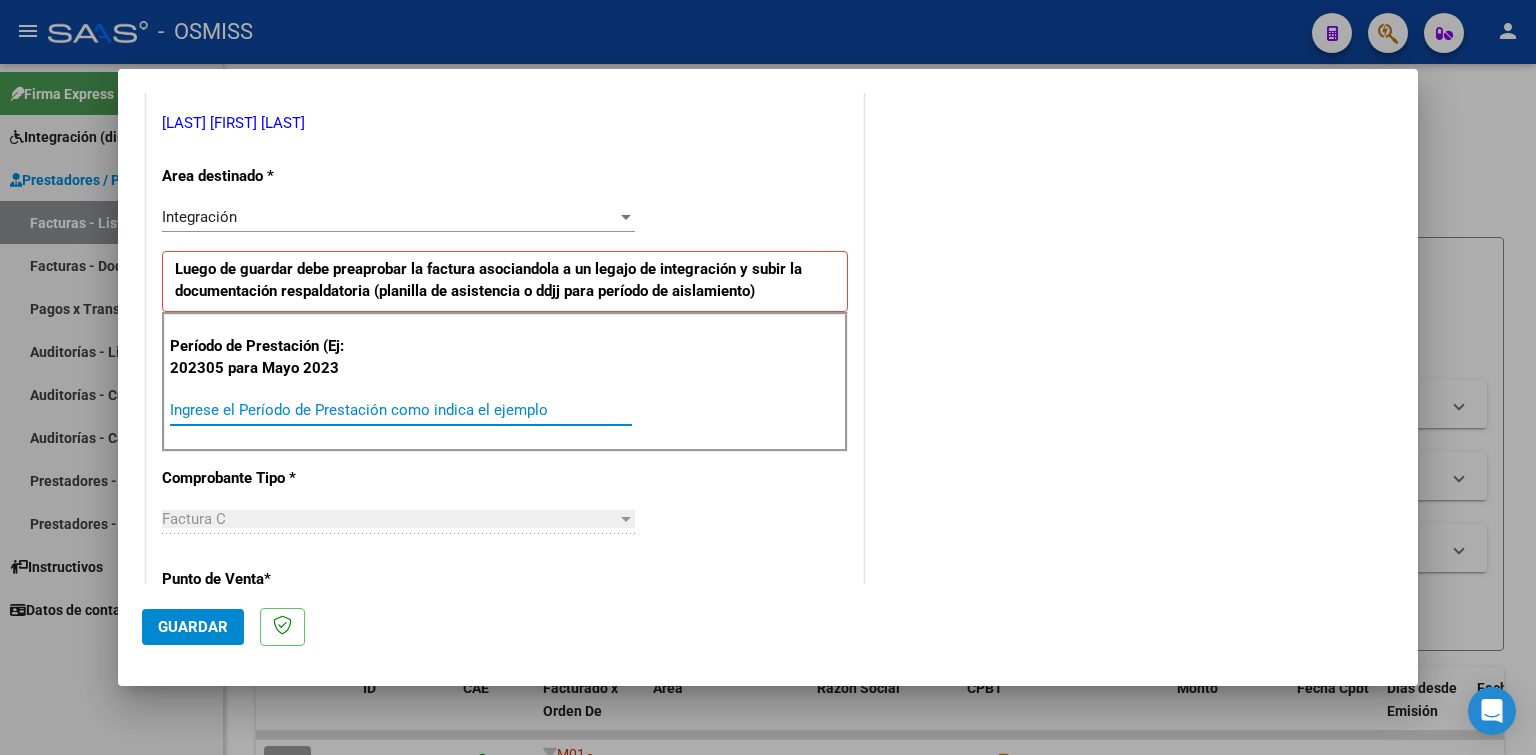 paste on "202507" 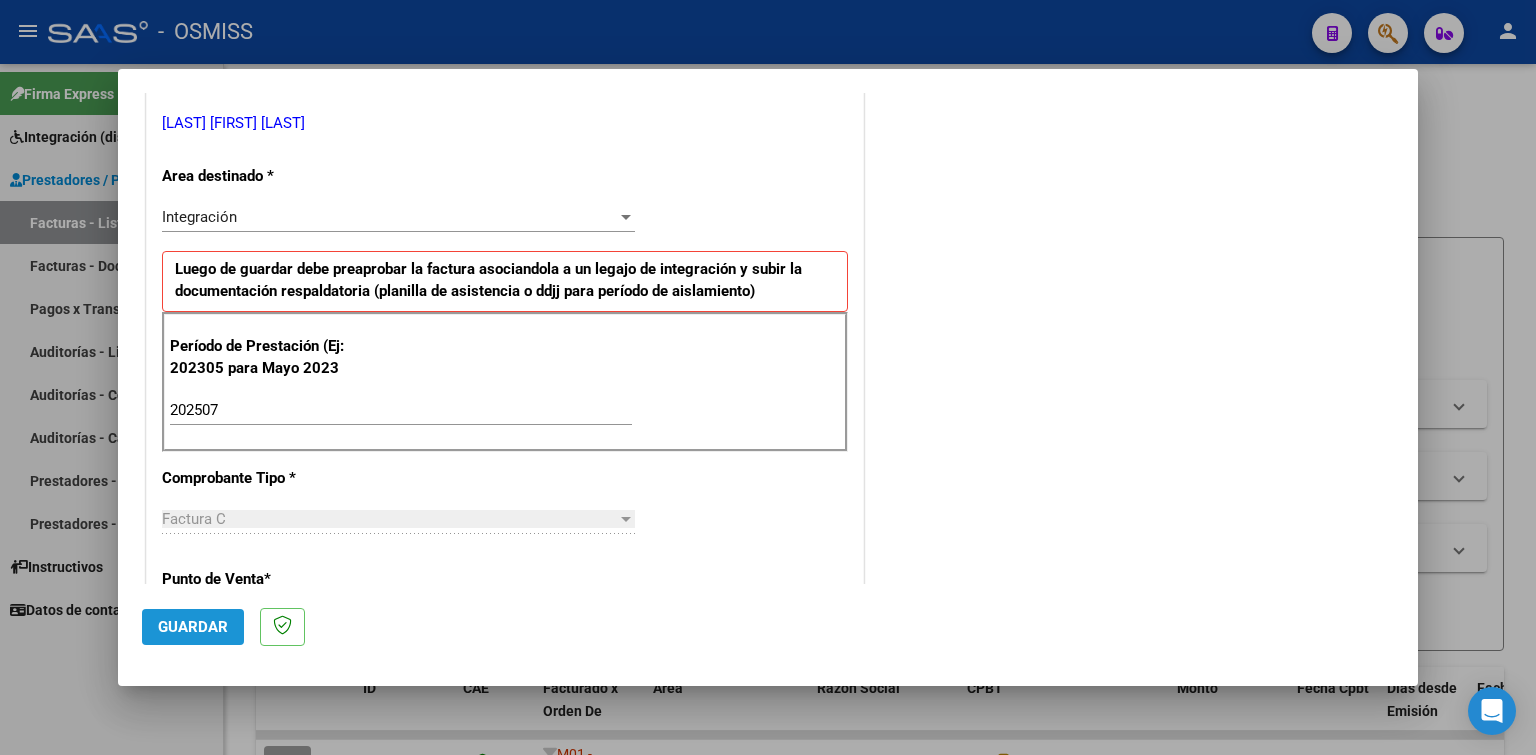 click on "Guardar" 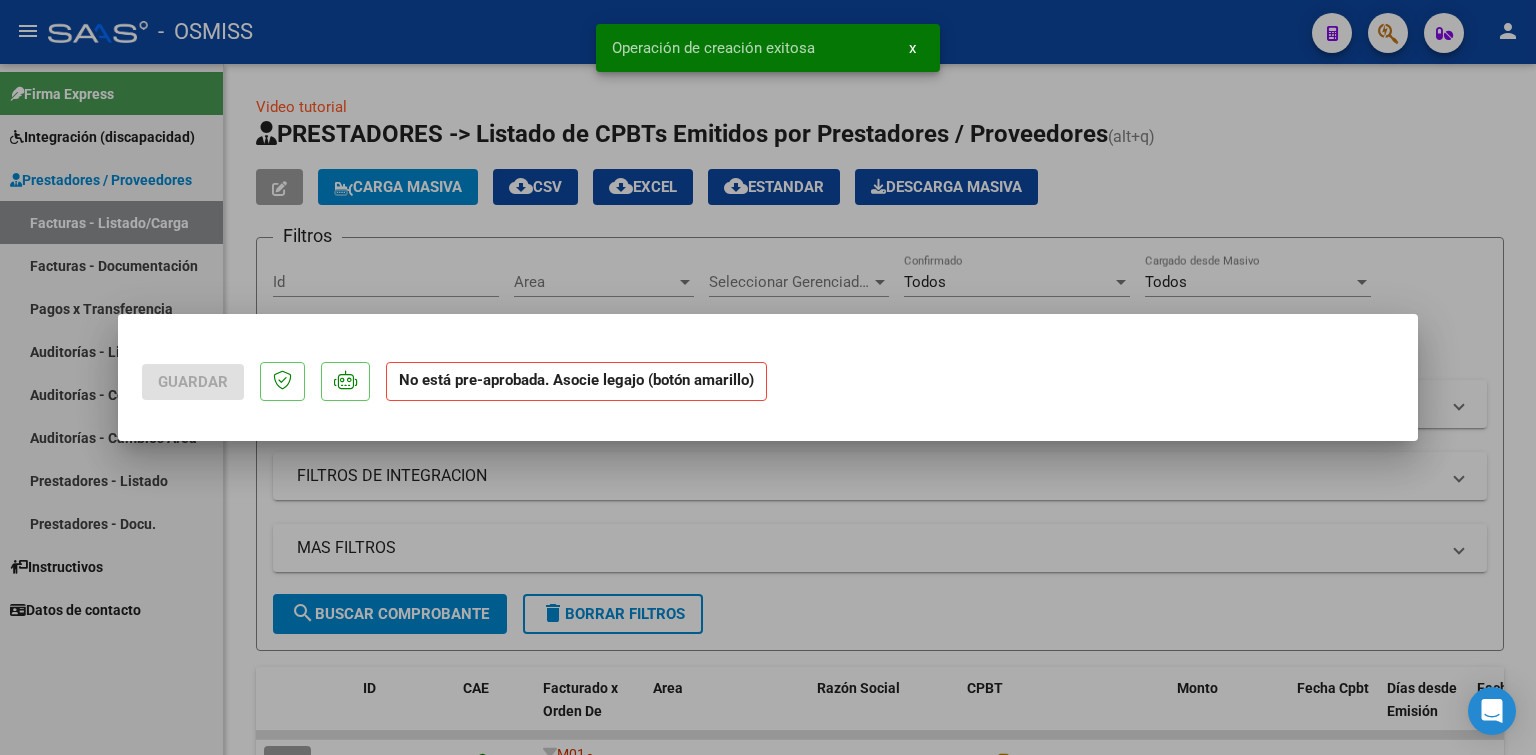 scroll, scrollTop: 0, scrollLeft: 0, axis: both 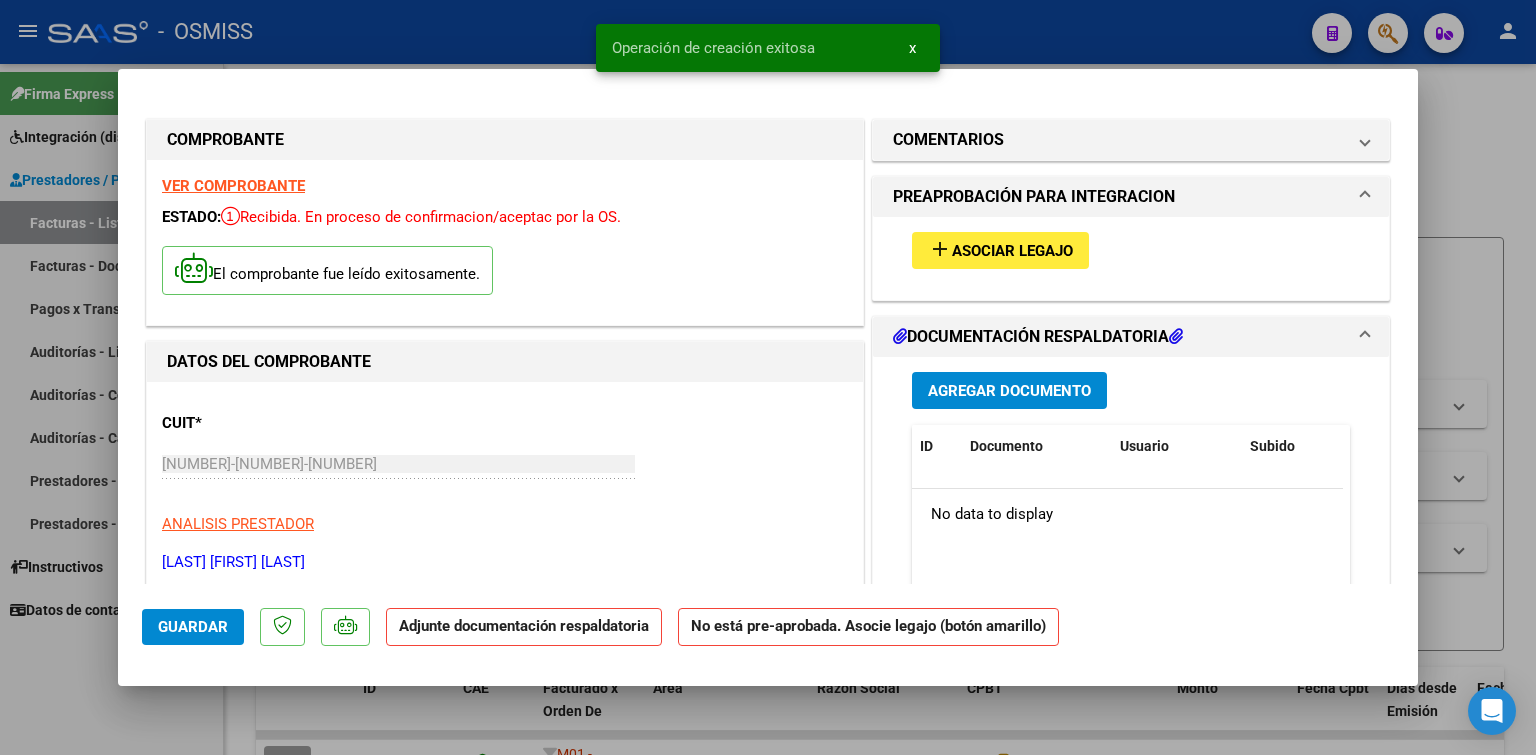 click on "Asociar Legajo" at bounding box center [1012, 251] 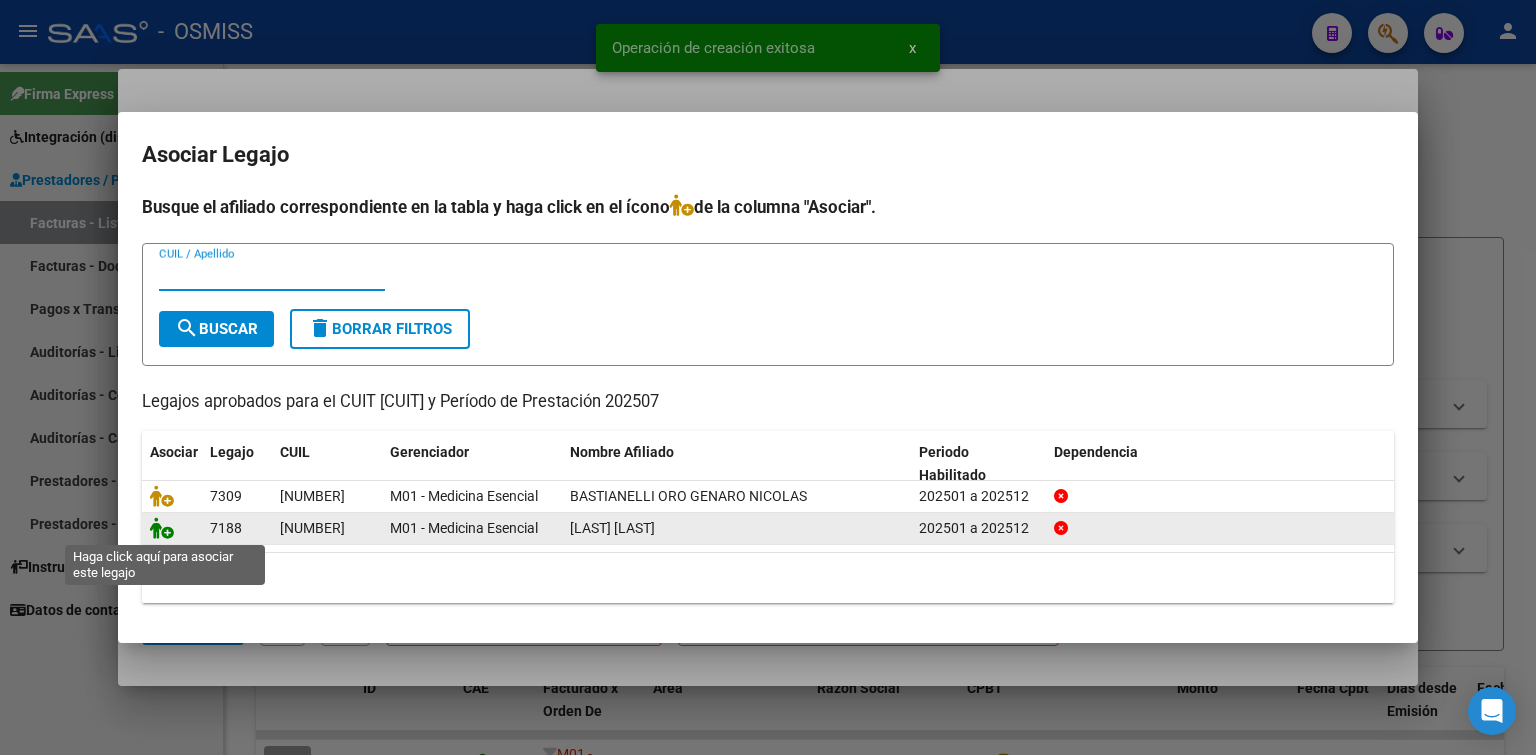 click 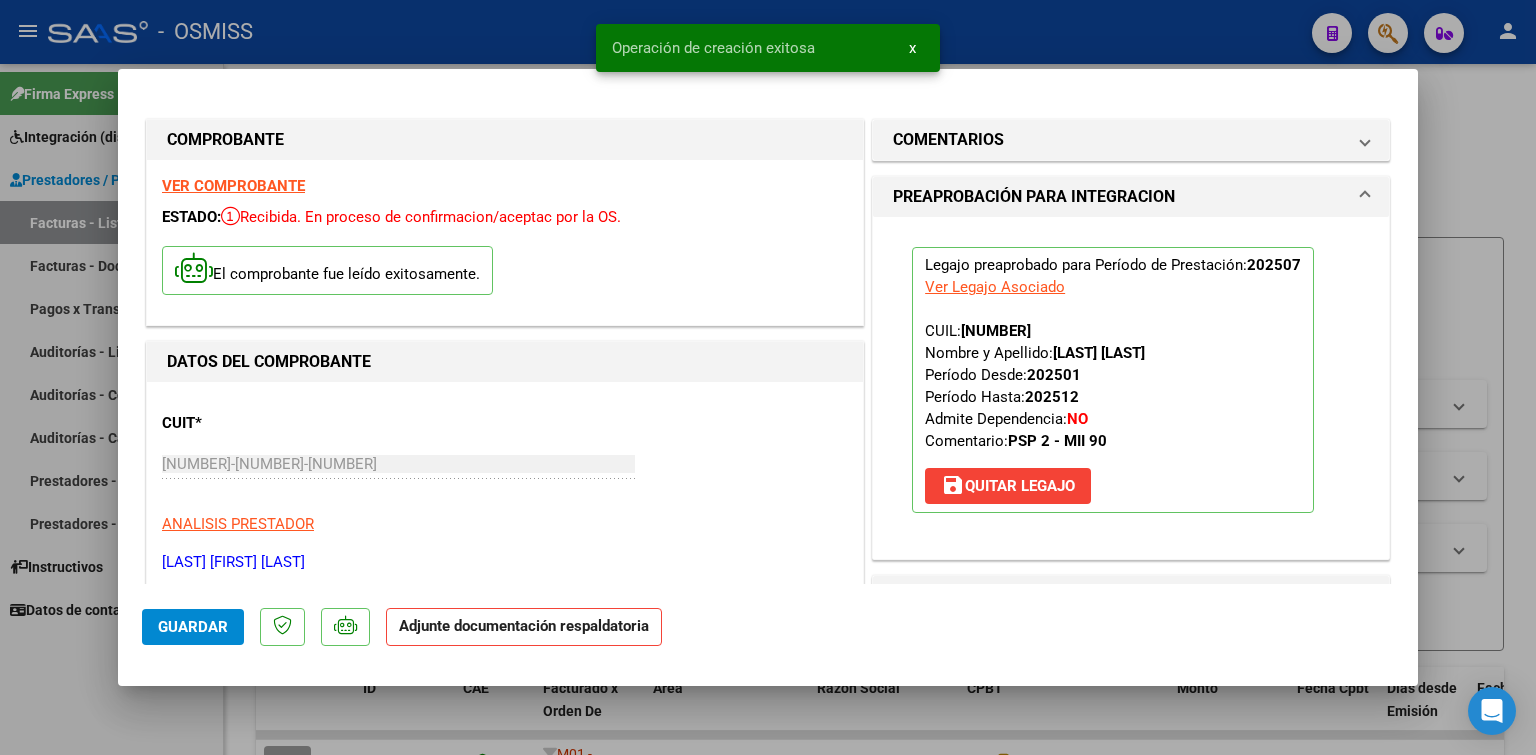 scroll, scrollTop: 100, scrollLeft: 0, axis: vertical 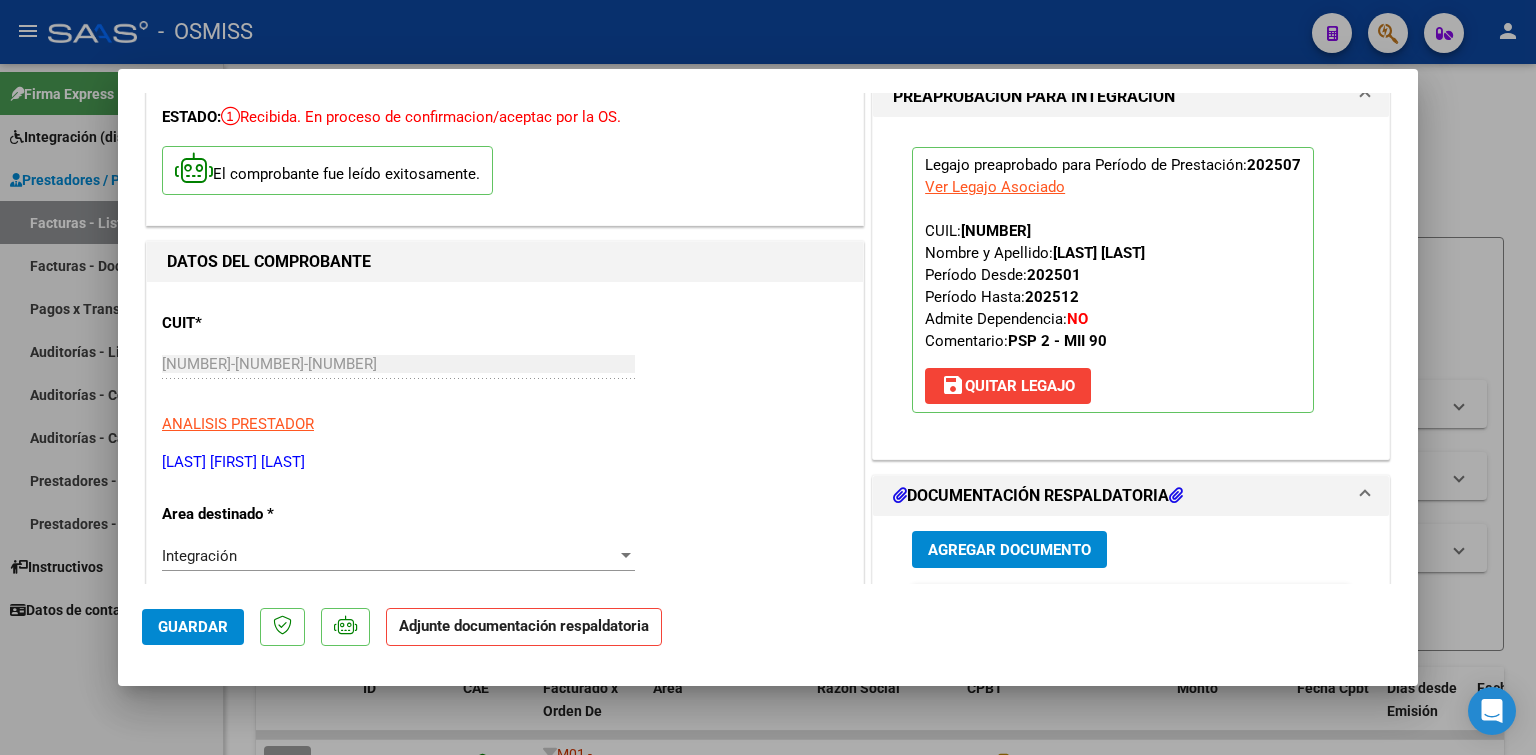 click on "Agregar Documento" at bounding box center [1009, 550] 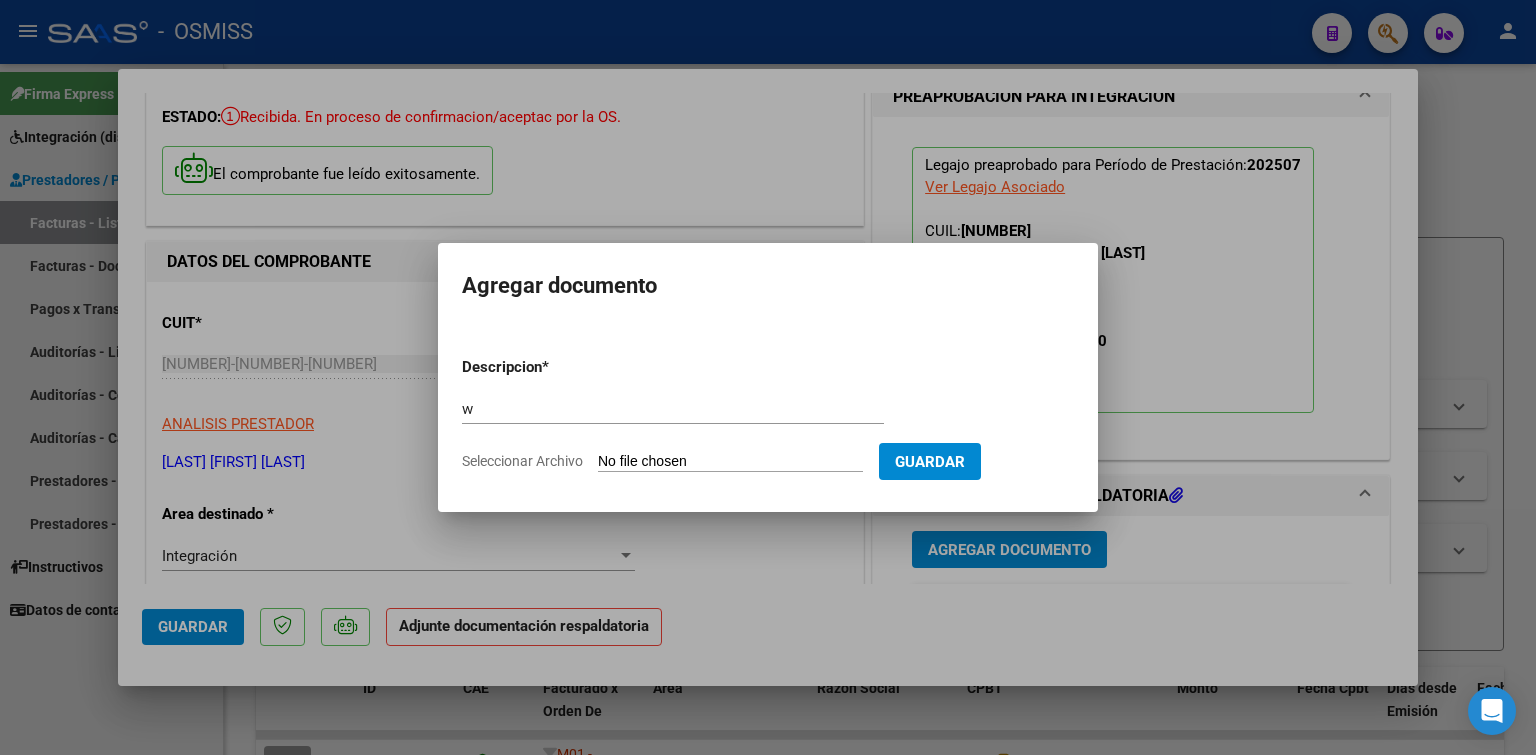 click on "Seleccionar Archivo" at bounding box center [730, 462] 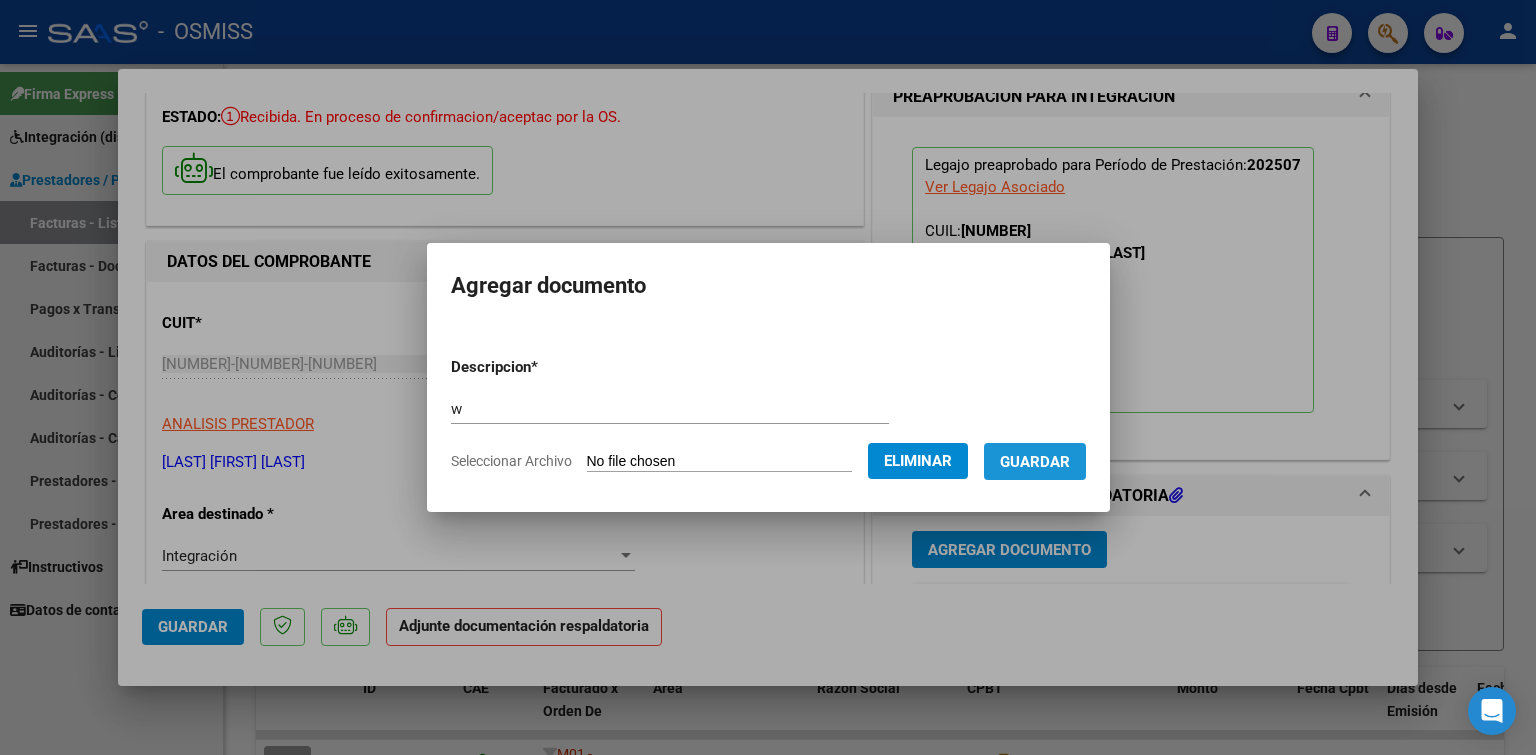 click on "Guardar" at bounding box center (1035, 462) 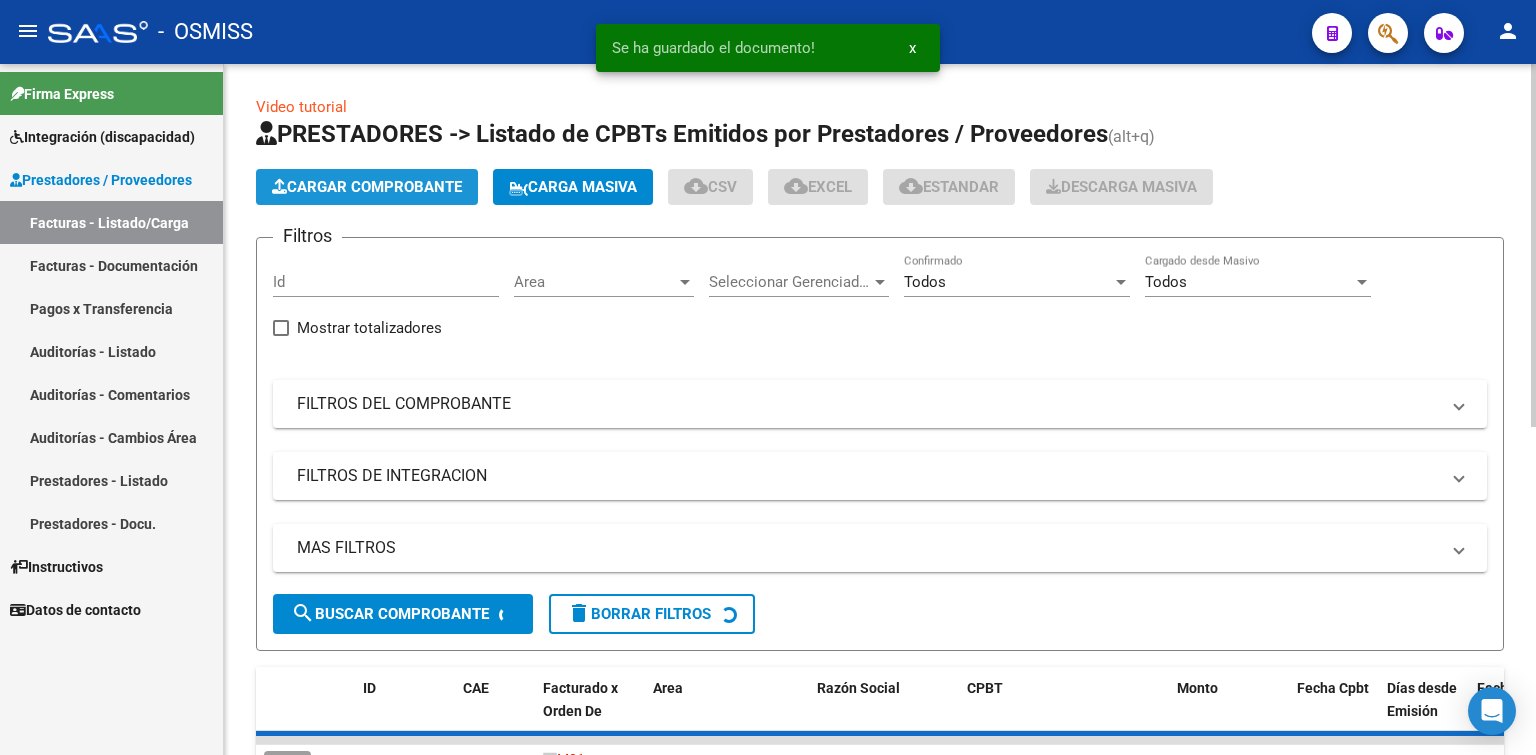 click on "Cargar Comprobante" 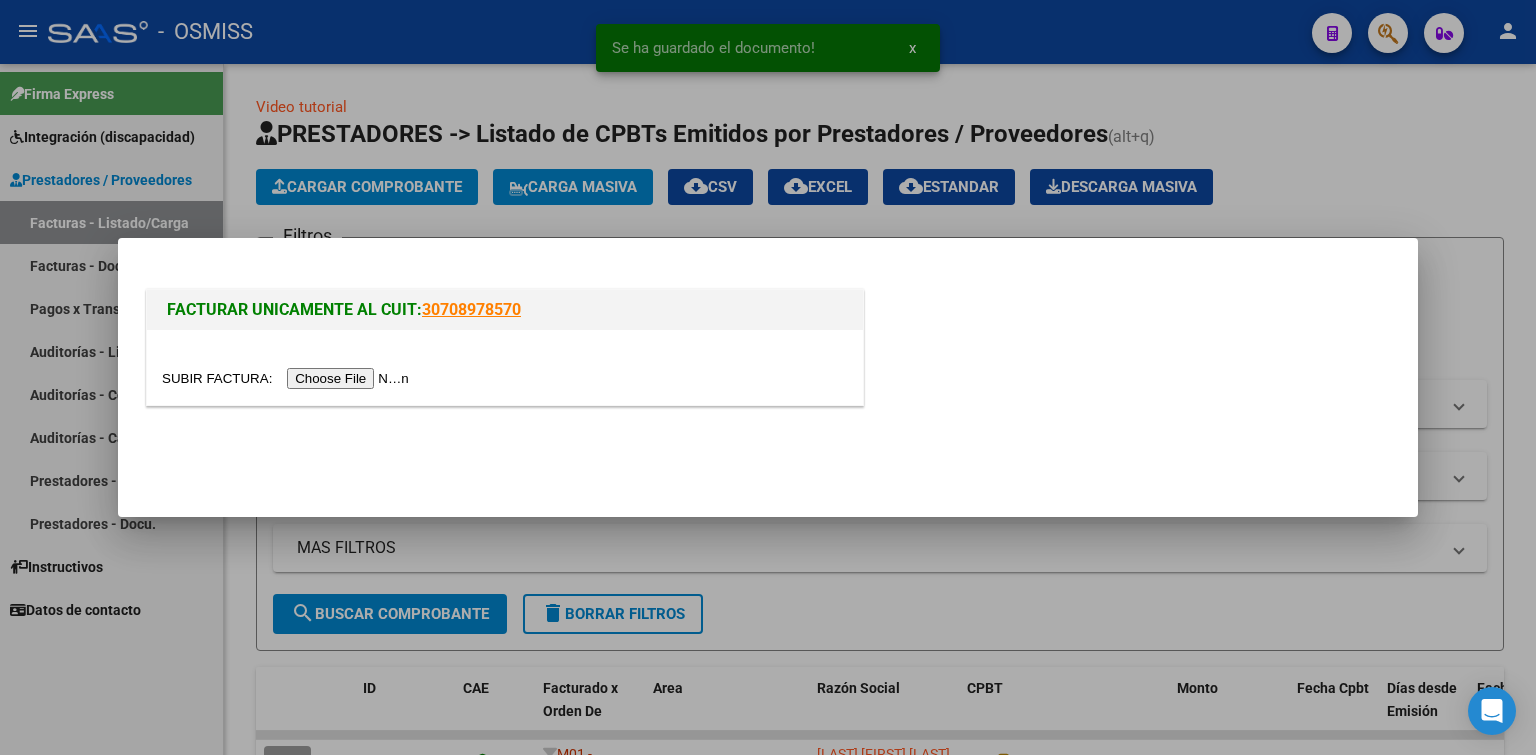 click at bounding box center (288, 378) 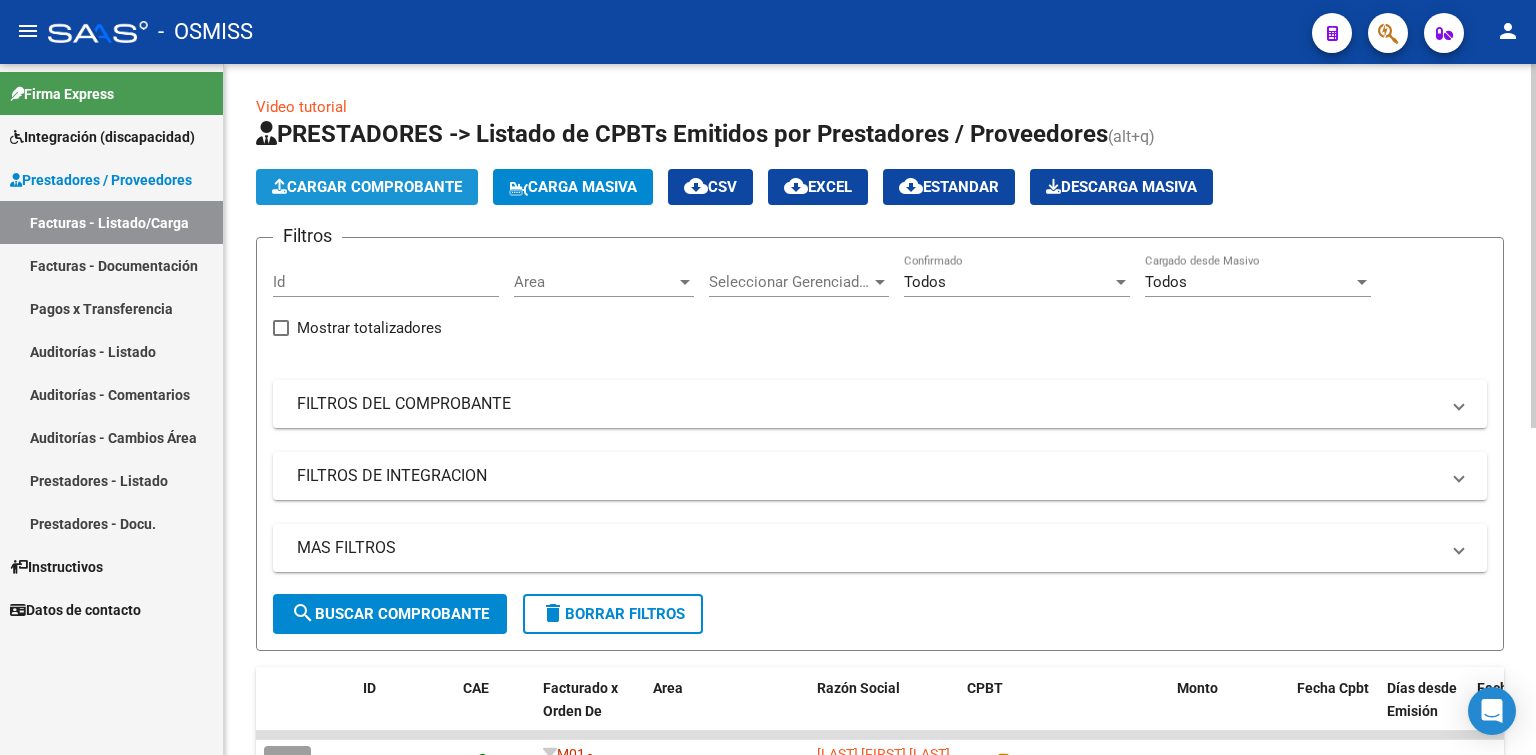 click on "Cargar Comprobante" 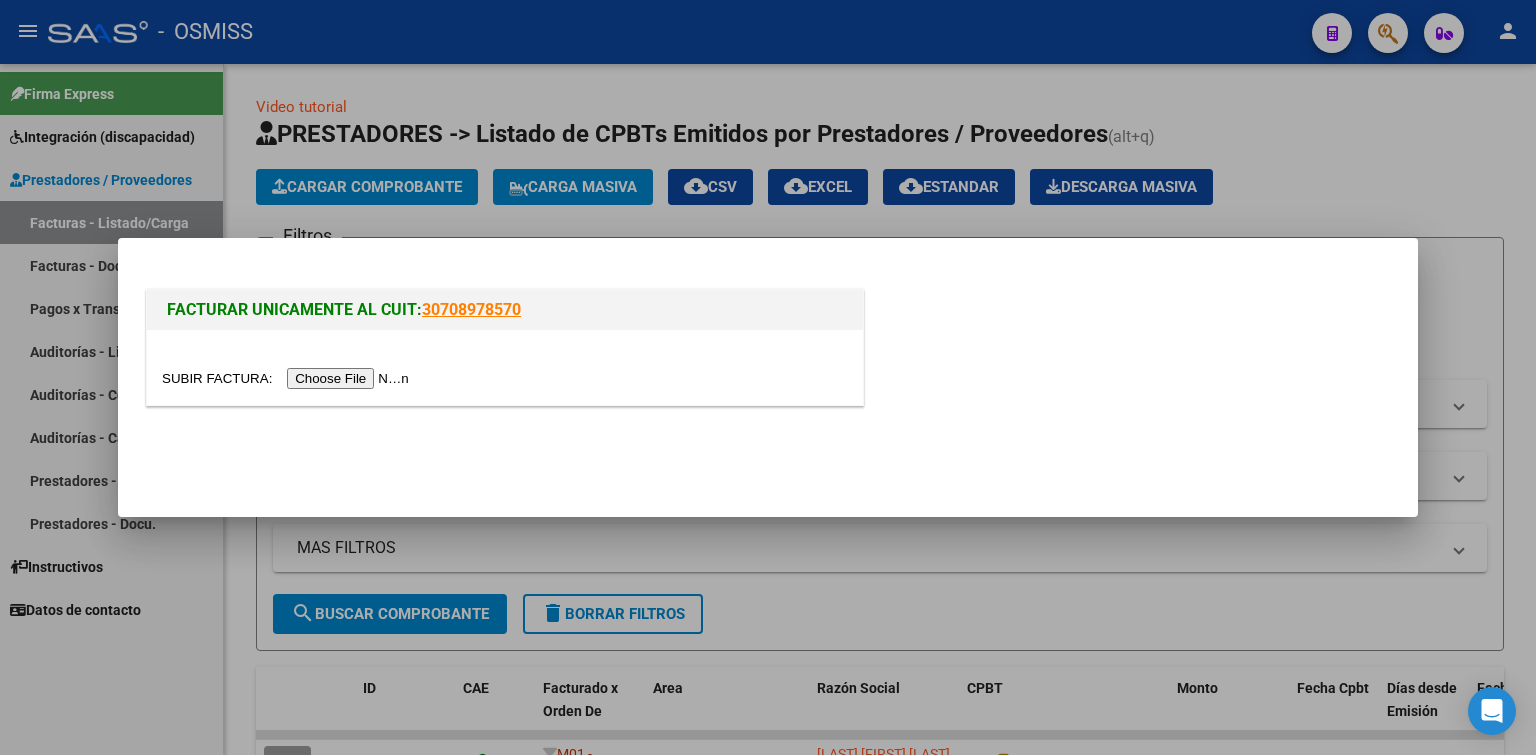 click at bounding box center [288, 378] 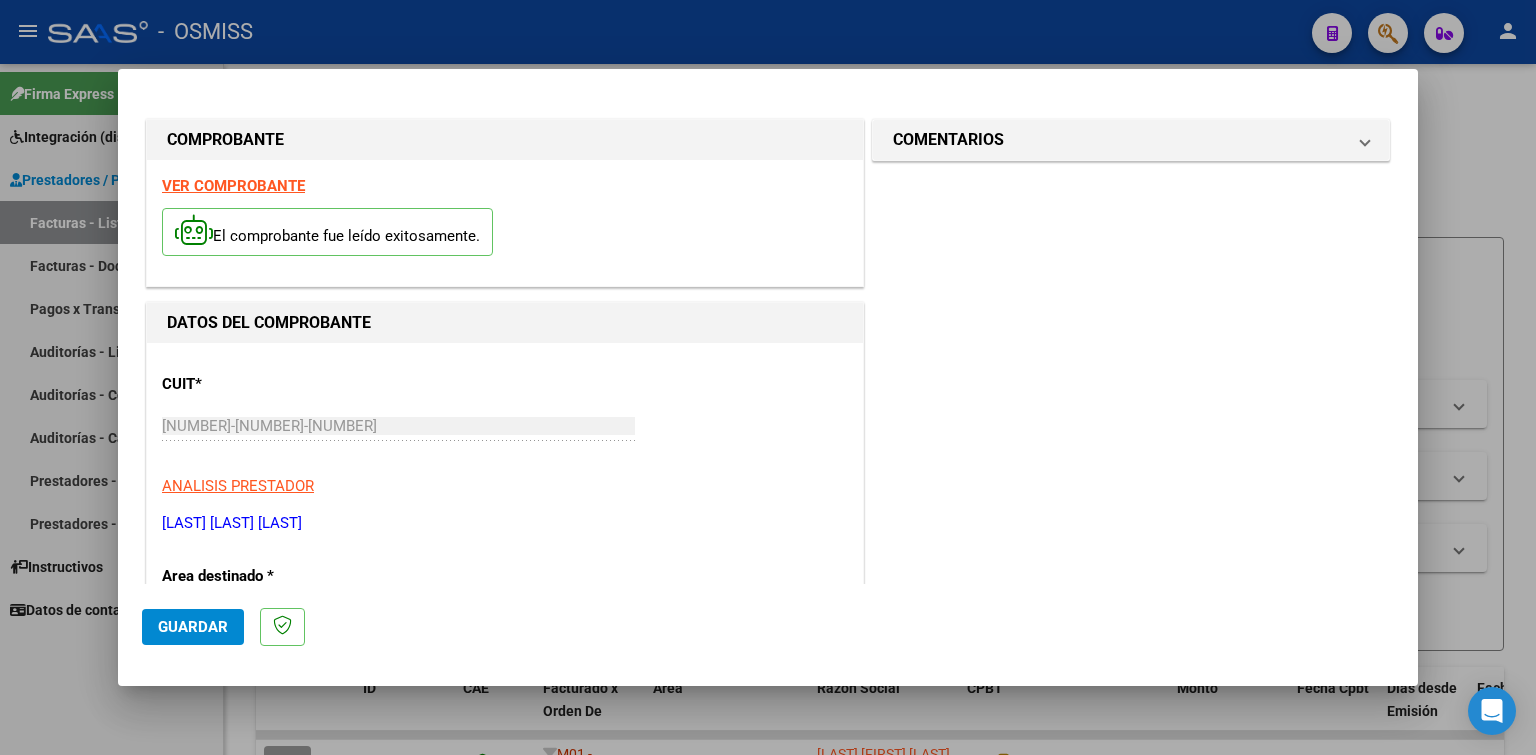 scroll, scrollTop: 400, scrollLeft: 0, axis: vertical 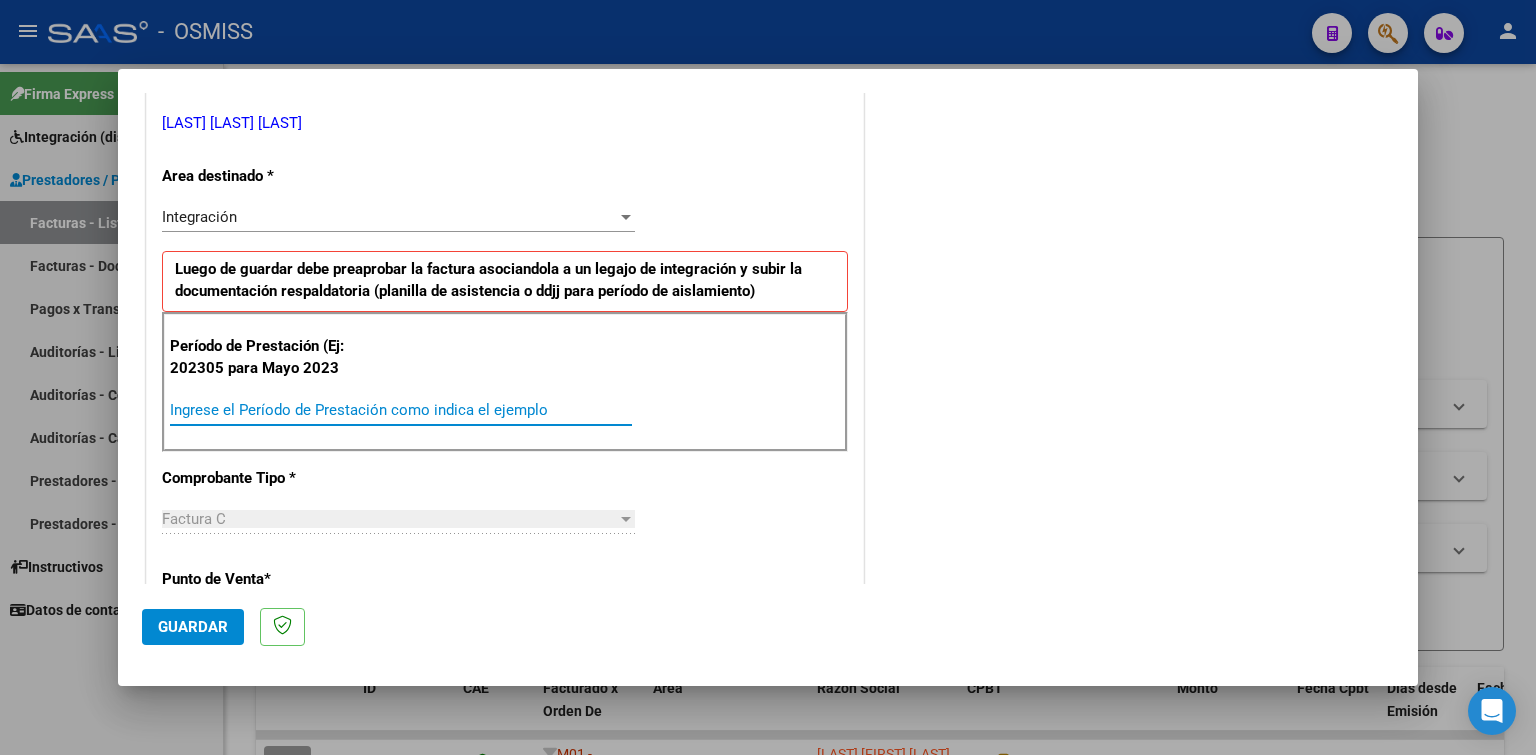 paste on "202507" 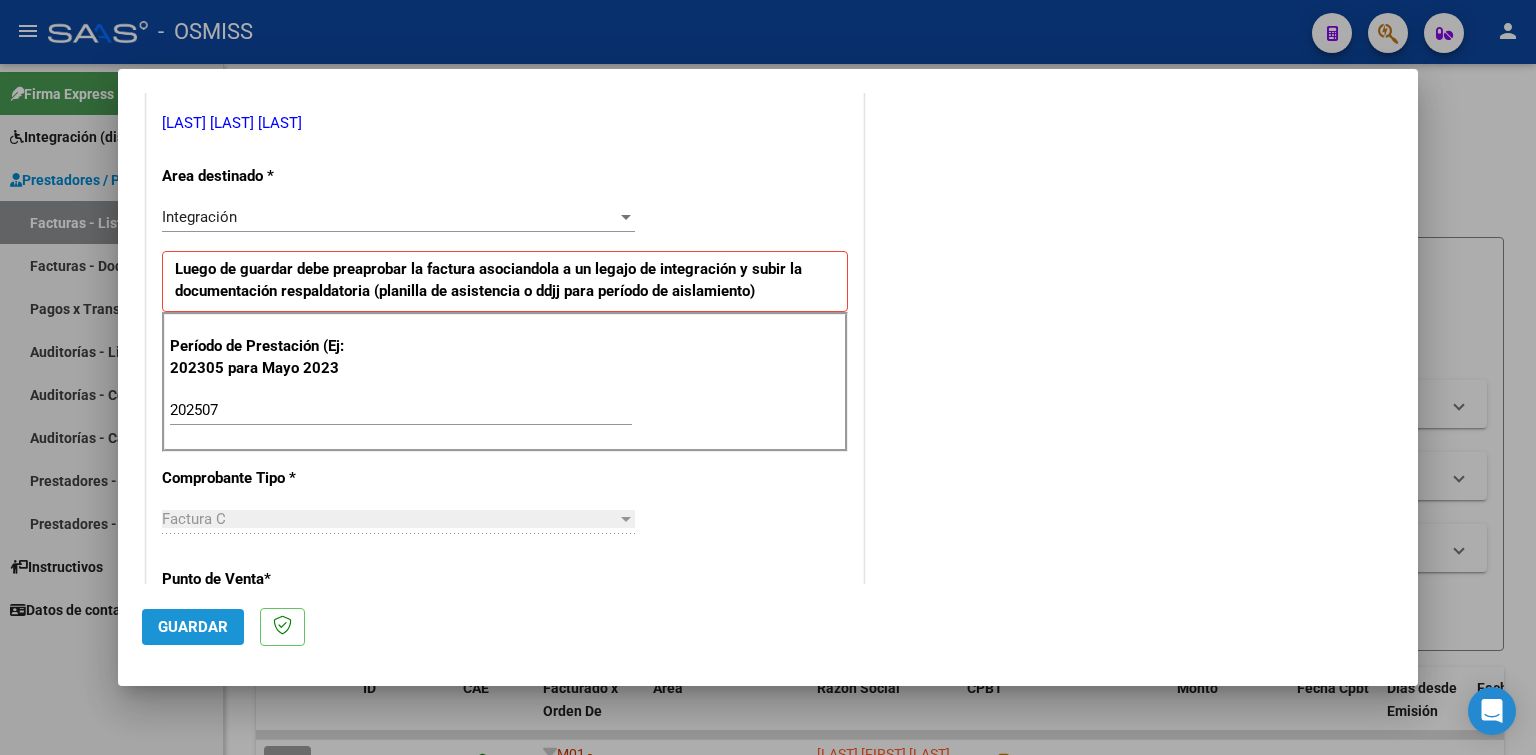 click on "Guardar" 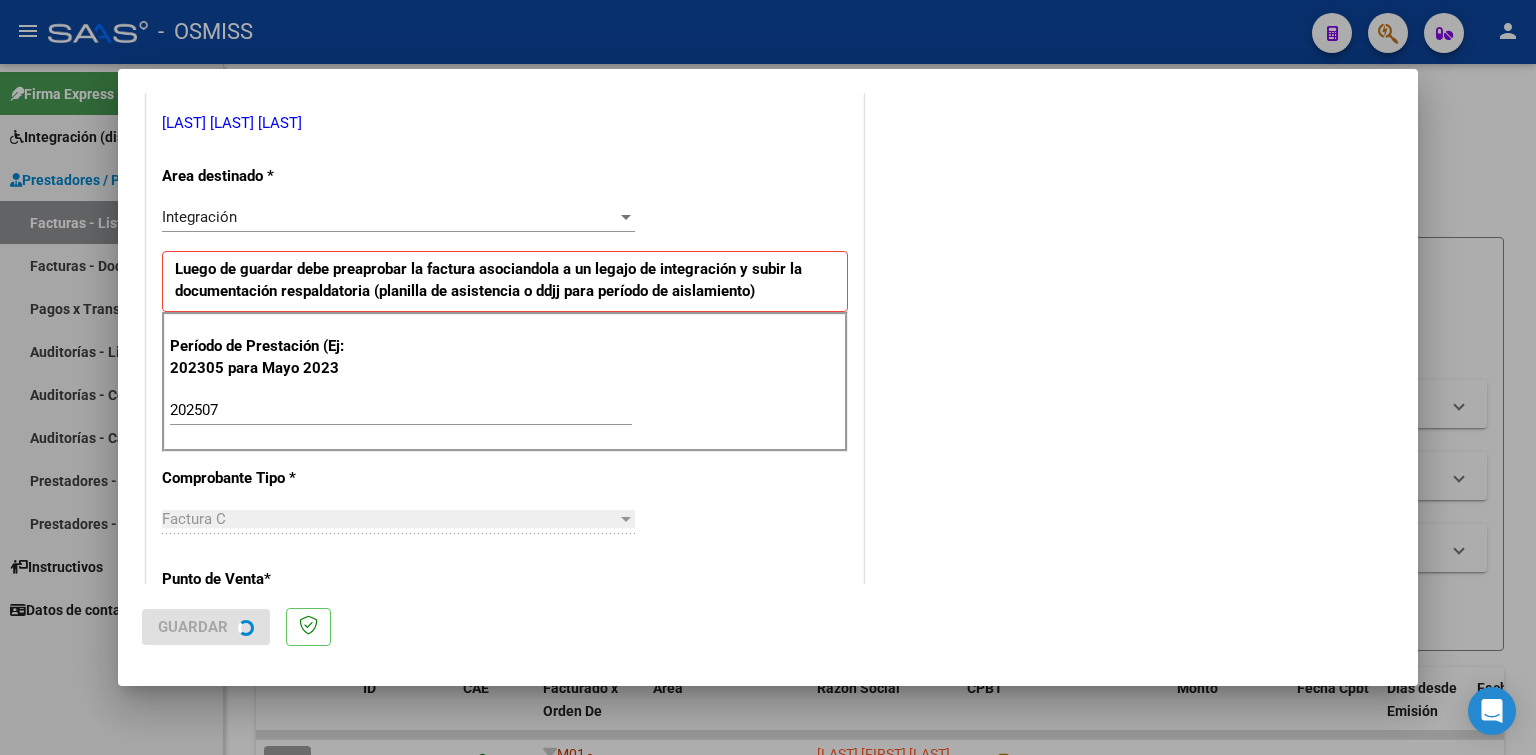 scroll, scrollTop: 0, scrollLeft: 0, axis: both 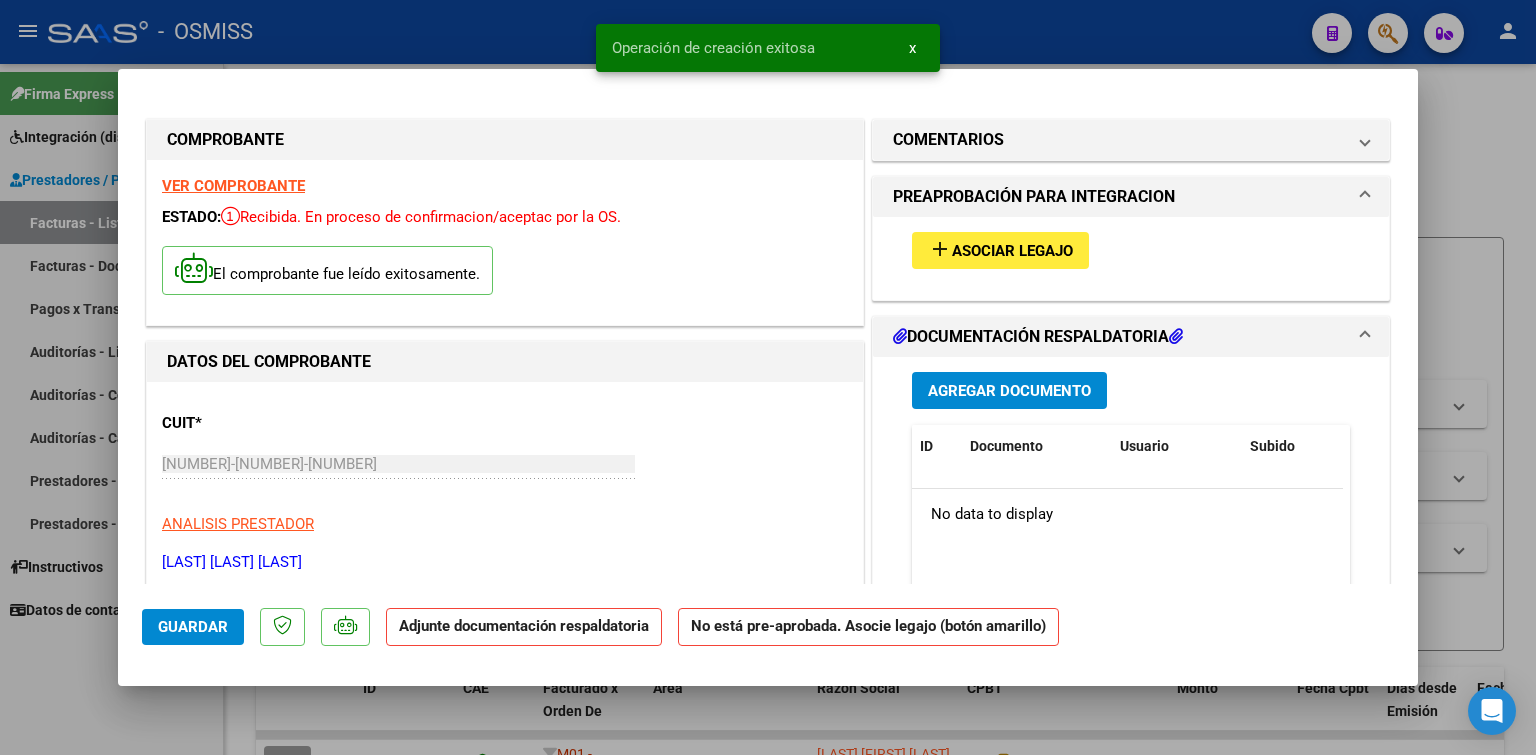 click on "Asociar Legajo" at bounding box center [1012, 251] 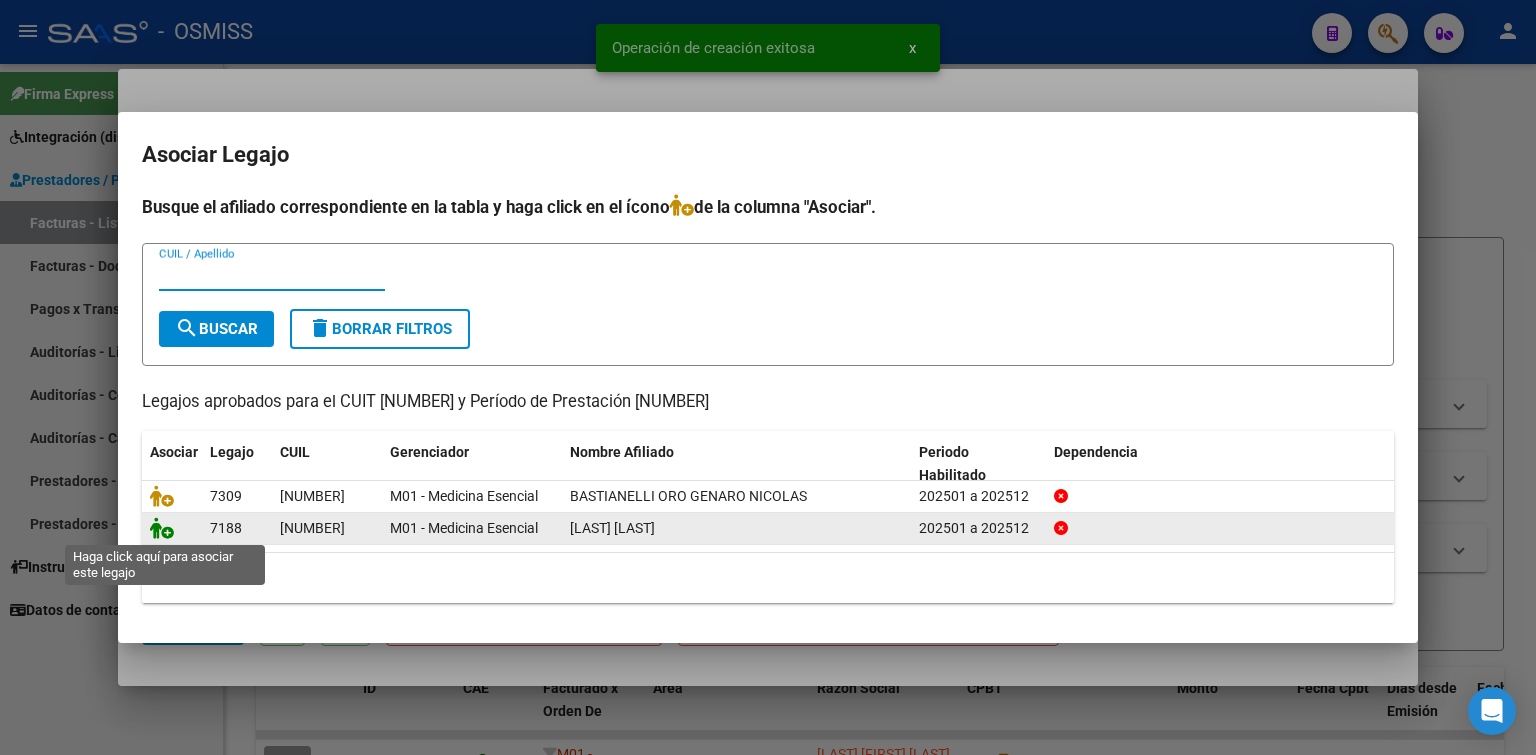 click 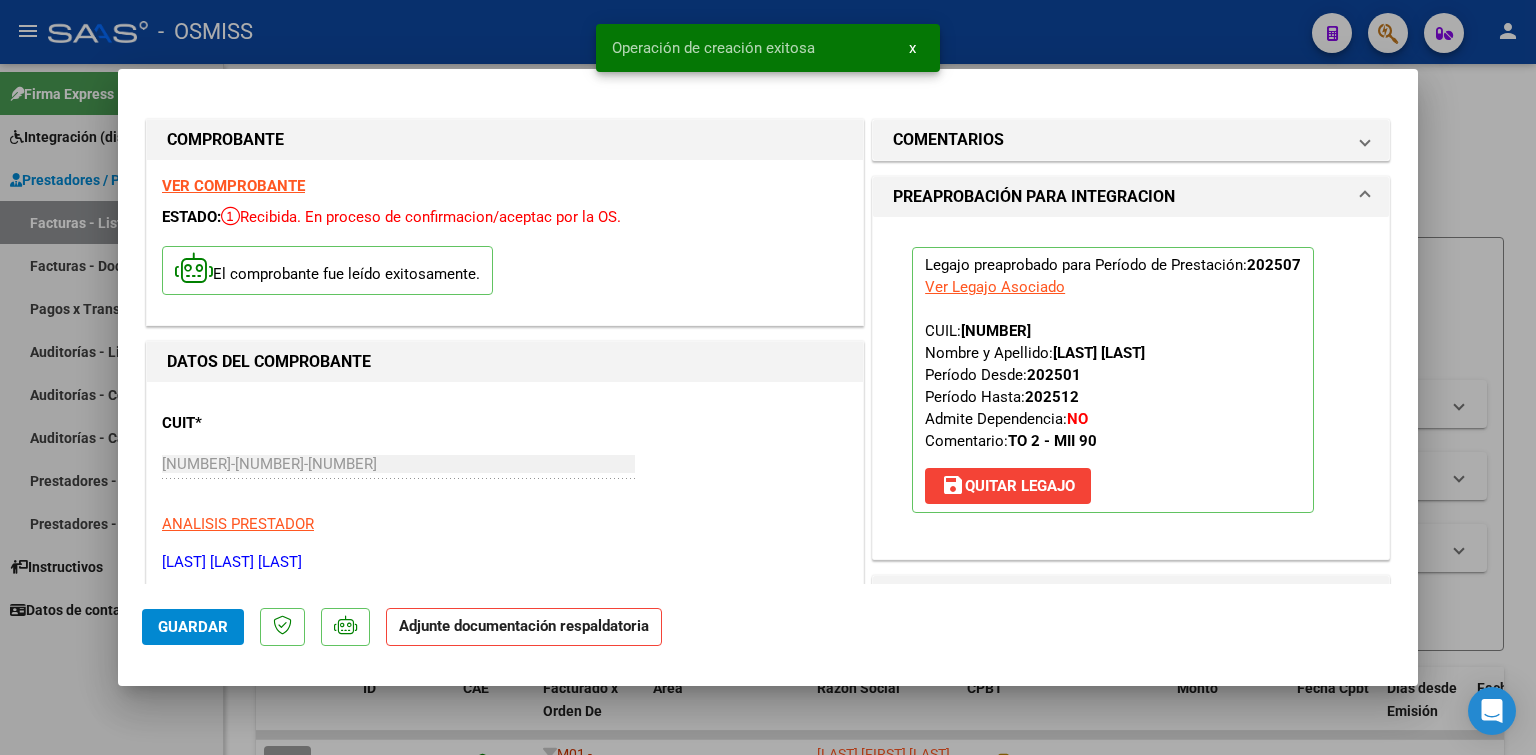scroll, scrollTop: 300, scrollLeft: 0, axis: vertical 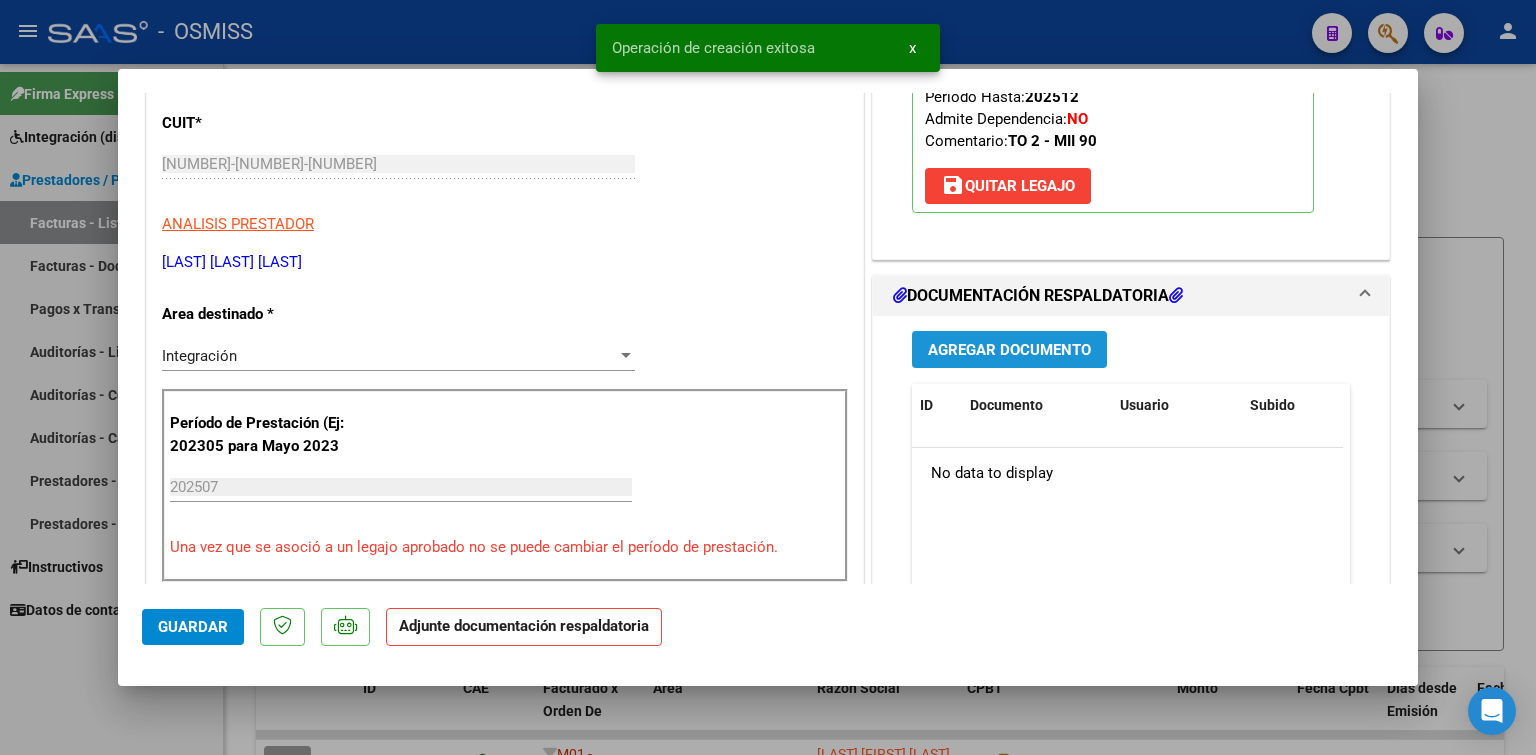 click on "Agregar Documento" at bounding box center (1009, 349) 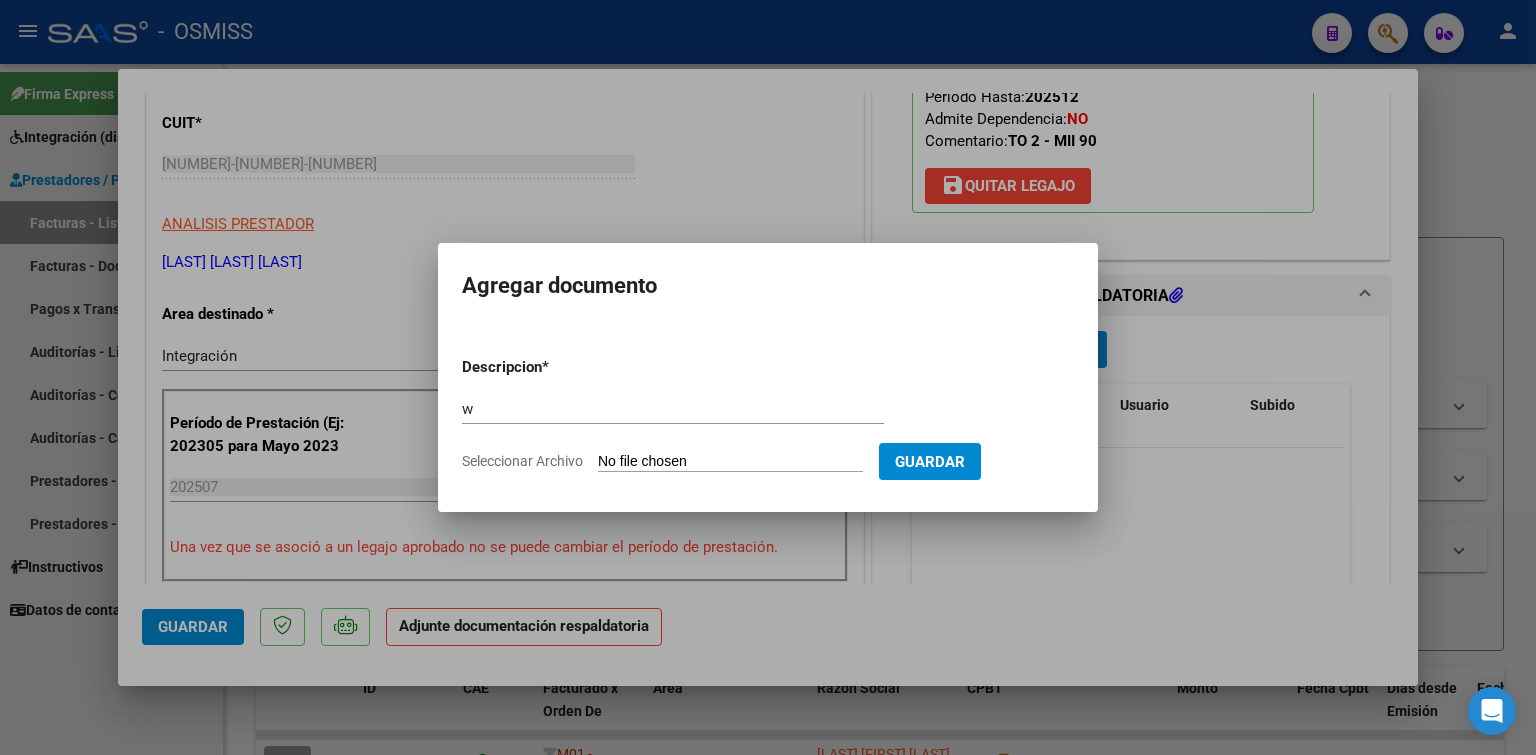 click on "Seleccionar Archivo" at bounding box center [730, 462] 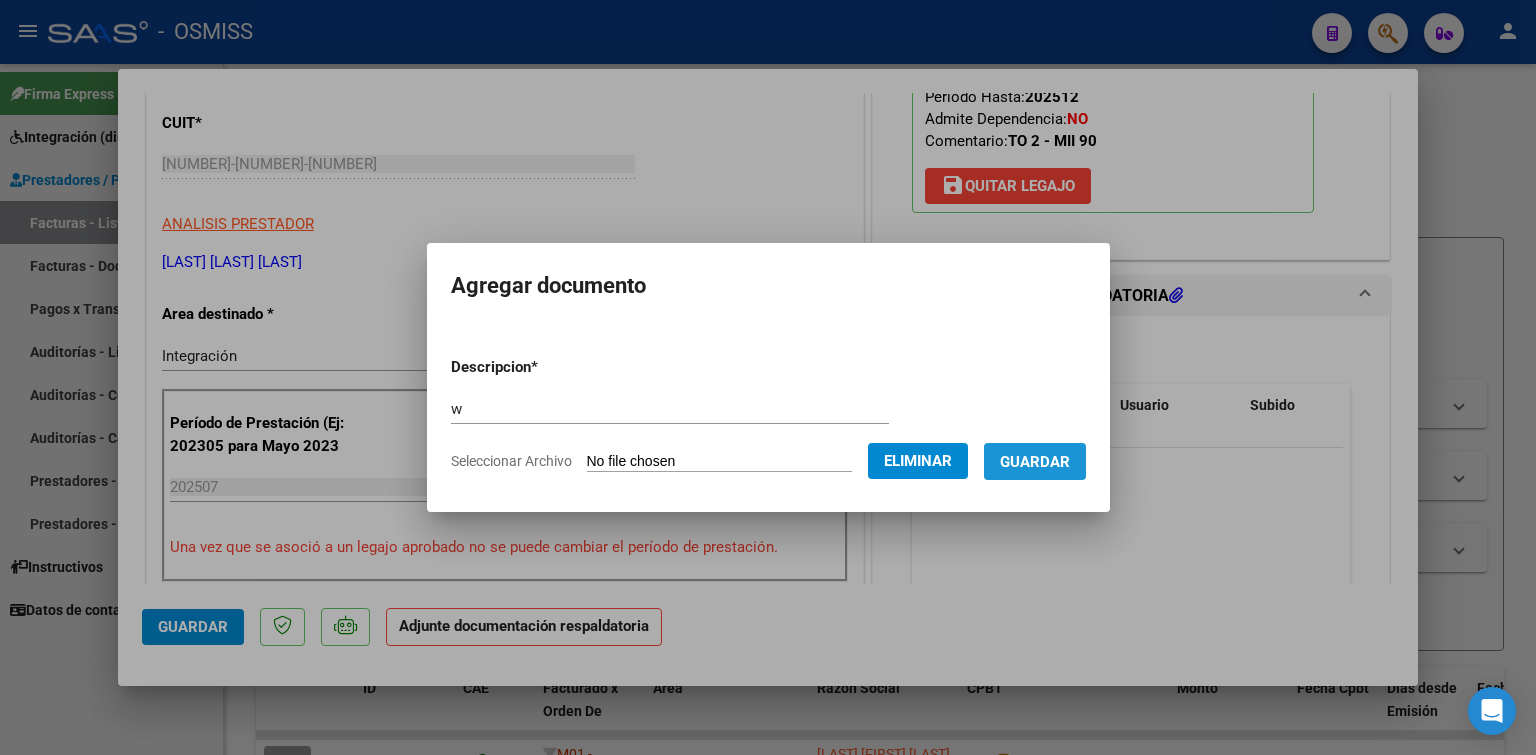 click on "Guardar" at bounding box center (1035, 462) 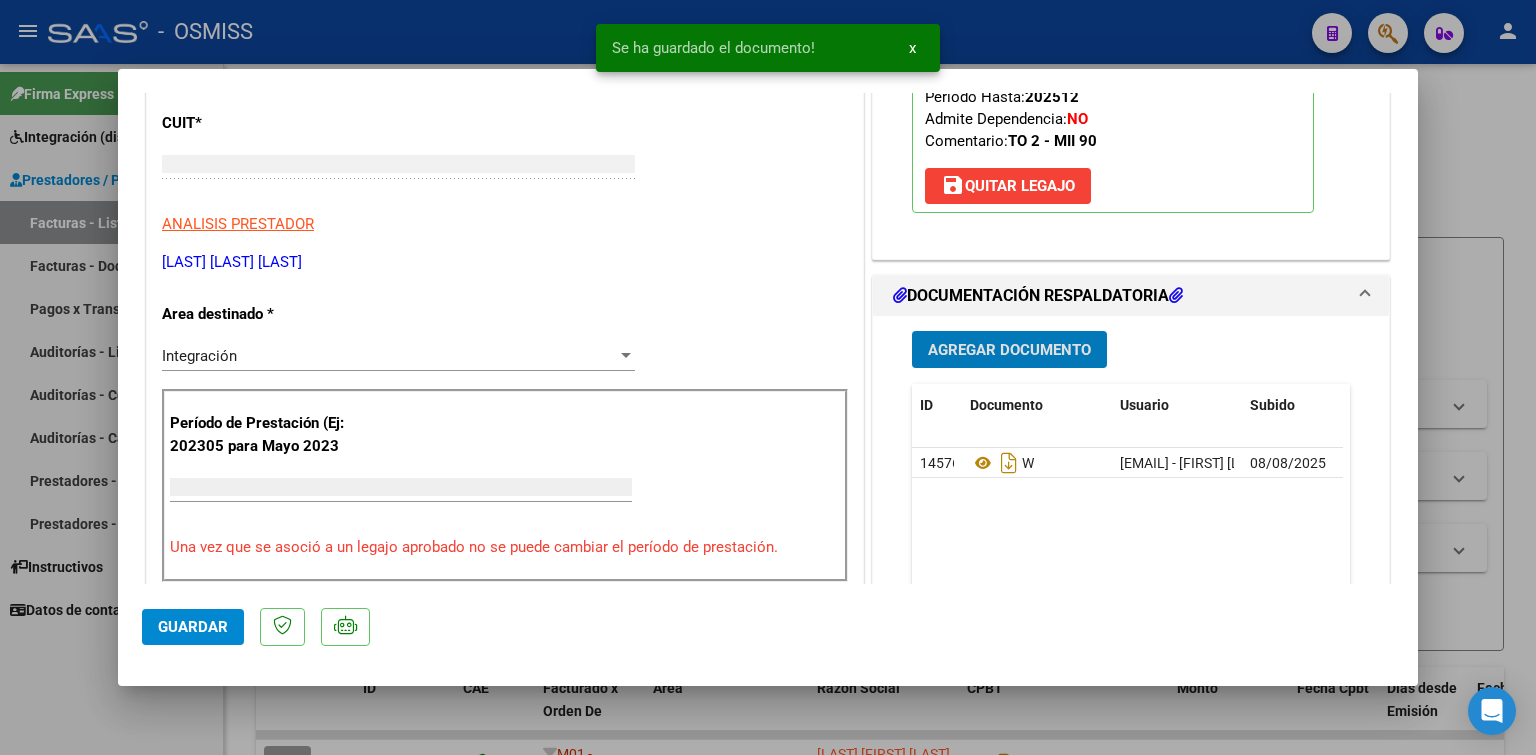 scroll, scrollTop: 239, scrollLeft: 0, axis: vertical 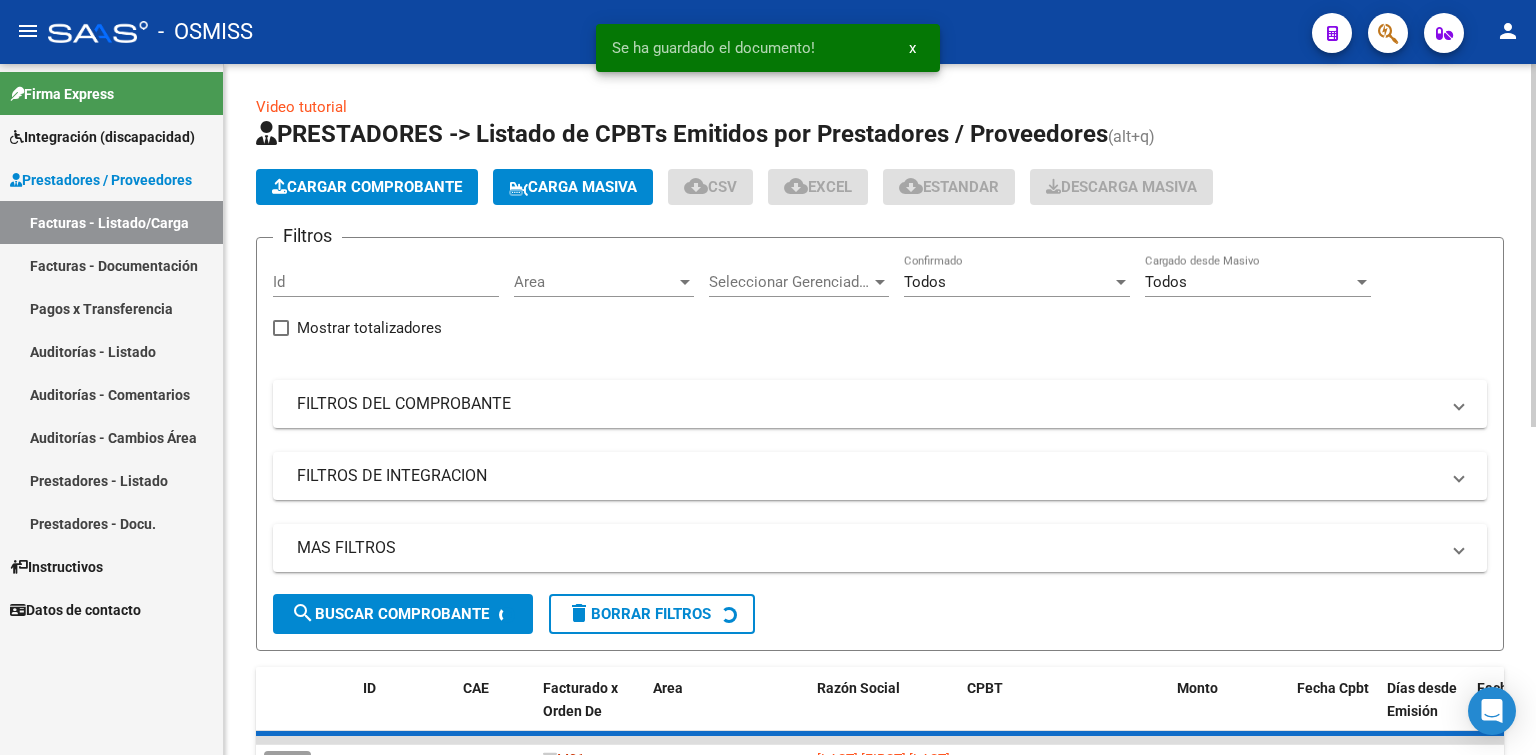 click on "Cargar Comprobante" 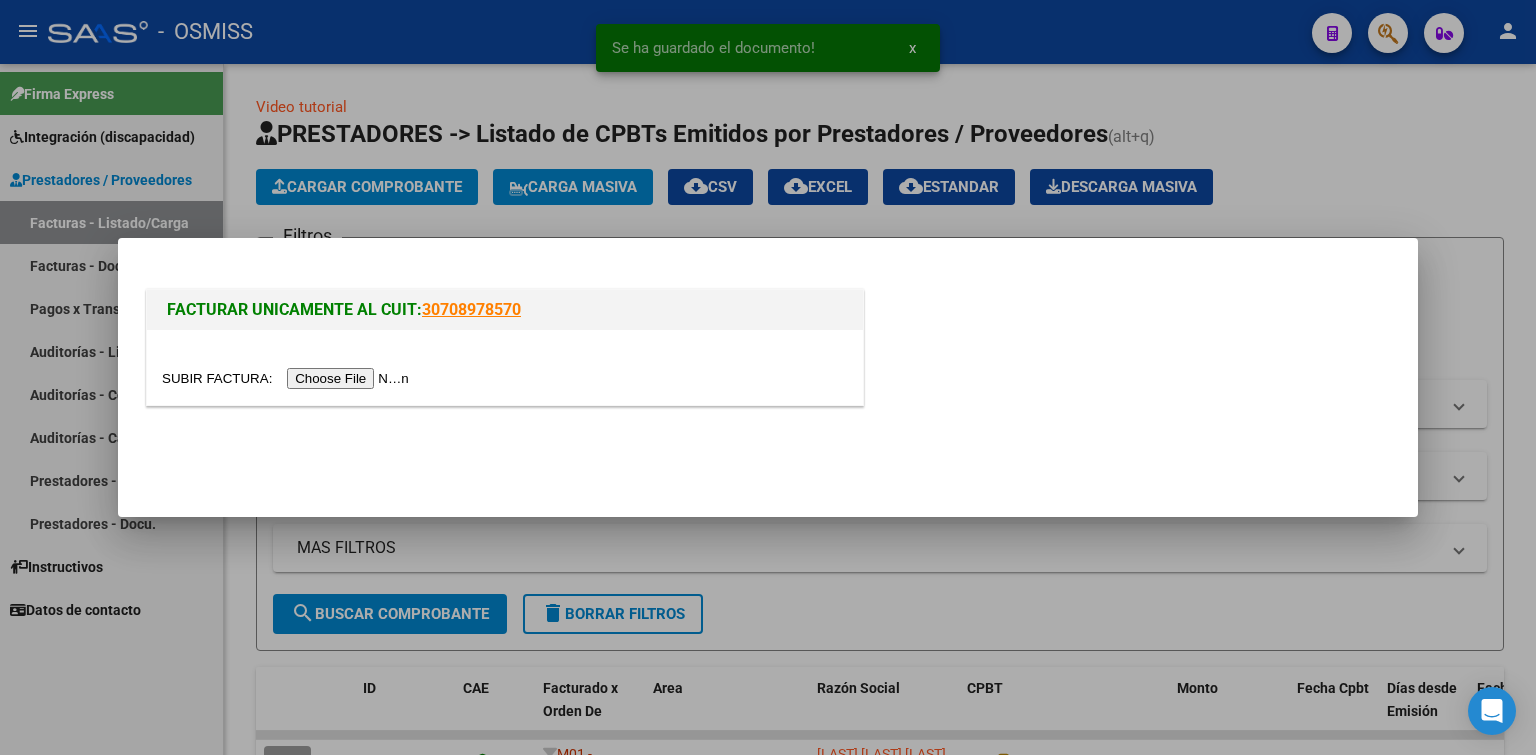 click at bounding box center (288, 378) 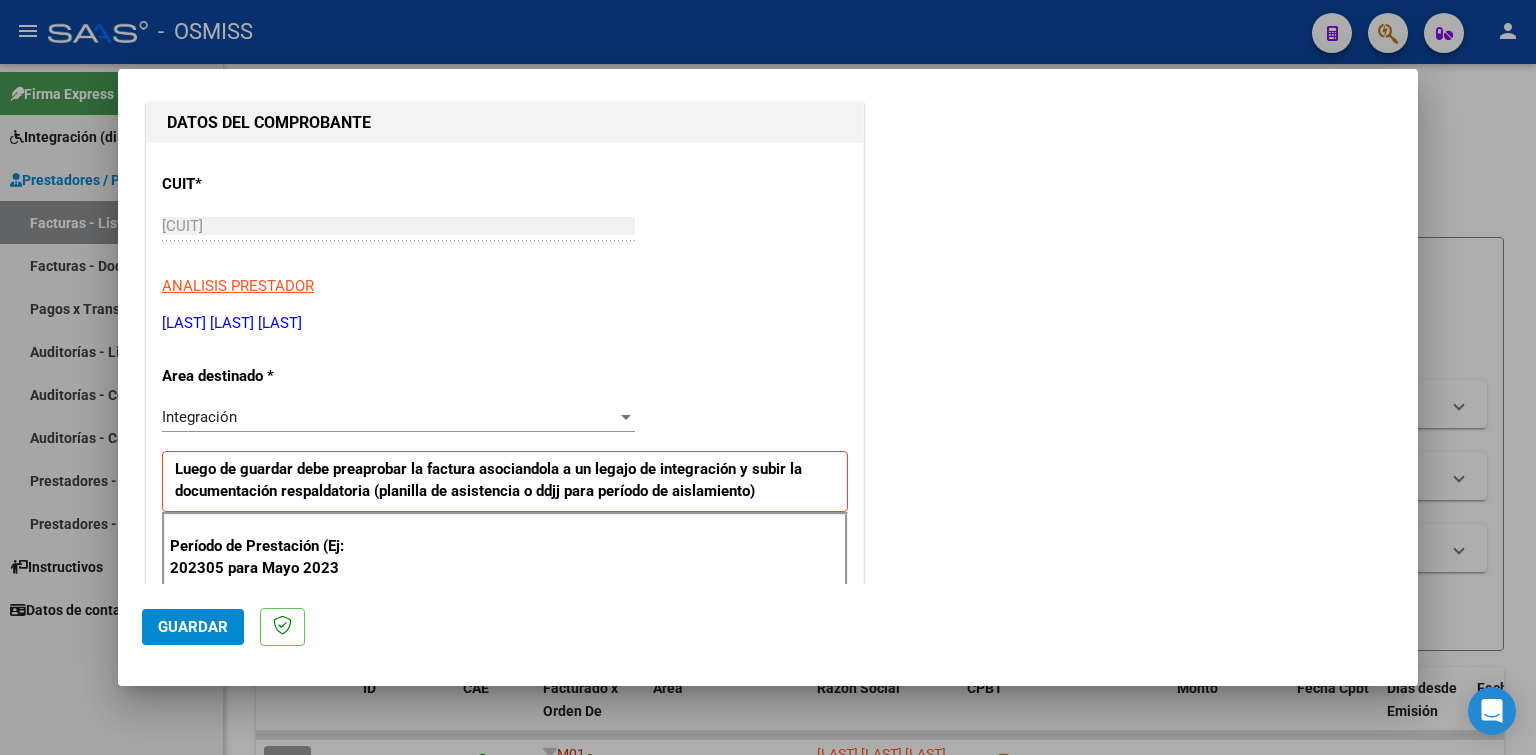 scroll, scrollTop: 500, scrollLeft: 0, axis: vertical 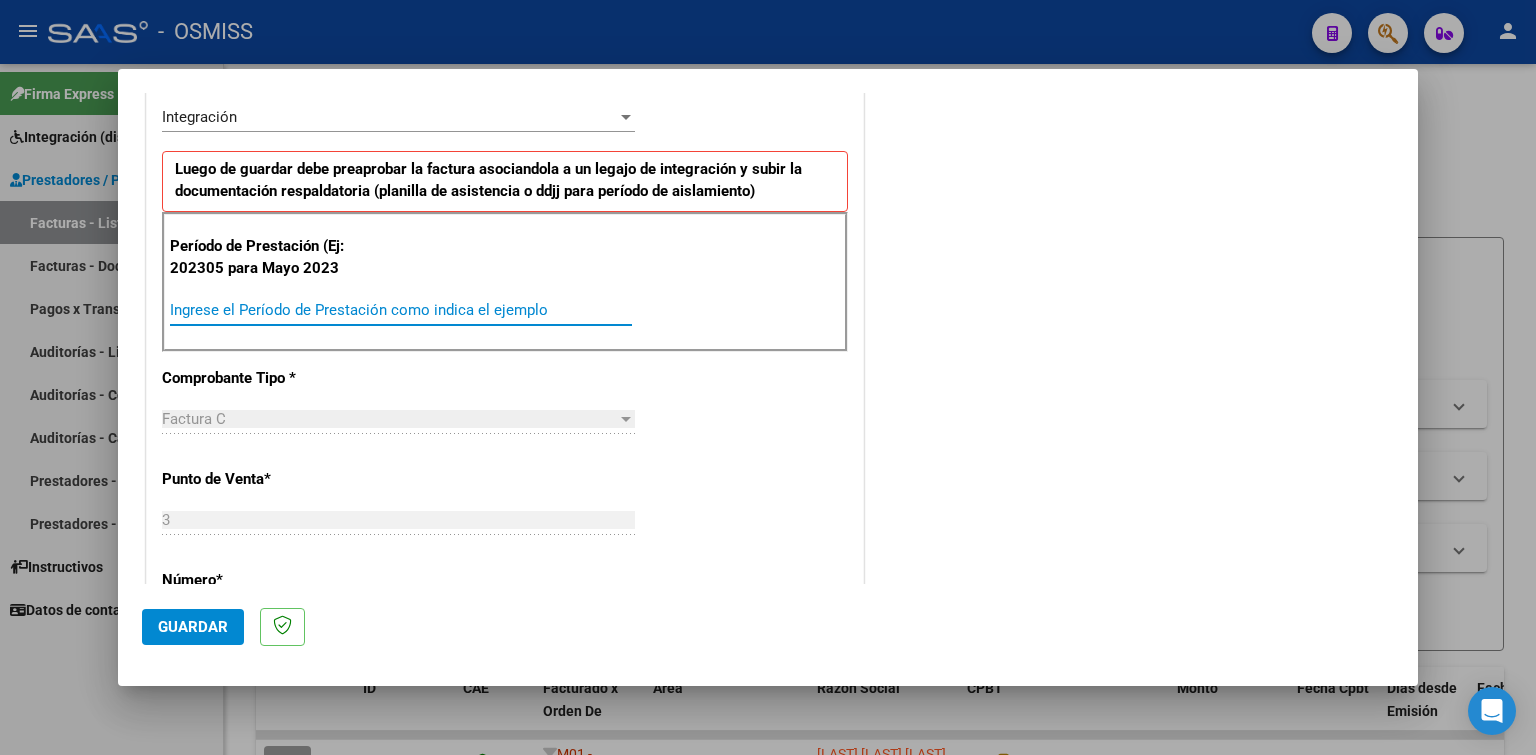 paste on "202507" 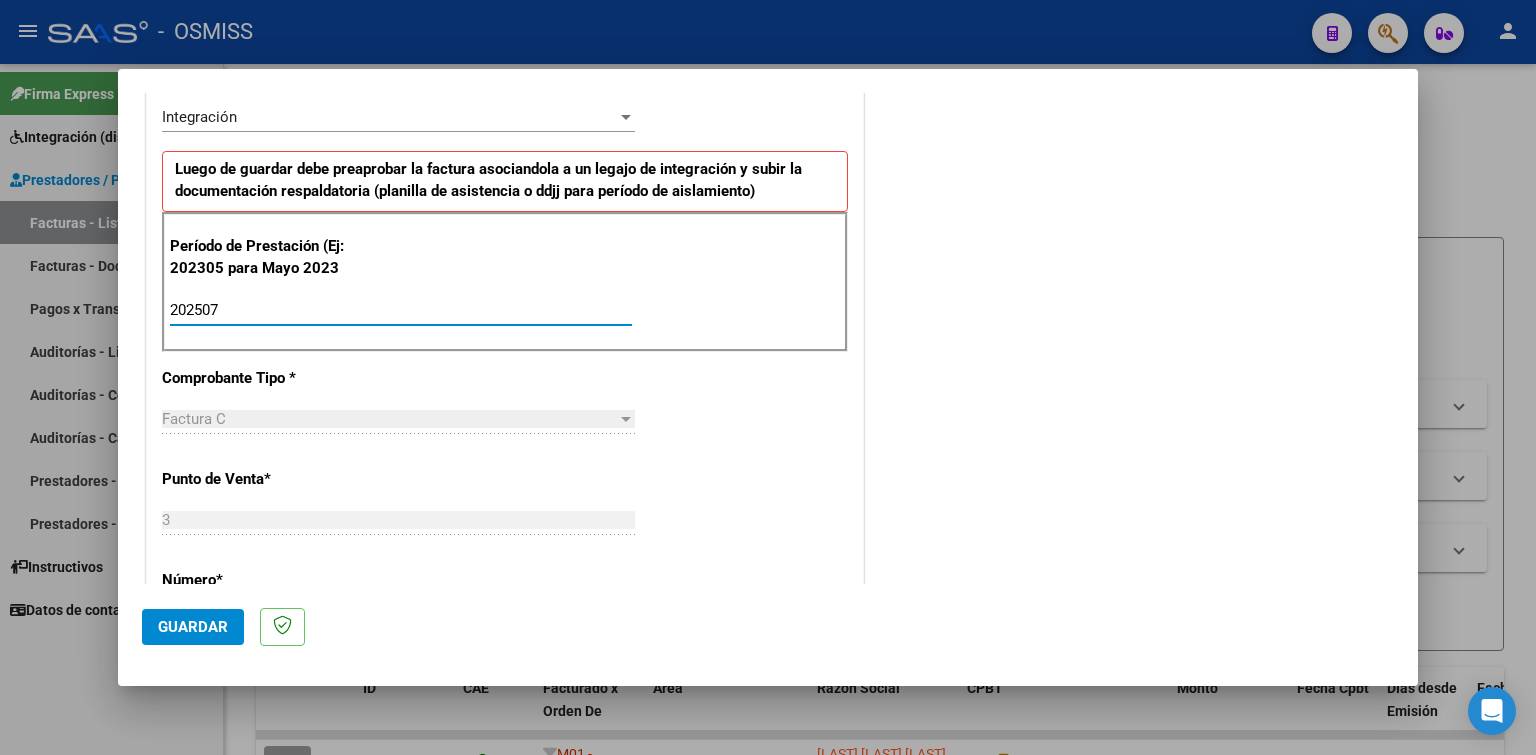 click on "Guardar" 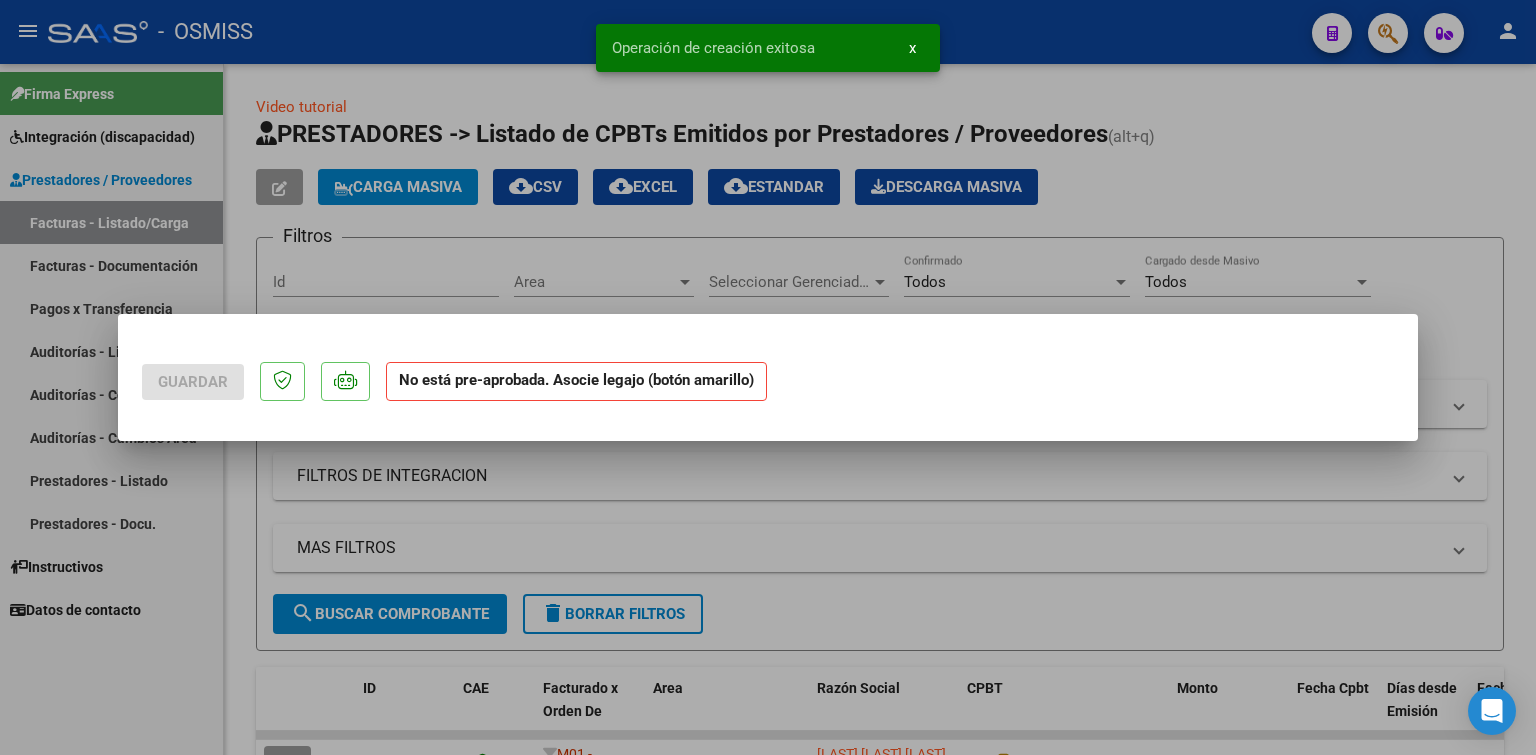 scroll, scrollTop: 0, scrollLeft: 0, axis: both 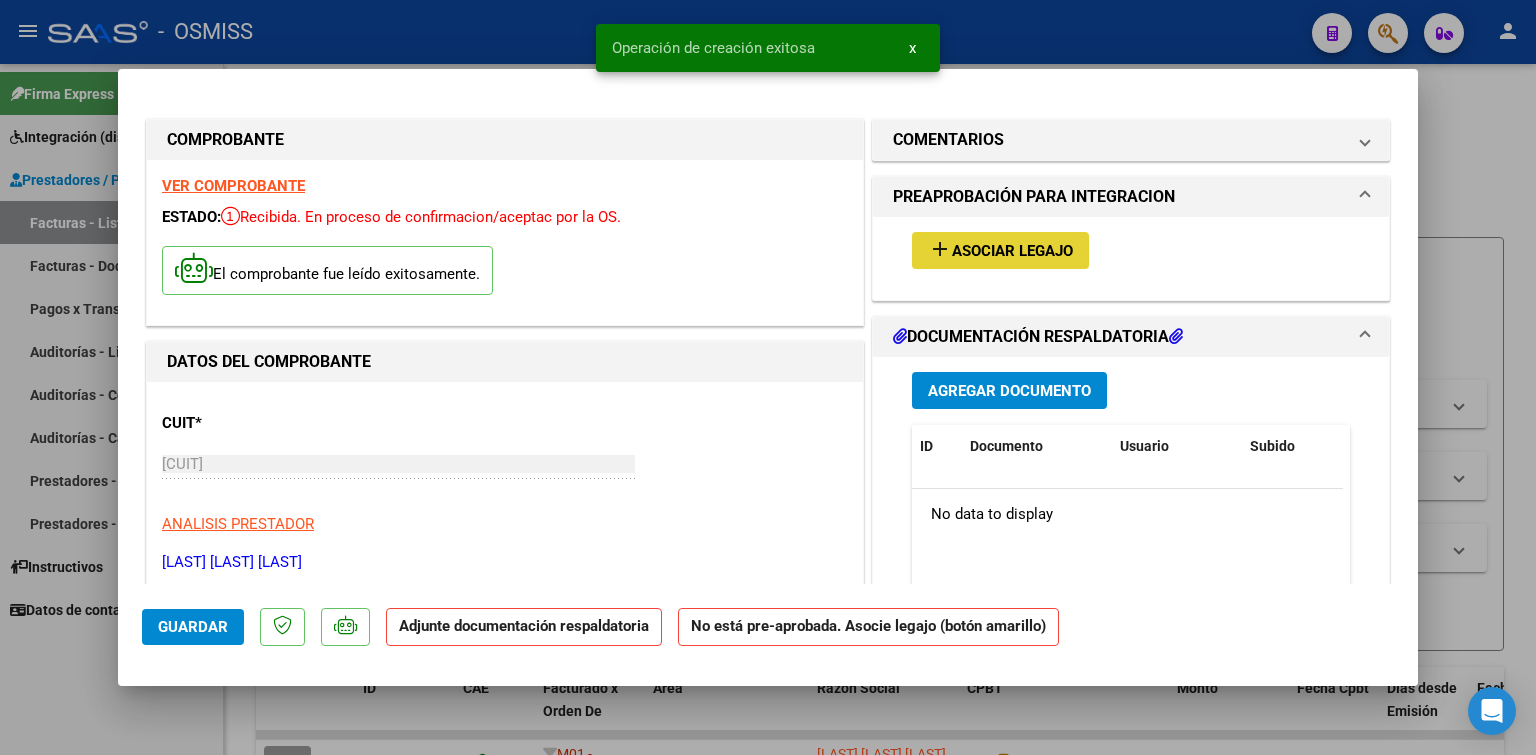 click on "Asociar Legajo" at bounding box center (1012, 251) 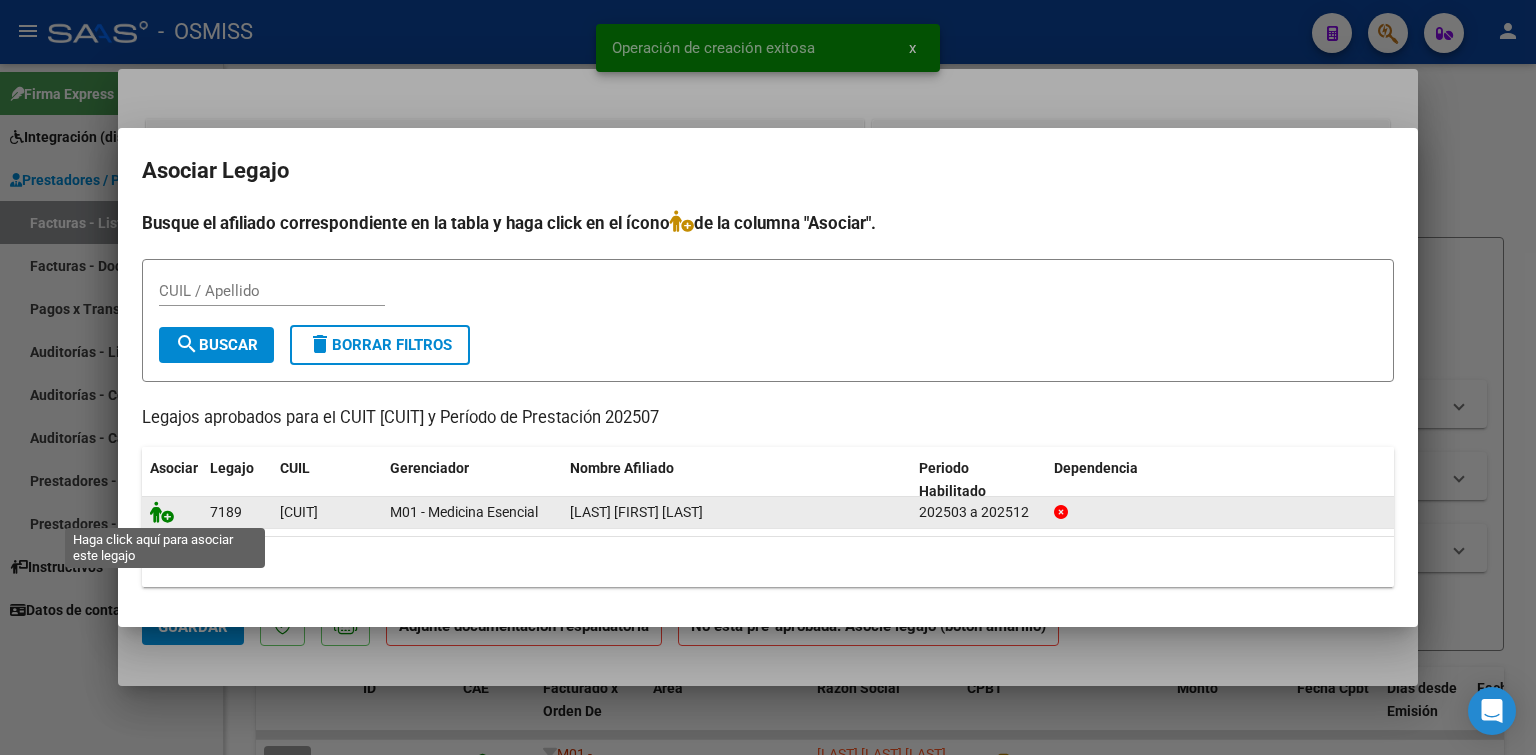 click 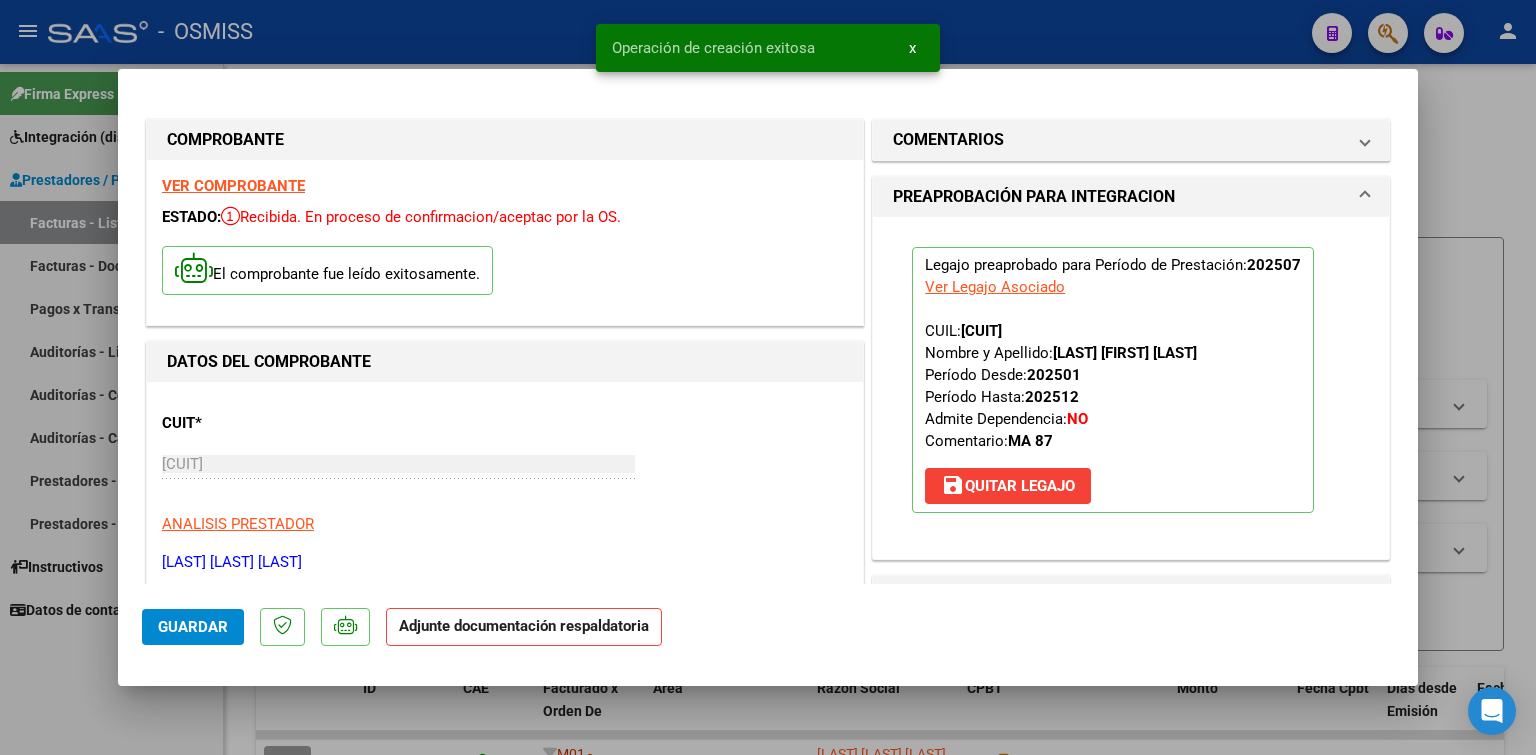 scroll, scrollTop: 400, scrollLeft: 0, axis: vertical 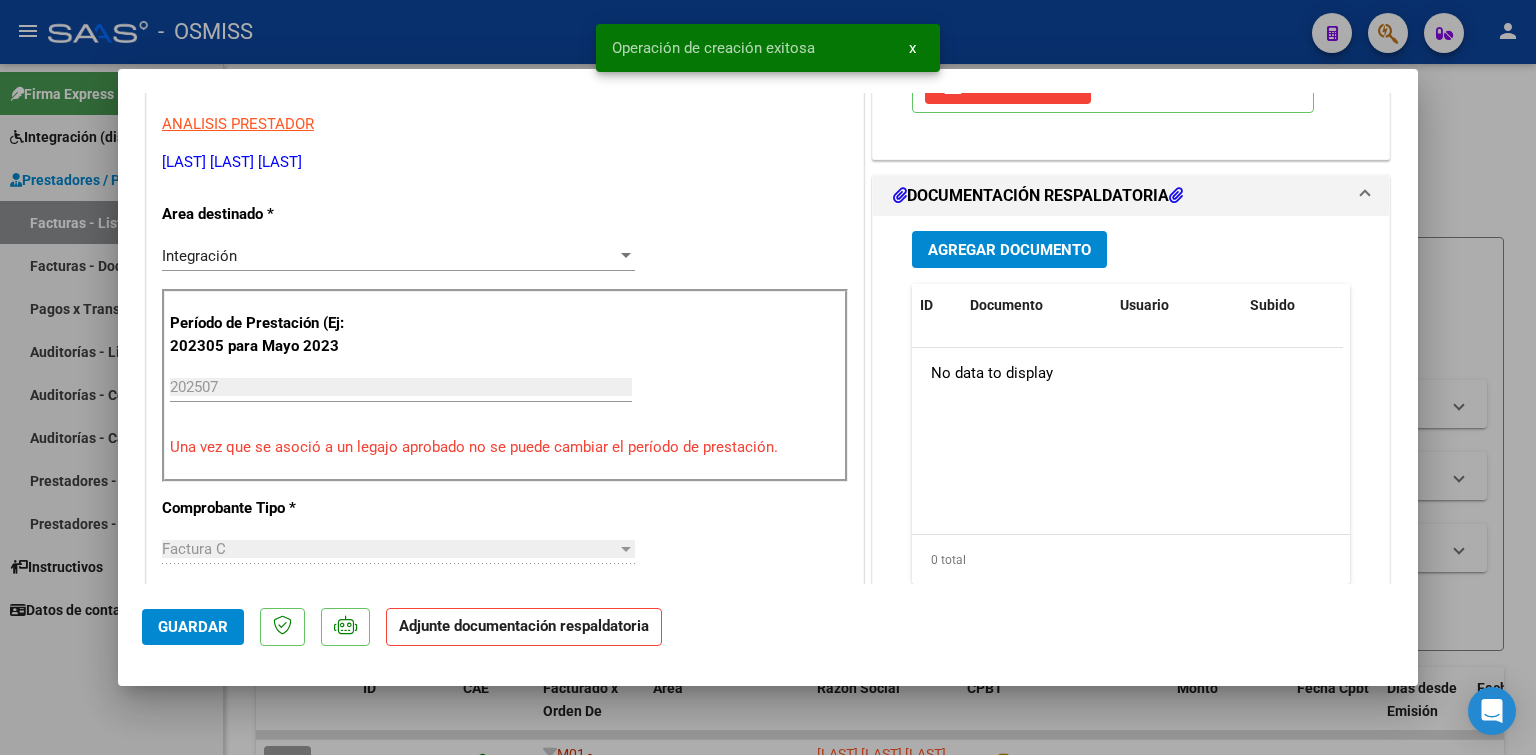click on "Agregar Documento" at bounding box center [1009, 250] 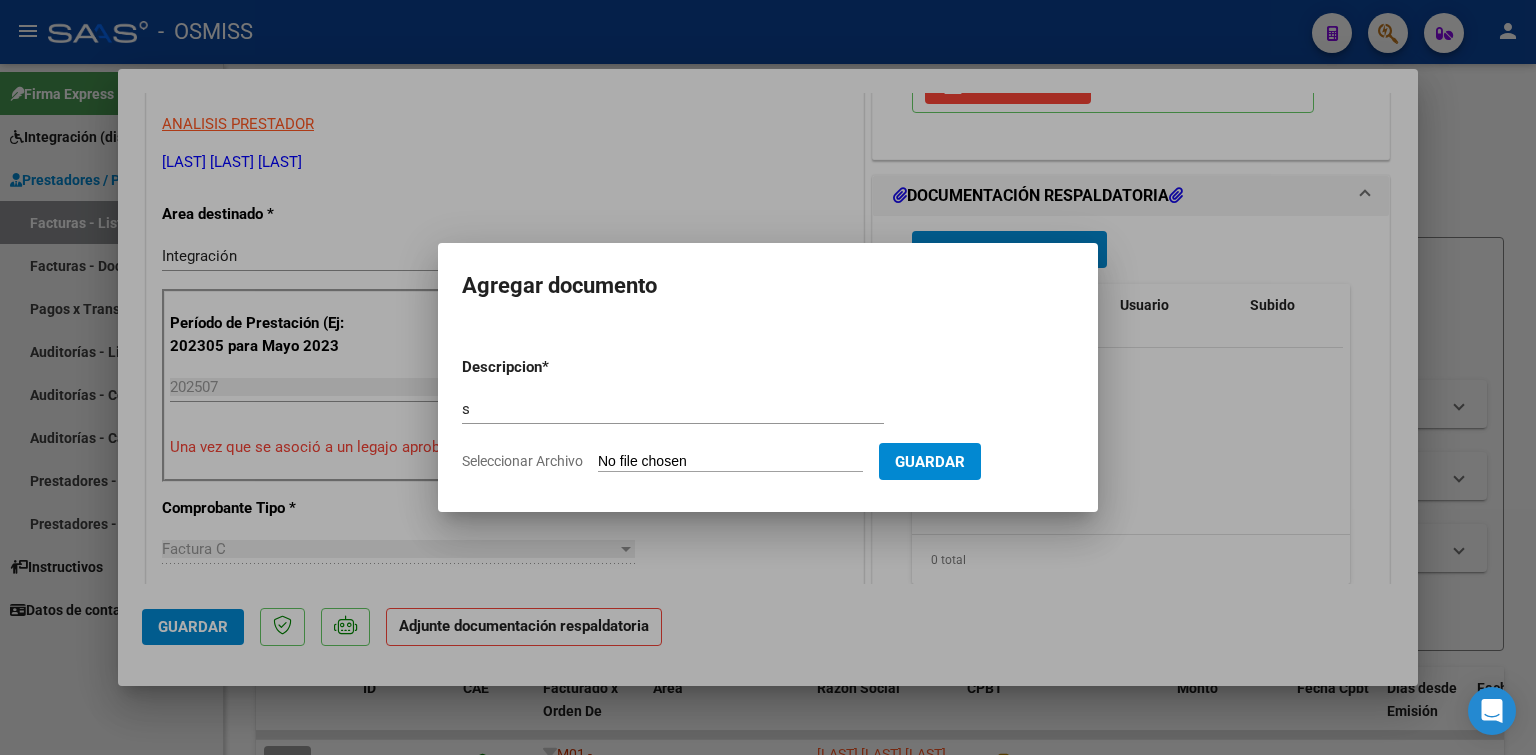 click on "Seleccionar Archivo" at bounding box center [730, 462] 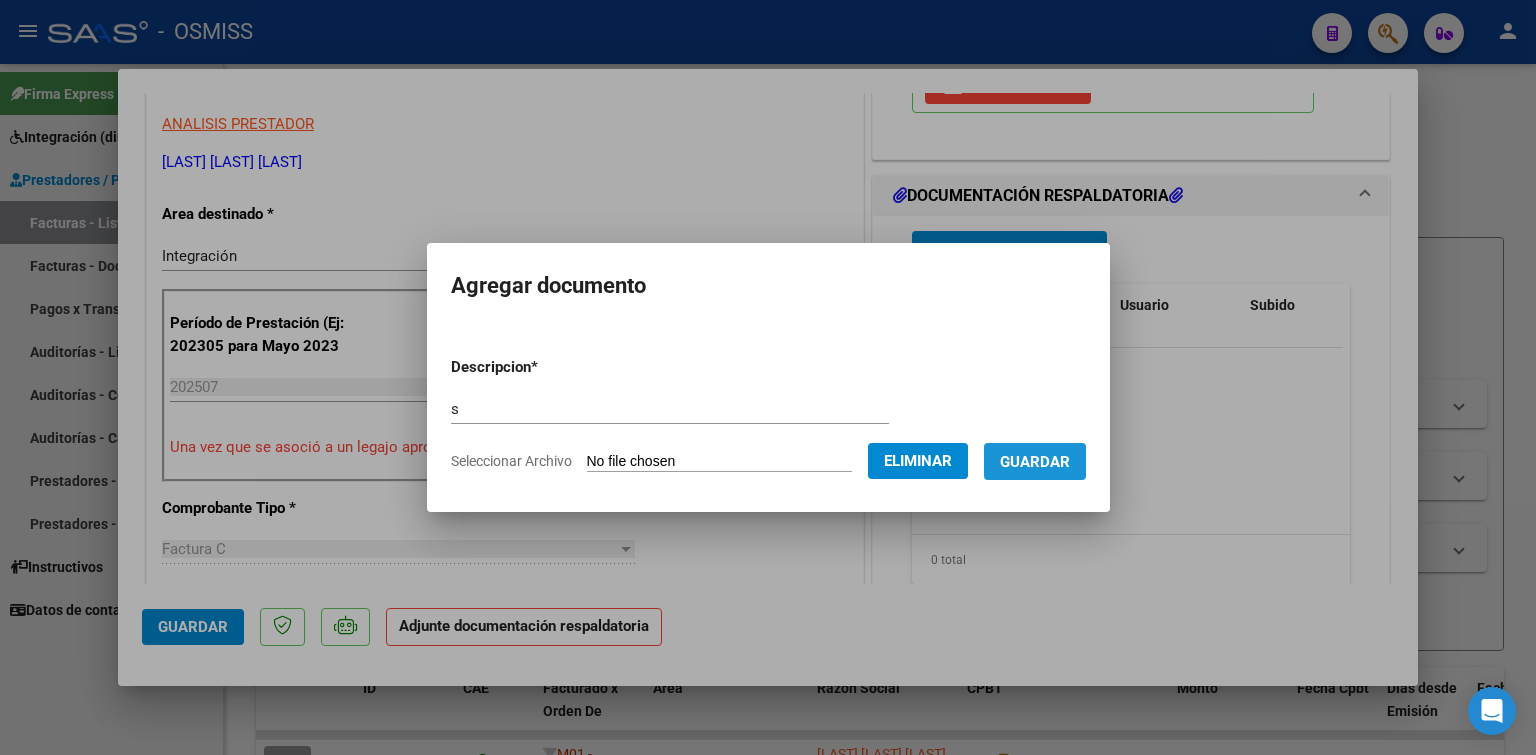 click on "Guardar" at bounding box center (1035, 461) 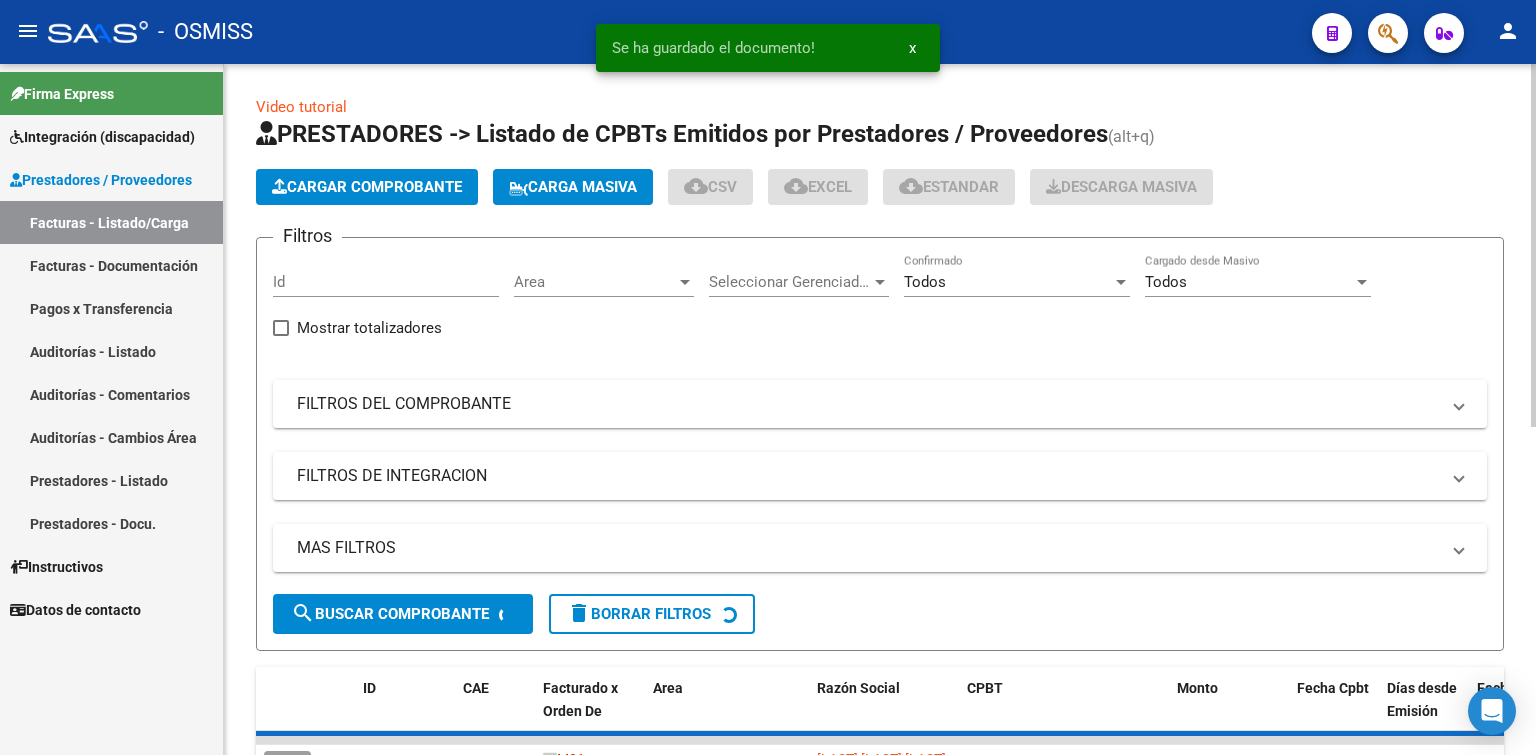 click on "Cargar Comprobante" 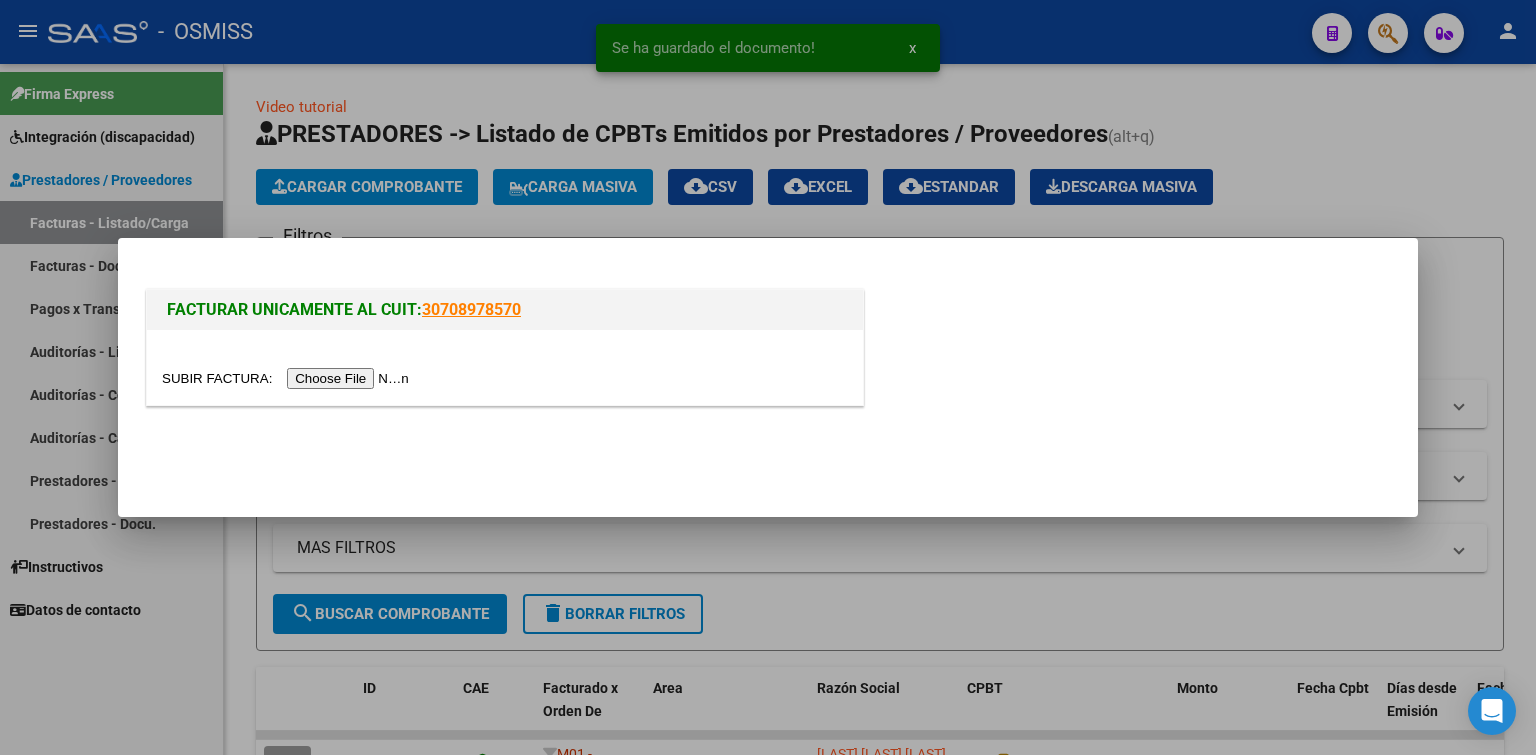 click at bounding box center [288, 378] 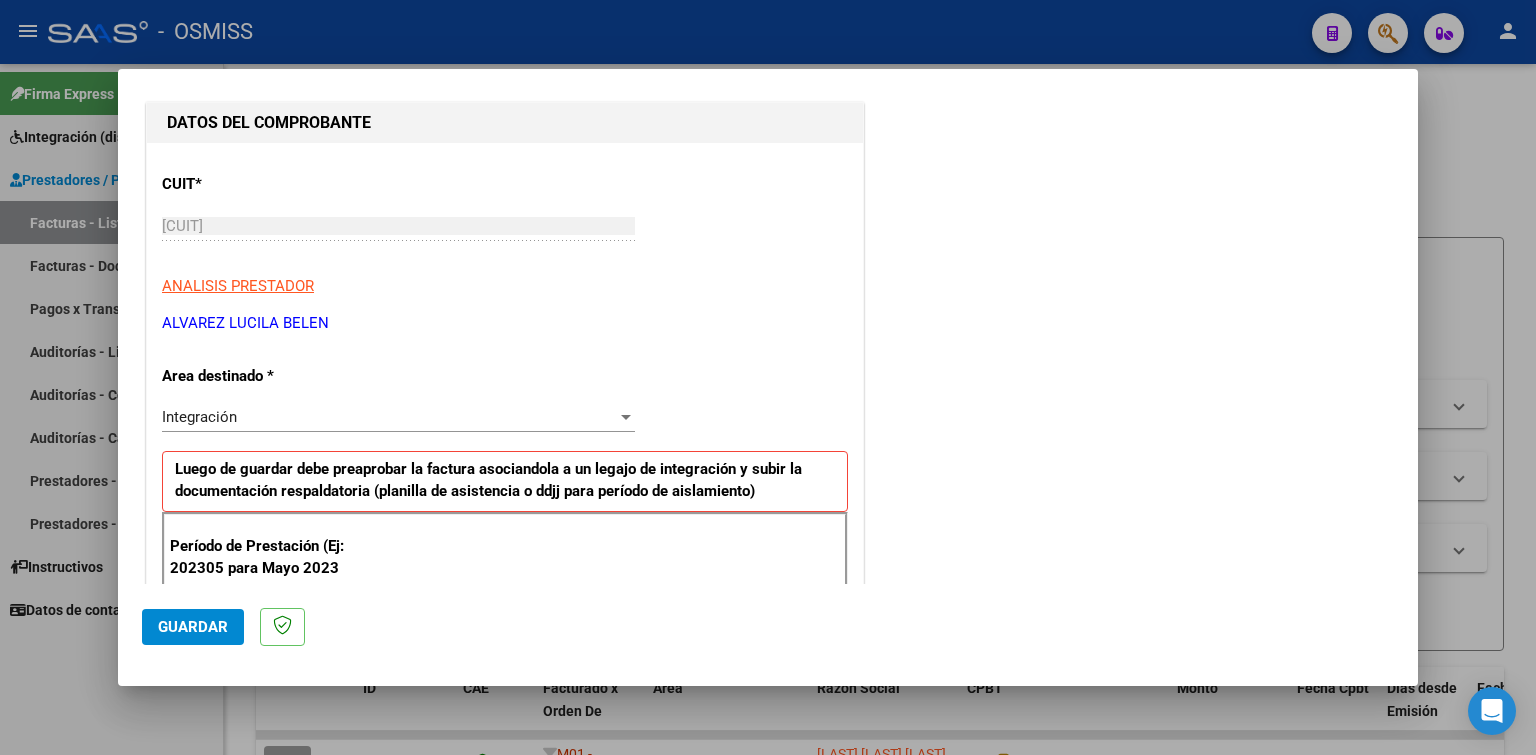 scroll, scrollTop: 300, scrollLeft: 0, axis: vertical 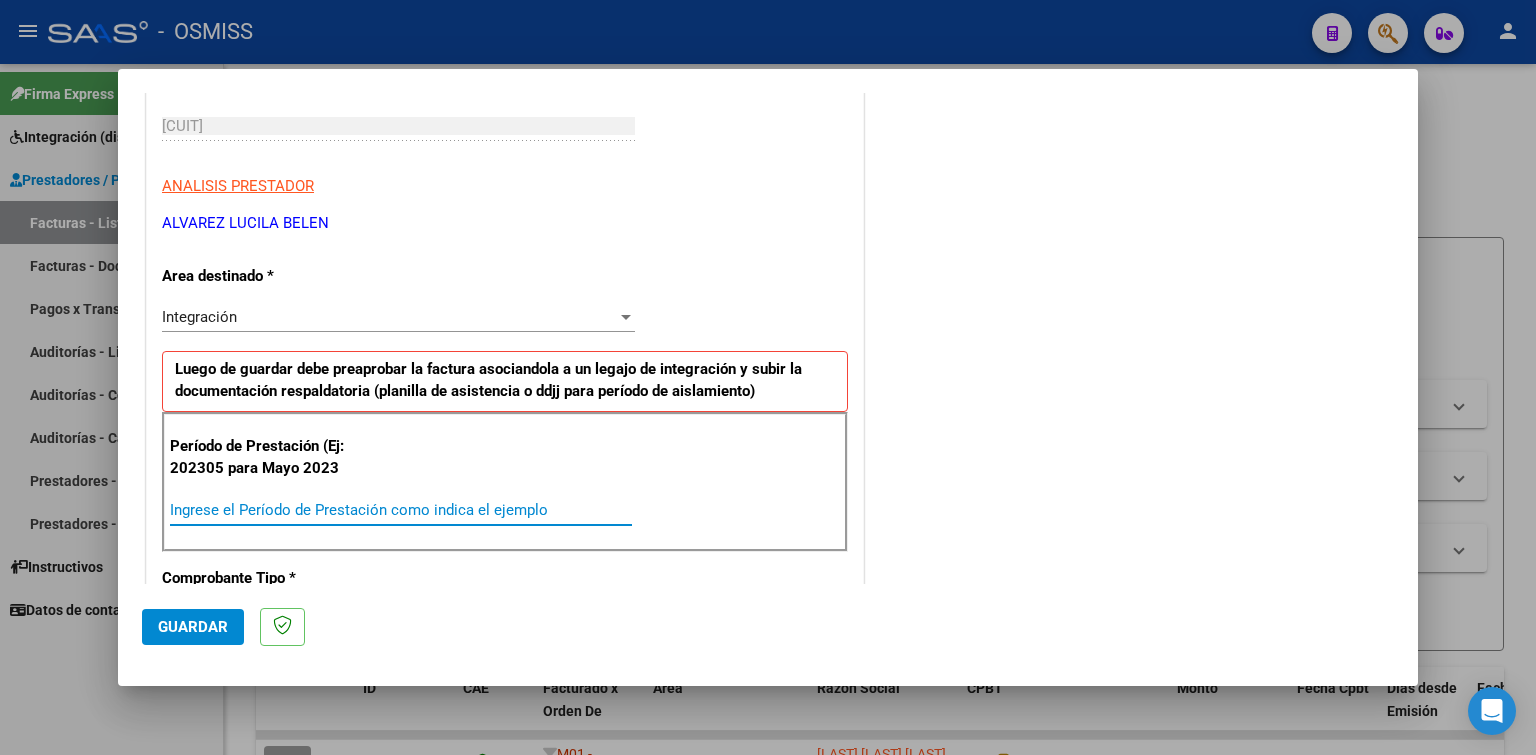 paste on "202507" 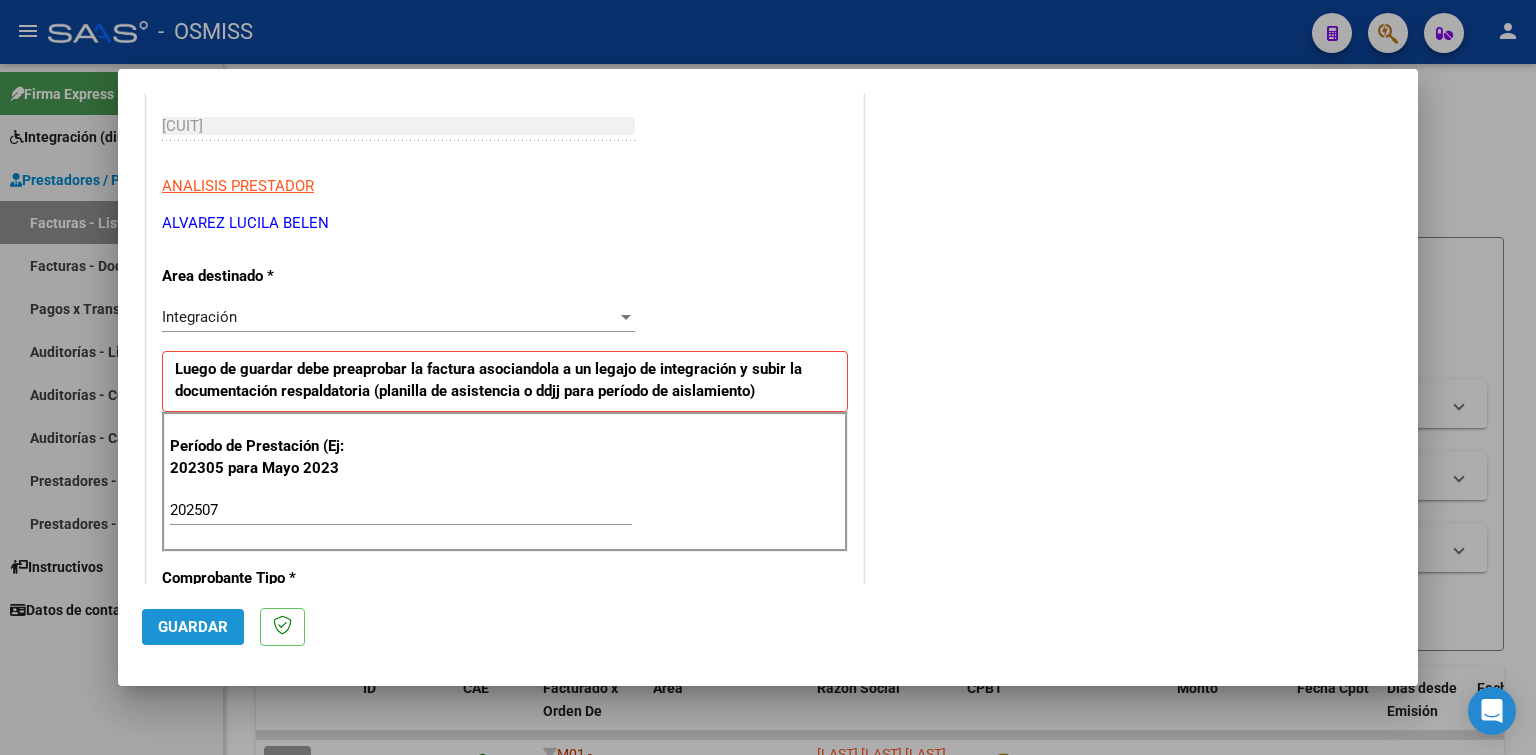 click on "Guardar" 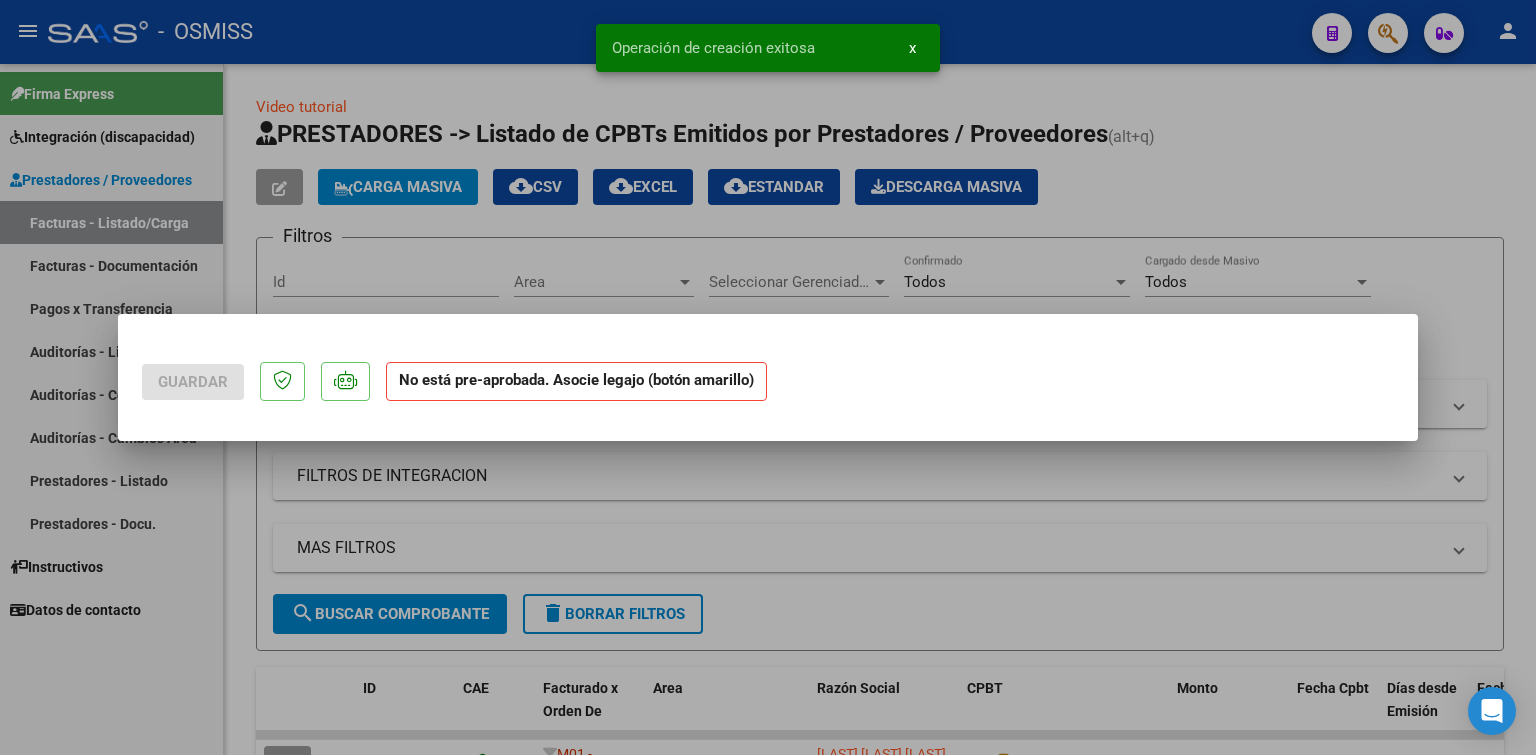 scroll, scrollTop: 0, scrollLeft: 0, axis: both 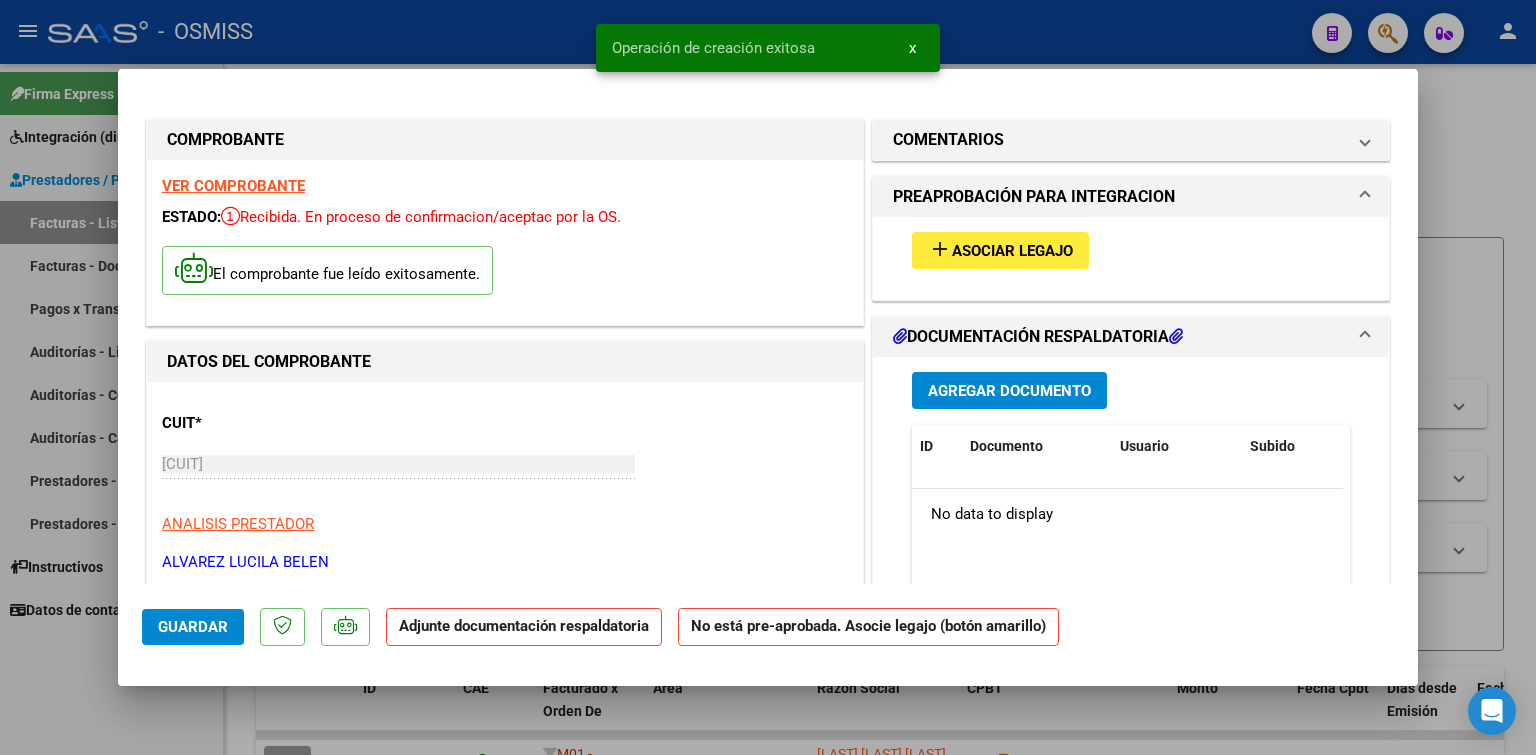 click on "add Asociar Legajo" at bounding box center [1000, 250] 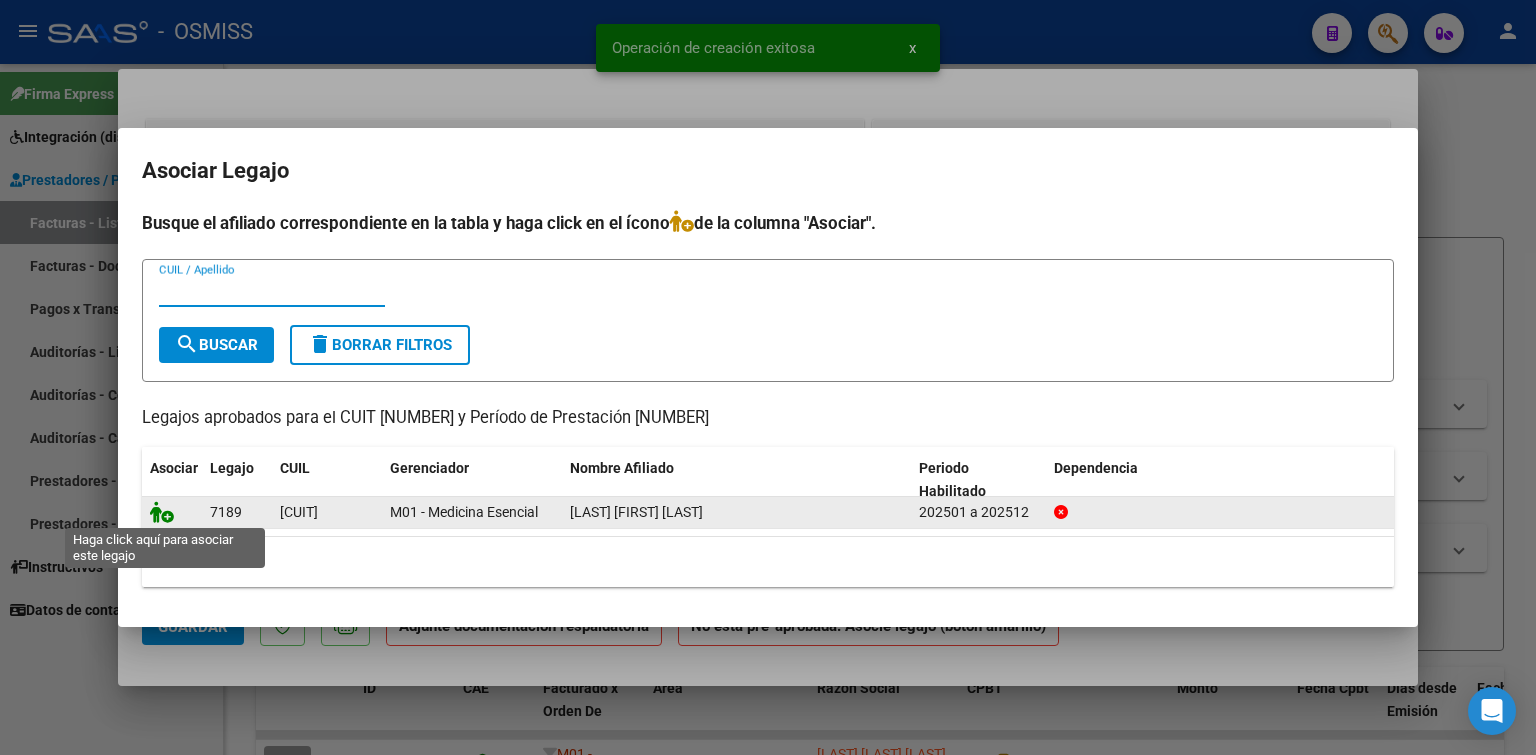 click 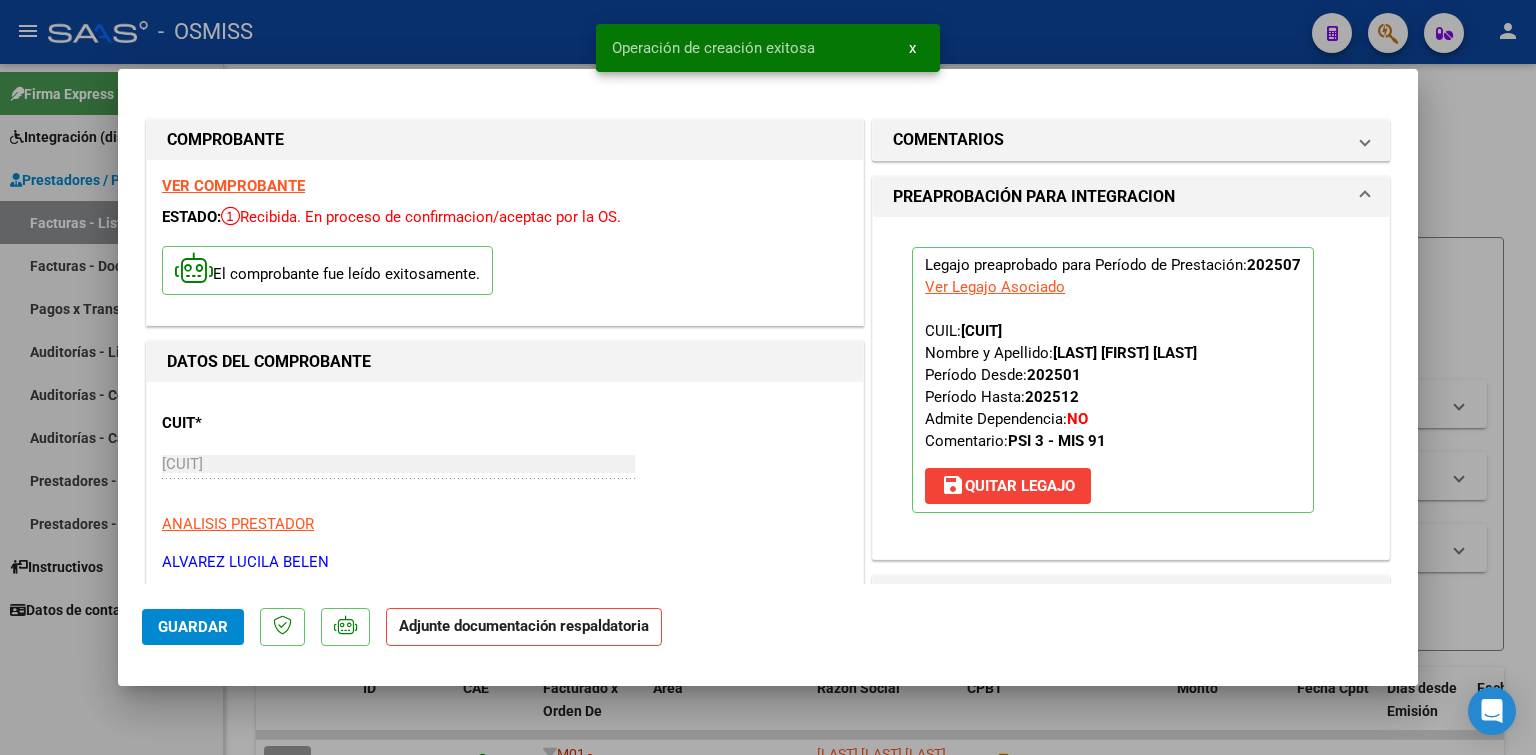 scroll, scrollTop: 100, scrollLeft: 0, axis: vertical 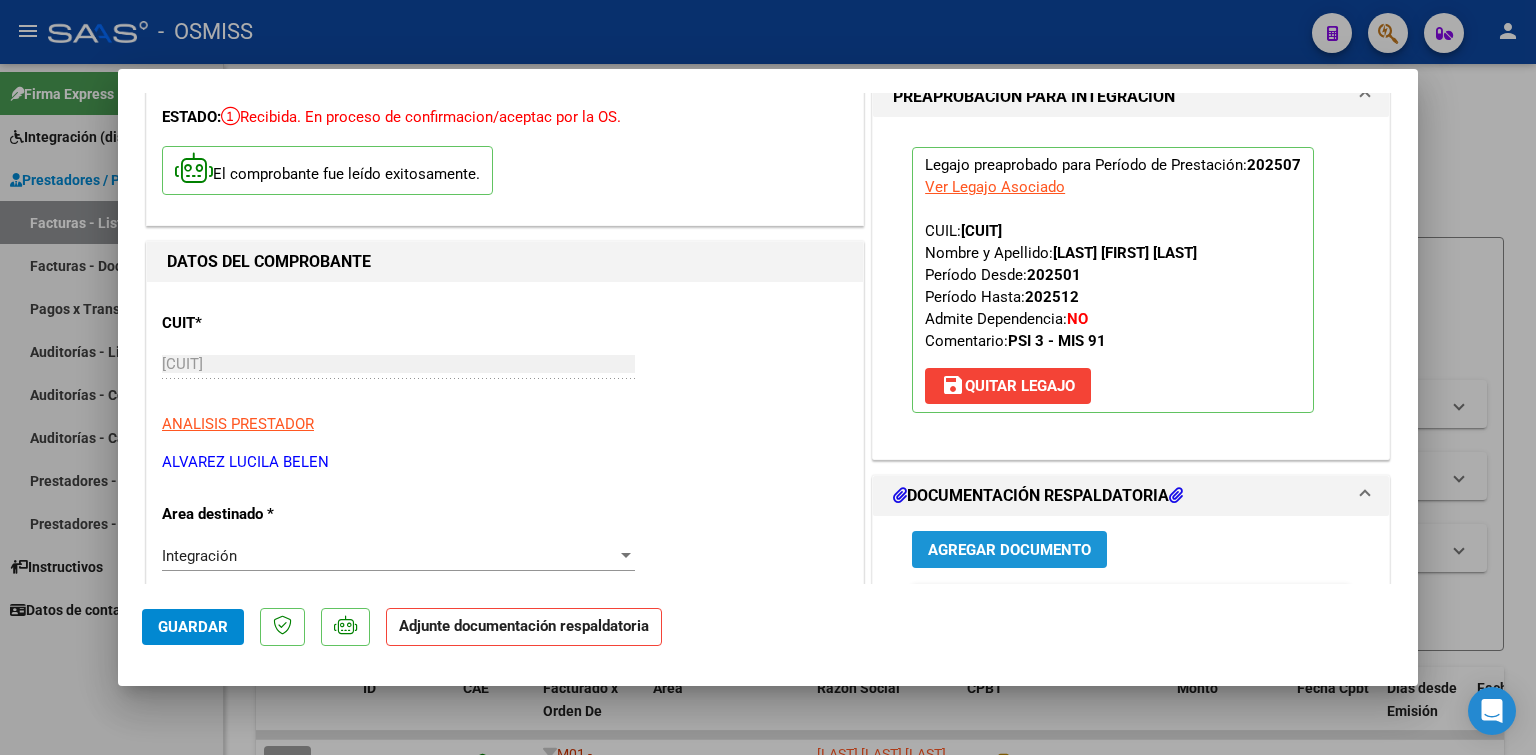 click on "Agregar Documento" at bounding box center [1009, 550] 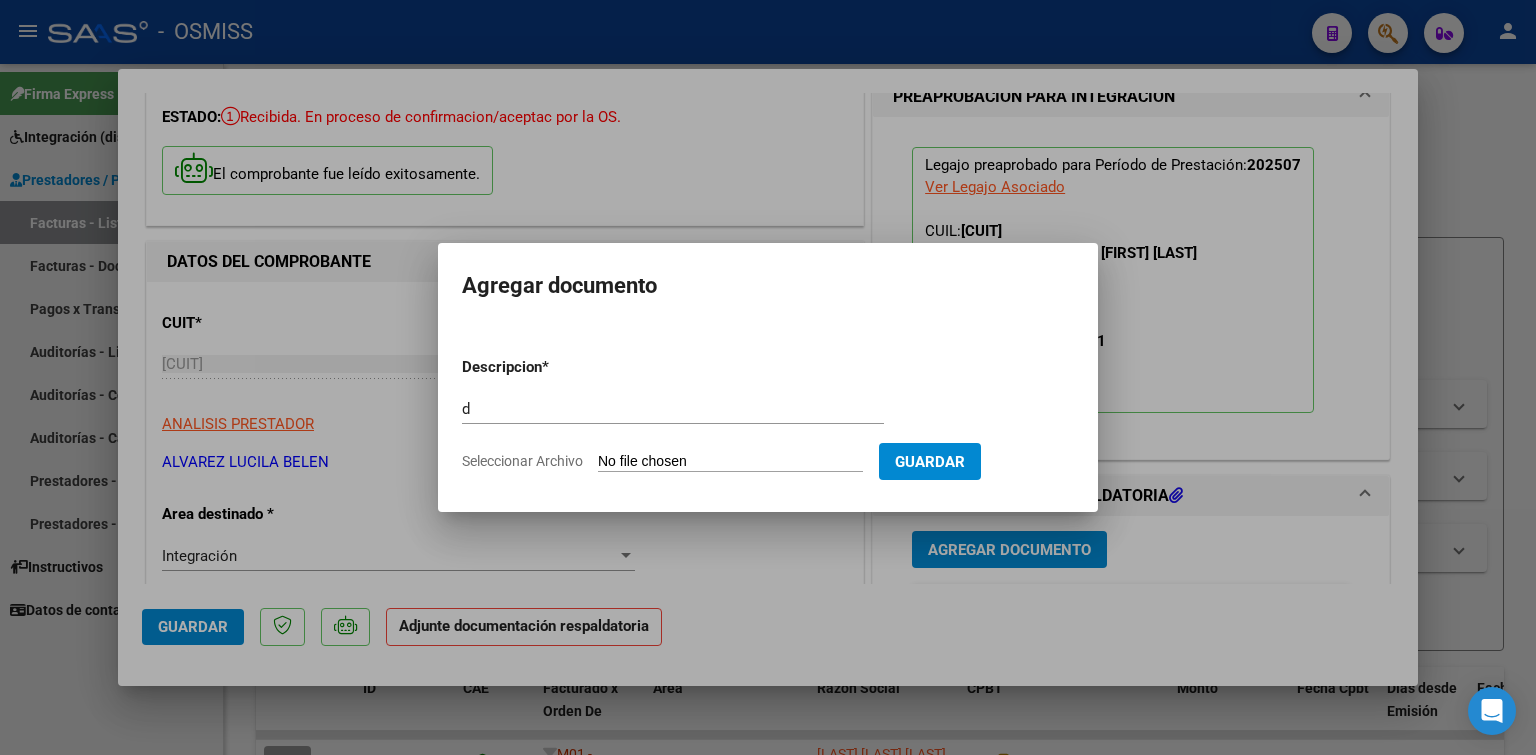 click on "Seleccionar Archivo" at bounding box center [730, 462] 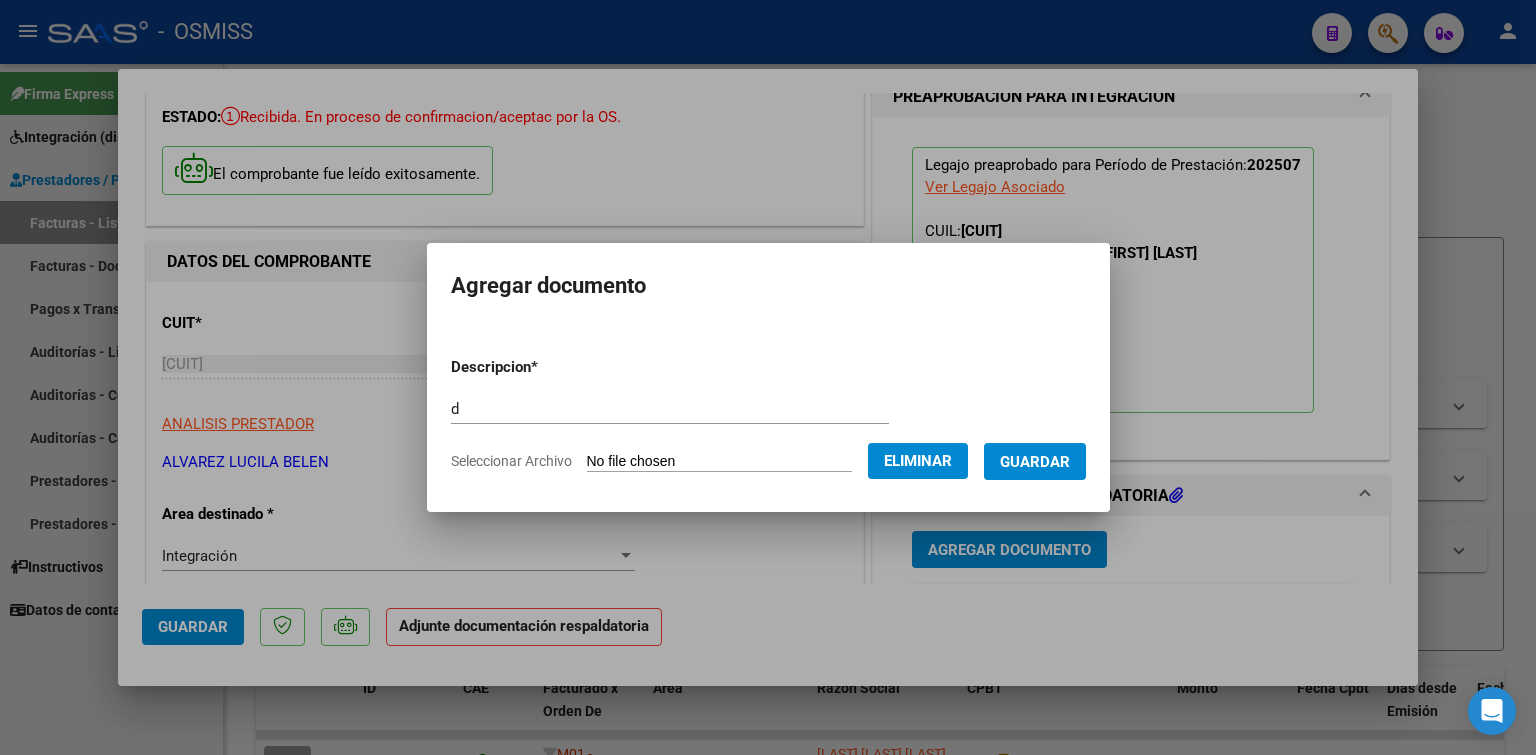 click on "Guardar" at bounding box center (1035, 461) 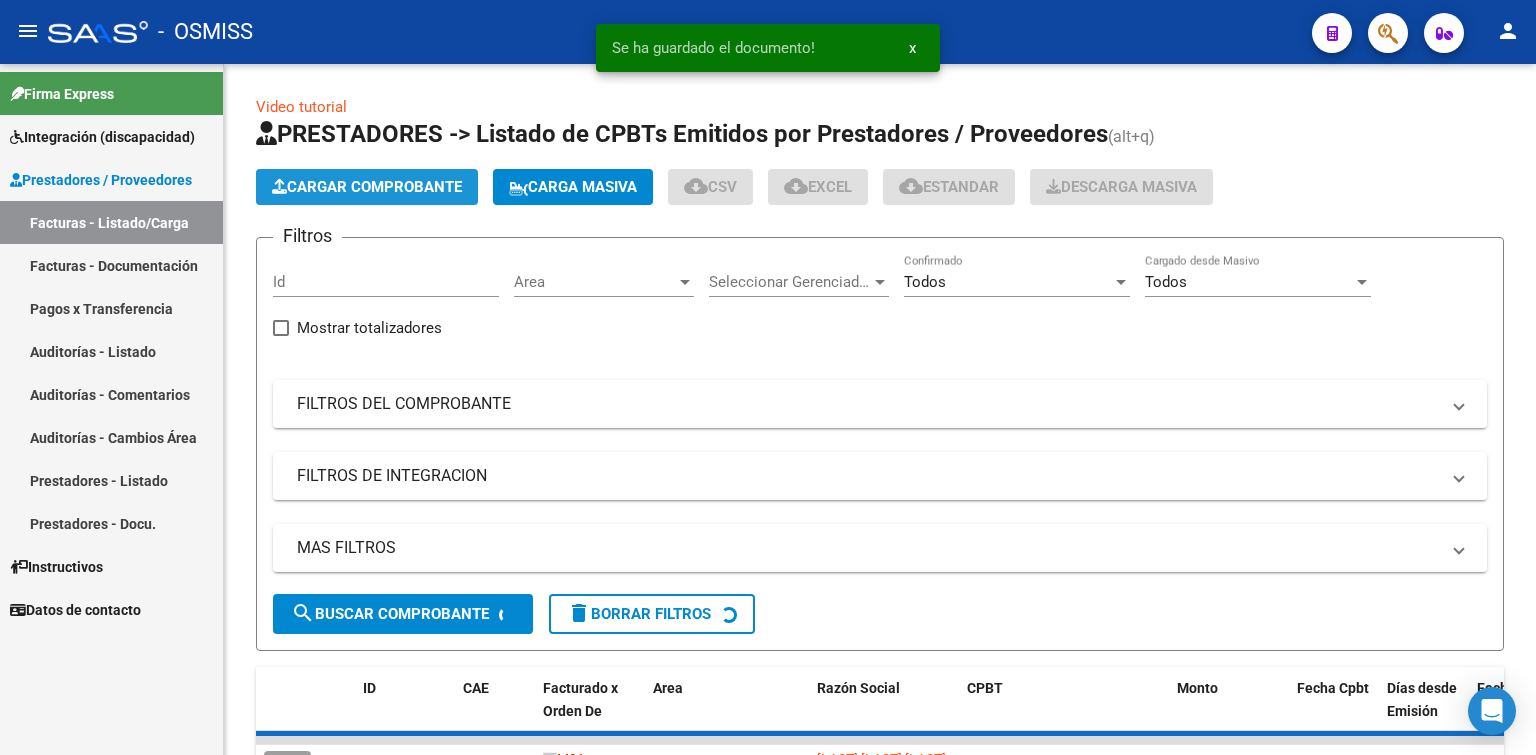 click on "Cargar Comprobante" 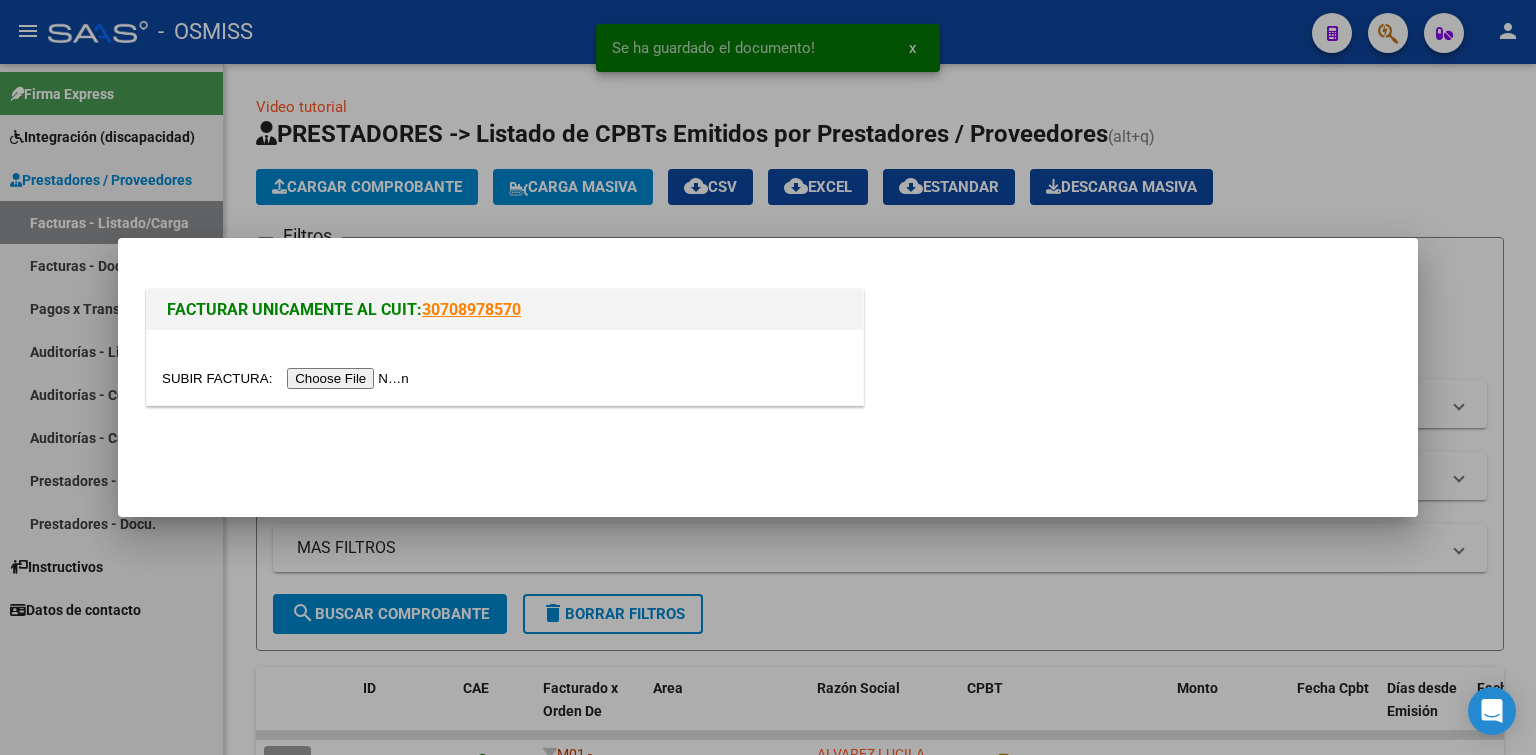 click at bounding box center (288, 378) 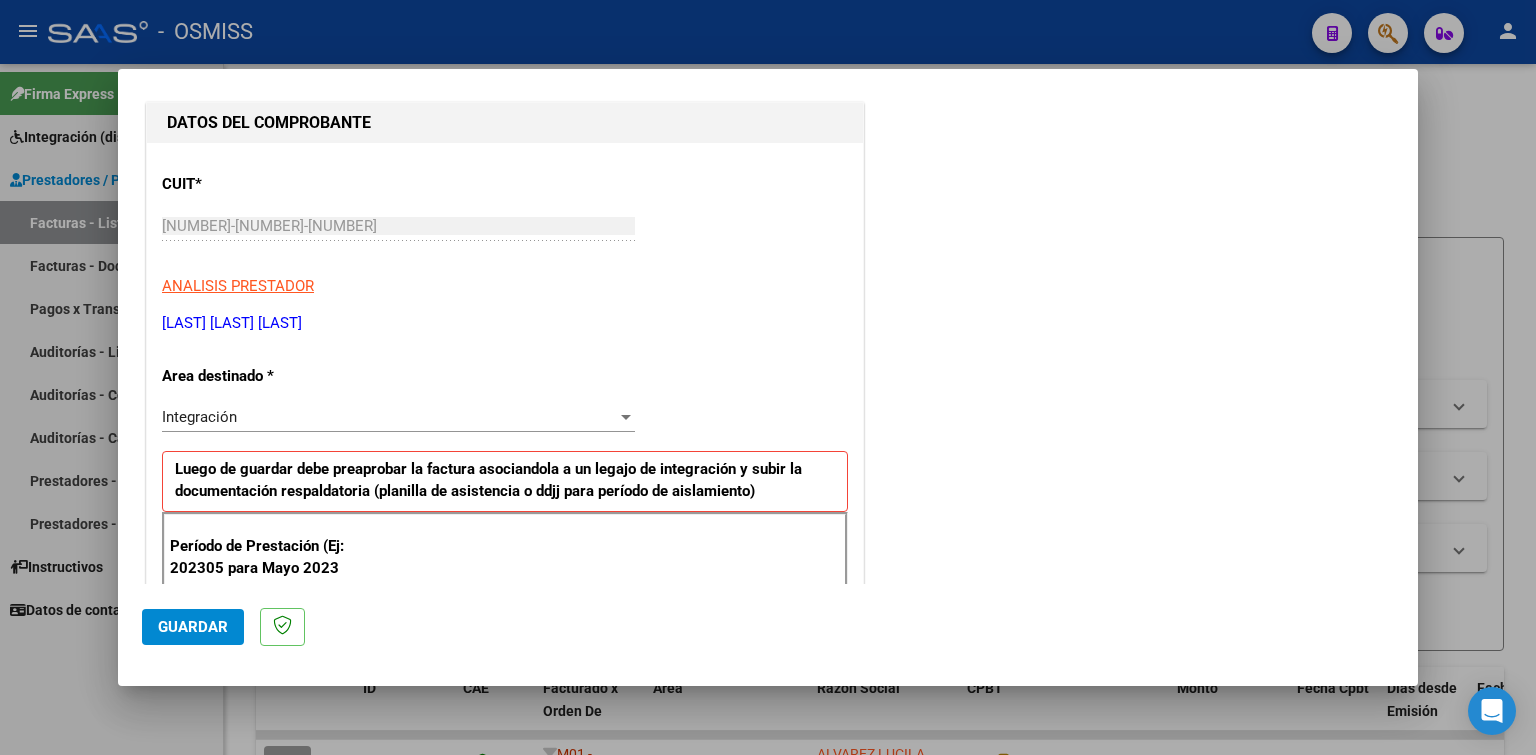 scroll, scrollTop: 300, scrollLeft: 0, axis: vertical 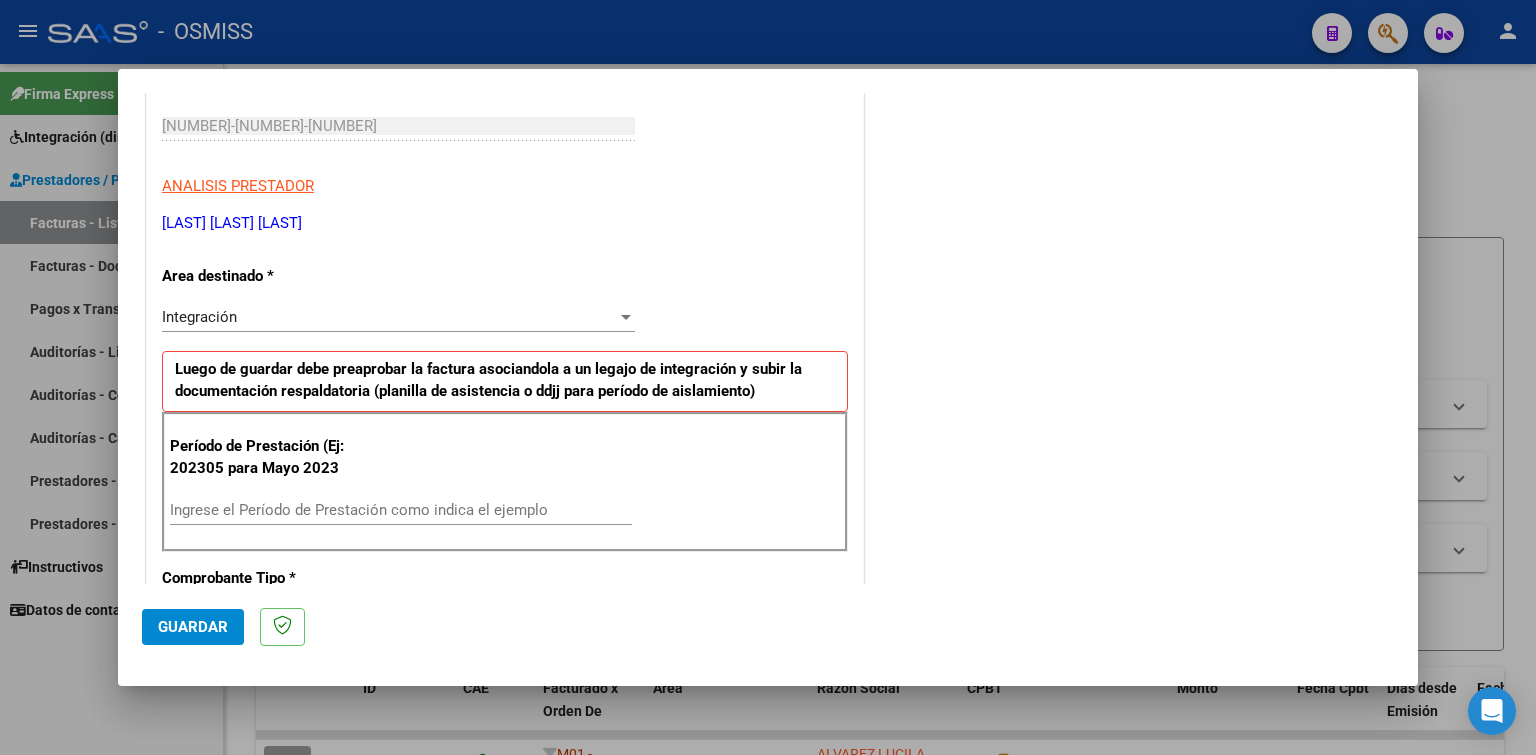 click on "Ingrese el Período de Prestación como indica el ejemplo" at bounding box center (401, 510) 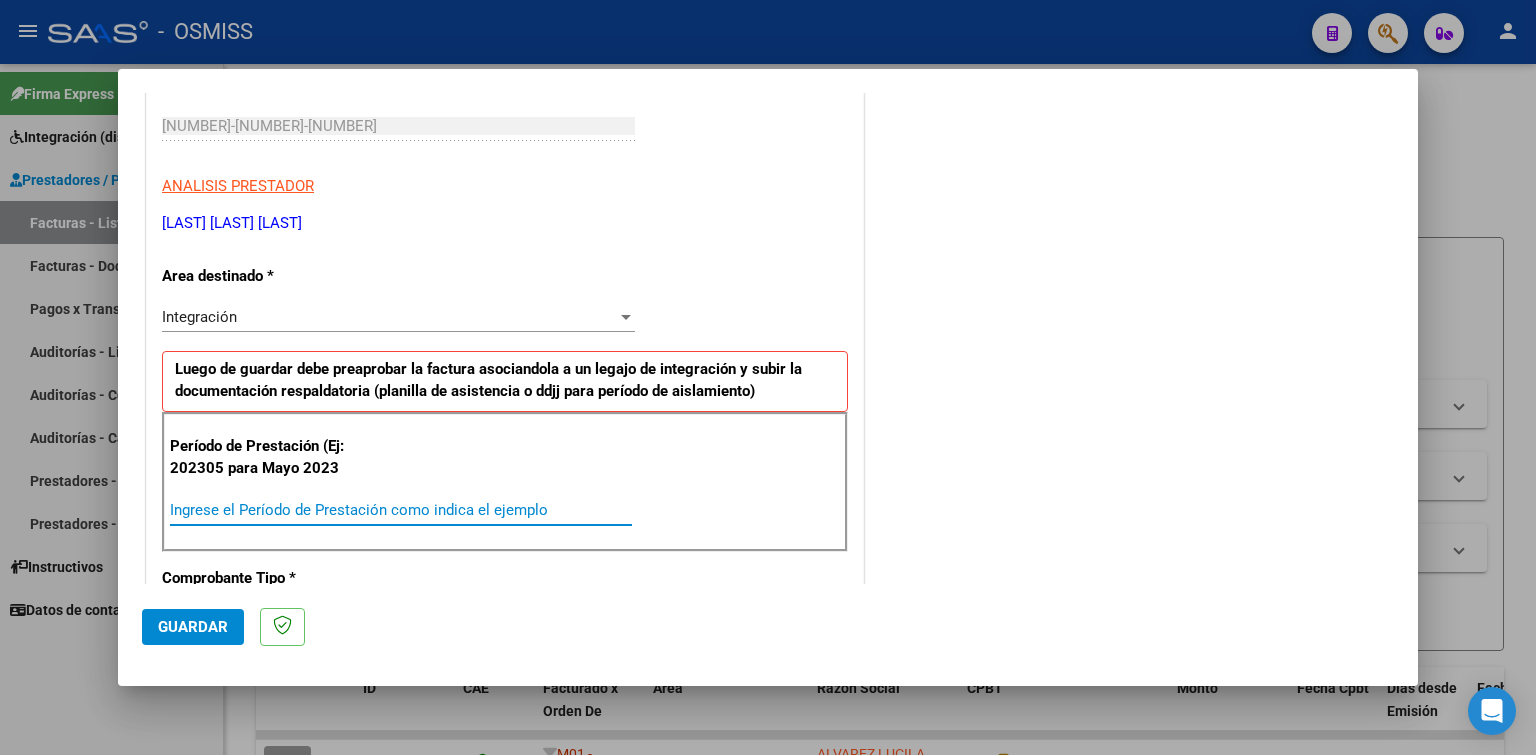 paste on "202507" 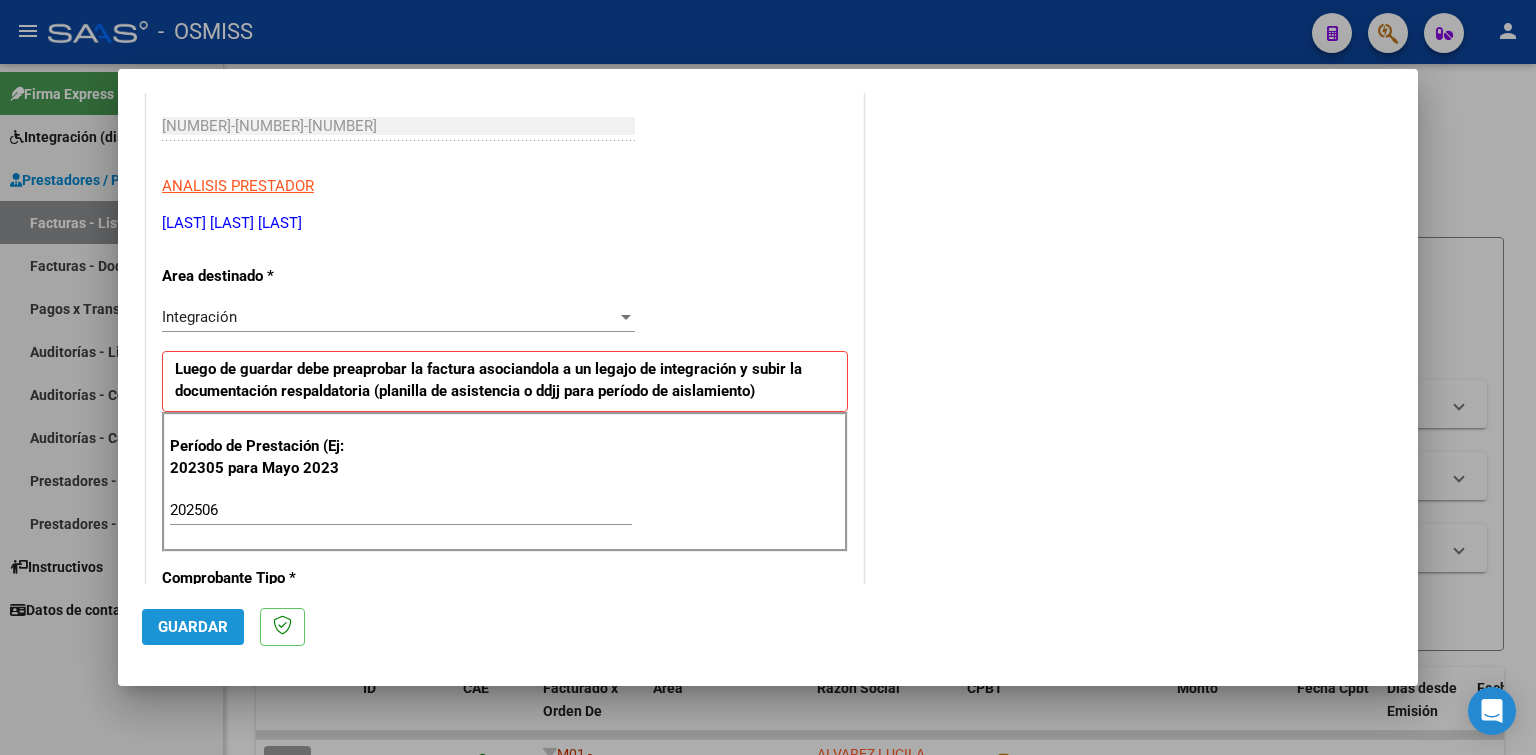 click on "Guardar" 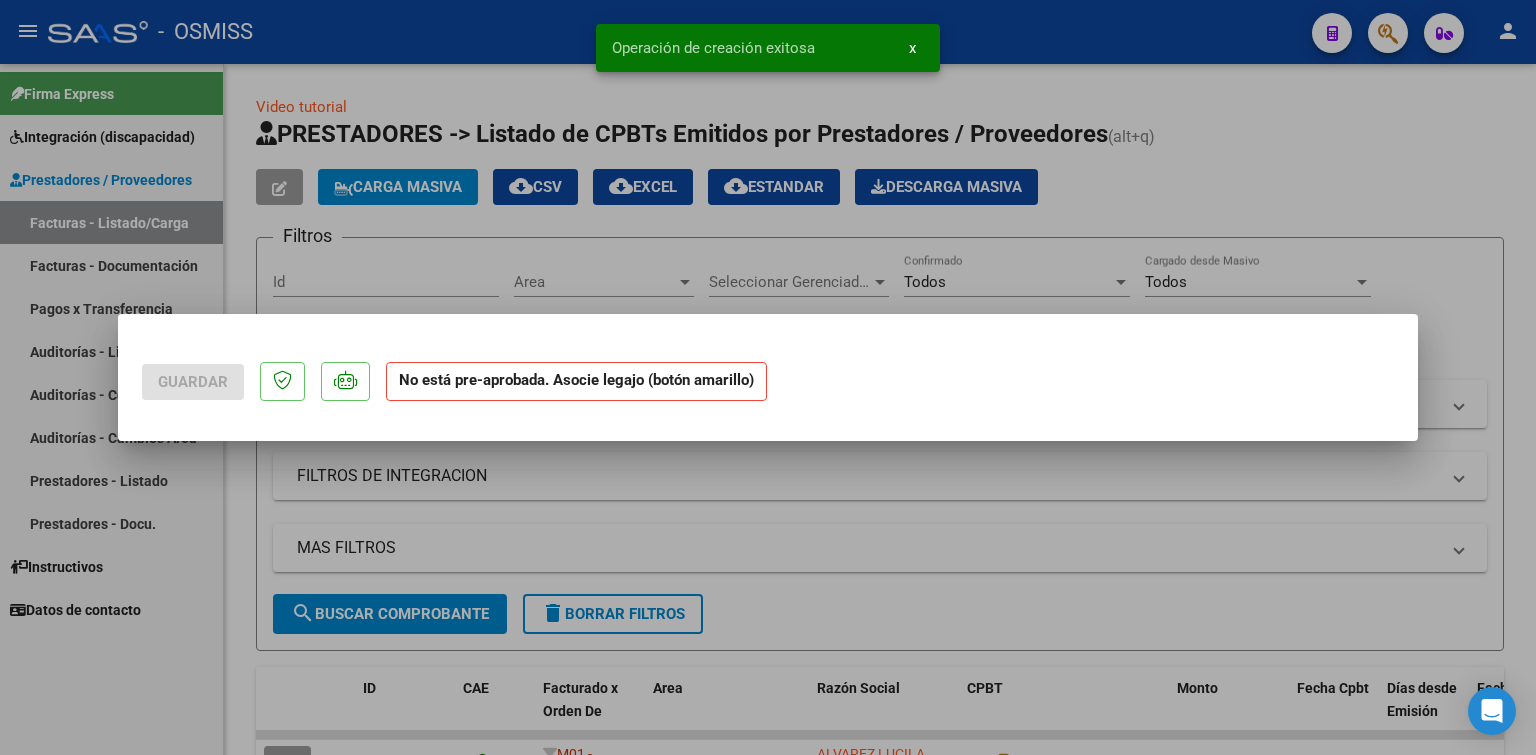 scroll, scrollTop: 0, scrollLeft: 0, axis: both 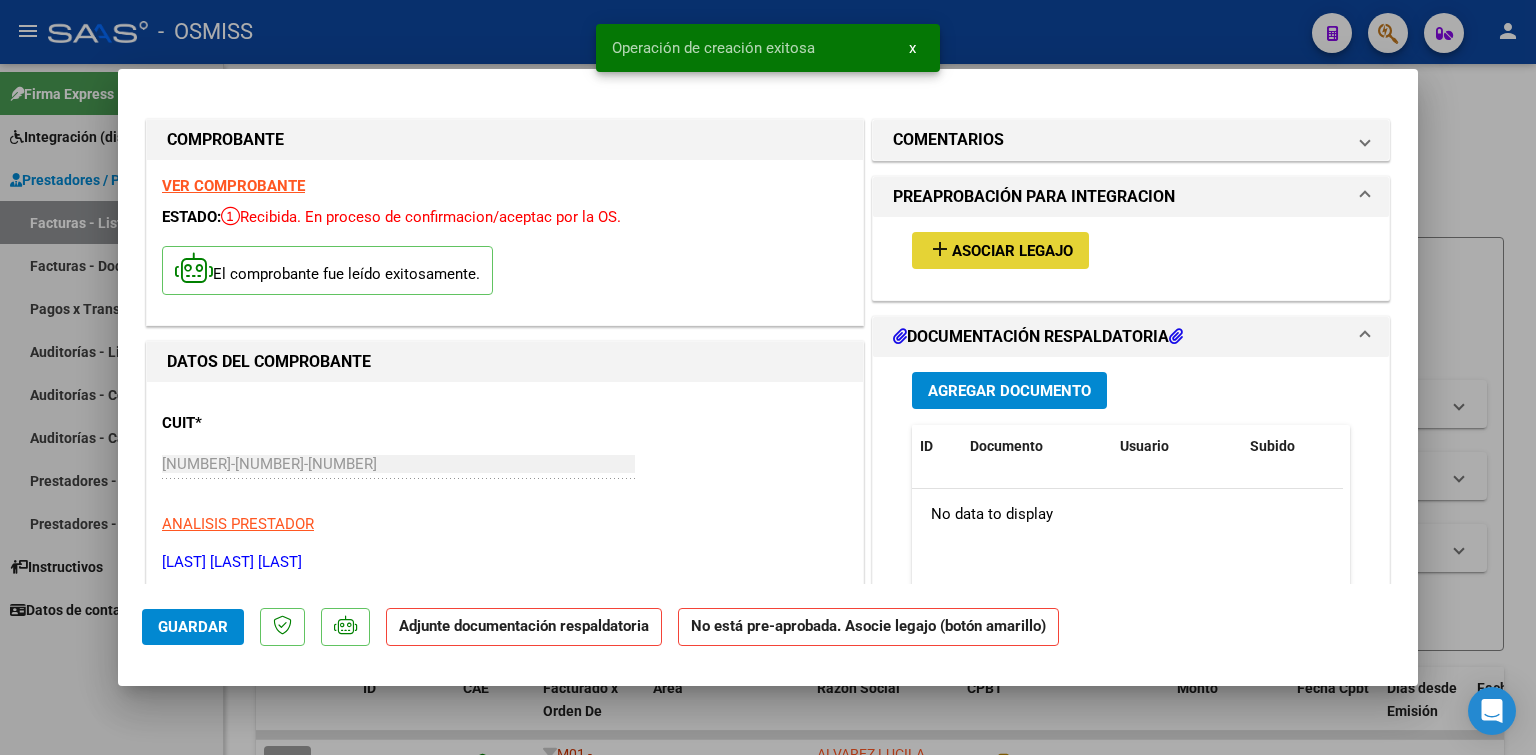 click on "add Asociar Legajo" at bounding box center (1000, 250) 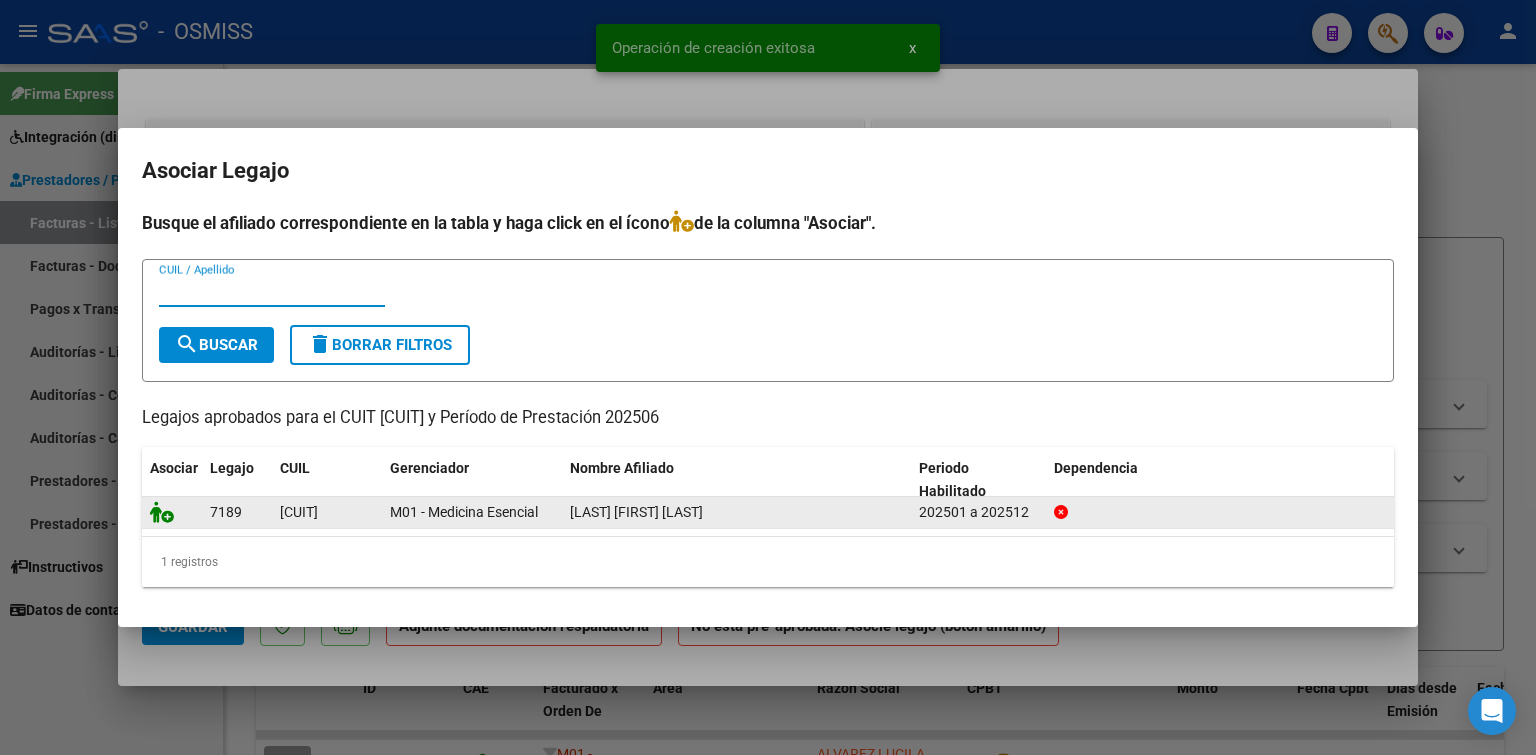 click 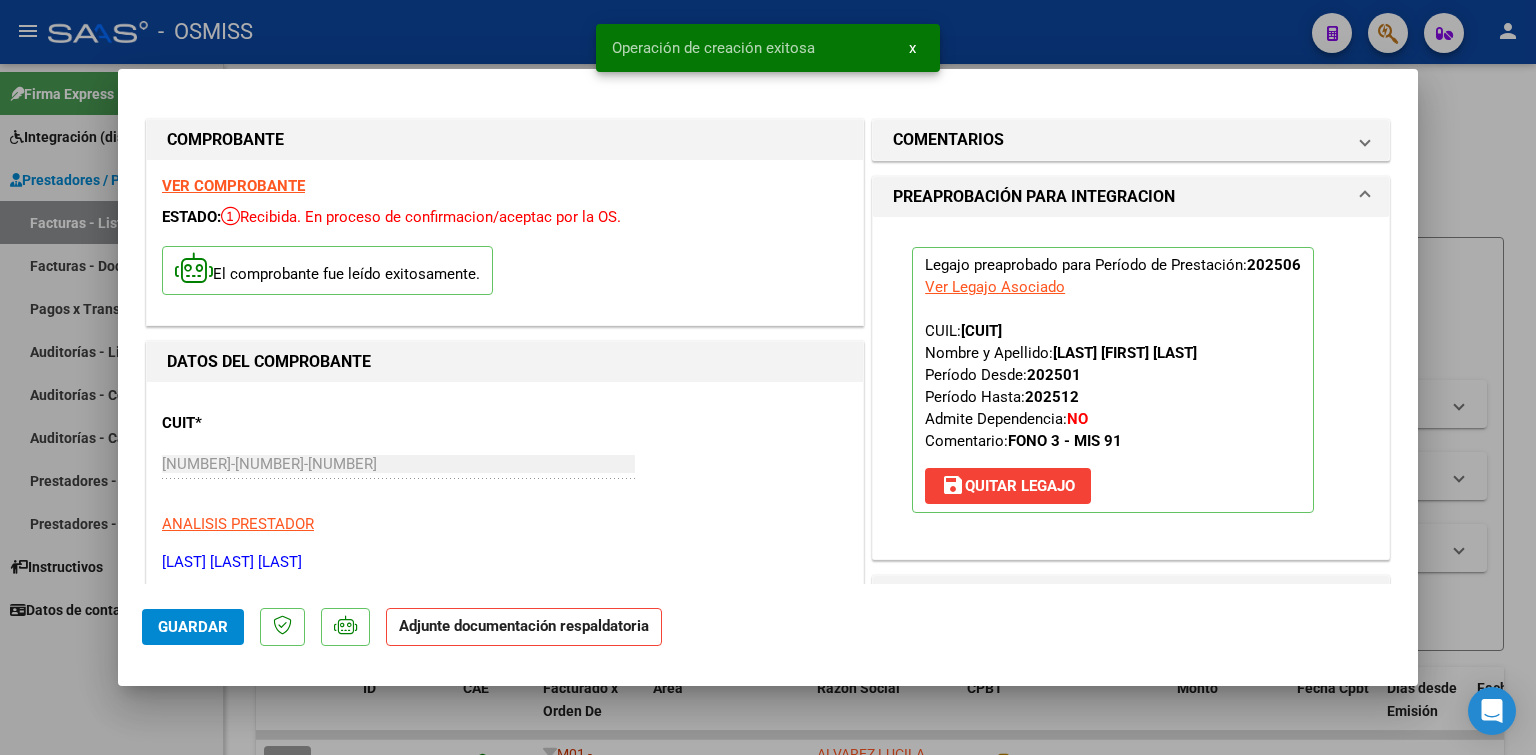 scroll, scrollTop: 100, scrollLeft: 0, axis: vertical 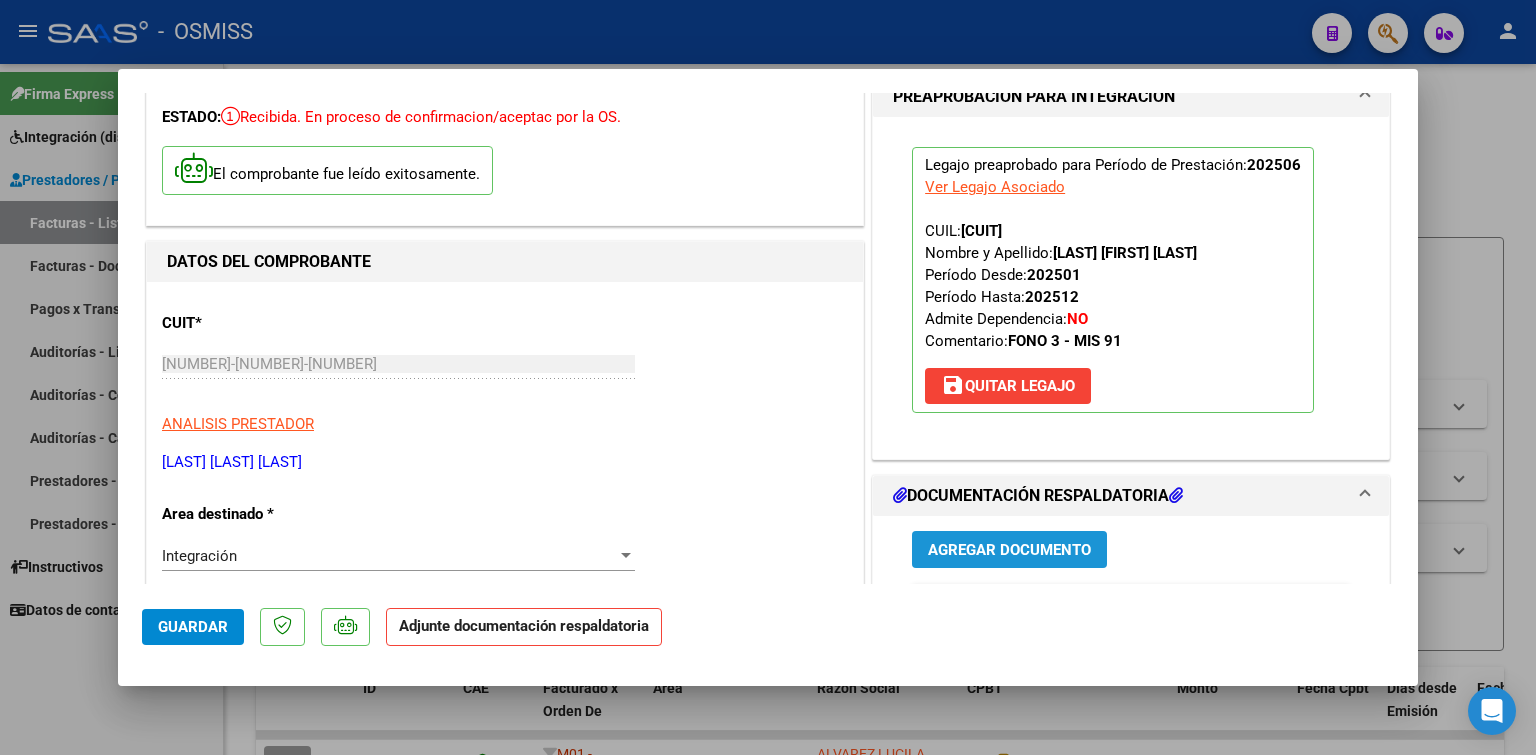 click on "Agregar Documento" at bounding box center (1009, 550) 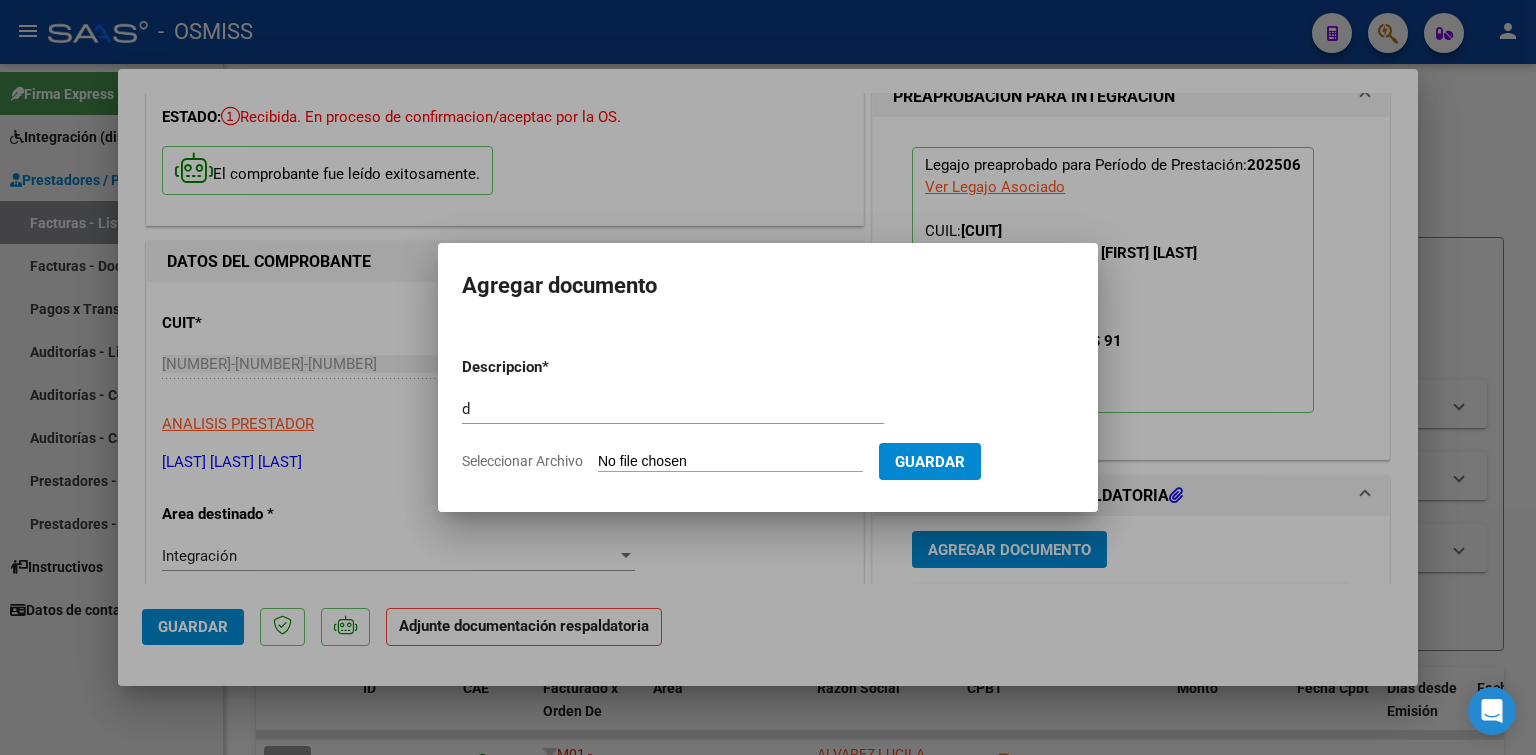 click on "Seleccionar Archivo" at bounding box center [730, 462] 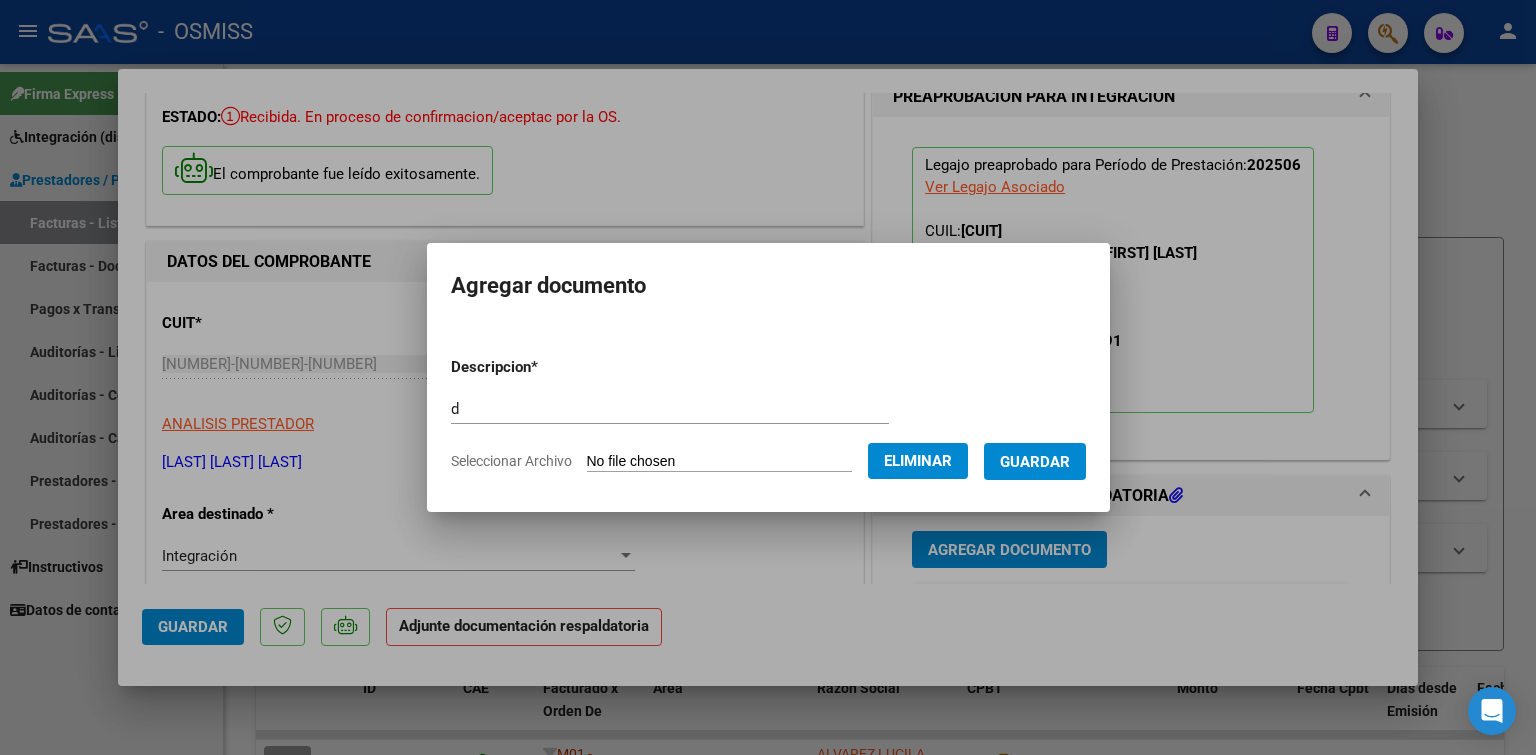 click on "Guardar" at bounding box center [1035, 462] 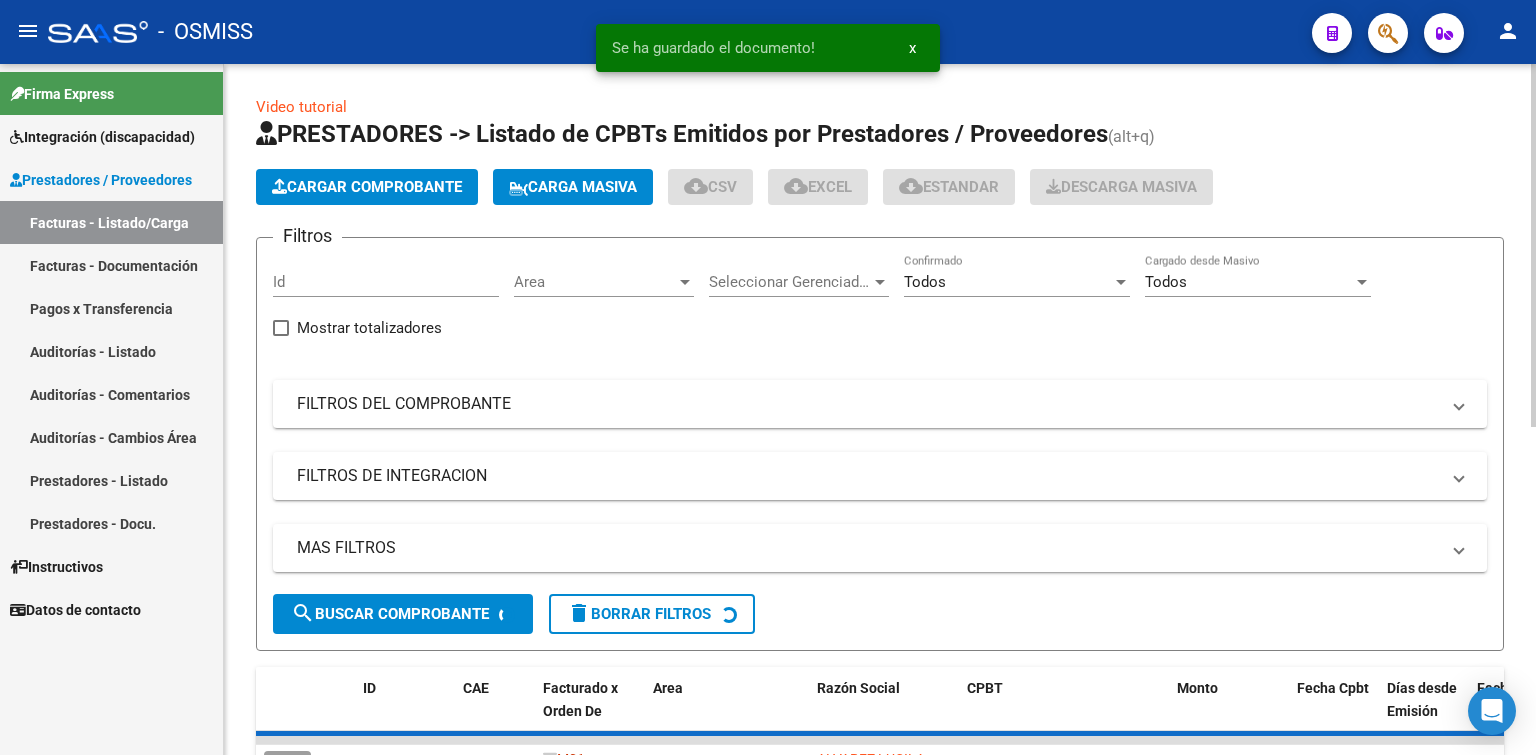 click on "Cargar Comprobante" 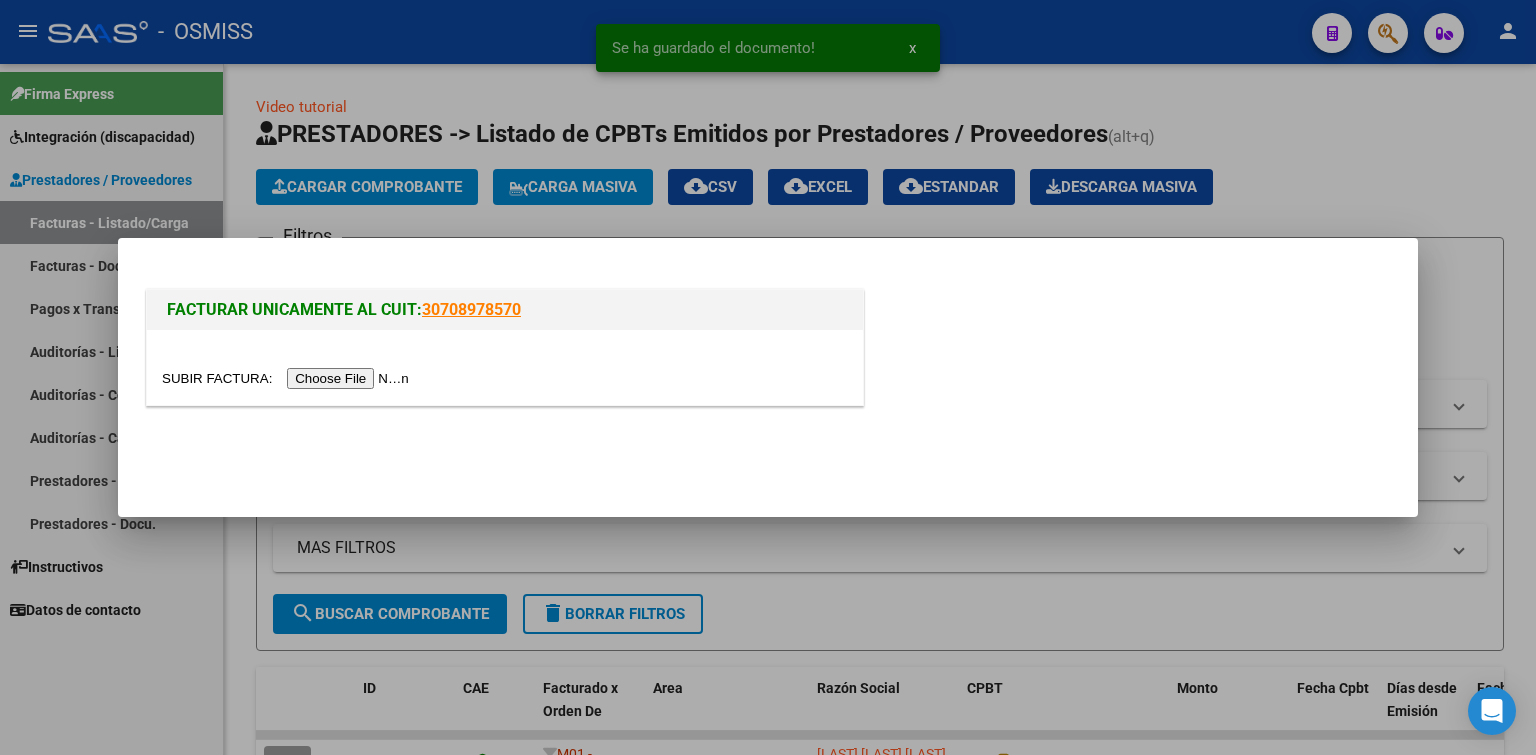 click at bounding box center [288, 378] 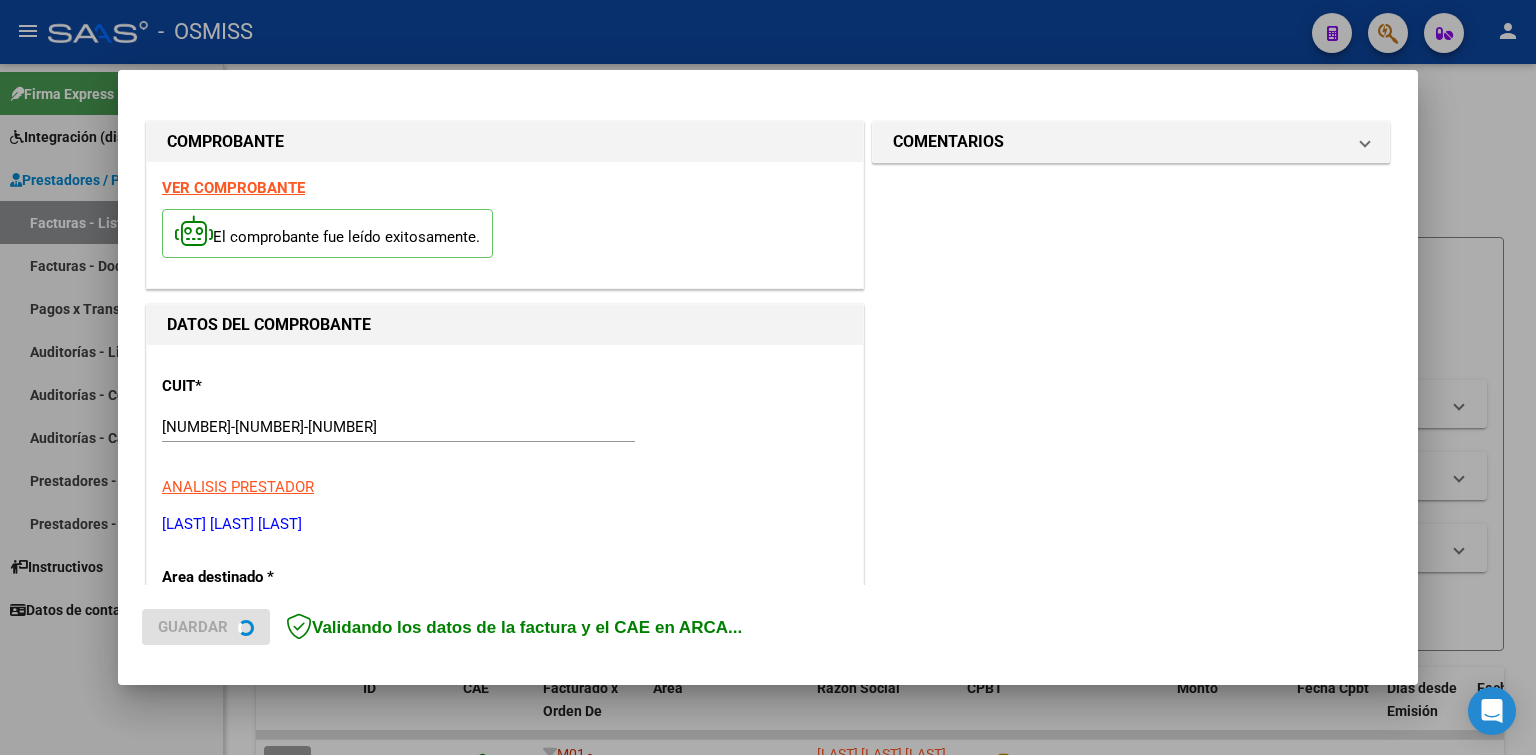 scroll, scrollTop: 400, scrollLeft: 0, axis: vertical 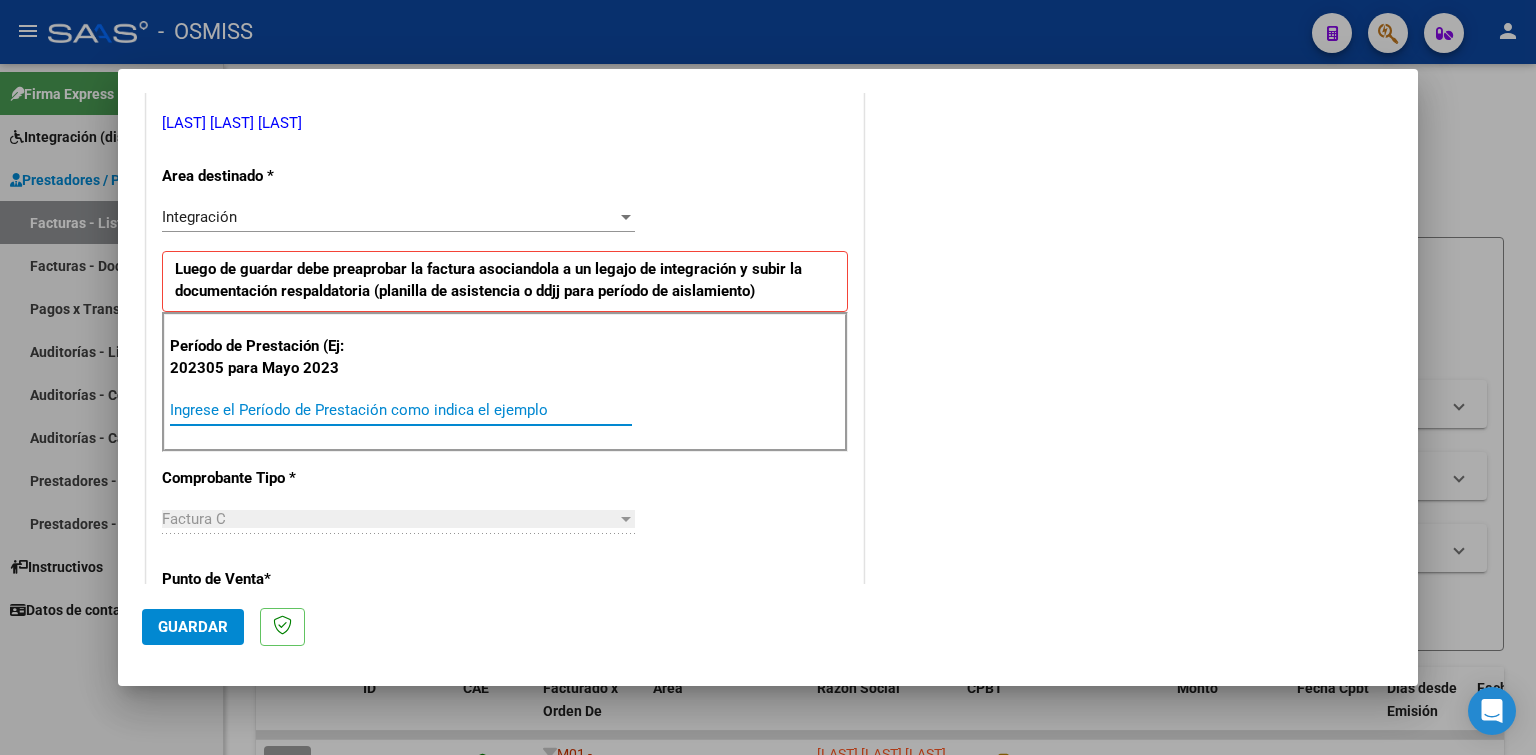 paste on "202507" 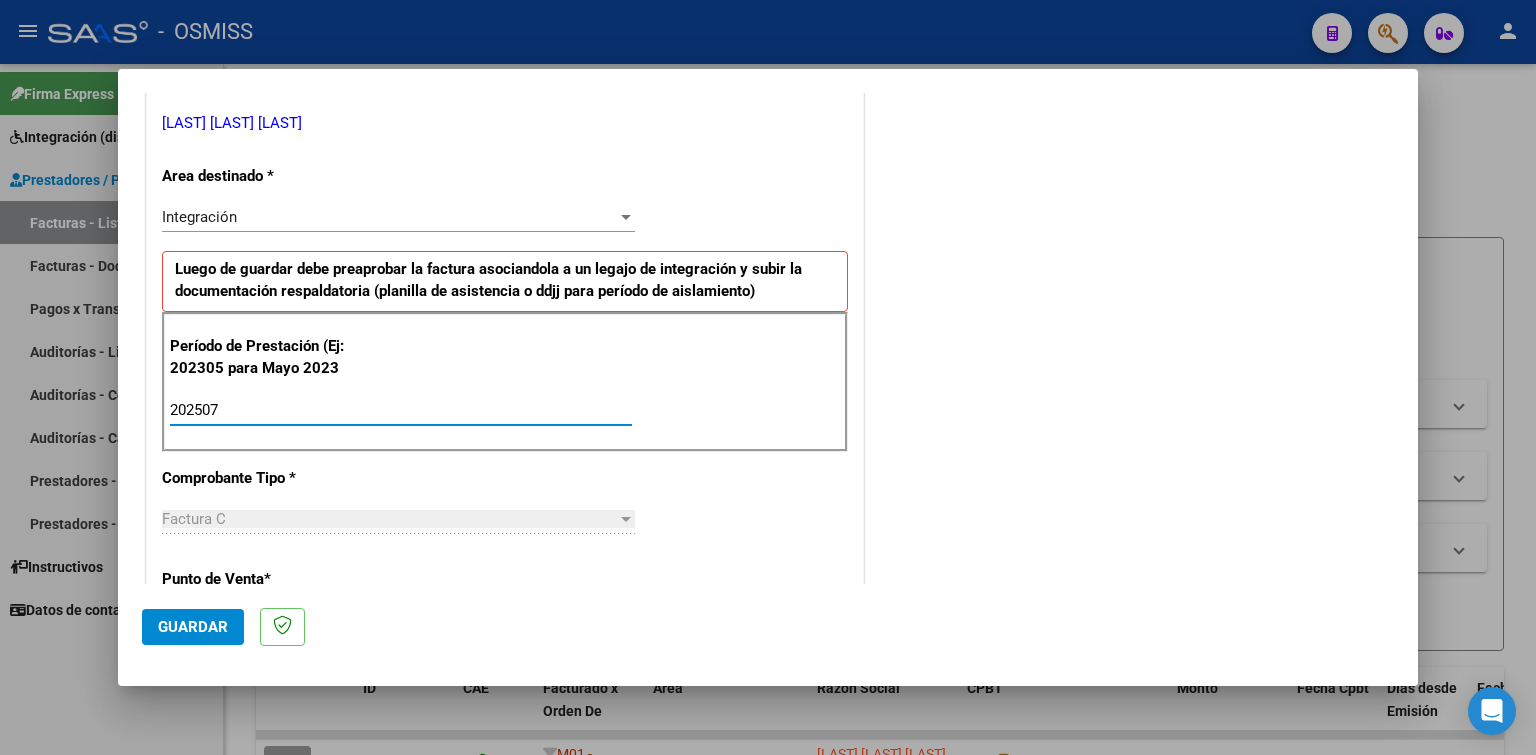 click on "Guardar" 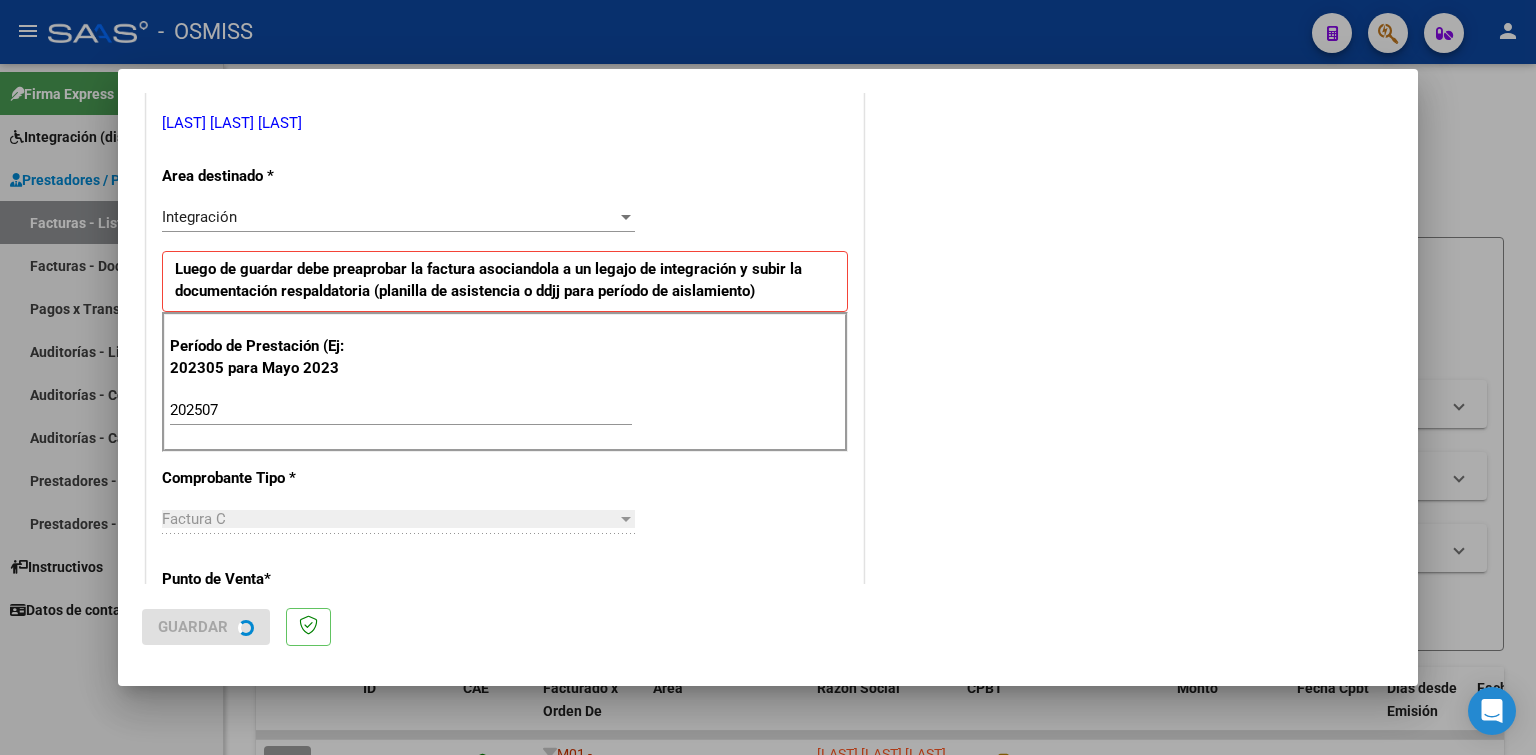 scroll, scrollTop: 0, scrollLeft: 0, axis: both 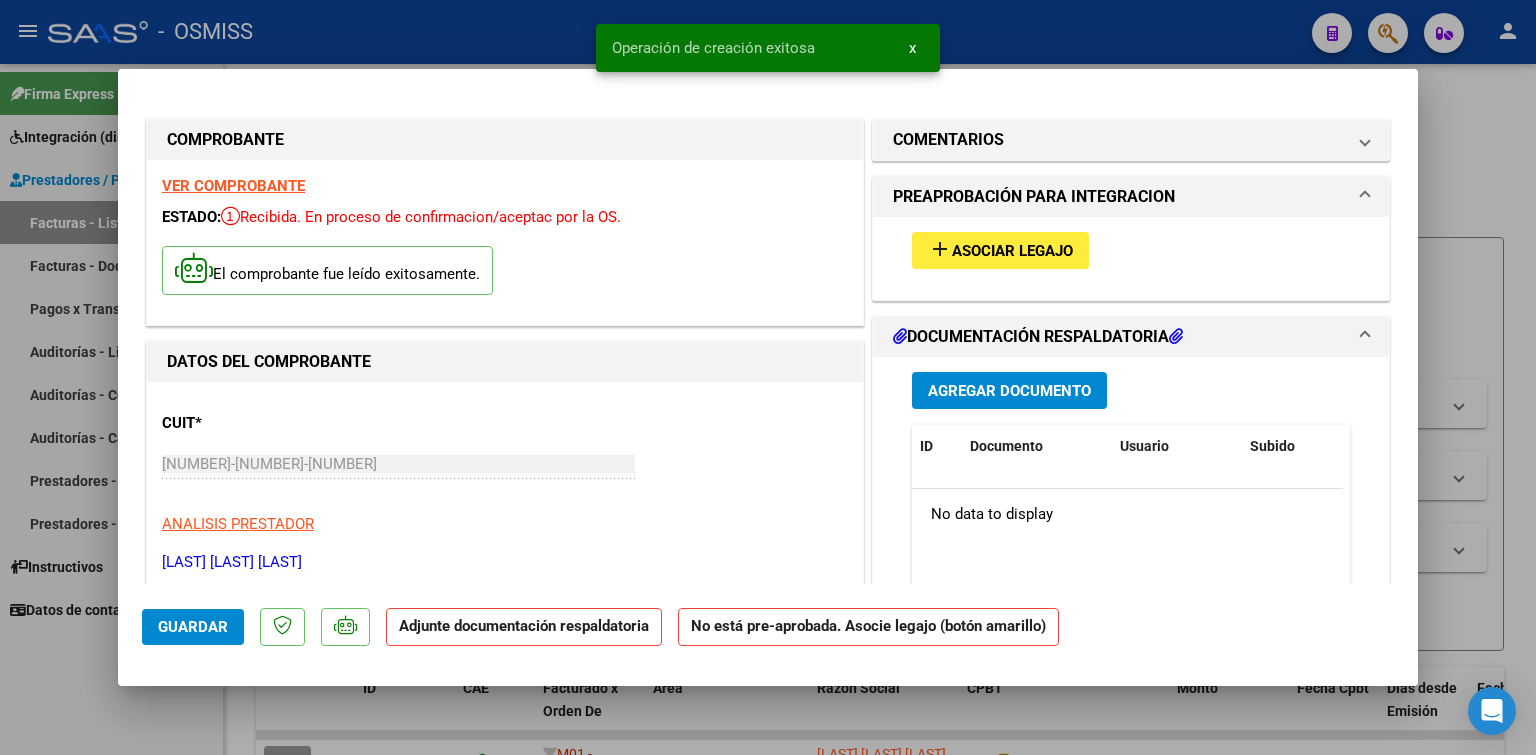 click on "add Asociar Legajo" at bounding box center [1131, 250] 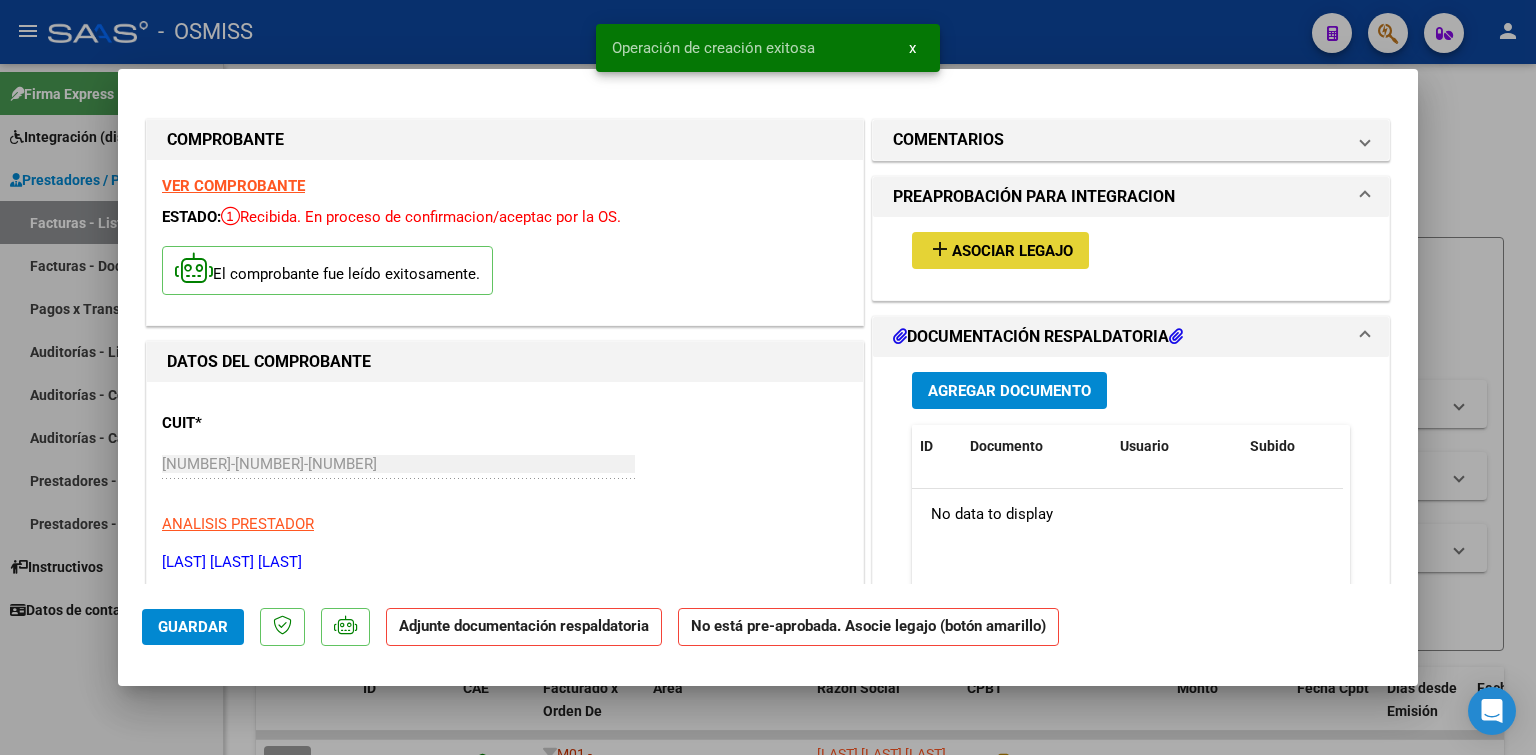 click on "add Asociar Legajo" at bounding box center (1000, 250) 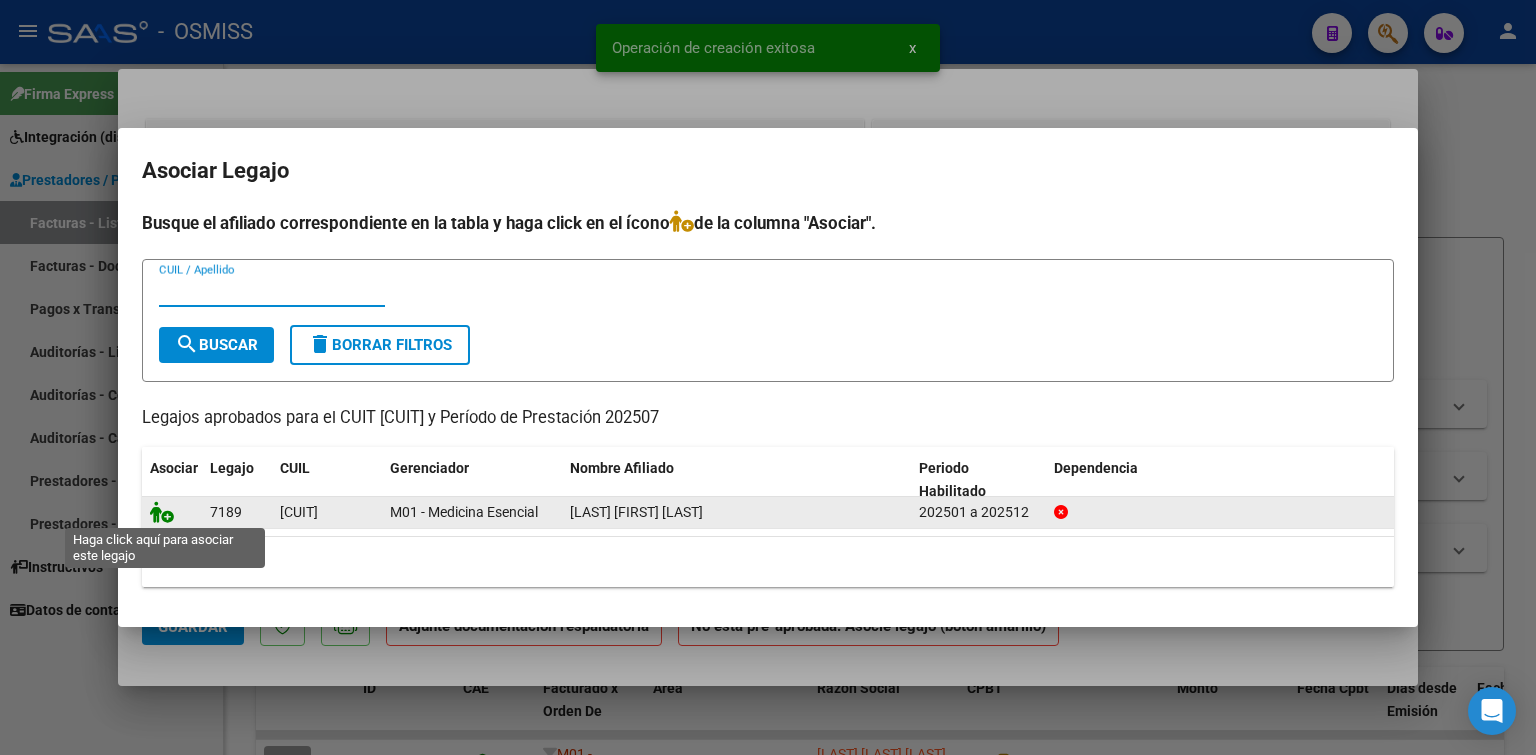 click 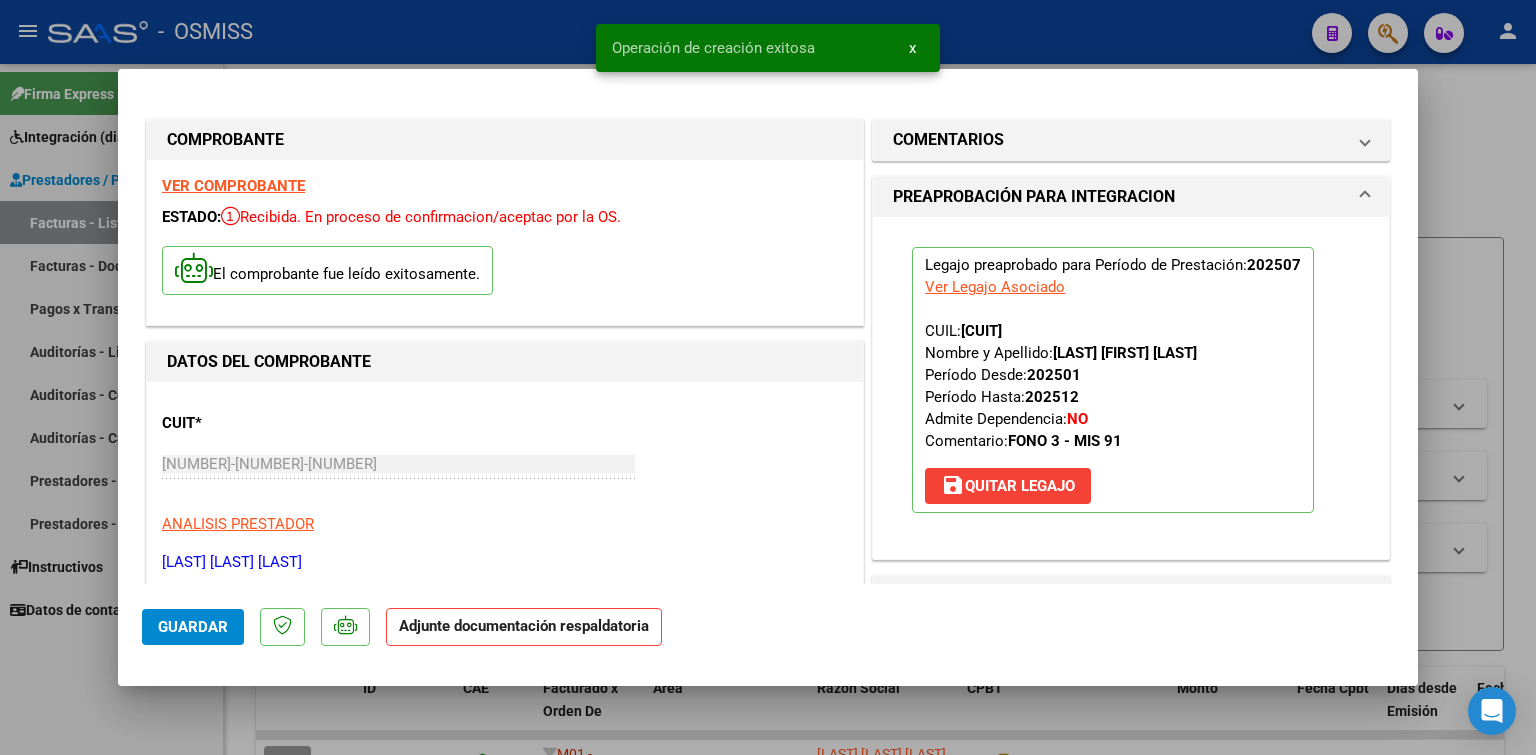 scroll, scrollTop: 500, scrollLeft: 0, axis: vertical 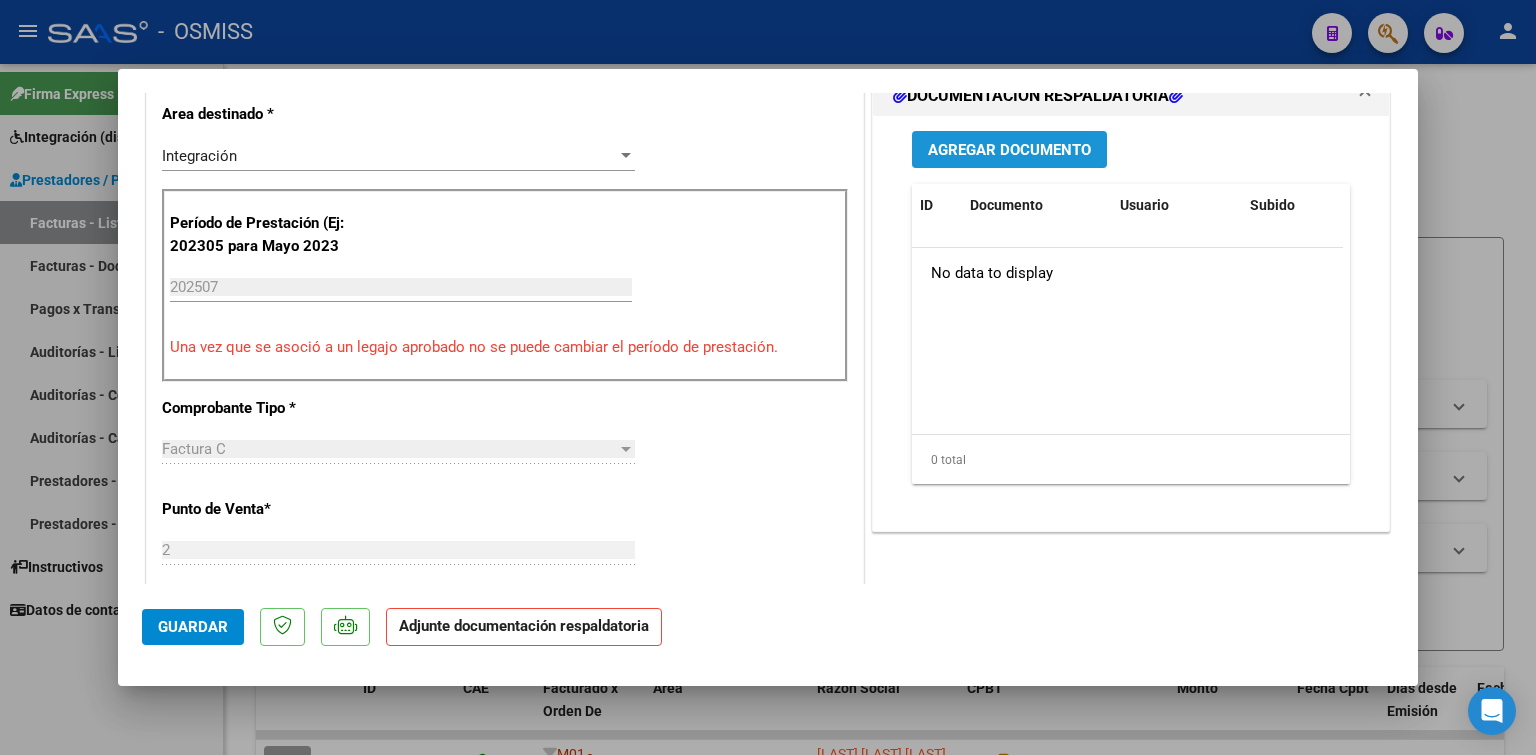 click on "Agregar Documento" at bounding box center [1009, 149] 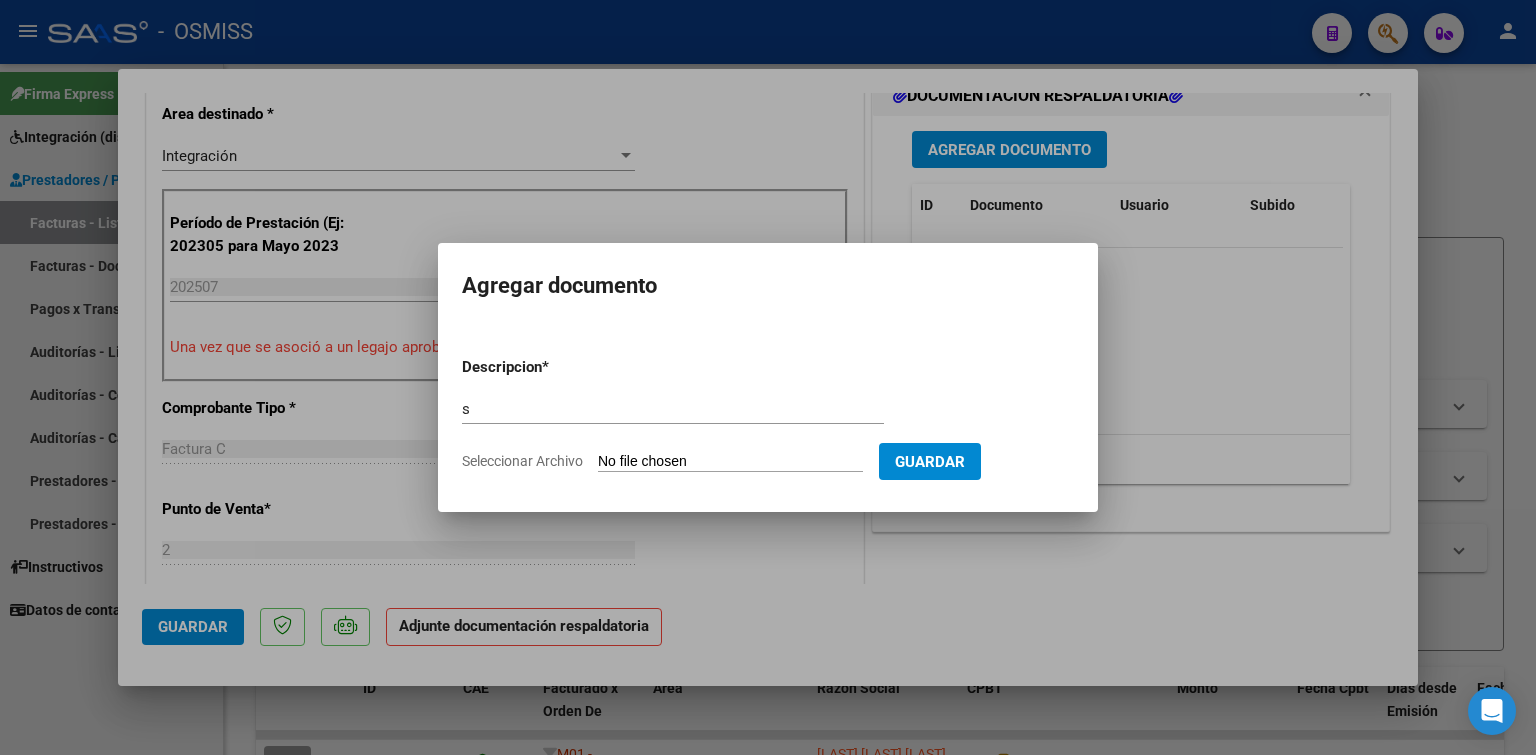 click on "Seleccionar Archivo" at bounding box center [730, 462] 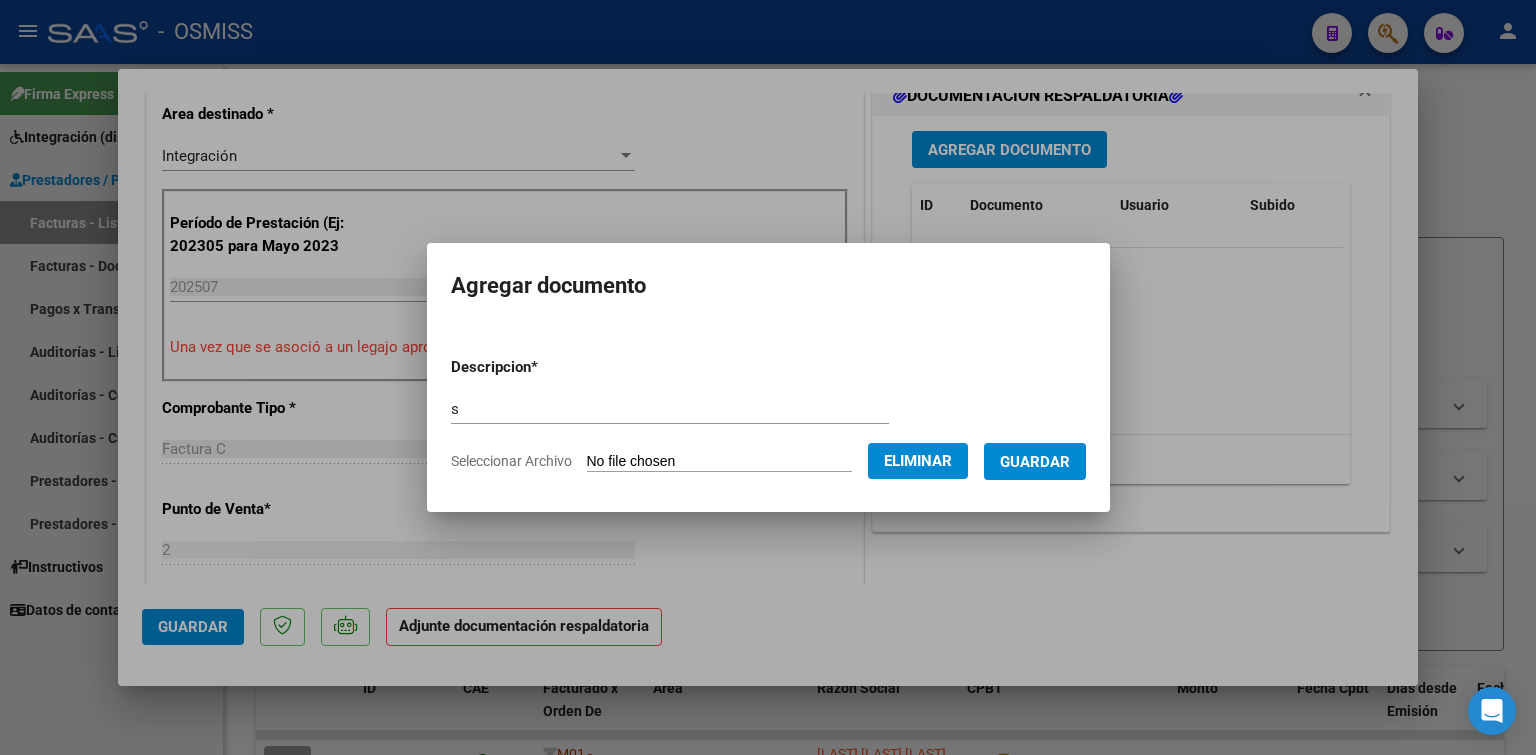 click on "Guardar" at bounding box center [1035, 462] 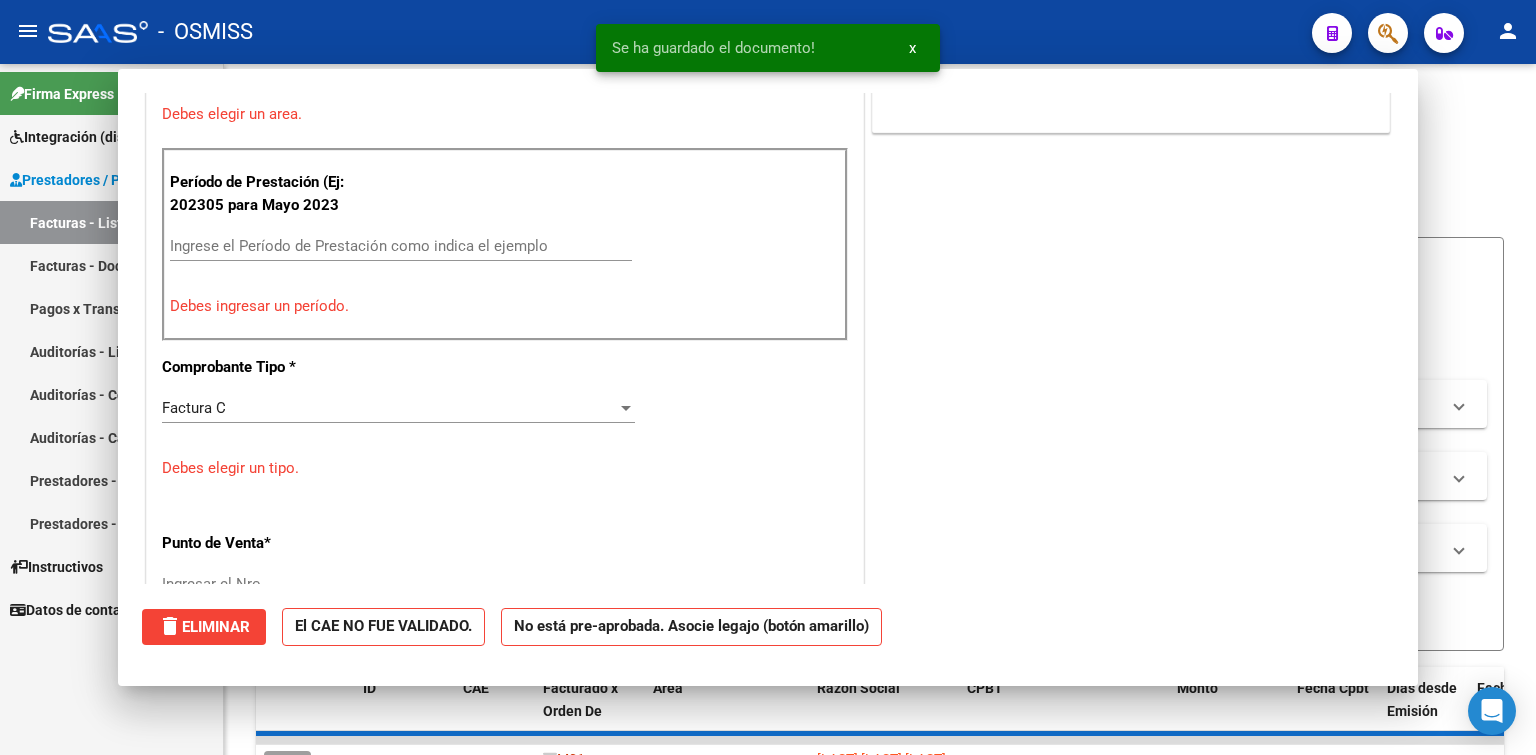scroll, scrollTop: 459, scrollLeft: 0, axis: vertical 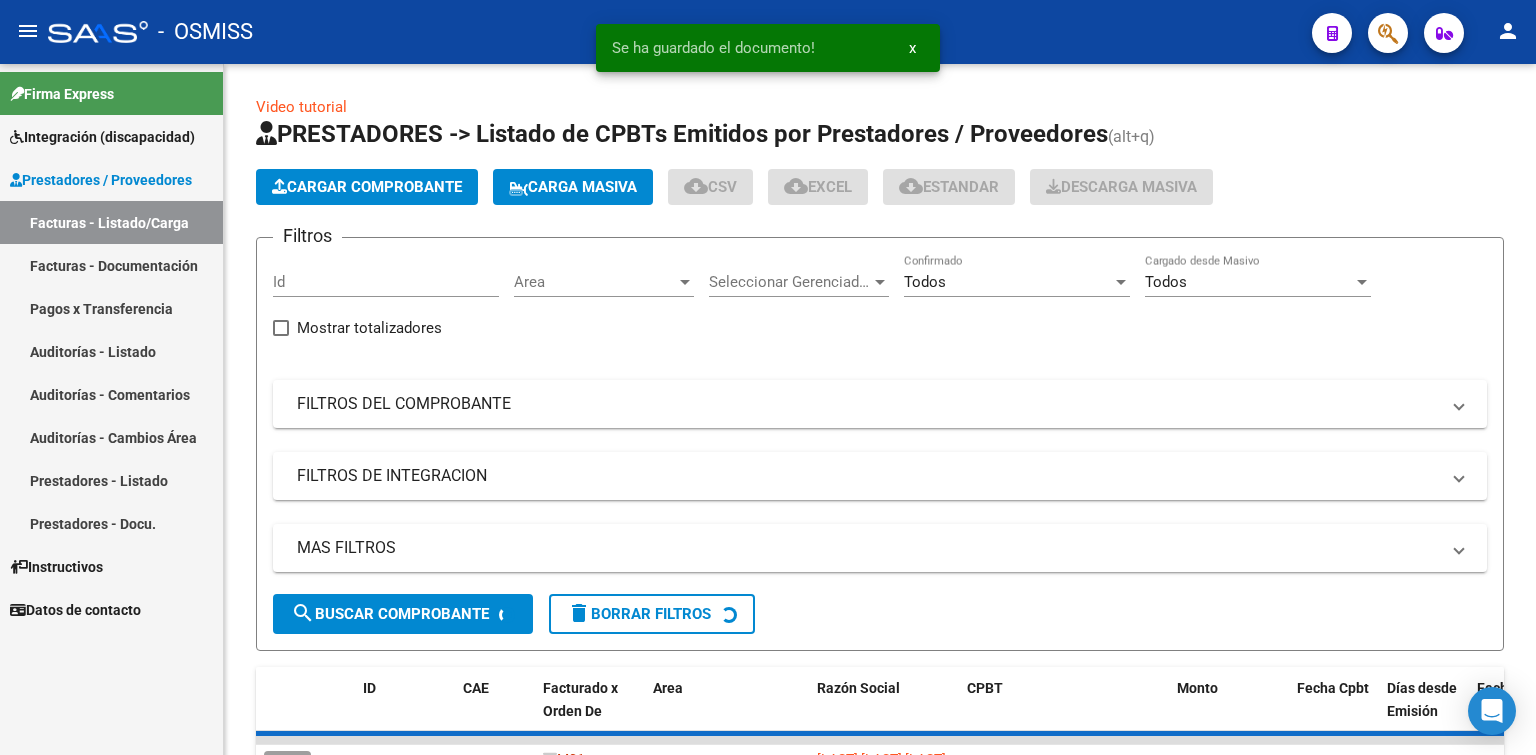click on "Cargar Comprobante" 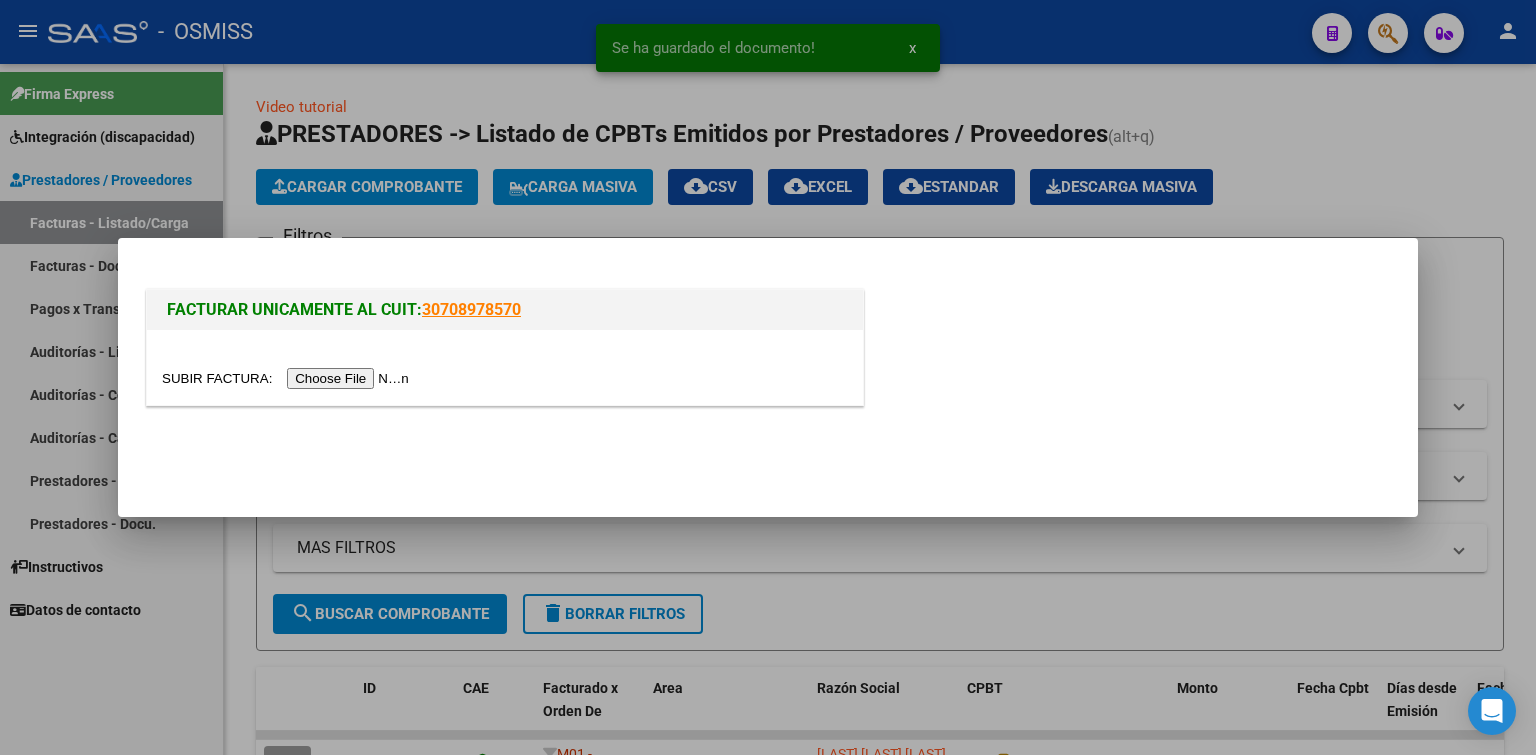 click at bounding box center [288, 378] 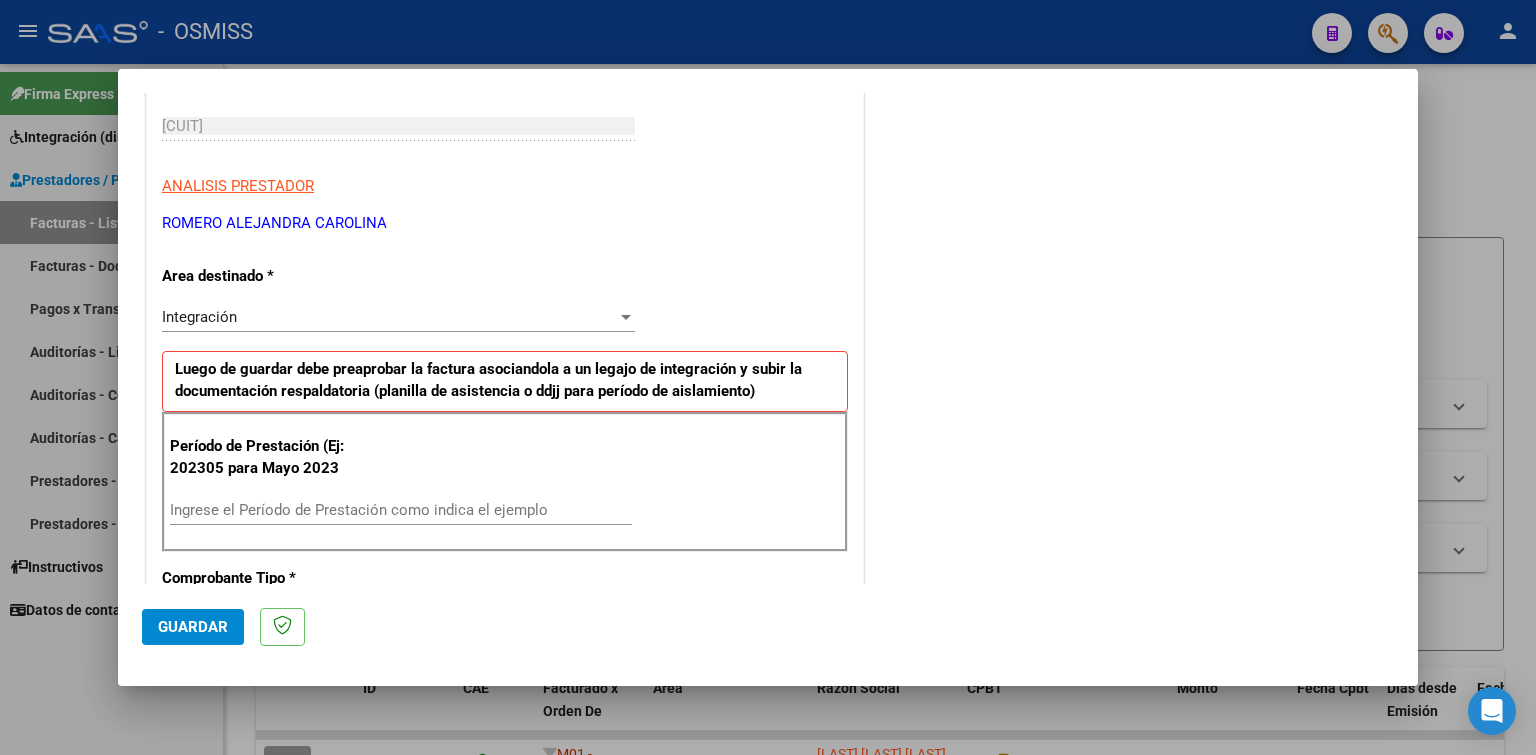 scroll, scrollTop: 400, scrollLeft: 0, axis: vertical 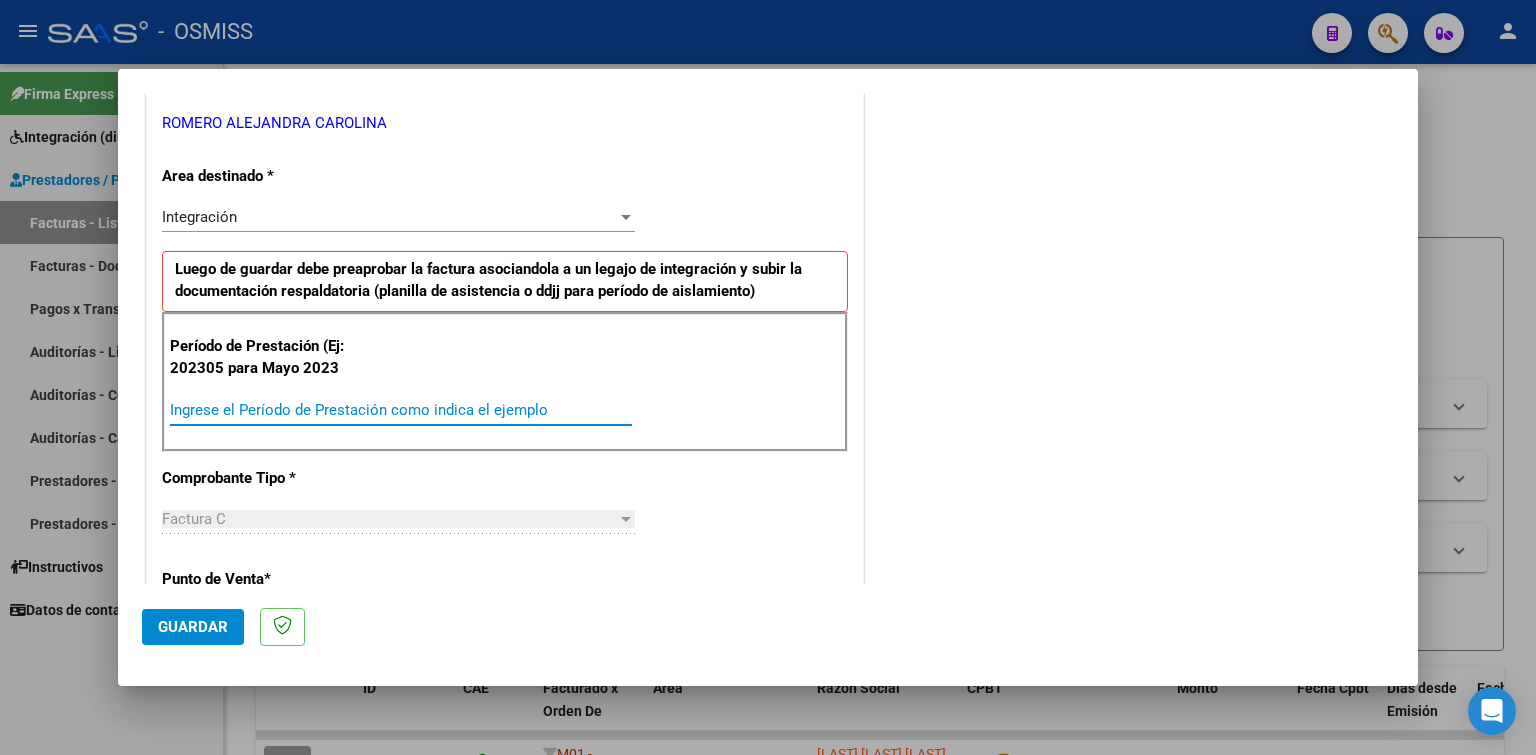 paste on "202507" 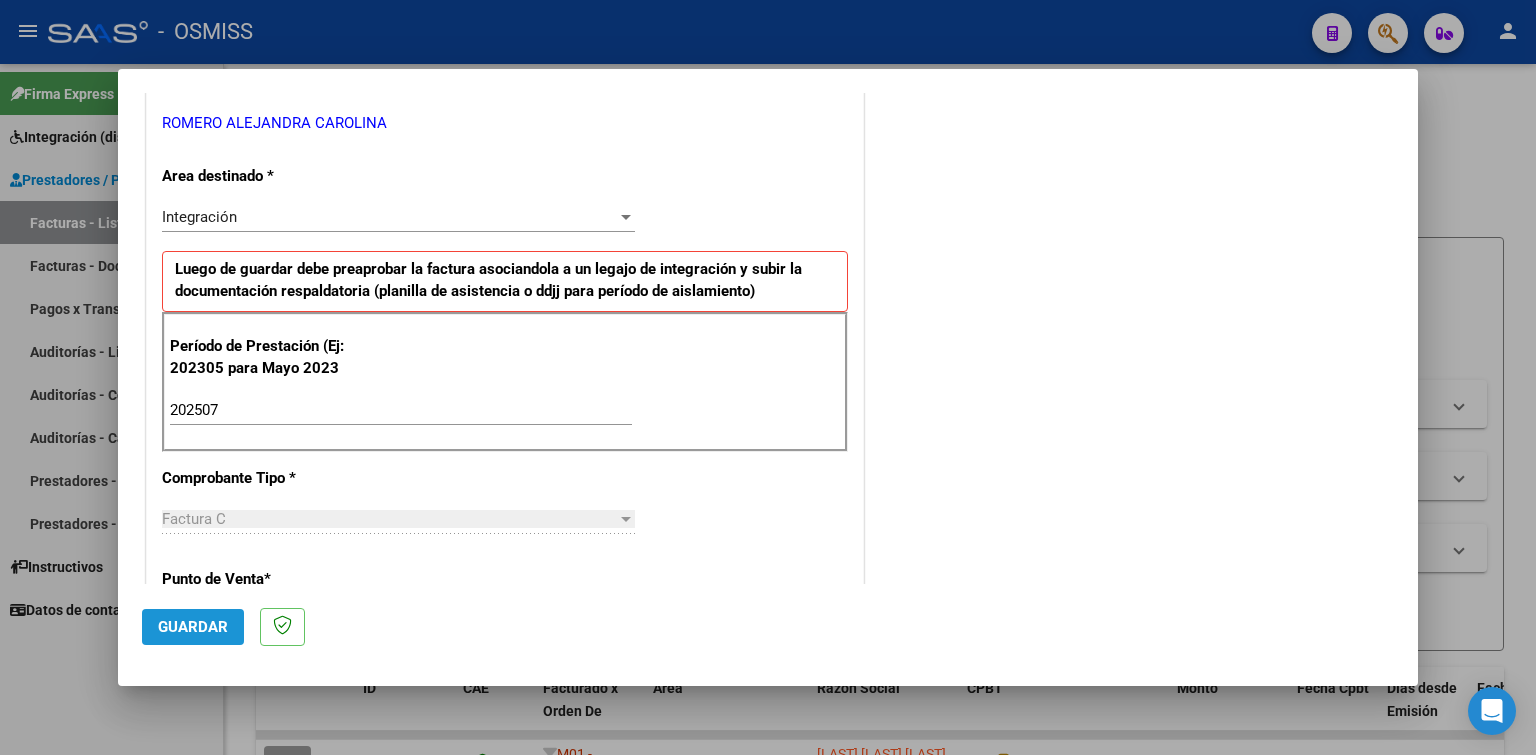 click on "Guardar" 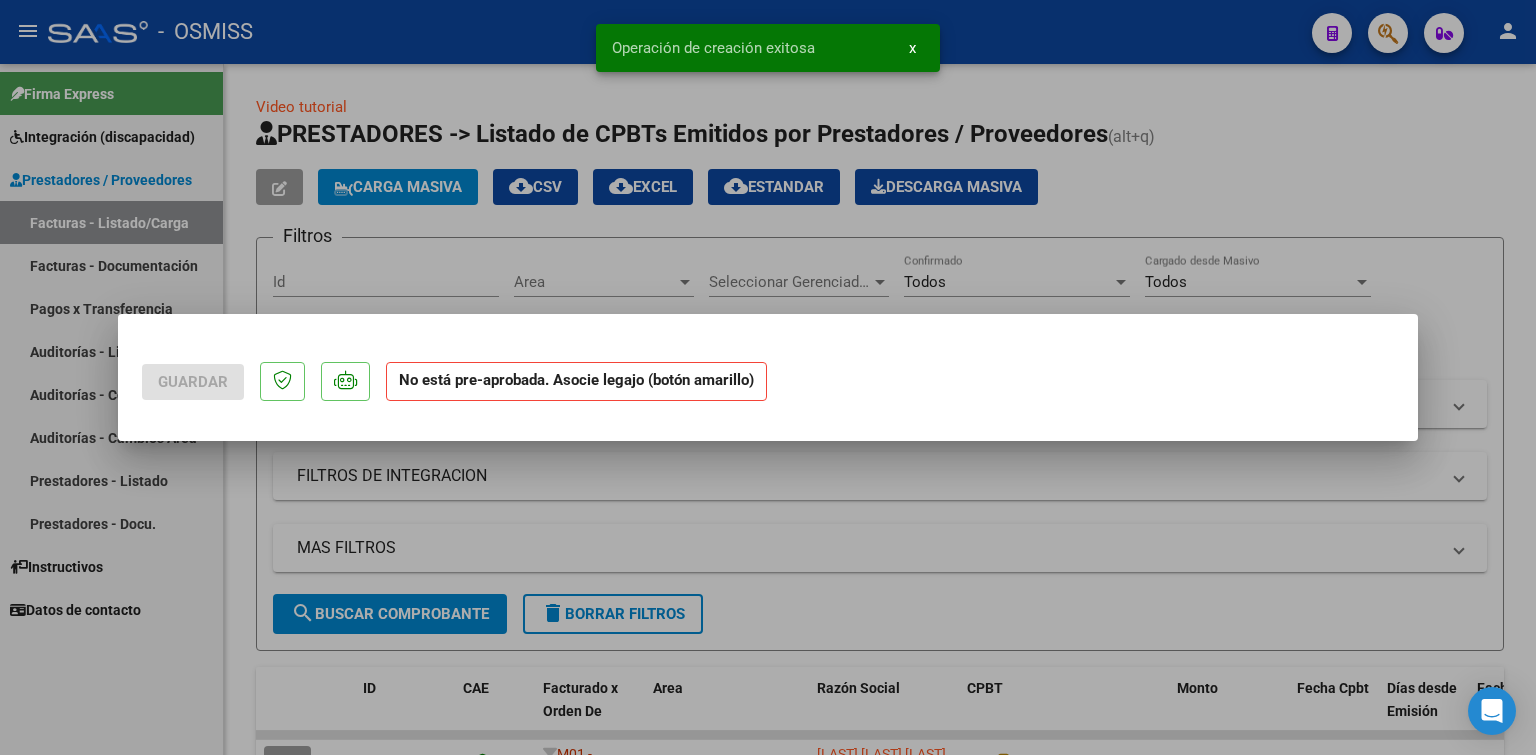 scroll, scrollTop: 0, scrollLeft: 0, axis: both 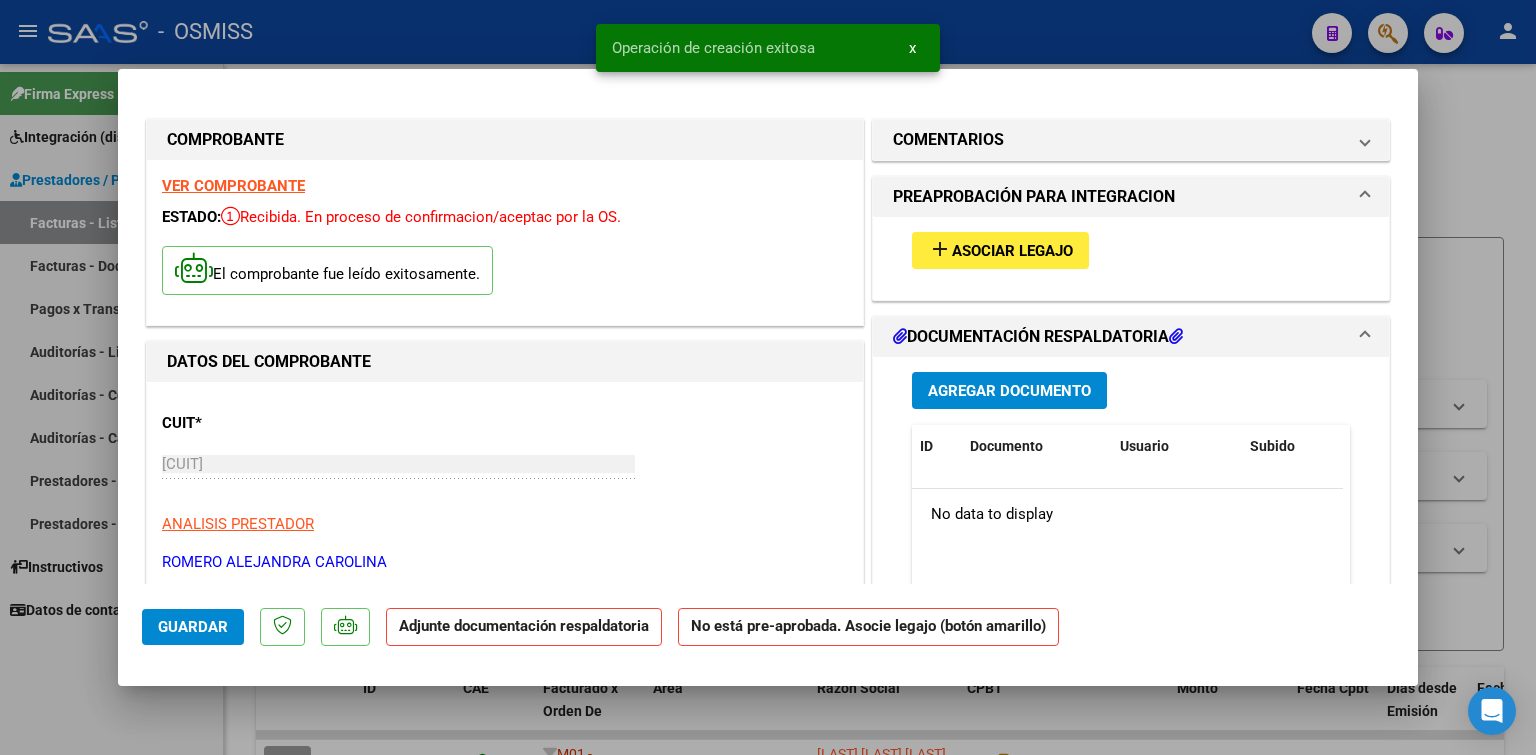 click on "Asociar Legajo" at bounding box center [1012, 251] 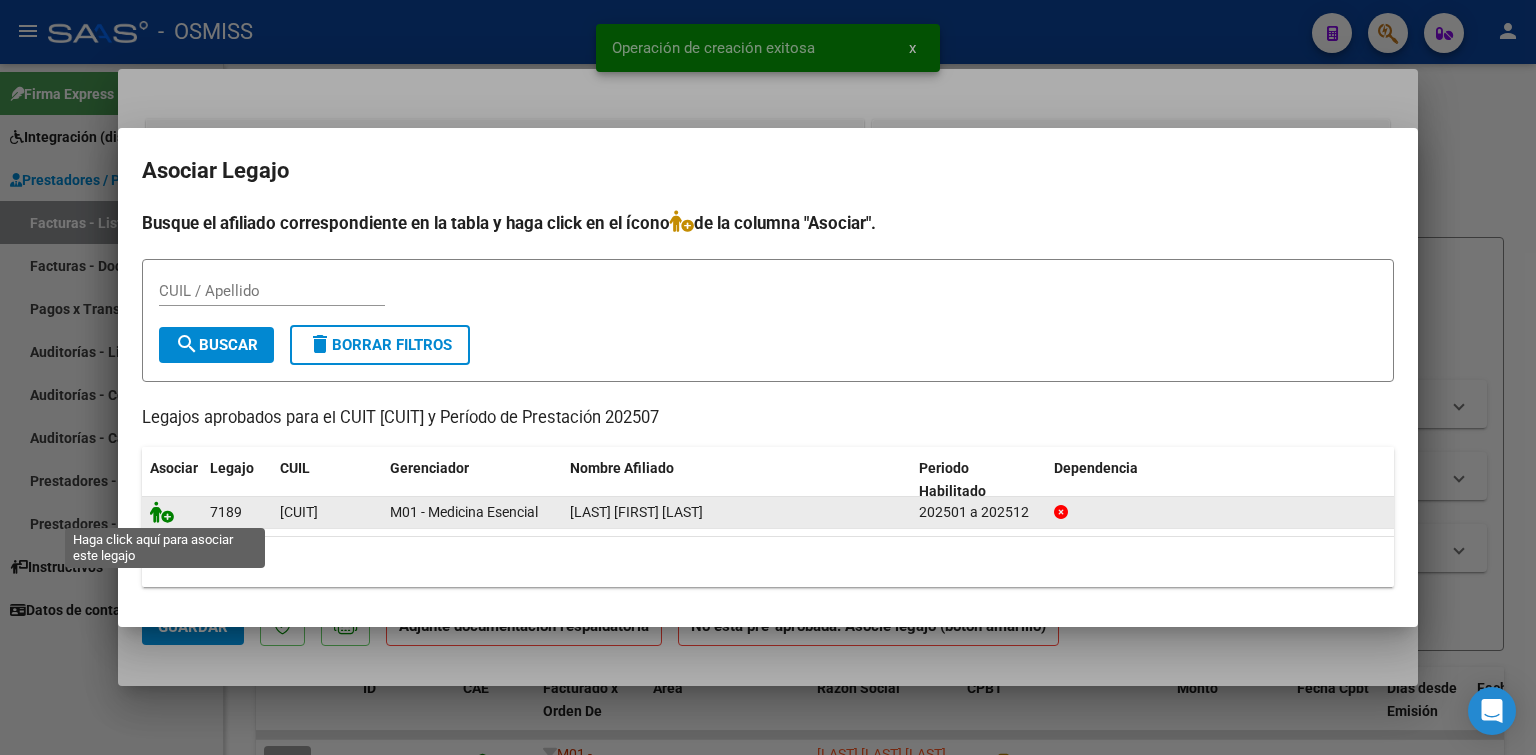 click 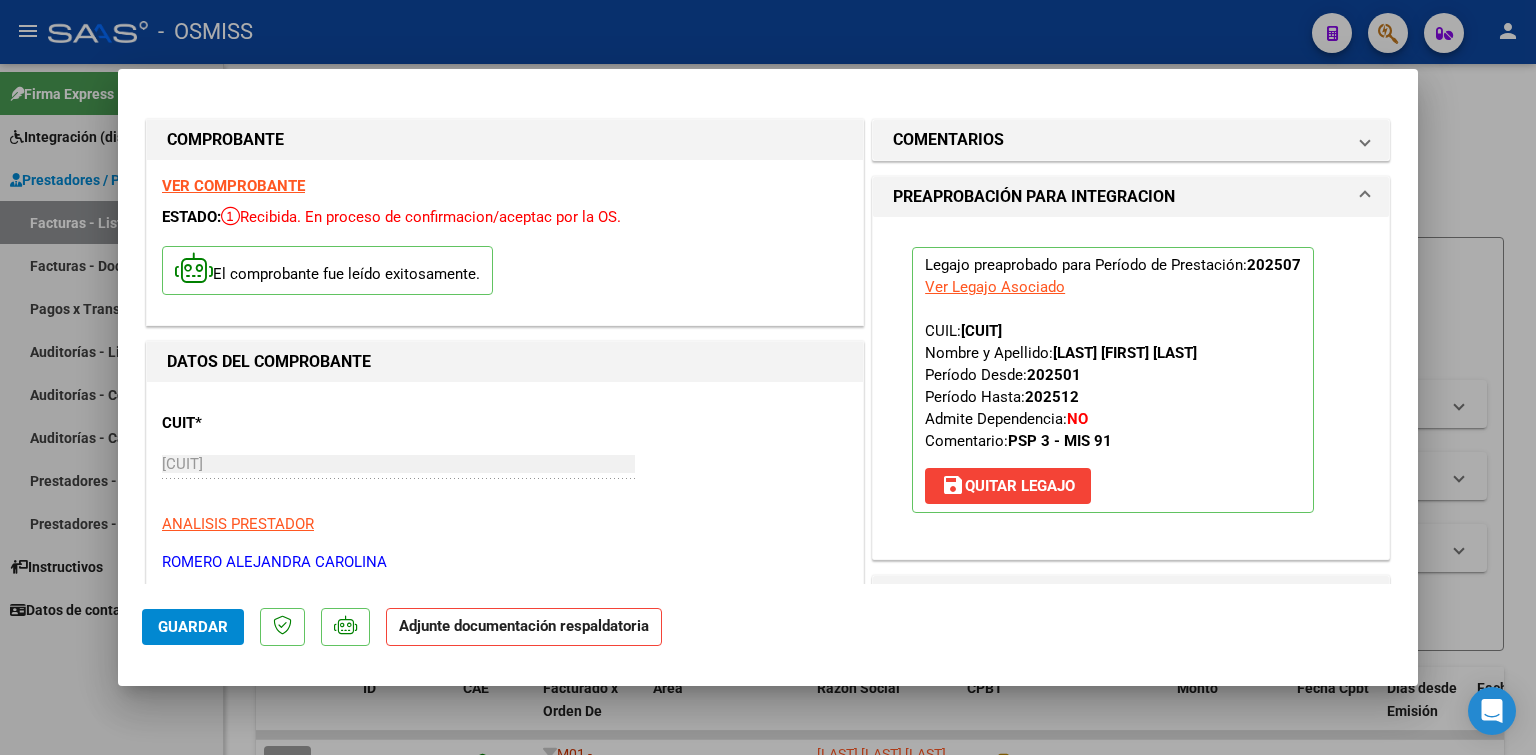 scroll, scrollTop: 500, scrollLeft: 0, axis: vertical 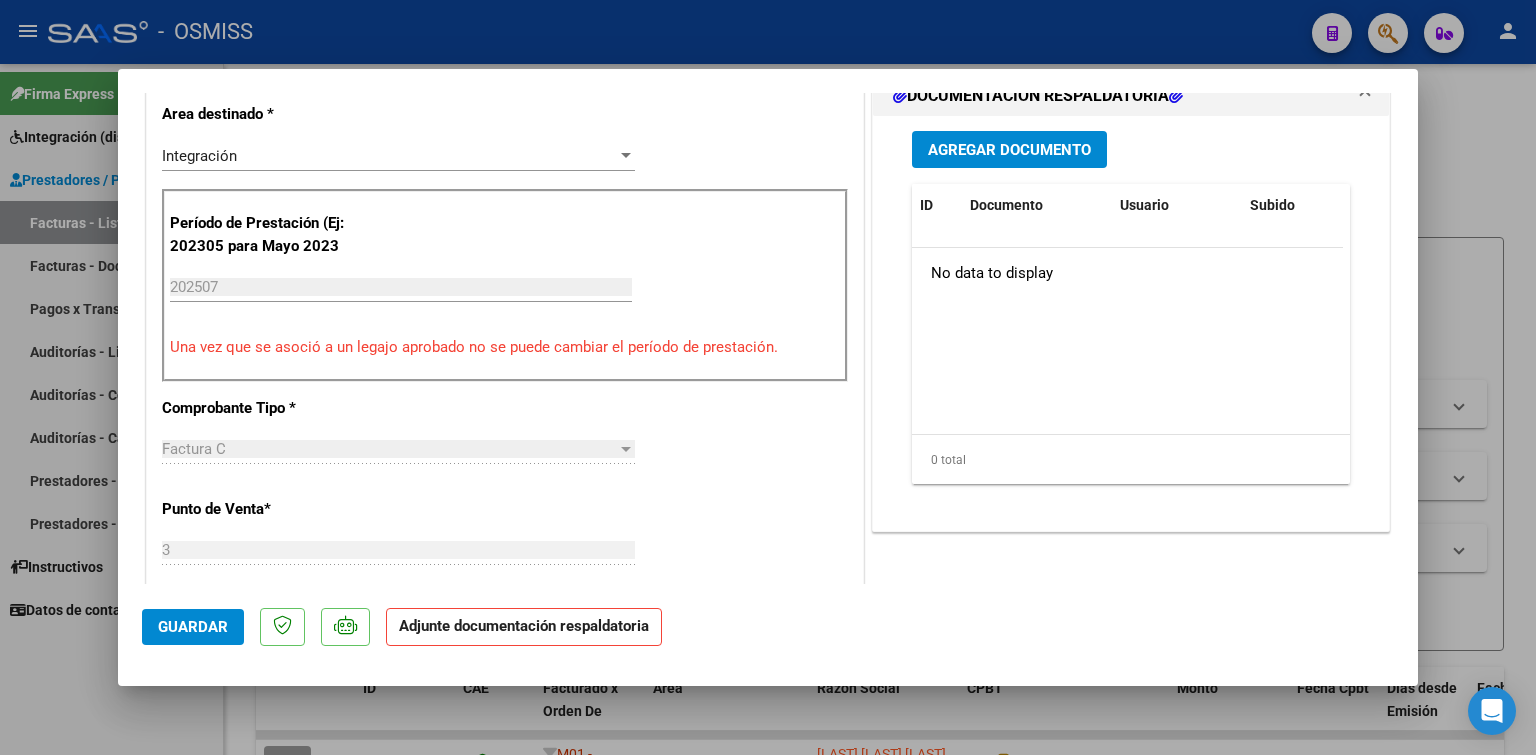 click on "Agregar Documento" at bounding box center (1009, 150) 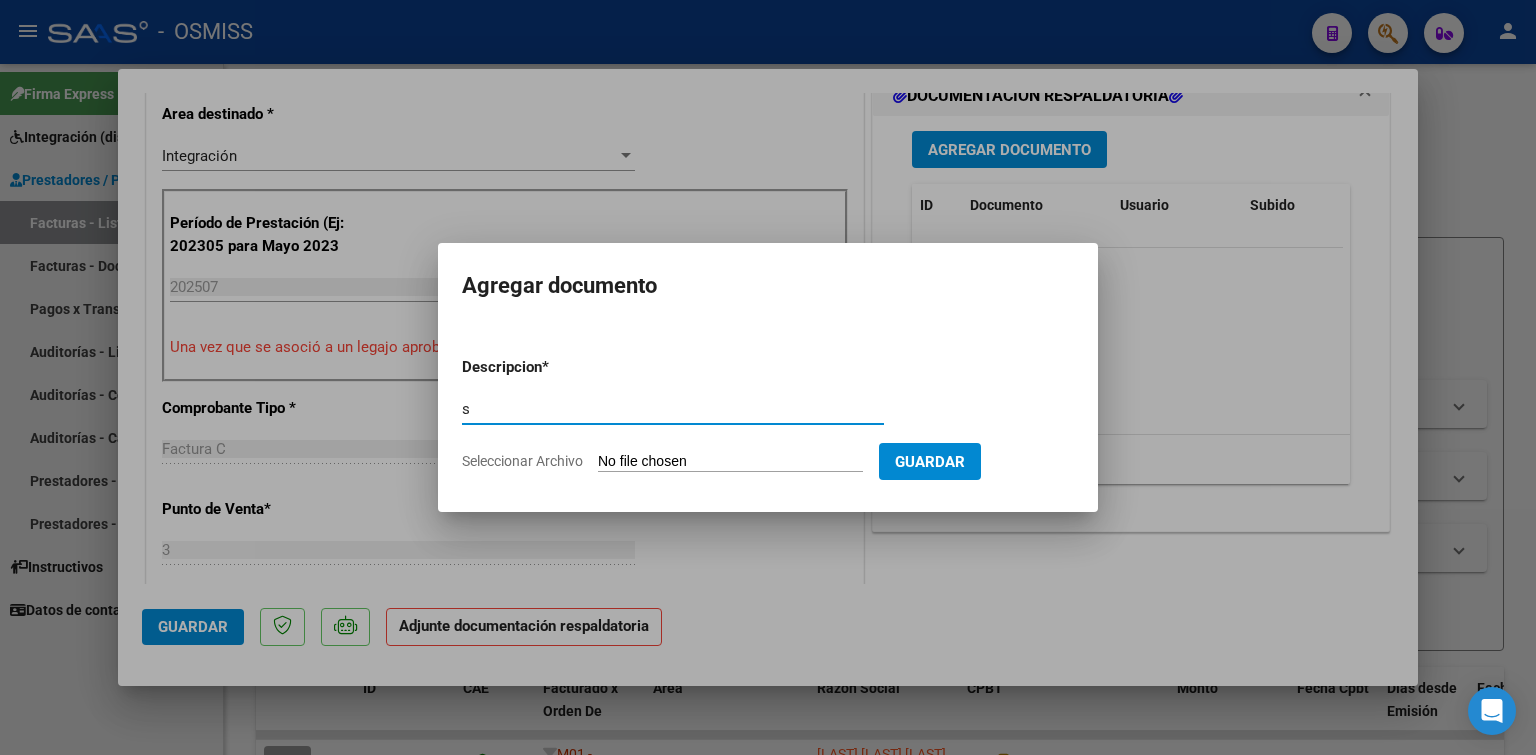 click on "Seleccionar Archivo" at bounding box center (730, 462) 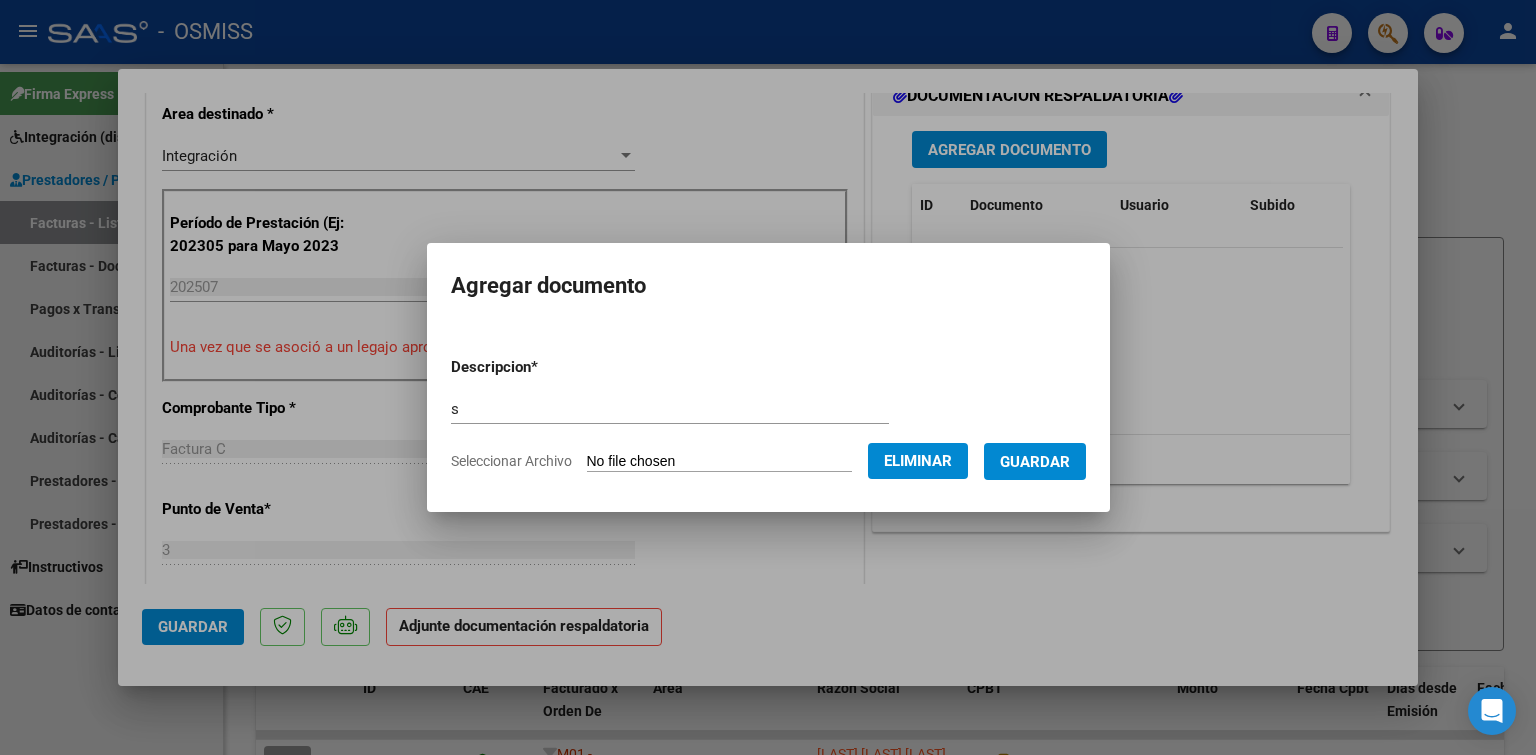 click on "Guardar" at bounding box center [1035, 462] 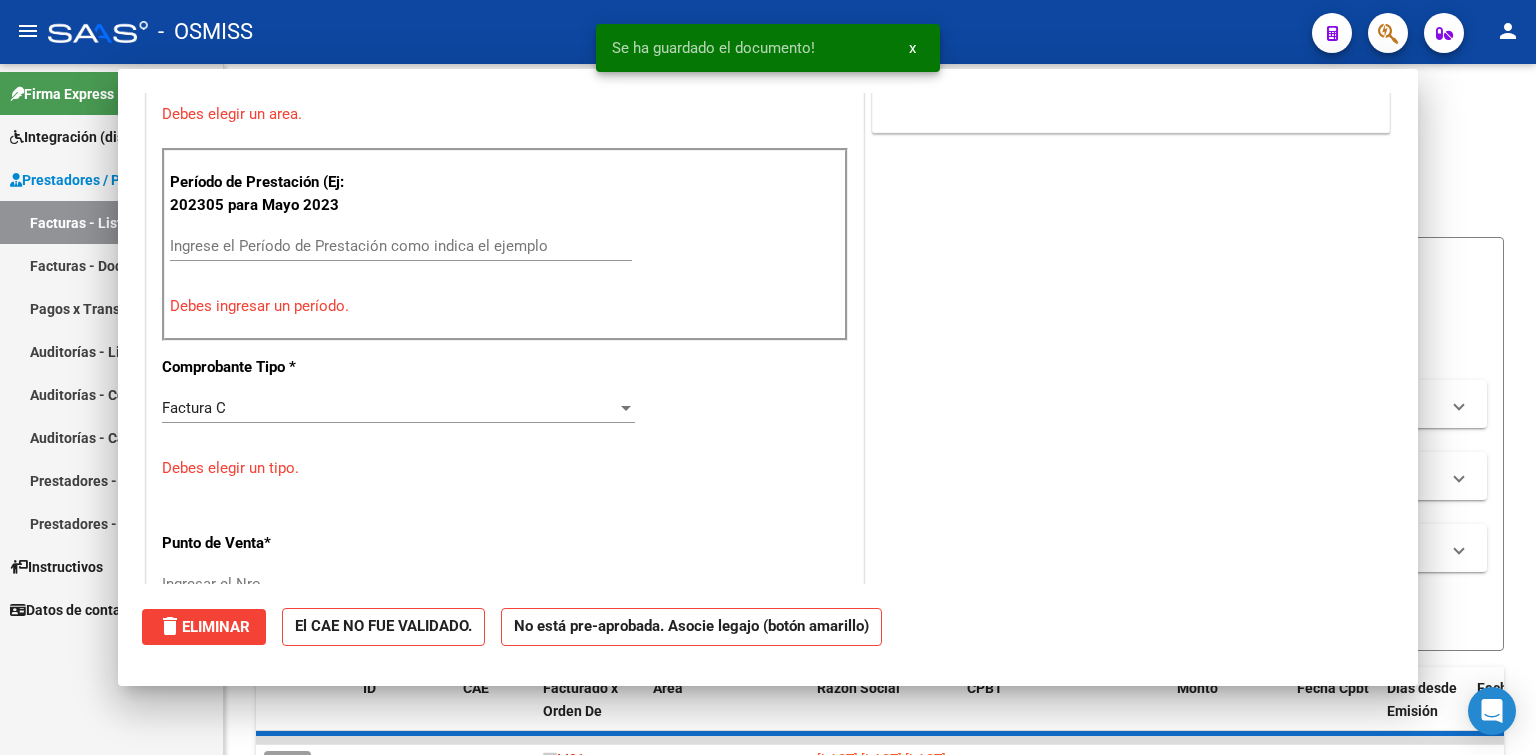 scroll, scrollTop: 459, scrollLeft: 0, axis: vertical 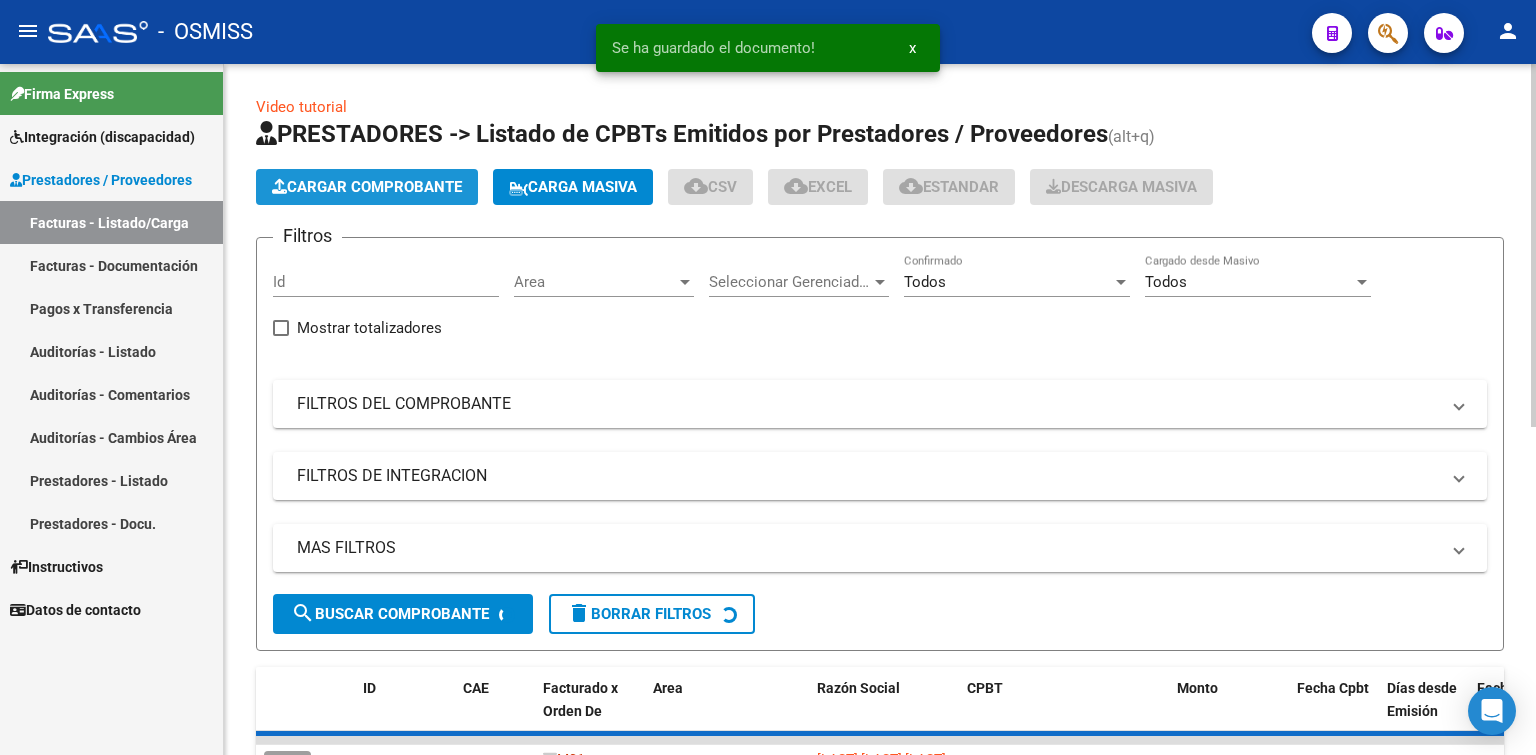 click on "Cargar Comprobante" 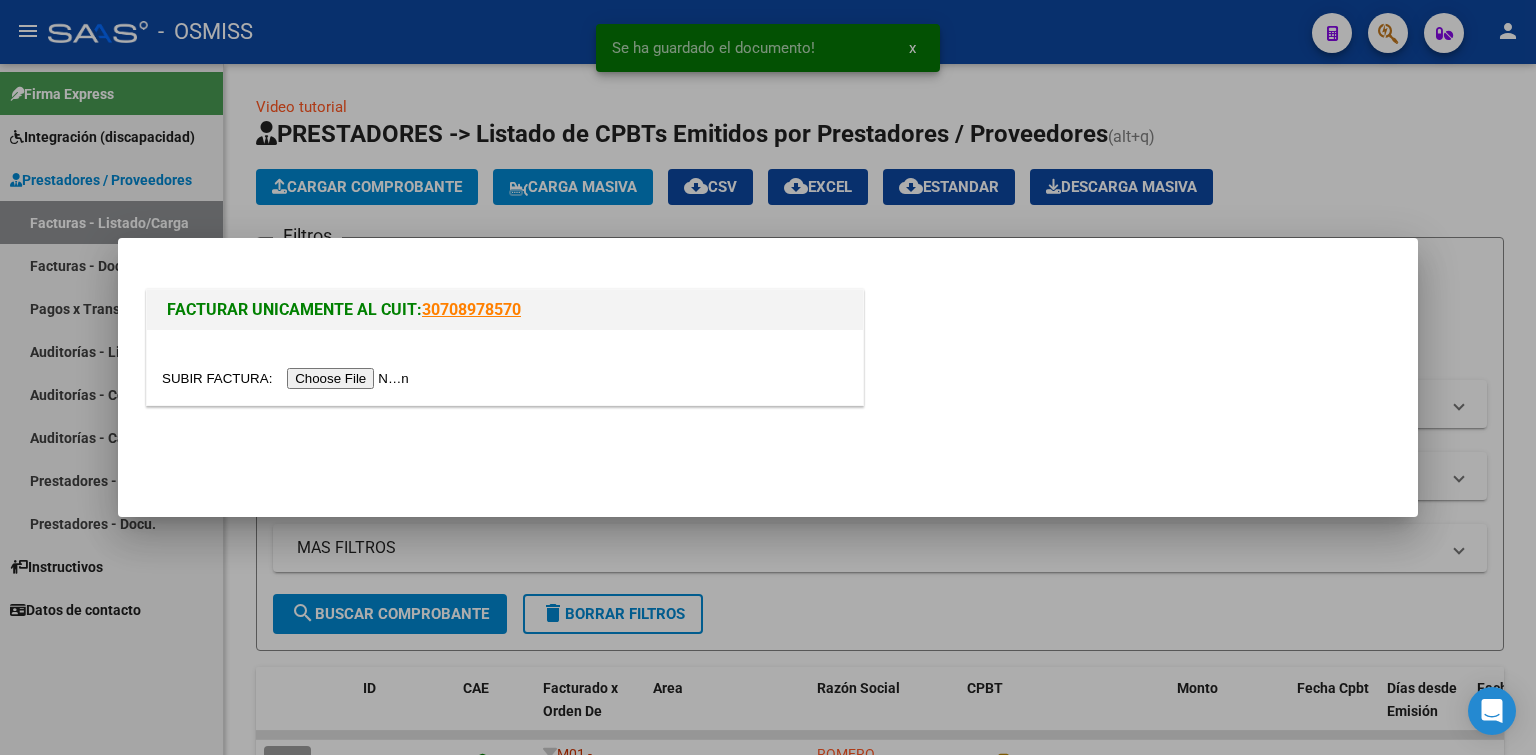 click at bounding box center (288, 378) 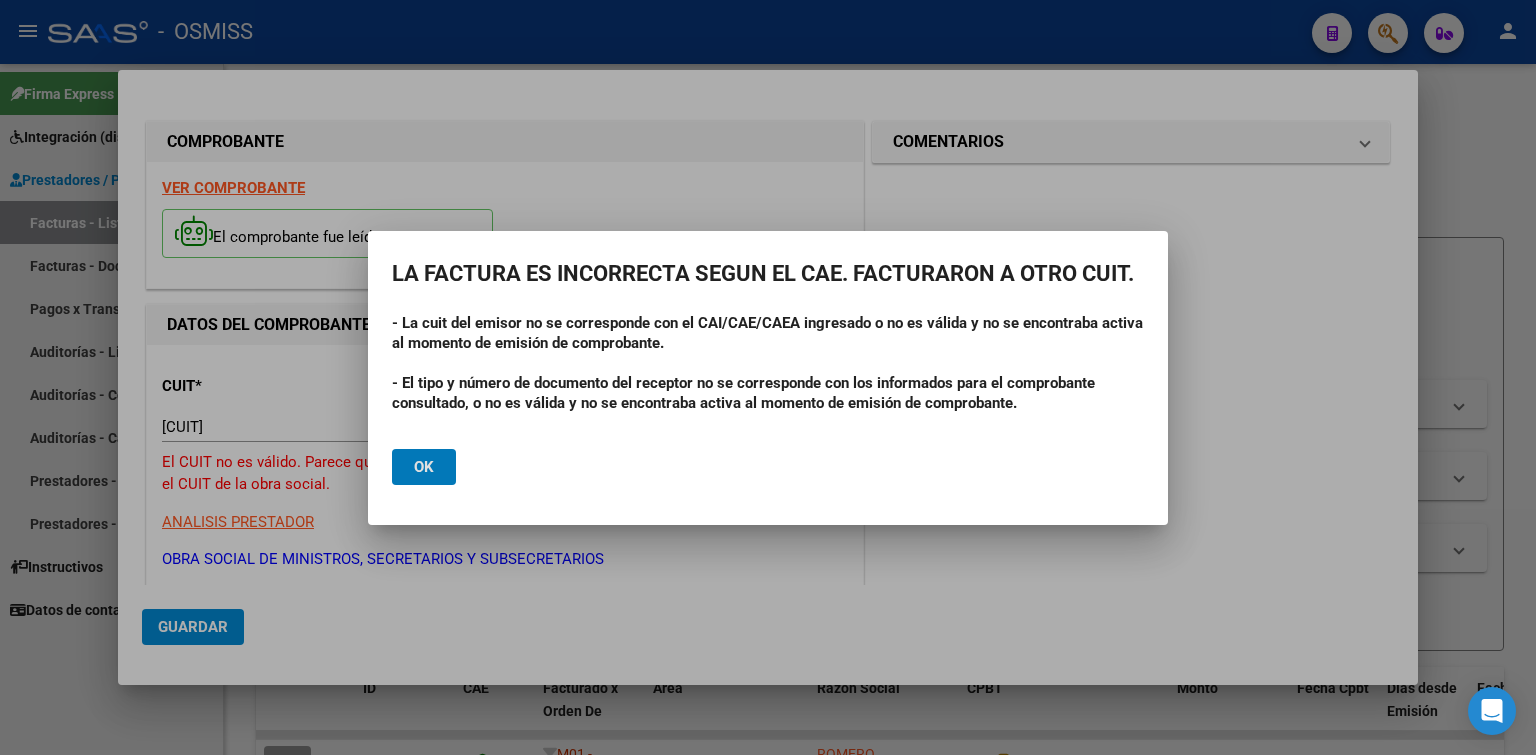 click on "Ok" 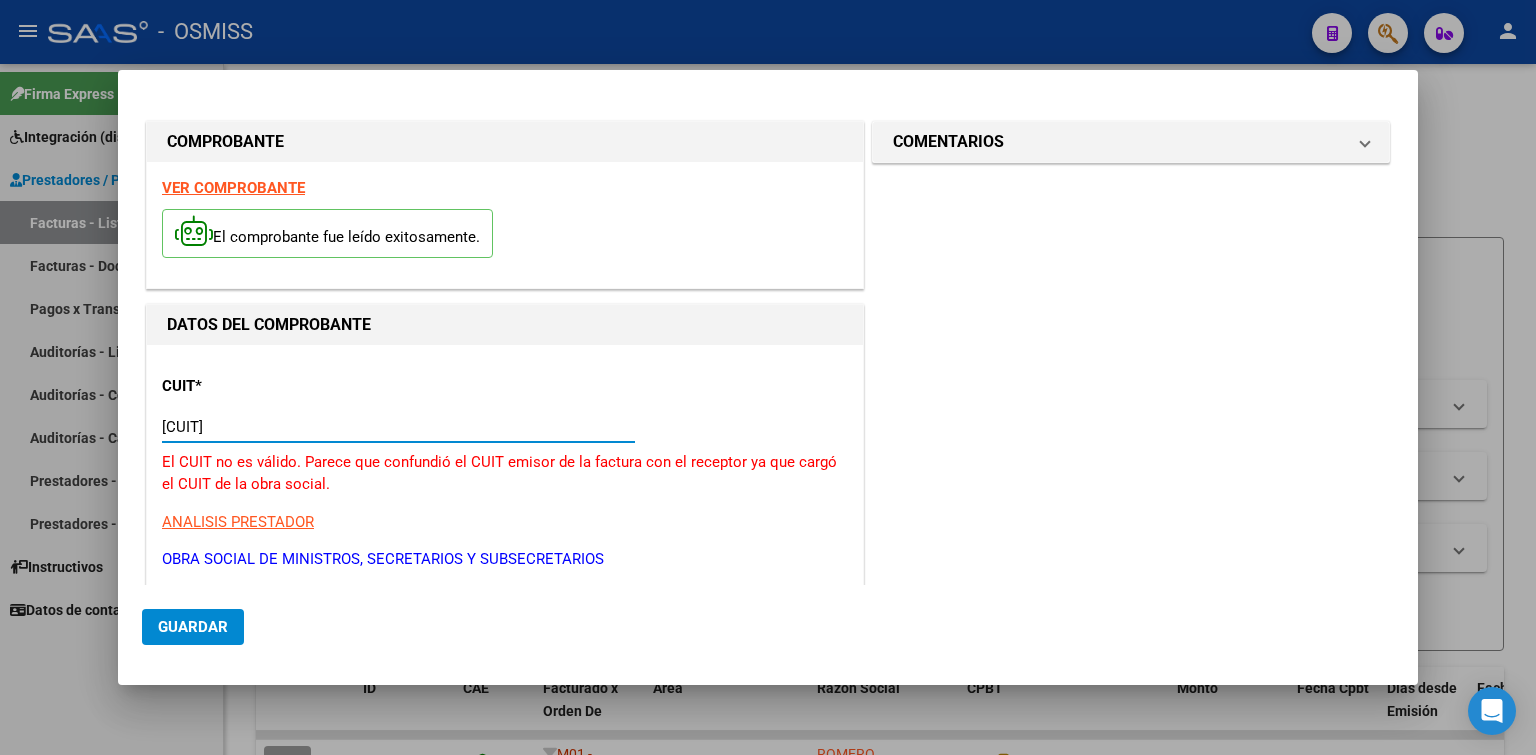 drag, startPoint x: 275, startPoint y: 421, endPoint x: 146, endPoint y: 432, distance: 129.46814 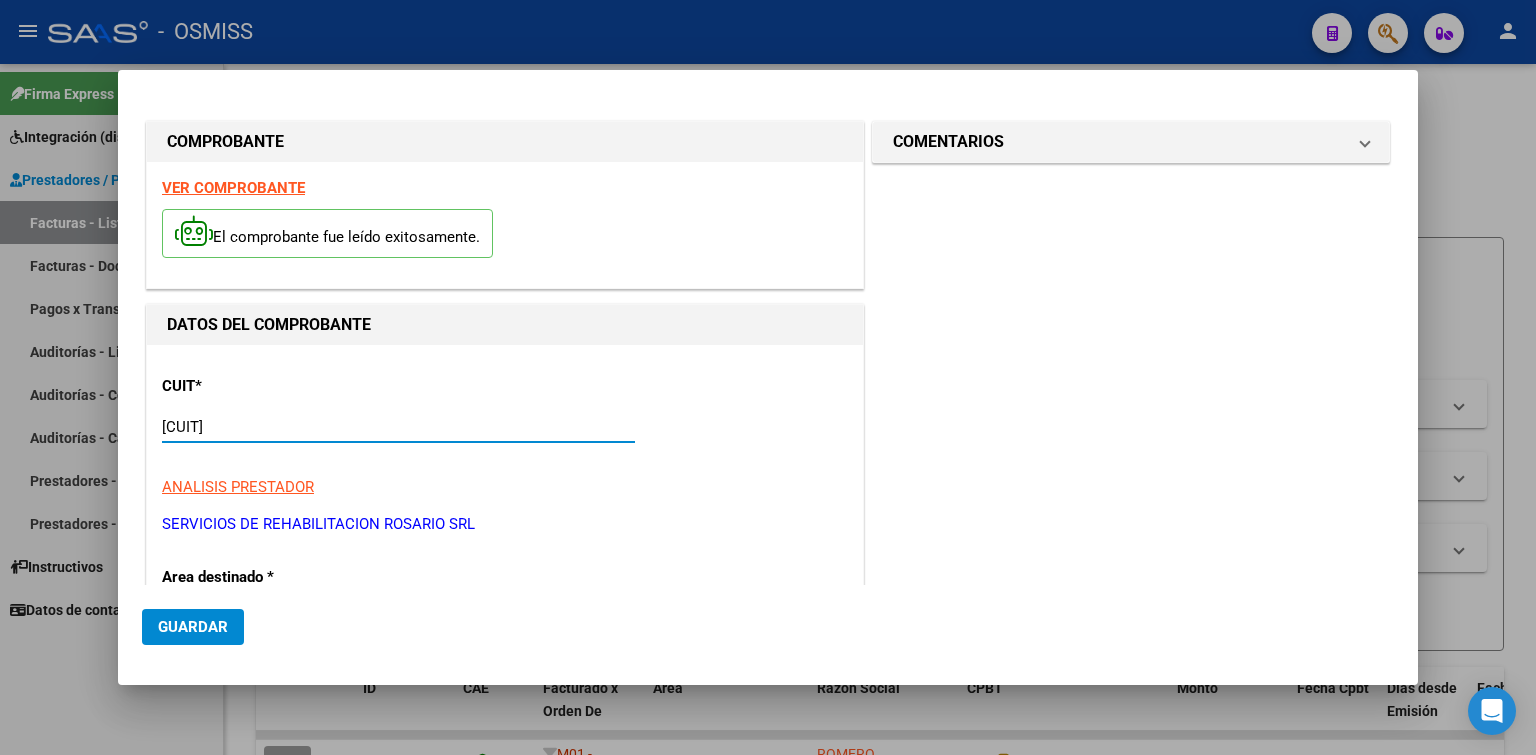 scroll, scrollTop: 400, scrollLeft: 0, axis: vertical 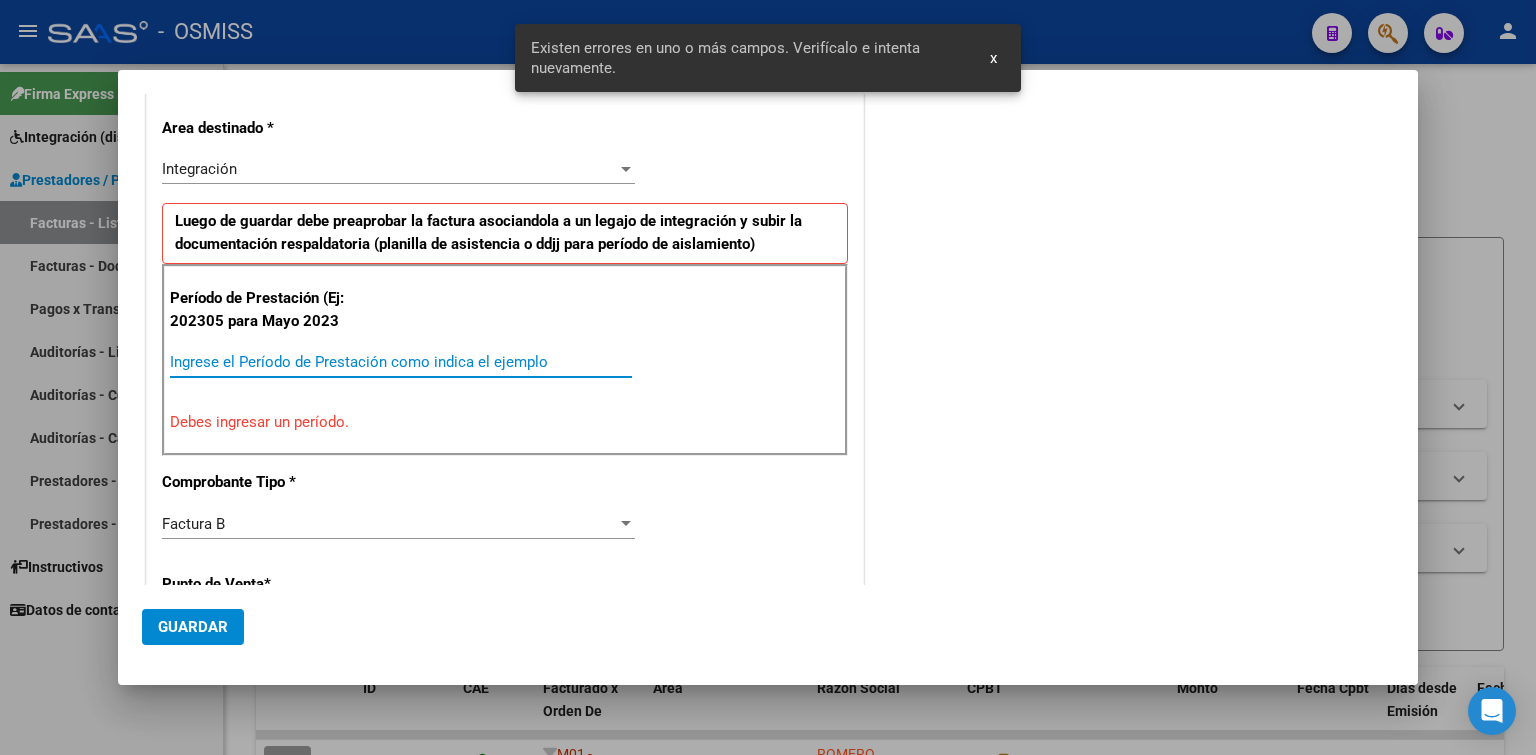 paste on "202507" 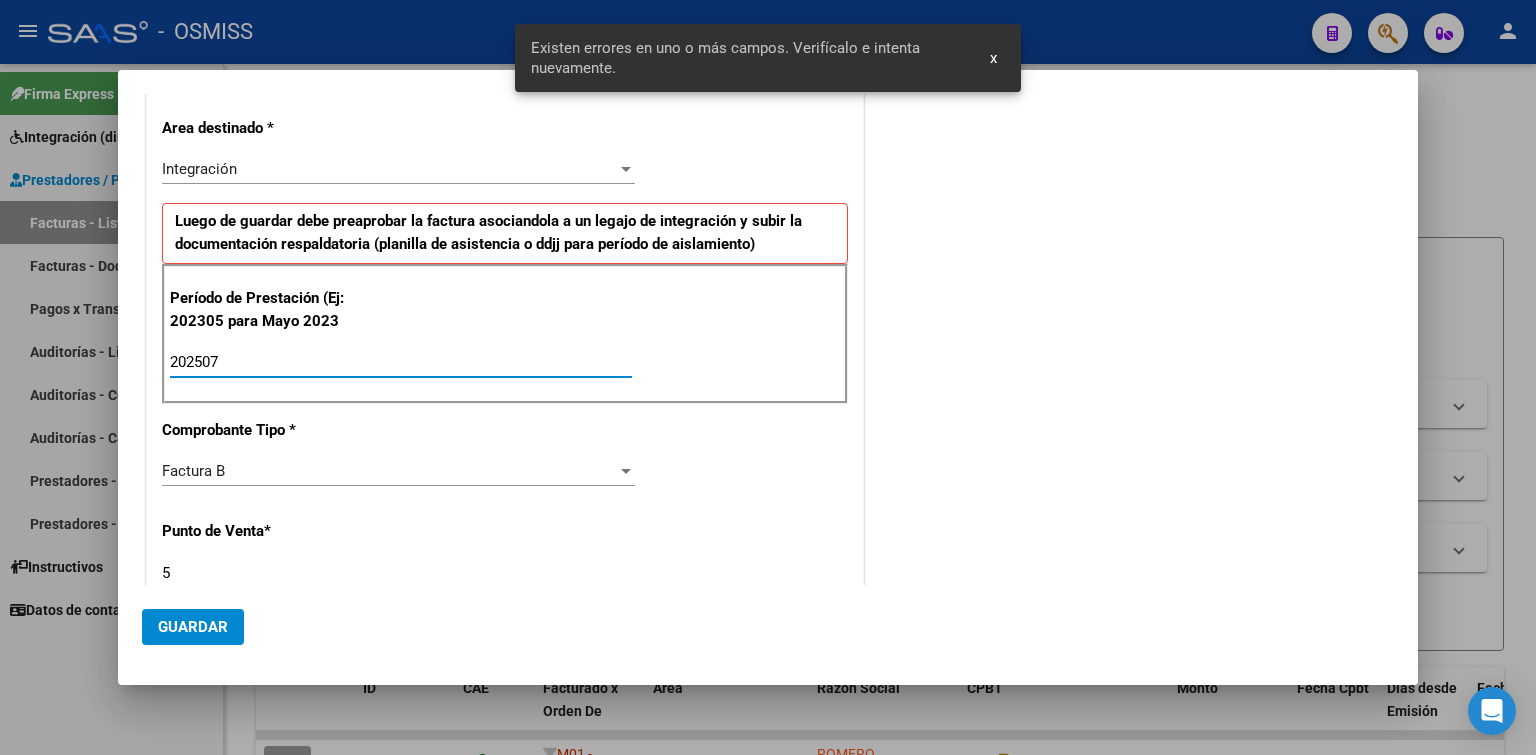 click on "Guardar" 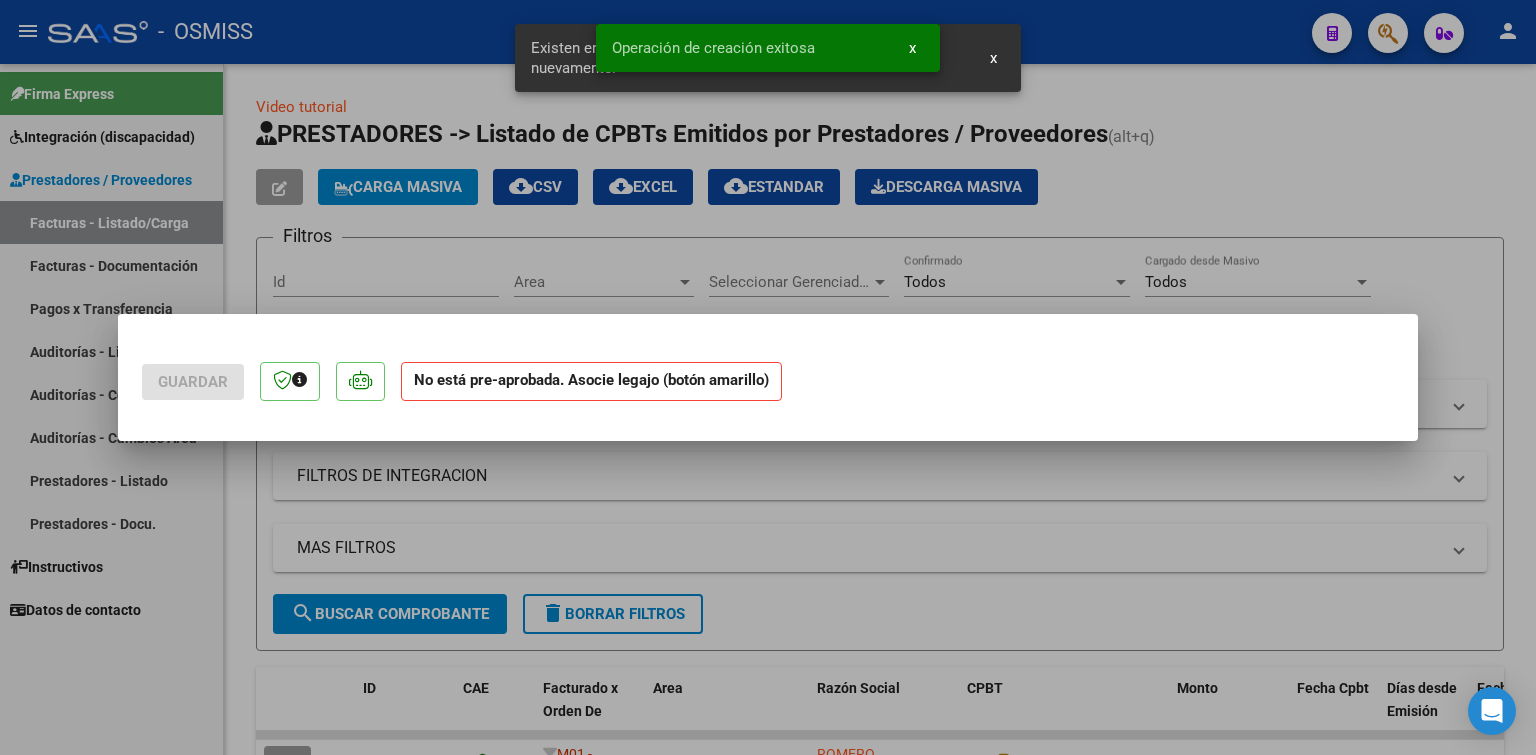 scroll, scrollTop: 0, scrollLeft: 0, axis: both 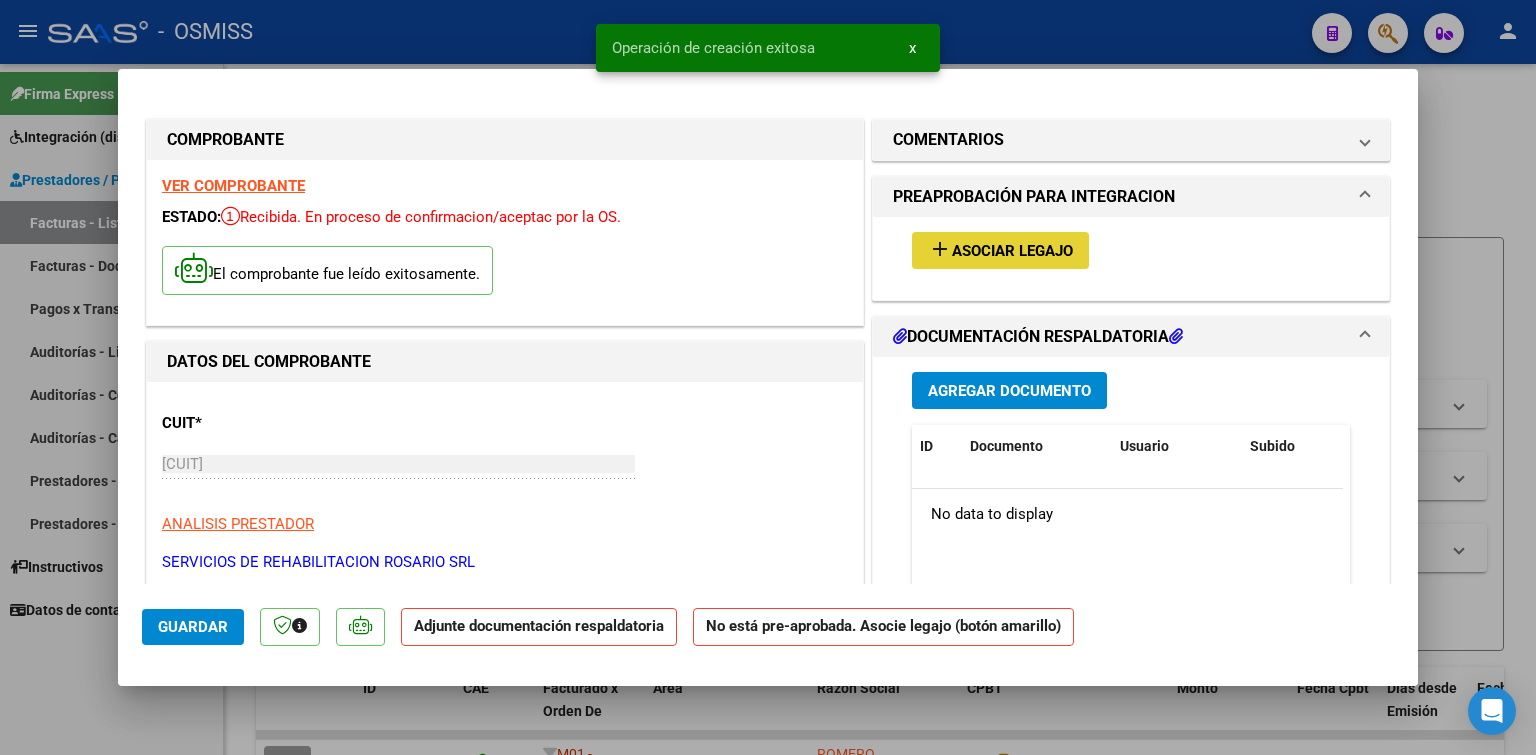 click on "add Asociar Legajo" at bounding box center [1000, 250] 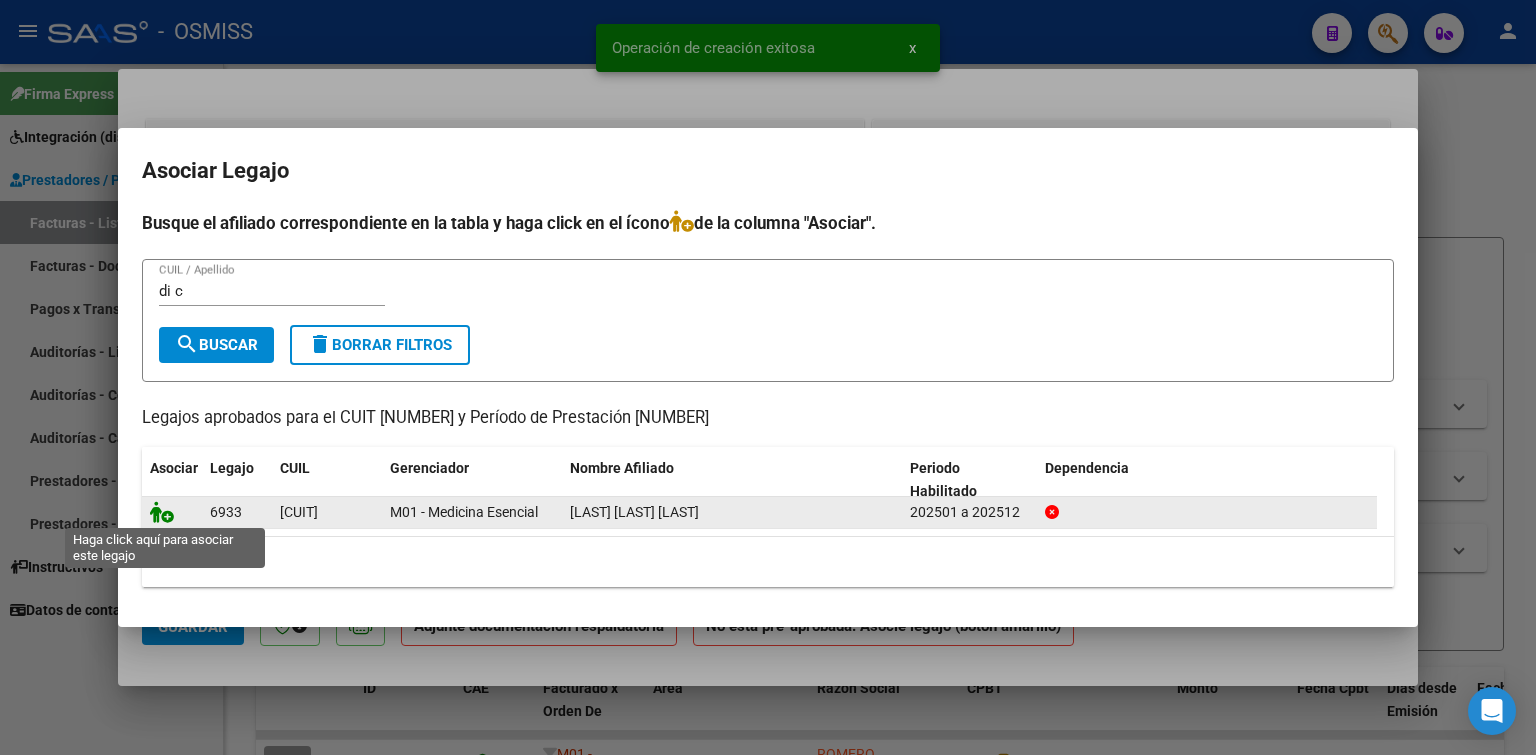 click 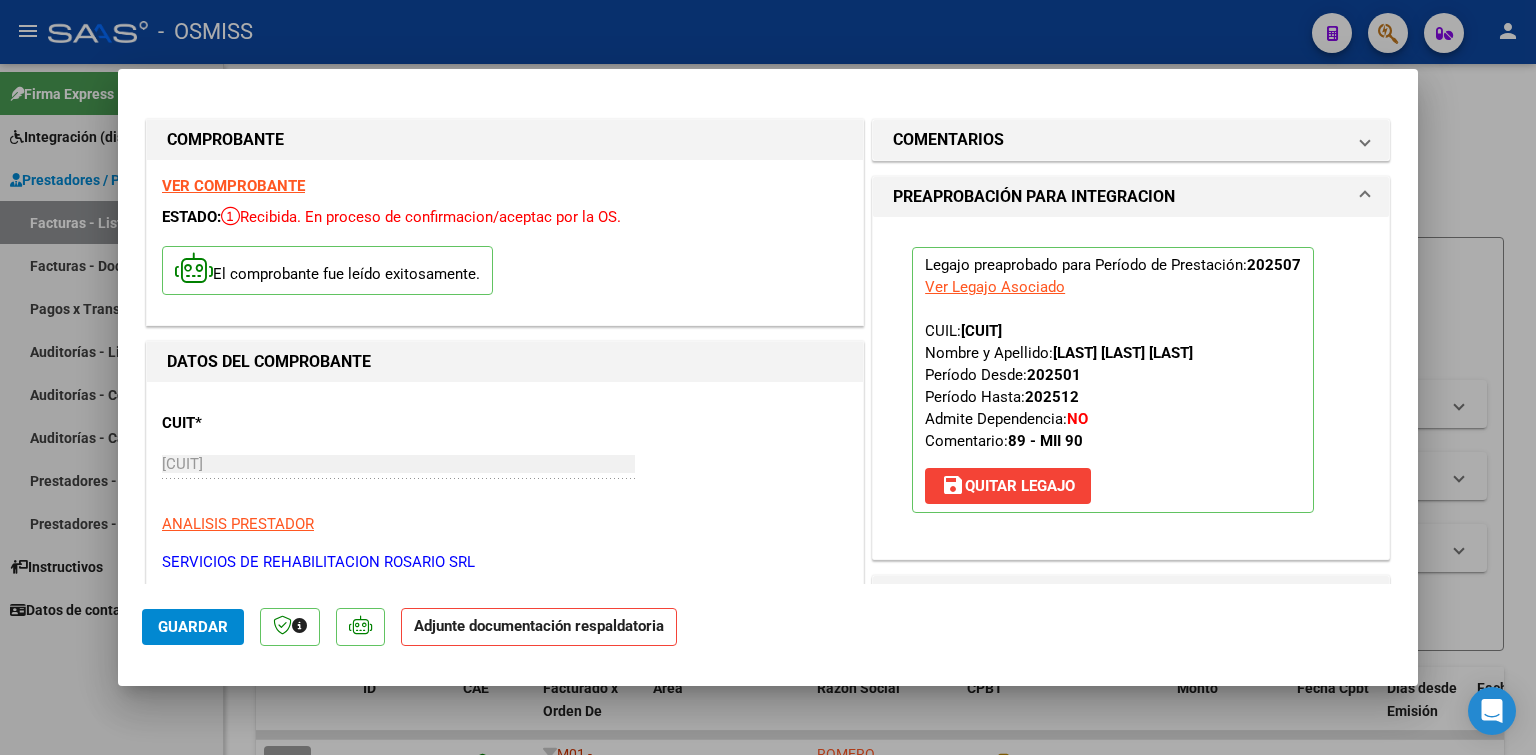 scroll, scrollTop: 100, scrollLeft: 0, axis: vertical 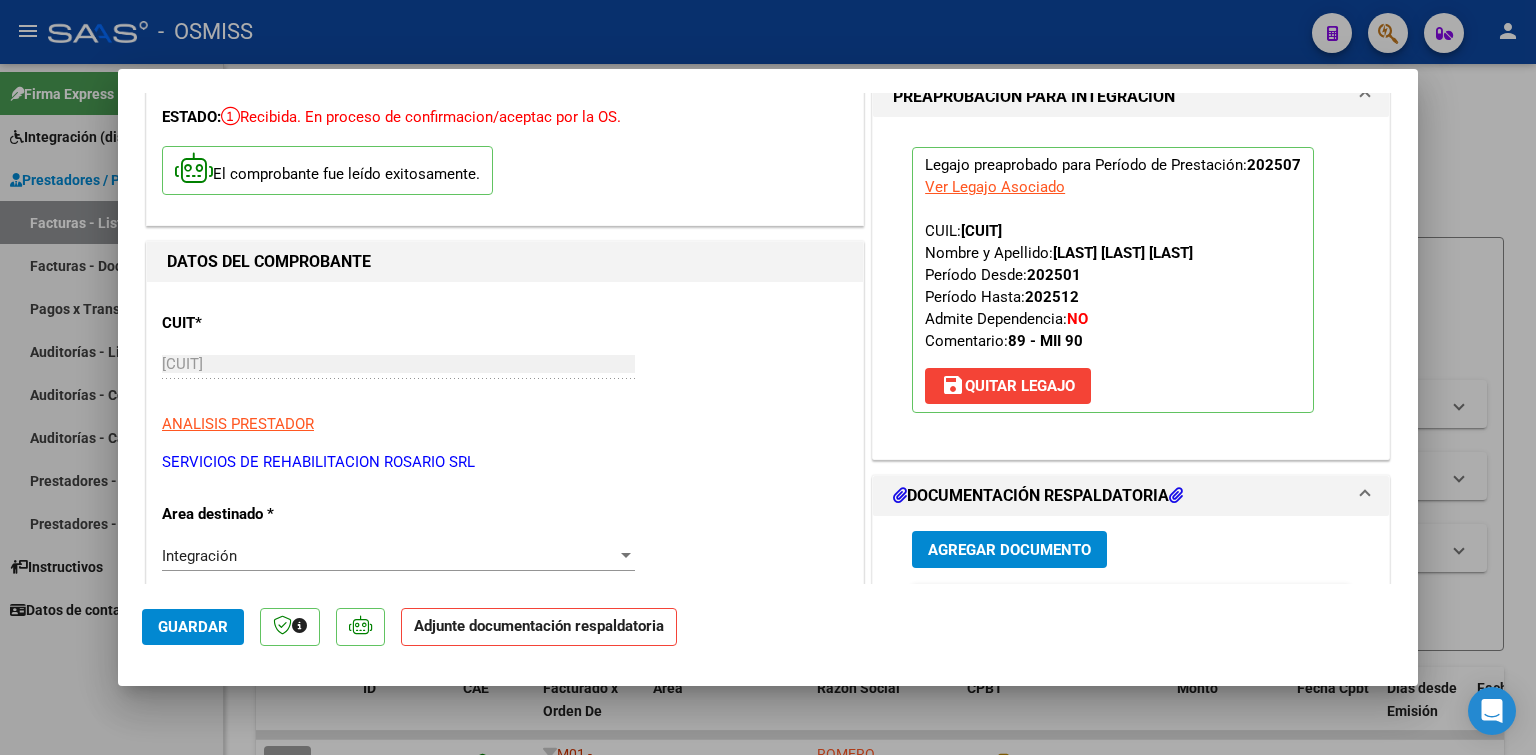 click on "Agregar Documento" at bounding box center (1009, 550) 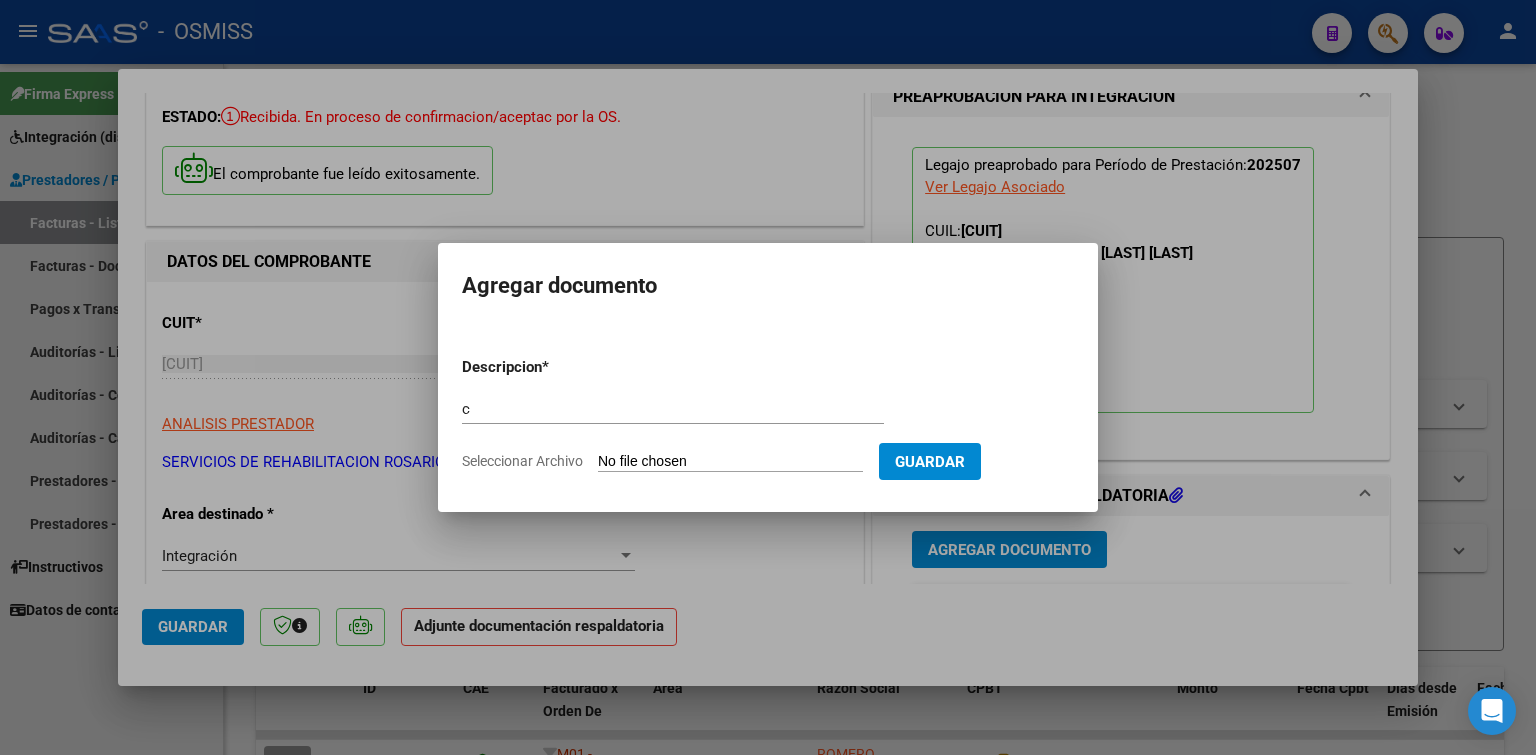 click on "Seleccionar Archivo" at bounding box center [730, 462] 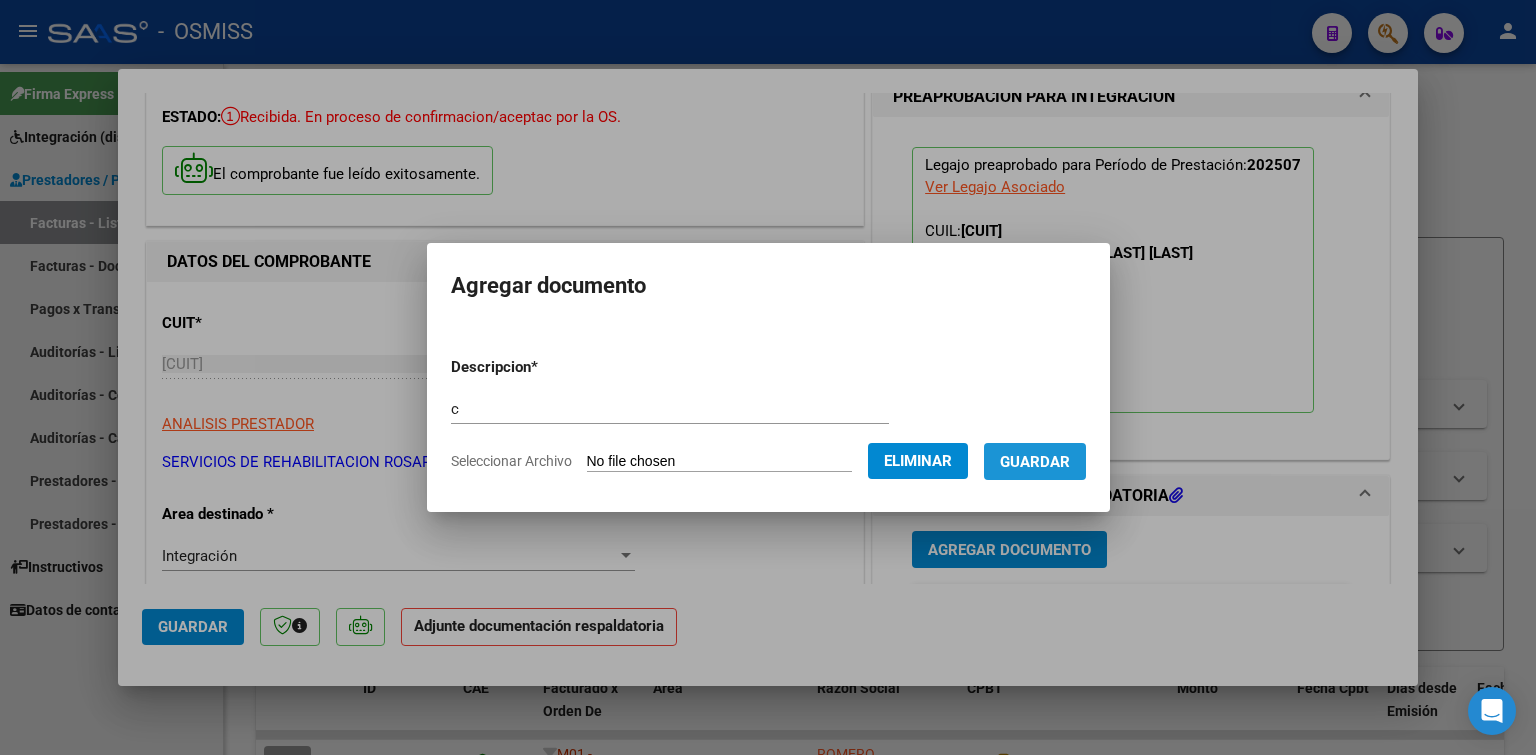 click on "Guardar" at bounding box center (1035, 461) 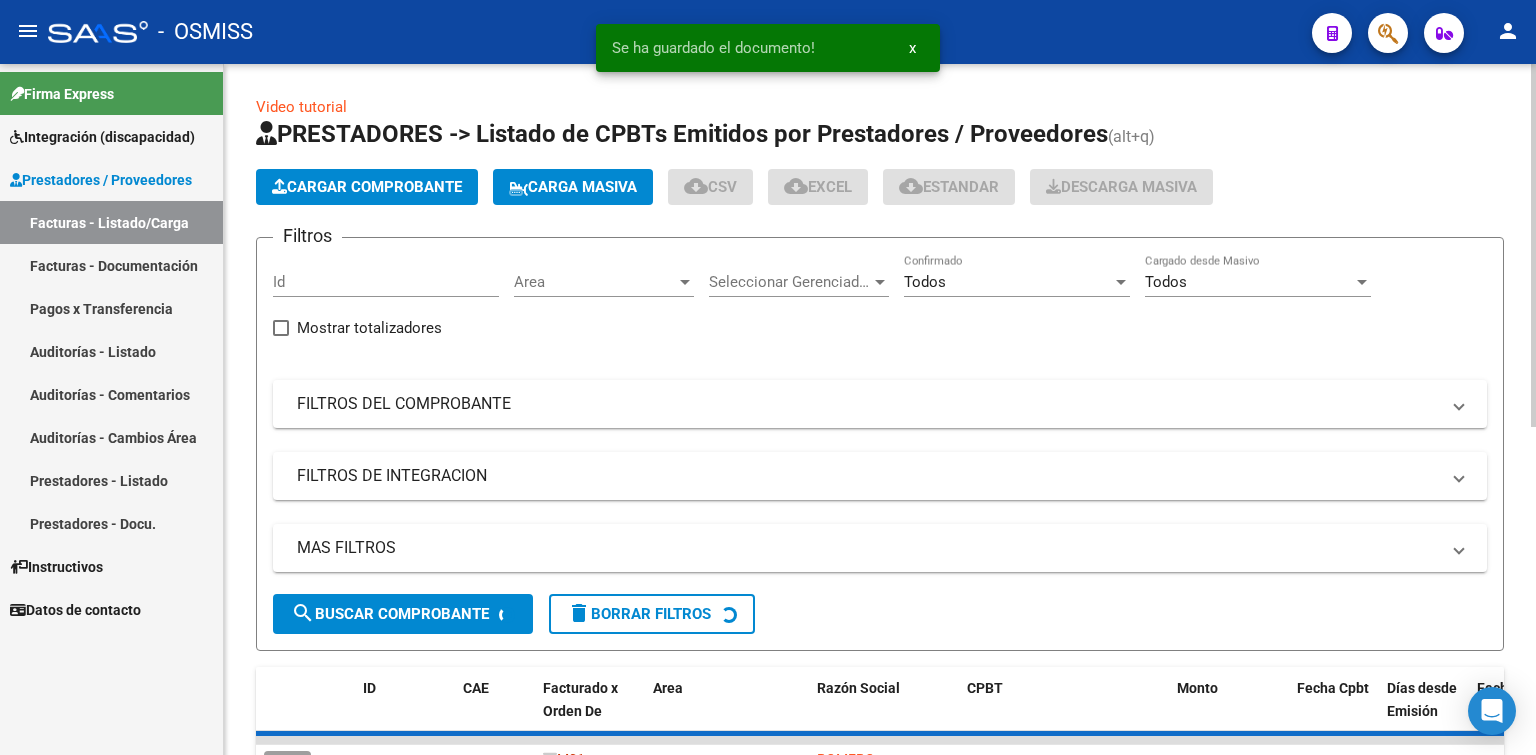 click on "PRESTADORES -> Listado de CPBTs Emitidos por Prestadores / Proveedores (alt+q)   Cargar Comprobante
Carga Masiva  cloud_download  CSV  cloud_download  EXCEL  cloud_download  Estandar   Descarga Masiva
Filtros Id Area Area Seleccionar Gerenciador Seleccionar Gerenciador Todos Confirmado Todos Cargado desde Masivo   Mostrar totalizadores   FILTROS DEL COMPROBANTE  Comprobante Tipo Comprobante Tipo Start date – End date Fec. Comprobante Desde / Hasta Días Emisión Desde(cant. días) Días Emisión Hasta(cant. días) CUIT / Razón Social Pto. Venta Nro. Comprobante Código SSS CAE Válido CAE Válido Todos Cargado Módulo Hosp. Todos Tiene facturacion Apócrifa Hospital Refes  FILTROS DE INTEGRACION  Período De Prestación Campos del Archivo de Rendición Devuelto x SSS (dr_envio) Todos Rendido x SSS (dr_envio) Tipo de Registro Tipo de Registro Período Presentación Período Presentación Campos del Legajo Asociado (preaprobación) Afiliado Legajo (cuil/nombre) Todos Solo facturas preaprobadas Todos" 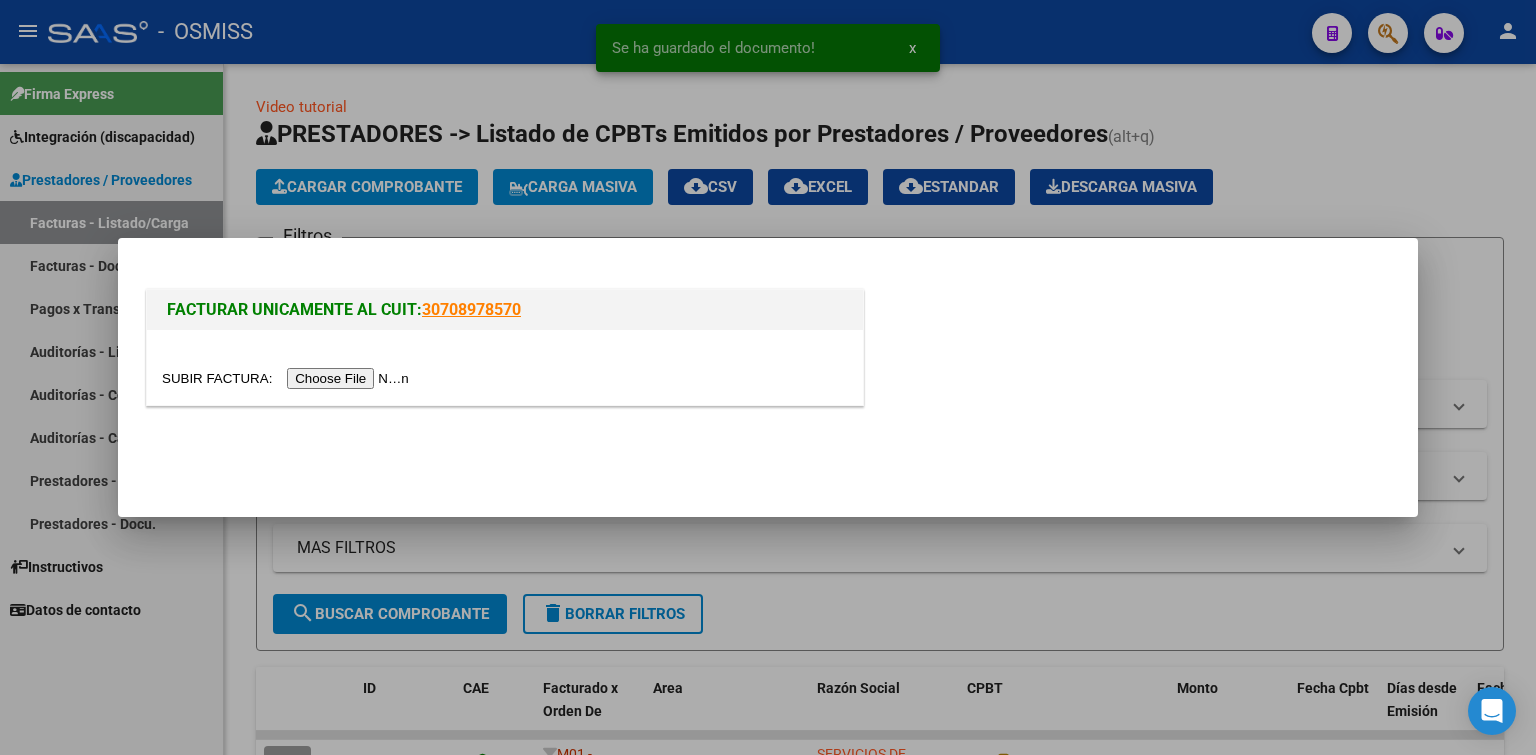 click at bounding box center (288, 378) 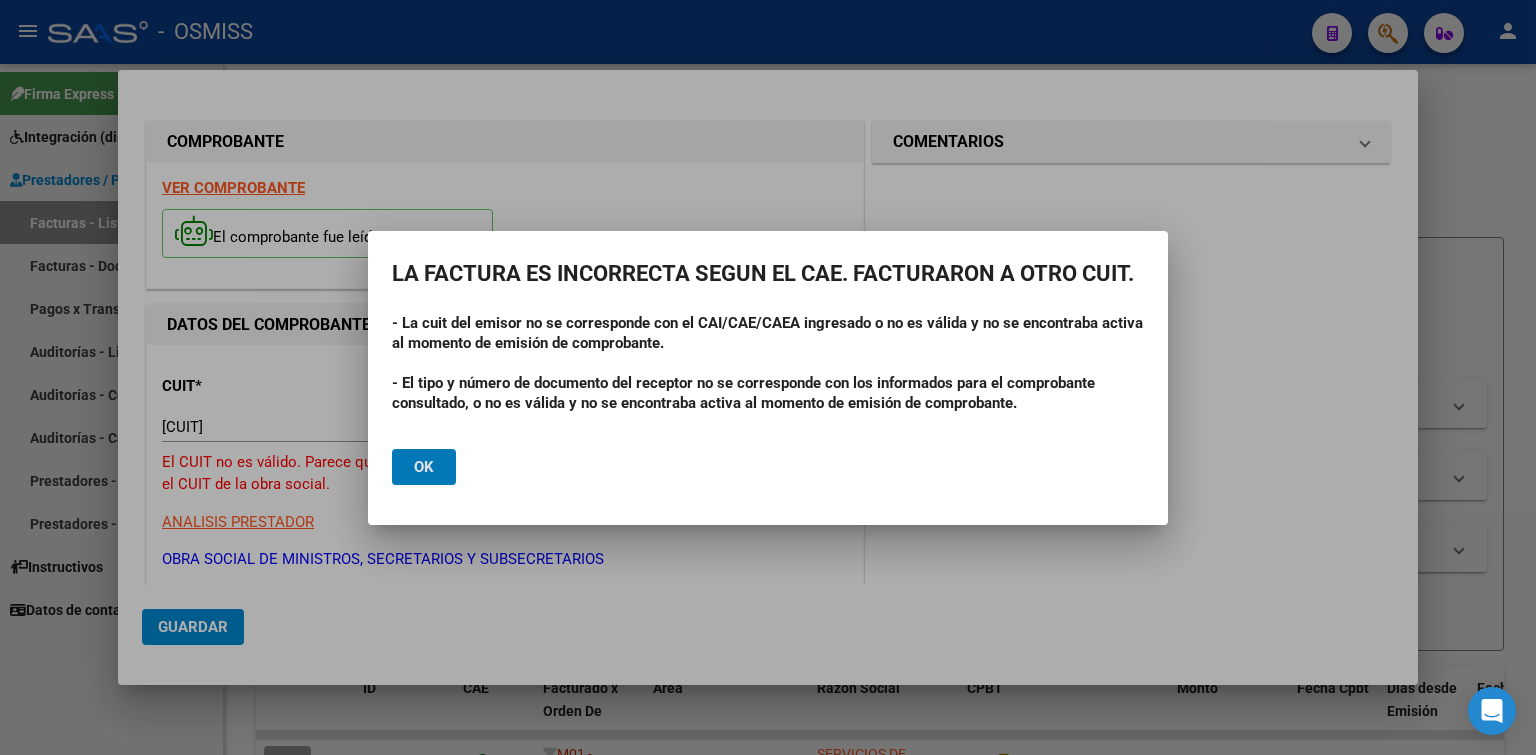 click on "Ok" 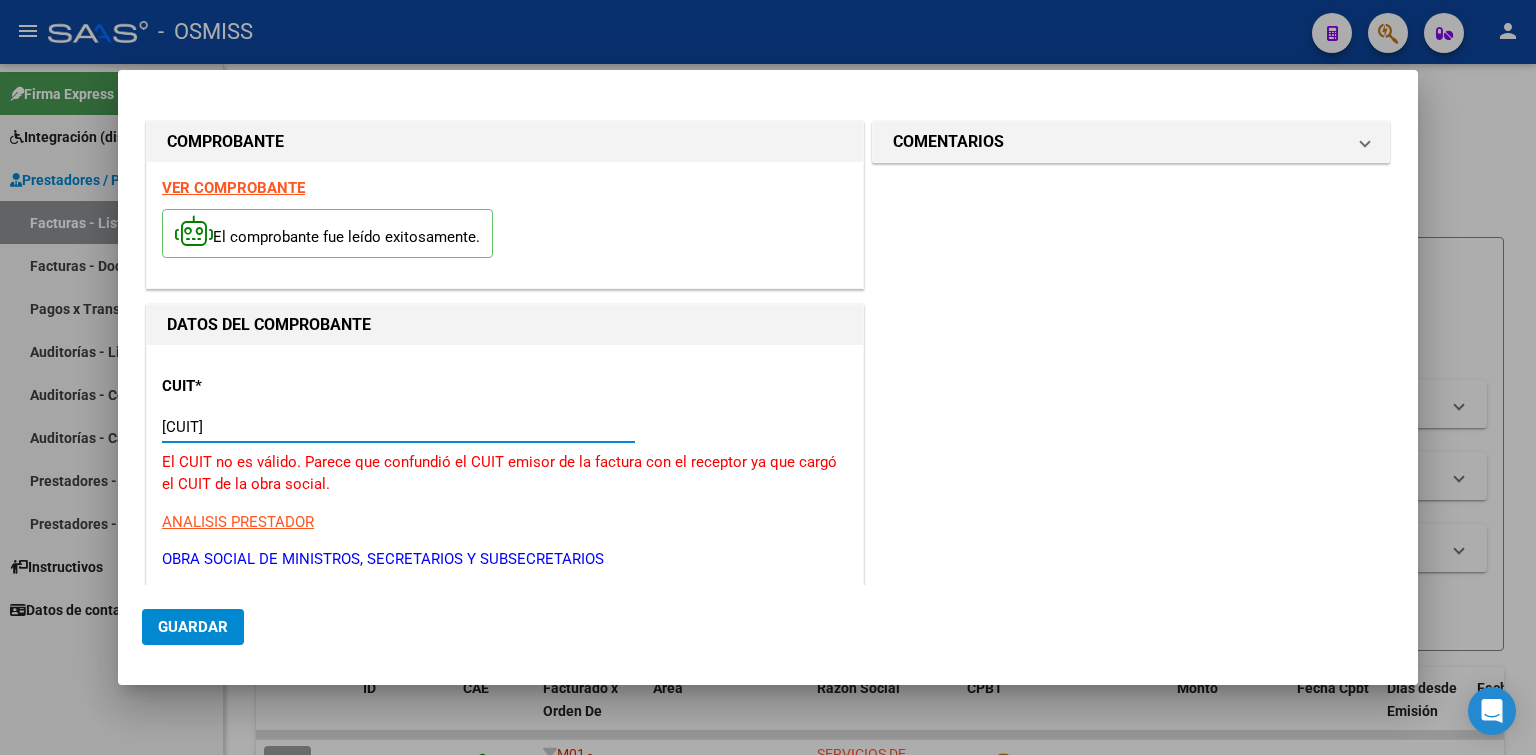 drag, startPoint x: 279, startPoint y: 426, endPoint x: 120, endPoint y: 404, distance: 160.5148 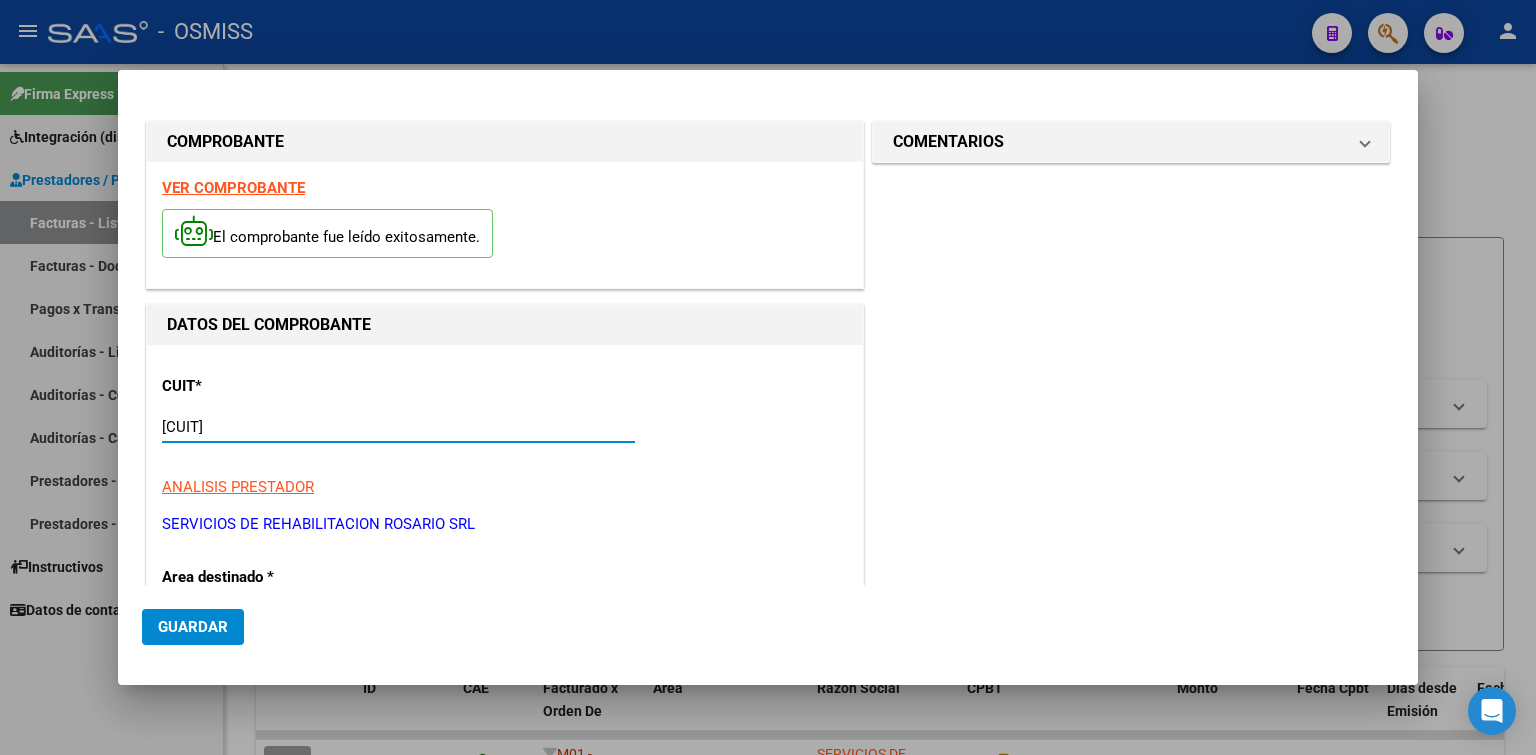 scroll, scrollTop: 300, scrollLeft: 0, axis: vertical 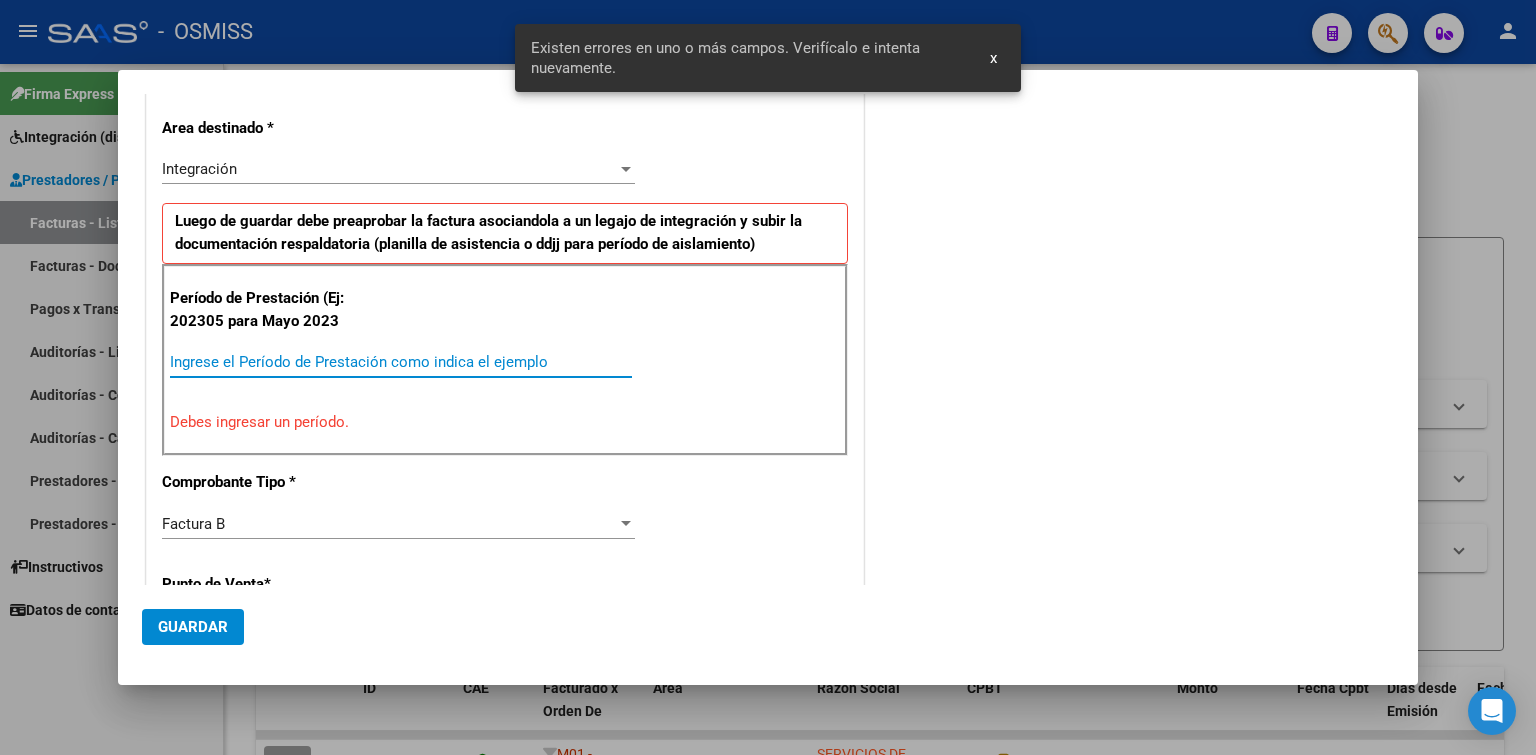 paste on "202507" 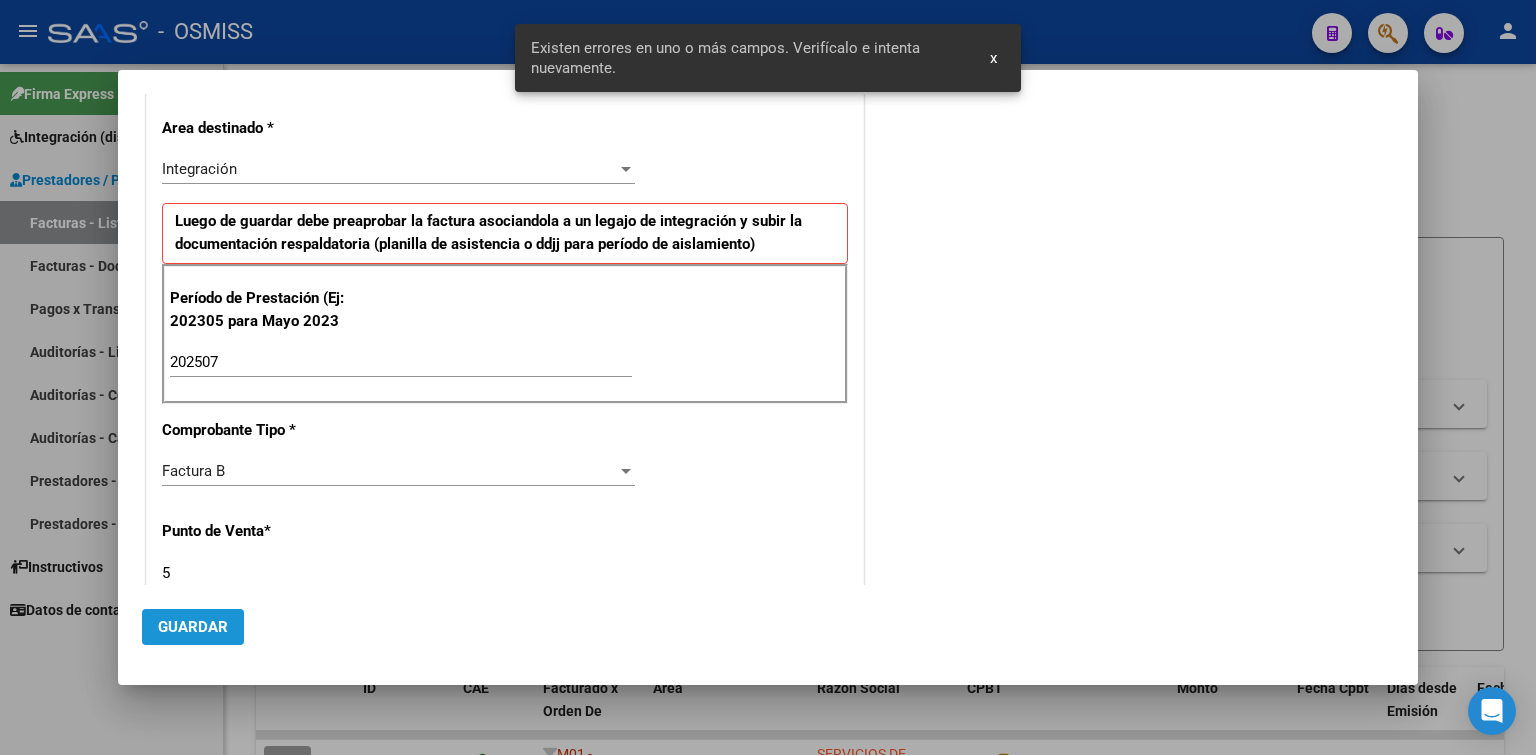 click on "Guardar" 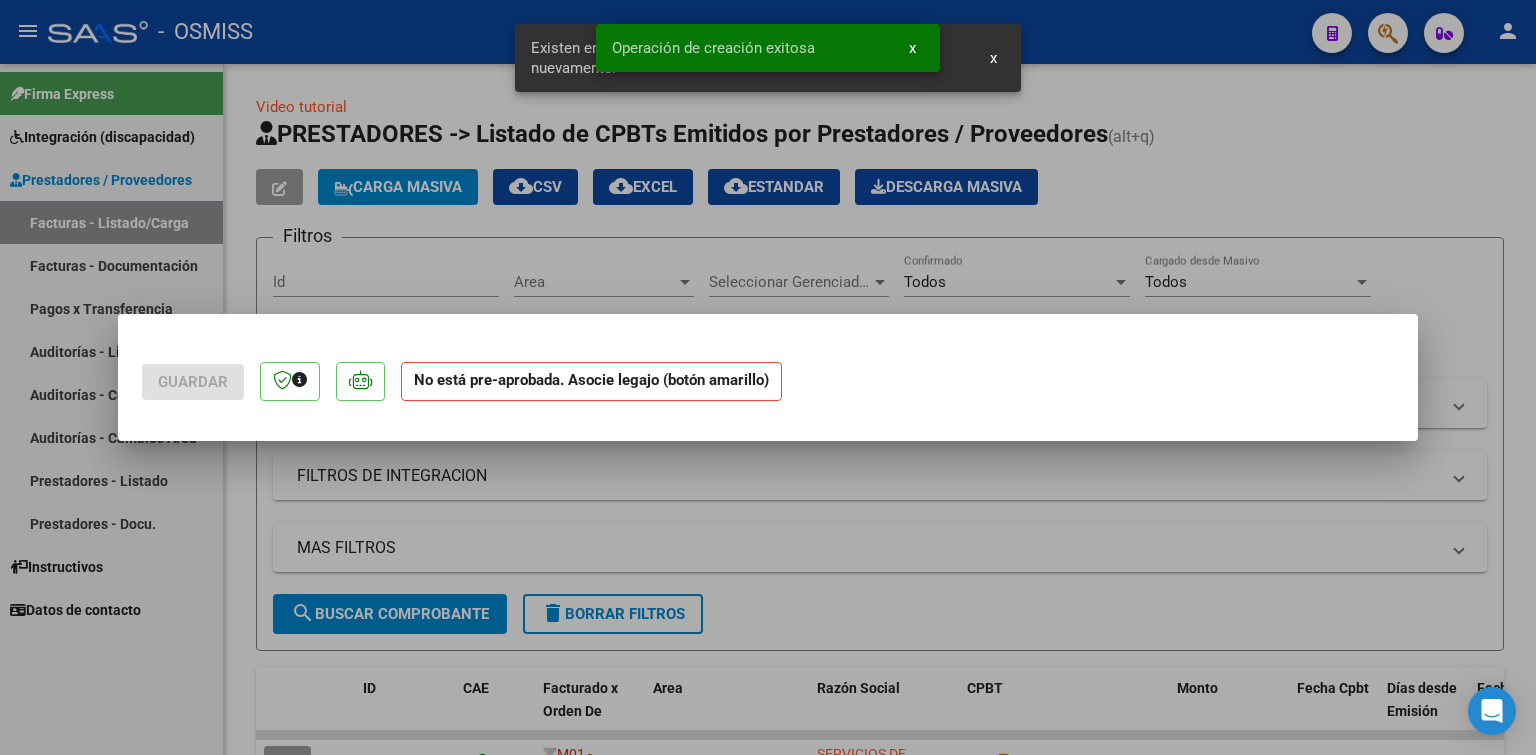 scroll, scrollTop: 0, scrollLeft: 0, axis: both 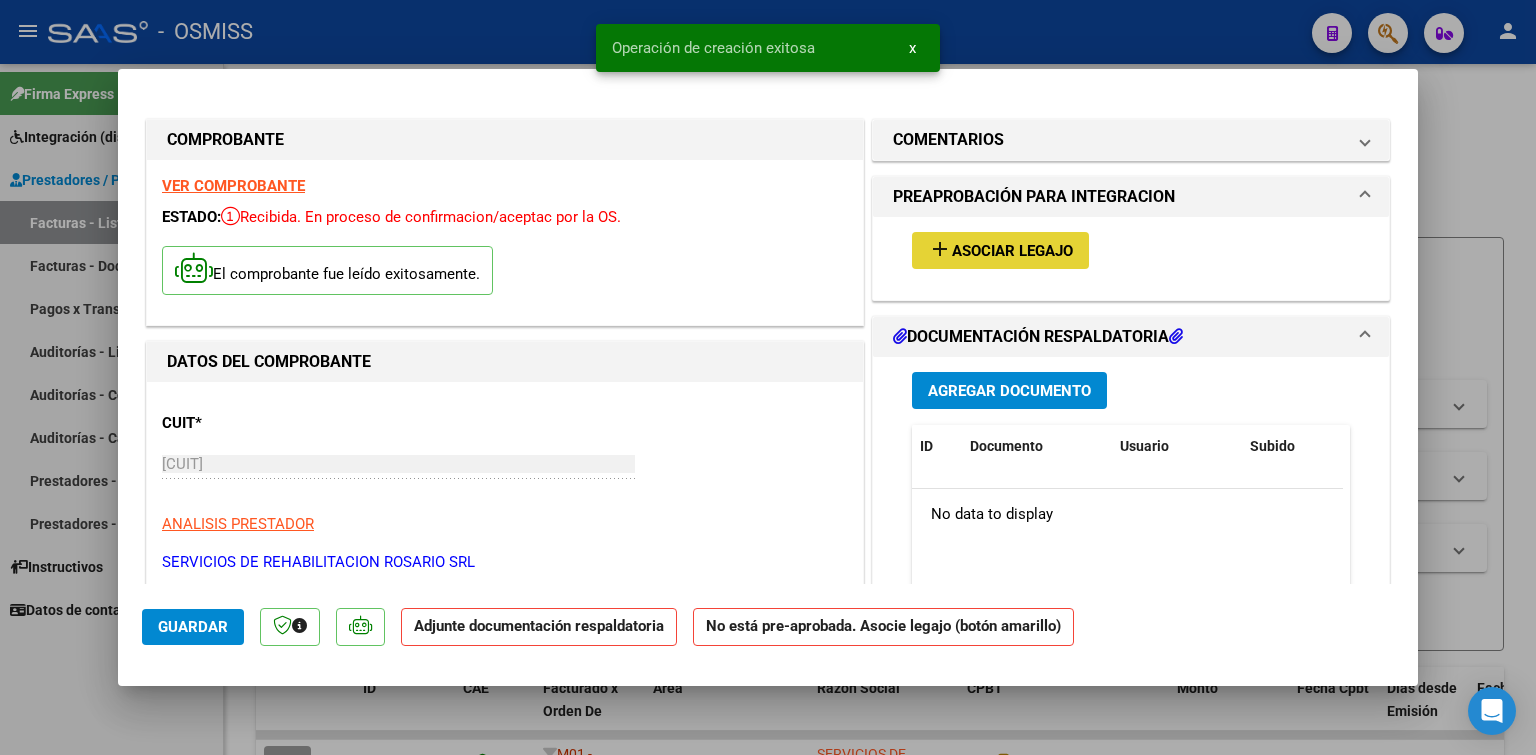 click on "Asociar Legajo" at bounding box center (1012, 251) 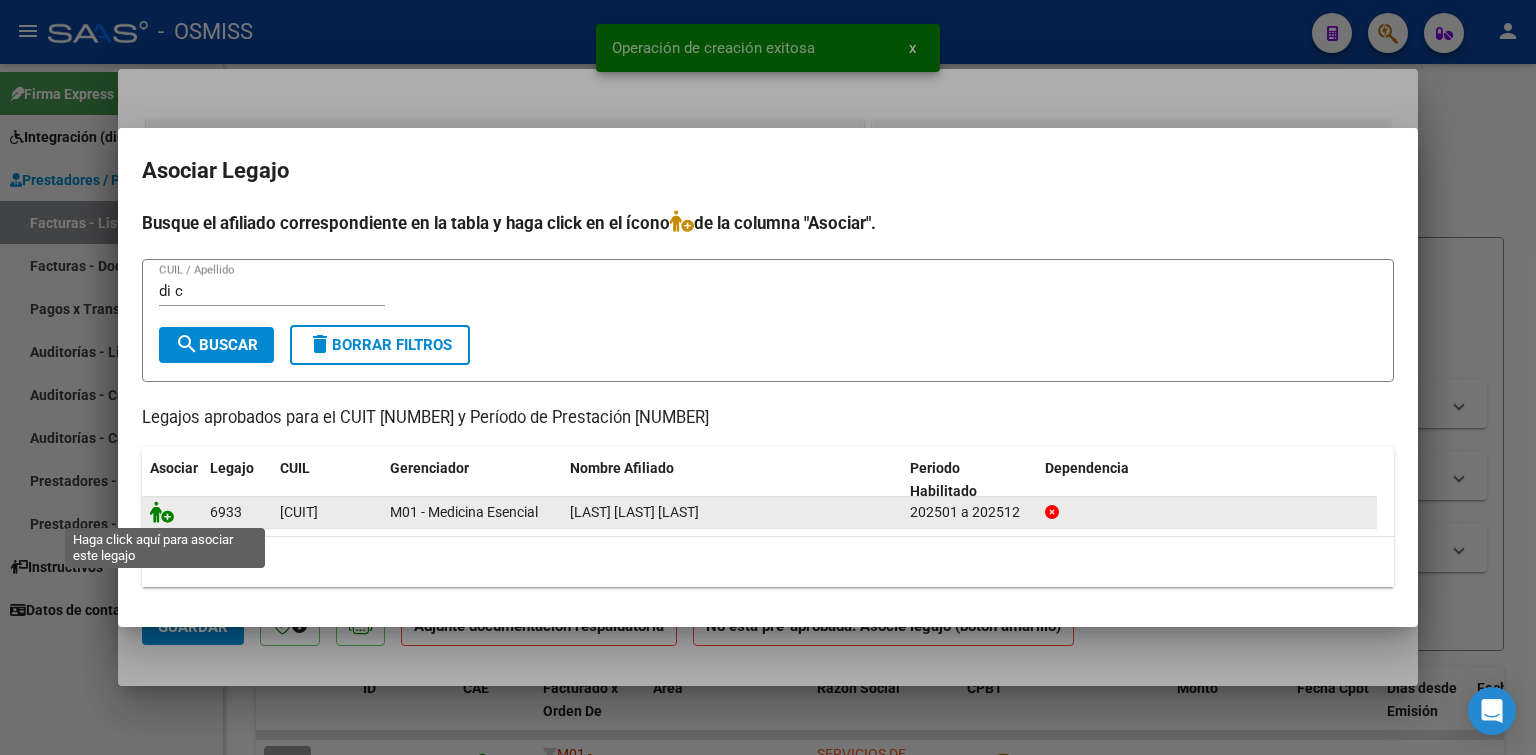 click 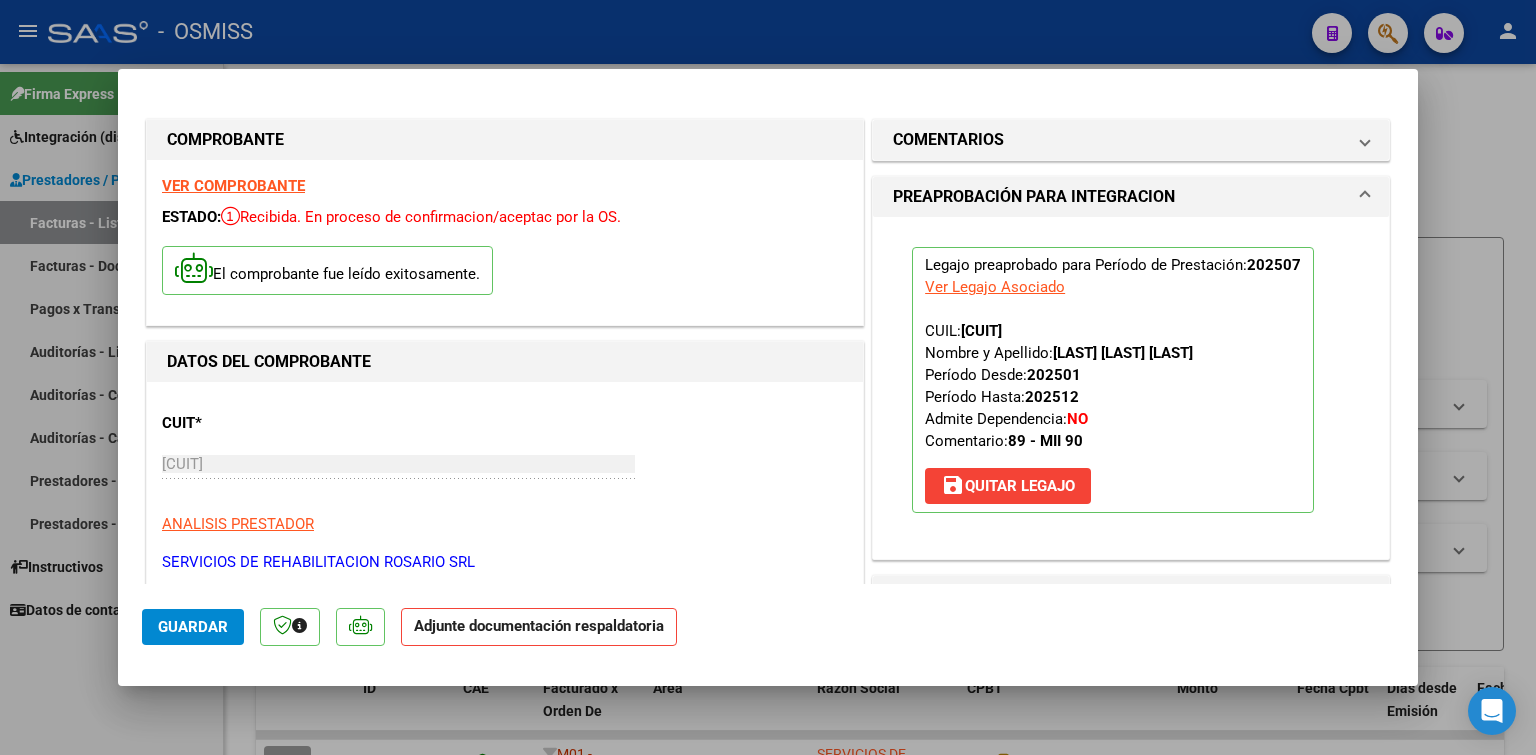 scroll, scrollTop: 200, scrollLeft: 0, axis: vertical 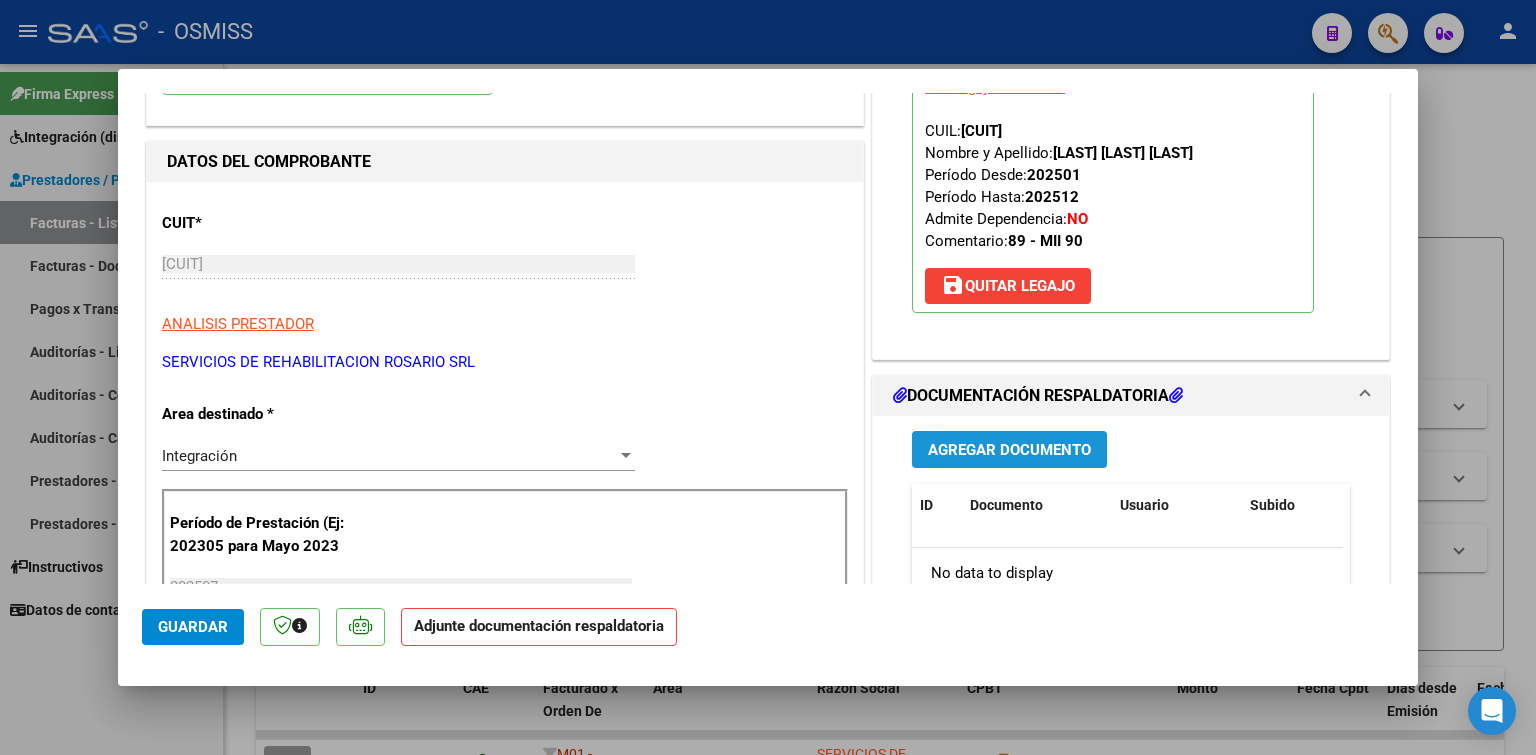 click on "Agregar Documento" at bounding box center (1009, 449) 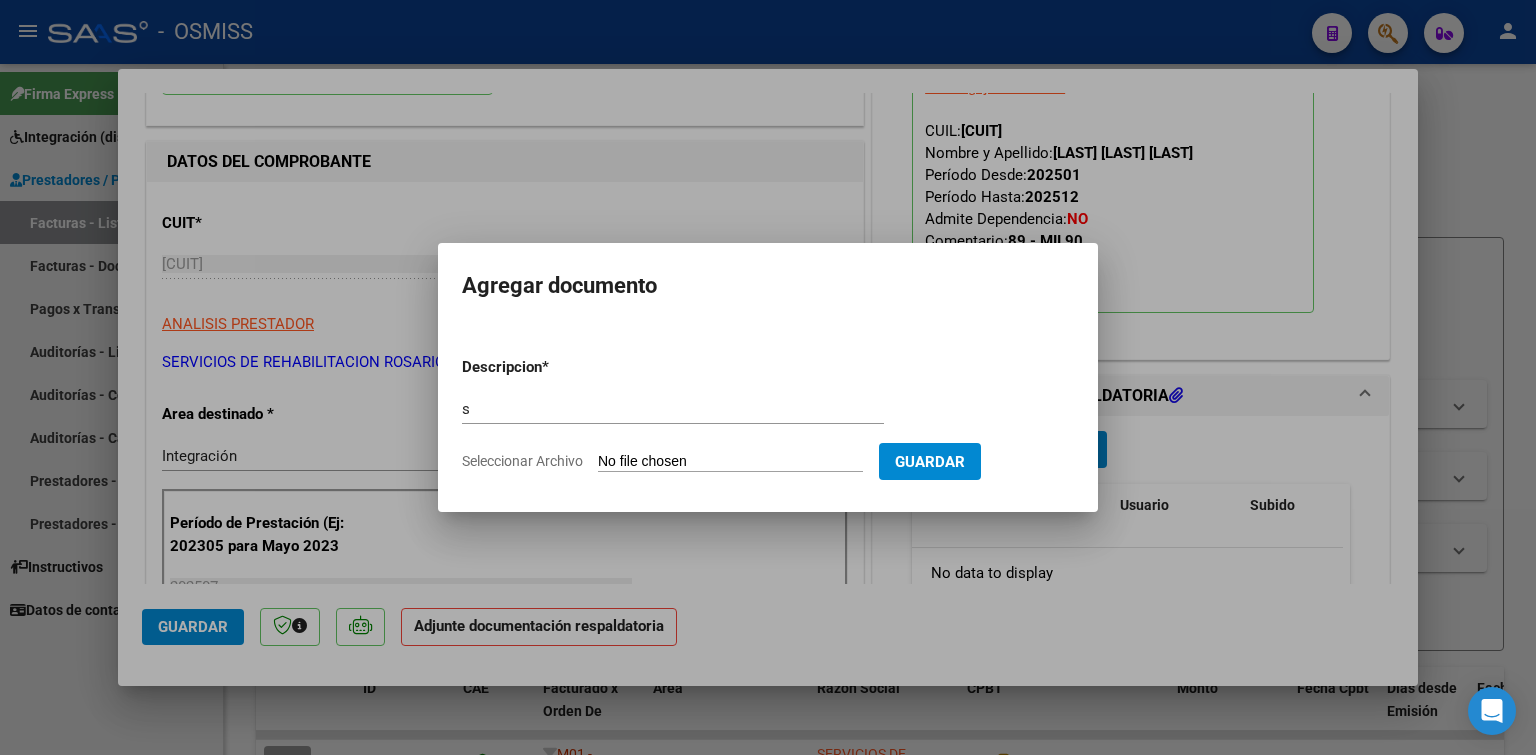 click on "Seleccionar Archivo" at bounding box center [730, 462] 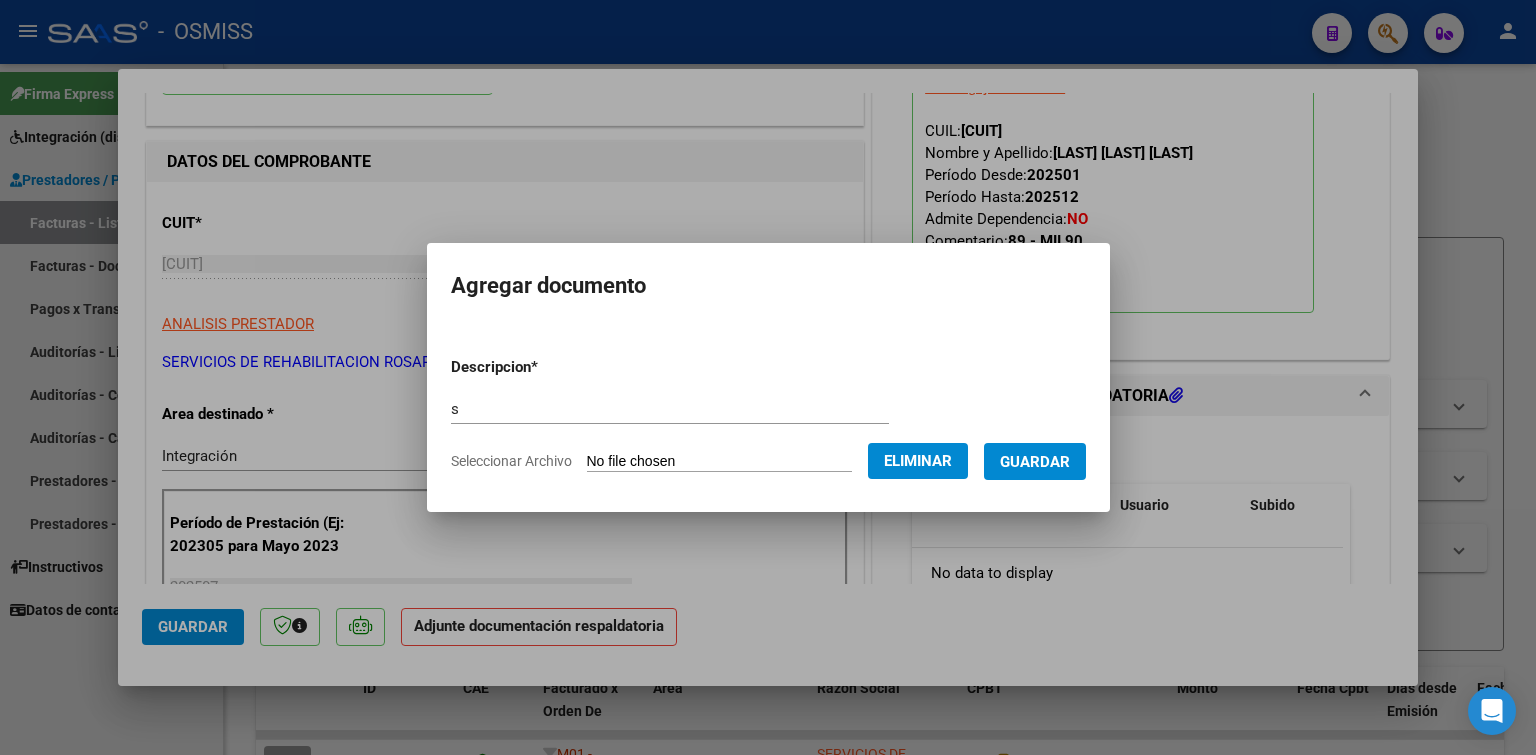 click on "Guardar" at bounding box center (1035, 462) 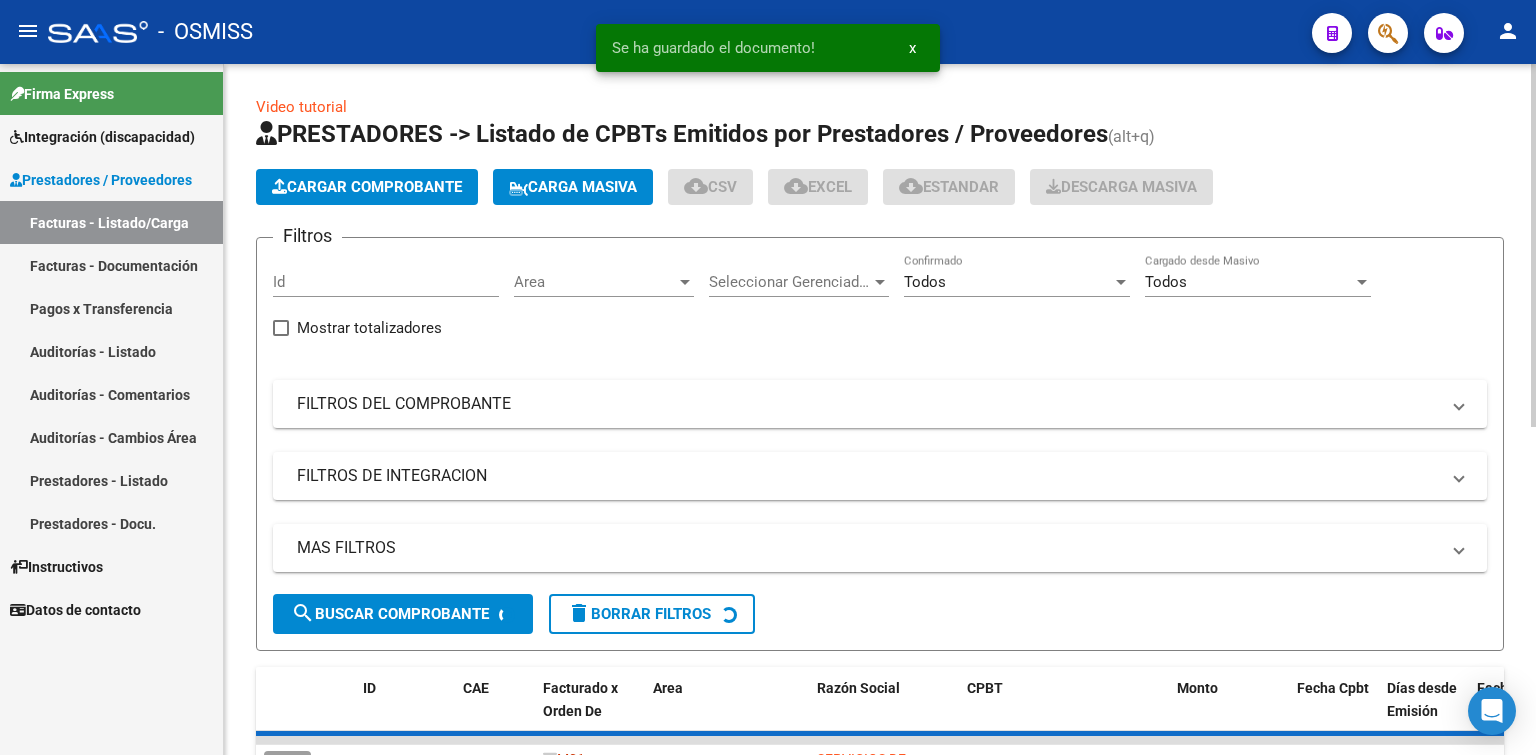 click on "Cargar Comprobante" 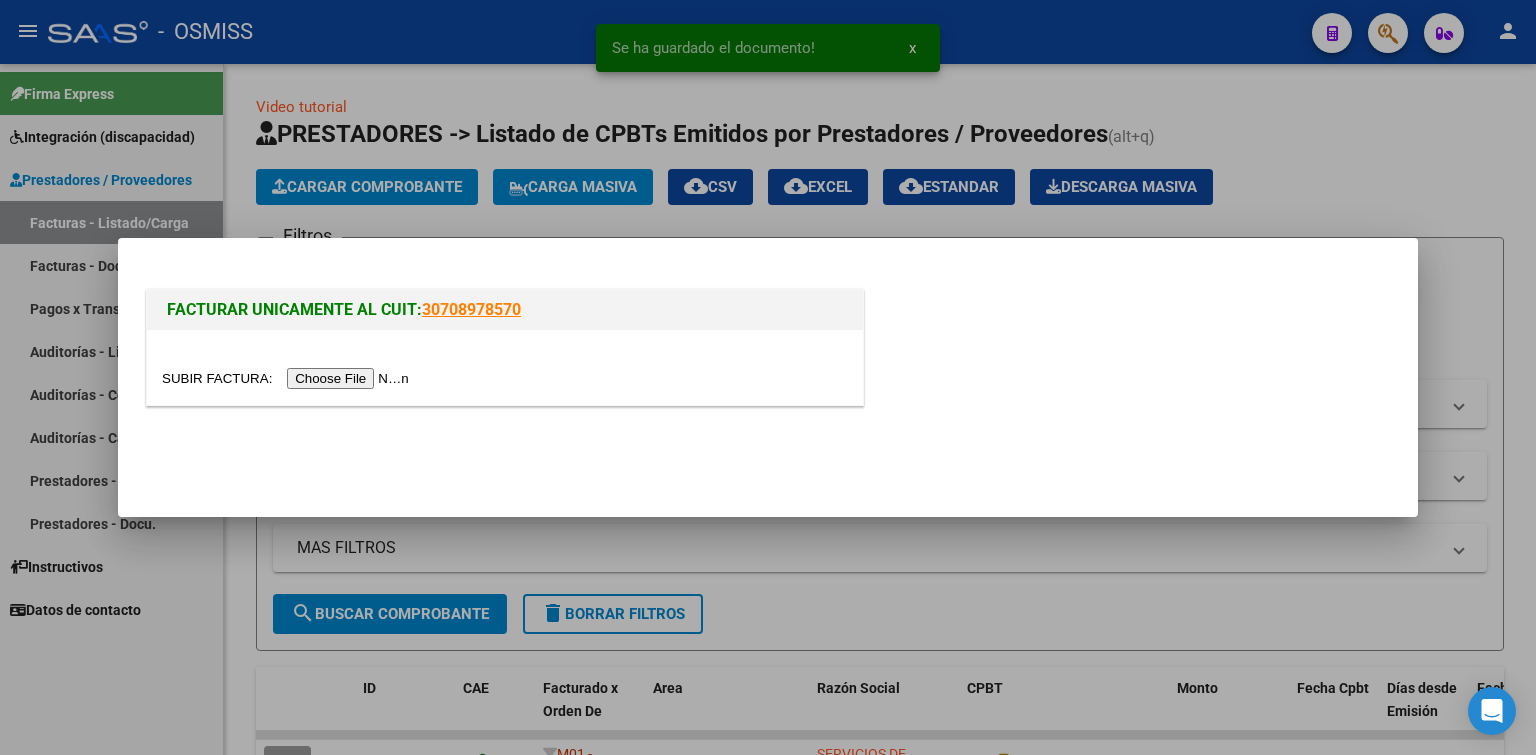 click at bounding box center [288, 378] 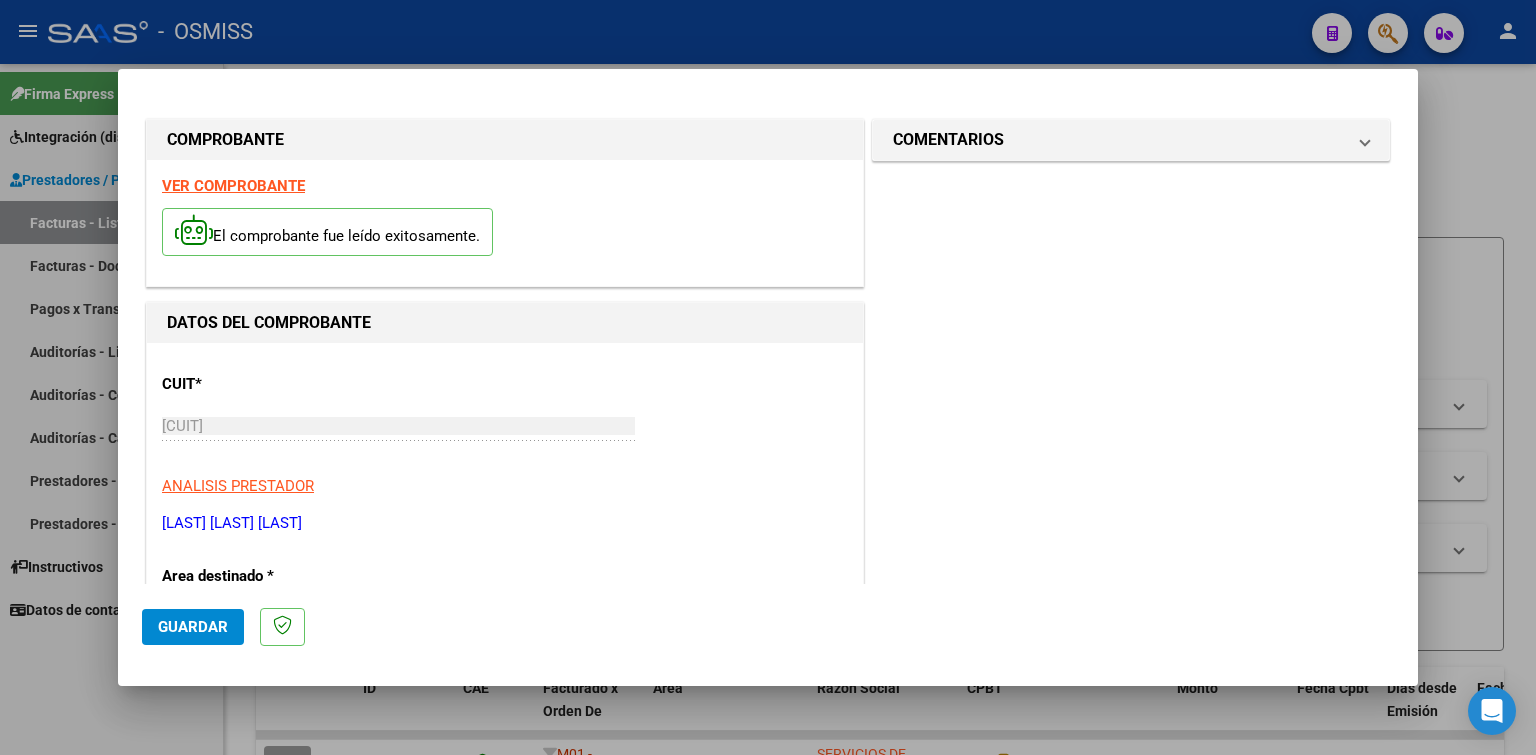 scroll, scrollTop: 400, scrollLeft: 0, axis: vertical 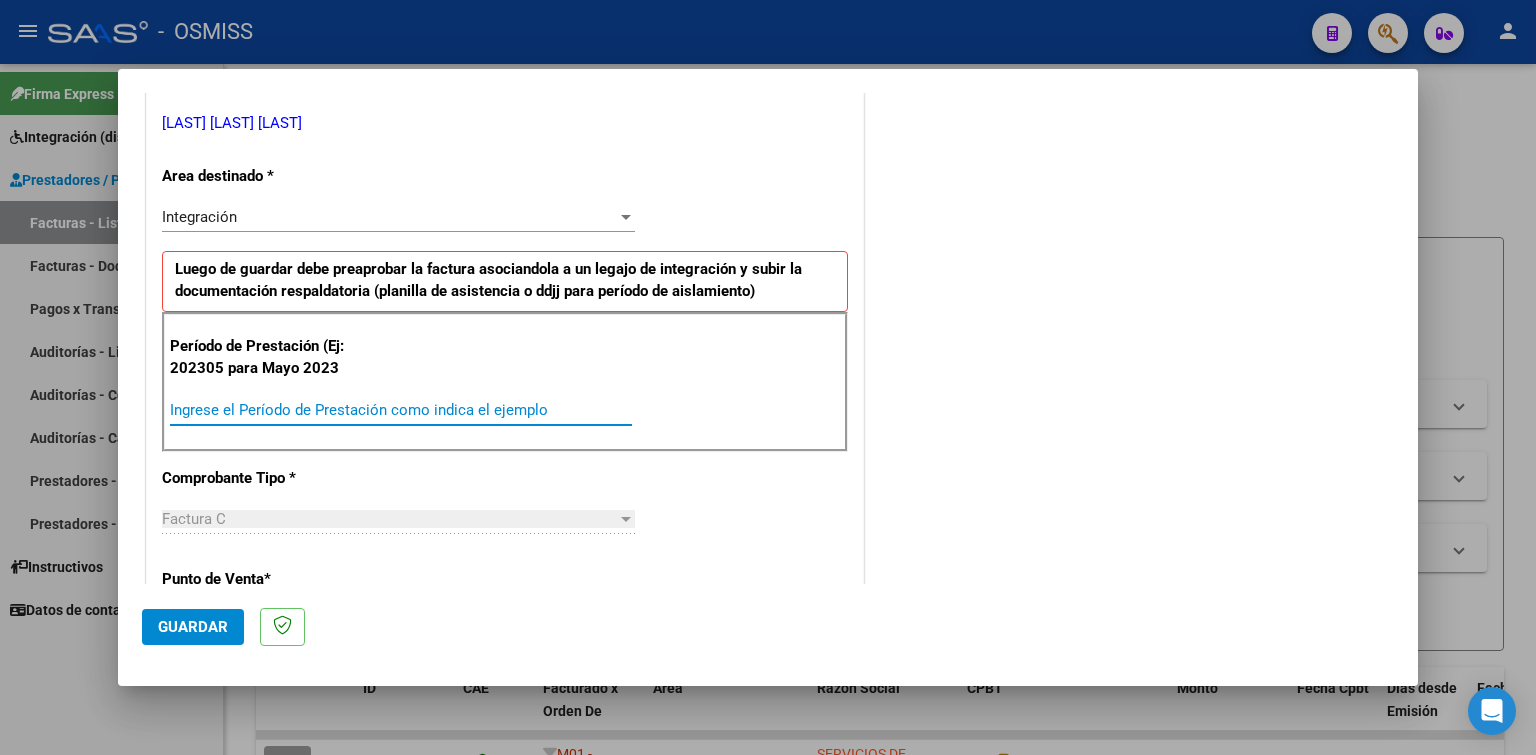 paste on "202507" 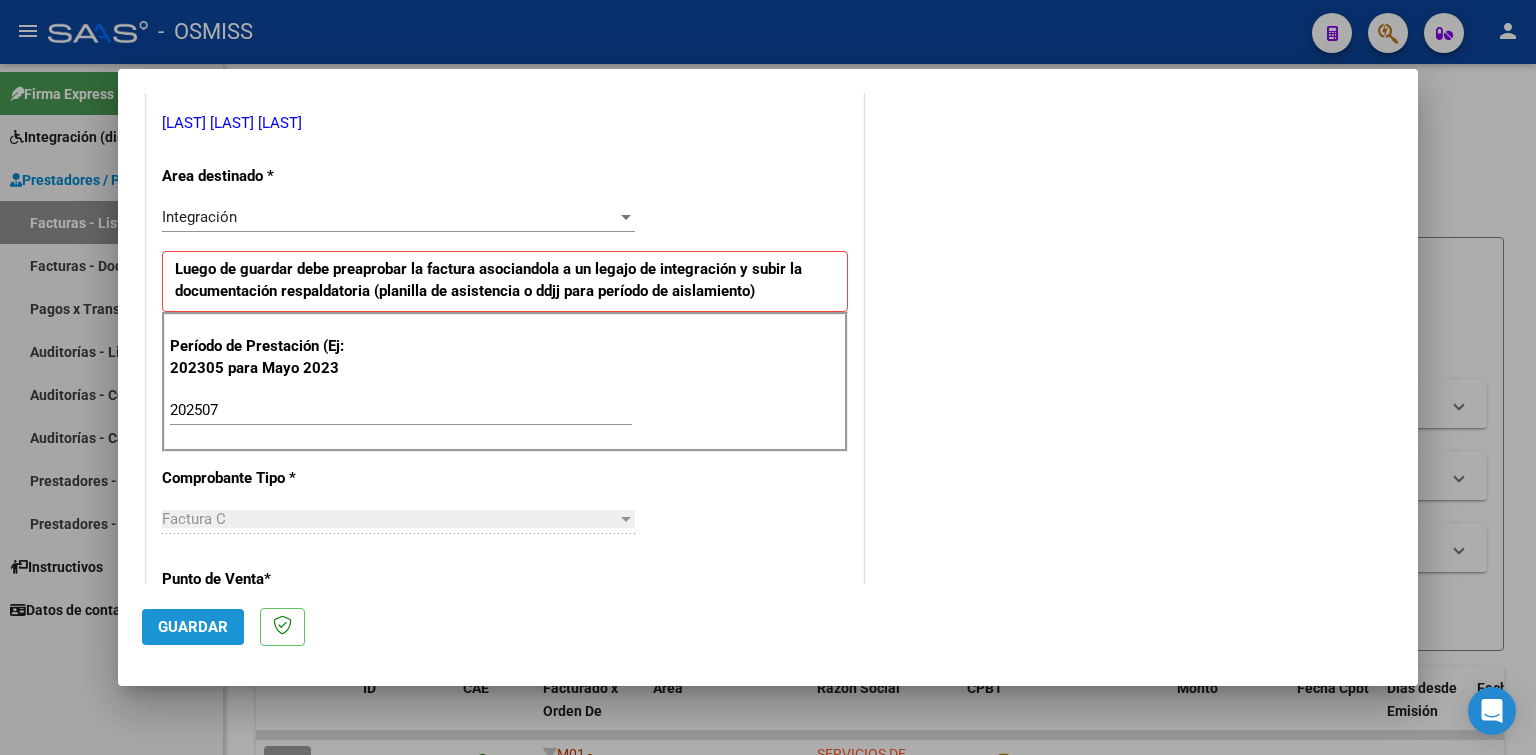 click on "Guardar" 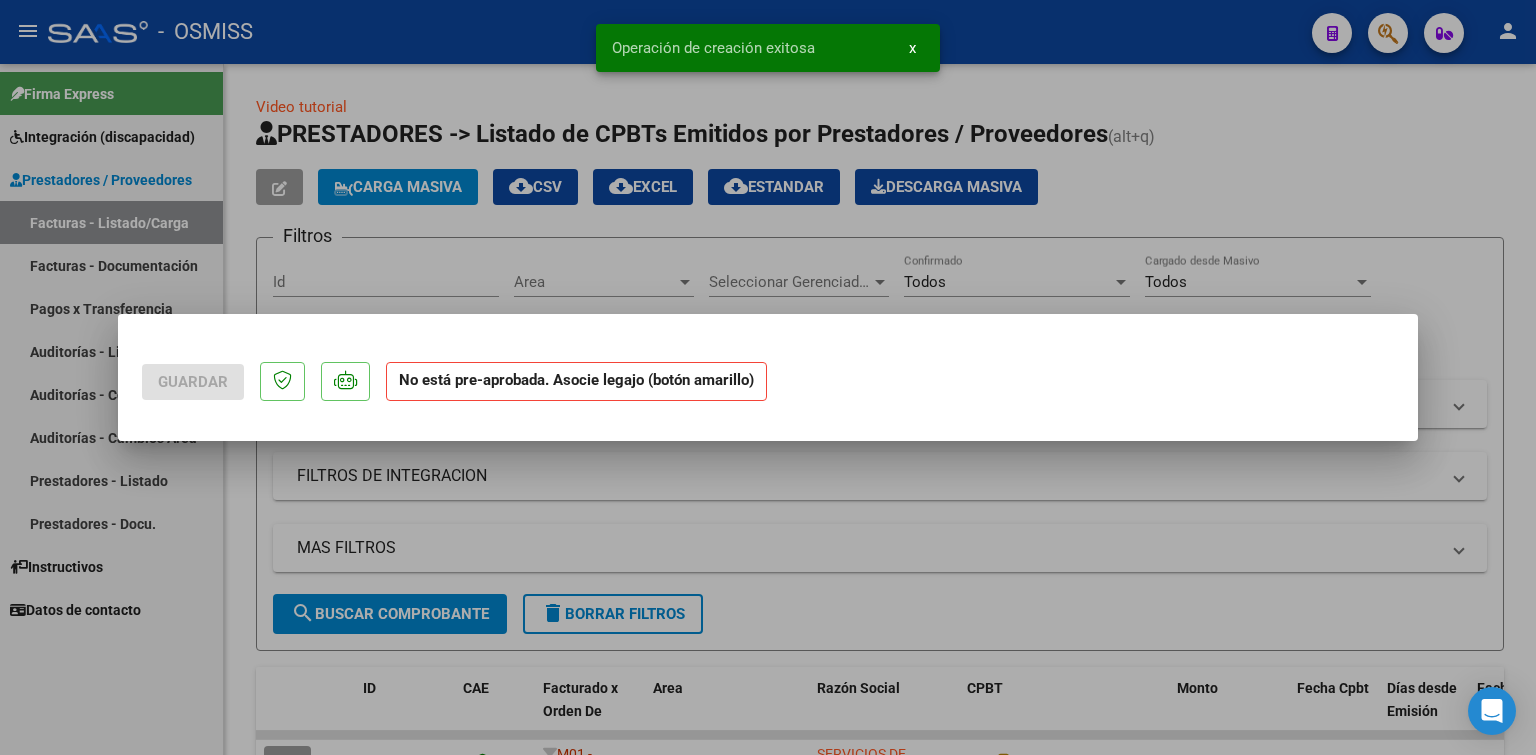scroll, scrollTop: 0, scrollLeft: 0, axis: both 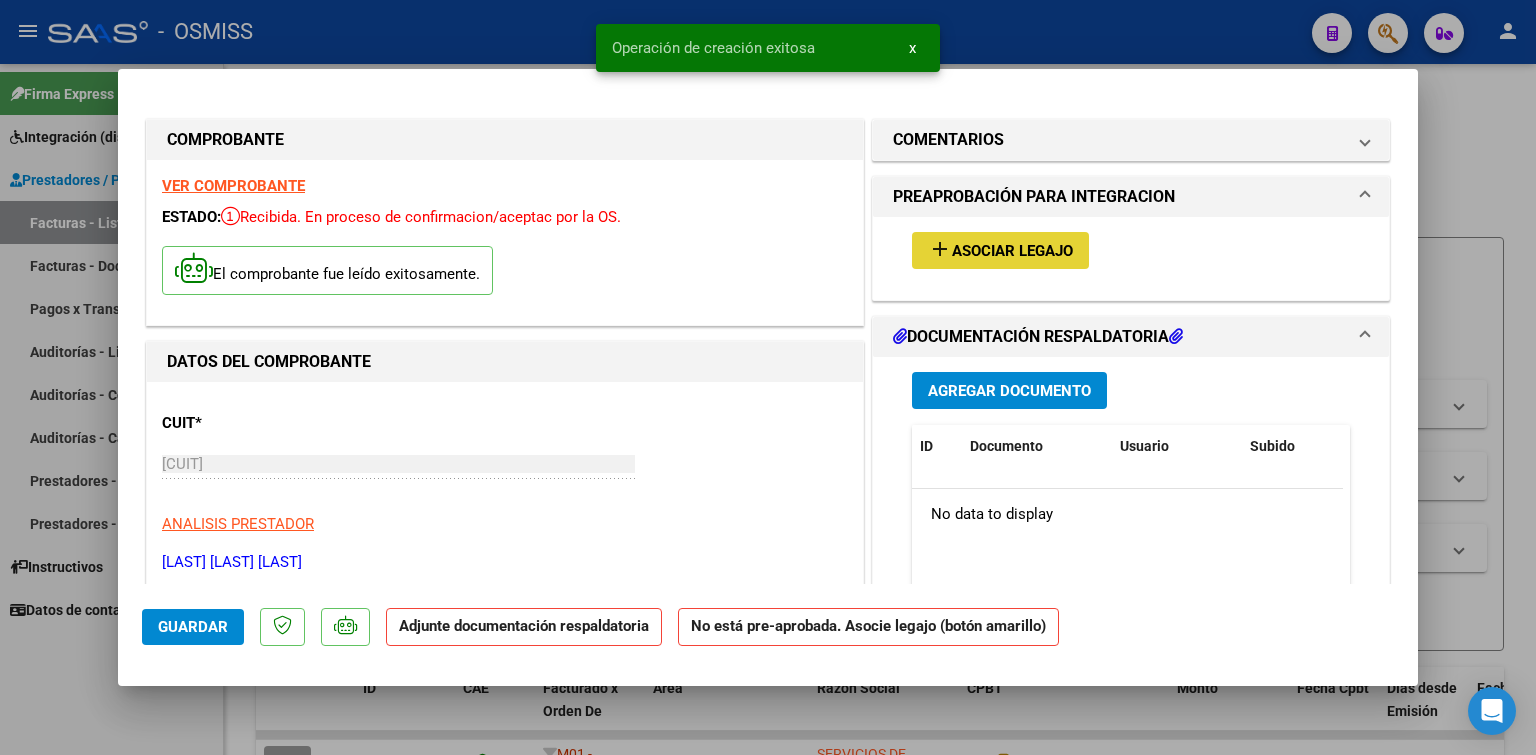 click on "add Asociar Legajo" at bounding box center (1000, 250) 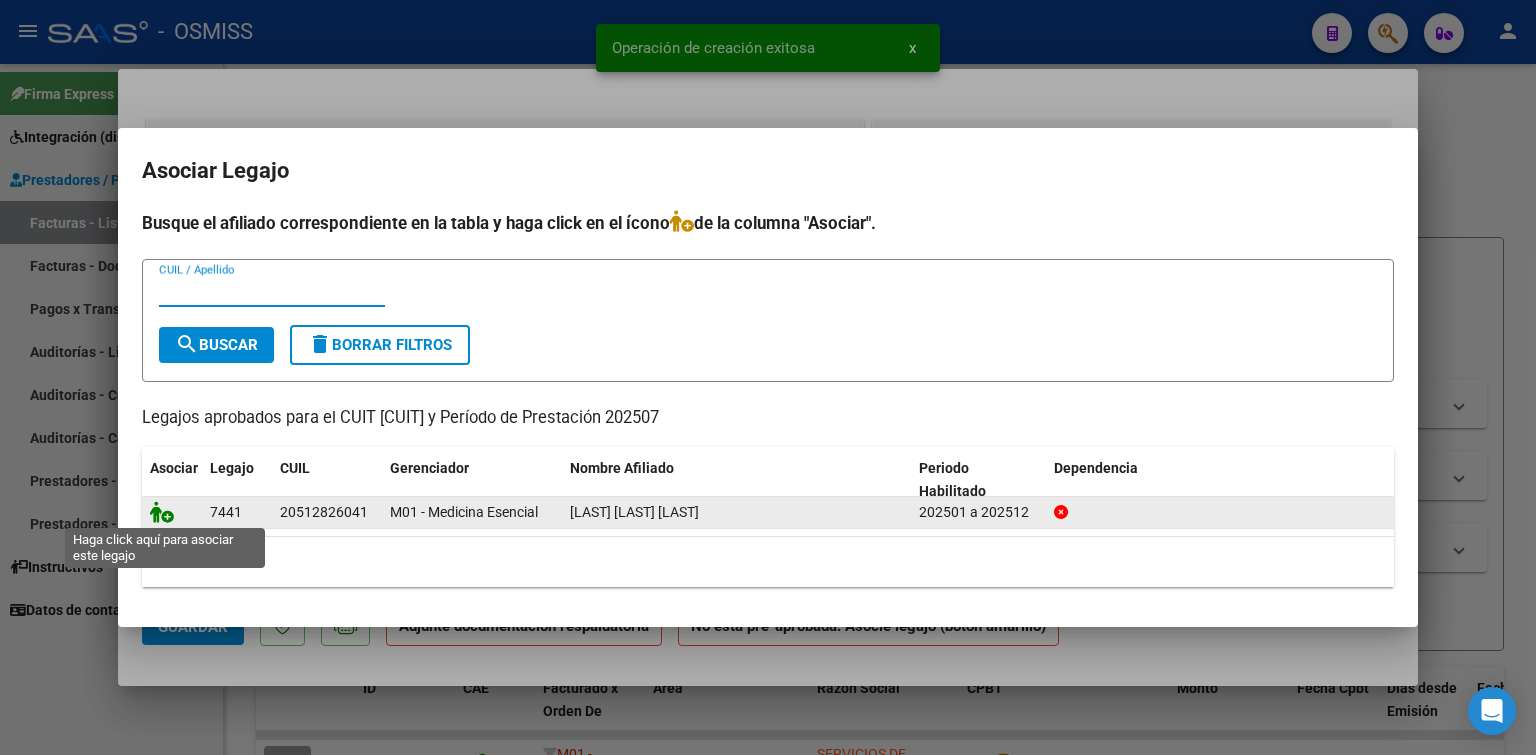 click 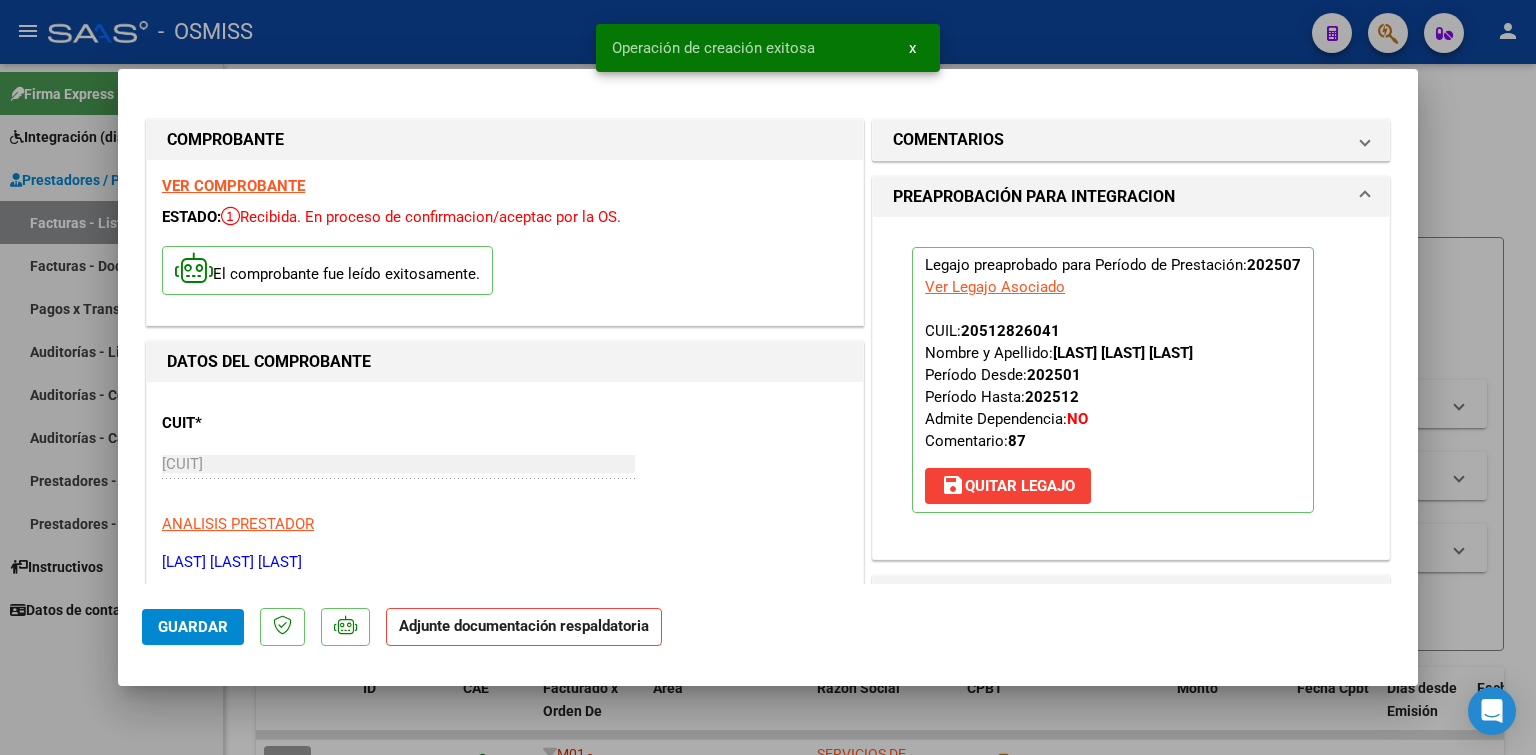 scroll, scrollTop: 300, scrollLeft: 0, axis: vertical 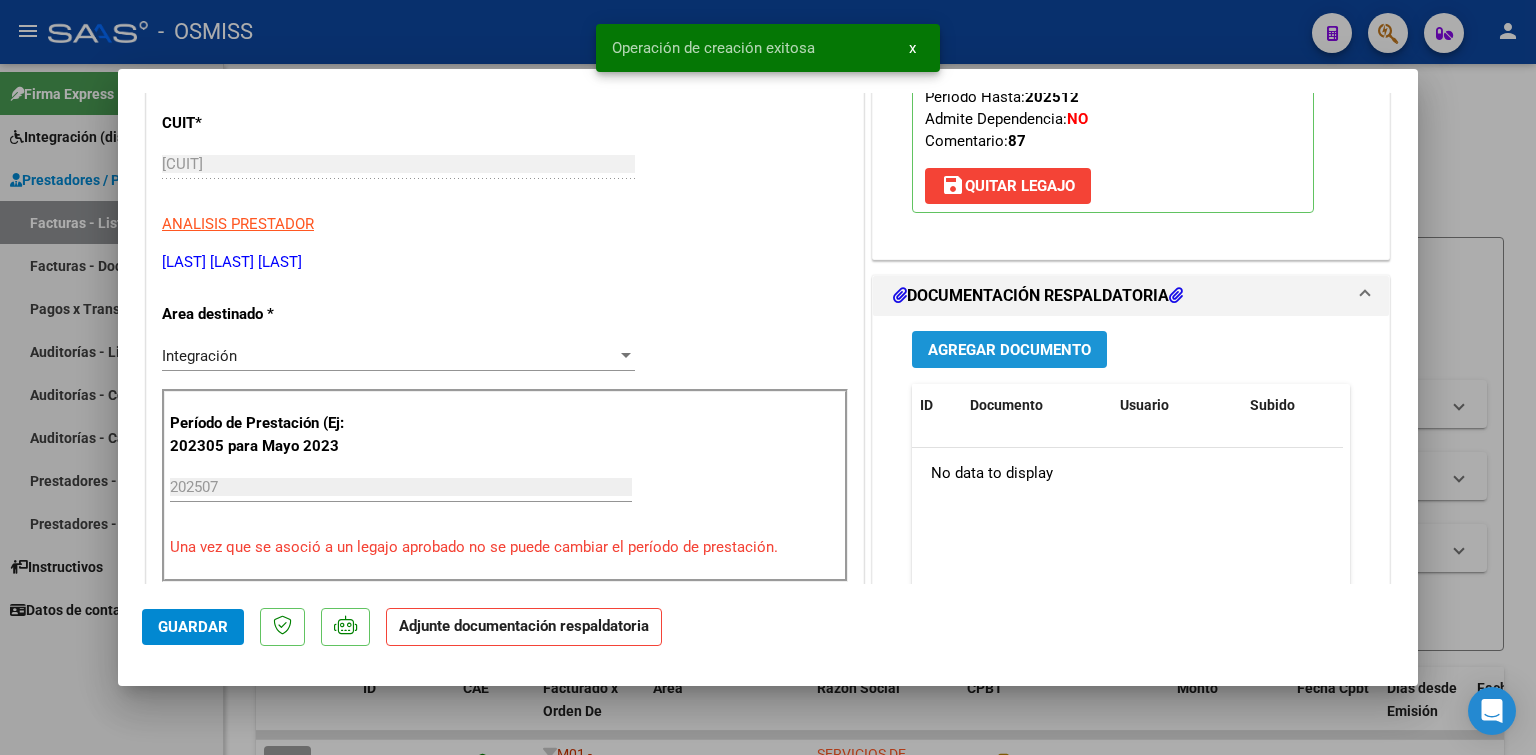 click on "Agregar Documento" at bounding box center [1009, 350] 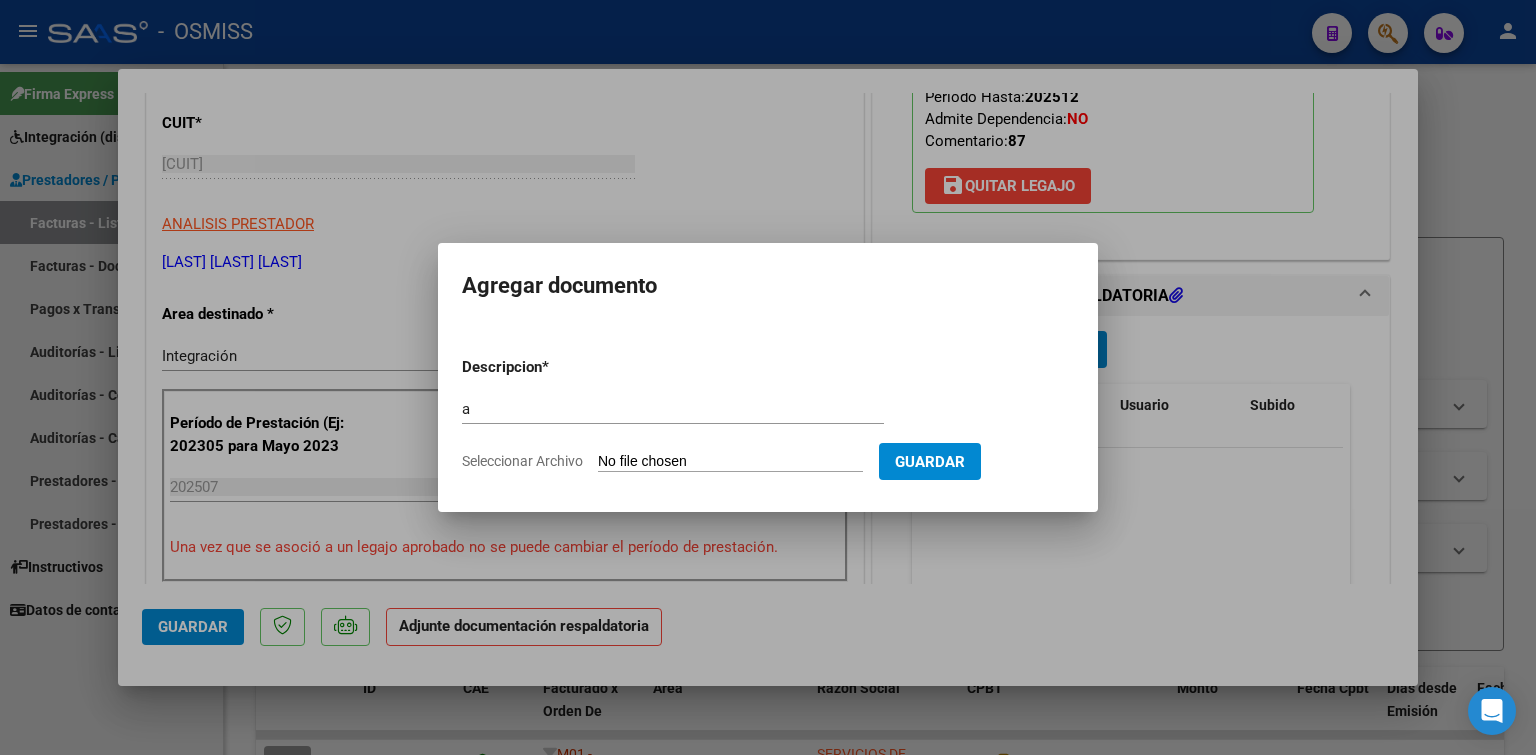 click on "Seleccionar Archivo" at bounding box center [730, 462] 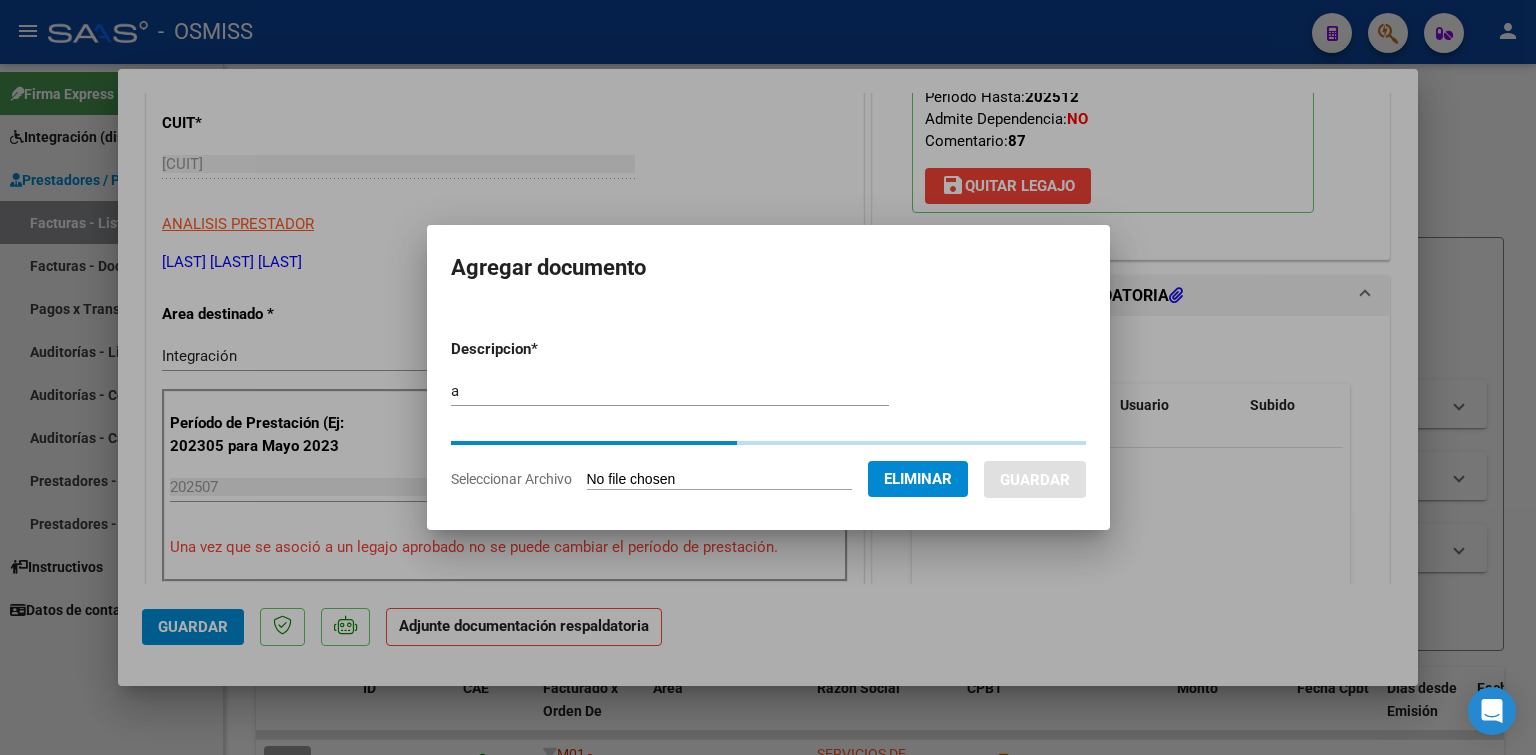 click on "Guardar" at bounding box center [1035, 480] 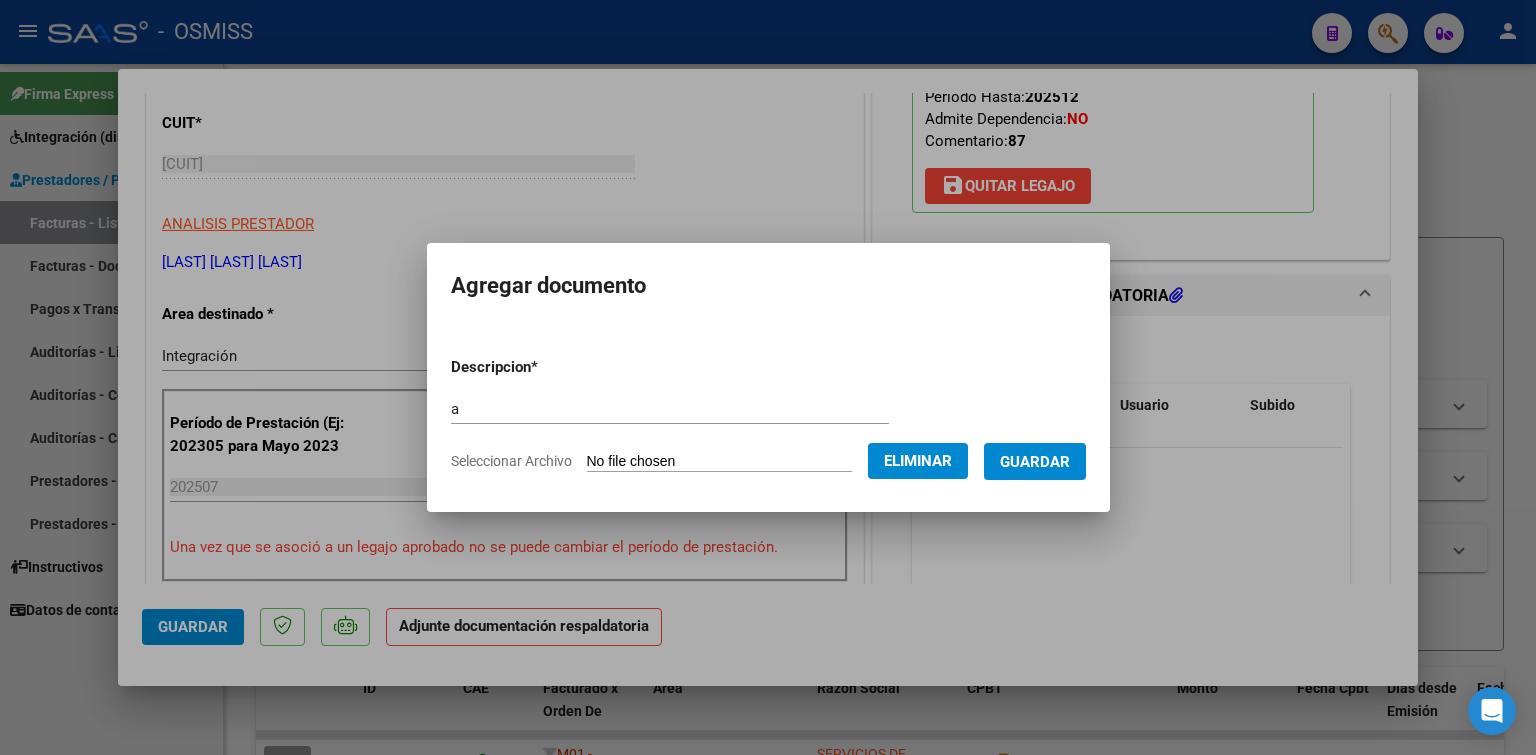 click on "Guardar" at bounding box center (1035, 461) 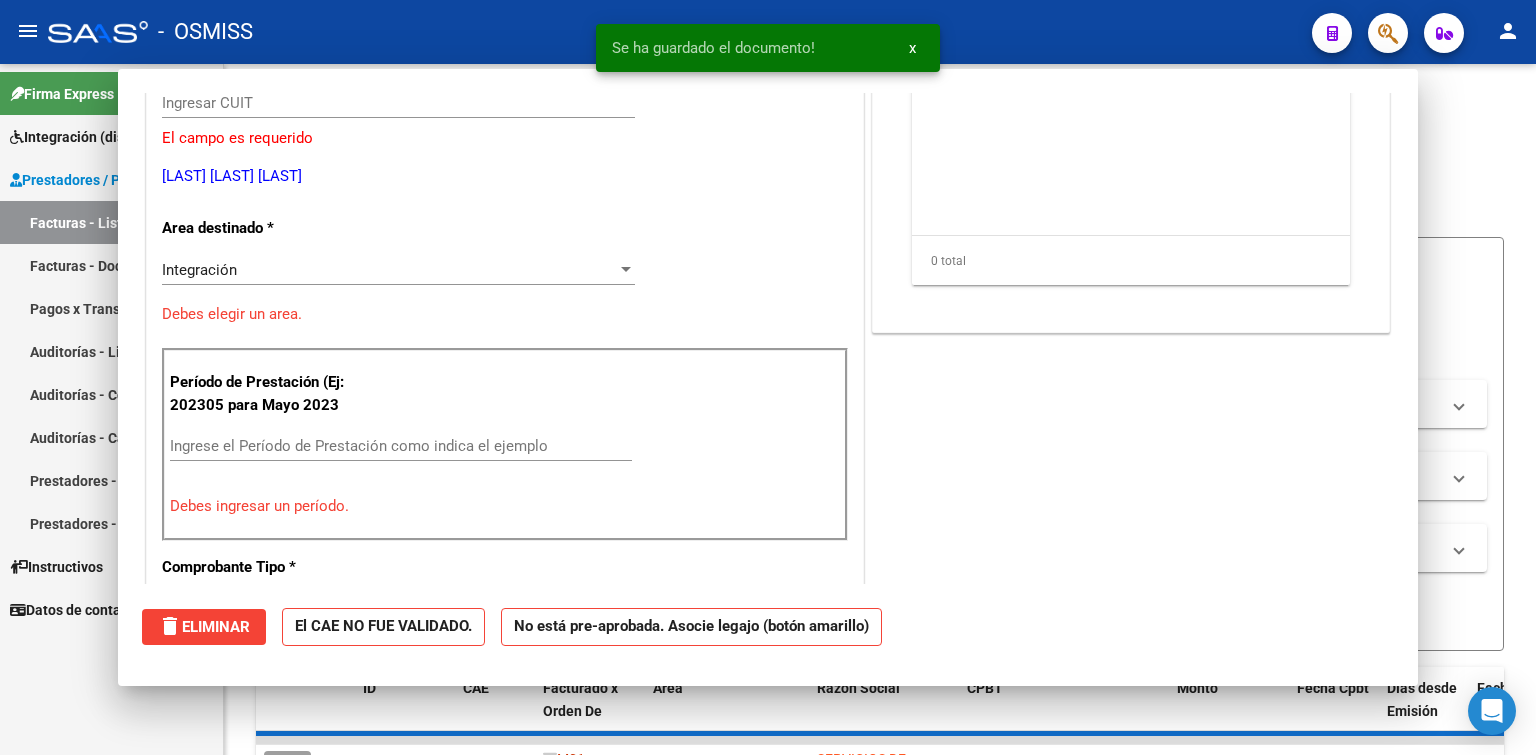 scroll, scrollTop: 0, scrollLeft: 0, axis: both 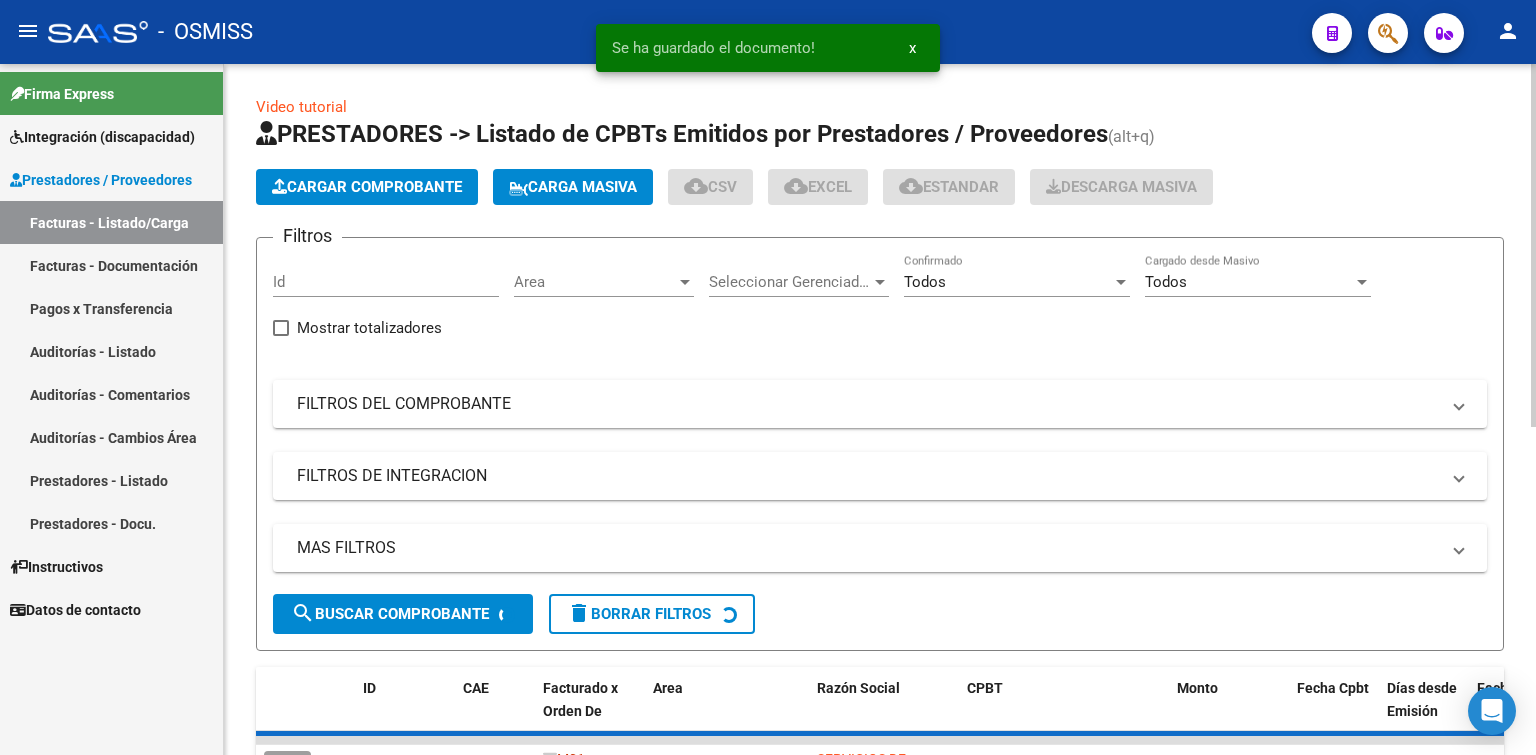 click on "Cargar Comprobante" 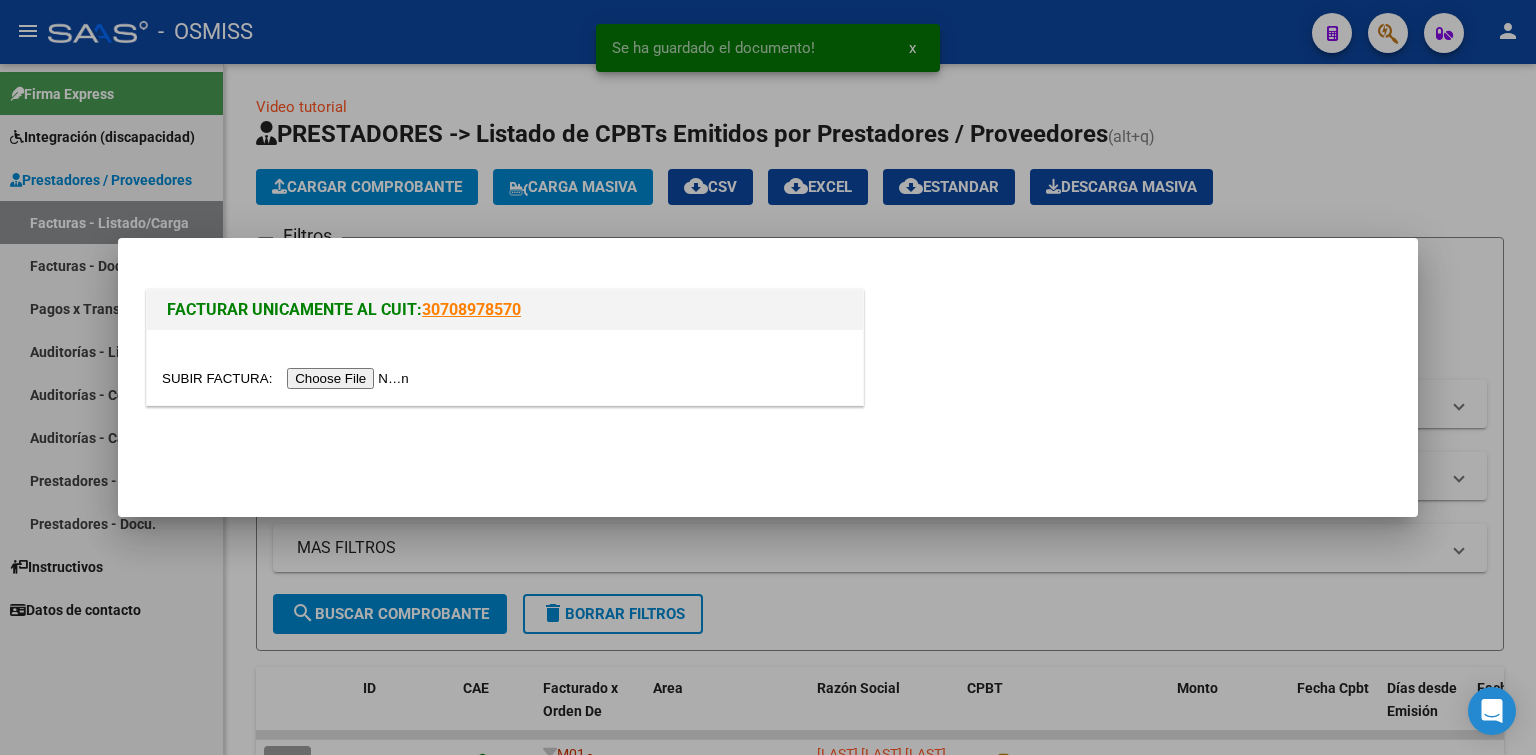 click at bounding box center (288, 378) 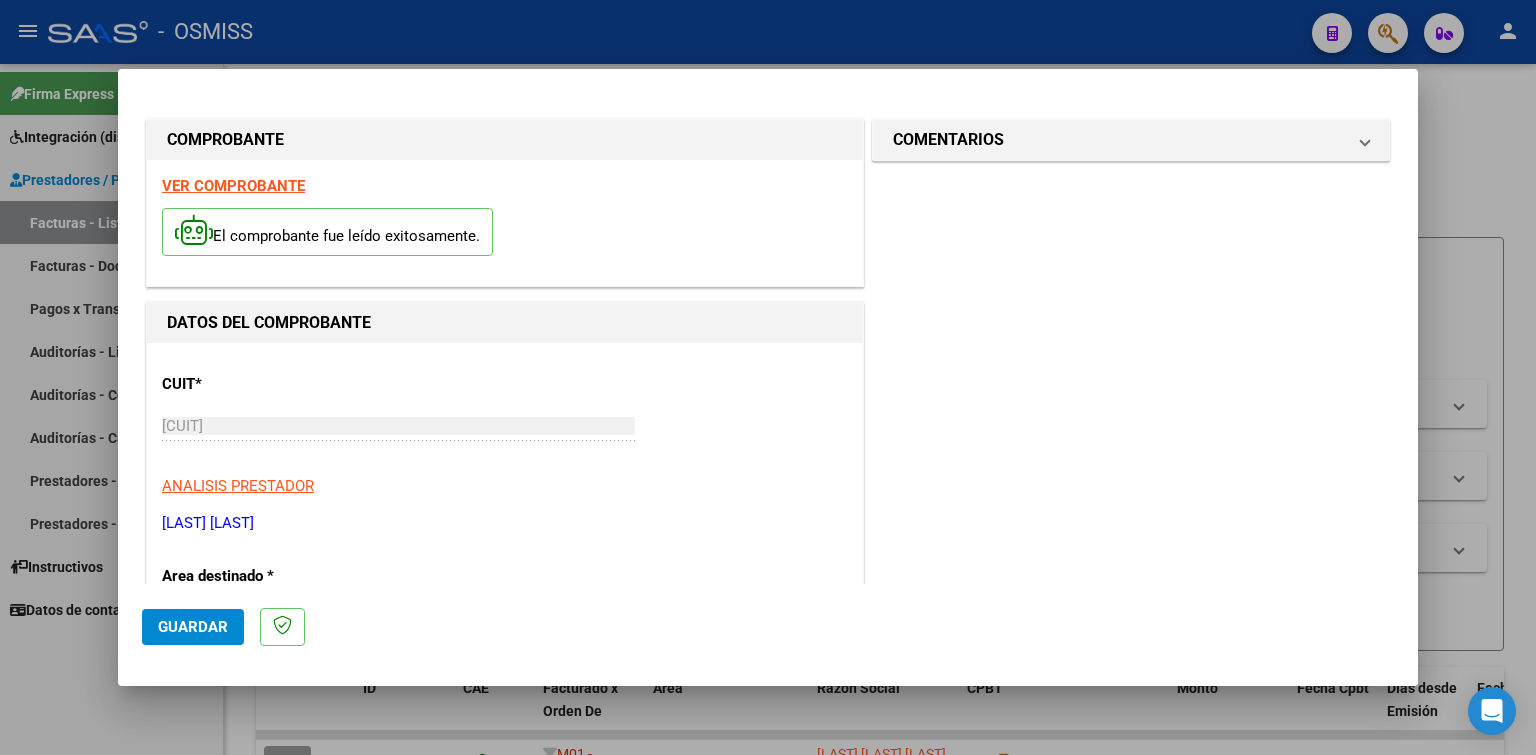 scroll, scrollTop: 400, scrollLeft: 0, axis: vertical 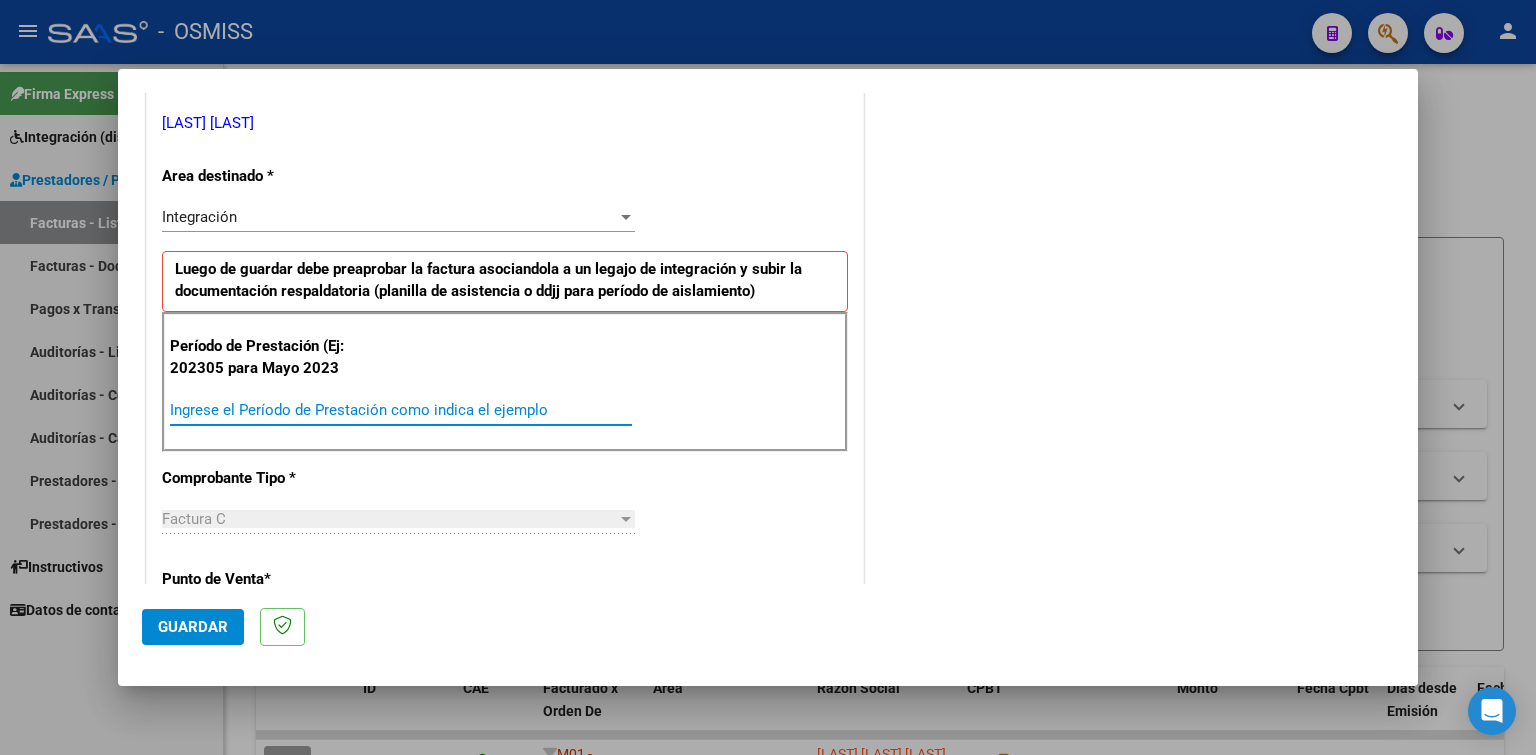 paste on "202507" 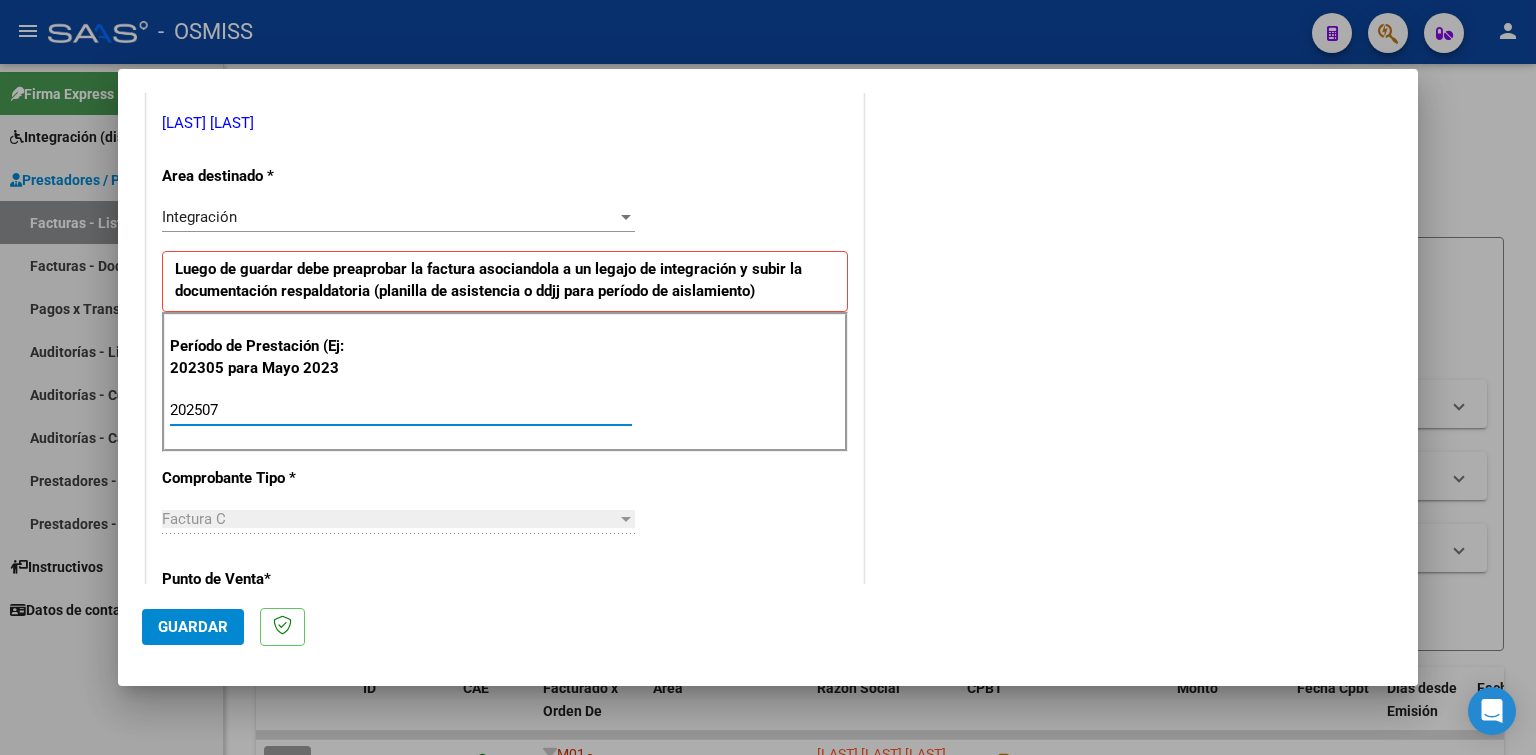 click on "Guardar" 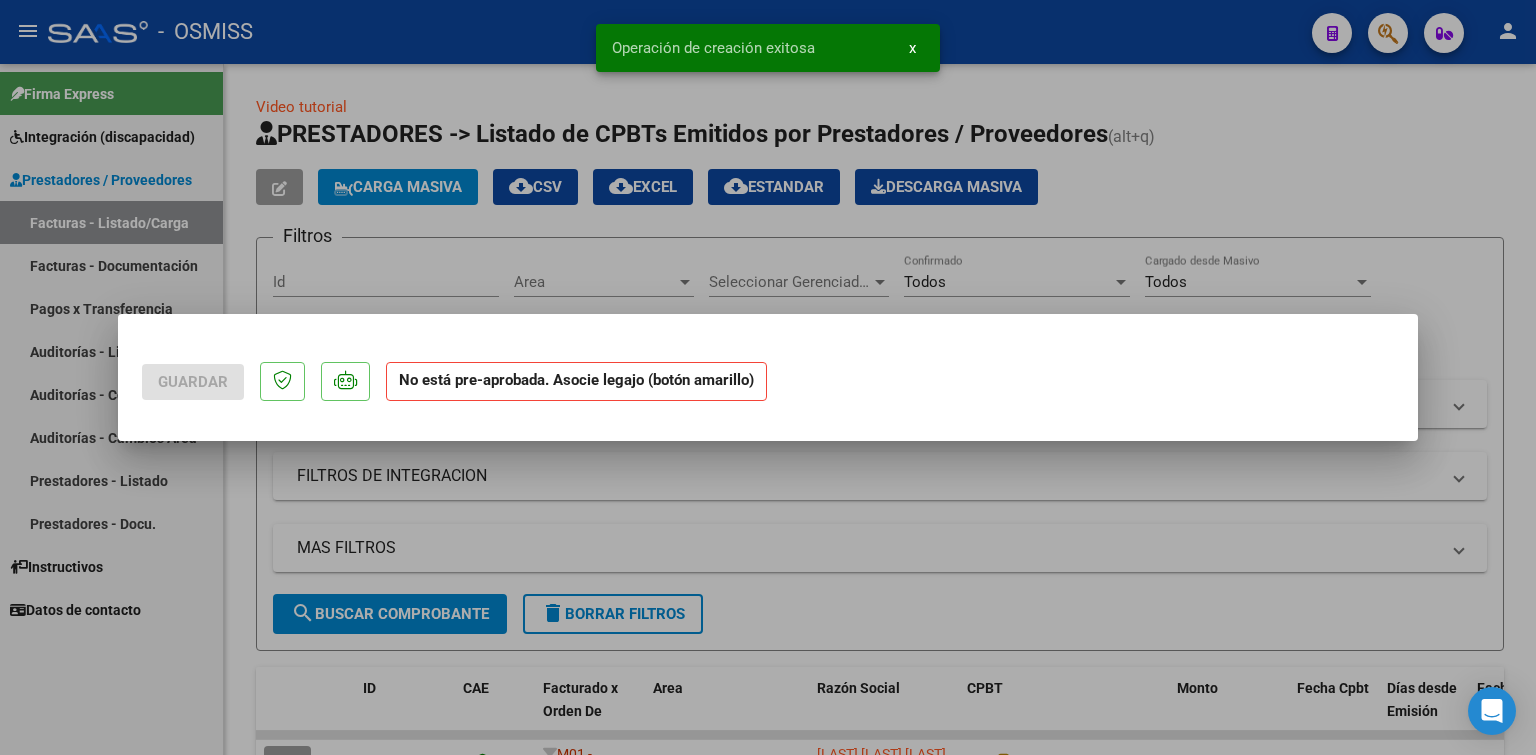 scroll, scrollTop: 0, scrollLeft: 0, axis: both 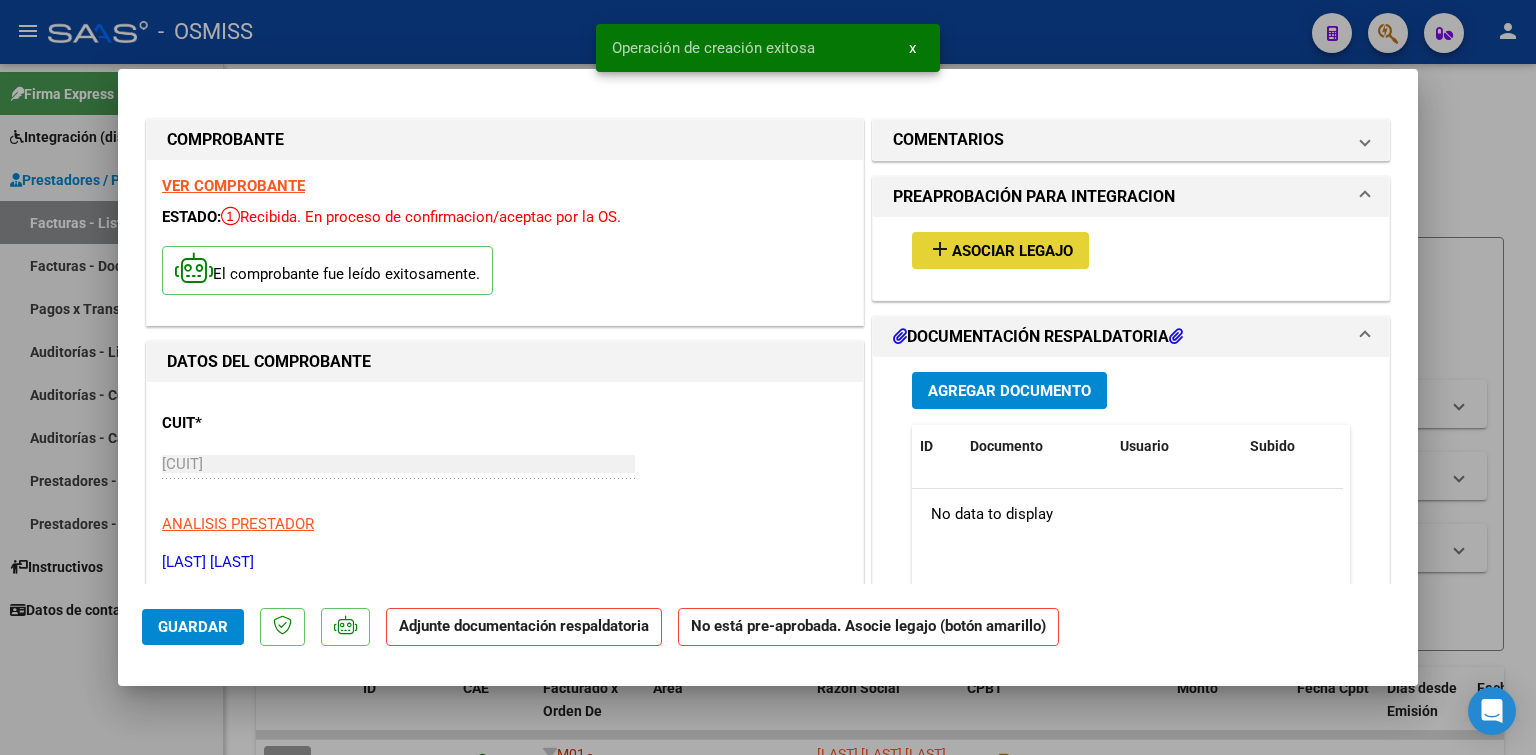 click on "Asociar Legajo" at bounding box center [1012, 251] 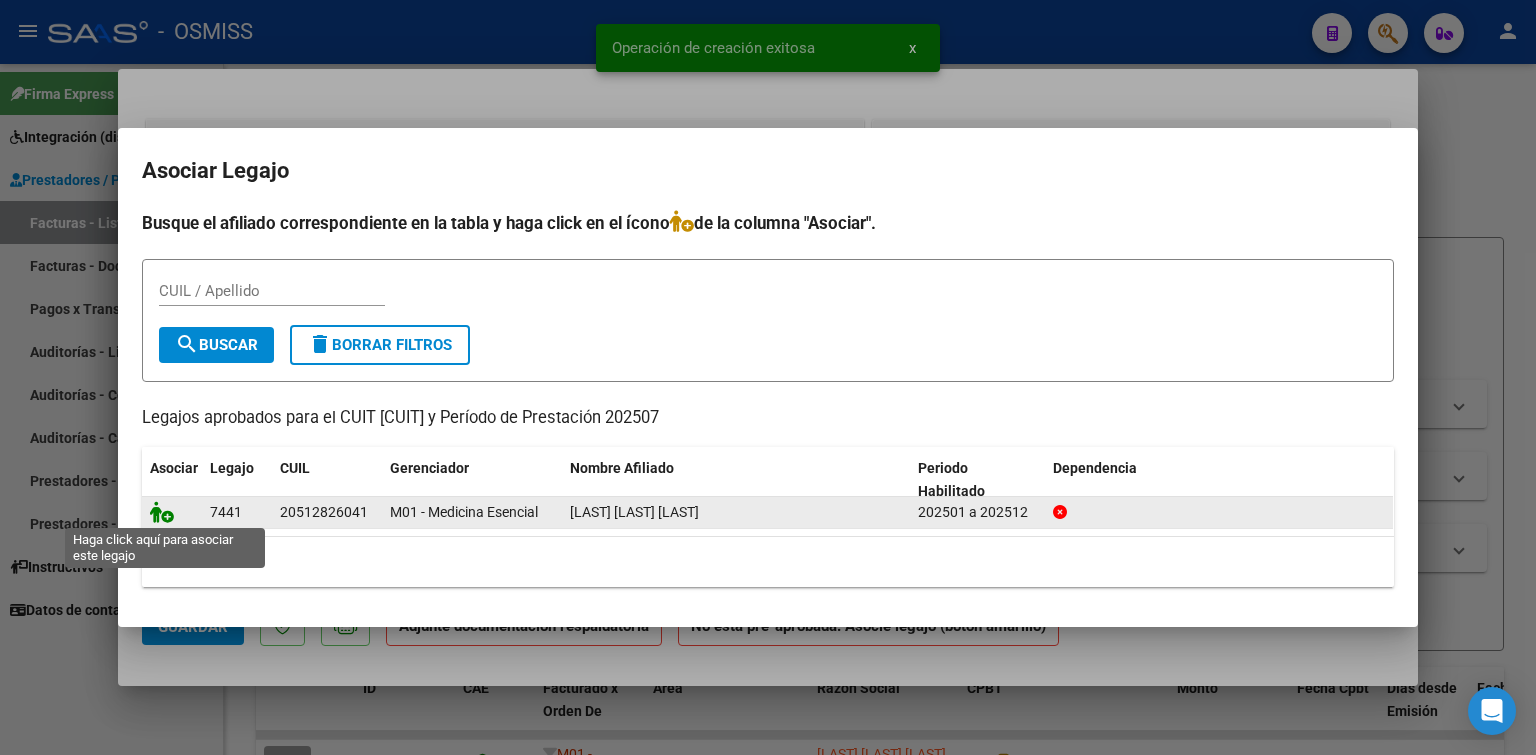 click 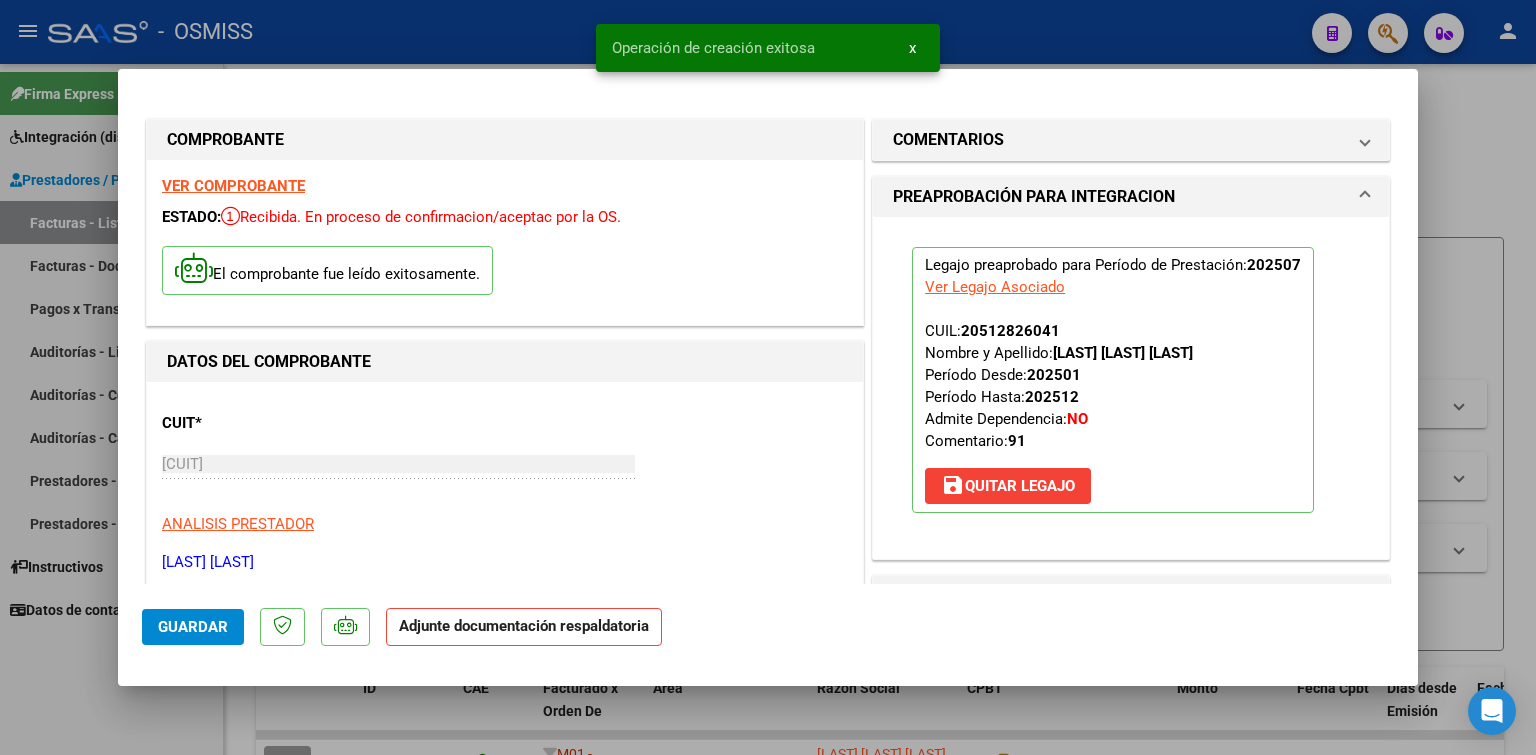 scroll, scrollTop: 300, scrollLeft: 0, axis: vertical 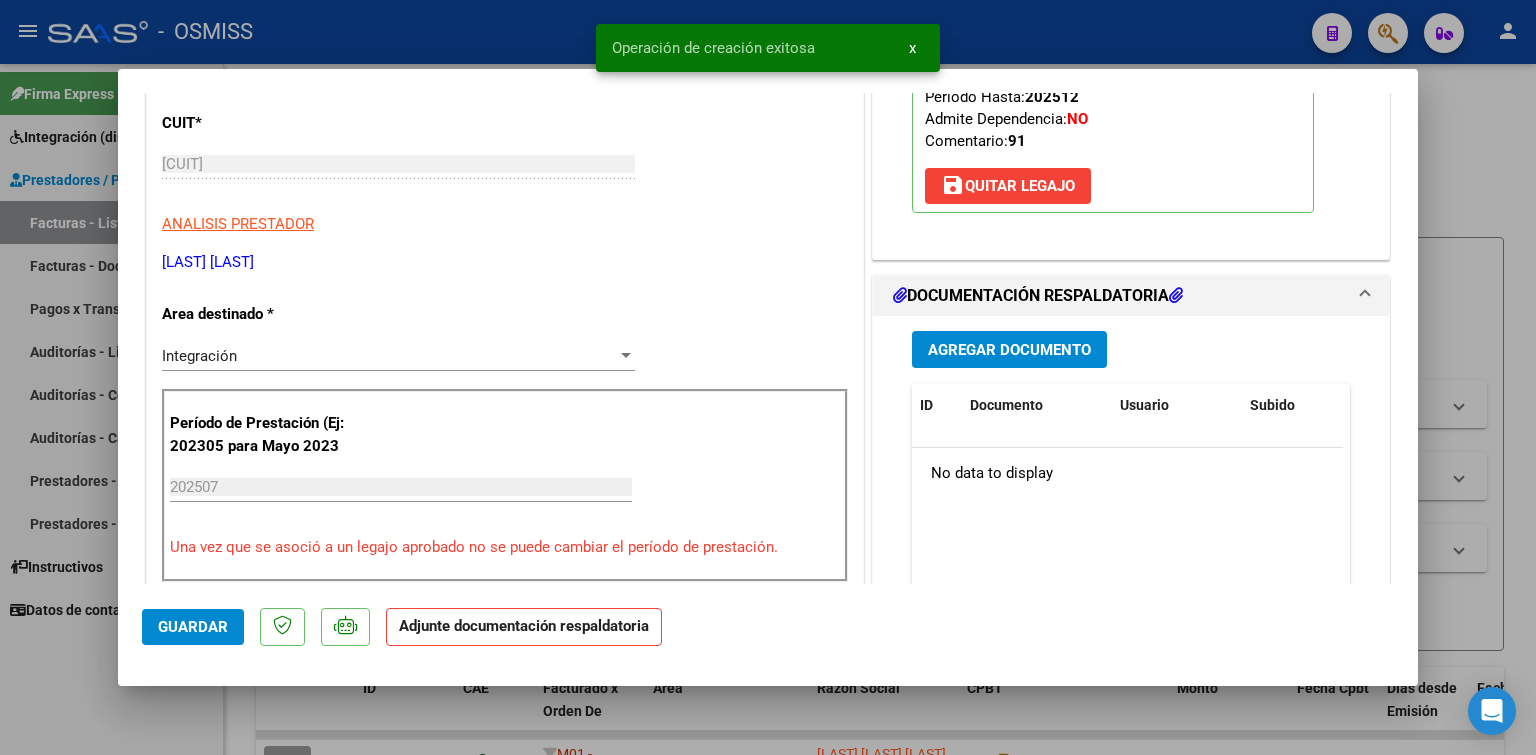 click on "Agregar Documento" at bounding box center (1009, 350) 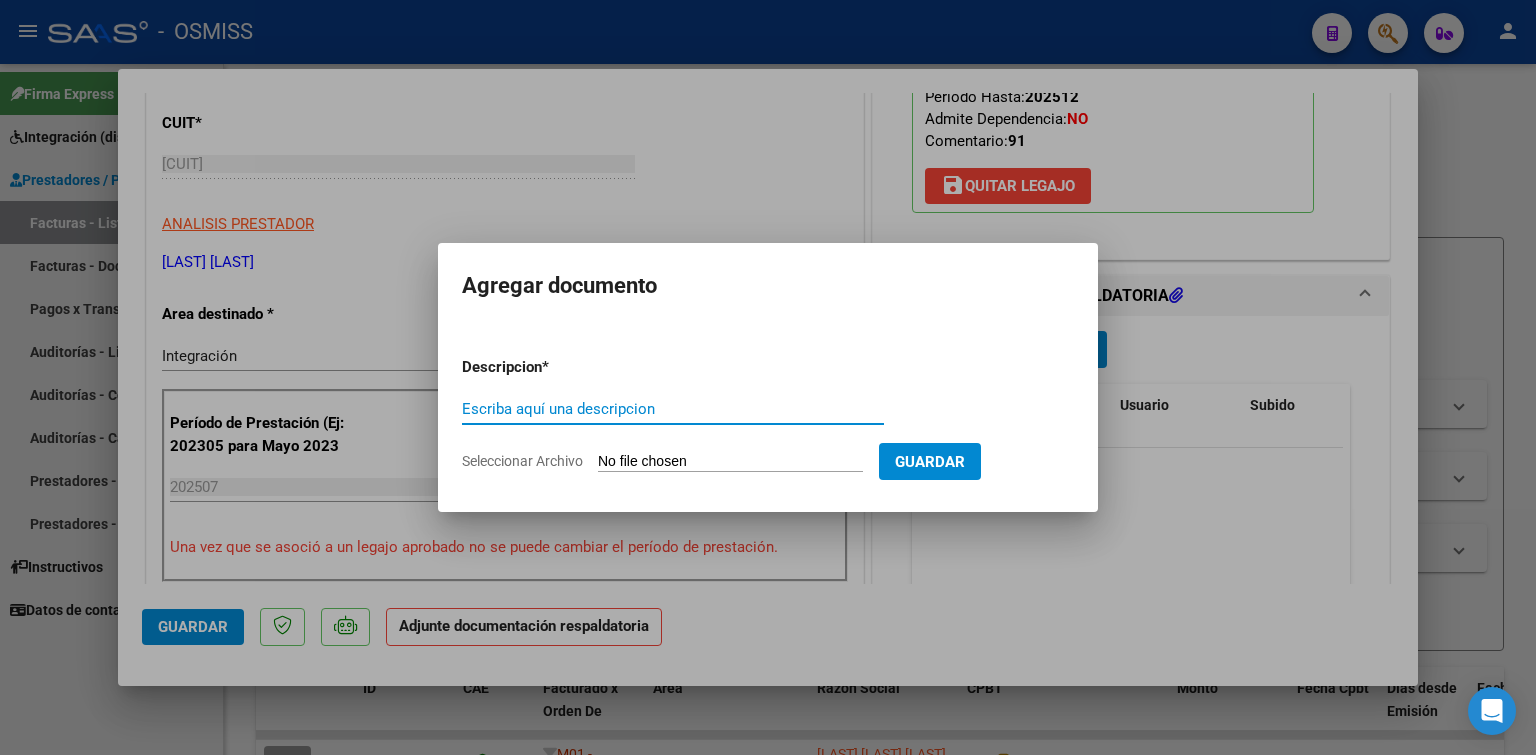 click on "Seleccionar Archivo" 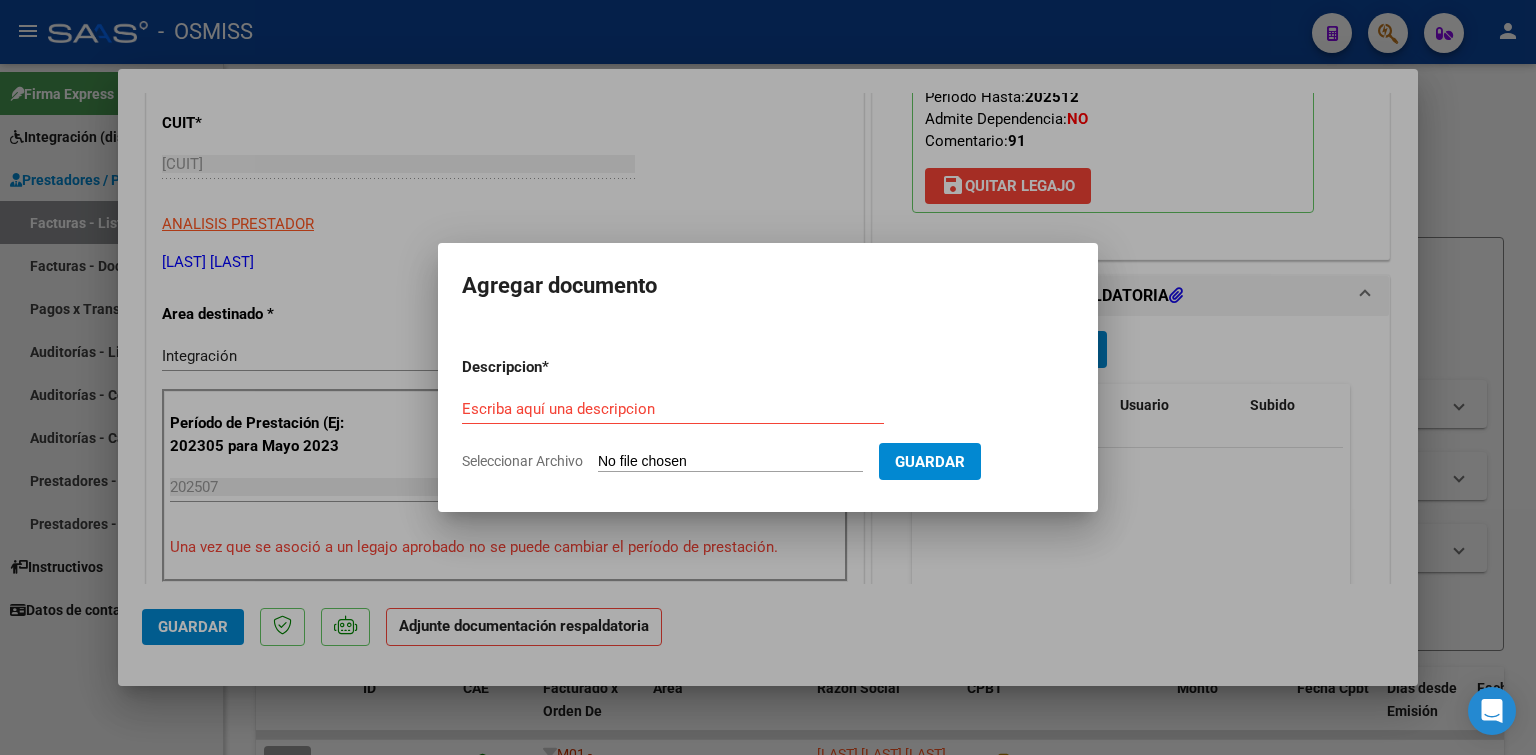 click on "Seleccionar Archivo" at bounding box center (730, 462) 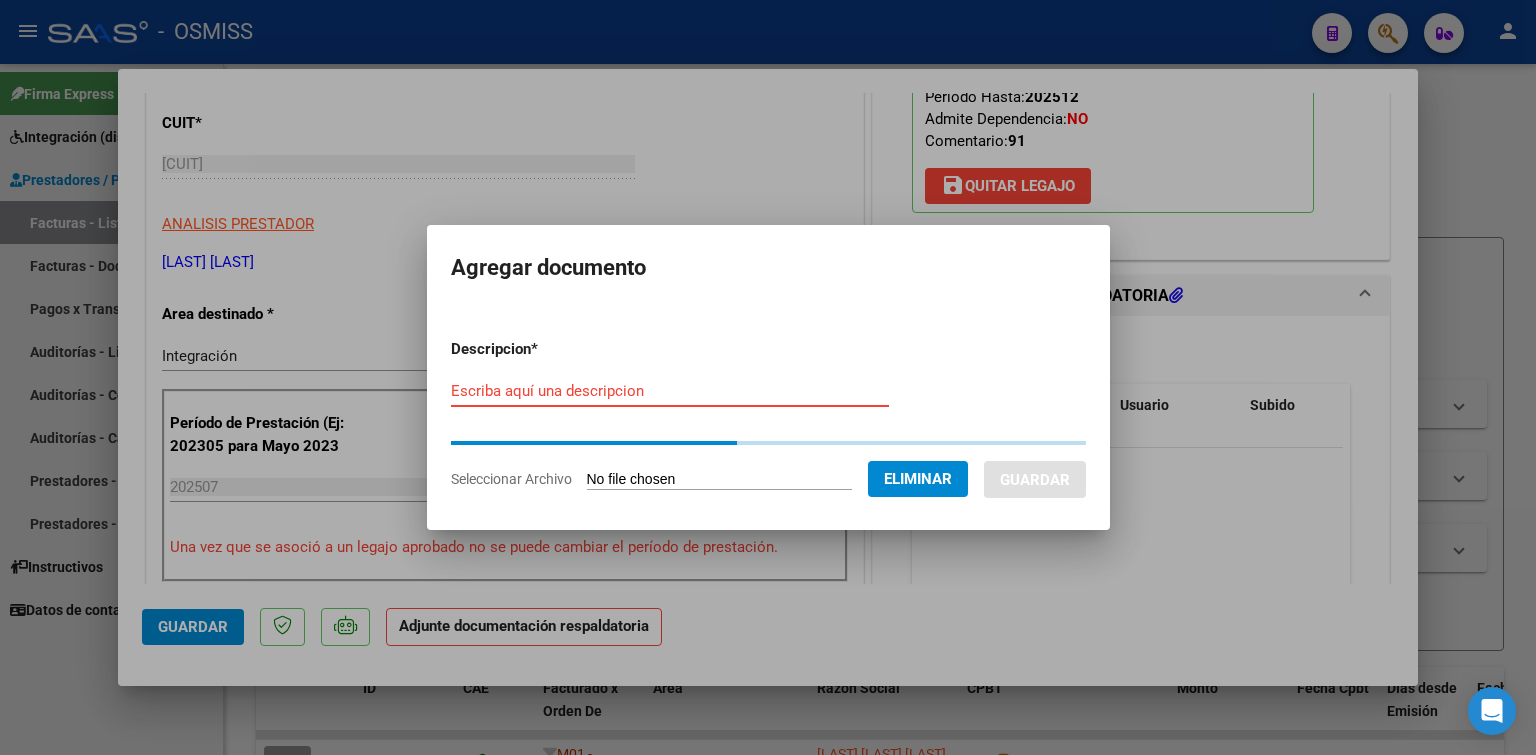 click on "Escriba aquí una descripcion" at bounding box center (670, 391) 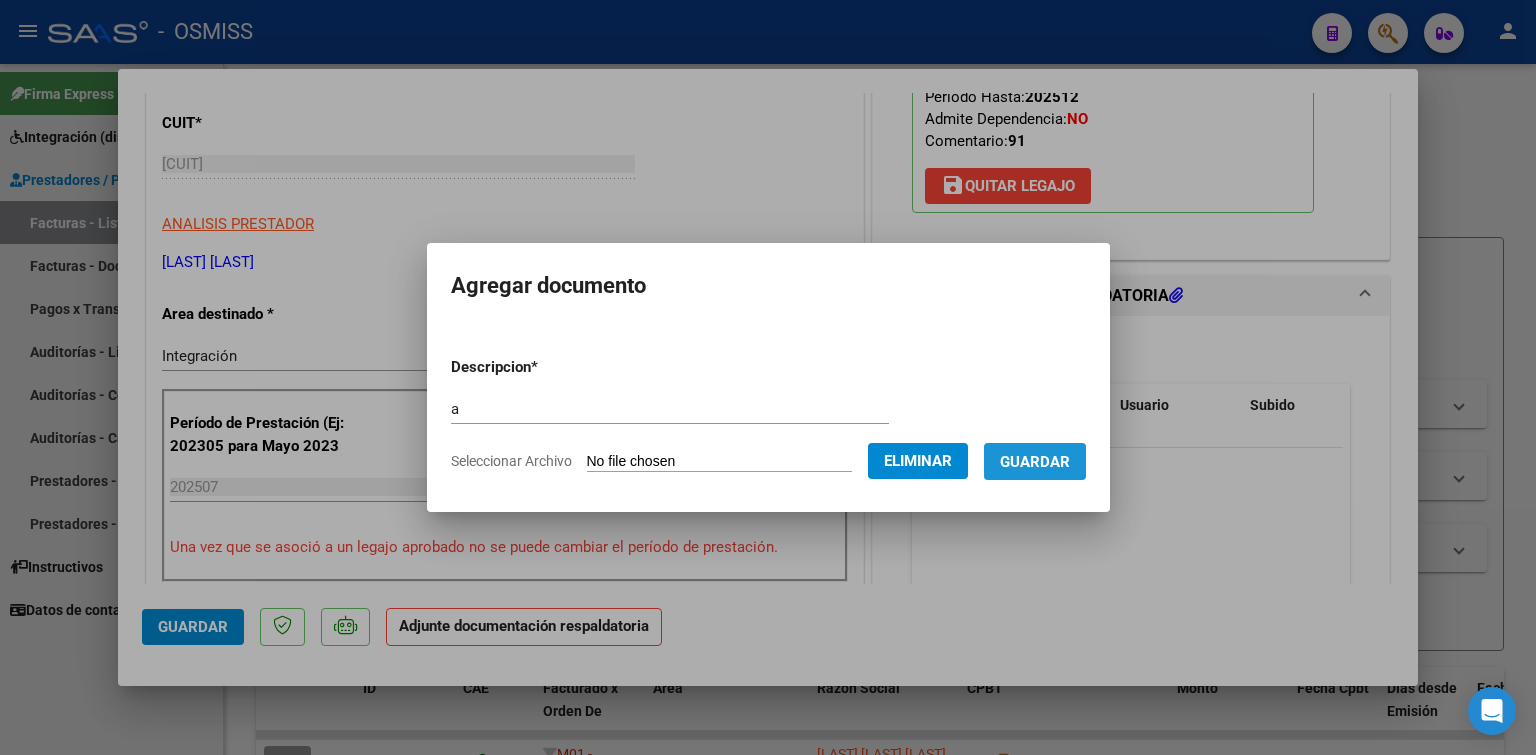 click on "Guardar" at bounding box center [1035, 461] 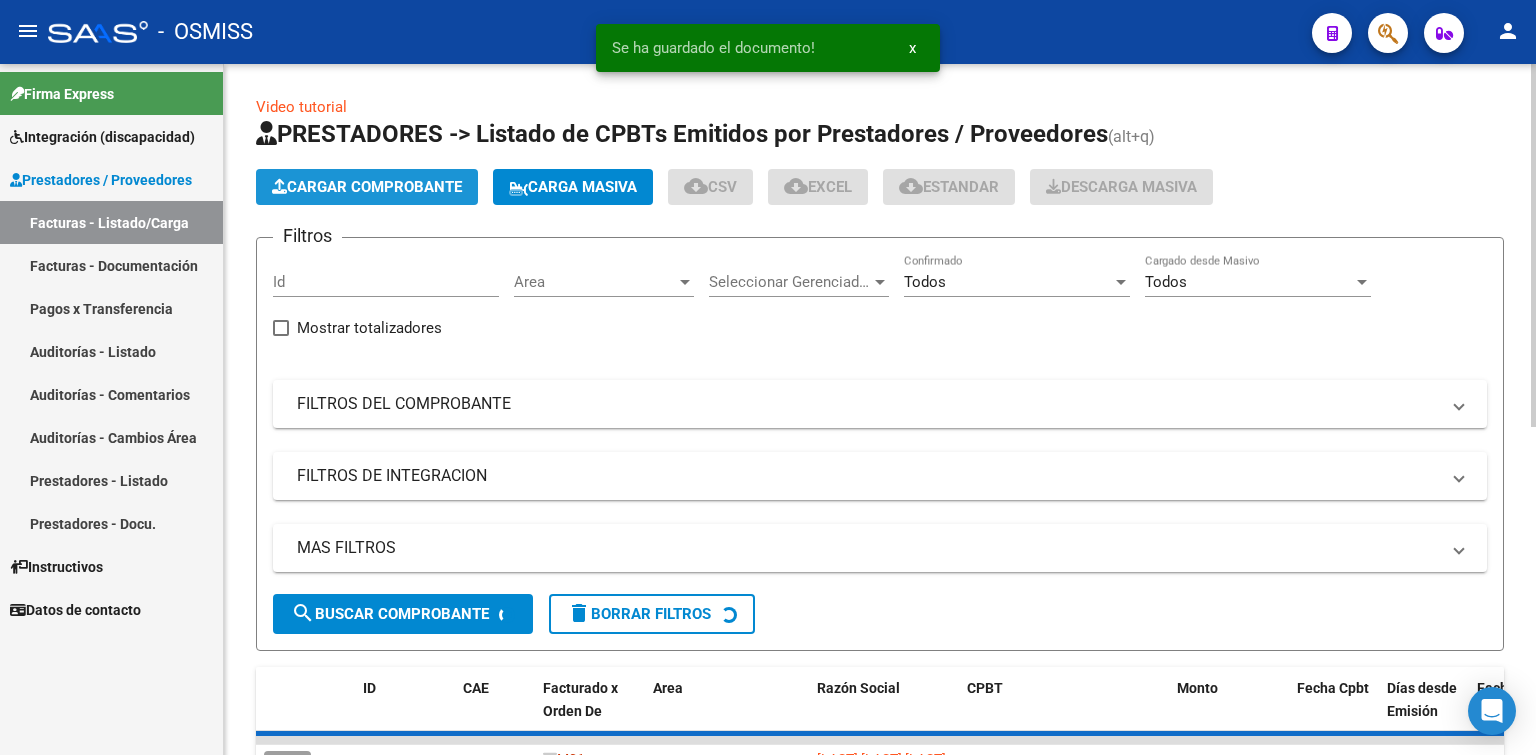 click on "Cargar Comprobante" 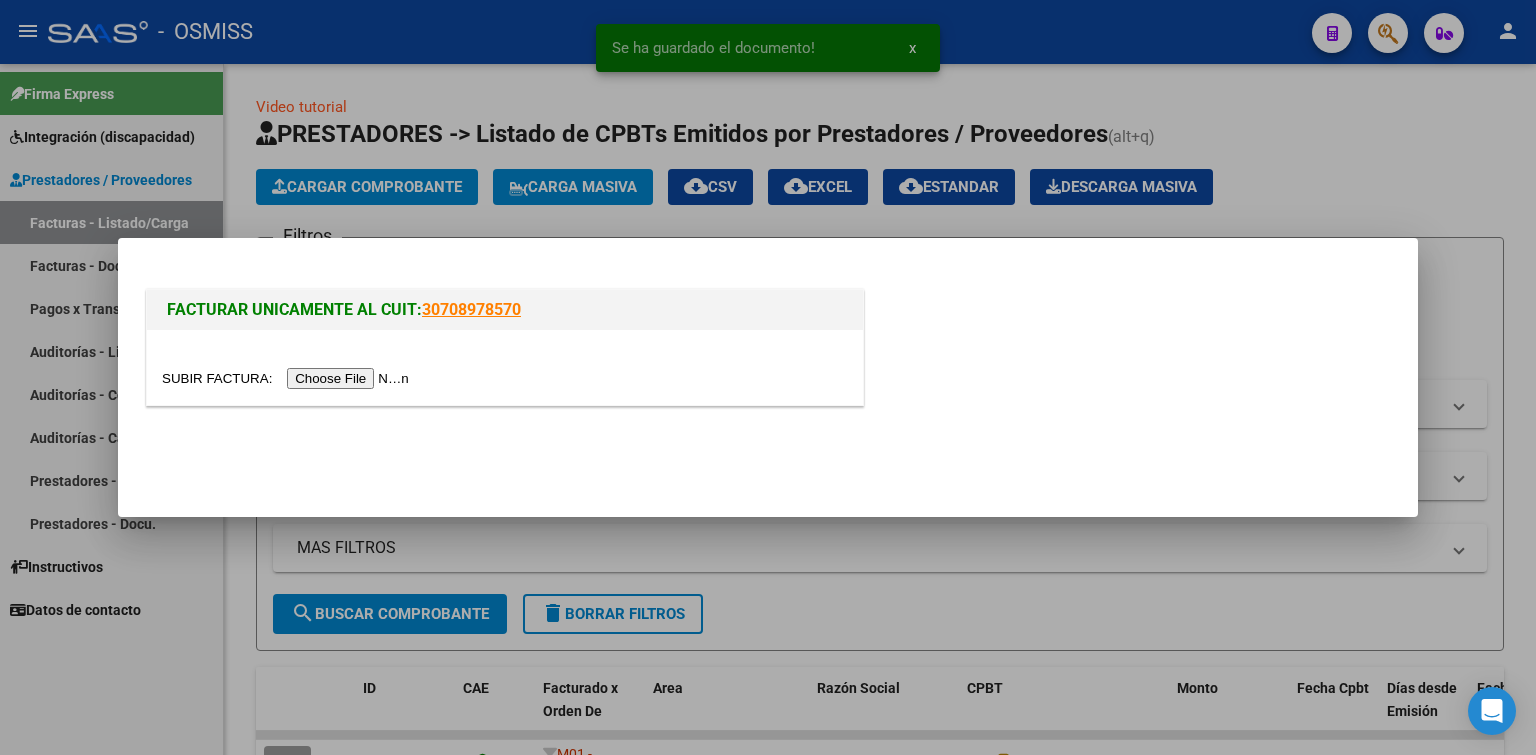 click at bounding box center (288, 378) 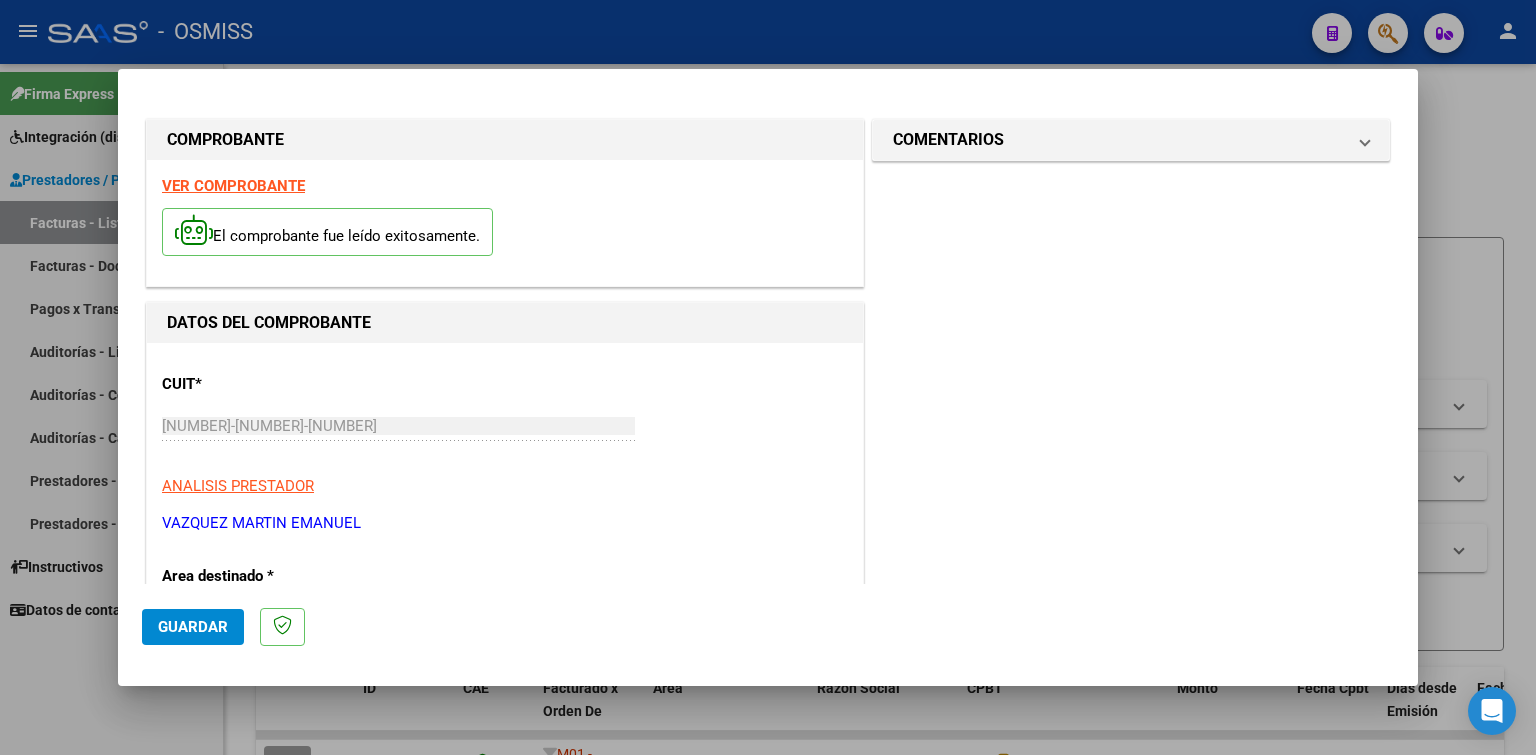 scroll, scrollTop: 300, scrollLeft: 0, axis: vertical 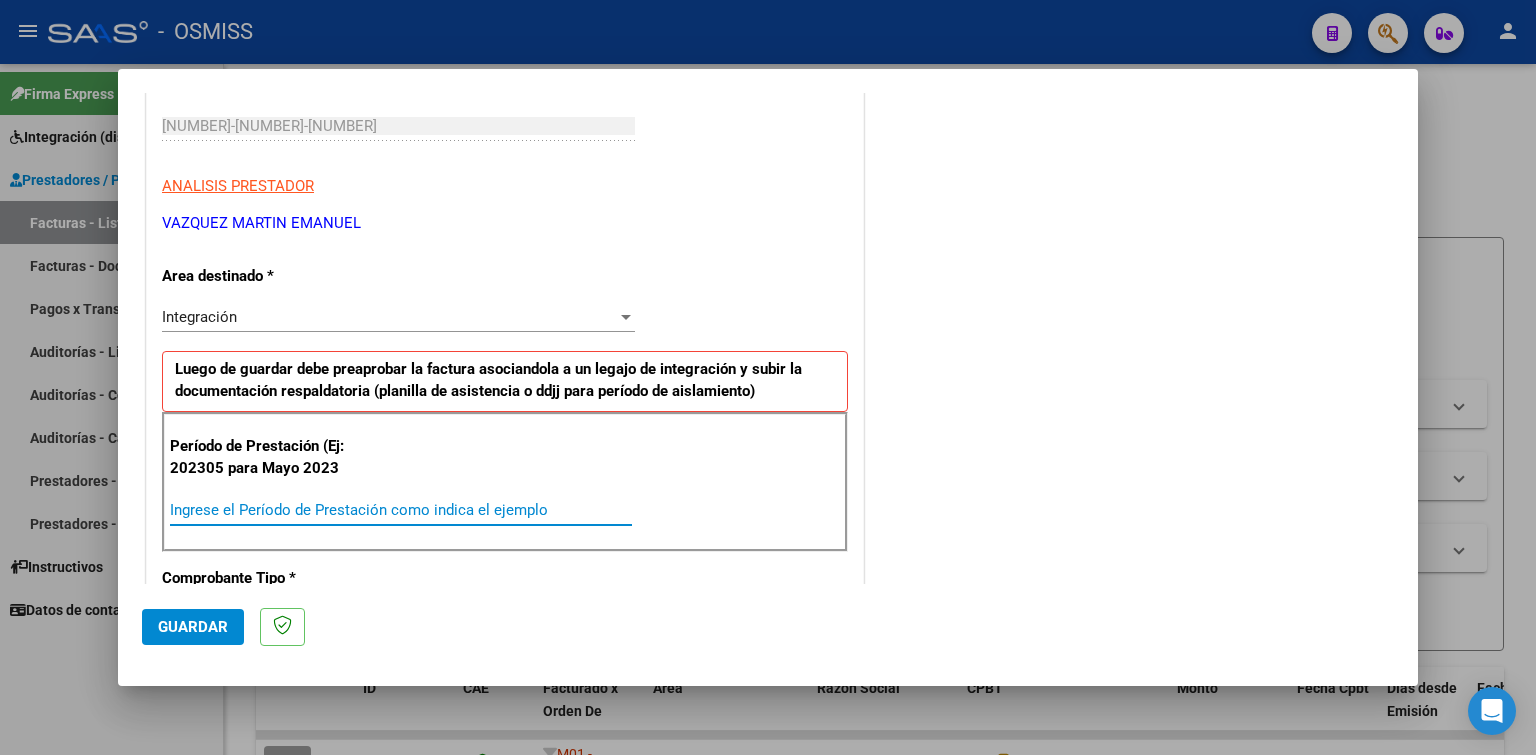 paste on "202507" 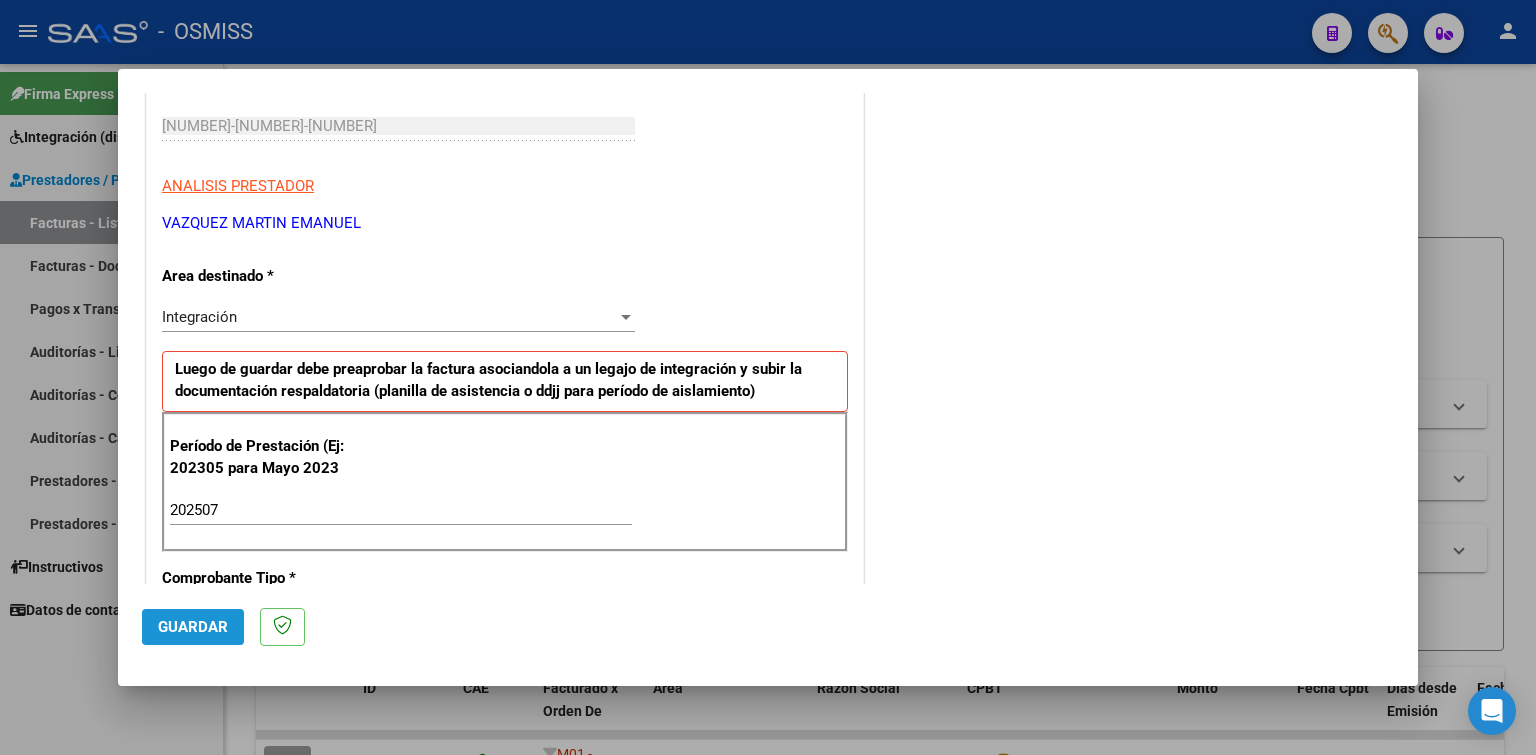 click on "Guardar" 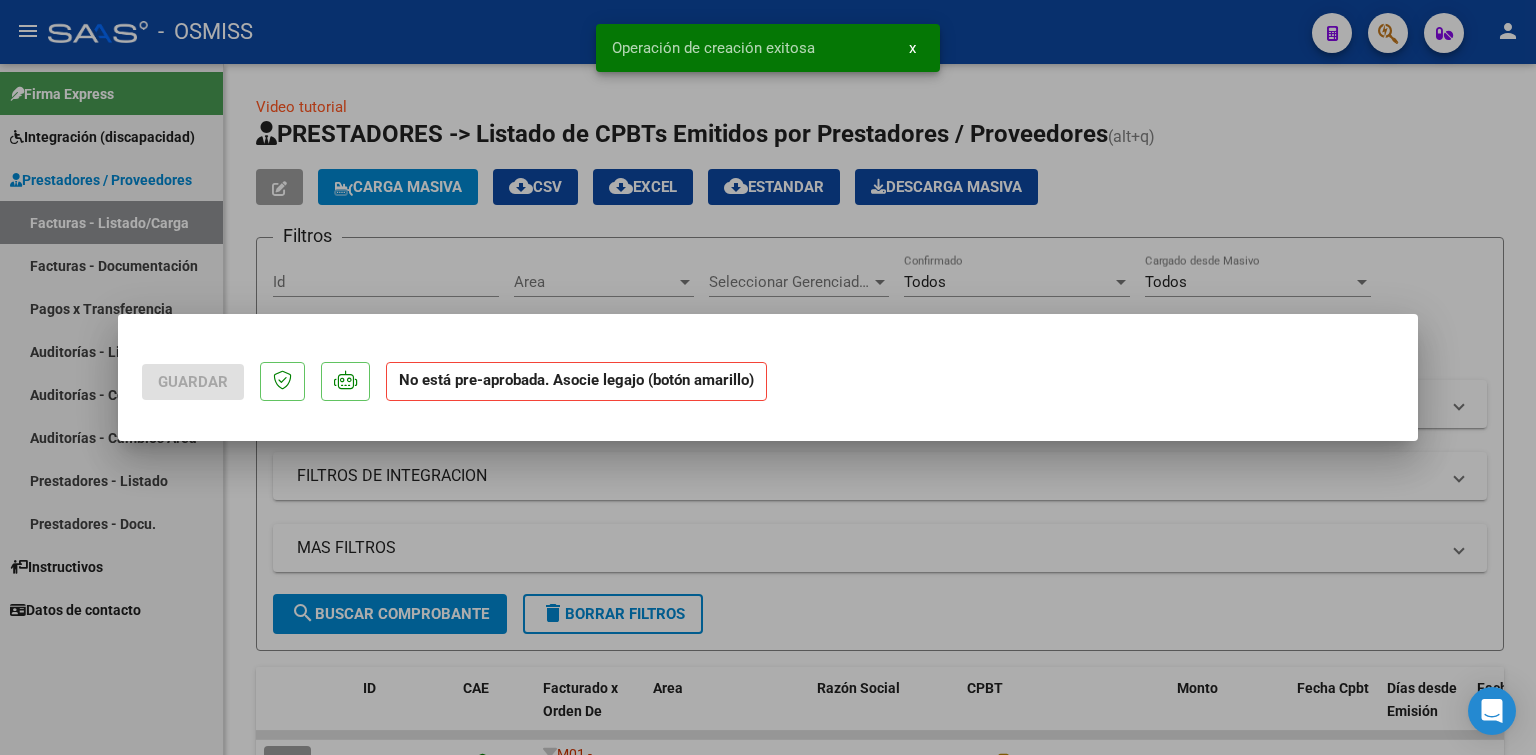 scroll, scrollTop: 0, scrollLeft: 0, axis: both 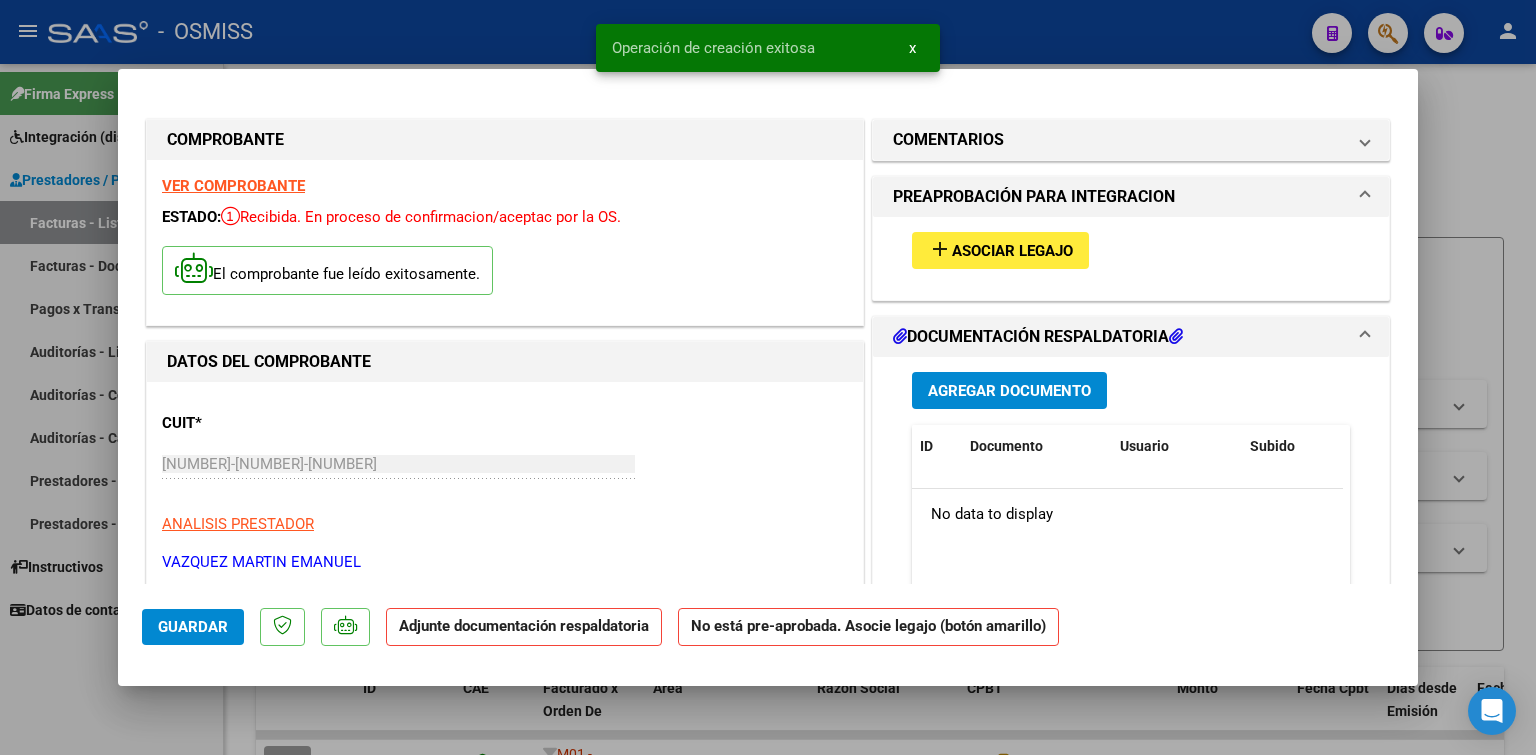click on "add Asociar Legajo" at bounding box center [1000, 250] 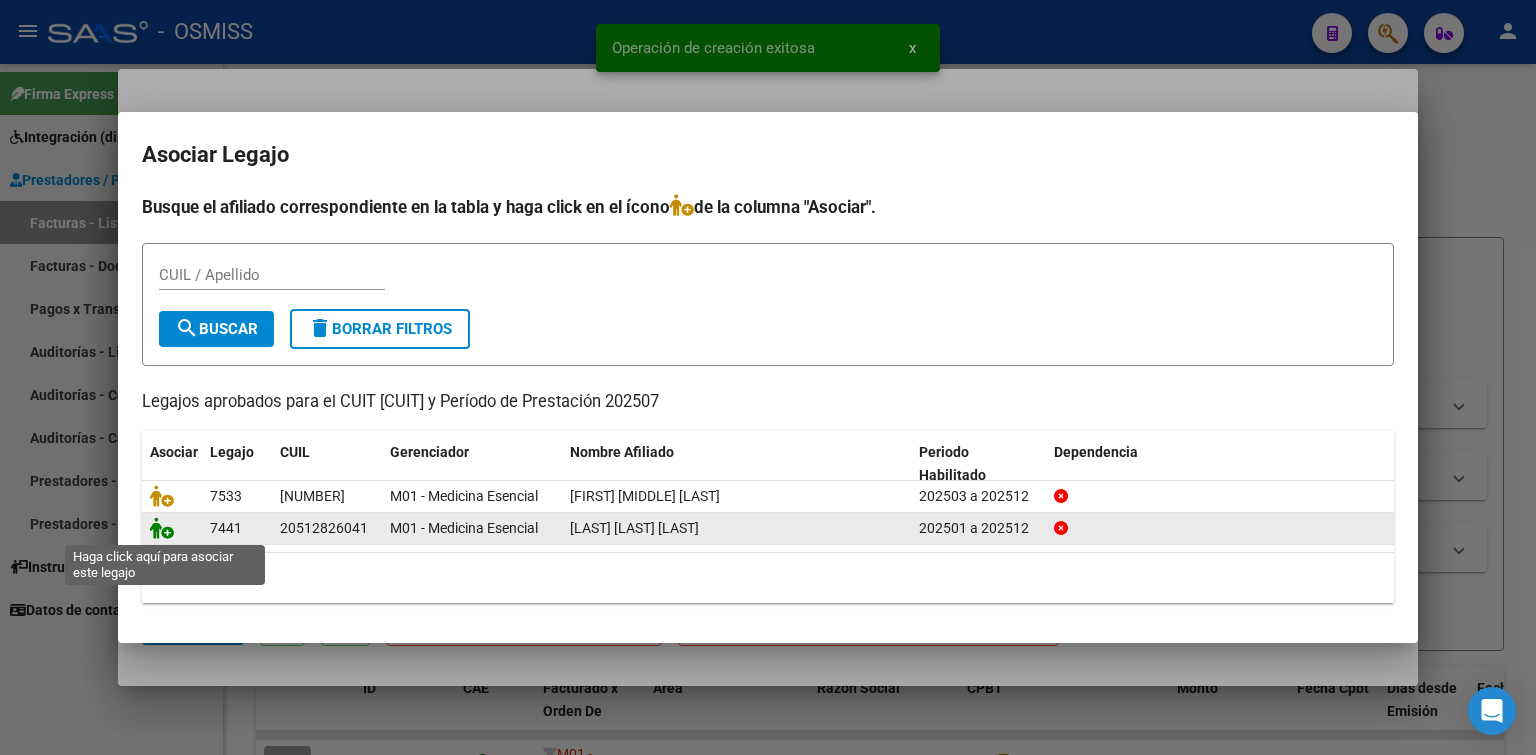 click 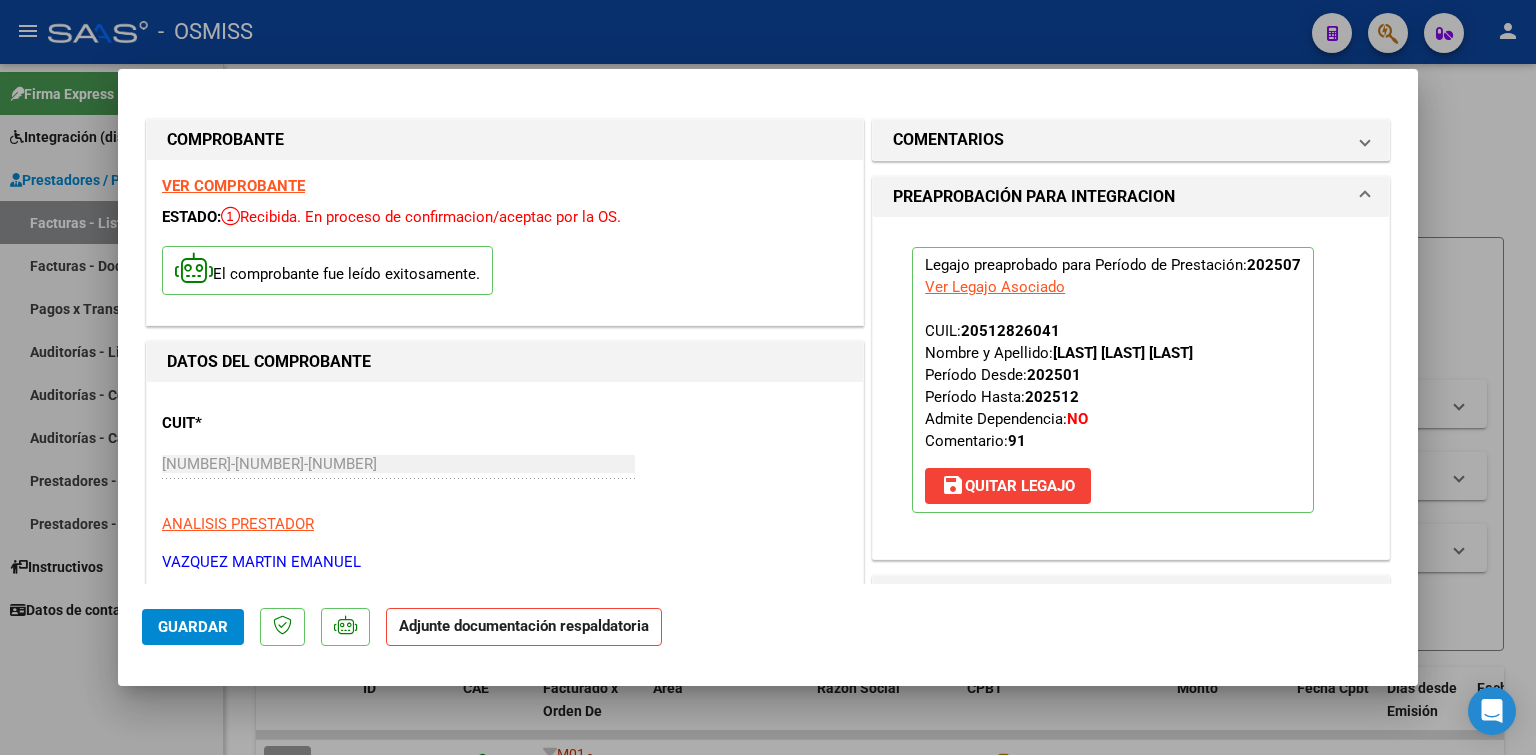 scroll, scrollTop: 300, scrollLeft: 0, axis: vertical 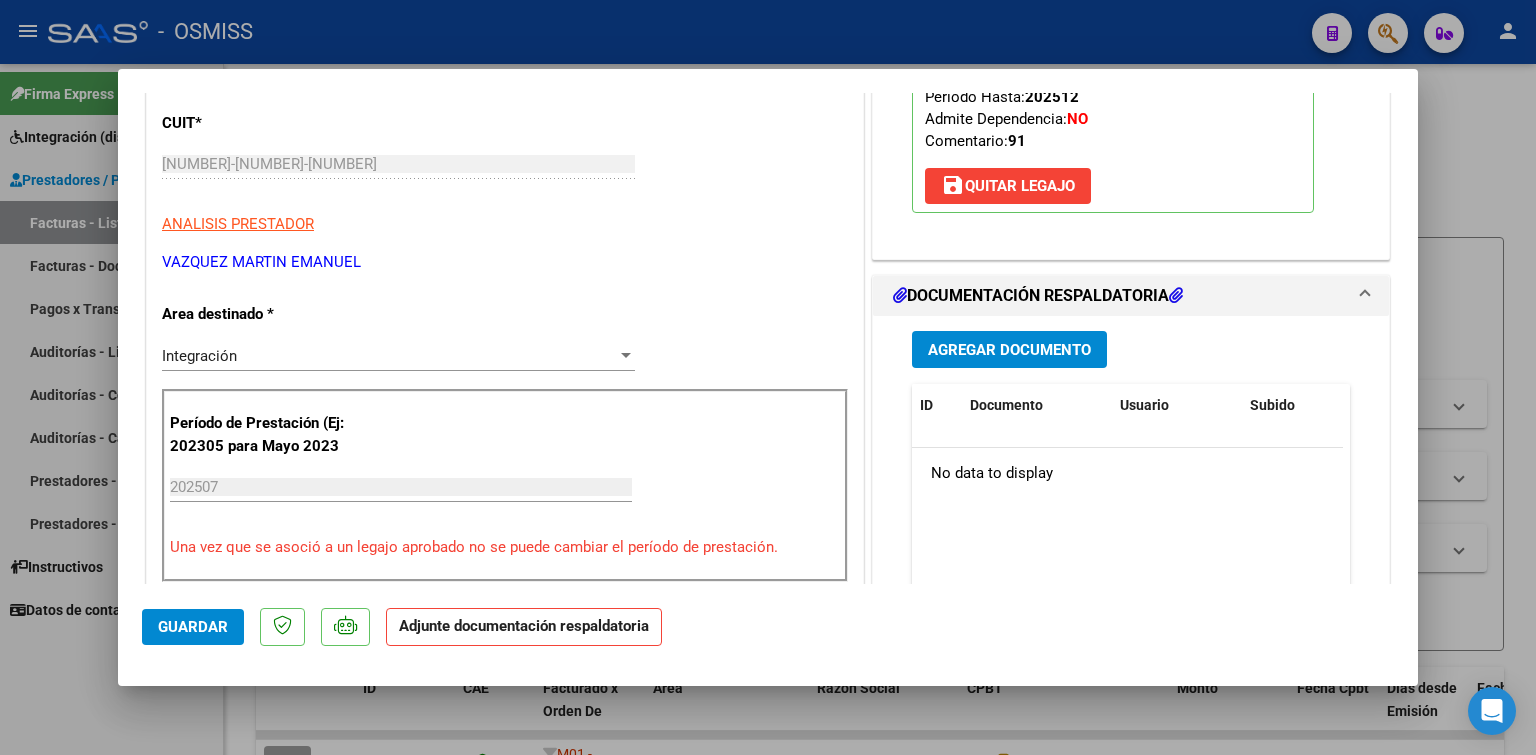 click on "Agregar Documento" at bounding box center (1009, 350) 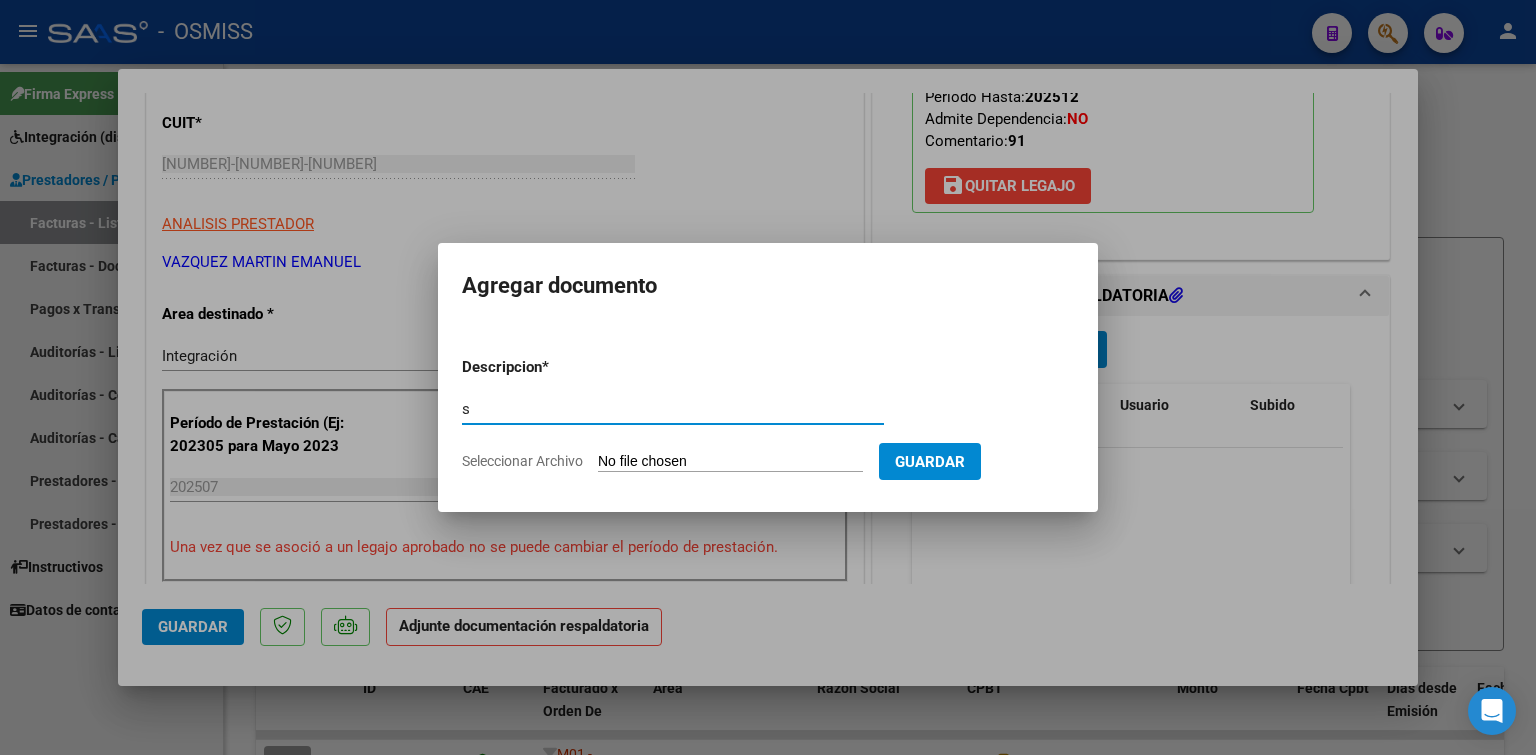 click on "Seleccionar Archivo" at bounding box center [730, 462] 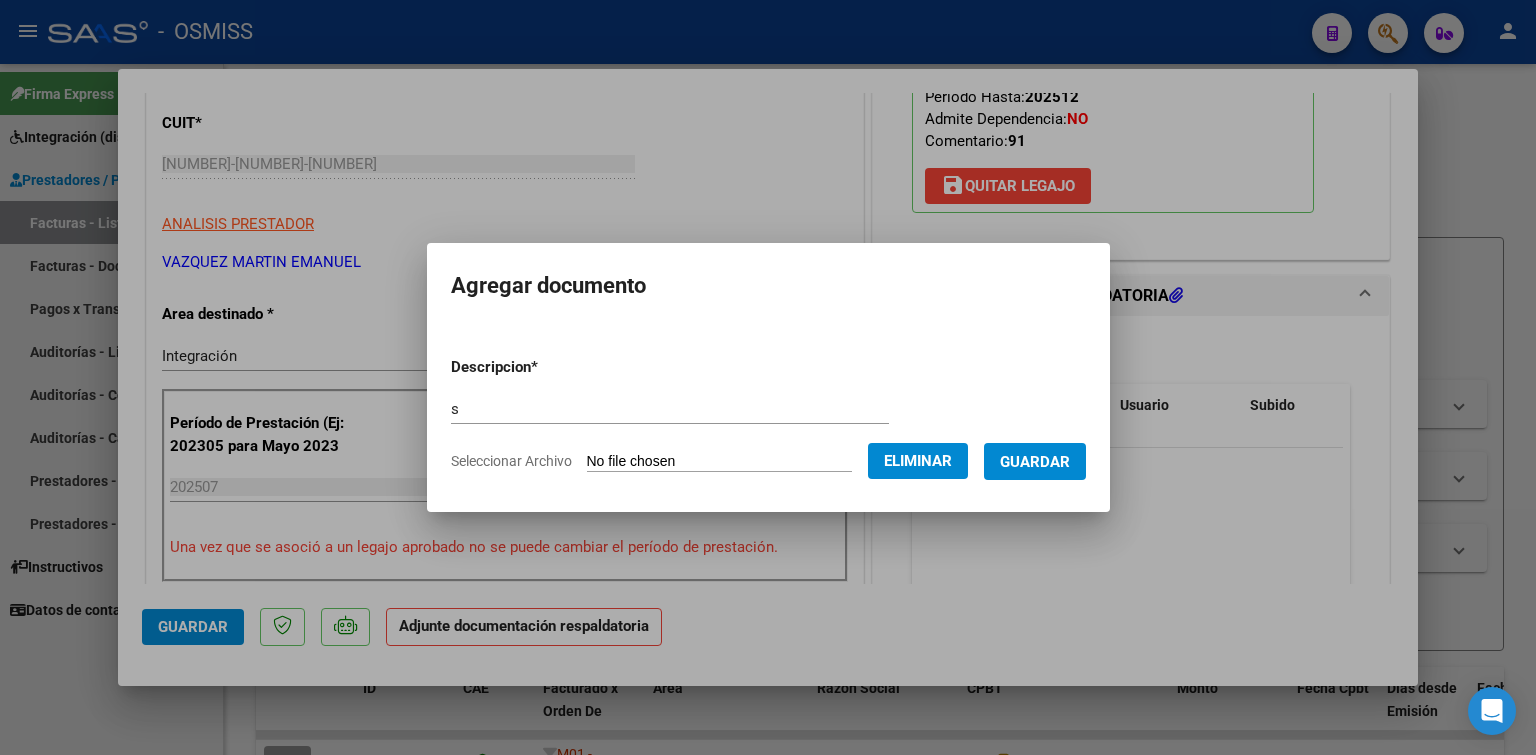 click on "Guardar" at bounding box center [1035, 462] 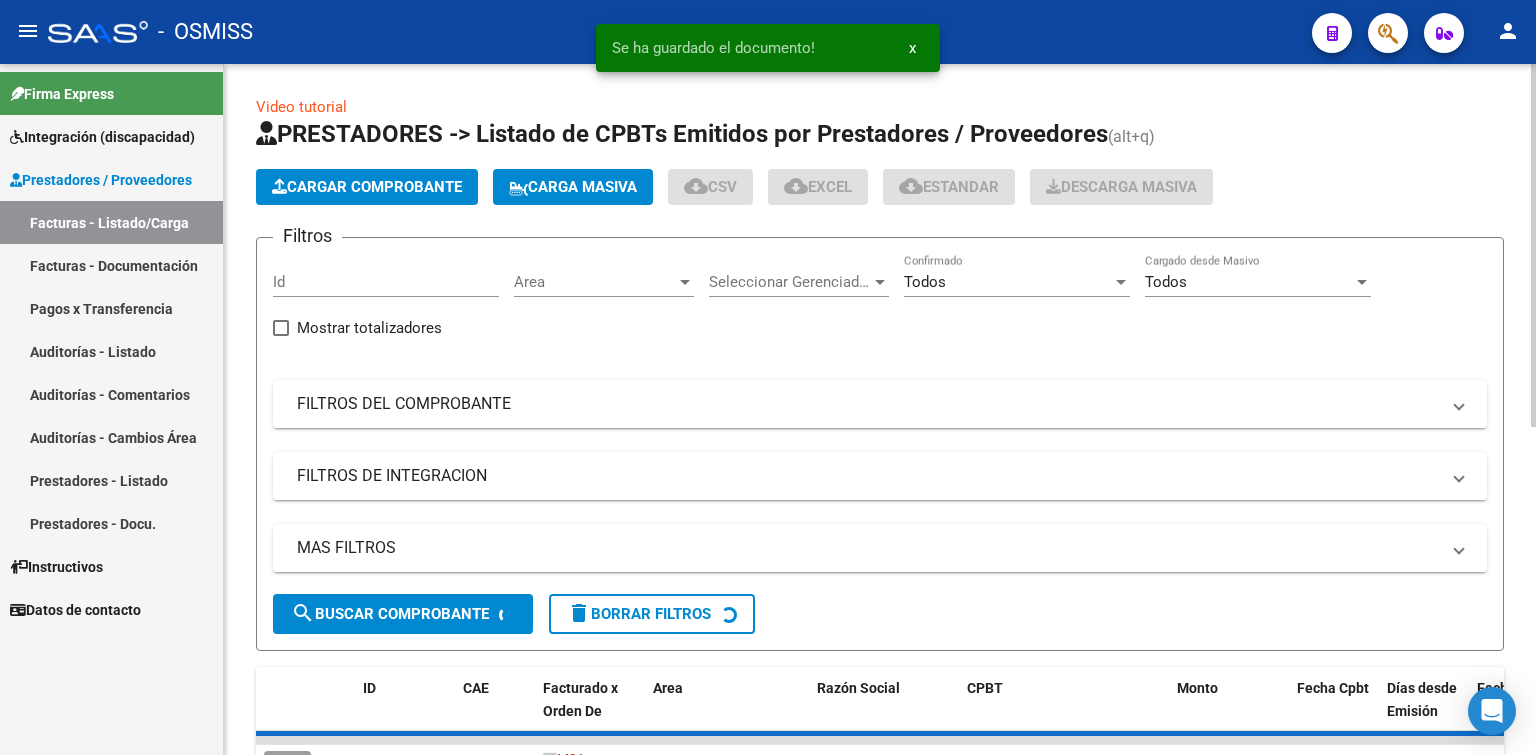 click on "Cargar Comprobante" 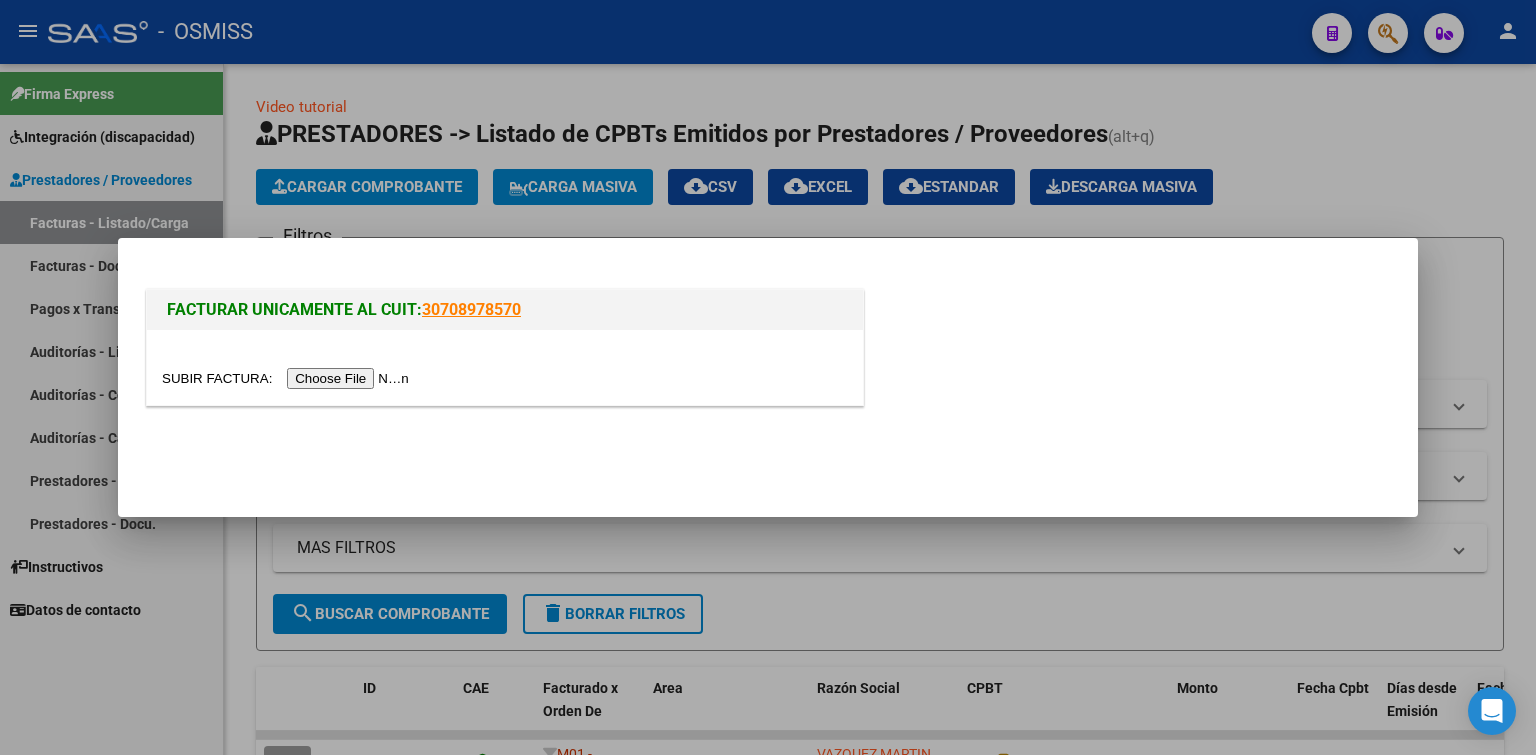 click at bounding box center (288, 378) 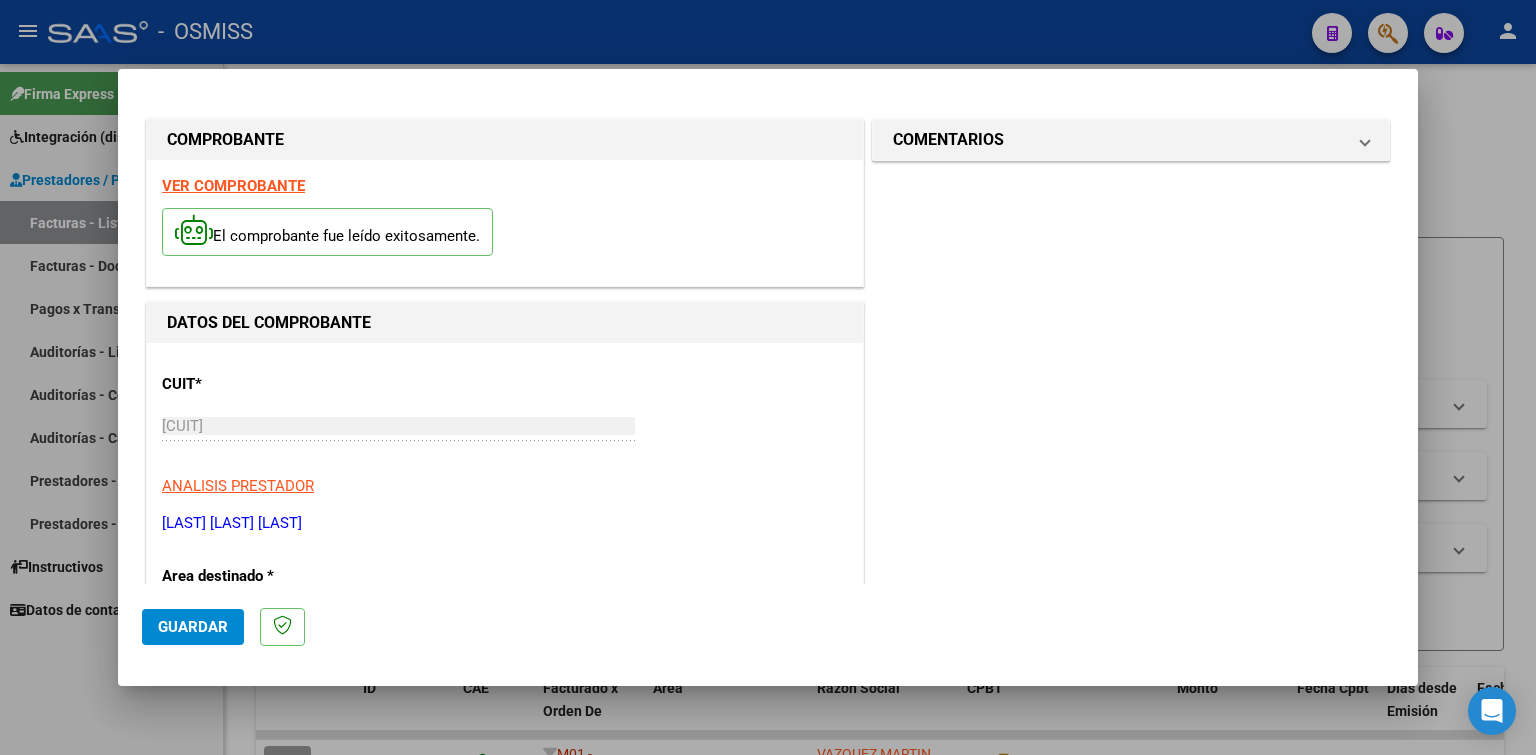 scroll, scrollTop: 300, scrollLeft: 0, axis: vertical 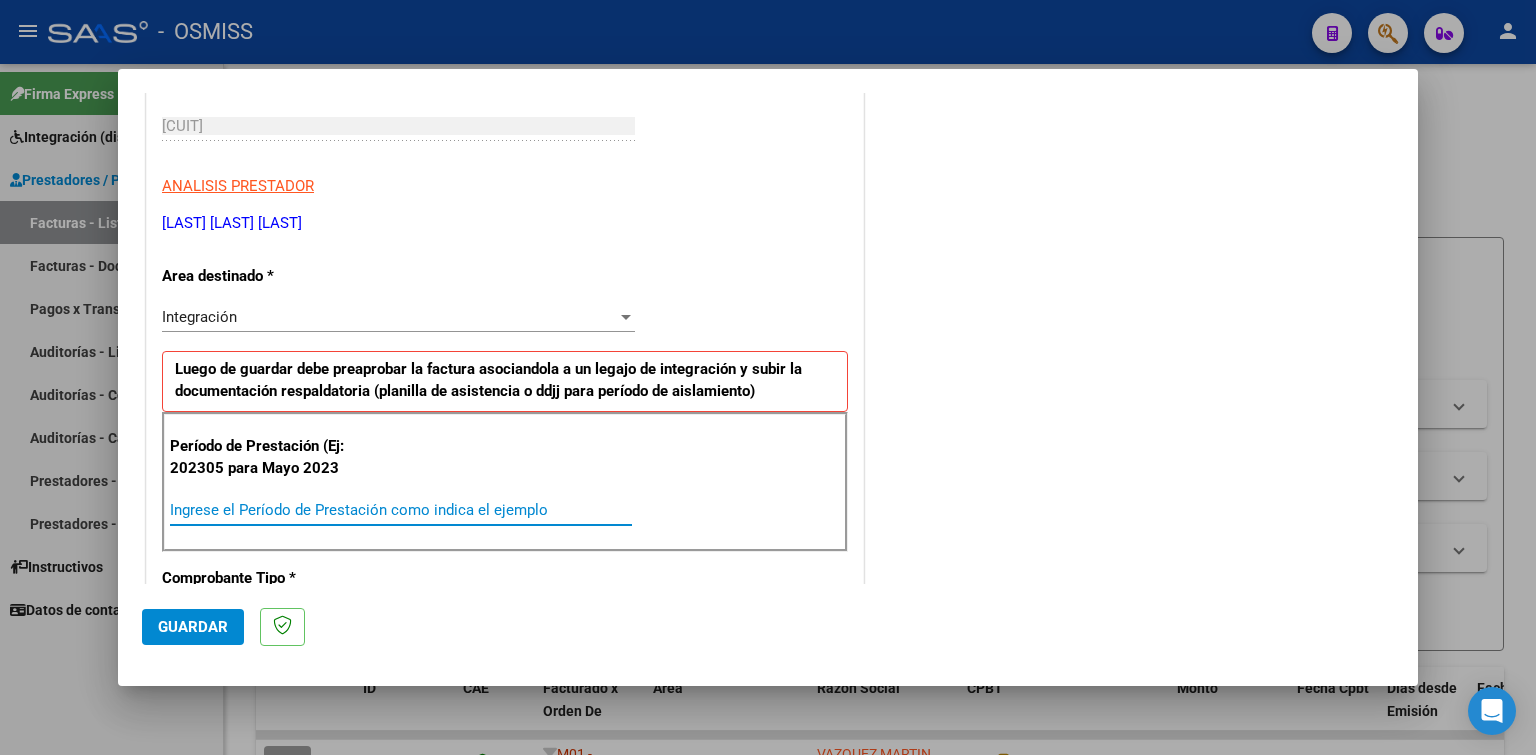 paste on "202507" 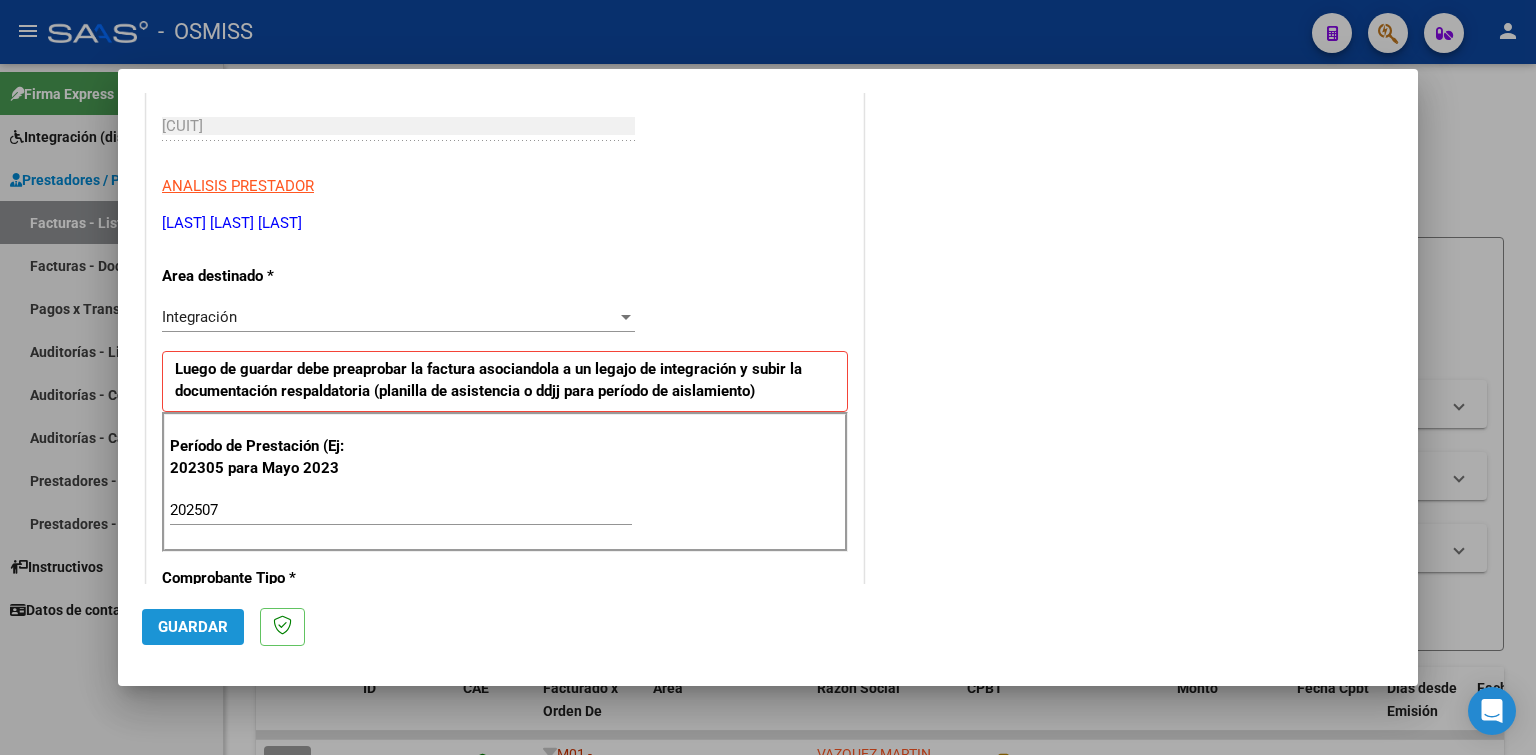 click on "Guardar" 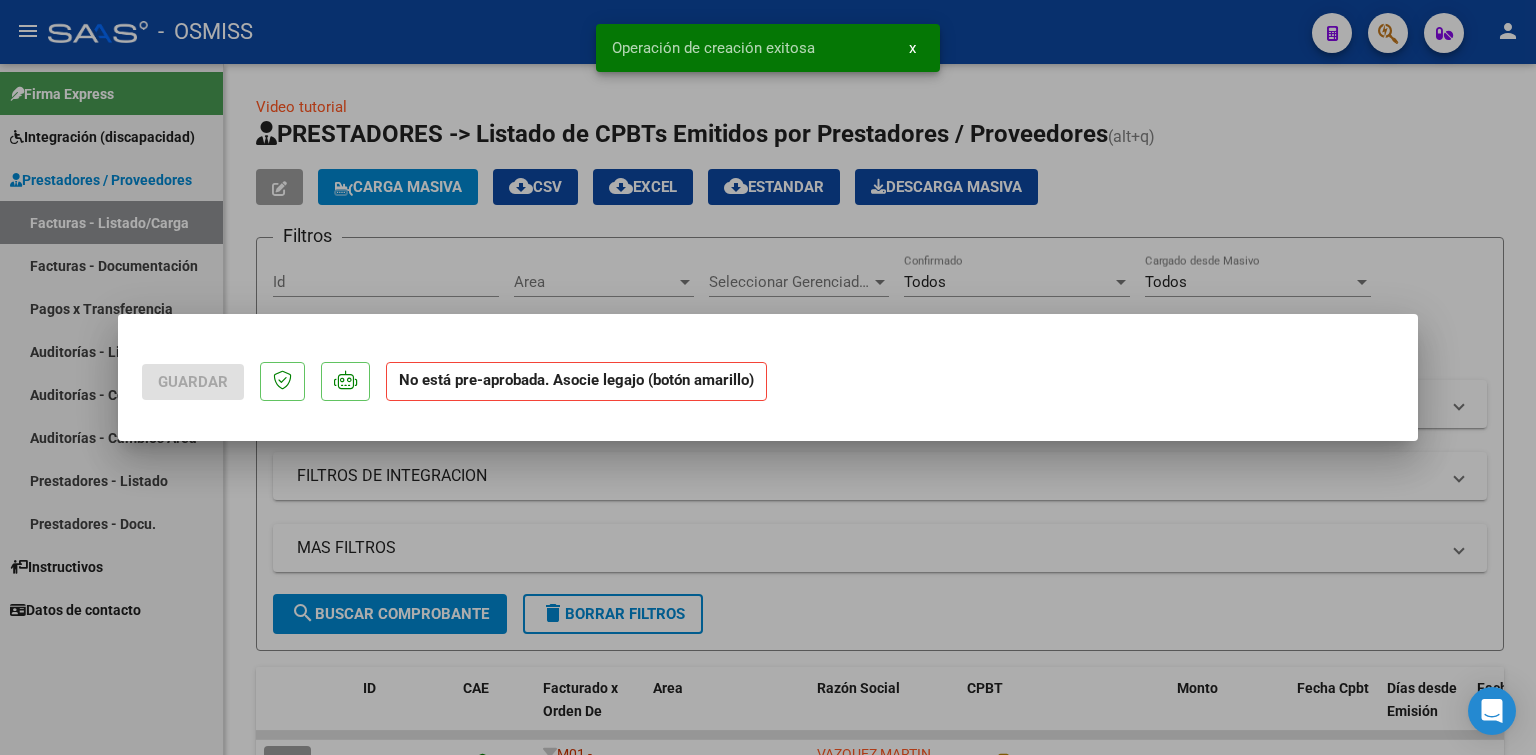 scroll, scrollTop: 0, scrollLeft: 0, axis: both 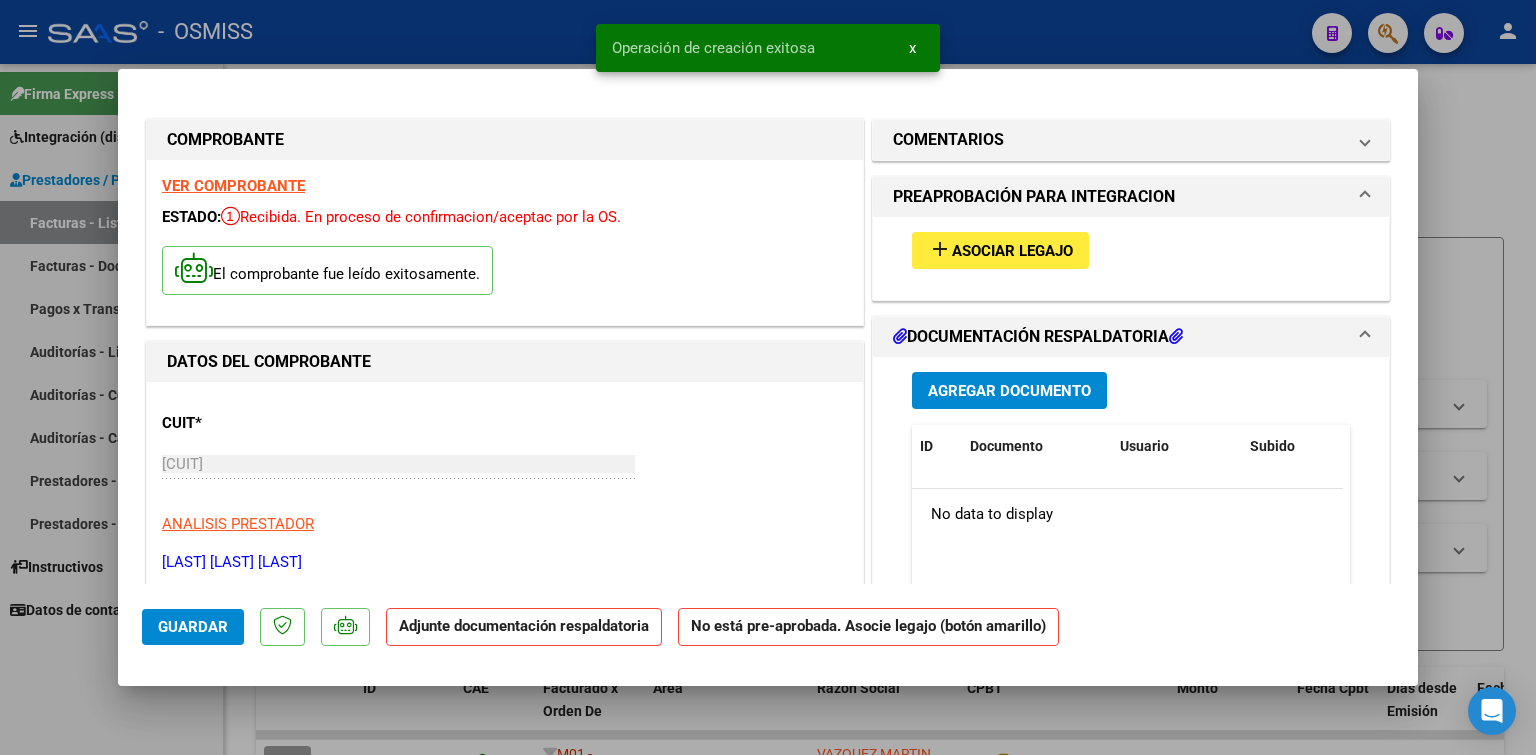 click on "Asociar Legajo" at bounding box center [1012, 251] 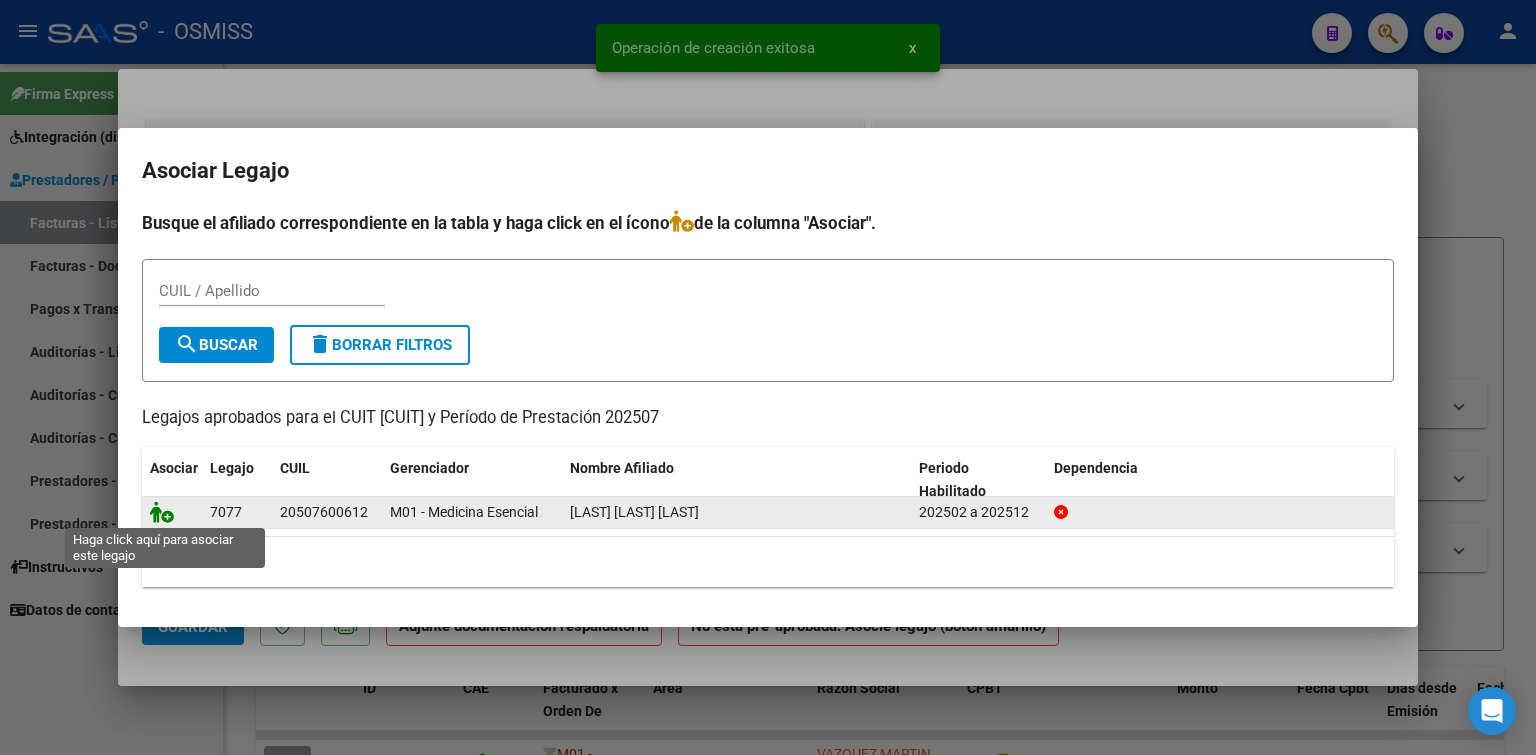 click 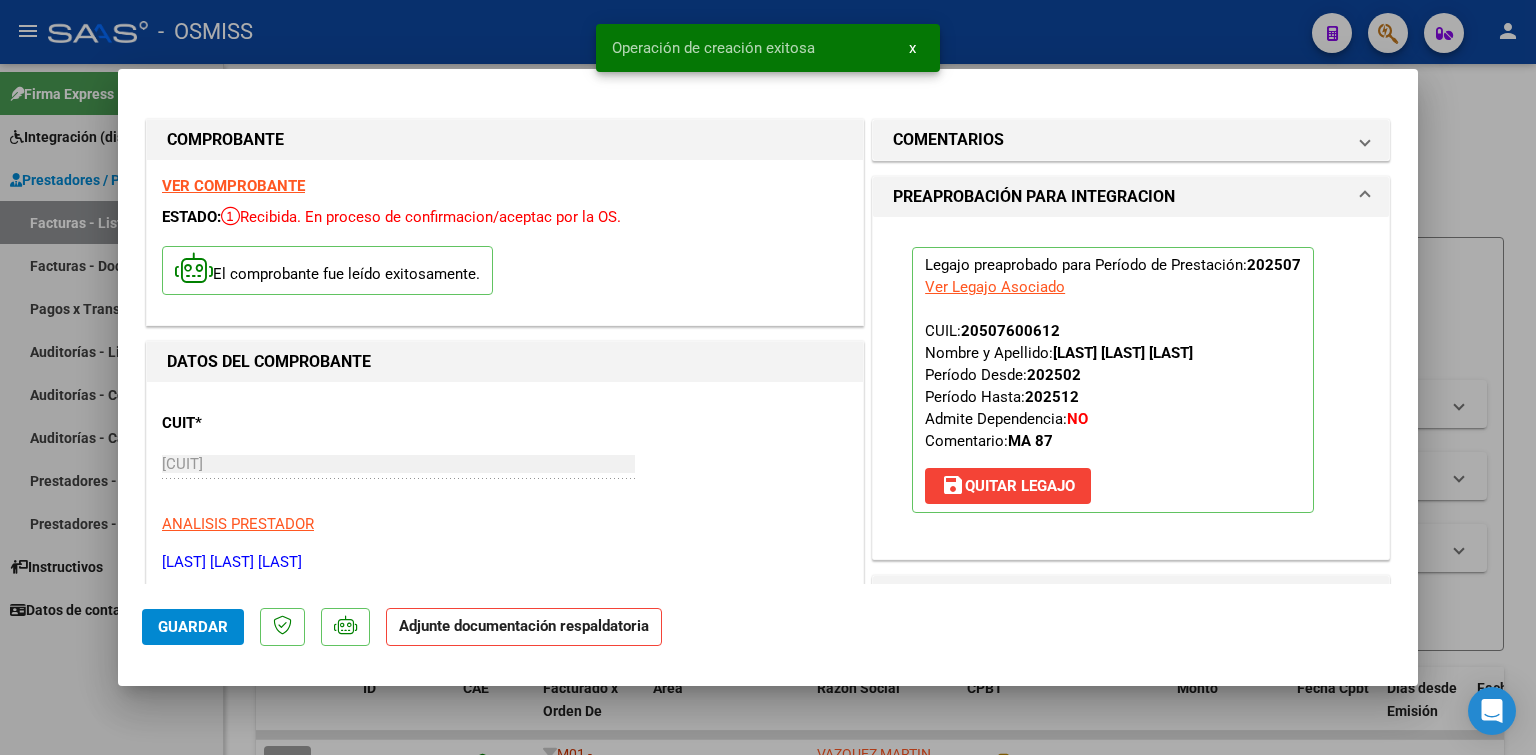 scroll, scrollTop: 400, scrollLeft: 0, axis: vertical 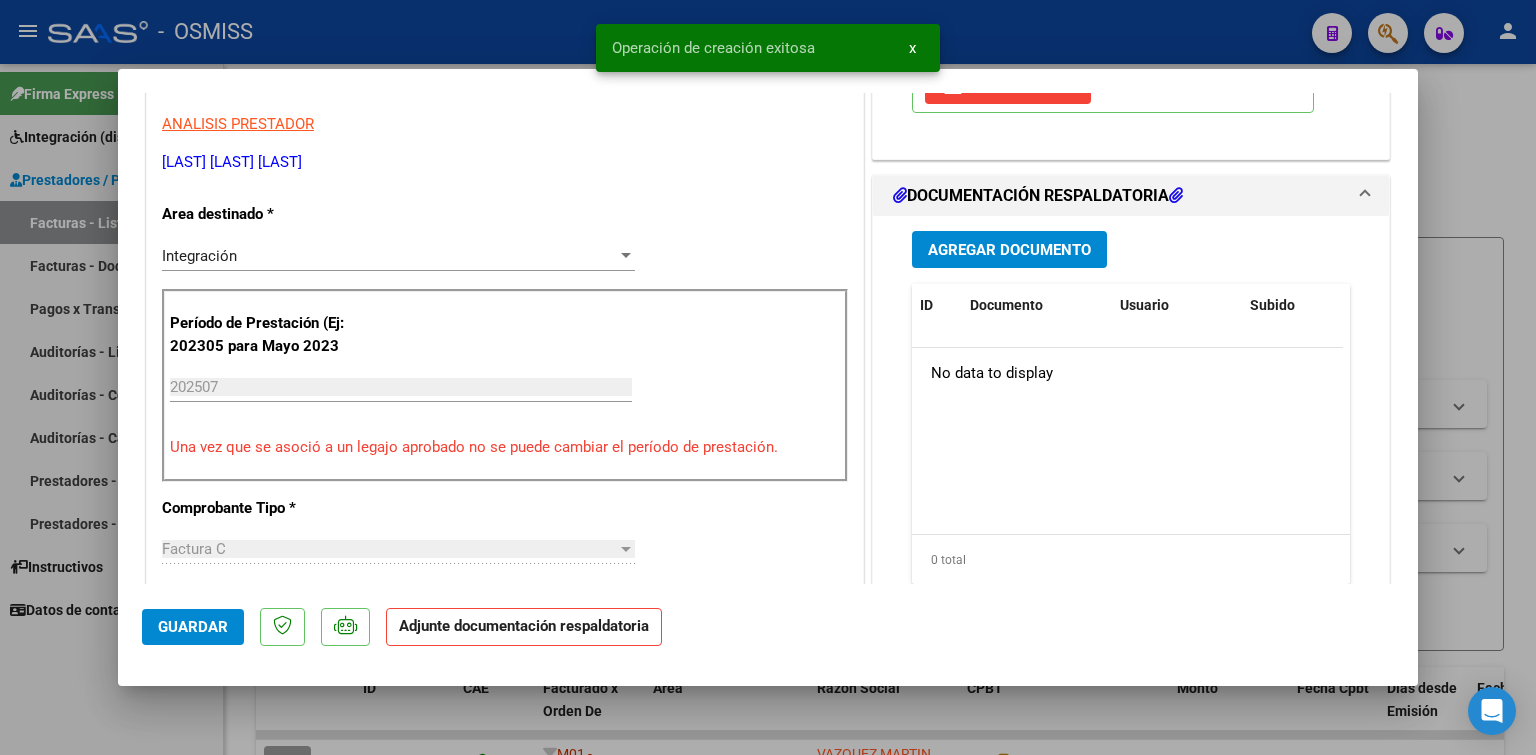 click on "Agregar Documento" at bounding box center [1009, 249] 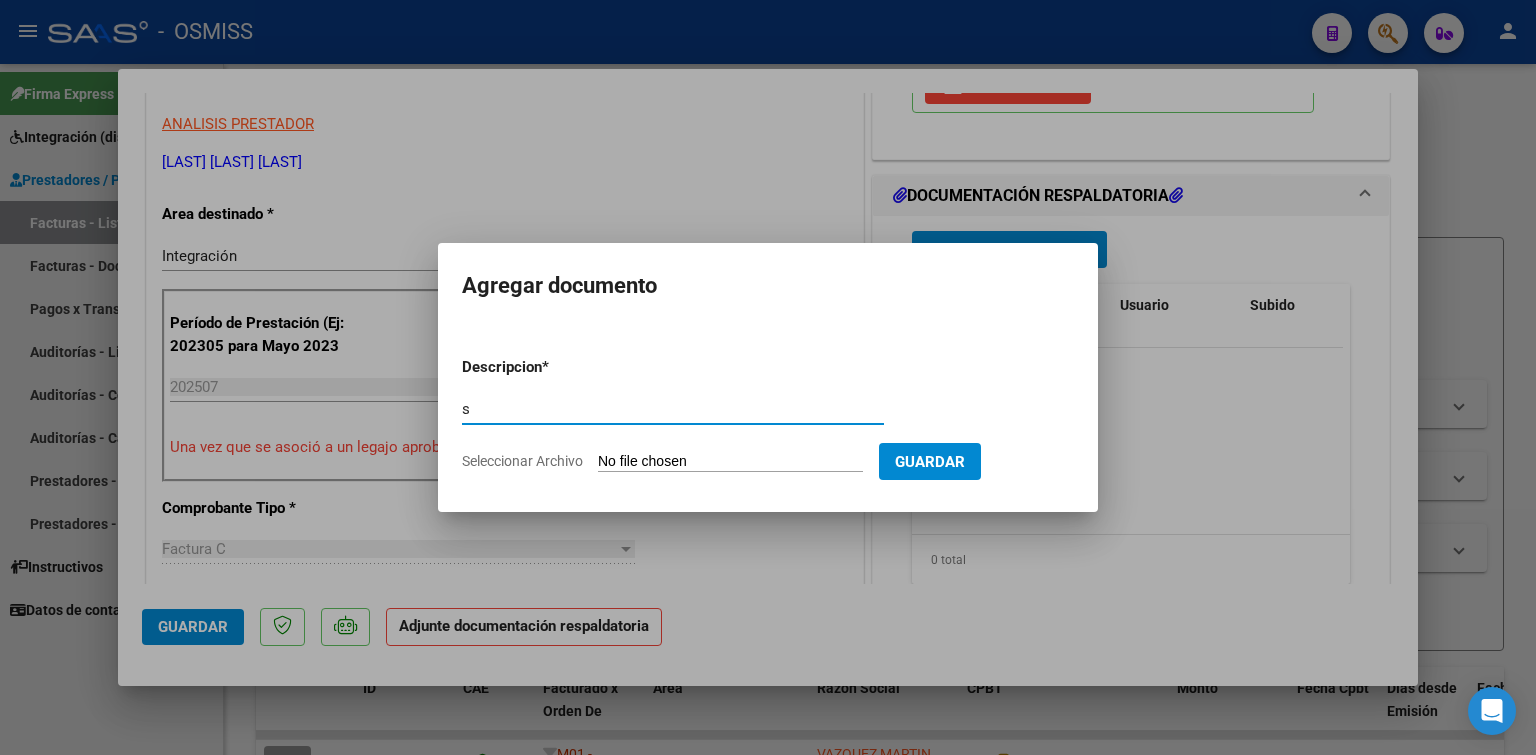 click on "Seleccionar Archivo" at bounding box center (730, 462) 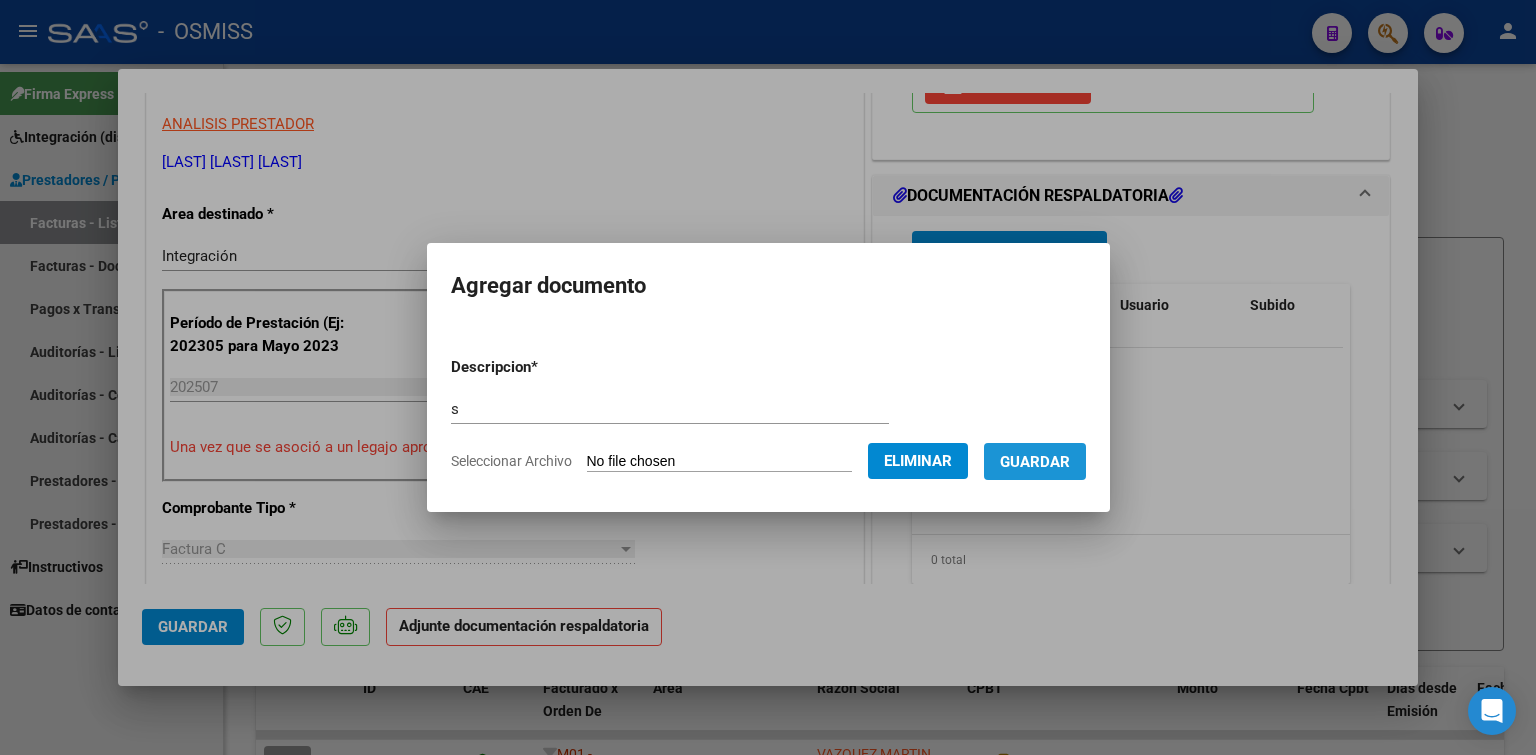 click on "Guardar" at bounding box center [1035, 462] 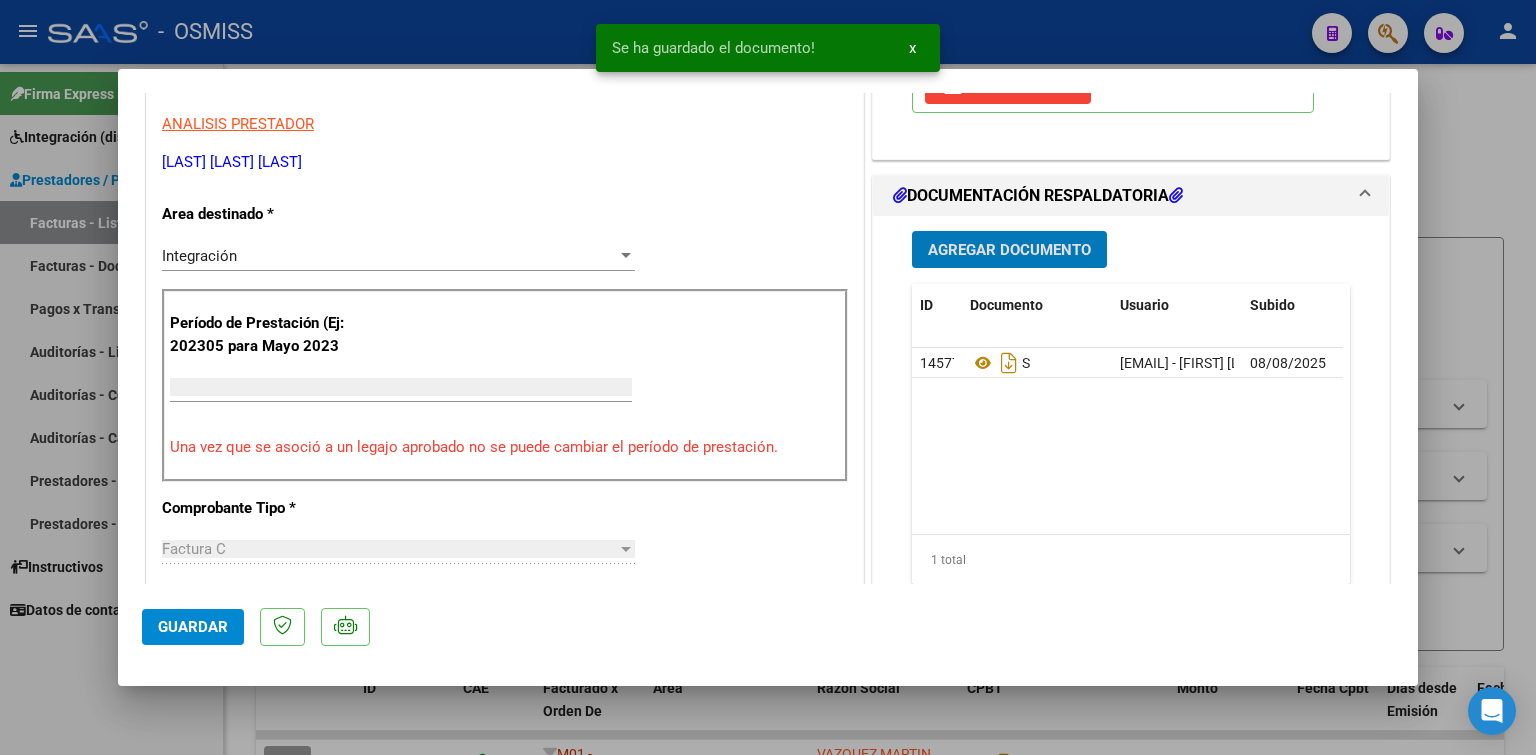 scroll, scrollTop: 339, scrollLeft: 0, axis: vertical 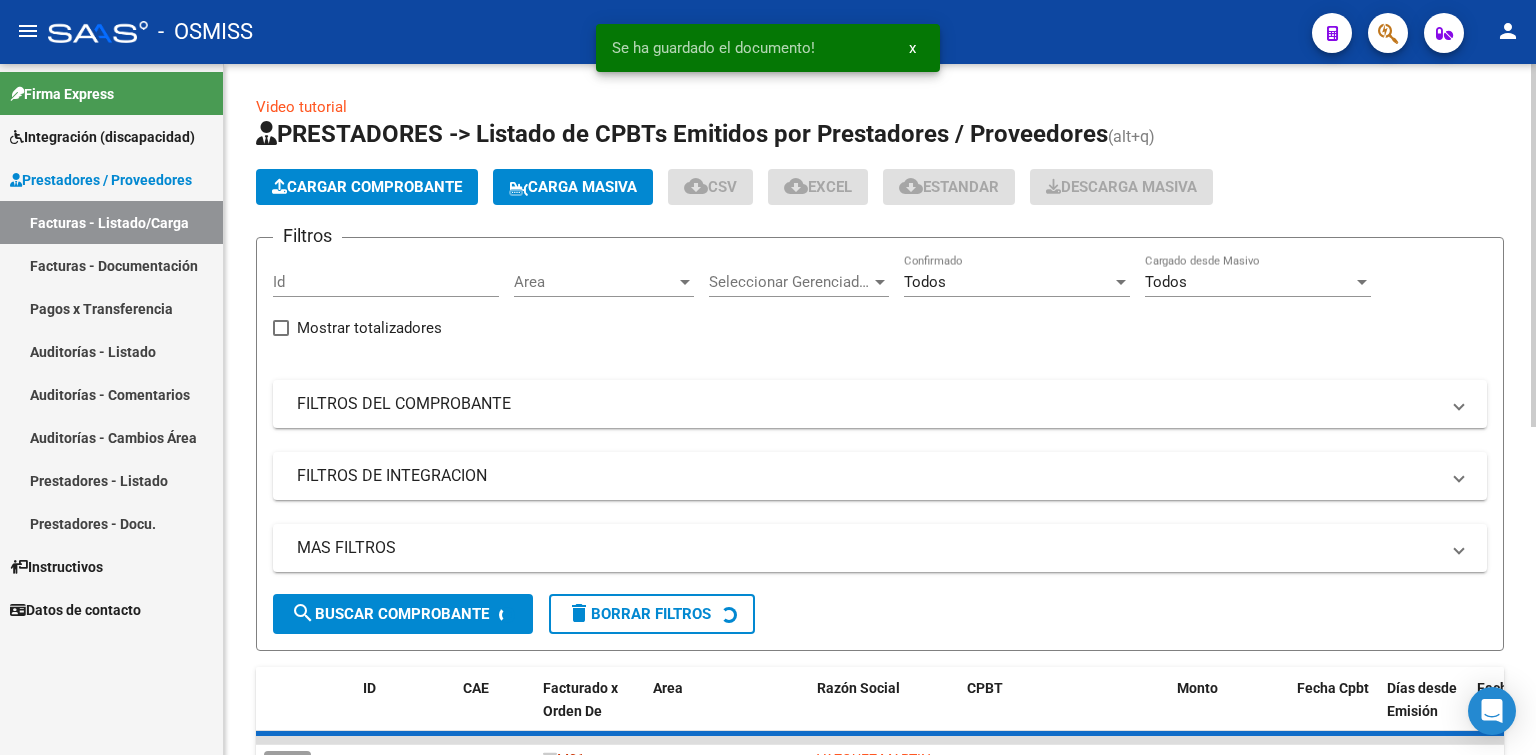 click on "Cargar Comprobante" 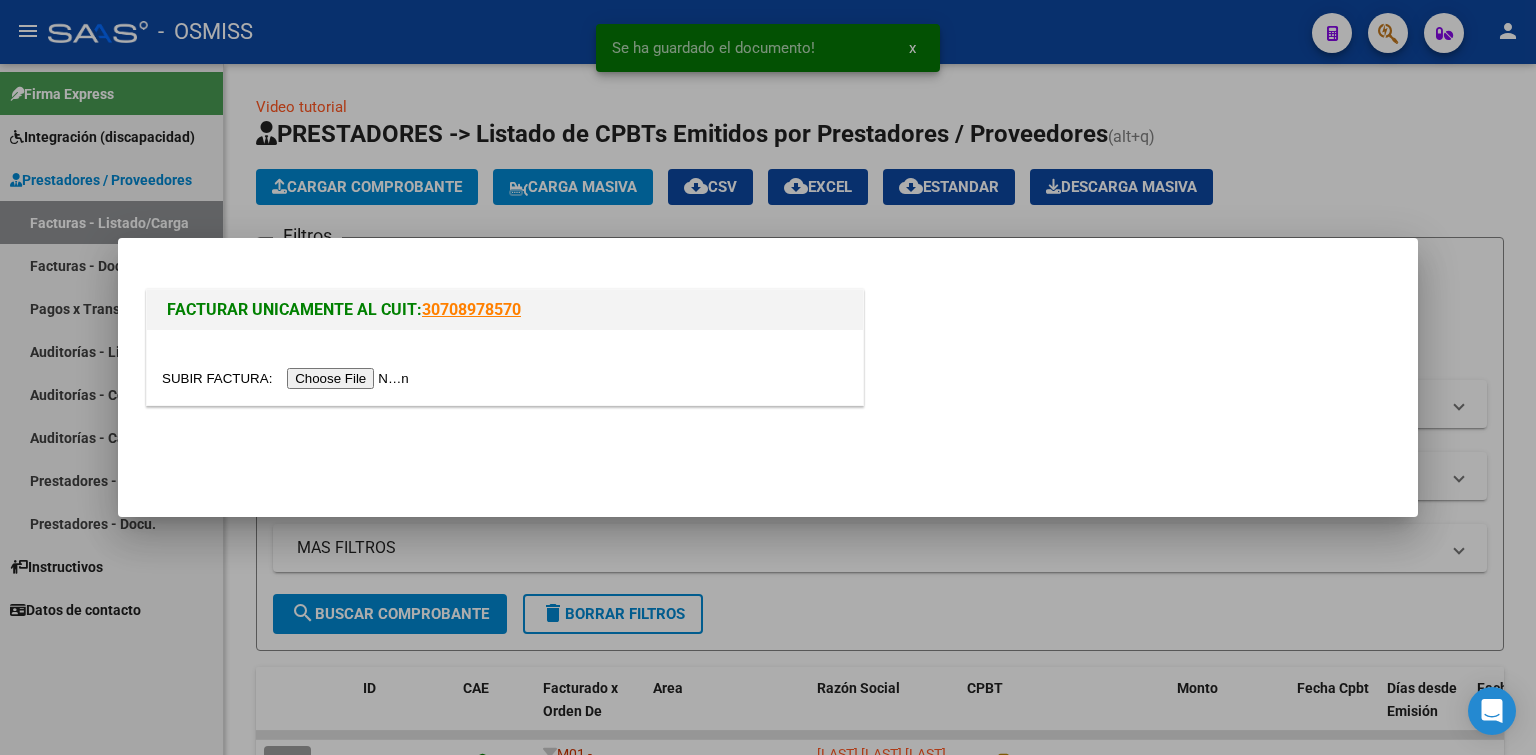 click at bounding box center [288, 378] 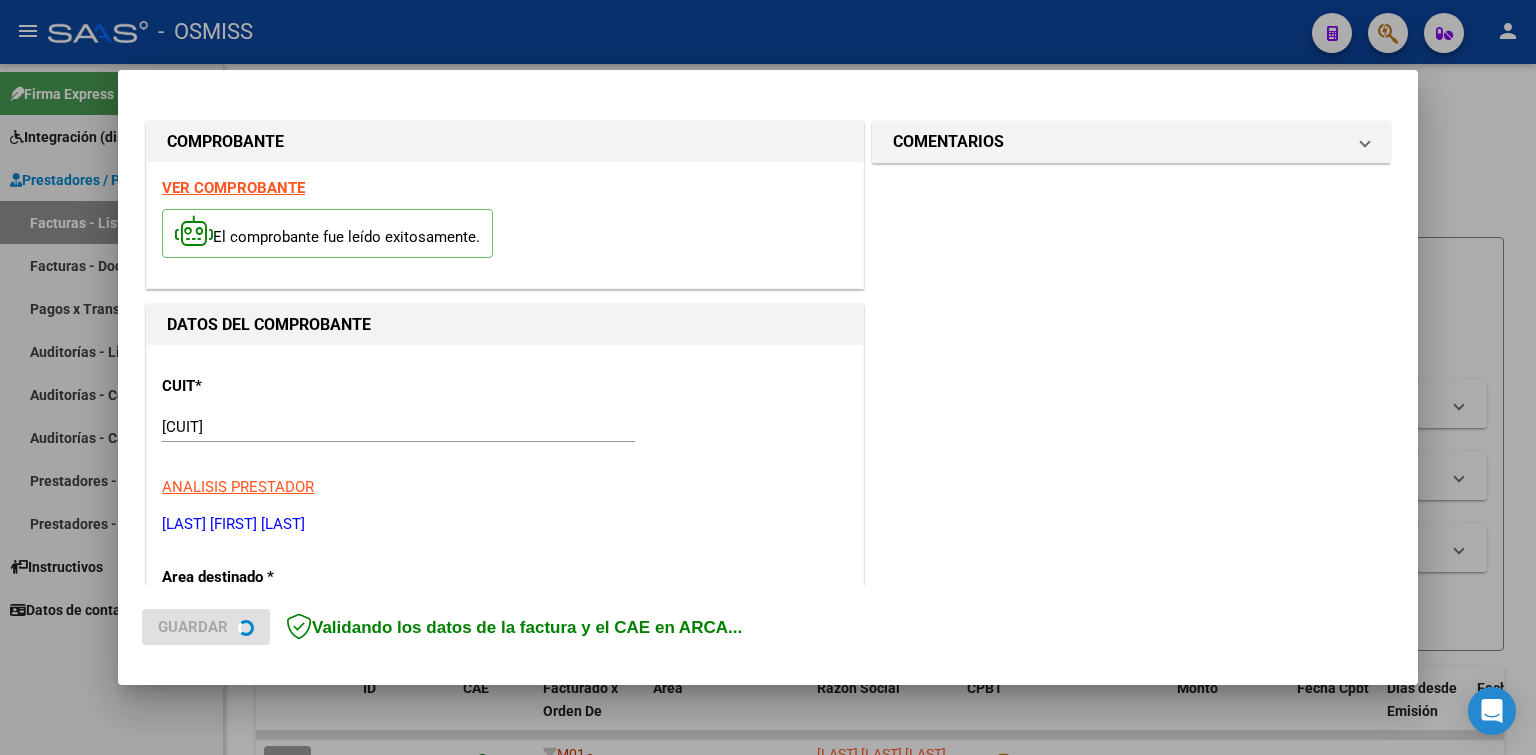 scroll, scrollTop: 300, scrollLeft: 0, axis: vertical 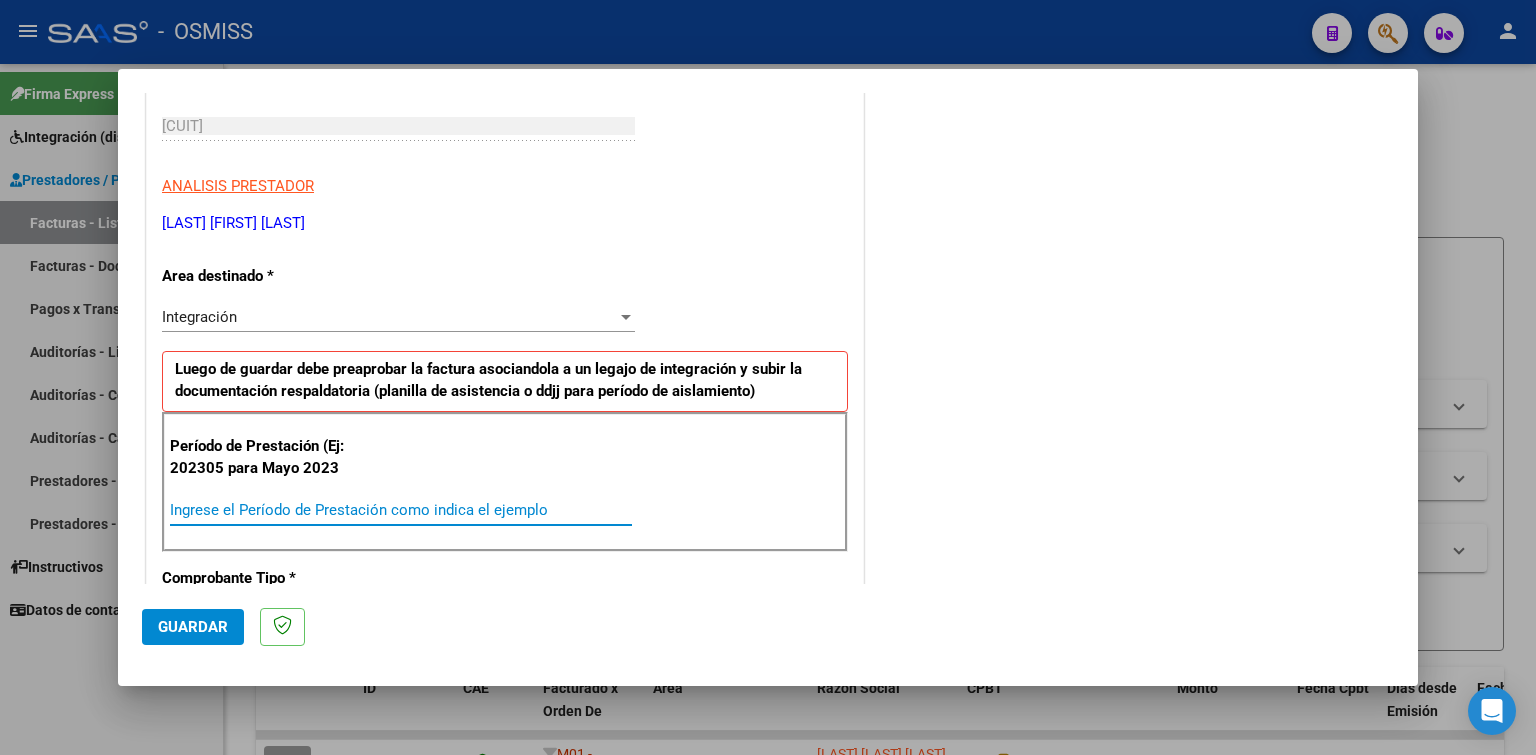 paste on "202507" 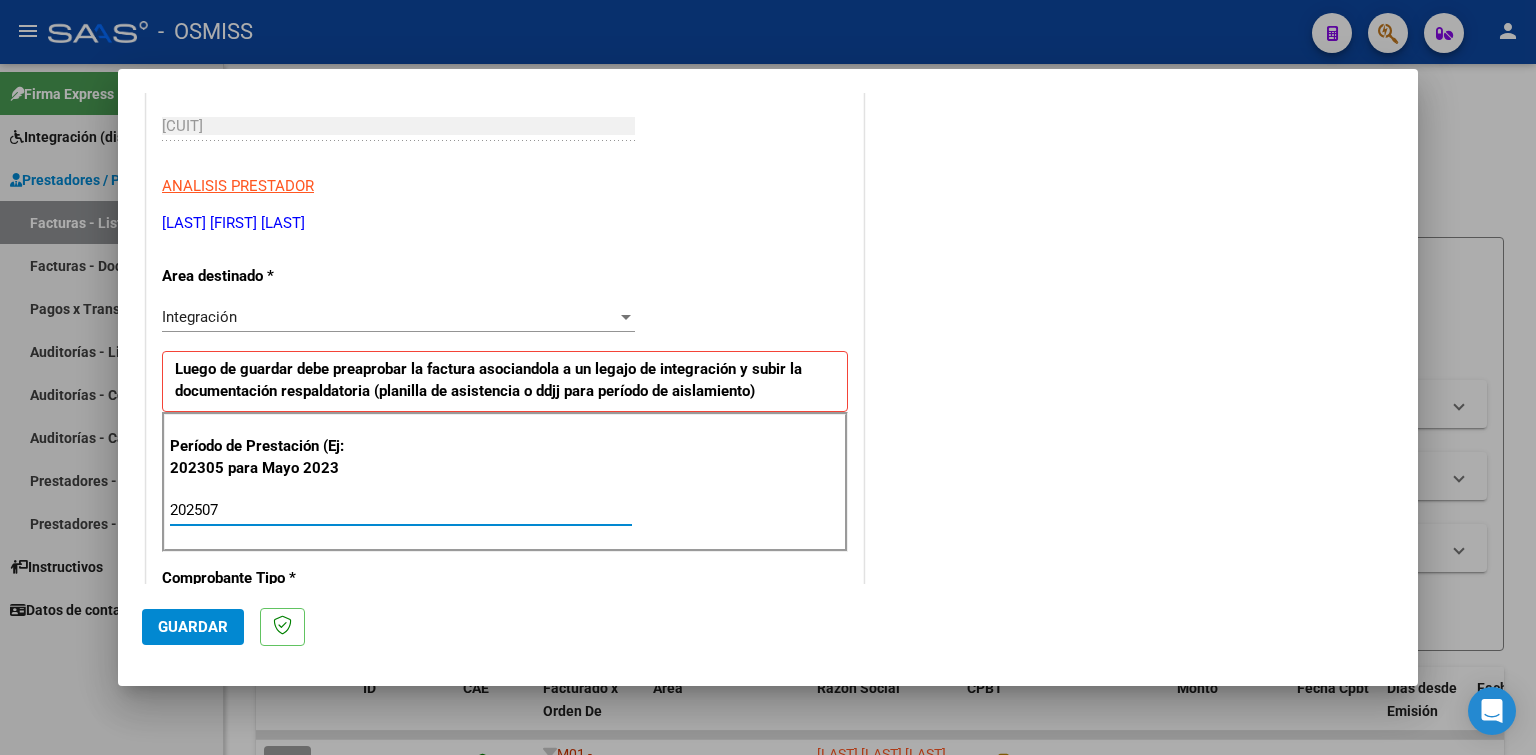 click on "Guardar" 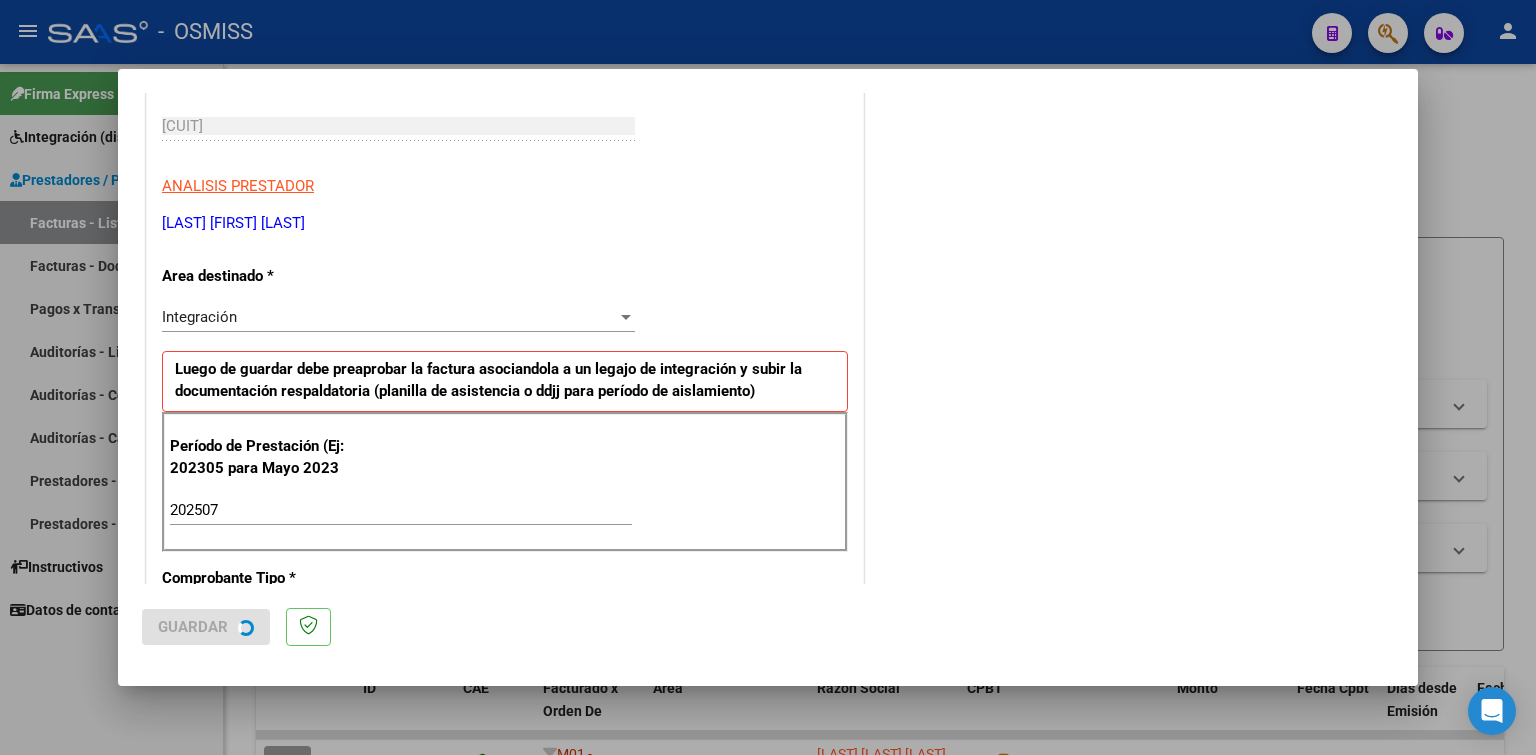 scroll, scrollTop: 0, scrollLeft: 0, axis: both 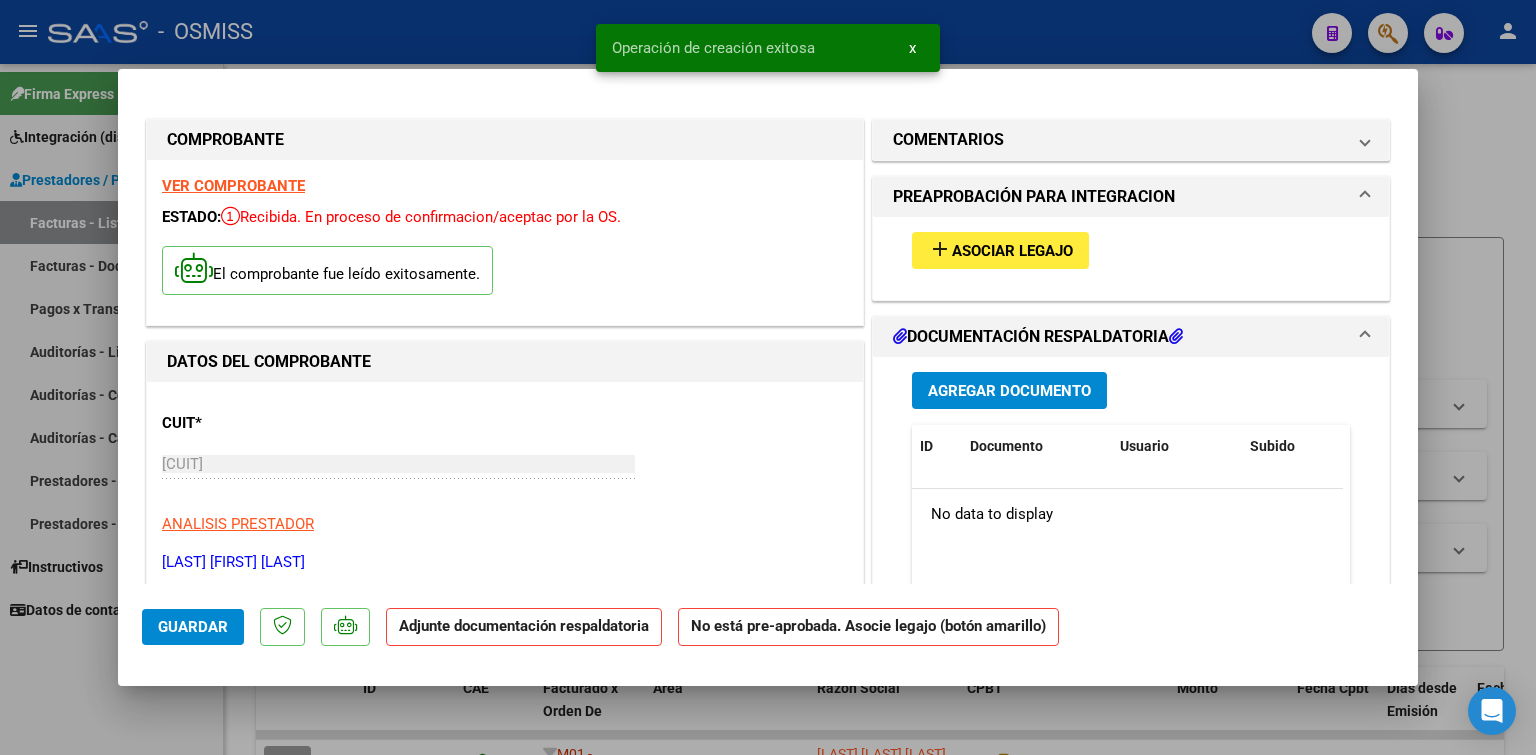 click on "add Asociar Legajo" at bounding box center [1000, 250] 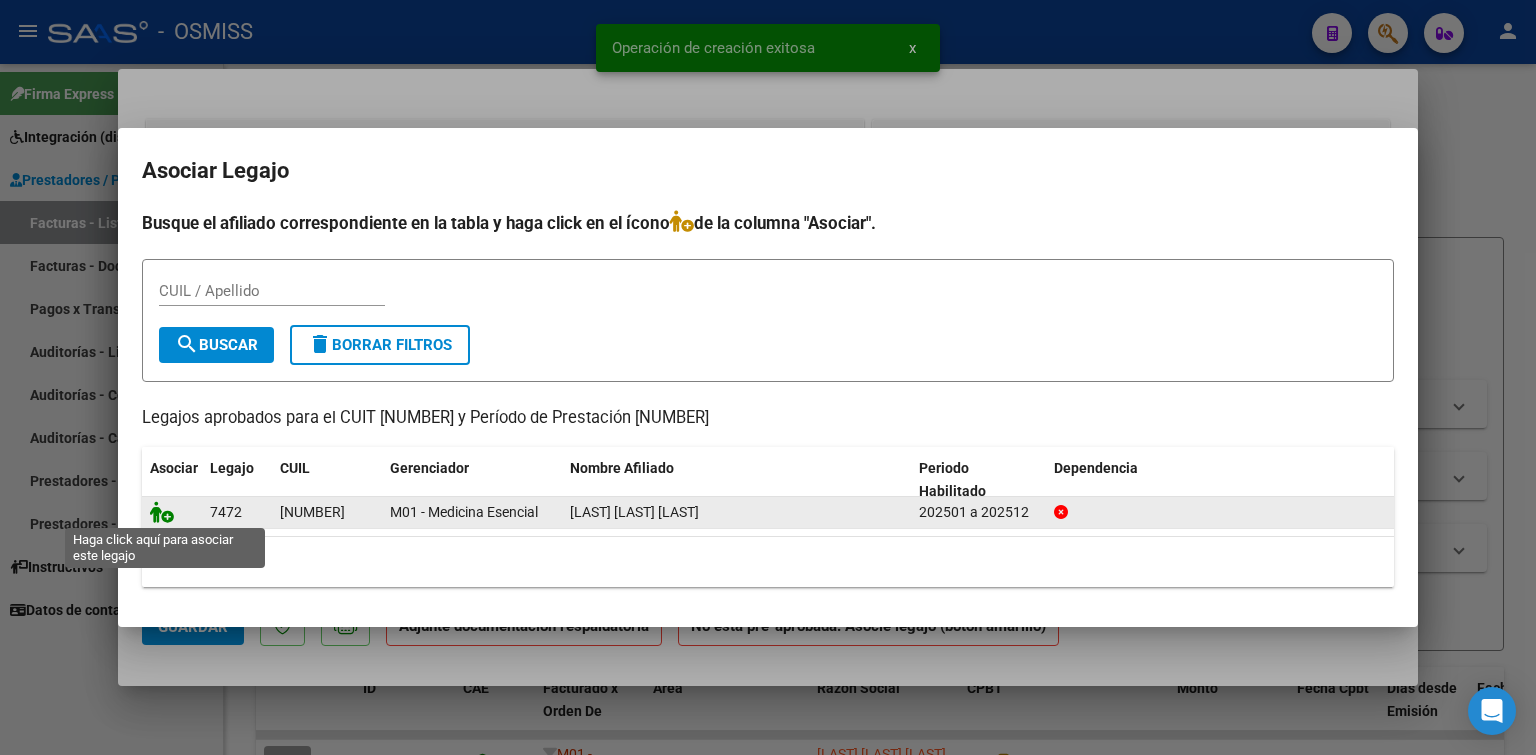 click 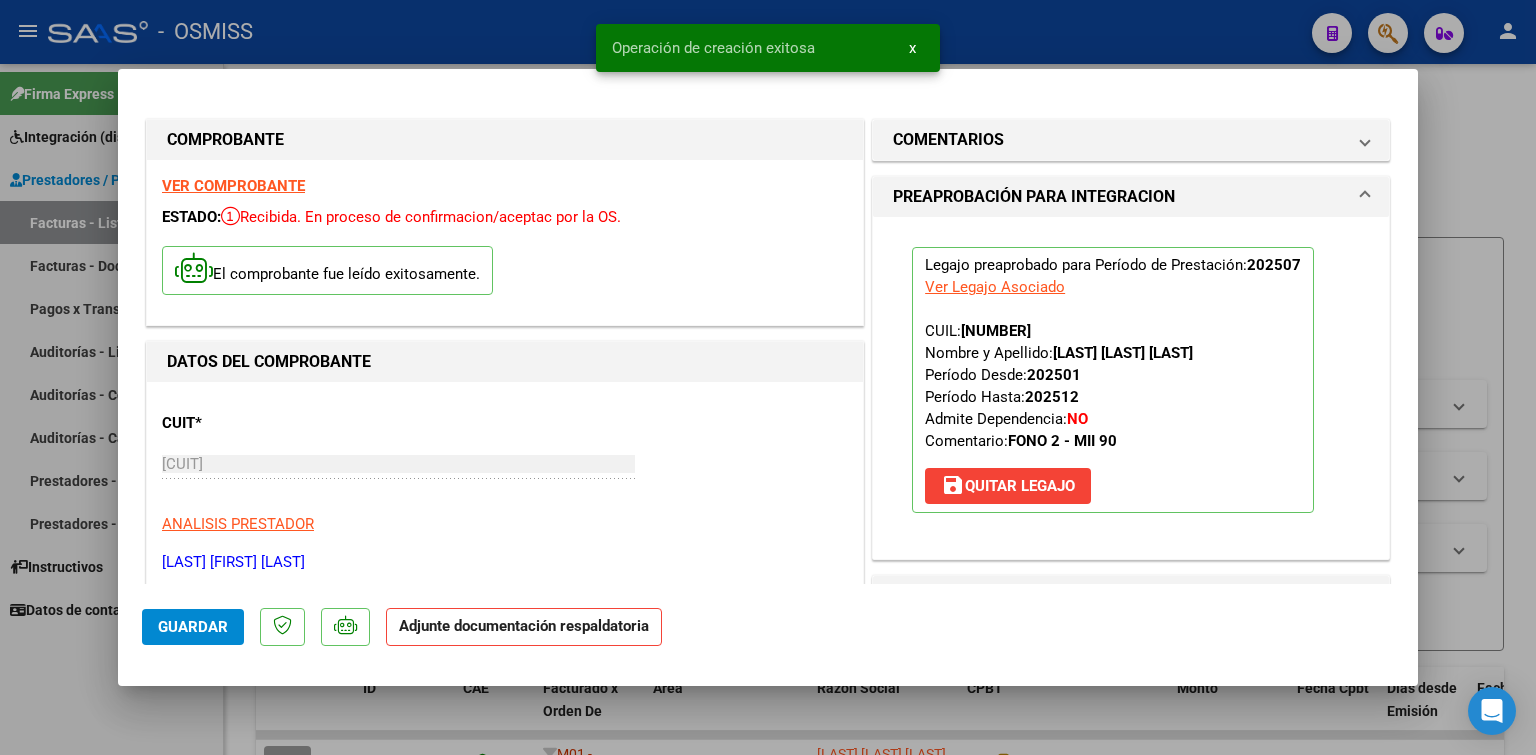 scroll, scrollTop: 300, scrollLeft: 0, axis: vertical 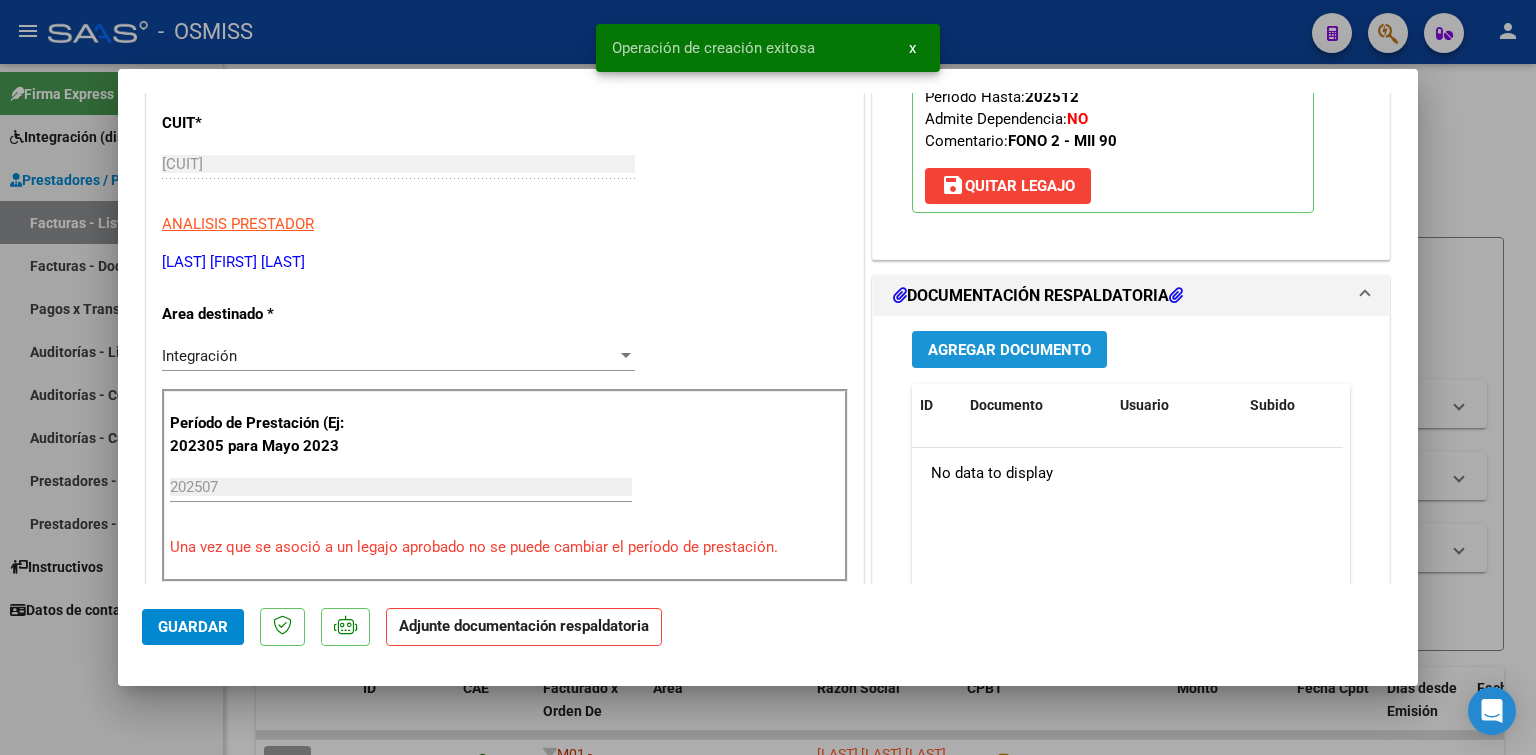 click on "Agregar Documento" at bounding box center (1009, 350) 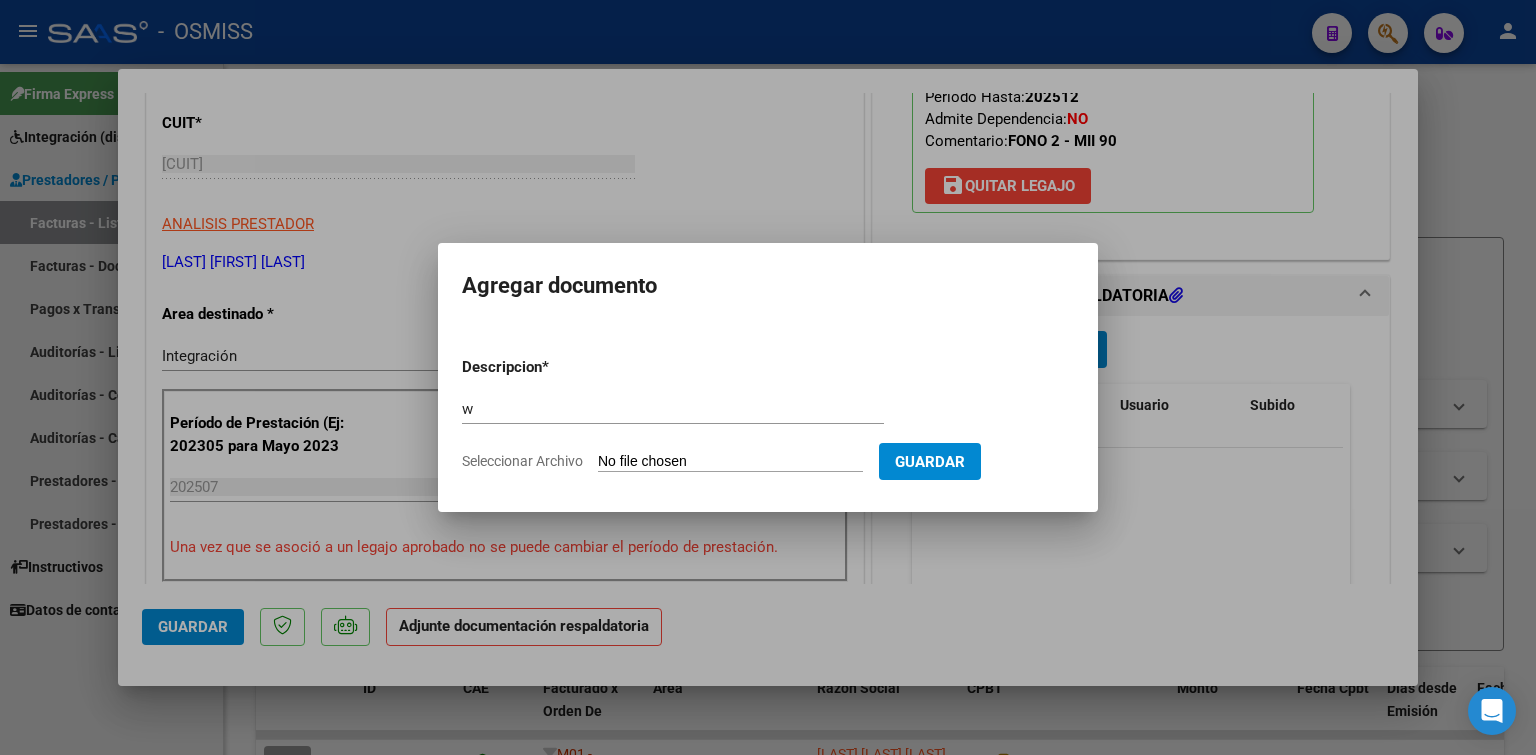 click on "Descripcion  *   w Escriba aquí una descripcion  Seleccionar Archivo Guardar" at bounding box center (768, 414) 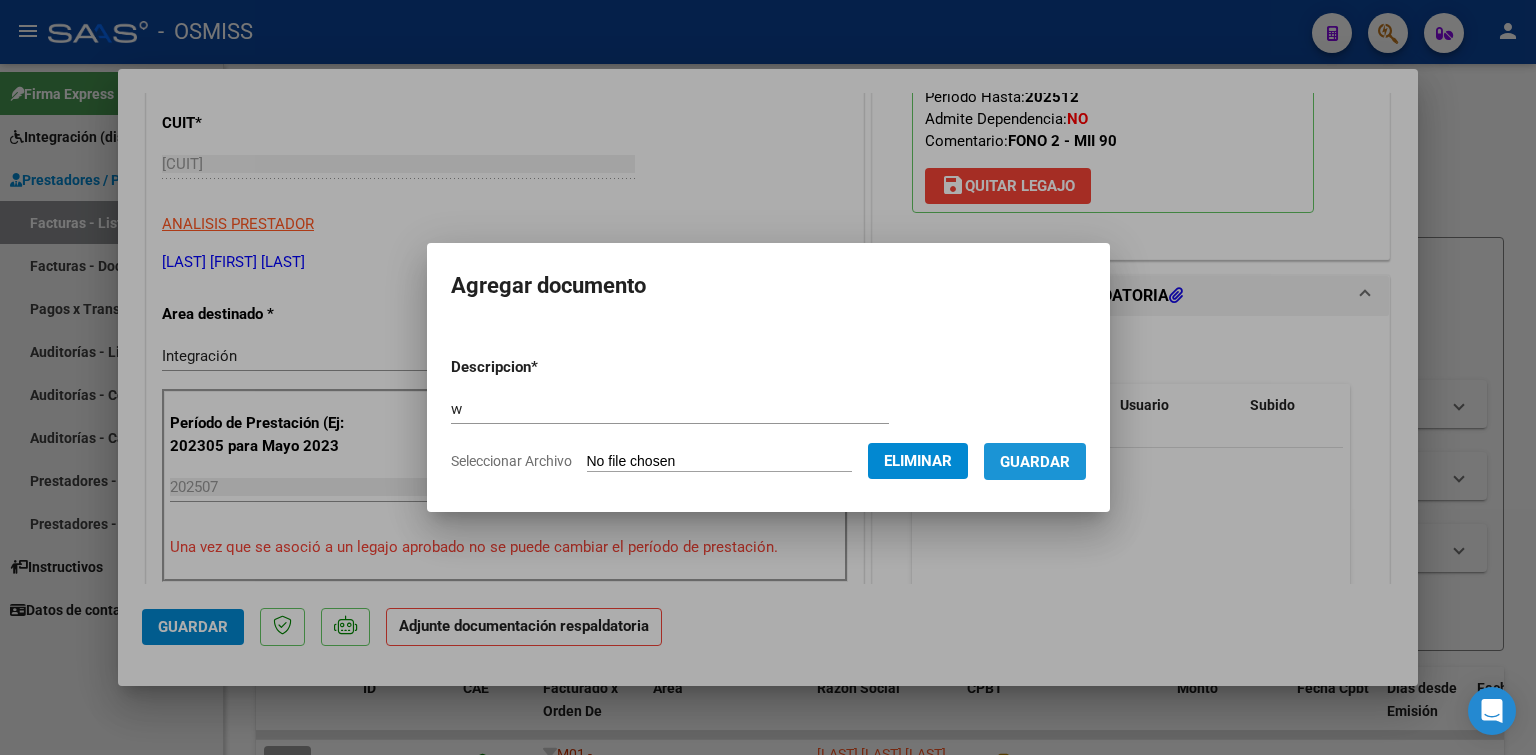 click on "Guardar" at bounding box center [1035, 461] 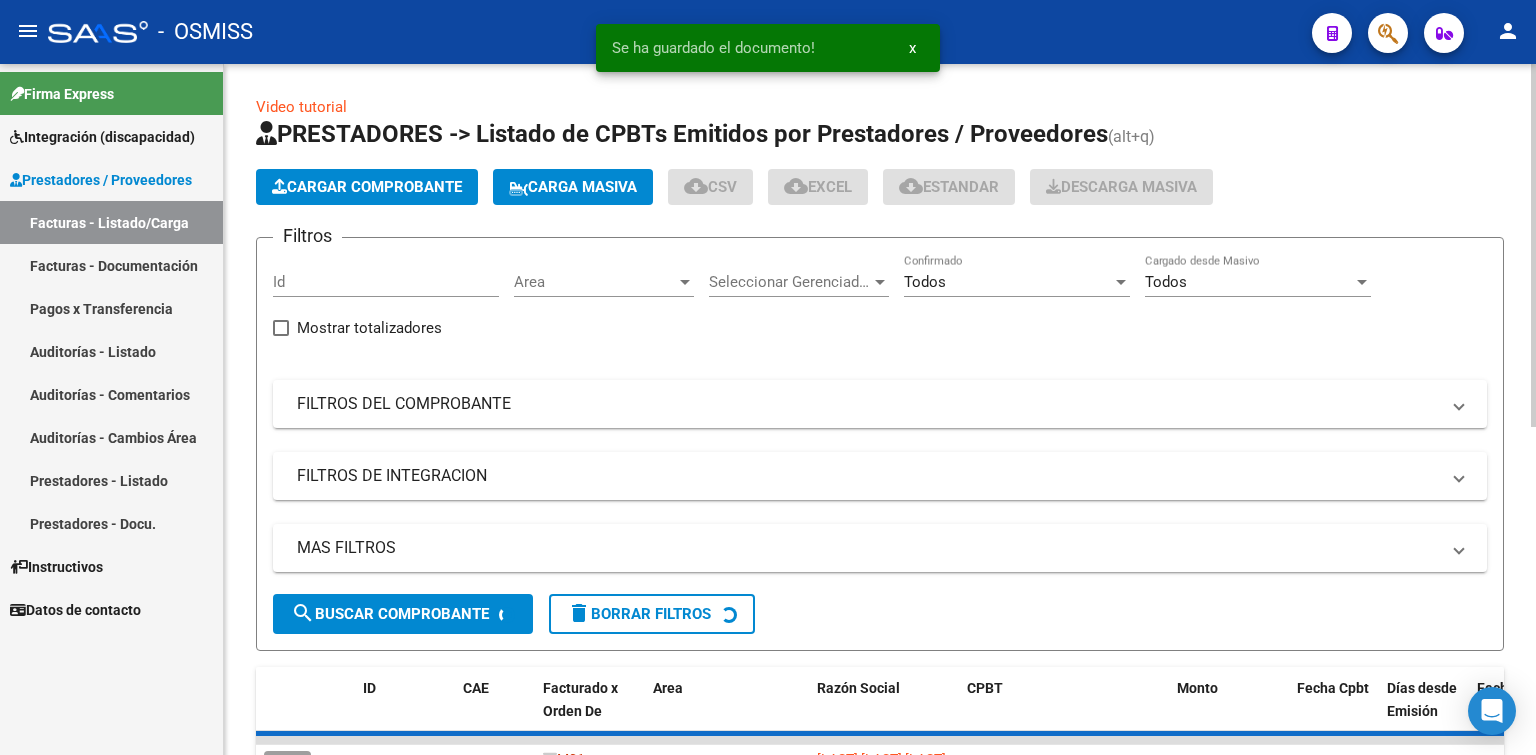 click on "PRESTADORES -> Listado de CPBTs Emitidos por Prestadores / Proveedores (alt+q)   Cargar Comprobante
Carga Masiva  cloud_download  CSV  cloud_download  EXCEL  cloud_download  Estandar   Descarga Masiva
Filtros Id Area Area Seleccionar Gerenciador Seleccionar Gerenciador Todos Confirmado Todos Cargado desde Masivo   Mostrar totalizadores   FILTROS DEL COMPROBANTE  Comprobante Tipo Comprobante Tipo Start date – End date Fec. Comprobante Desde / Hasta Días Emisión Desde(cant. días) Días Emisión Hasta(cant. días) CUIT / Razón Social Pto. Venta Nro. Comprobante Código SSS CAE Válido CAE Válido Todos Cargado Módulo Hosp. Todos Tiene facturacion Apócrifa Hospital Refes  FILTROS DE INTEGRACION  Período De Prestación Campos del Archivo de Rendición Devuelto x SSS (dr_envio) Todos Rendido x SSS (dr_envio) Tipo de Registro Tipo de Registro Período Presentación Período Presentación Campos del Legajo Asociado (preaprobación) Afiliado Legajo (cuil/nombre) Todos Solo facturas preaprobadas Todos" 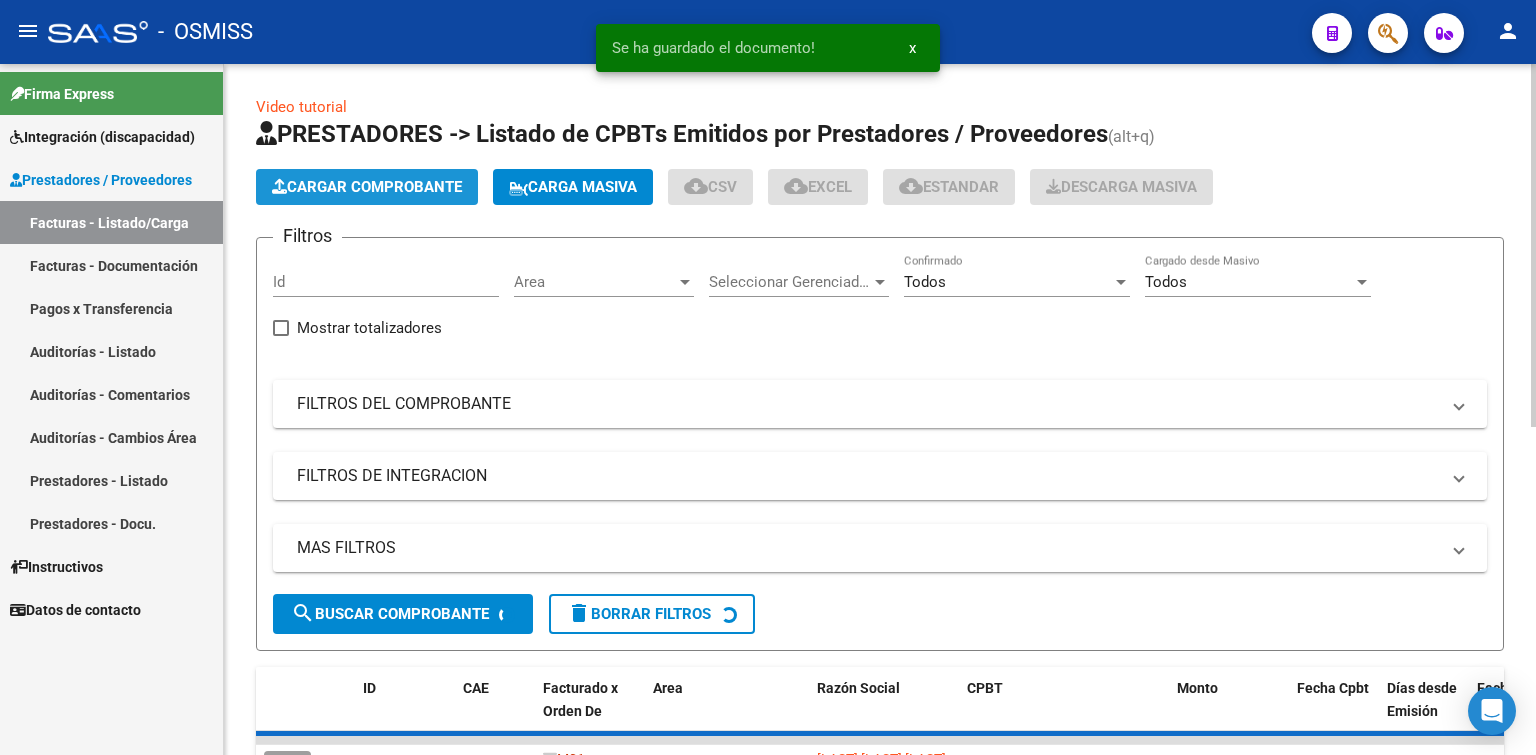 click on "Cargar Comprobante" 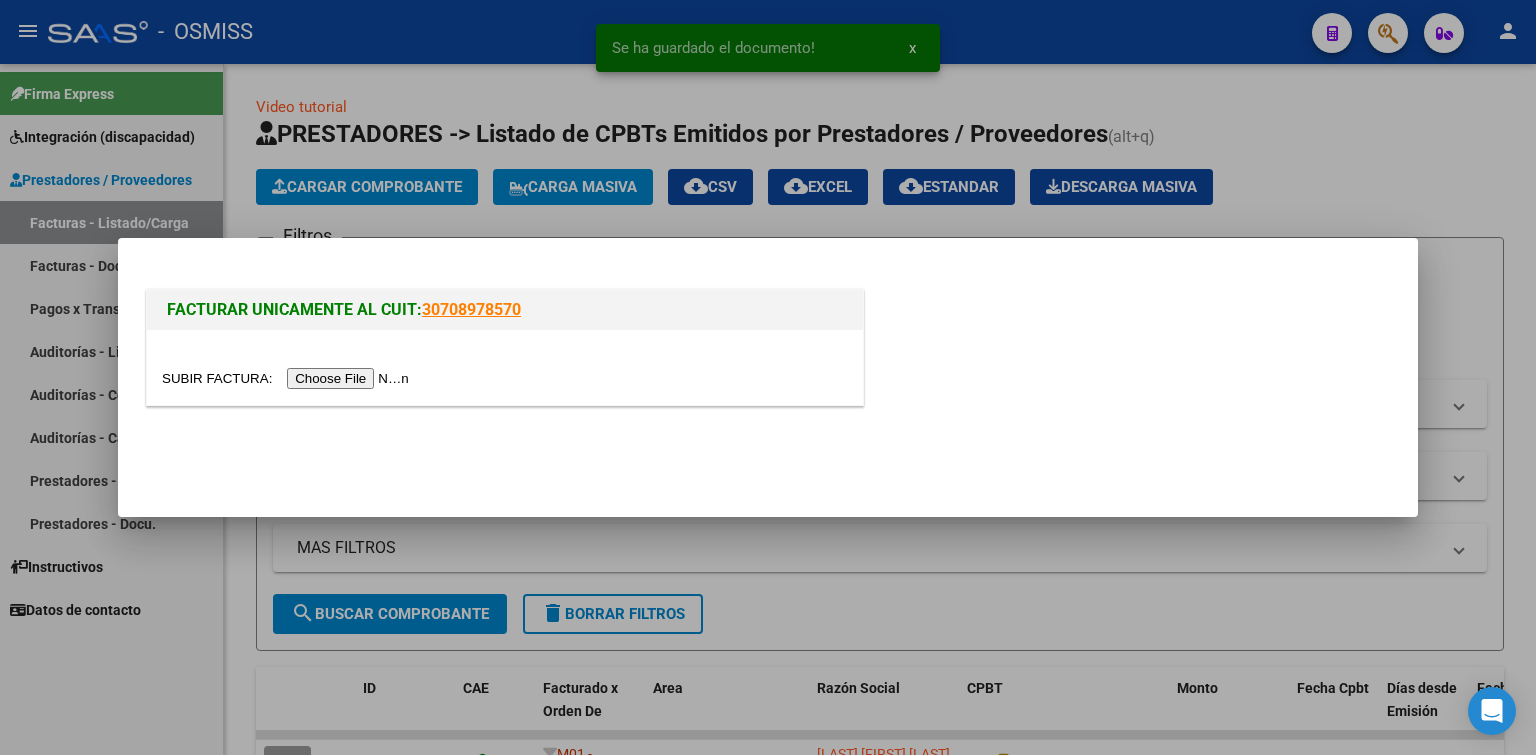click at bounding box center (288, 378) 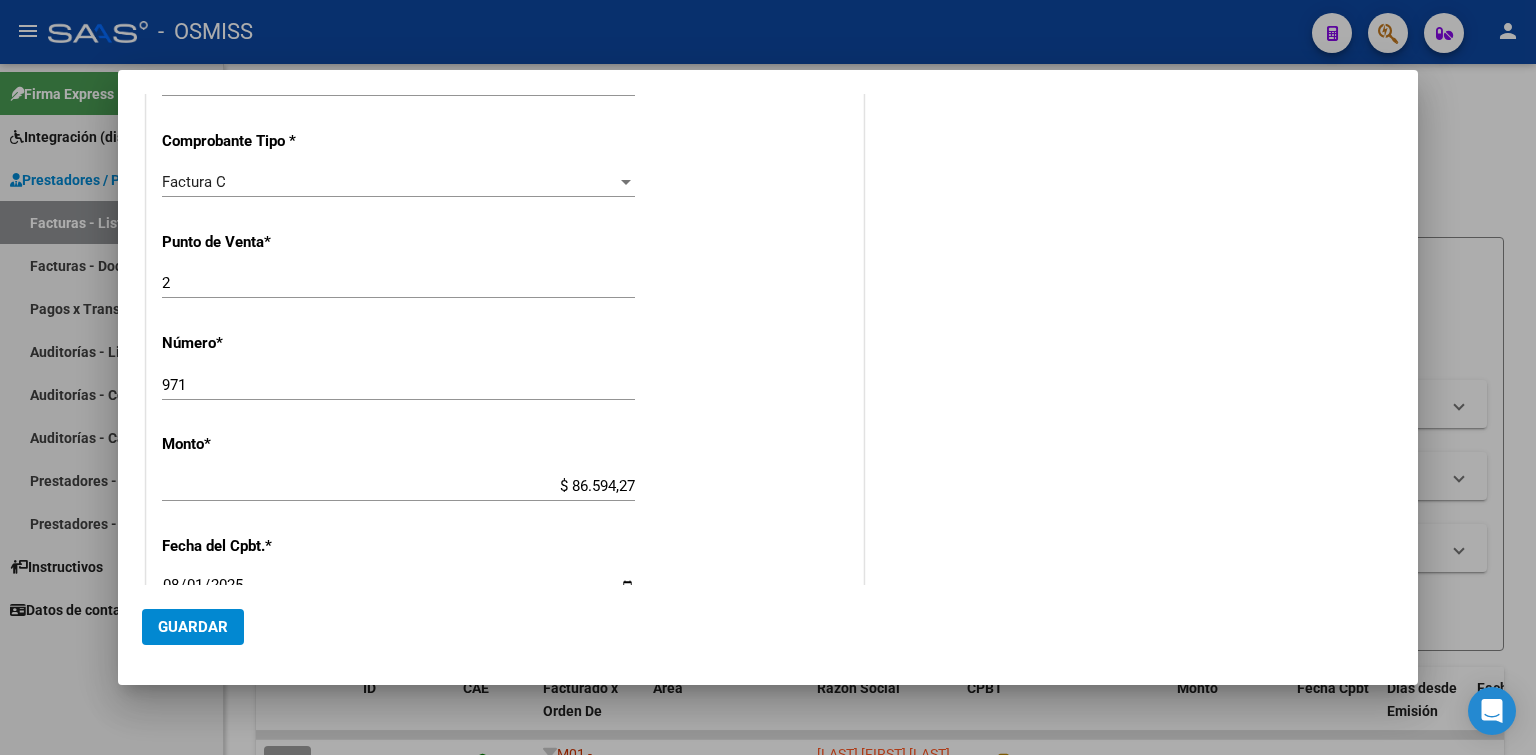 scroll, scrollTop: 200, scrollLeft: 0, axis: vertical 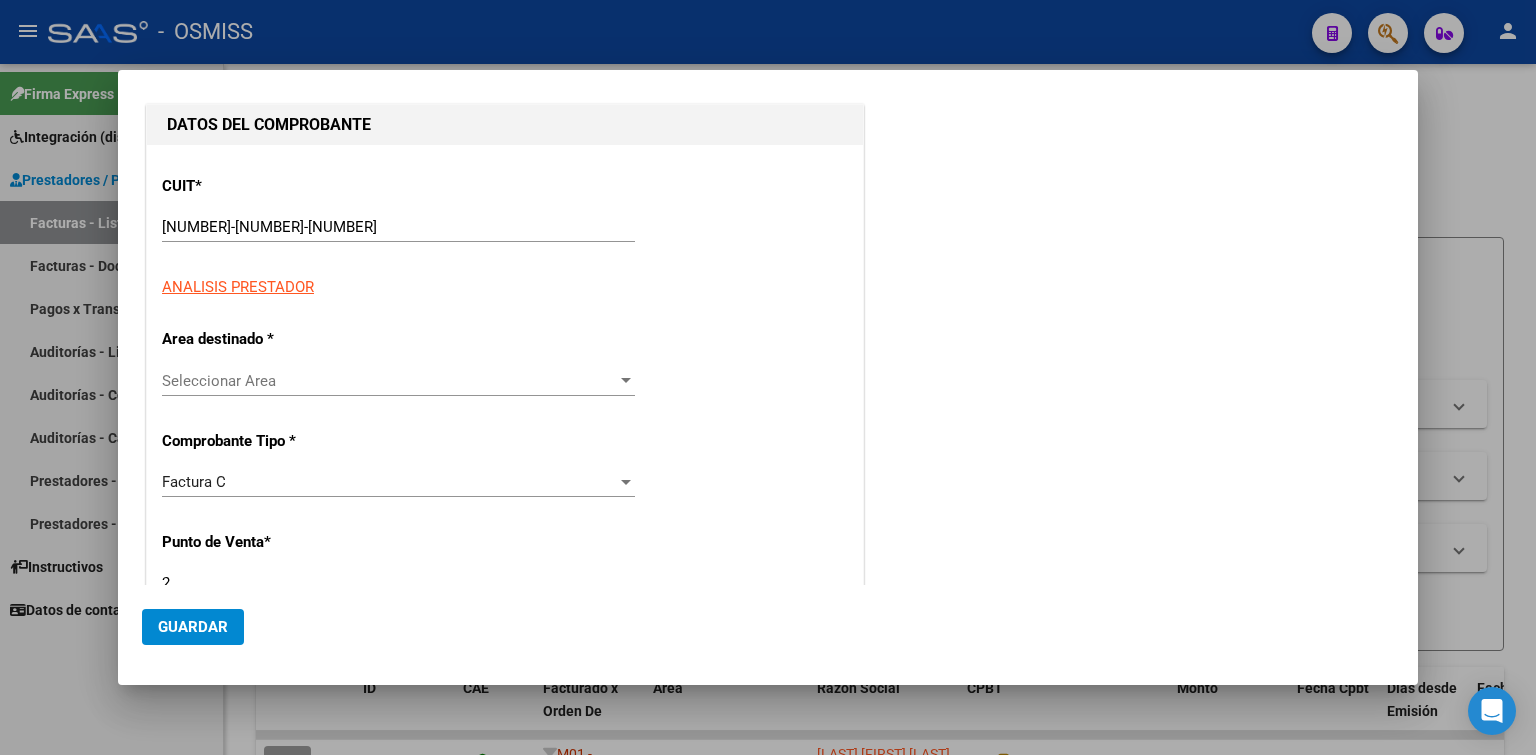 click on "Seleccionar Area Seleccionar Area" at bounding box center (398, 381) 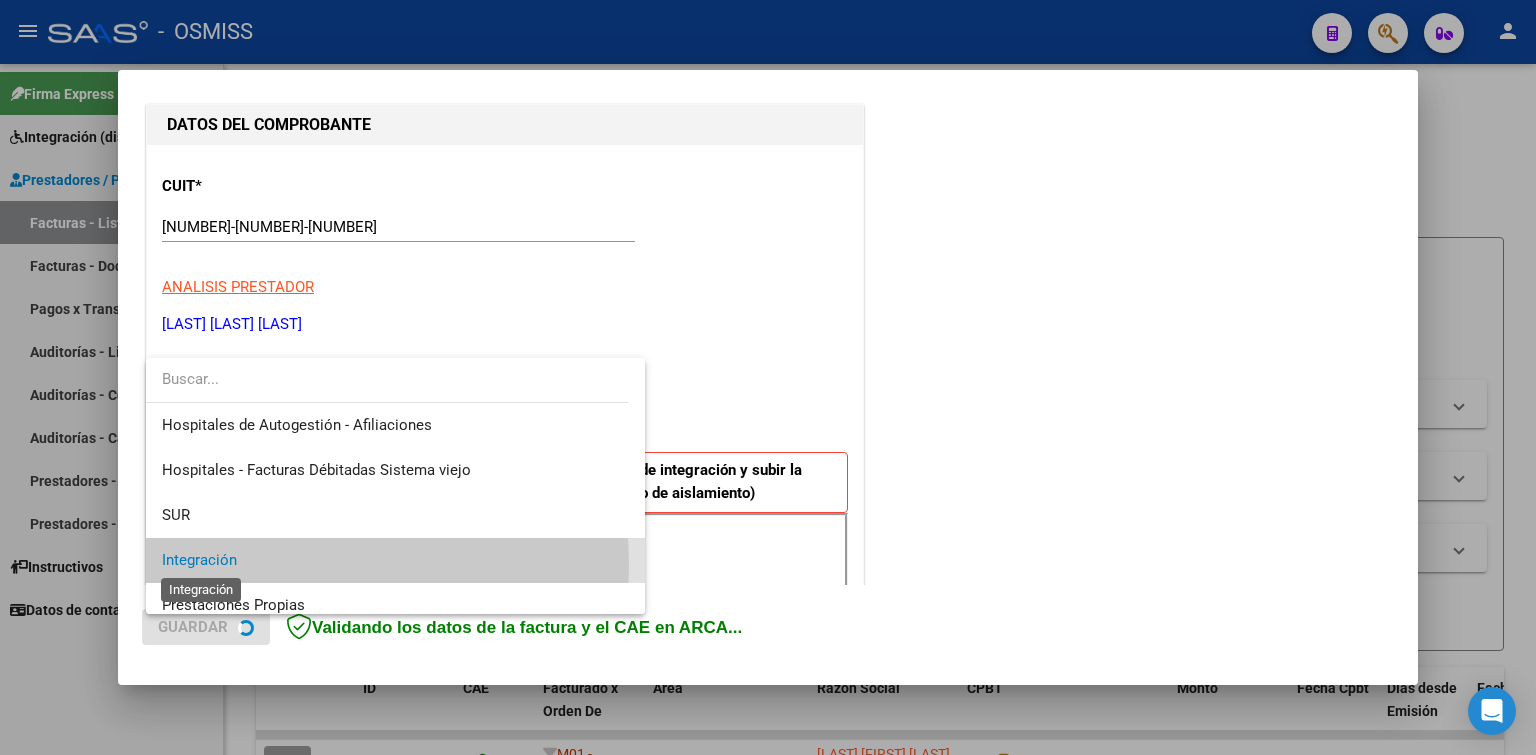 click on "Integración" at bounding box center (199, 560) 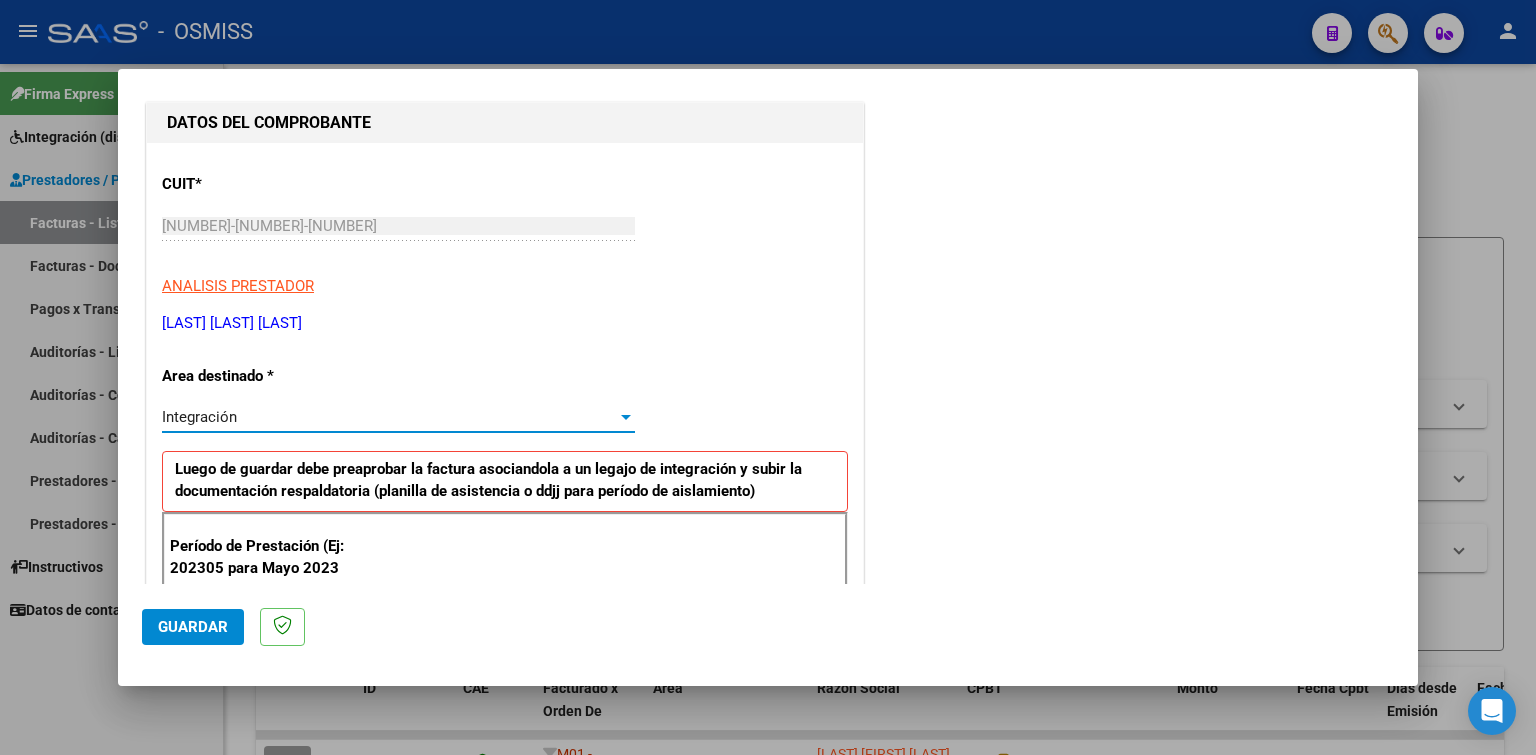 scroll, scrollTop: 400, scrollLeft: 0, axis: vertical 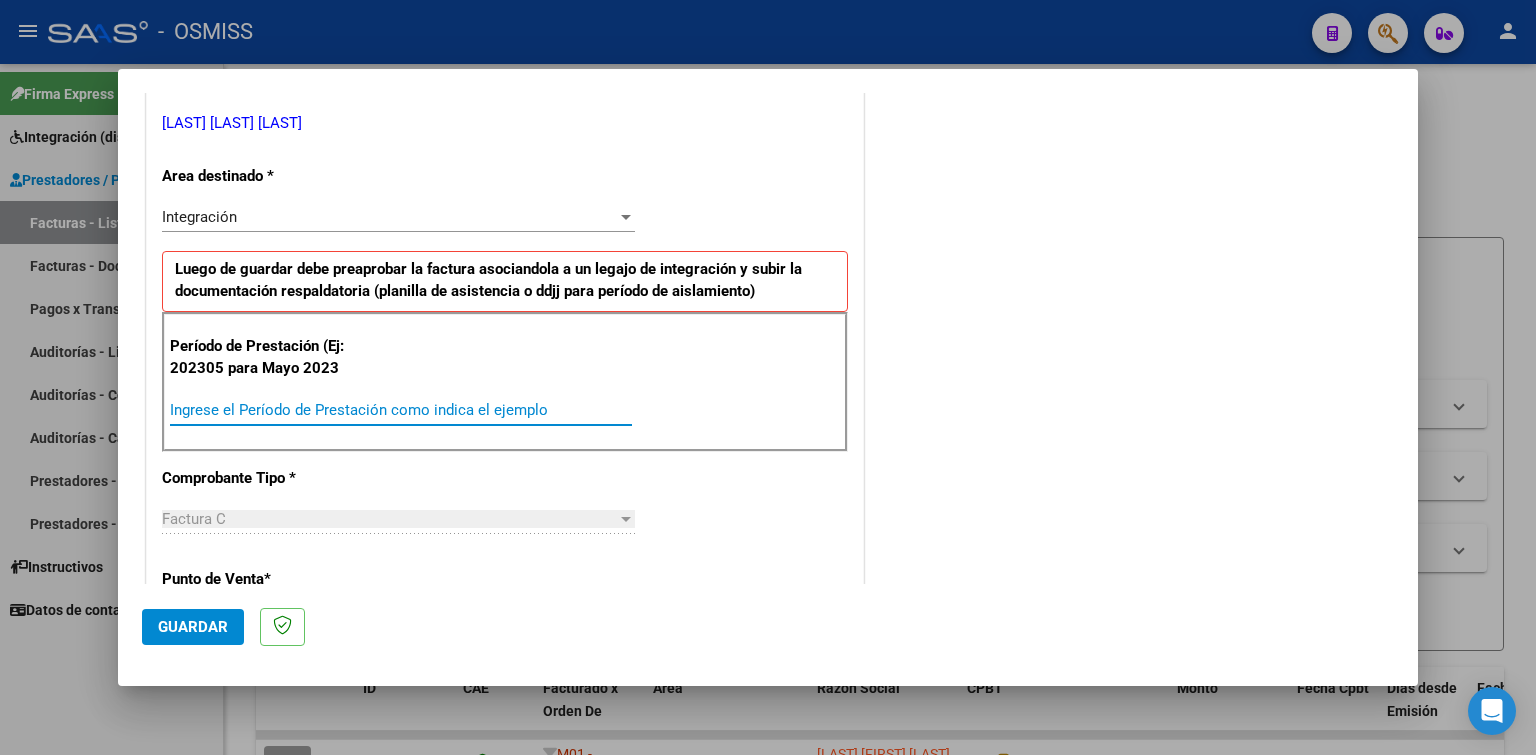 paste on "202507" 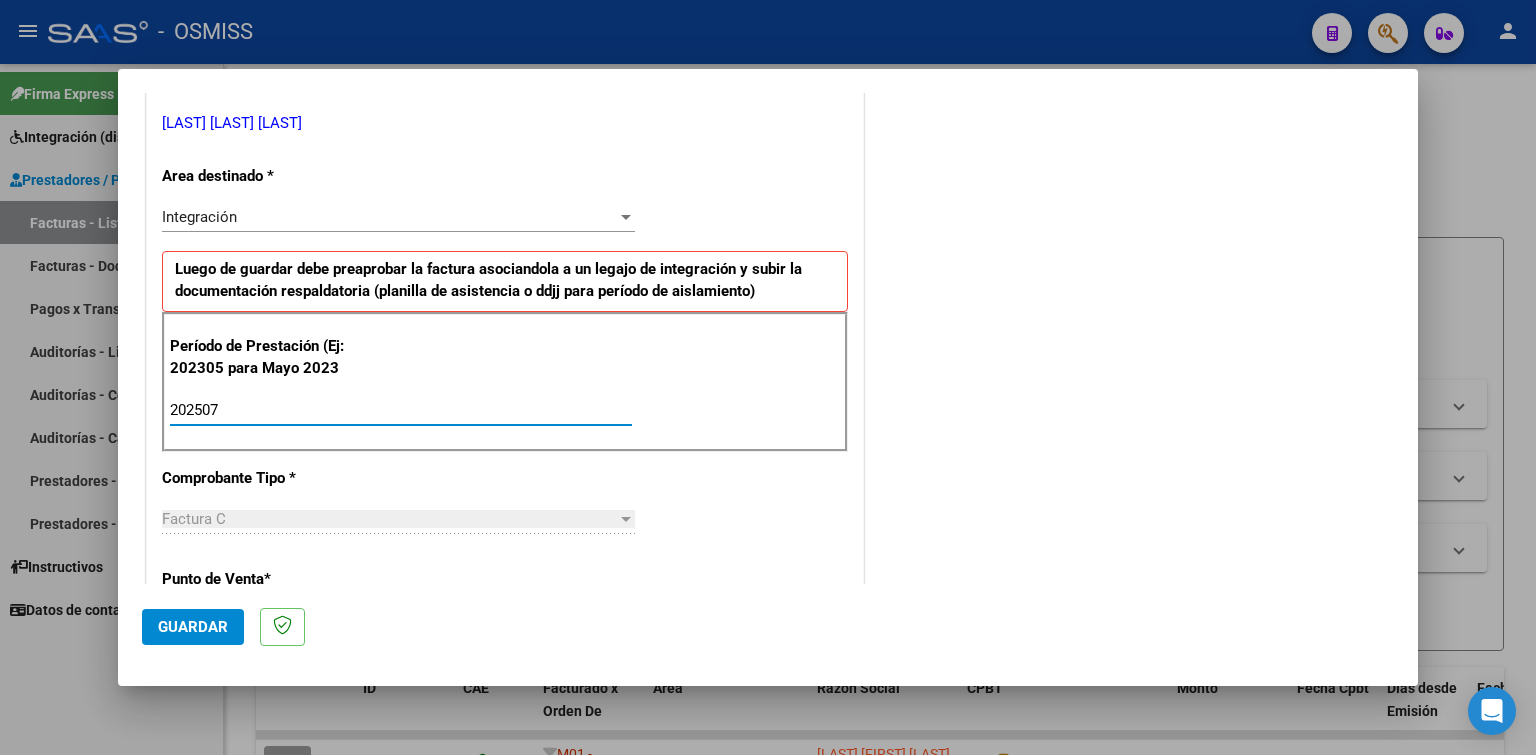 click on "Guardar" 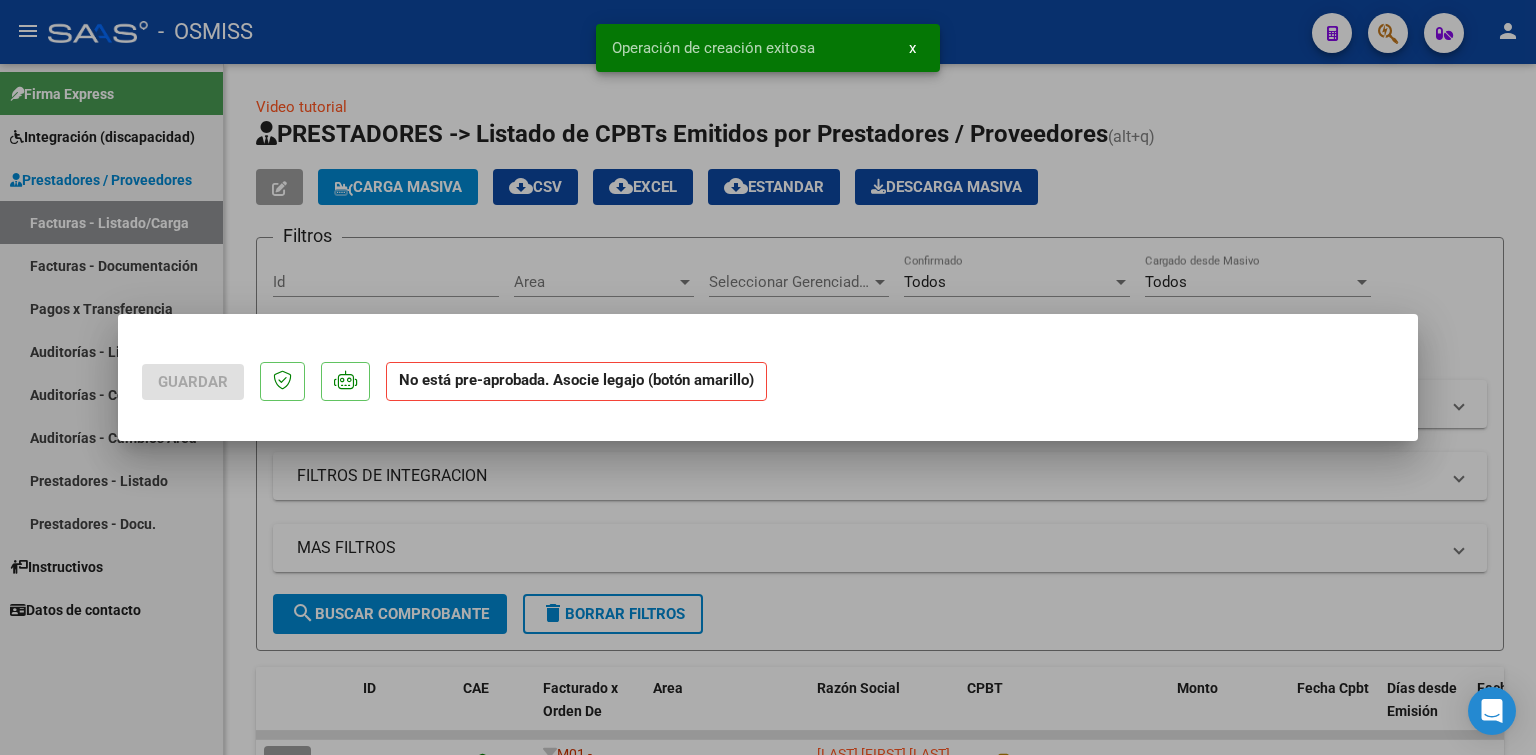 scroll, scrollTop: 0, scrollLeft: 0, axis: both 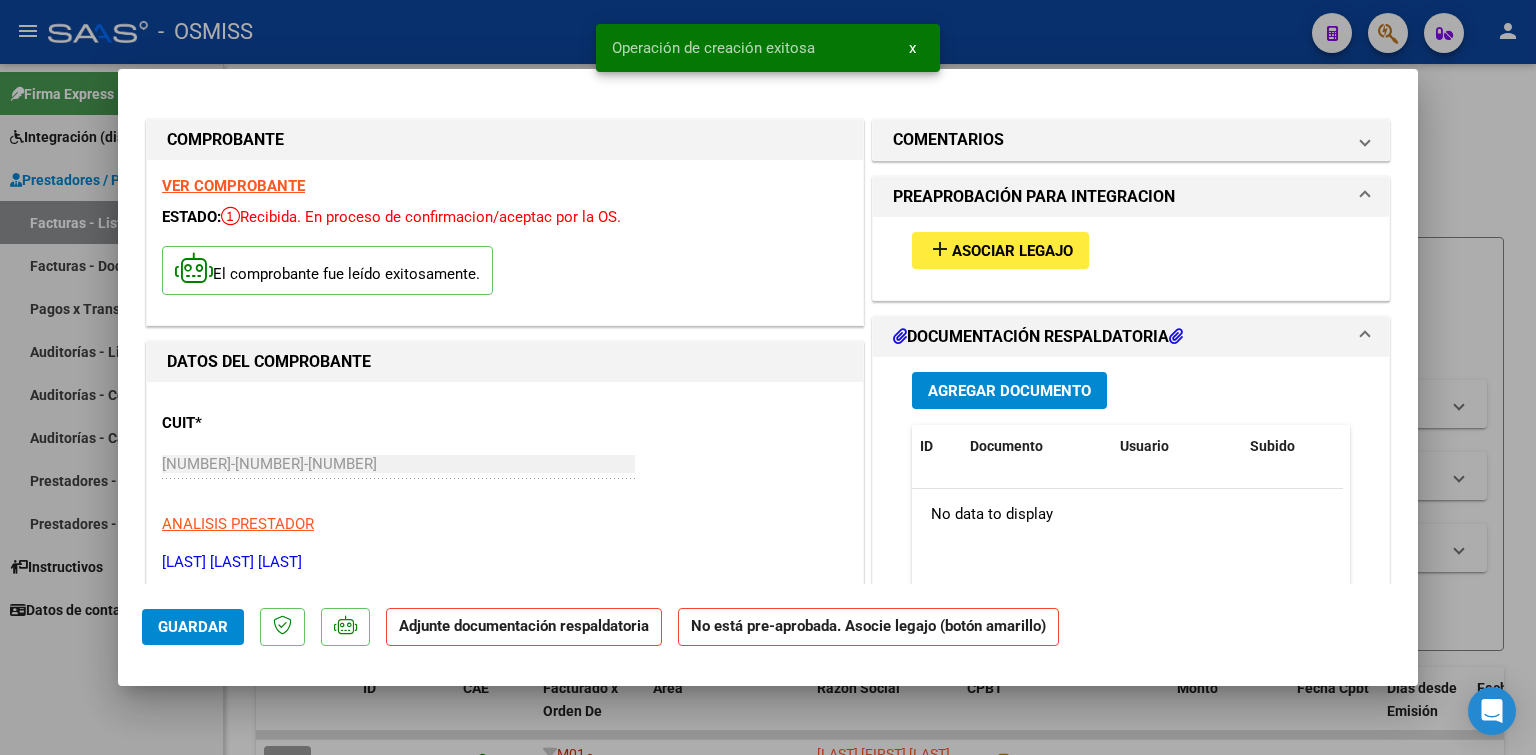 click on "Asociar Legajo" at bounding box center [1012, 251] 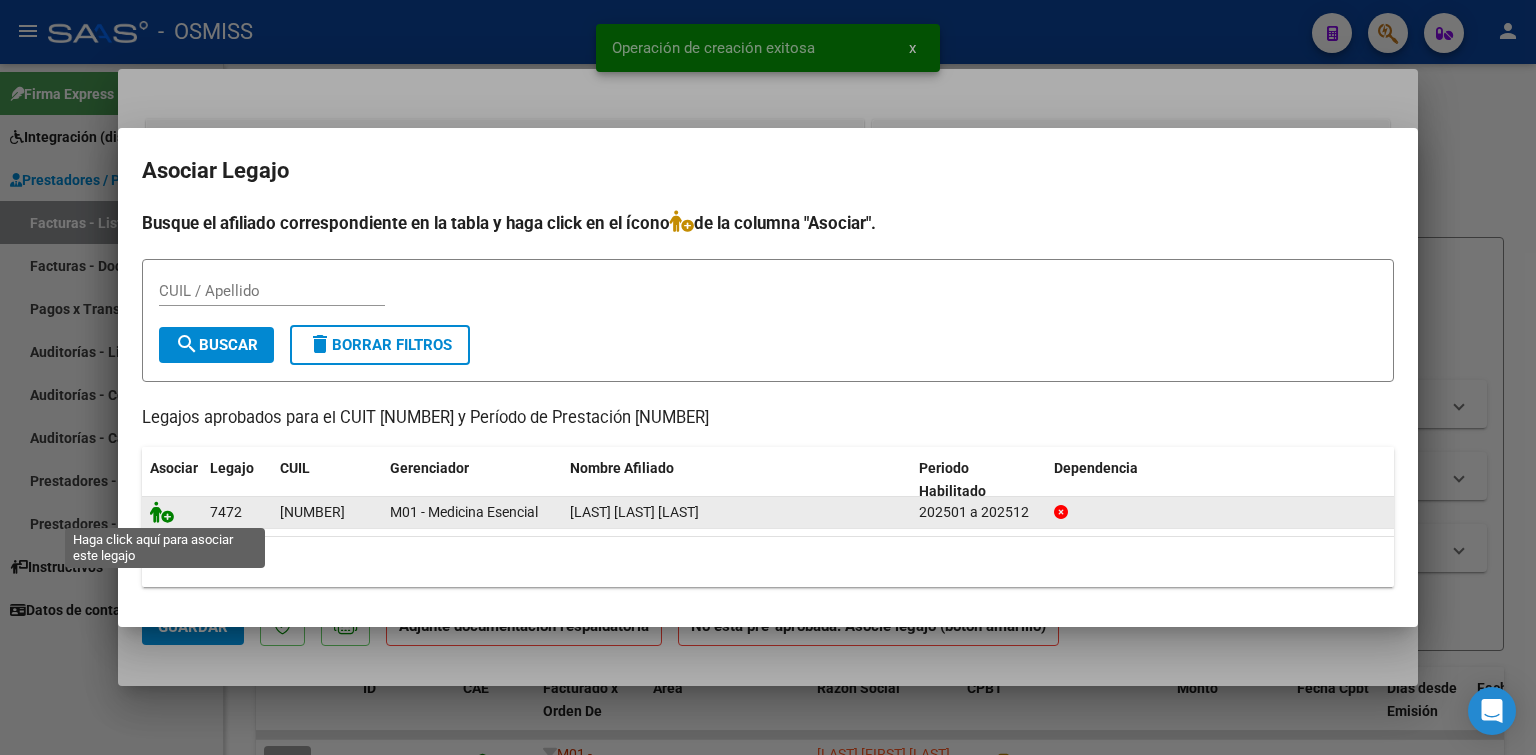 click 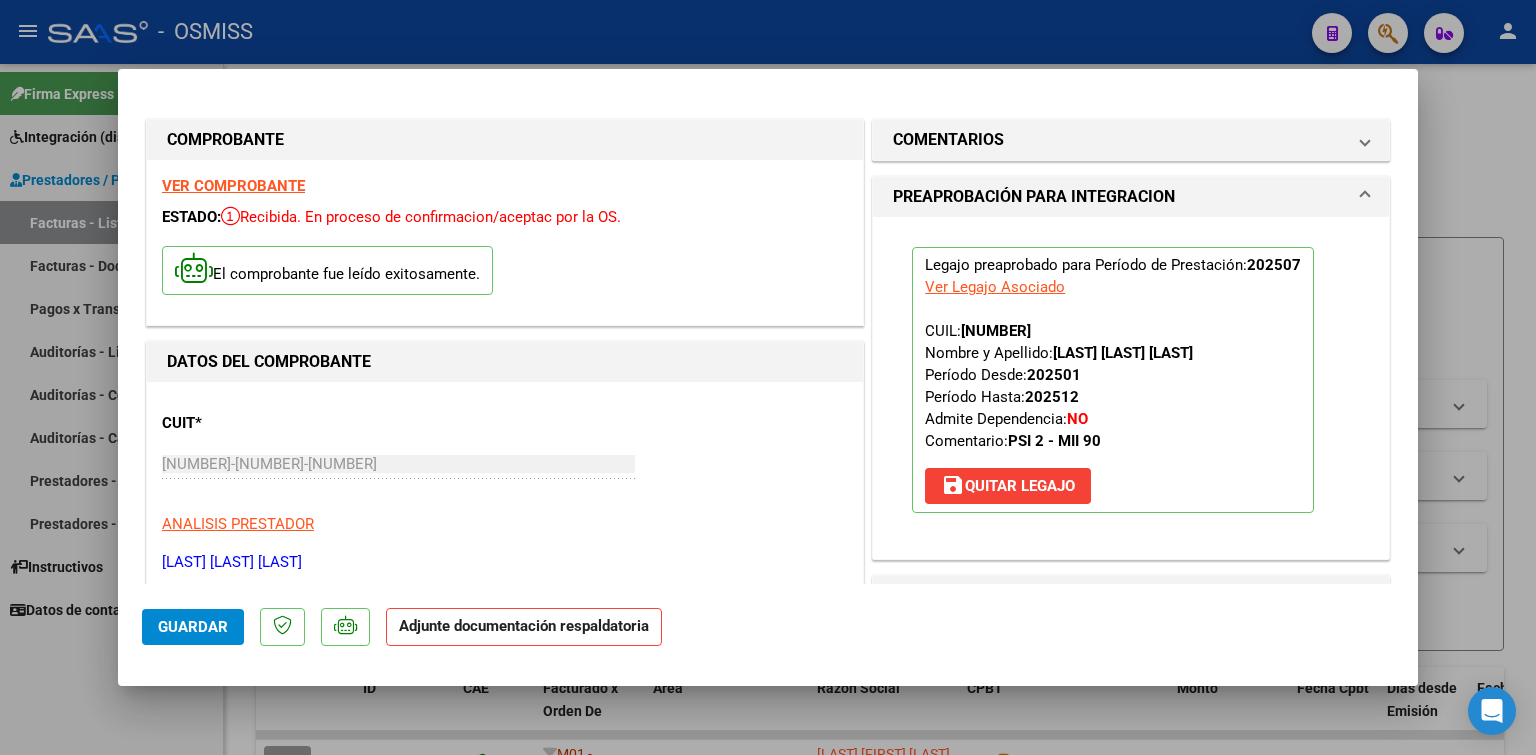 scroll, scrollTop: 300, scrollLeft: 0, axis: vertical 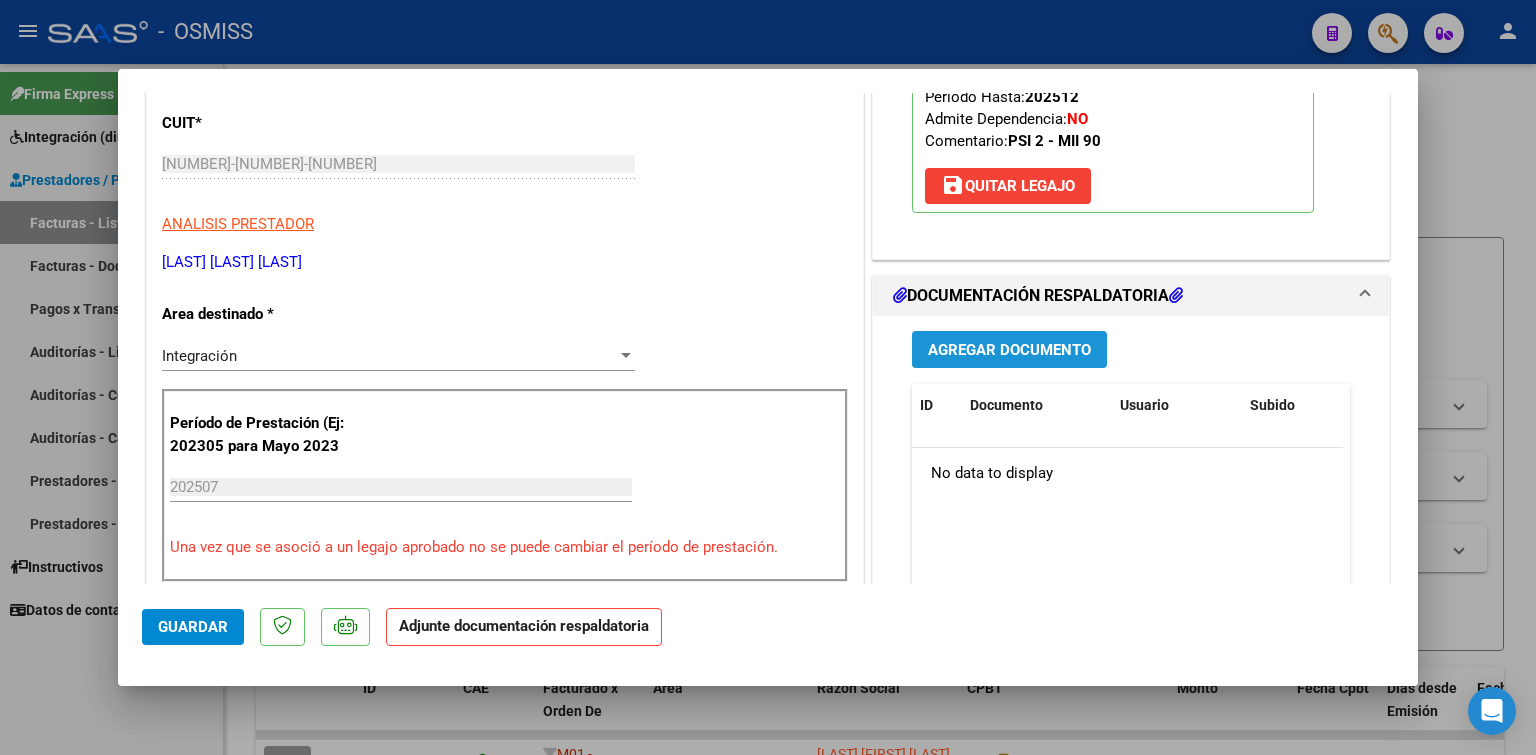 click on "Agregar Documento" at bounding box center (1009, 350) 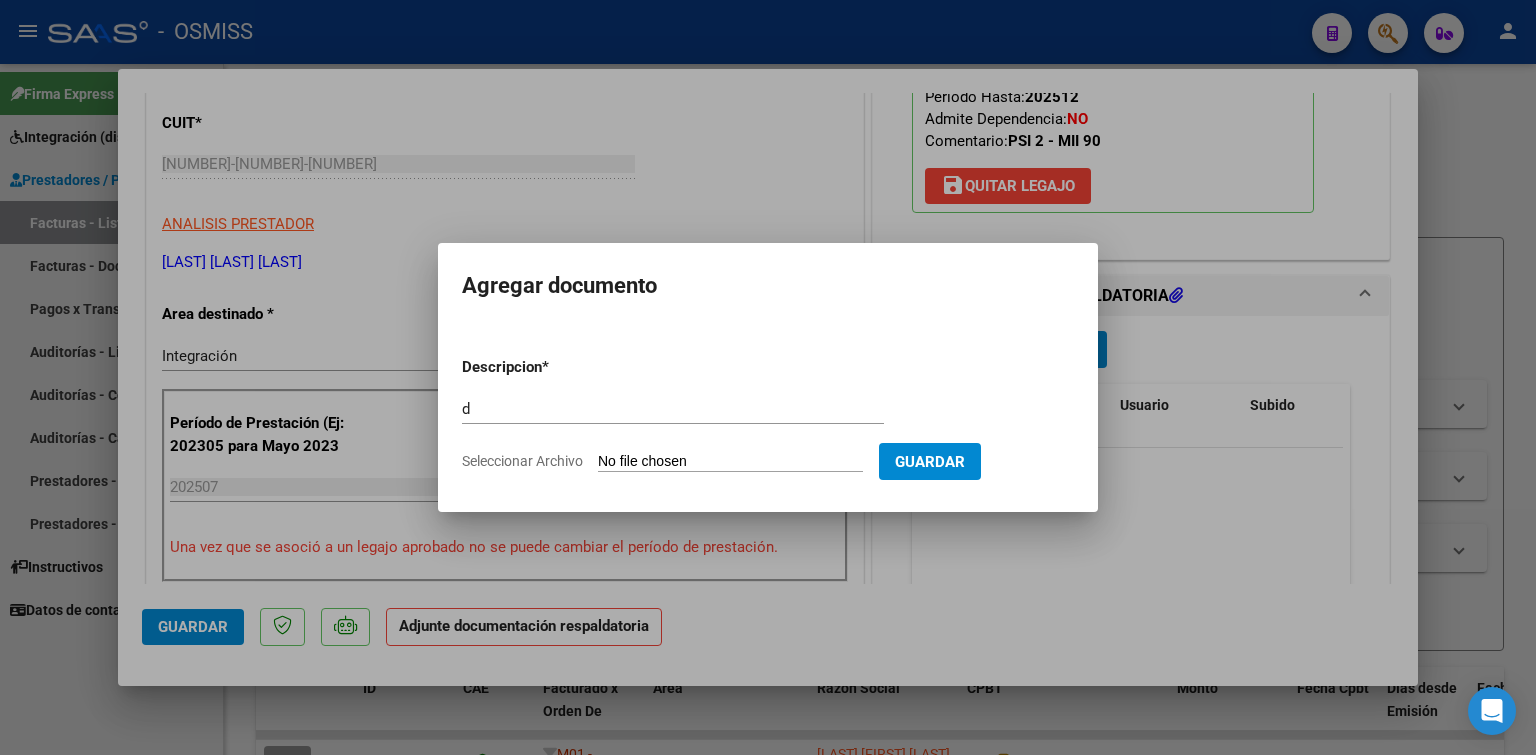 click on "Seleccionar Archivo" at bounding box center [730, 462] 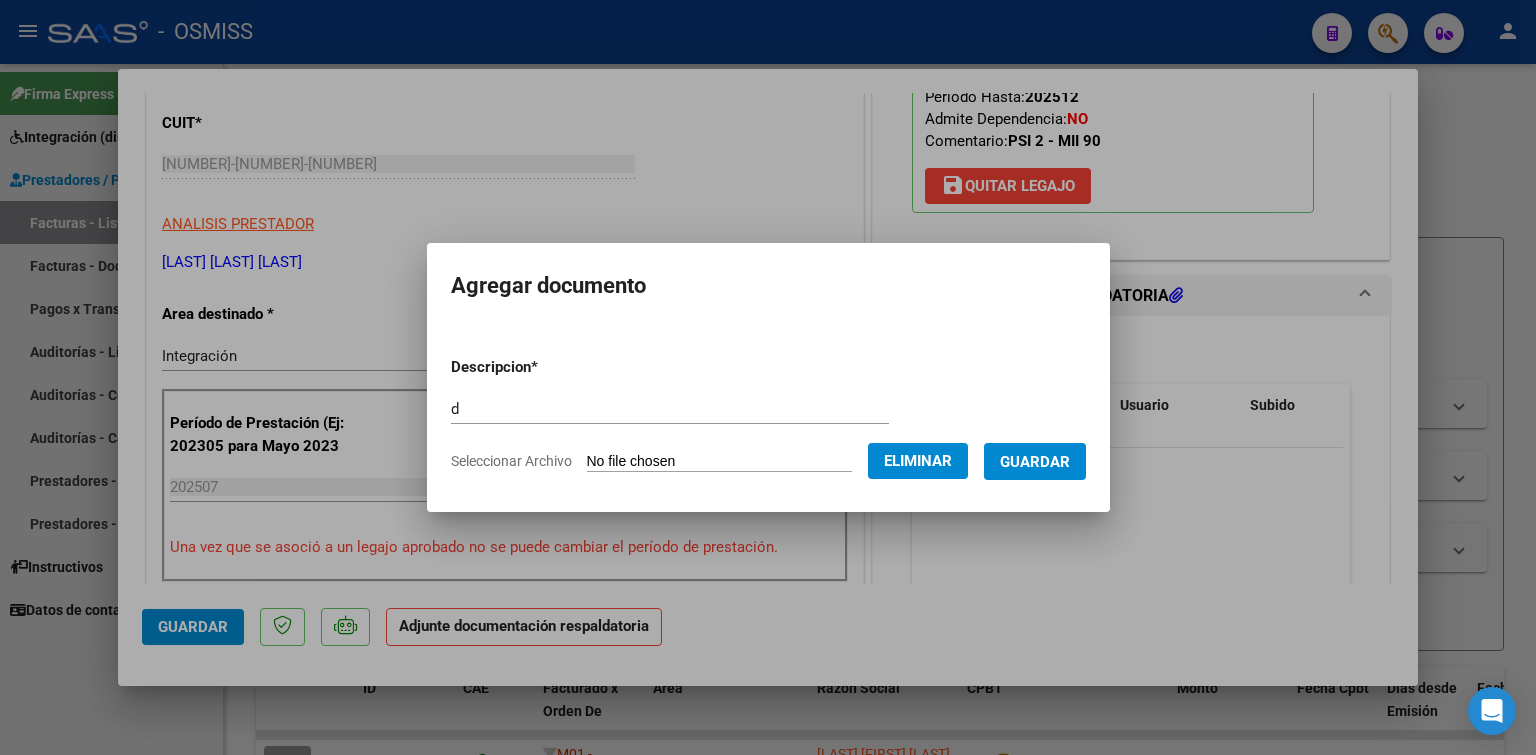 click on "Guardar" at bounding box center (1035, 461) 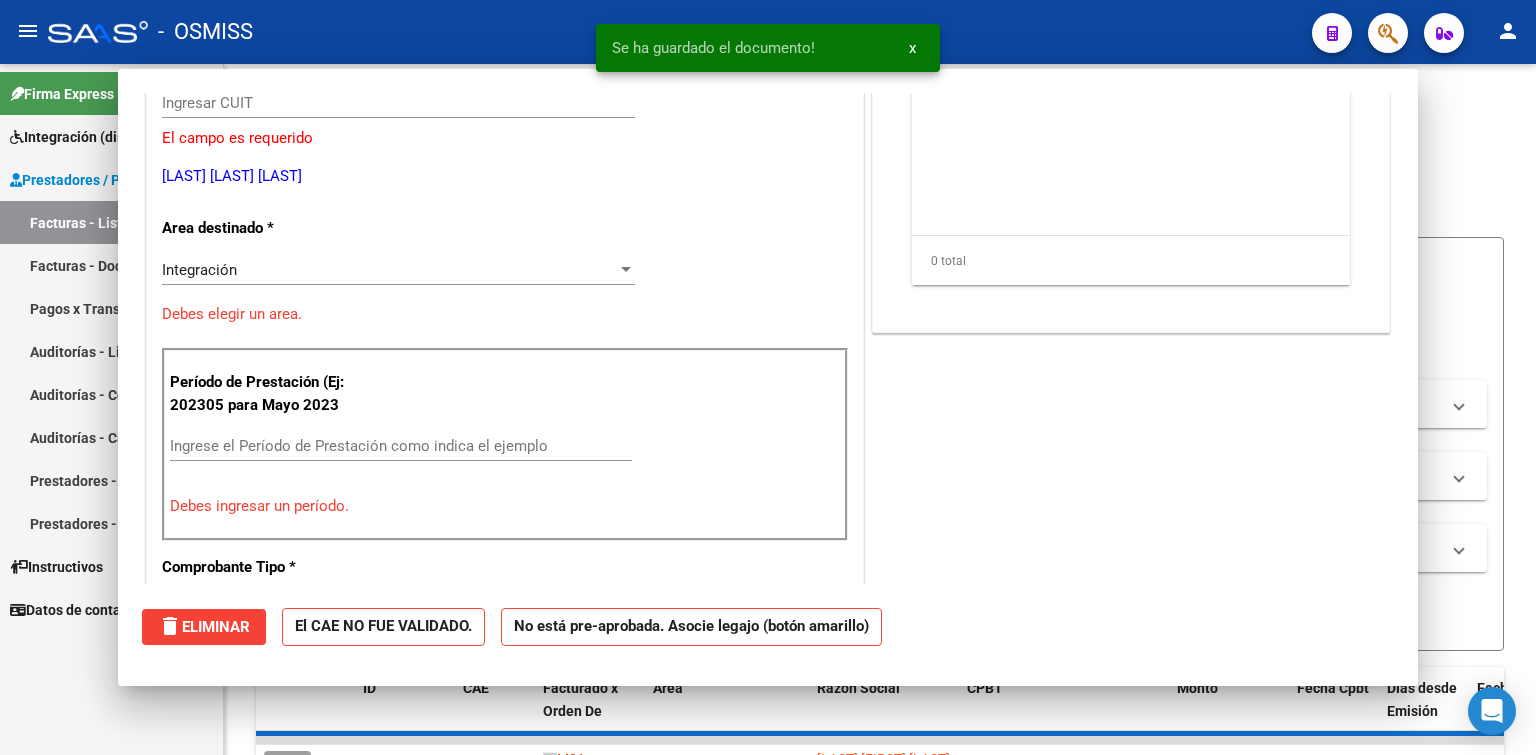 scroll, scrollTop: 0, scrollLeft: 0, axis: both 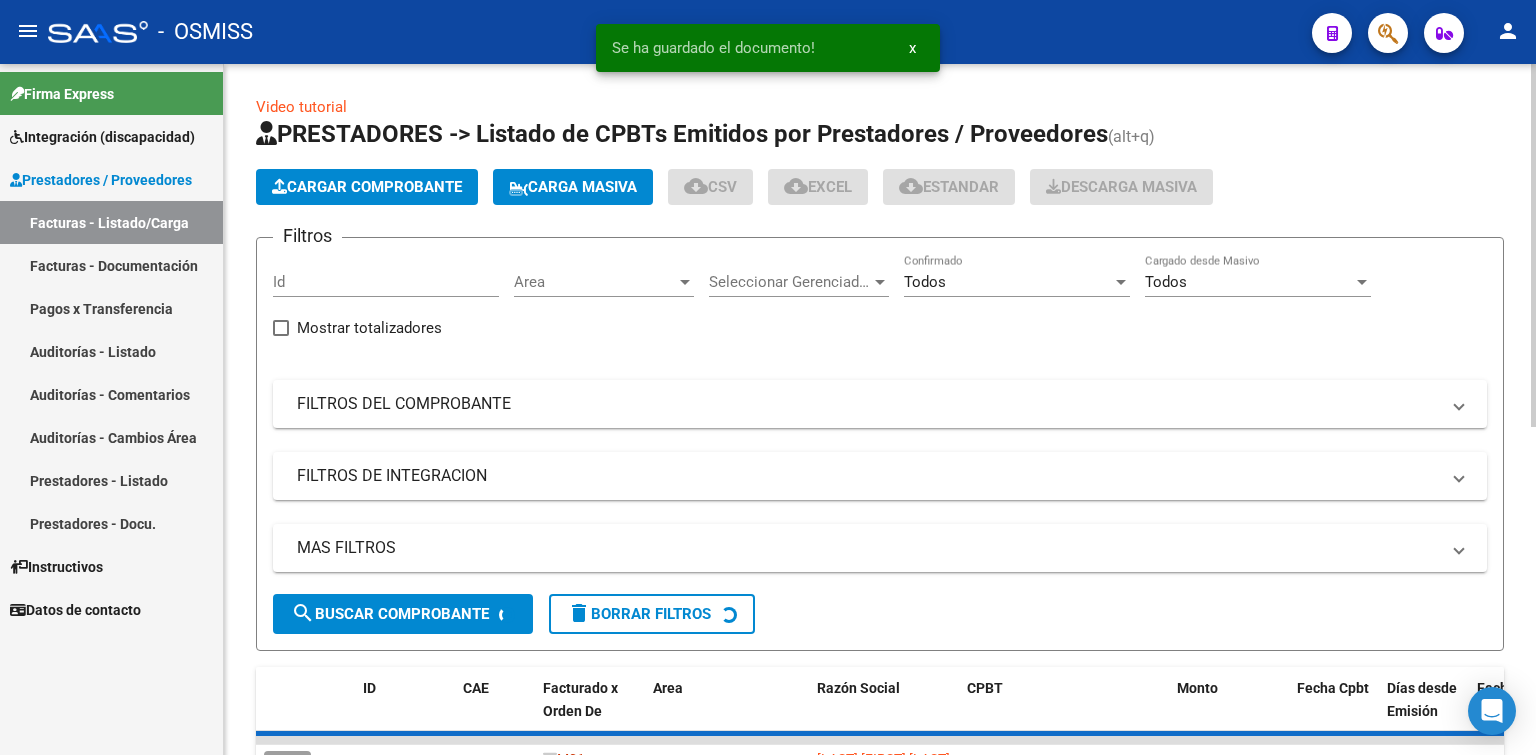 click on "Cargar Comprobante" 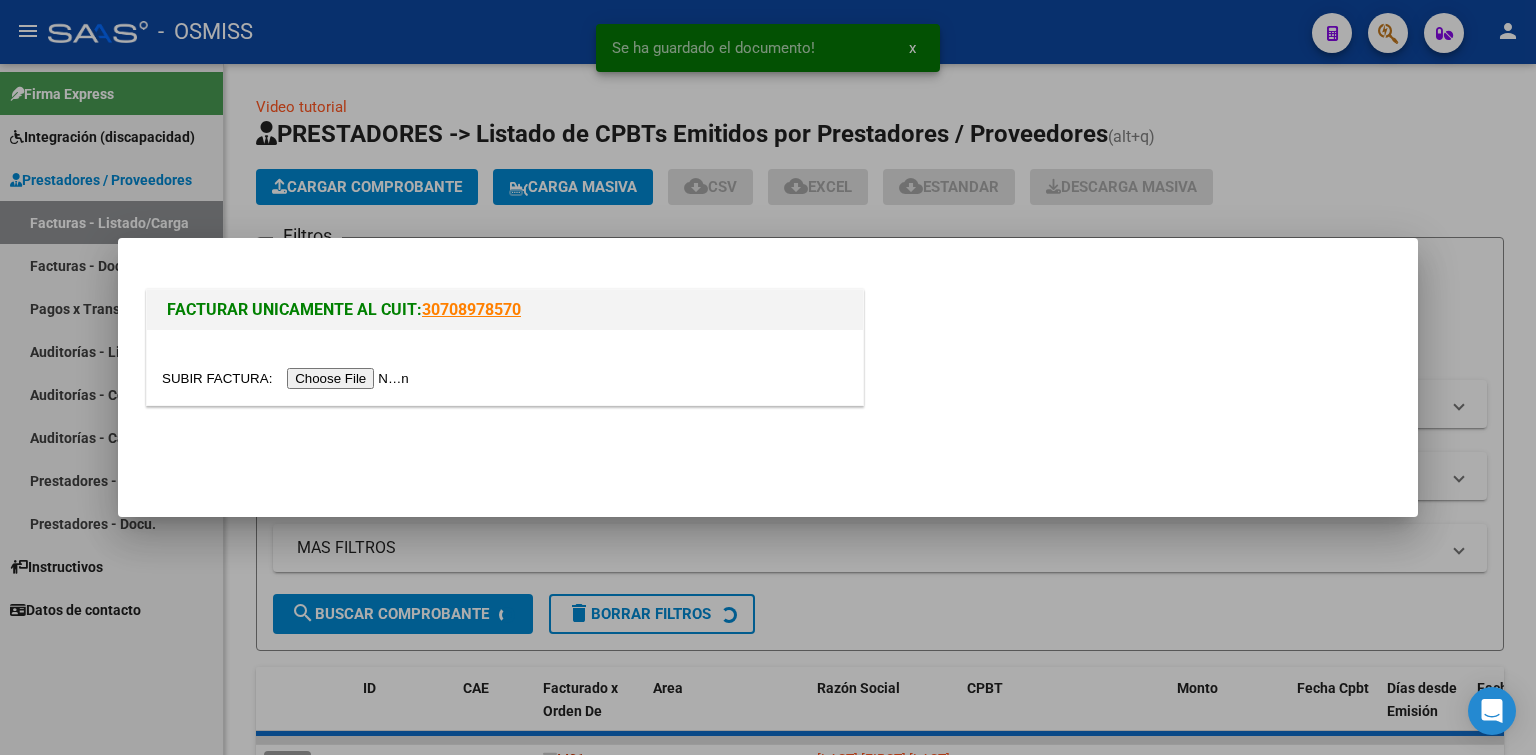 click at bounding box center (288, 378) 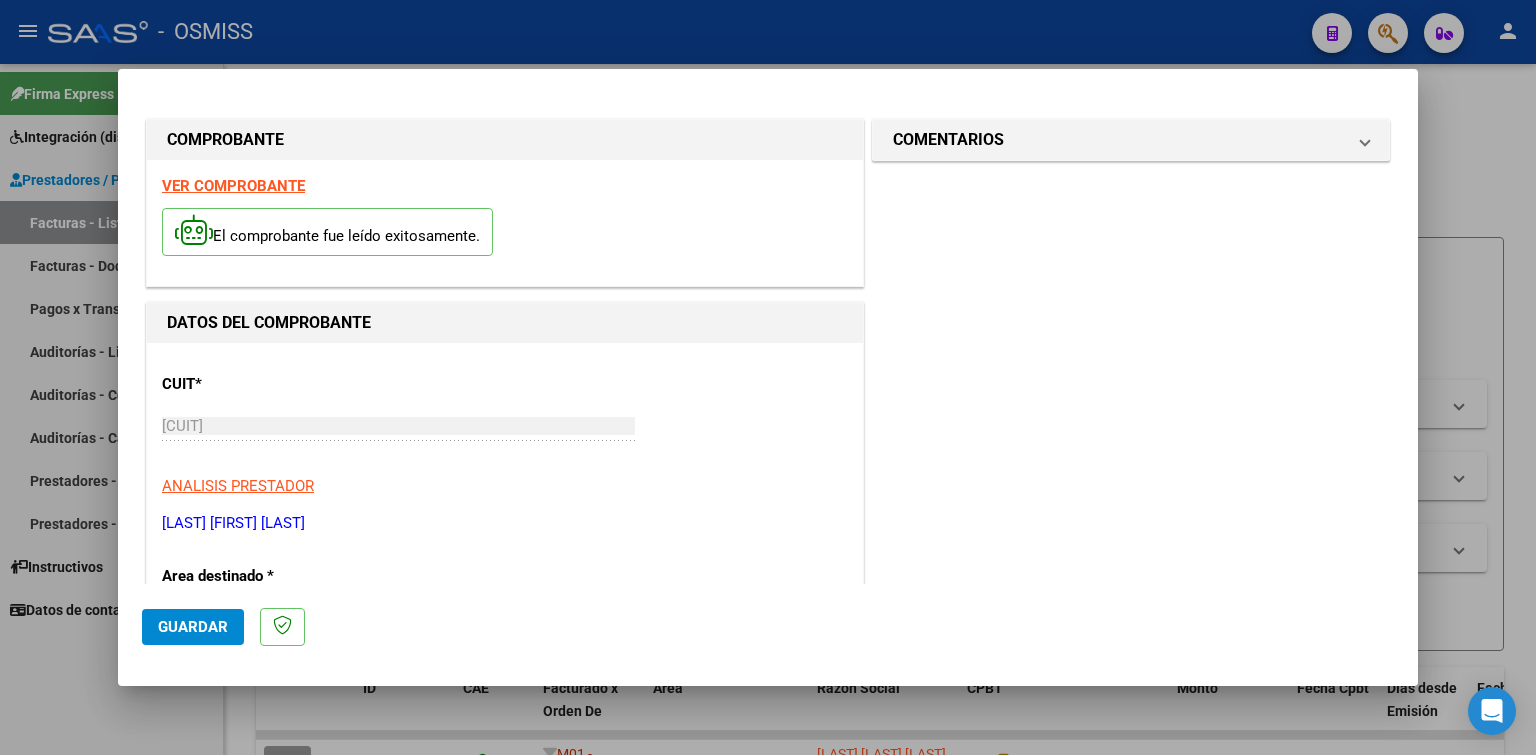 scroll, scrollTop: 300, scrollLeft: 0, axis: vertical 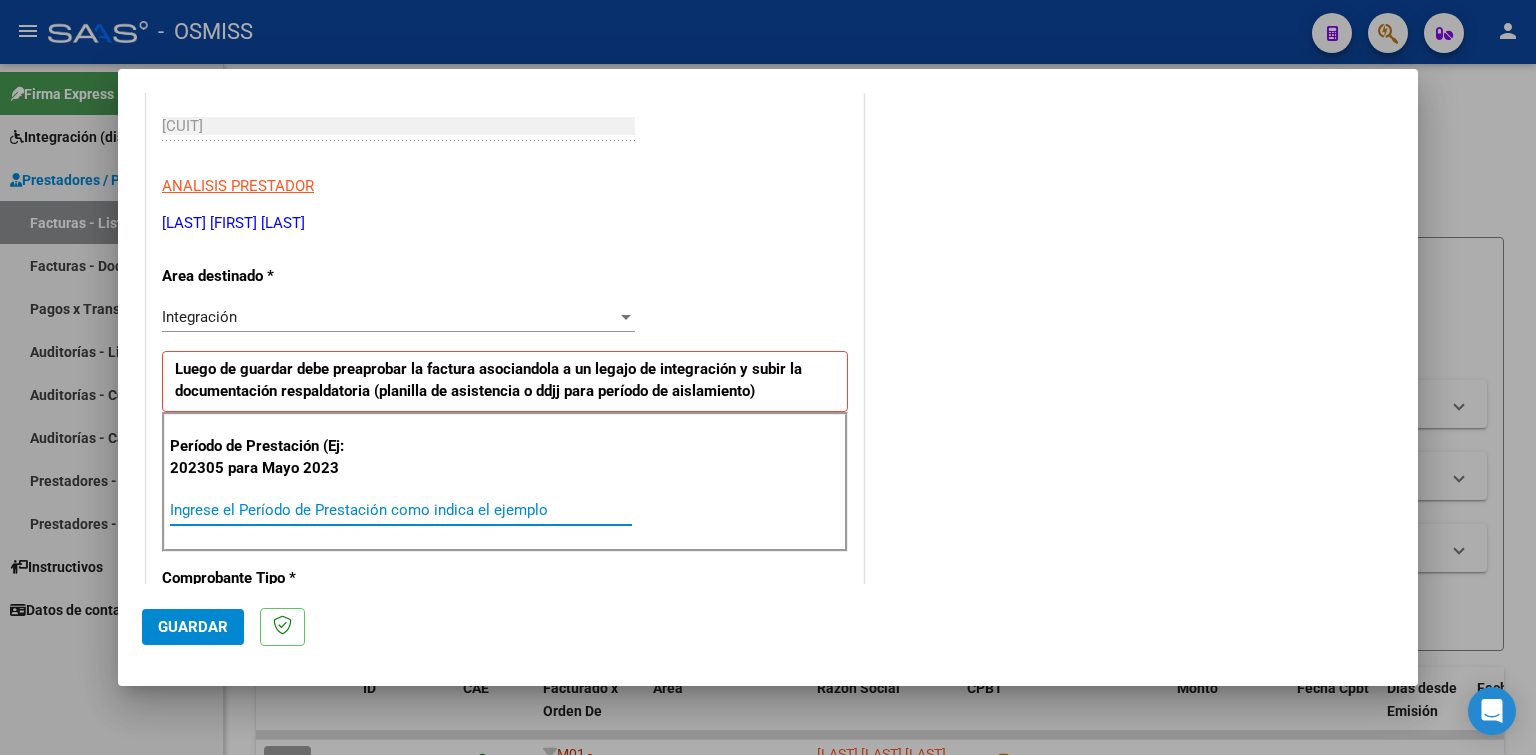paste on "202507" 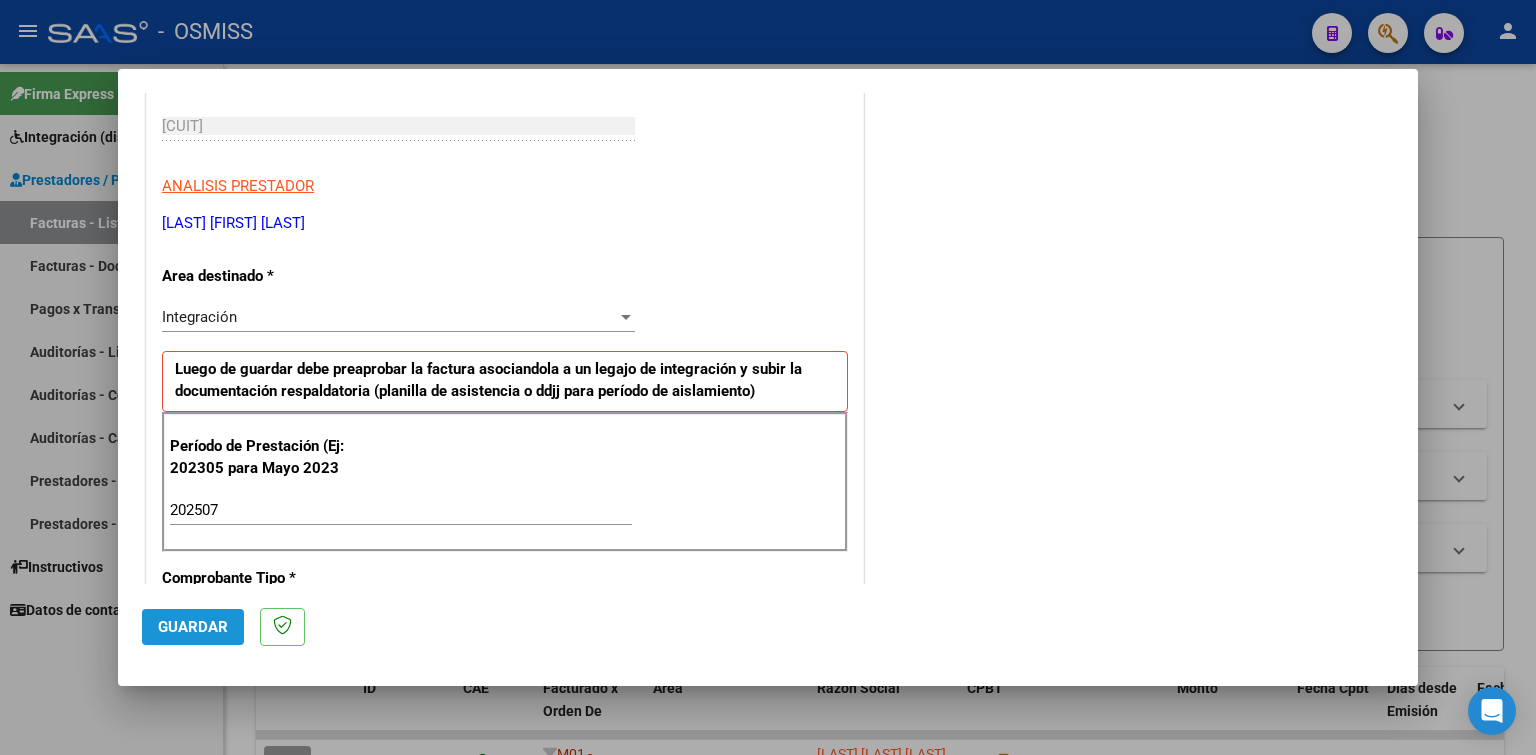 drag, startPoint x: 196, startPoint y: 638, endPoint x: 699, endPoint y: 605, distance: 504.08133 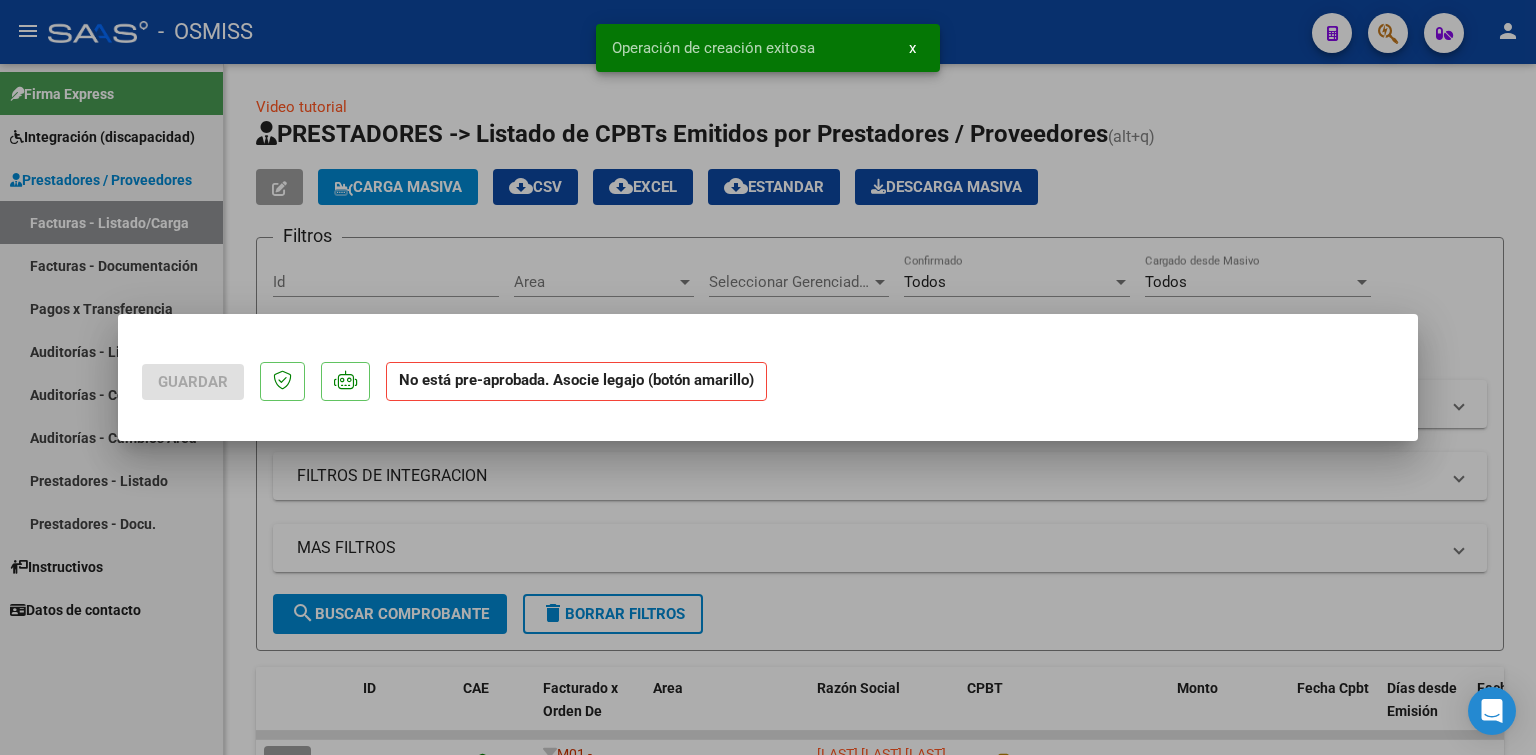 scroll, scrollTop: 0, scrollLeft: 0, axis: both 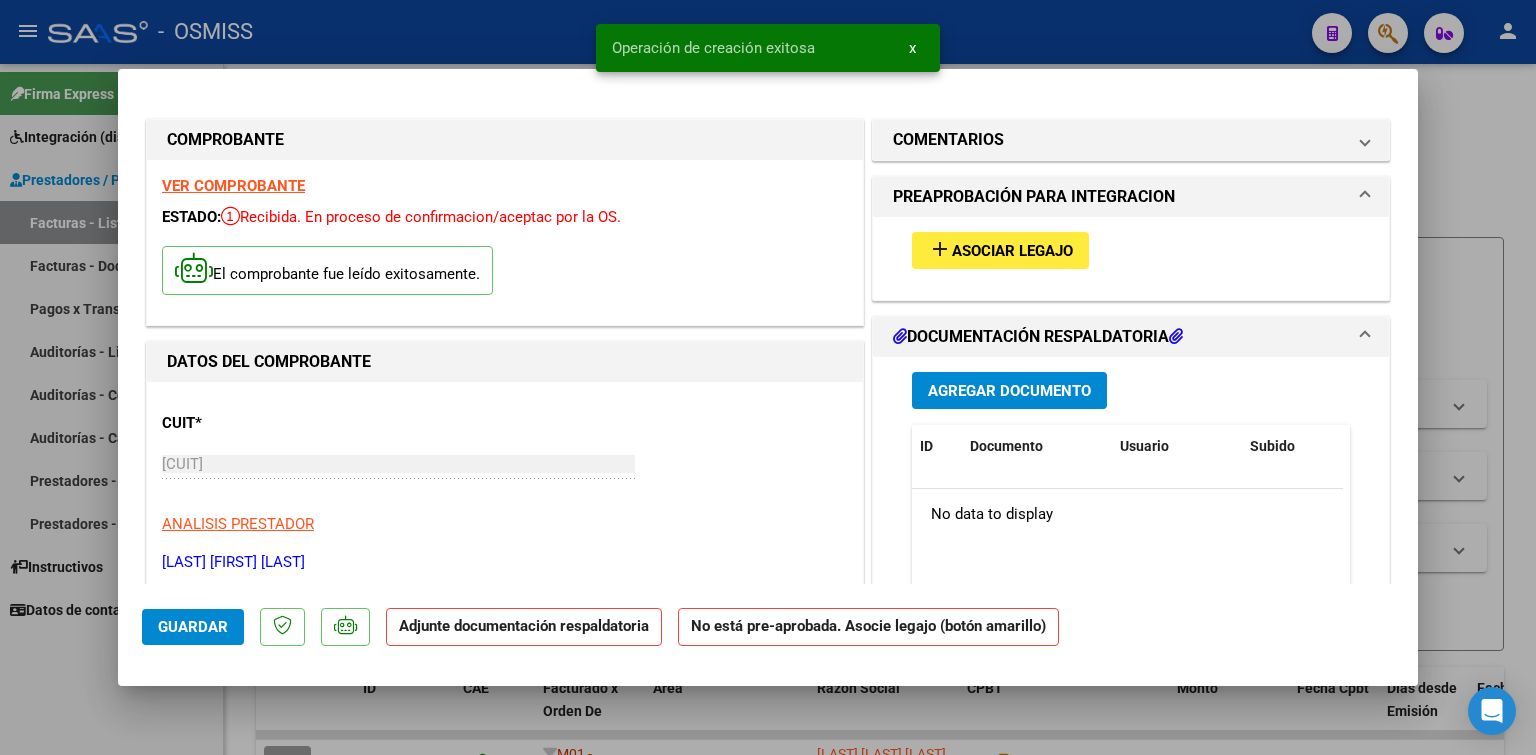 click on "Asociar Legajo" at bounding box center [1012, 251] 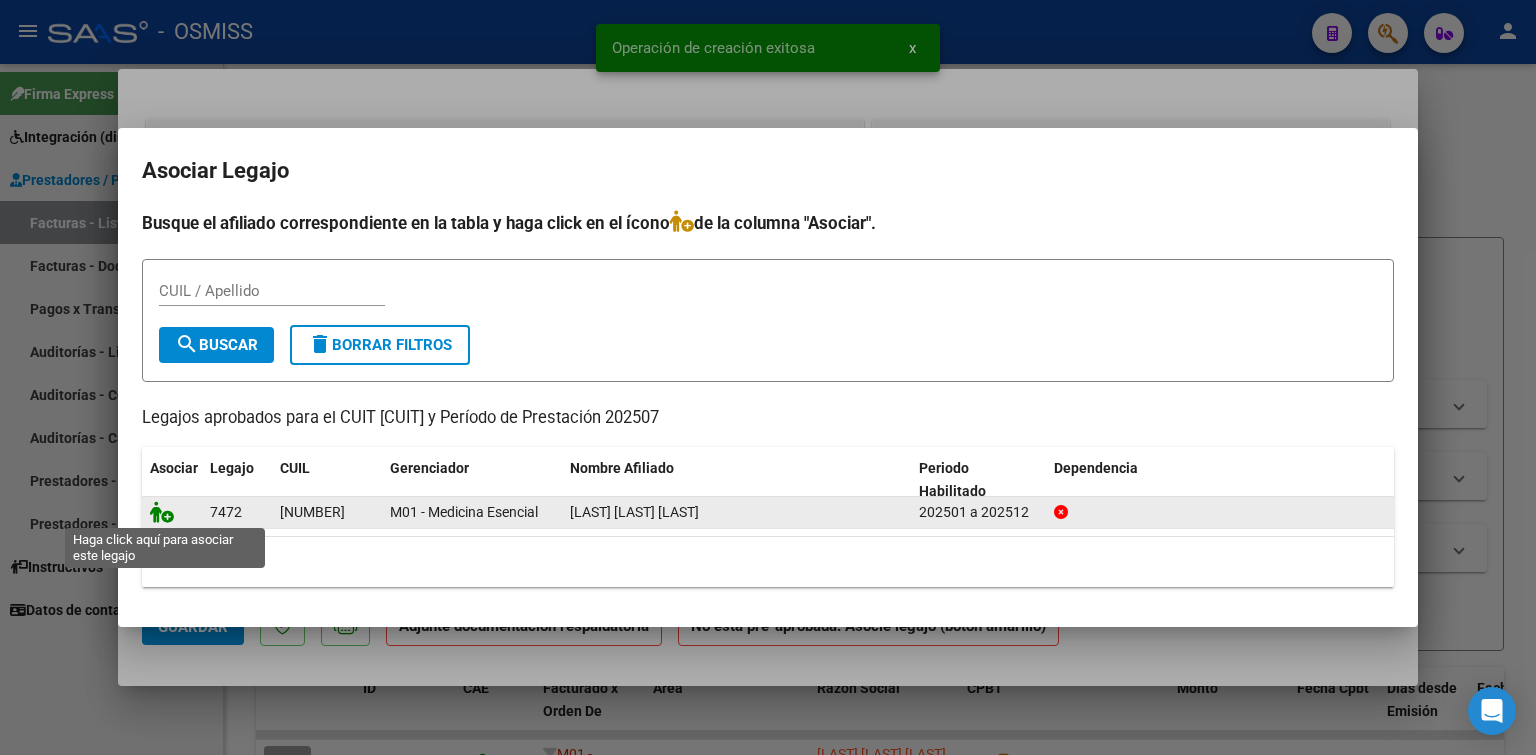 click 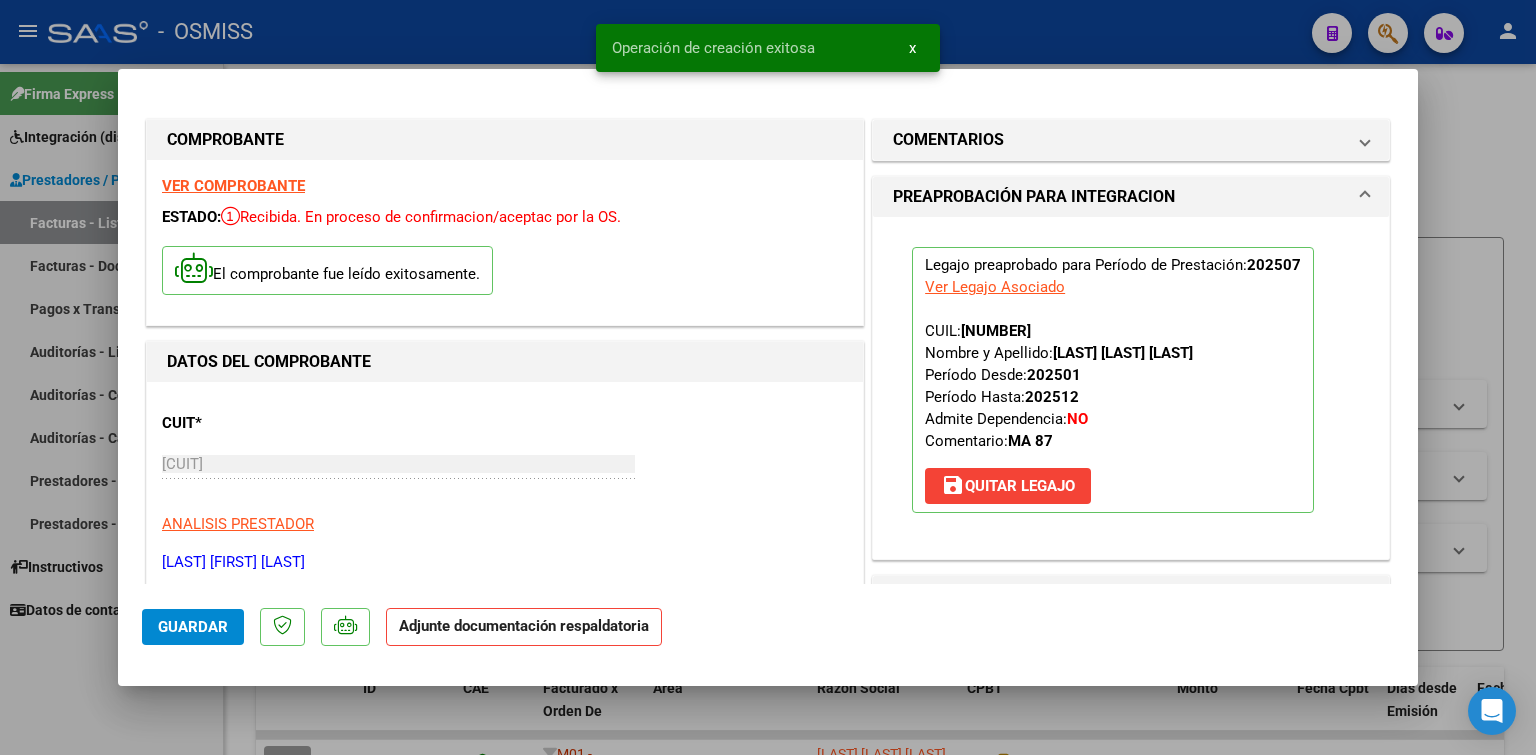 scroll, scrollTop: 400, scrollLeft: 0, axis: vertical 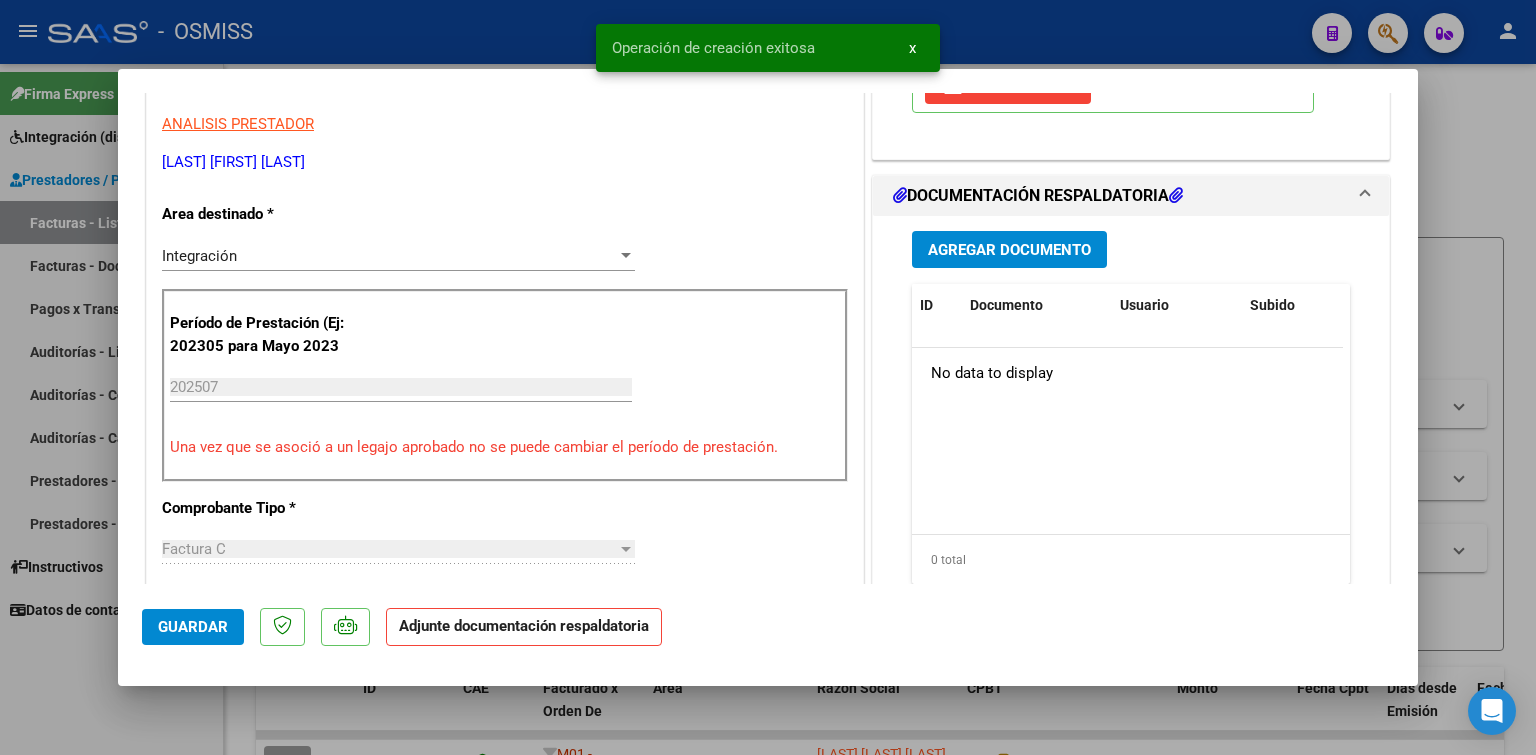 click on "Agregar Documento ID Documento Usuario Subido Acción No data to display  0 total   1" at bounding box center [1131, 415] 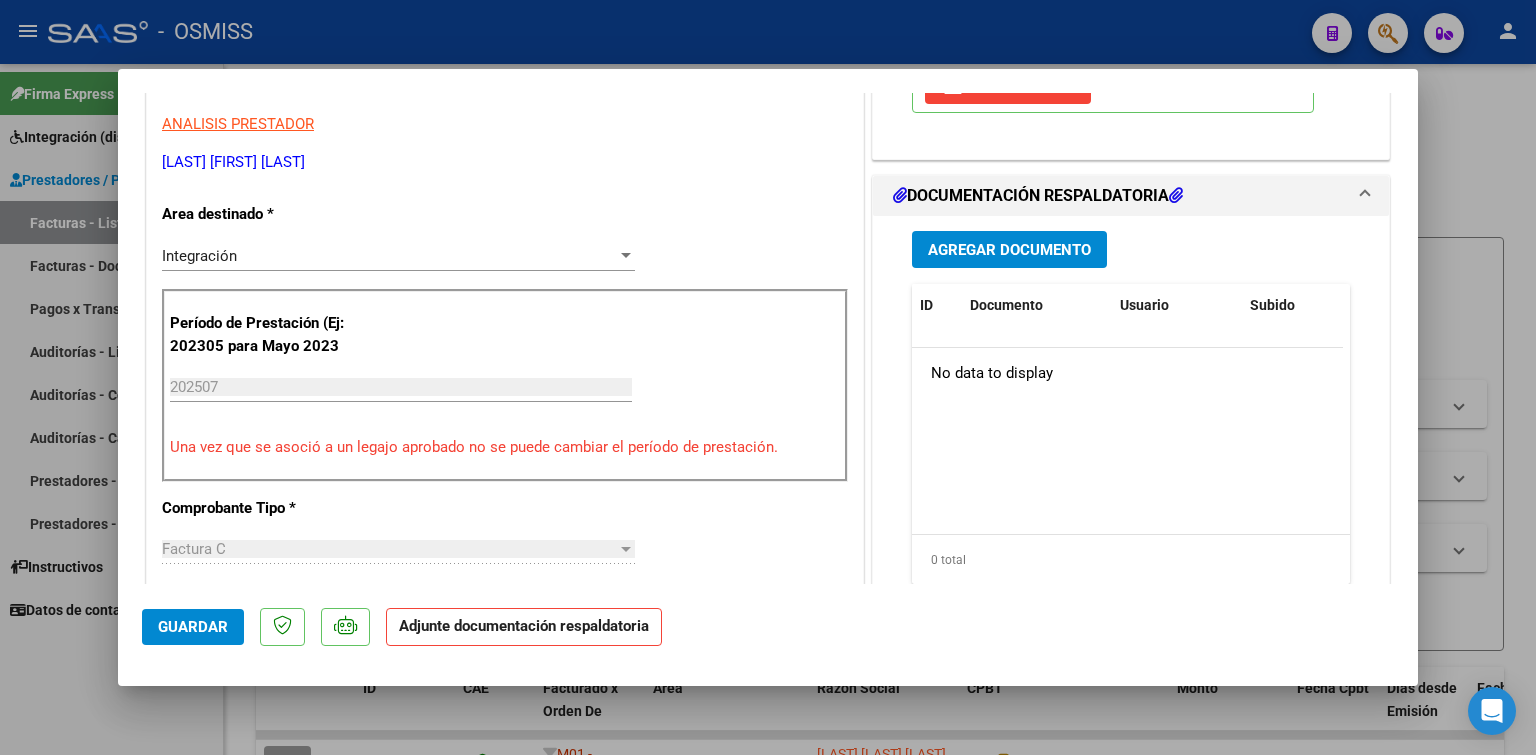 click on "Agregar Documento" at bounding box center [1009, 250] 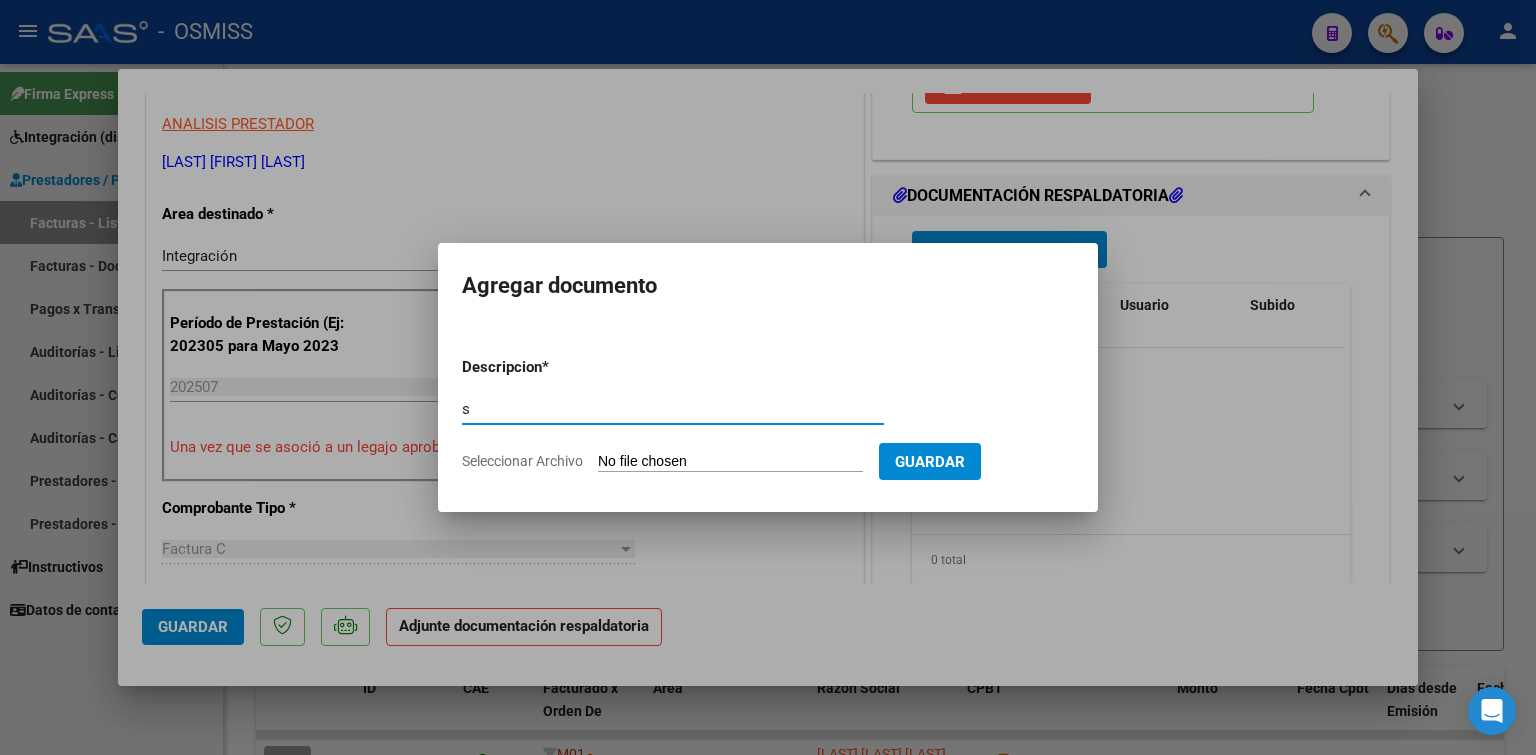 click on "Seleccionar Archivo" at bounding box center (730, 462) 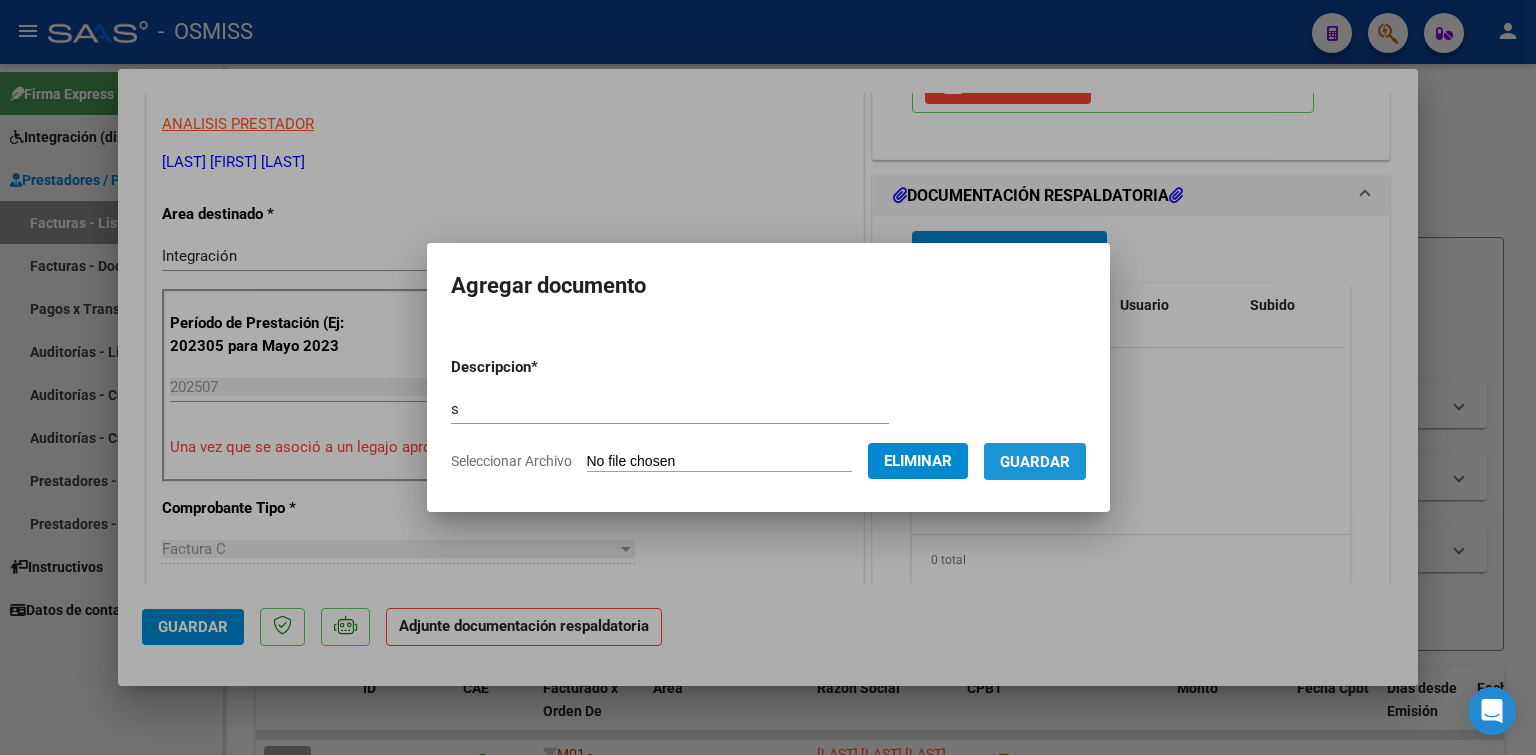 click on "Guardar" at bounding box center (1035, 462) 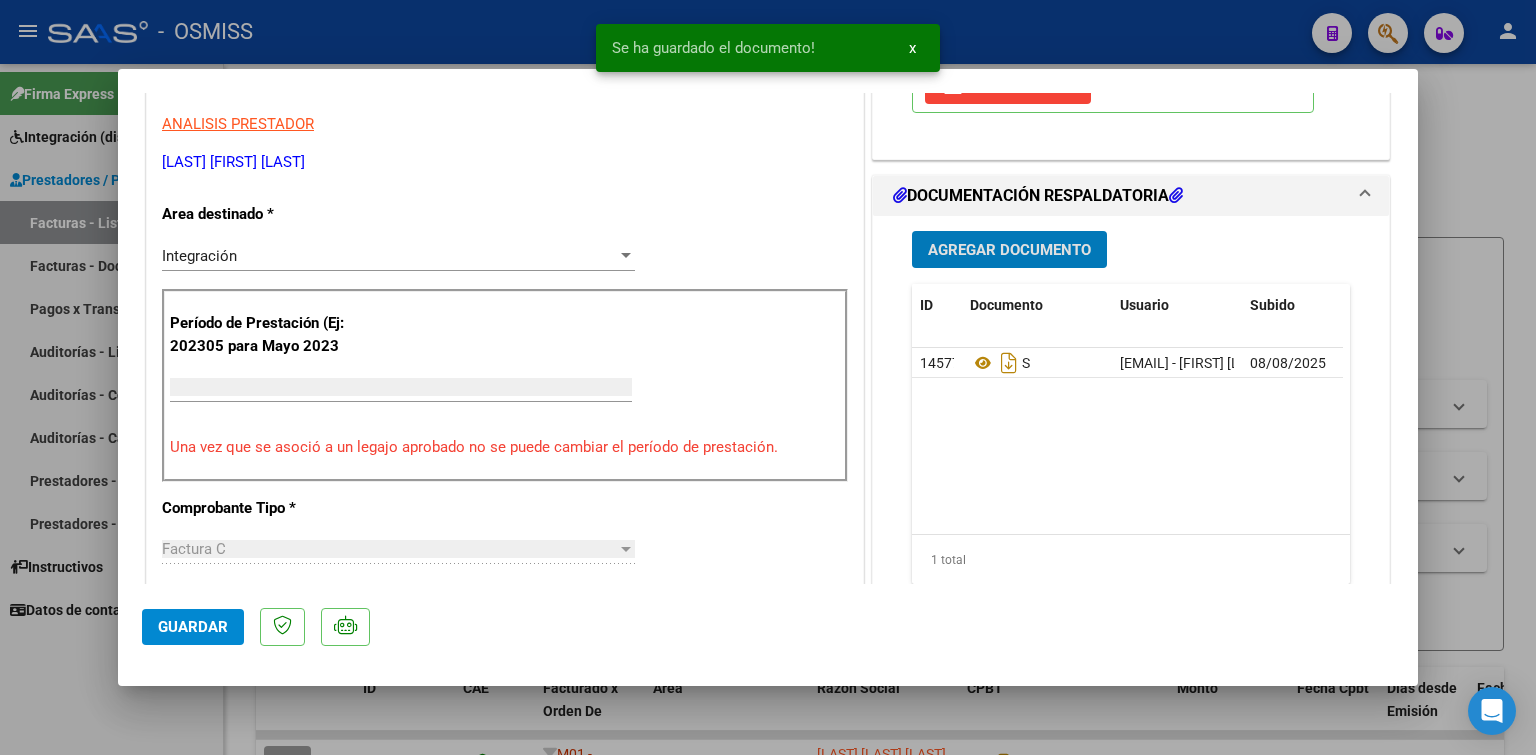 scroll, scrollTop: 0, scrollLeft: 0, axis: both 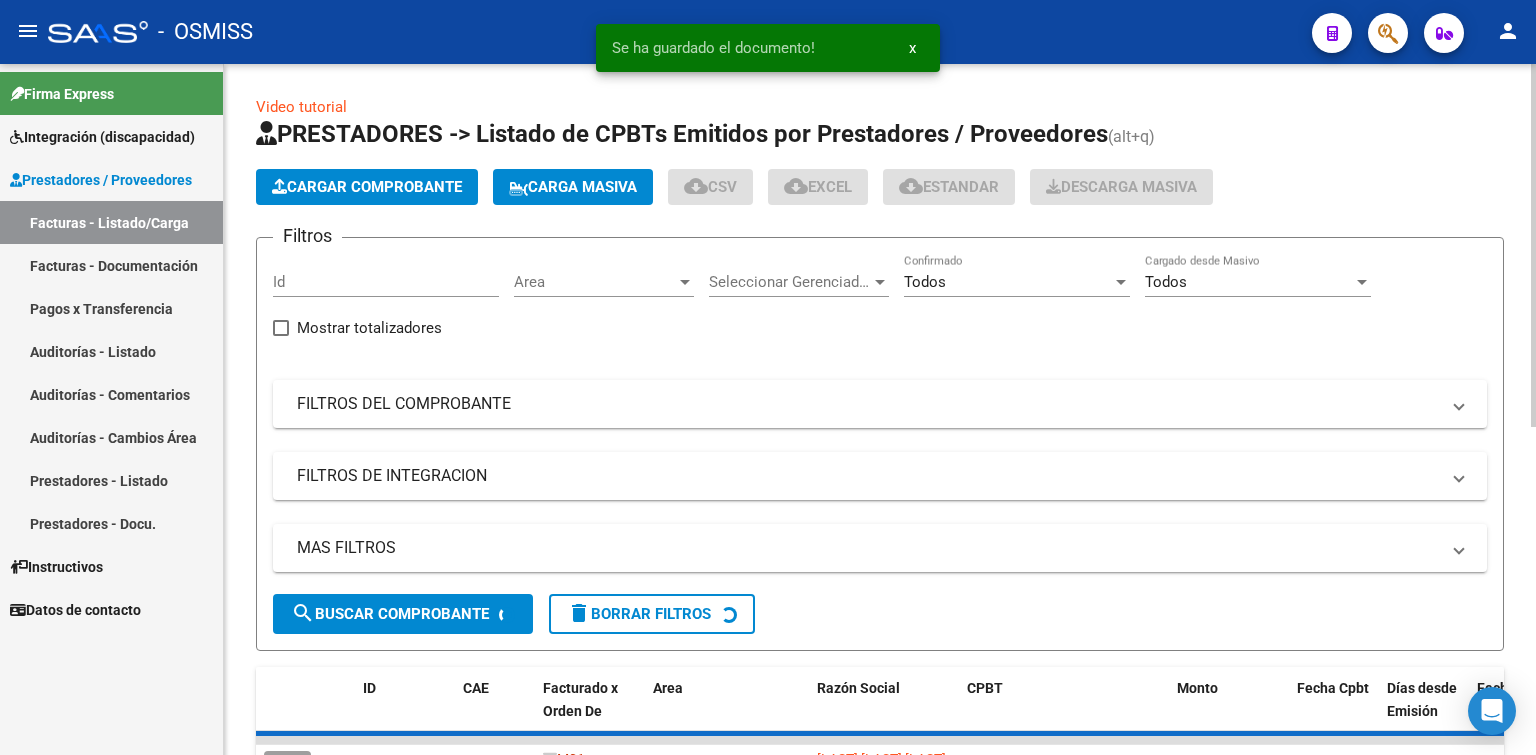 click on "Cargar Comprobante" 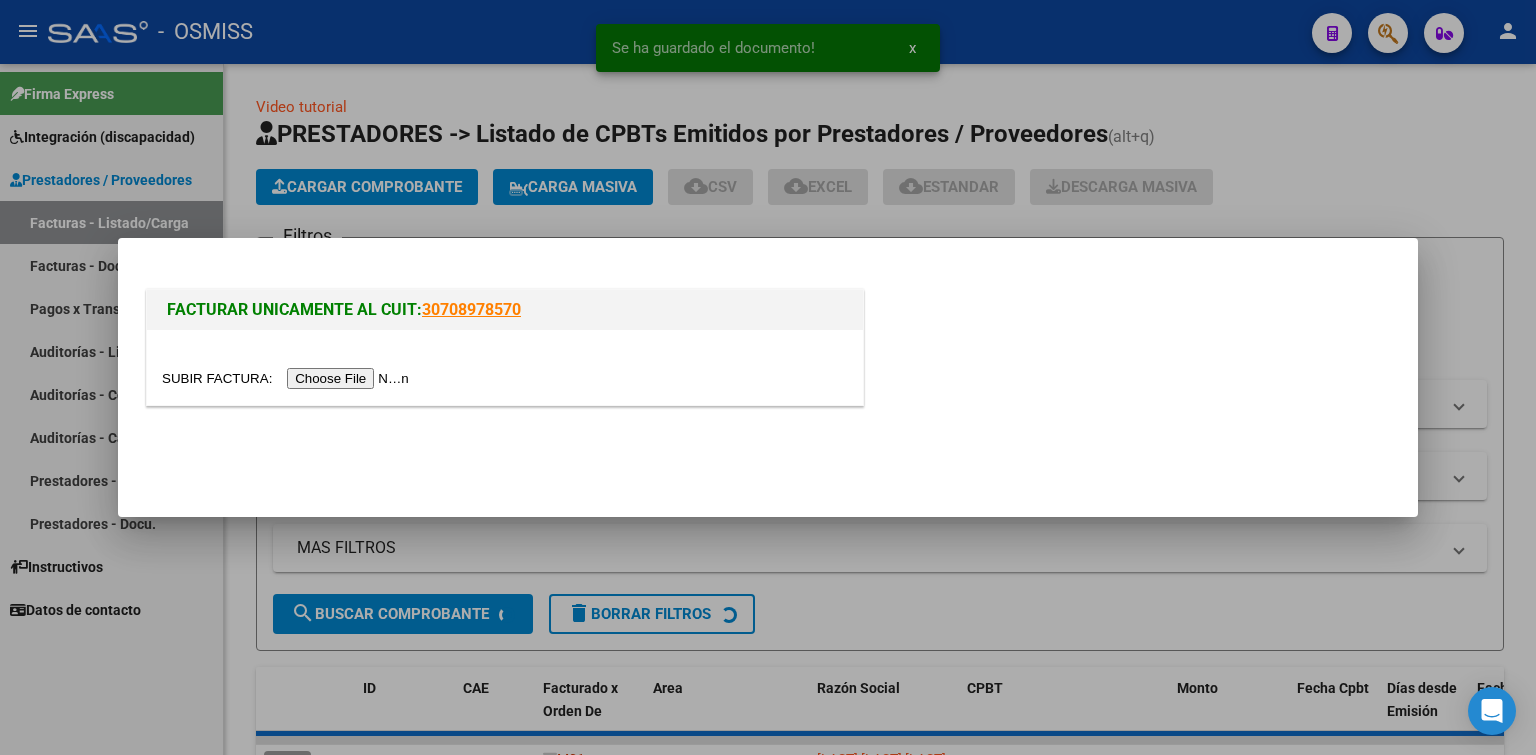 click at bounding box center [288, 378] 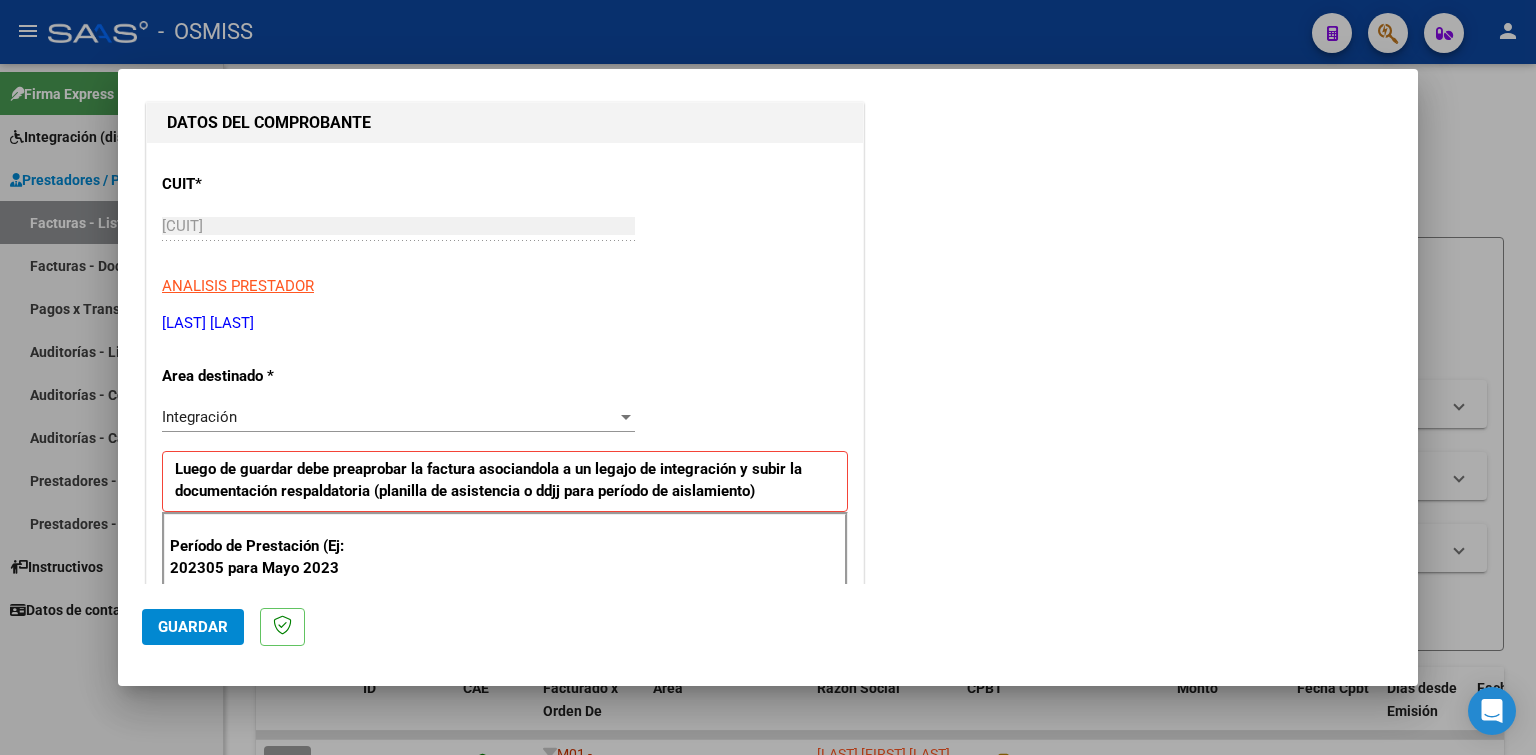 scroll, scrollTop: 300, scrollLeft: 0, axis: vertical 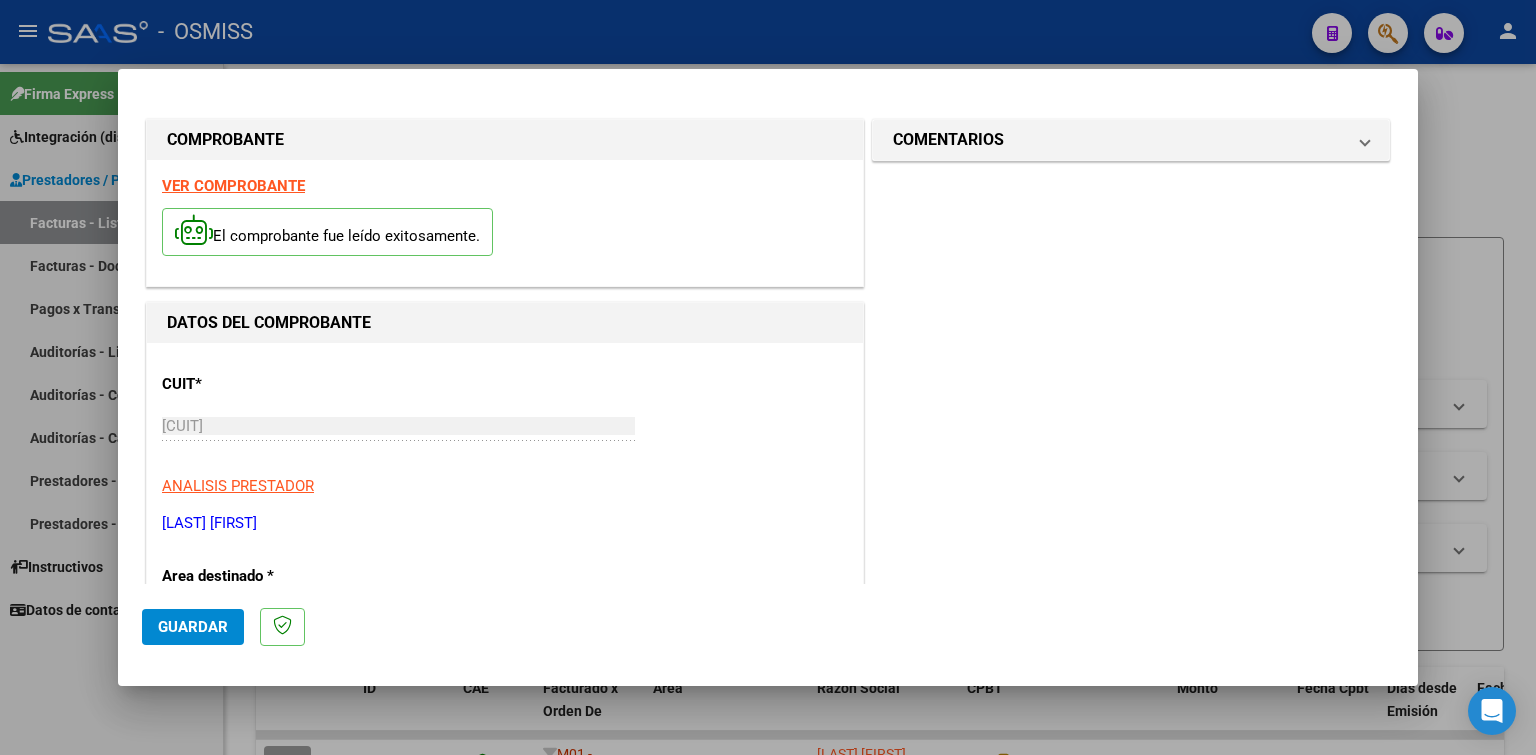 type on "202507" 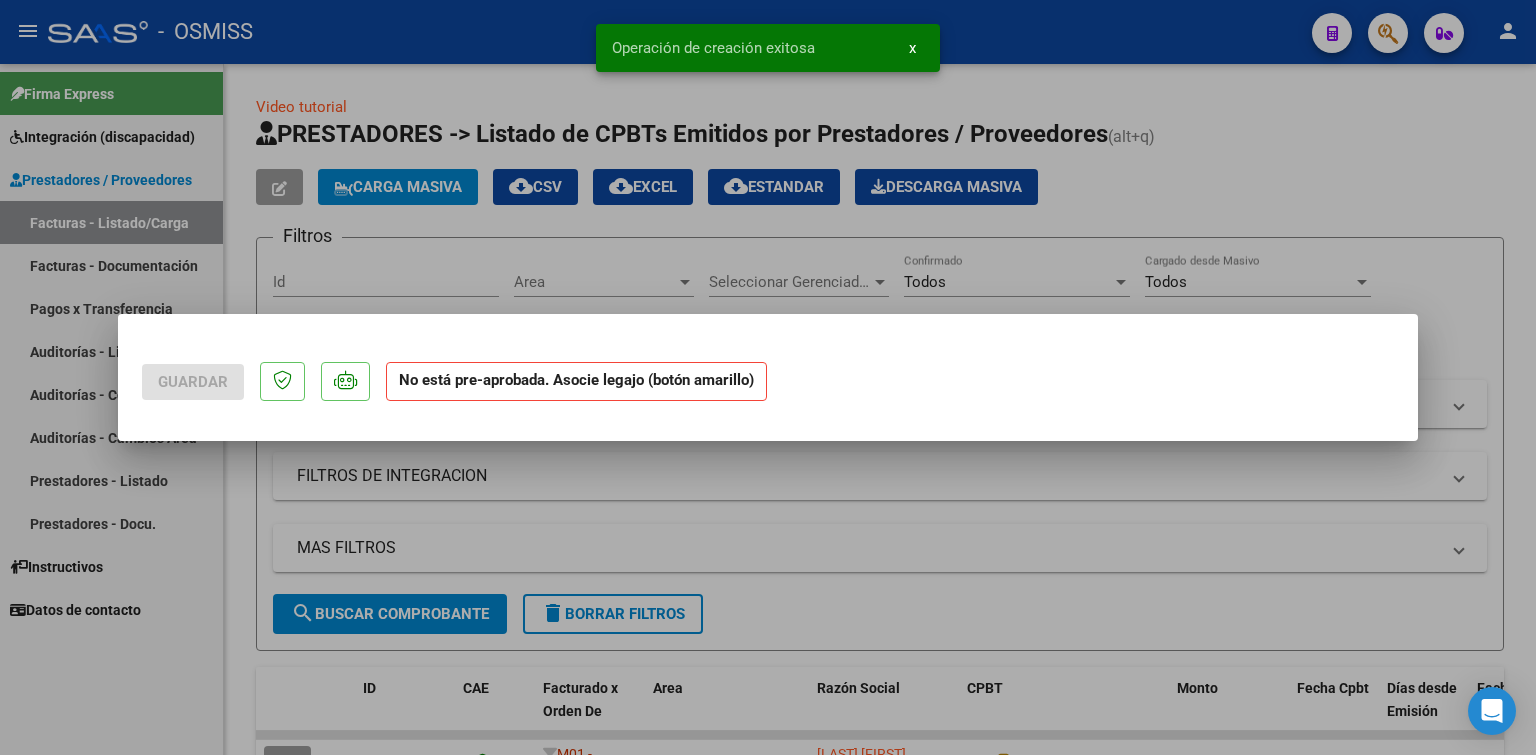 scroll, scrollTop: 0, scrollLeft: 0, axis: both 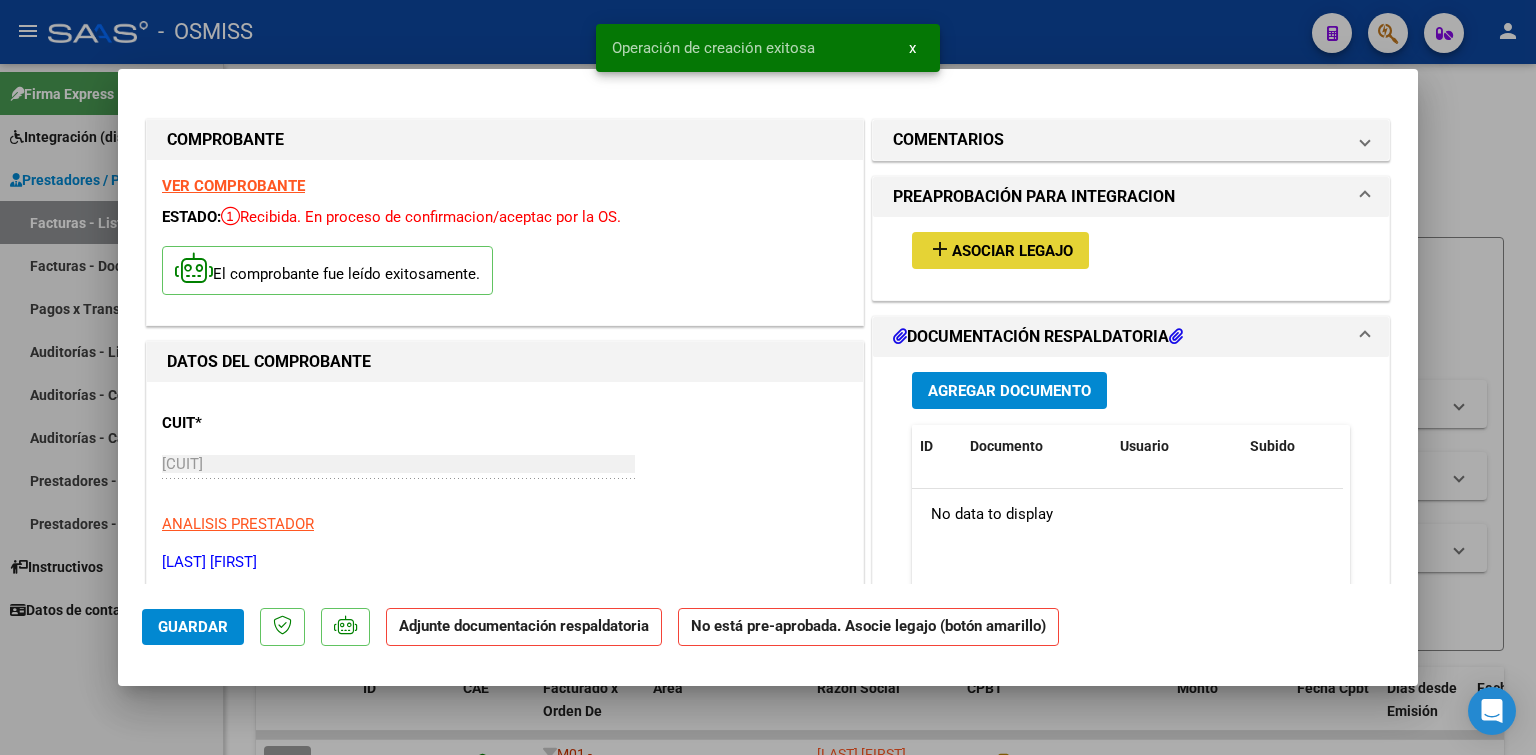 click on "Asociar Legajo" at bounding box center [1012, 251] 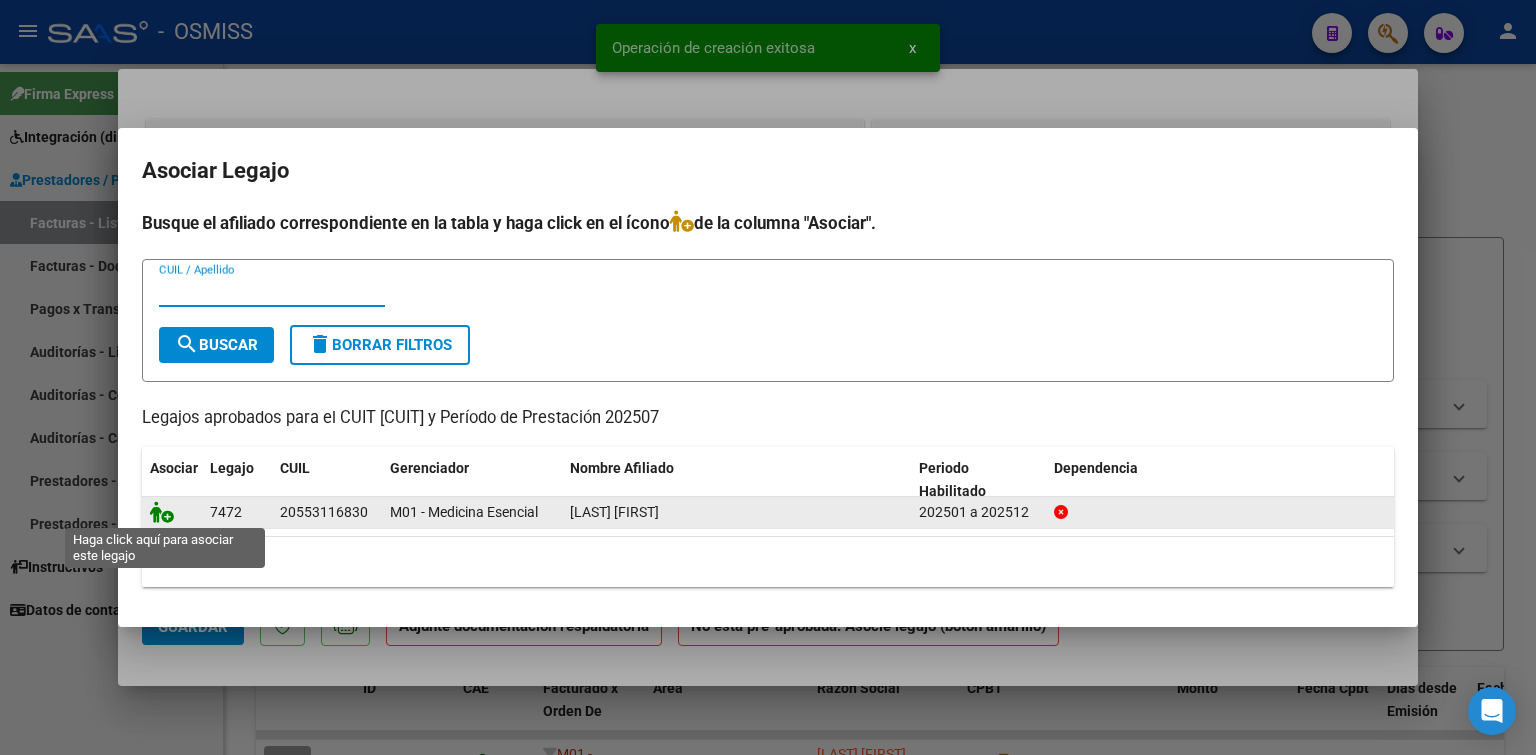 click 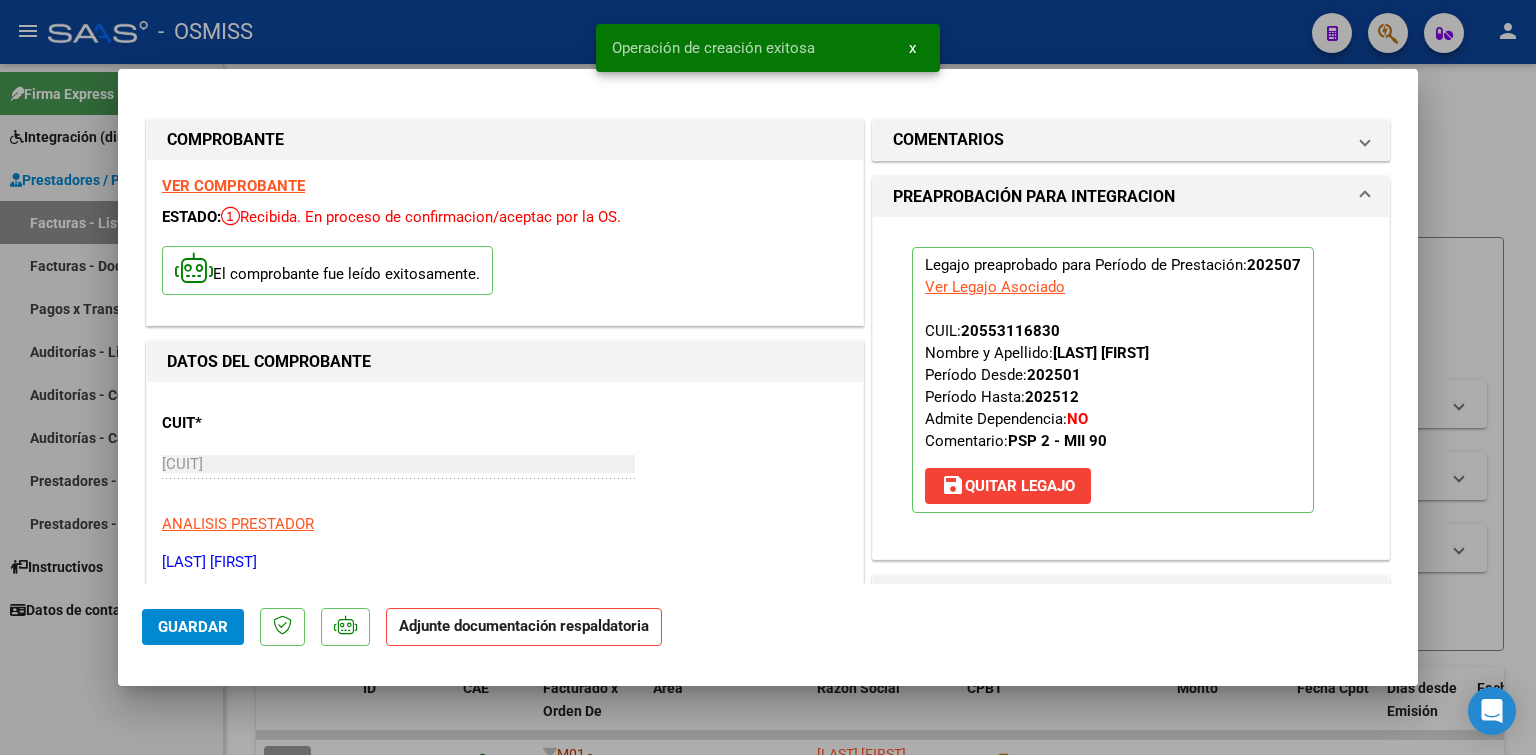 scroll, scrollTop: 400, scrollLeft: 0, axis: vertical 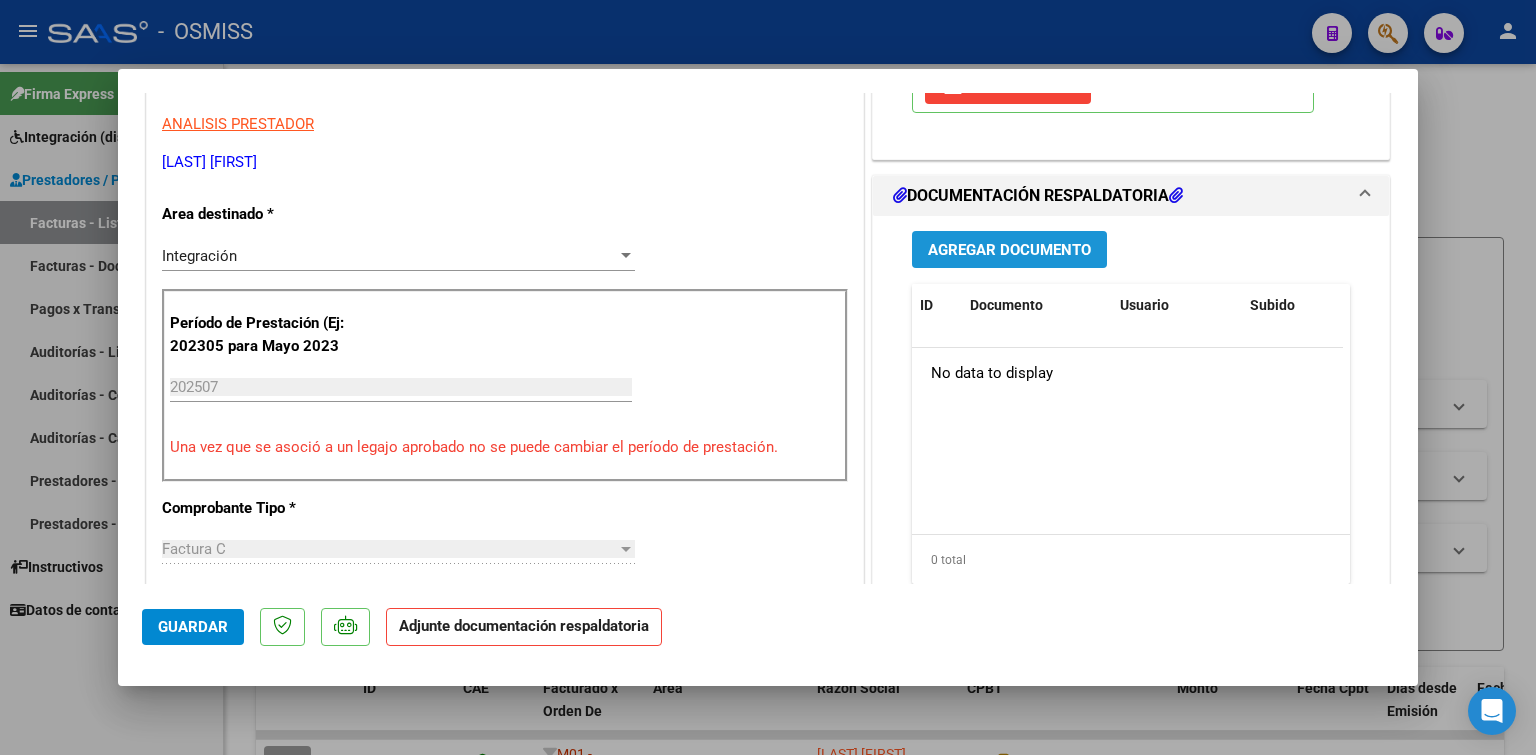 click on "Agregar Documento" at bounding box center [1009, 249] 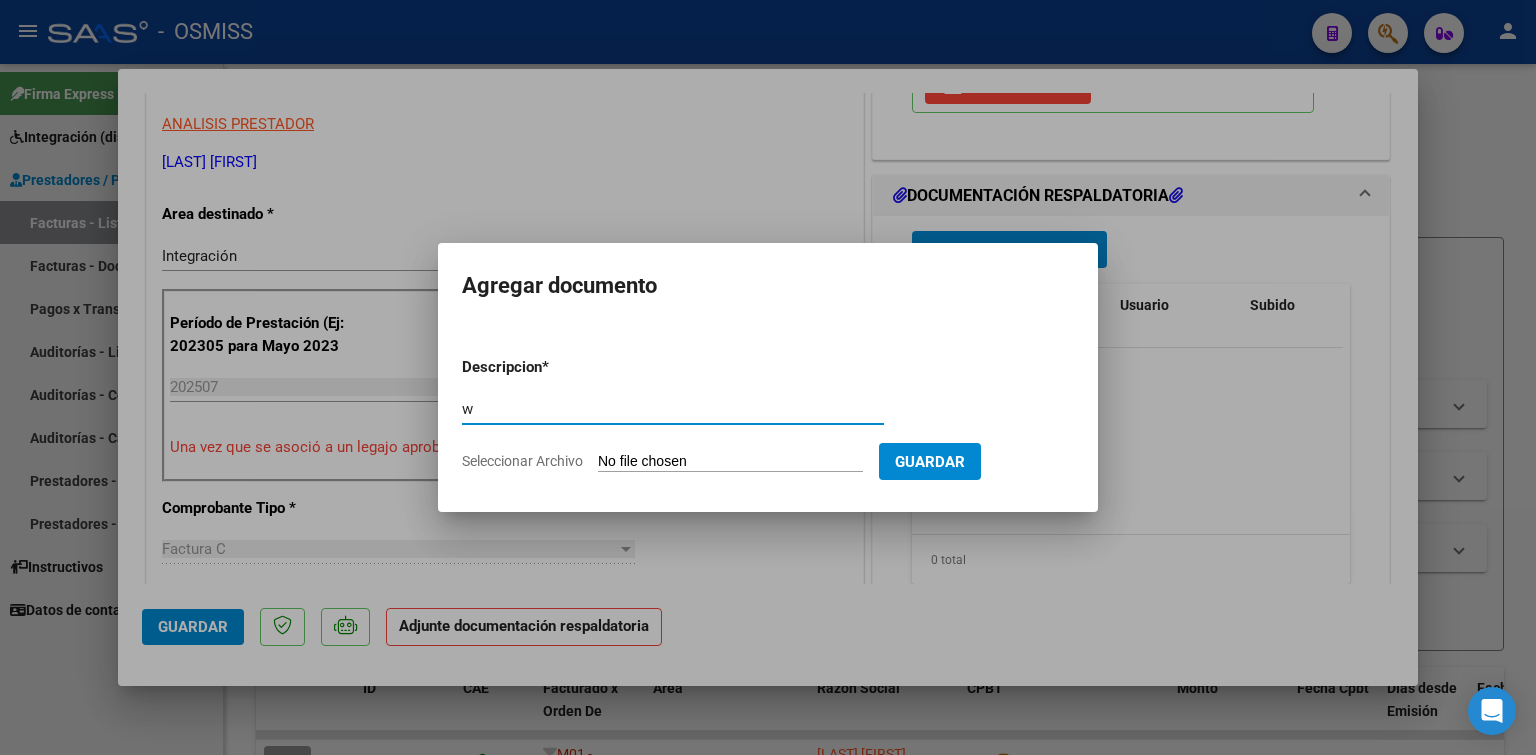 type on "w" 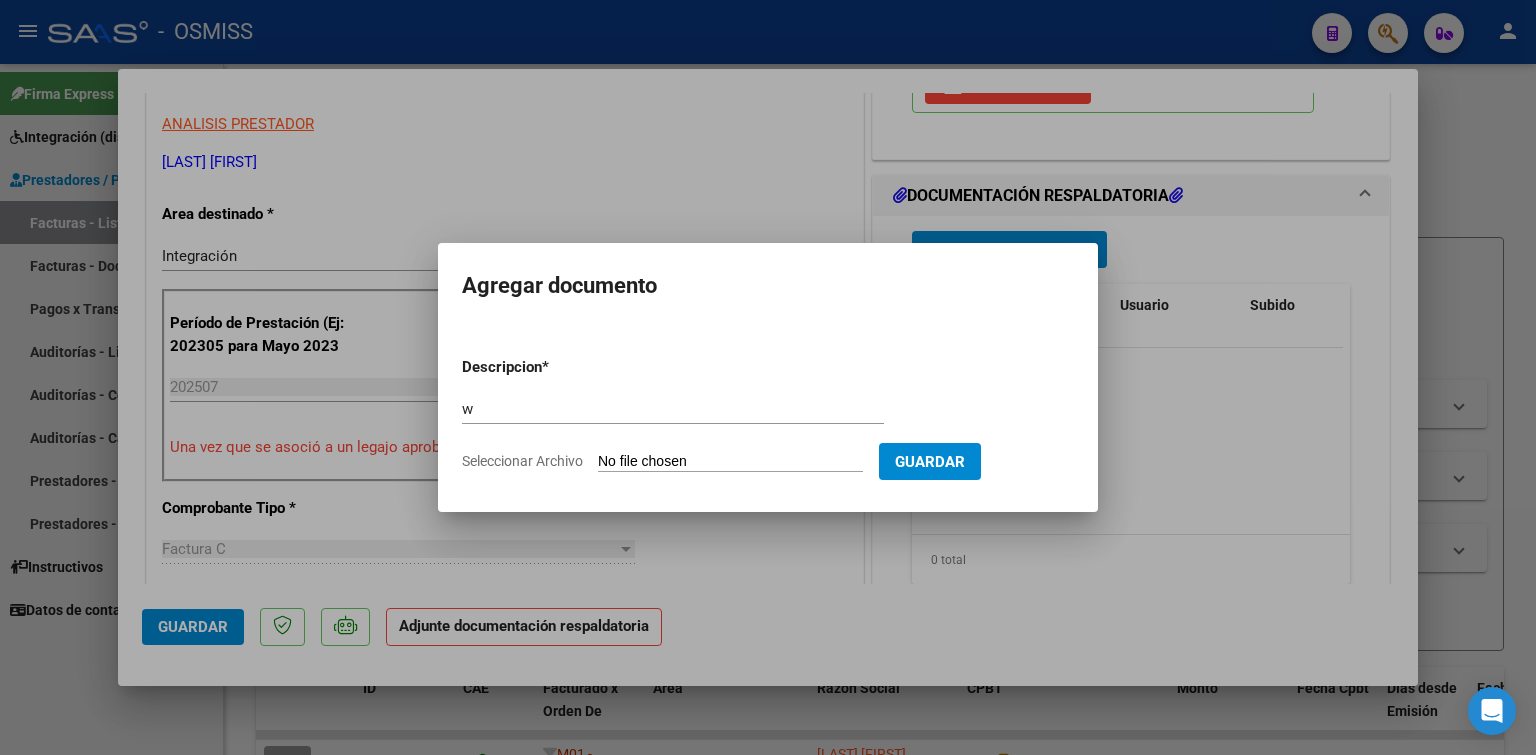 type on "C:\fakepath\[LAST] [MONTH].pdf" 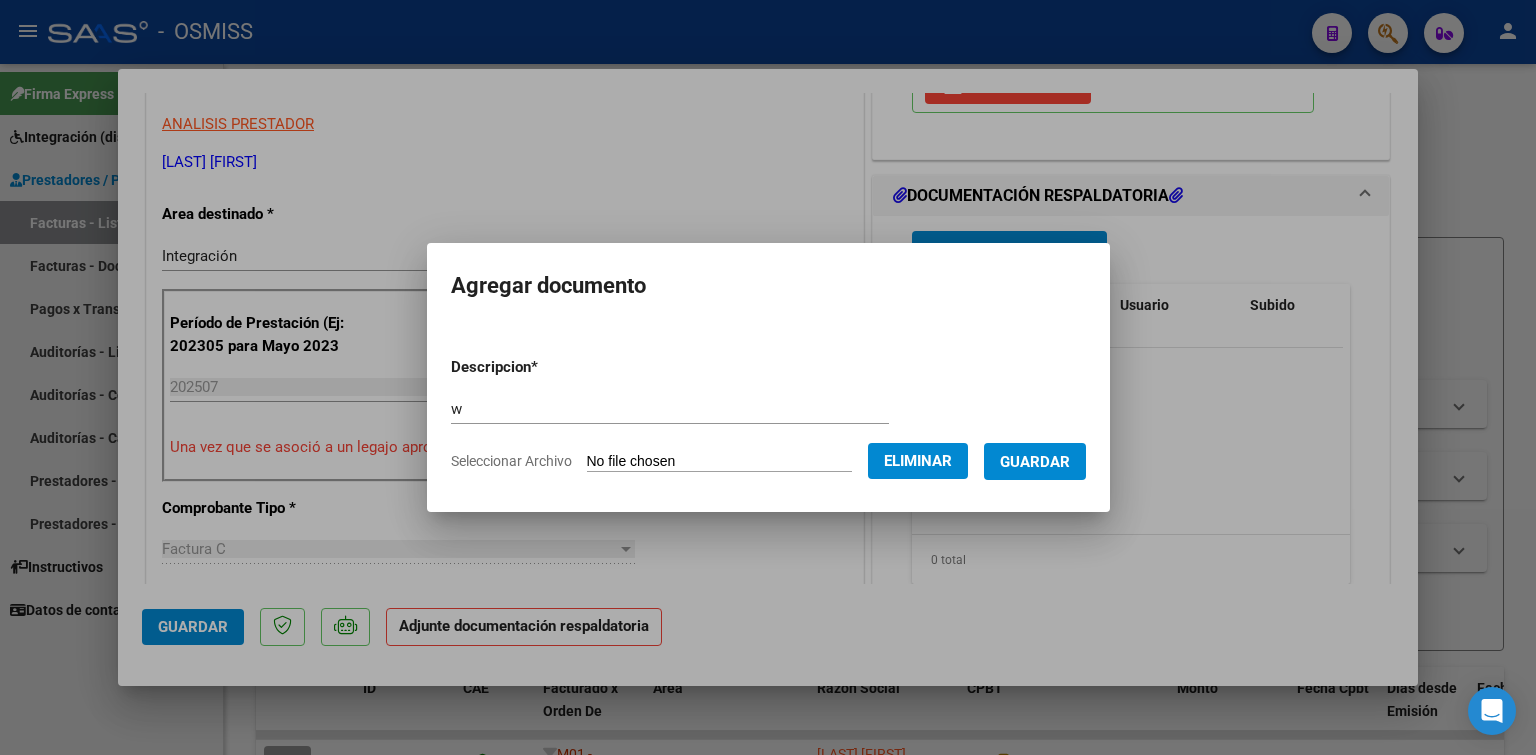 click on "Guardar" at bounding box center (1035, 462) 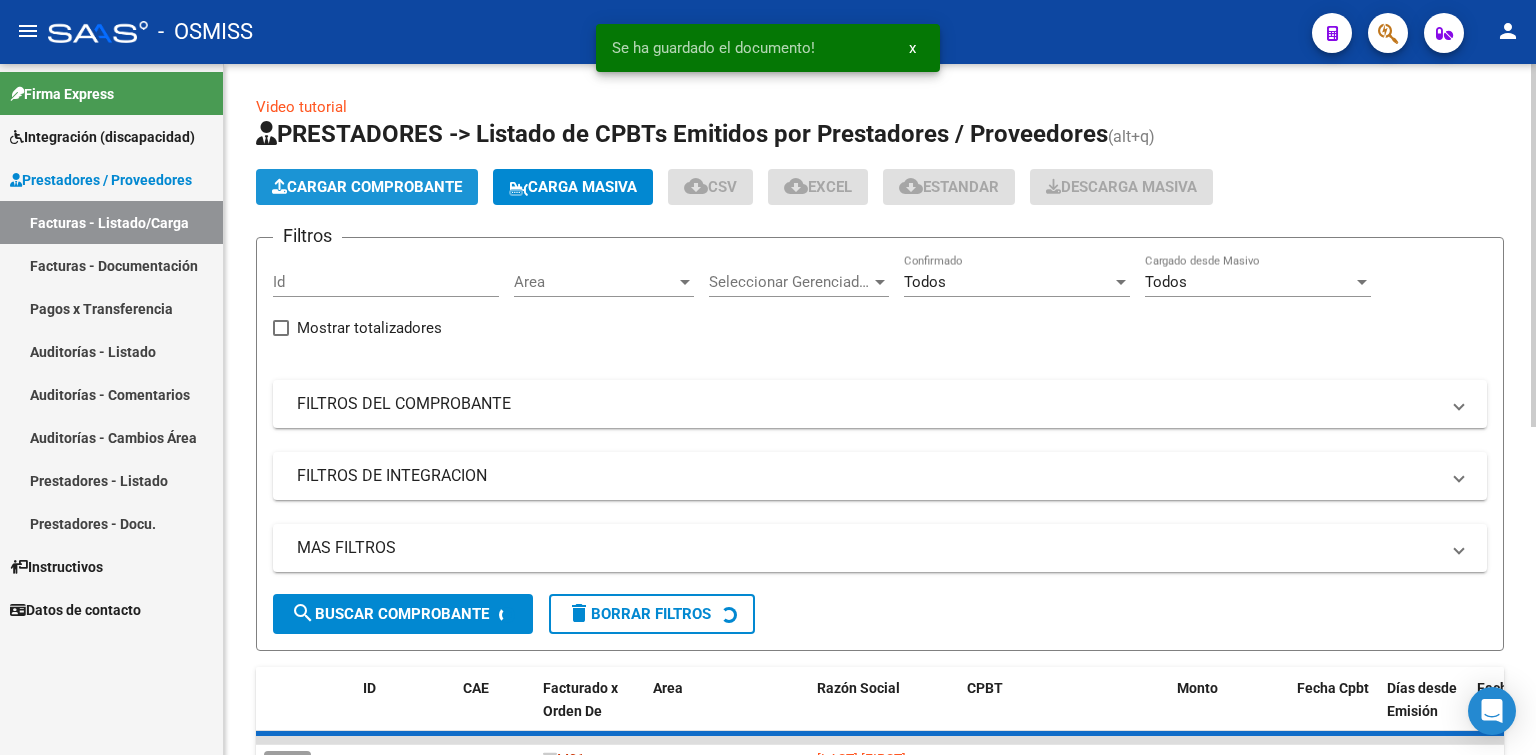 click on "Cargar Comprobante" 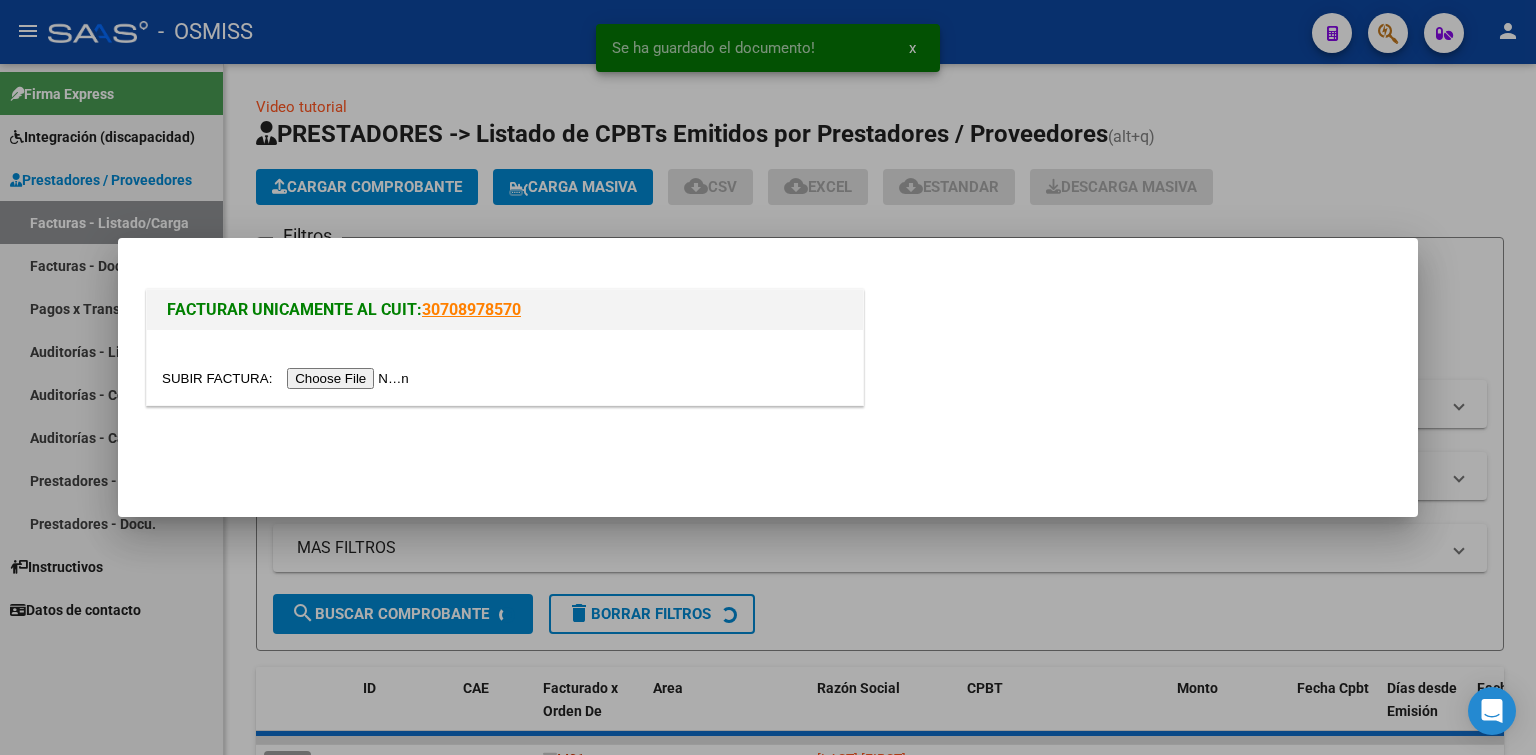 click at bounding box center [288, 378] 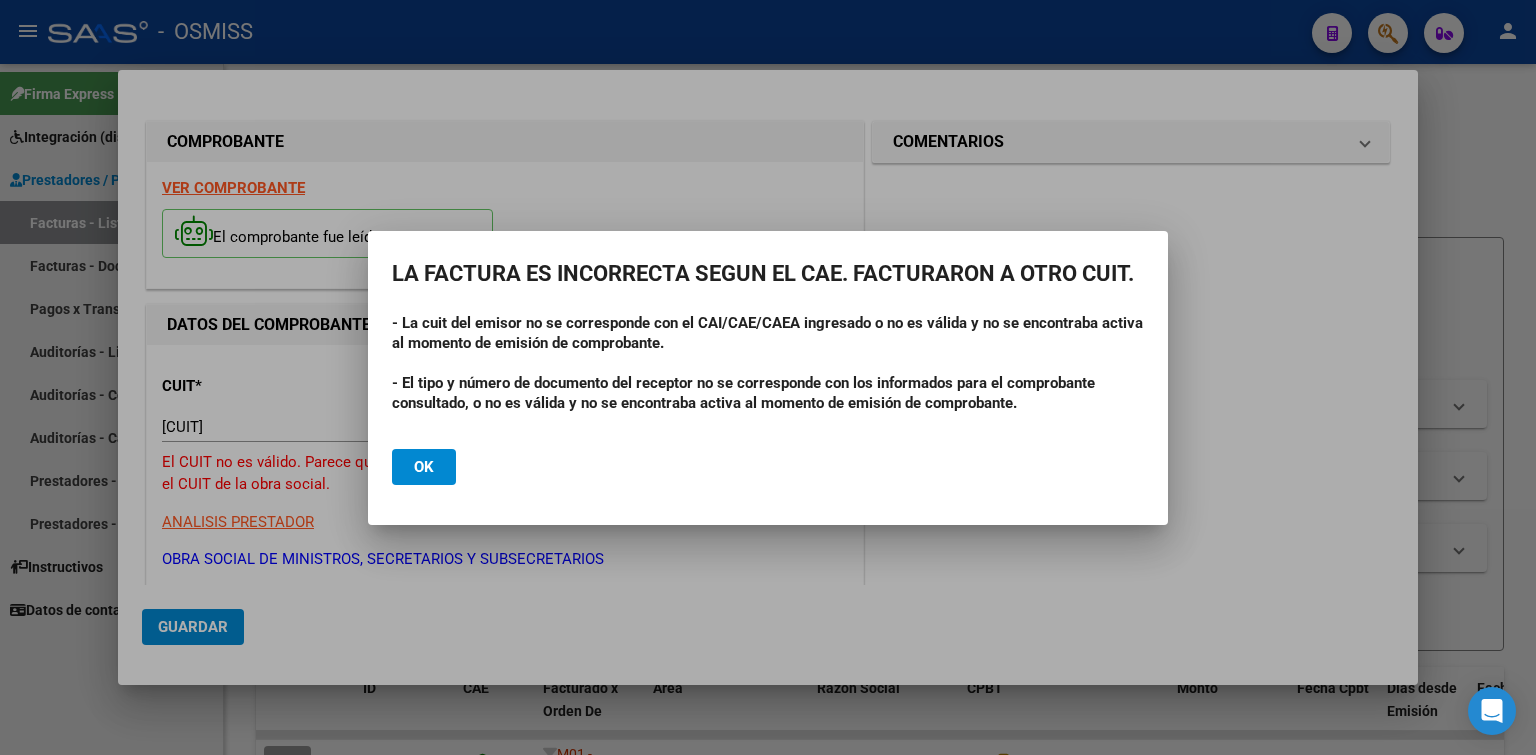 drag, startPoint x: 297, startPoint y: 422, endPoint x: 205, endPoint y: 425, distance: 92.0489 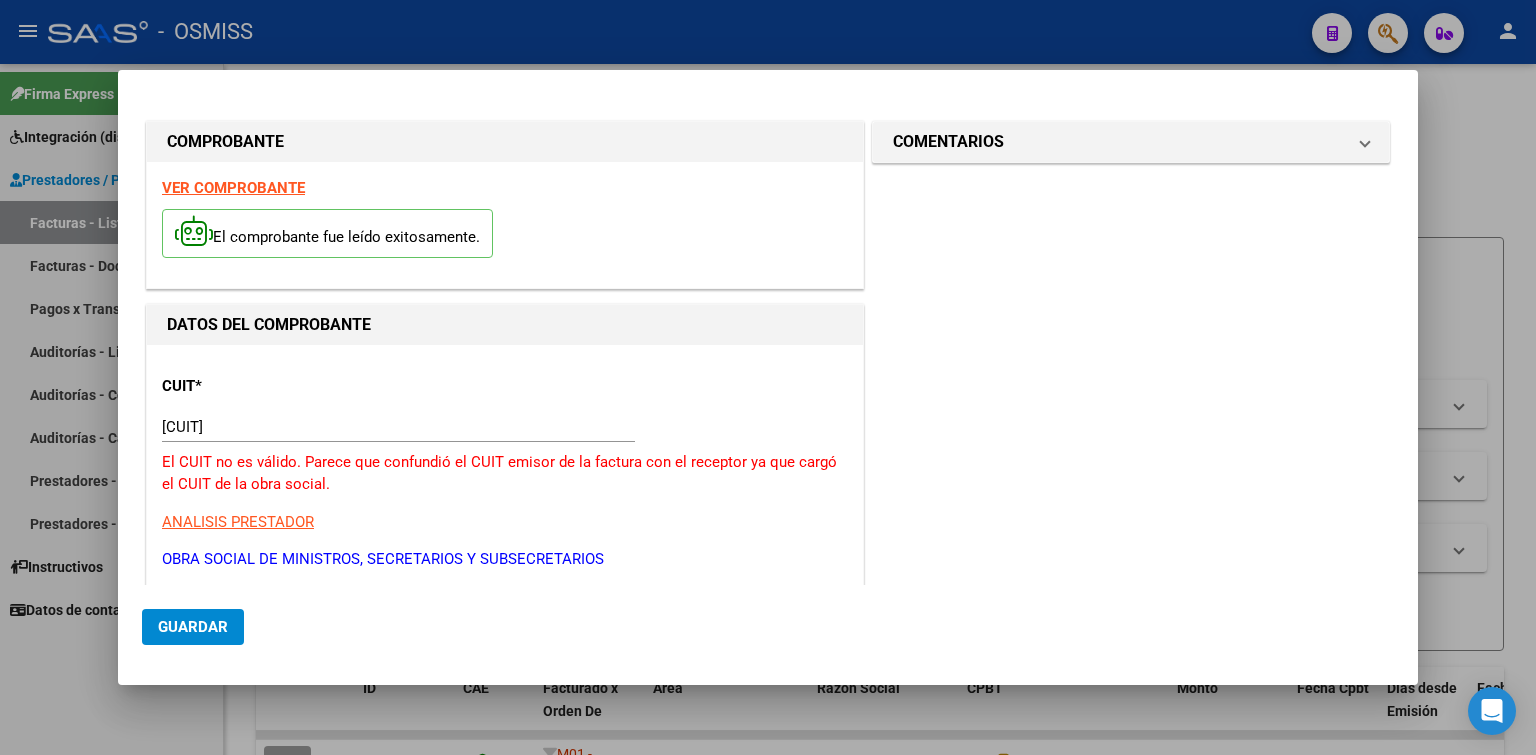 click on "[CUIT]" at bounding box center (398, 427) 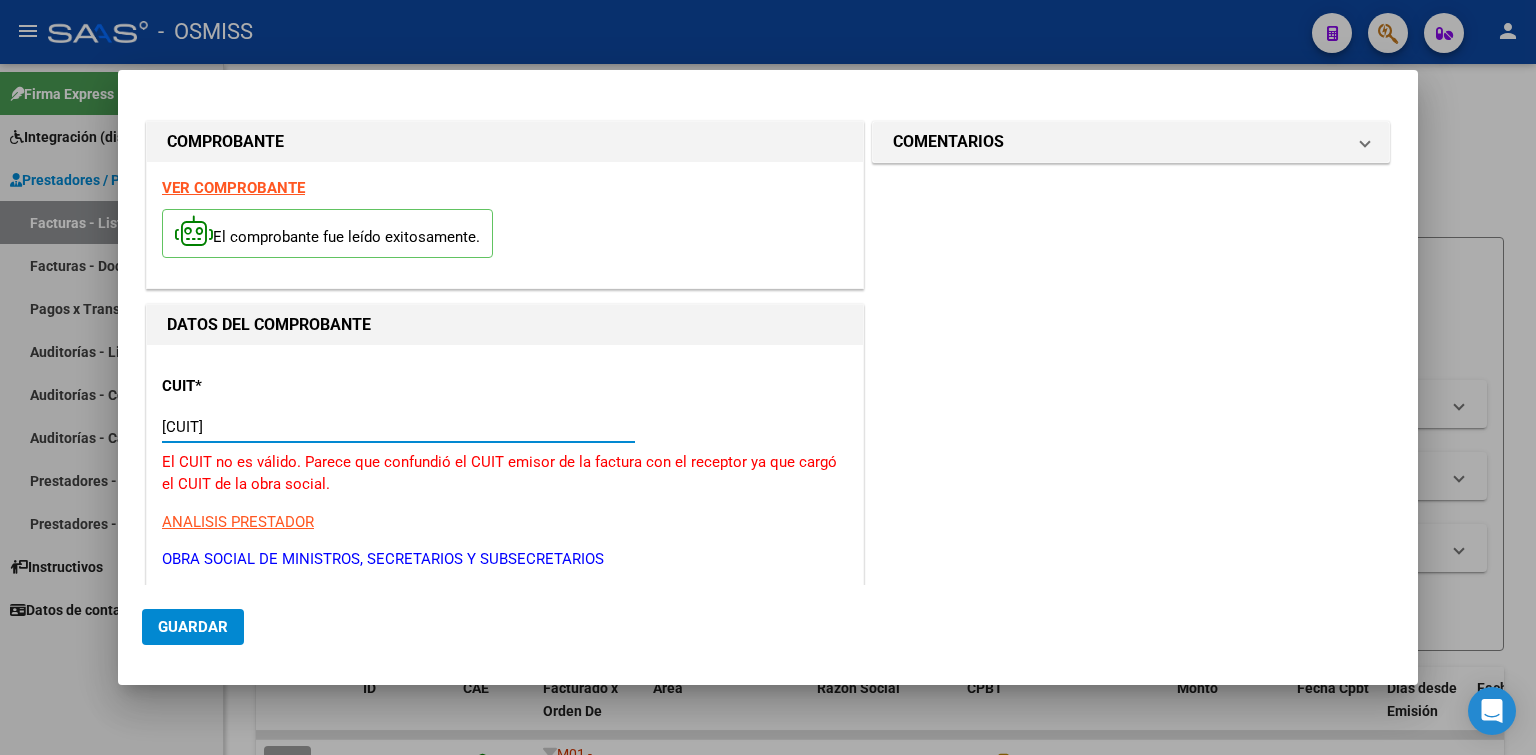 drag, startPoint x: 311, startPoint y: 425, endPoint x: 172, endPoint y: 409, distance: 139.91783 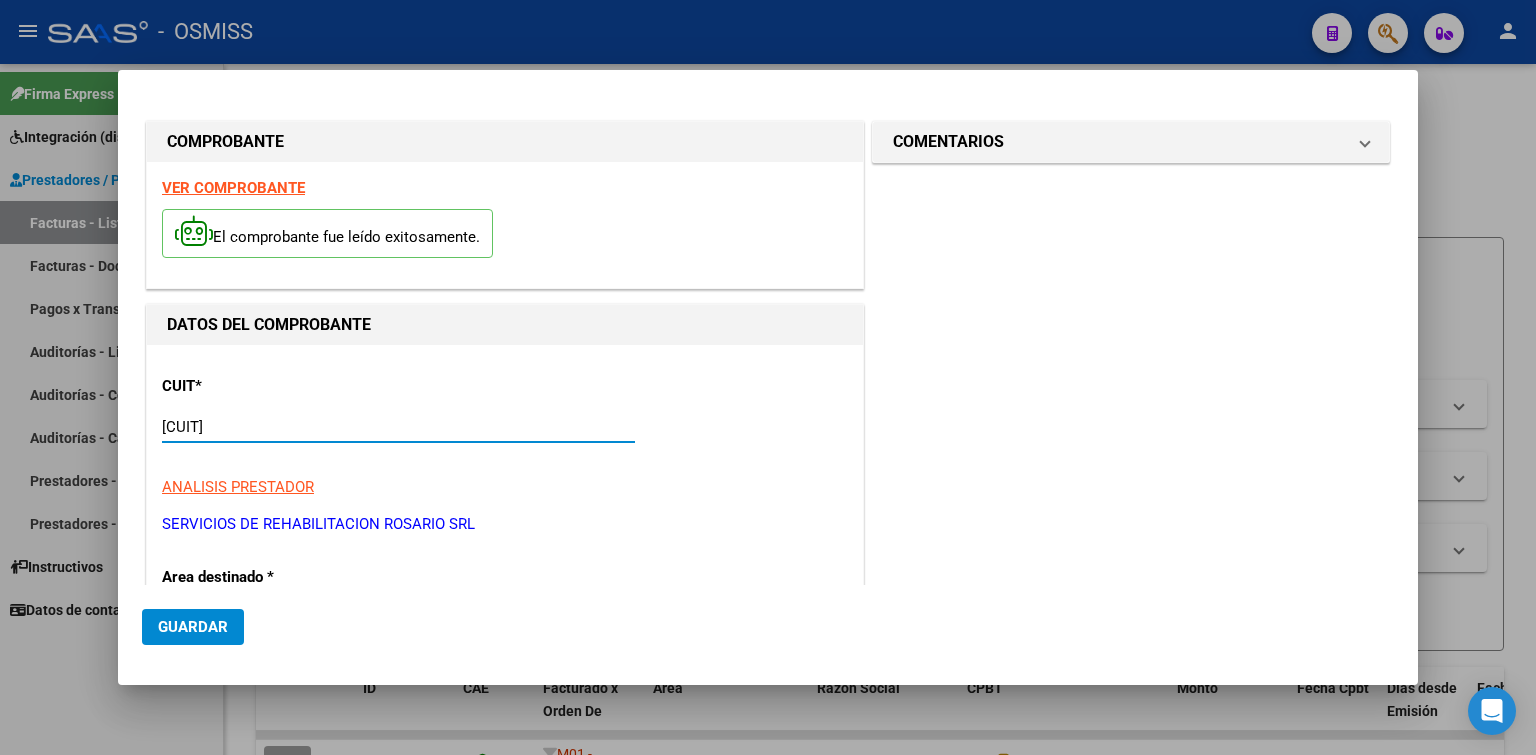 scroll, scrollTop: 400, scrollLeft: 0, axis: vertical 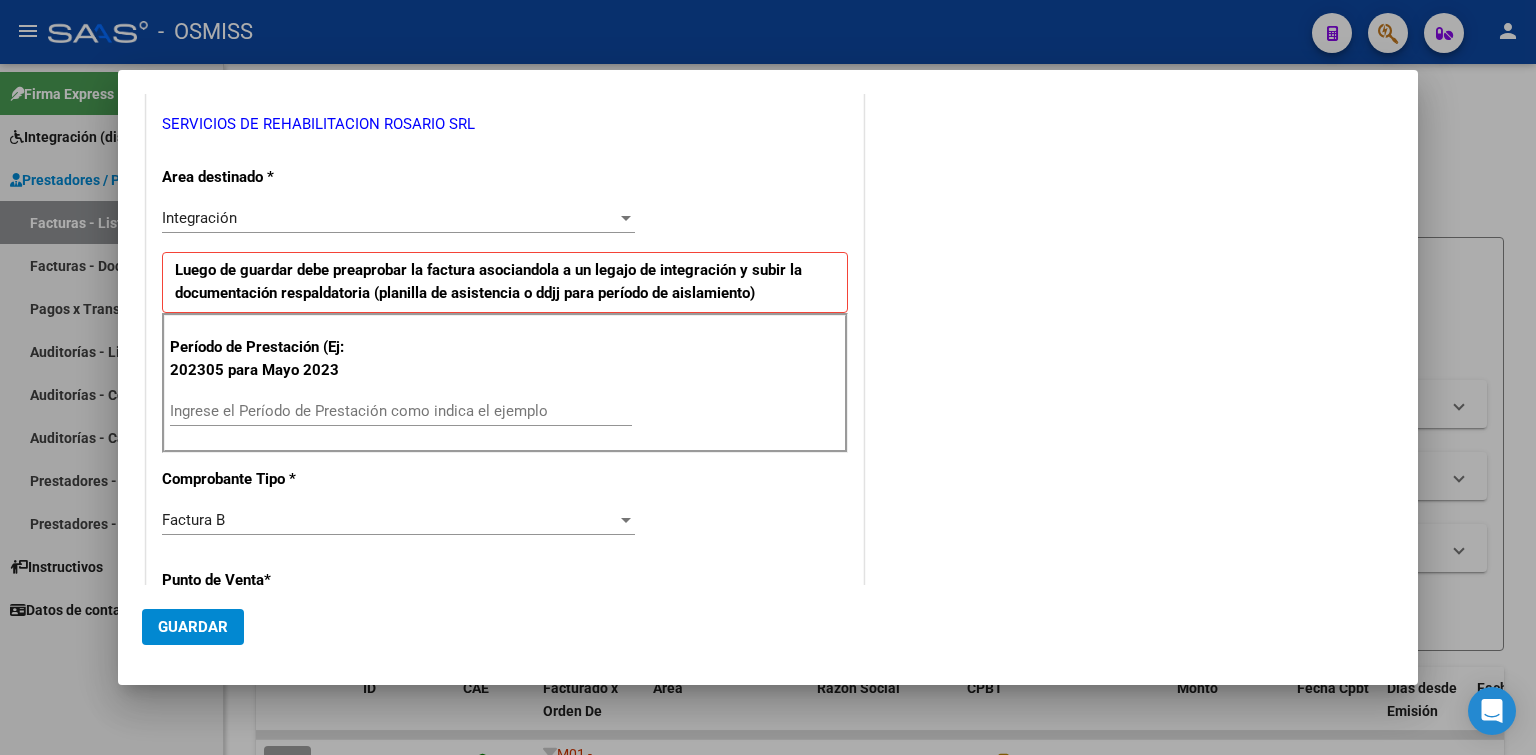 type on "[CUIT]" 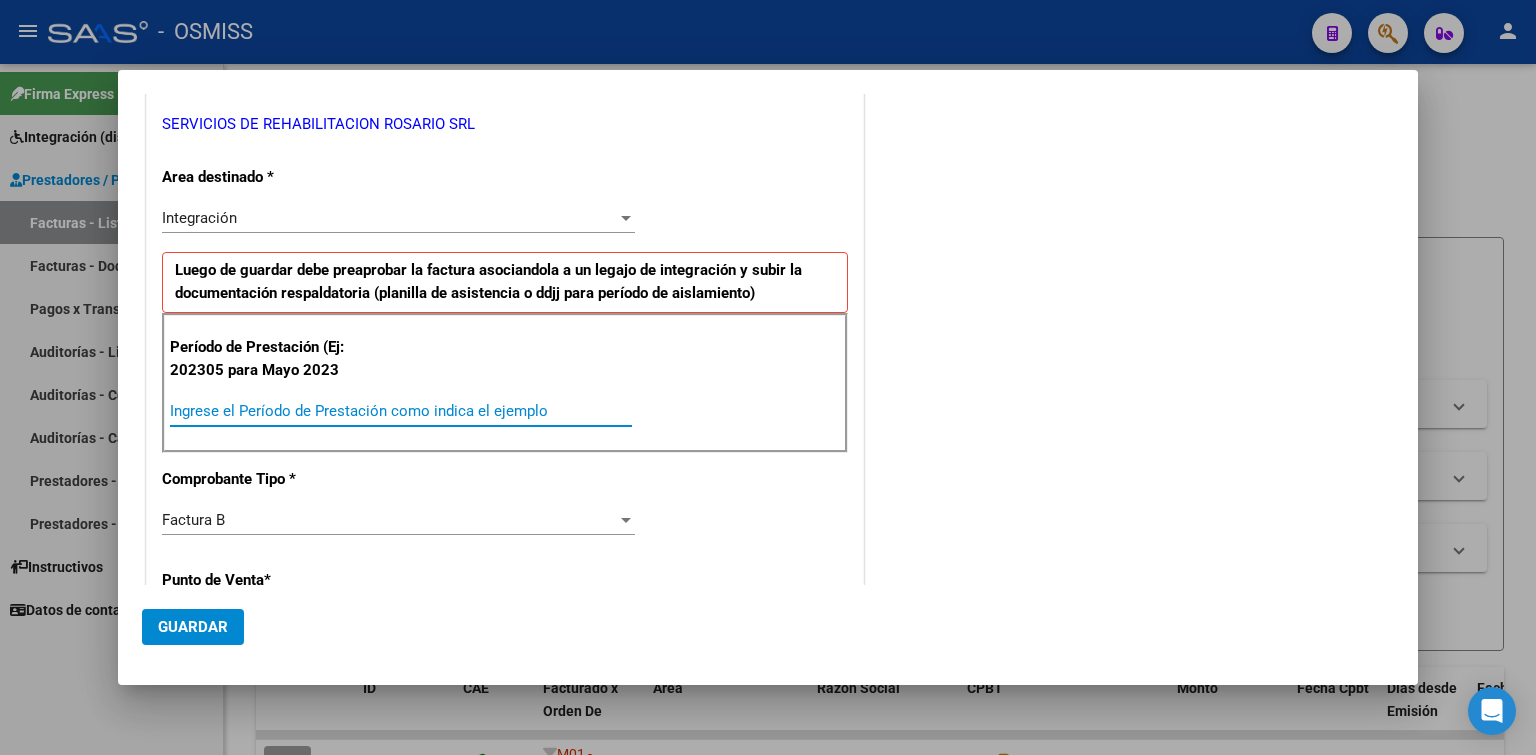 click on "Ingrese el Período de Prestación como indica el ejemplo" at bounding box center [401, 411] 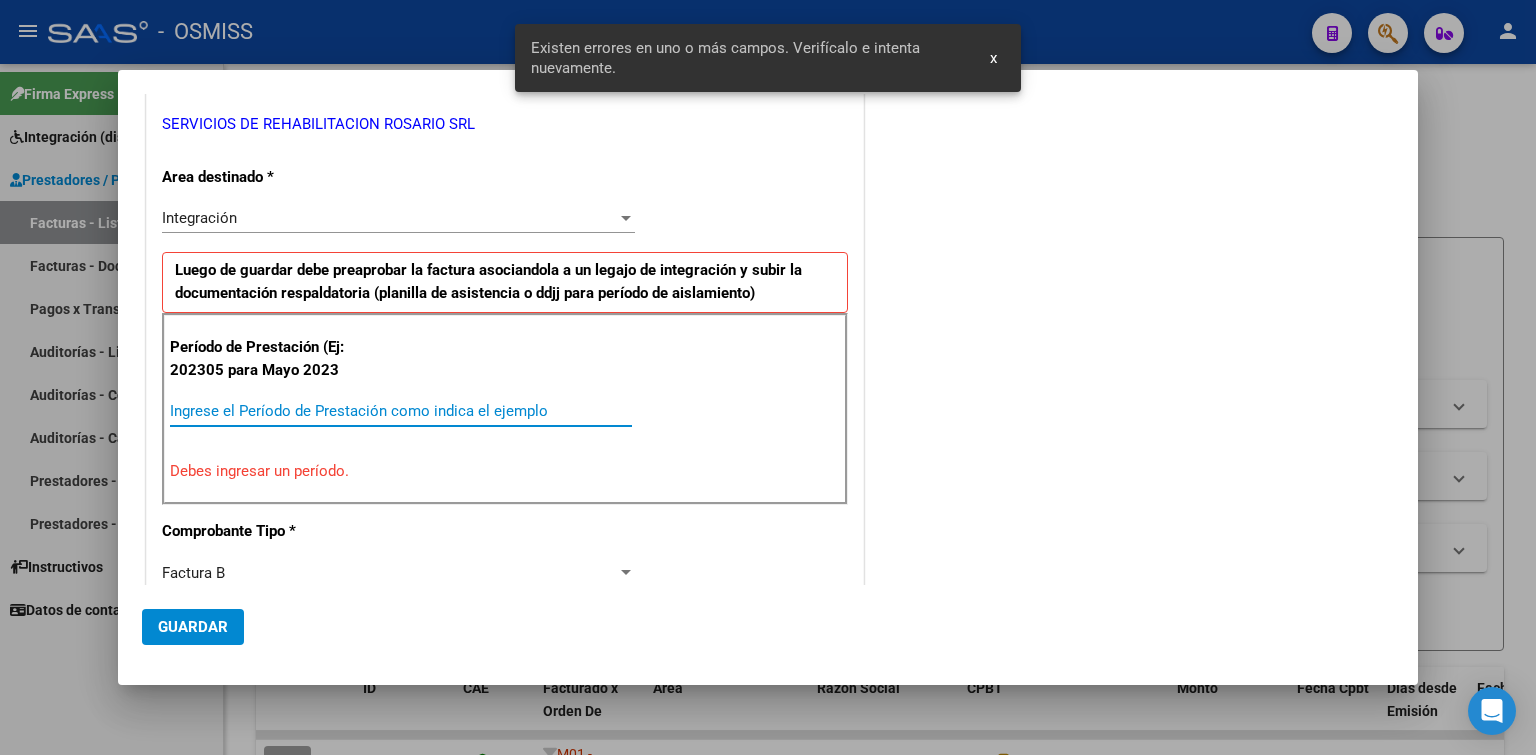 scroll, scrollTop: 449, scrollLeft: 0, axis: vertical 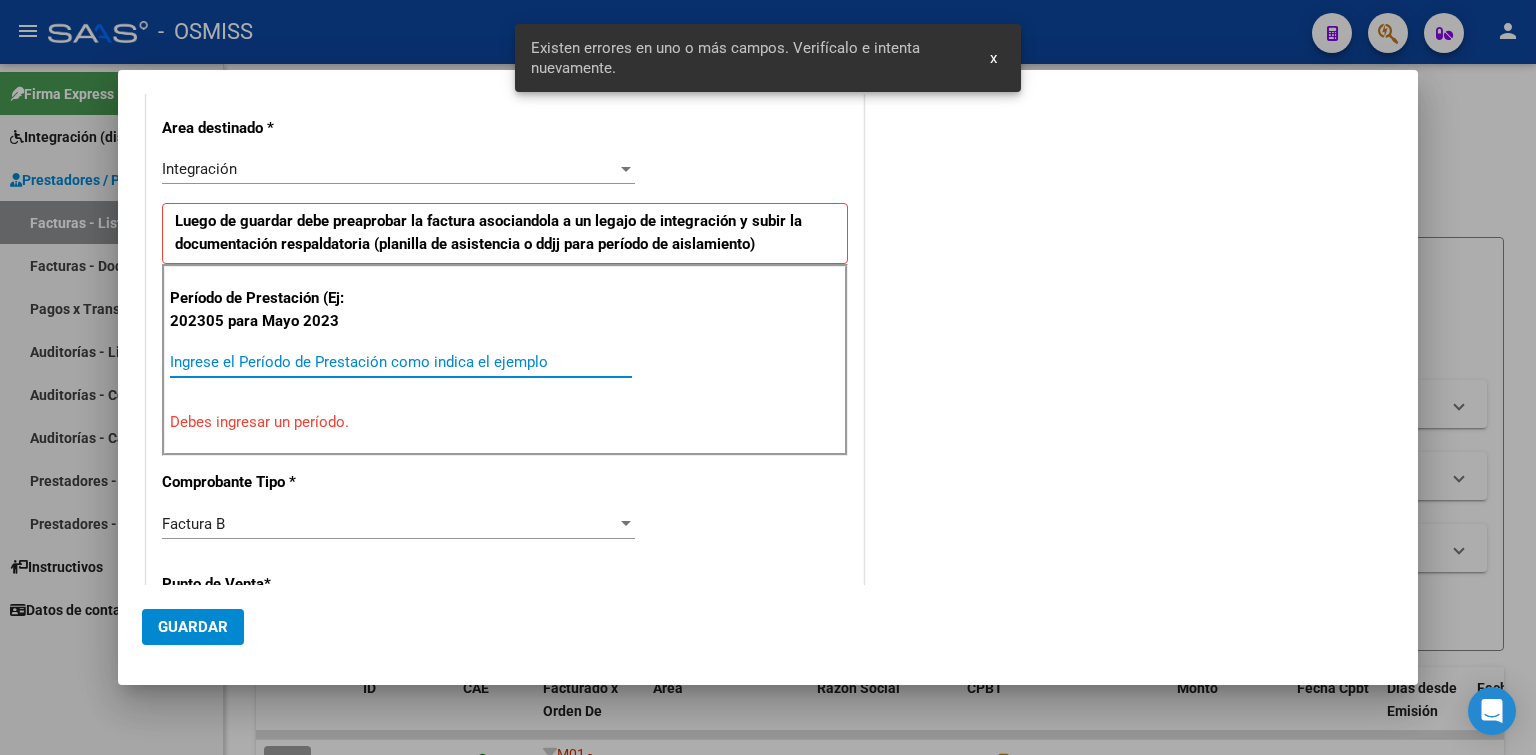 paste on "202507" 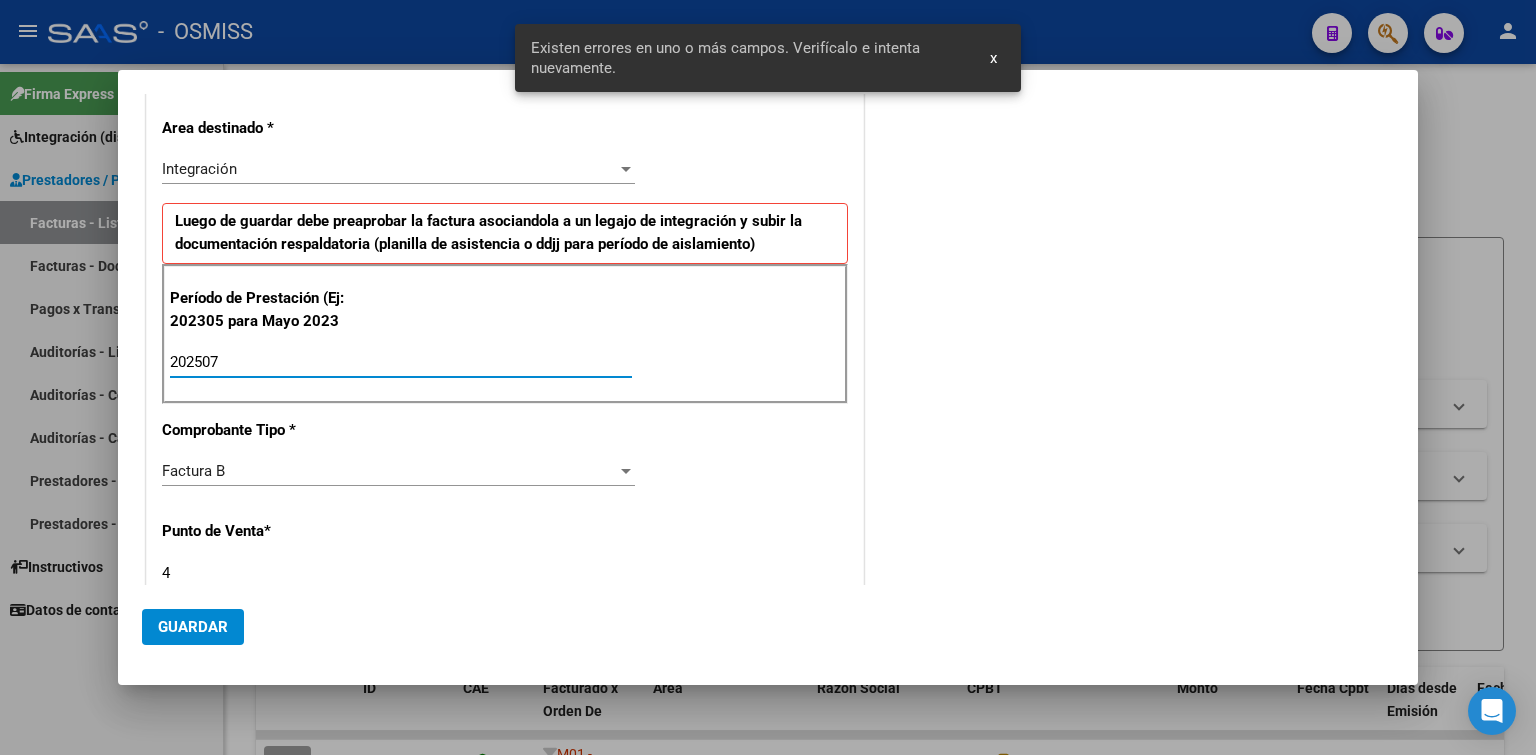 type on "202507" 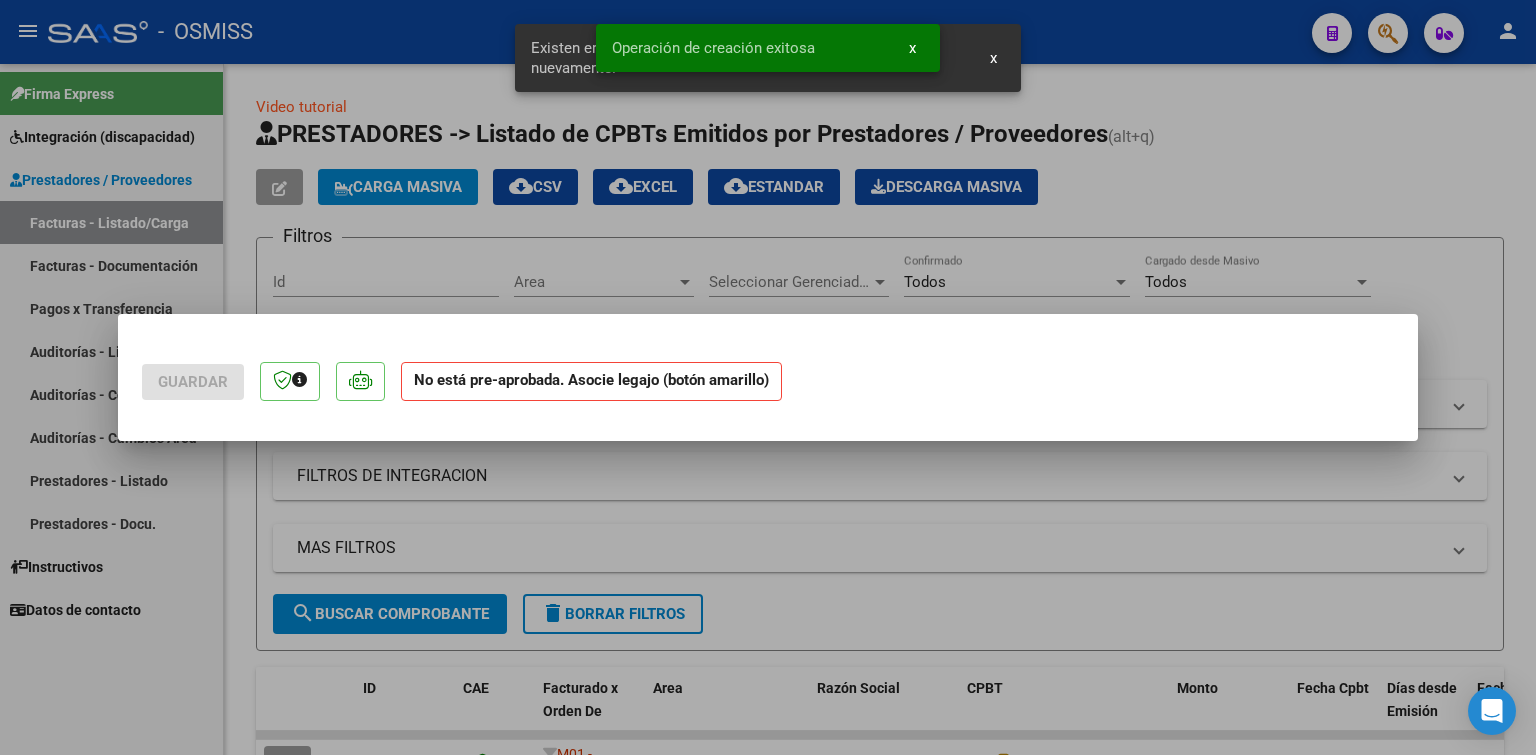 scroll, scrollTop: 0, scrollLeft: 0, axis: both 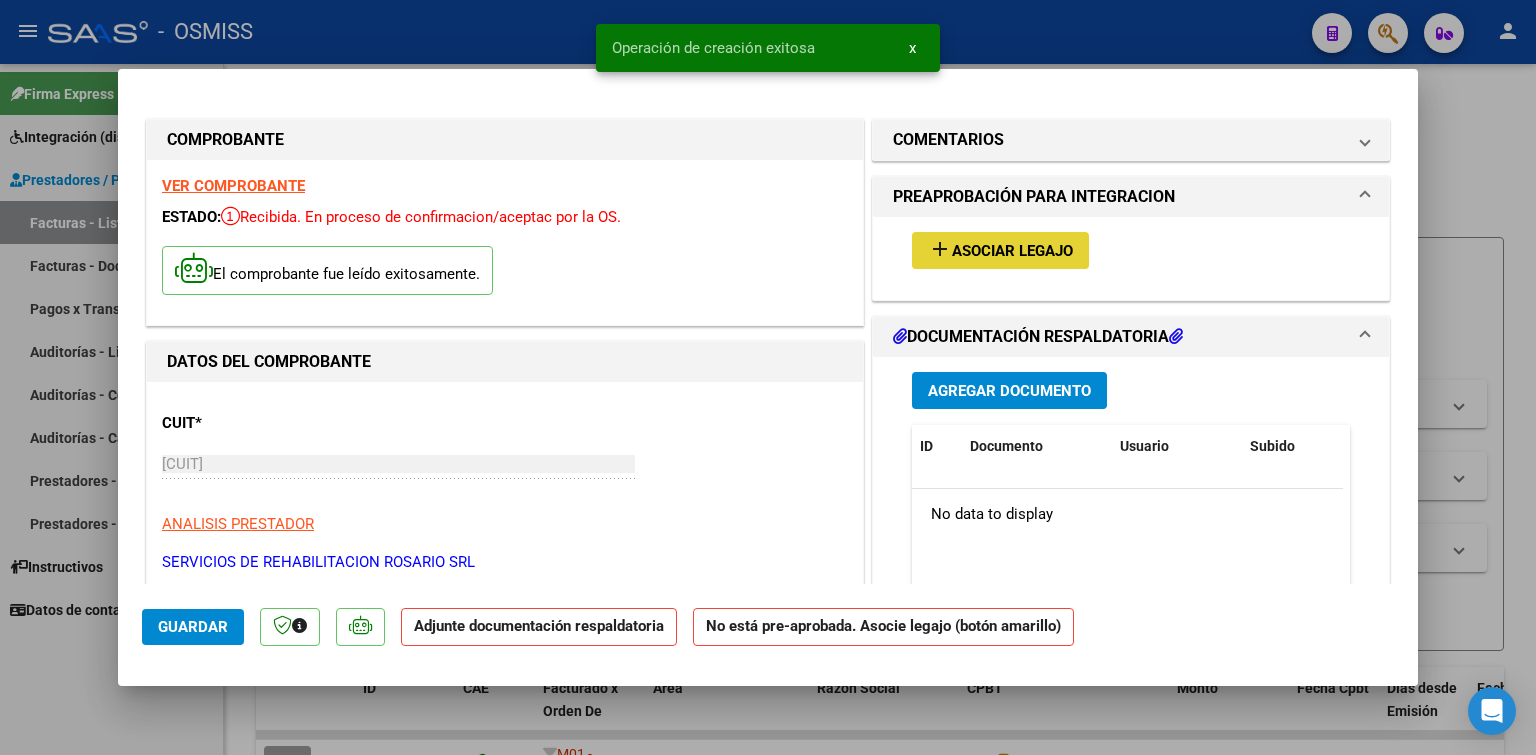 click on "Asociar Legajo" at bounding box center (1012, 251) 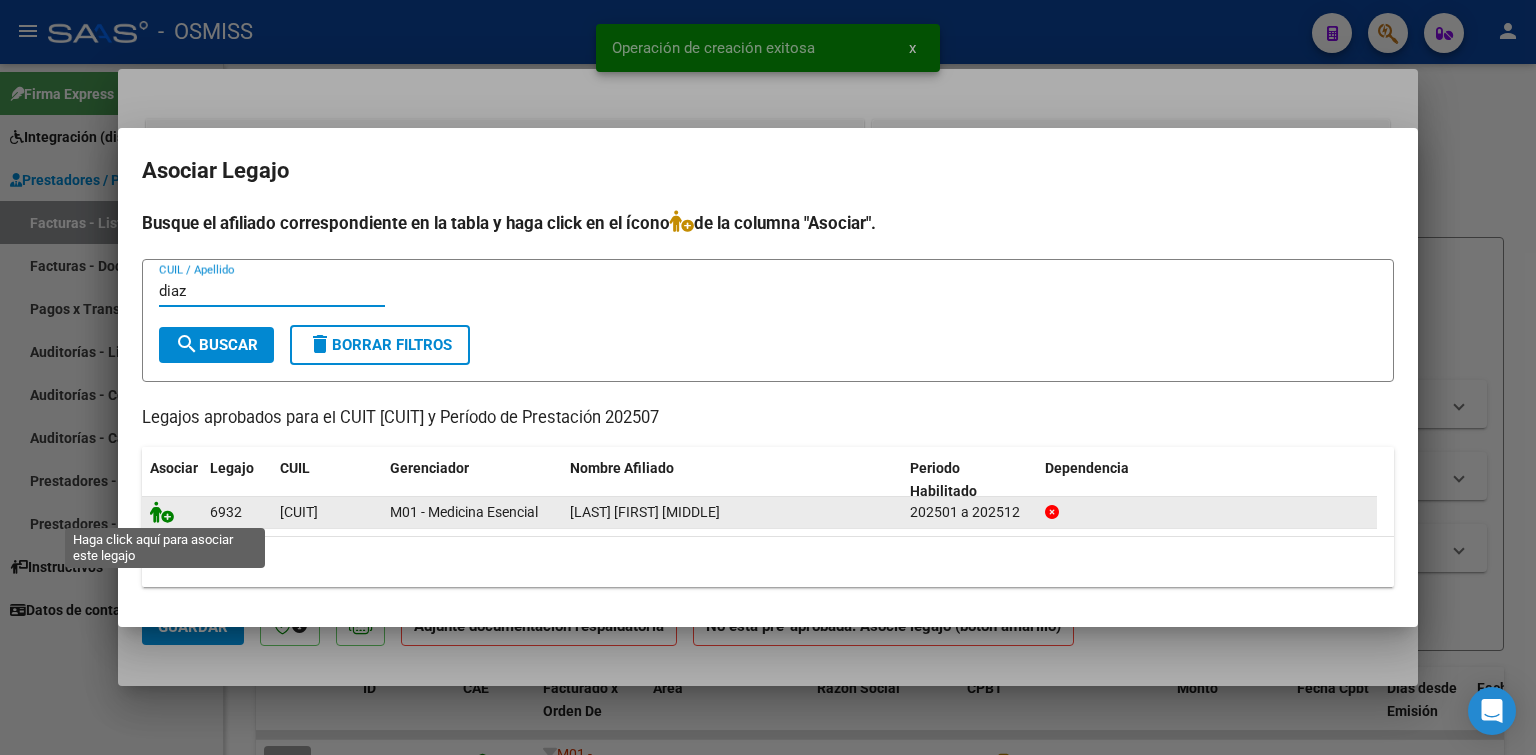 type on "diaz" 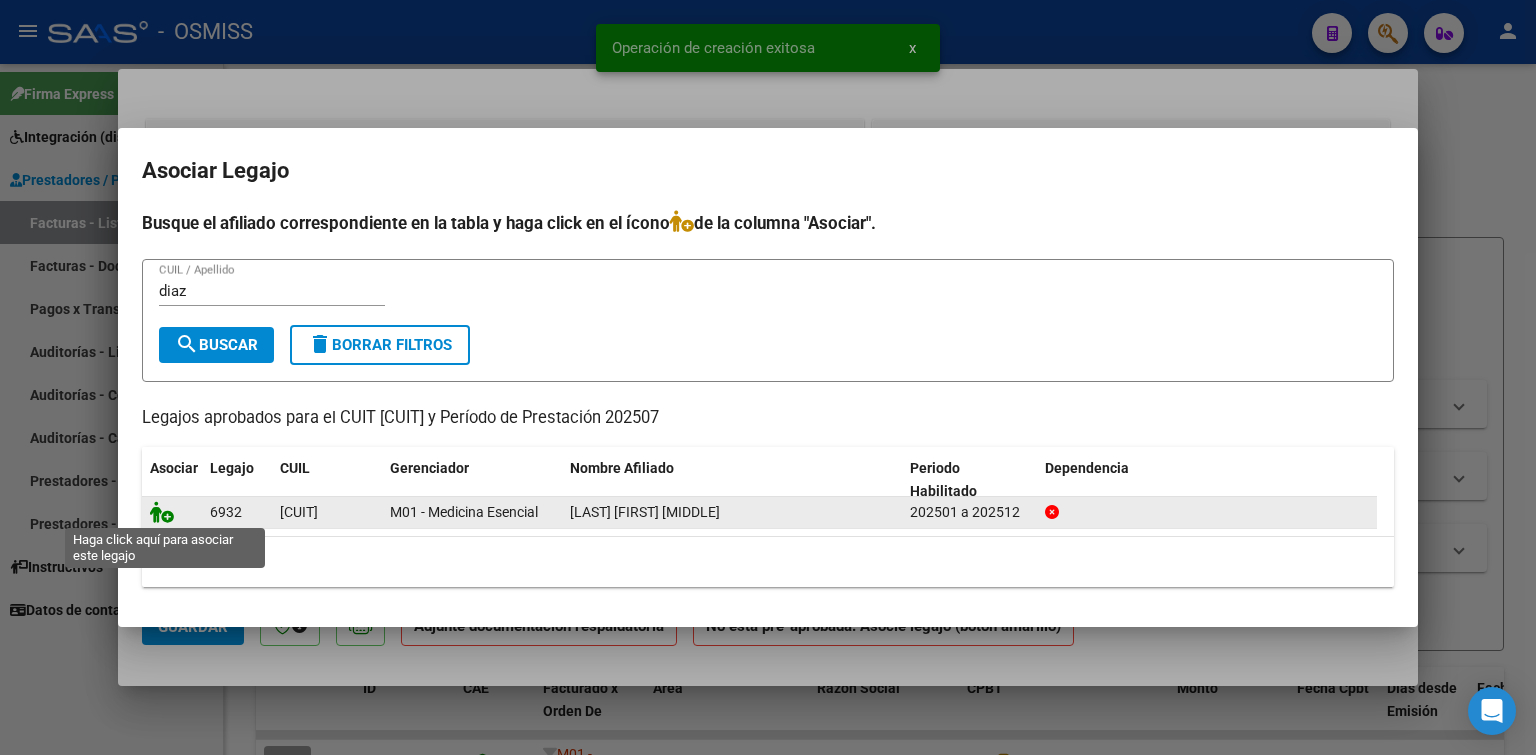 click 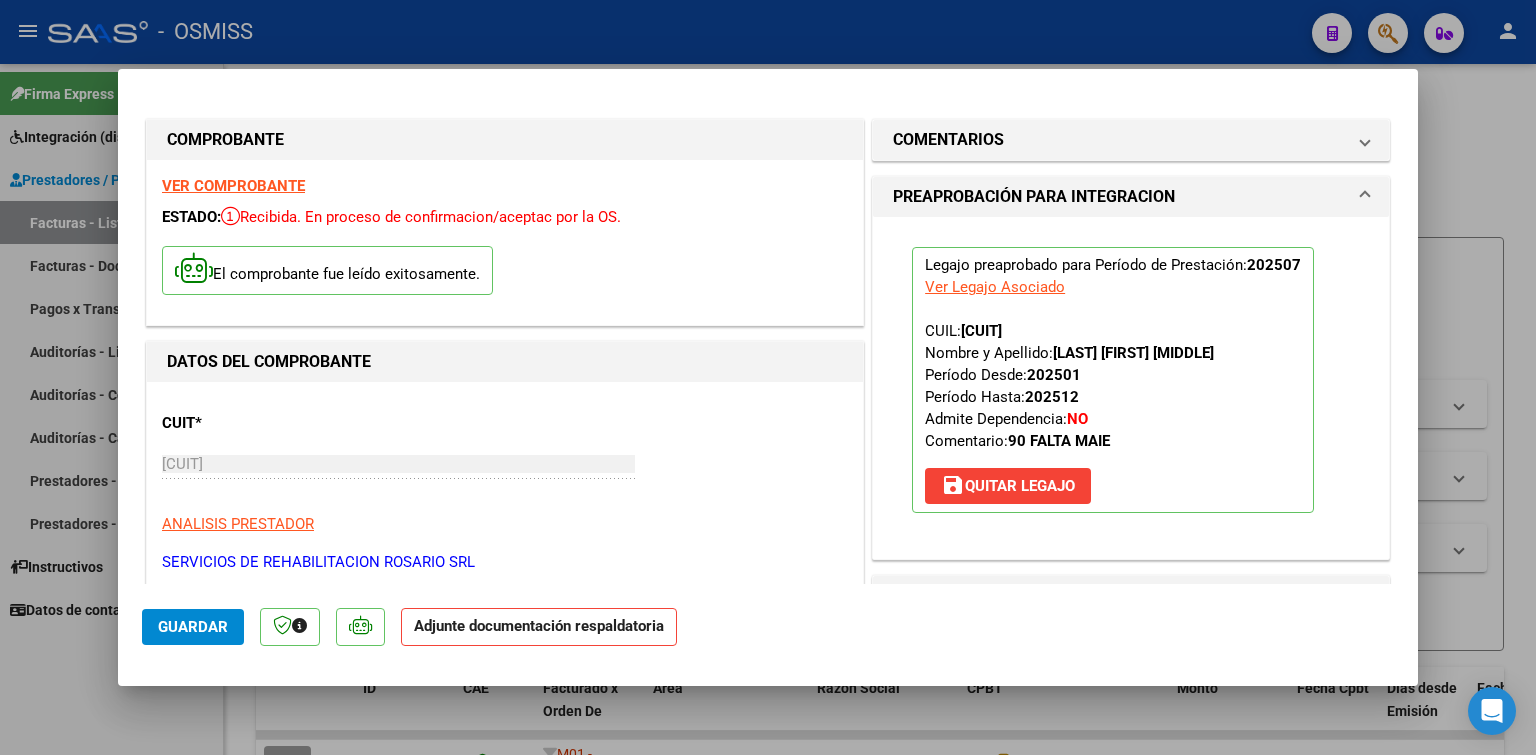 scroll, scrollTop: 200, scrollLeft: 0, axis: vertical 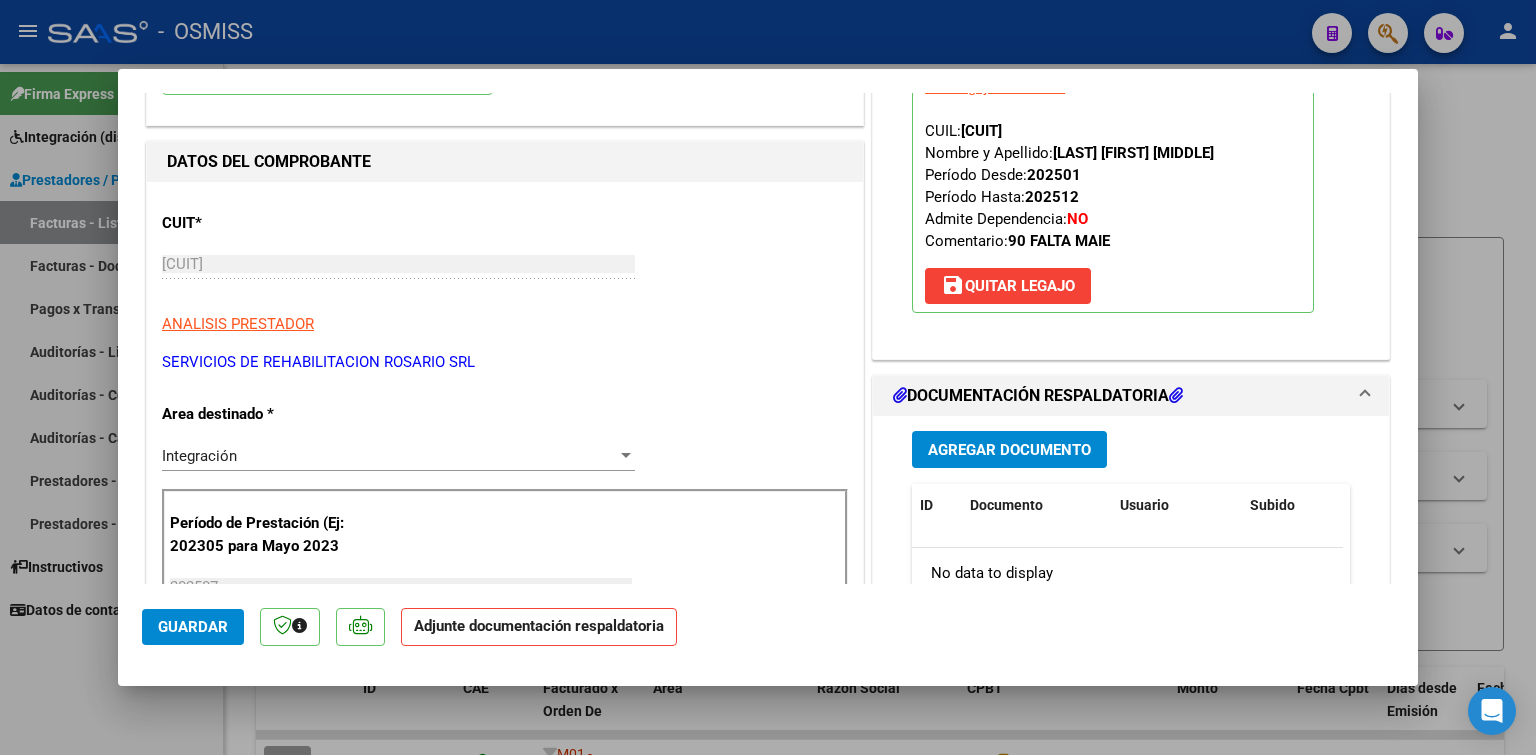 click on "Agregar Documento" at bounding box center (1009, 450) 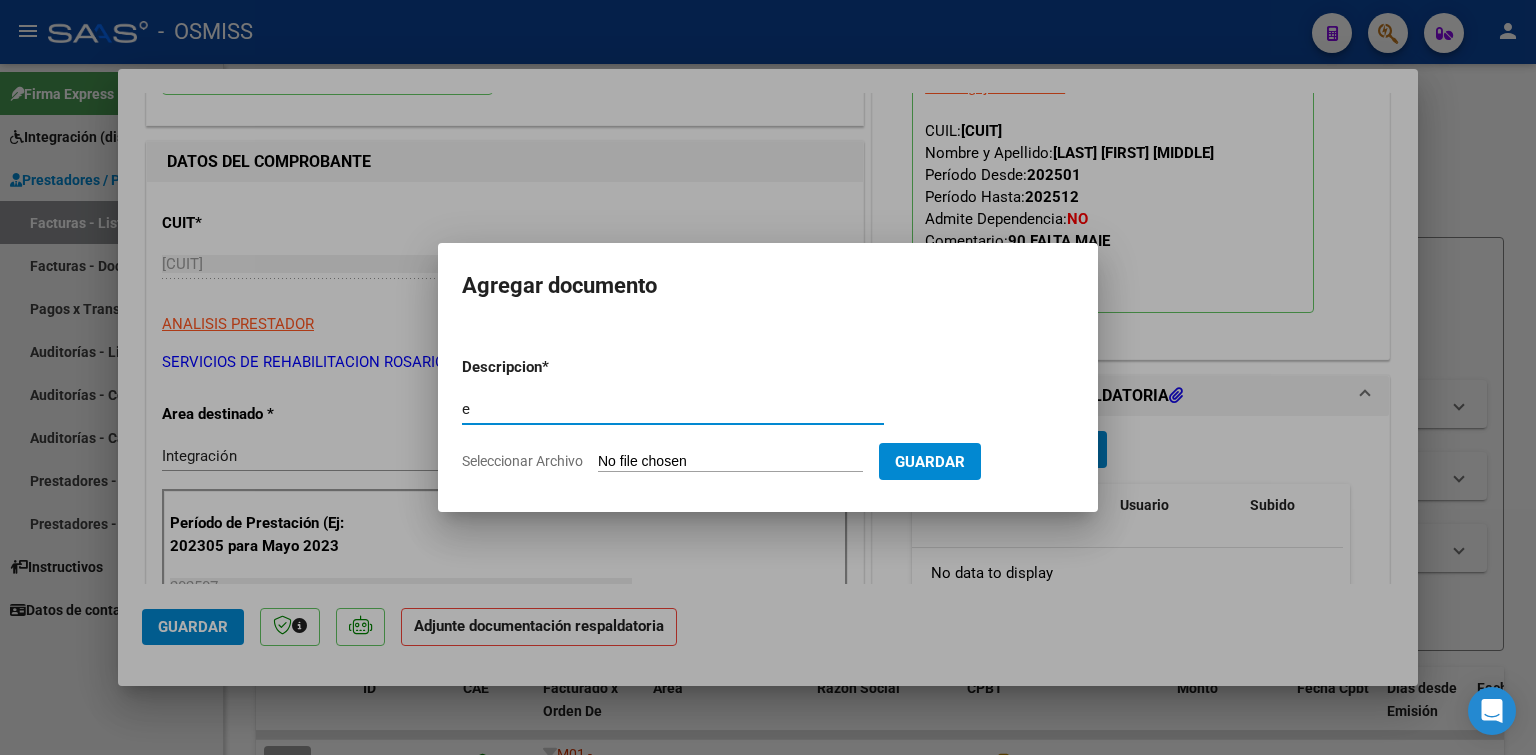 type on "e" 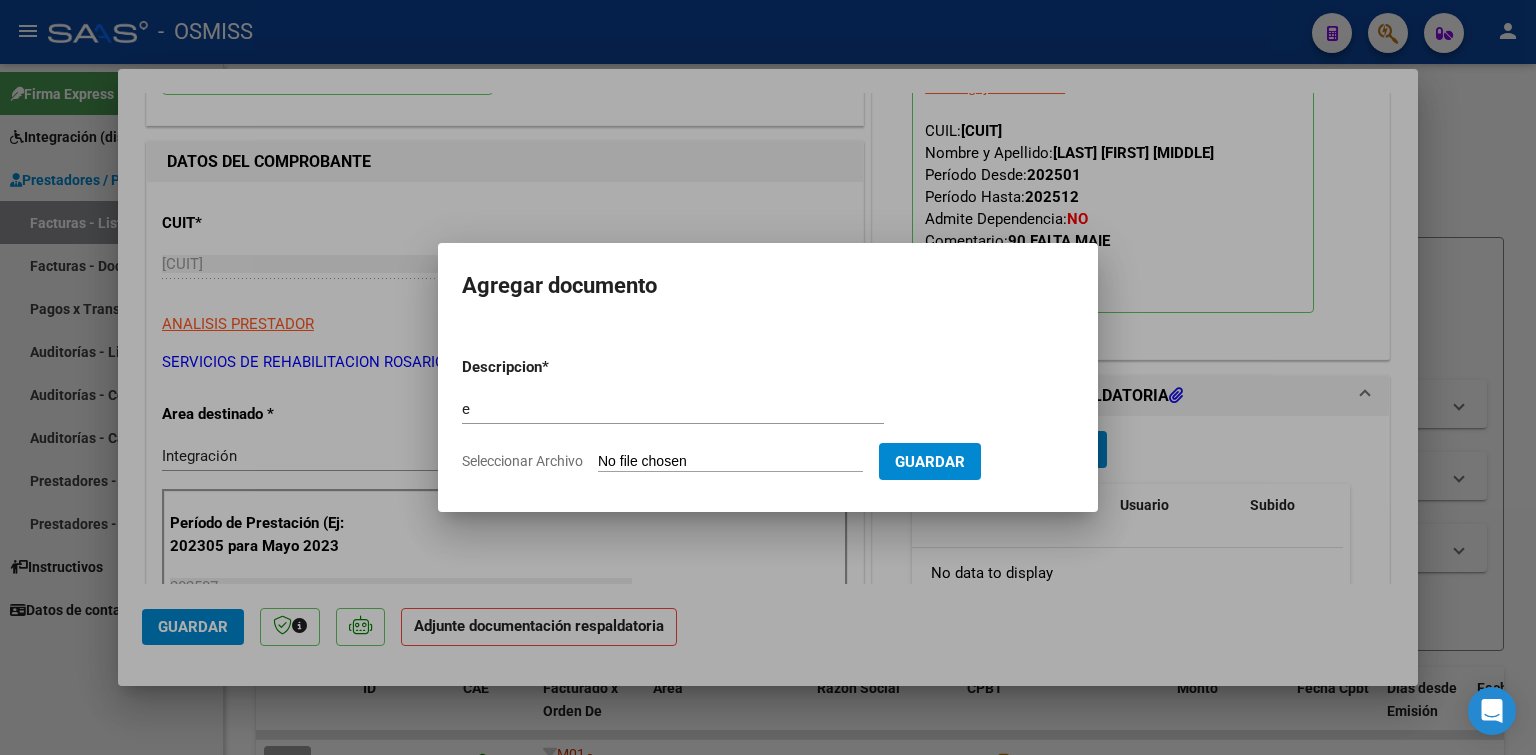 click on "Seleccionar Archivo" at bounding box center [730, 462] 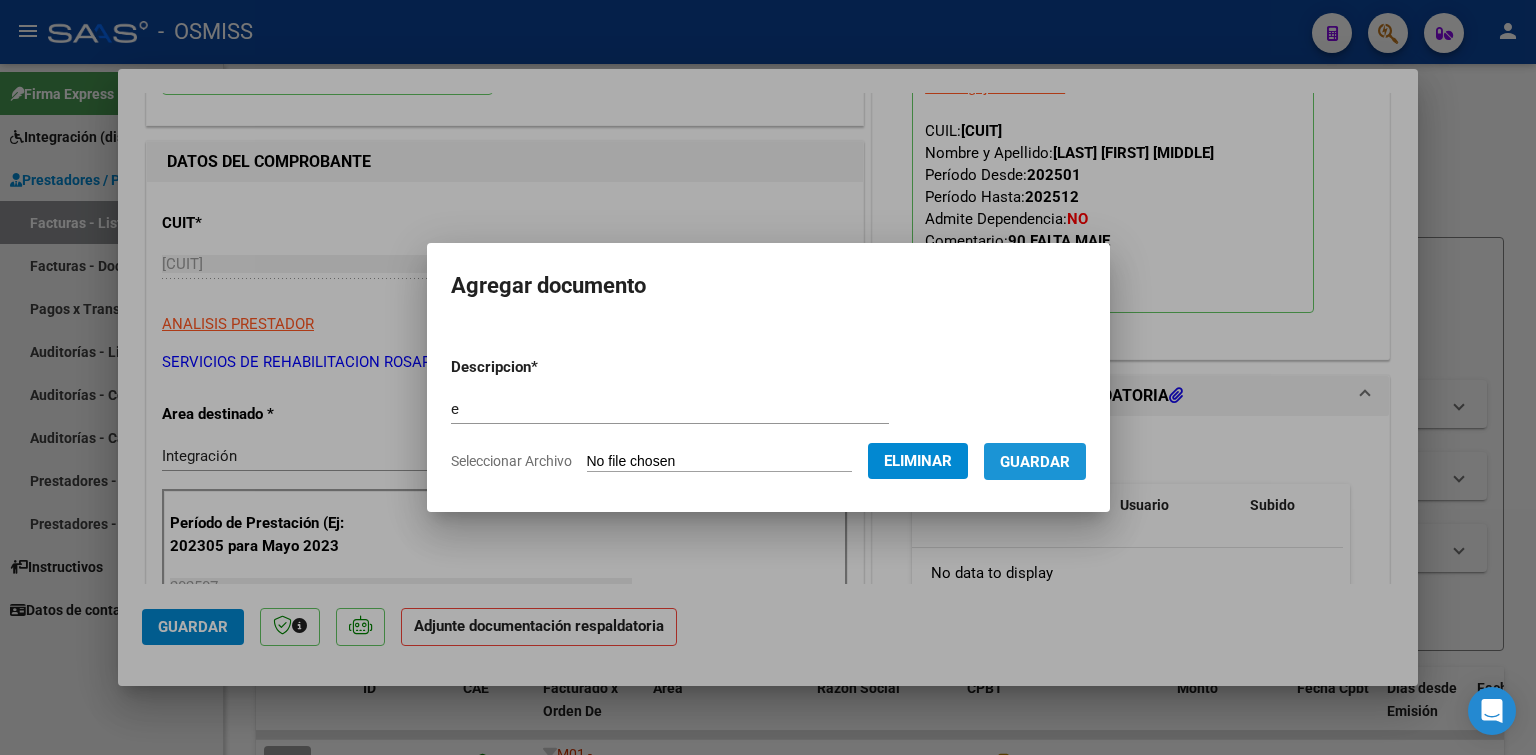 click on "Guardar" at bounding box center (1035, 462) 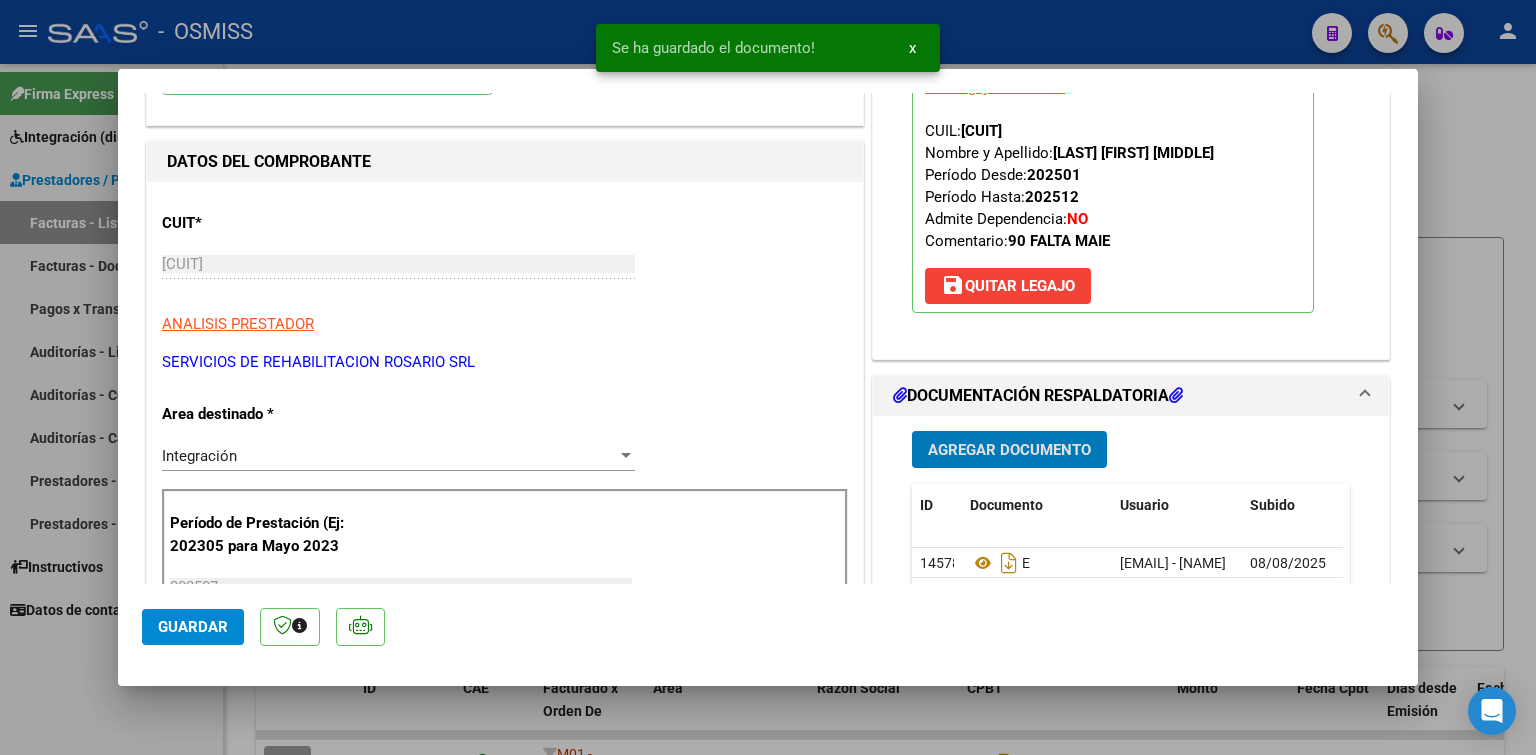 type 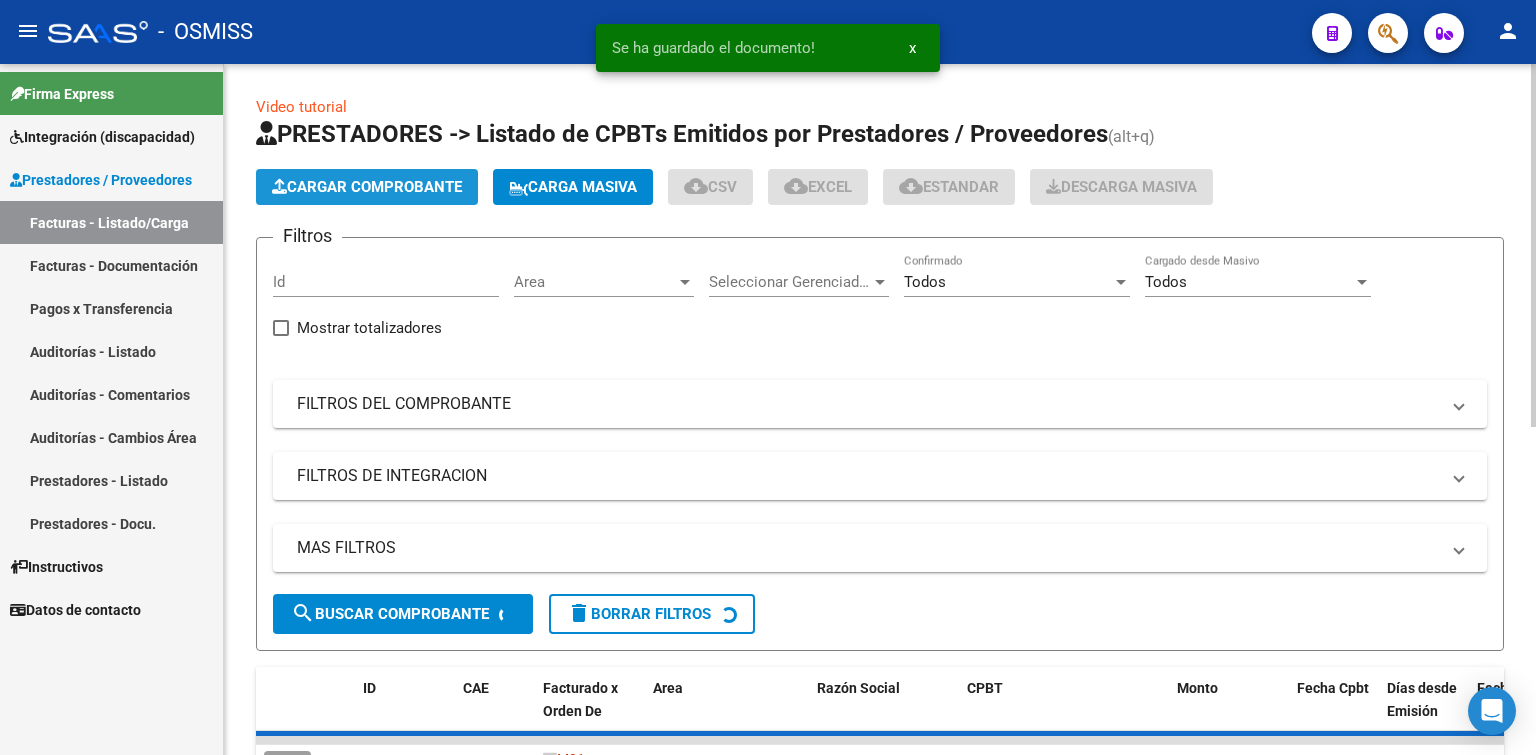 click on "Cargar Comprobante" 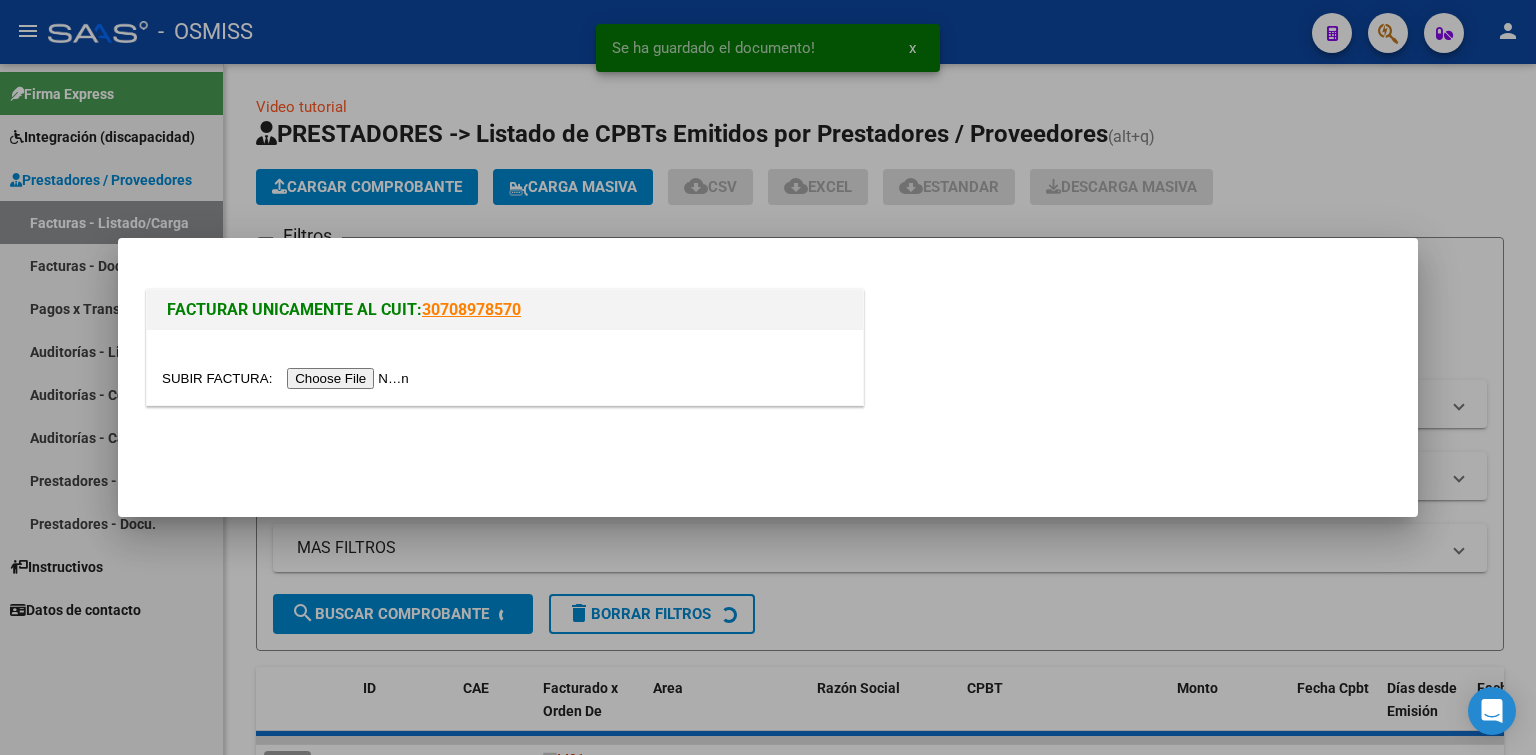click at bounding box center [288, 378] 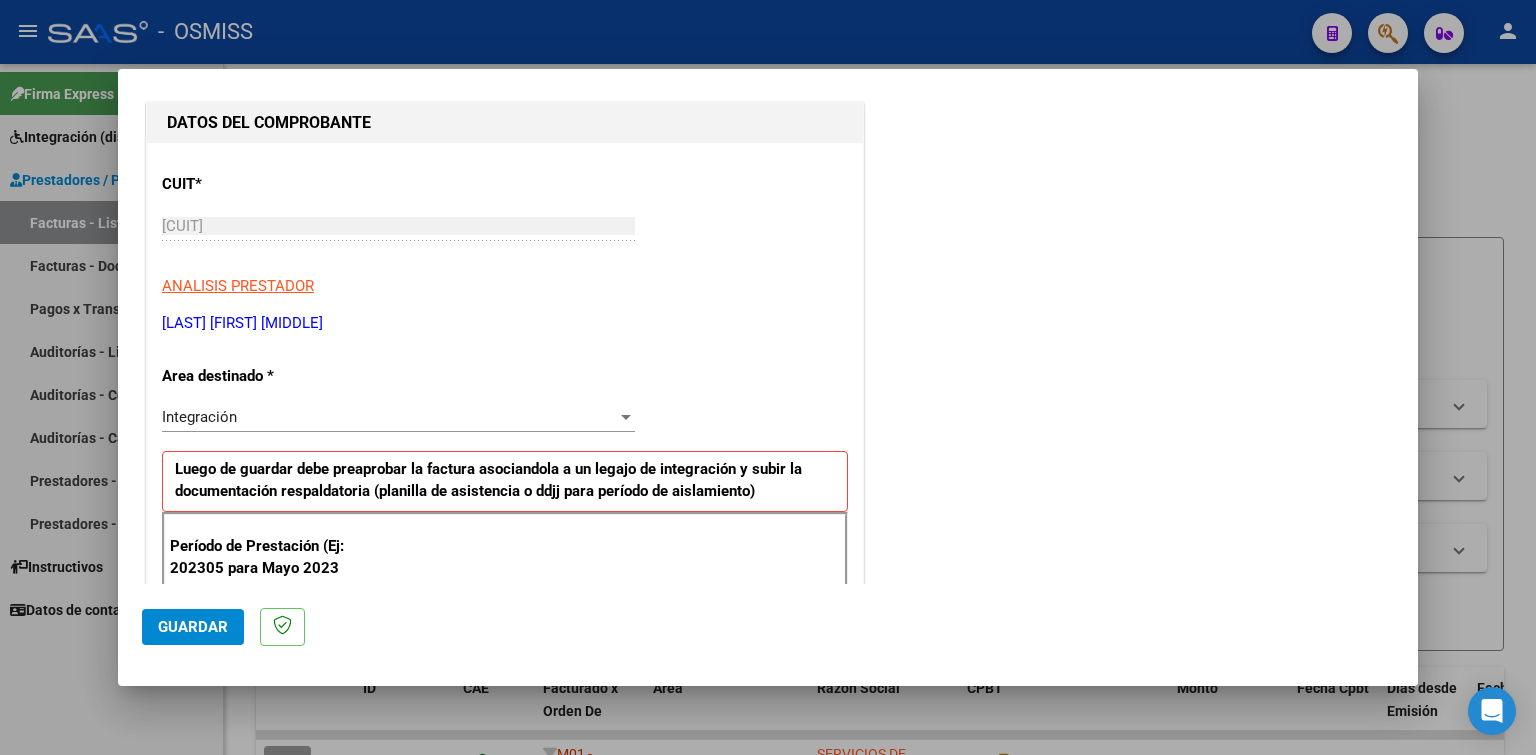 scroll, scrollTop: 400, scrollLeft: 0, axis: vertical 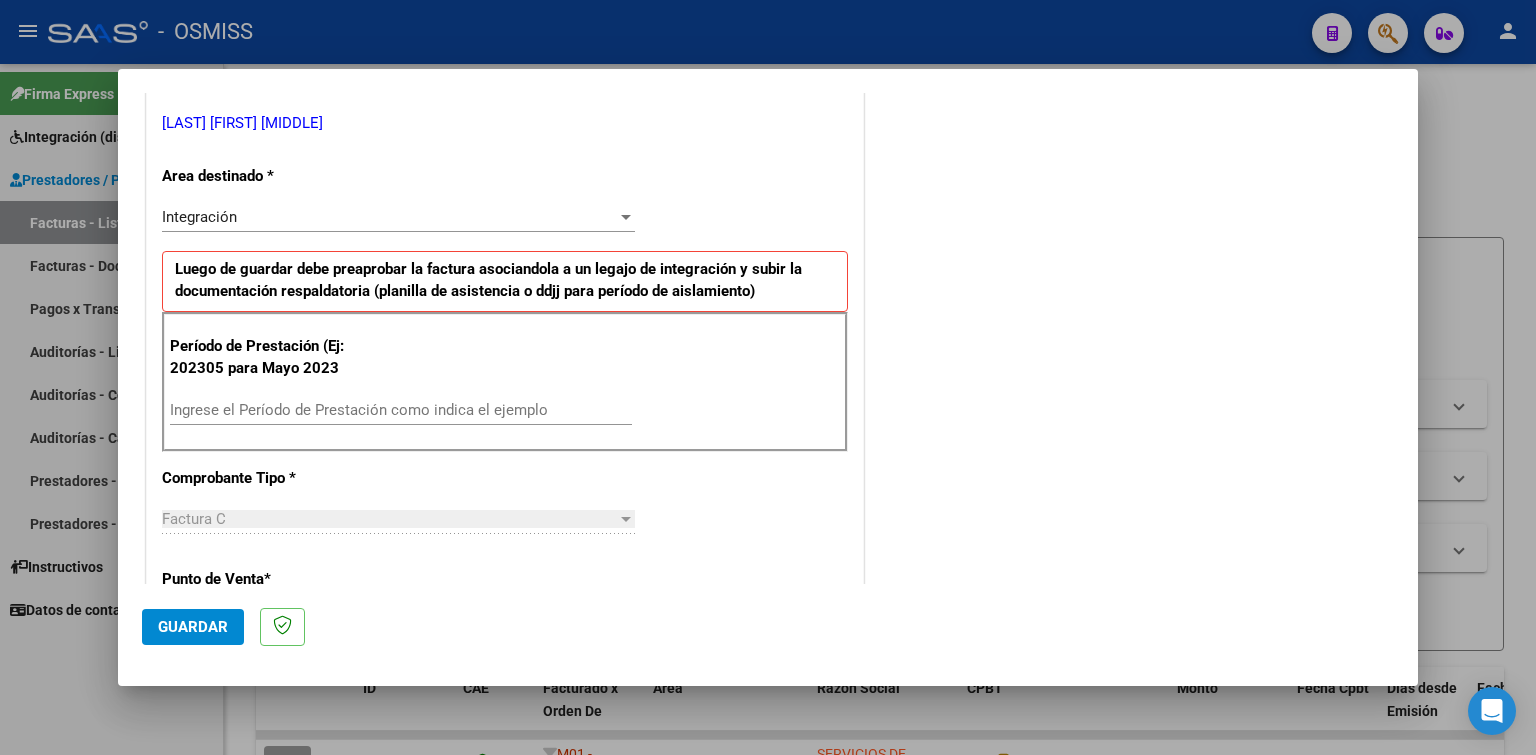 click on "Ingrese el Período de Prestación como indica el ejemplo" at bounding box center (401, 410) 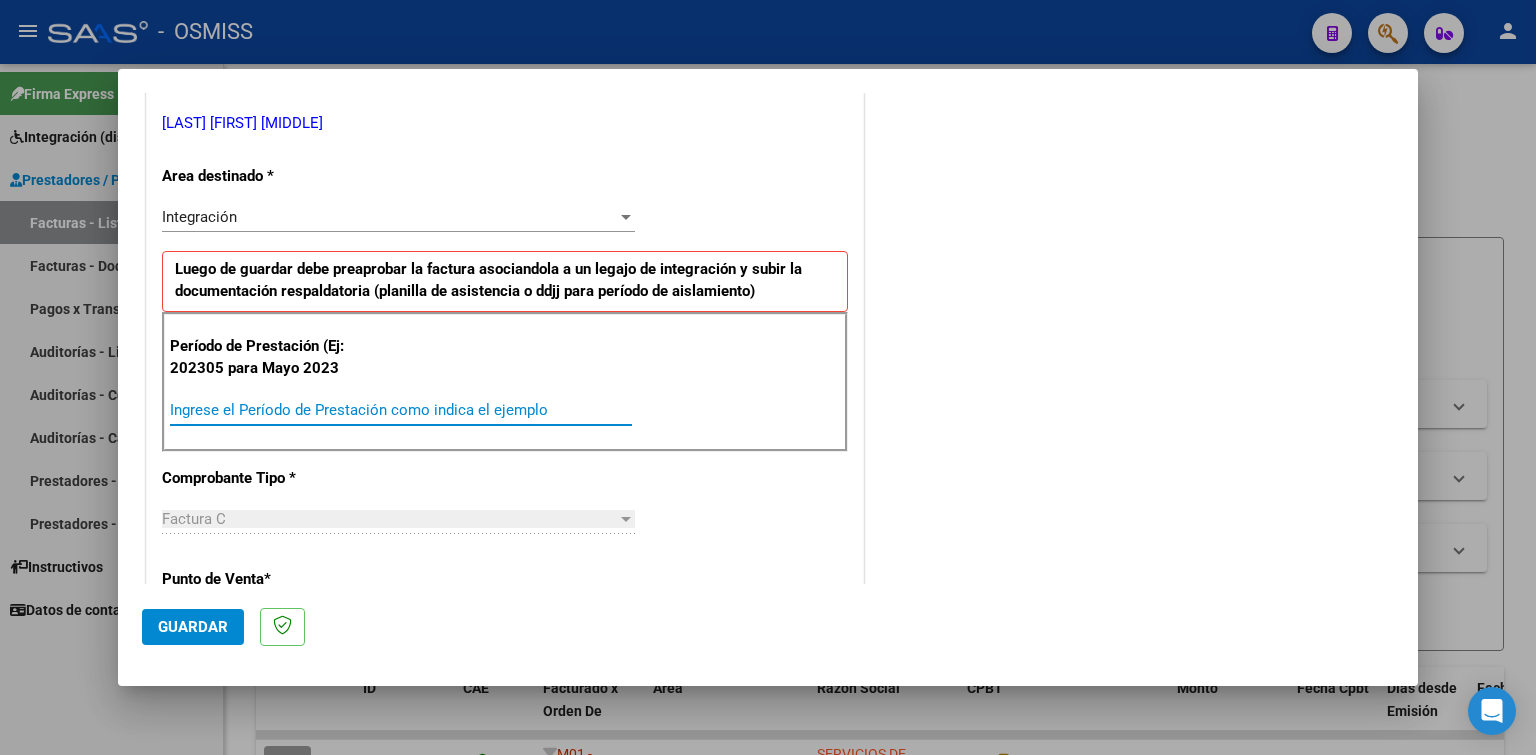 paste on "202507" 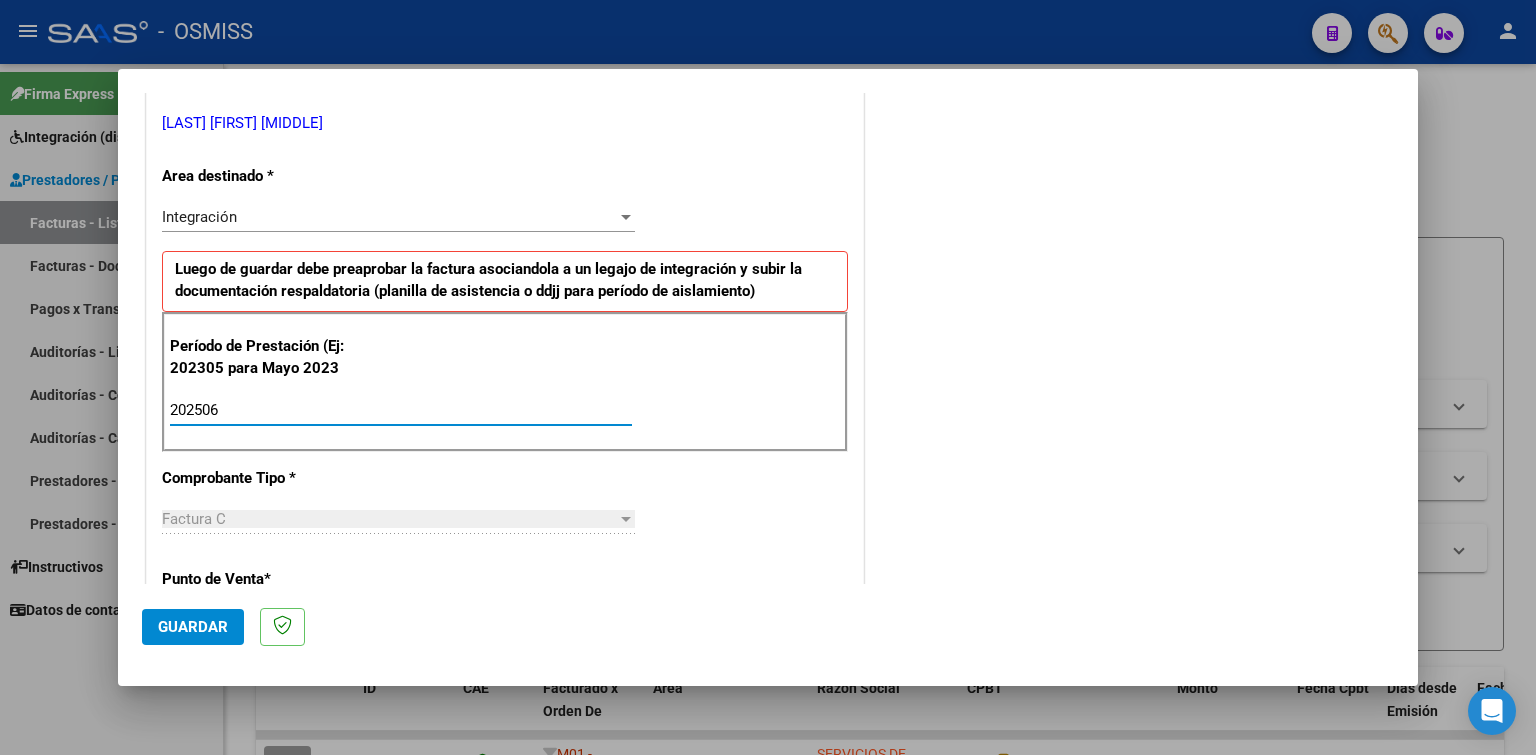 type on "202506" 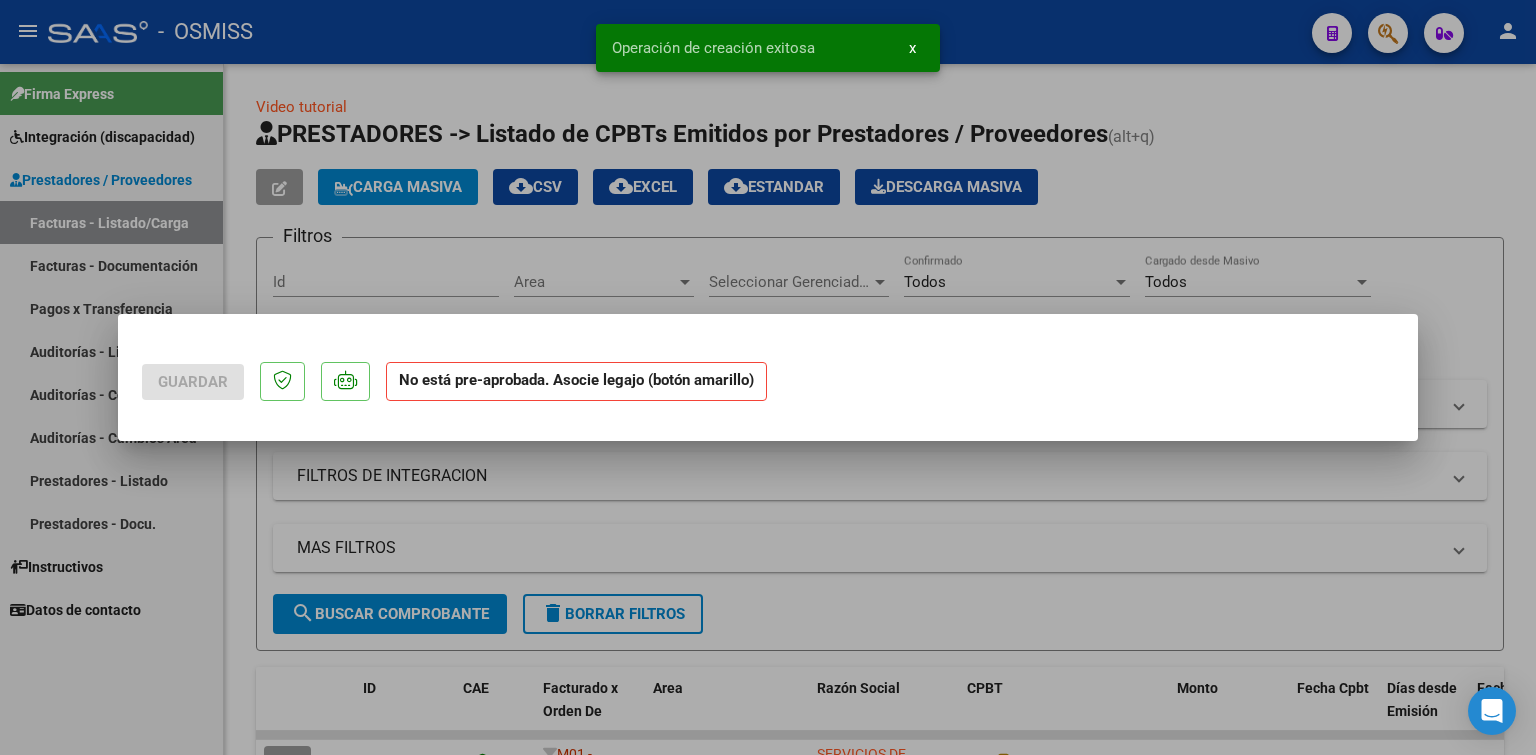 scroll, scrollTop: 0, scrollLeft: 0, axis: both 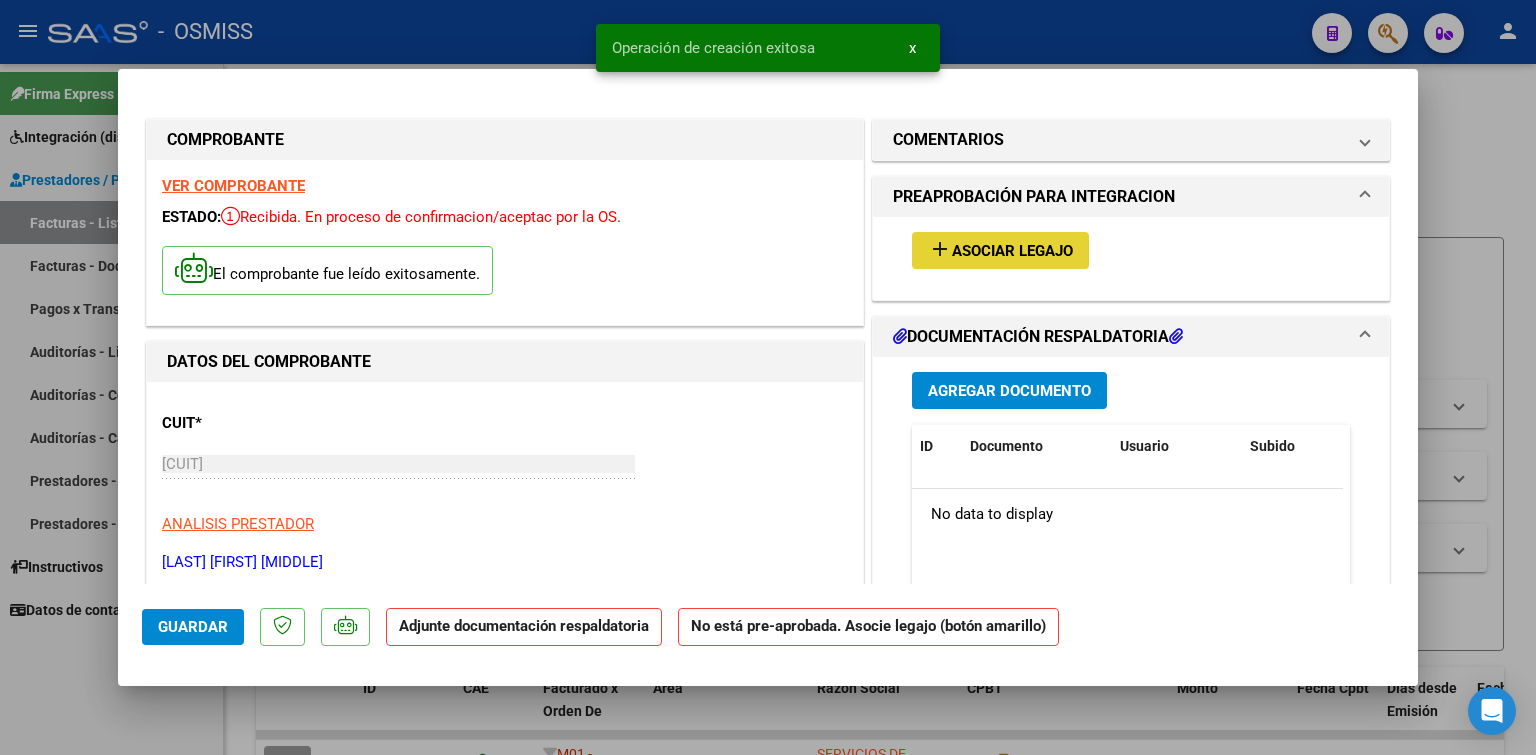click on "Asociar Legajo" at bounding box center [1012, 251] 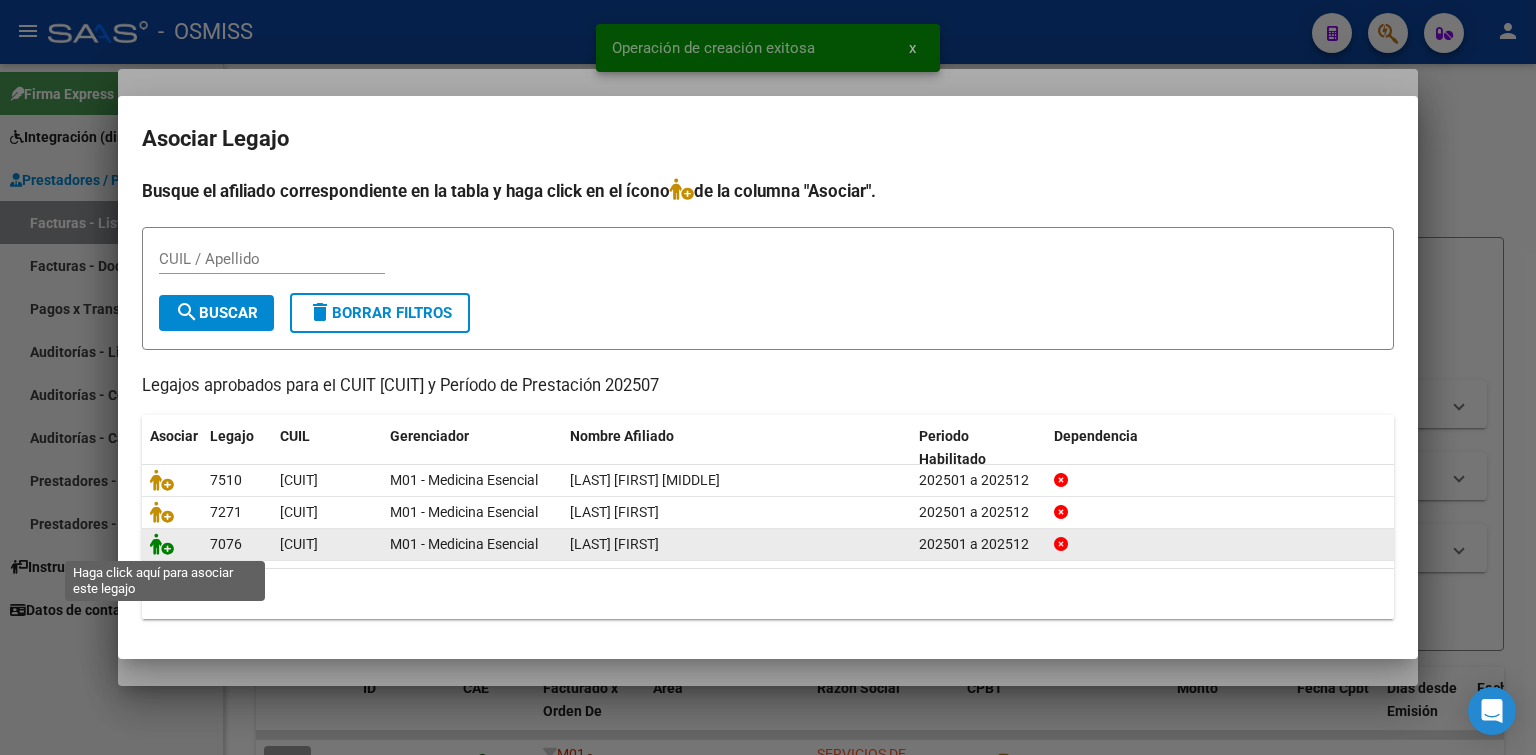 click 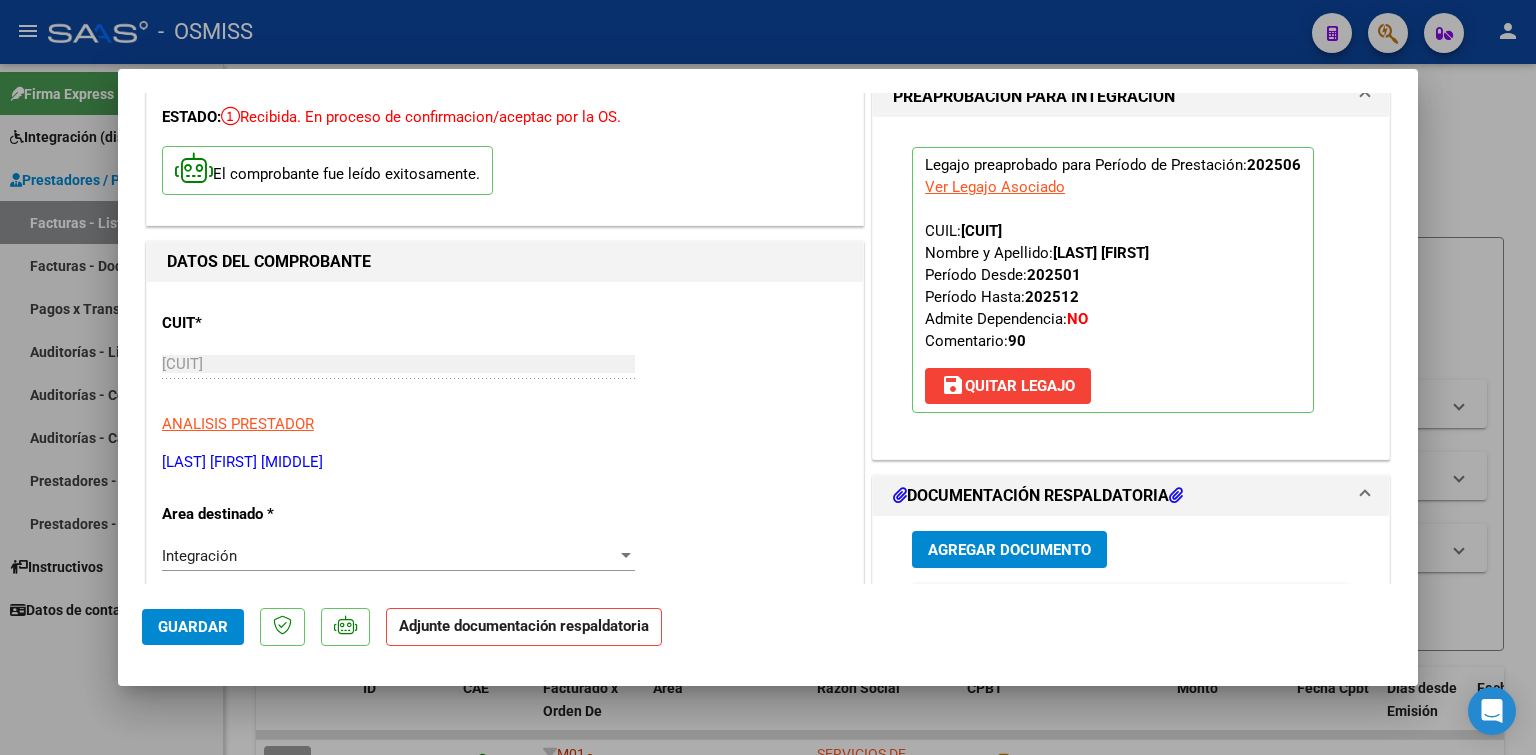 scroll, scrollTop: 200, scrollLeft: 0, axis: vertical 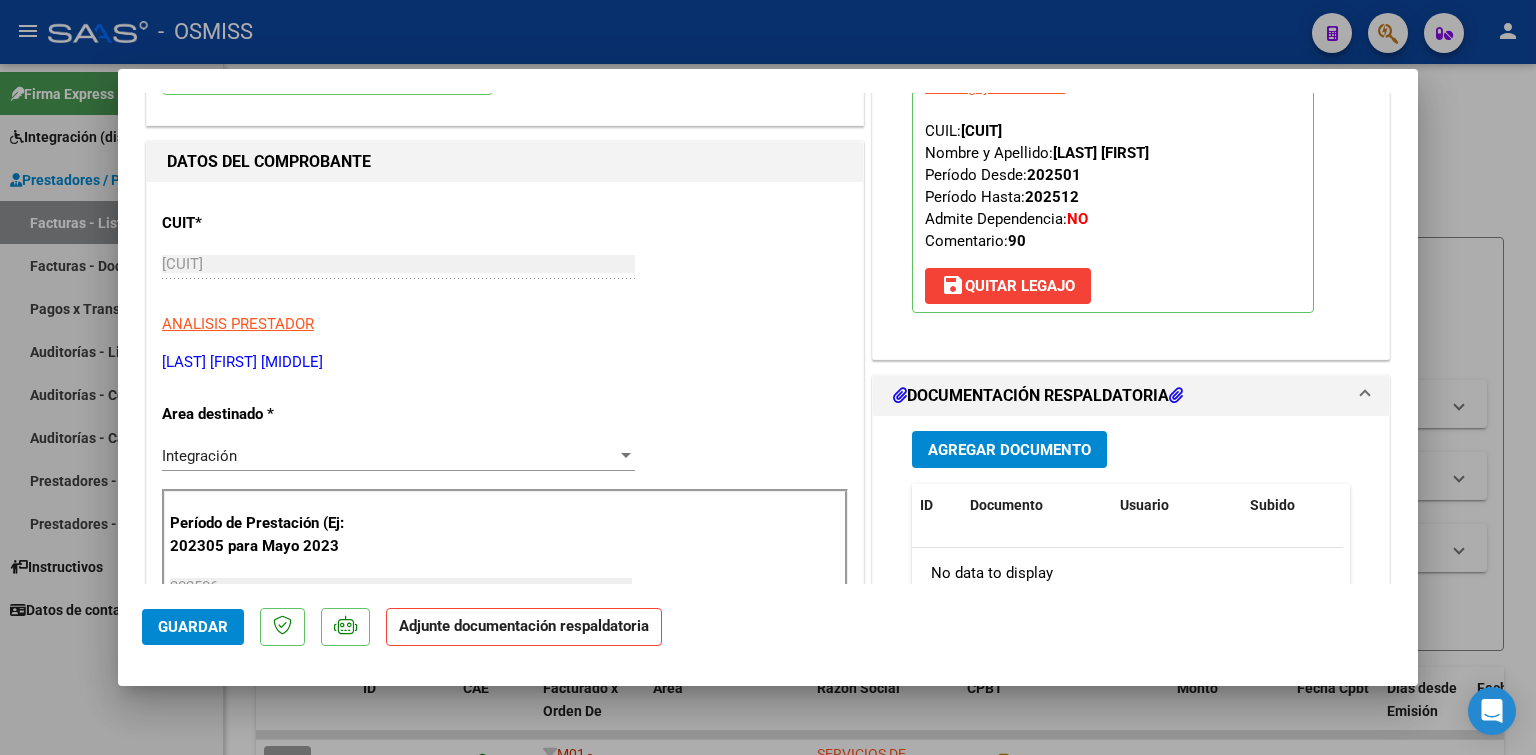 click on "Agregar Documento" at bounding box center (1009, 449) 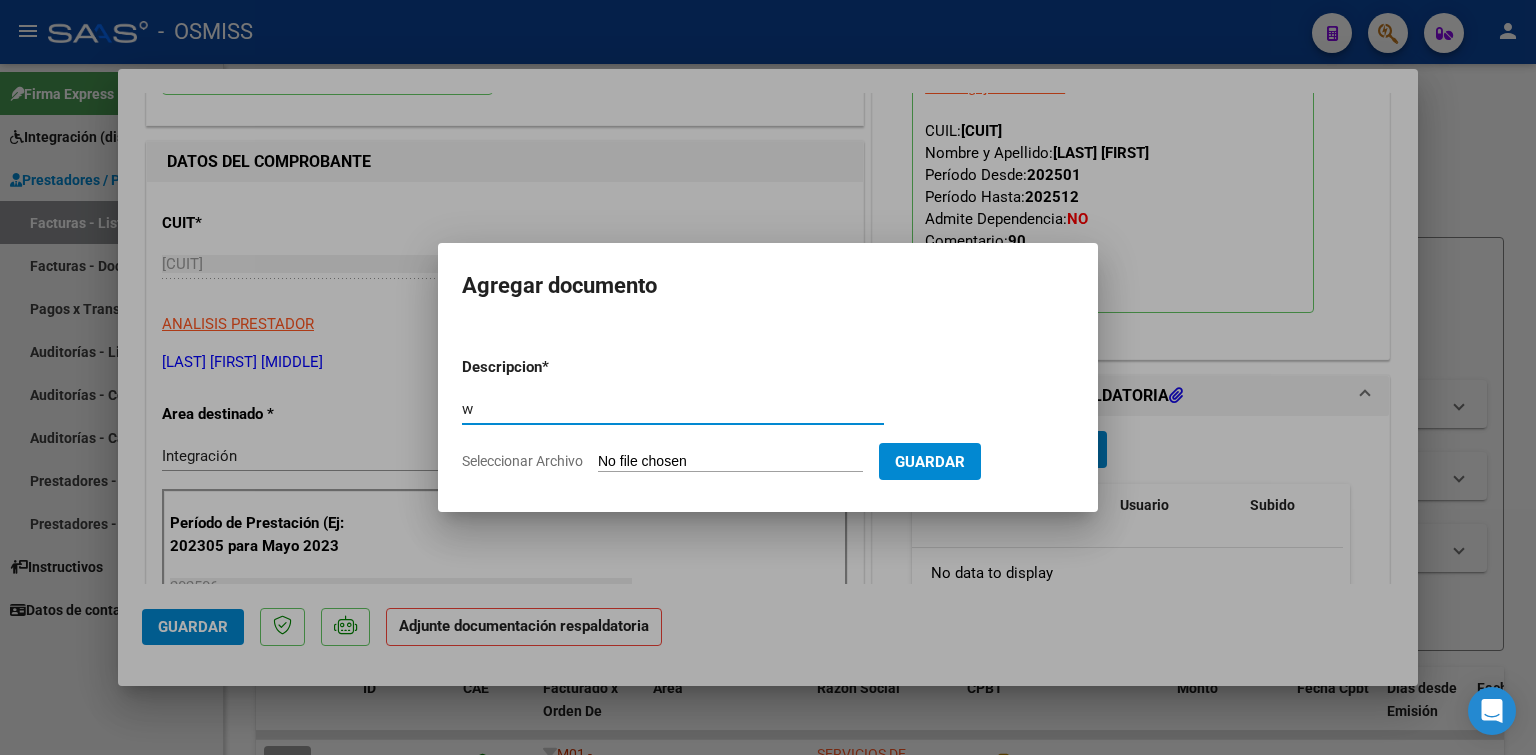 type on "w" 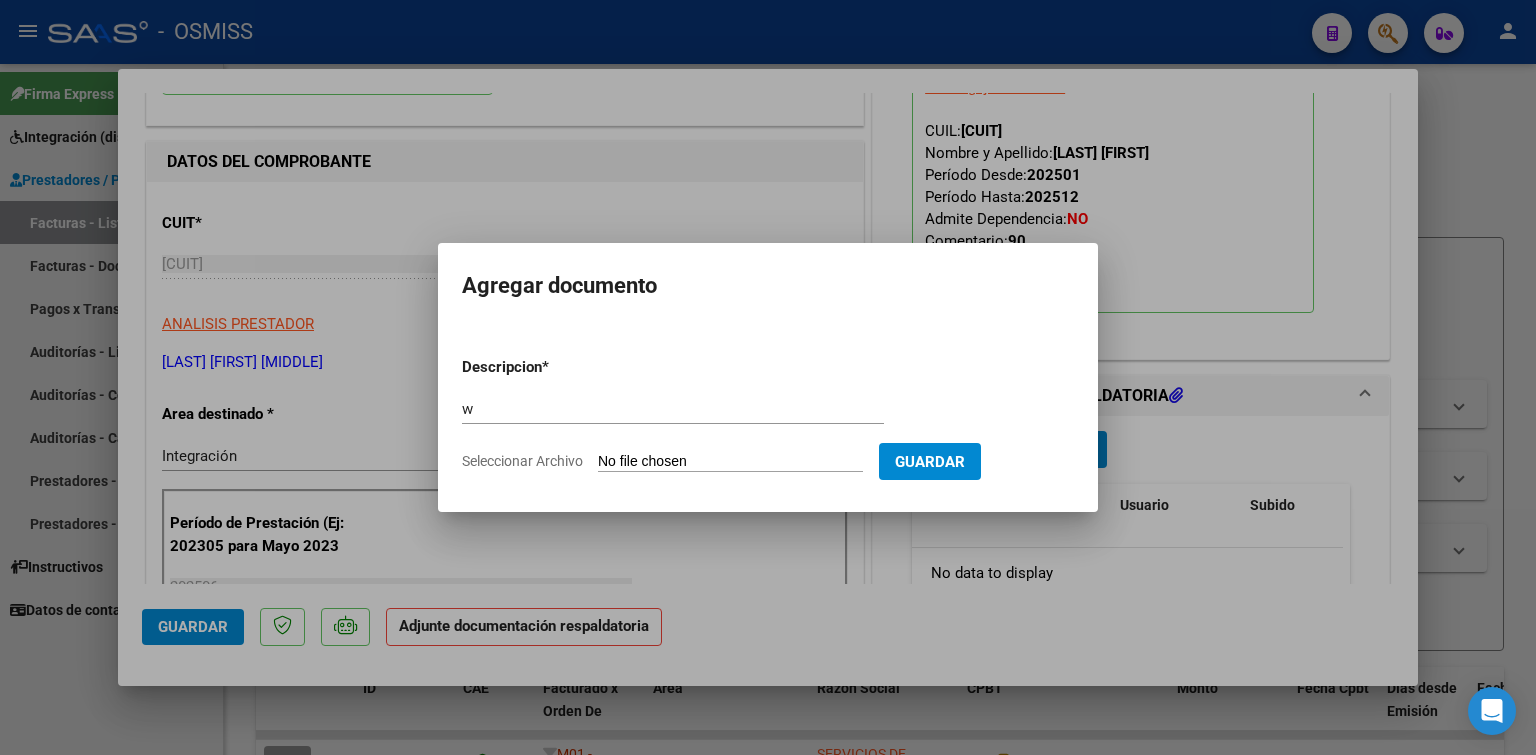 click on "Seleccionar Archivo" at bounding box center [730, 462] 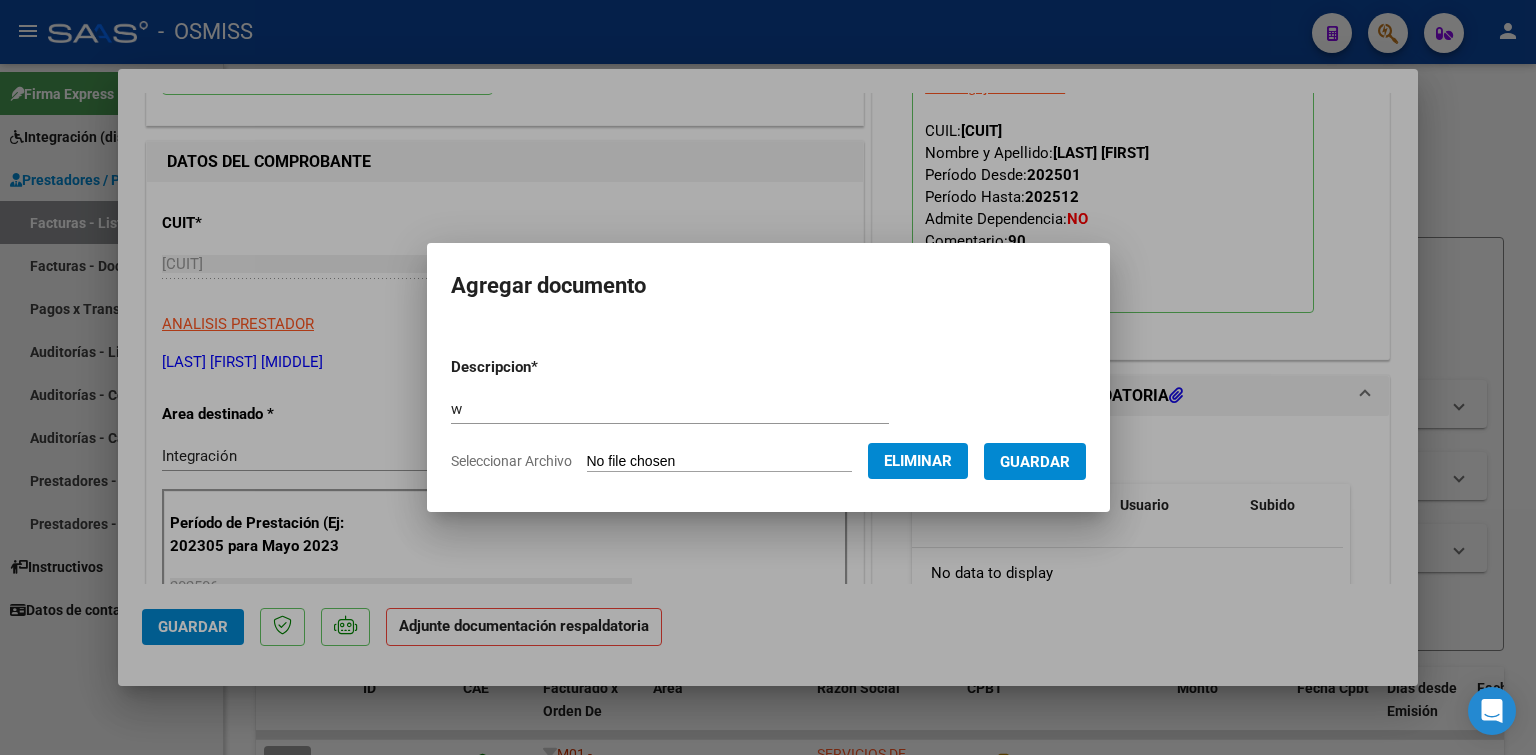 click on "Guardar" at bounding box center (1035, 462) 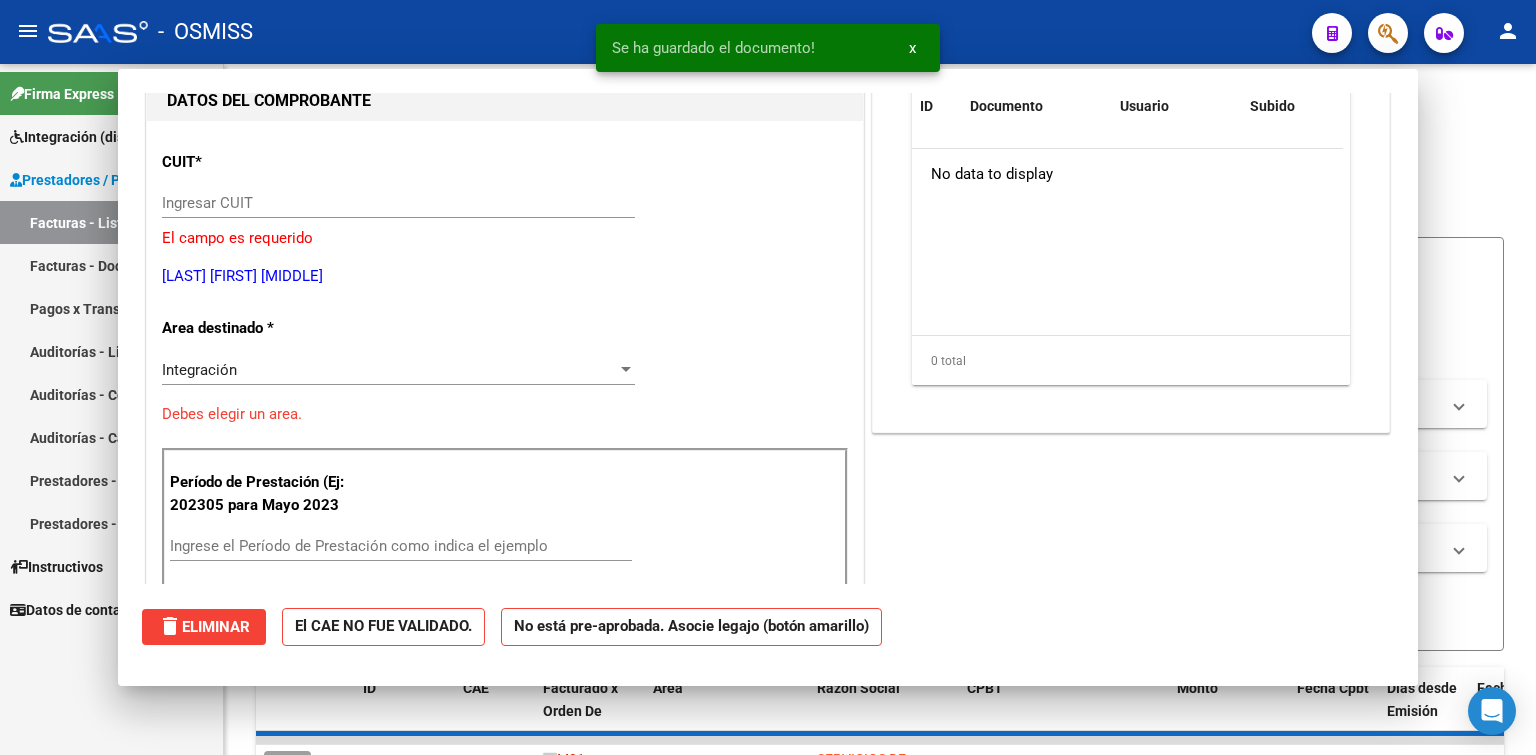 scroll, scrollTop: 0, scrollLeft: 0, axis: both 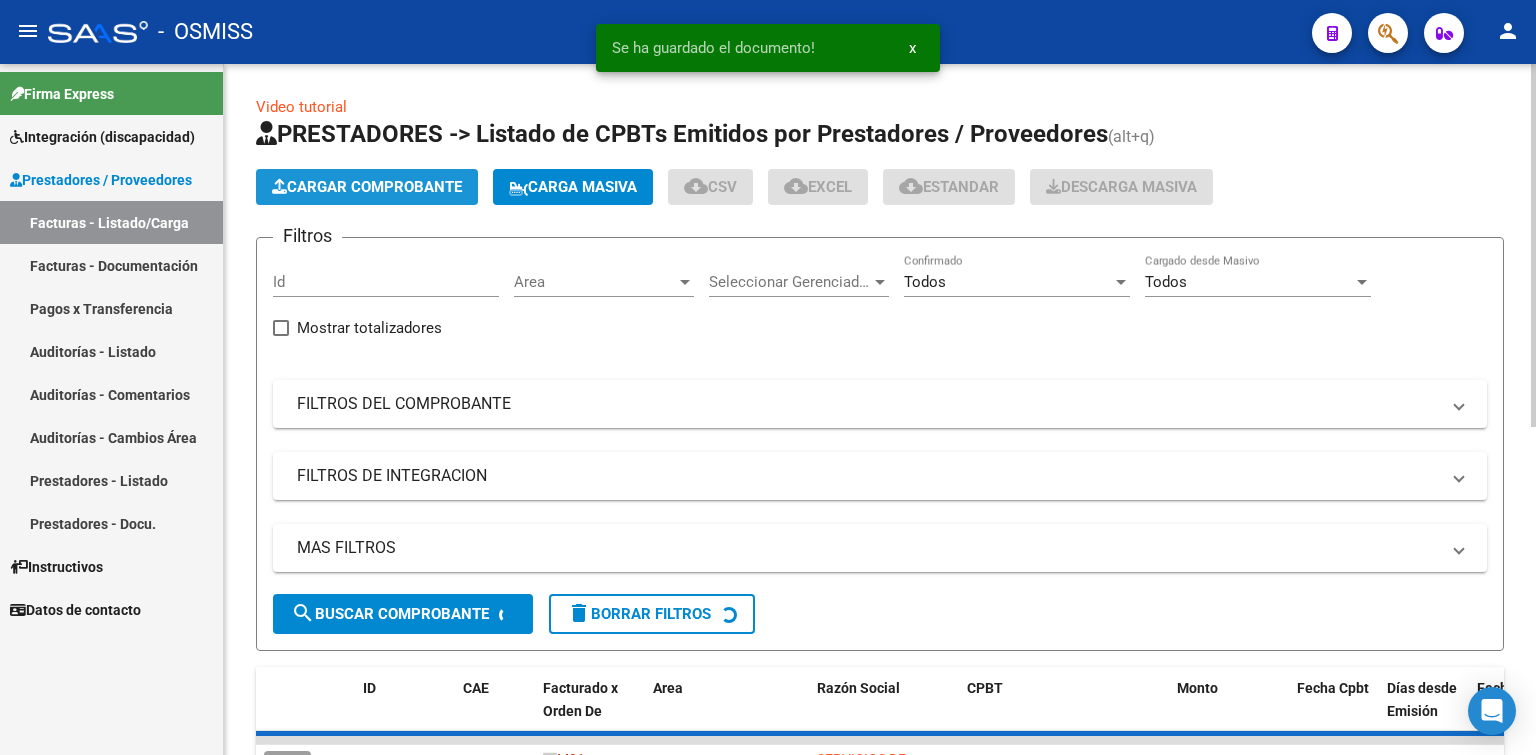 click on "Cargar Comprobante" 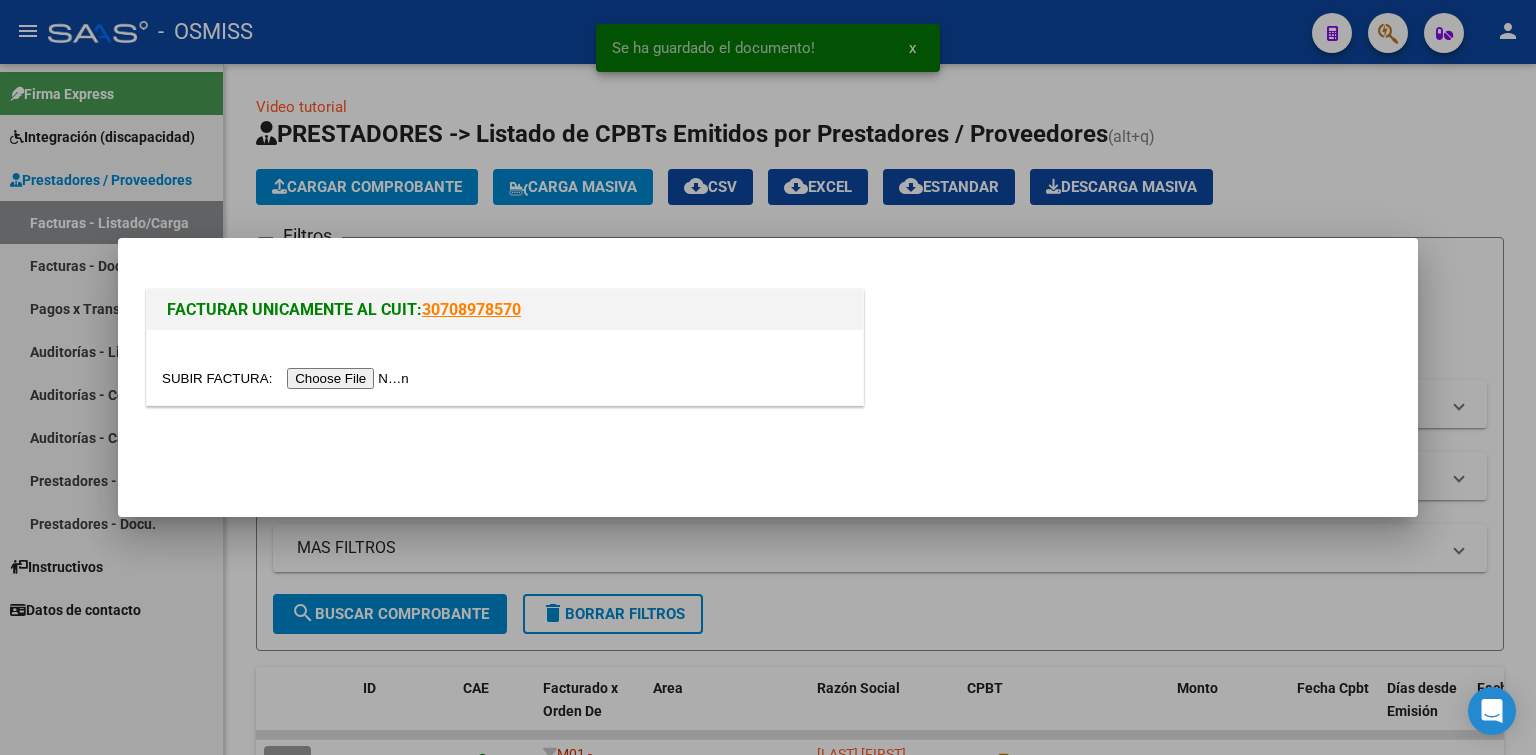 click at bounding box center (288, 378) 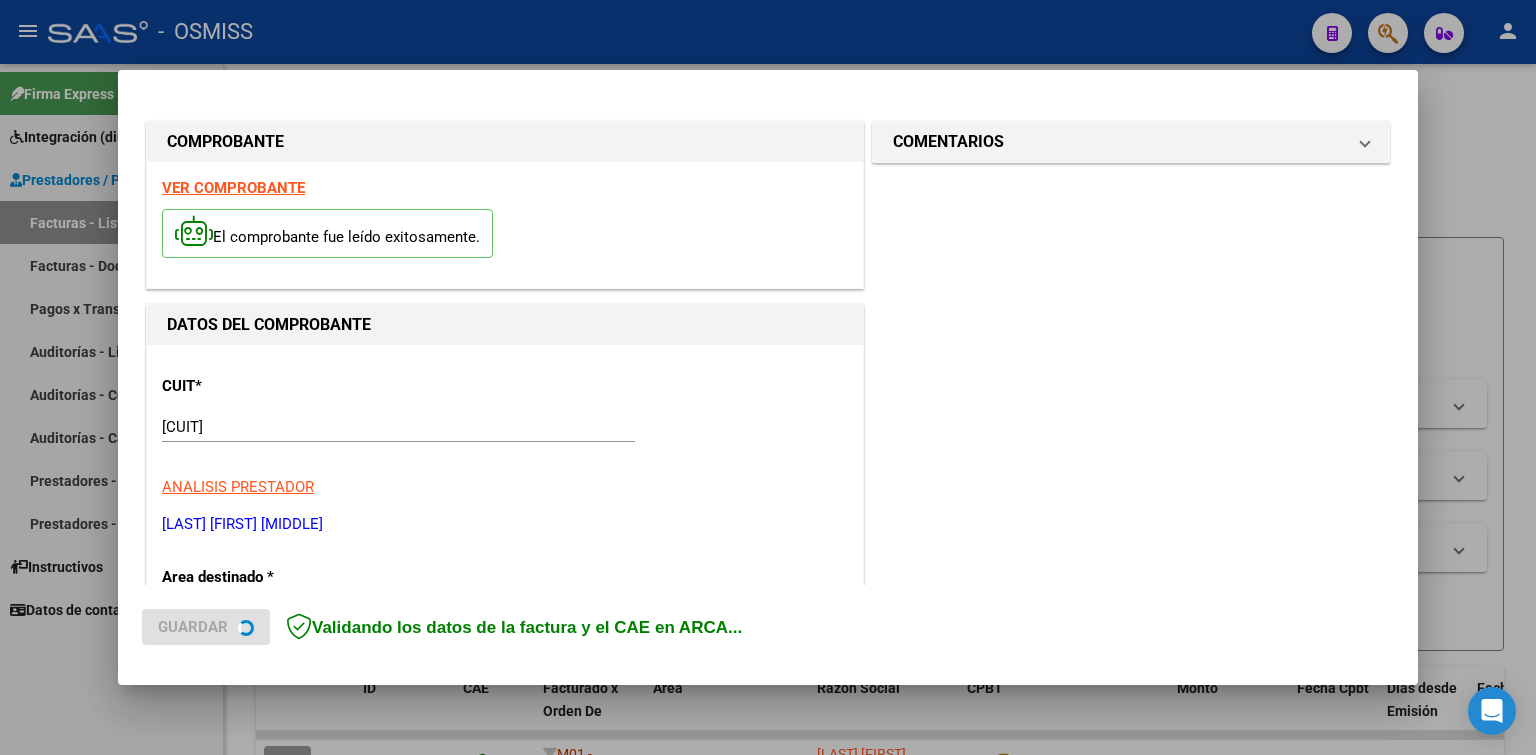 scroll, scrollTop: 400, scrollLeft: 0, axis: vertical 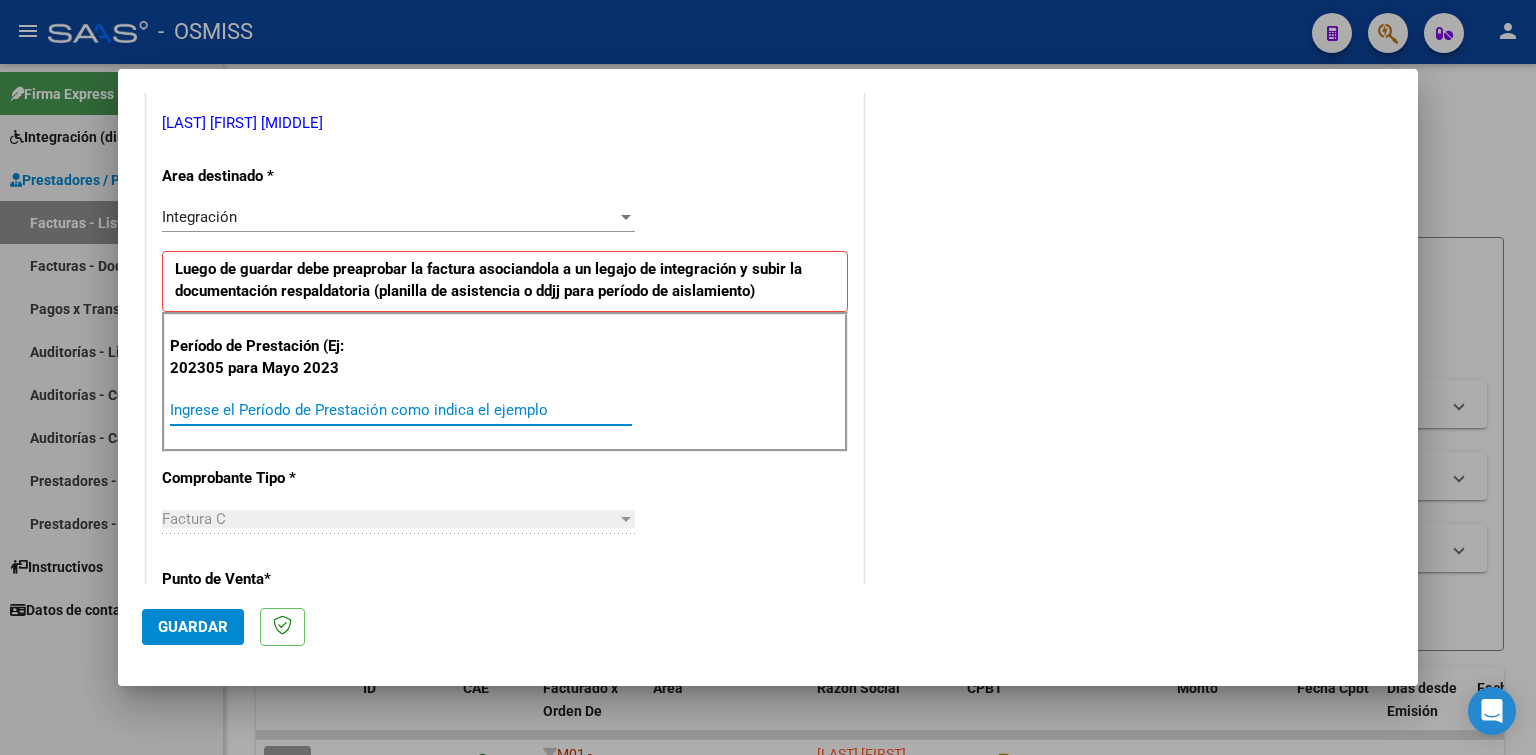 paste on "202507" 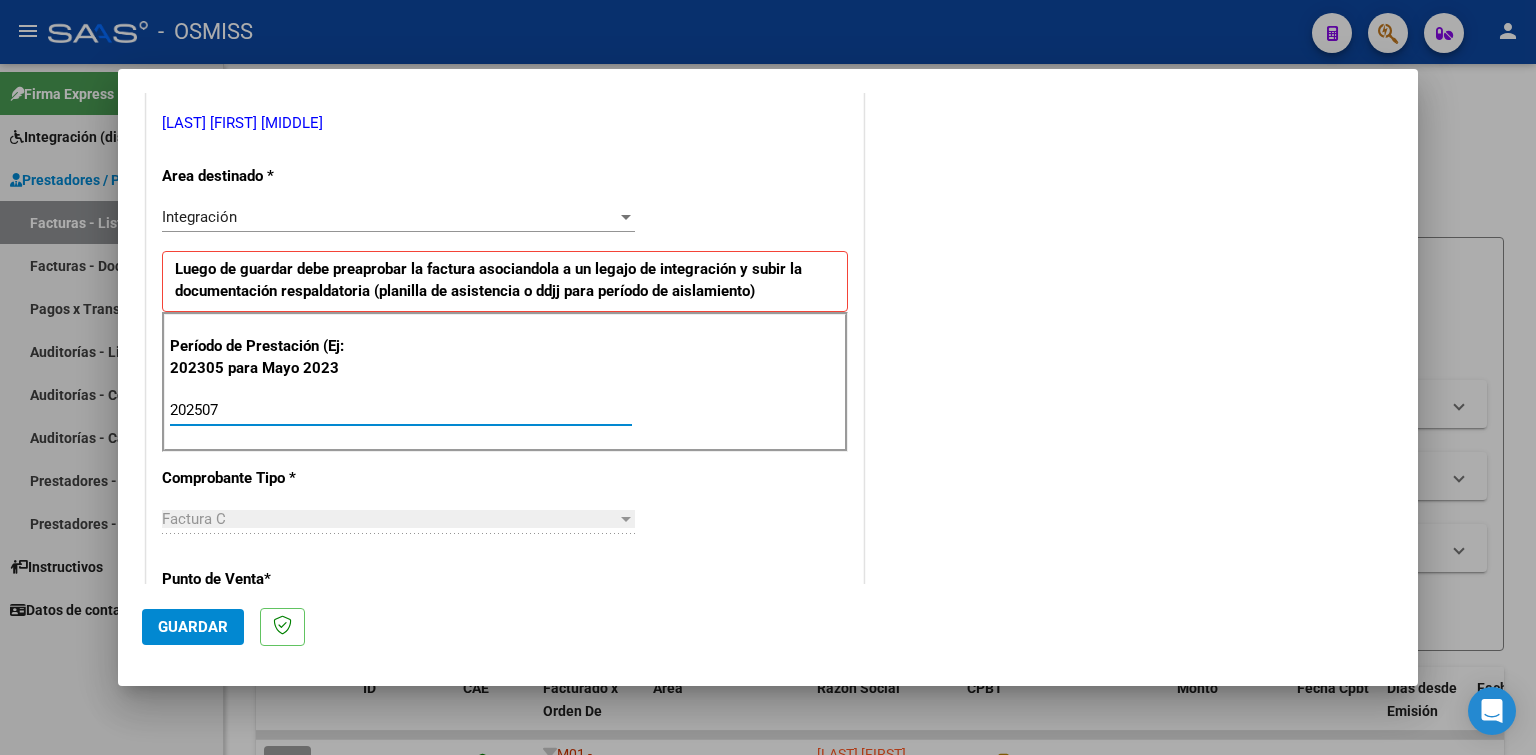 type on "202507" 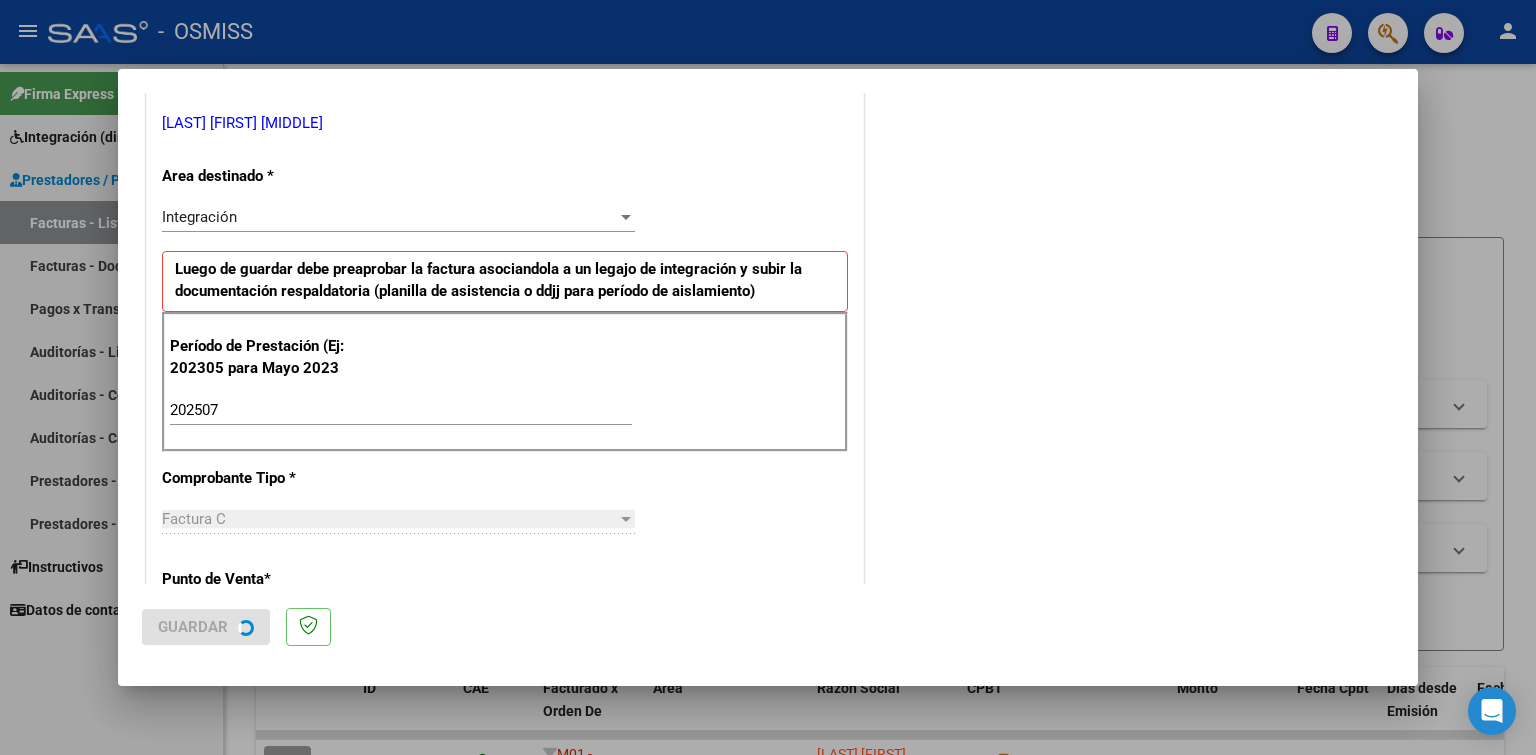 scroll, scrollTop: 0, scrollLeft: 0, axis: both 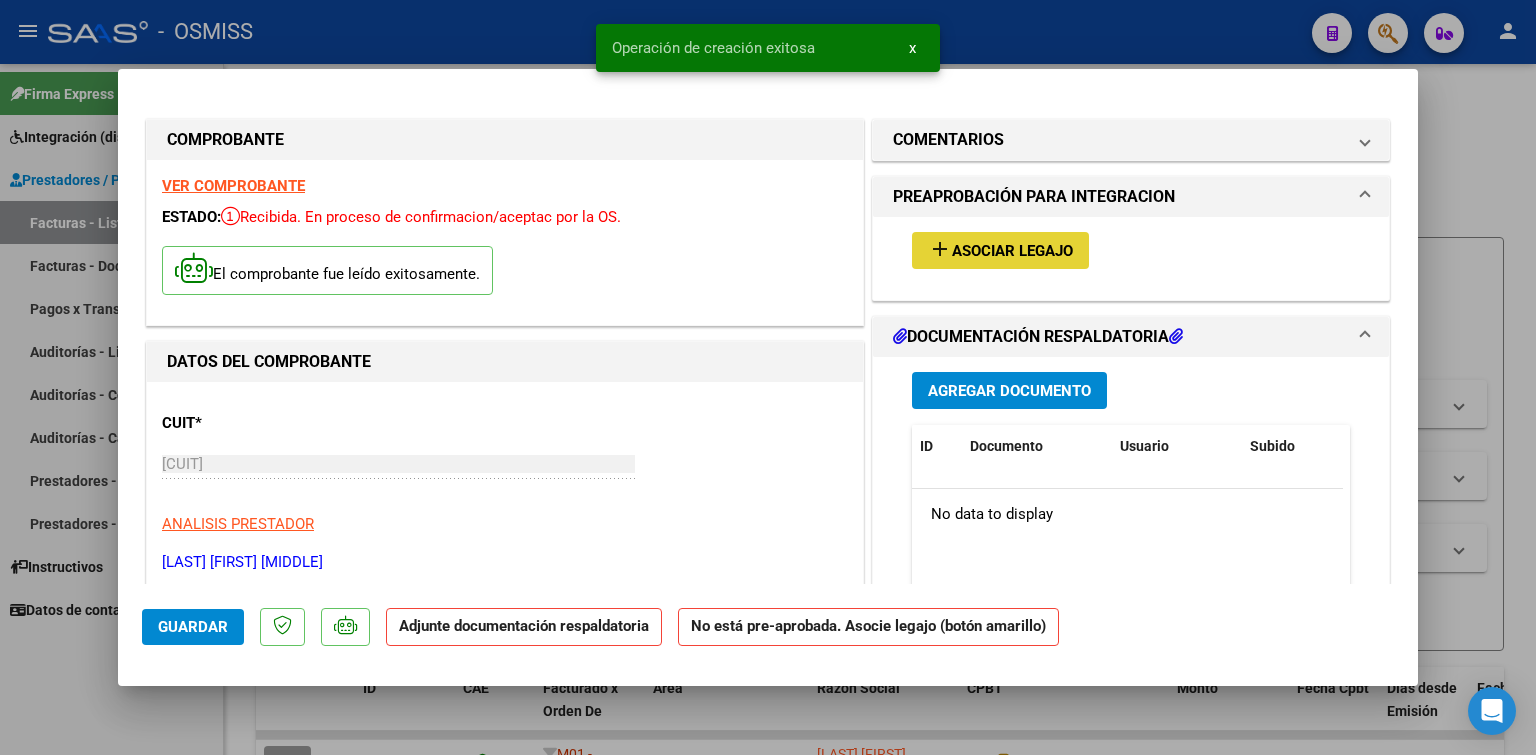 click on "Asociar Legajo" at bounding box center (1012, 251) 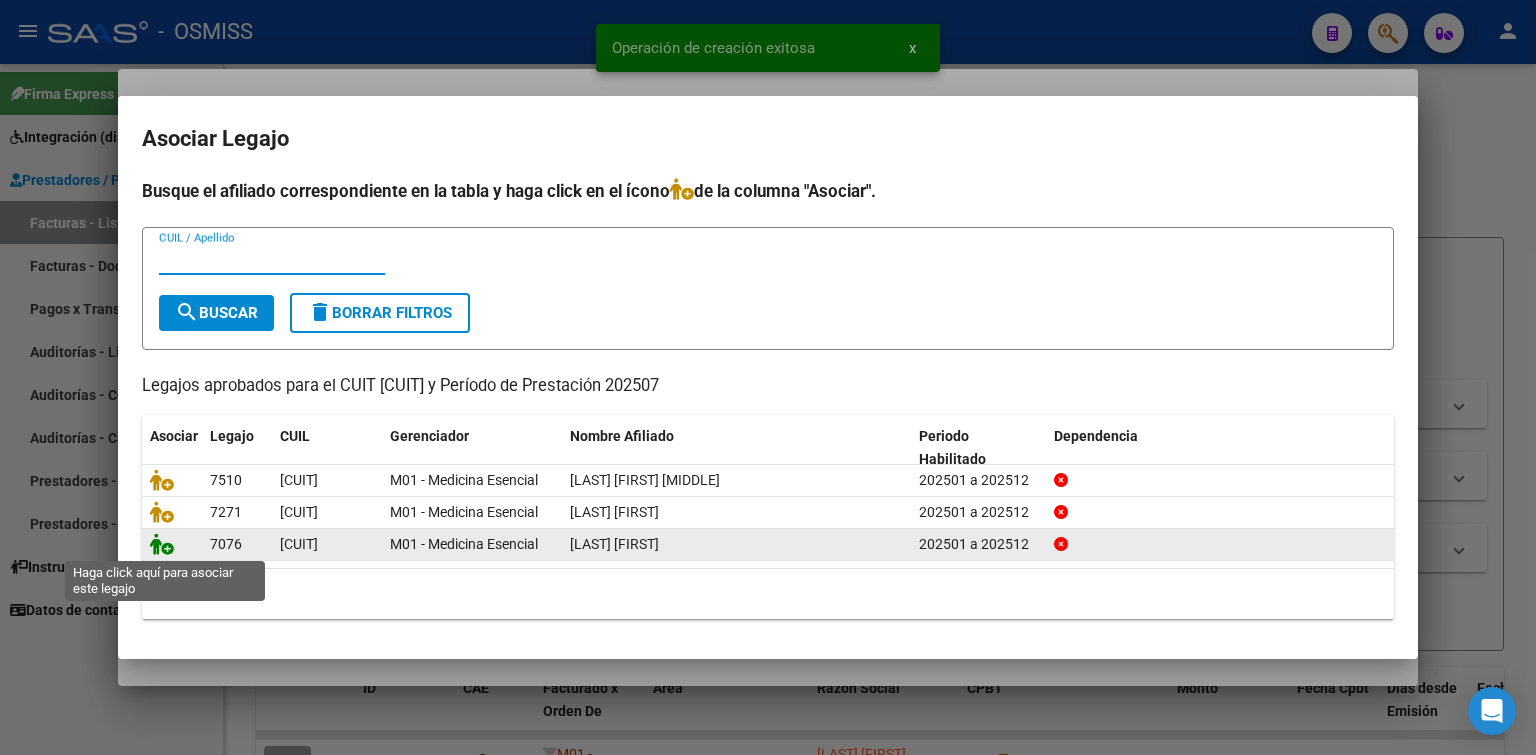 click 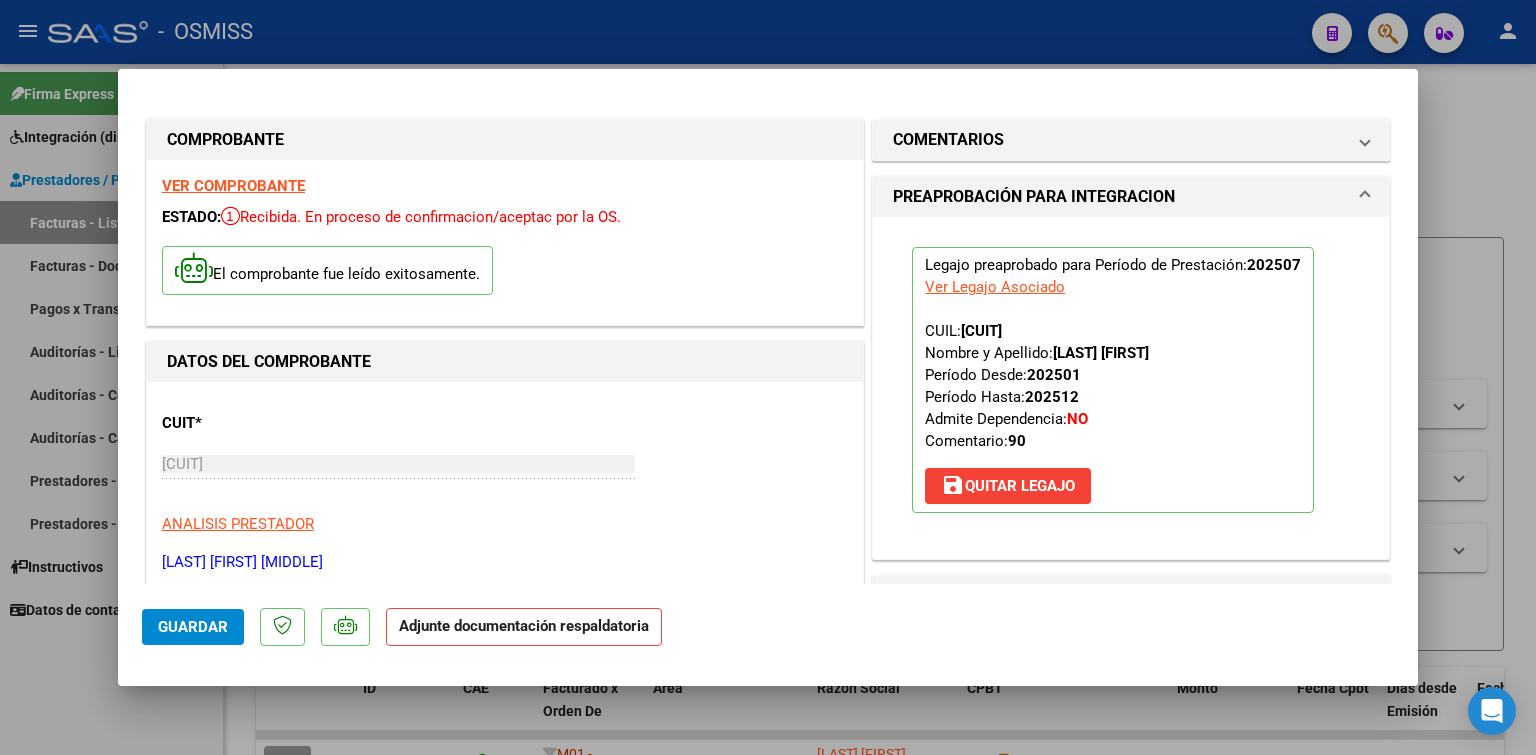 scroll, scrollTop: 200, scrollLeft: 0, axis: vertical 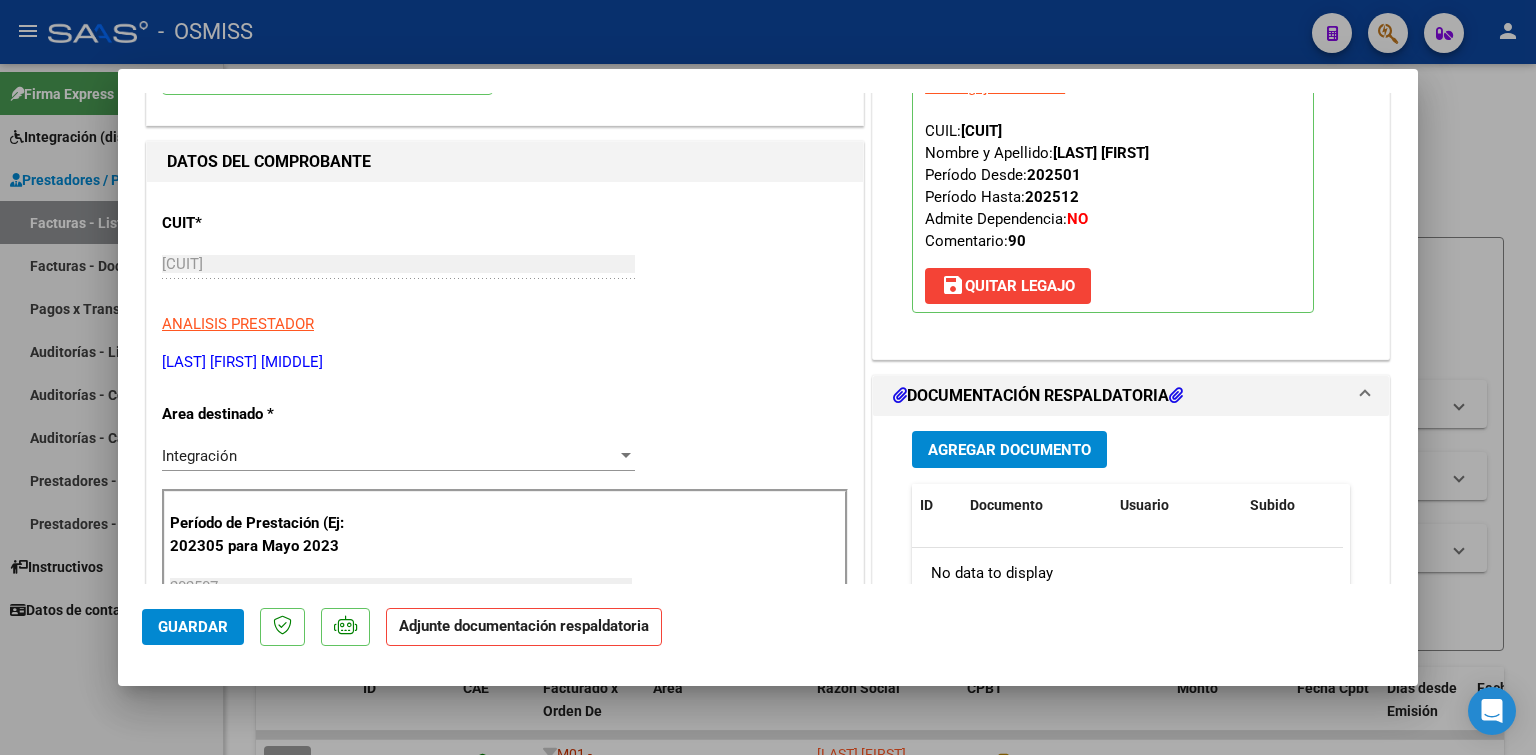 click on "Agregar Documento" at bounding box center (1009, 449) 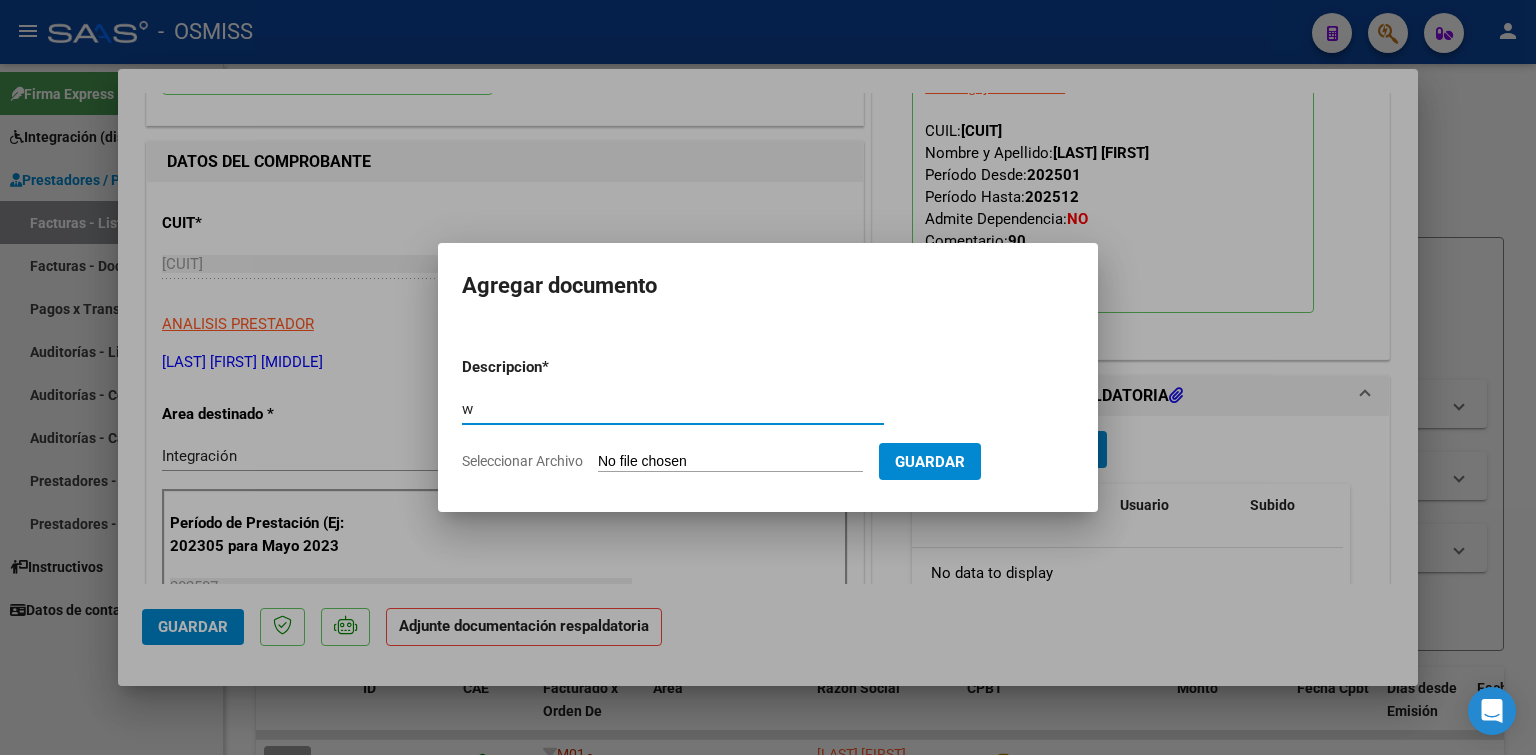 type on "w" 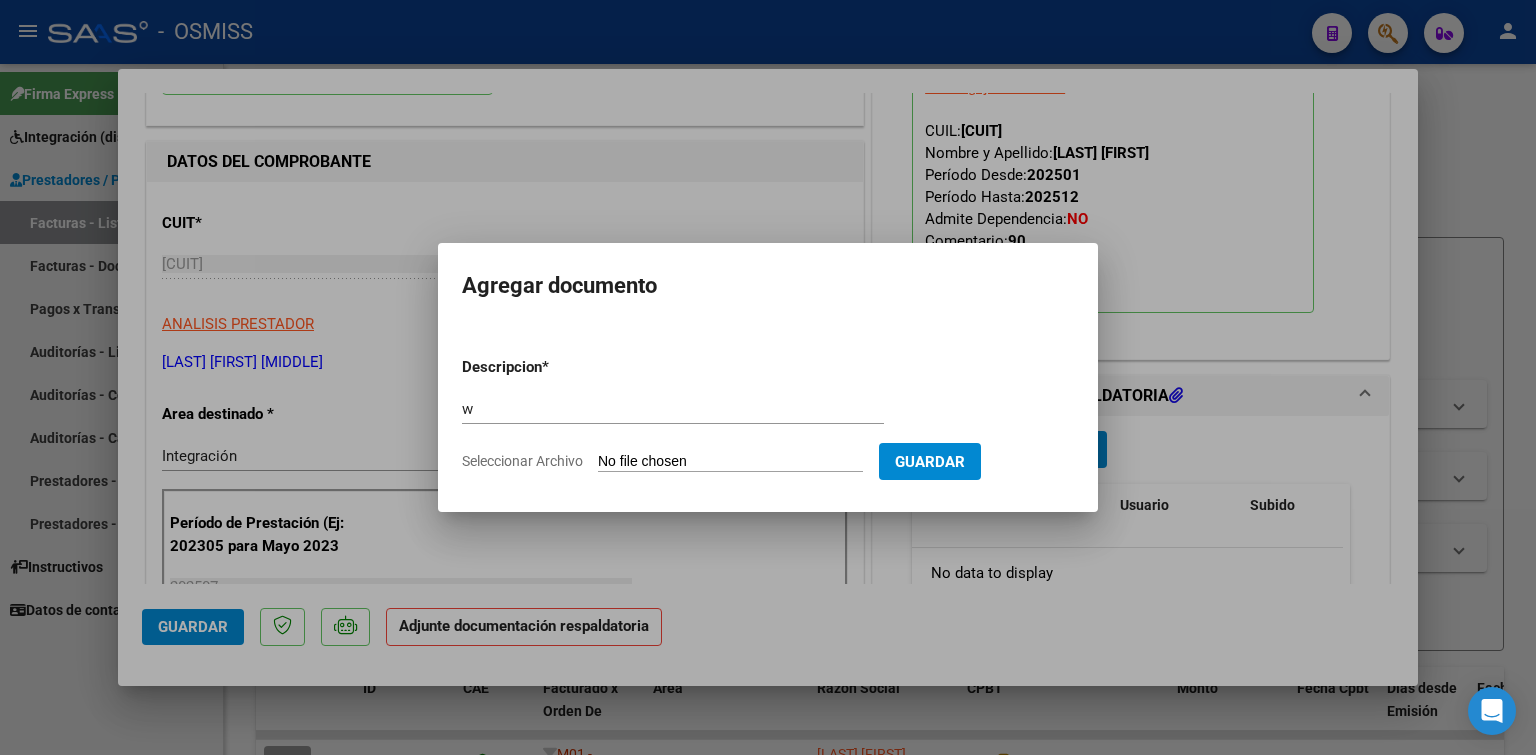 click on "Seleccionar Archivo" at bounding box center (730, 462) 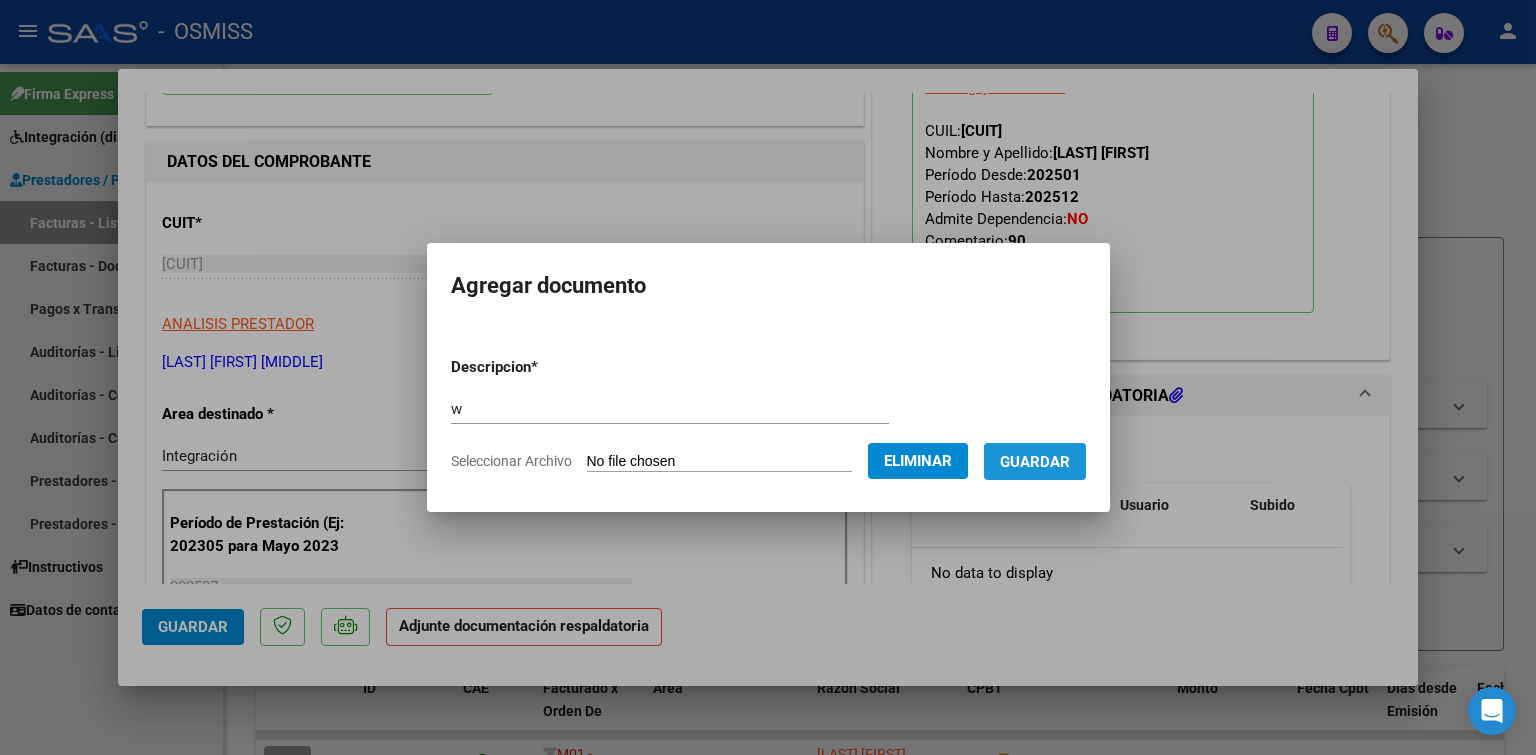 drag, startPoint x: 1024, startPoint y: 454, endPoint x: 856, endPoint y: 377, distance: 184.8053 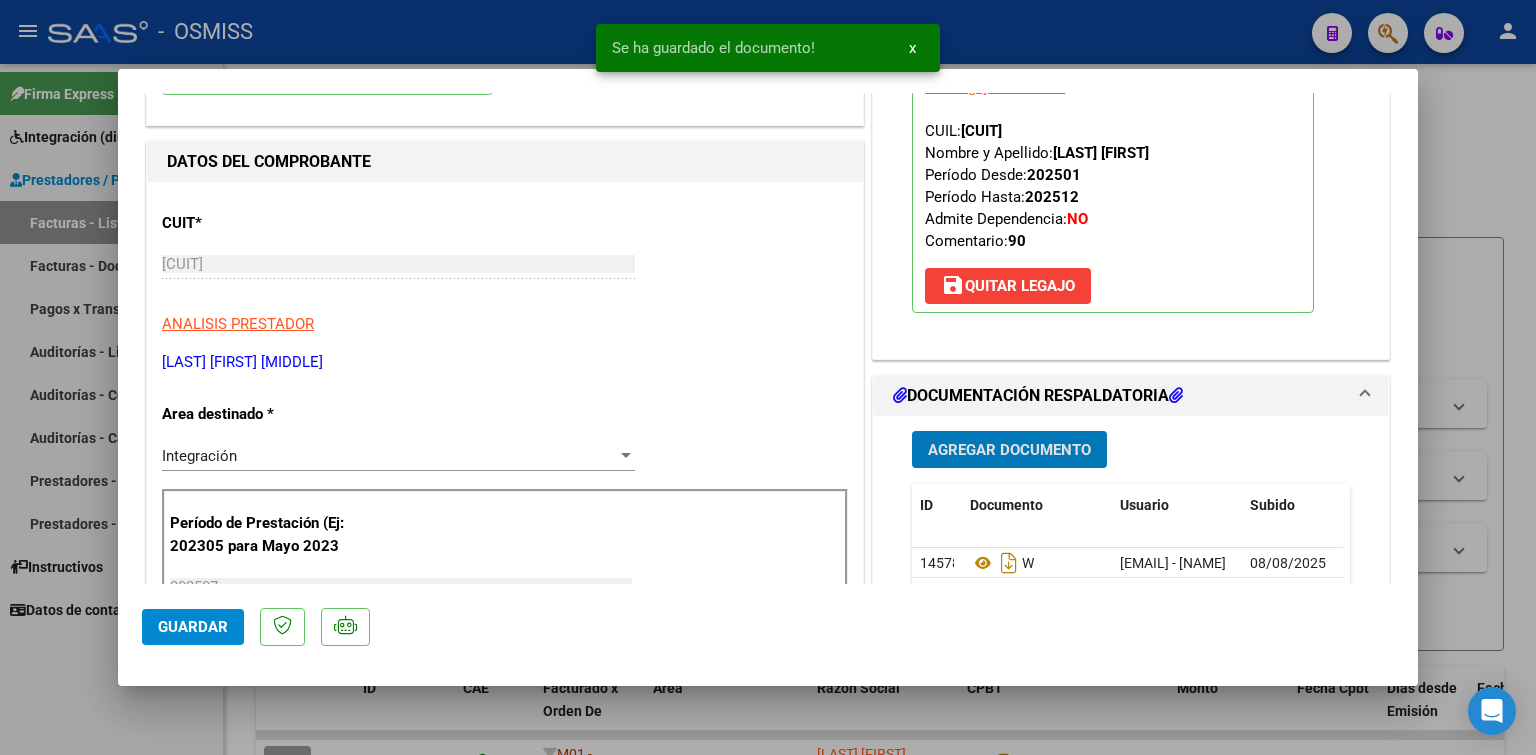 type 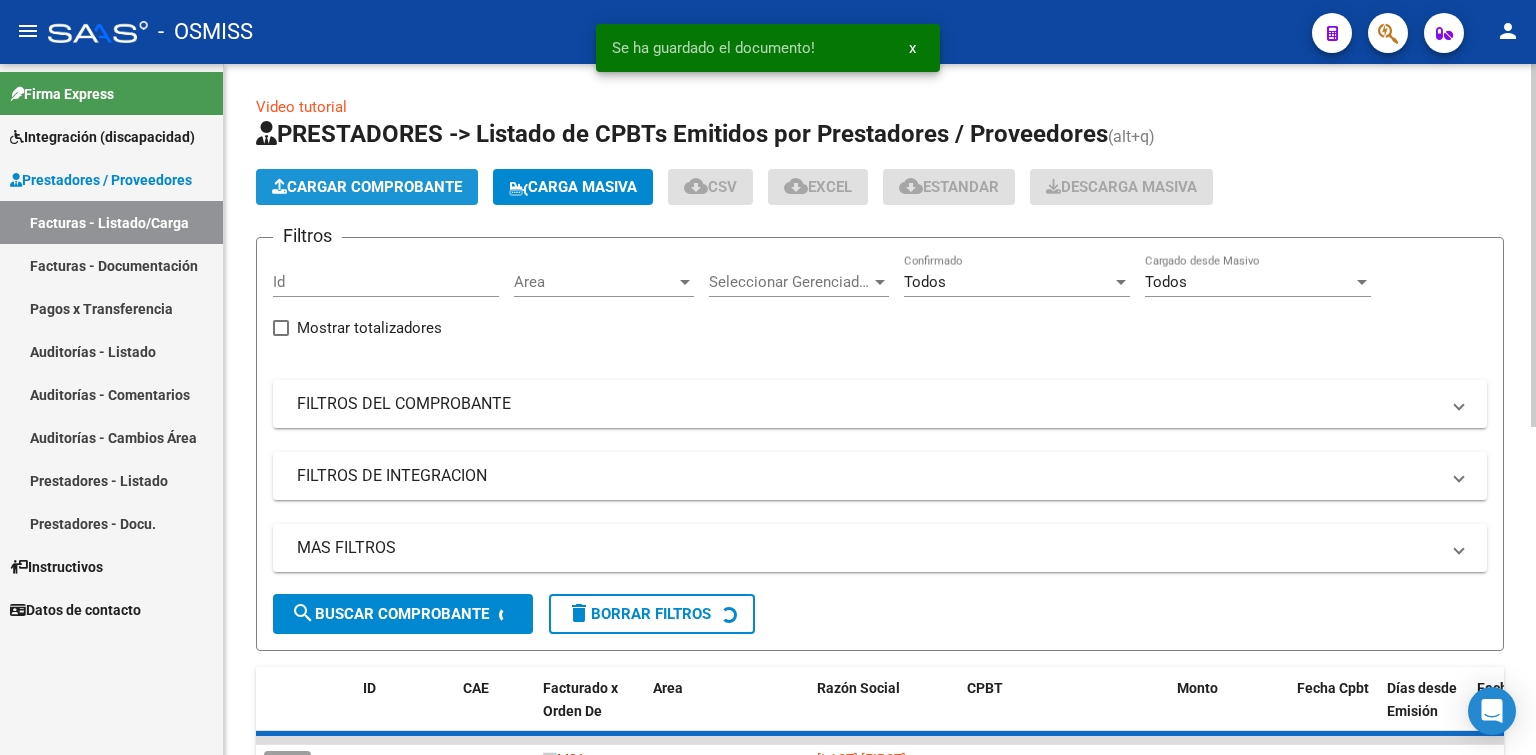 click on "Cargar Comprobante" 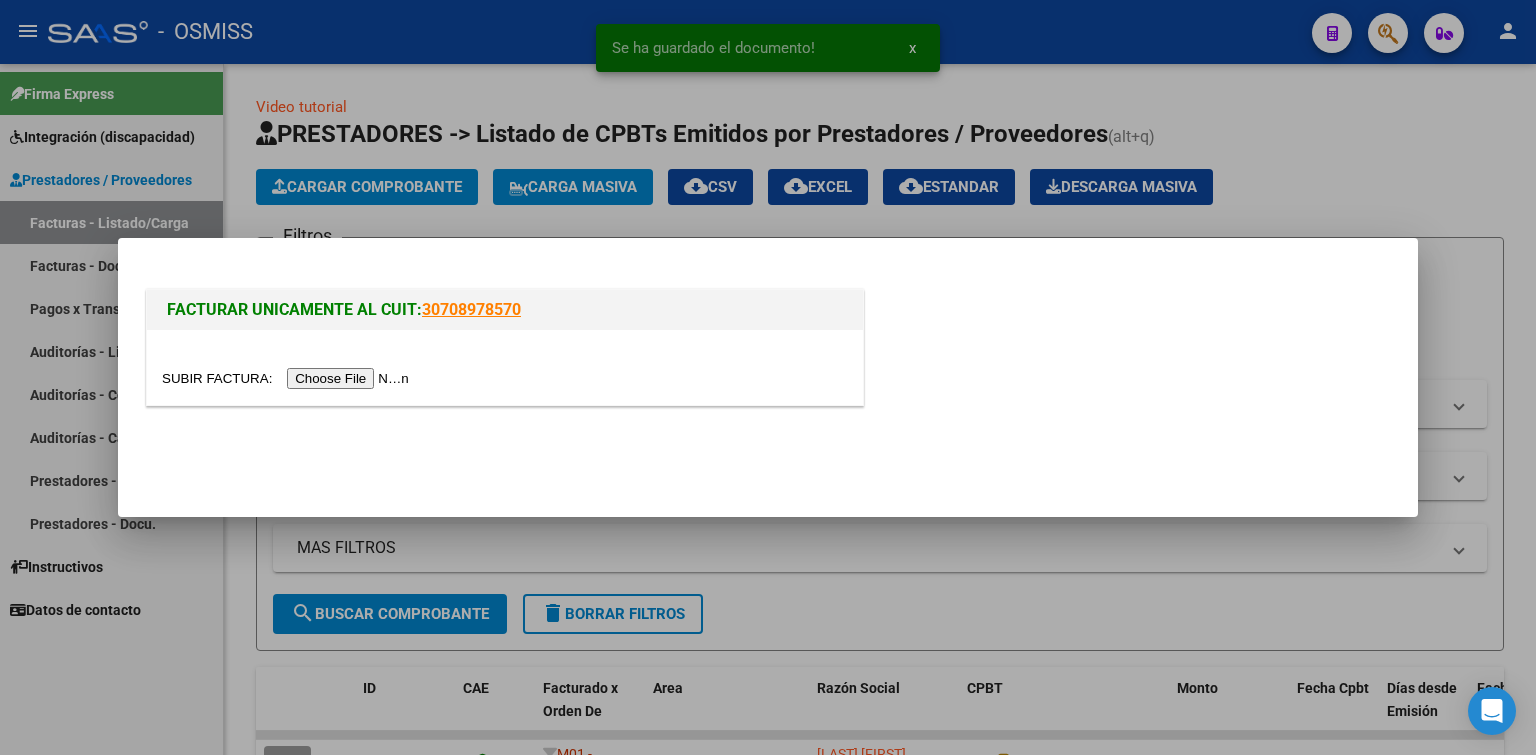 click at bounding box center [288, 378] 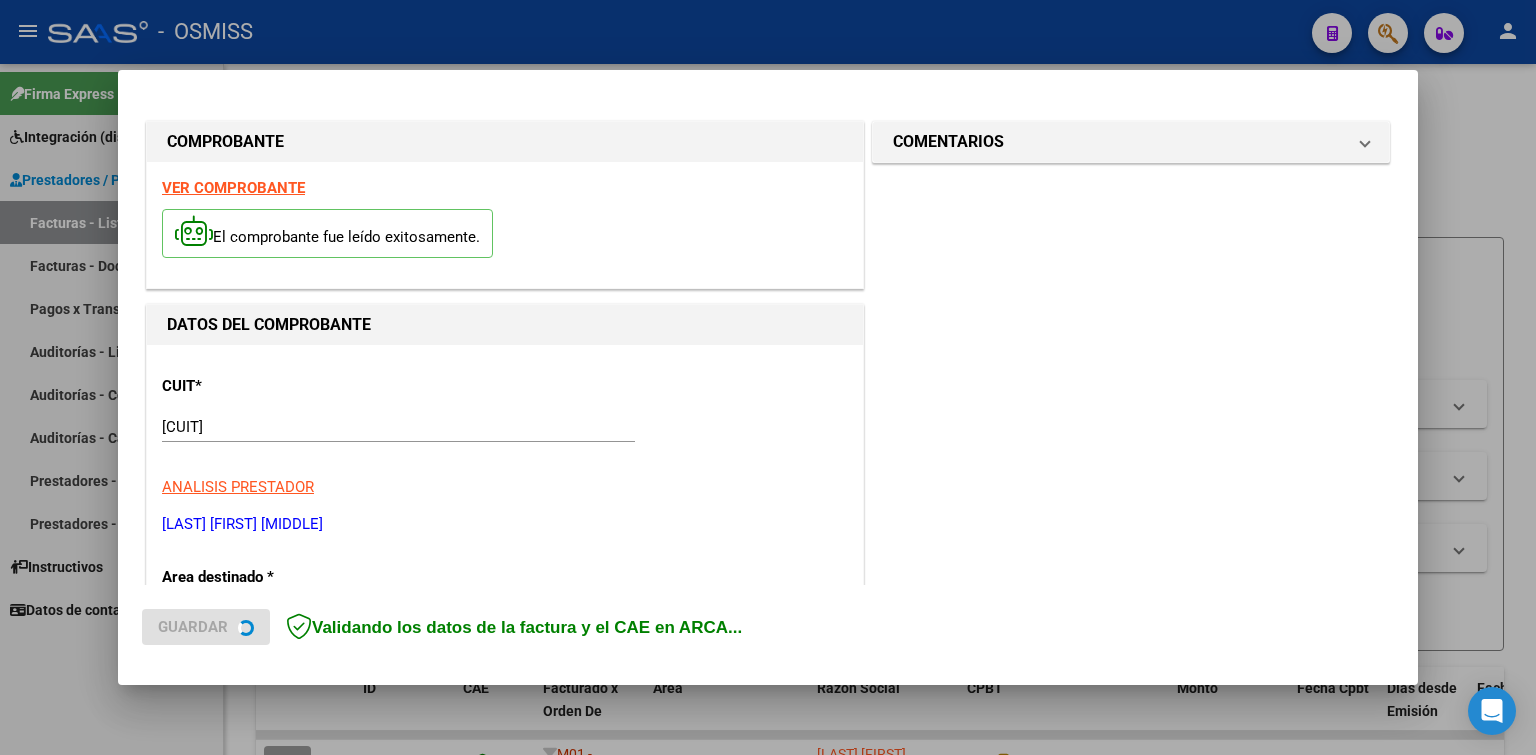 scroll, scrollTop: 300, scrollLeft: 0, axis: vertical 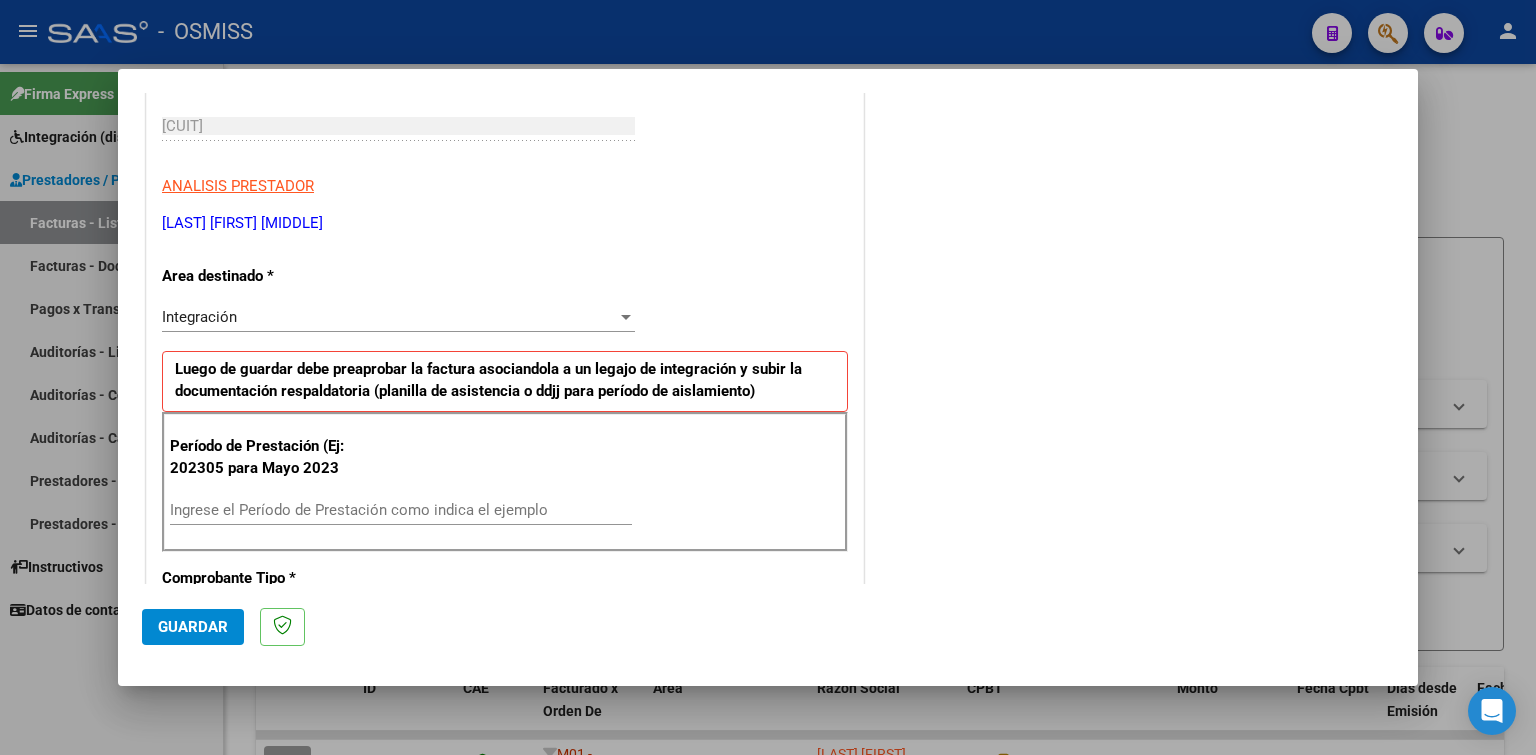 click on "Ingrese el Período de Prestación como indica el ejemplo" at bounding box center [401, 510] 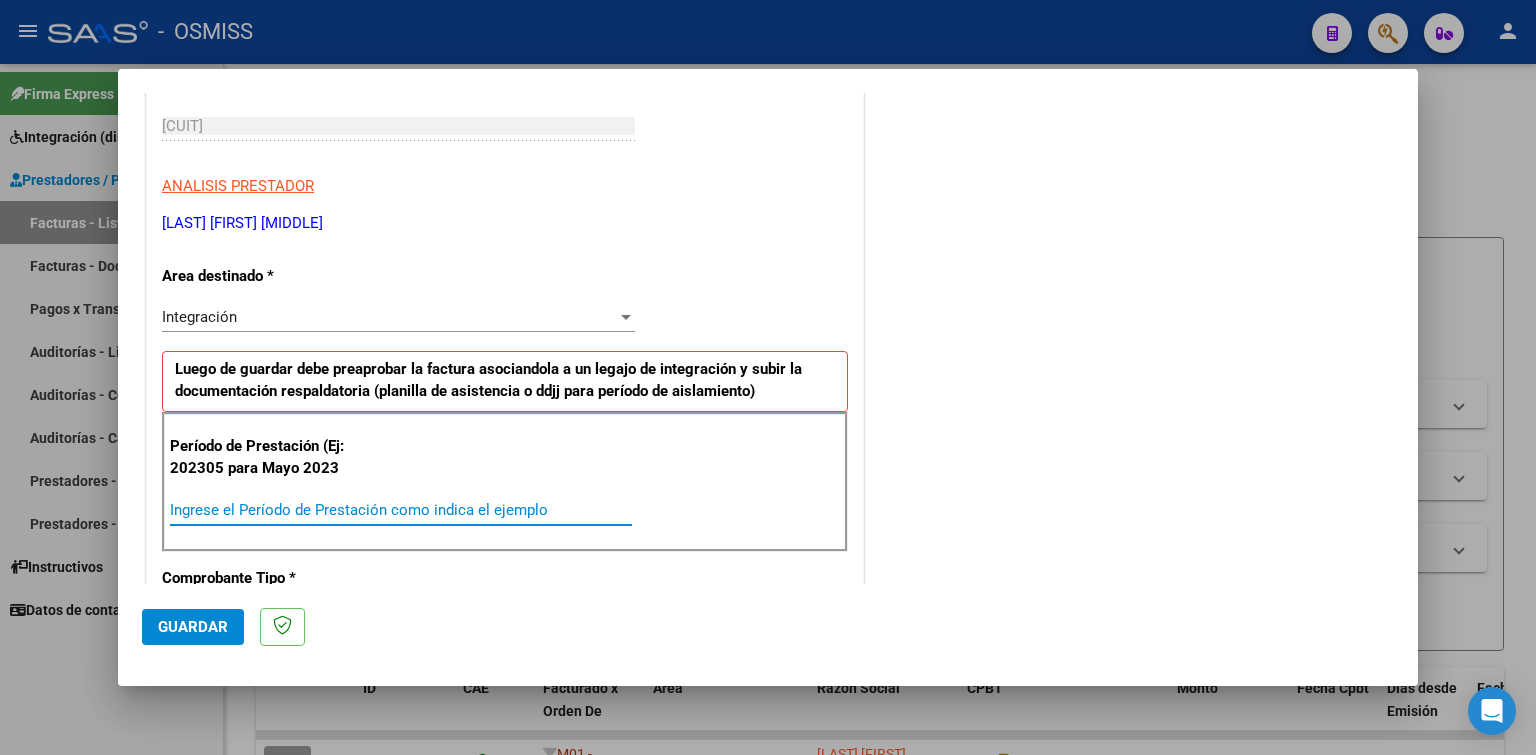 paste on "202507" 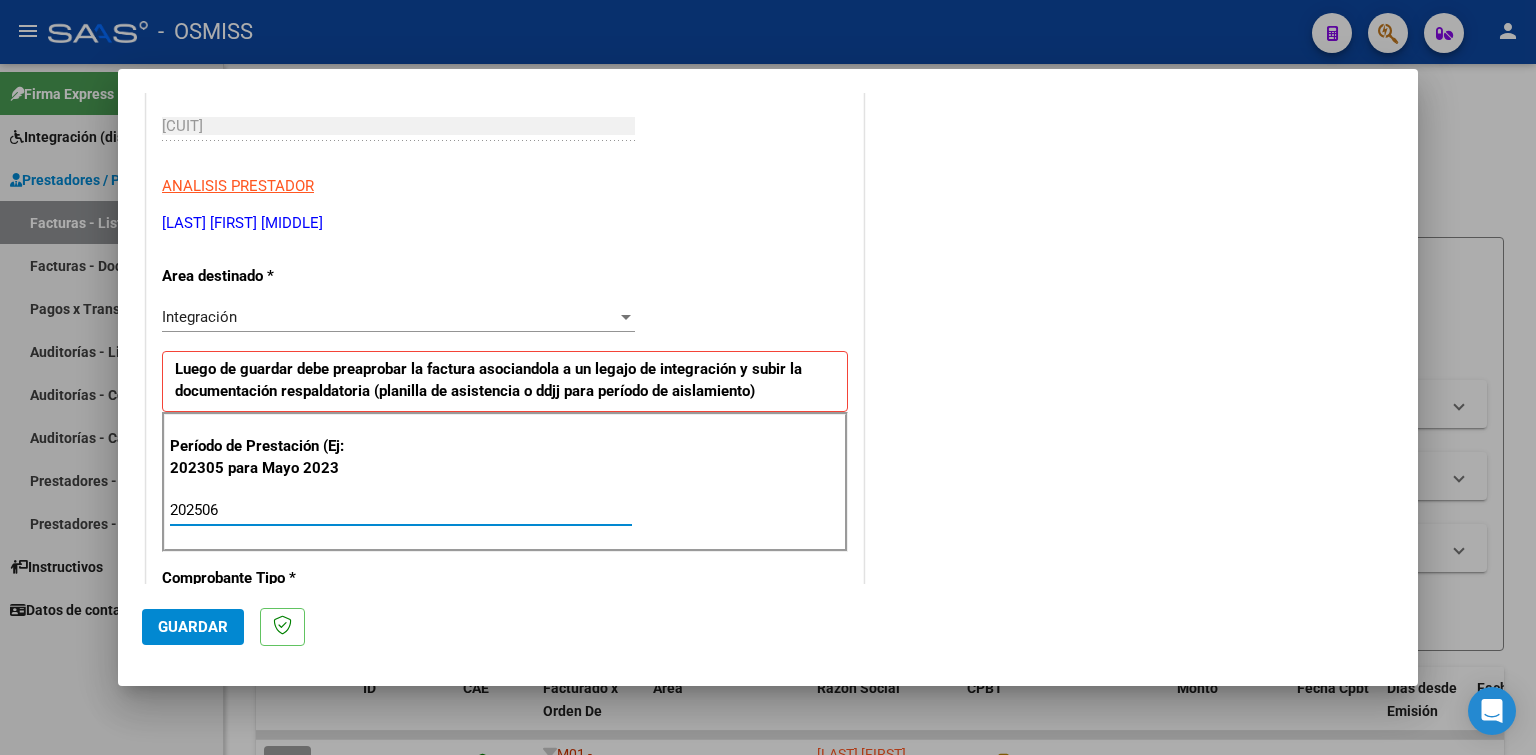 type on "202506" 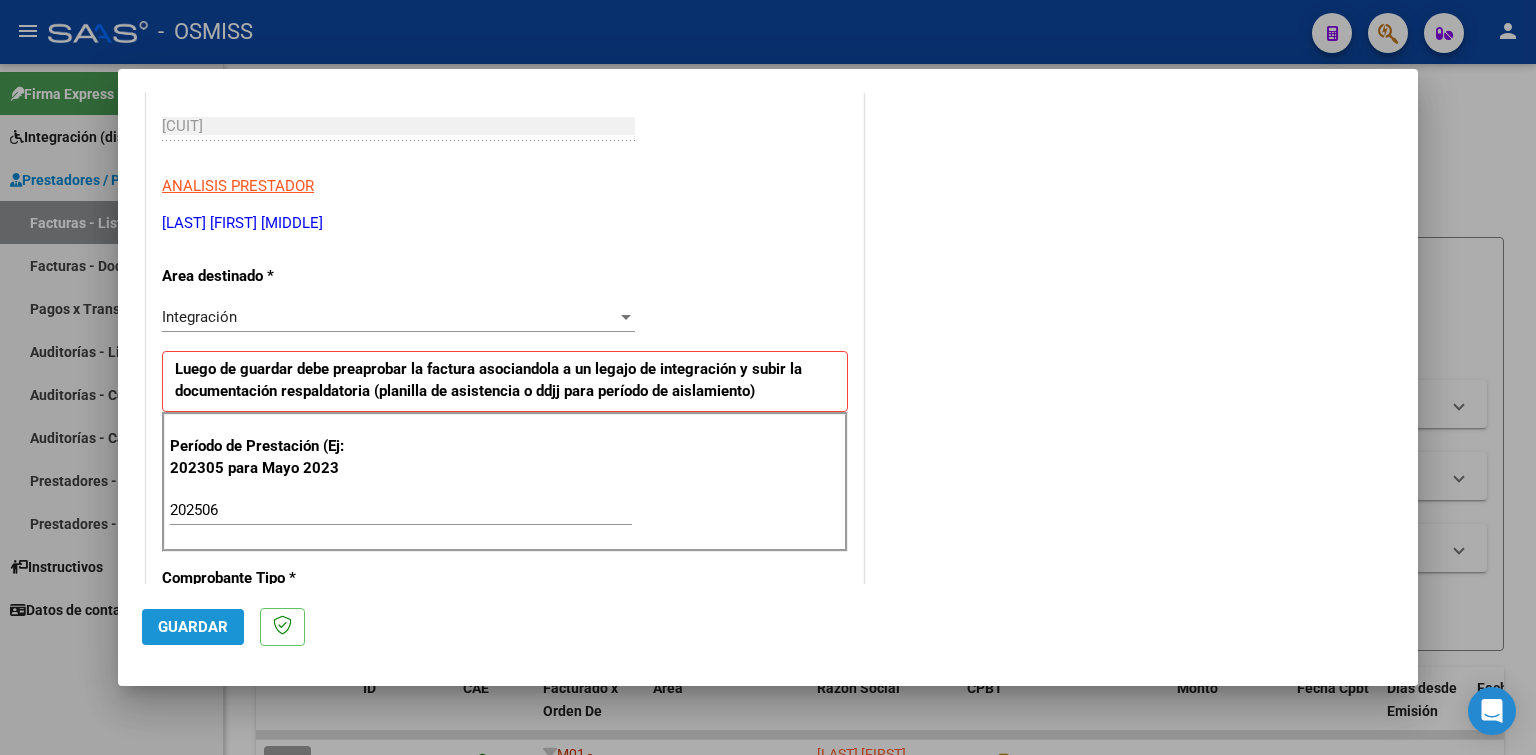 click on "Guardar" 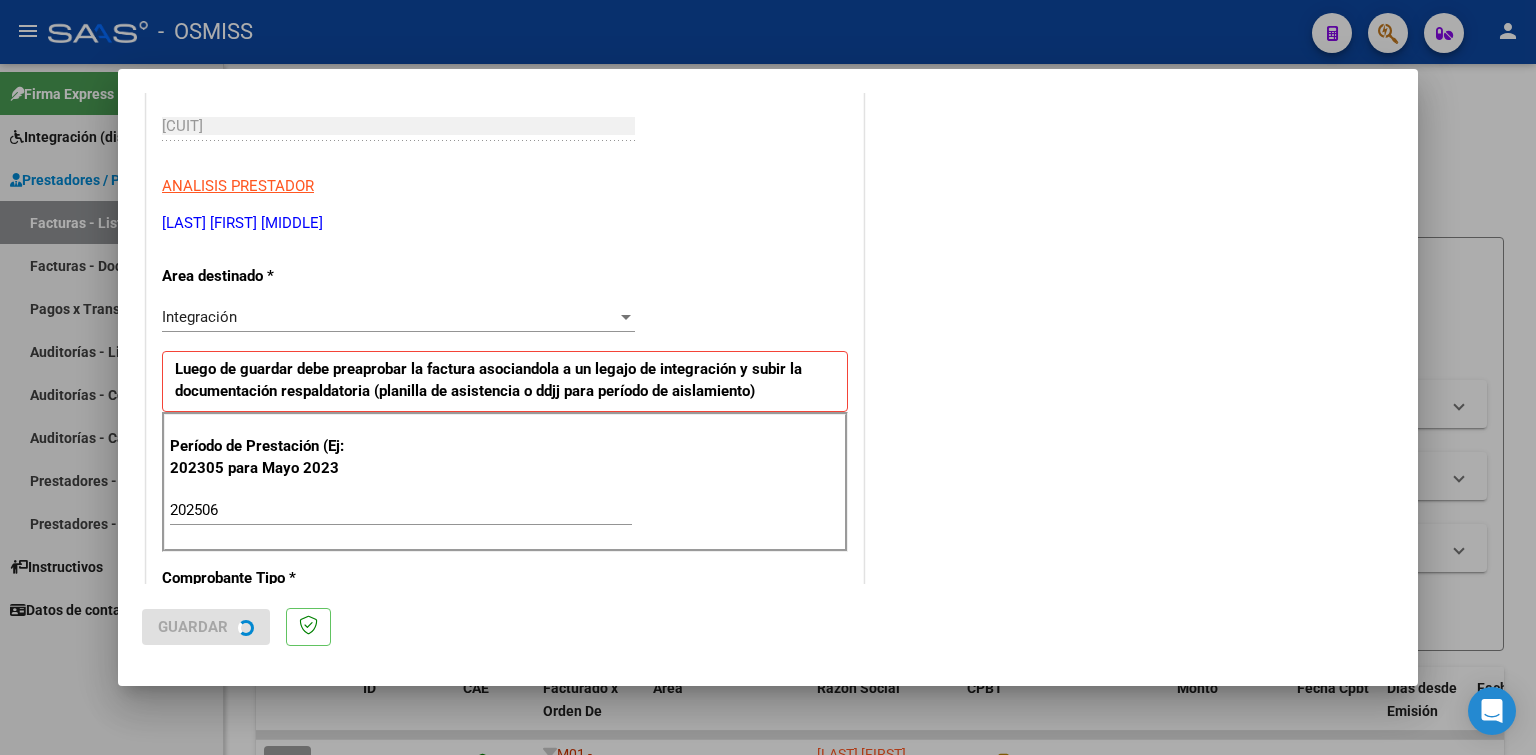 scroll, scrollTop: 0, scrollLeft: 0, axis: both 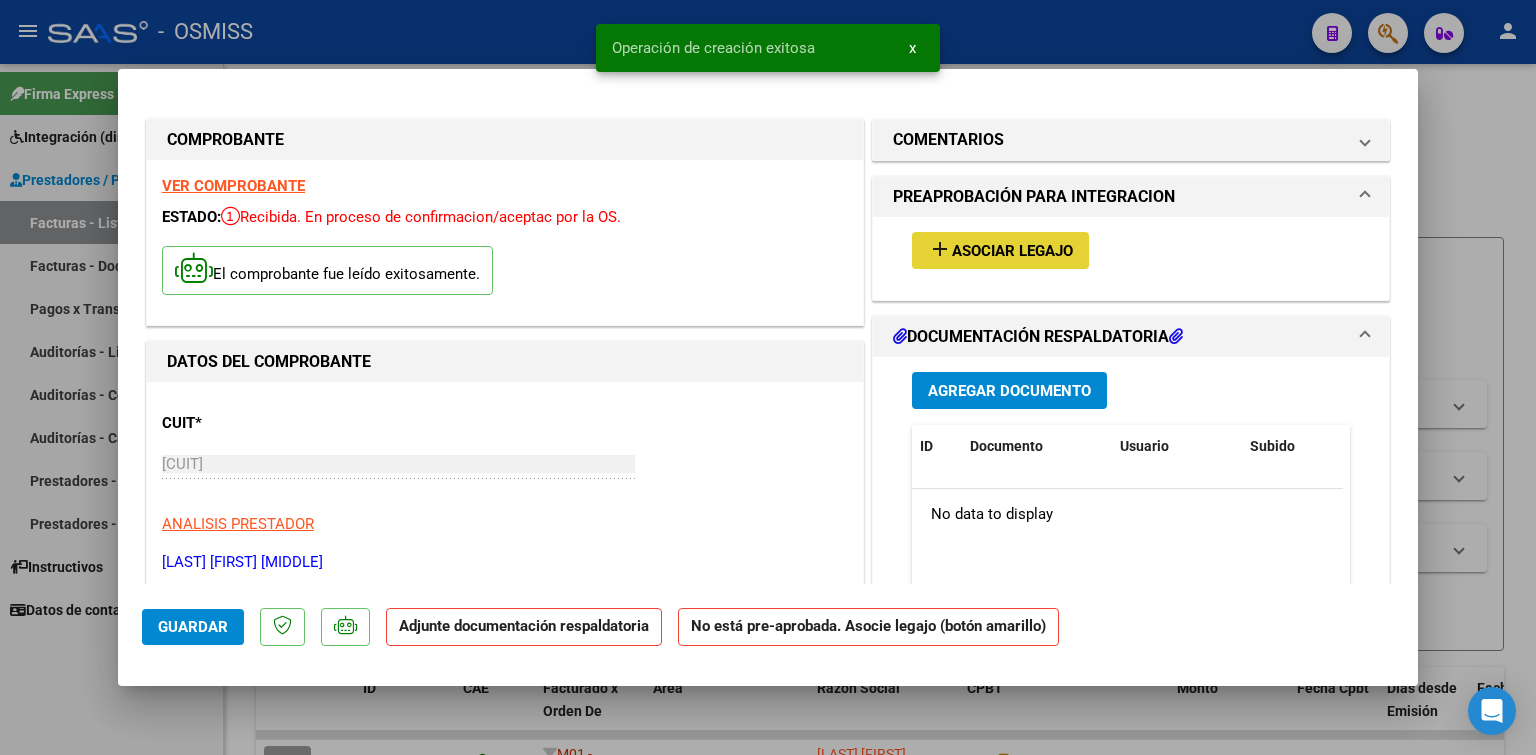 click on "Asociar Legajo" at bounding box center (1012, 251) 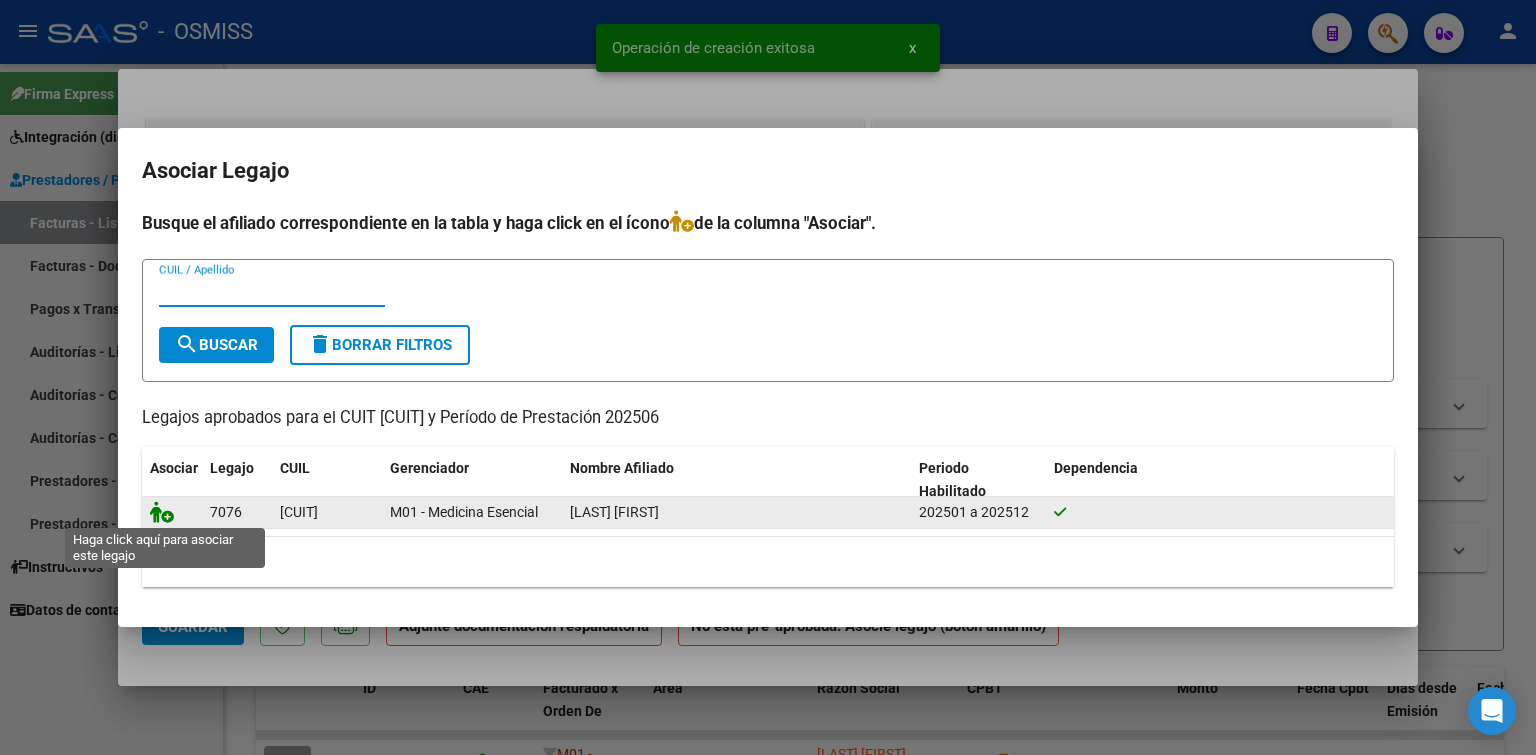 click 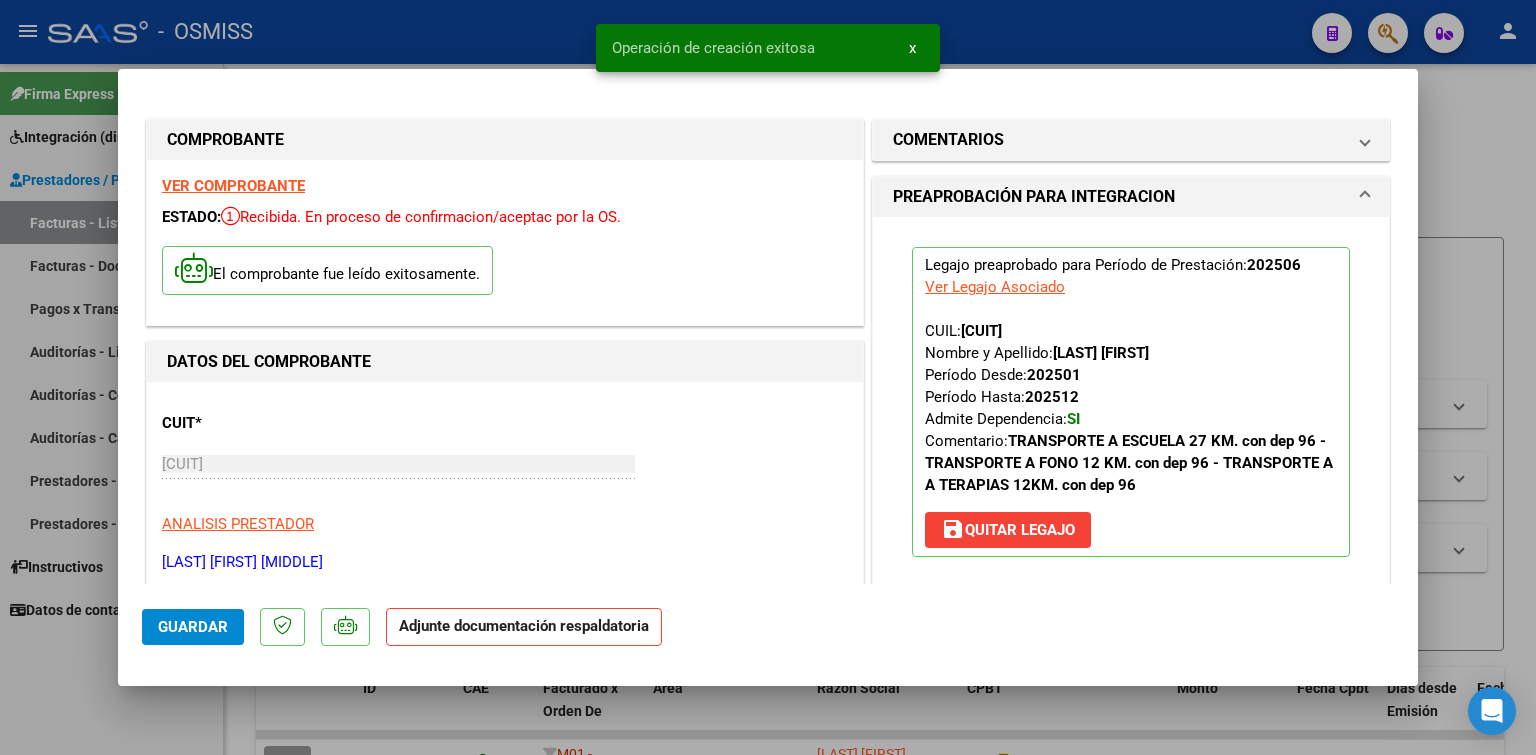 scroll, scrollTop: 400, scrollLeft: 0, axis: vertical 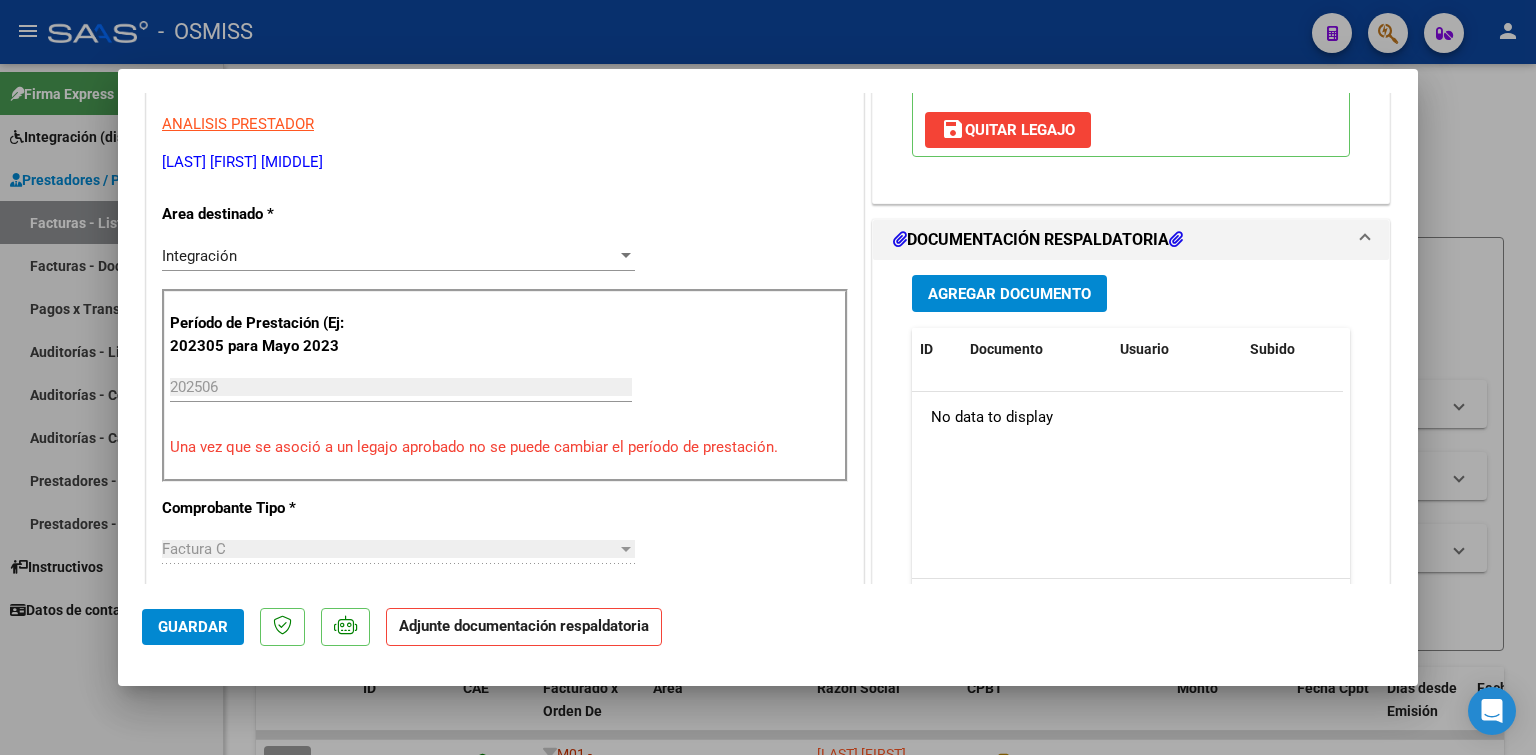 click on "Agregar Documento" at bounding box center (1009, 294) 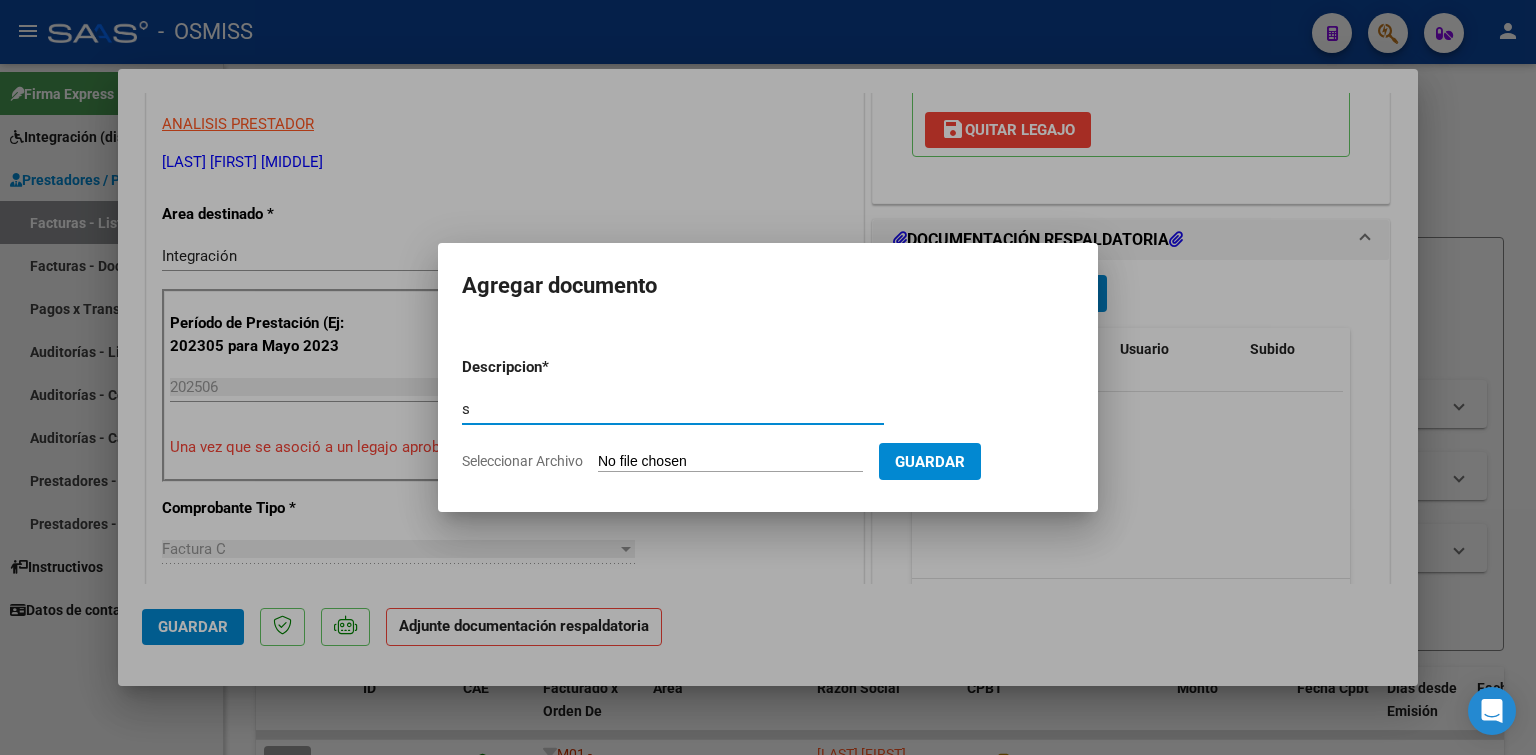 type on "s" 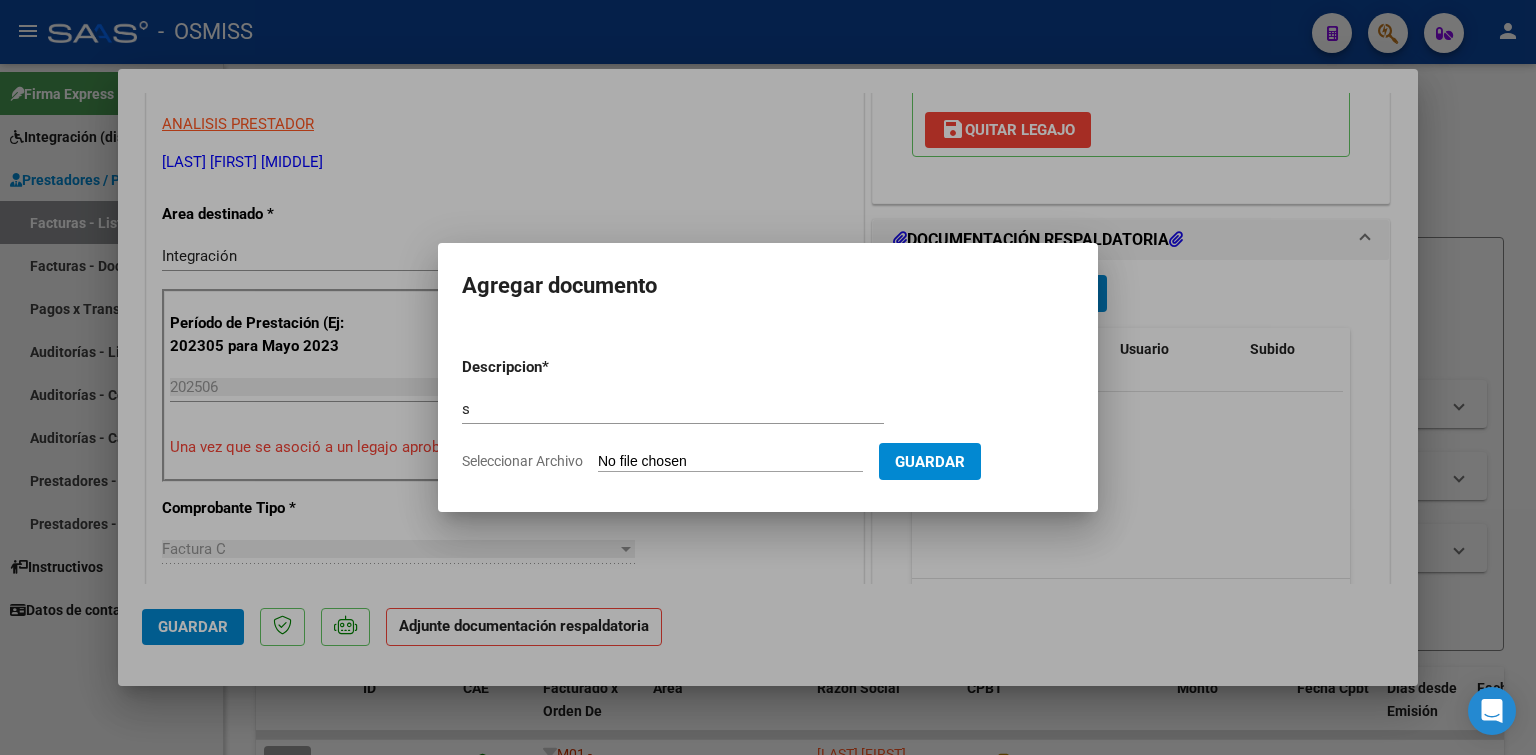 click on "Seleccionar Archivo" at bounding box center [730, 462] 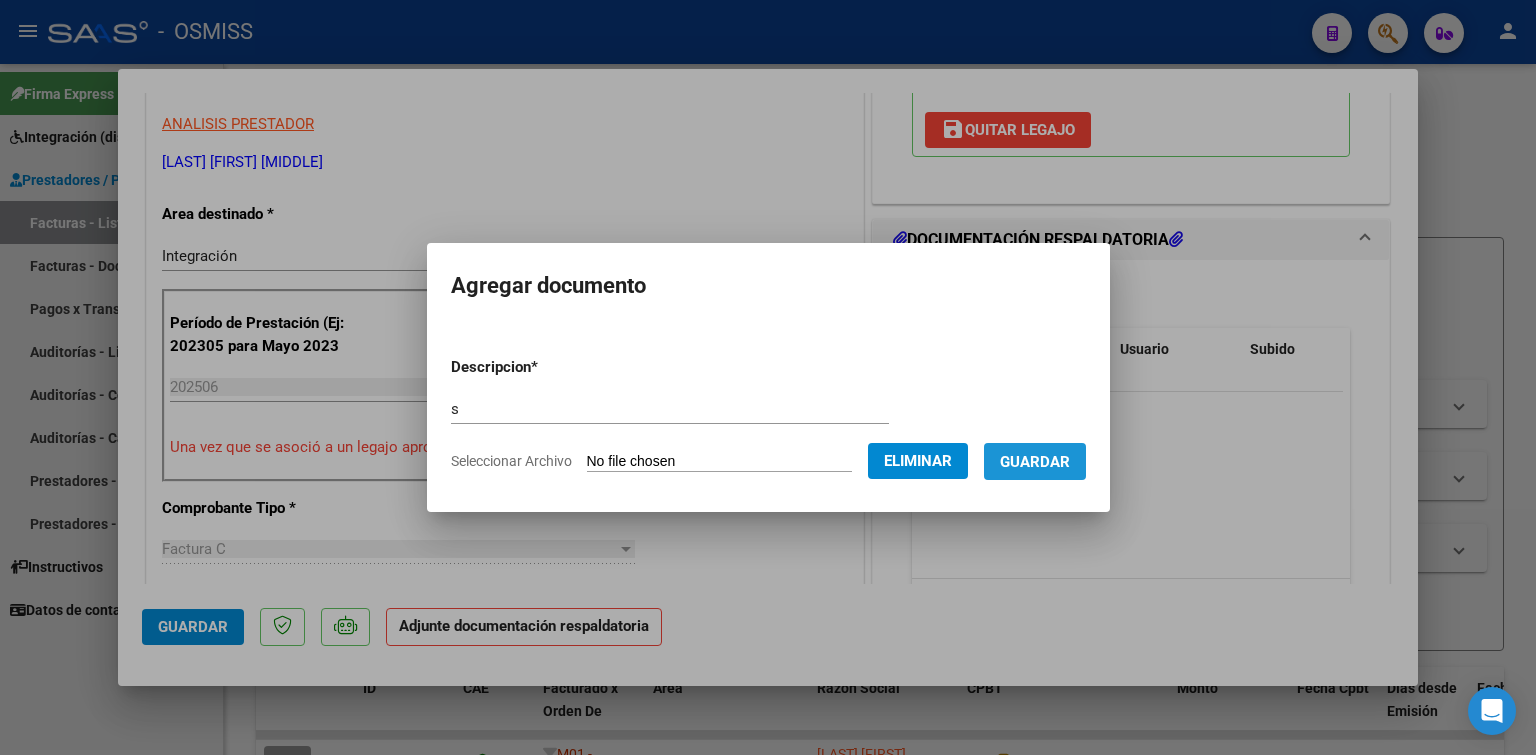 click on "Guardar" at bounding box center [1035, 462] 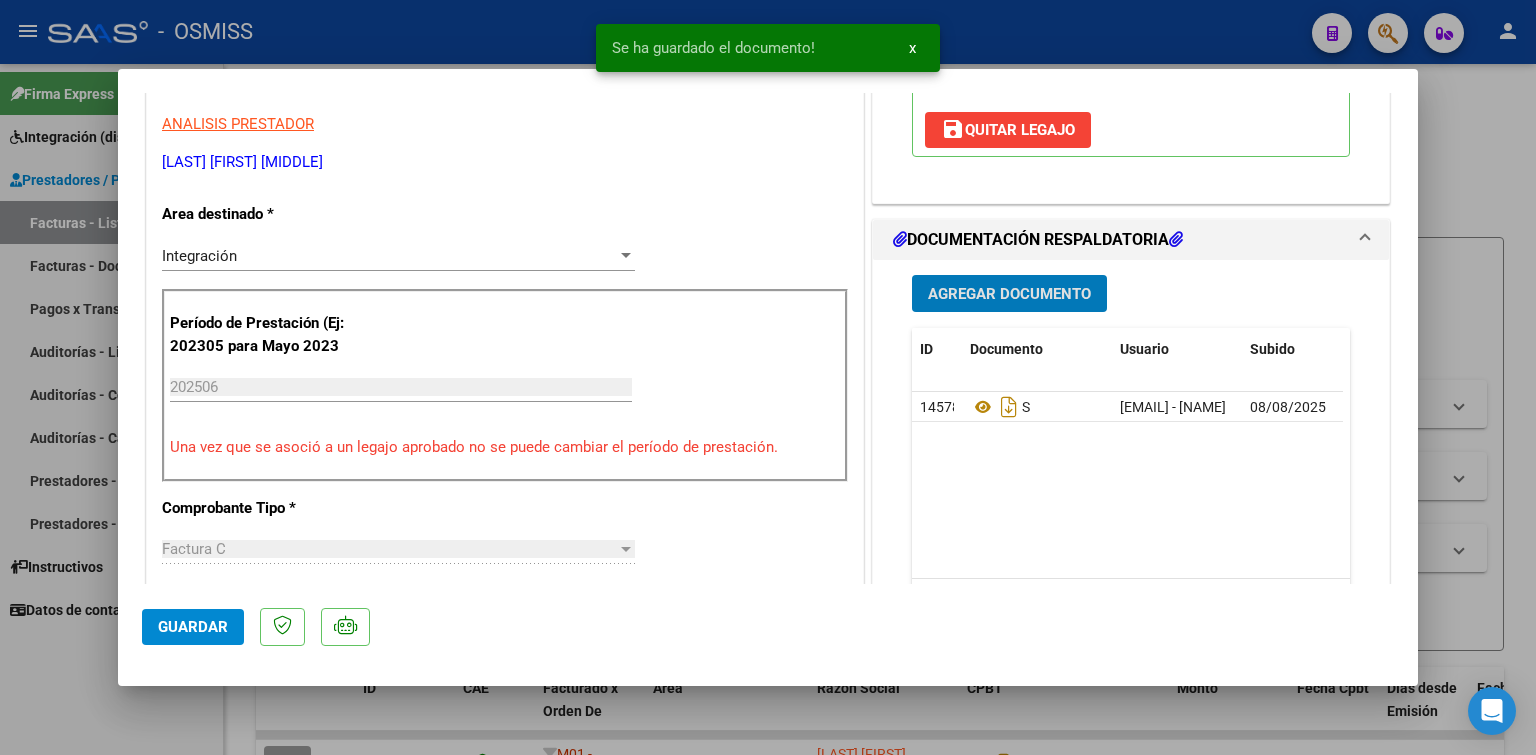 type 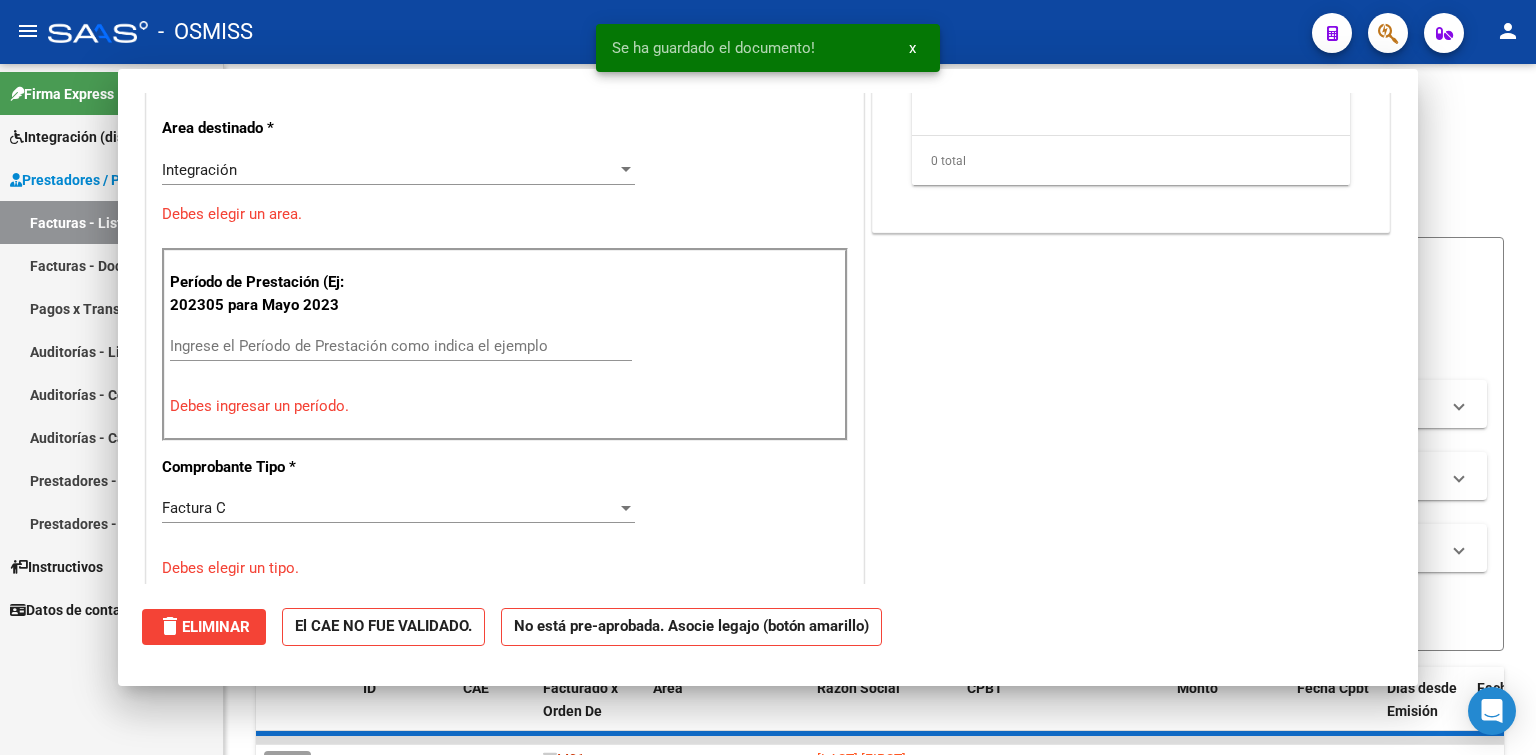 scroll, scrollTop: 339, scrollLeft: 0, axis: vertical 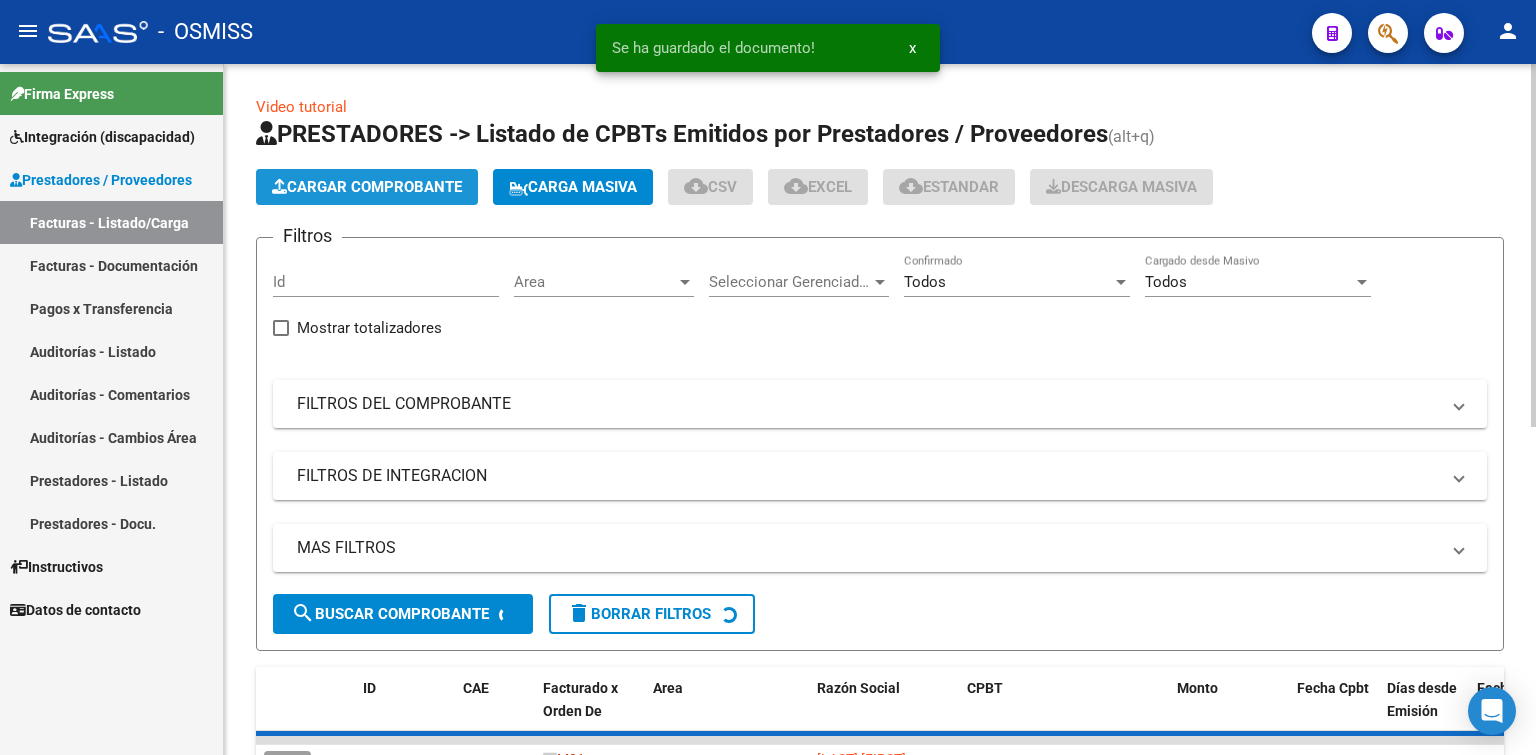 click on "Cargar Comprobante" 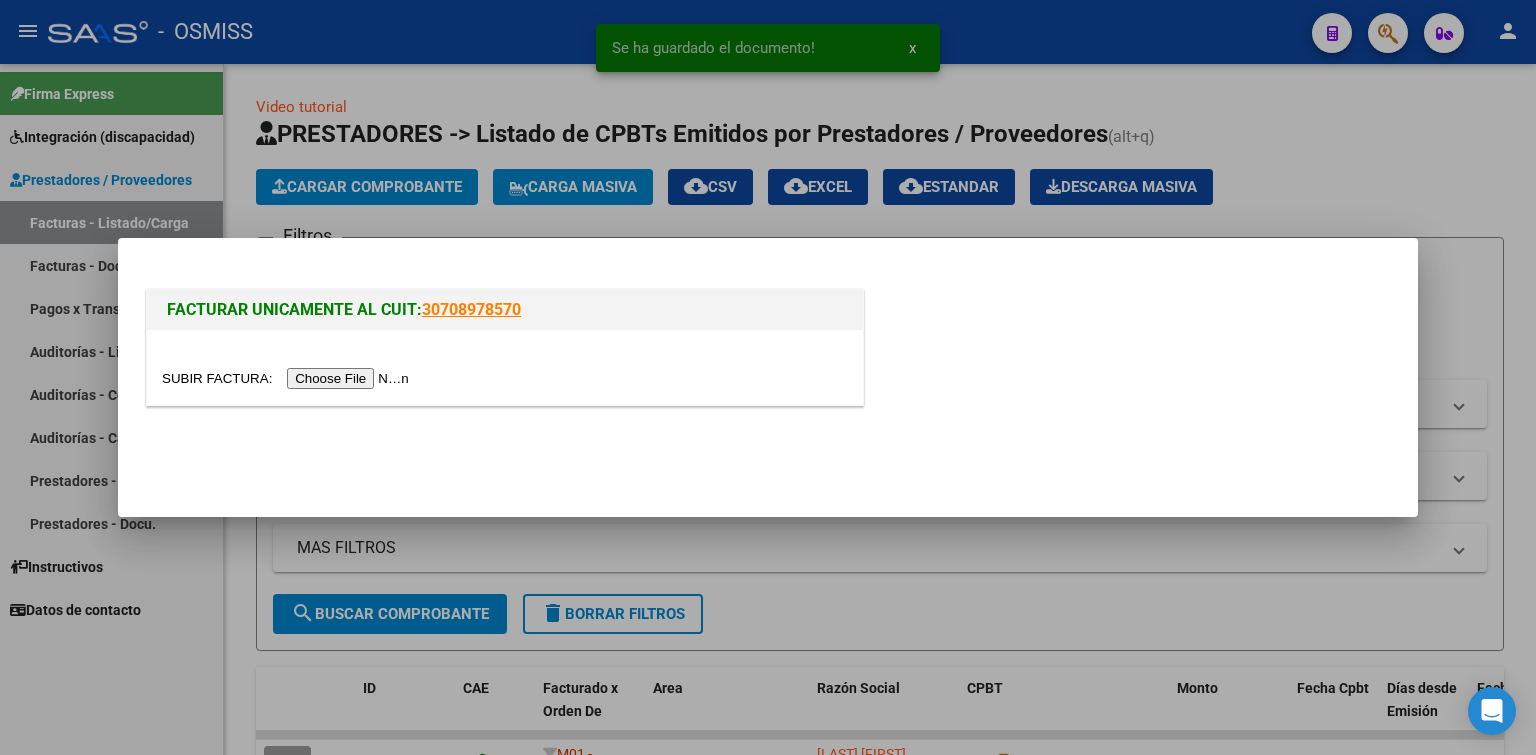 click at bounding box center (288, 378) 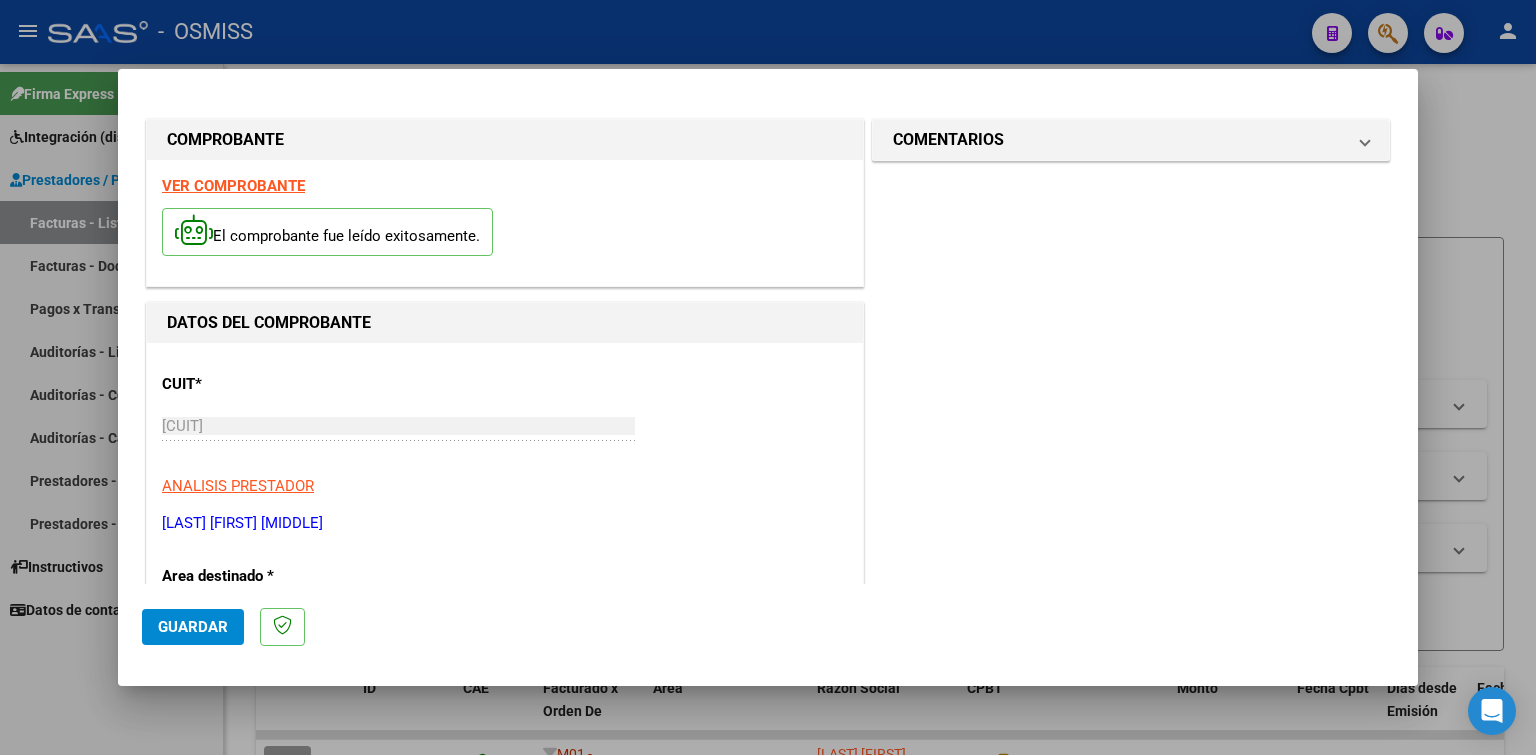 scroll, scrollTop: 300, scrollLeft: 0, axis: vertical 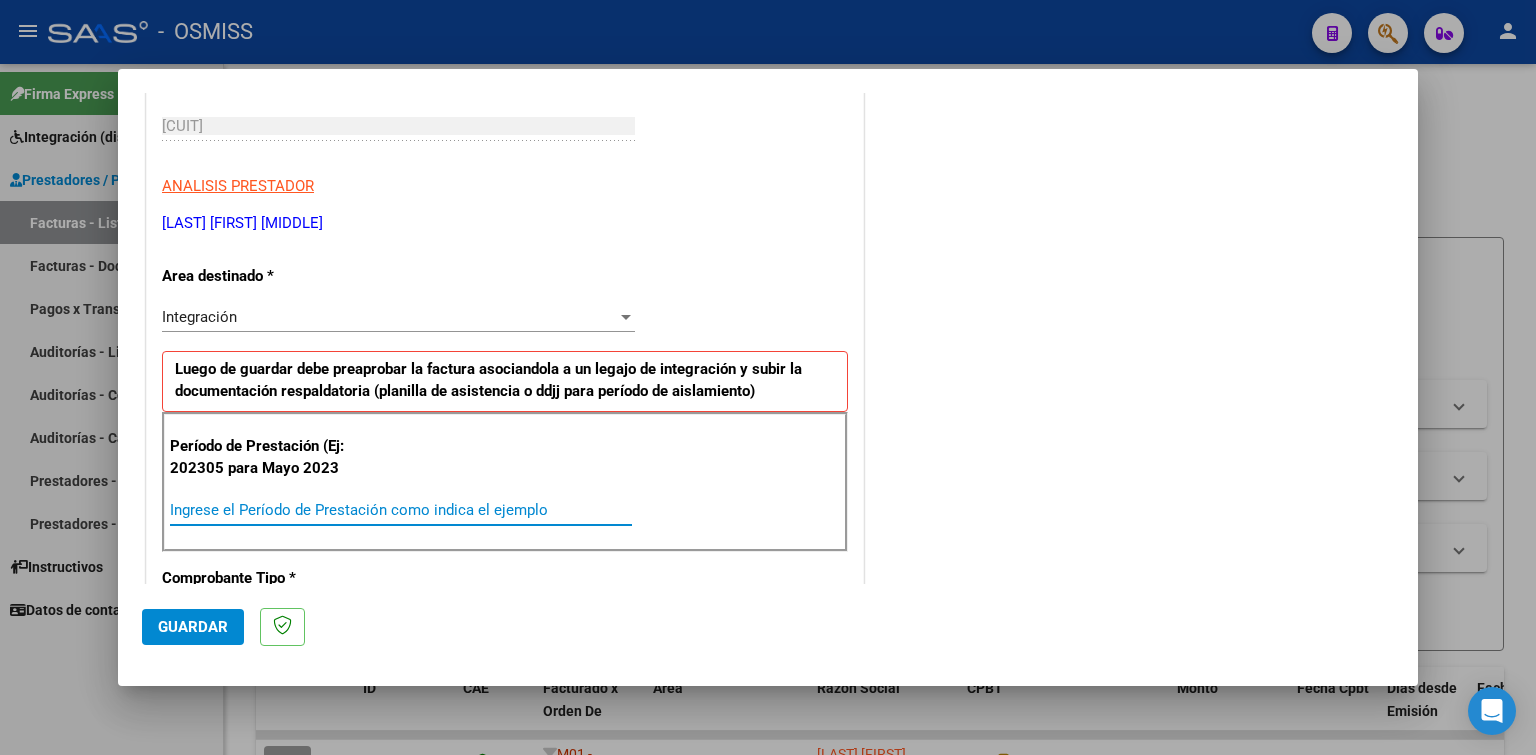 paste on "202507" 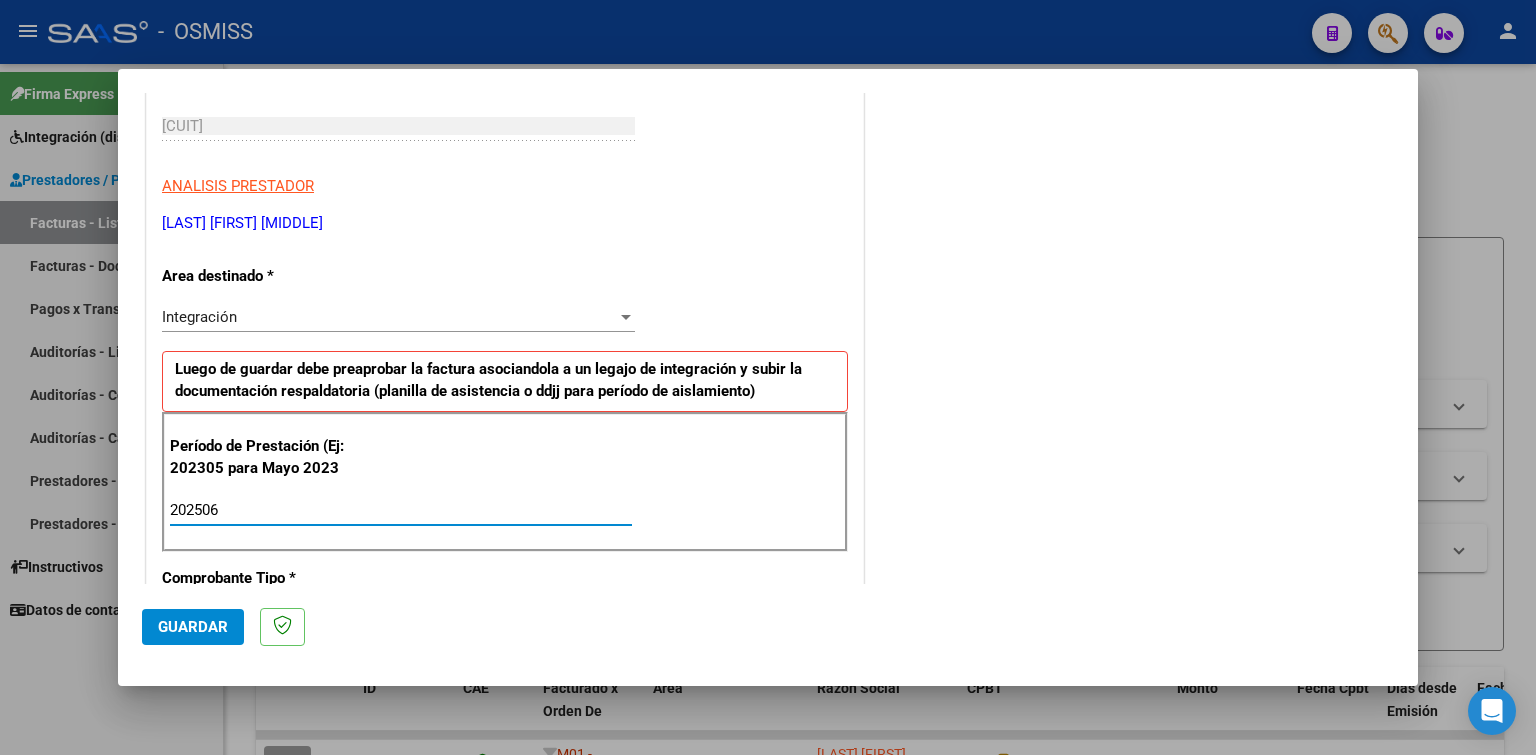 type on "202506" 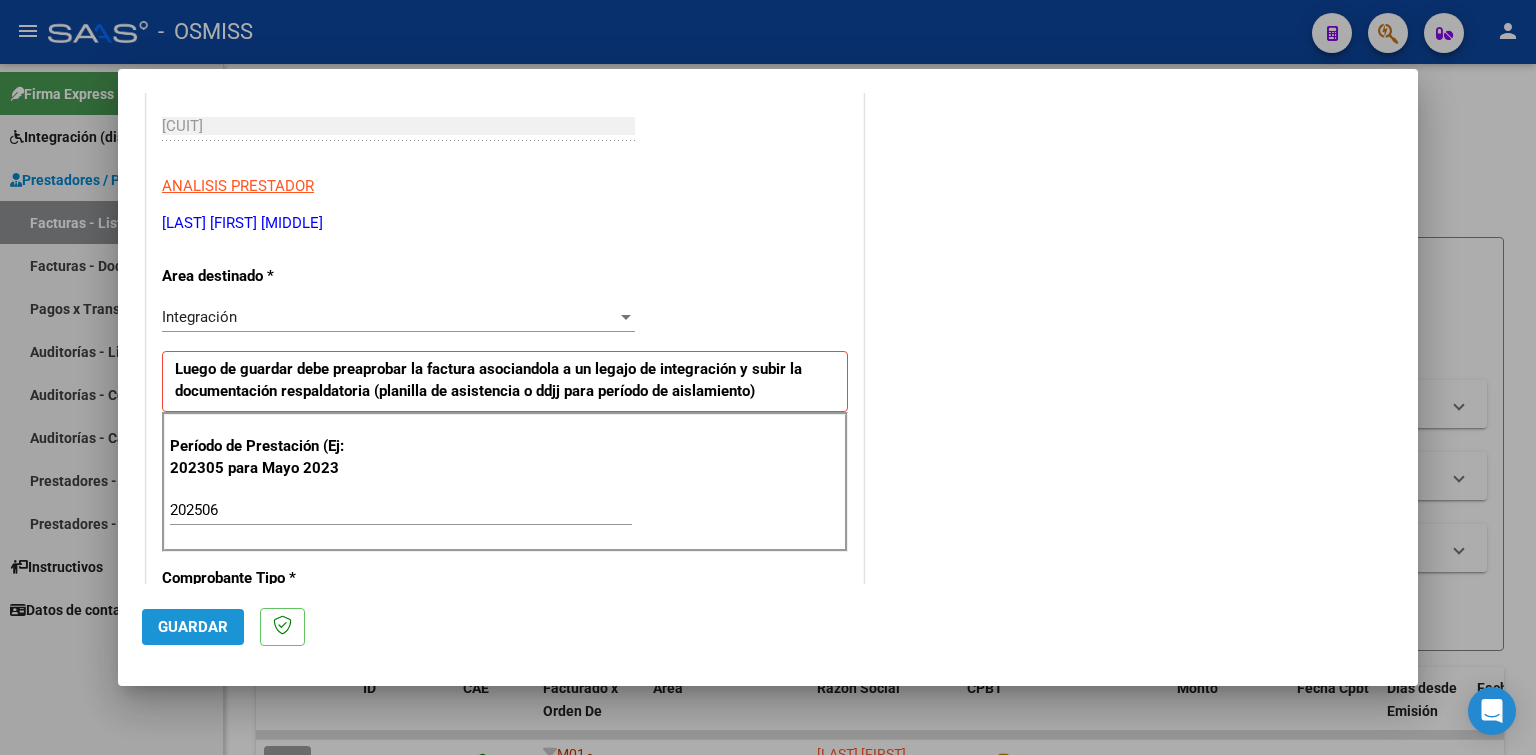 click on "Guardar" 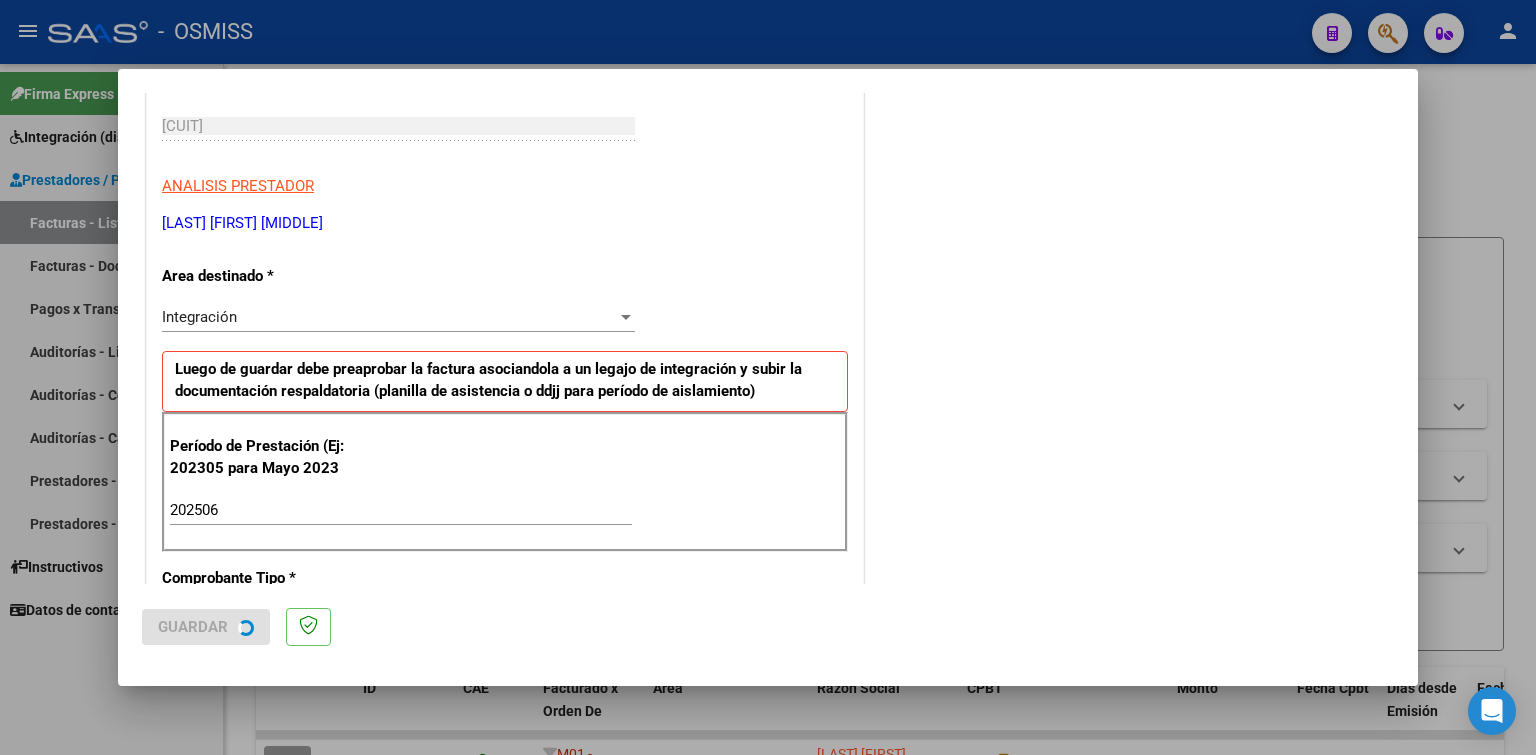 scroll, scrollTop: 0, scrollLeft: 0, axis: both 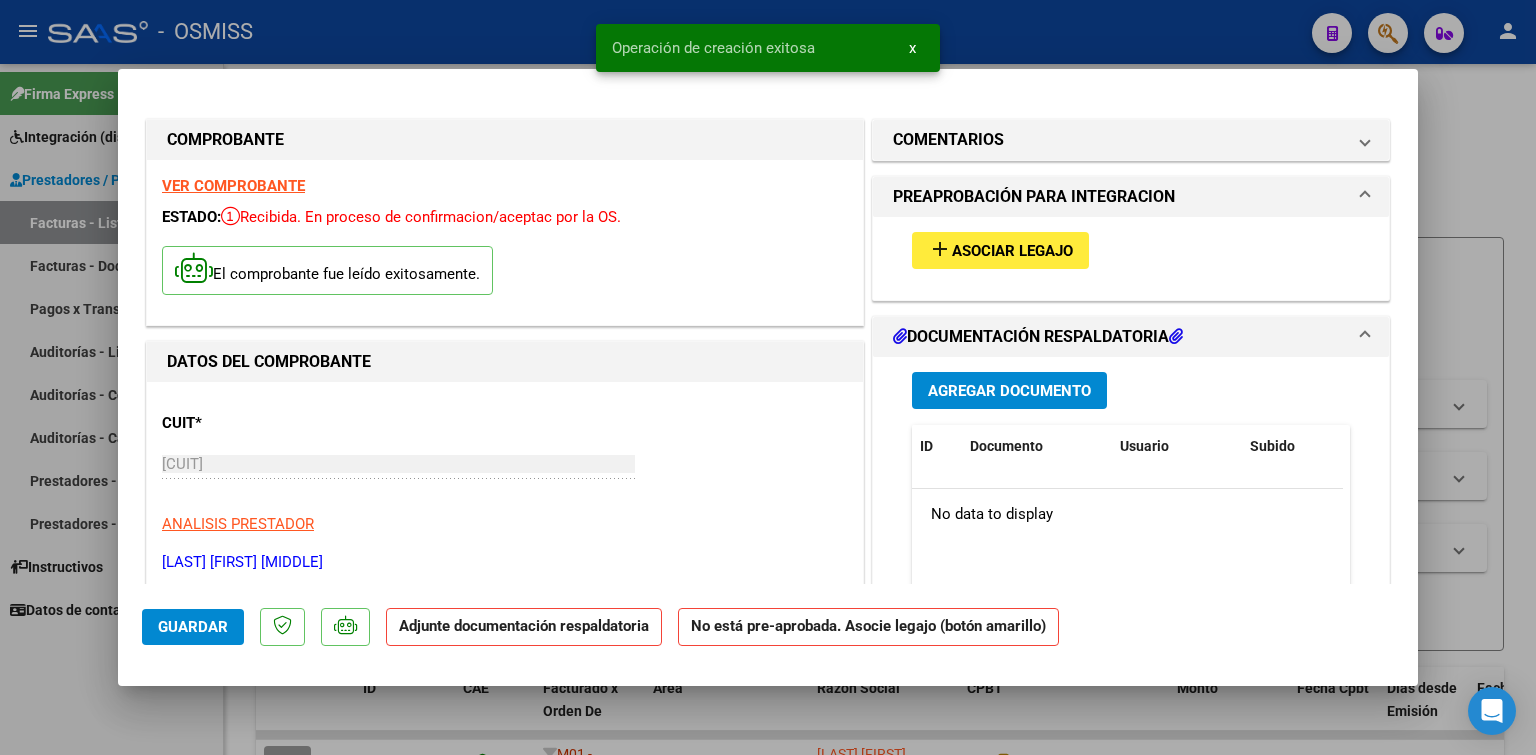 click on "add Asociar Legajo" at bounding box center [1000, 250] 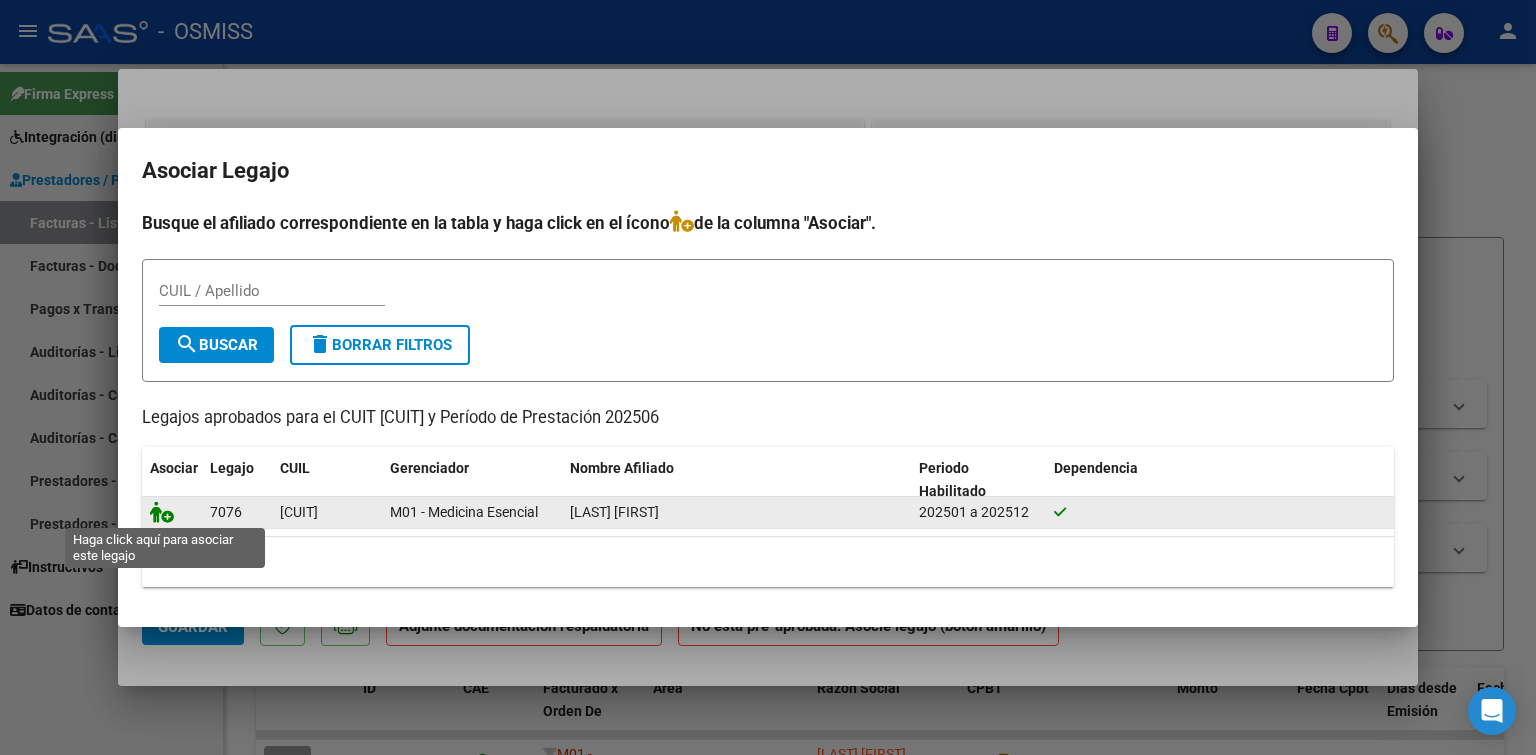 click 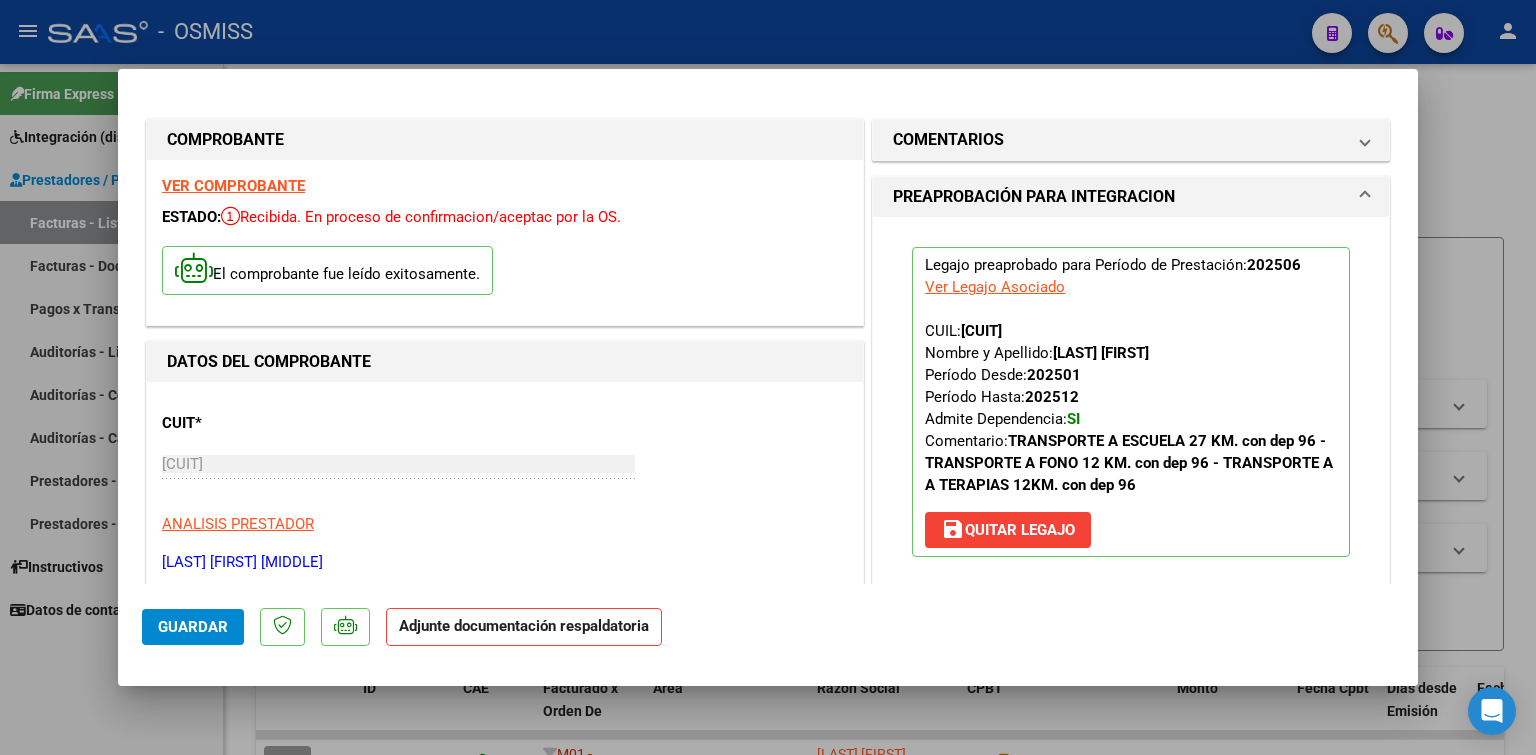 scroll, scrollTop: 400, scrollLeft: 0, axis: vertical 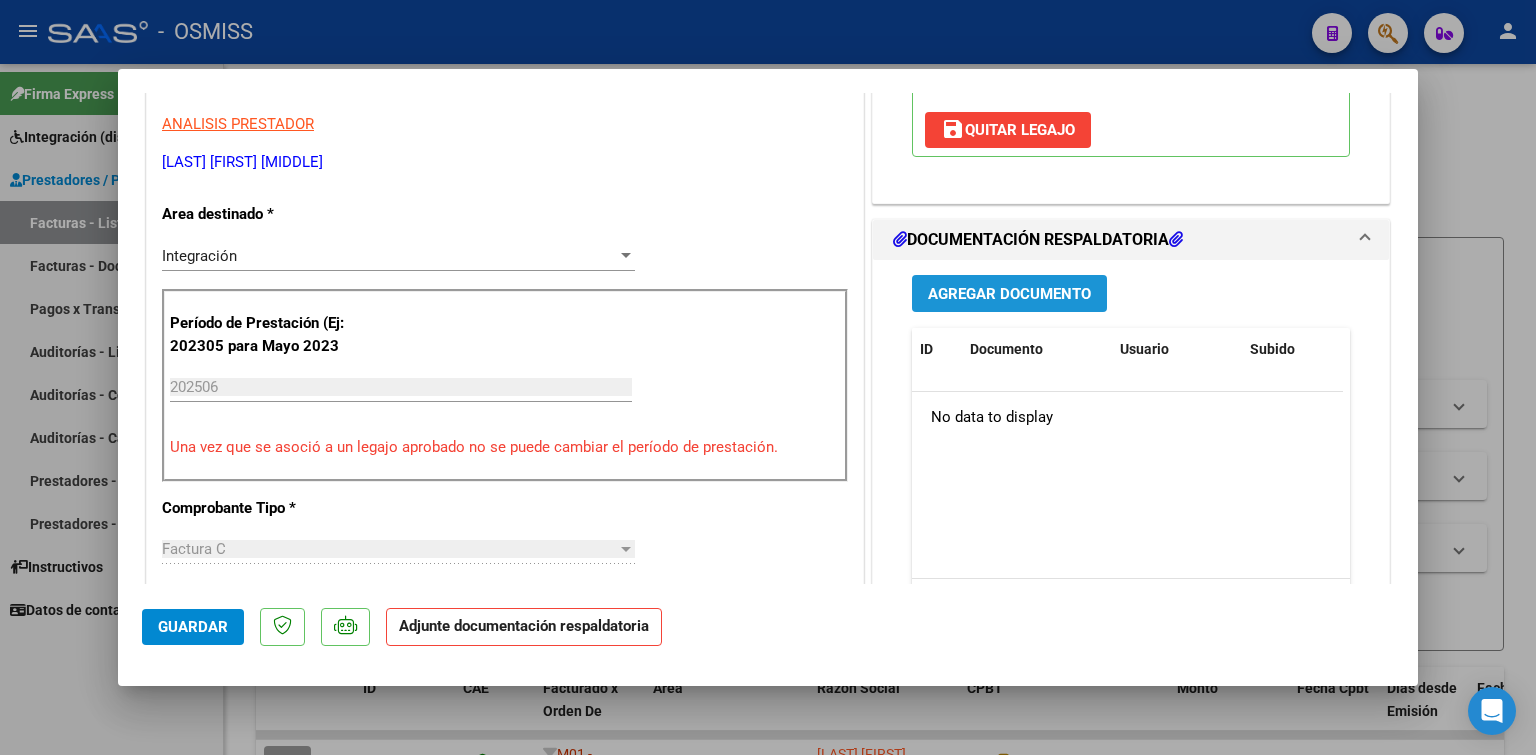 click on "Agregar Documento" at bounding box center (1009, 294) 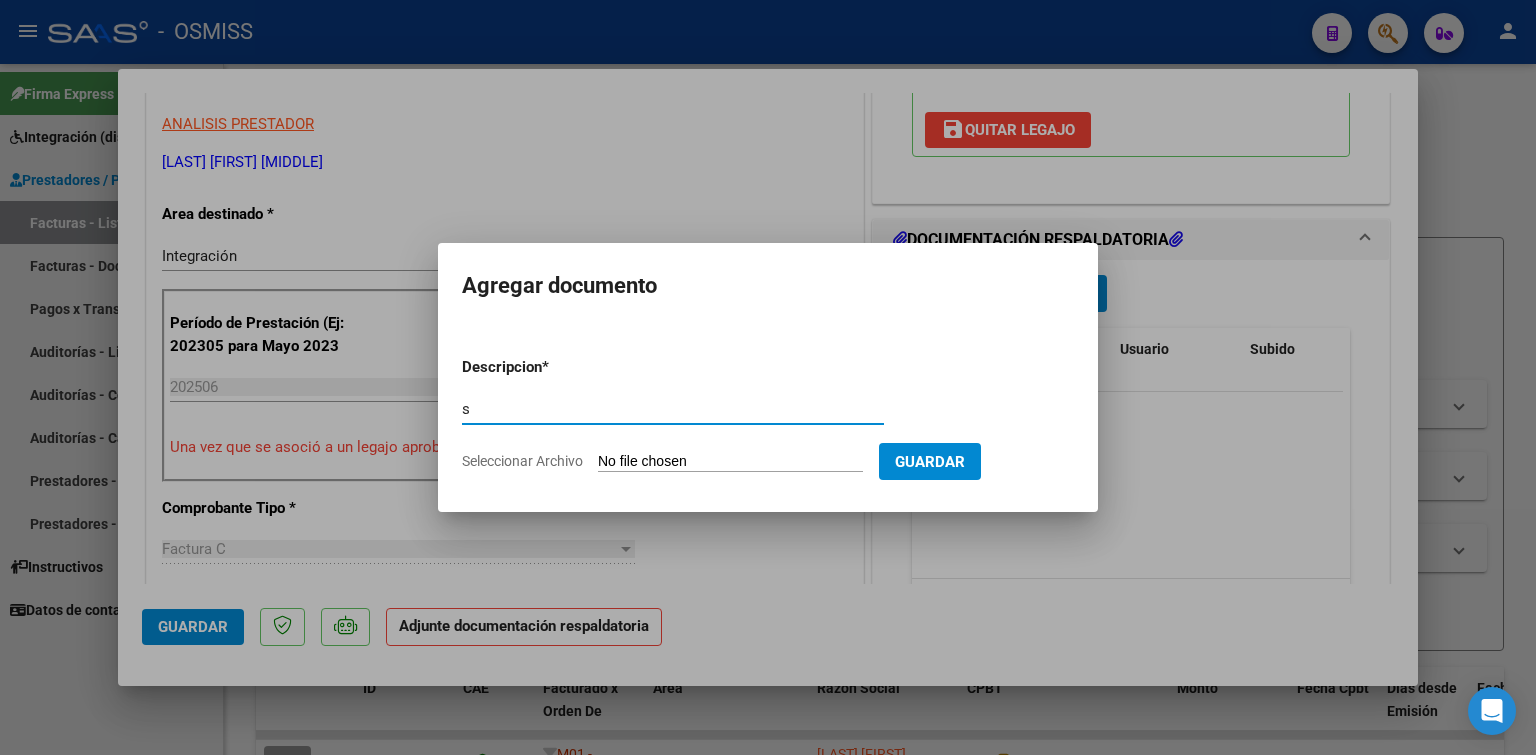 type on "s" 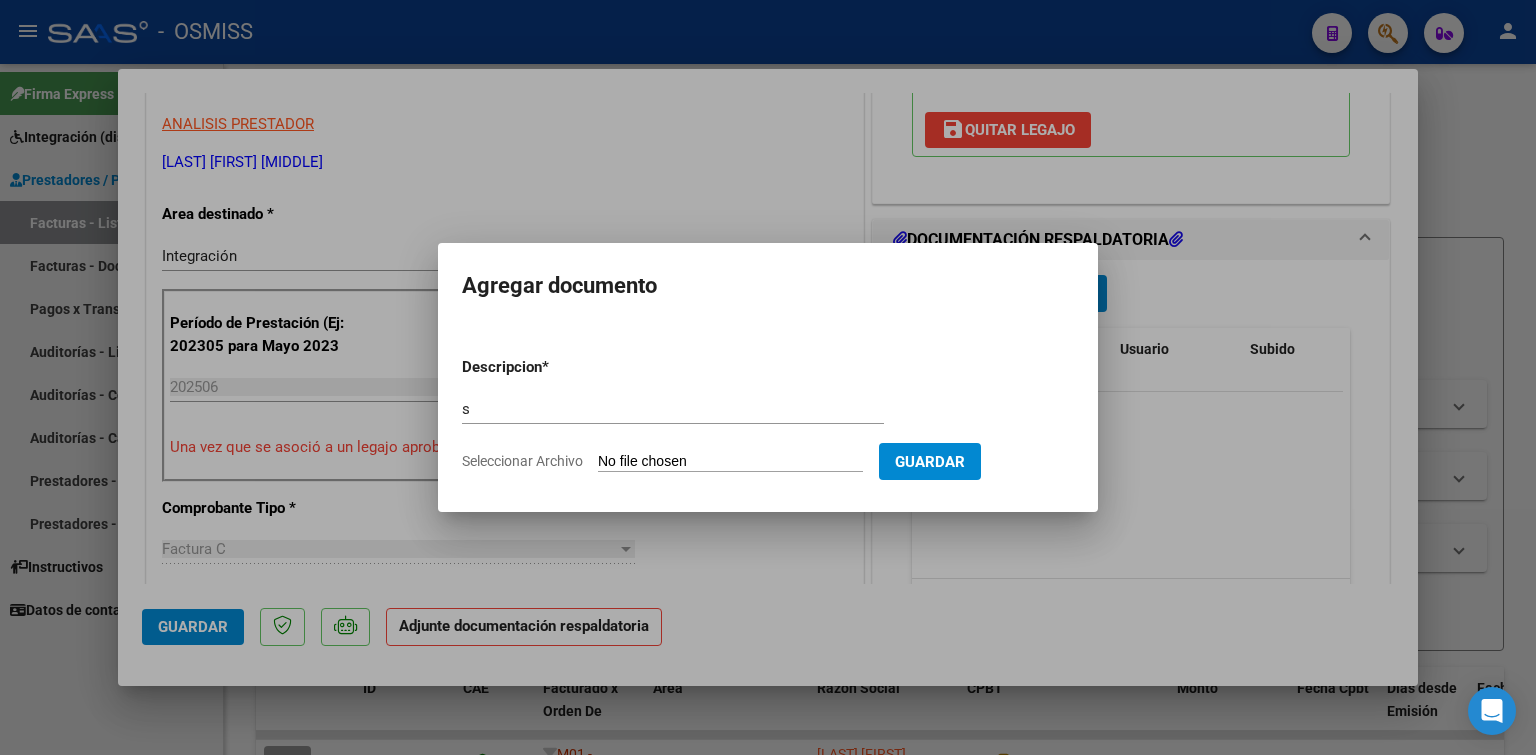 type on "C:\fakepath\[NAME] [MONTH] [YEAR] [TIME].pdf" 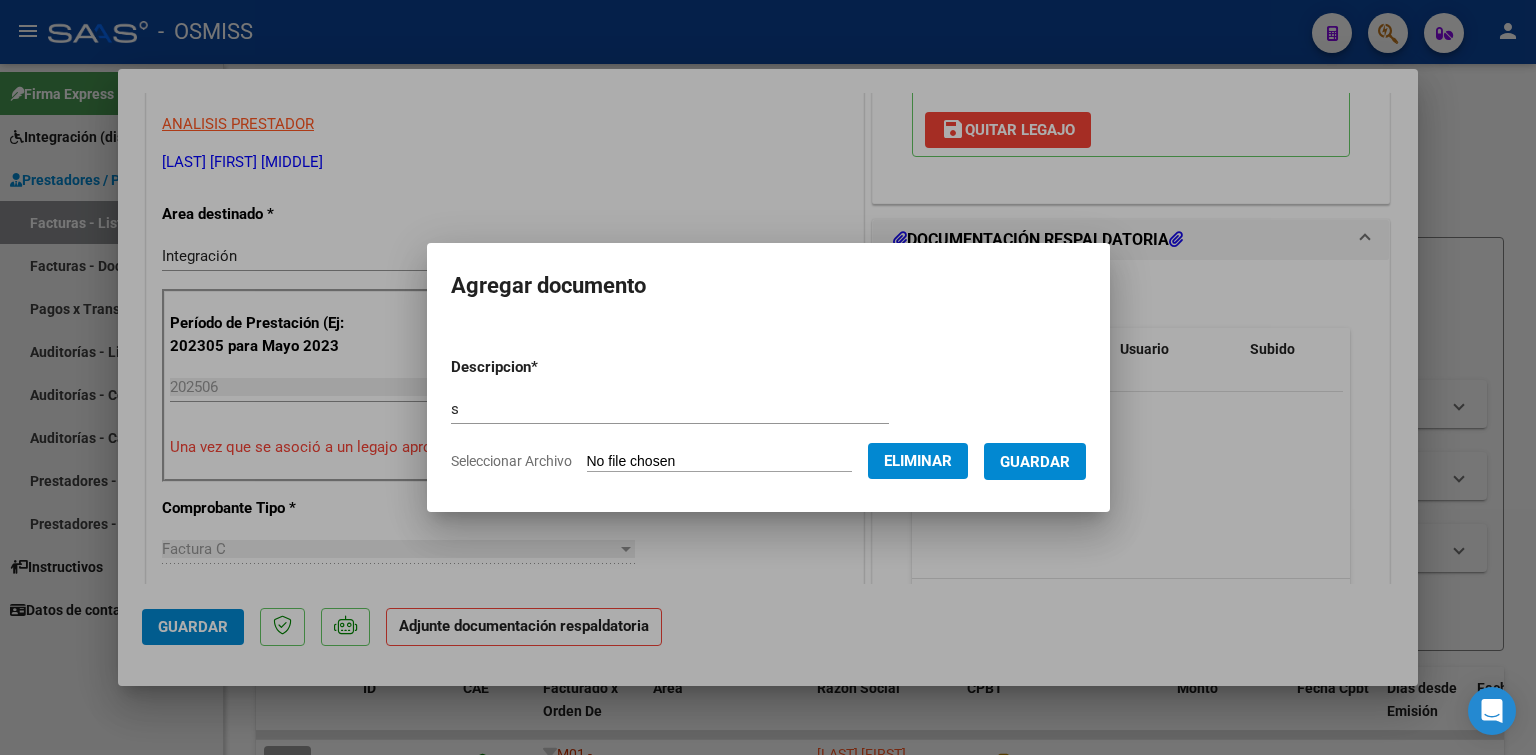 click on "Guardar" at bounding box center [1035, 462] 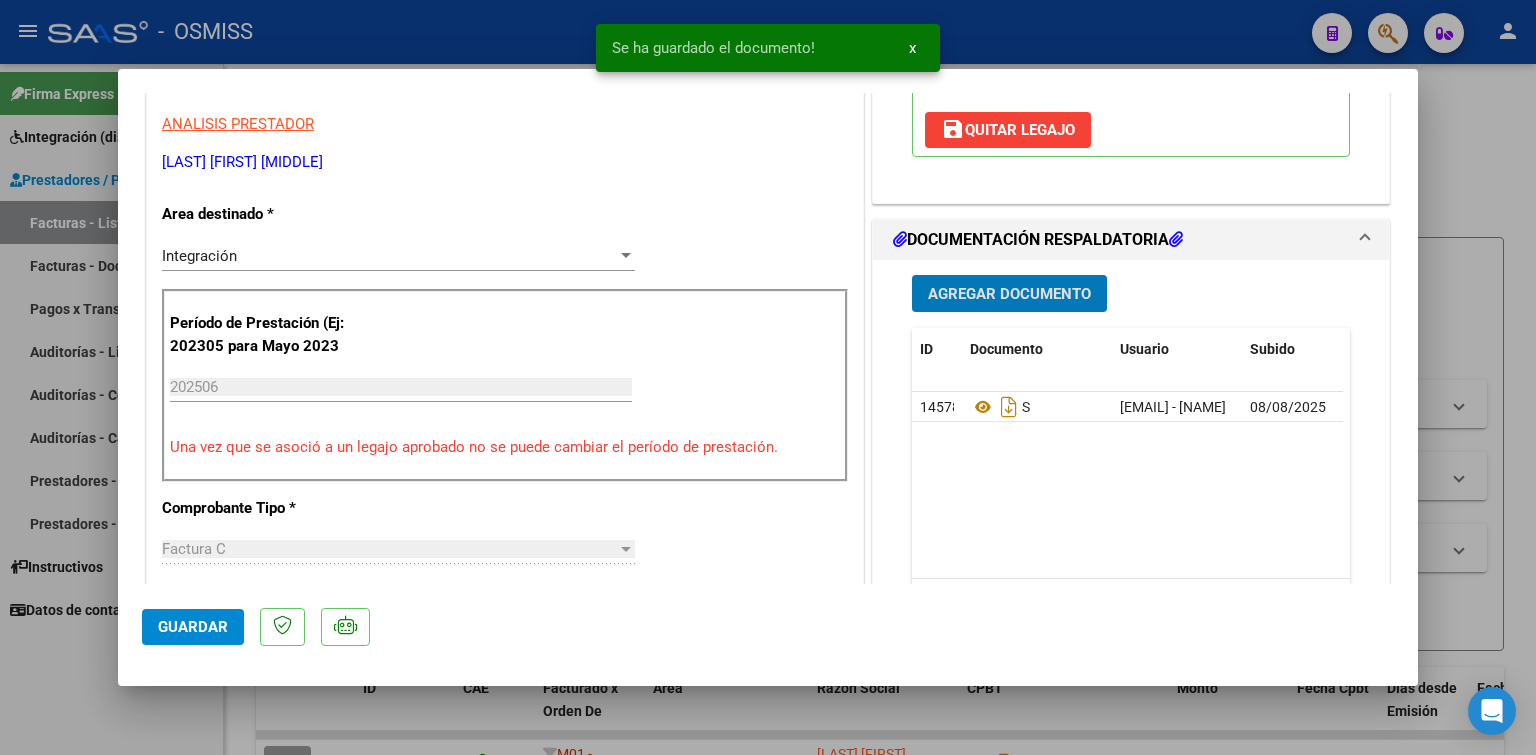 type 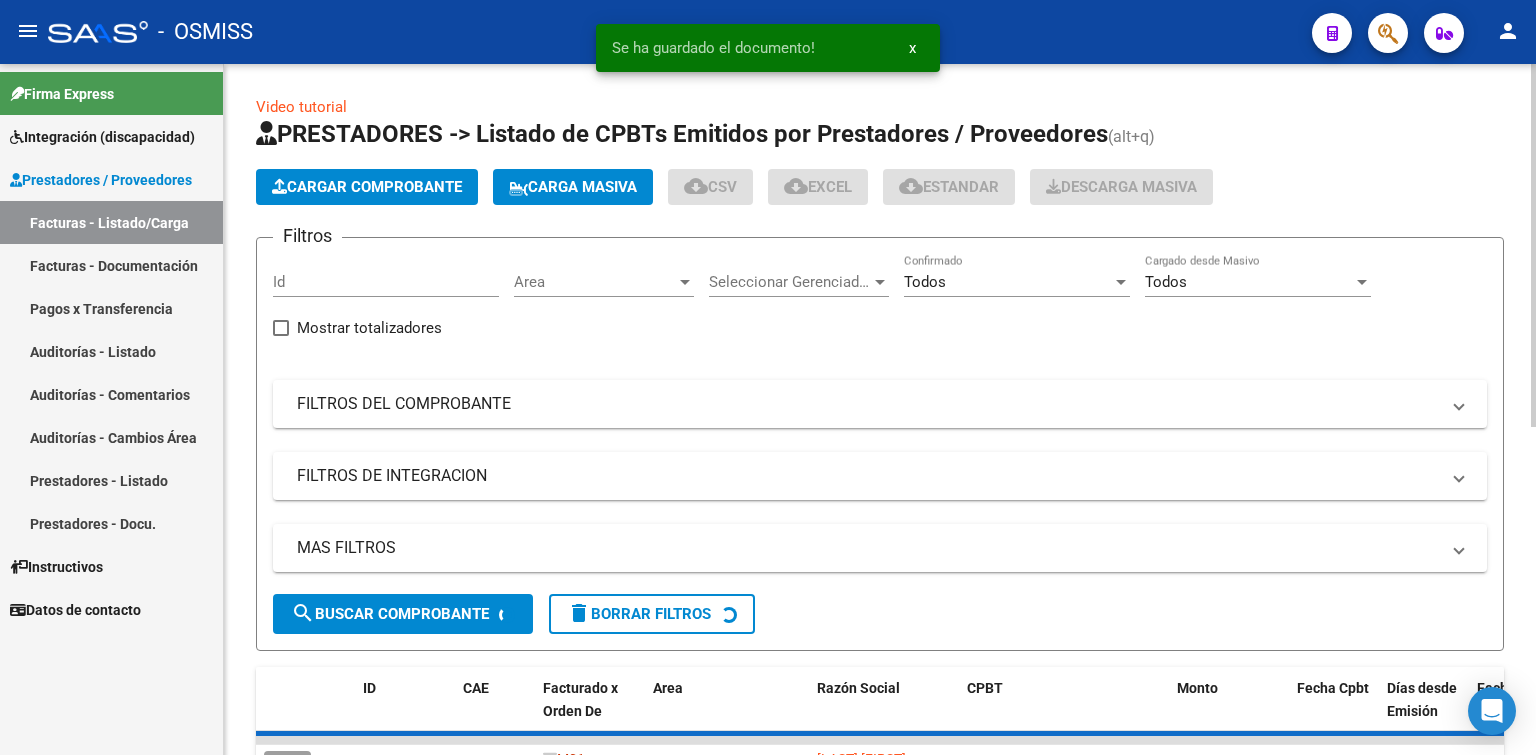 click on "Cargar Comprobante" 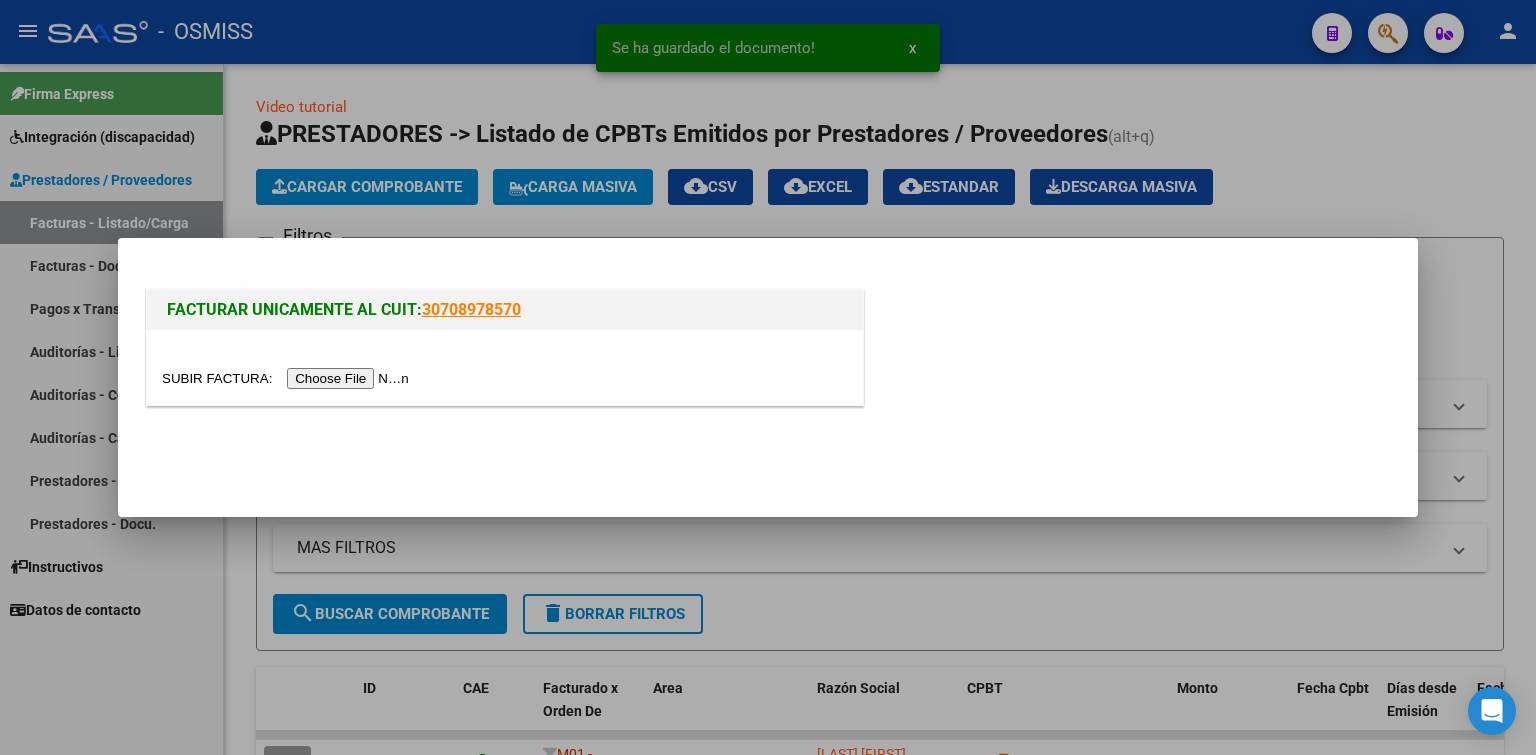 click at bounding box center [288, 378] 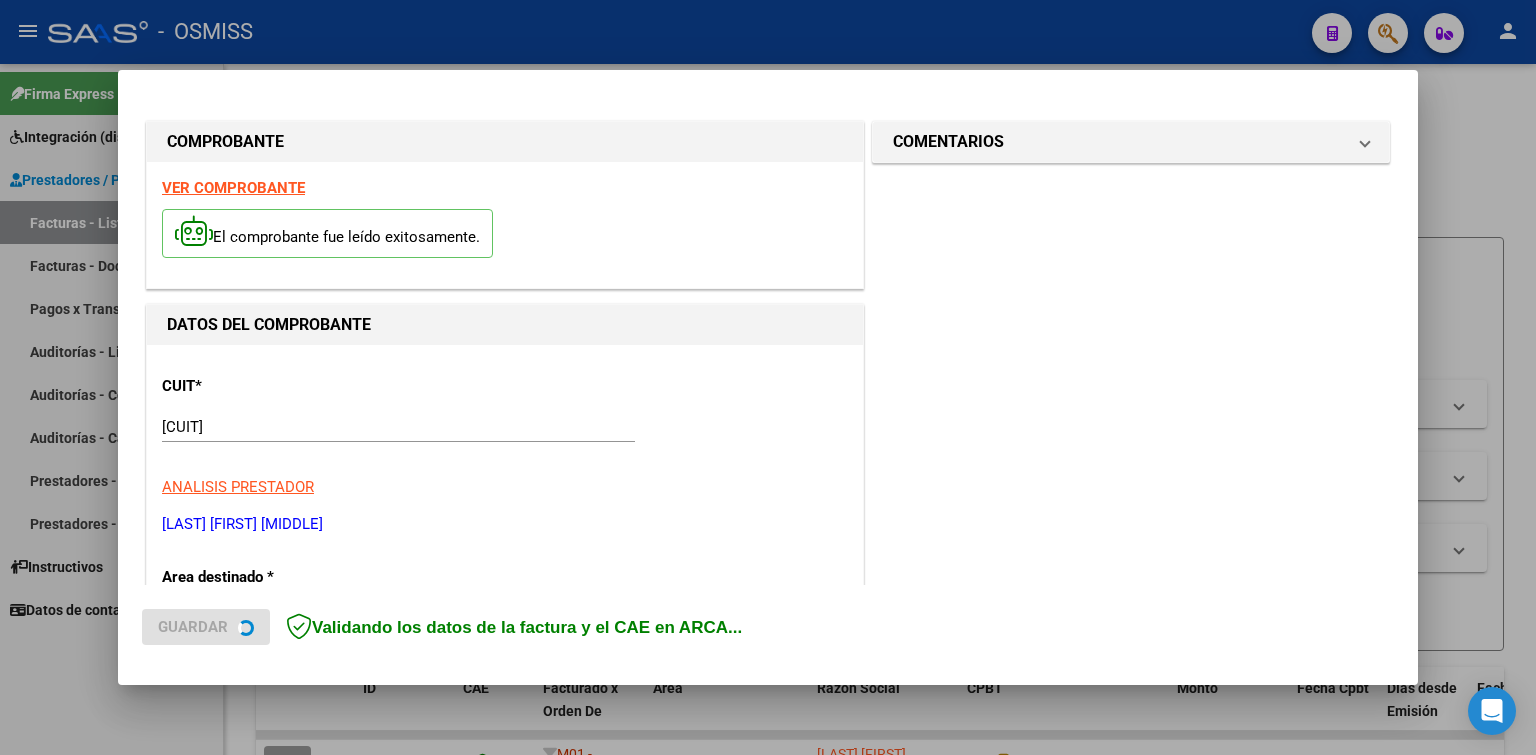 scroll, scrollTop: 400, scrollLeft: 0, axis: vertical 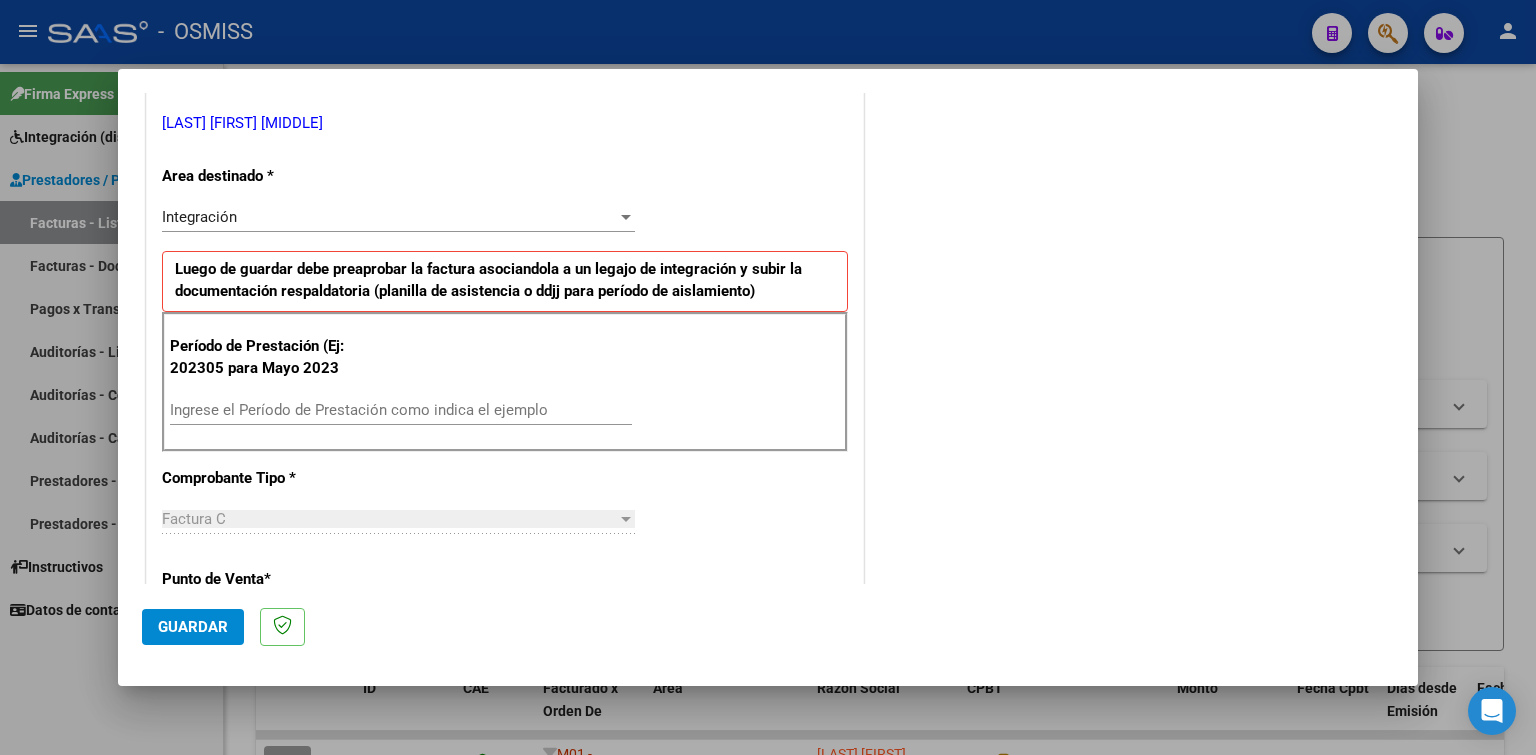 click on "Ingrese el Período de Prestación como indica el ejemplo" at bounding box center [401, 410] 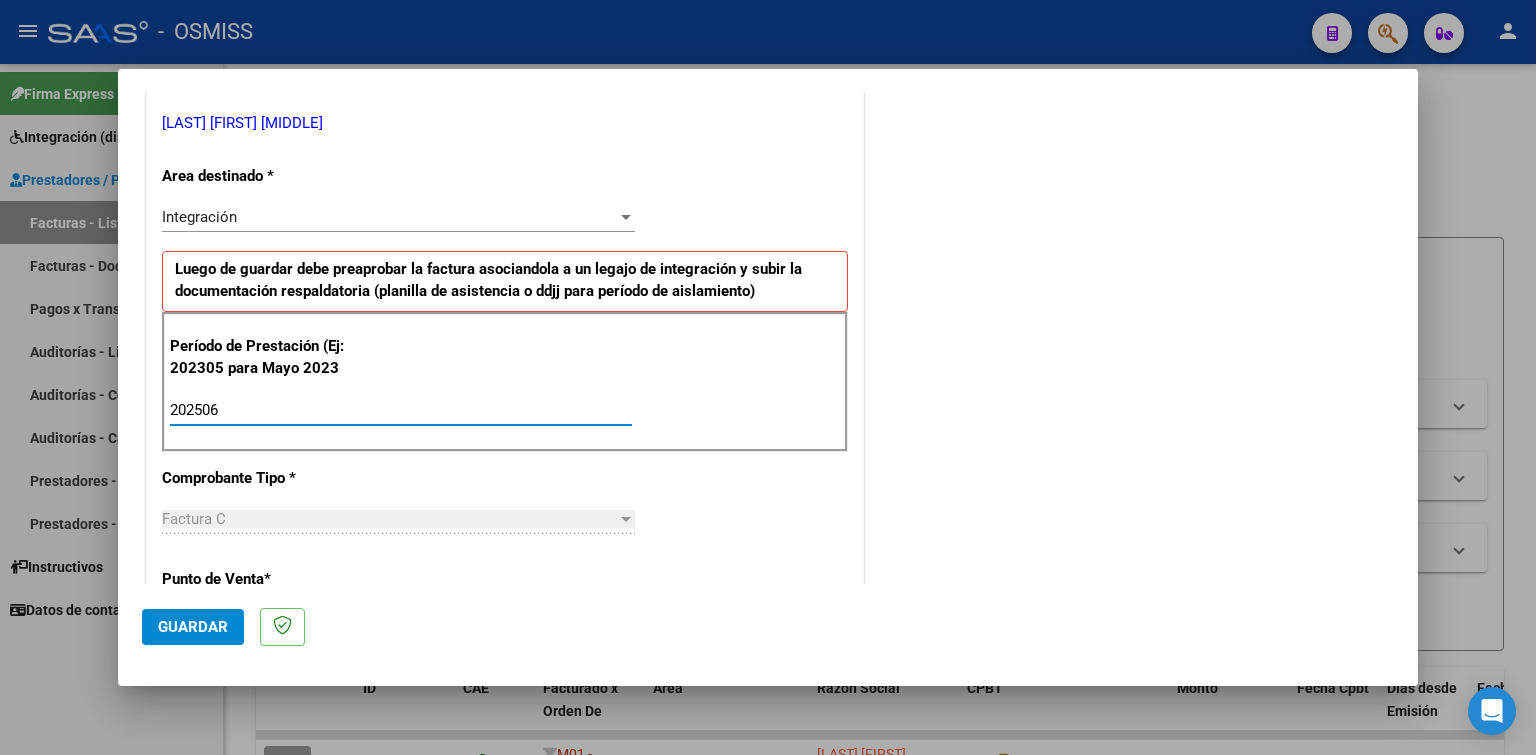 type on "202506" 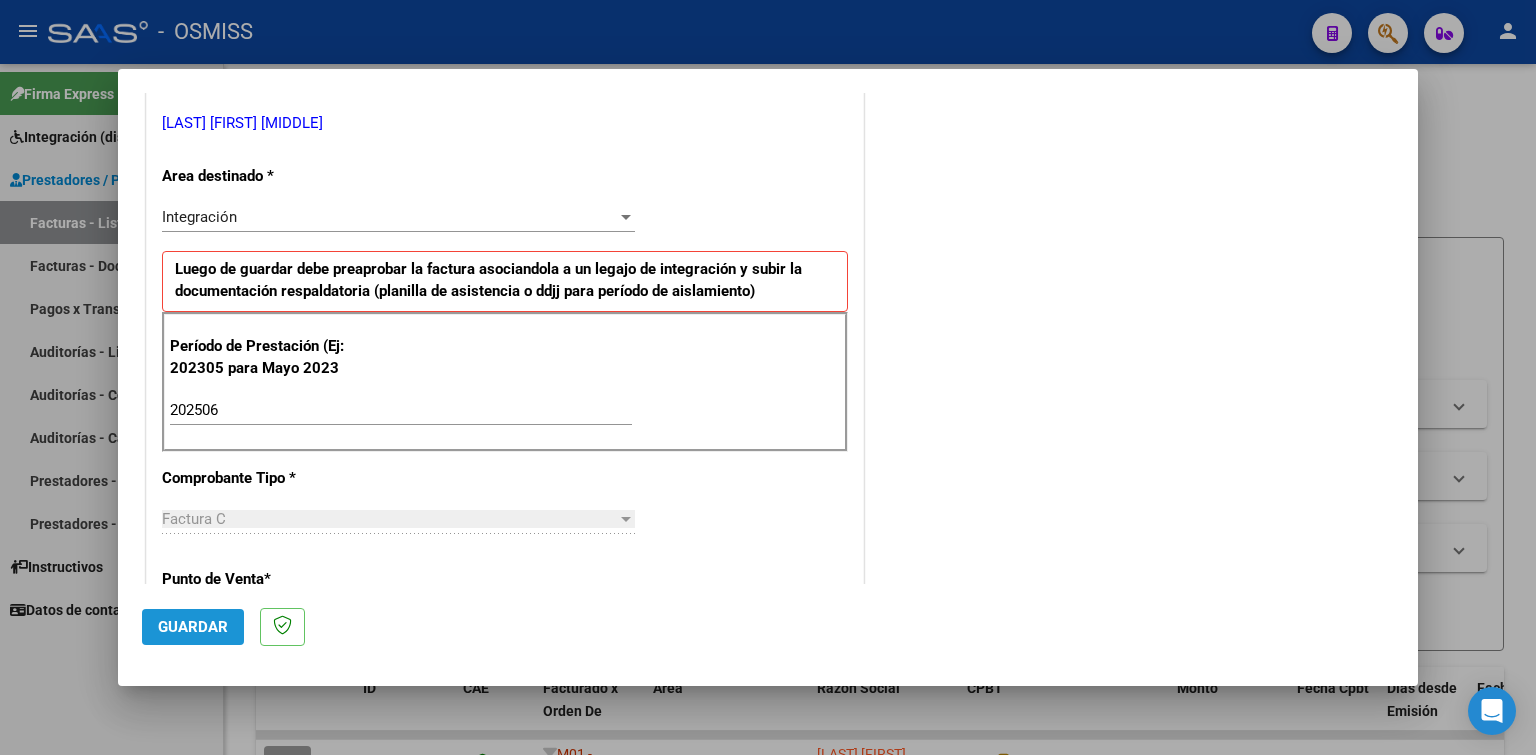 click on "Guardar" 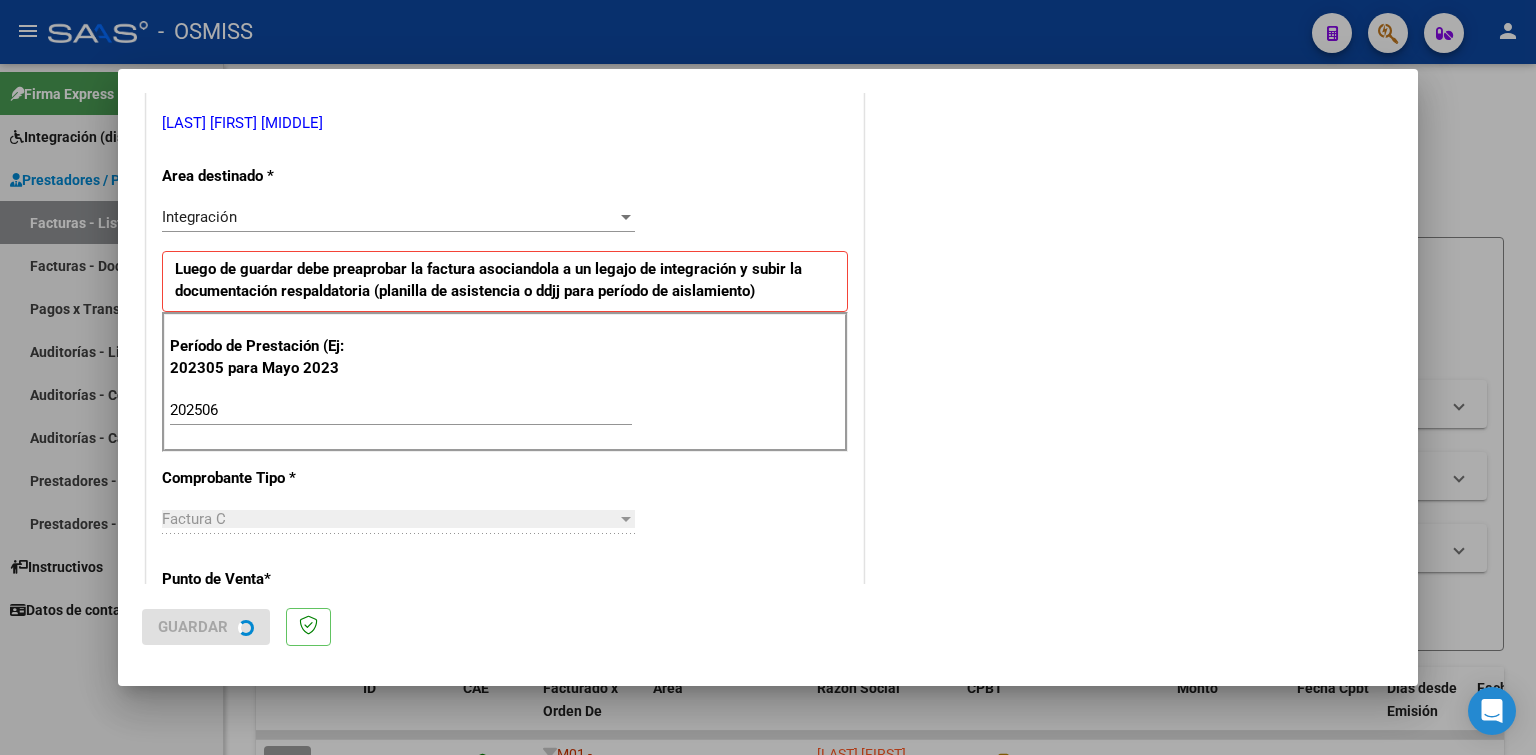 scroll, scrollTop: 0, scrollLeft: 0, axis: both 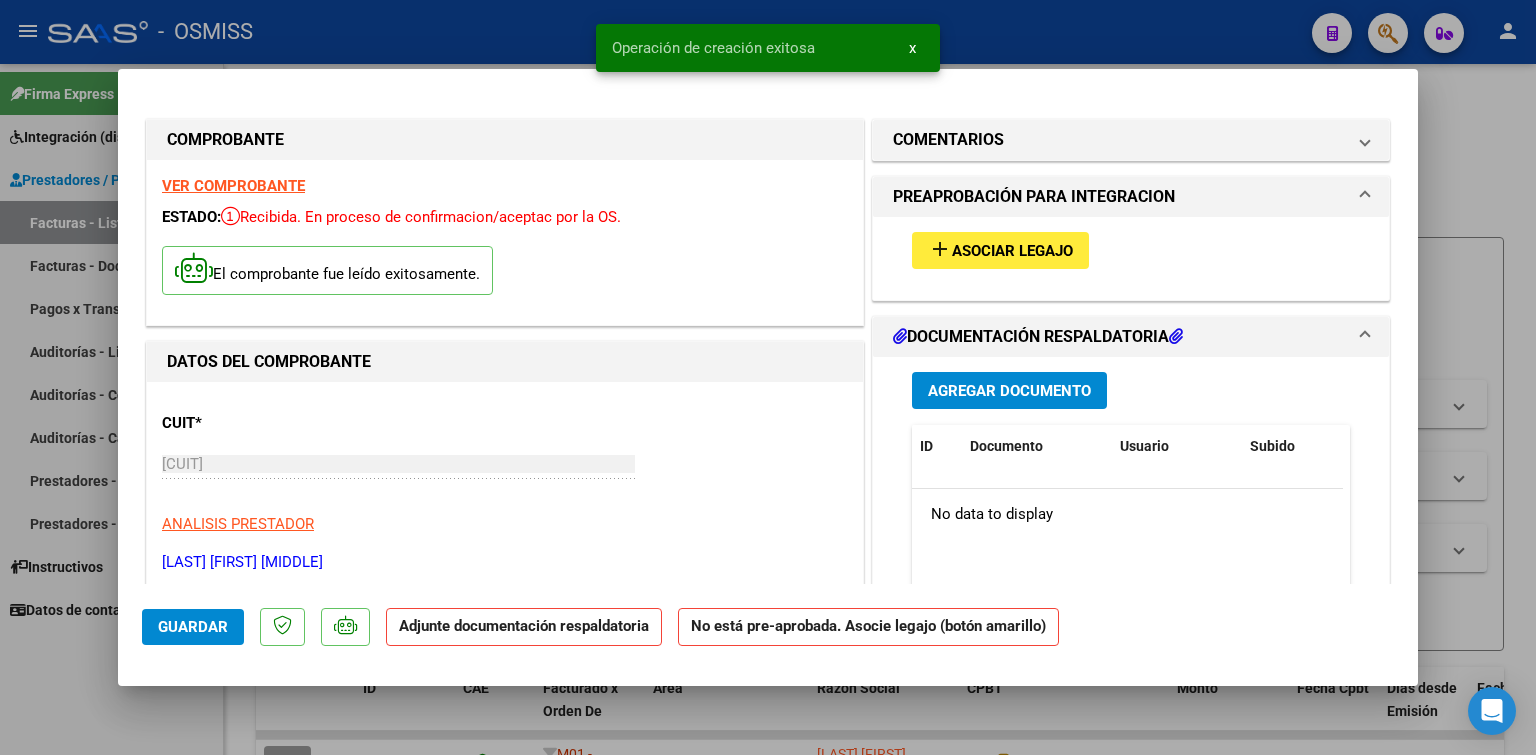click on "Asociar Legajo" at bounding box center [1012, 251] 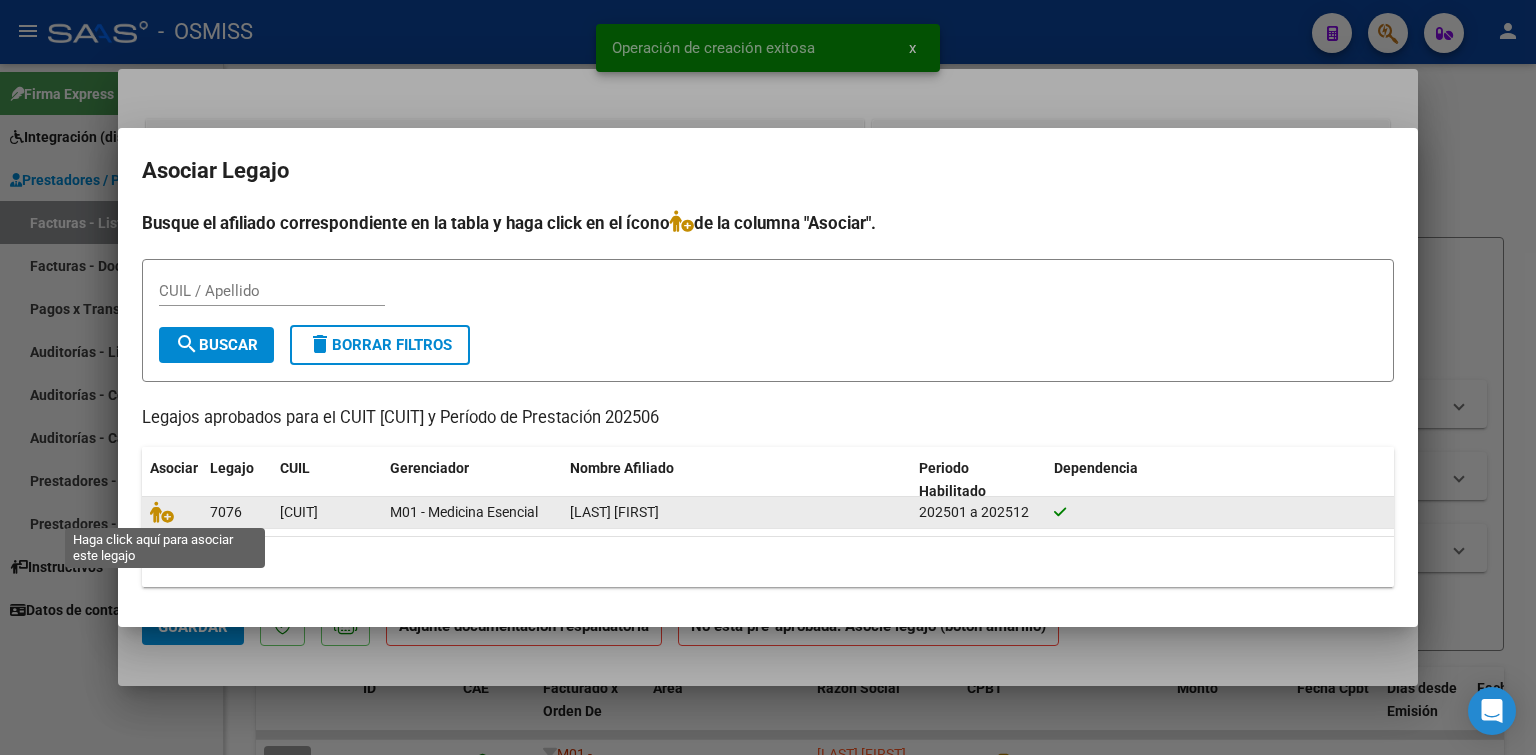 click 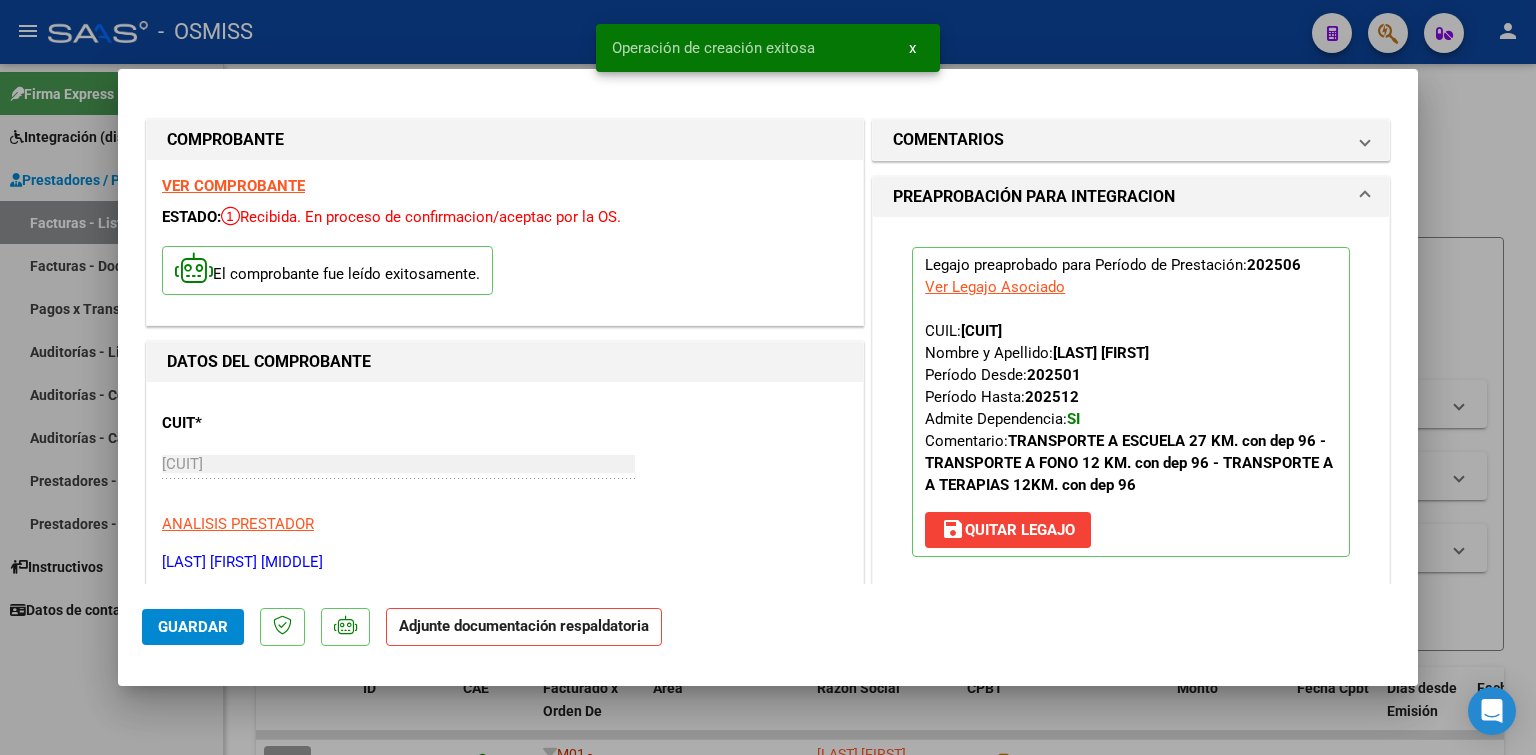 scroll, scrollTop: 100, scrollLeft: 0, axis: vertical 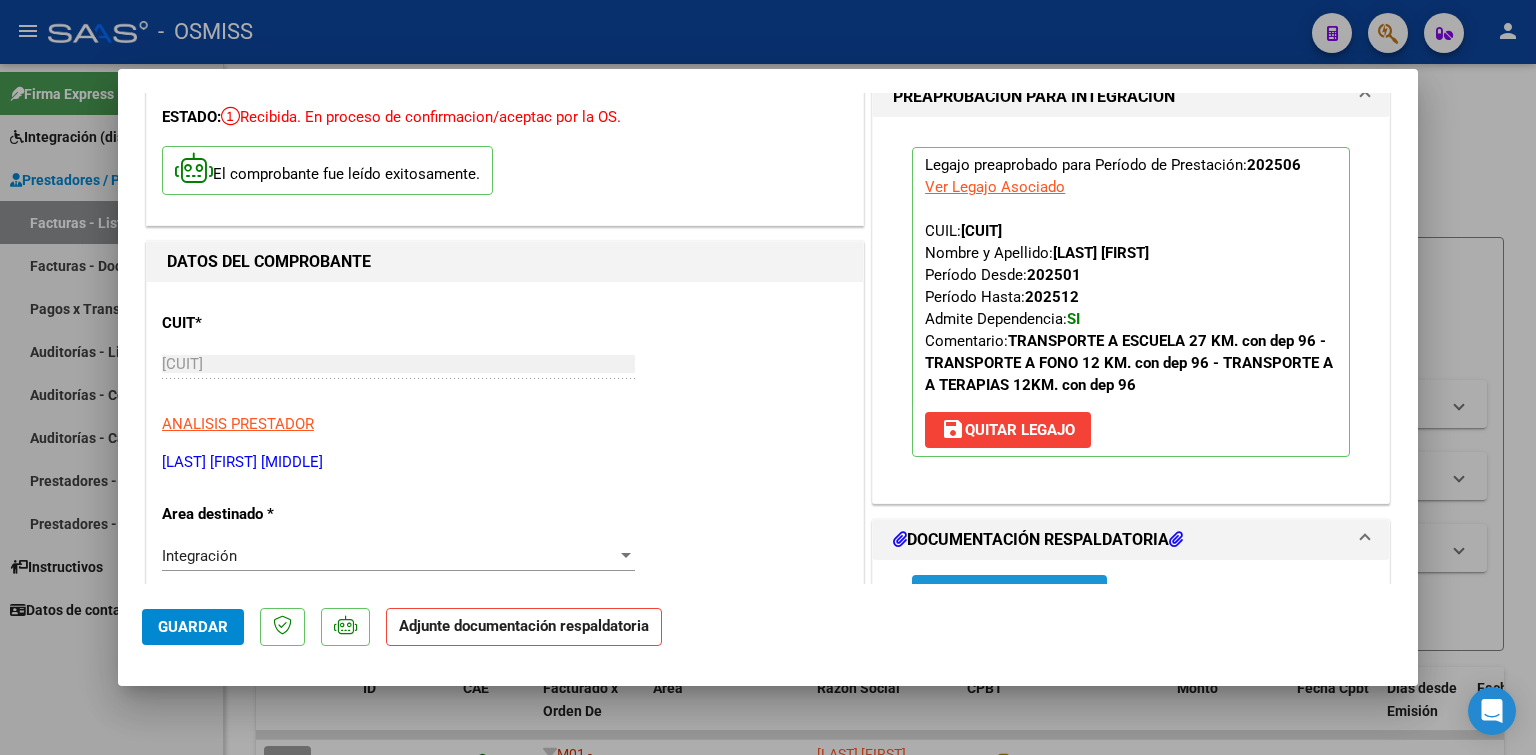 click on "Agregar Documento" at bounding box center (1009, 593) 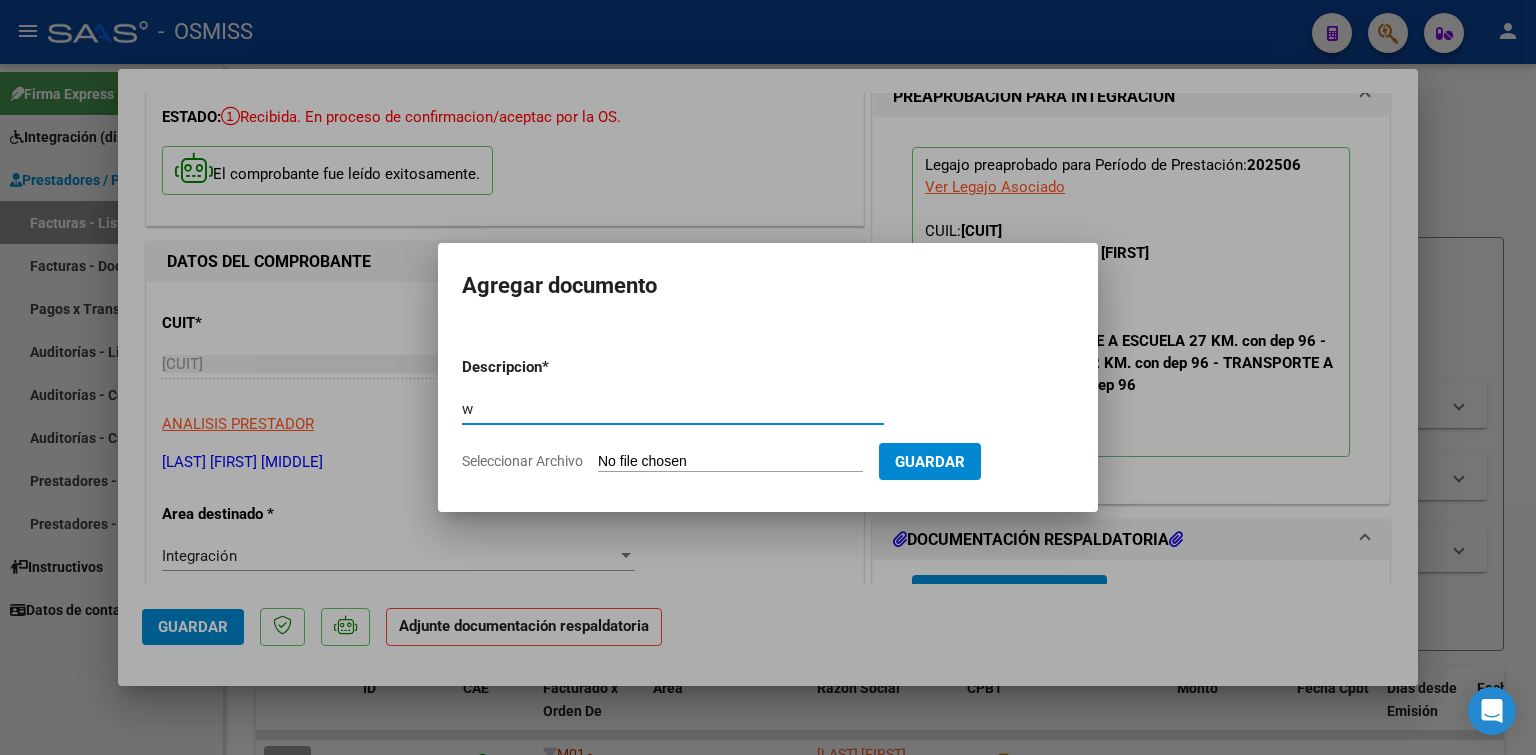 type on "w" 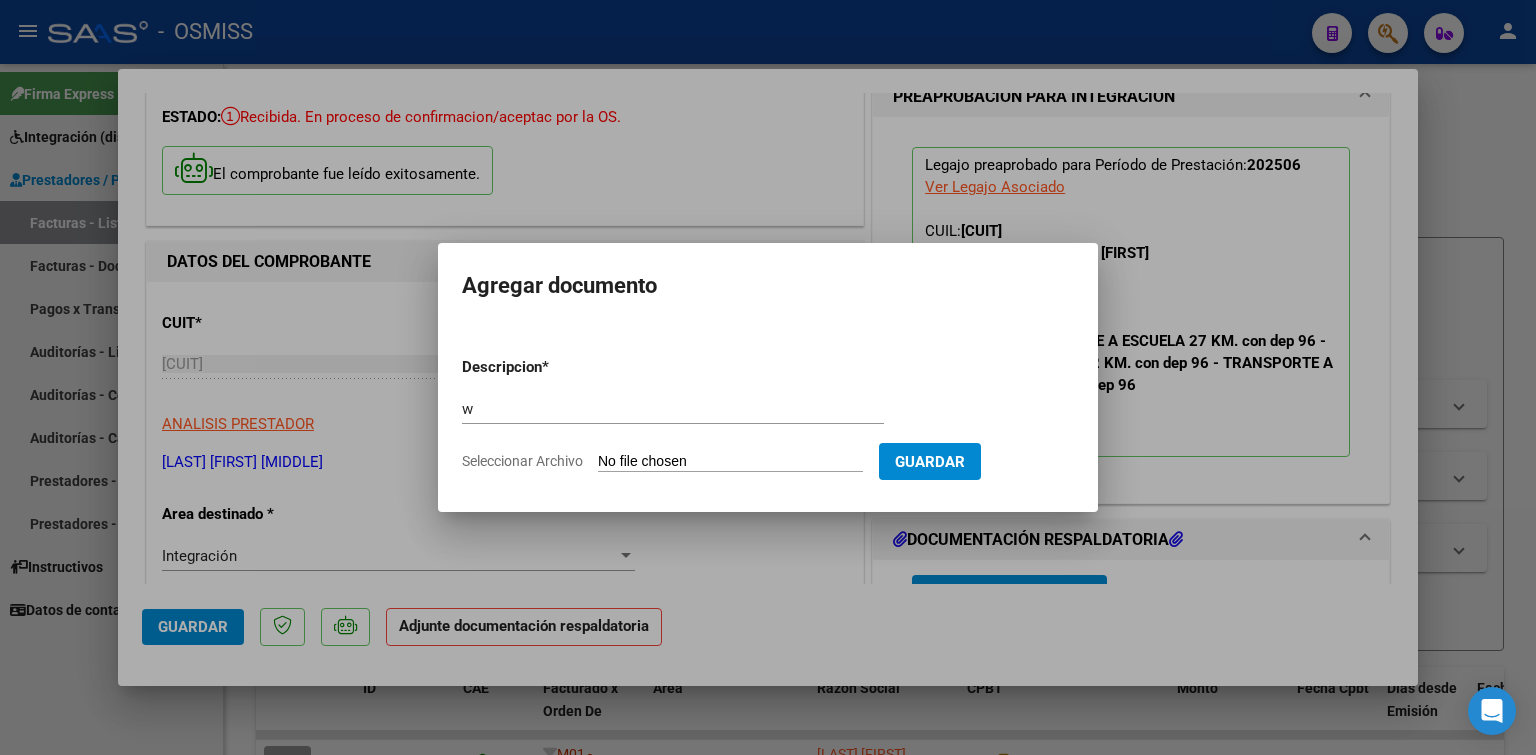type on "C:\fakepath\[NAME] [MONTH] [YEAR].pdf" 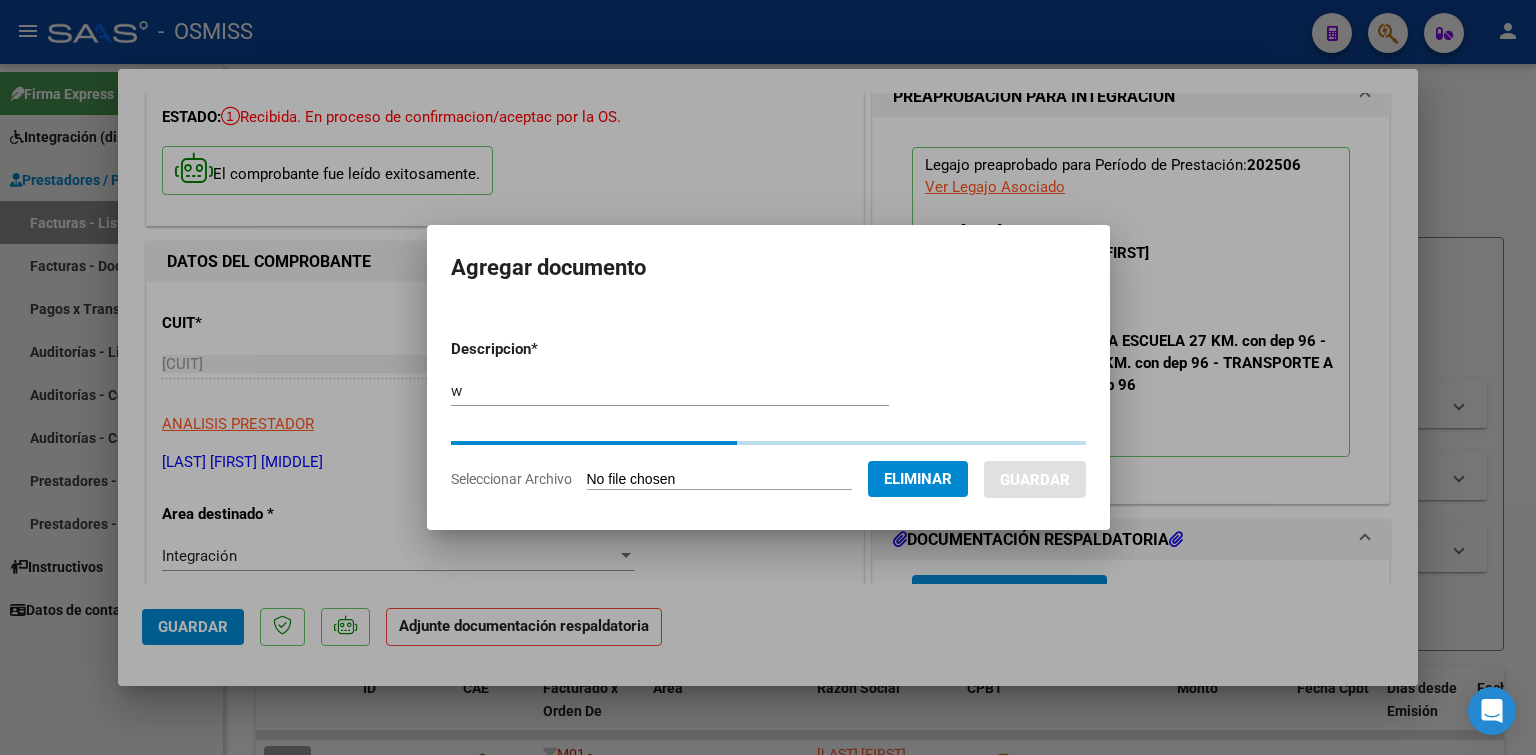 click on "Descripcion  *   w Escriba aquí una descripcion  Seleccionar Archivo Eliminar Guardar" at bounding box center [768, 414] 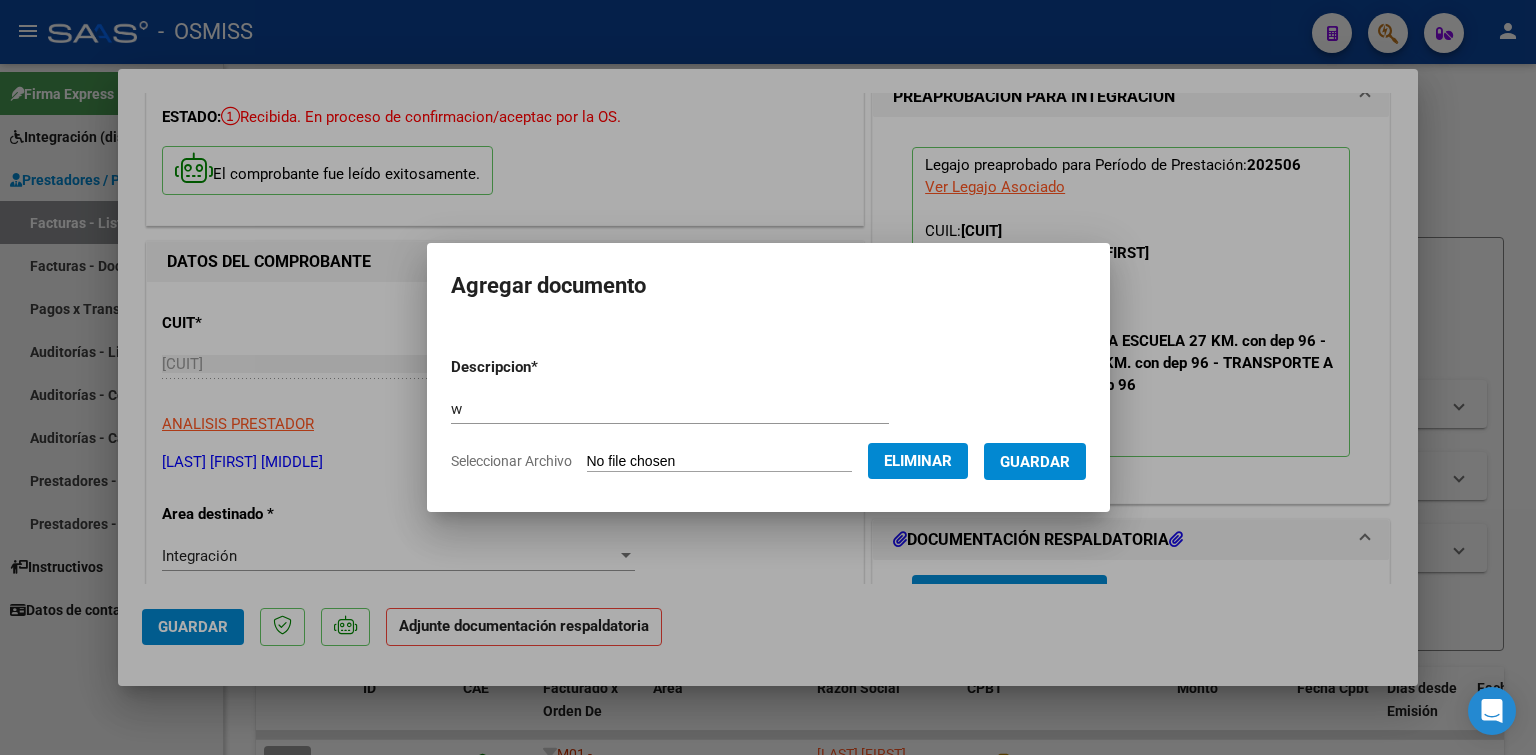 click on "Guardar" at bounding box center [1035, 461] 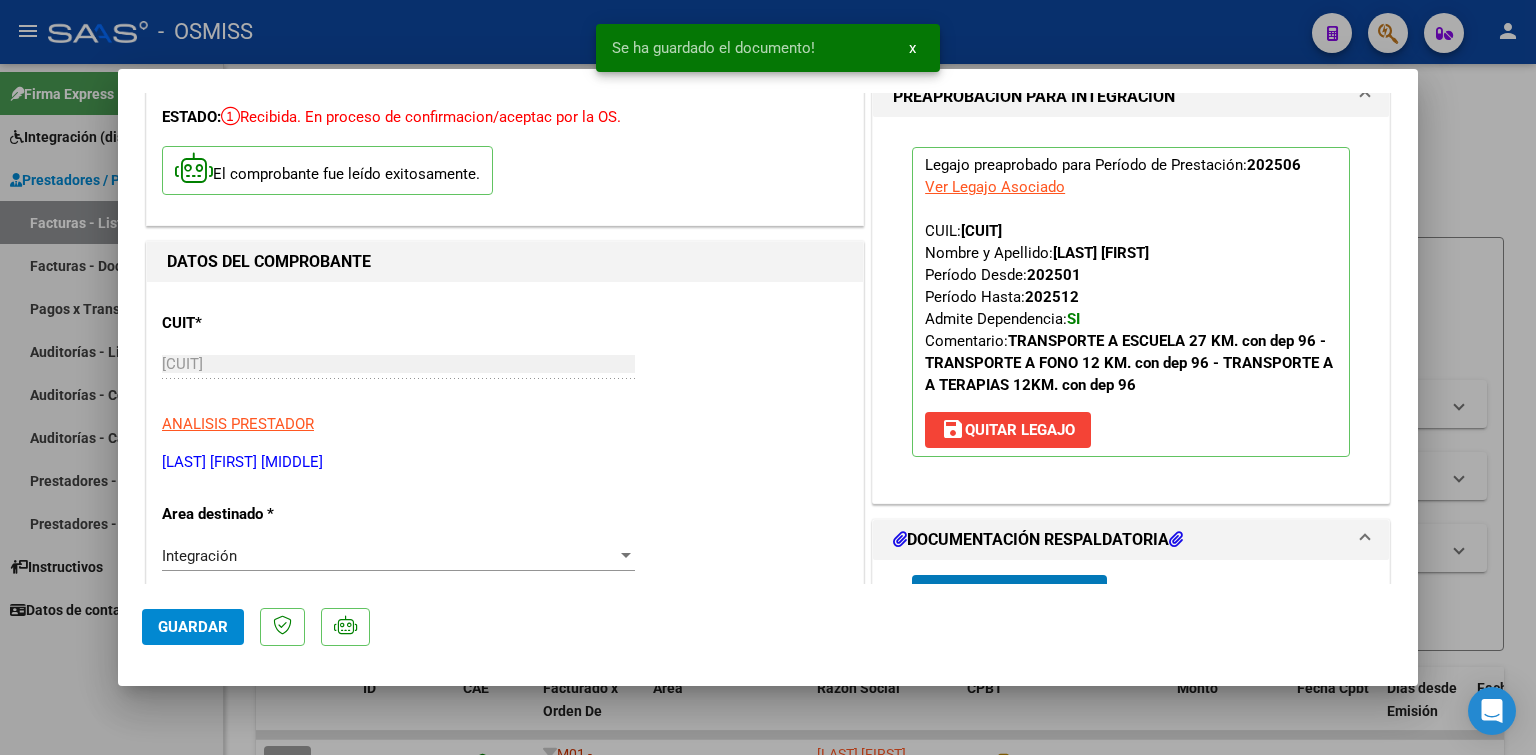 scroll, scrollTop: 126, scrollLeft: 0, axis: vertical 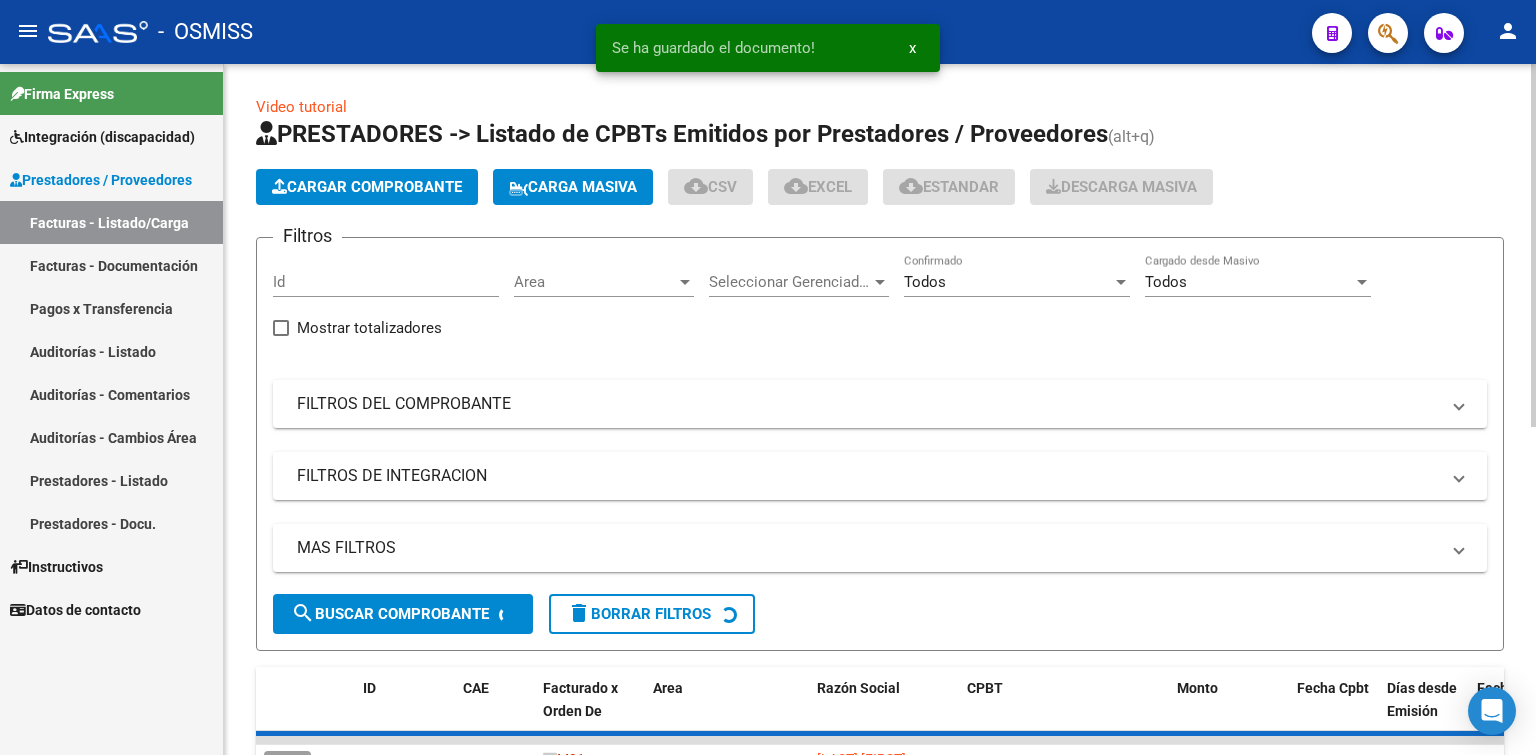 click on "Cargar Comprobante" 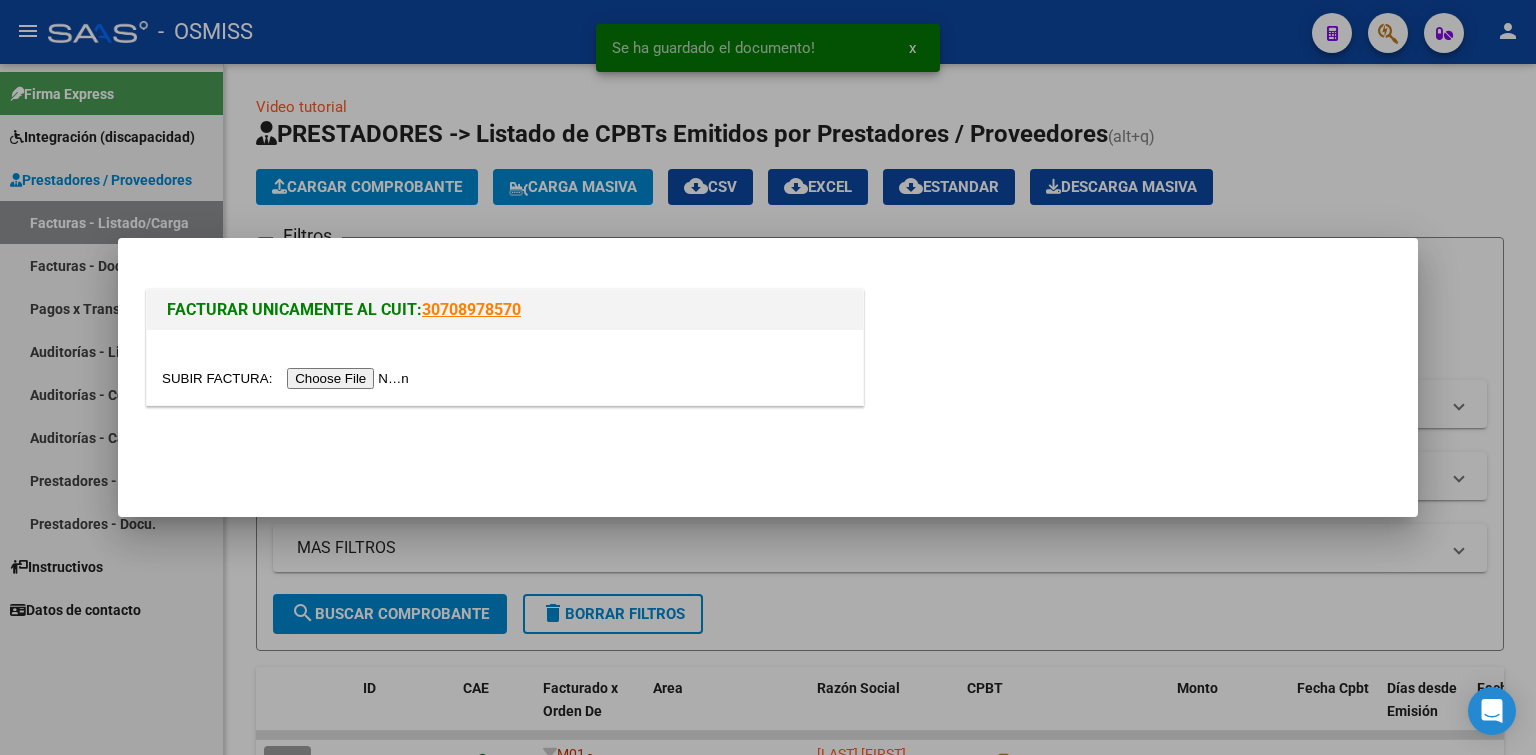 click at bounding box center [288, 378] 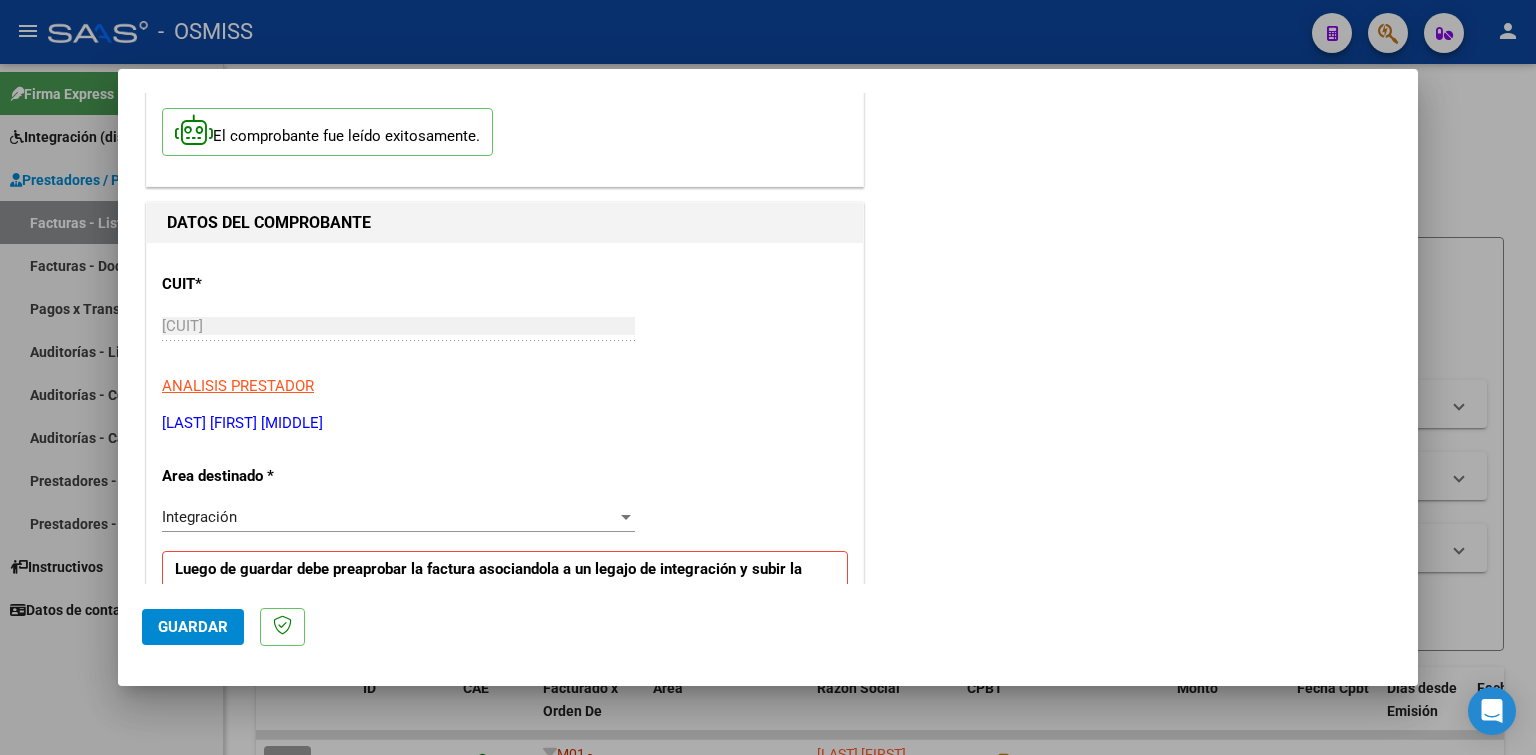 scroll, scrollTop: 300, scrollLeft: 0, axis: vertical 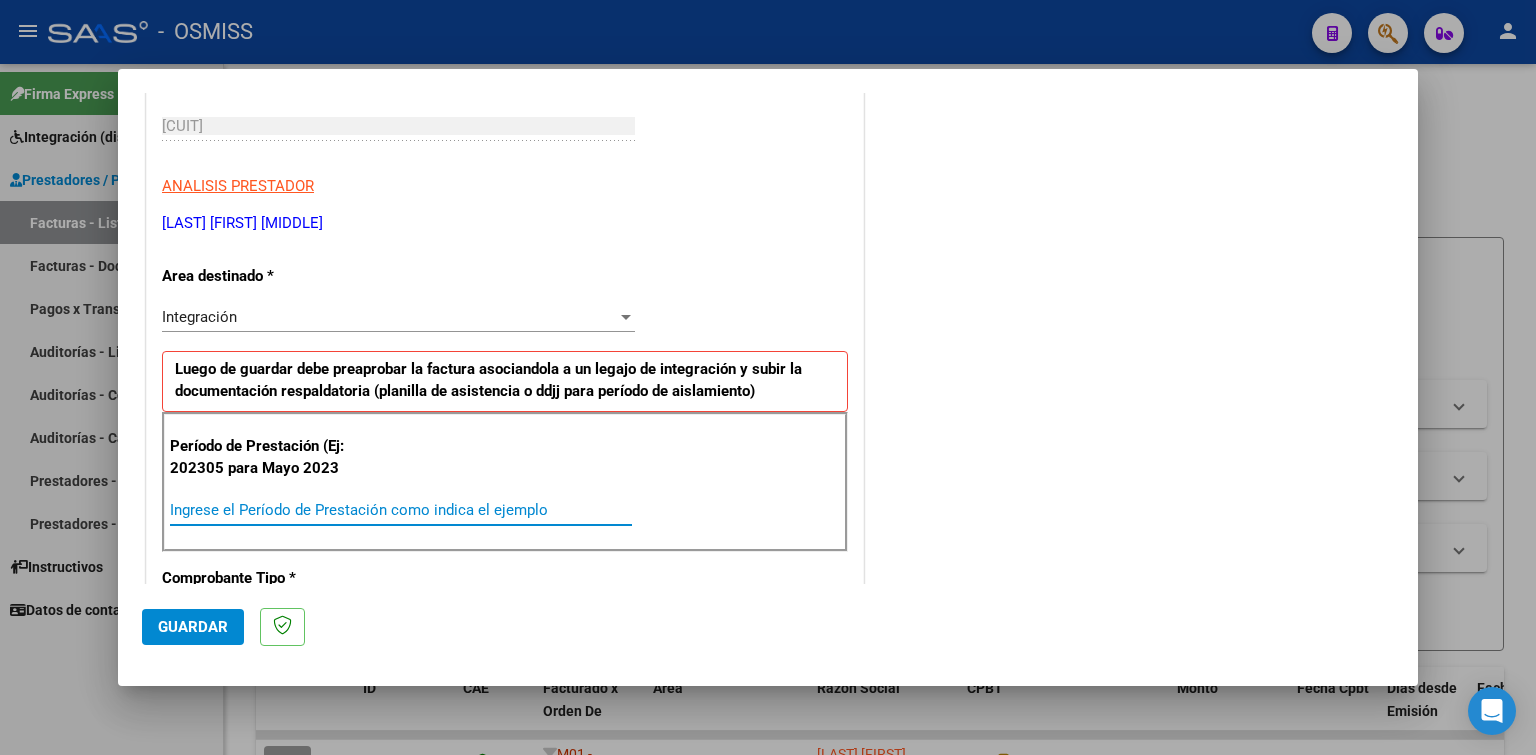 click on "Ingrese el Período de Prestación como indica el ejemplo" at bounding box center (401, 510) 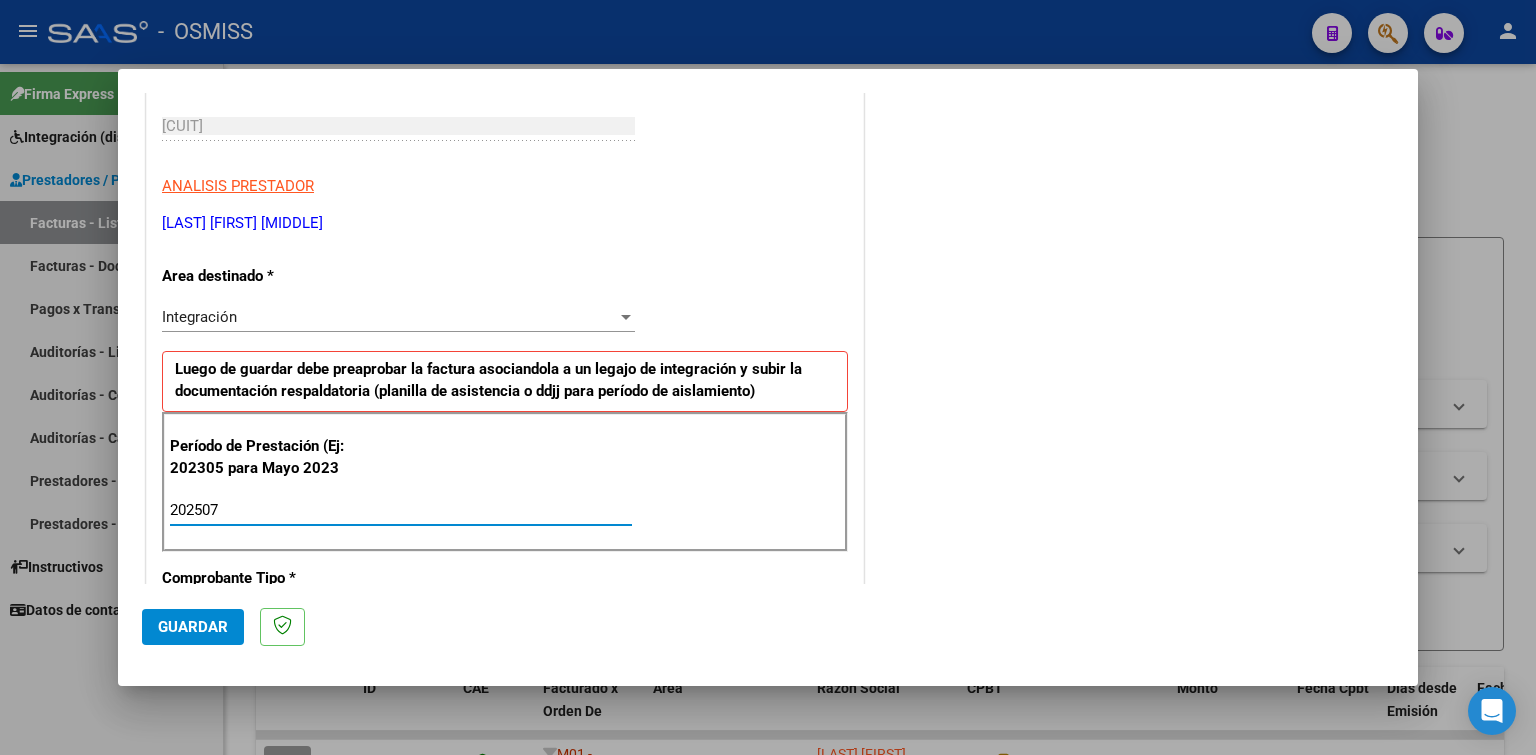 type on "202507" 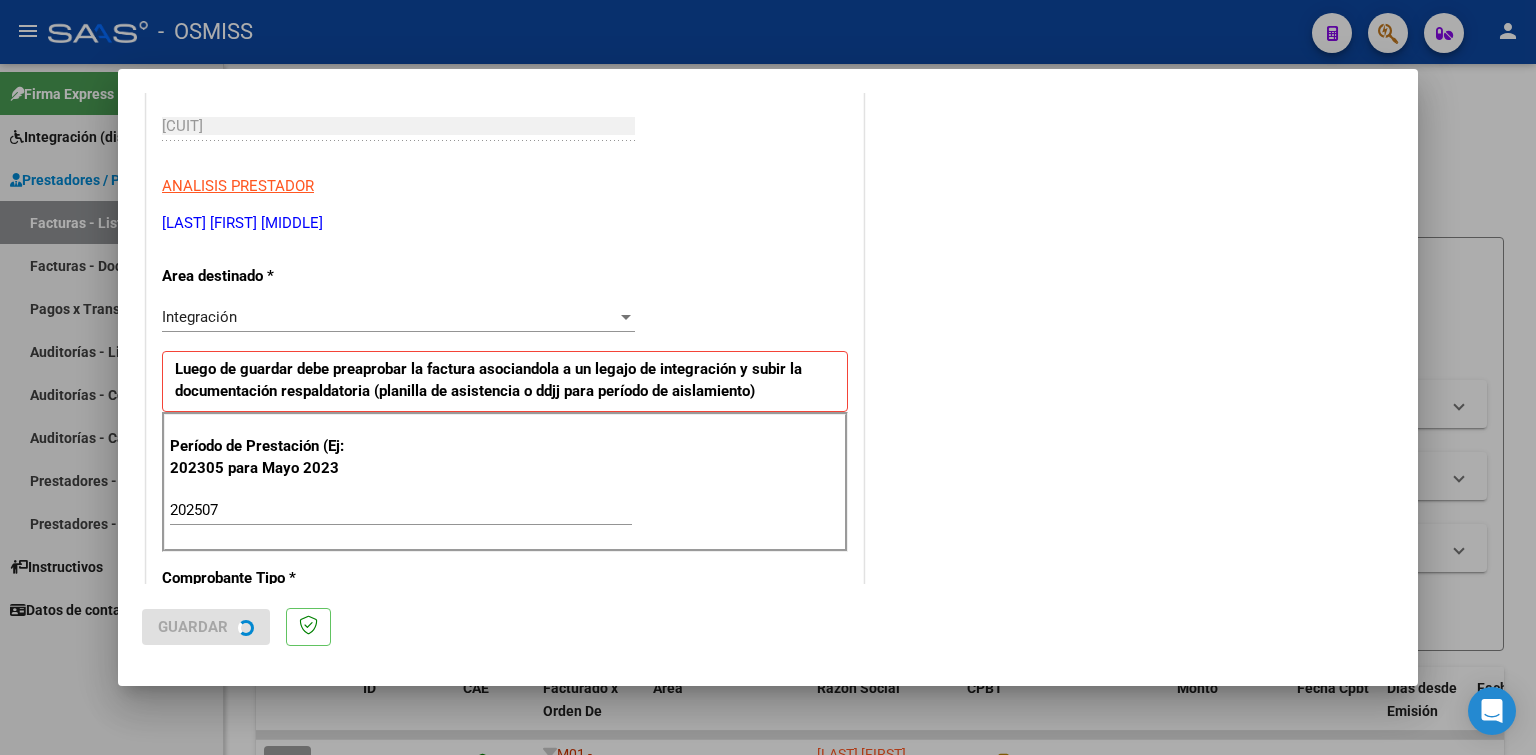 scroll, scrollTop: 0, scrollLeft: 0, axis: both 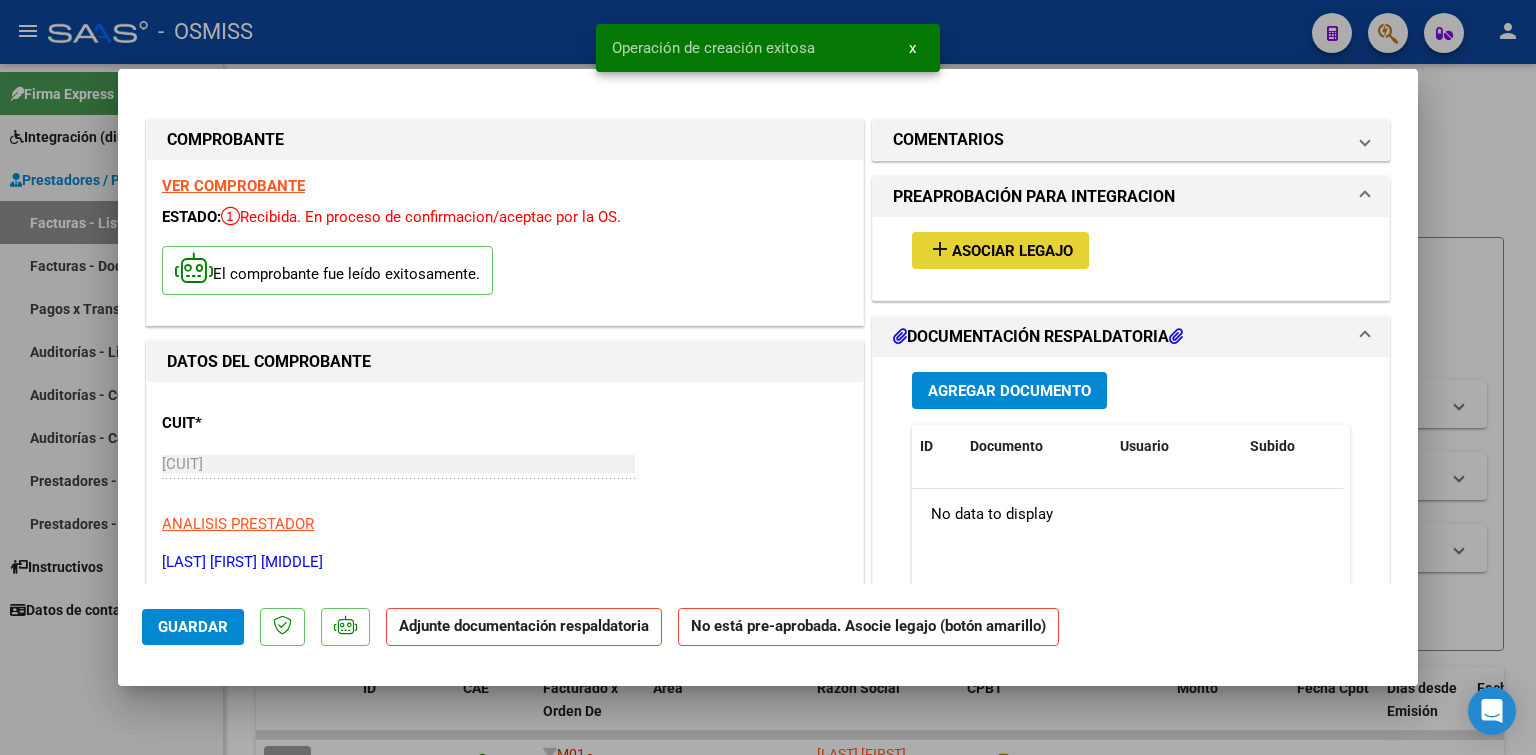 click on "Asociar Legajo" at bounding box center (1012, 251) 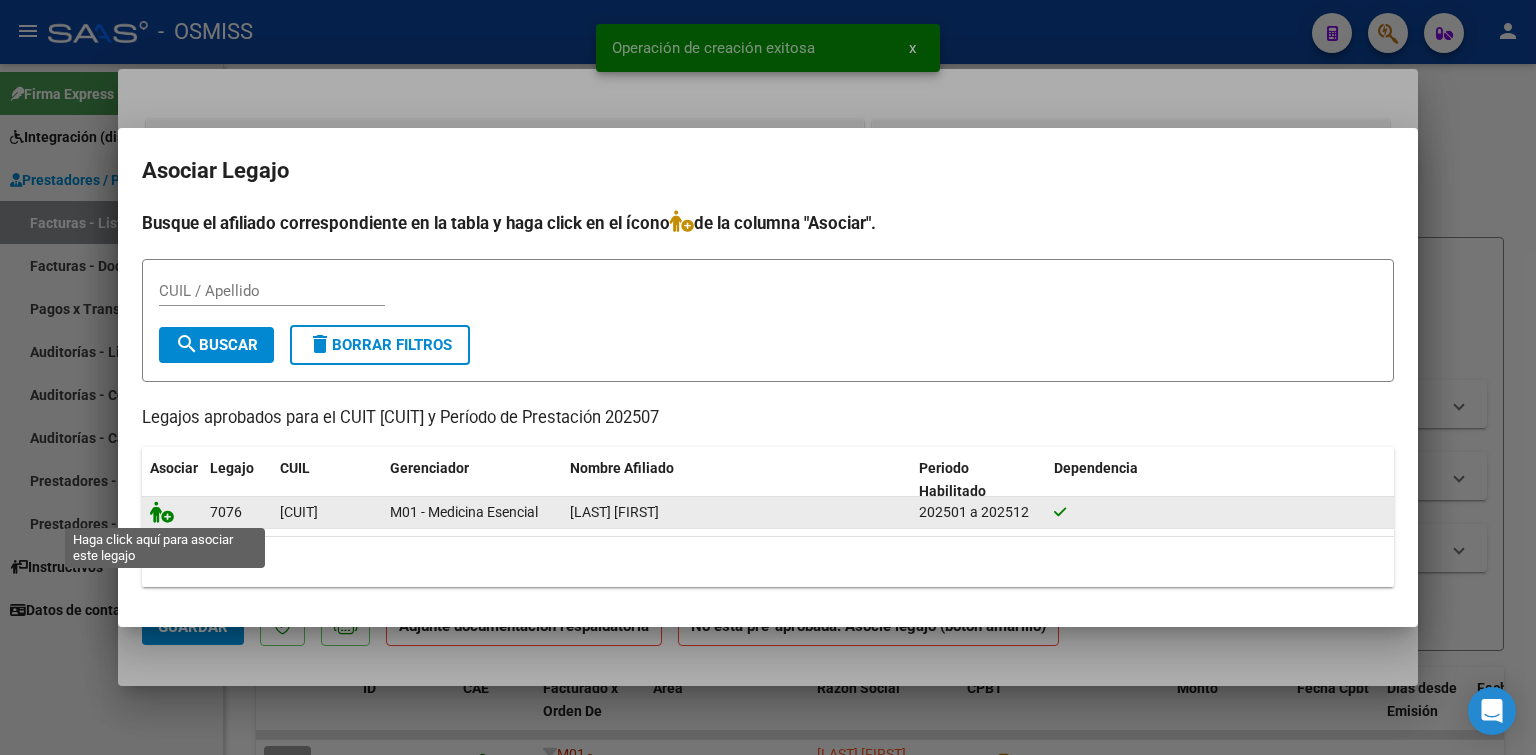 click 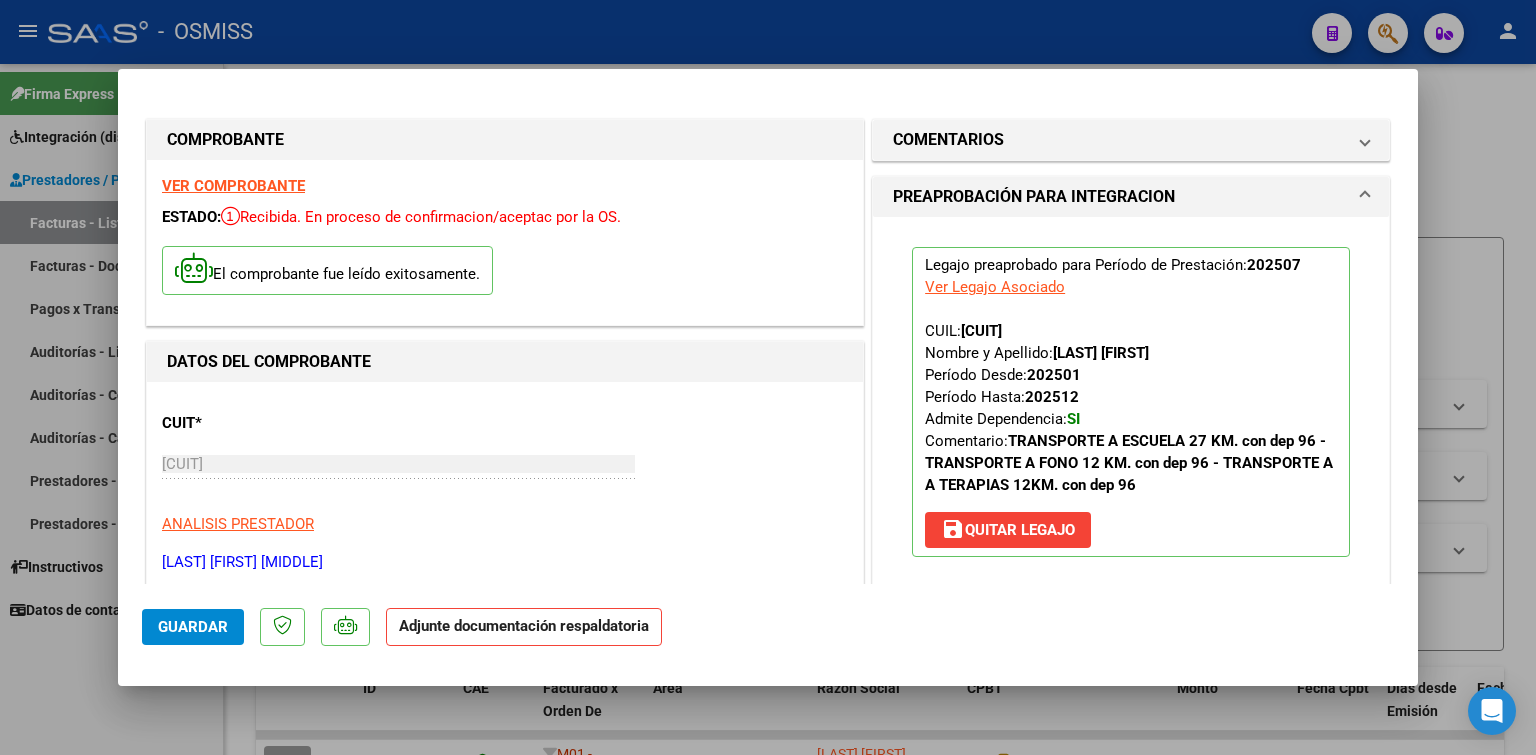 scroll, scrollTop: 300, scrollLeft: 0, axis: vertical 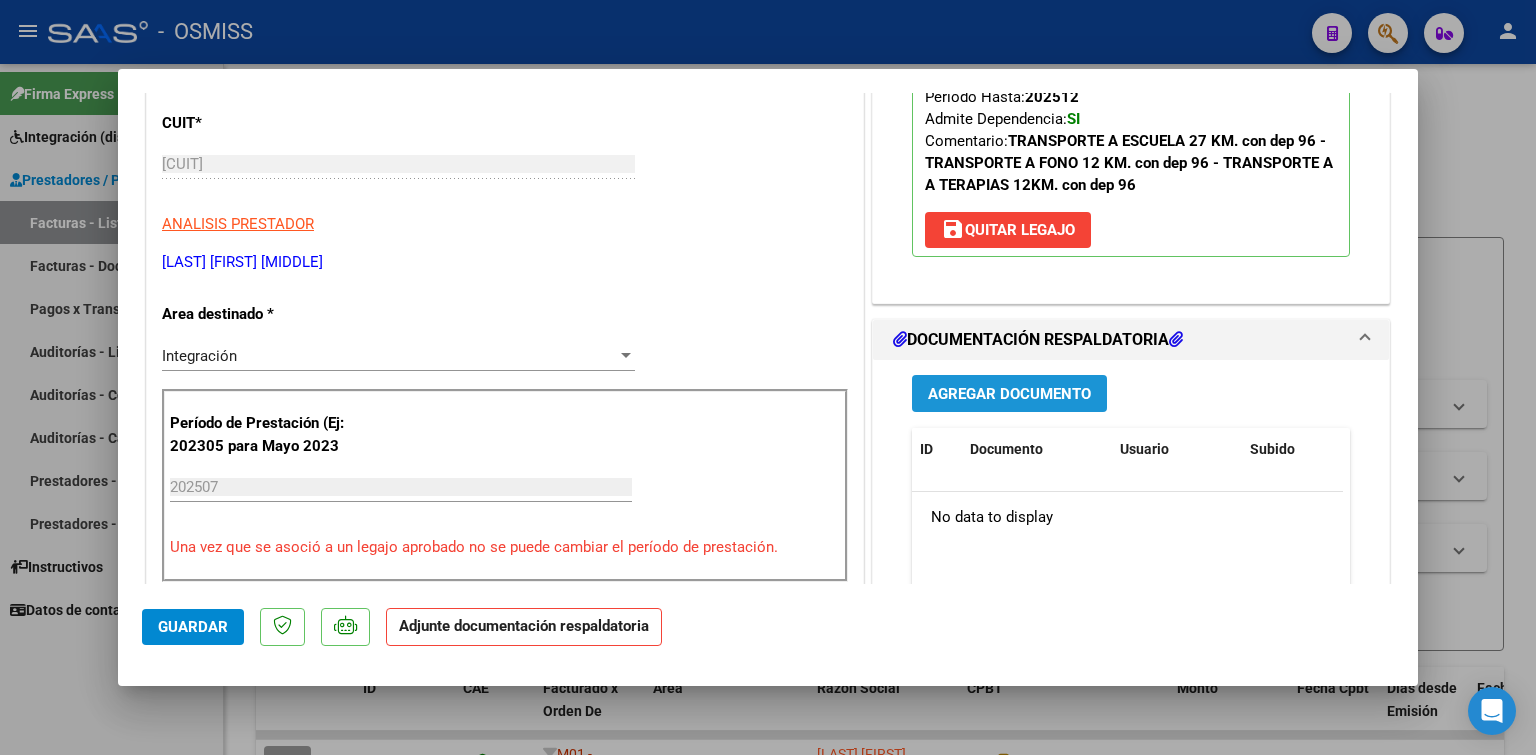 click on "Agregar Documento" at bounding box center [1009, 394] 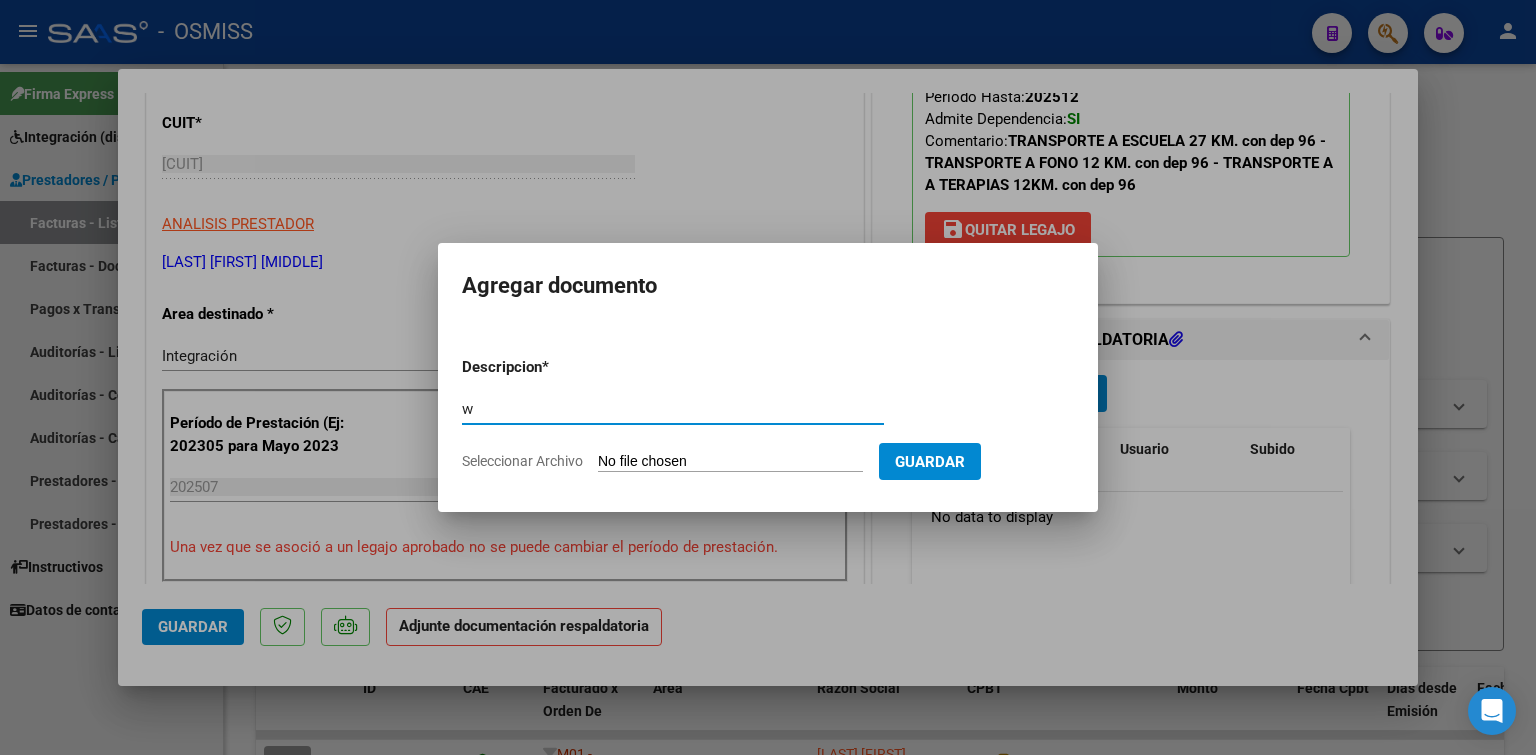 type on "w" 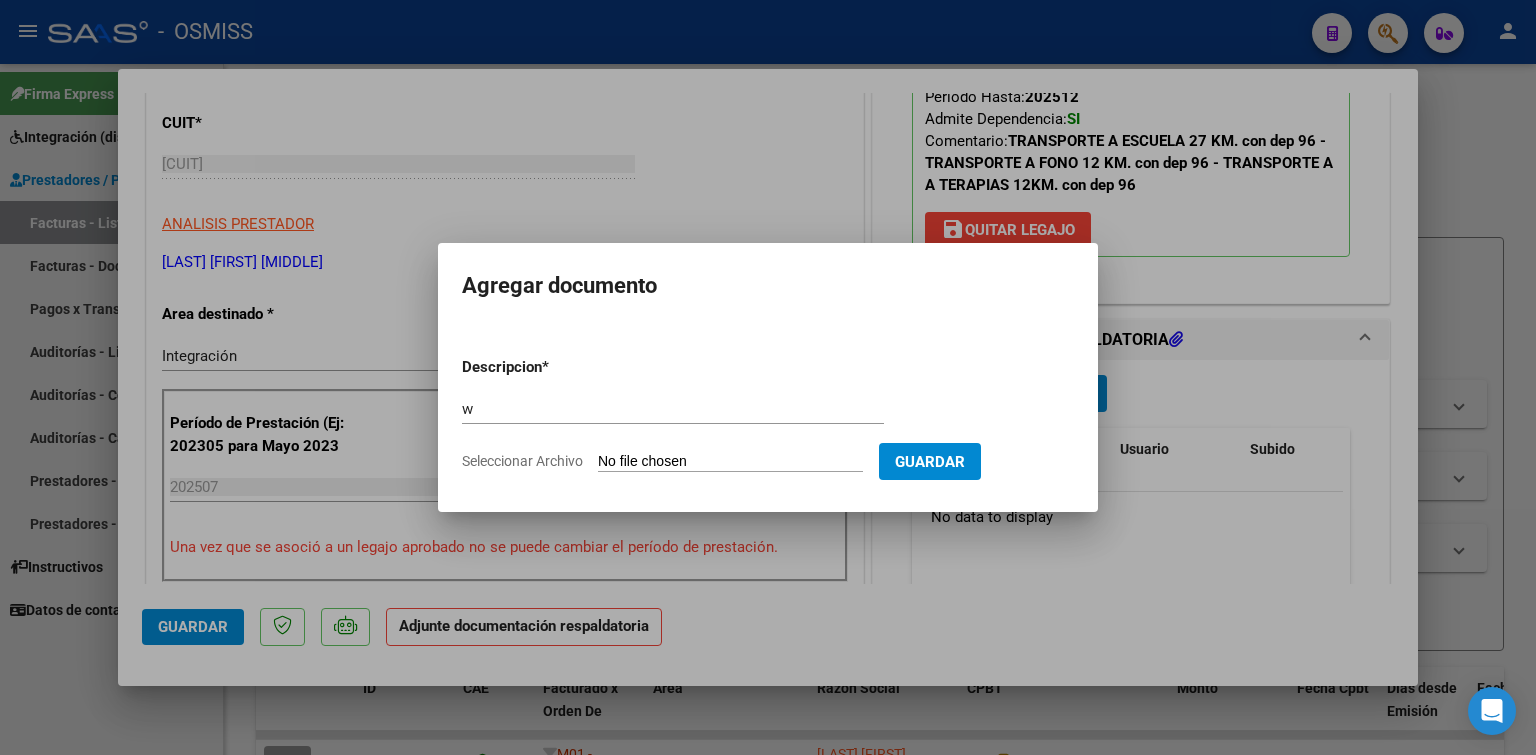 type on "C:\fakepath\[NAME] [MONTH] [YEAR].pdf" 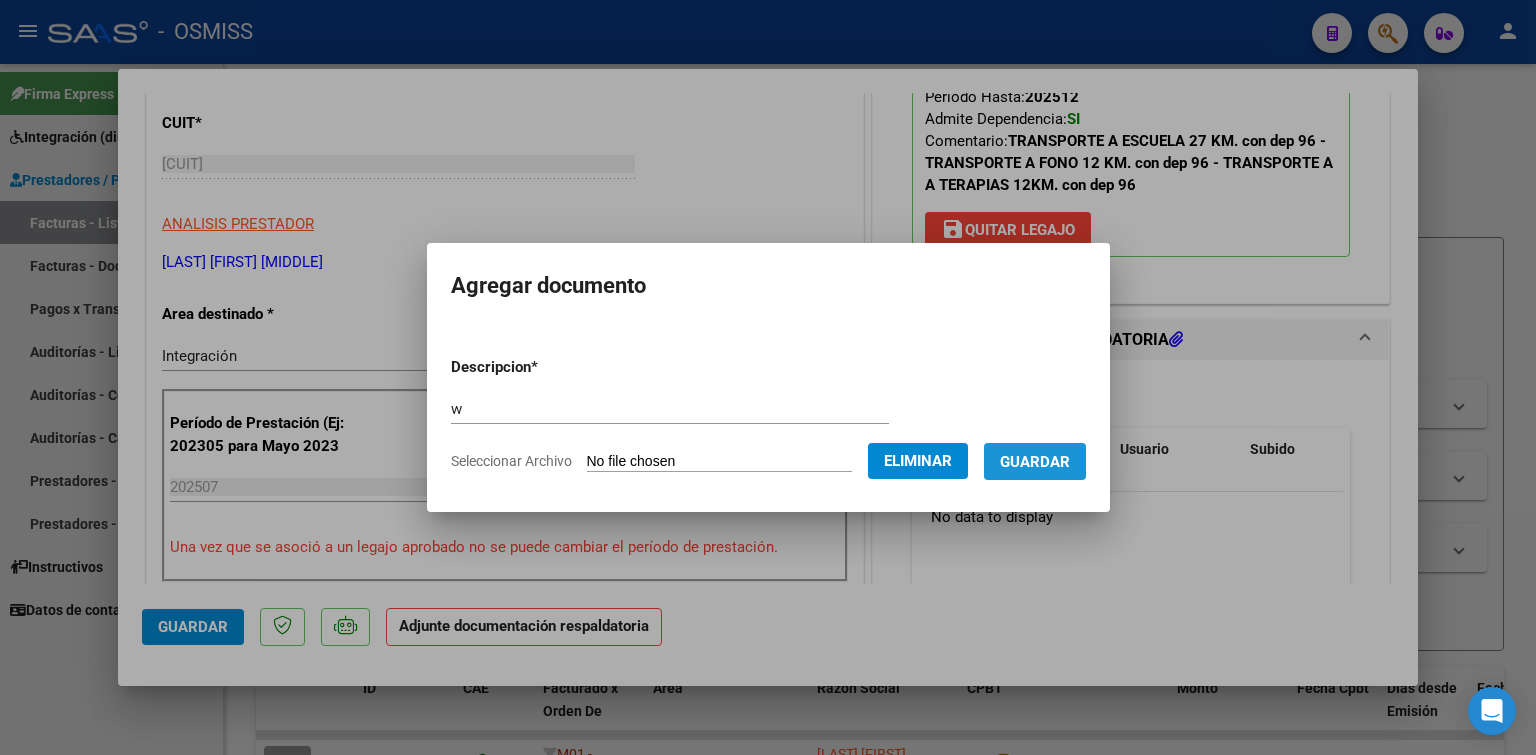 click on "Guardar" at bounding box center (1035, 462) 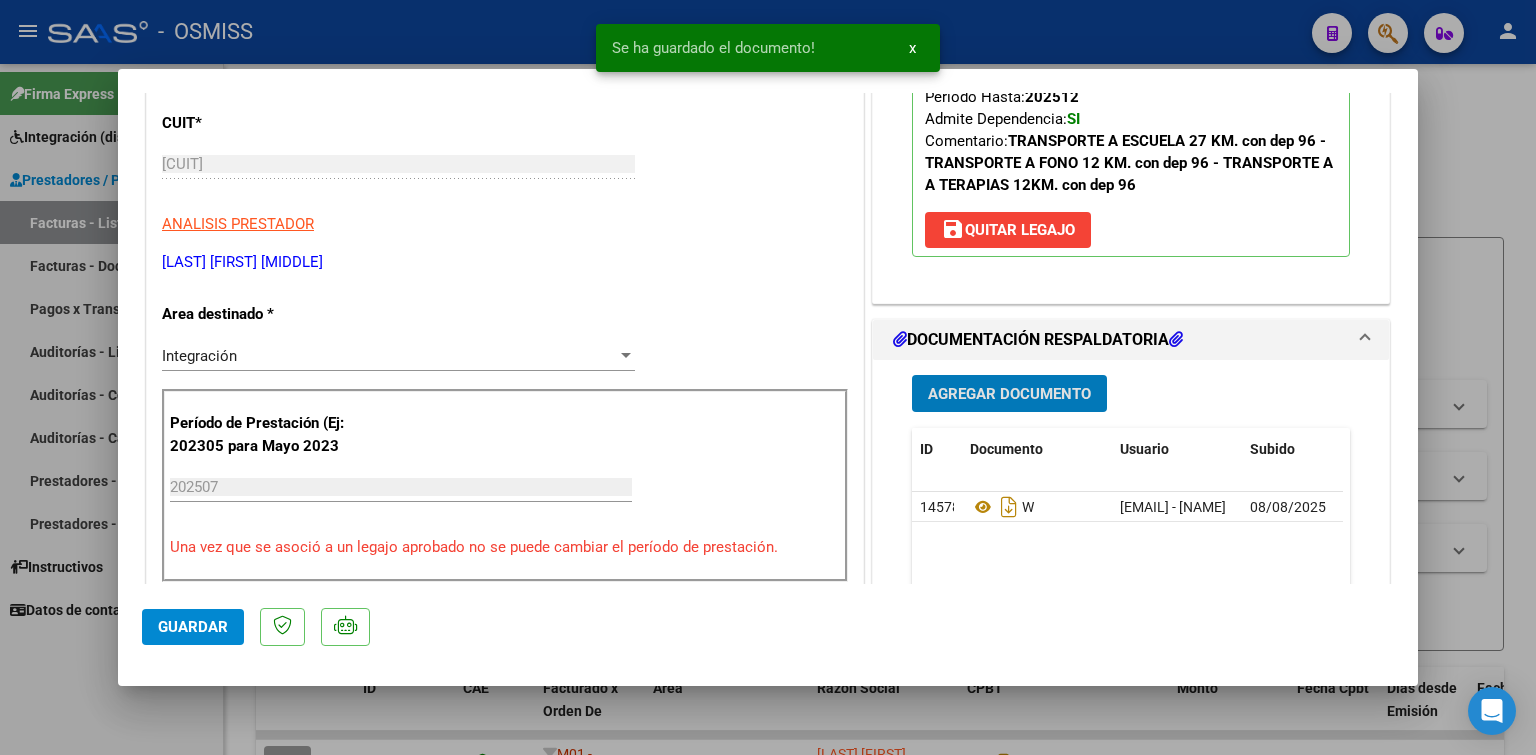 type 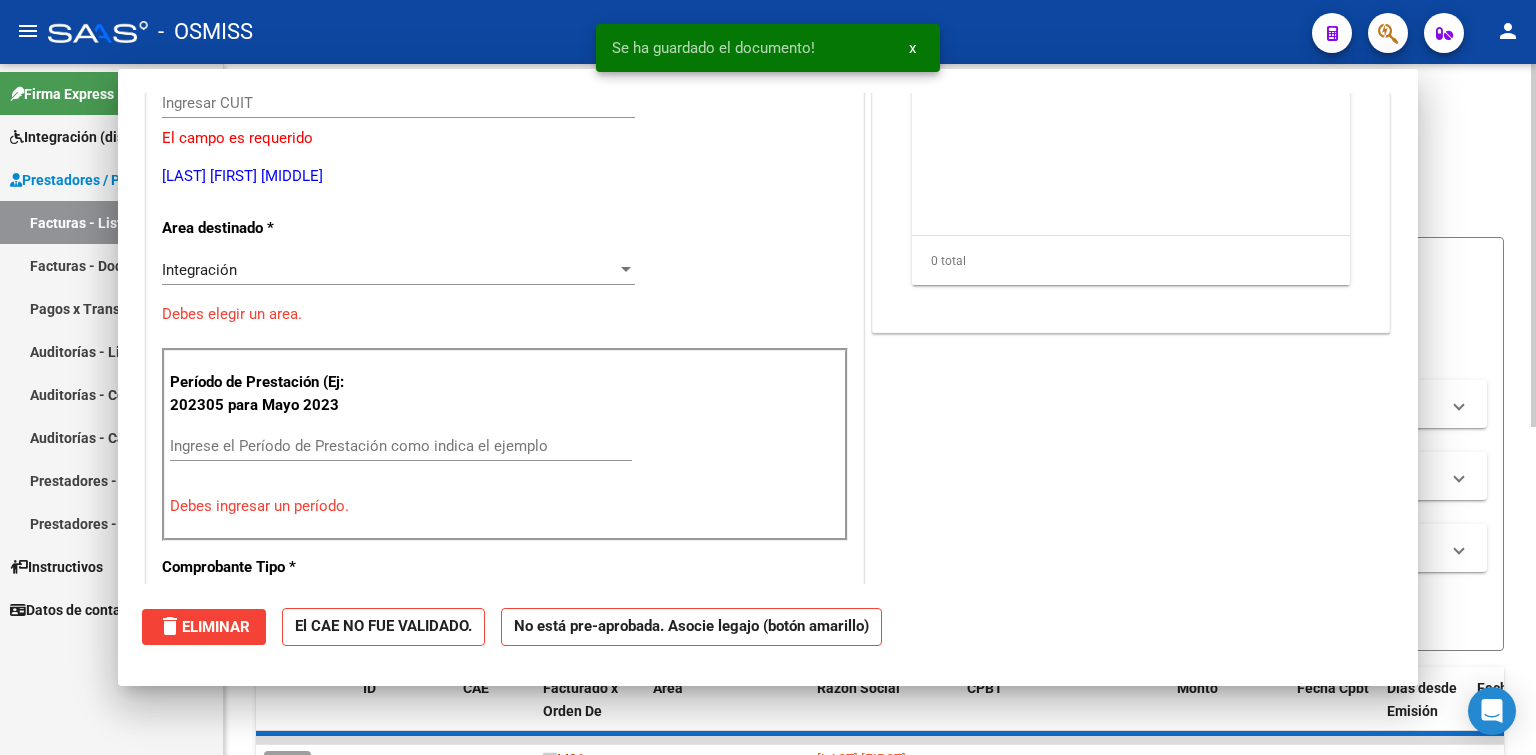 scroll, scrollTop: 0, scrollLeft: 0, axis: both 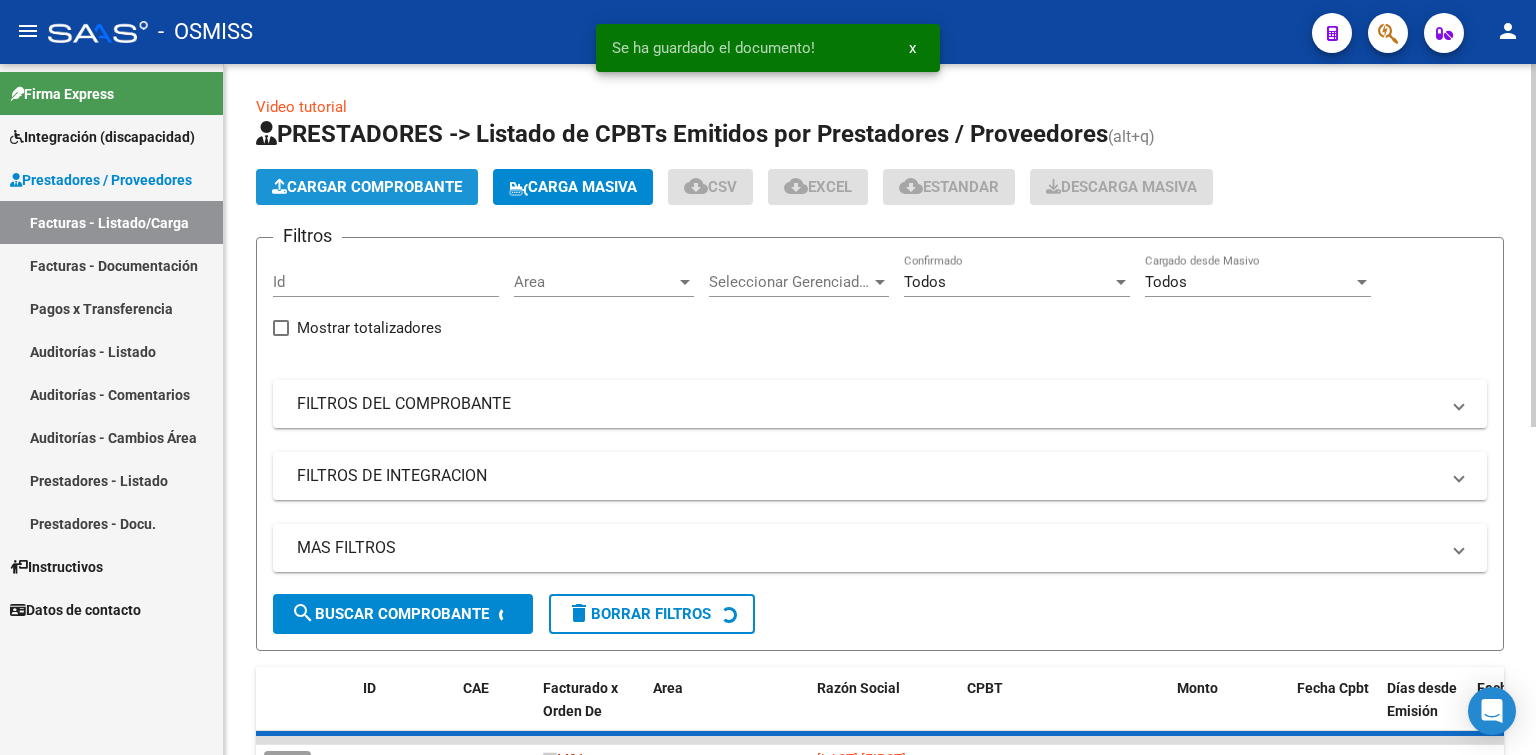click on "Cargar Comprobante" 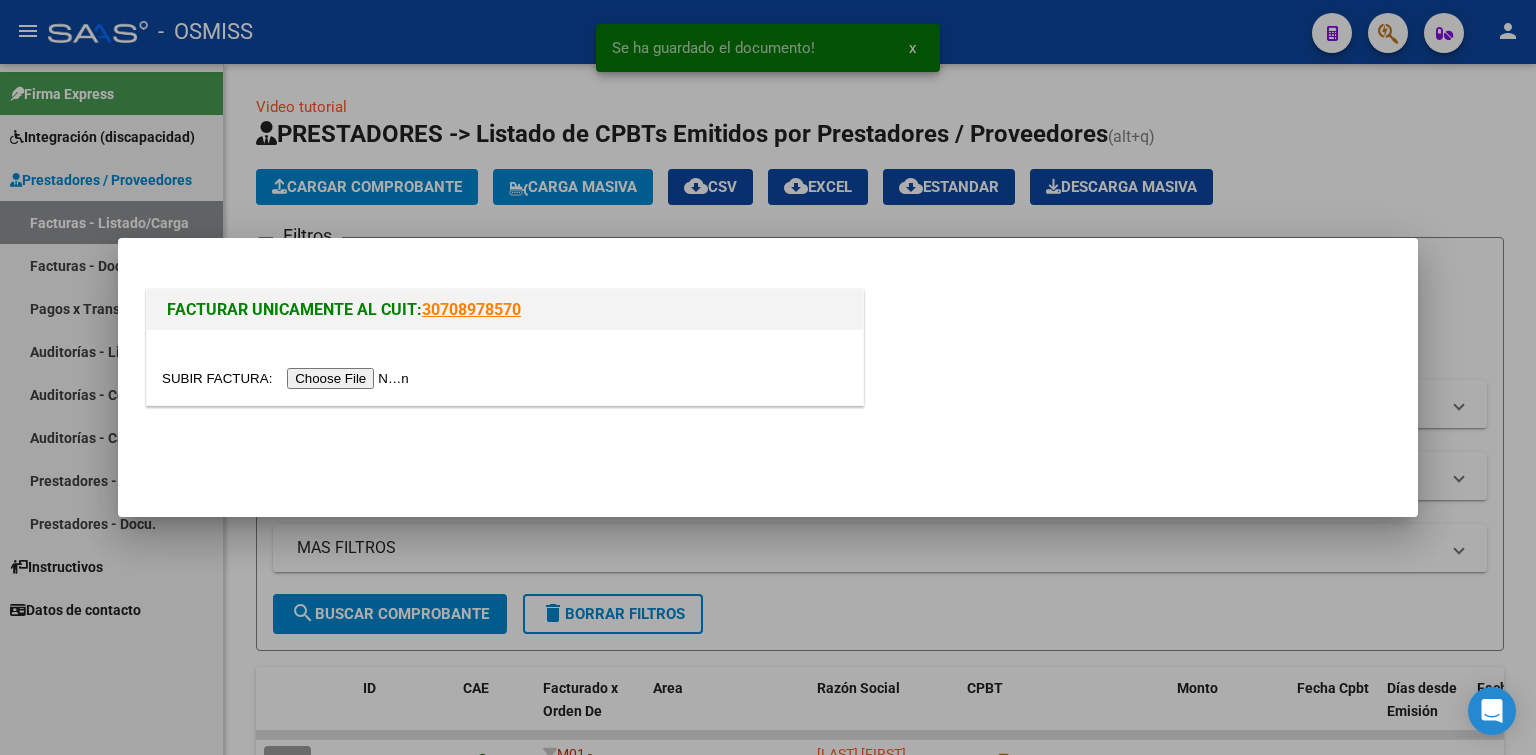 click at bounding box center [288, 378] 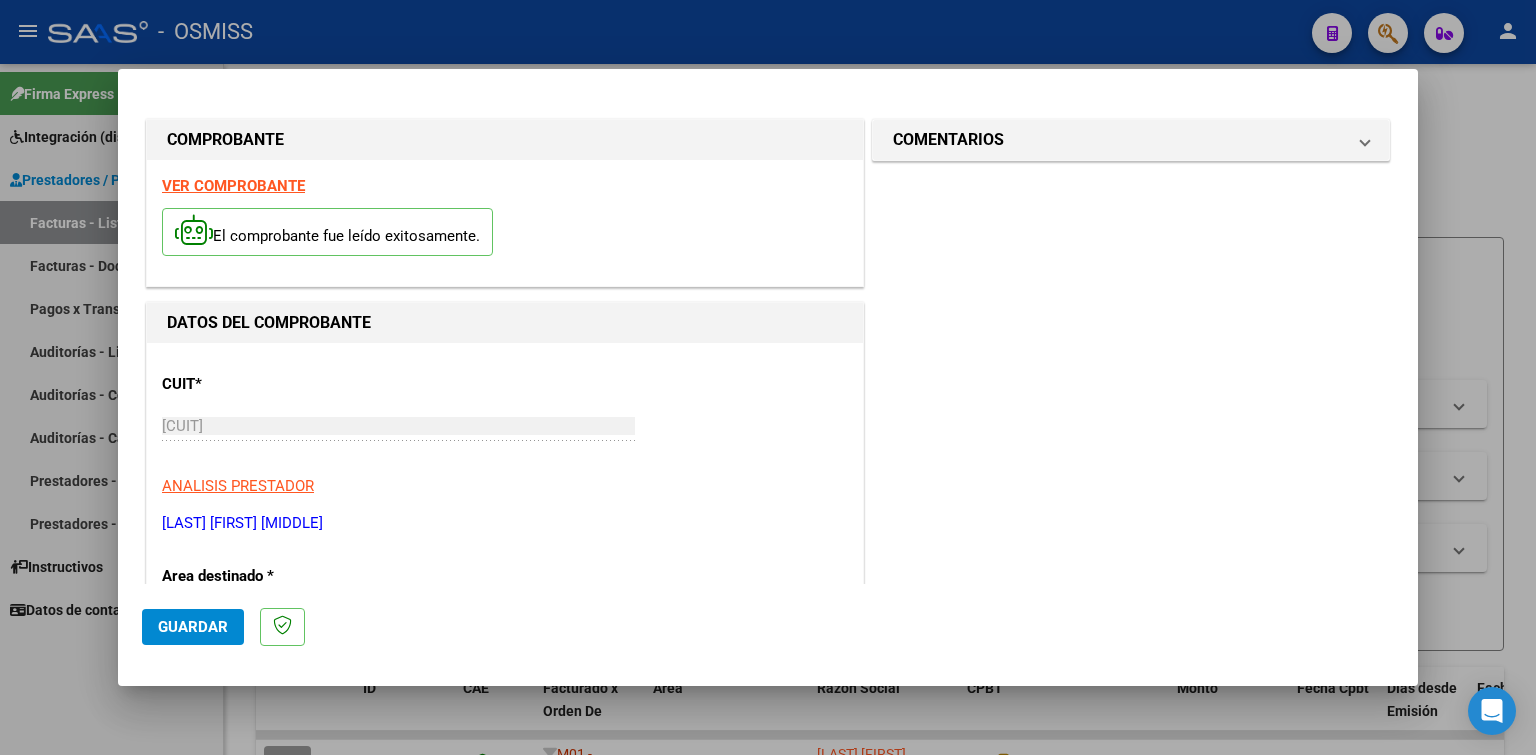scroll, scrollTop: 500, scrollLeft: 0, axis: vertical 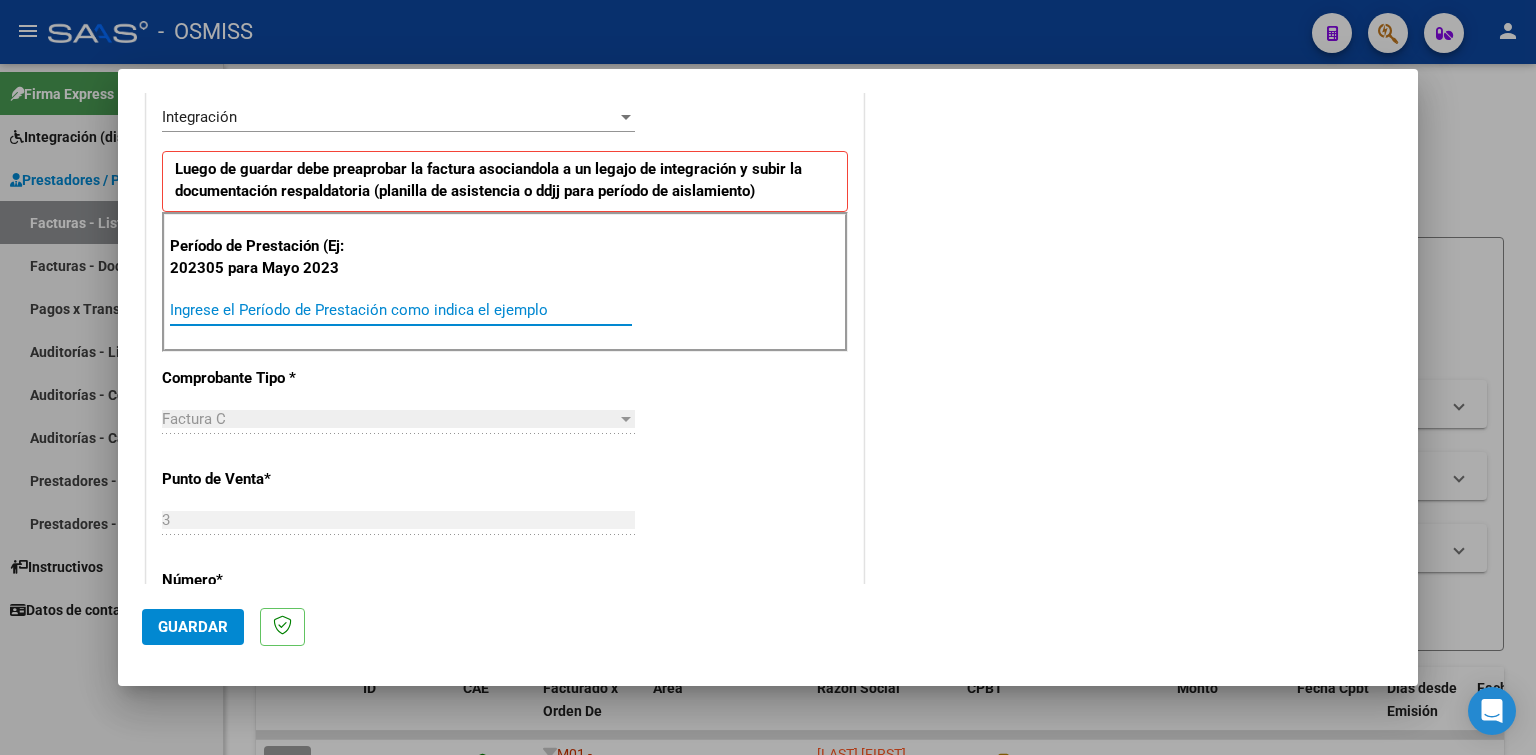 paste on "202507" 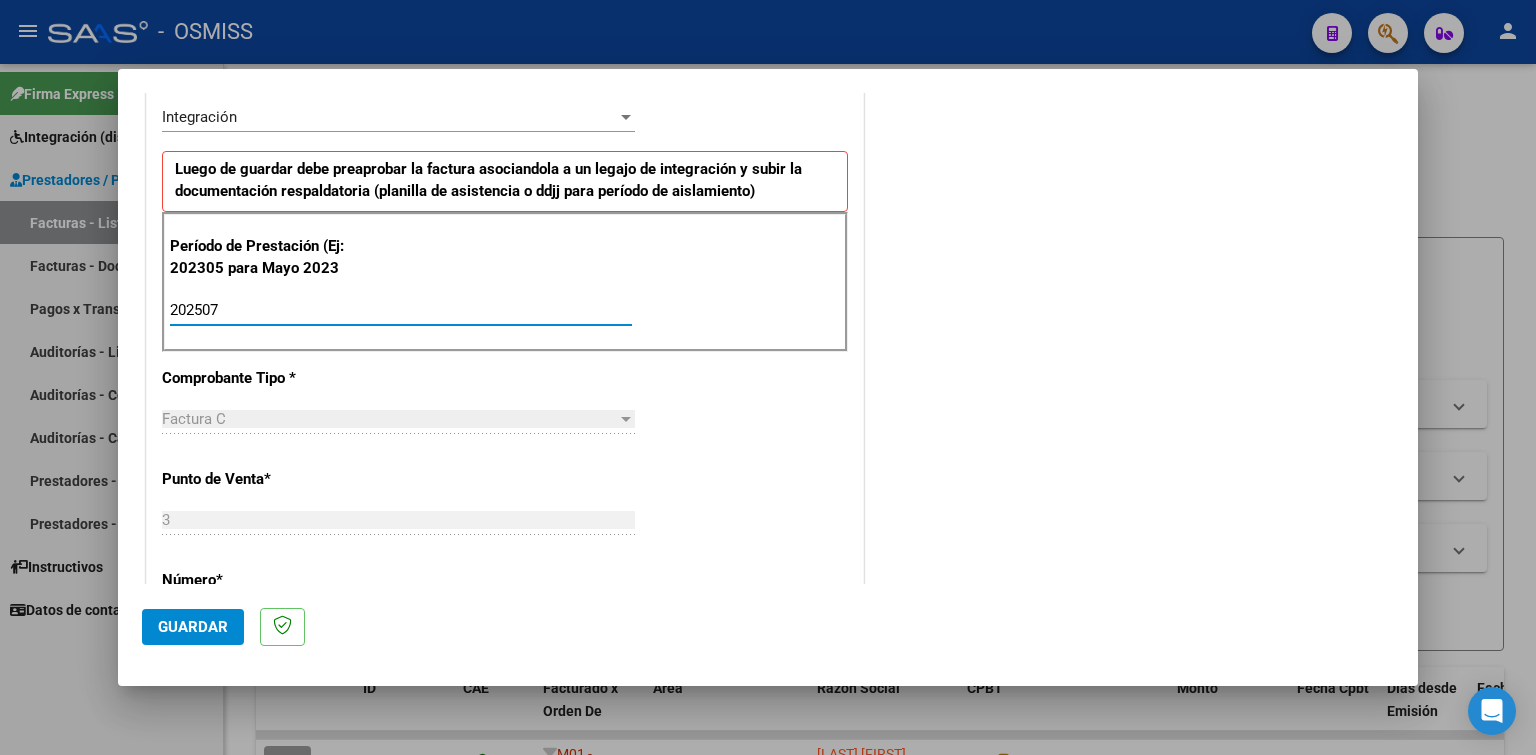 type on "202507" 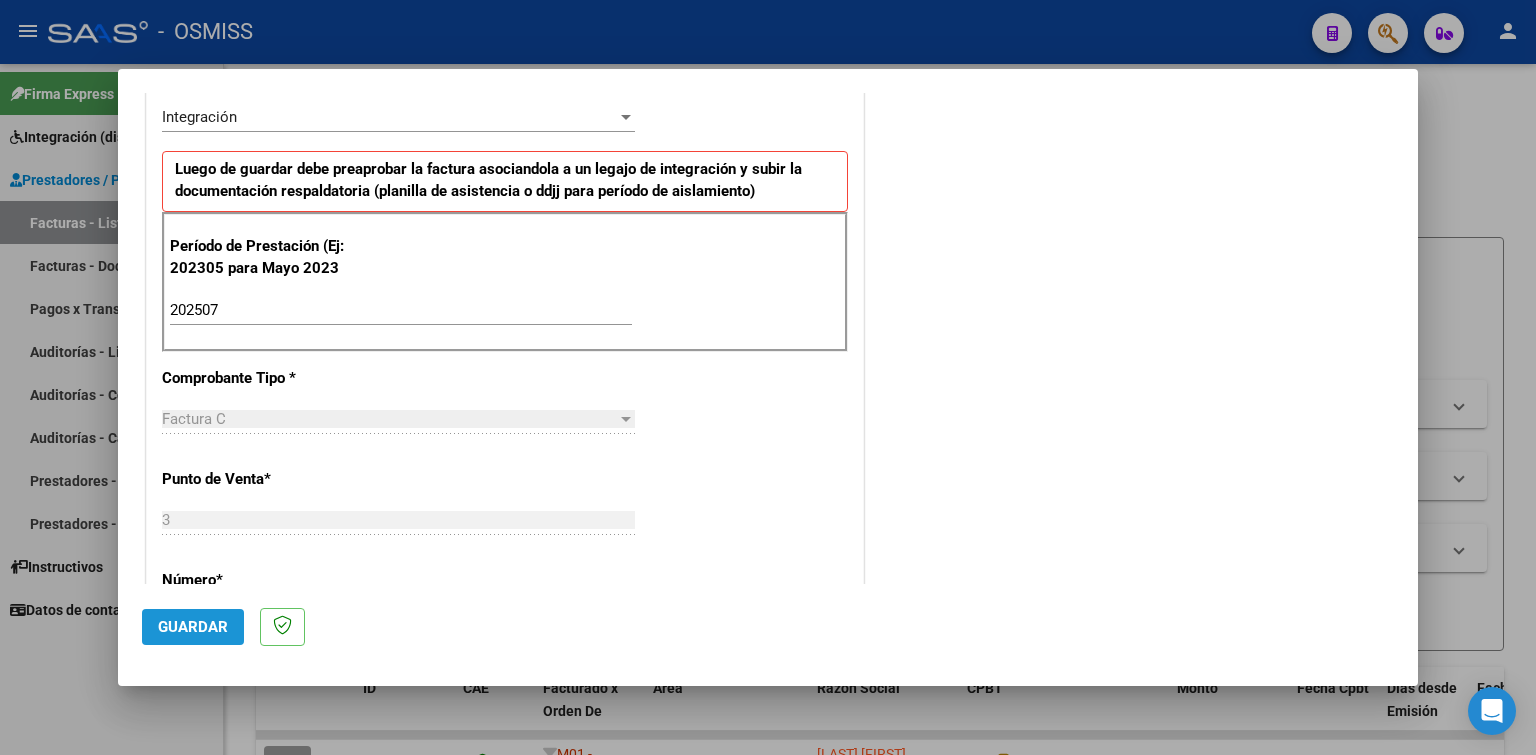 click on "Guardar" 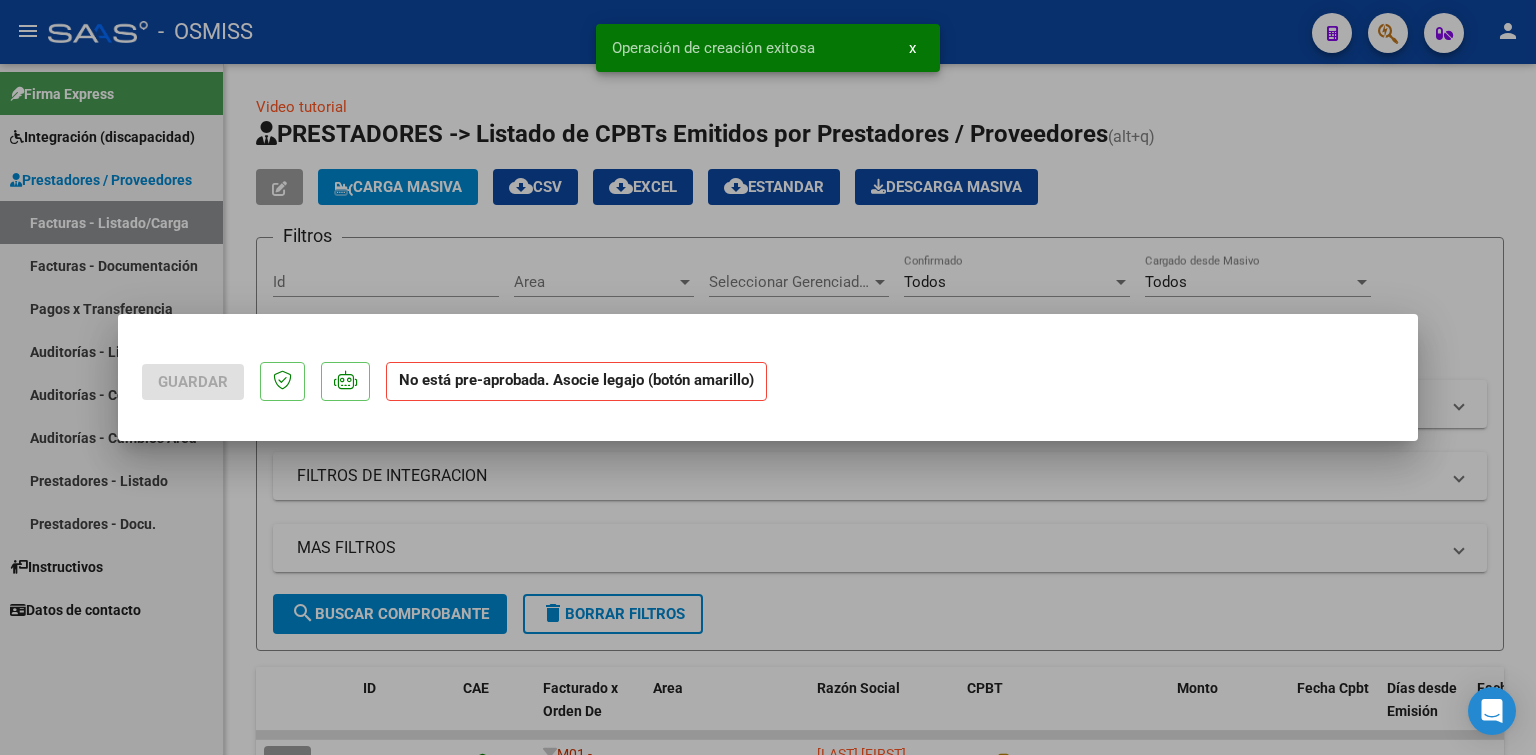 scroll, scrollTop: 0, scrollLeft: 0, axis: both 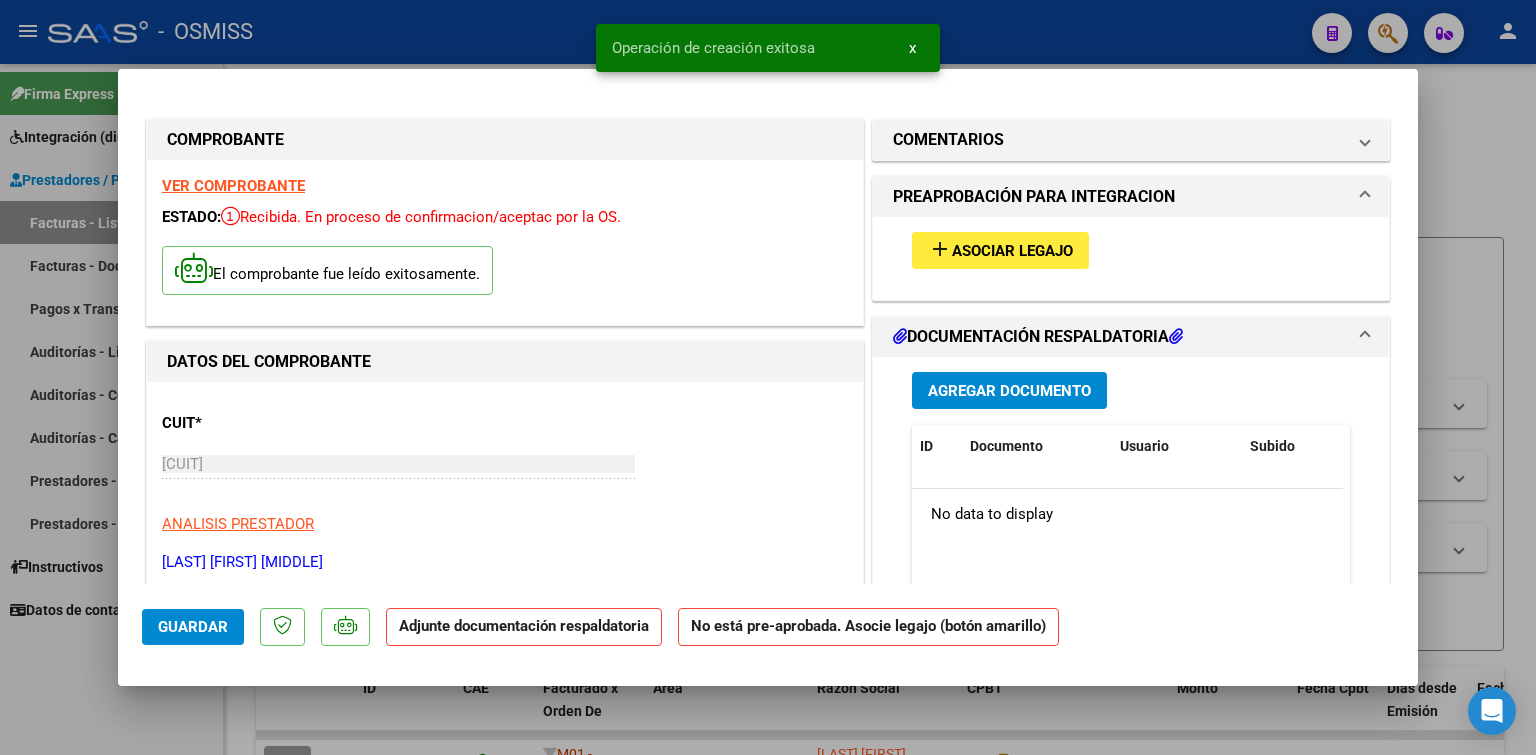 click on "add Asociar Legajo" at bounding box center (1000, 250) 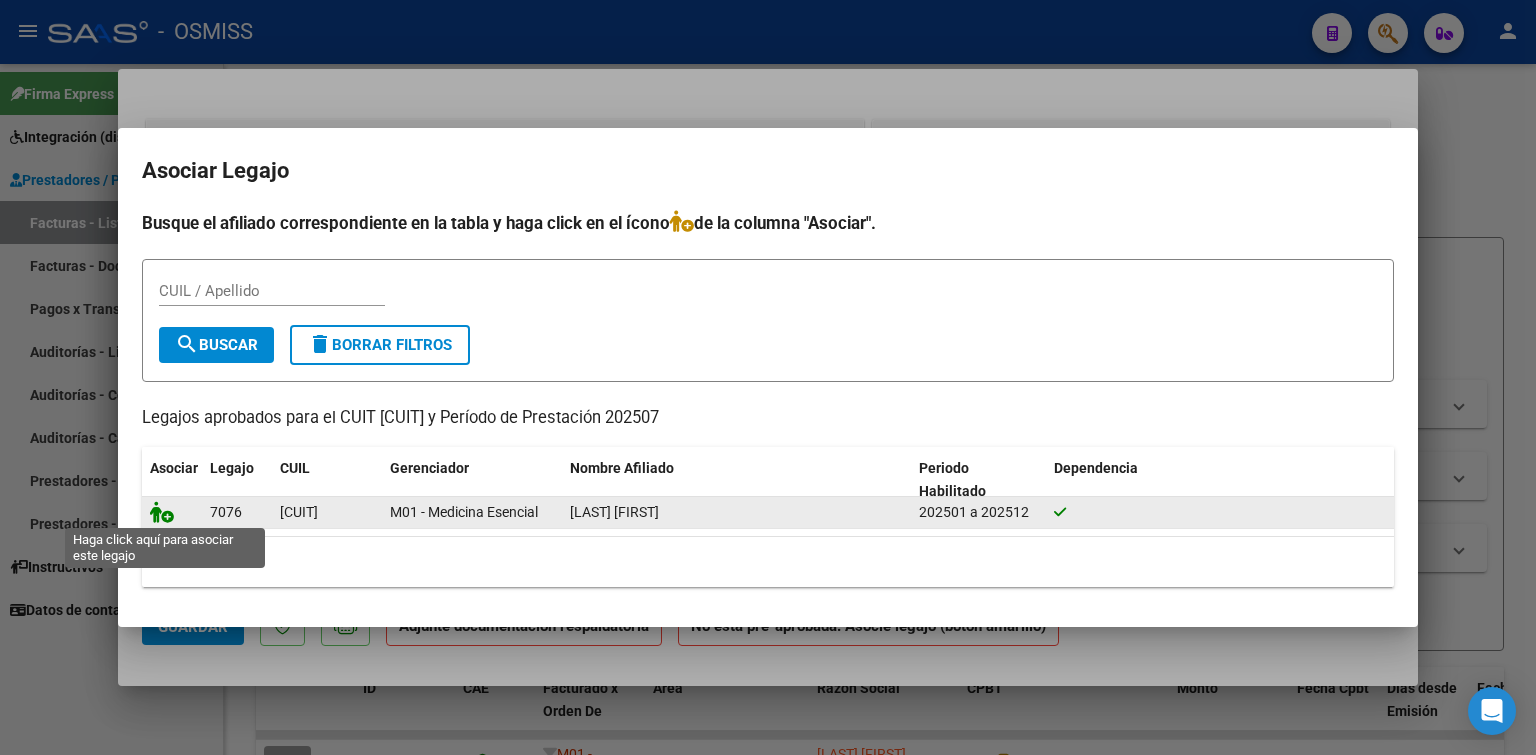 click 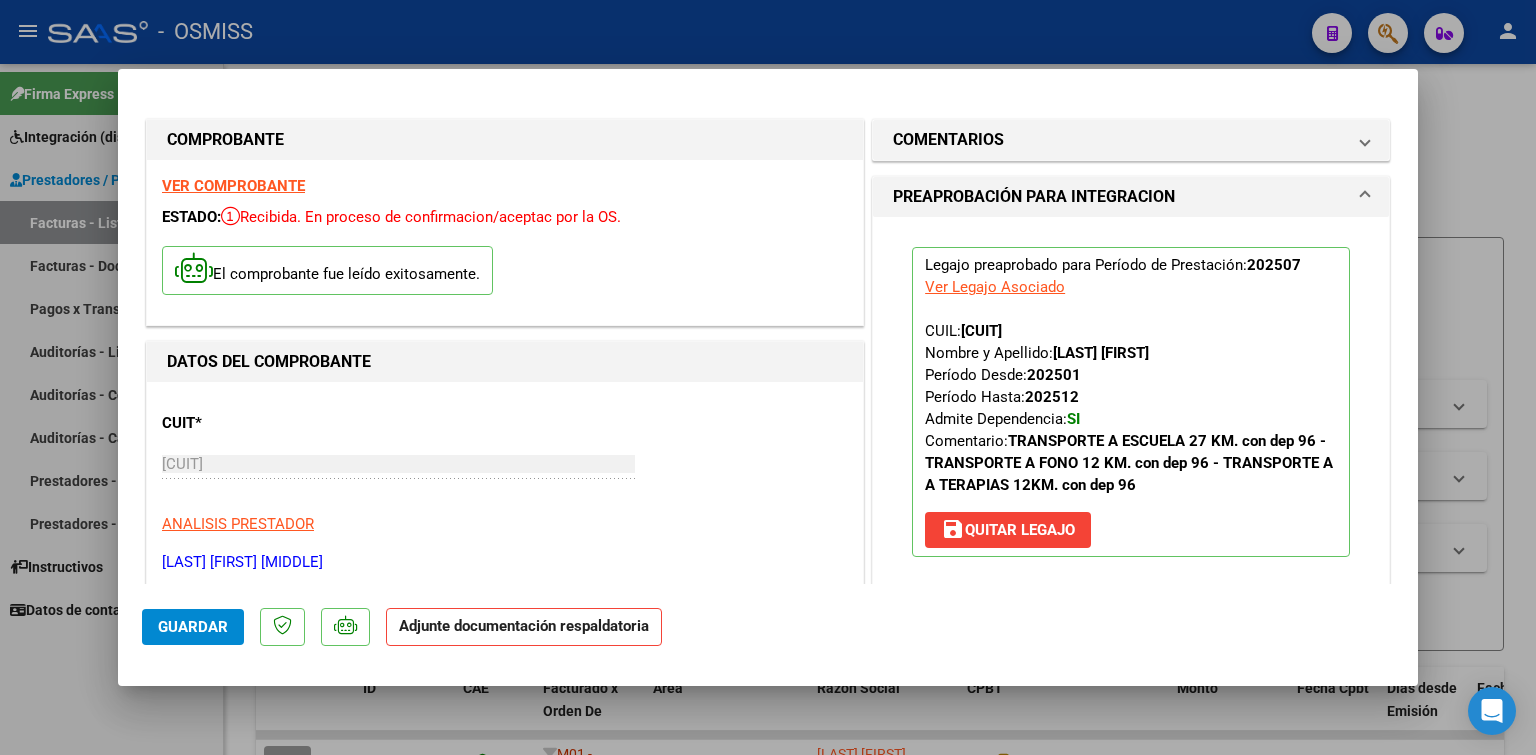 scroll, scrollTop: 300, scrollLeft: 0, axis: vertical 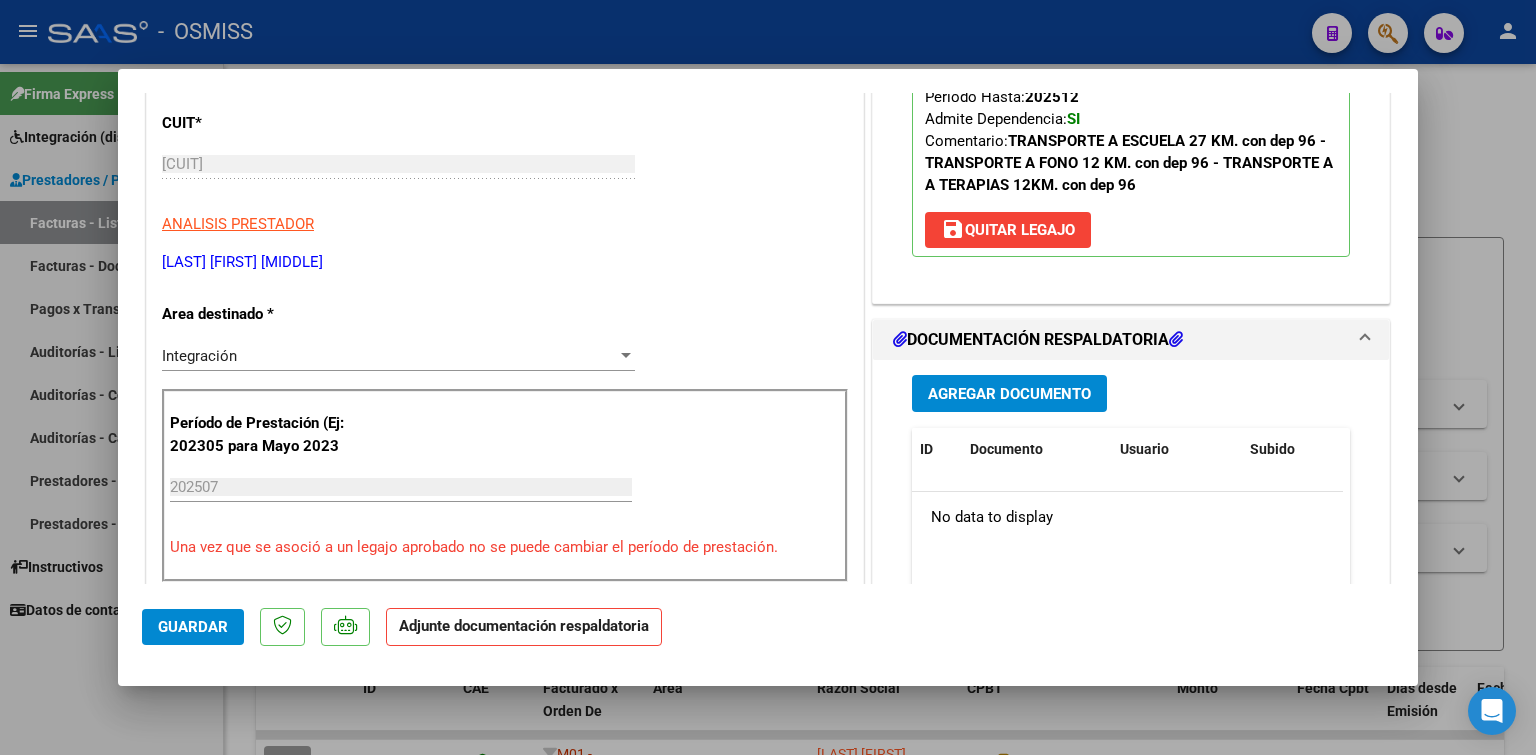 click on "Agregar Documento" at bounding box center (1009, 393) 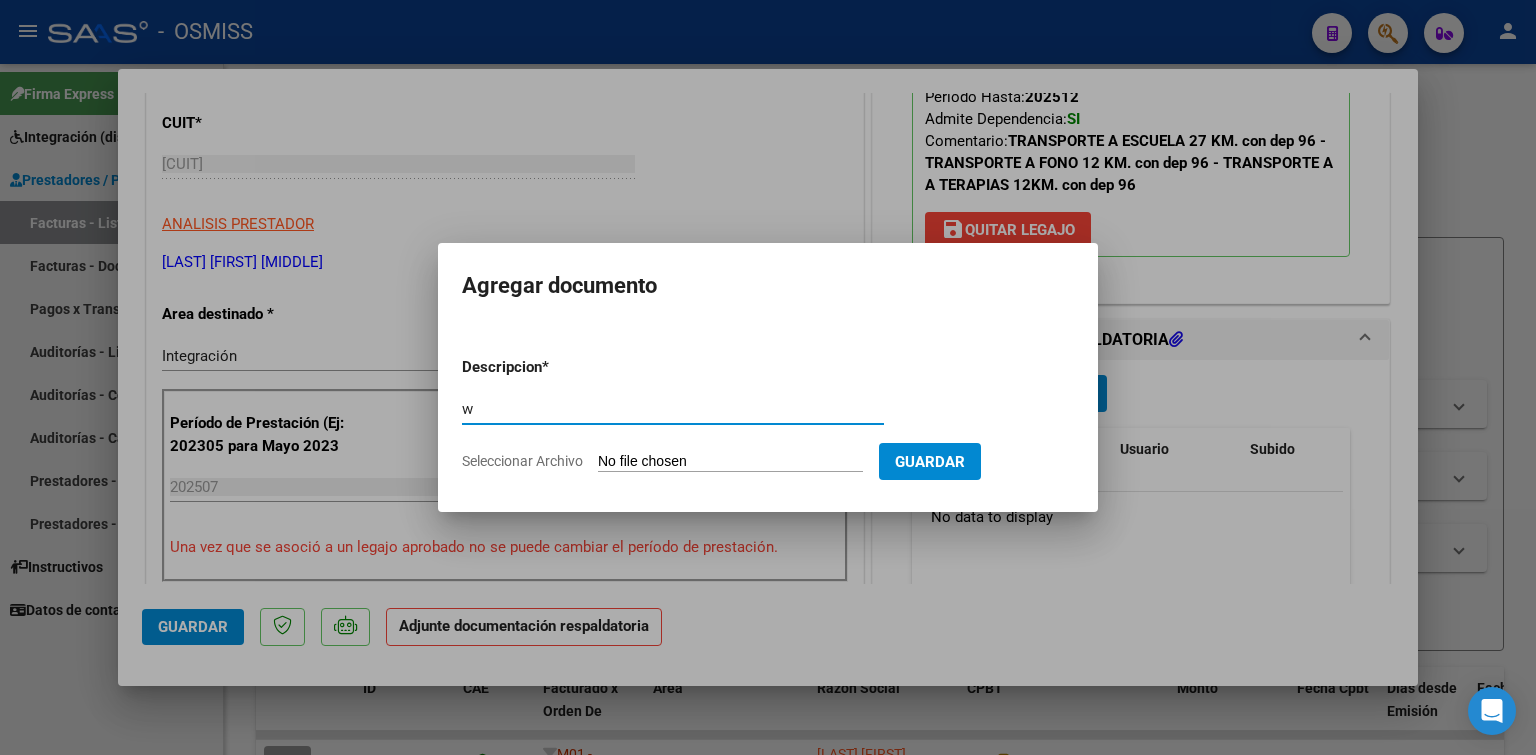 type on "w" 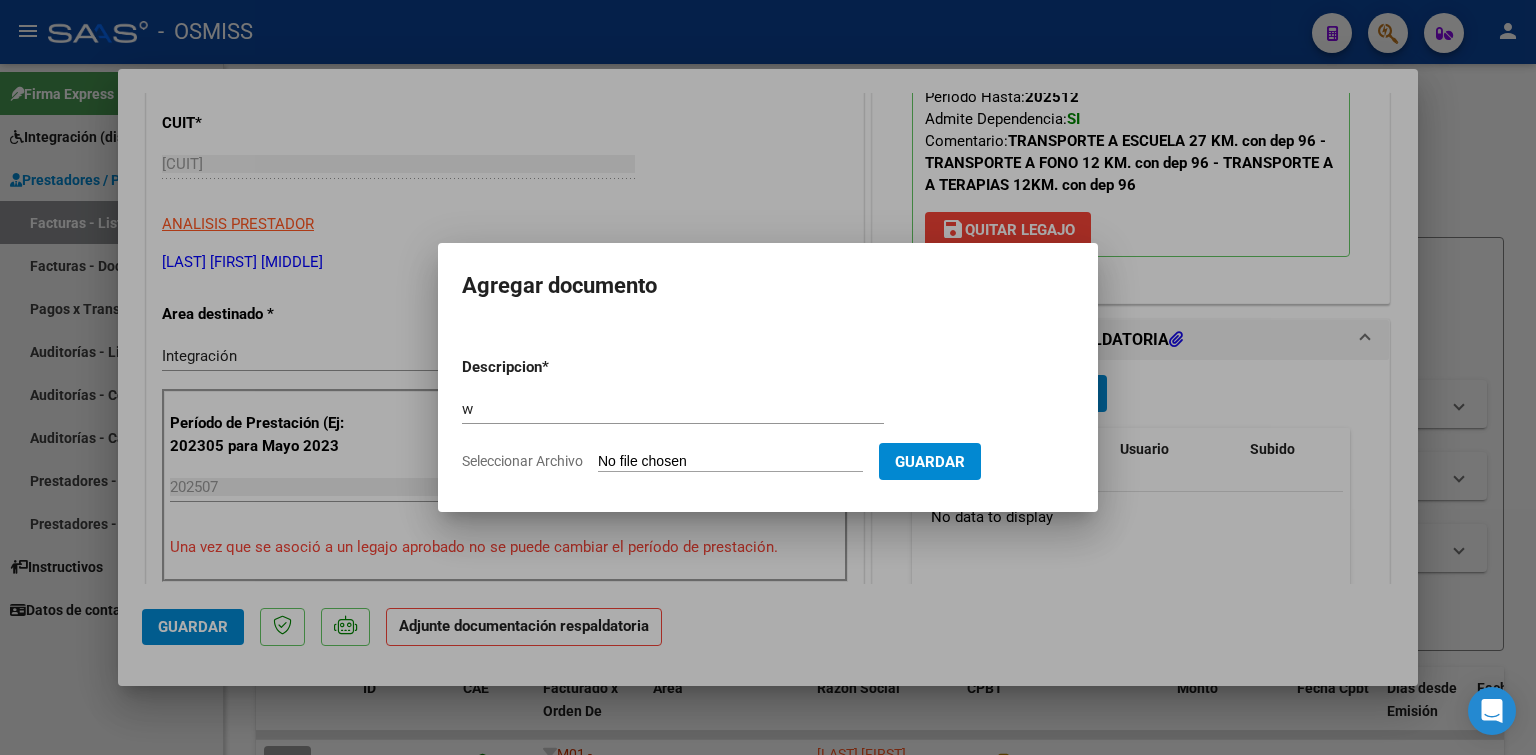 click on "Seleccionar Archivo" at bounding box center (730, 462) 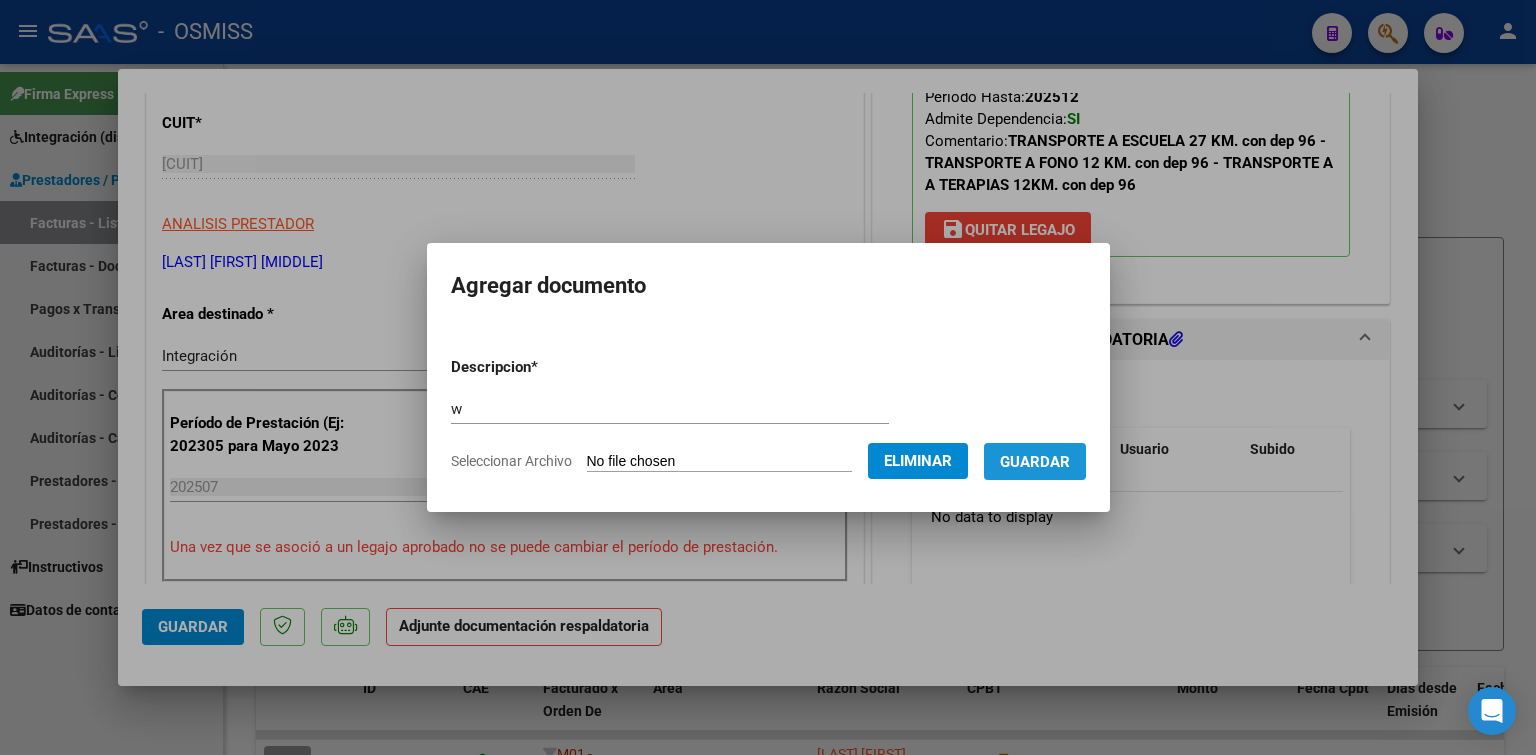 click on "Guardar" at bounding box center (1035, 462) 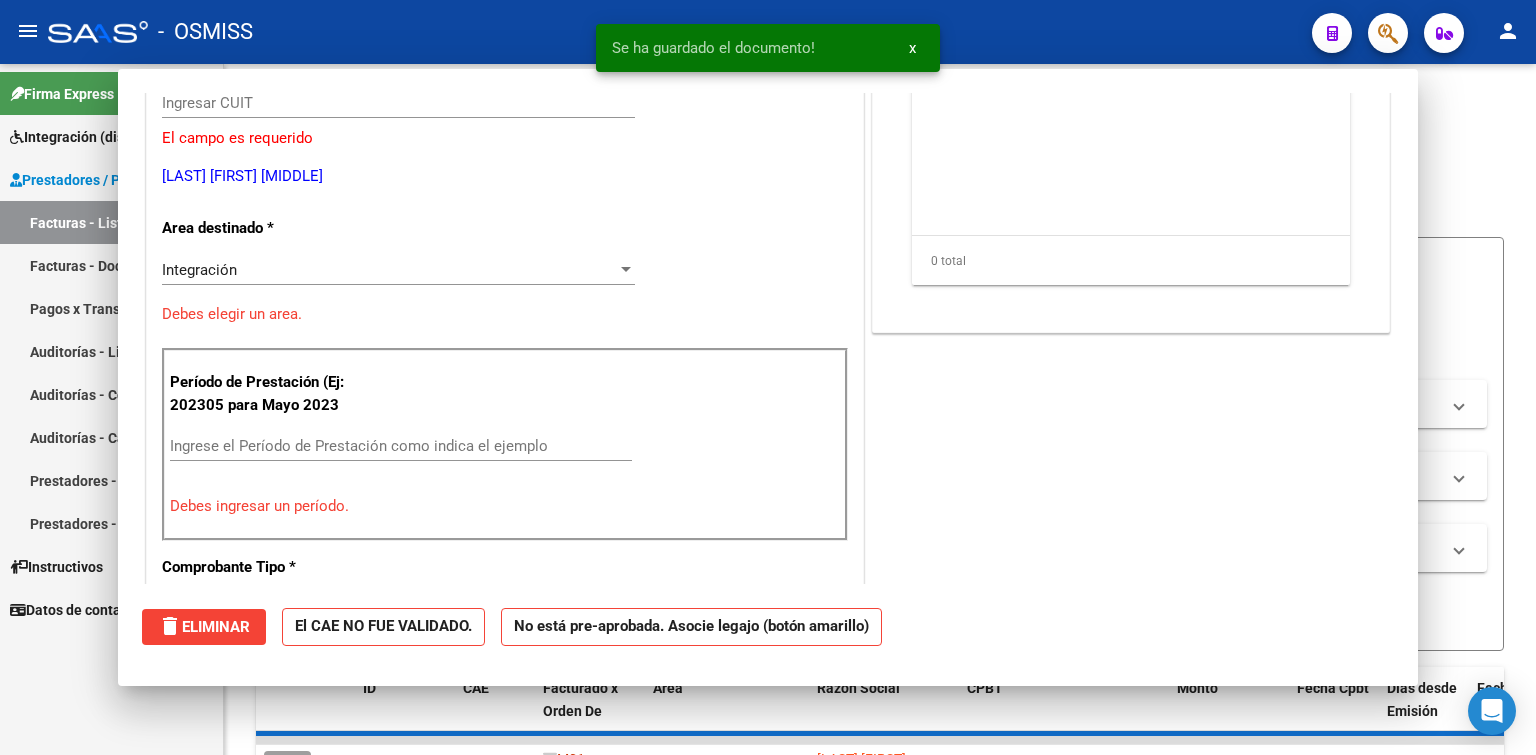 scroll, scrollTop: 0, scrollLeft: 0, axis: both 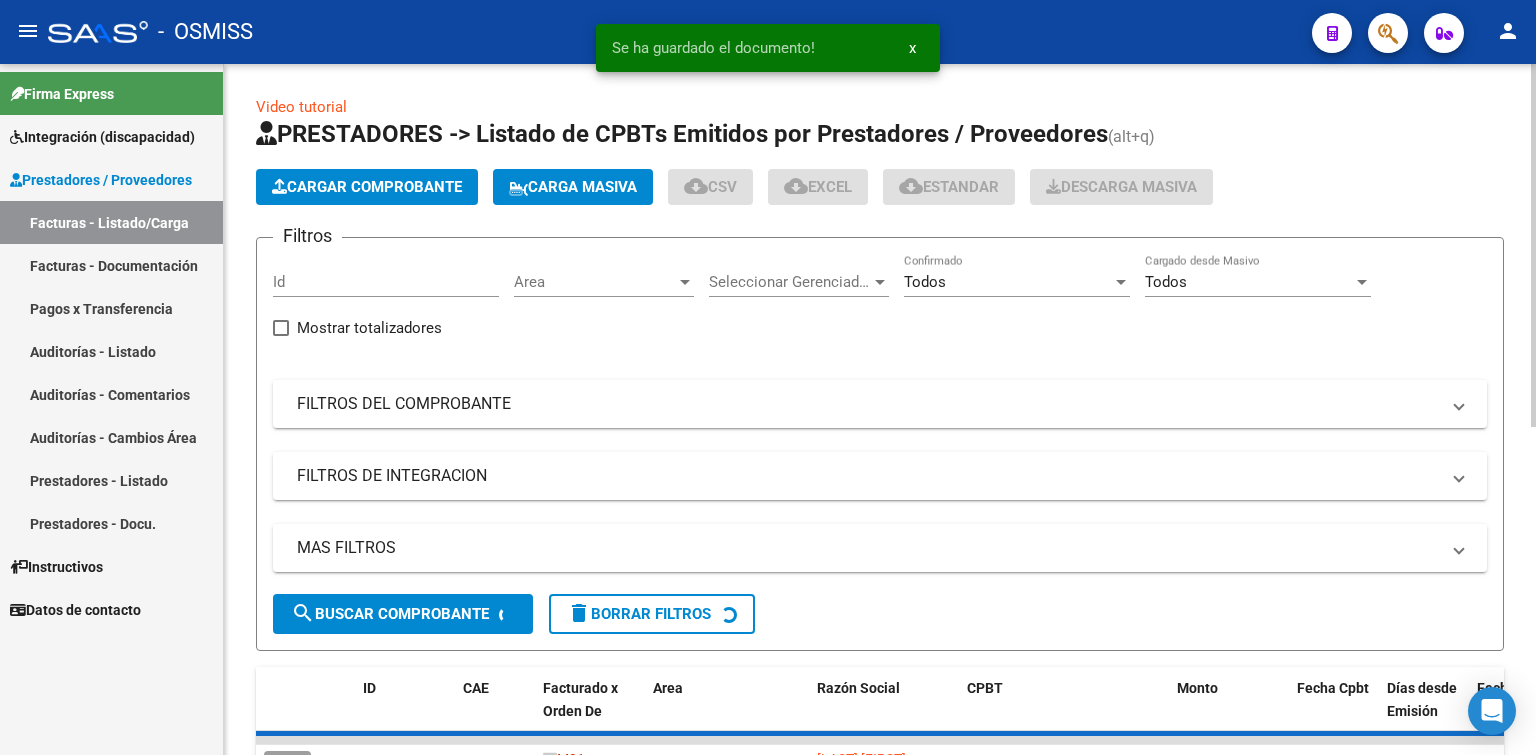 click on "Cargar Comprobante" 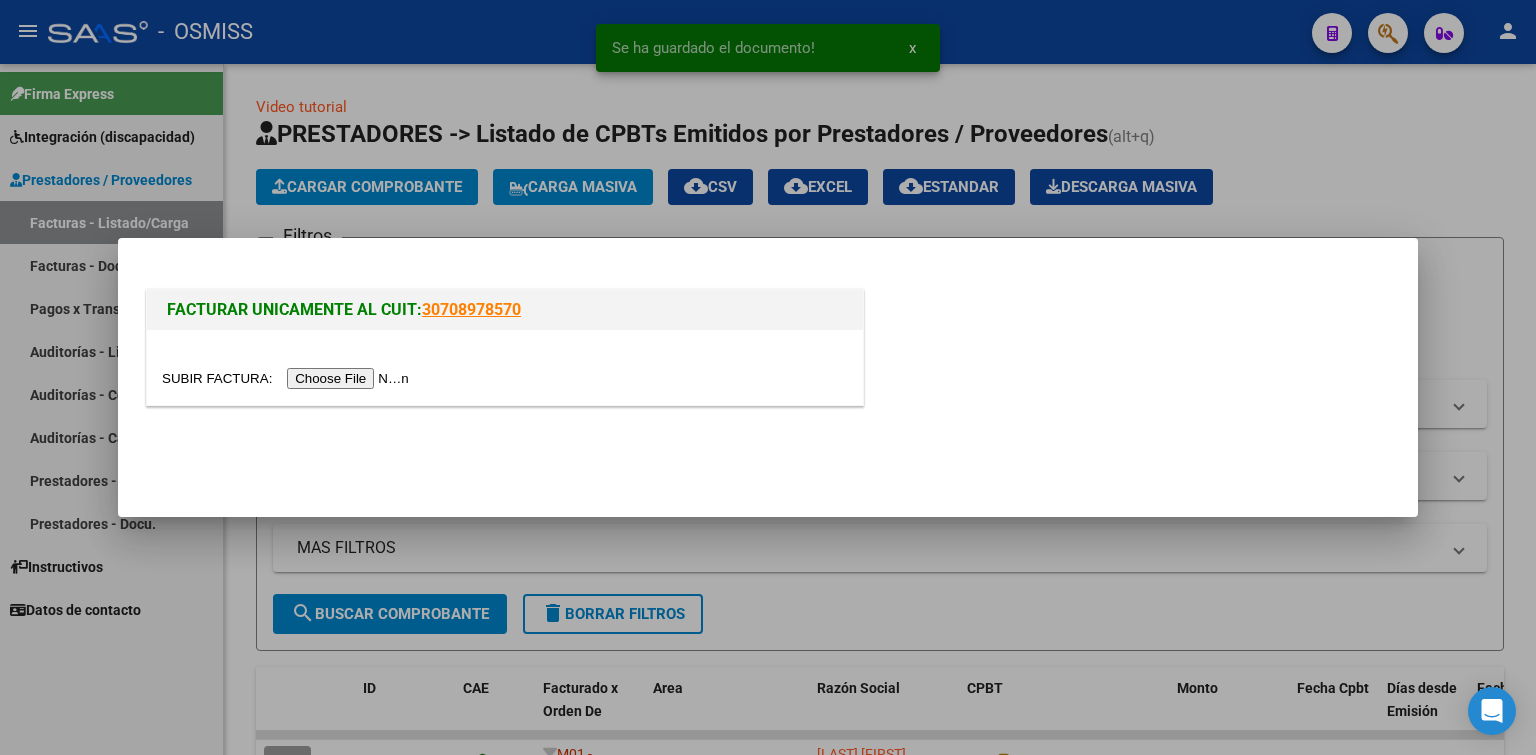 click at bounding box center [288, 378] 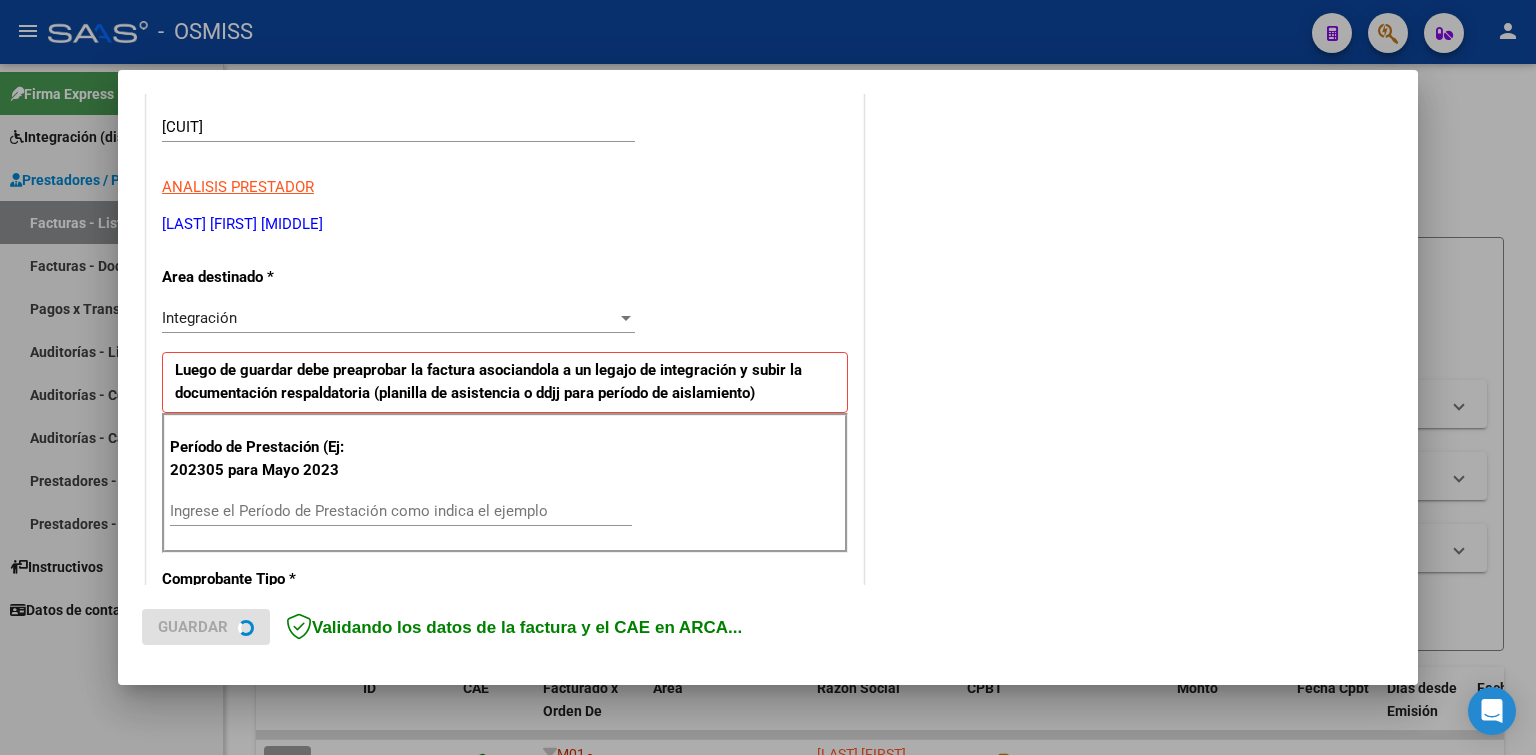 scroll, scrollTop: 400, scrollLeft: 0, axis: vertical 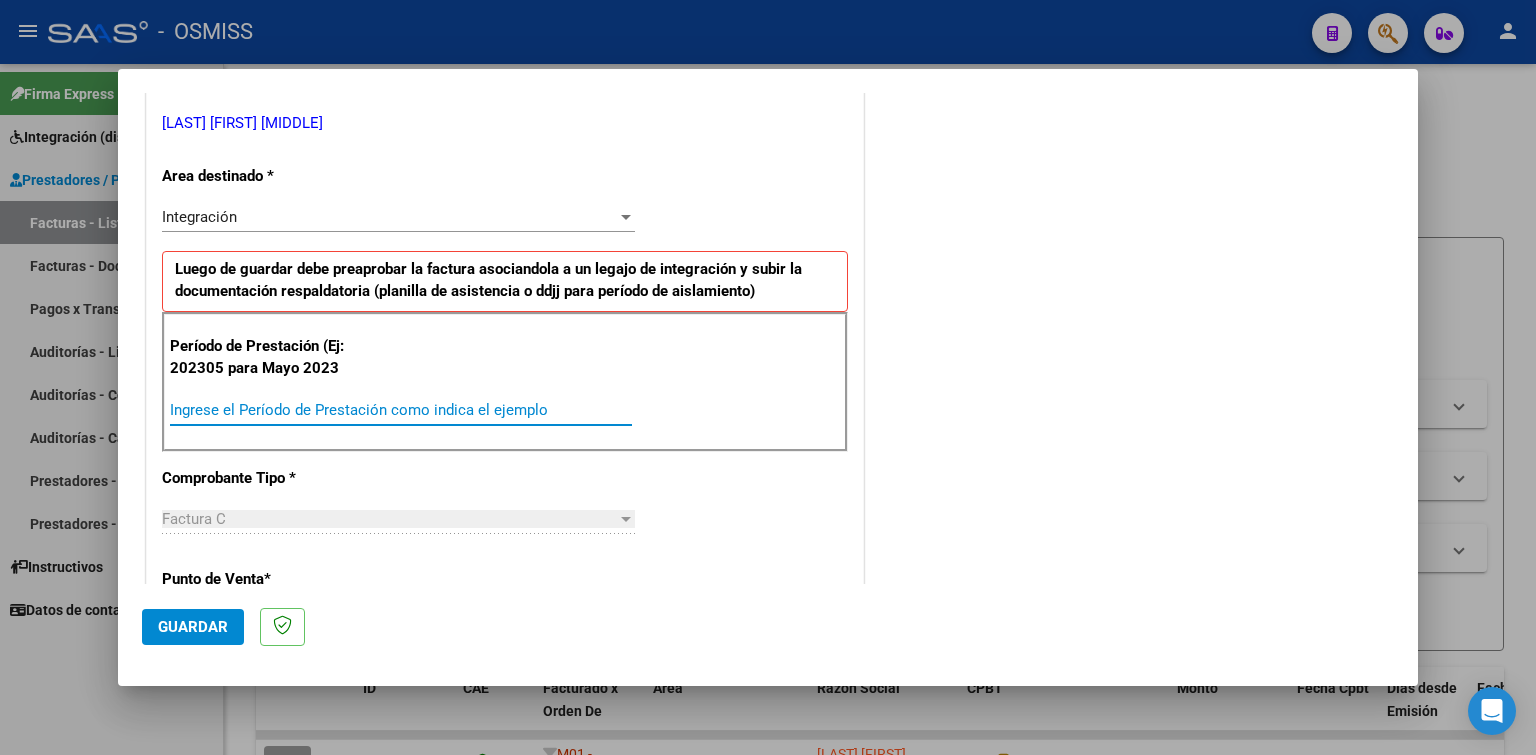 paste on "202507" 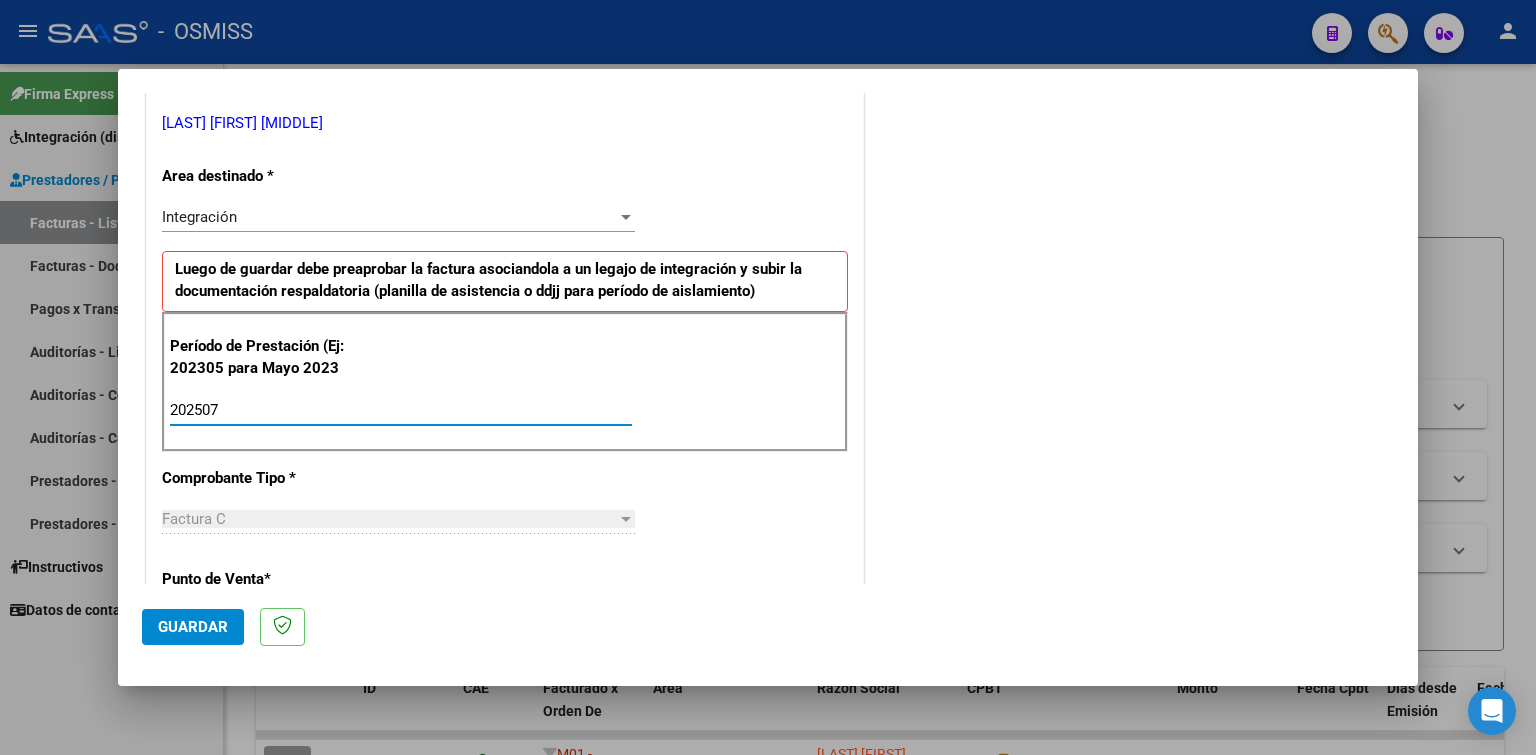 type on "202507" 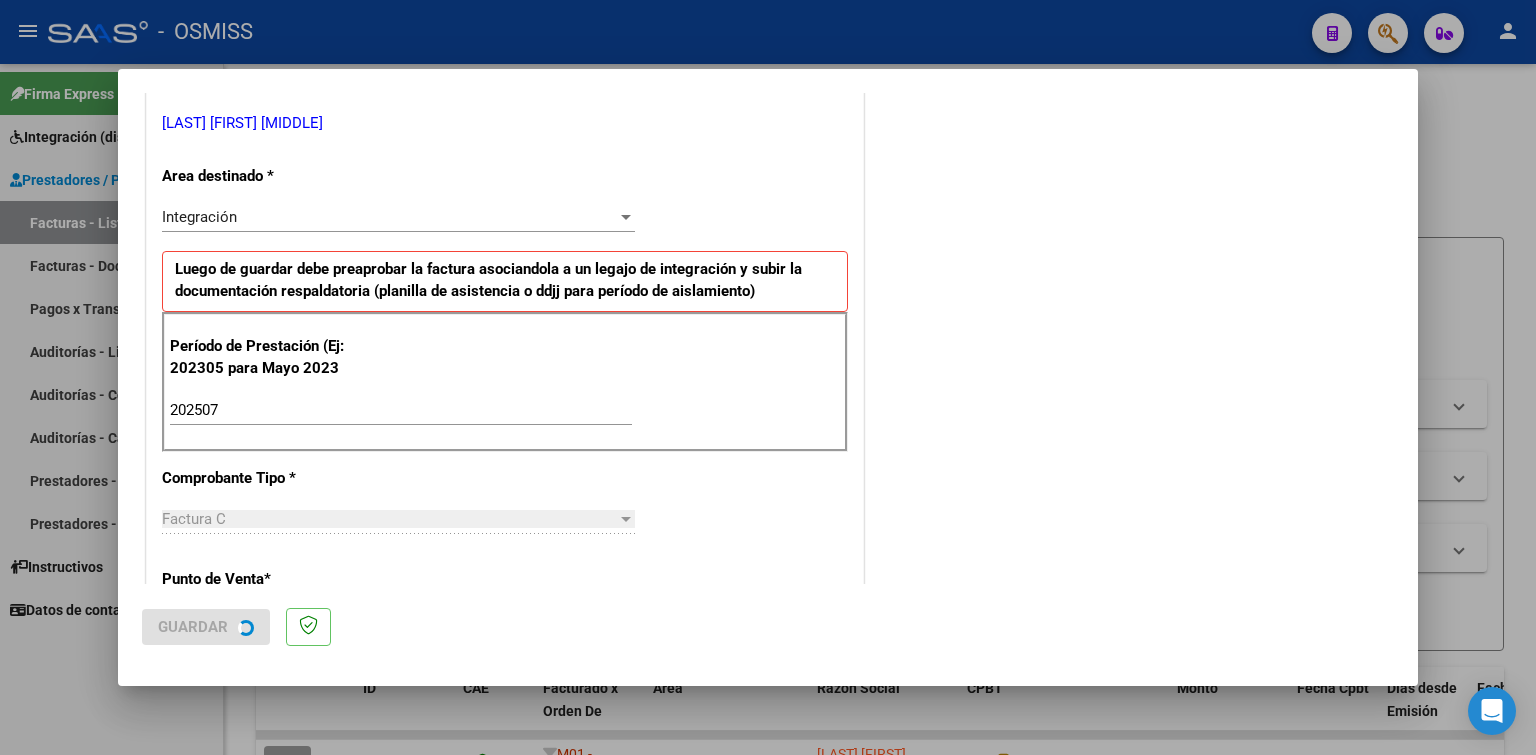 scroll, scrollTop: 0, scrollLeft: 0, axis: both 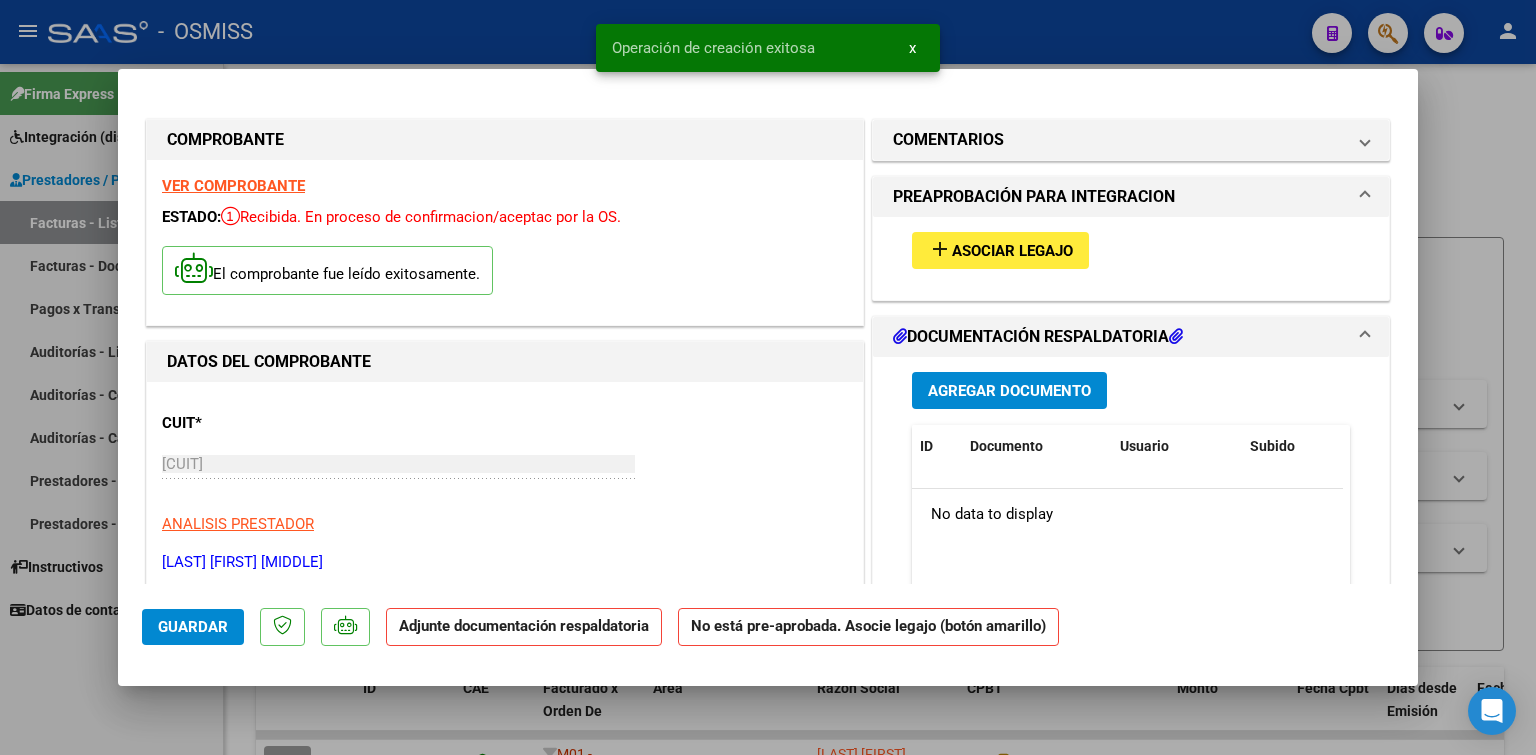 click on "Asociar Legajo" at bounding box center (1012, 251) 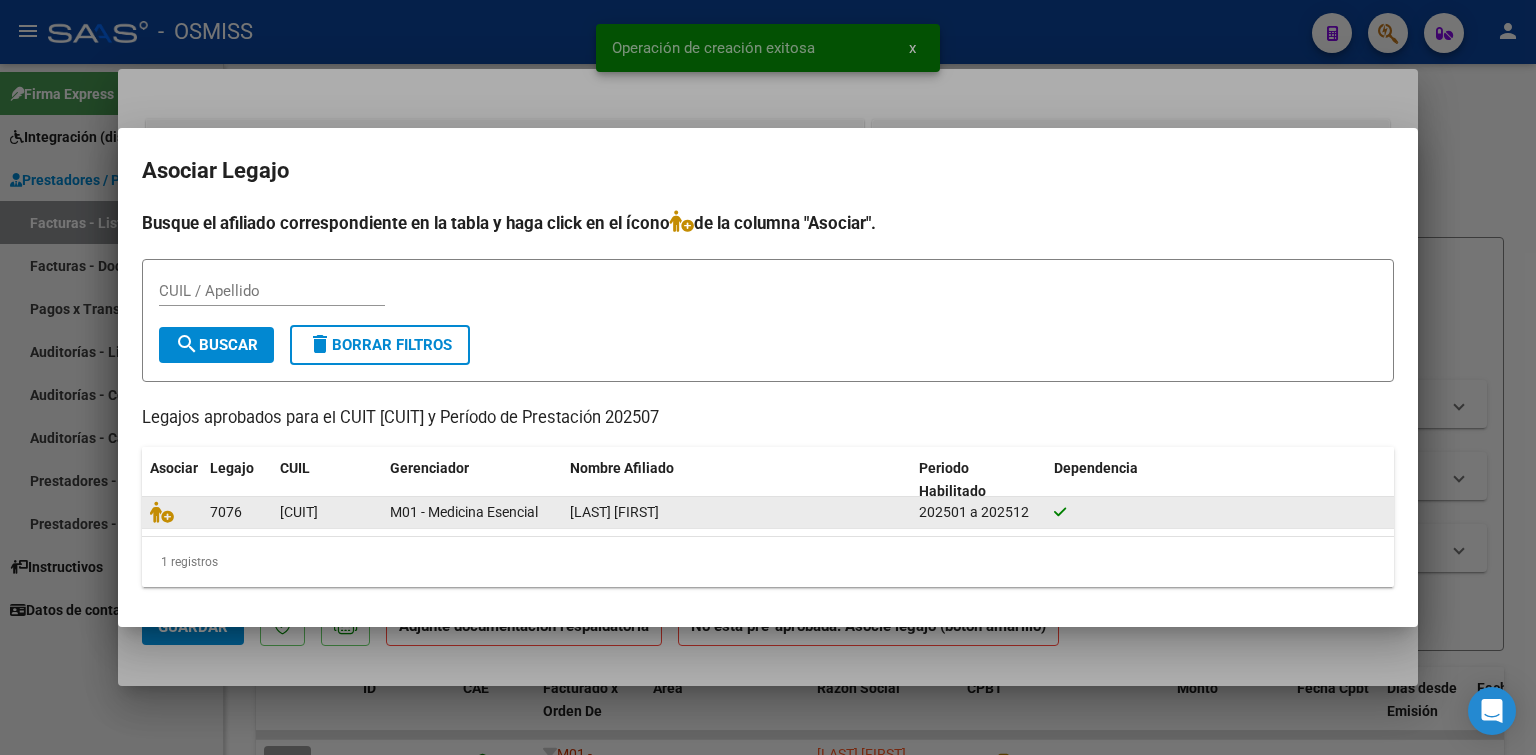 click 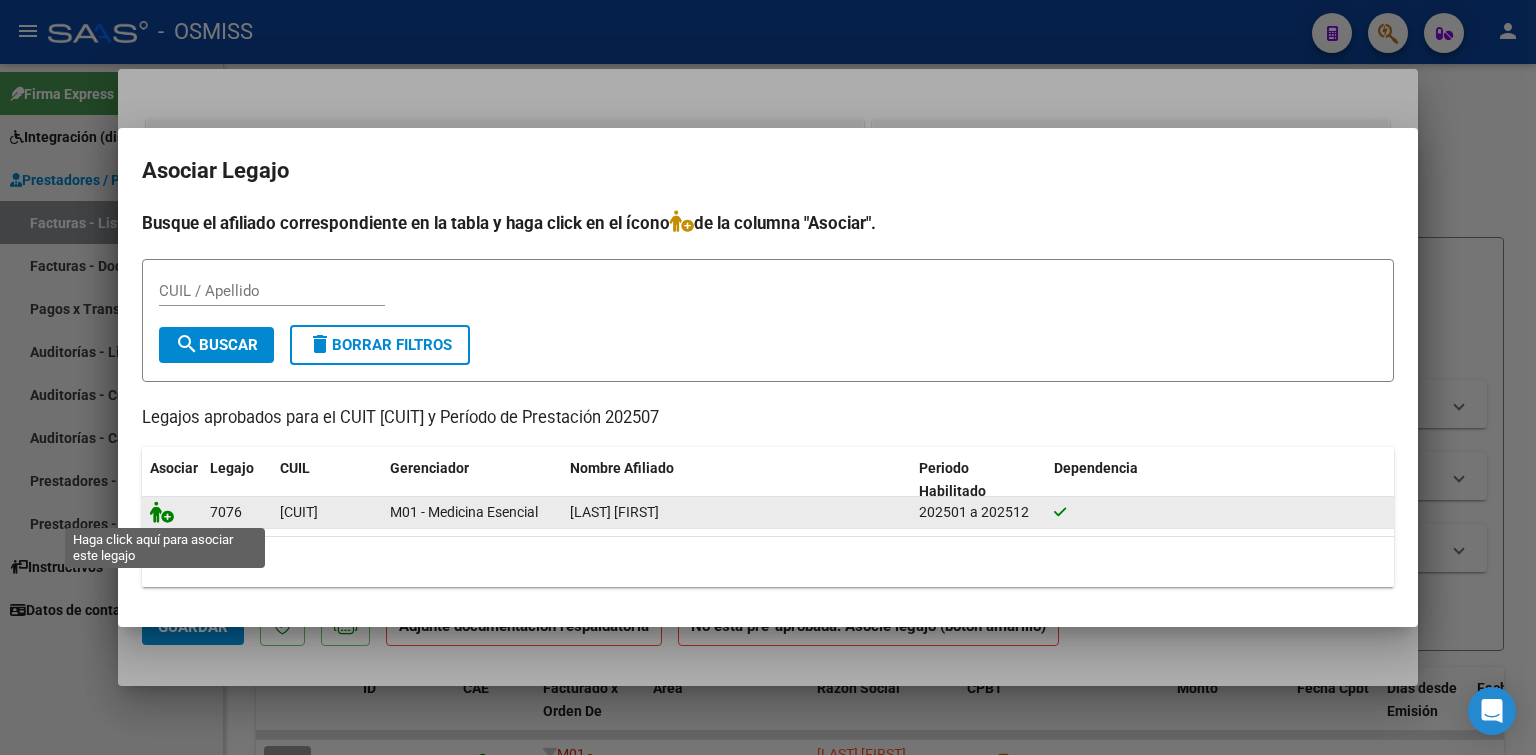 click 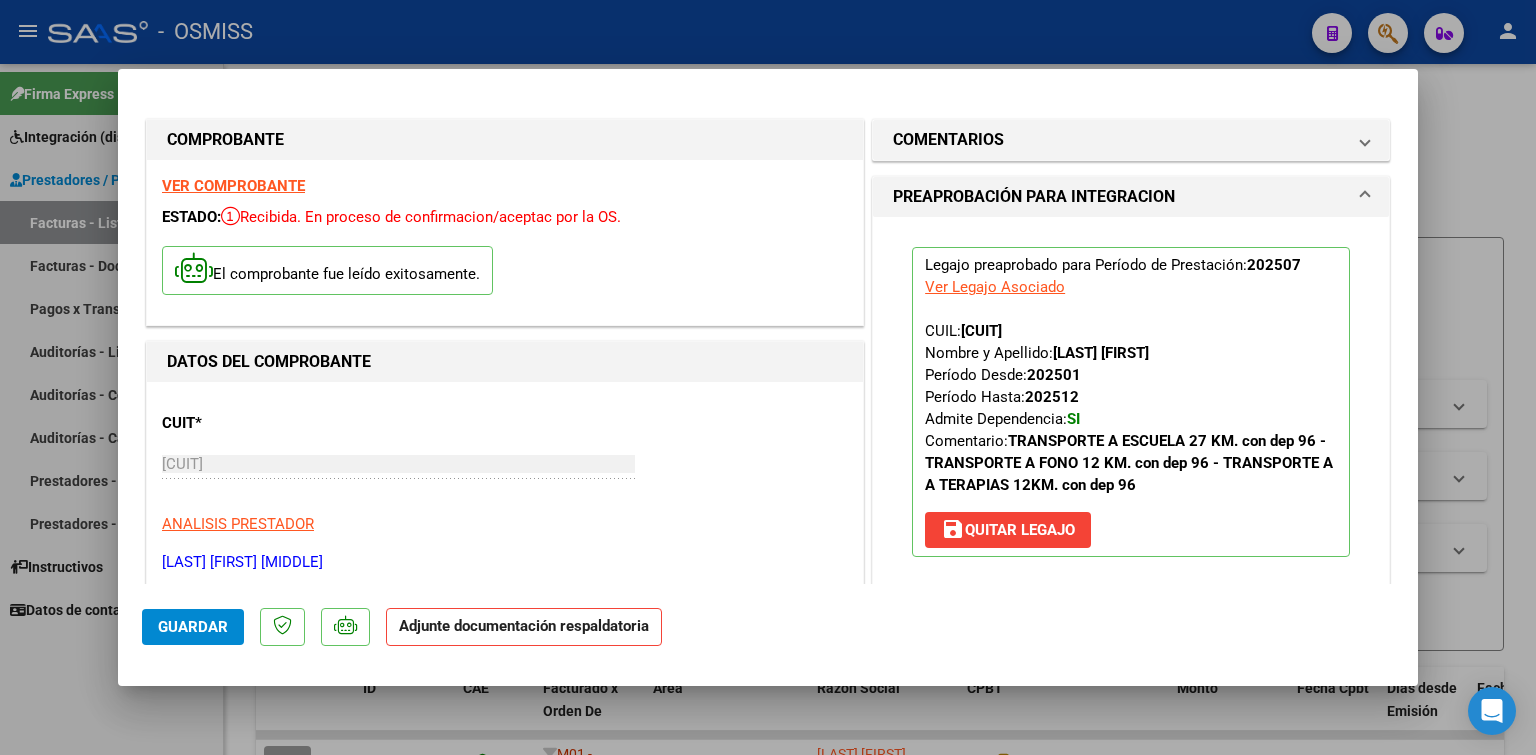 scroll, scrollTop: 300, scrollLeft: 0, axis: vertical 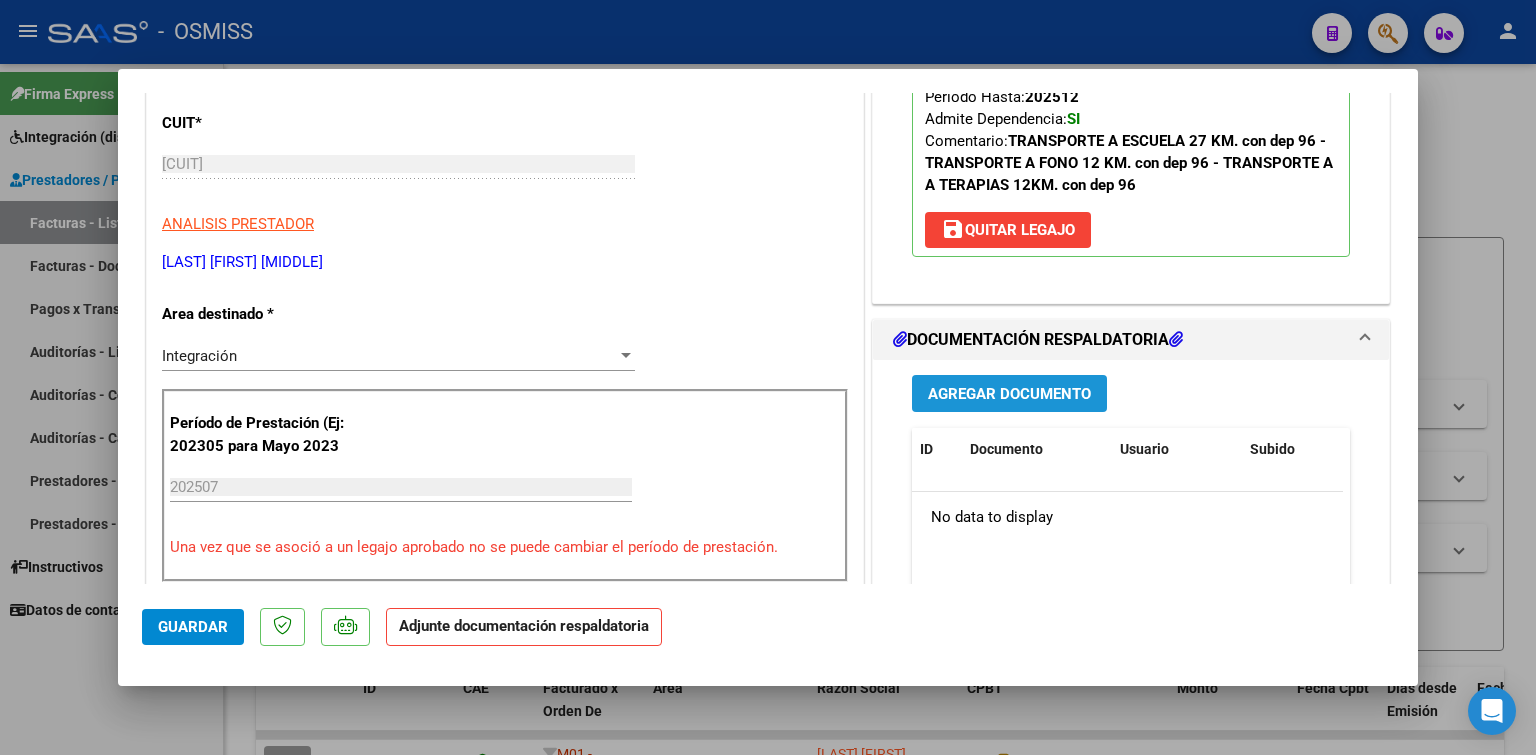 click on "Agregar Documento" at bounding box center [1009, 394] 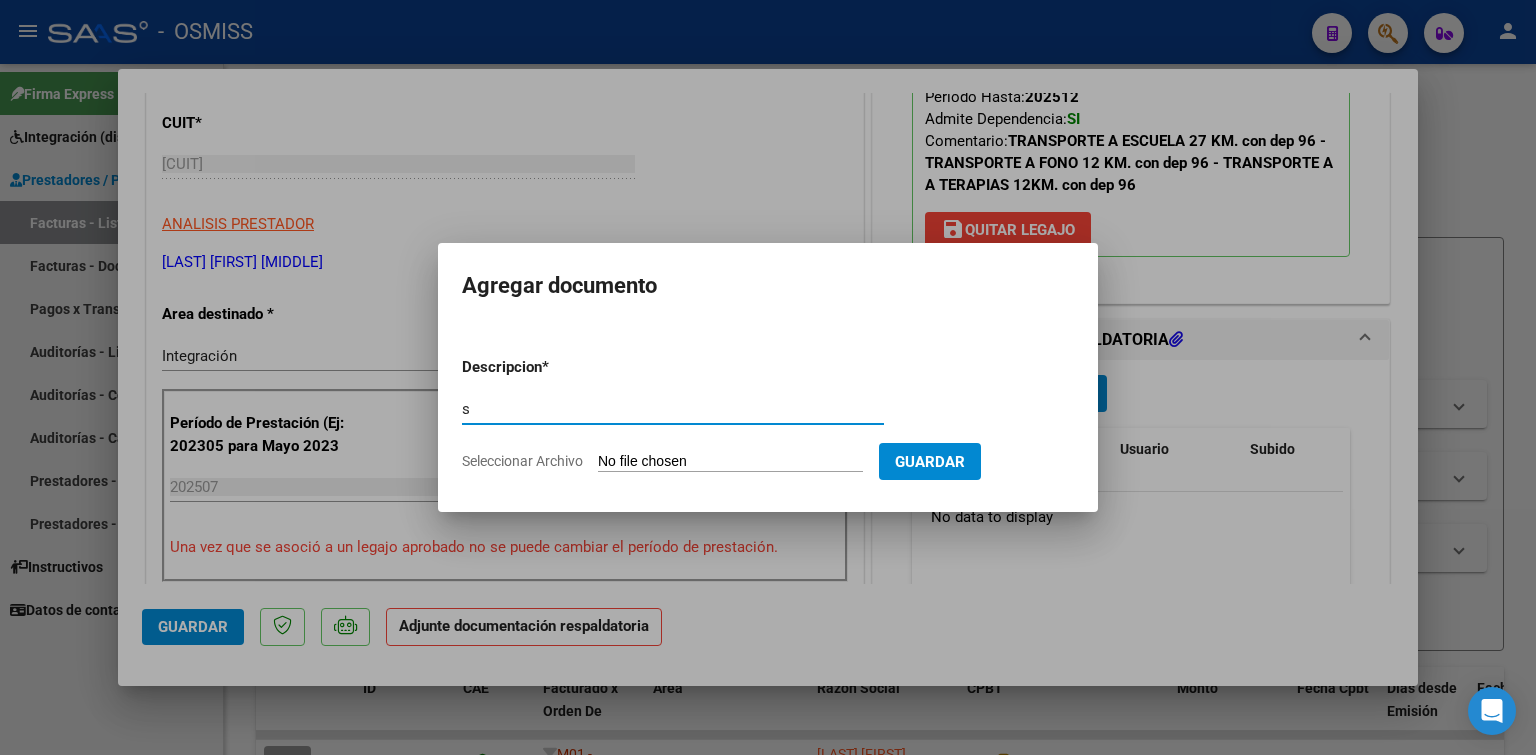 type on "s" 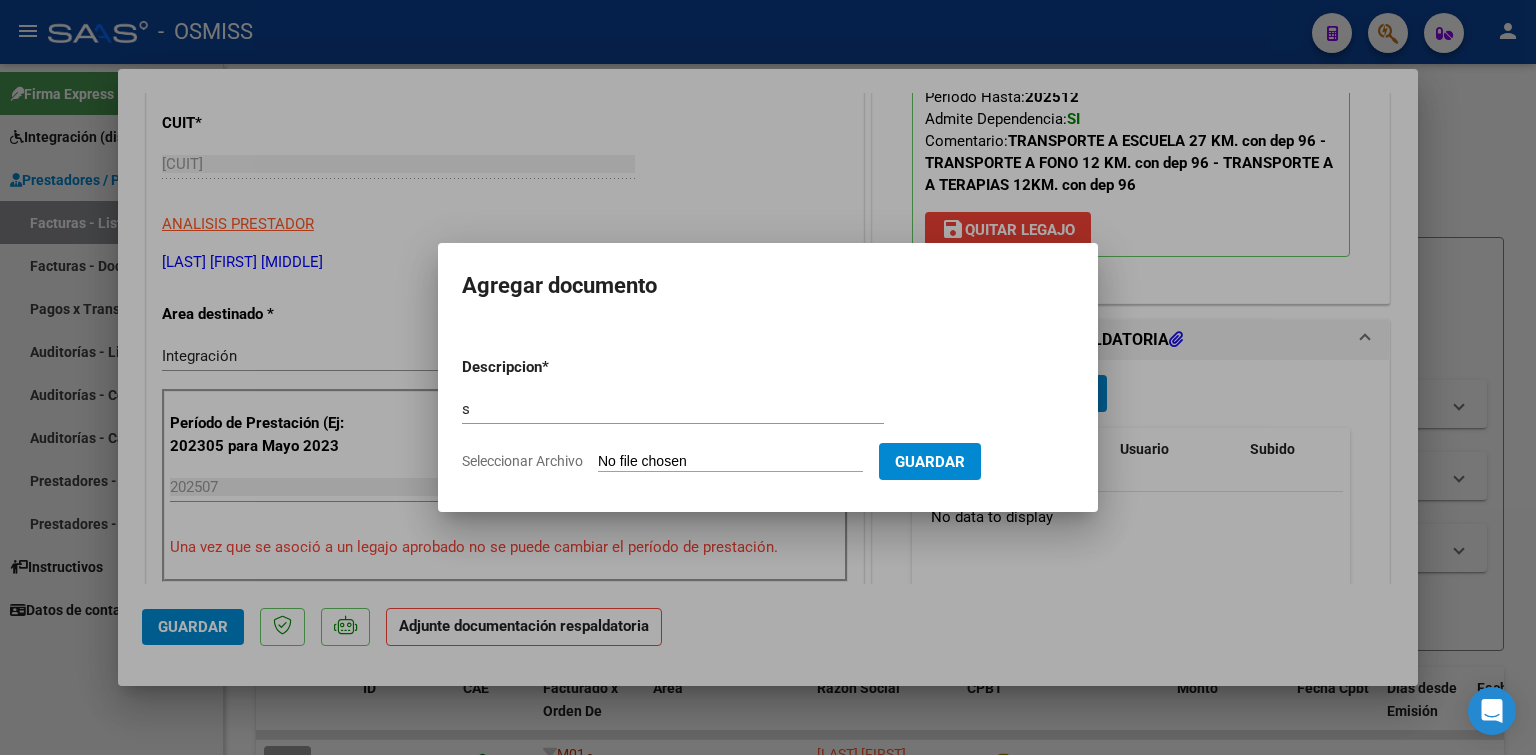 click on "Seleccionar Archivo" at bounding box center [730, 462] 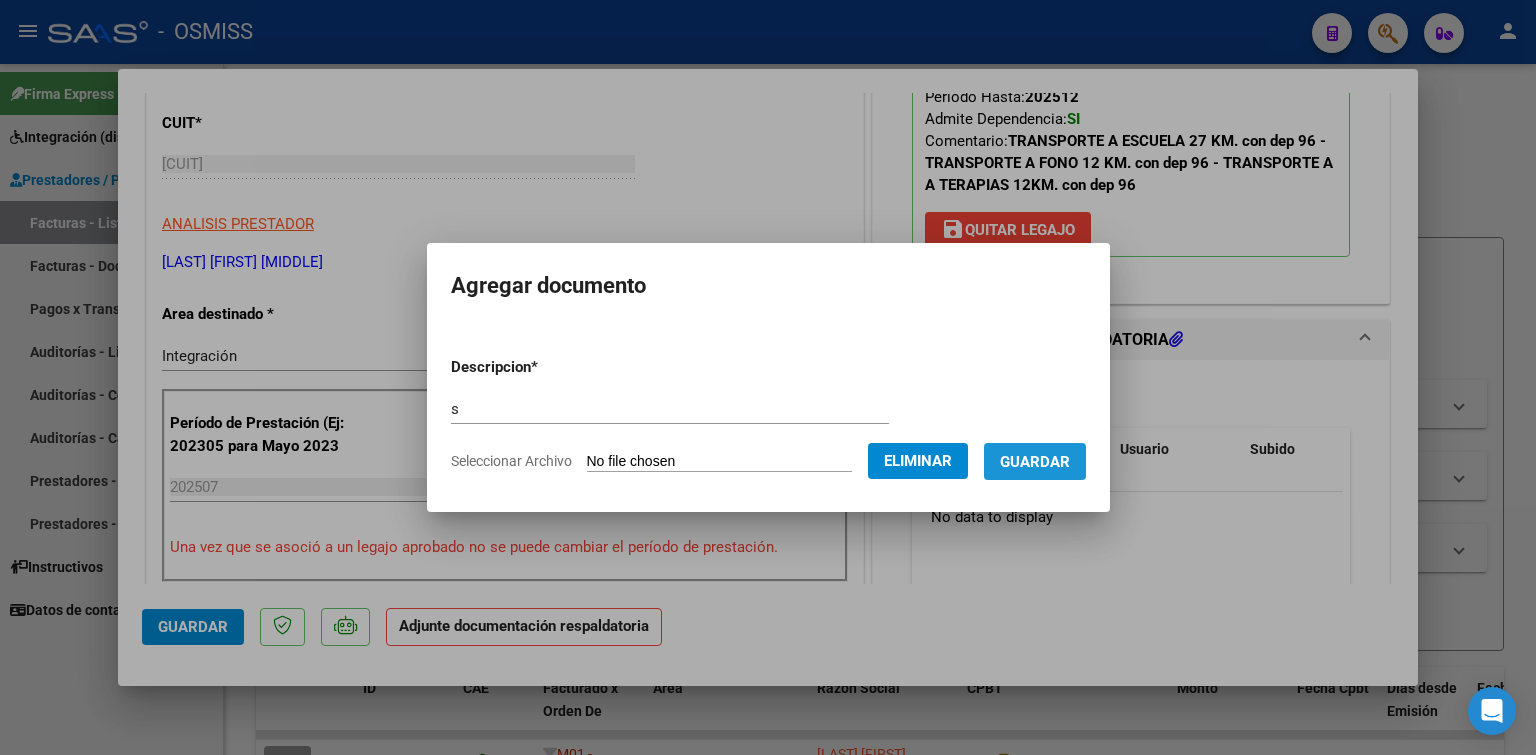 click on "Guardar" at bounding box center [1035, 461] 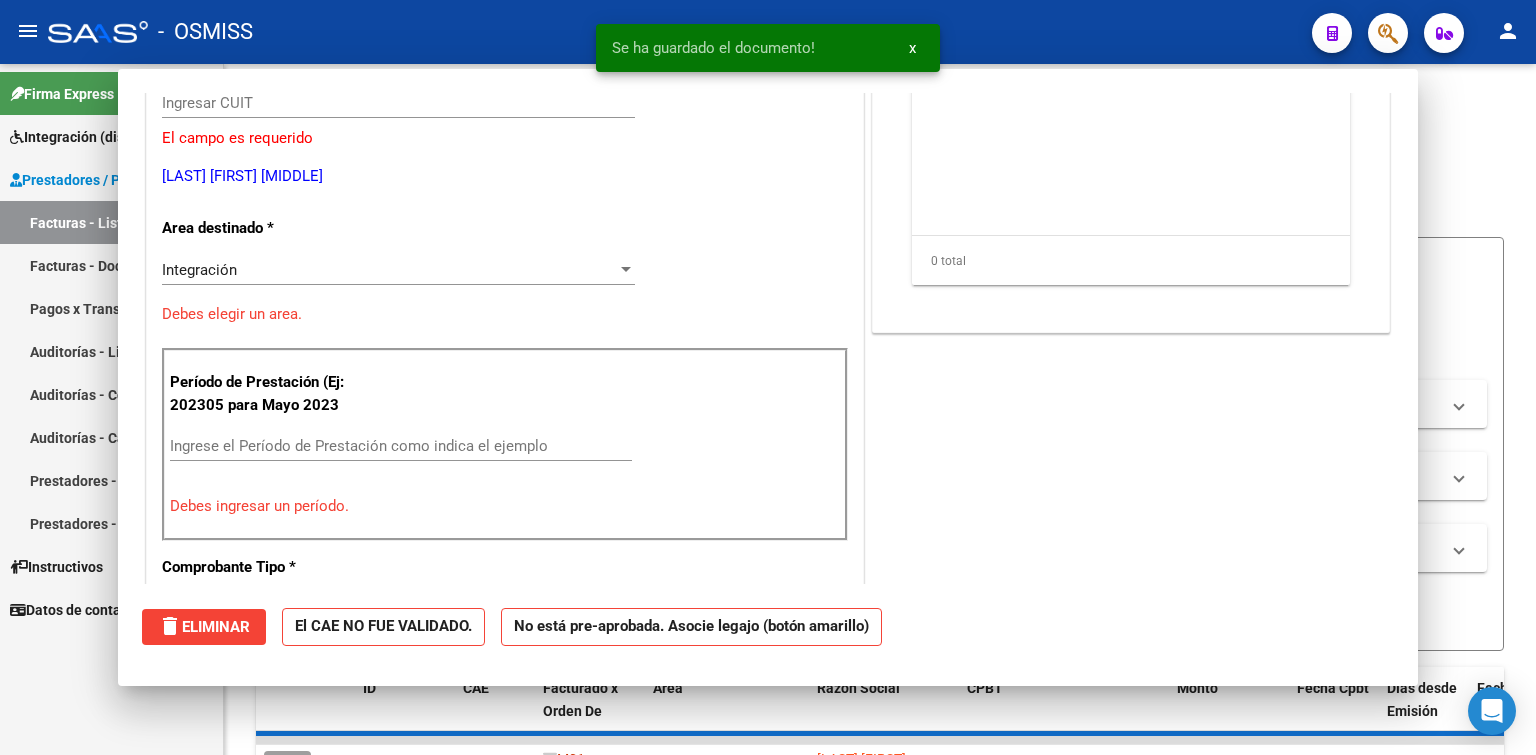 scroll, scrollTop: 0, scrollLeft: 0, axis: both 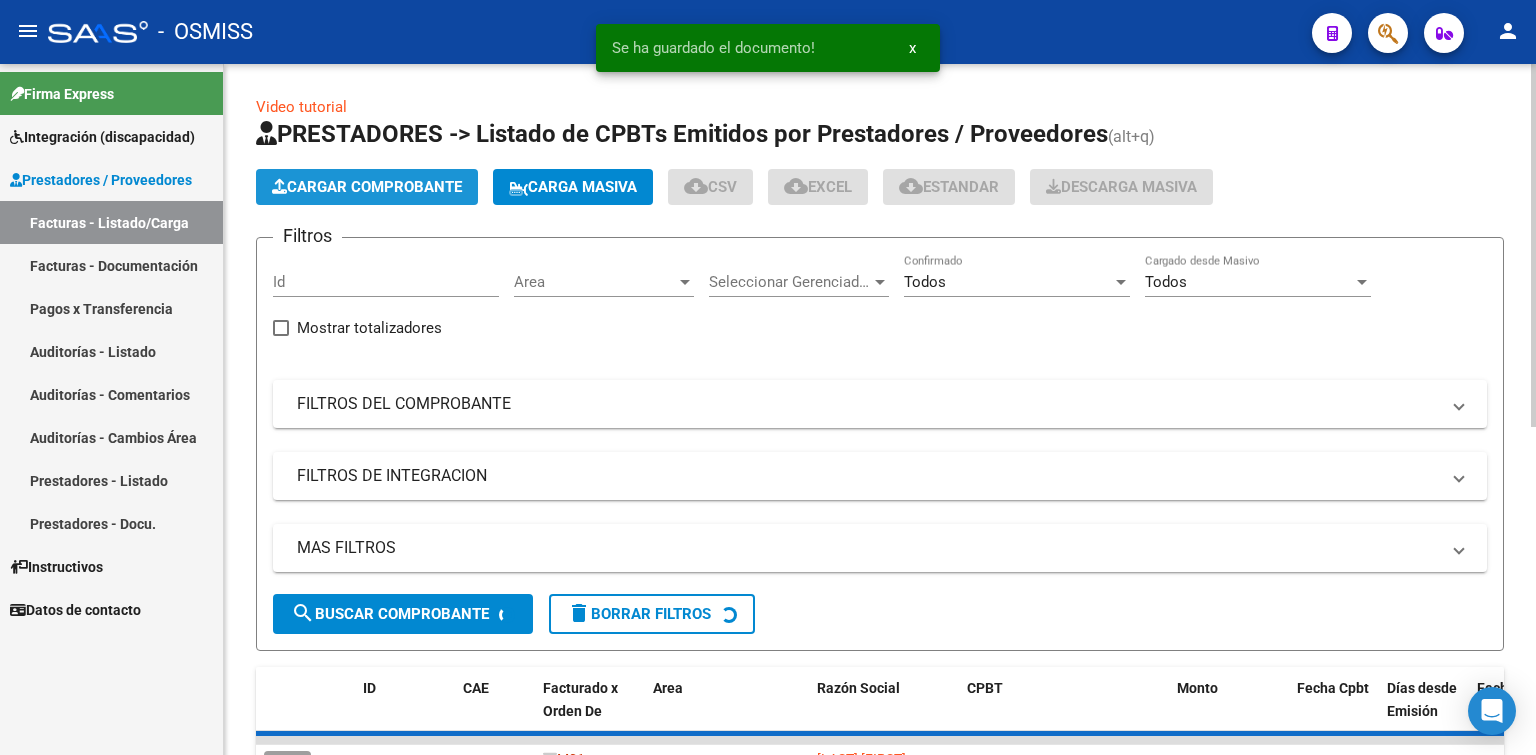 click on "Cargar Comprobante" 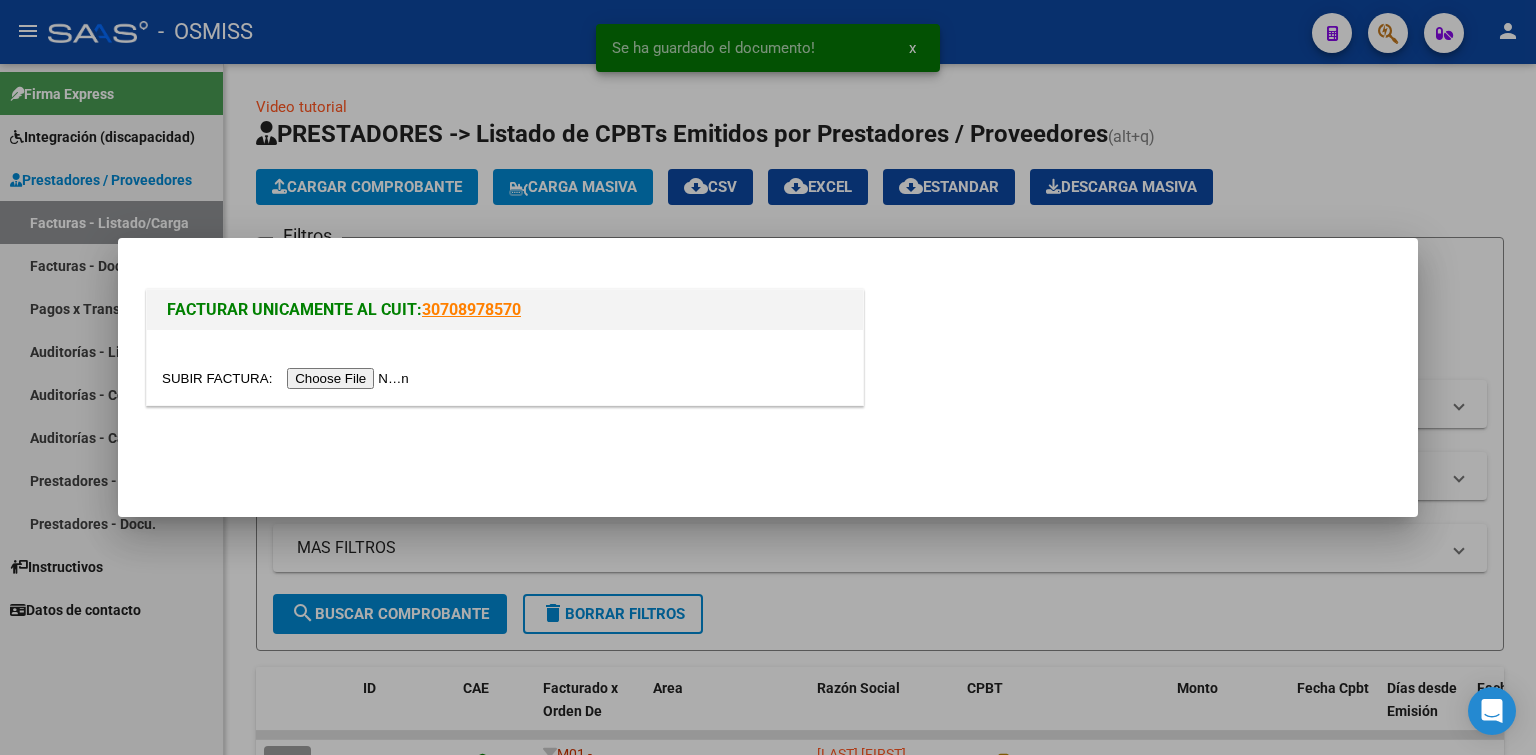 click at bounding box center [505, 367] 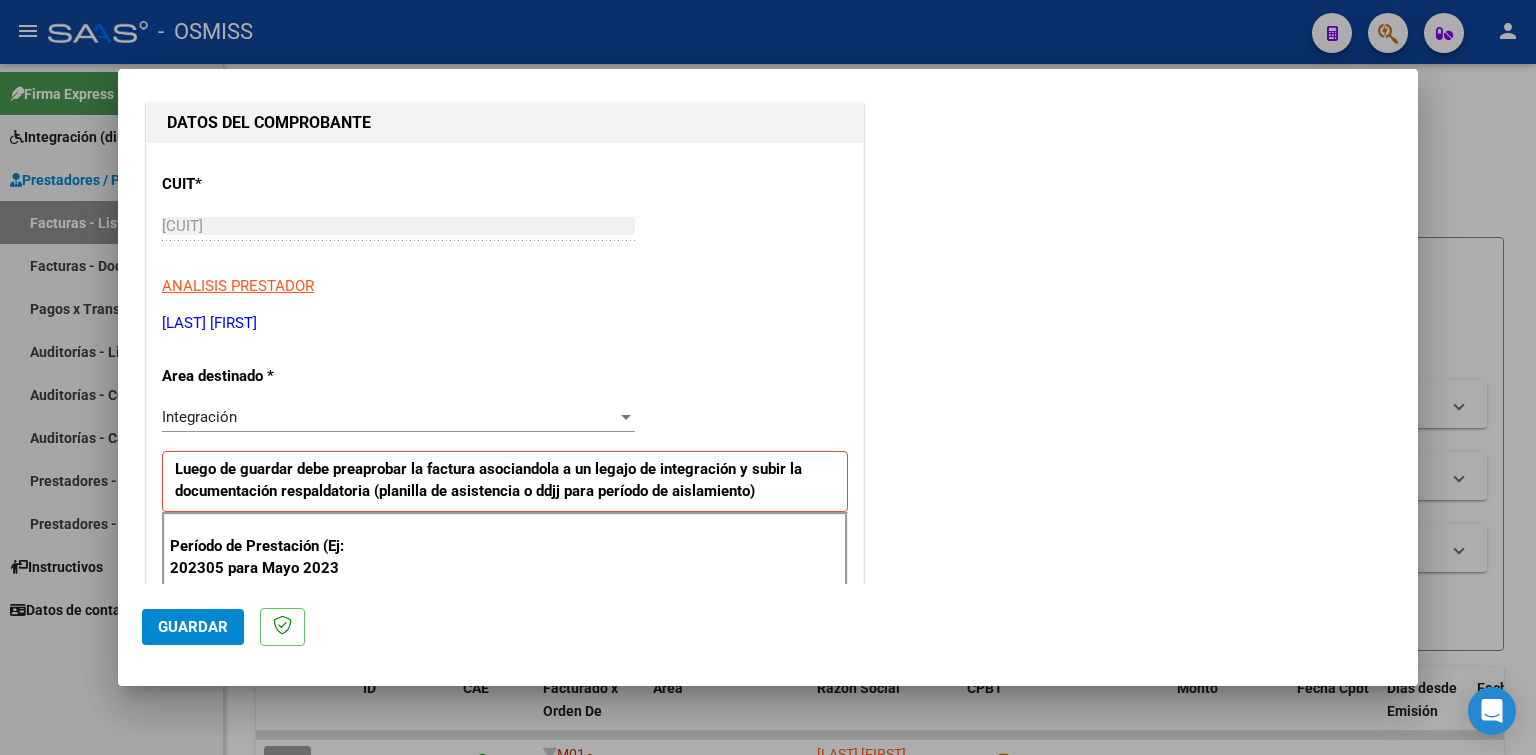 scroll, scrollTop: 300, scrollLeft: 0, axis: vertical 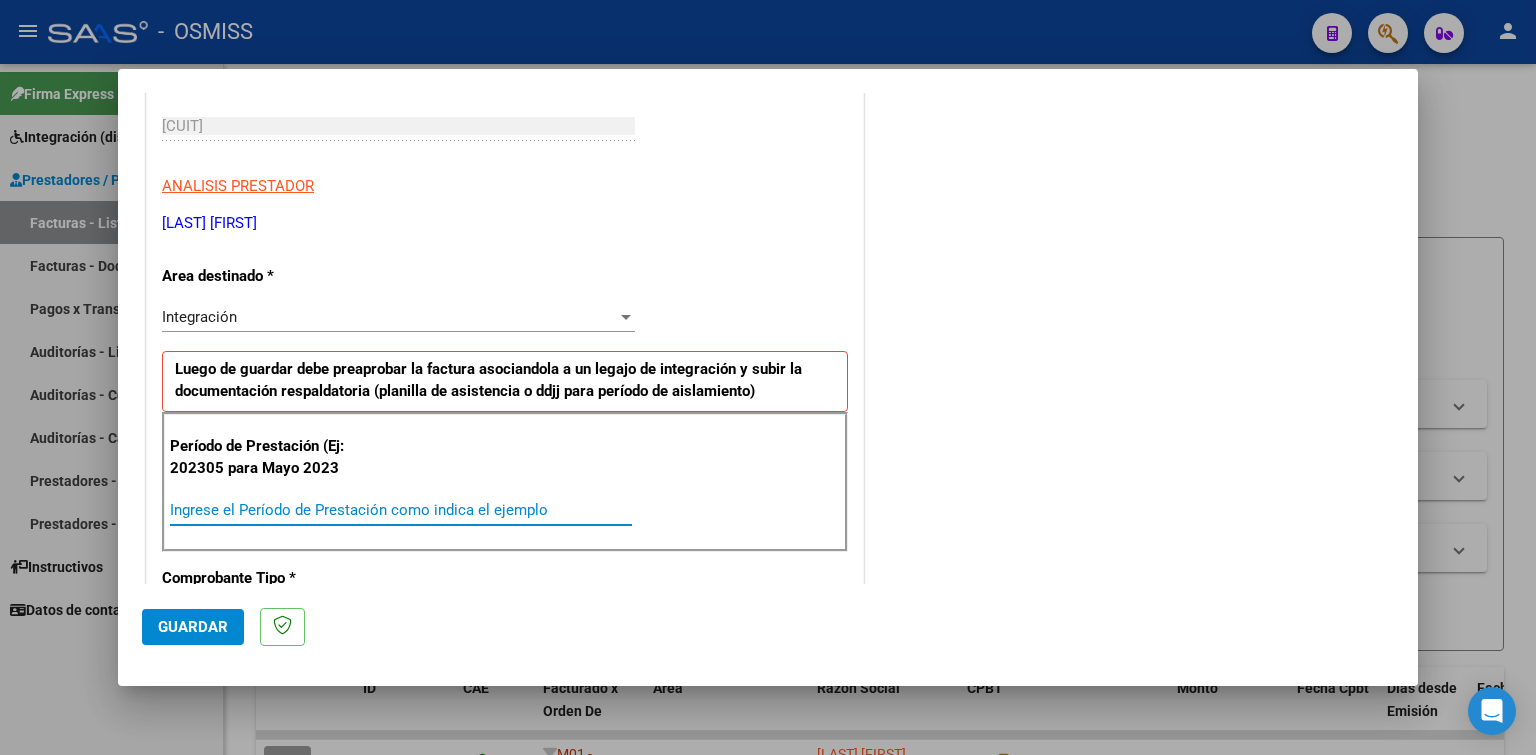 paste on "202507" 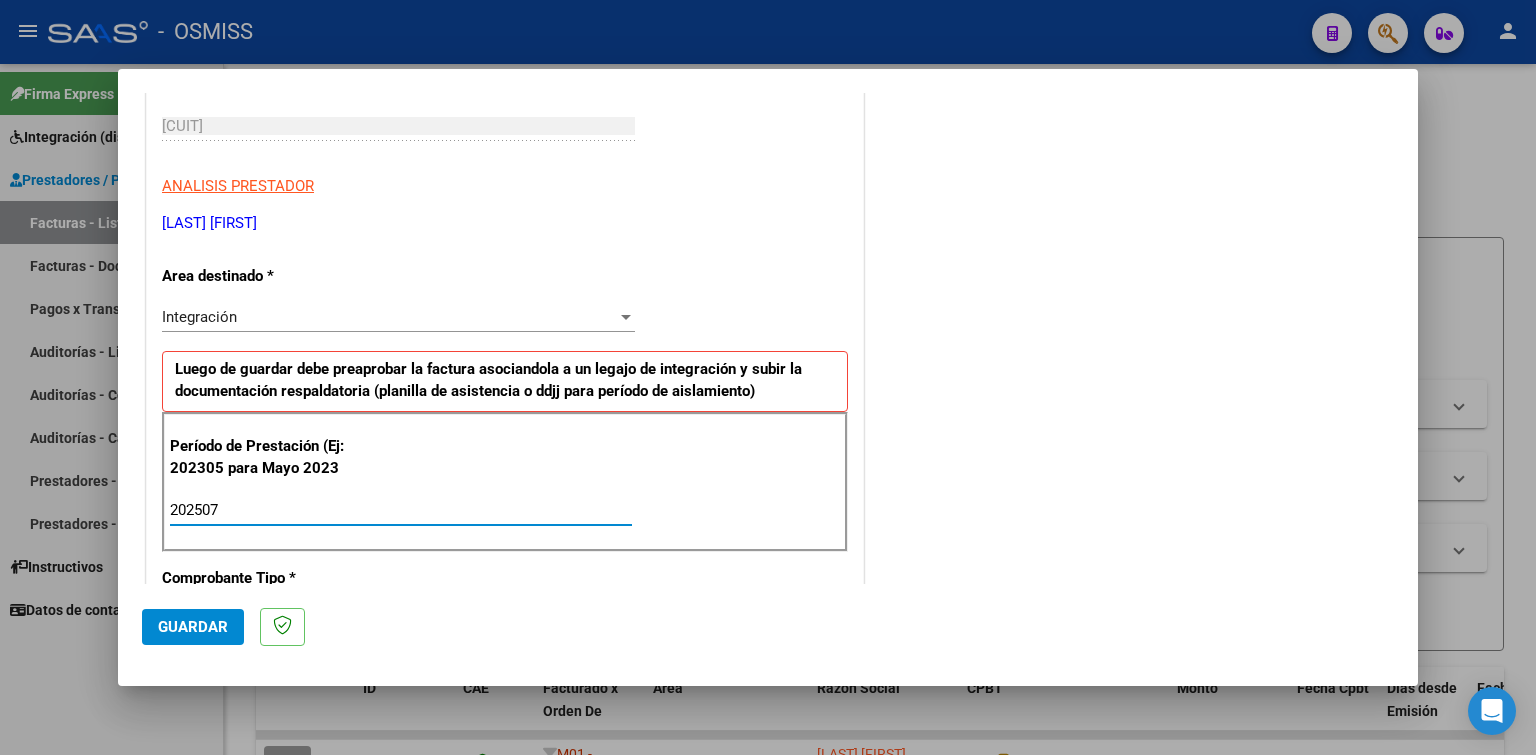 type on "202507" 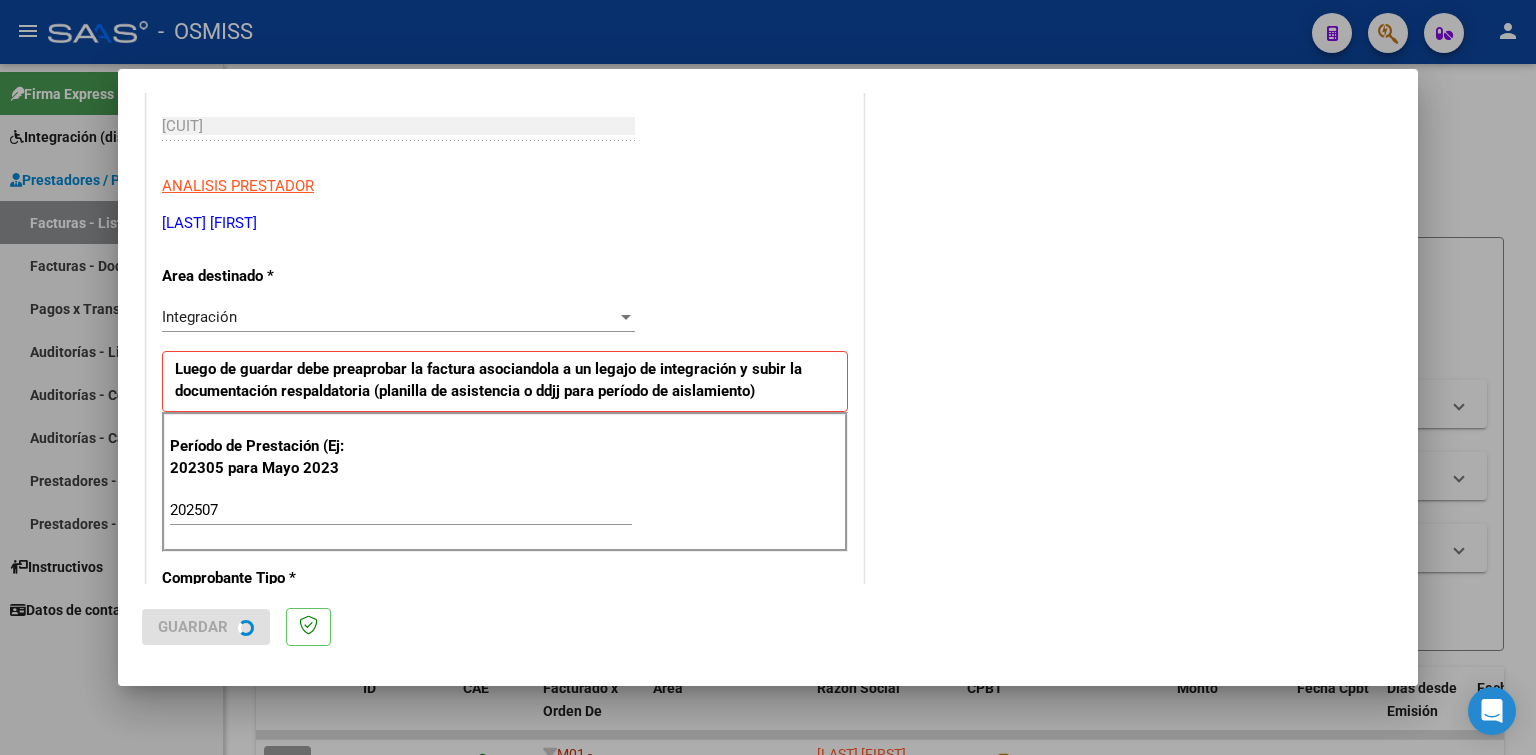 scroll, scrollTop: 0, scrollLeft: 0, axis: both 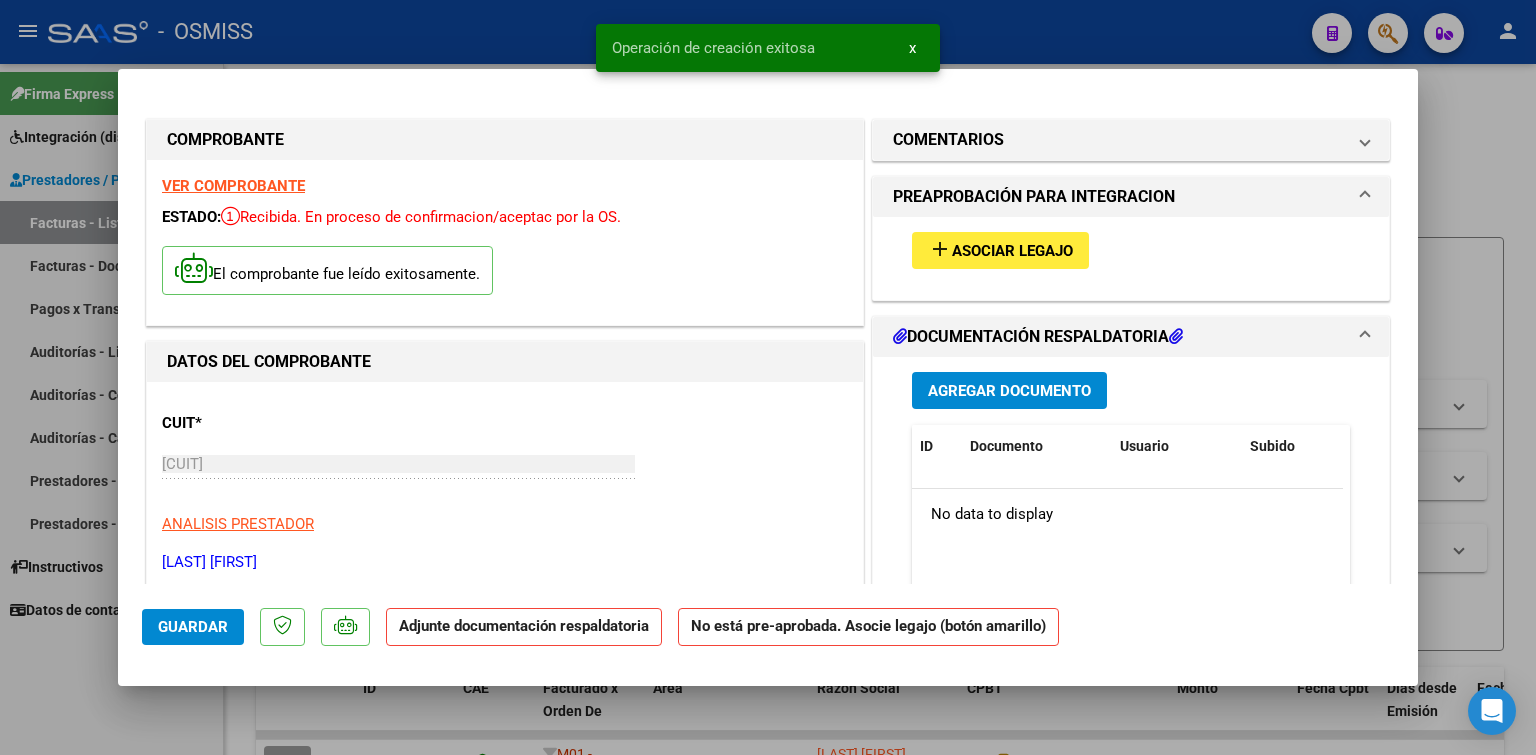 click on "Asociar Legajo" at bounding box center [1012, 251] 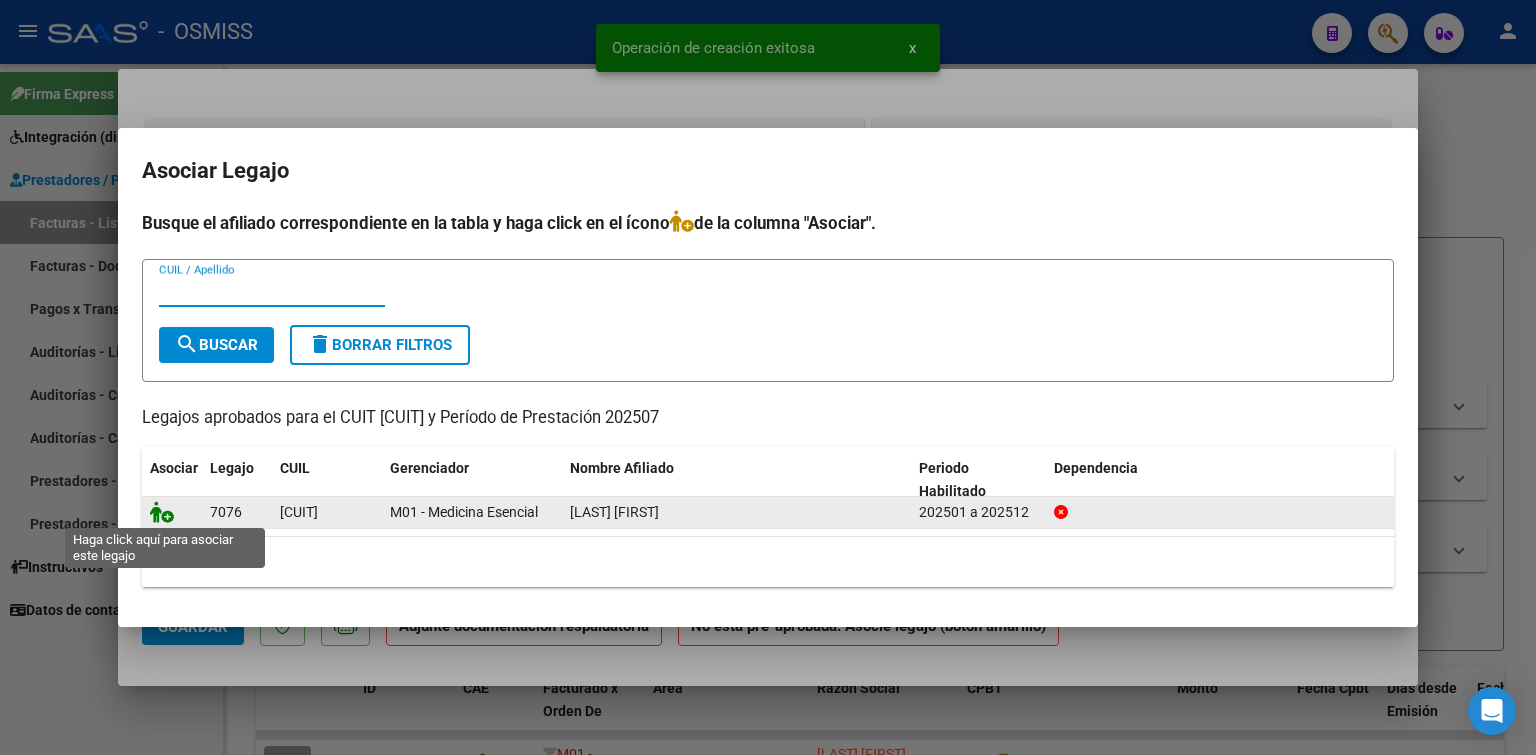click 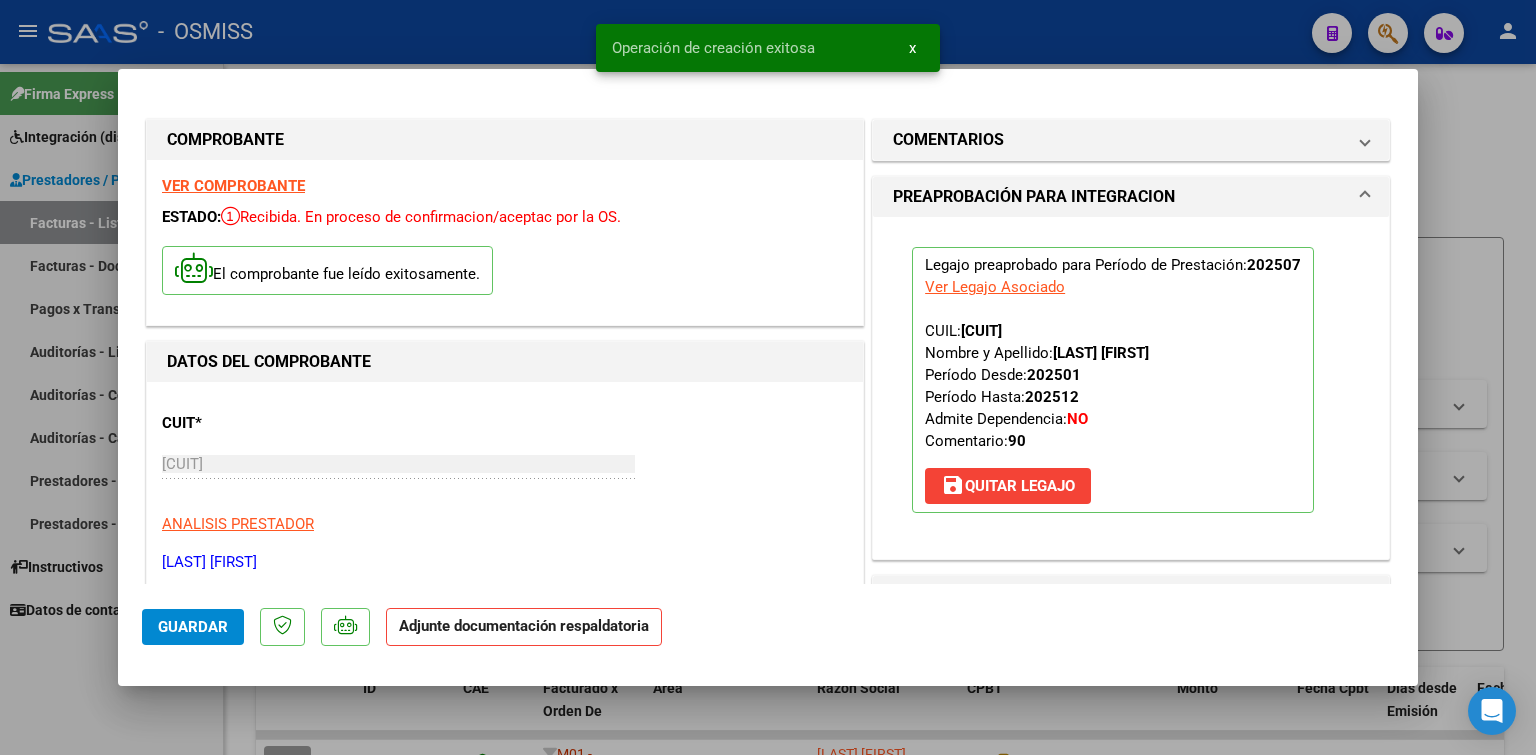 scroll, scrollTop: 200, scrollLeft: 0, axis: vertical 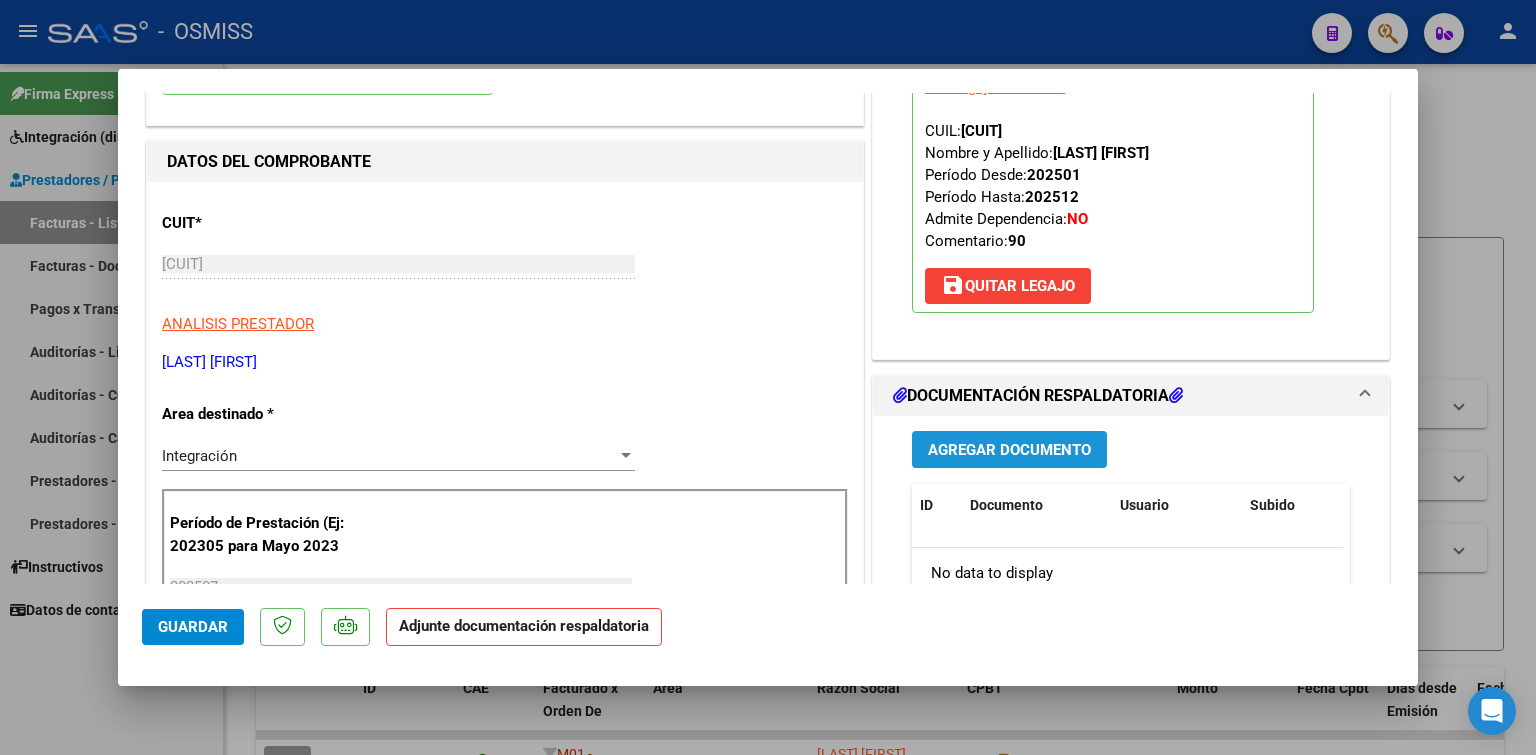 click on "Agregar Documento" at bounding box center [1009, 450] 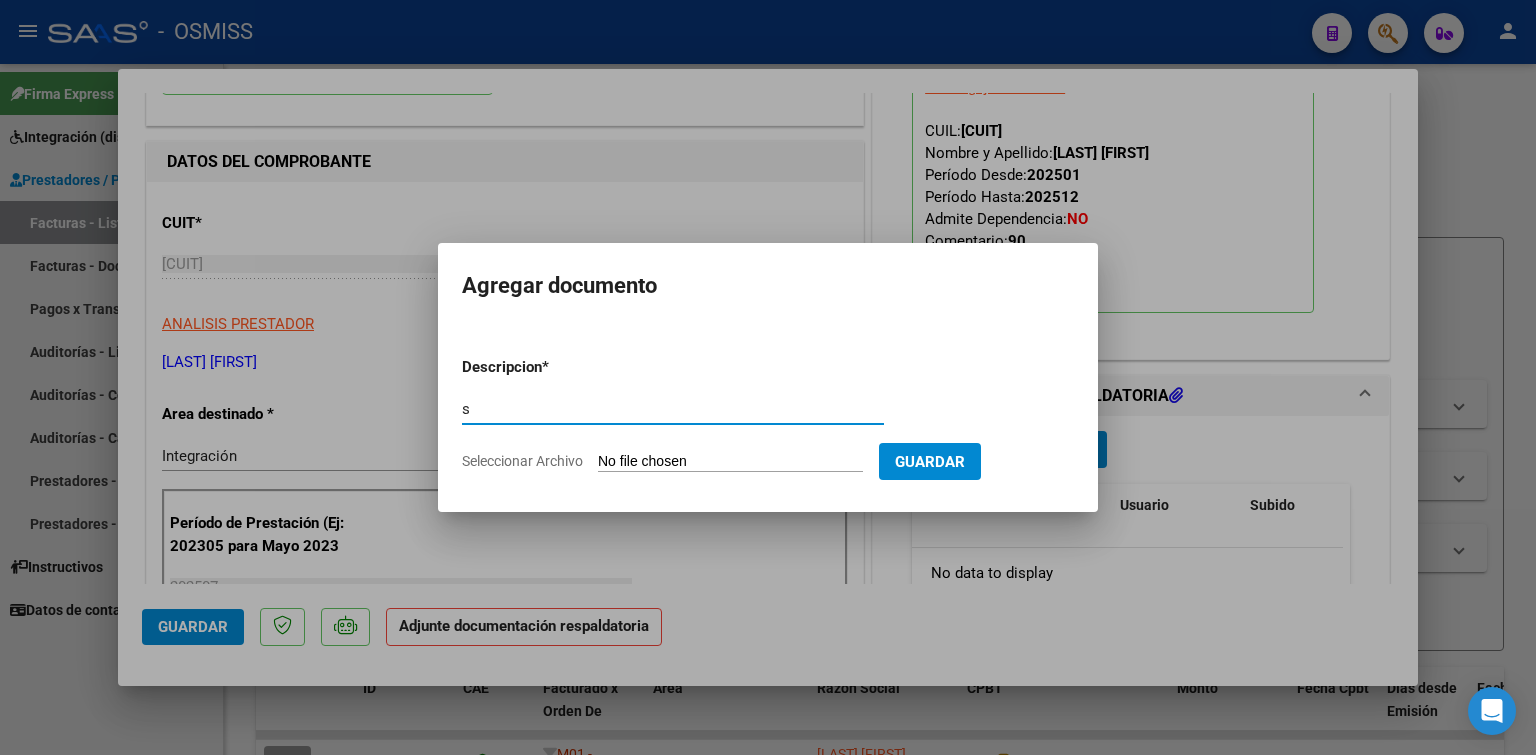 type on "s" 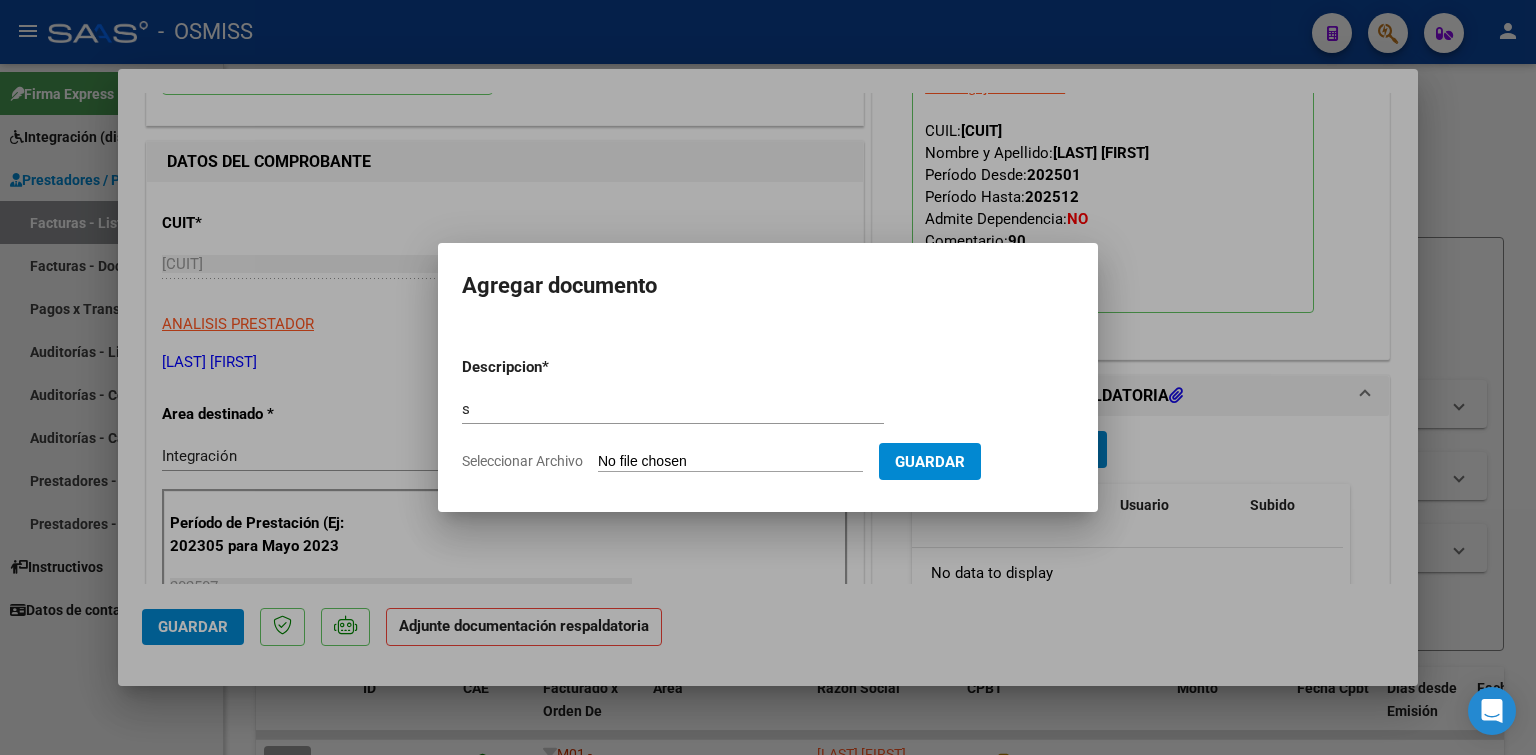 click on "Seleccionar Archivo" at bounding box center (730, 462) 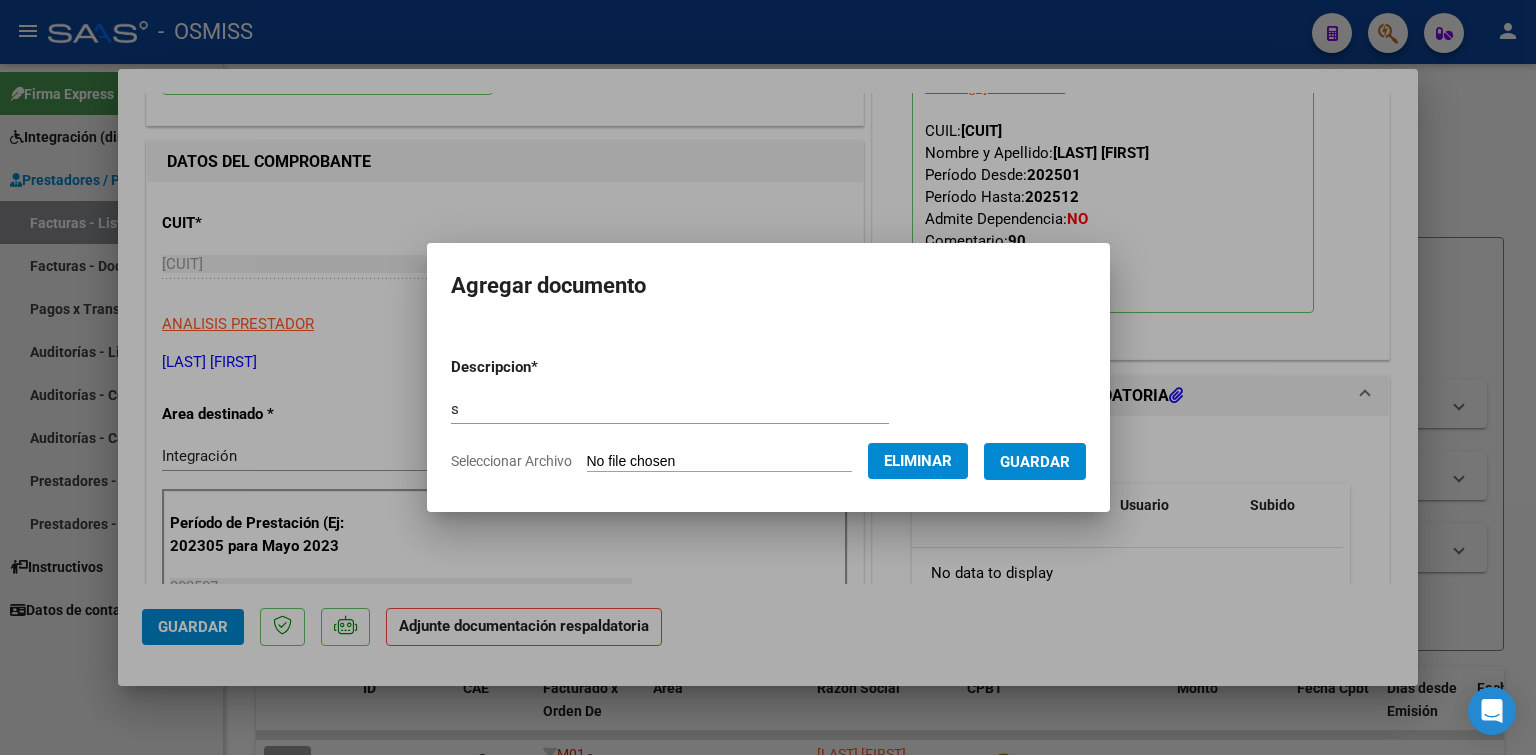 click on "Guardar" at bounding box center (1035, 461) 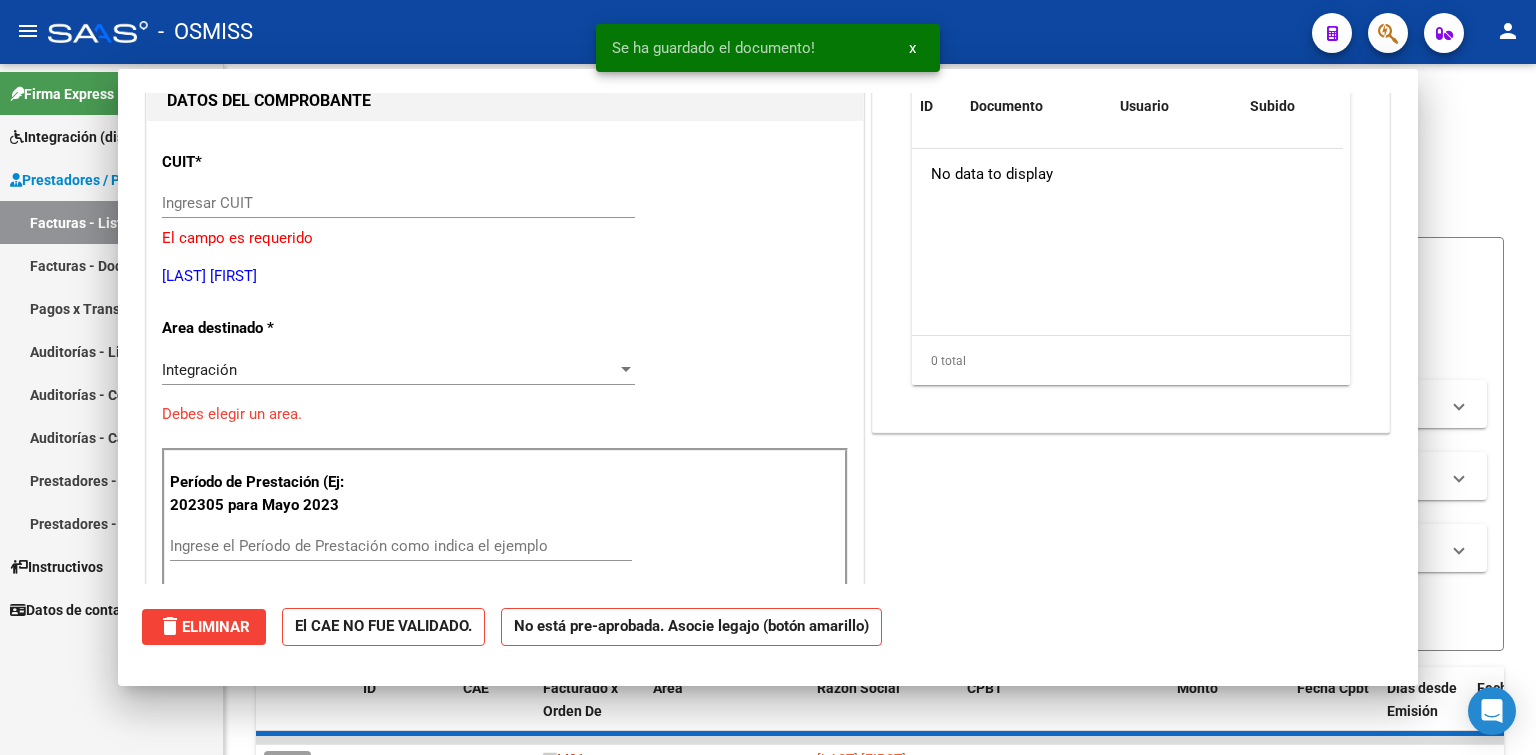 scroll, scrollTop: 0, scrollLeft: 0, axis: both 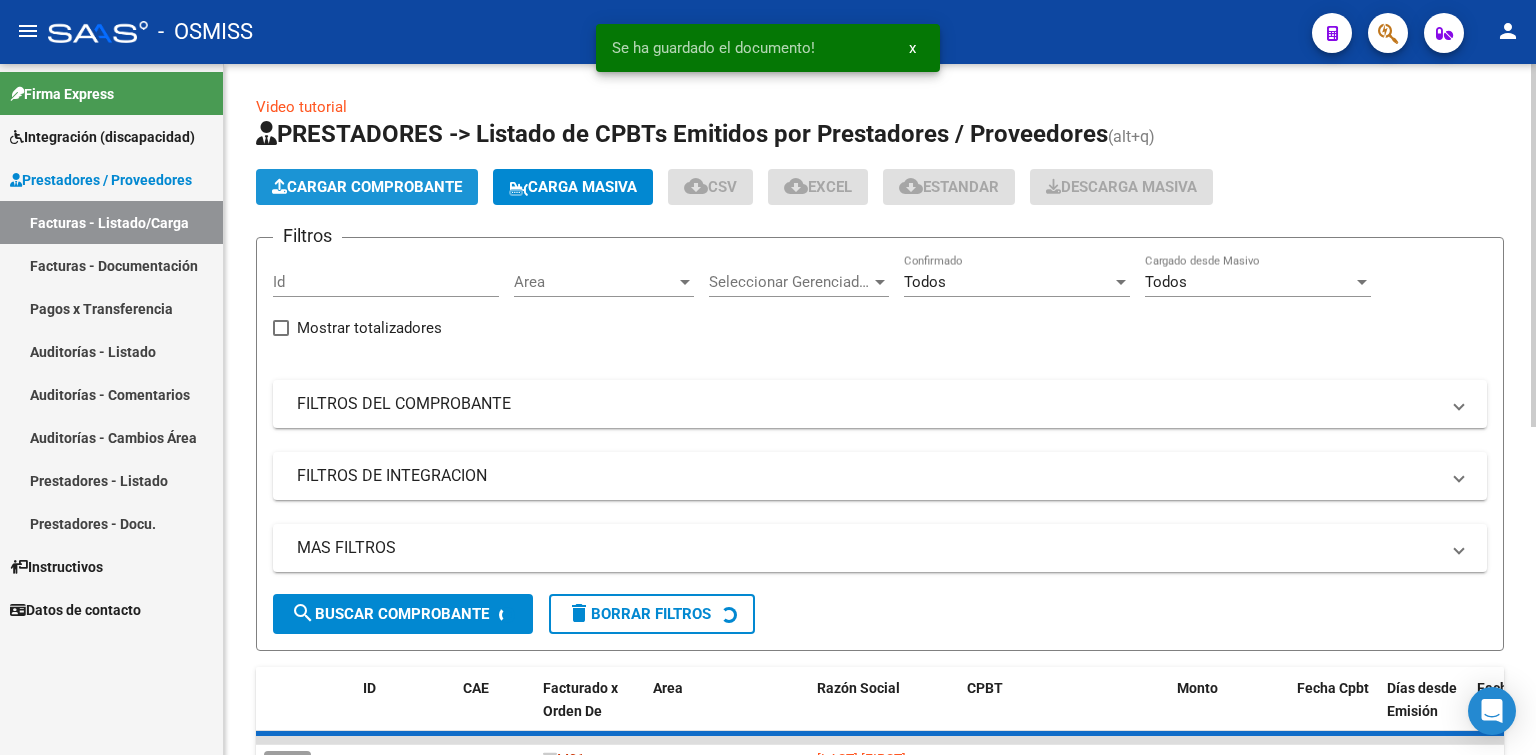 click on "Cargar Comprobante" 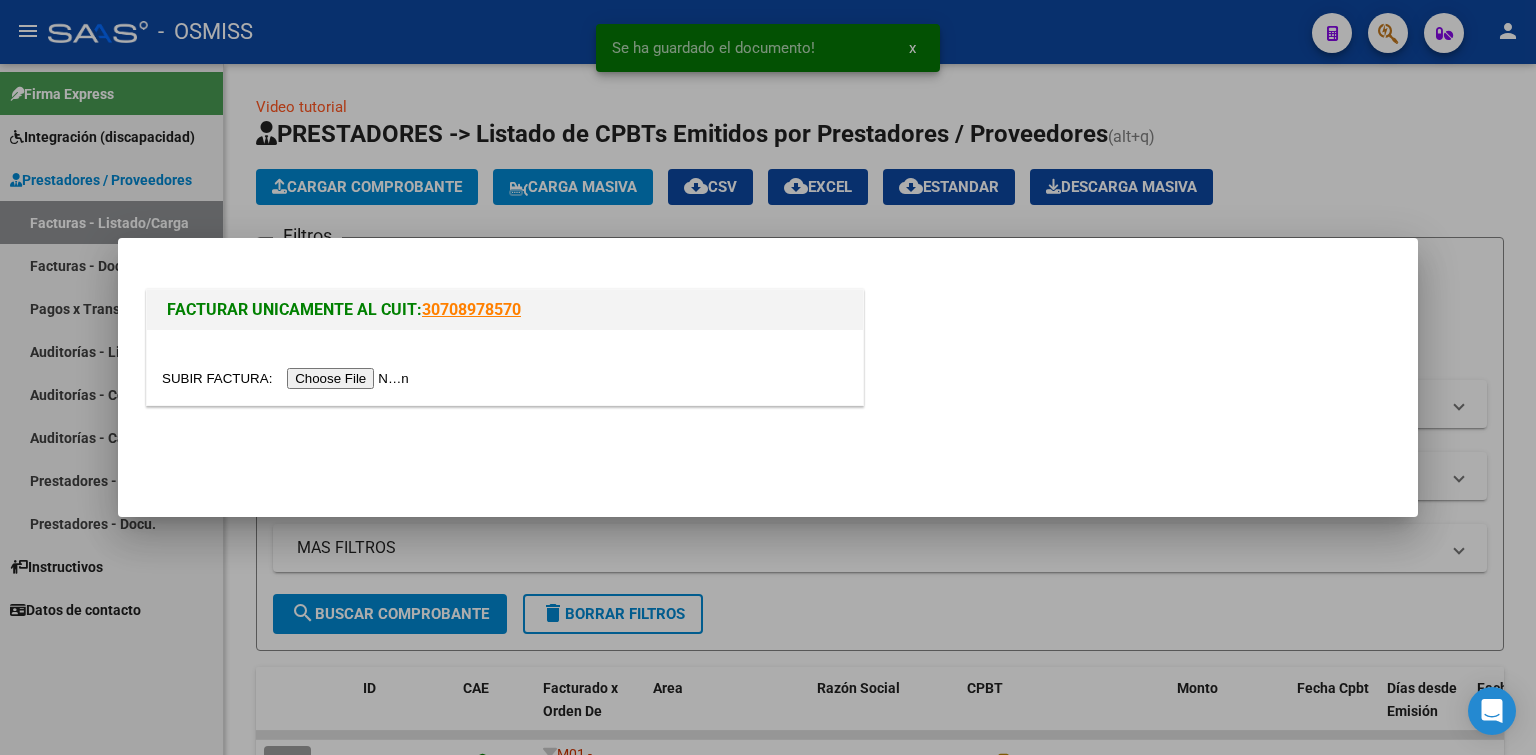 click at bounding box center (288, 378) 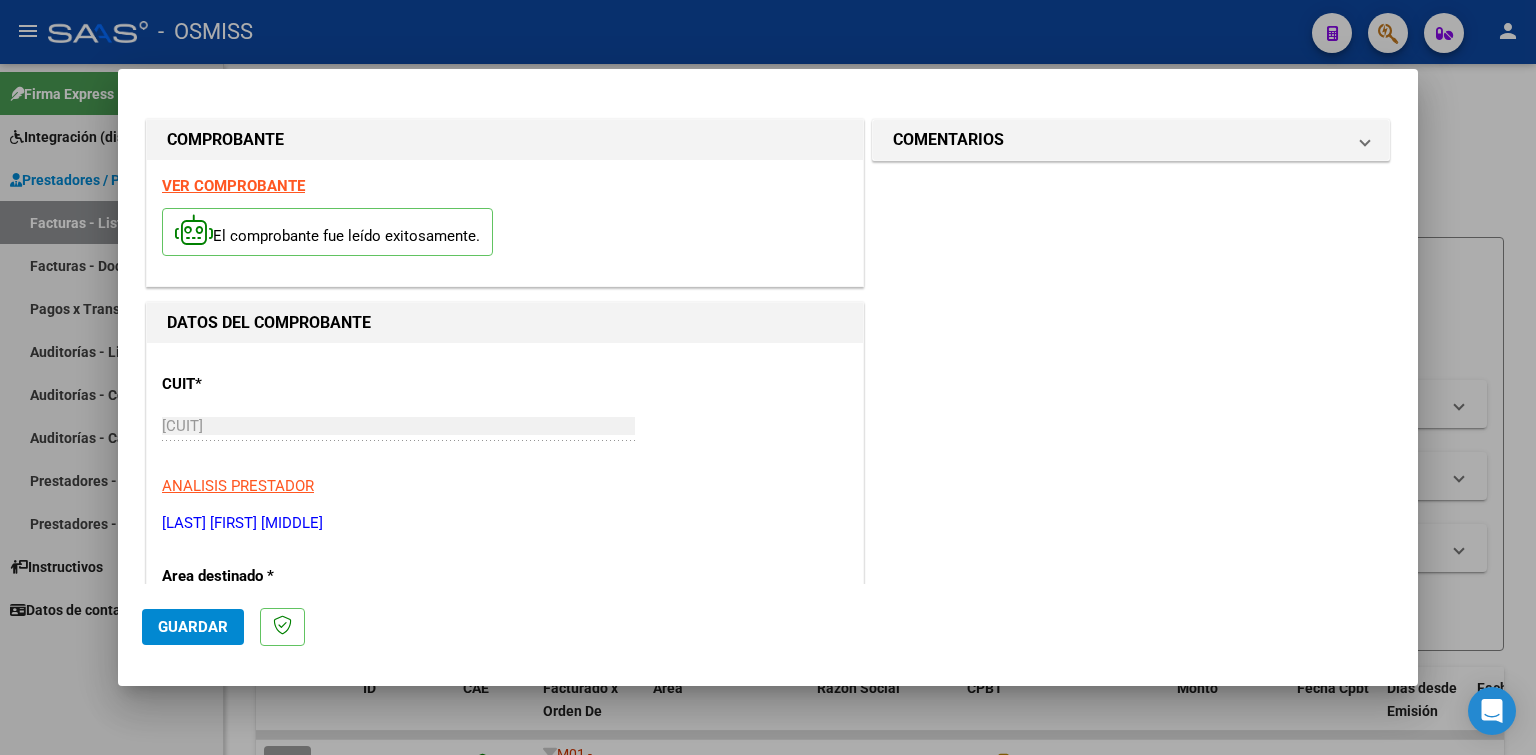scroll, scrollTop: 500, scrollLeft: 0, axis: vertical 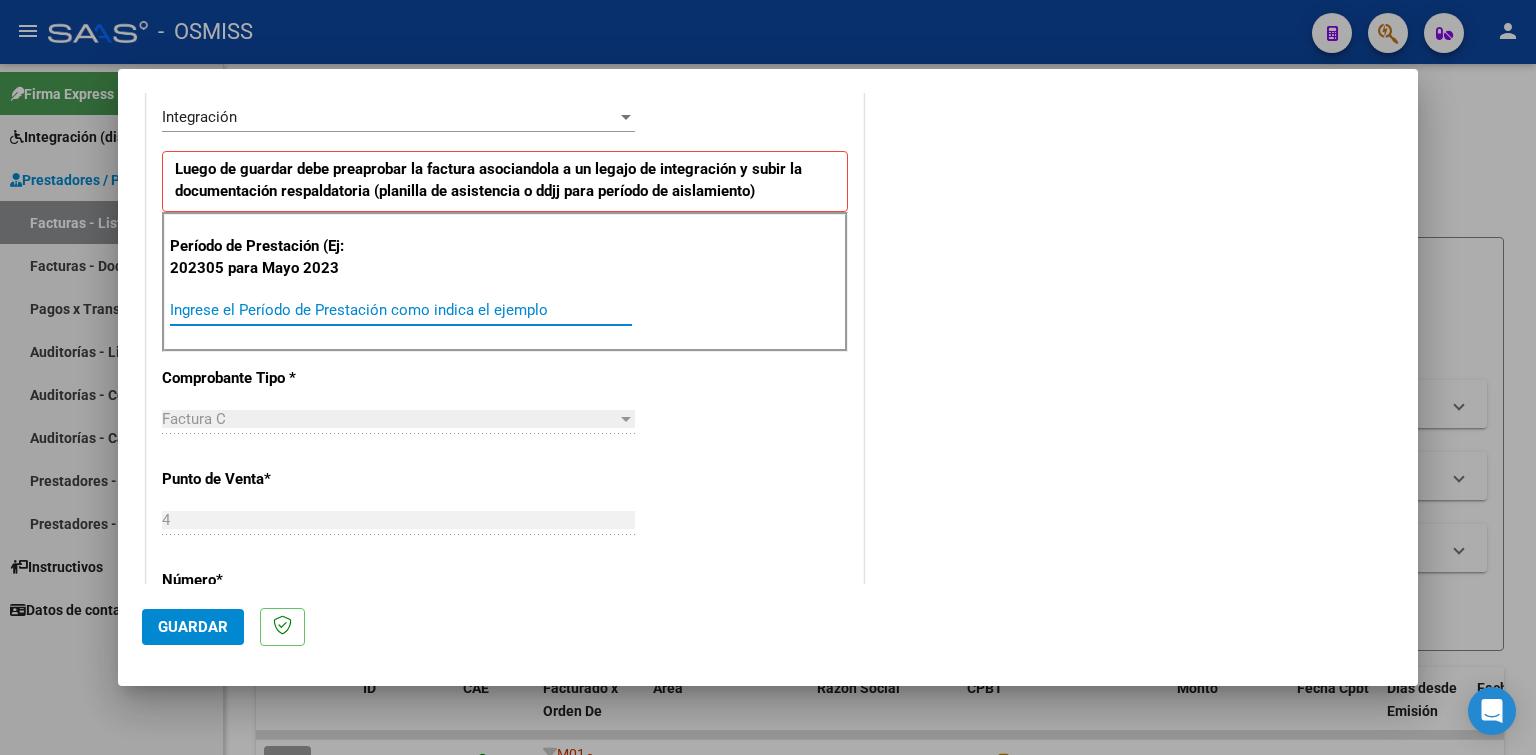 paste on "202507" 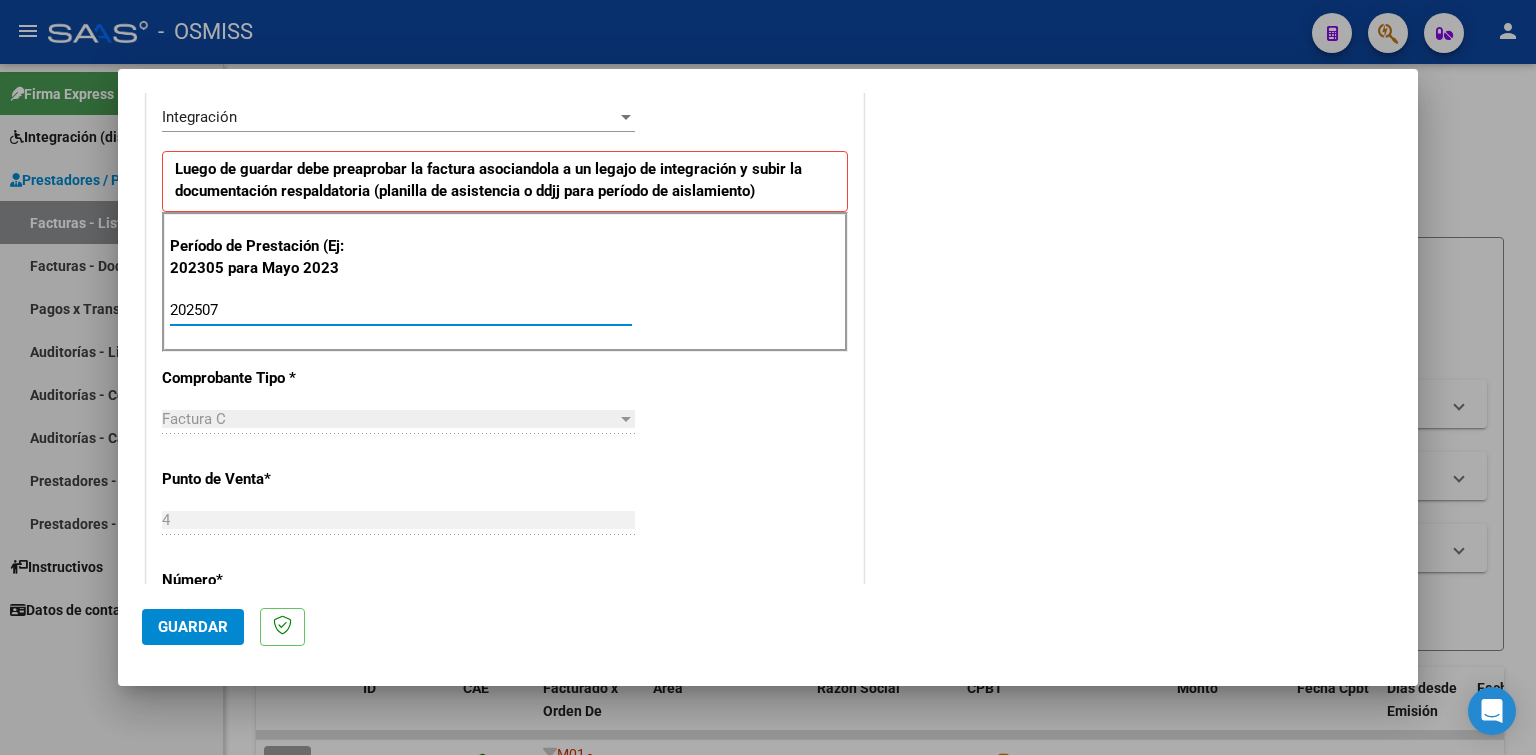 type on "202507" 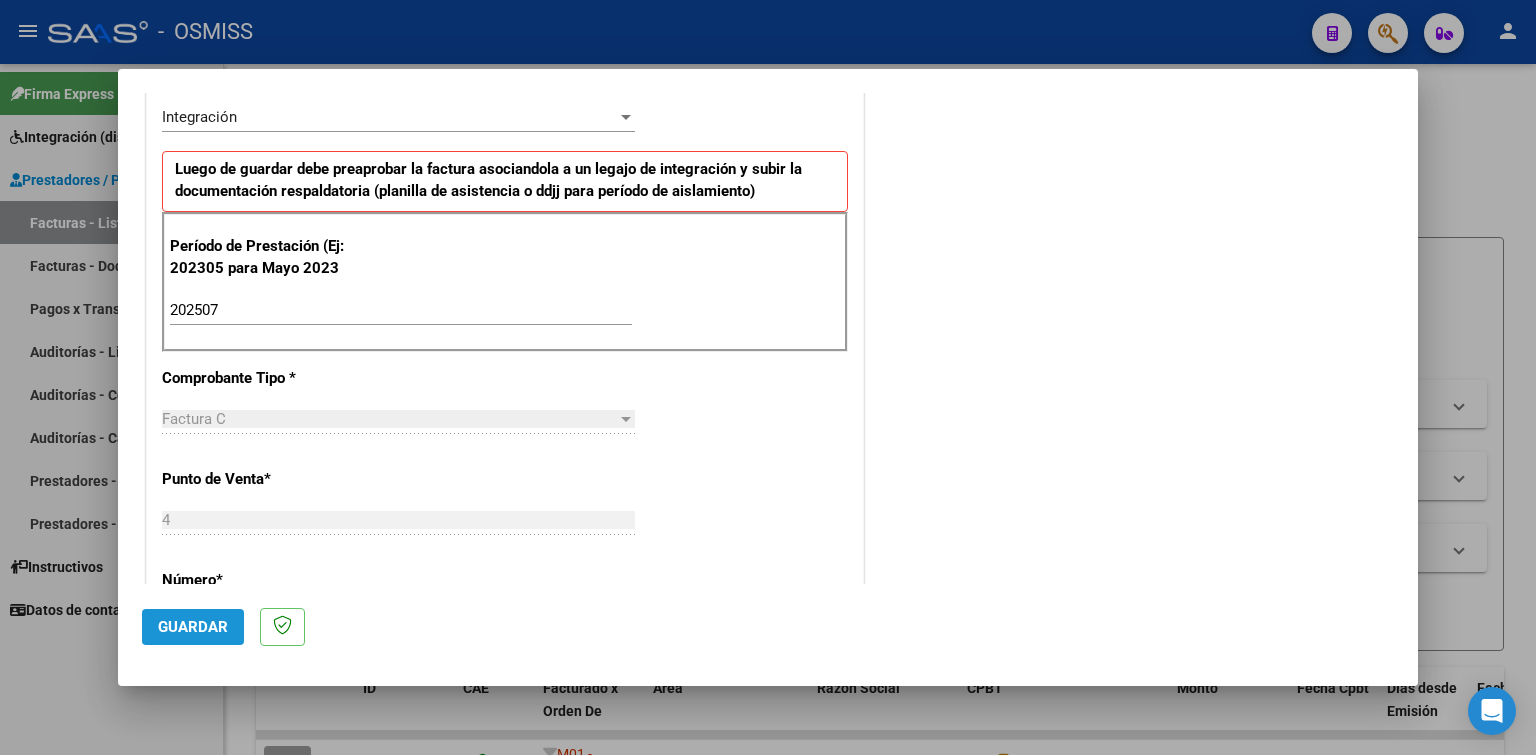 click on "Guardar" 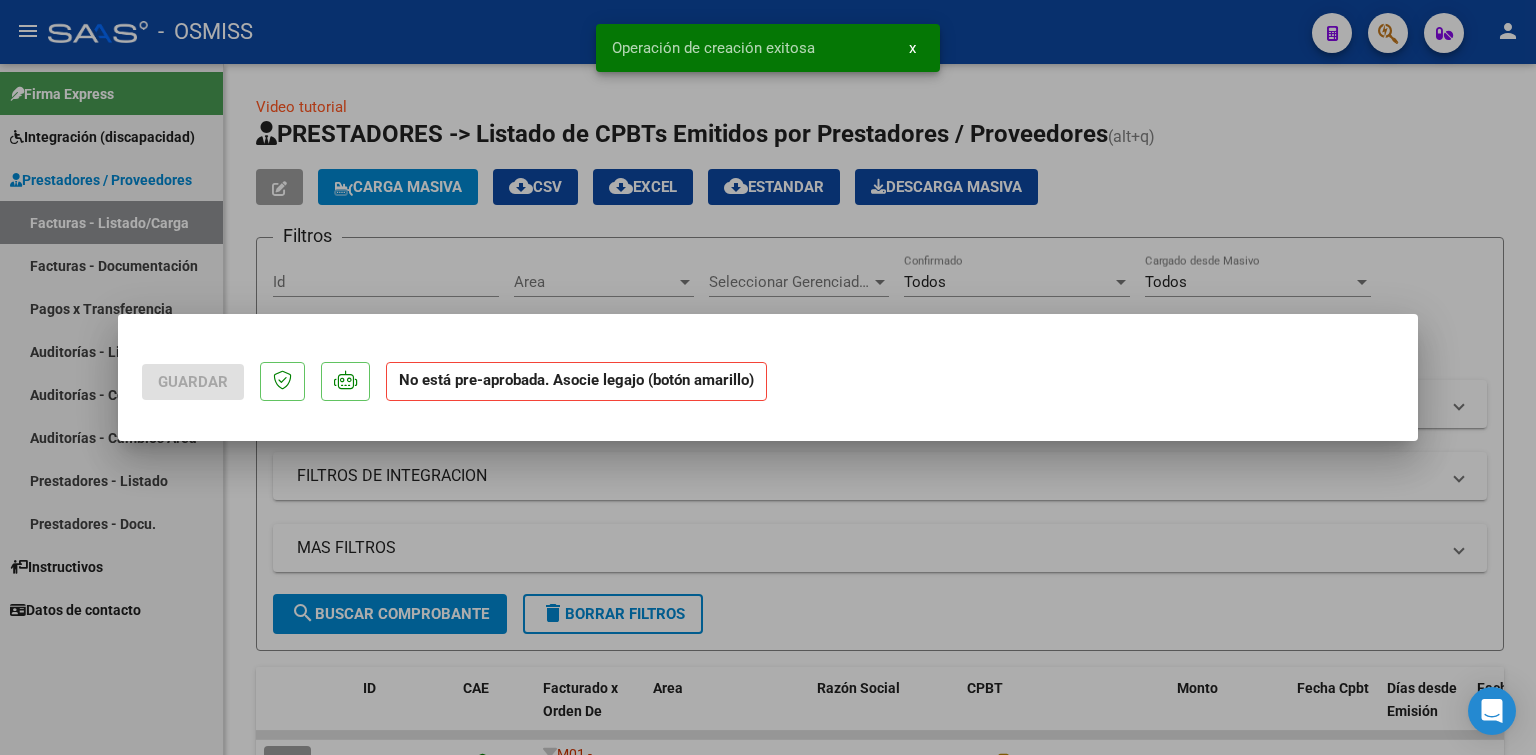 scroll, scrollTop: 0, scrollLeft: 0, axis: both 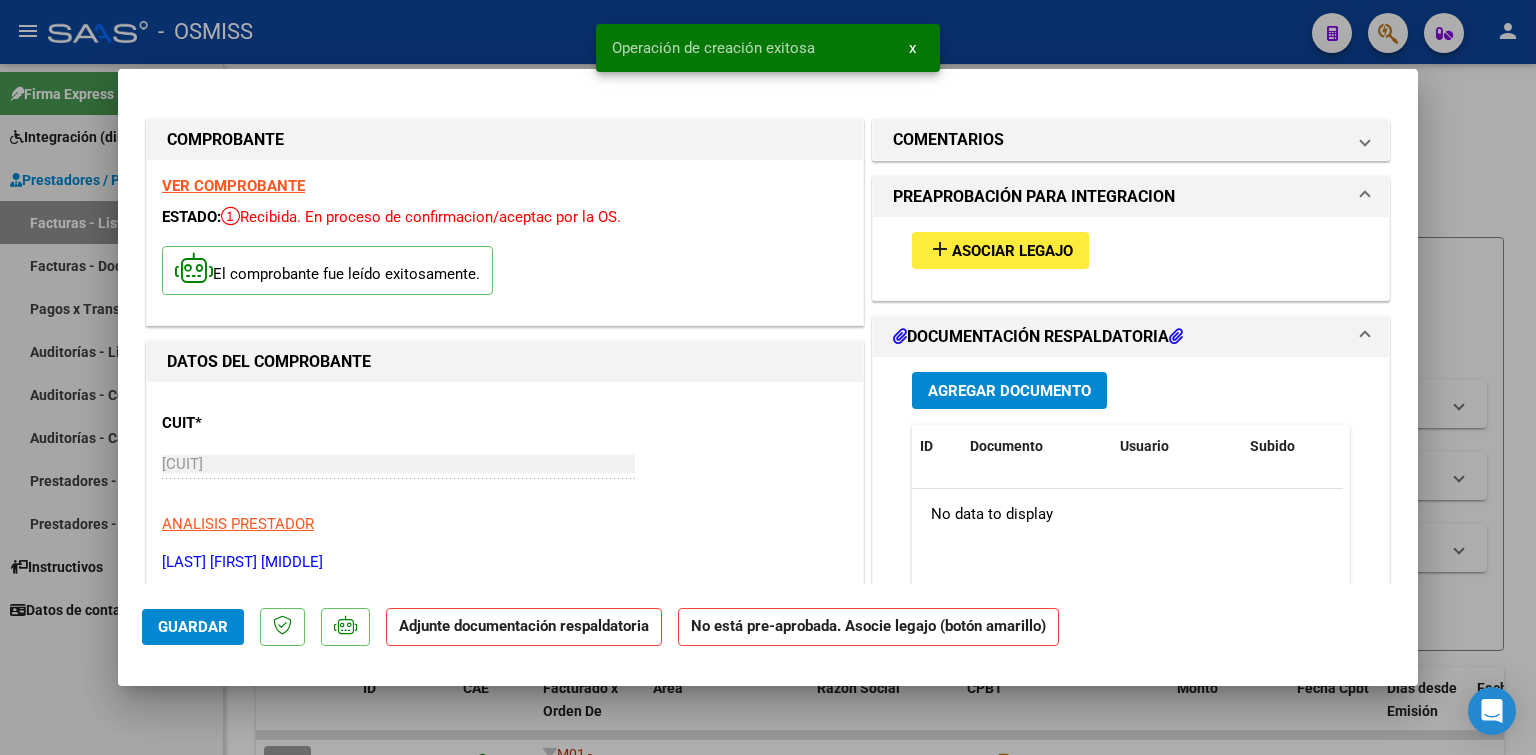 click on "Asociar Legajo" at bounding box center [1012, 251] 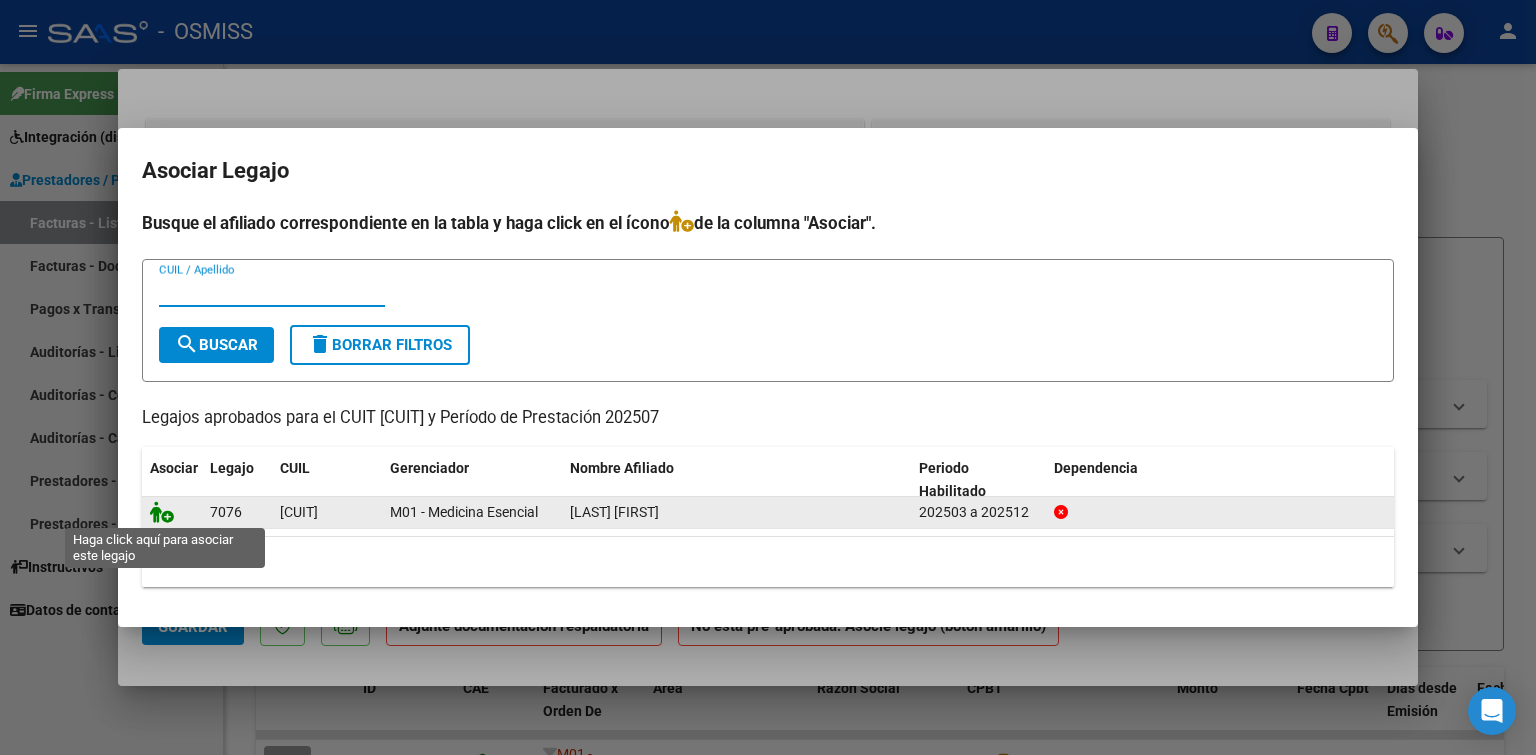 click 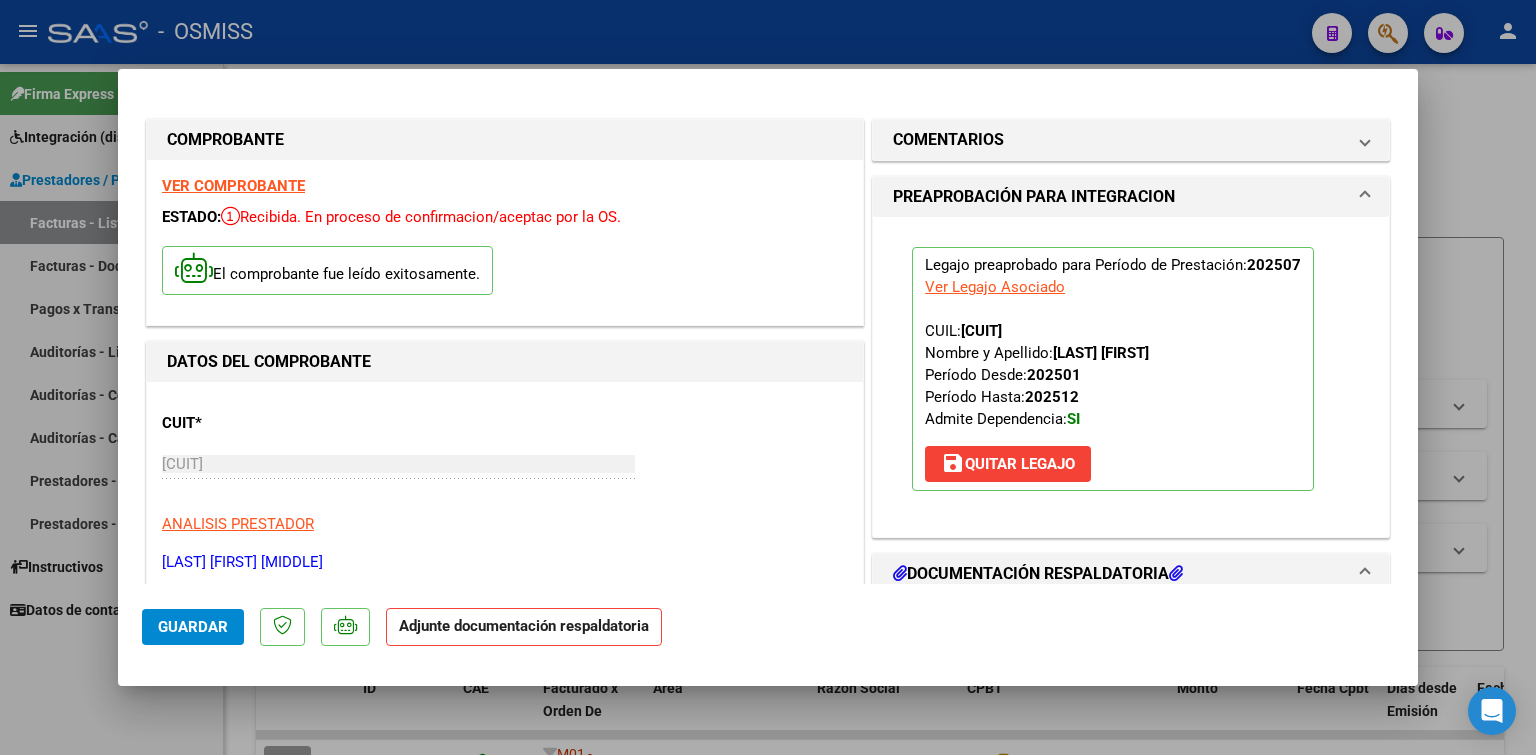 scroll, scrollTop: 400, scrollLeft: 0, axis: vertical 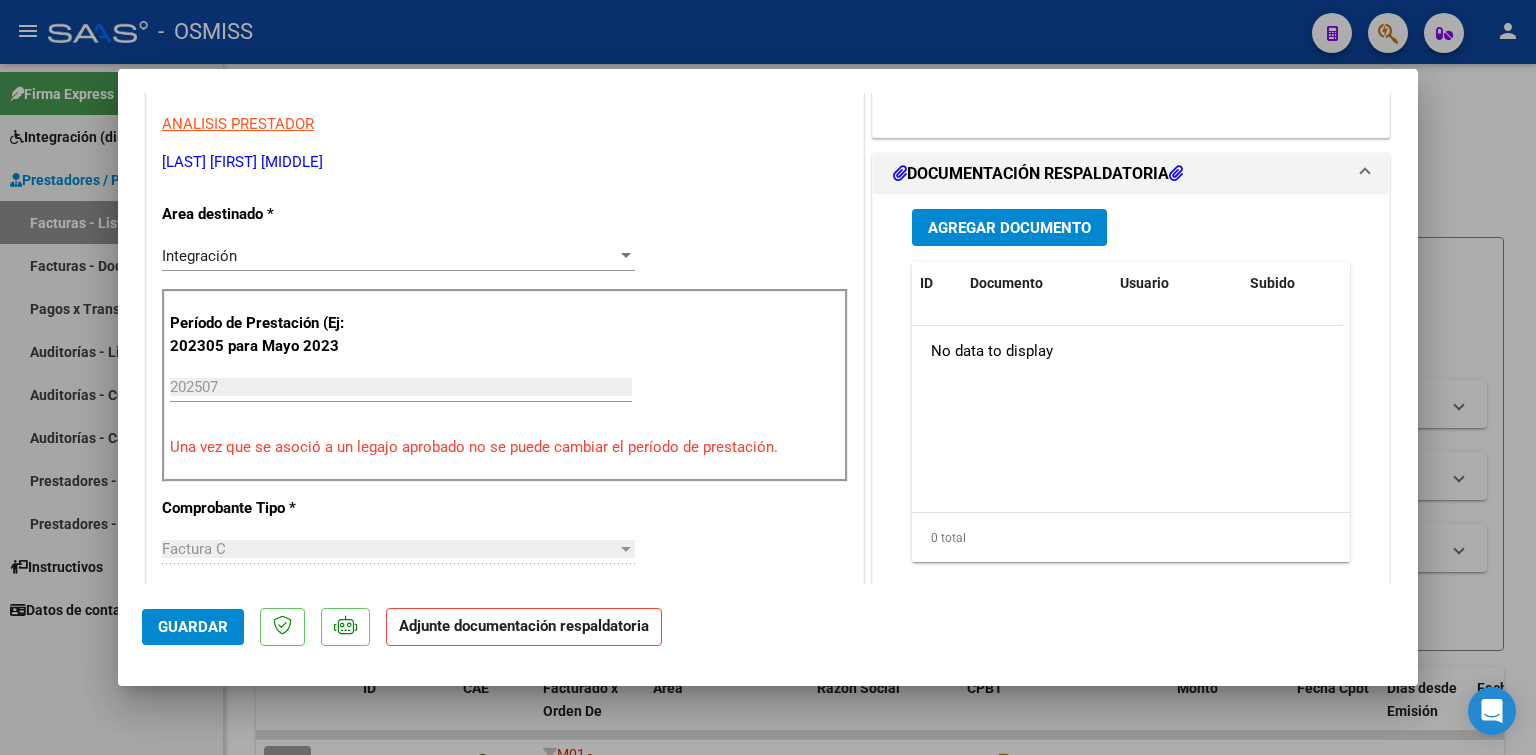 click on "Agregar Documento" at bounding box center [1009, 228] 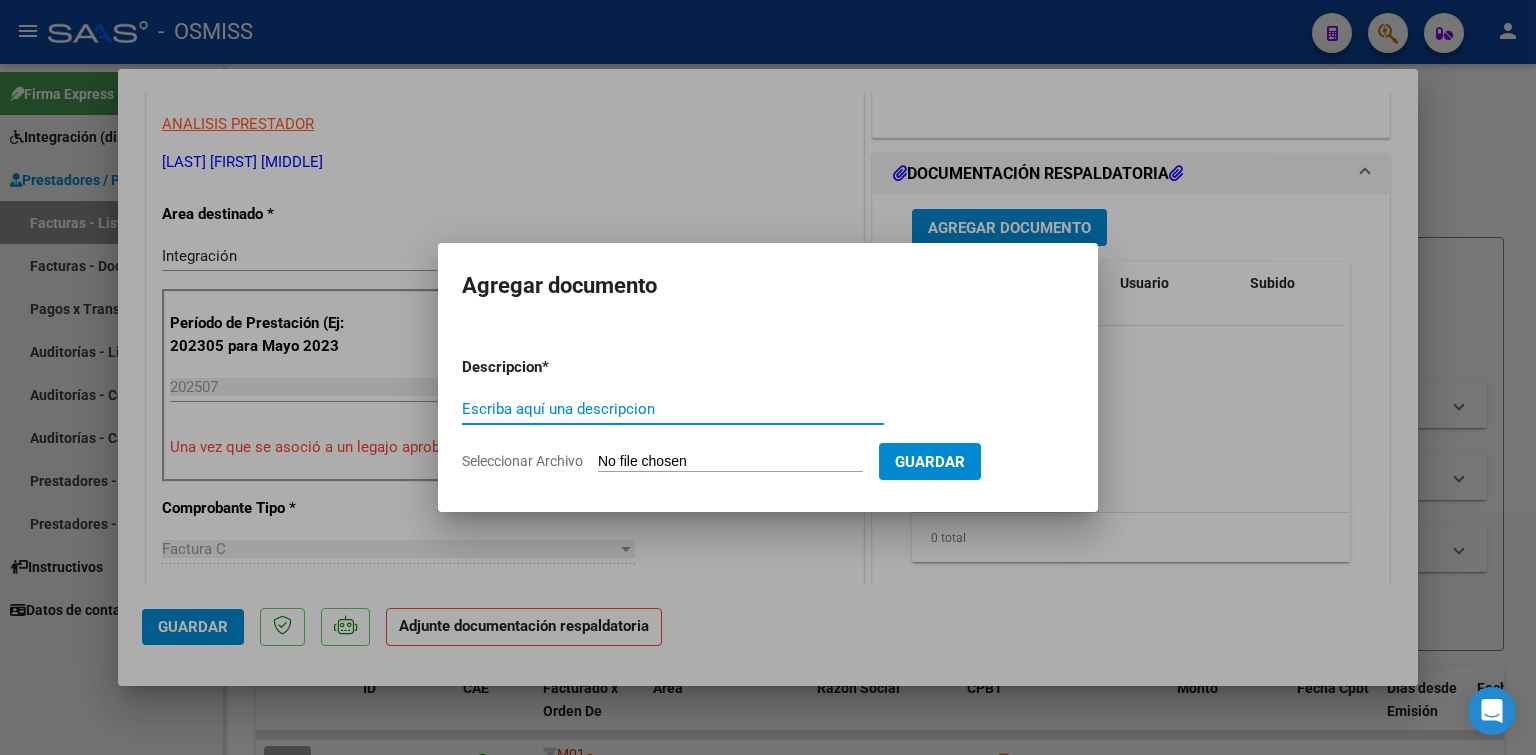 click on "Seleccionar Archivo" at bounding box center (730, 462) 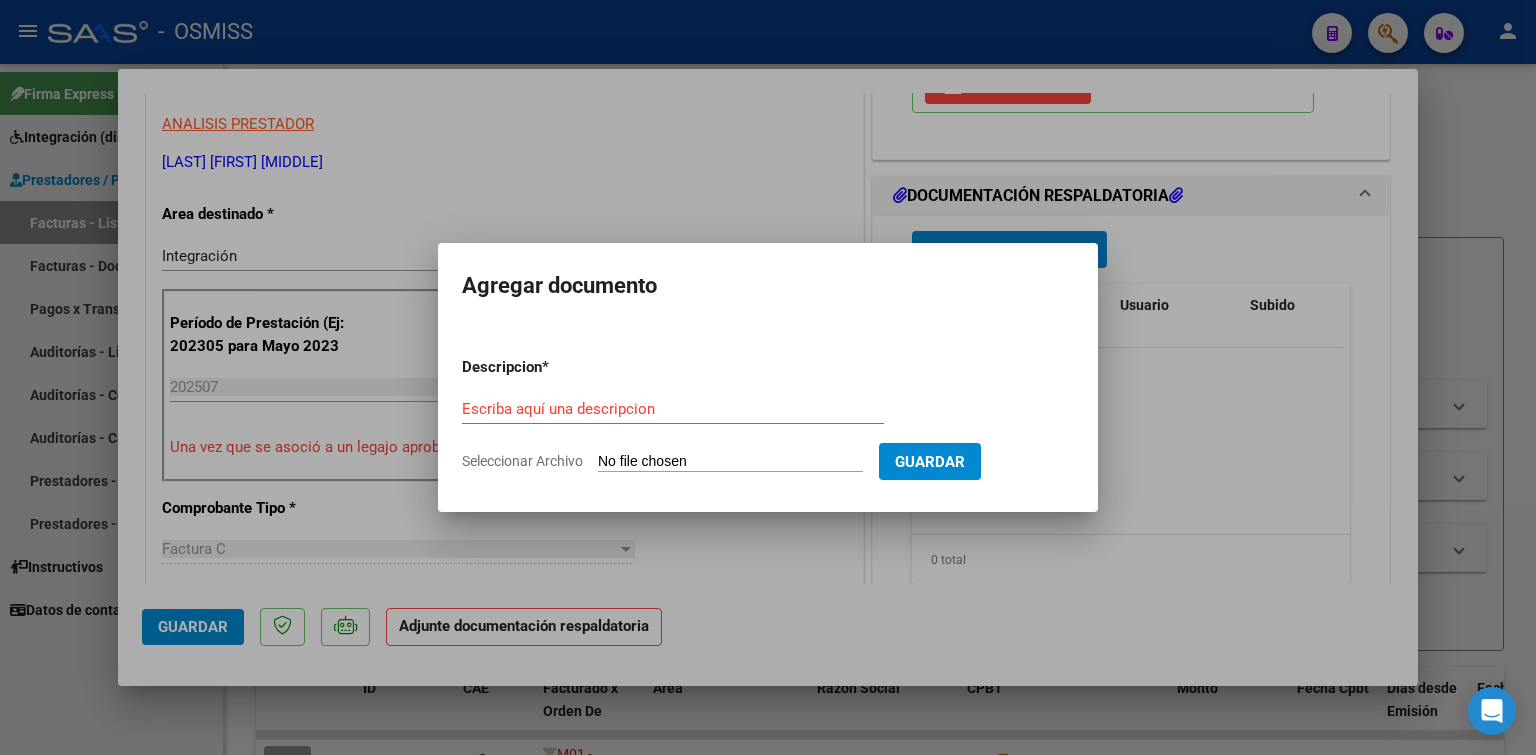 type on "C:\fakepath\[NAME] [MONTH] [YEAR].pdf" 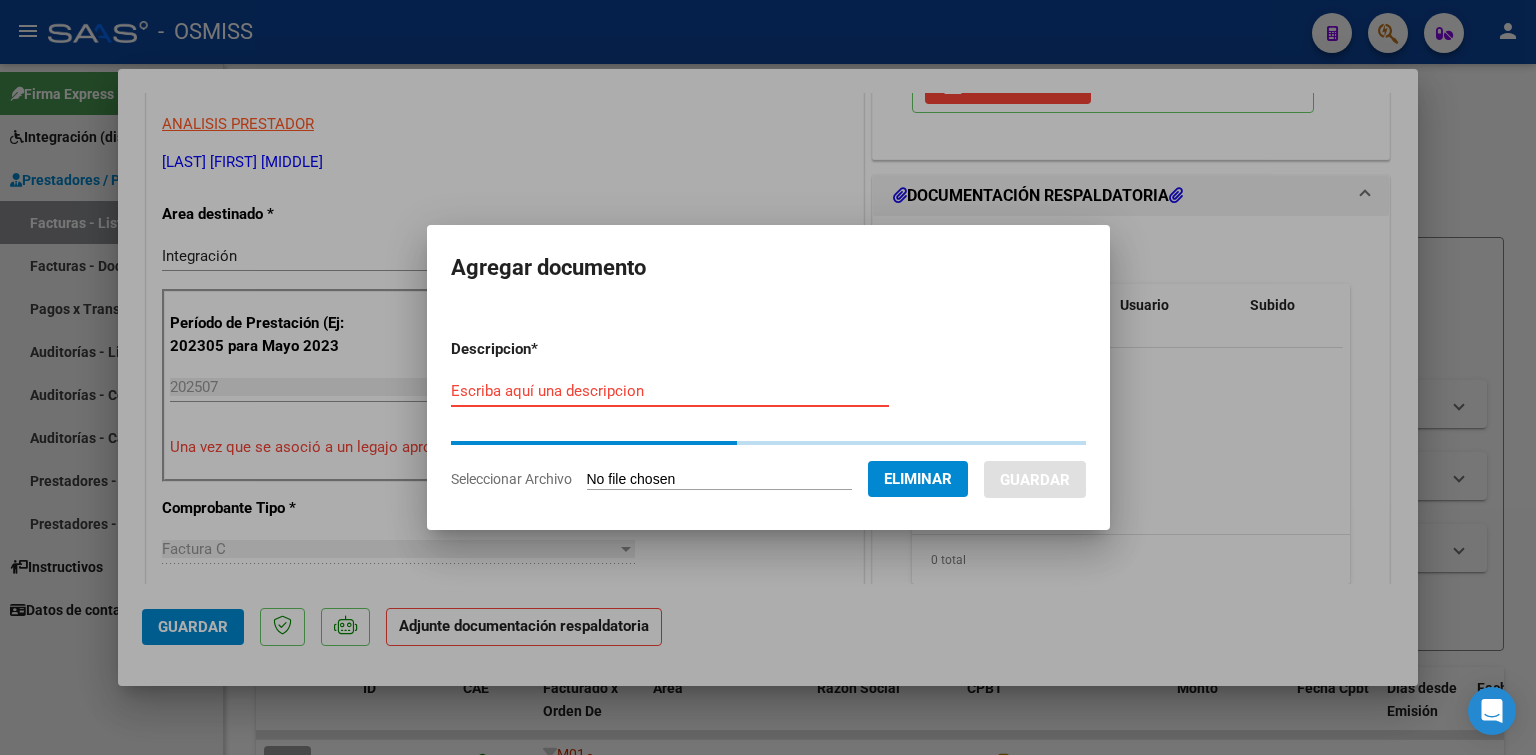 click on "Escriba aquí una descripcion" at bounding box center (670, 391) 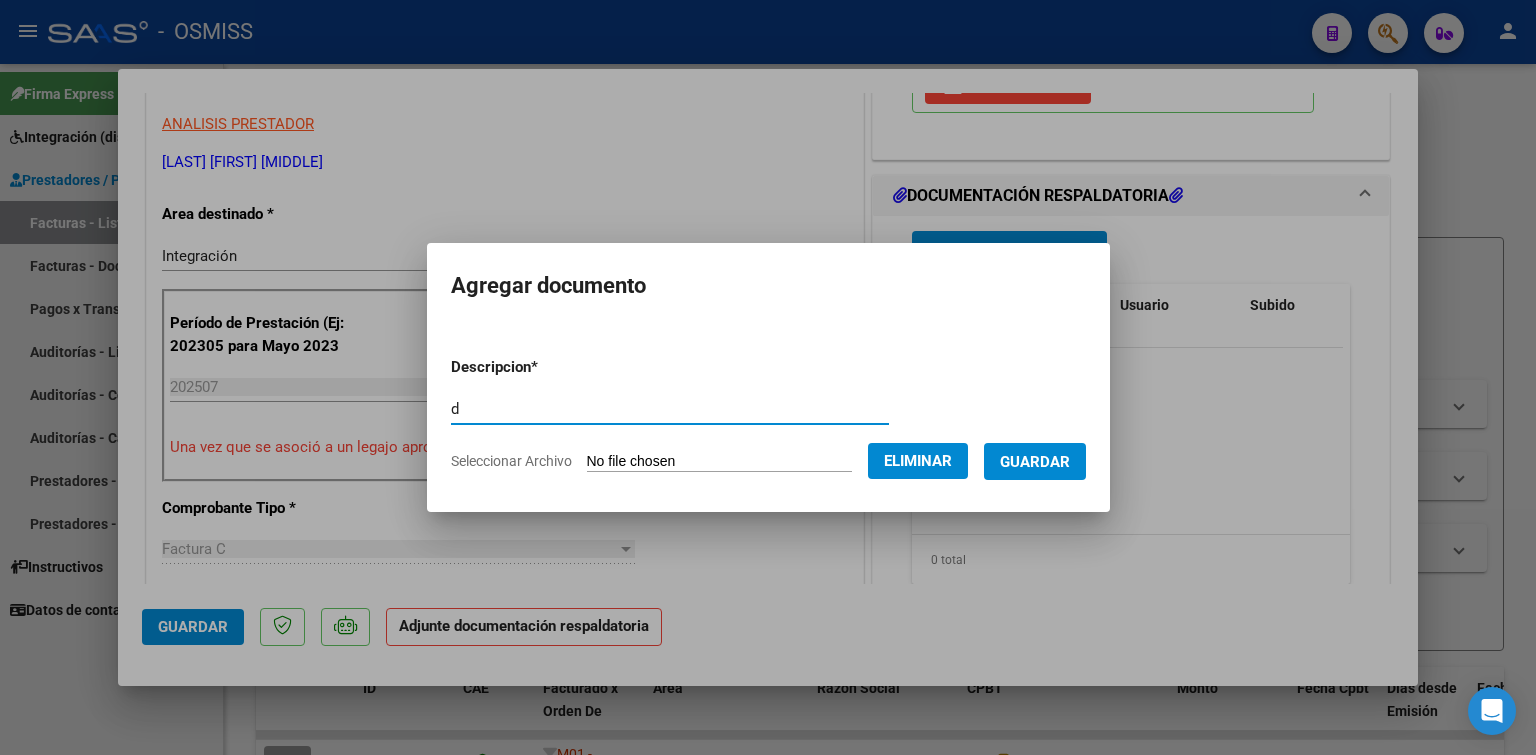 type on "d" 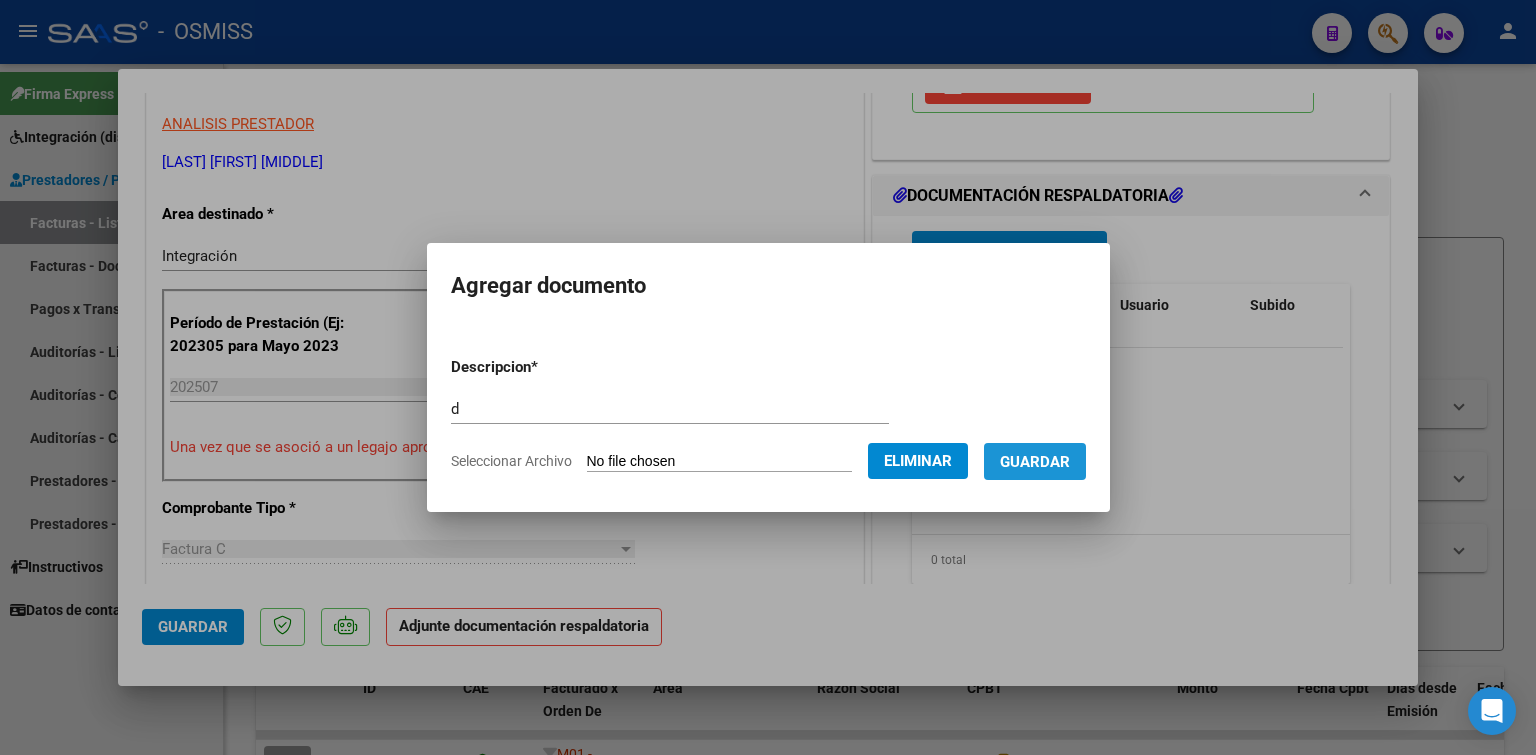 click on "Guardar" at bounding box center (1035, 462) 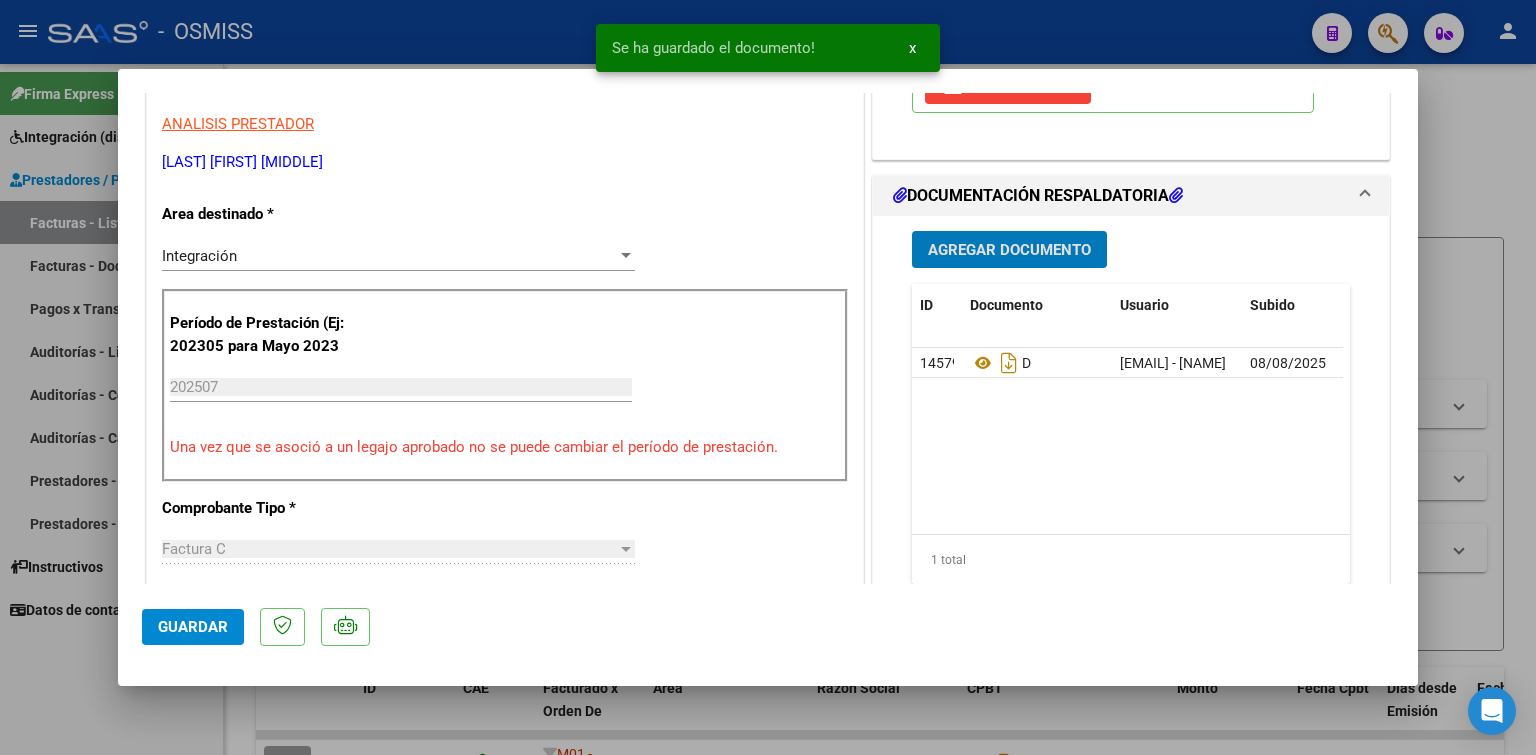 type 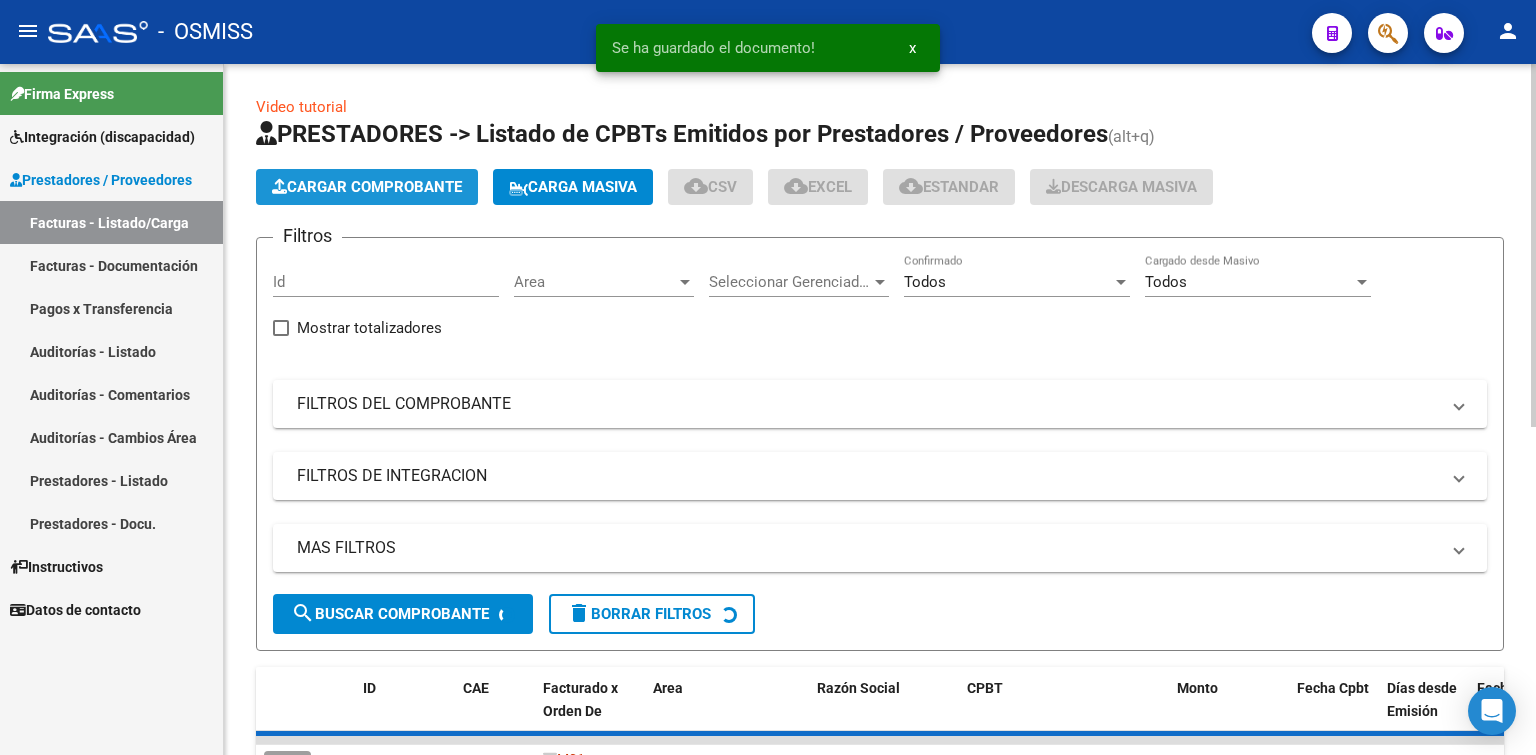 click on "Cargar Comprobante" 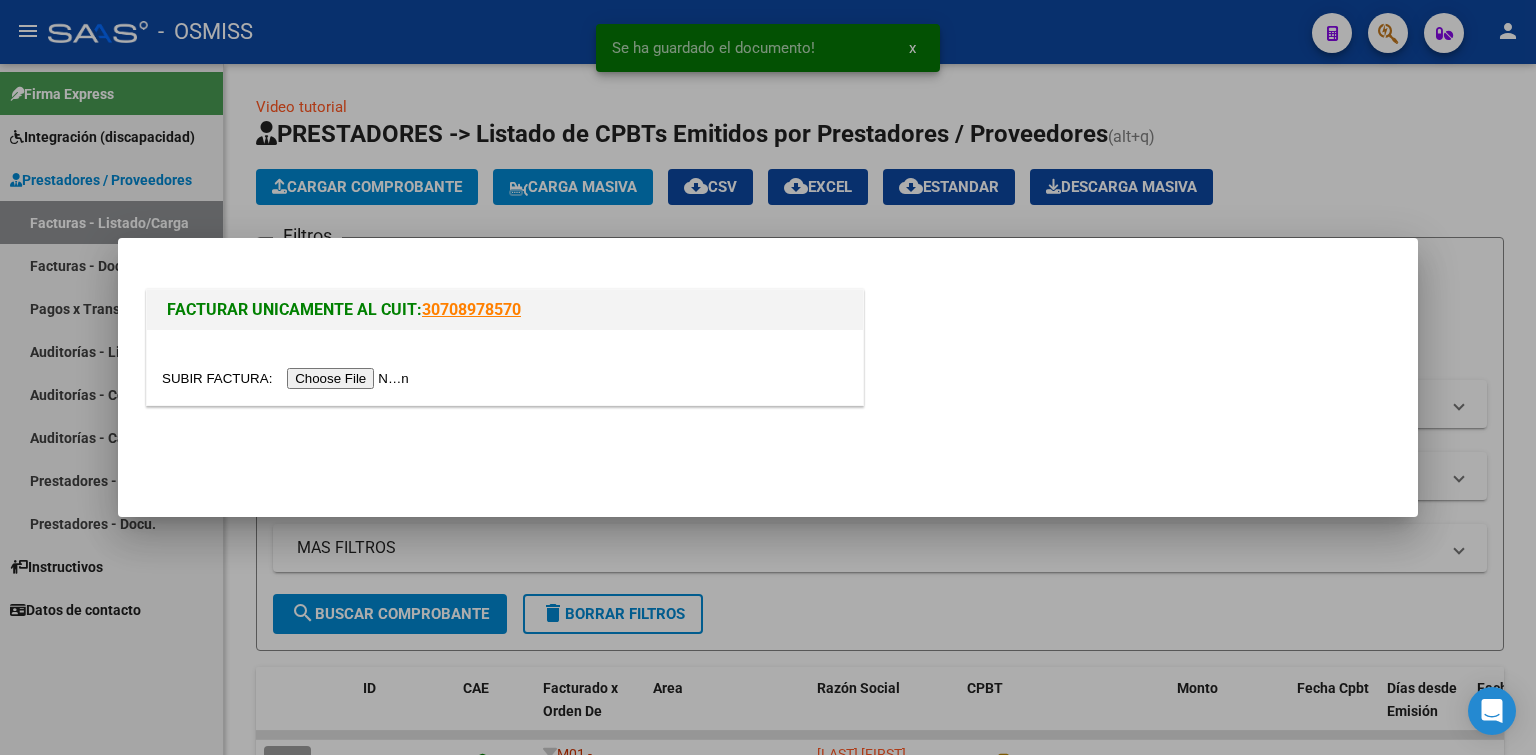 click at bounding box center (288, 378) 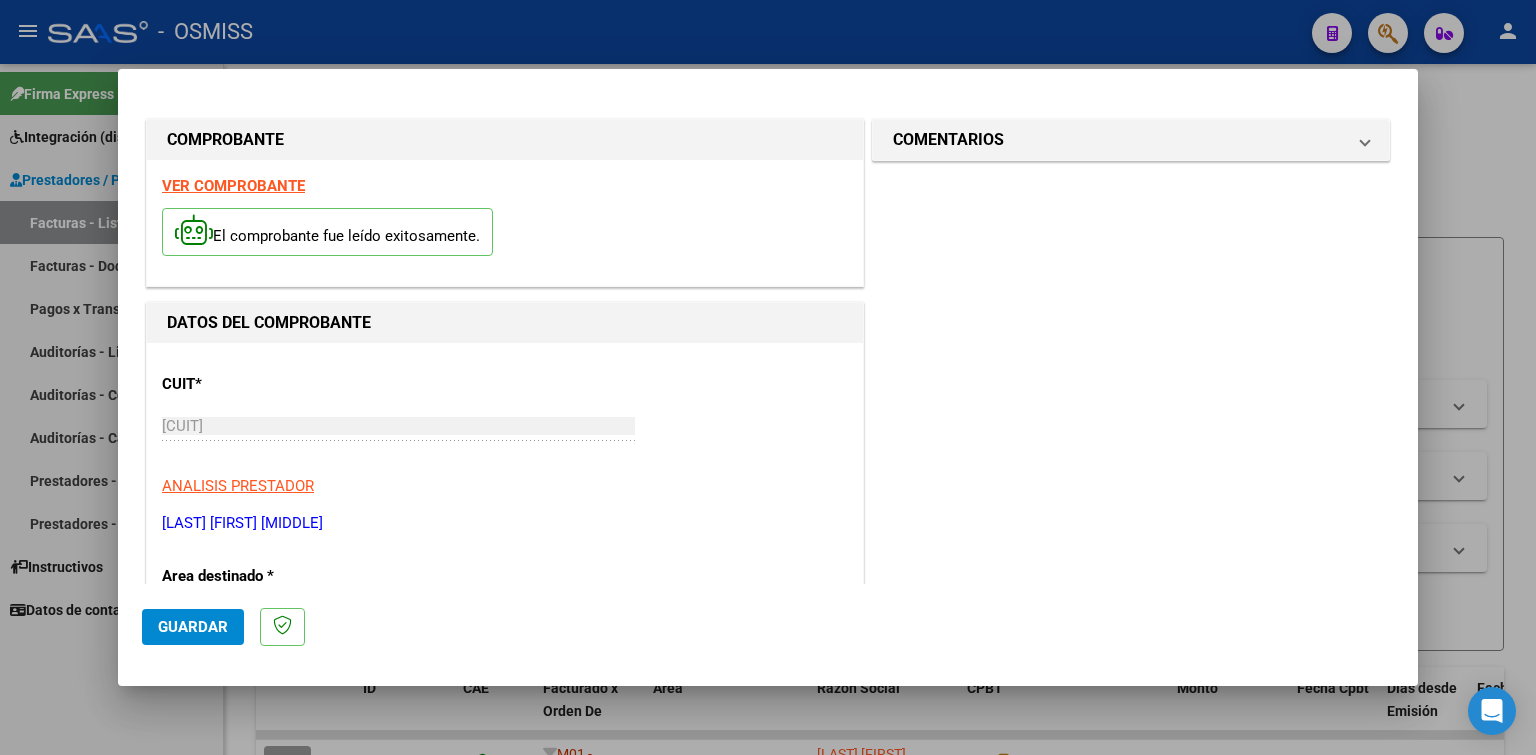 scroll, scrollTop: 300, scrollLeft: 0, axis: vertical 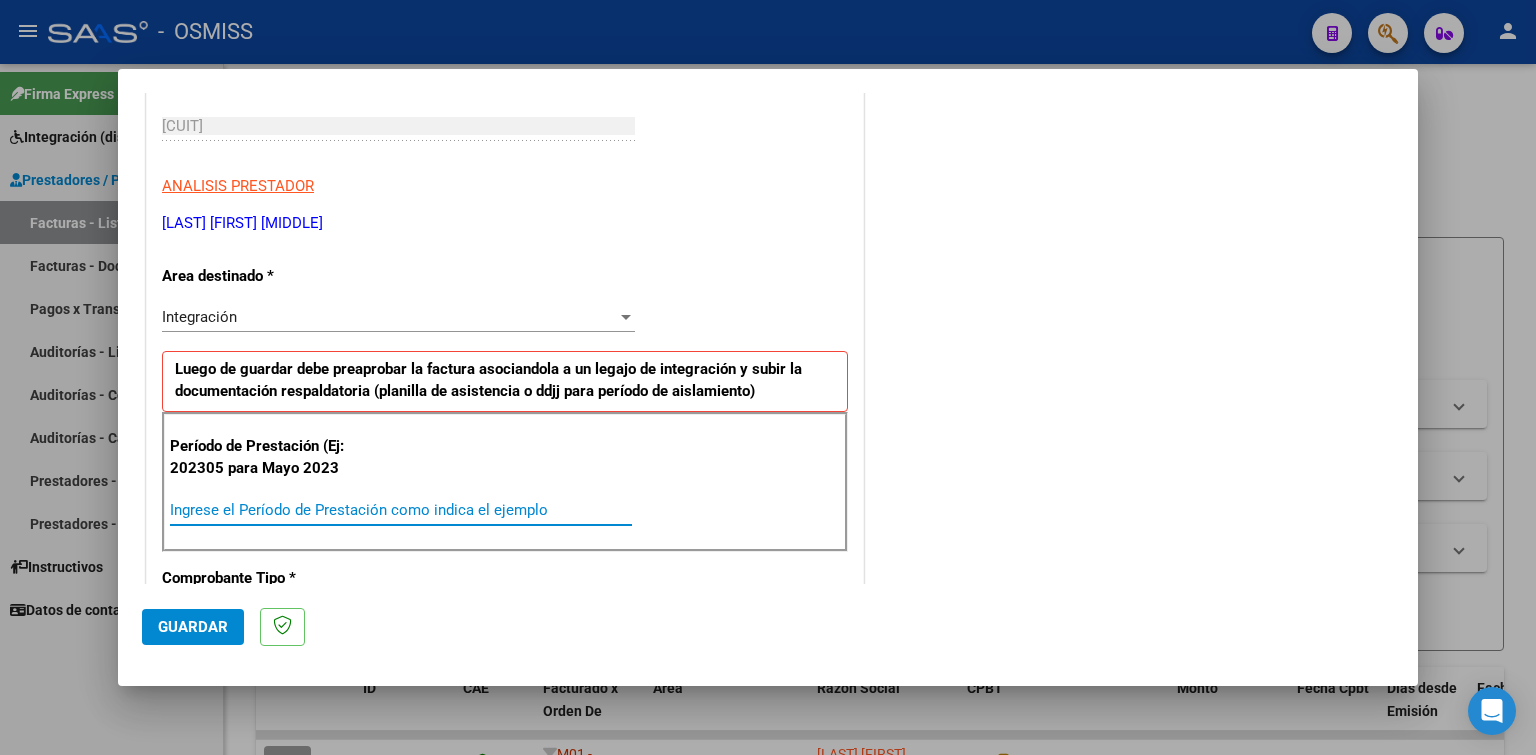 paste on "202507" 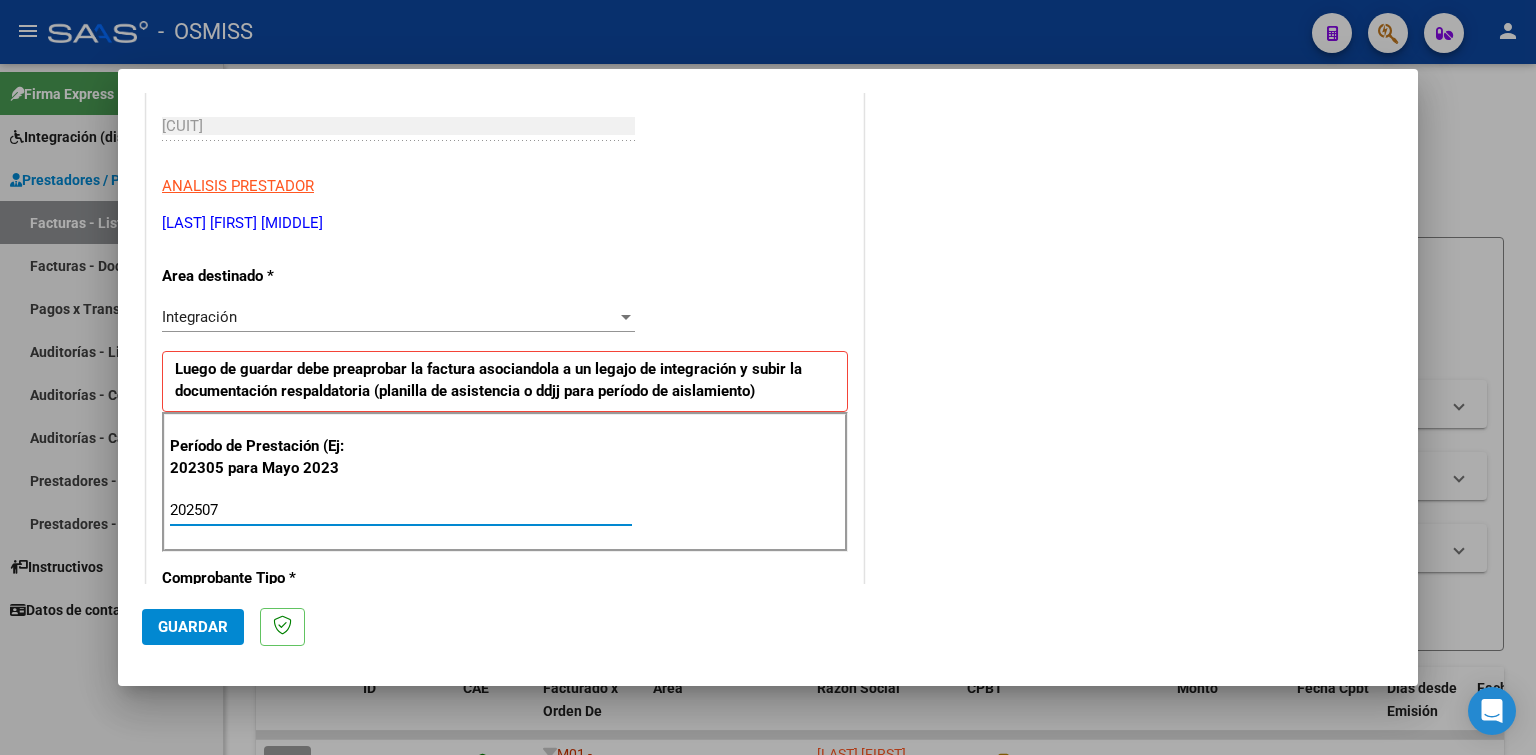 type on "202507" 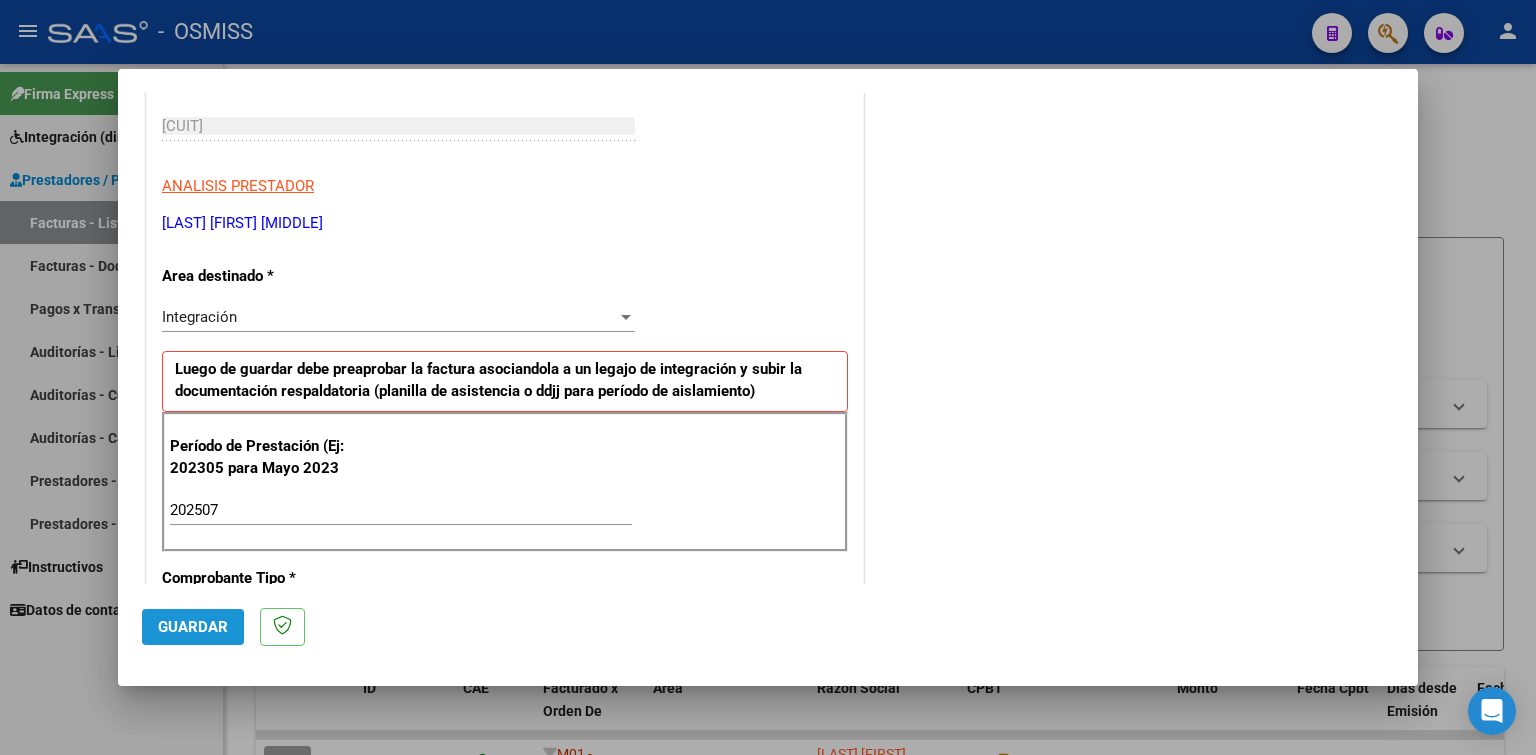 click on "Guardar" 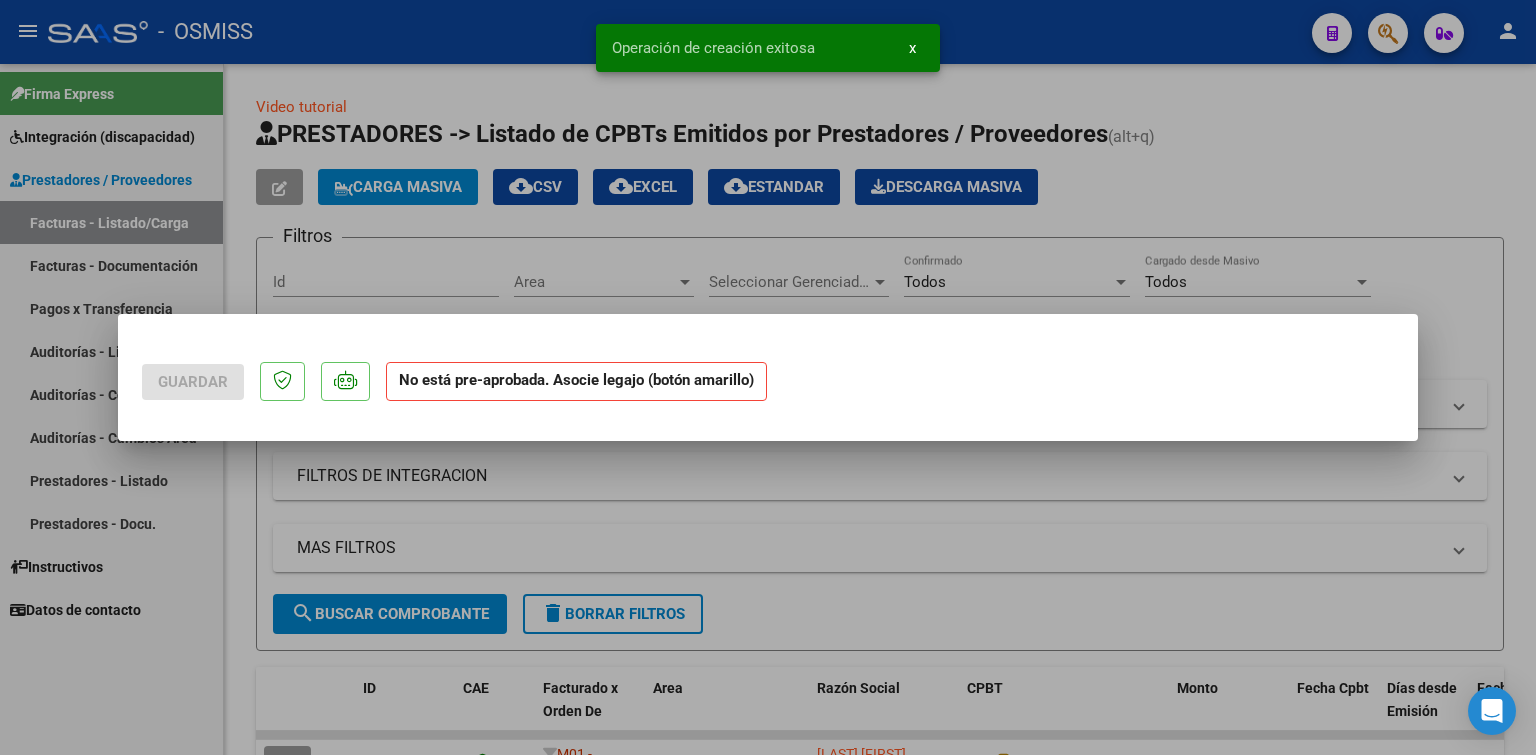 scroll, scrollTop: 0, scrollLeft: 0, axis: both 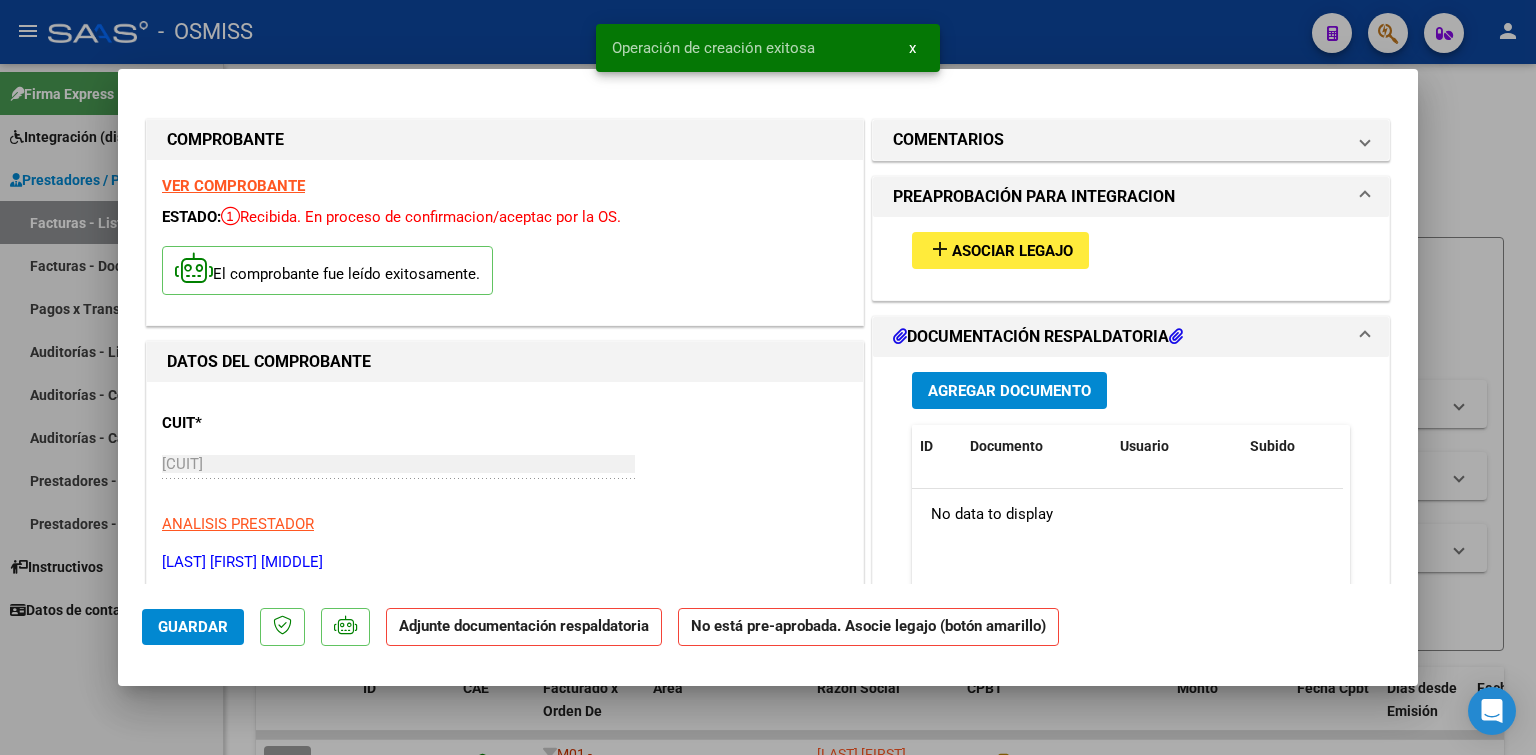 click on "Asociar Legajo" at bounding box center (1012, 251) 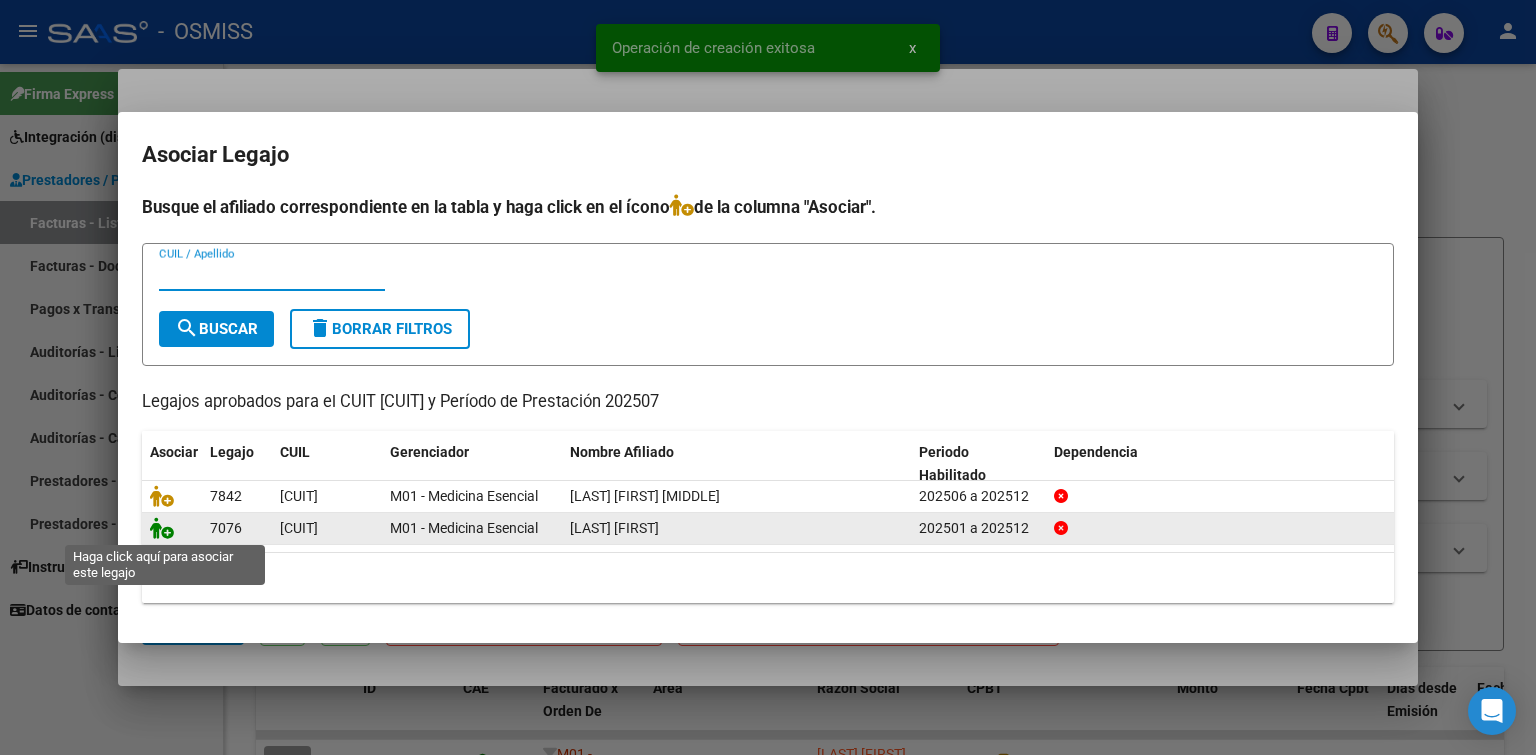 click 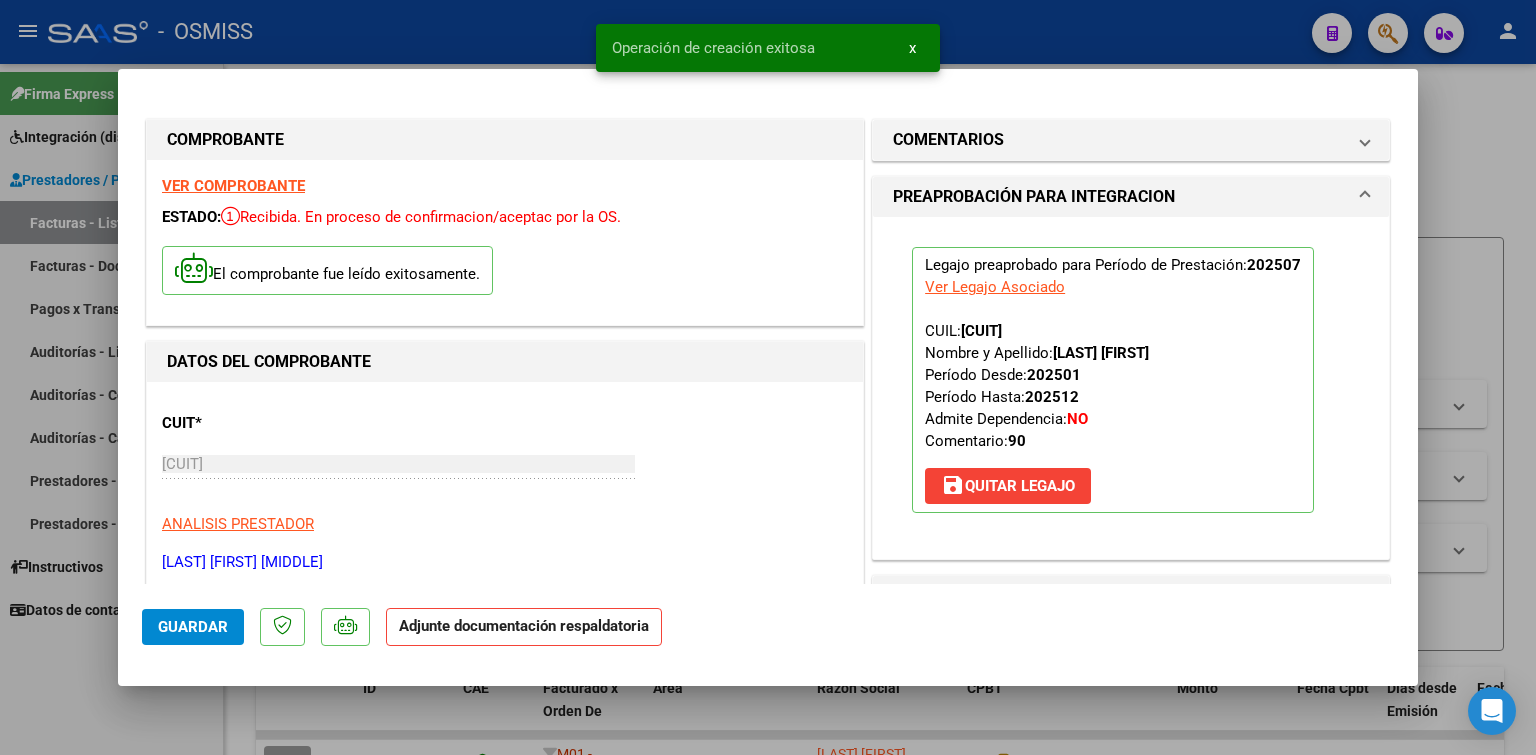 scroll, scrollTop: 300, scrollLeft: 0, axis: vertical 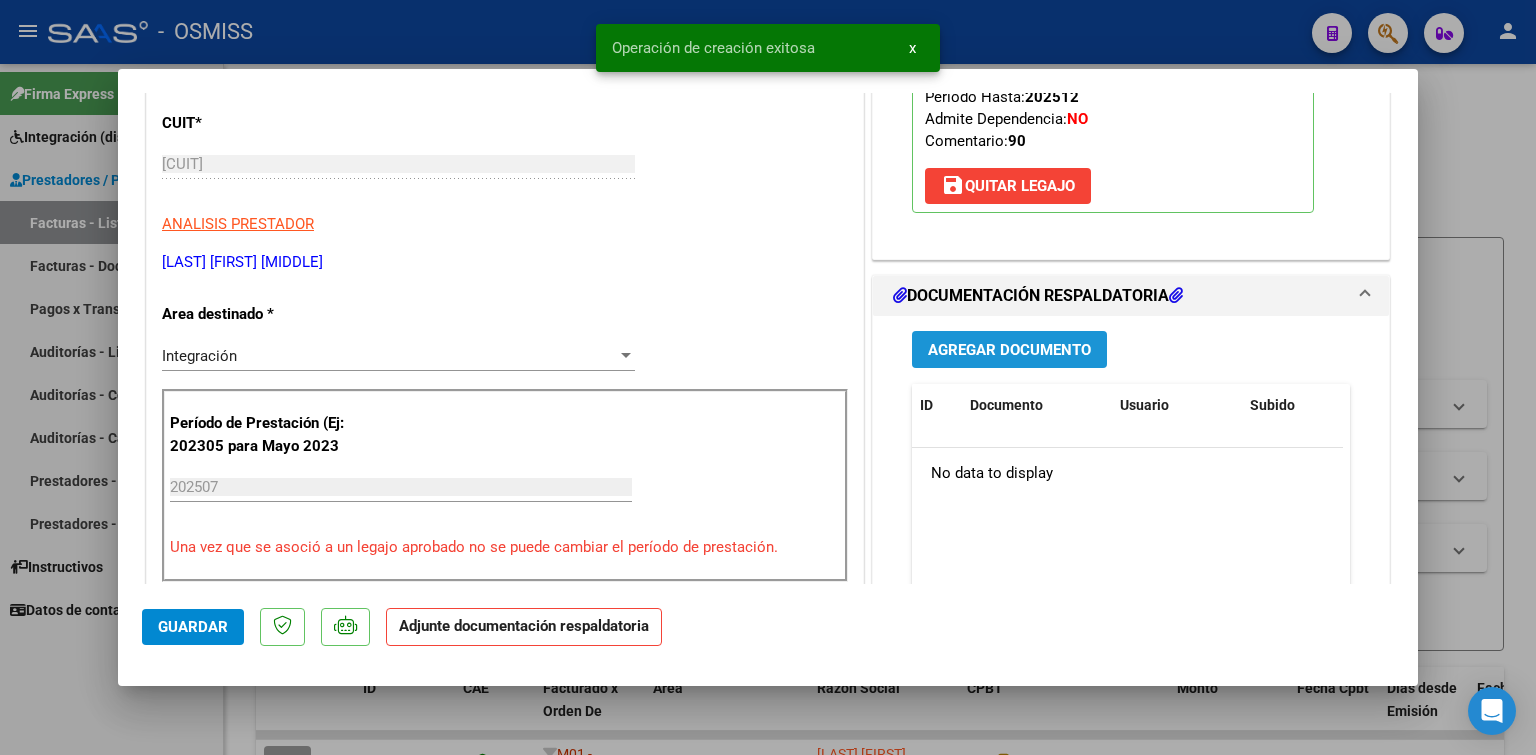 click on "Agregar Documento" at bounding box center [1009, 349] 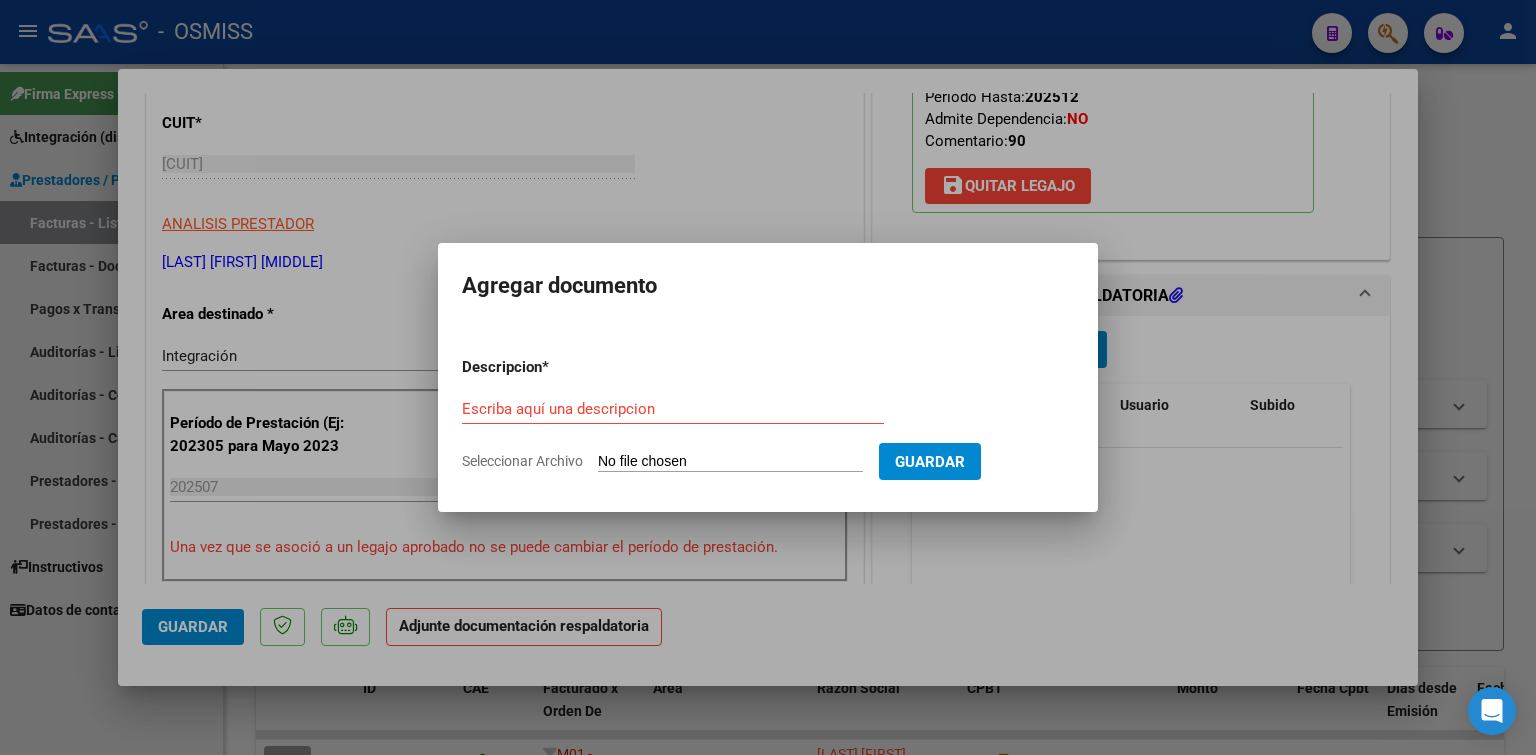 click on "Seleccionar Archivo" at bounding box center (730, 462) 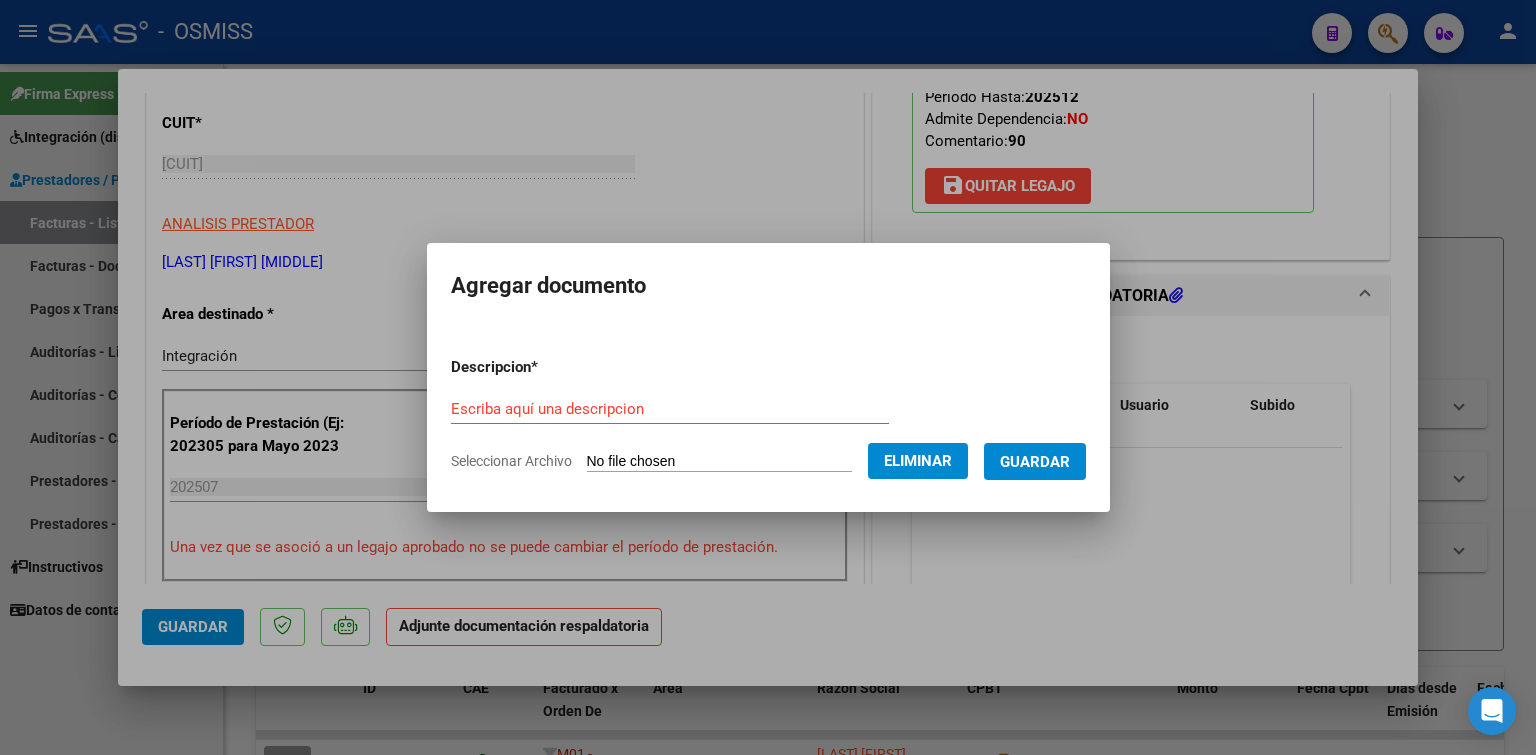 click on "Escriba aquí una descripcion" at bounding box center (670, 409) 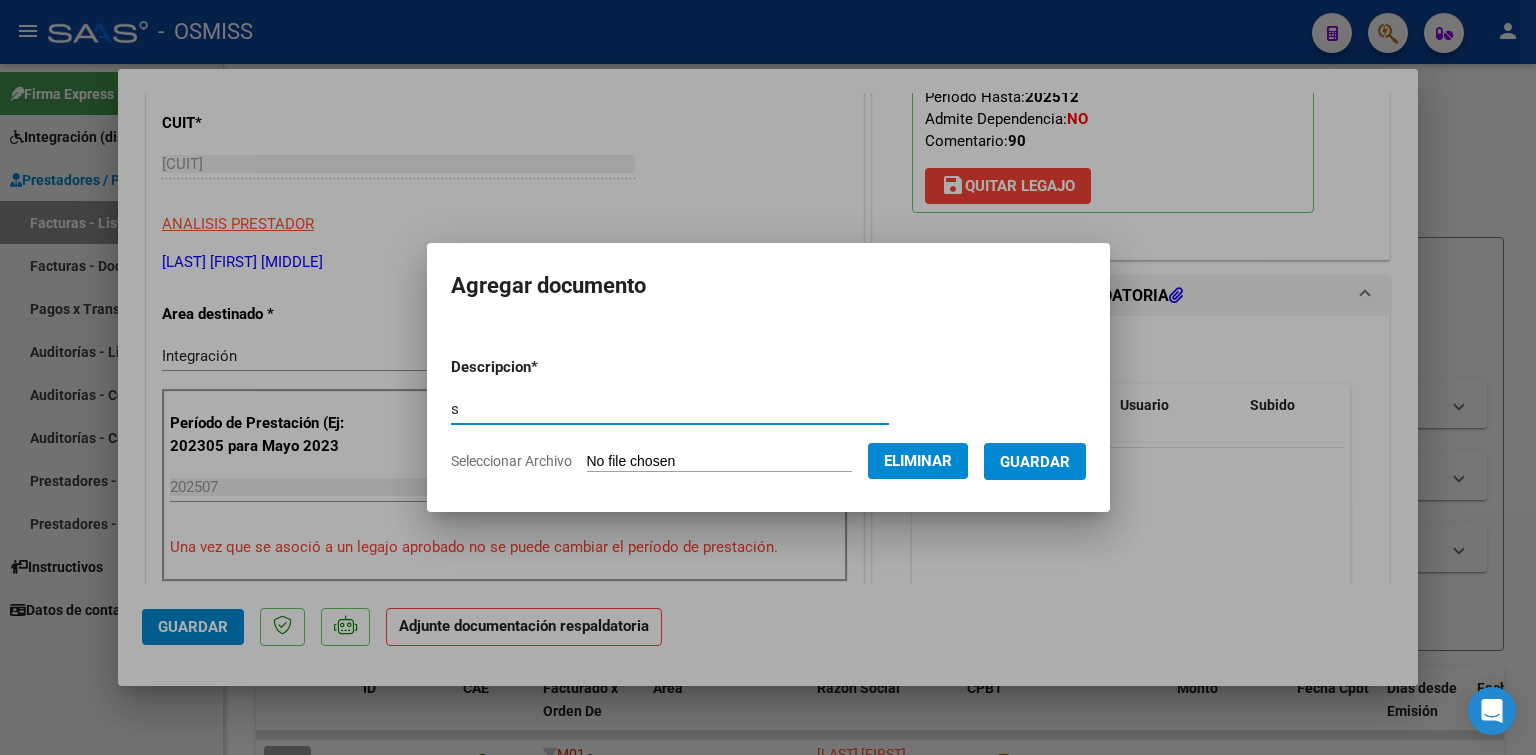 type on "s" 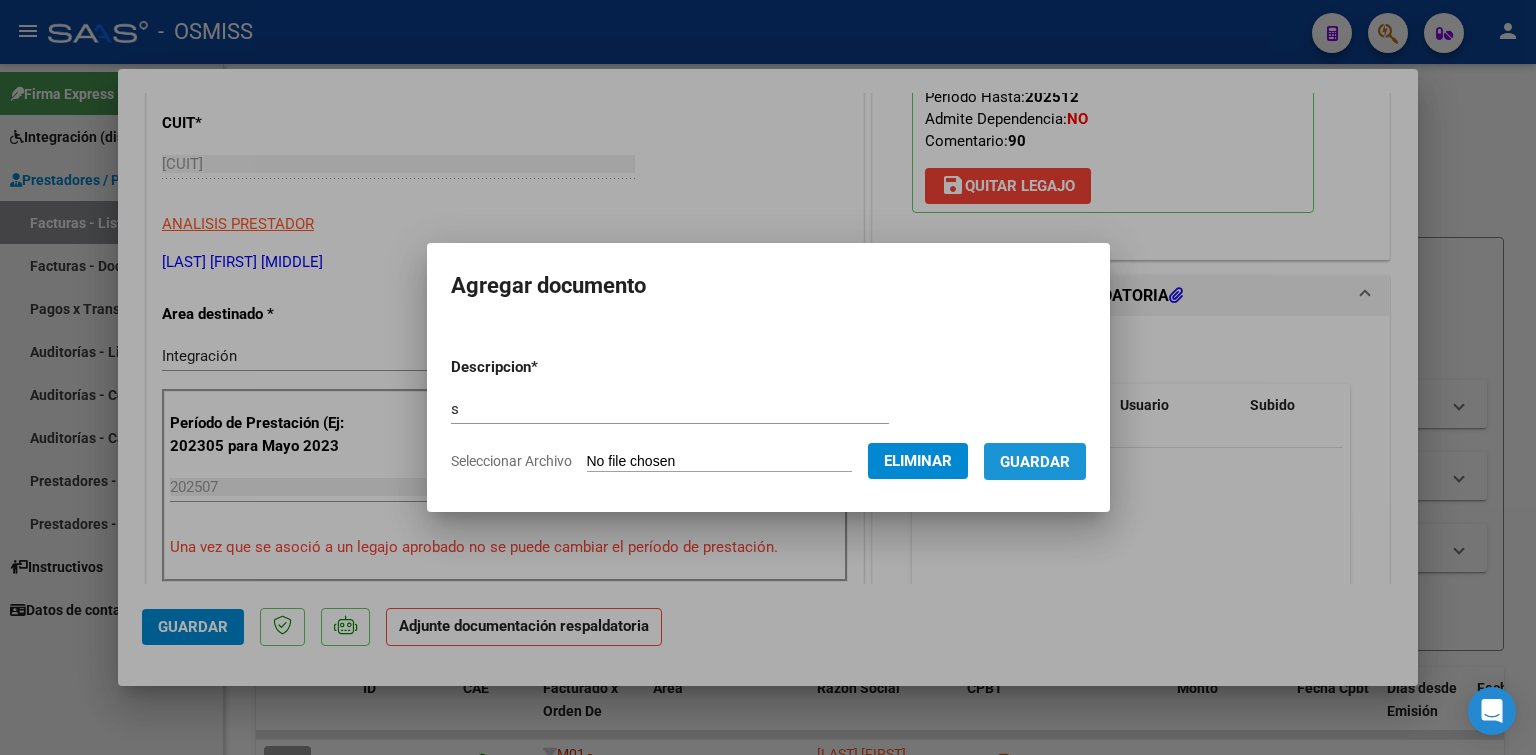 click on "Guardar" at bounding box center (1035, 462) 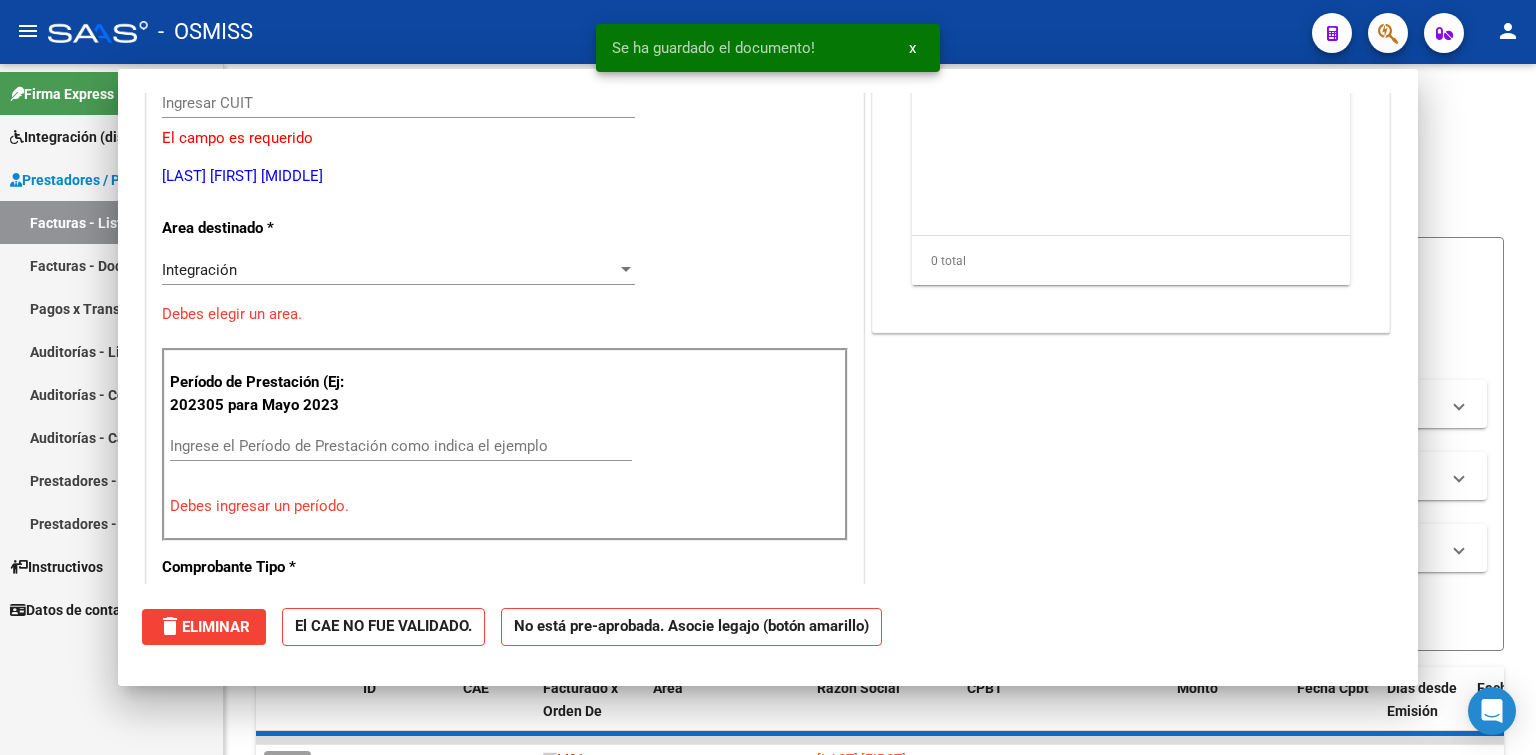scroll, scrollTop: 0, scrollLeft: 0, axis: both 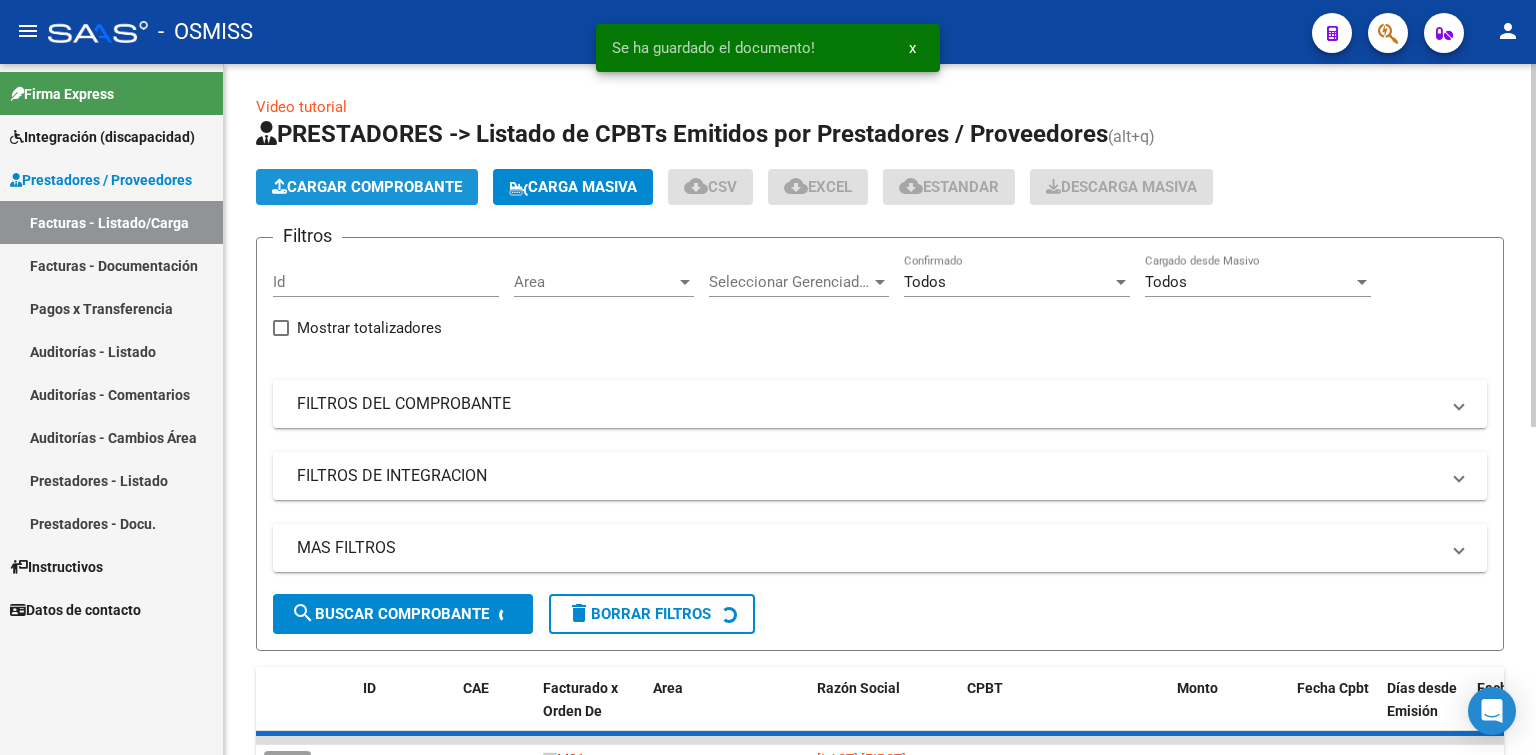 click on "Cargar Comprobante" 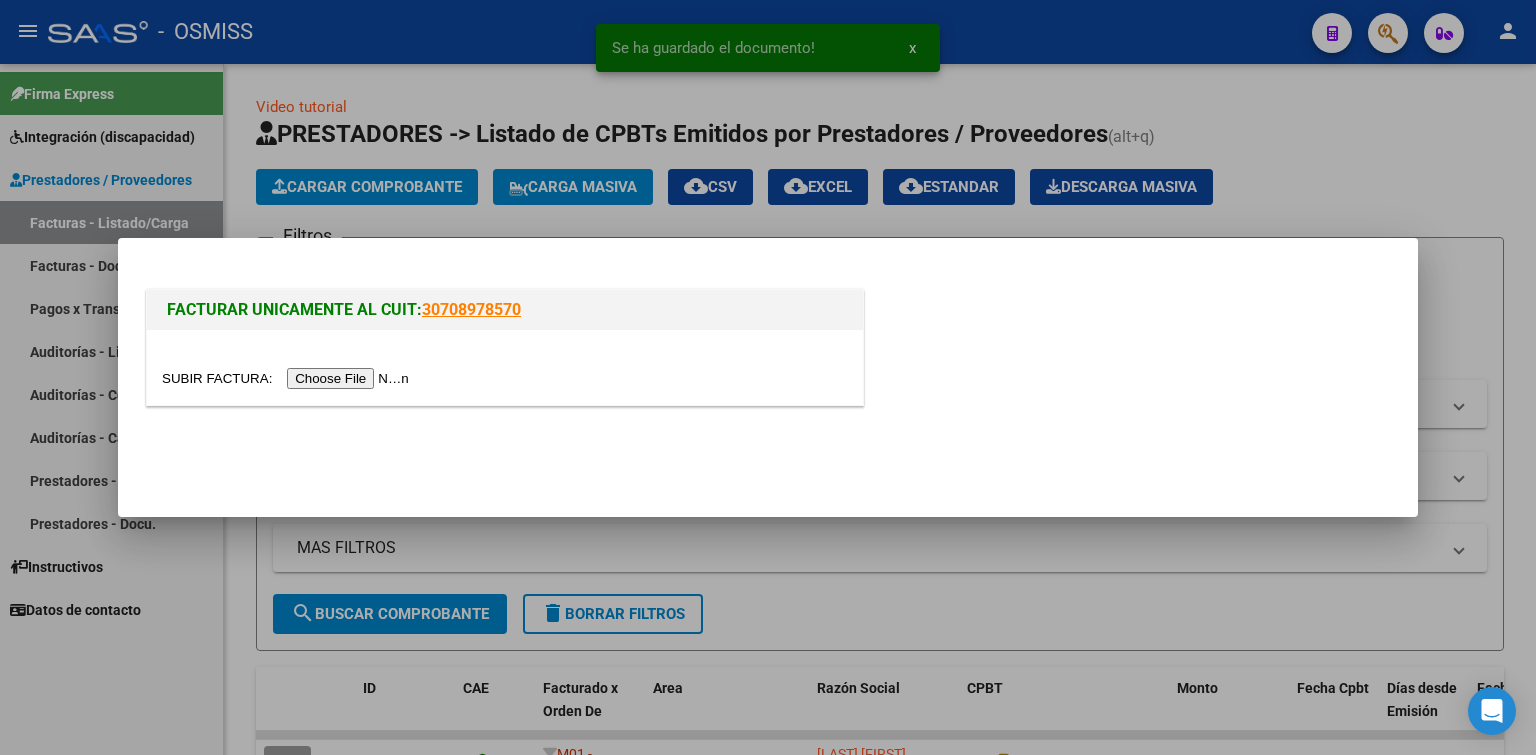 click at bounding box center (288, 378) 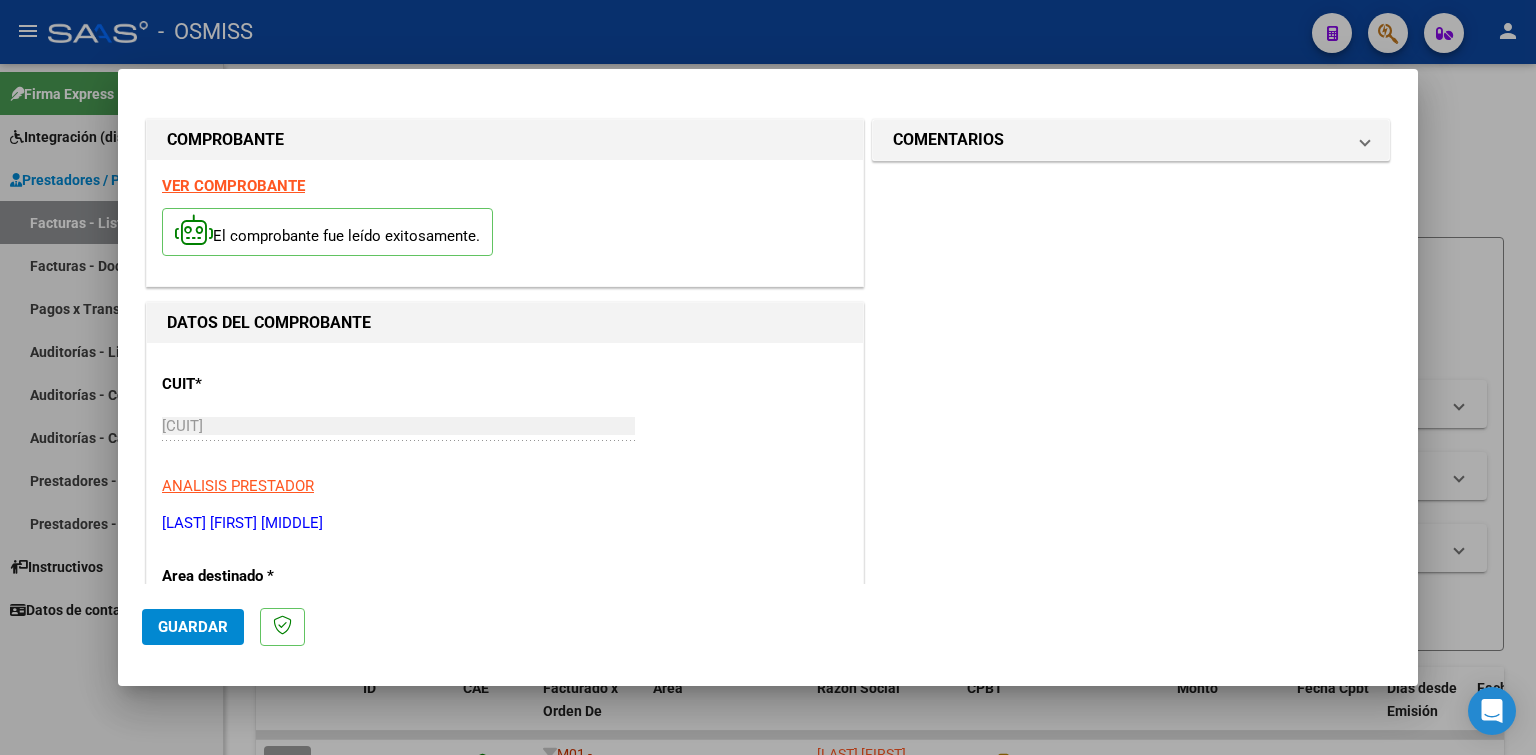 scroll, scrollTop: 300, scrollLeft: 0, axis: vertical 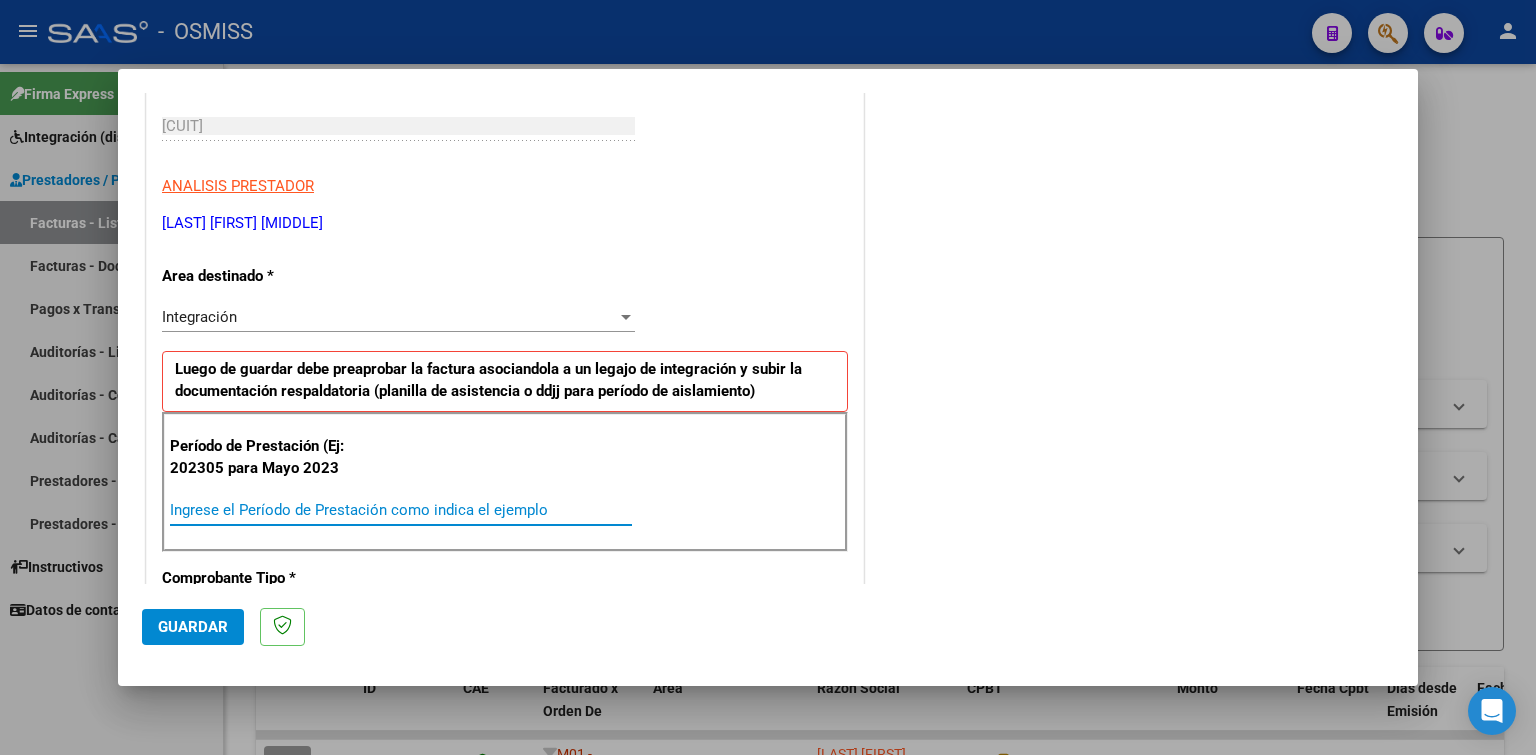 paste on "202507" 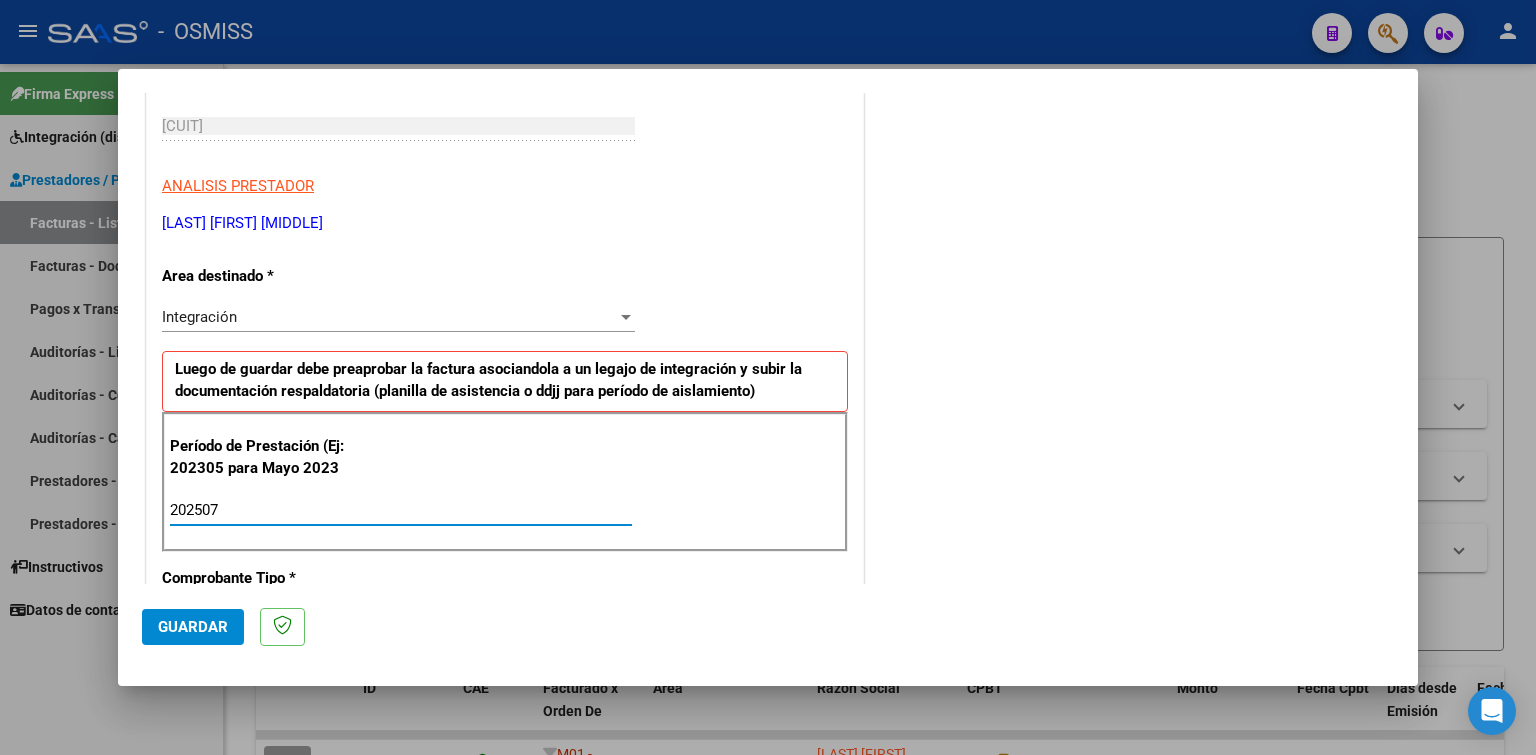 type on "202507" 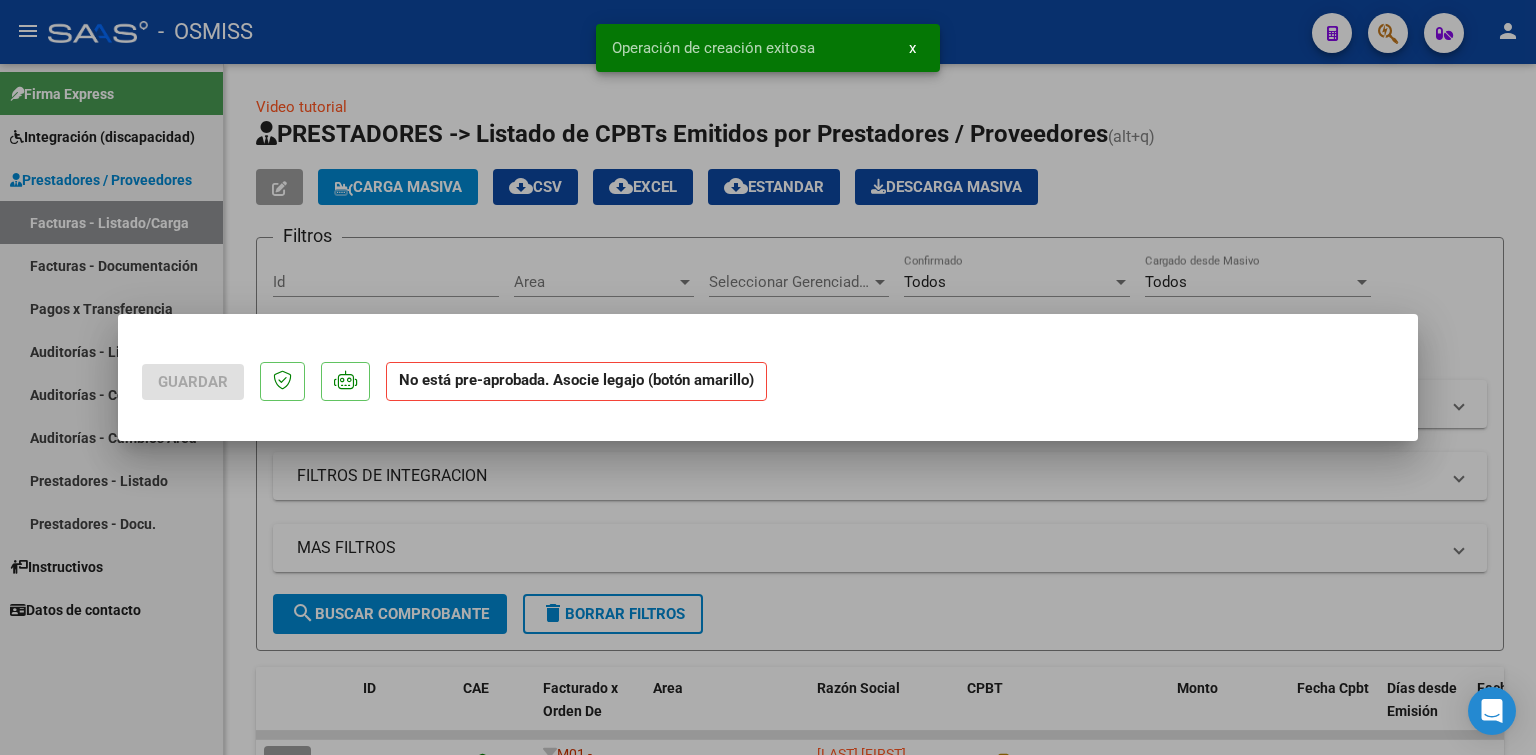 scroll, scrollTop: 0, scrollLeft: 0, axis: both 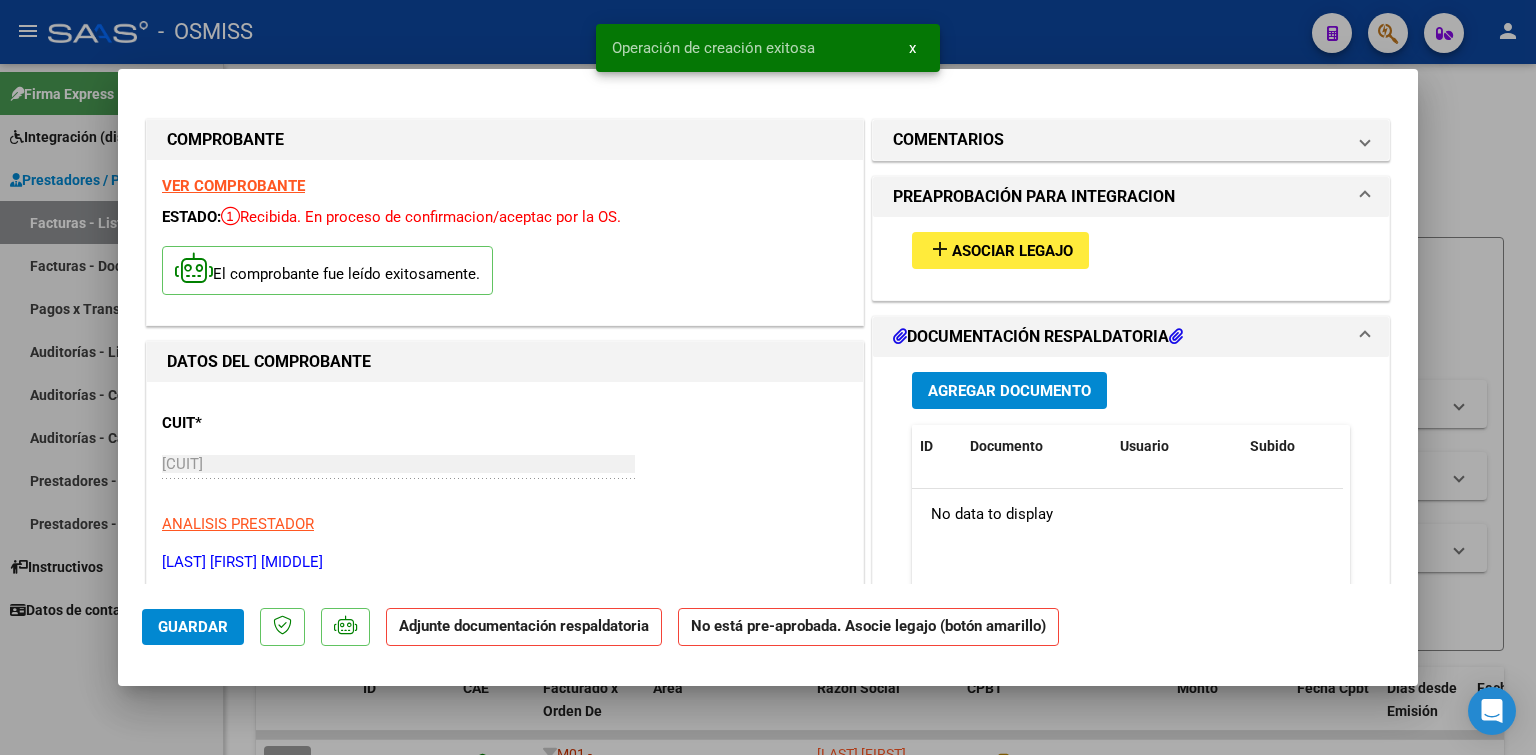 click on "add Asociar Legajo" at bounding box center (1131, 258) 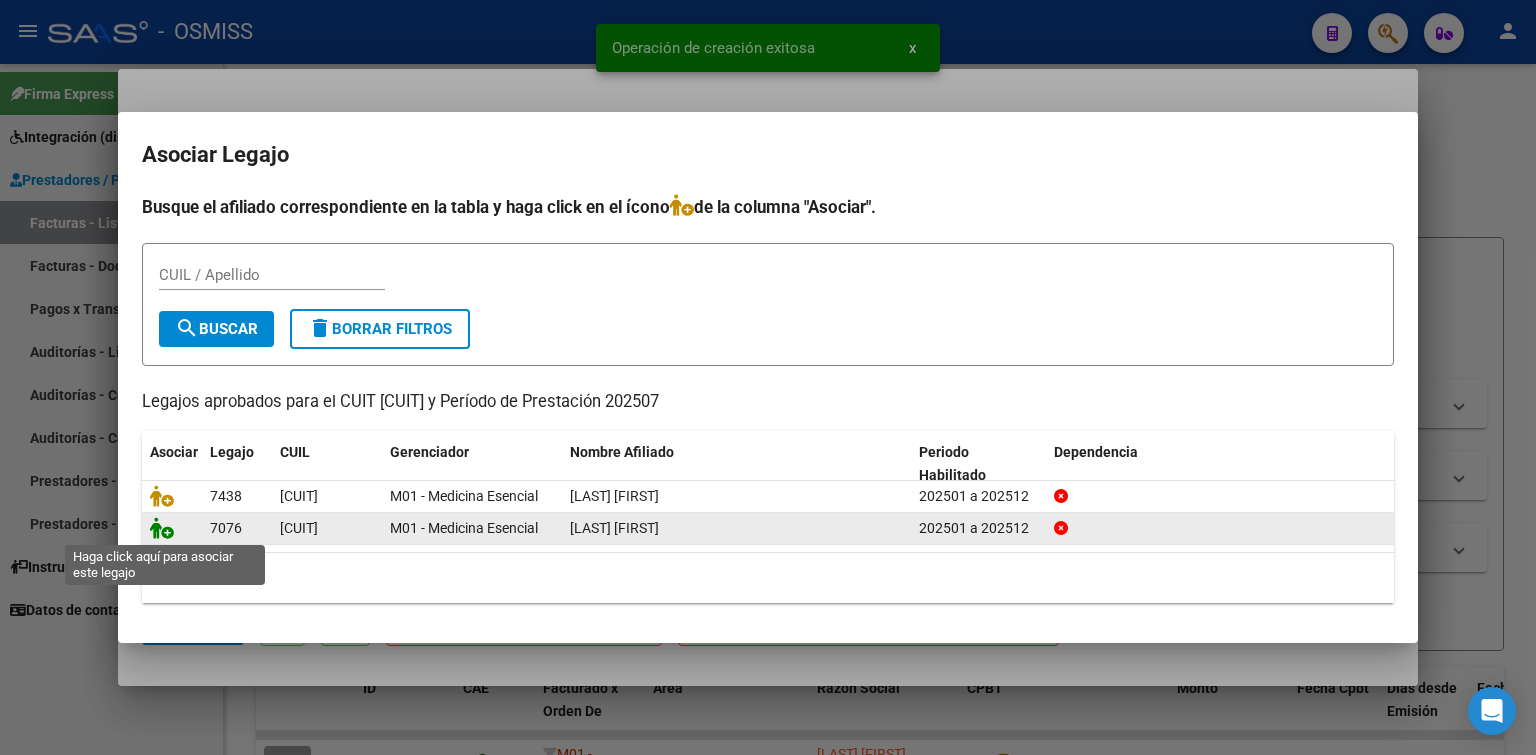 click 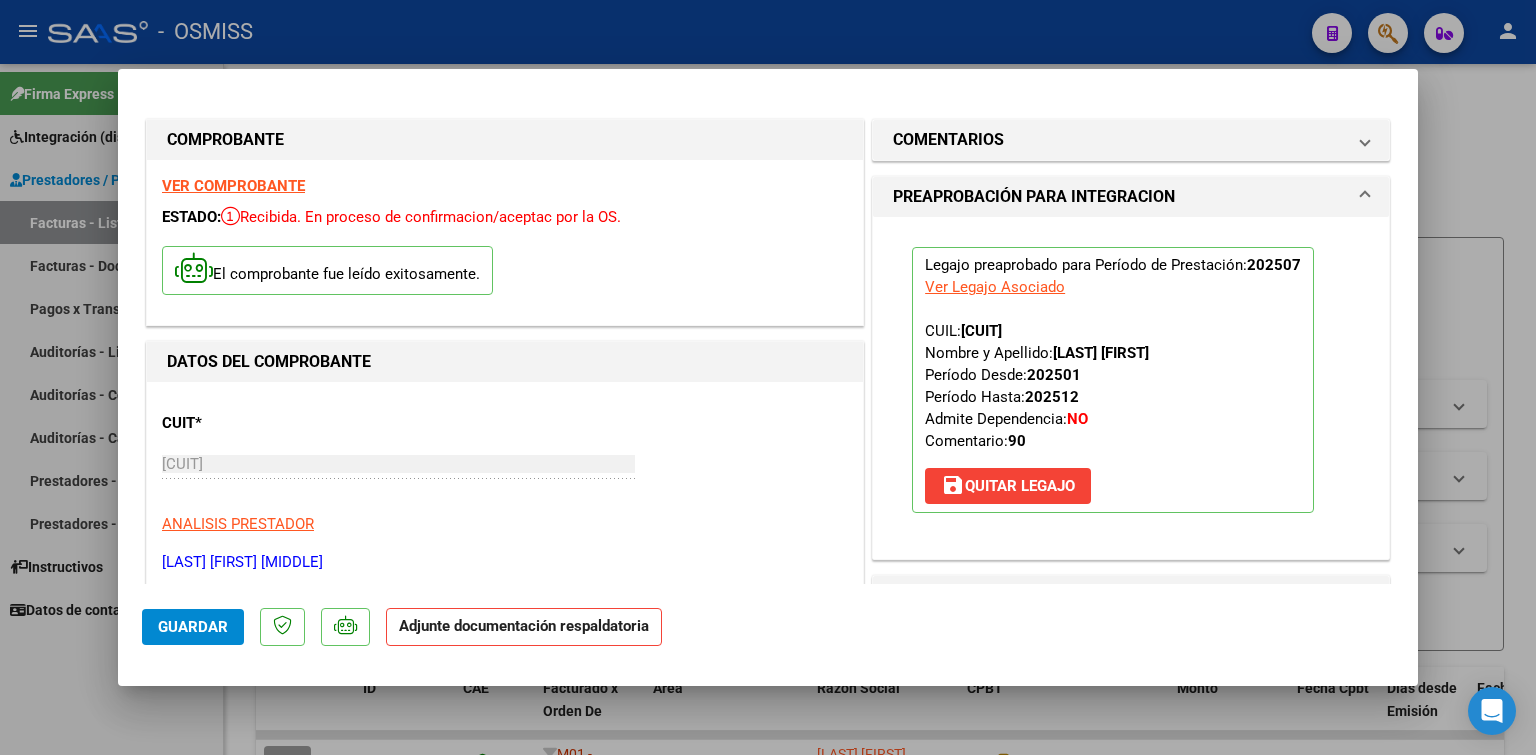 scroll, scrollTop: 200, scrollLeft: 0, axis: vertical 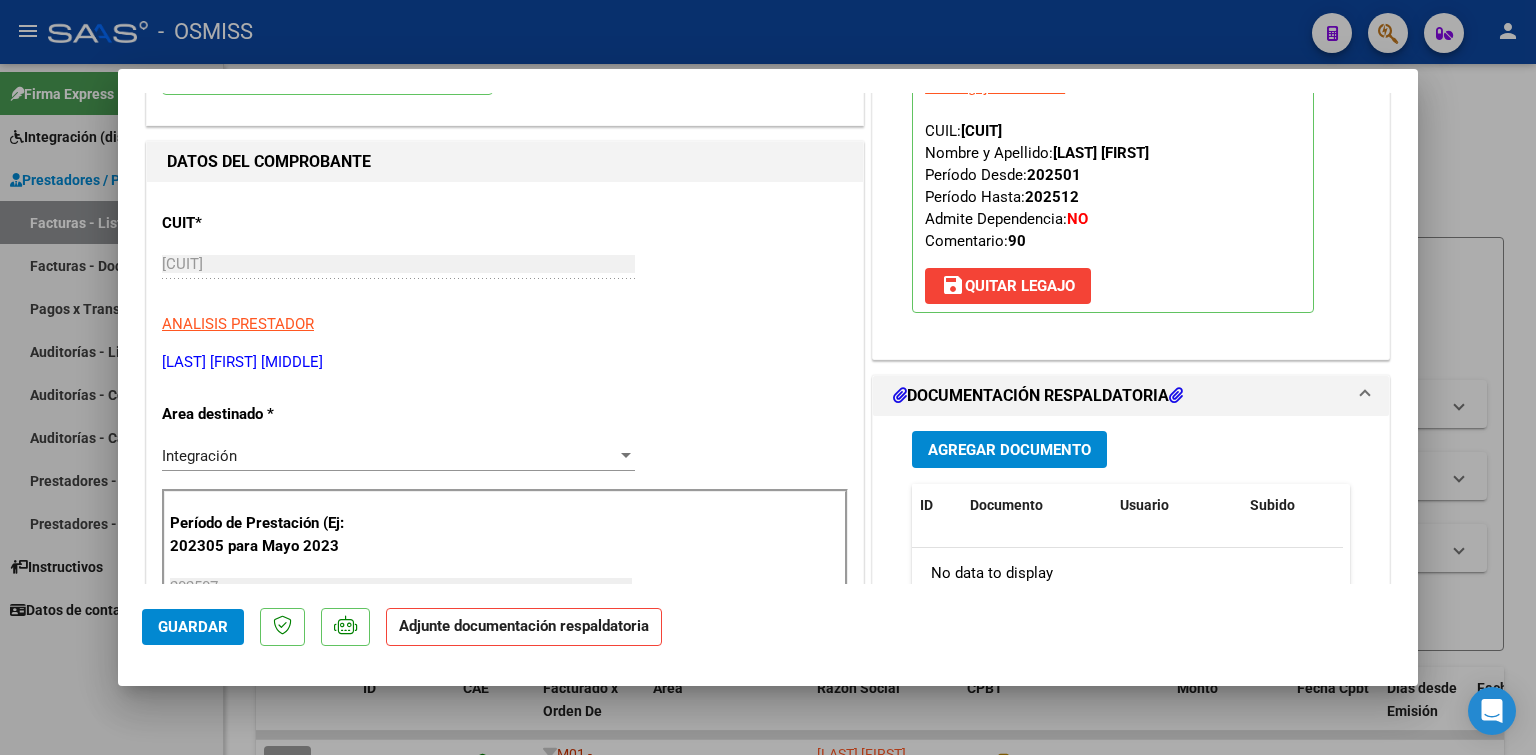 click on "Agregar Documento" at bounding box center [1009, 449] 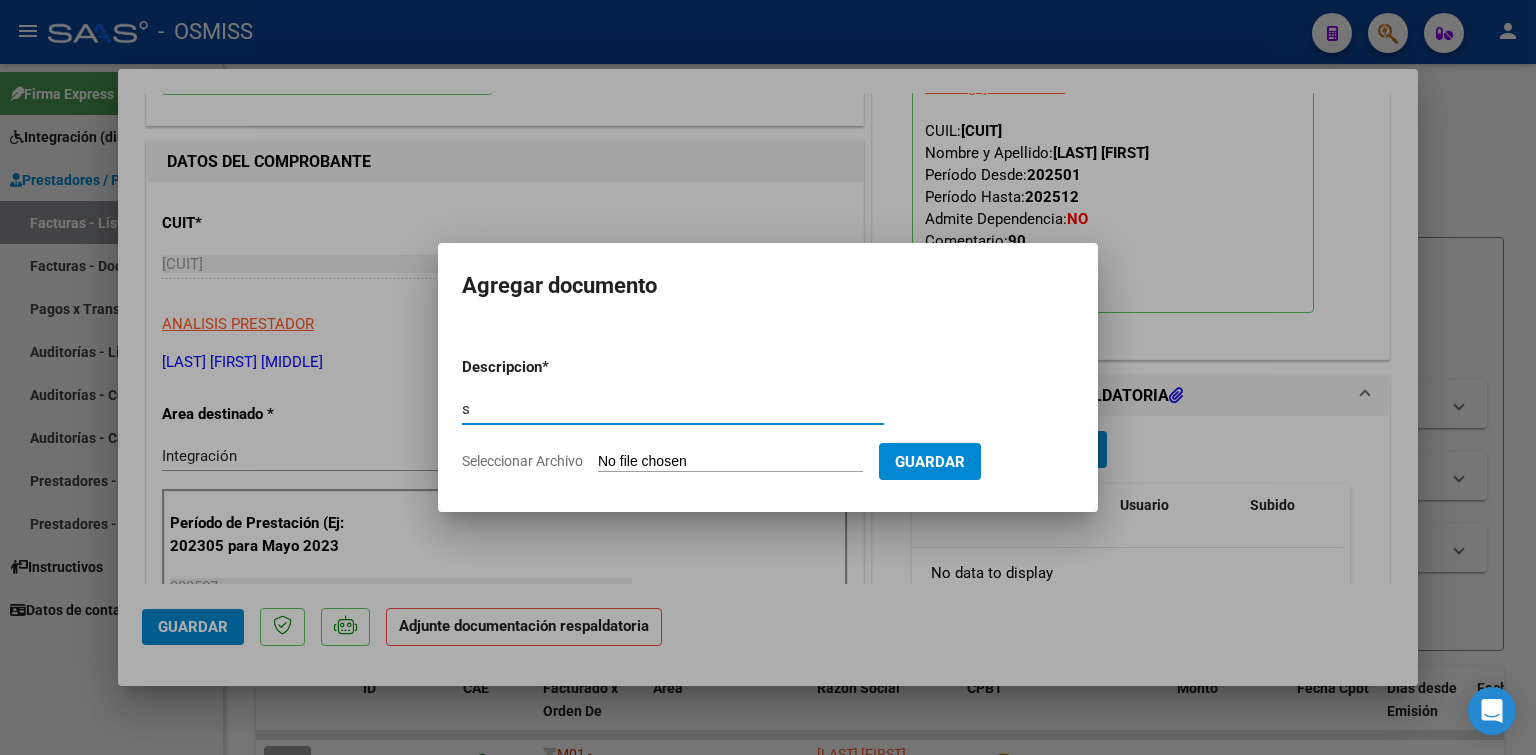type on "s" 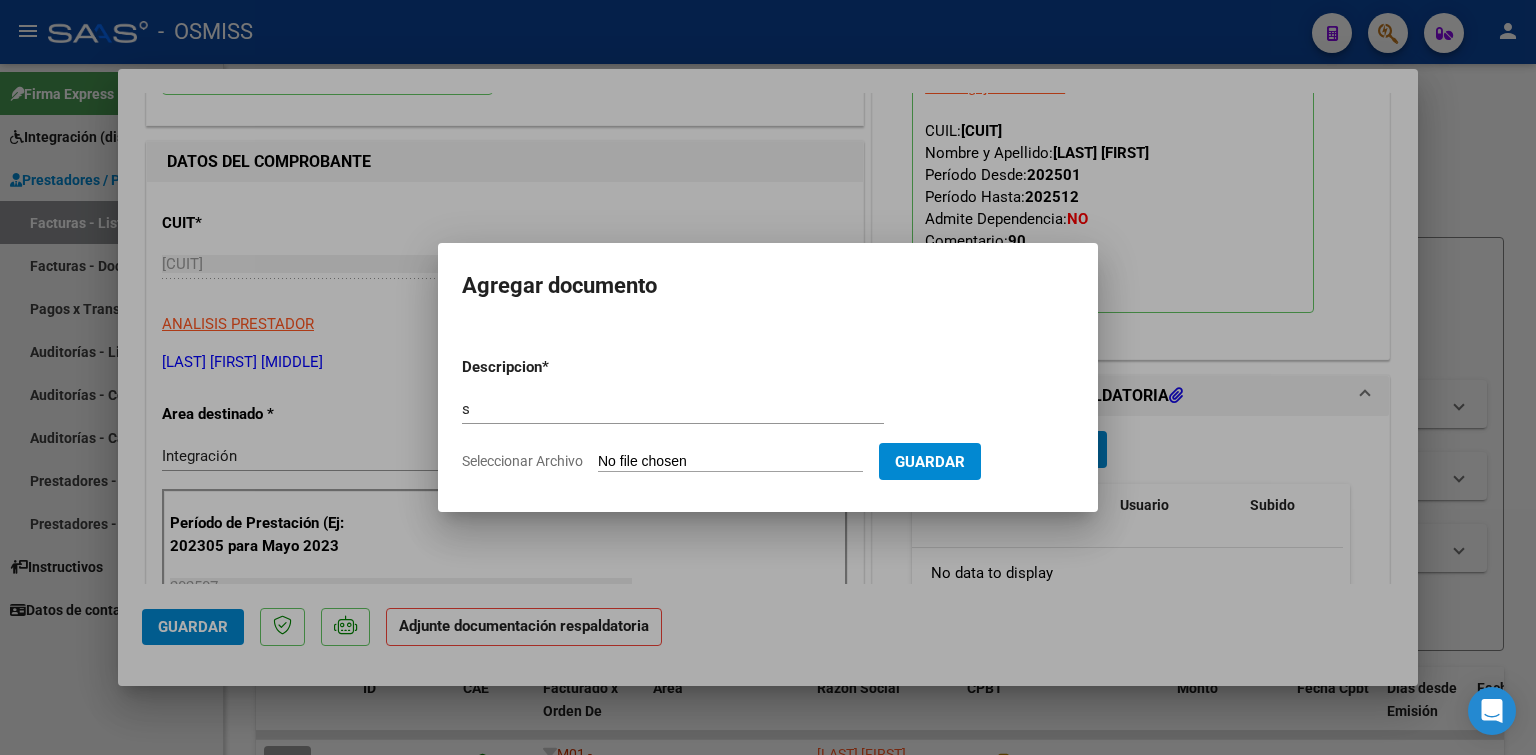 click on "Descripcion  *   s Escriba aquí una descripcion  Seleccionar Archivo Guardar" at bounding box center [768, 414] 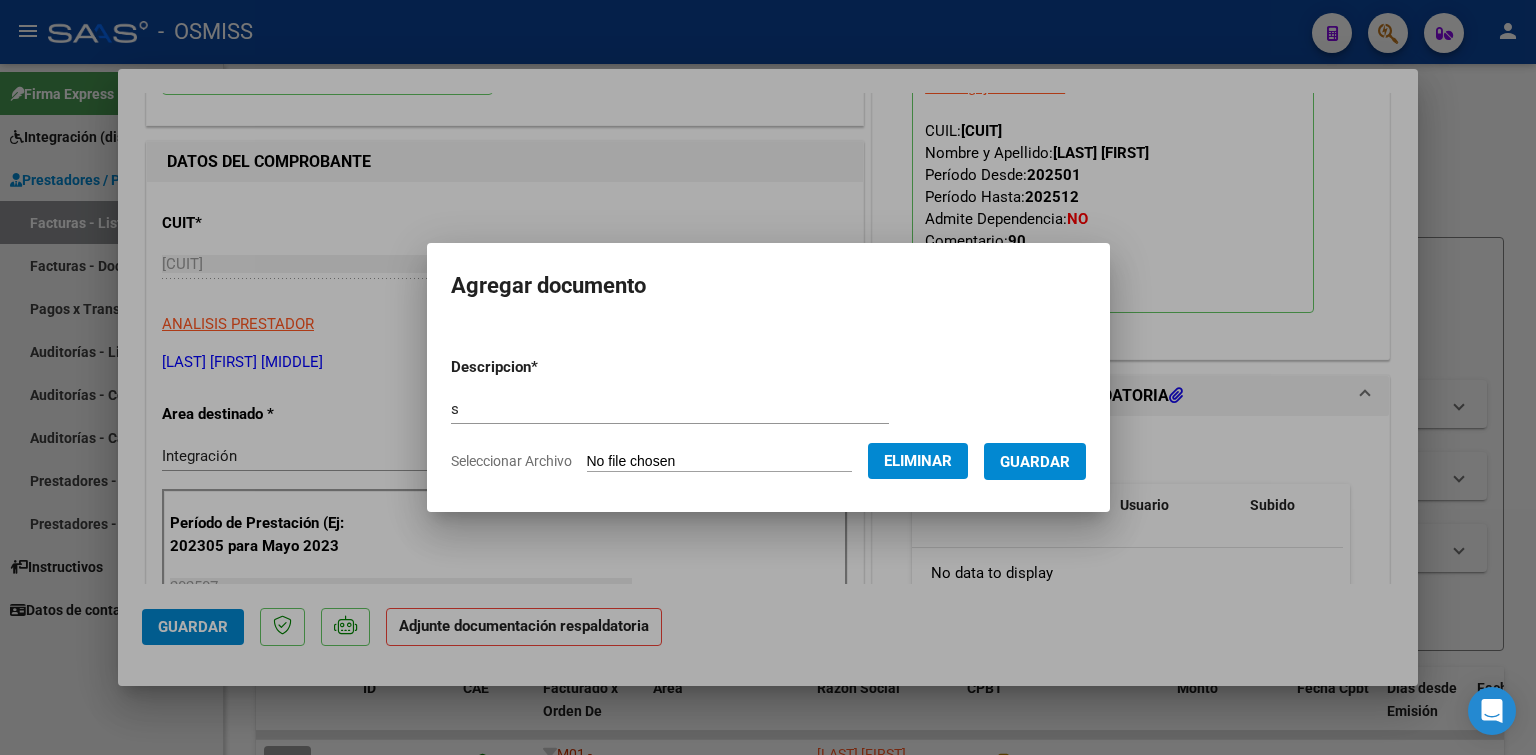 click on "Guardar" at bounding box center [1035, 462] 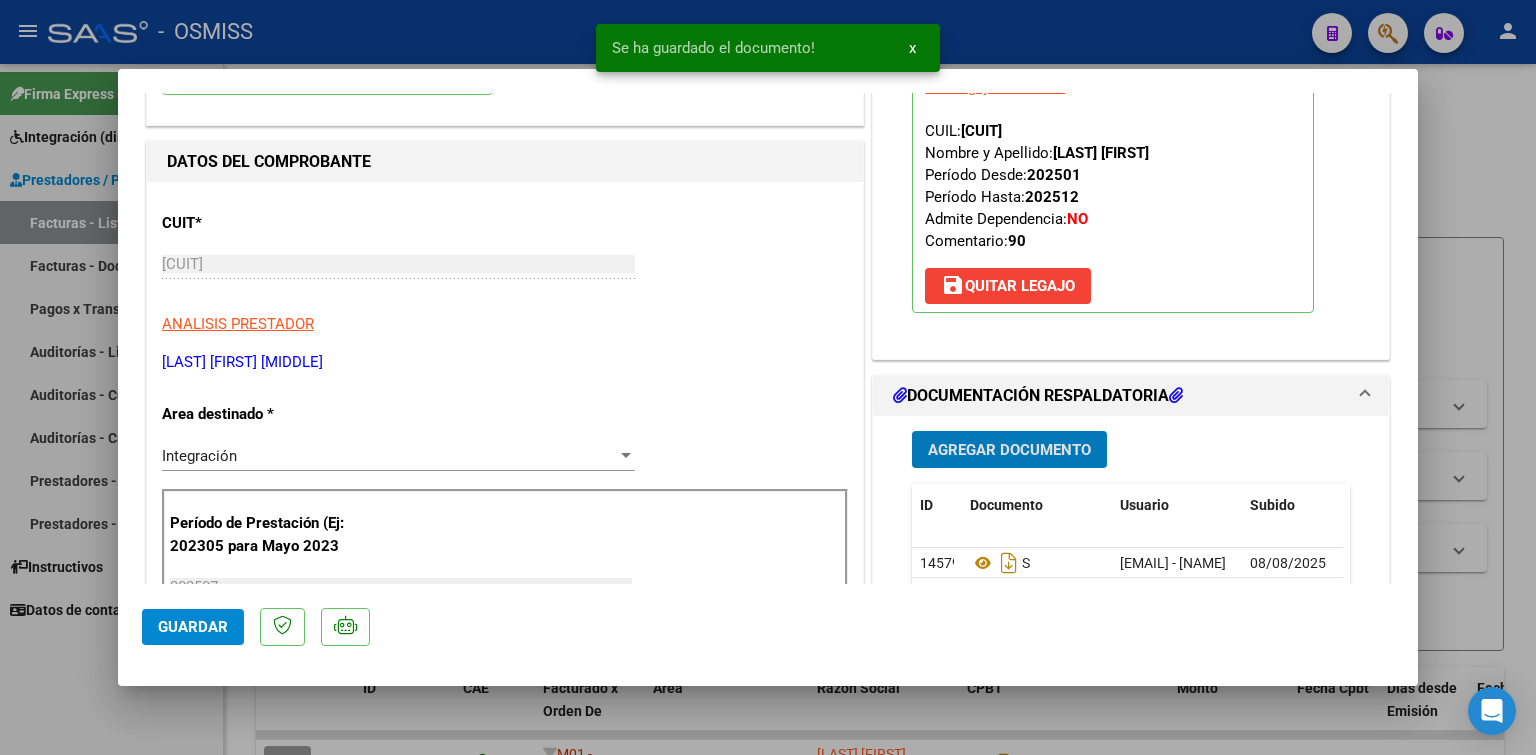 type 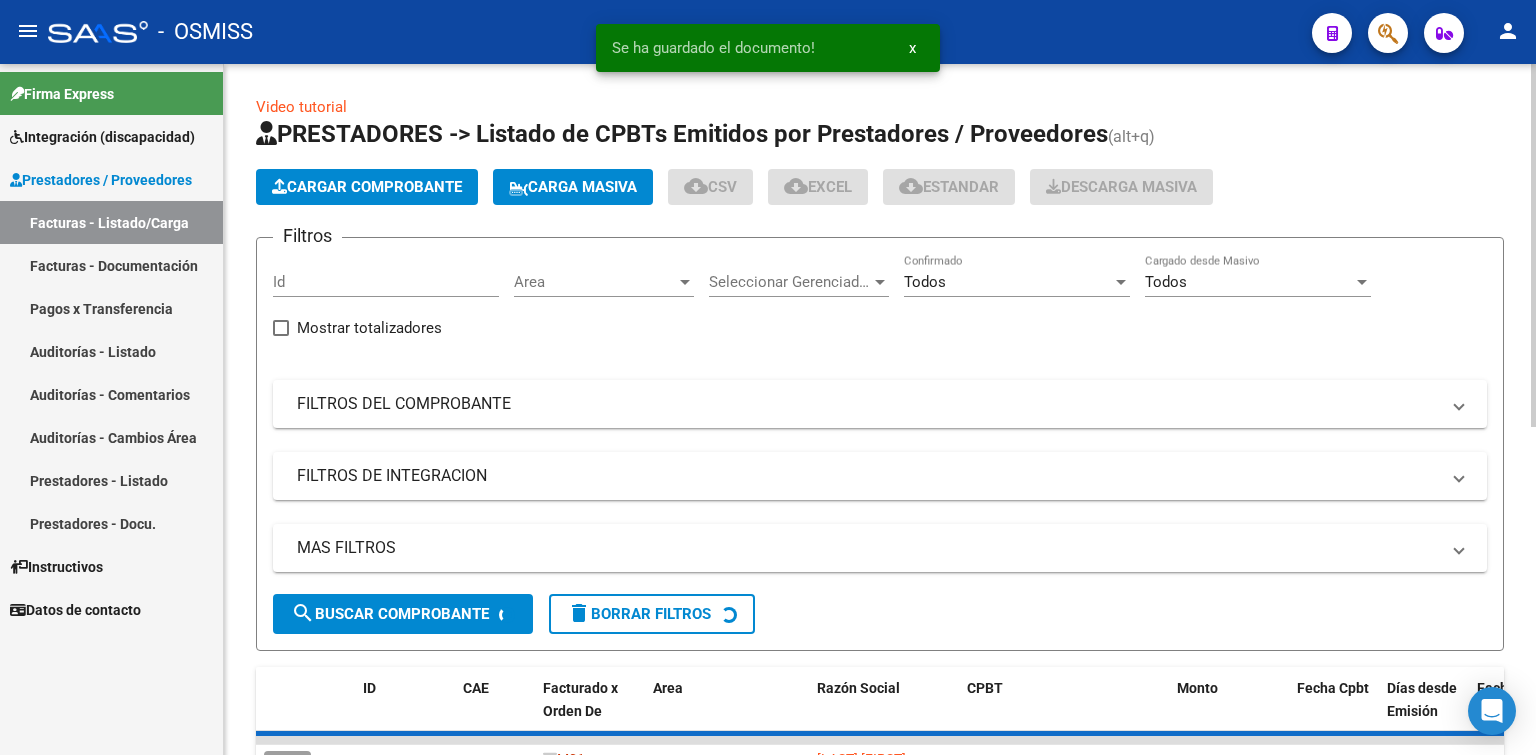 click on "Cargar Comprobante" 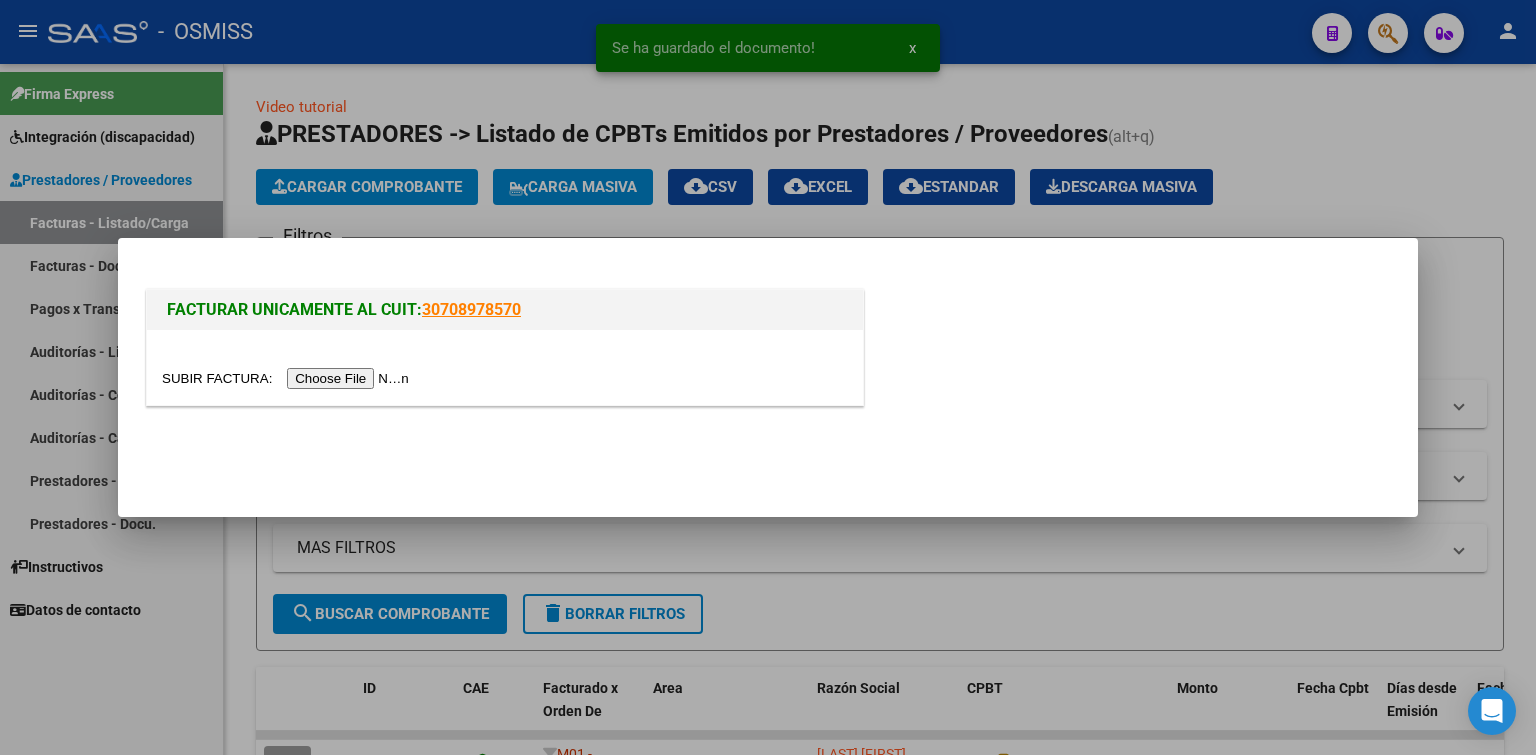 click at bounding box center [288, 378] 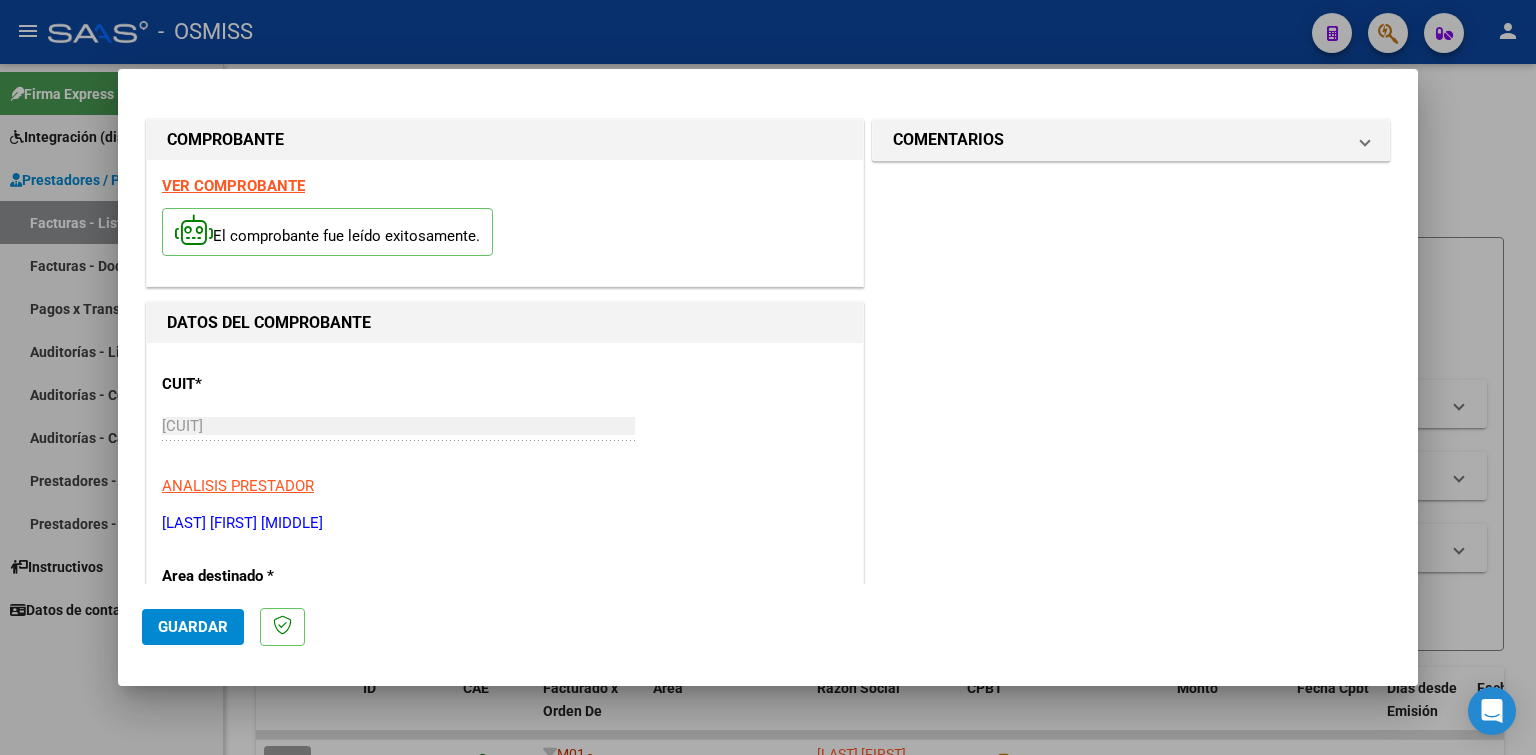 scroll, scrollTop: 300, scrollLeft: 0, axis: vertical 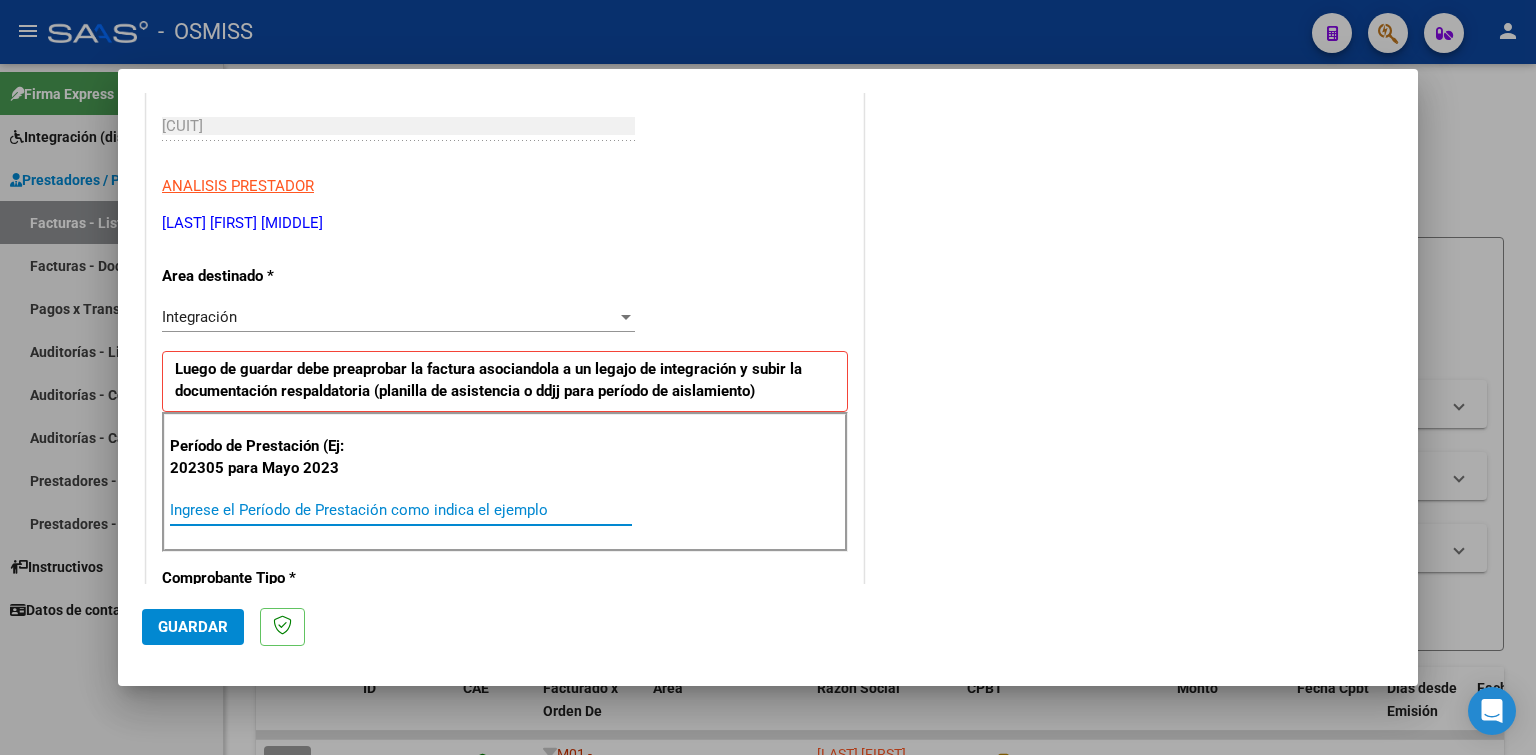 paste on "202507" 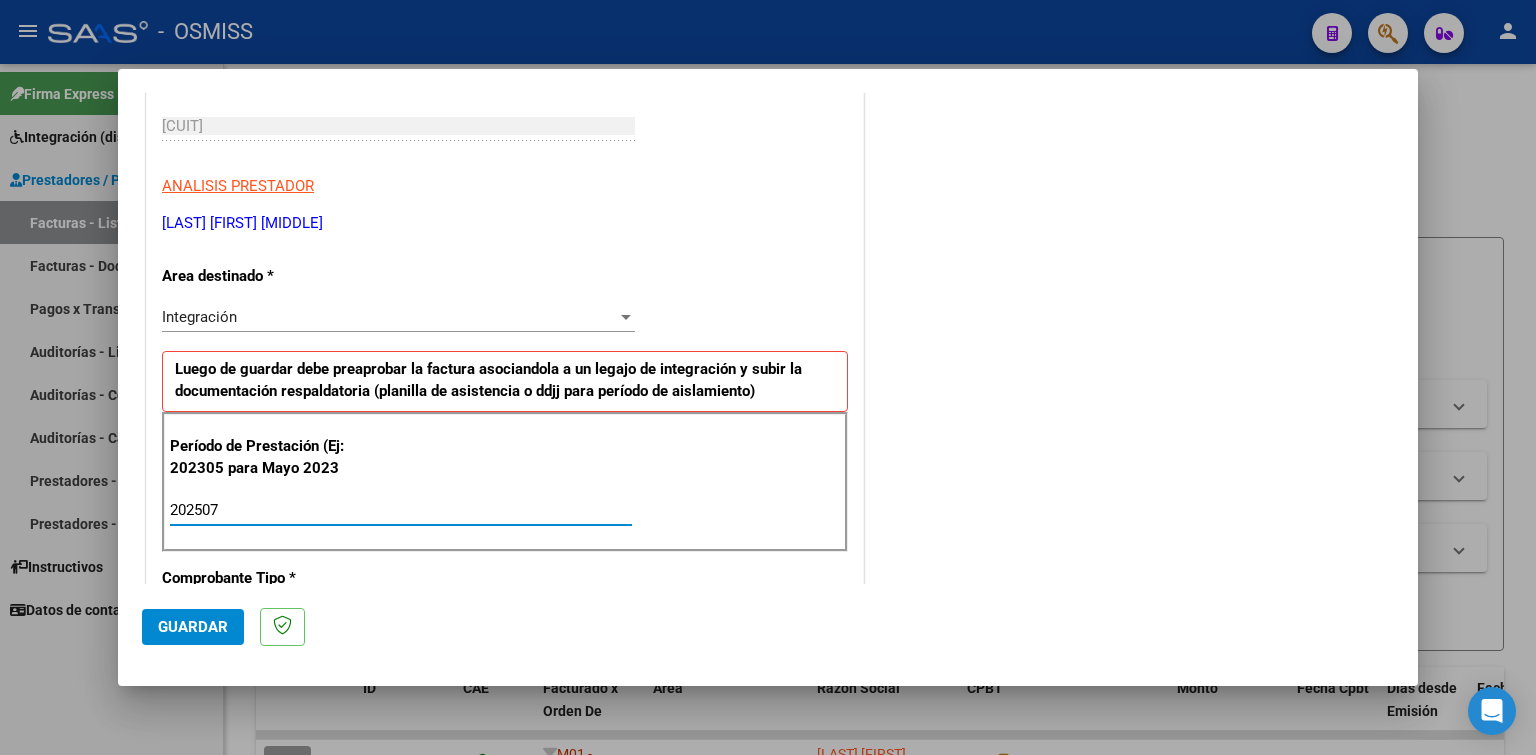 type on "202507" 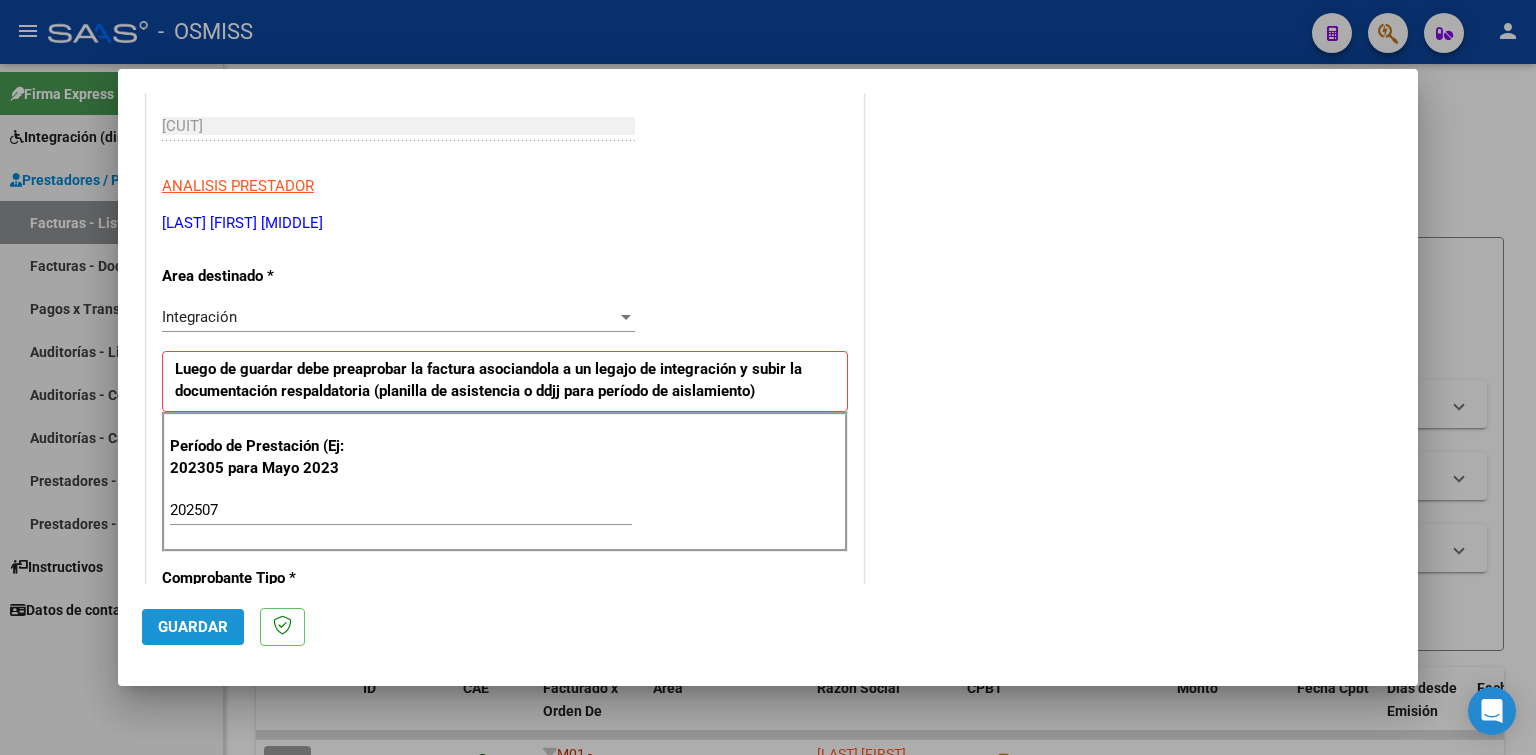 click on "Guardar" 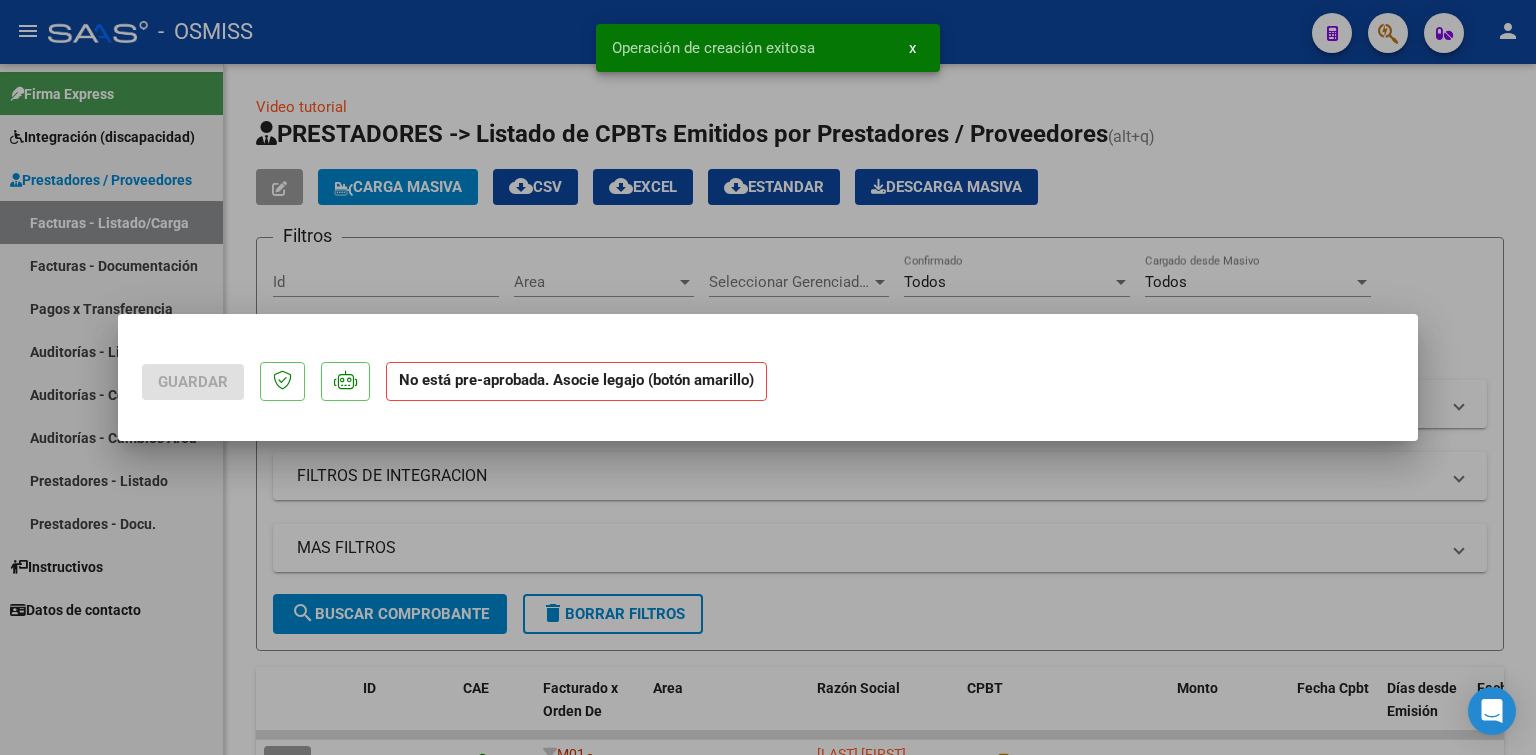 scroll, scrollTop: 0, scrollLeft: 0, axis: both 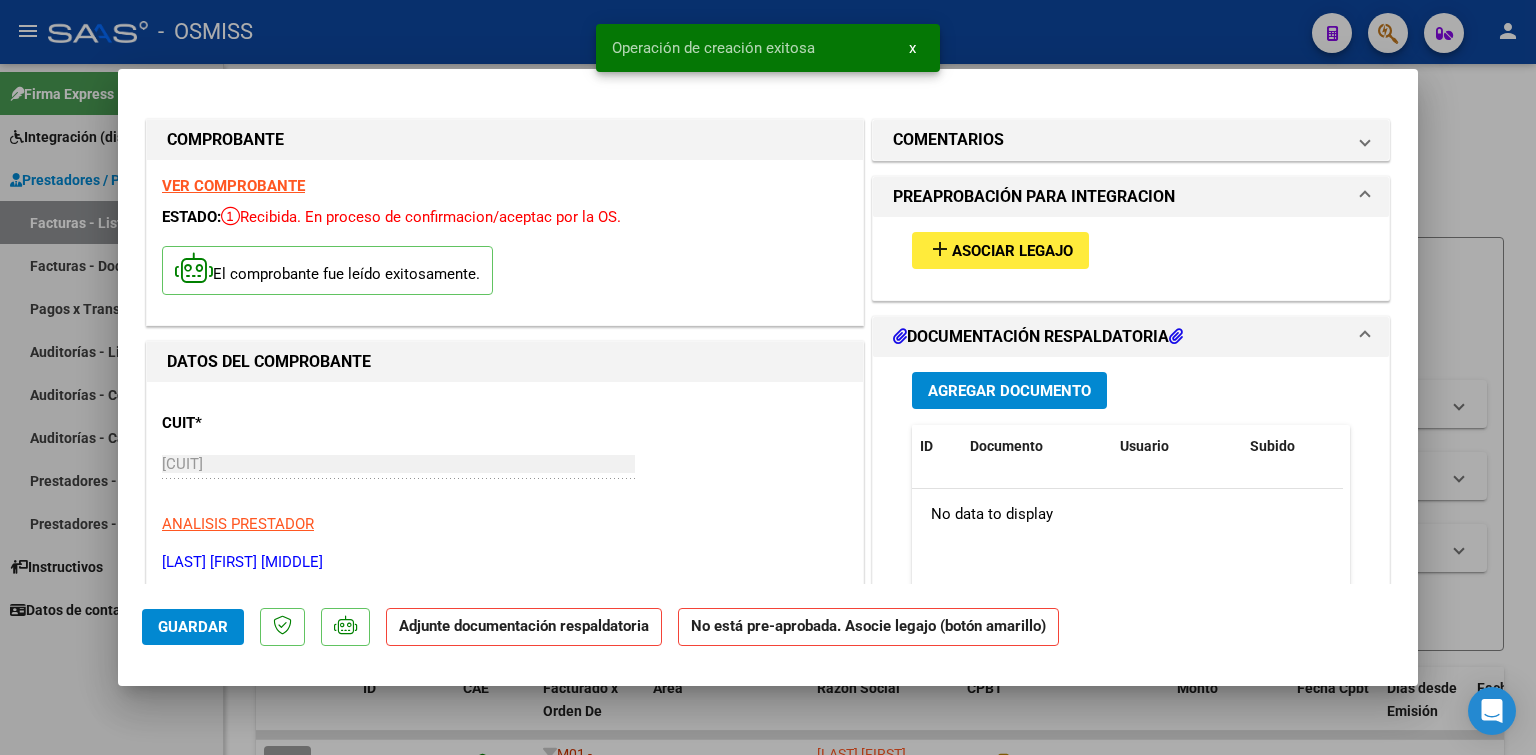 click on "Asociar Legajo" at bounding box center [1012, 251] 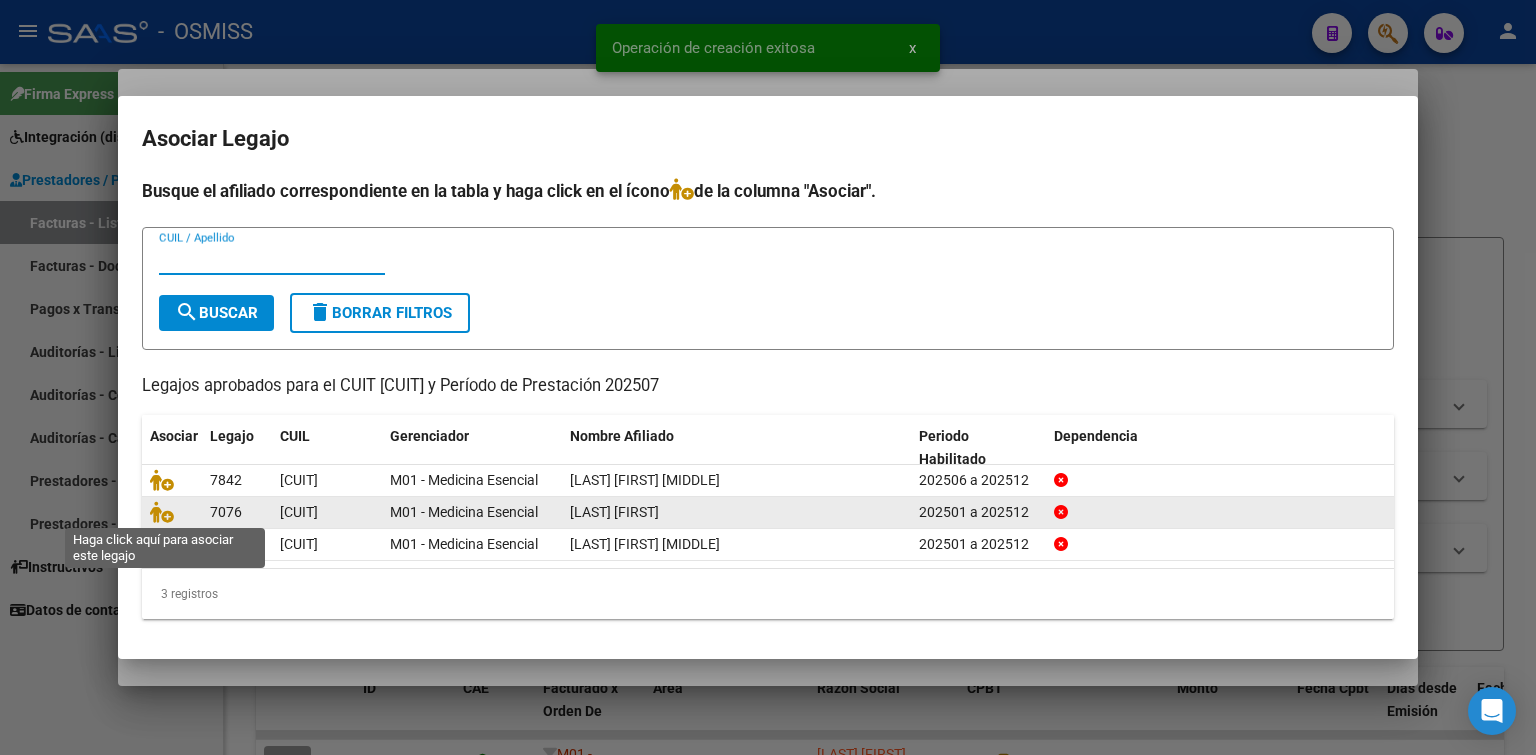 click 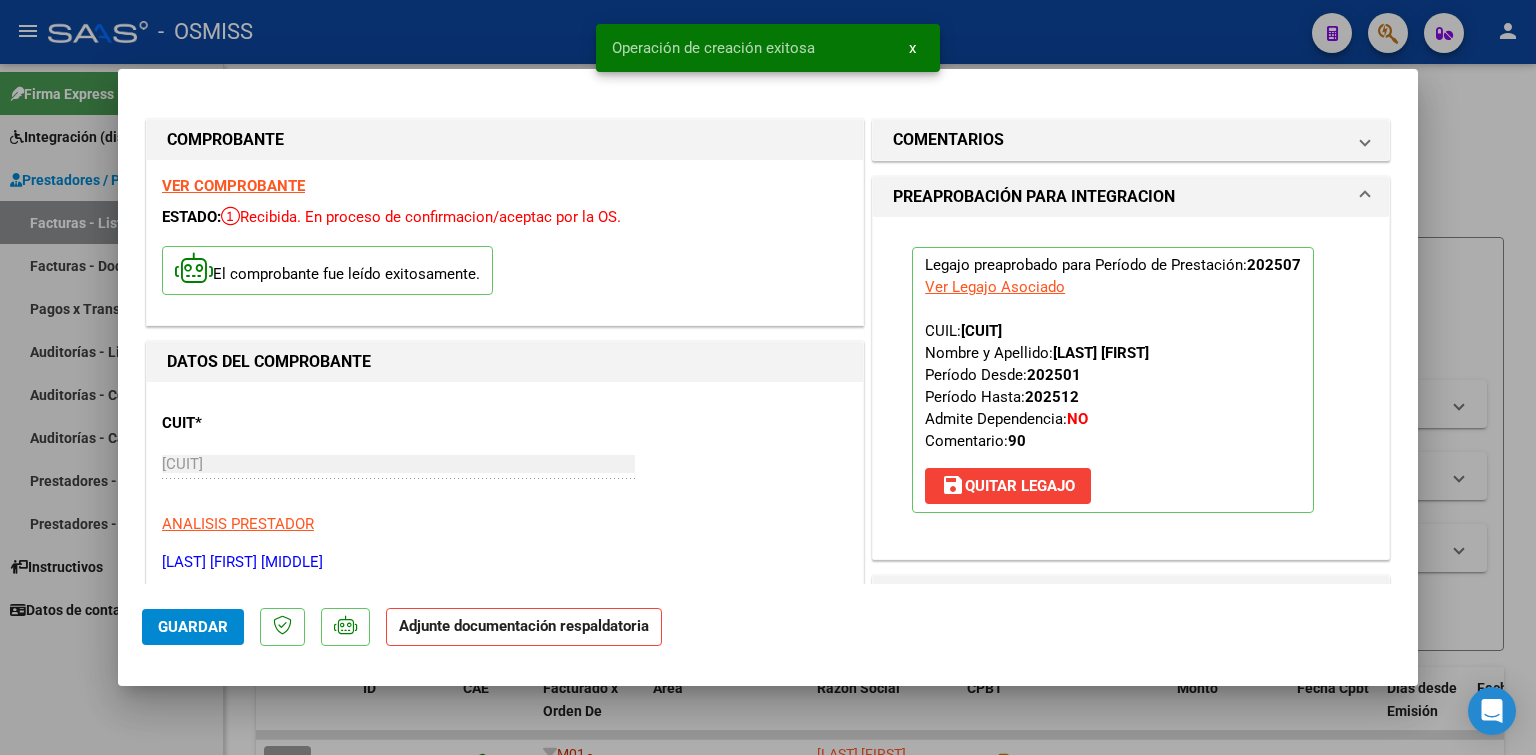 scroll, scrollTop: 200, scrollLeft: 0, axis: vertical 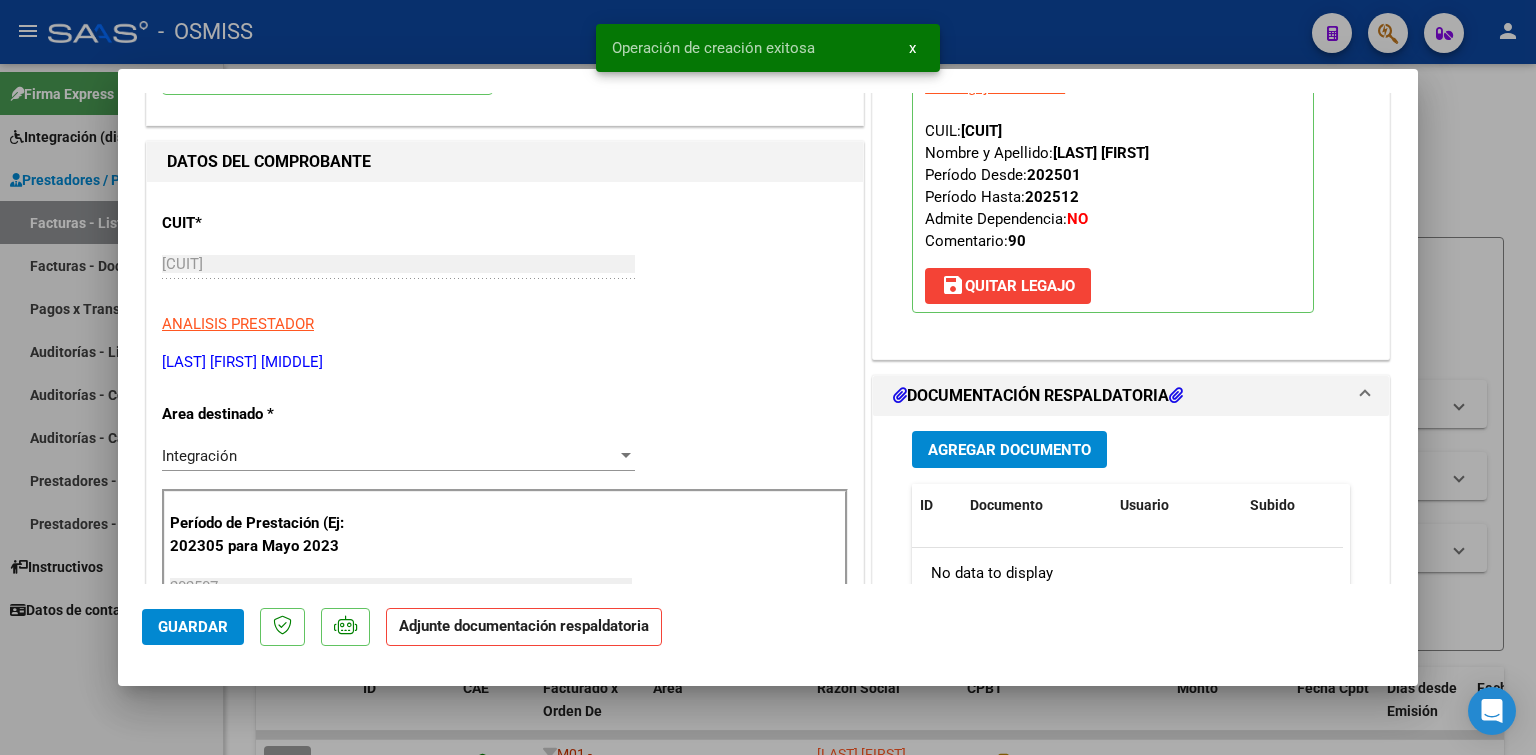 click on "Agregar Documento" at bounding box center (1009, 449) 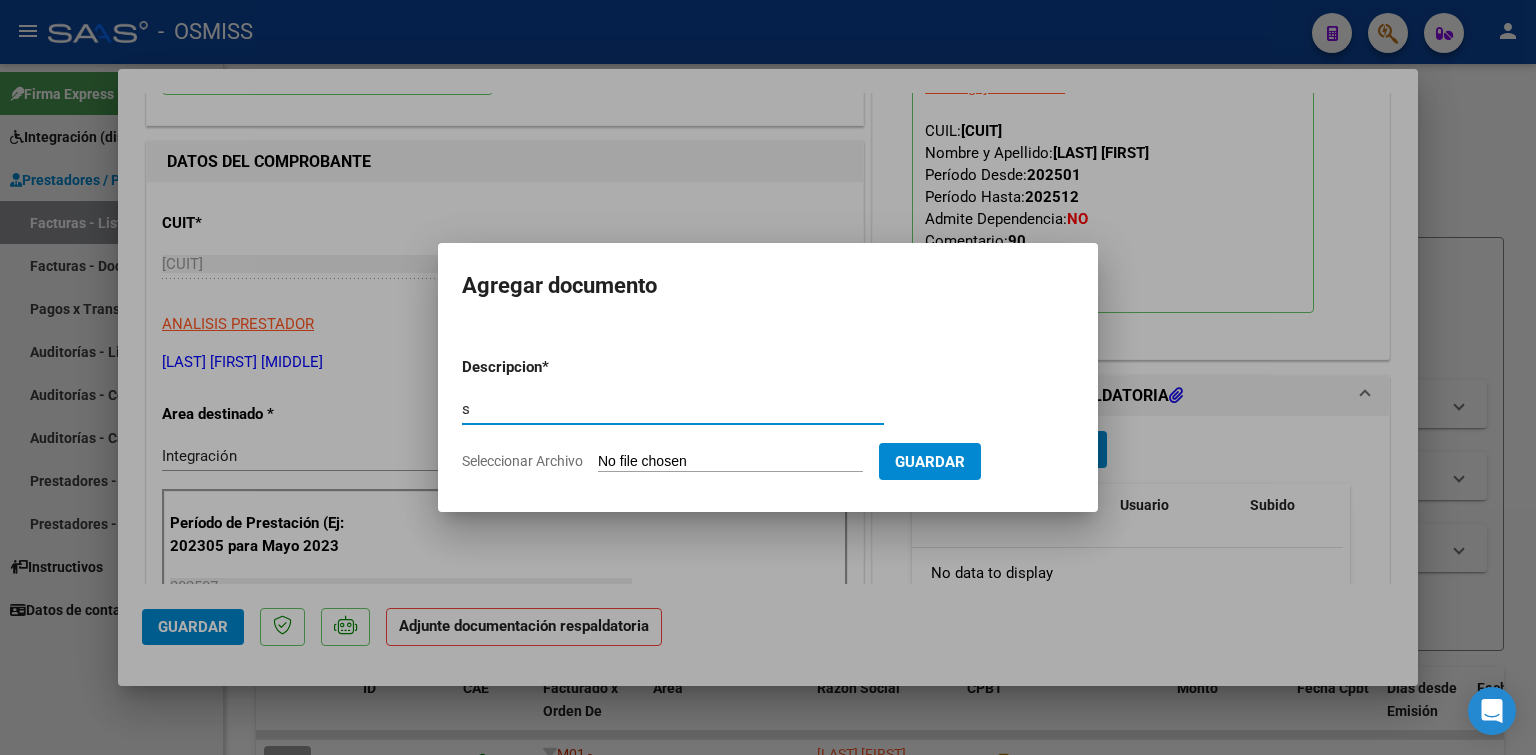 type on "s" 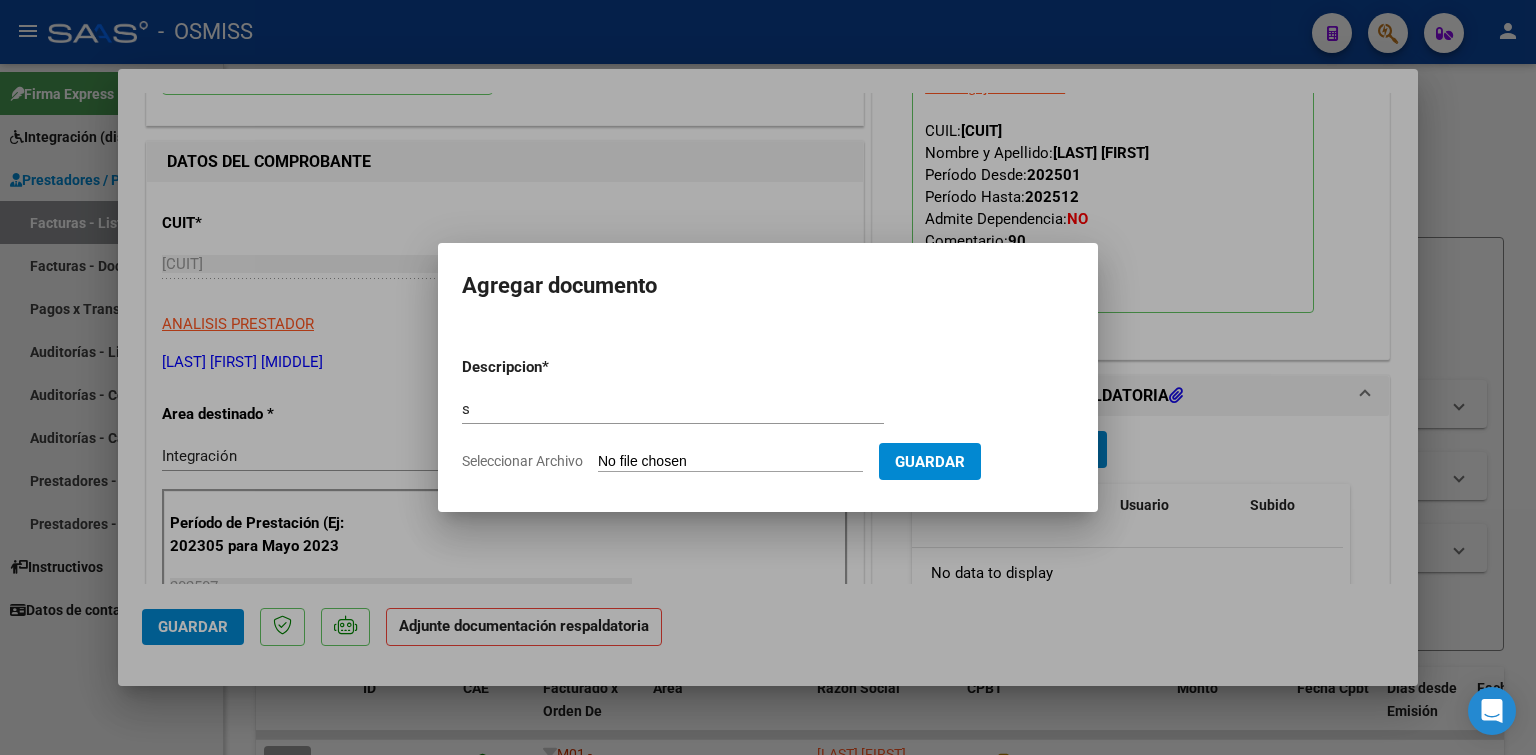 click on "Seleccionar Archivo" at bounding box center [730, 462] 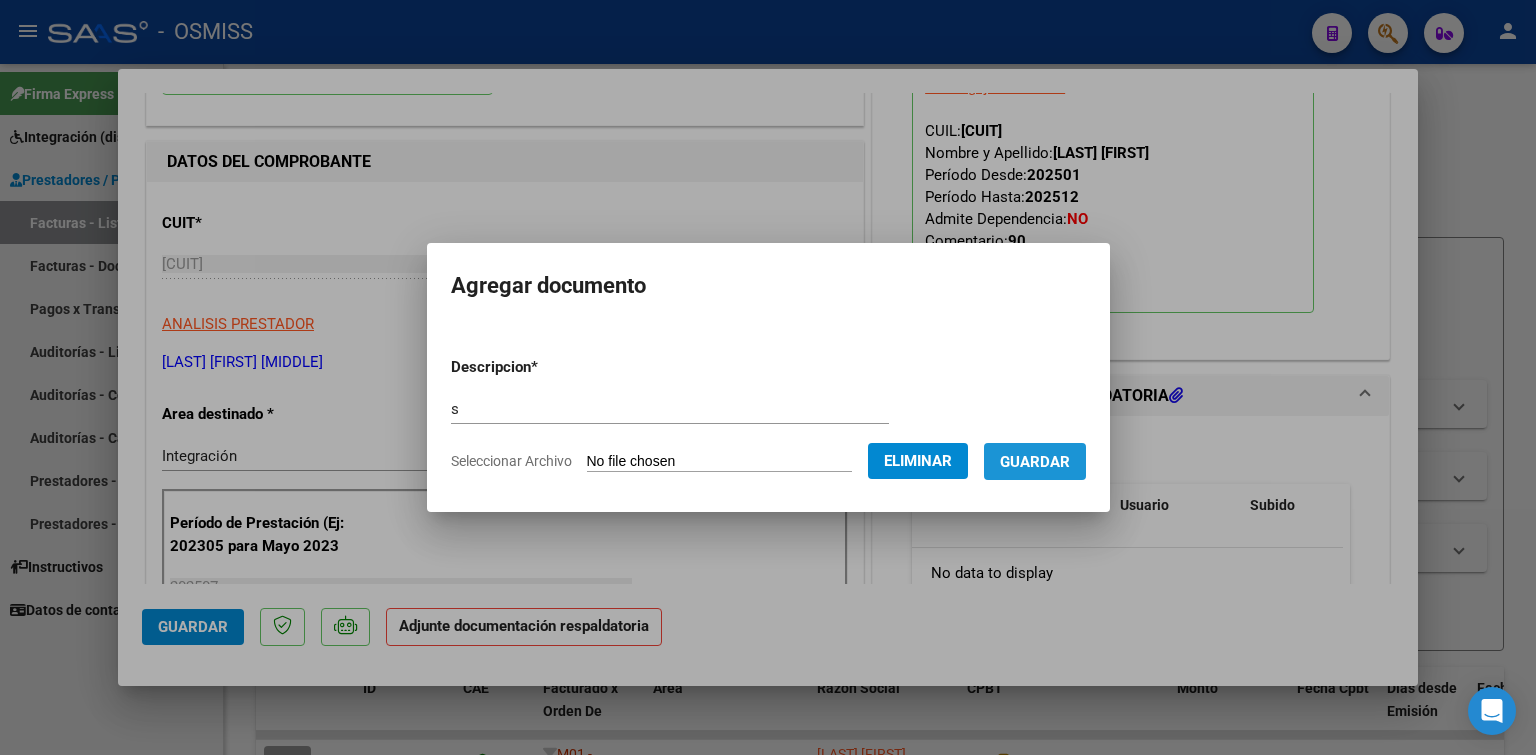 click on "Guardar" at bounding box center [1035, 462] 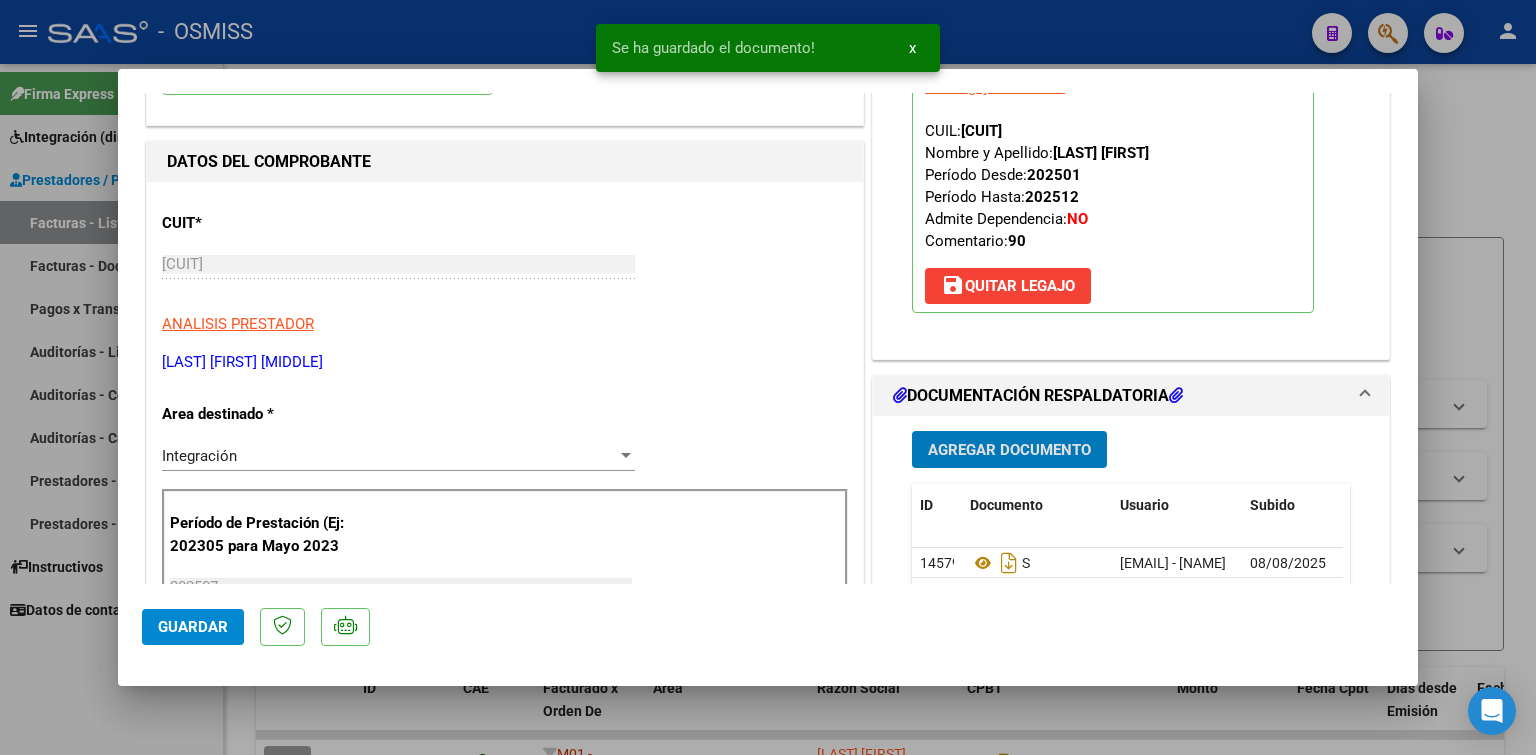 type 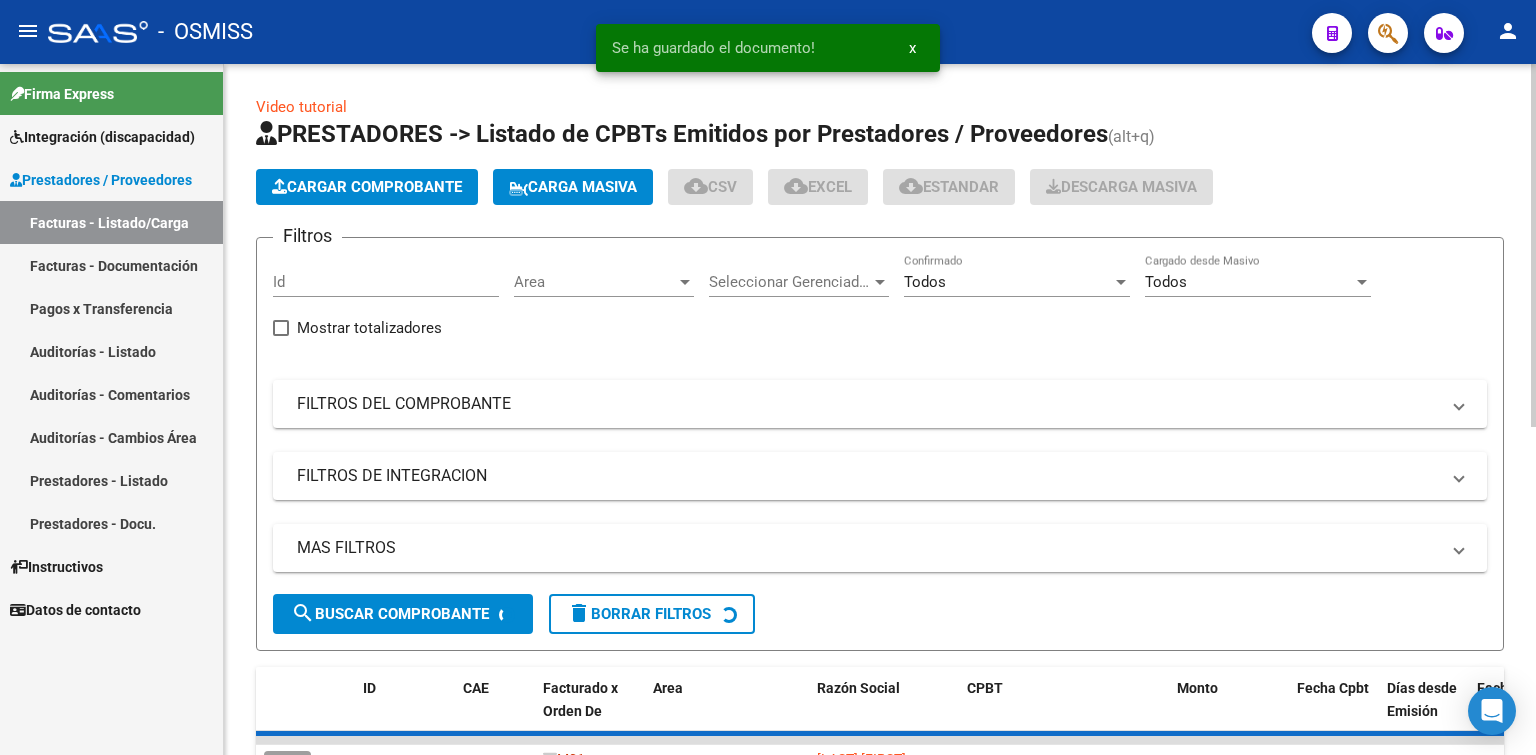 click on "Cargar Comprobante" 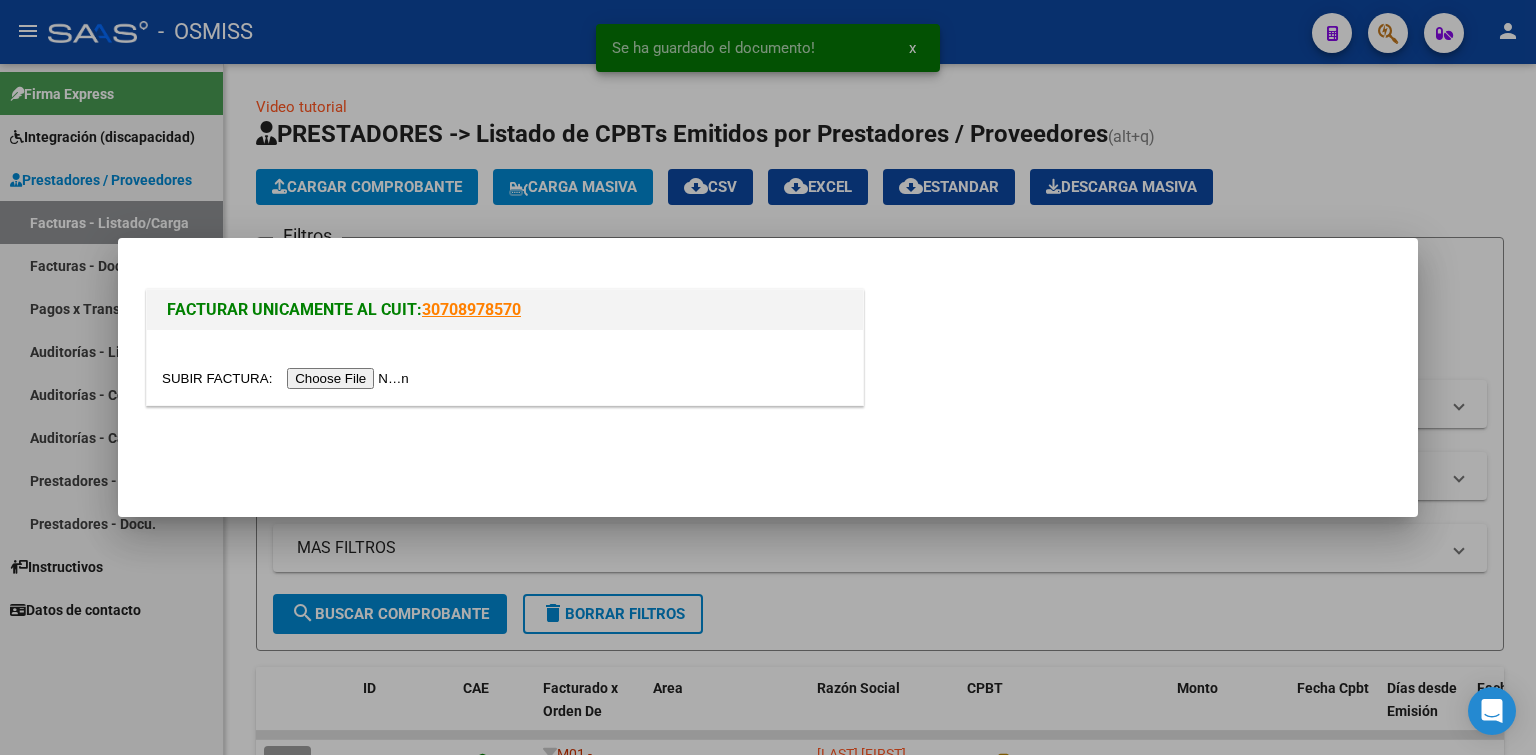 click at bounding box center [288, 378] 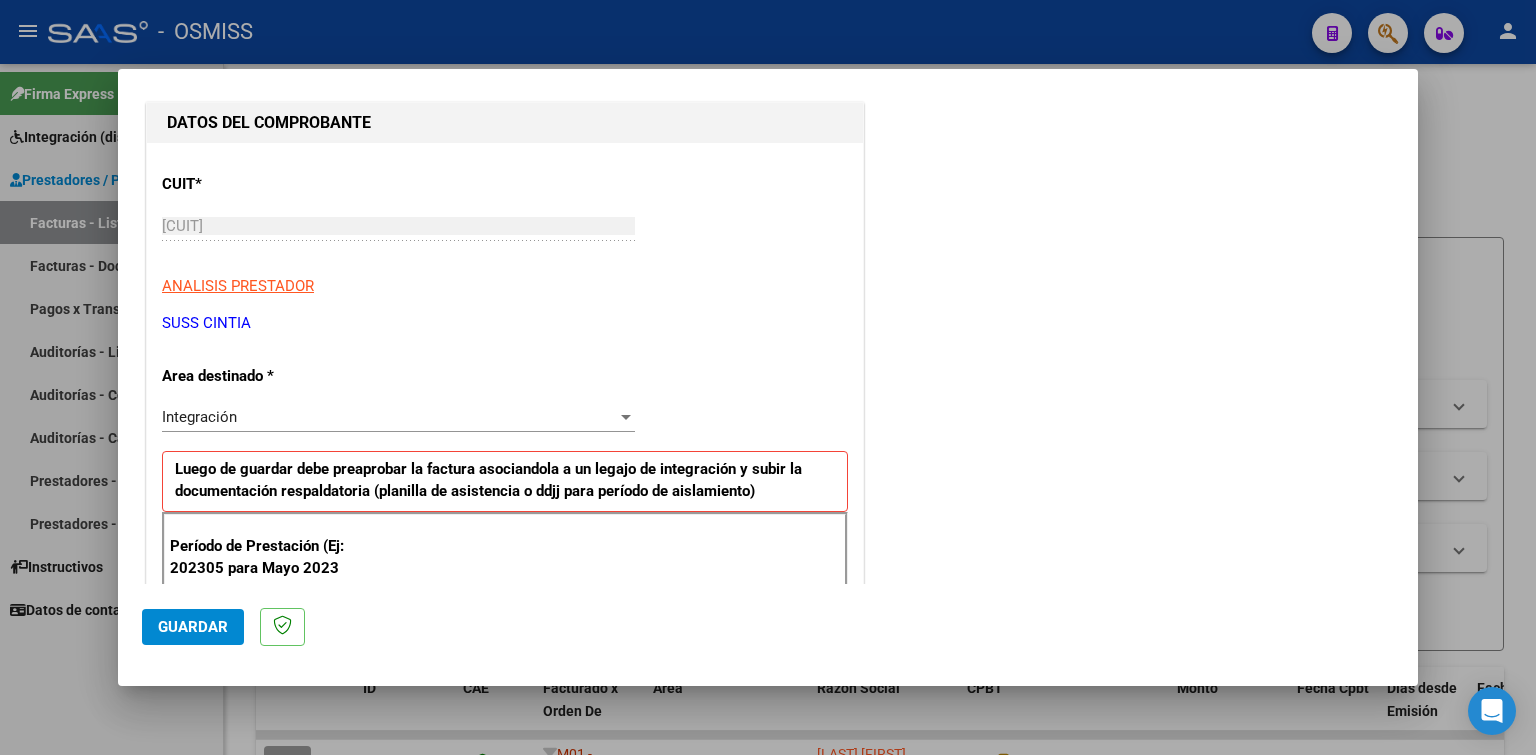 scroll, scrollTop: 500, scrollLeft: 0, axis: vertical 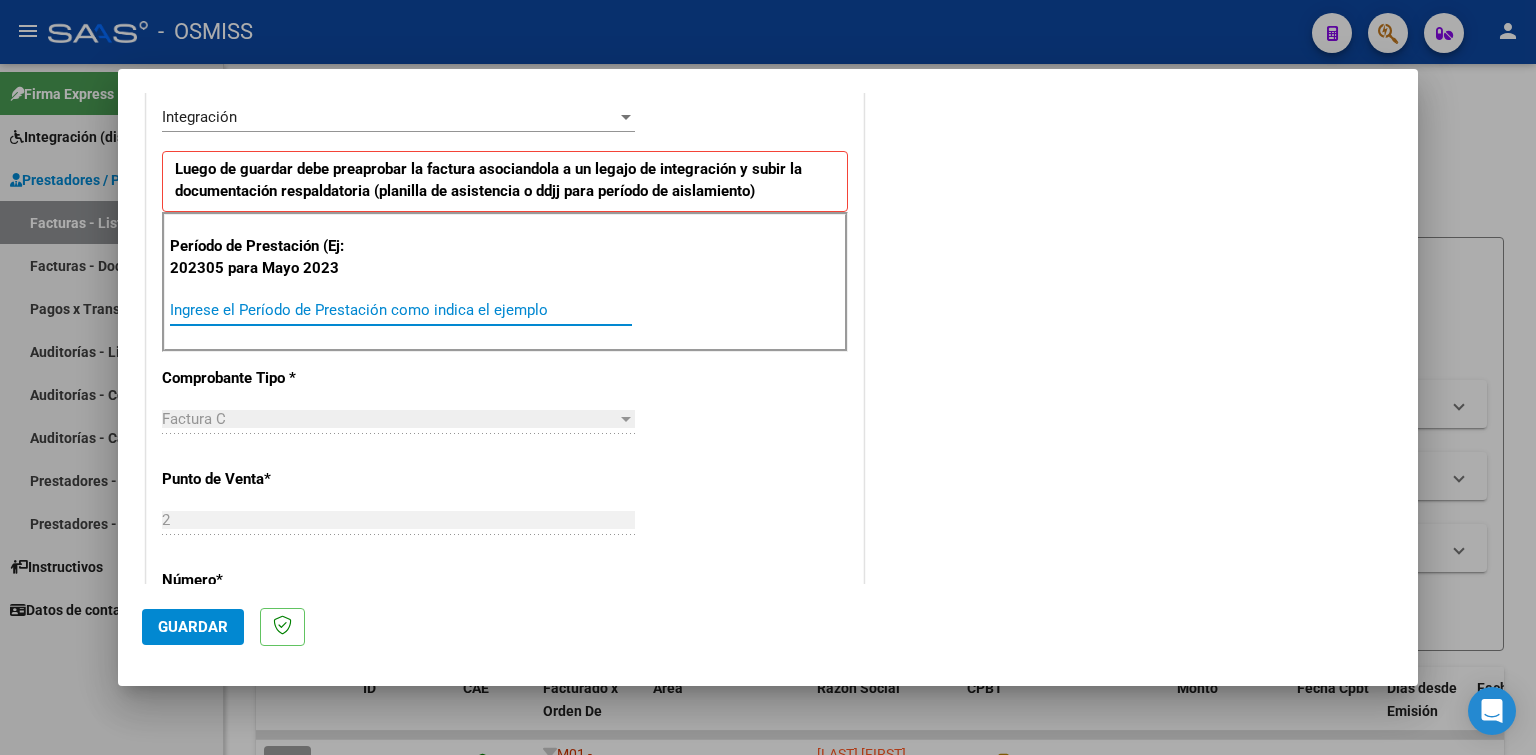 paste on "202507" 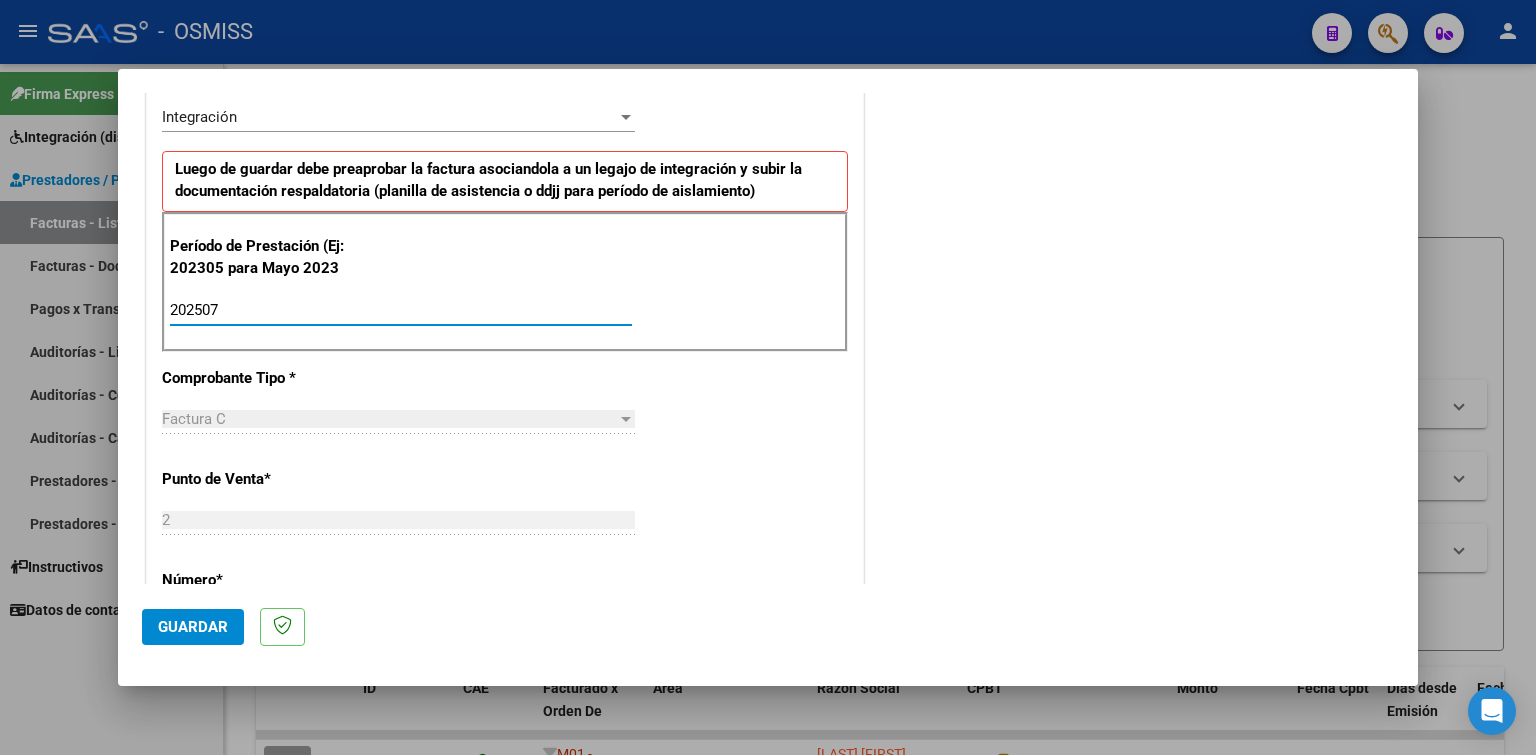 type on "202507" 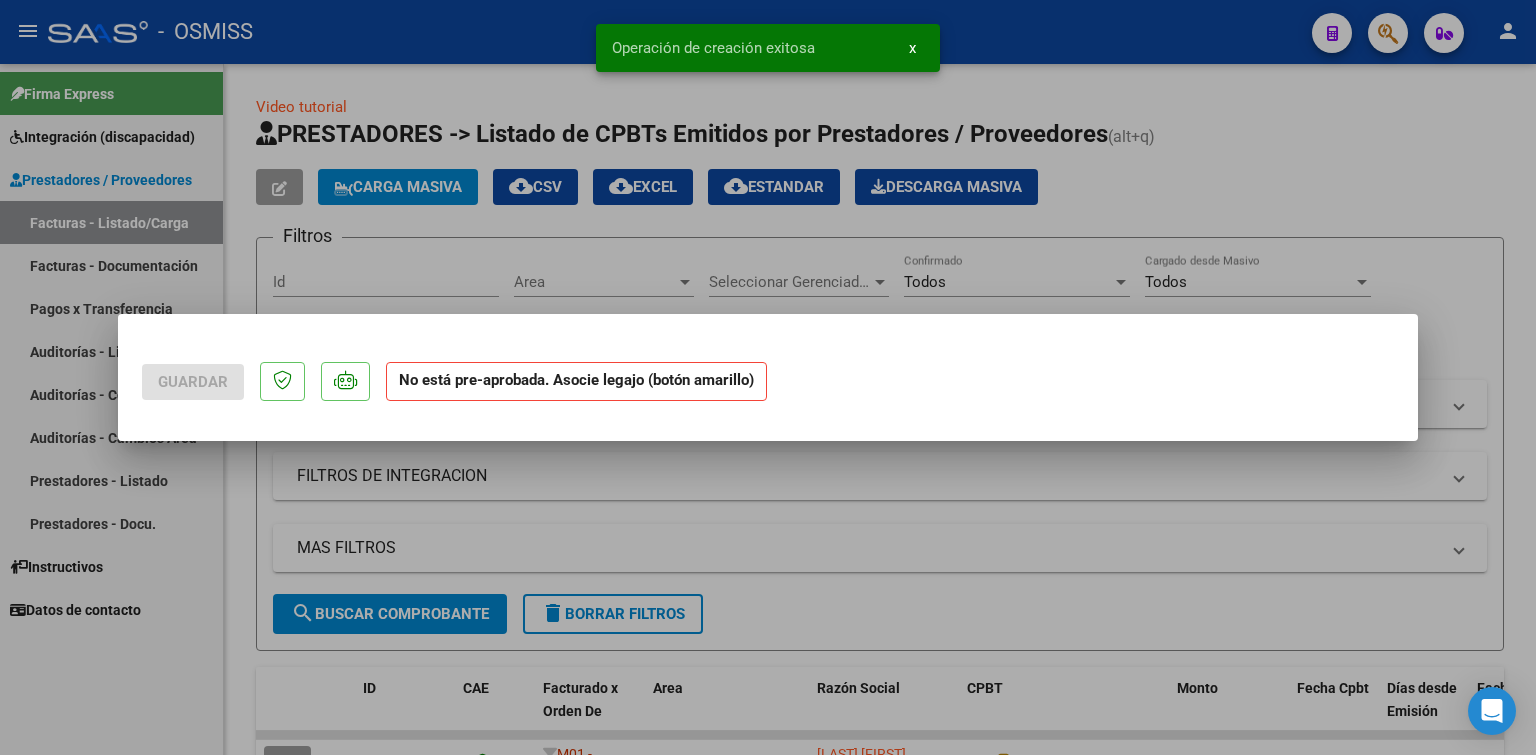 scroll, scrollTop: 0, scrollLeft: 0, axis: both 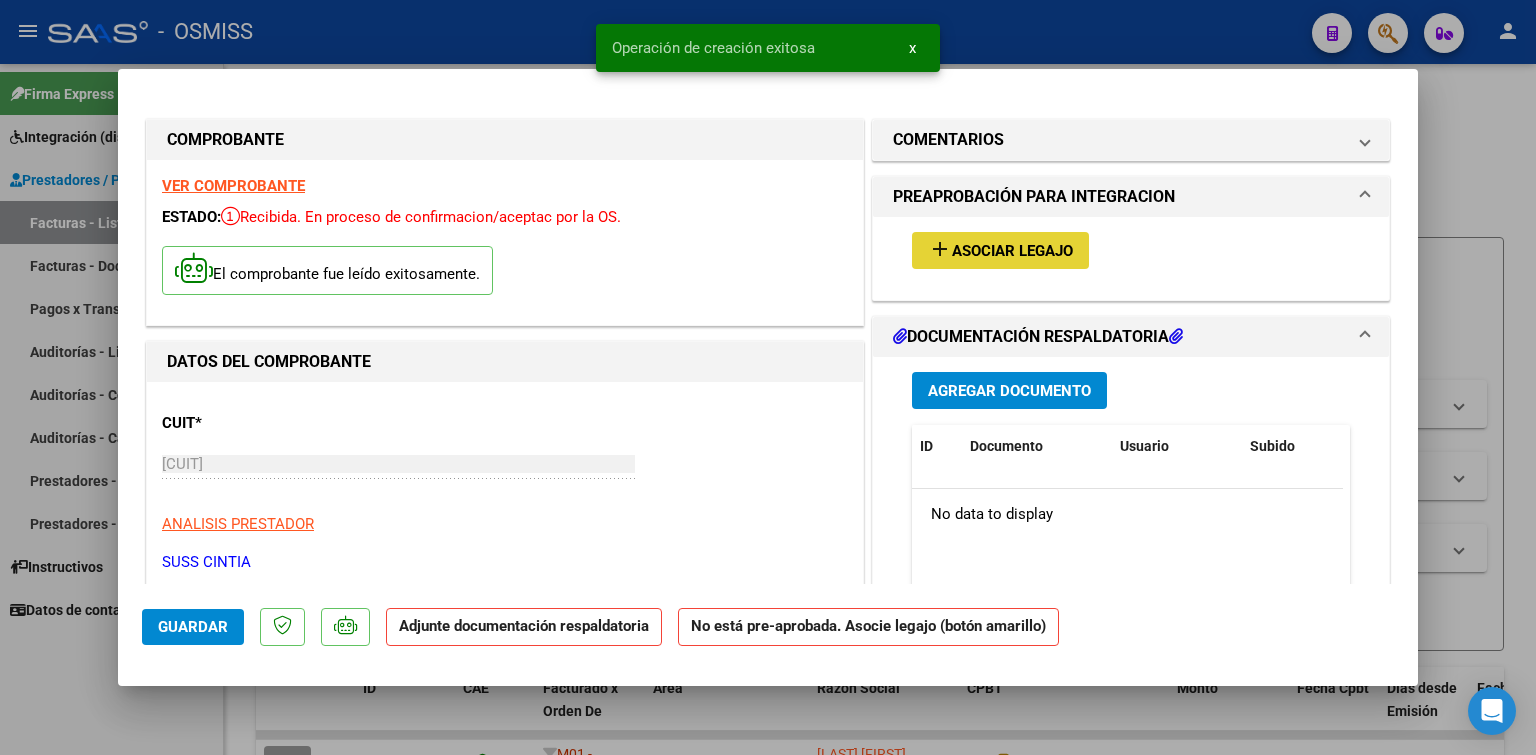 click on "Asociar Legajo" at bounding box center [1012, 251] 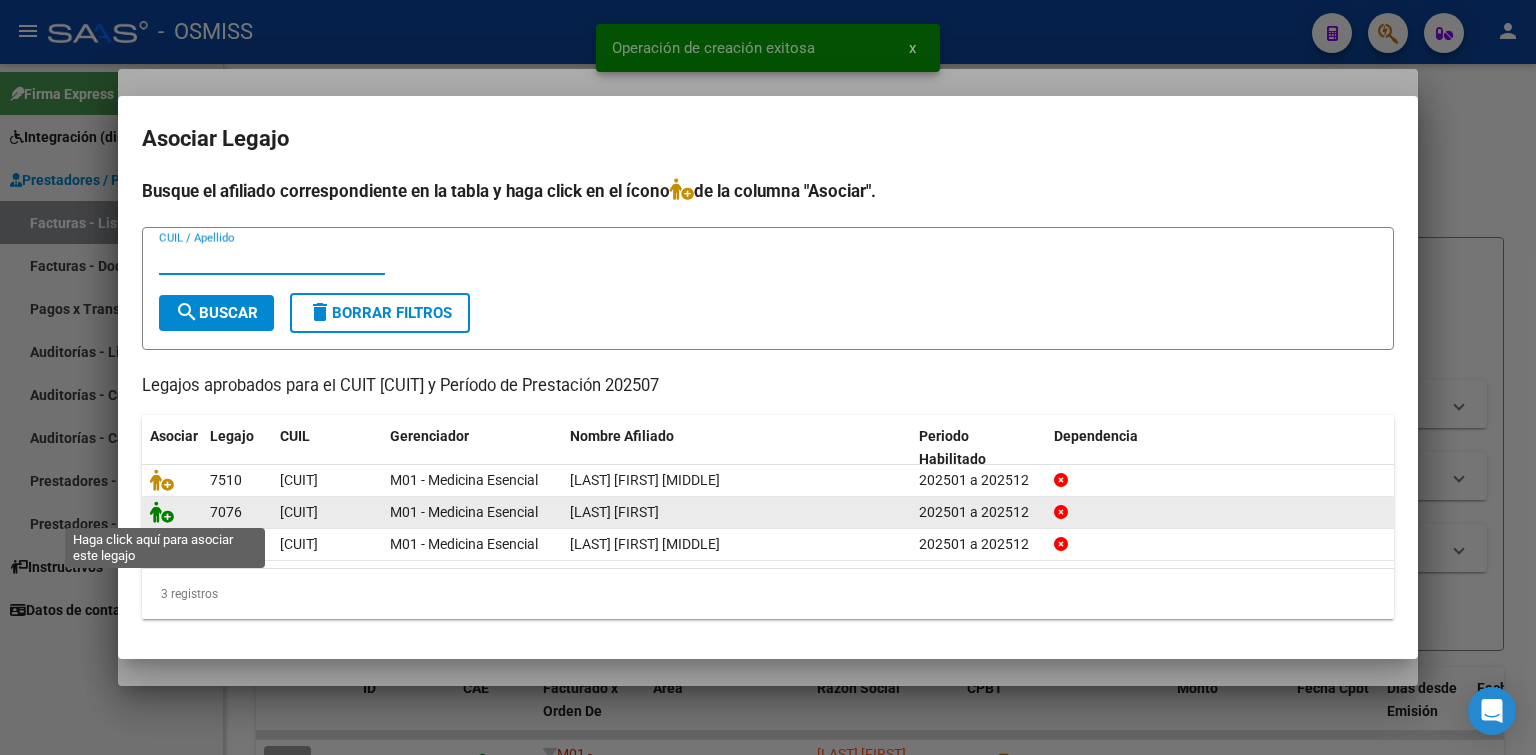 click 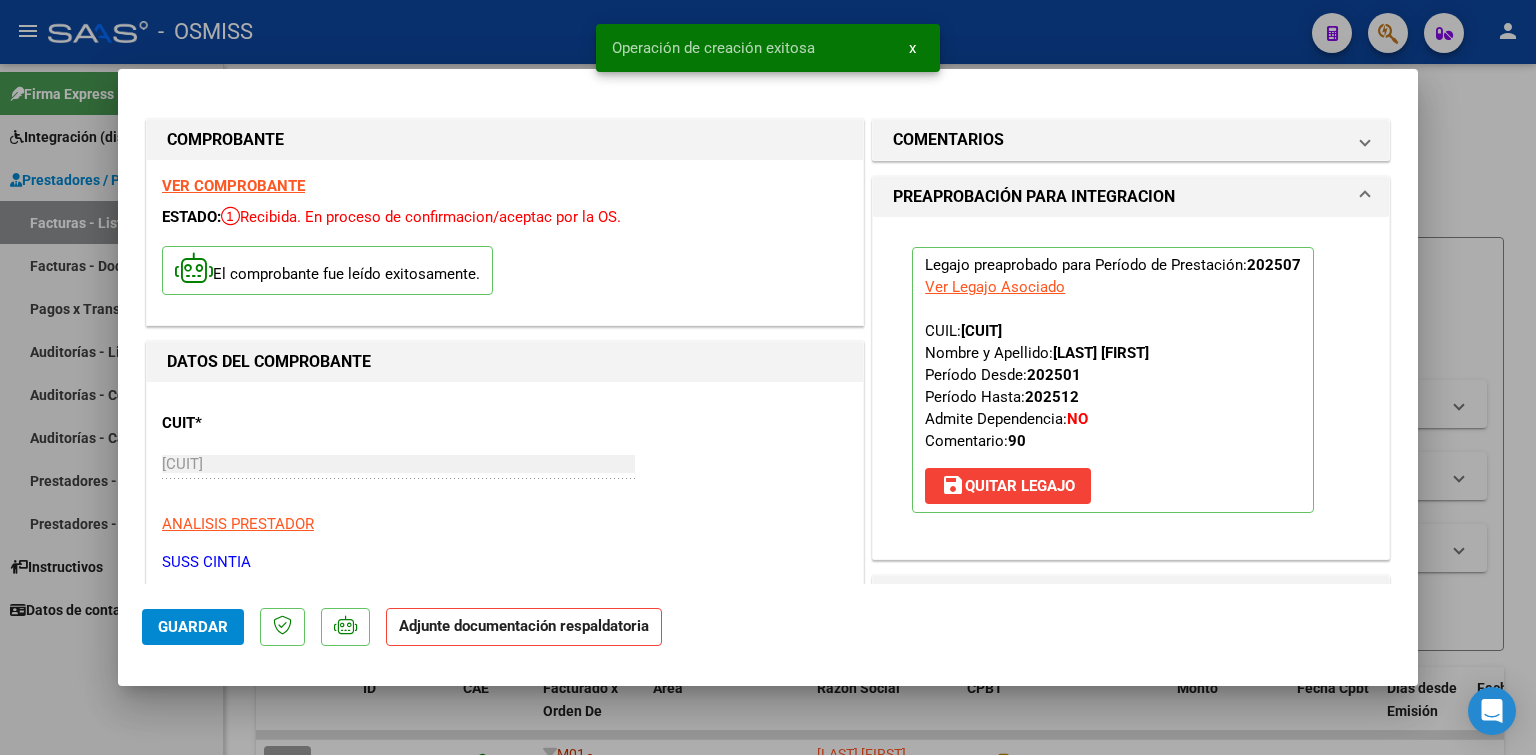scroll, scrollTop: 300, scrollLeft: 0, axis: vertical 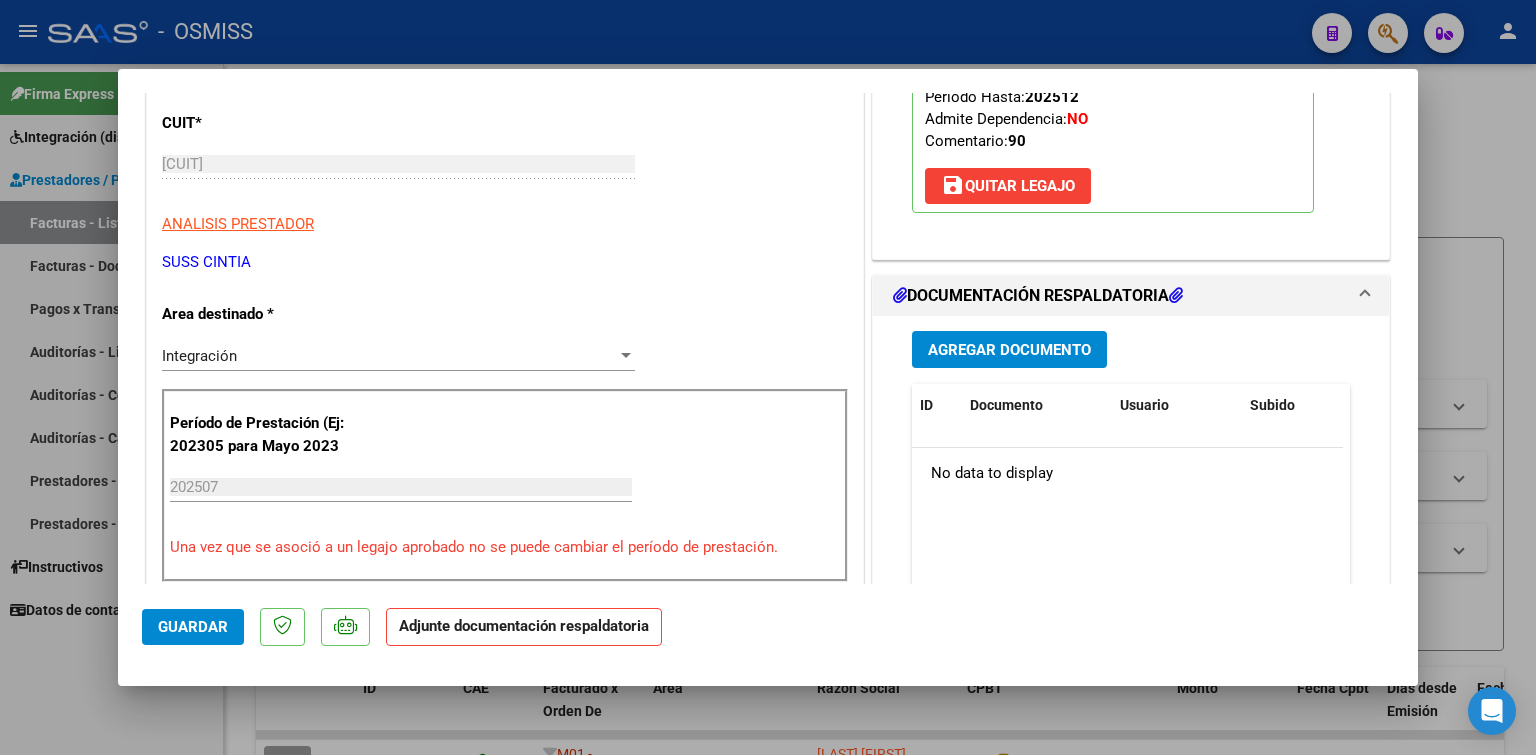 click on "Agregar Documento" at bounding box center [1009, 350] 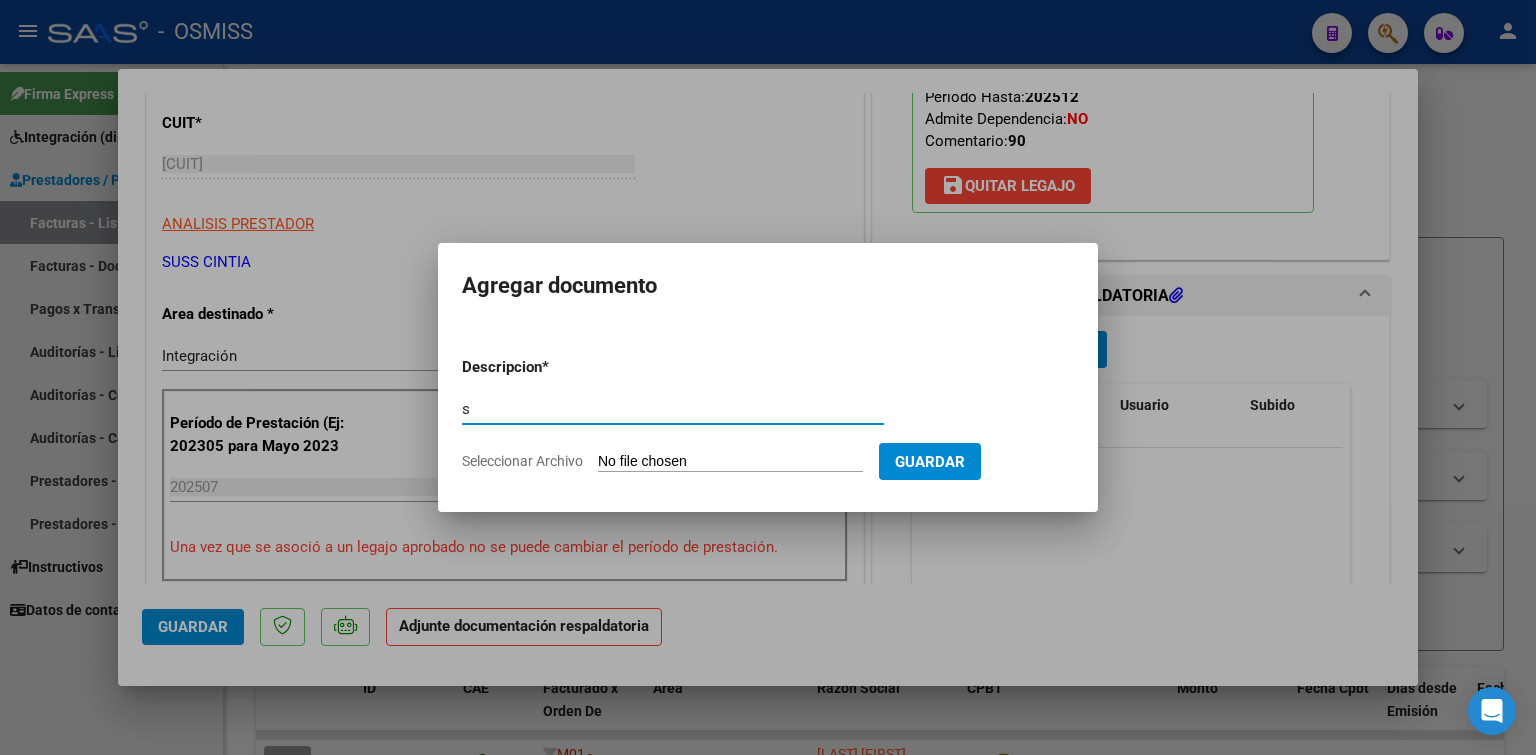 type on "s" 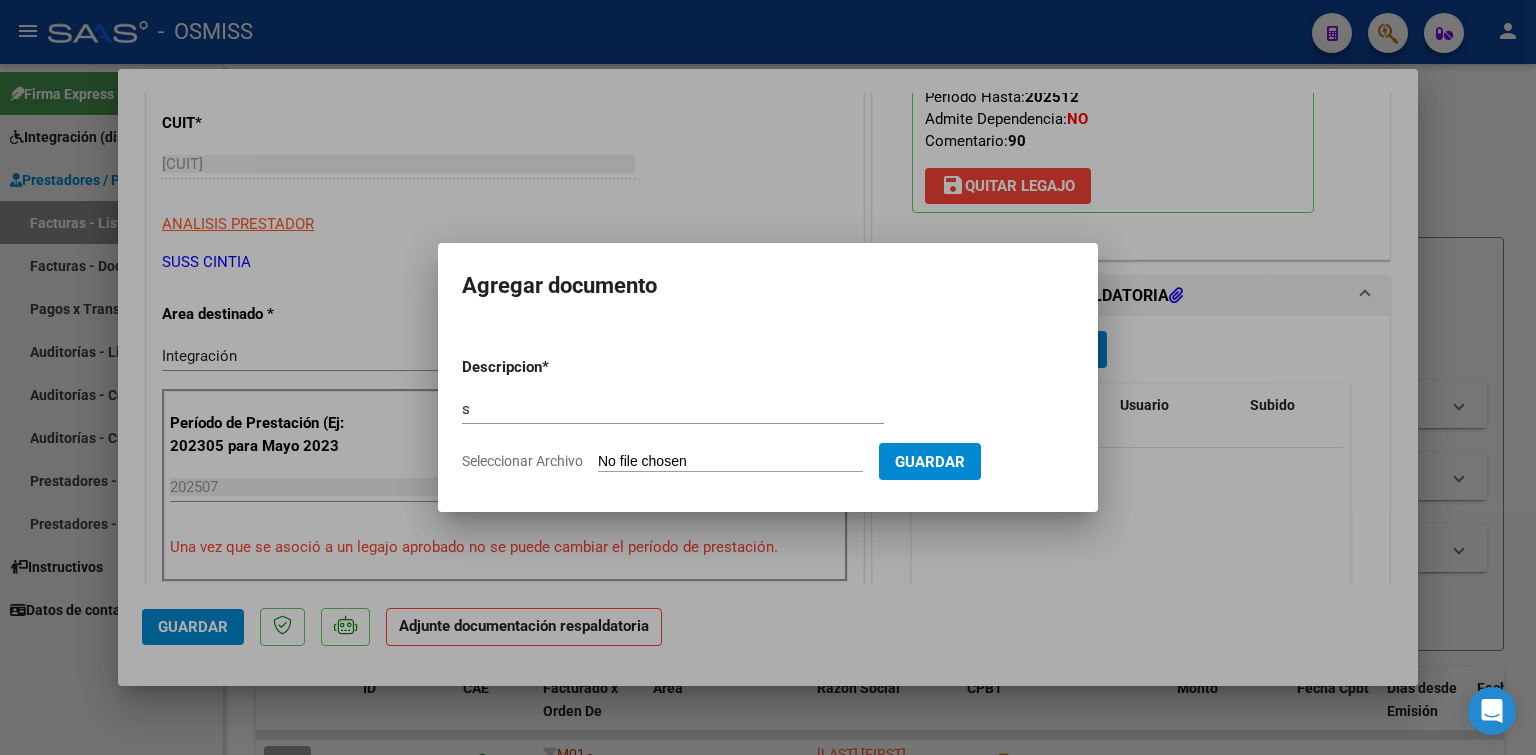 click on "Seleccionar Archivo" at bounding box center [730, 462] 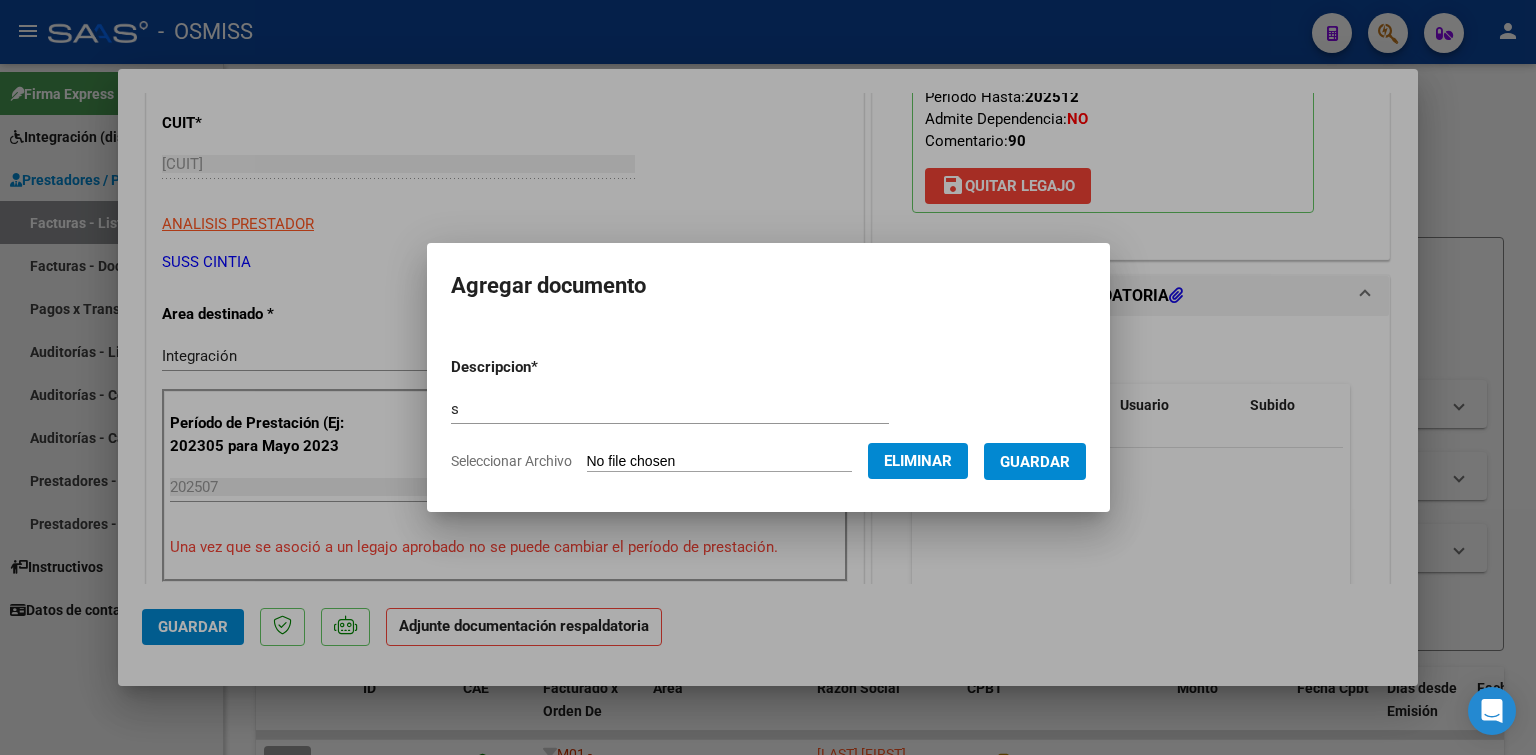 click on "Guardar" at bounding box center [1035, 462] 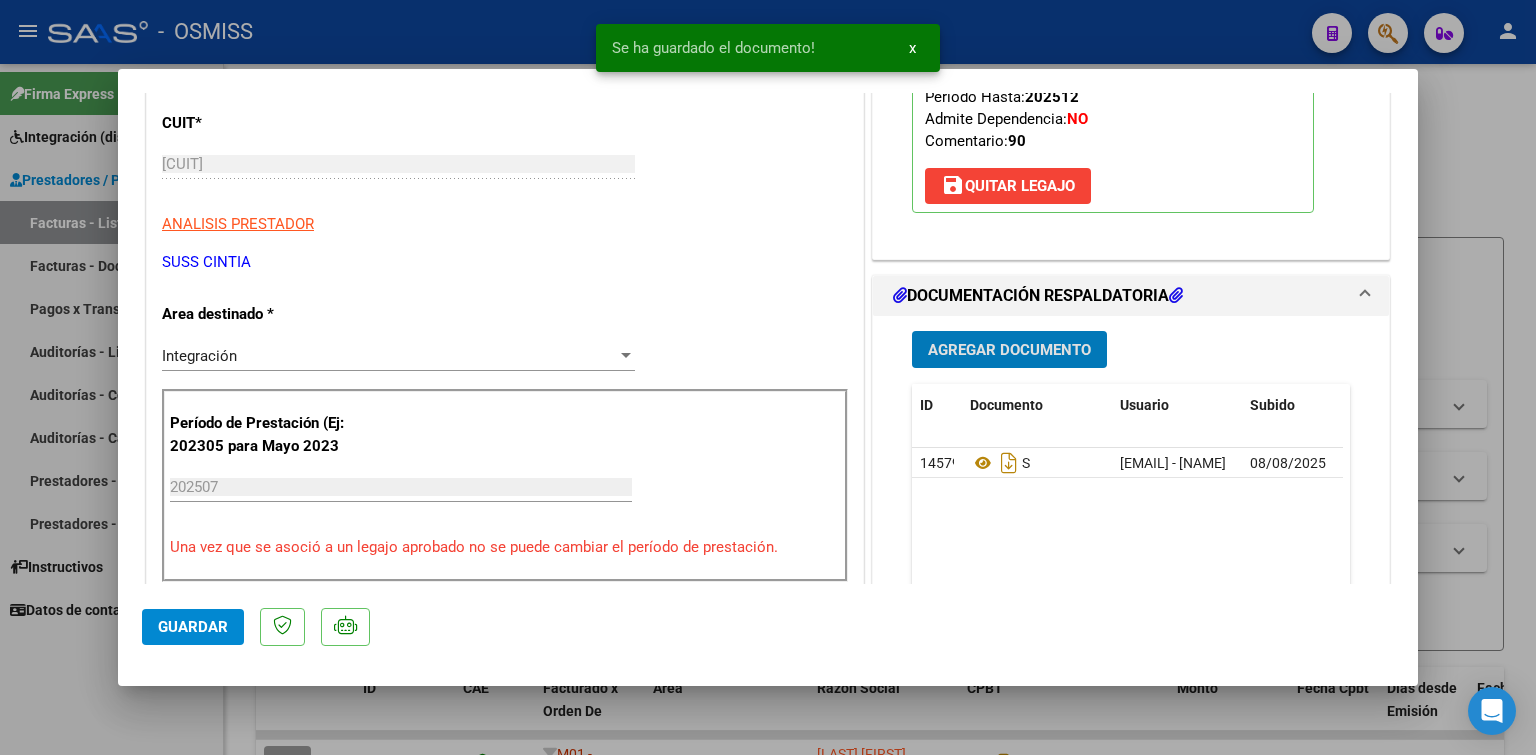 type 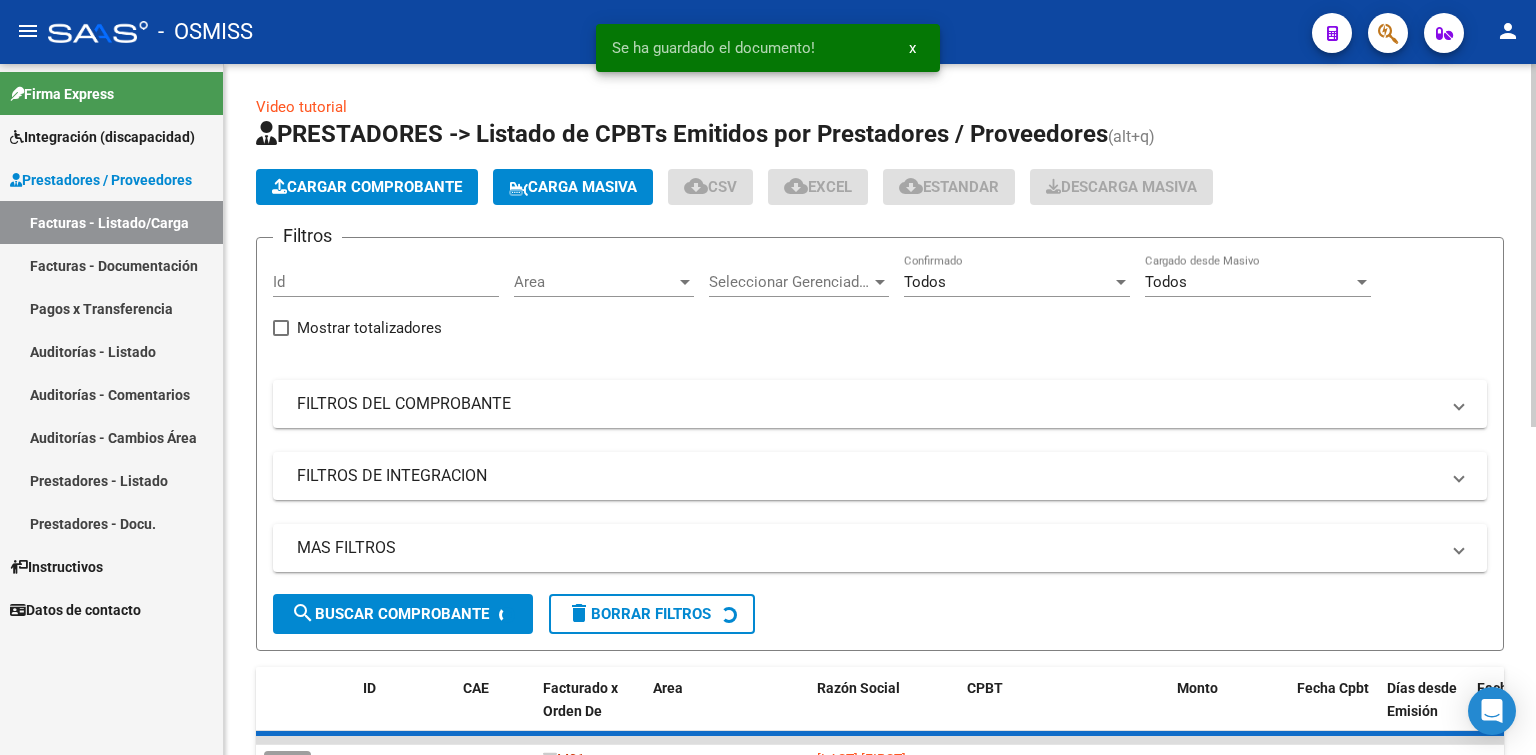 click on "Cargar Comprobante" 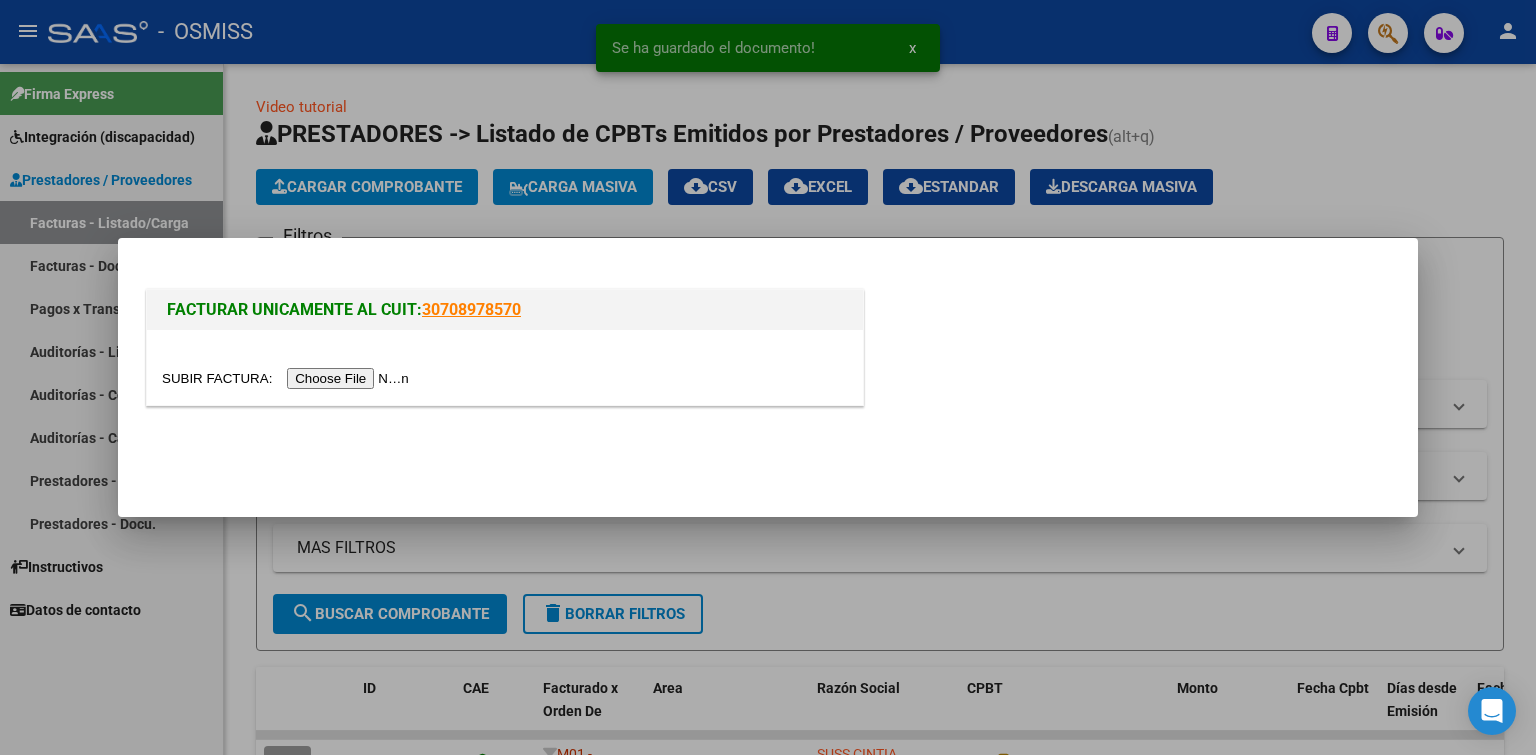 click at bounding box center [288, 378] 